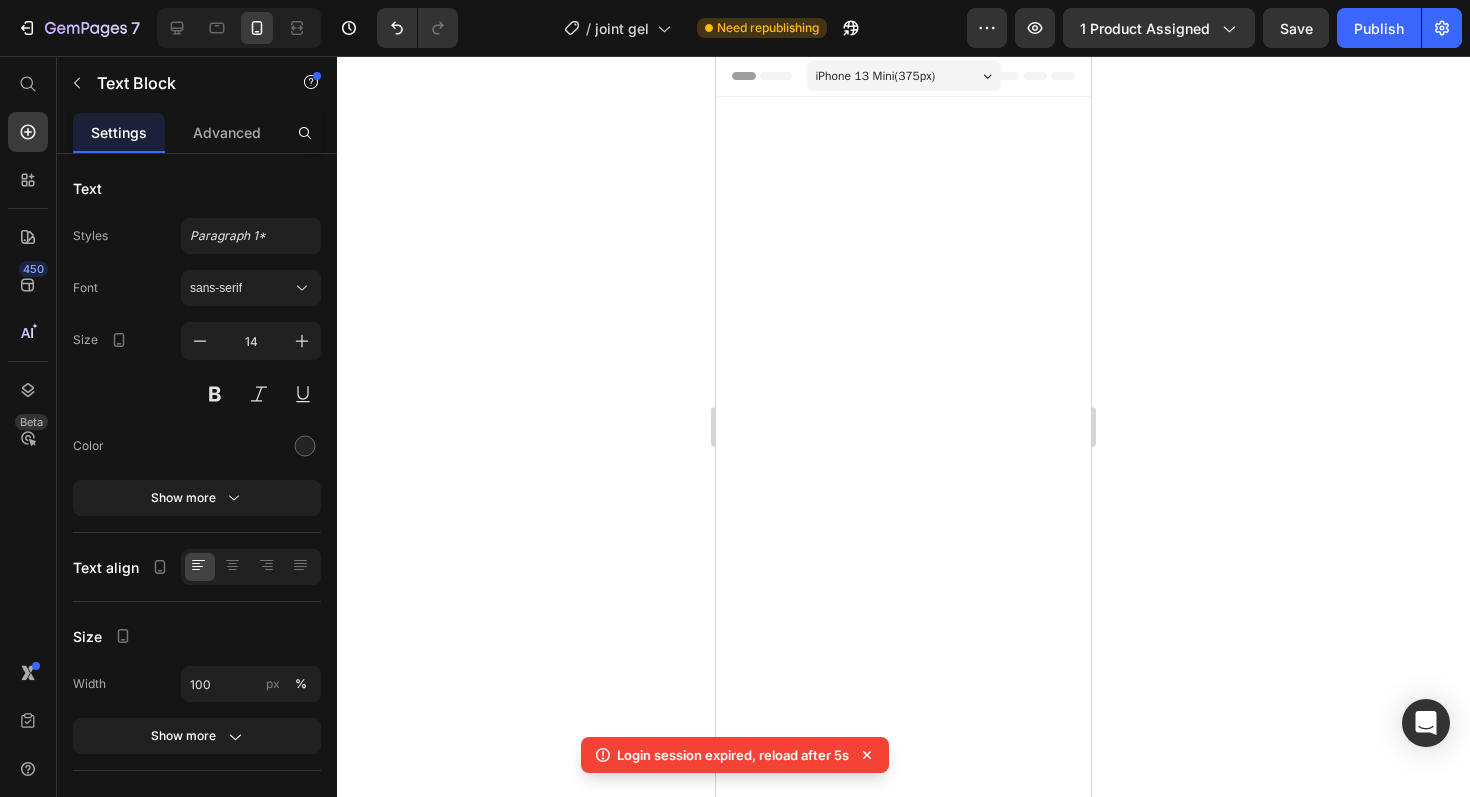 scroll, scrollTop: 2490, scrollLeft: 0, axis: vertical 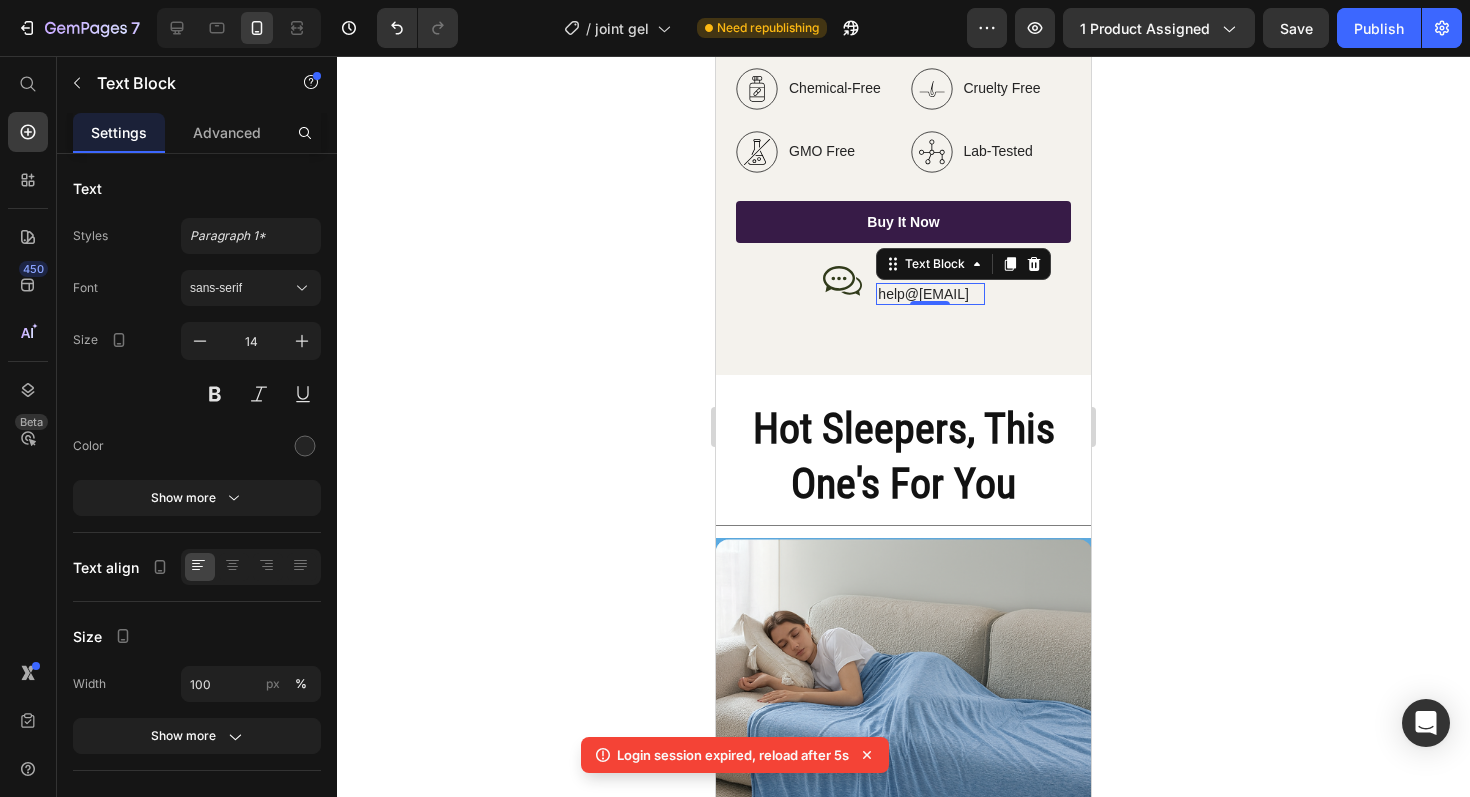 click on "help@brevoral.com" at bounding box center [930, 294] 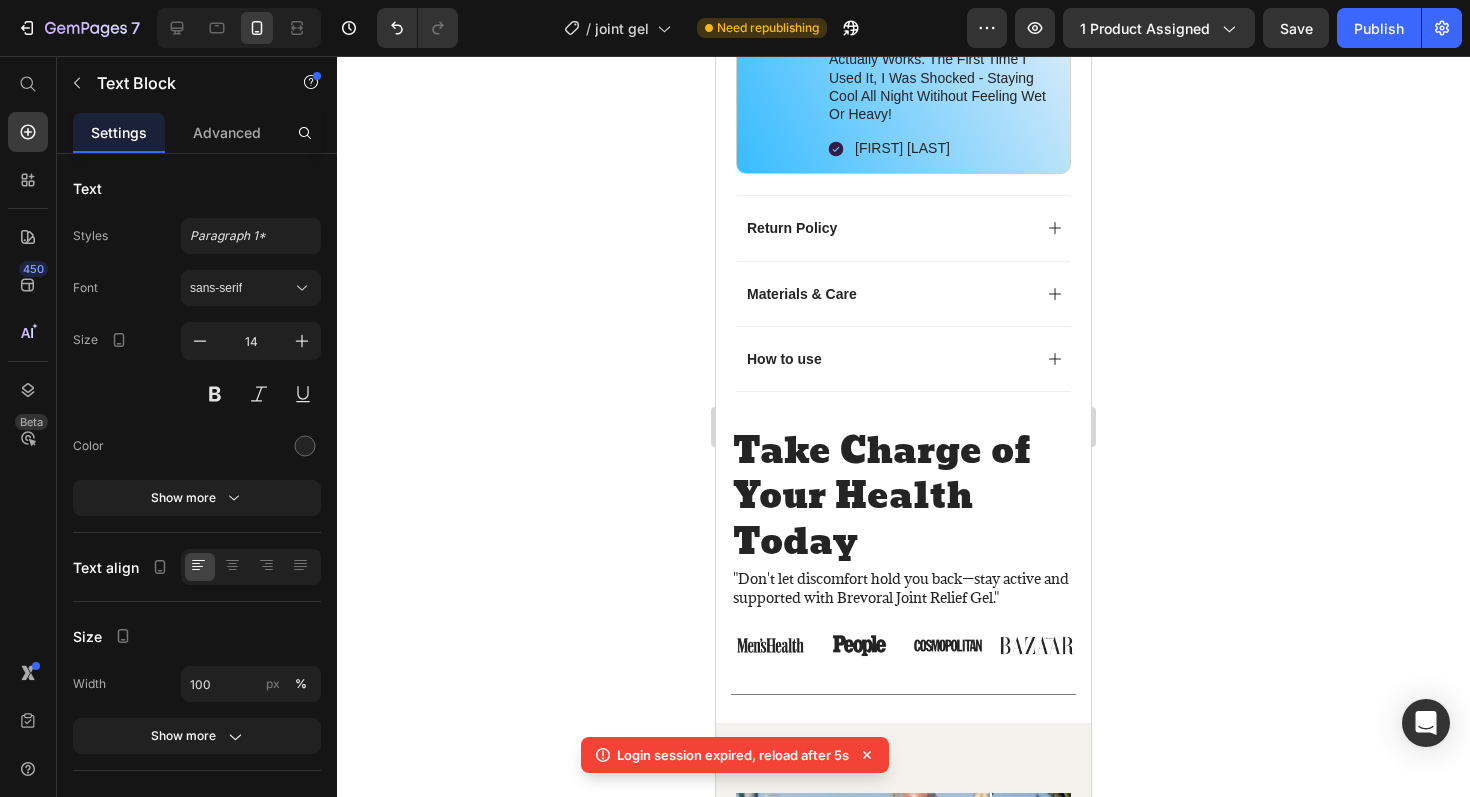 scroll, scrollTop: 1160, scrollLeft: 0, axis: vertical 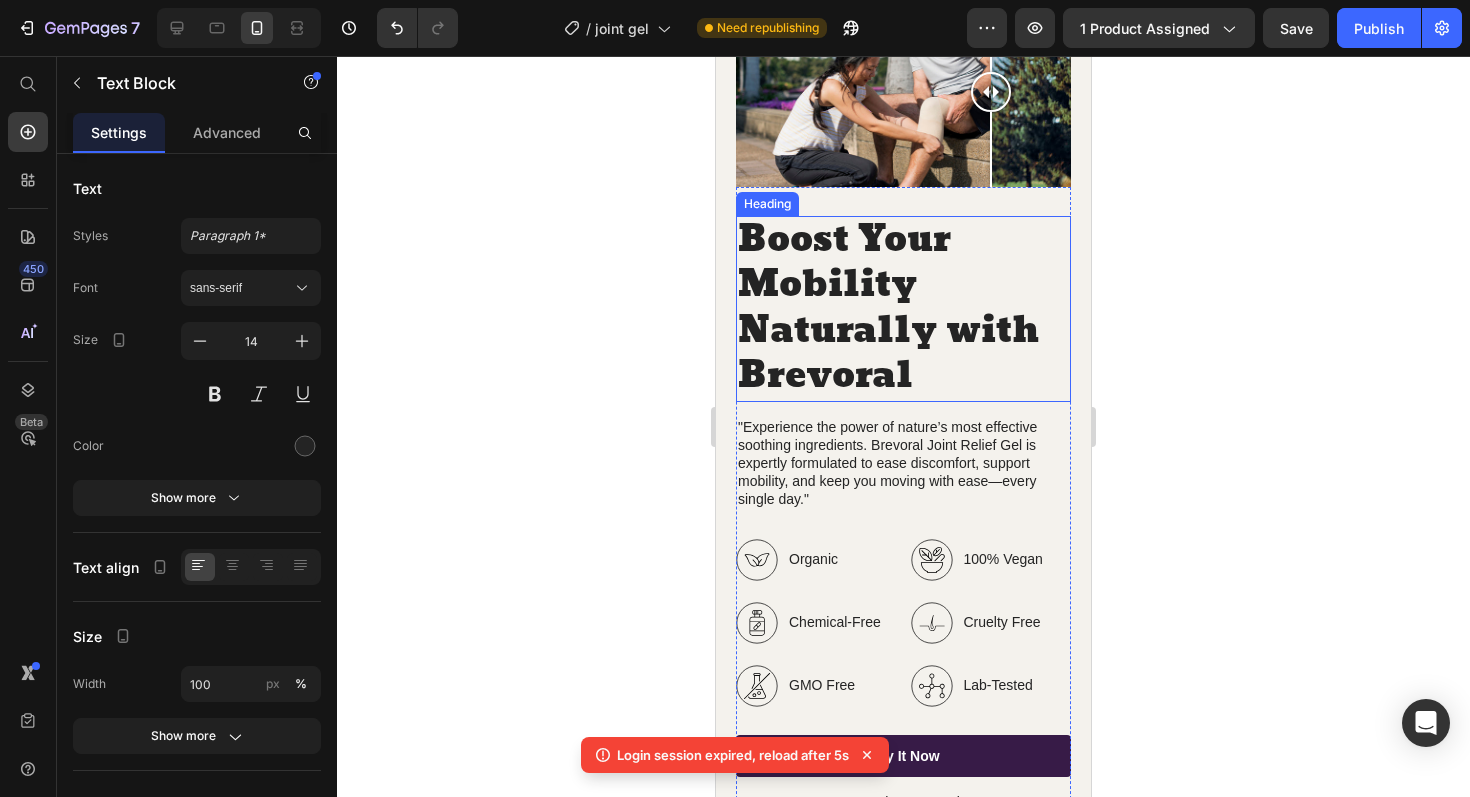 click on "Boost Your Mobility Naturally with Brevoral" at bounding box center [903, 309] 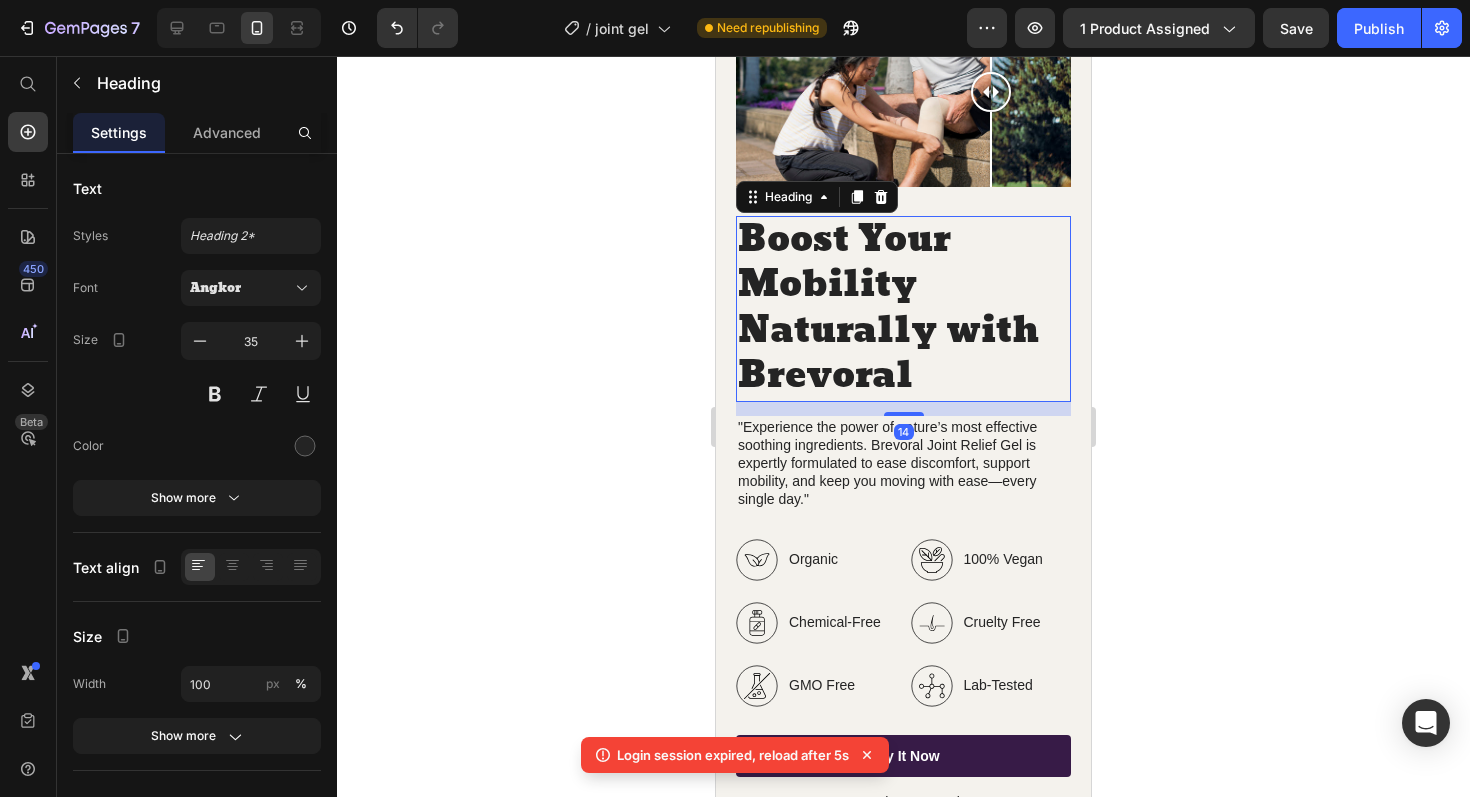 click on "Boost Your Mobility Naturally with Brevoral" at bounding box center [903, 309] 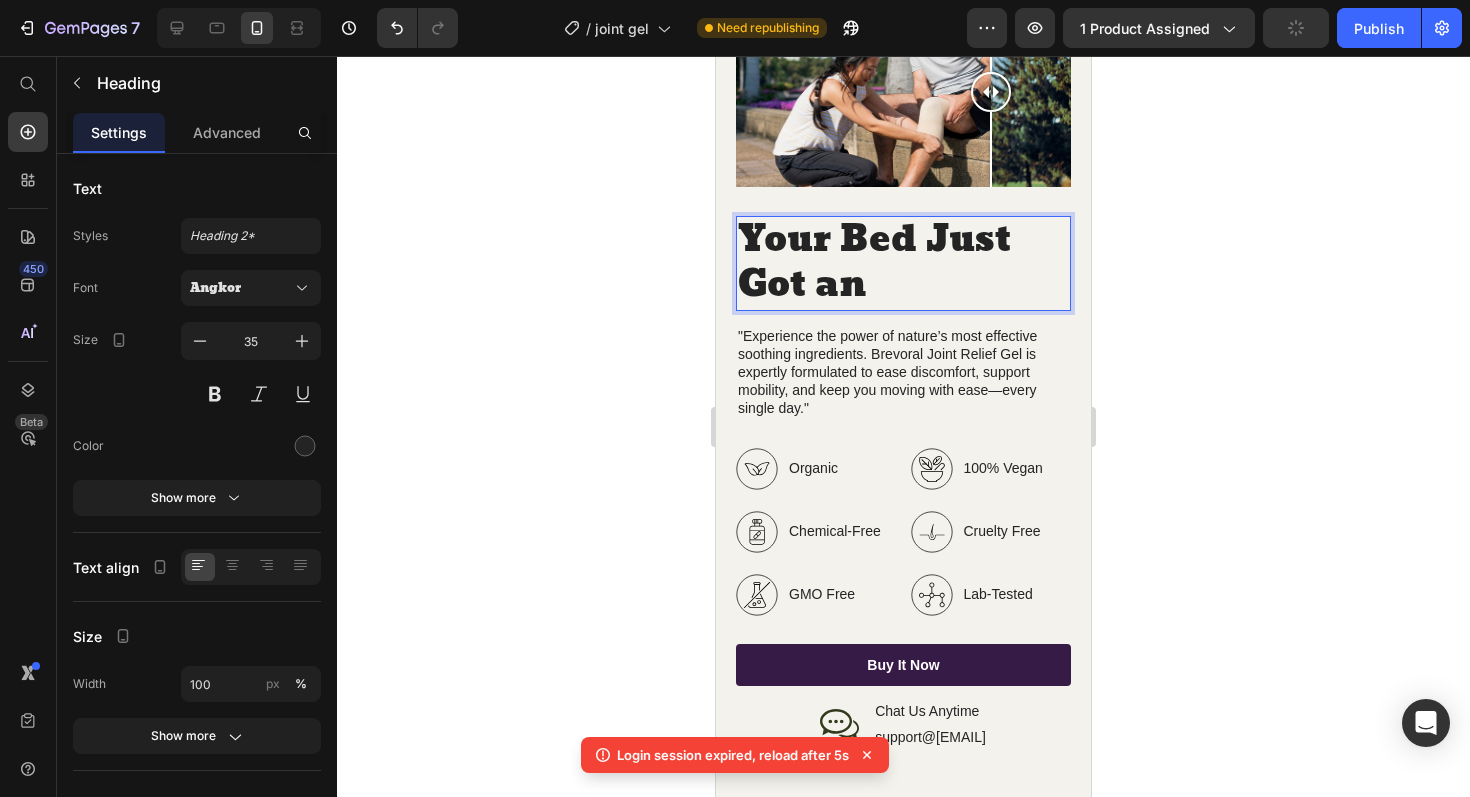scroll, scrollTop: 6, scrollLeft: 0, axis: vertical 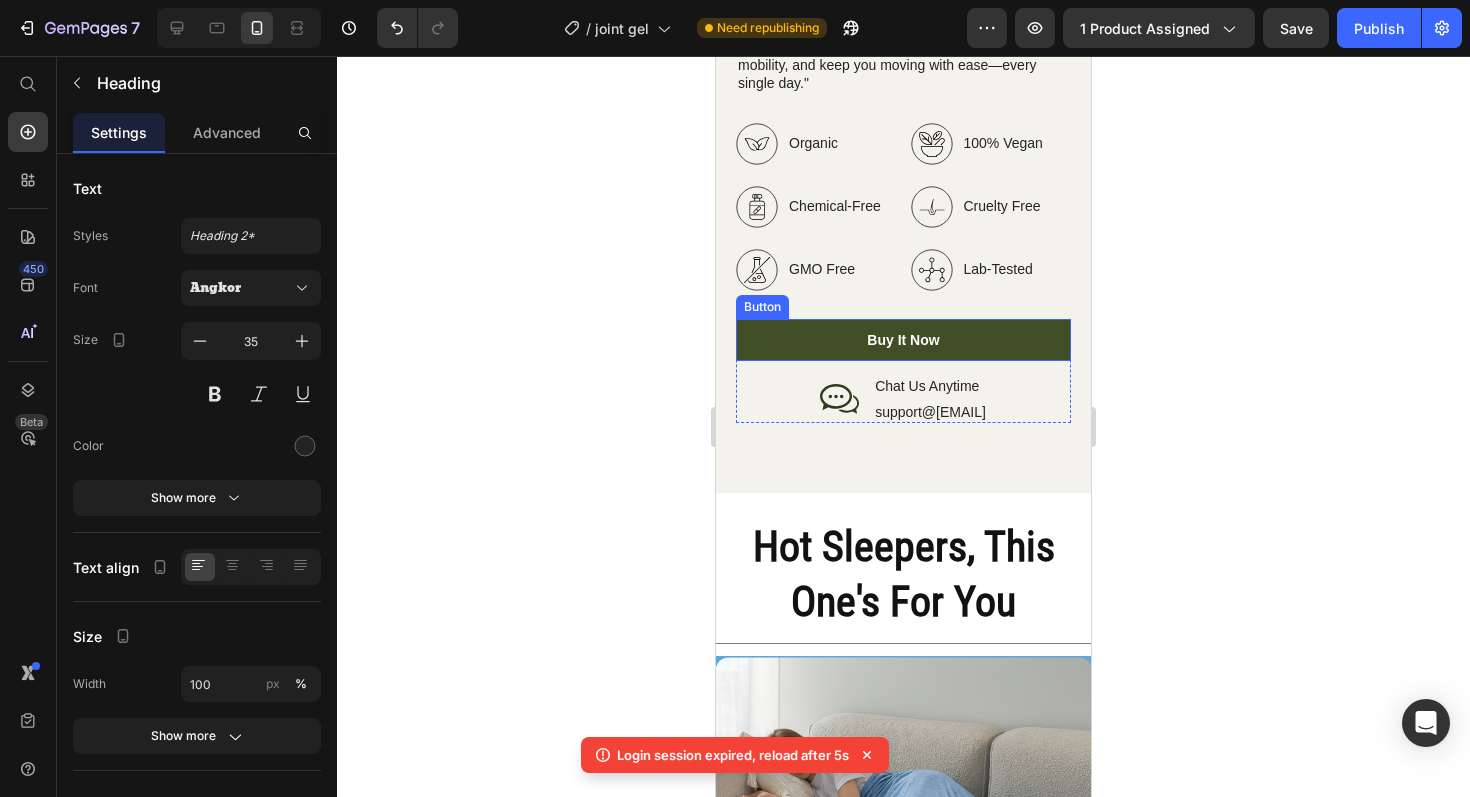 click on "buy it now" at bounding box center [903, 340] 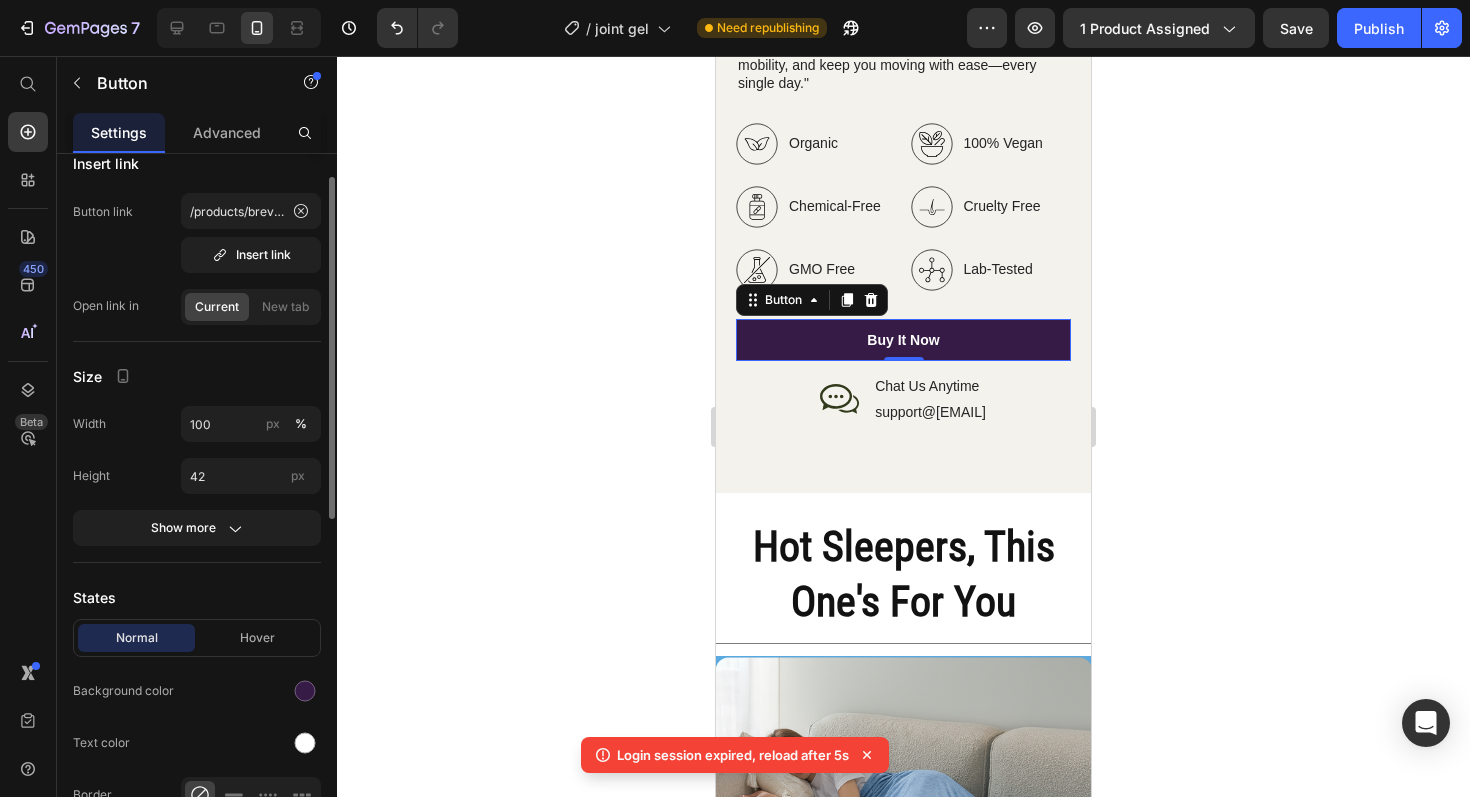 scroll, scrollTop: 110, scrollLeft: 0, axis: vertical 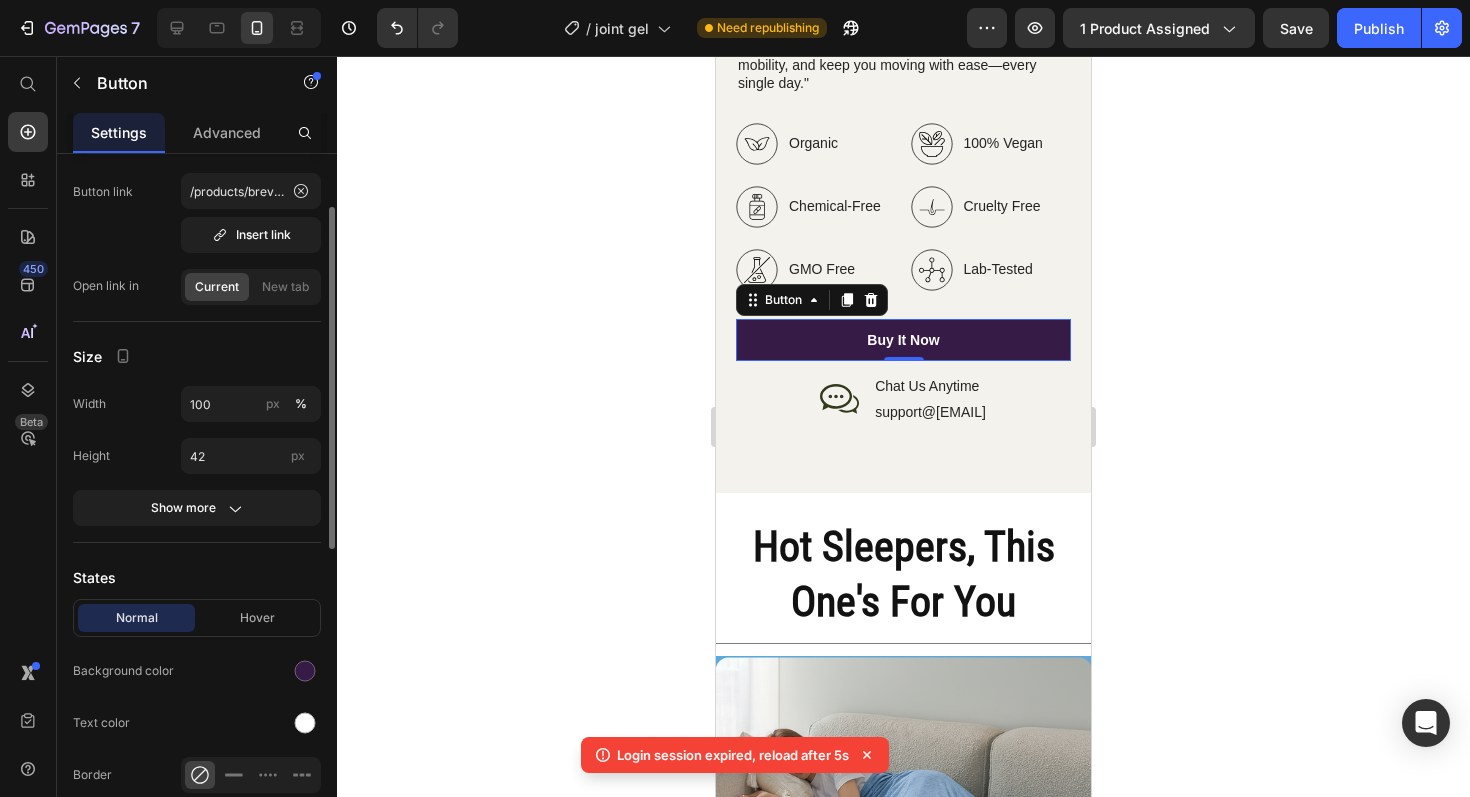 click at bounding box center (251, 671) 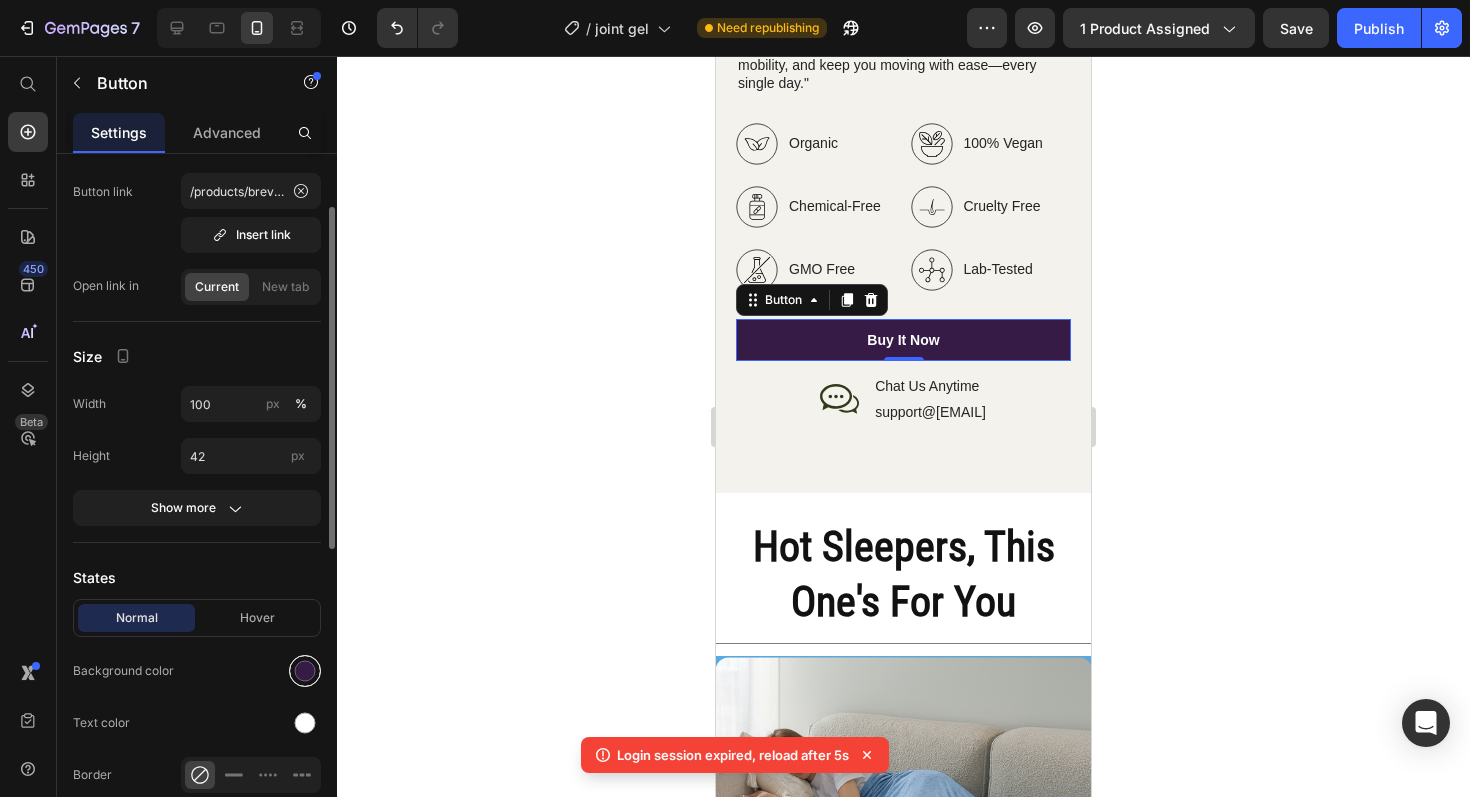 click at bounding box center [305, 671] 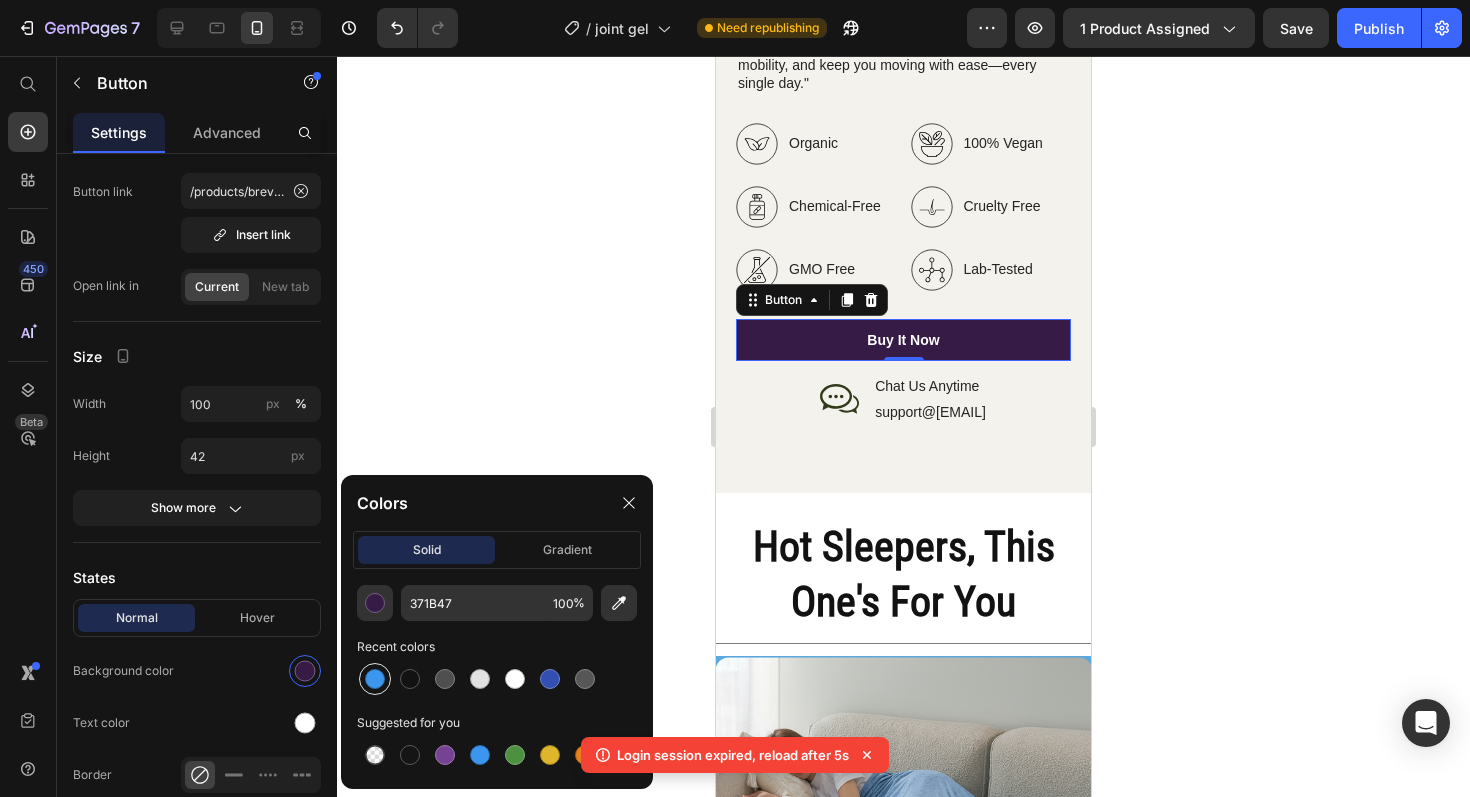 click at bounding box center (375, 679) 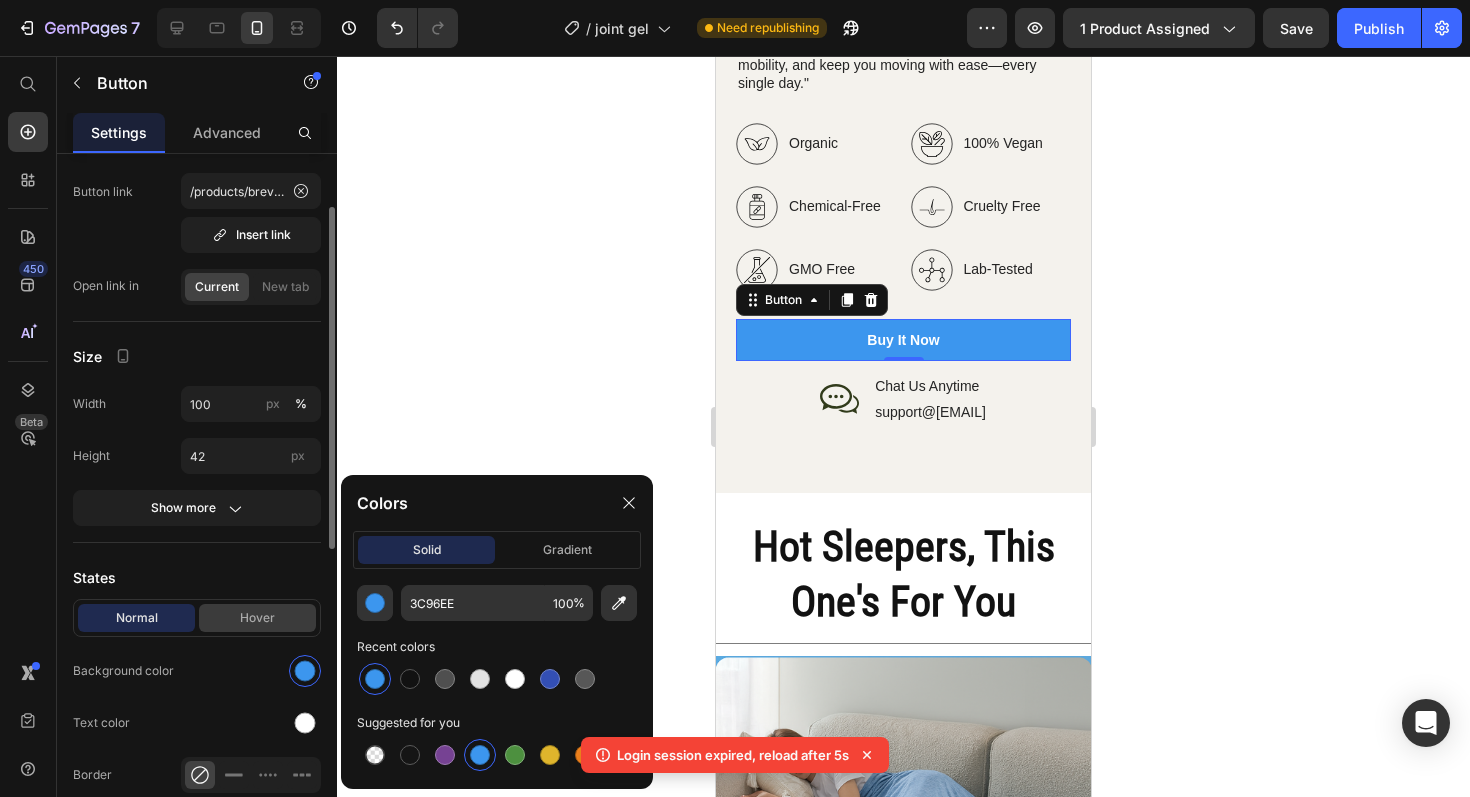 click on "Hover" at bounding box center [257, 618] 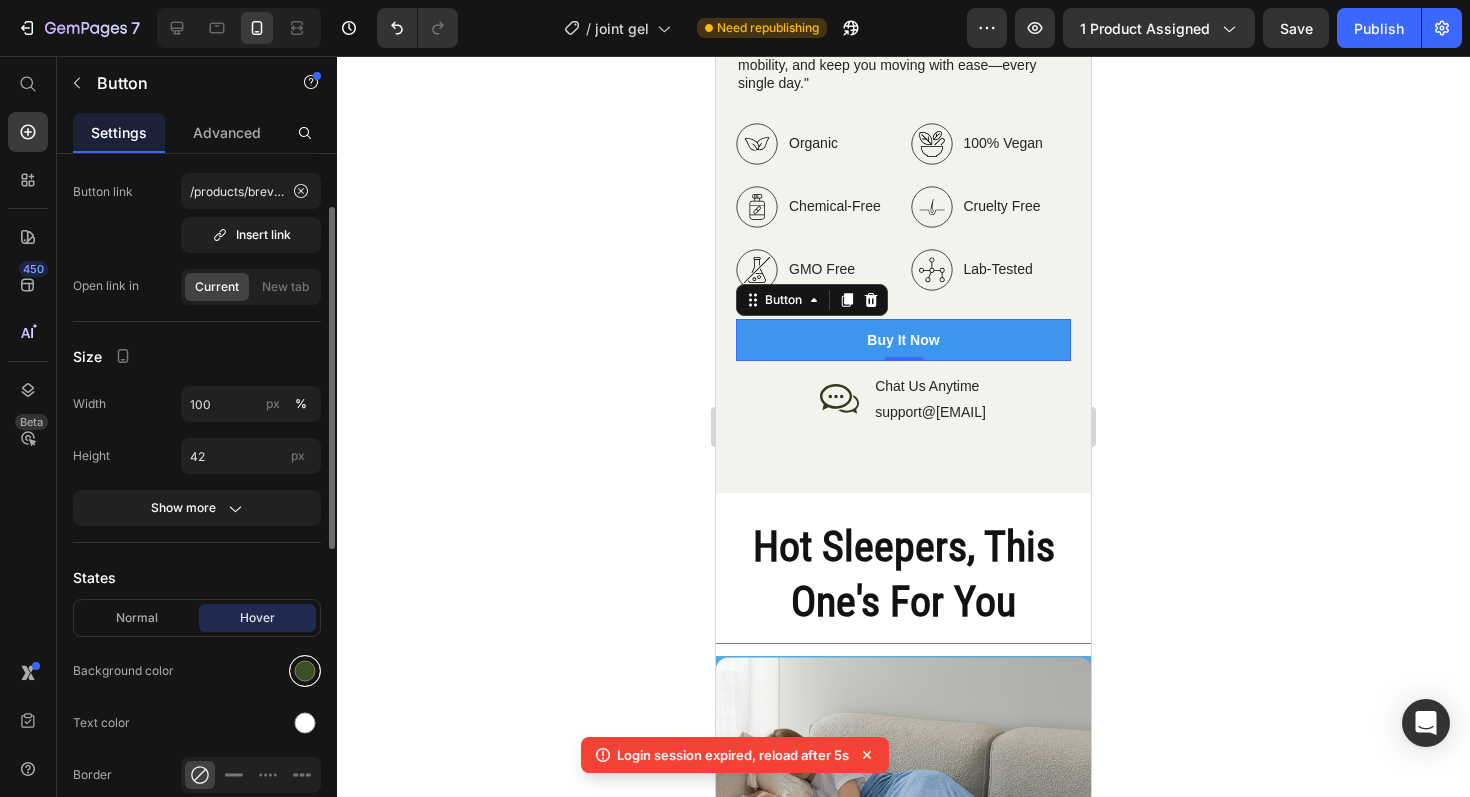 click at bounding box center (305, 671) 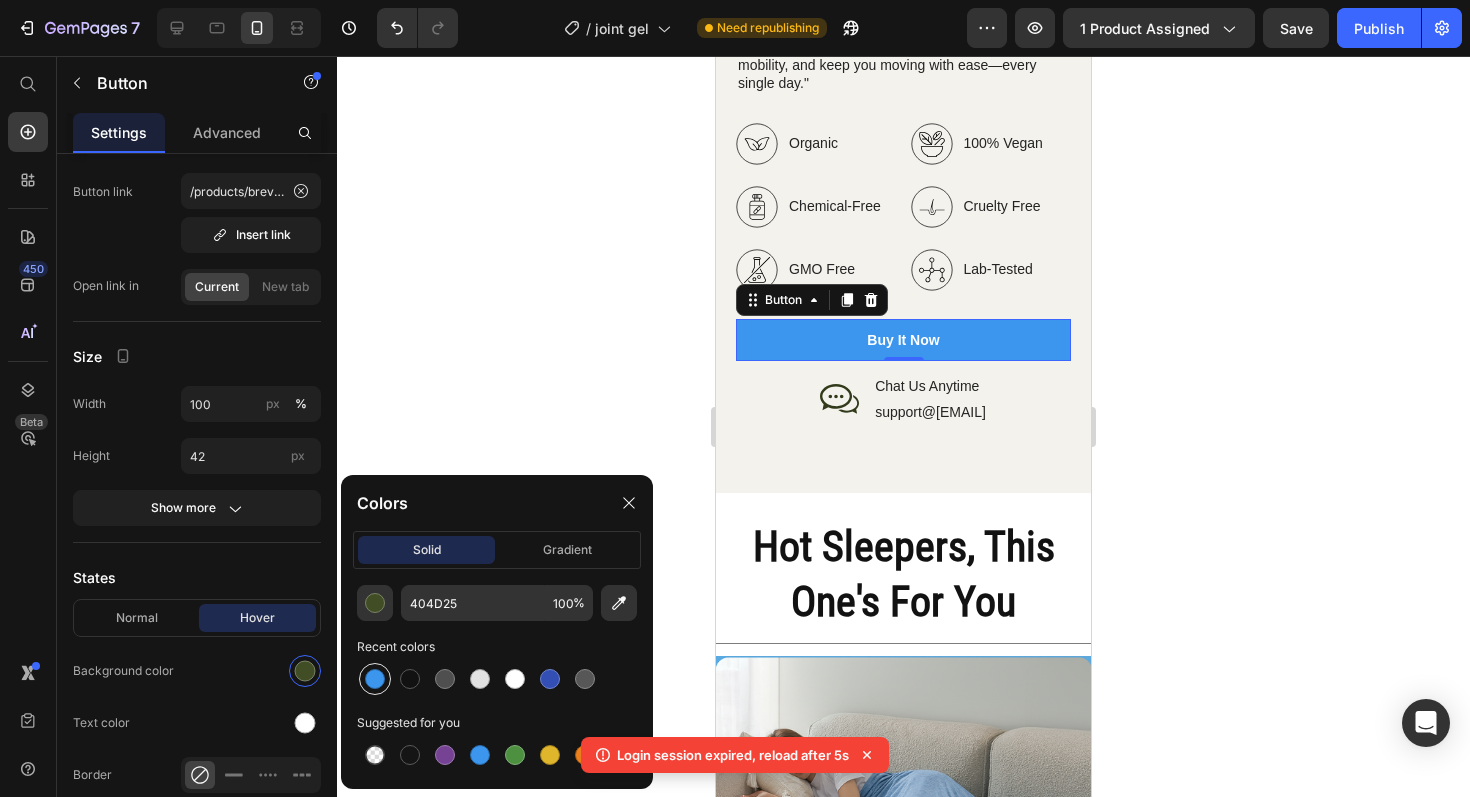 click at bounding box center (375, 679) 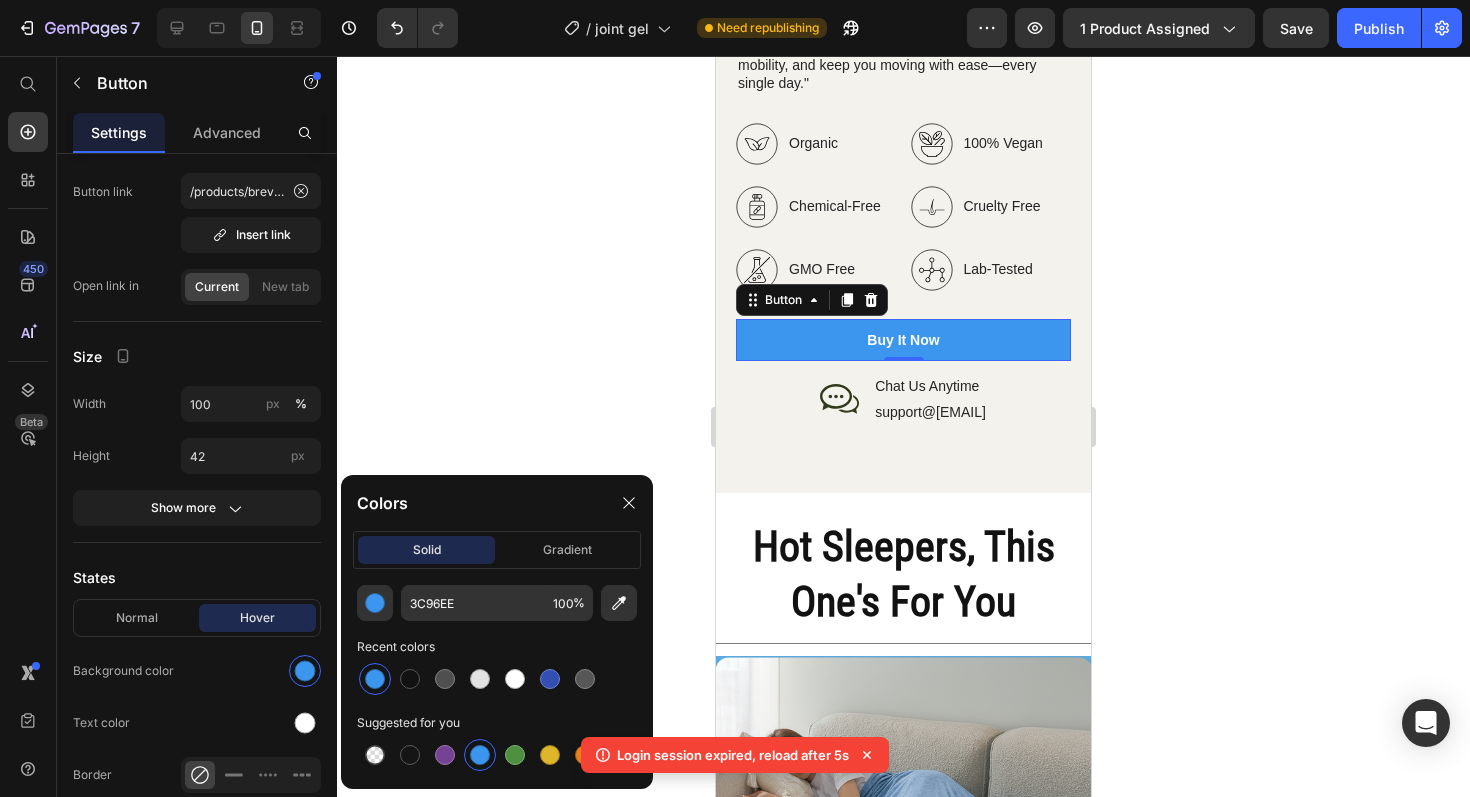 click 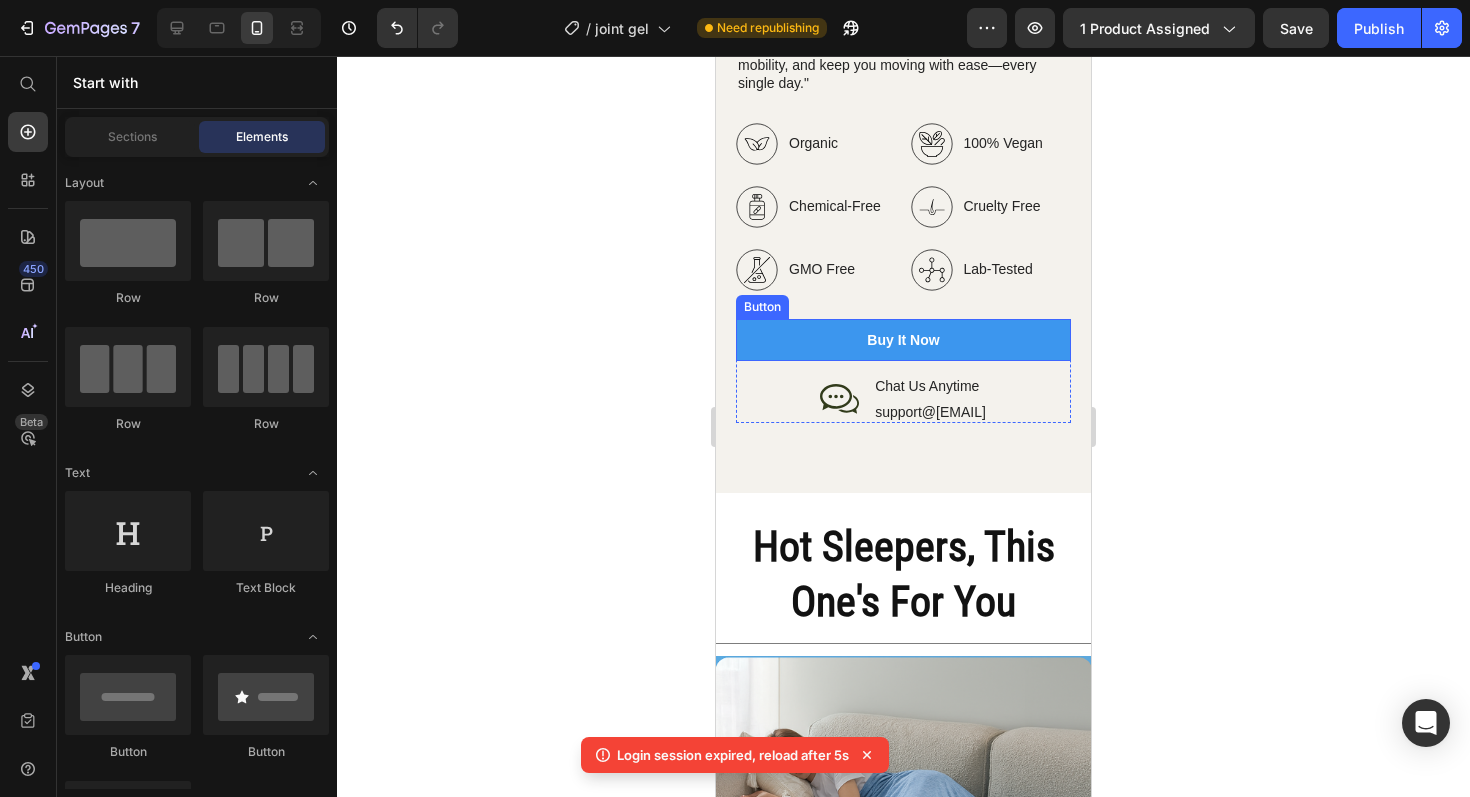 click on "buy it now" at bounding box center [903, 340] 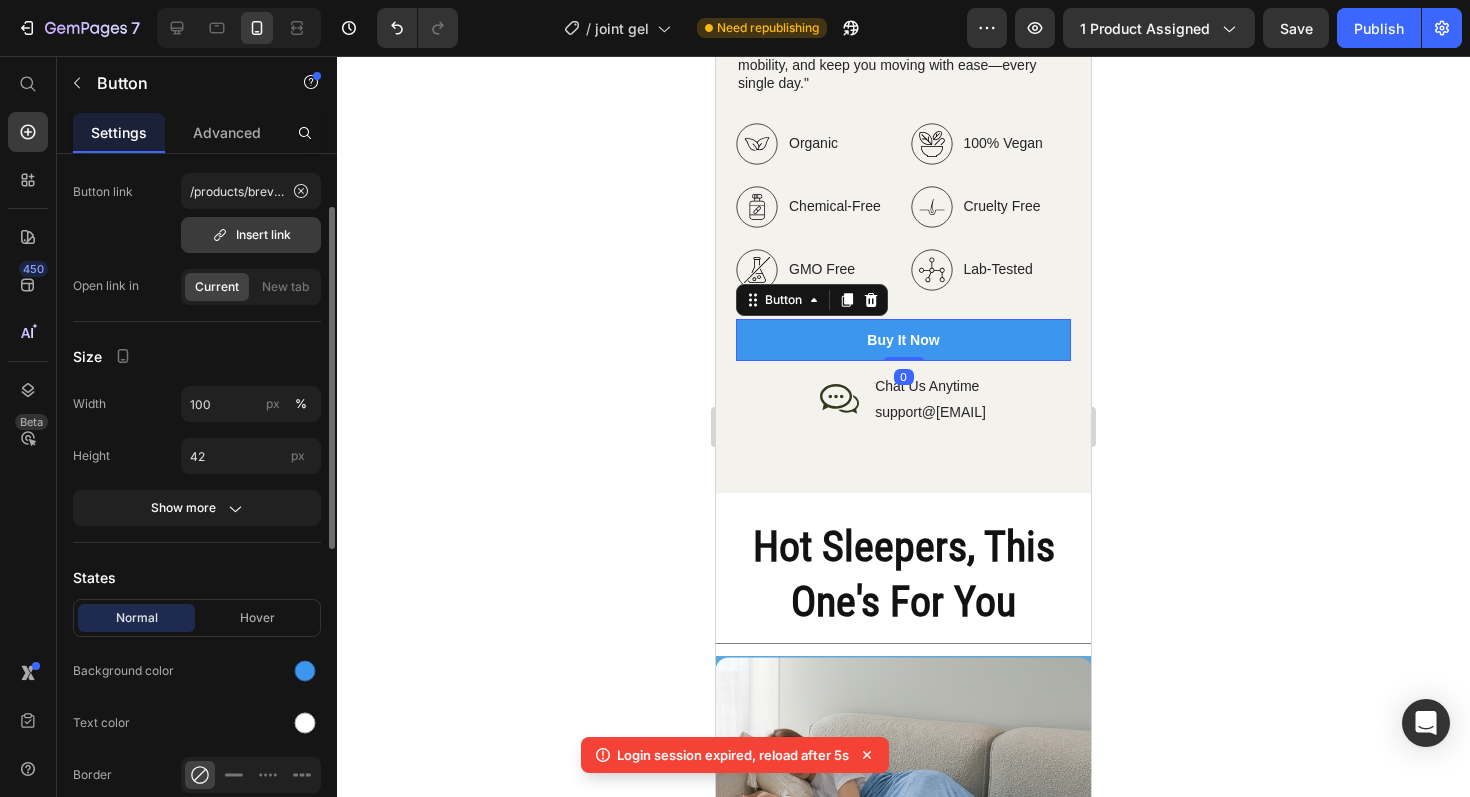 click on "Insert link" at bounding box center (251, 235) 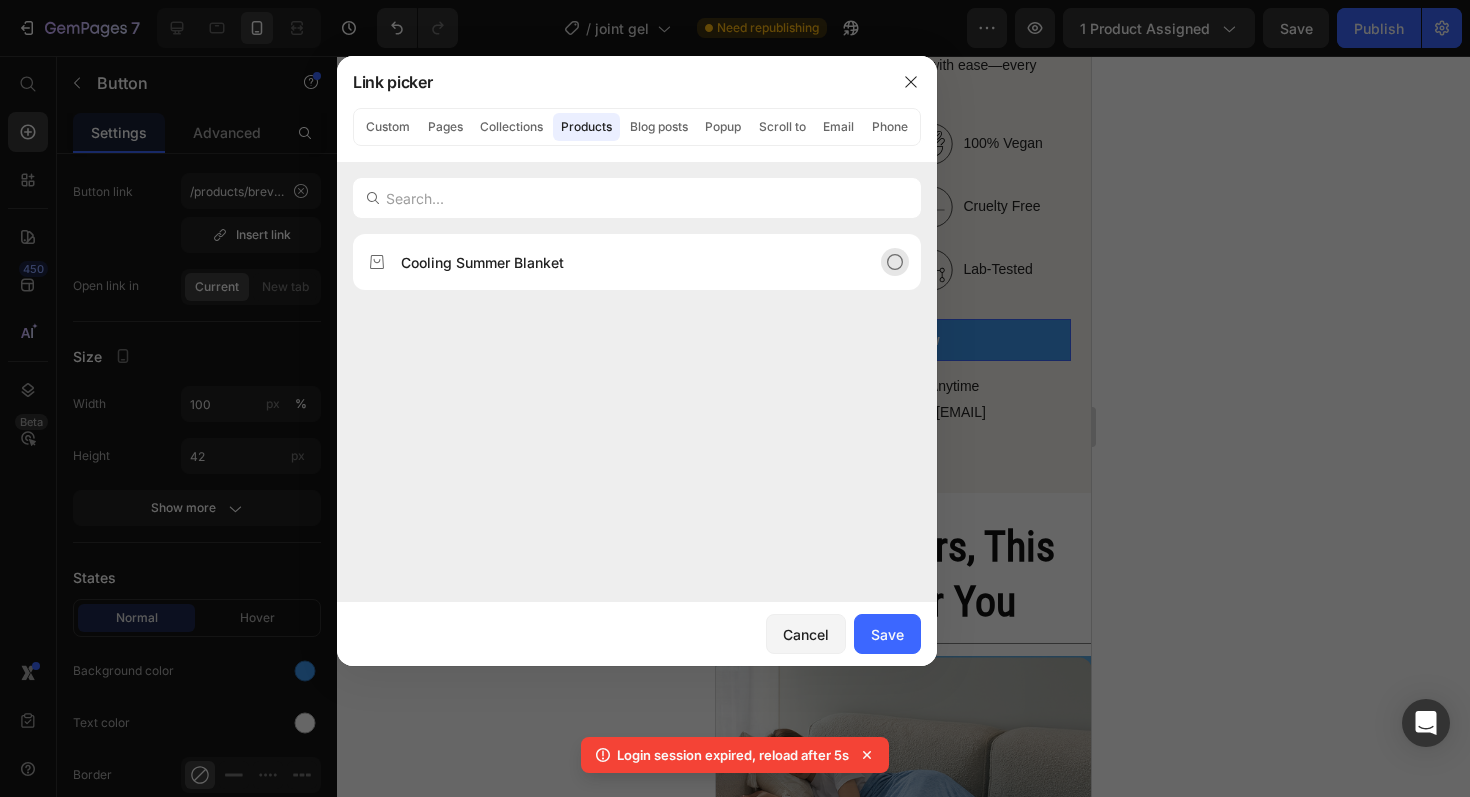 click on "Cooling Summer Blanket" at bounding box center [621, 262] 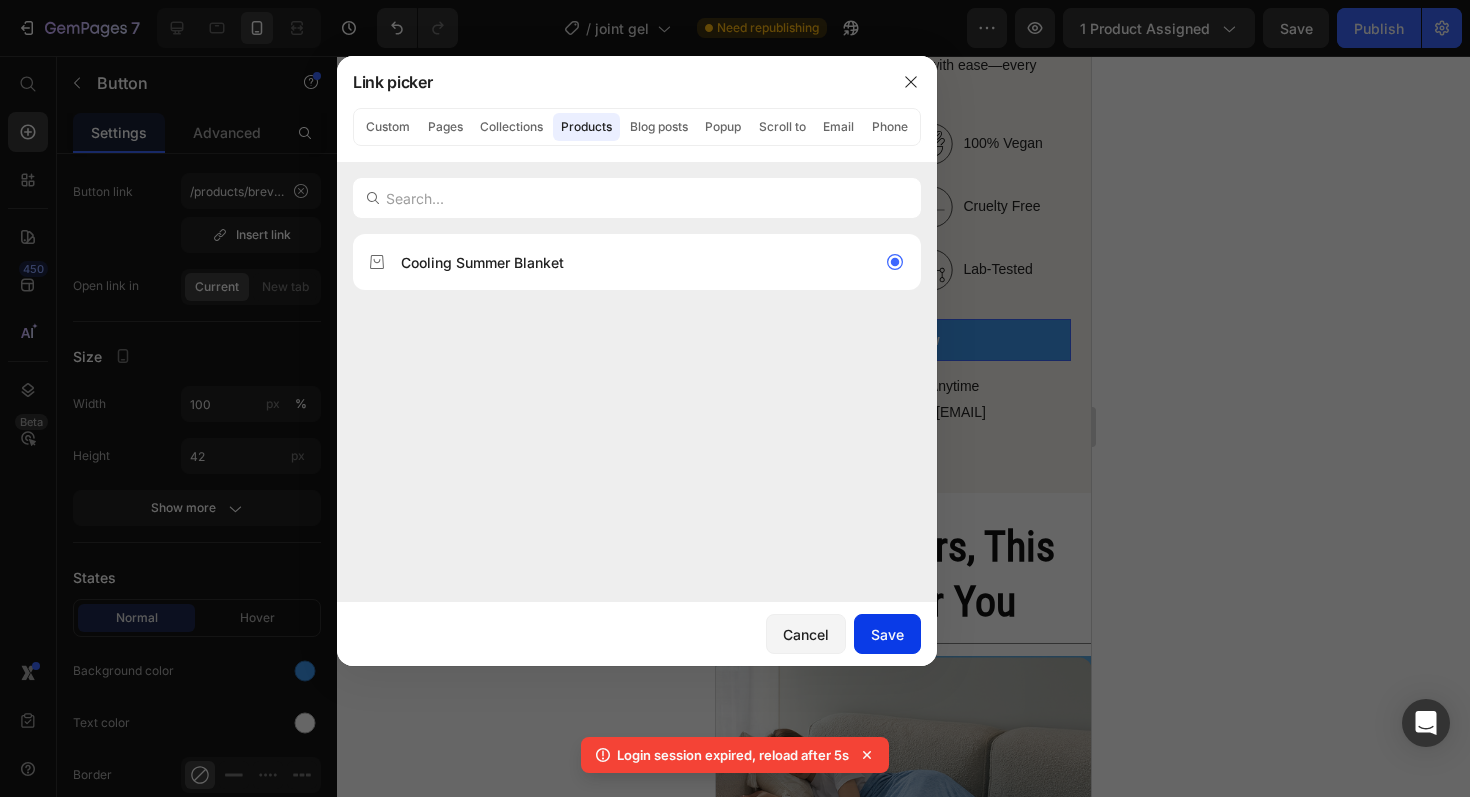 click on "Save" at bounding box center [887, 634] 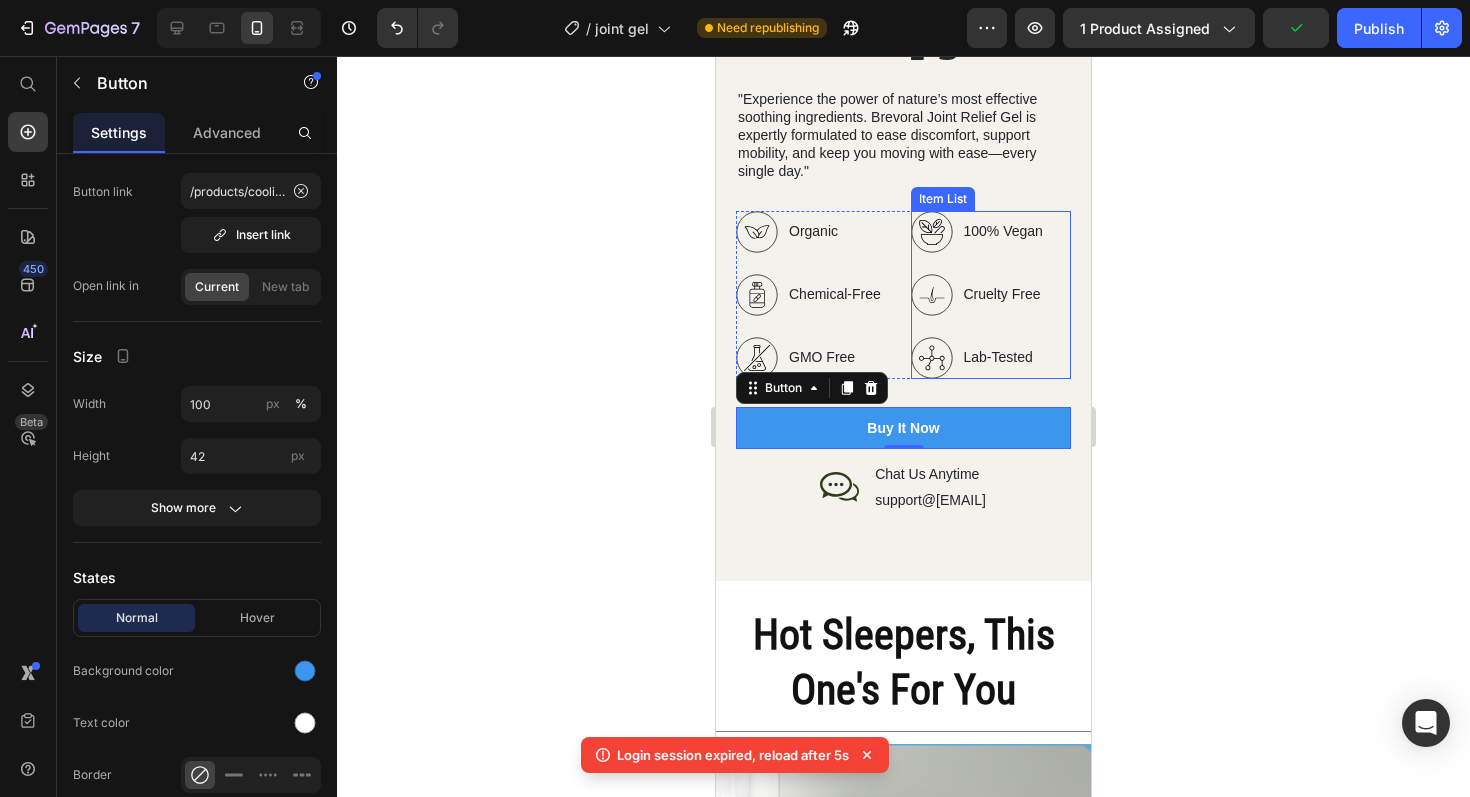 scroll, scrollTop: 2174, scrollLeft: 0, axis: vertical 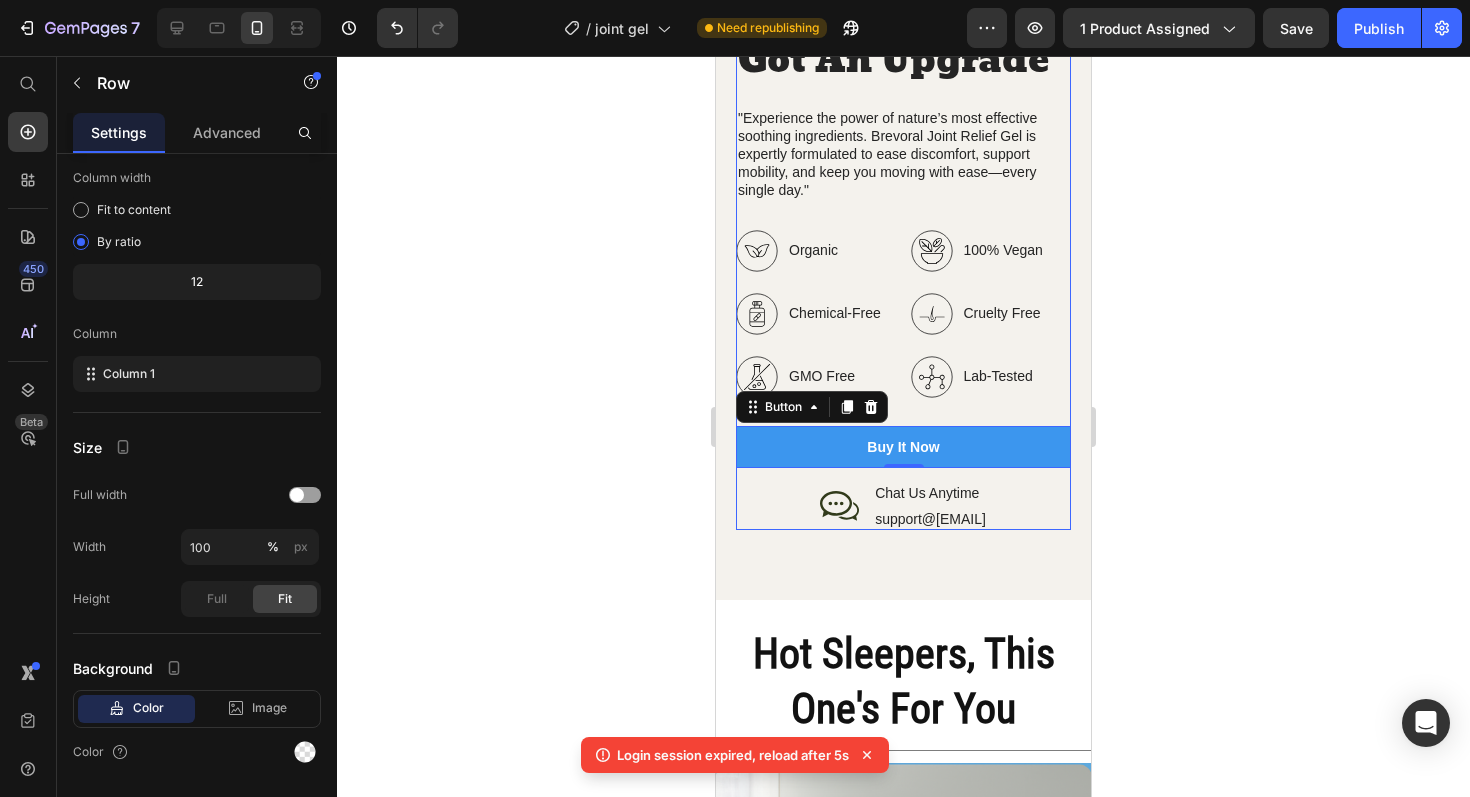 click on "Your Bed Just Got An Upgrade Heading "Experience the power of nature’s most effective soothing ingredients. Brevoral Joint Relief Gel is expertly formulated to ease discomfort, support mobility, and keep you moving with ease—every single day." Text Block
Organic
Chemical-Free
GMO Free Item List
100% Vegan
Cruelty Free
Lab-Tested Item List Row
Organic
100% Vegan Item List
Sulfate-Free
Cruelty Free Item List
Paraben-Free
Lab-Tested Item List Row buy it now Button   0
Icon Chat Us Anytime Text Block support@noroa.org Text Block Row Row" at bounding box center (903, 249) 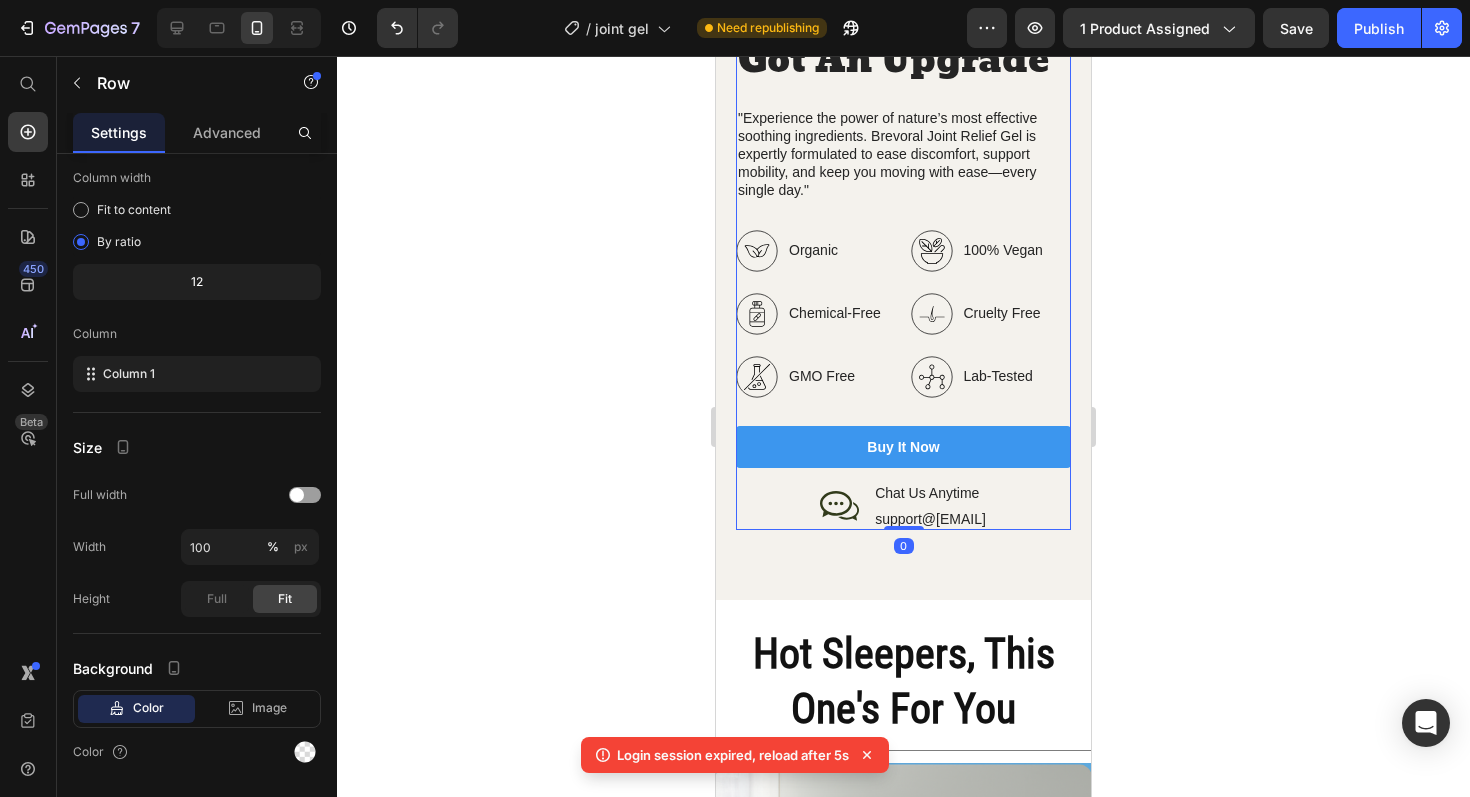 scroll, scrollTop: 0, scrollLeft: 0, axis: both 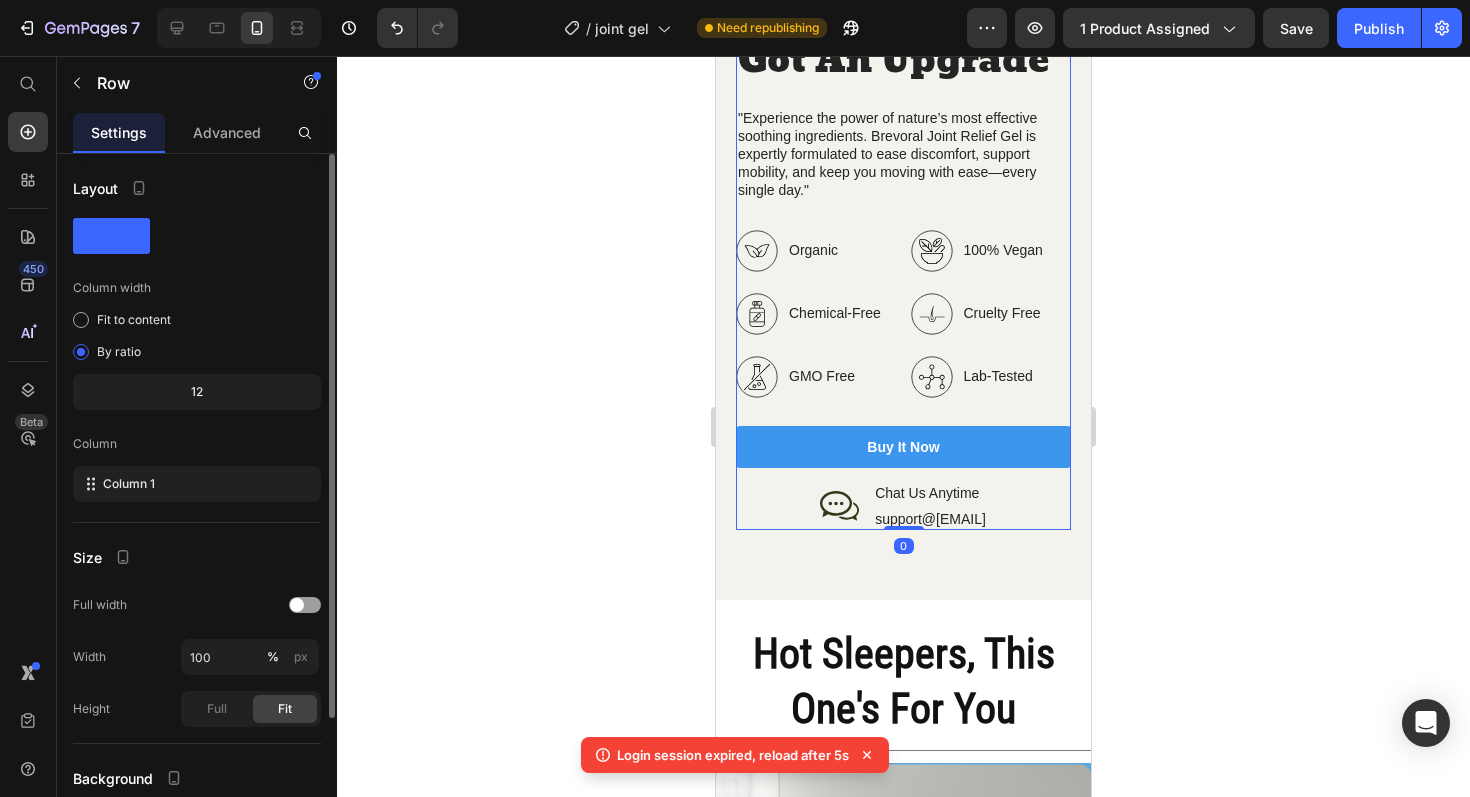 click on "100% Vegan" at bounding box center (978, 251) 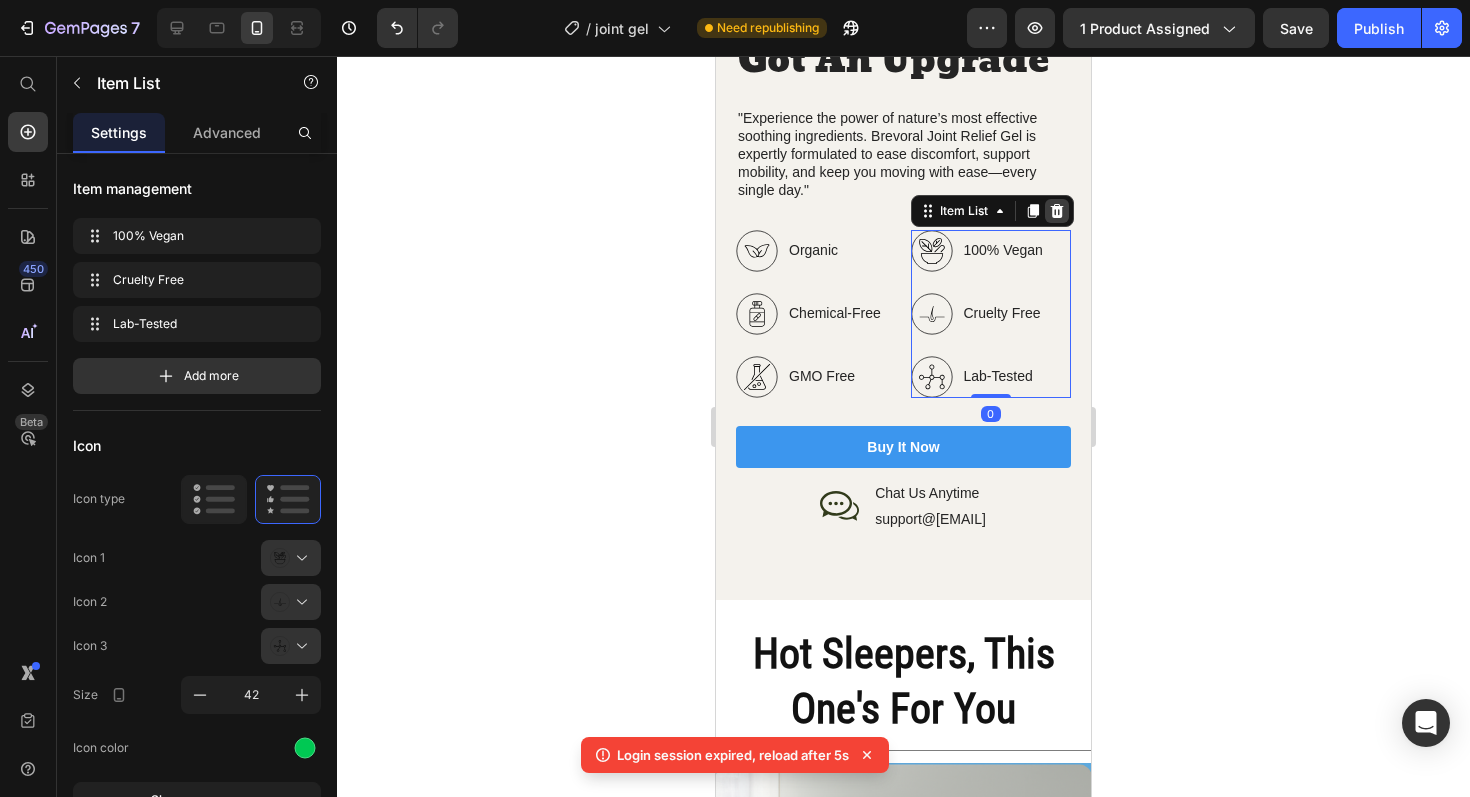 click 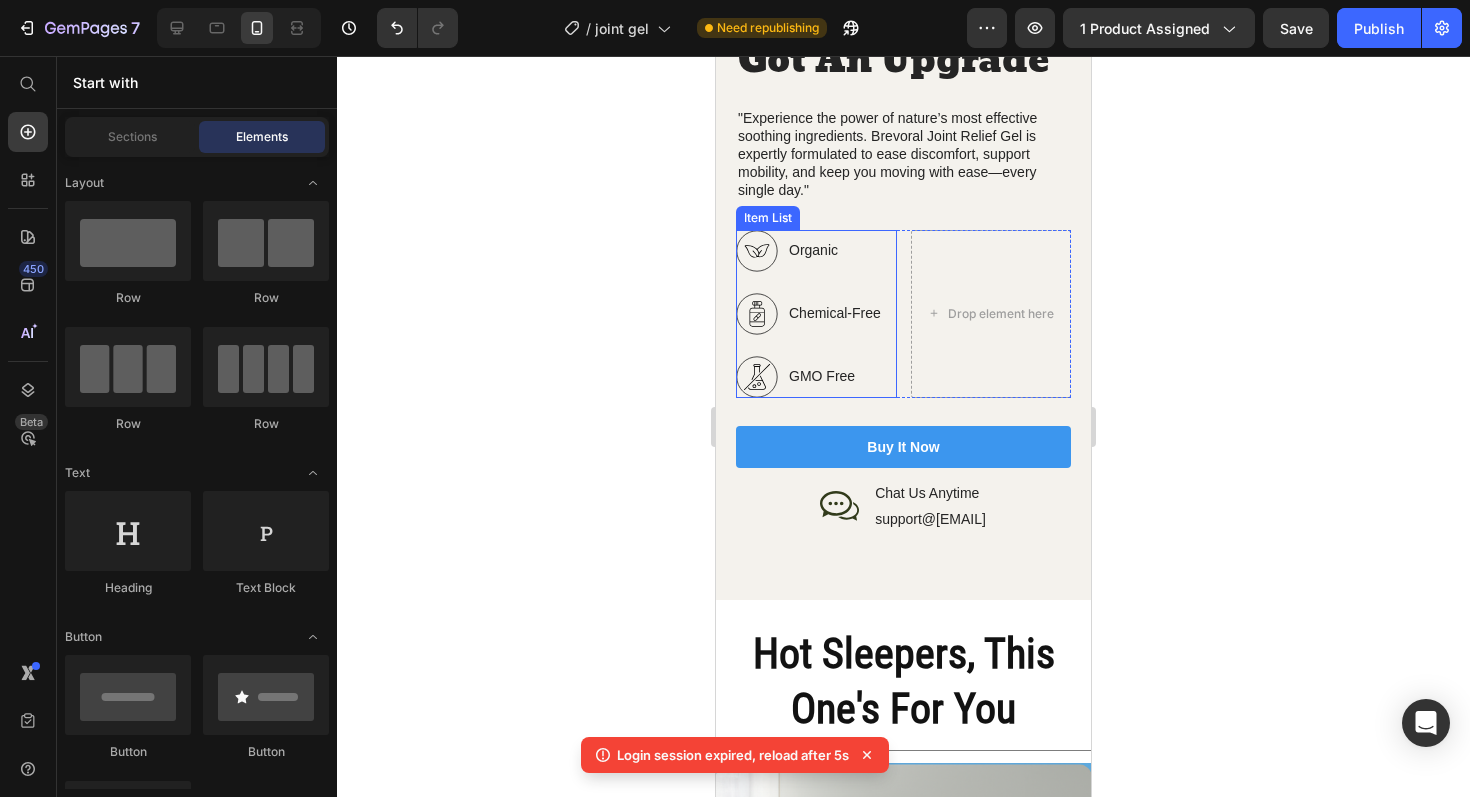 click on "Organic" at bounding box center [835, 250] 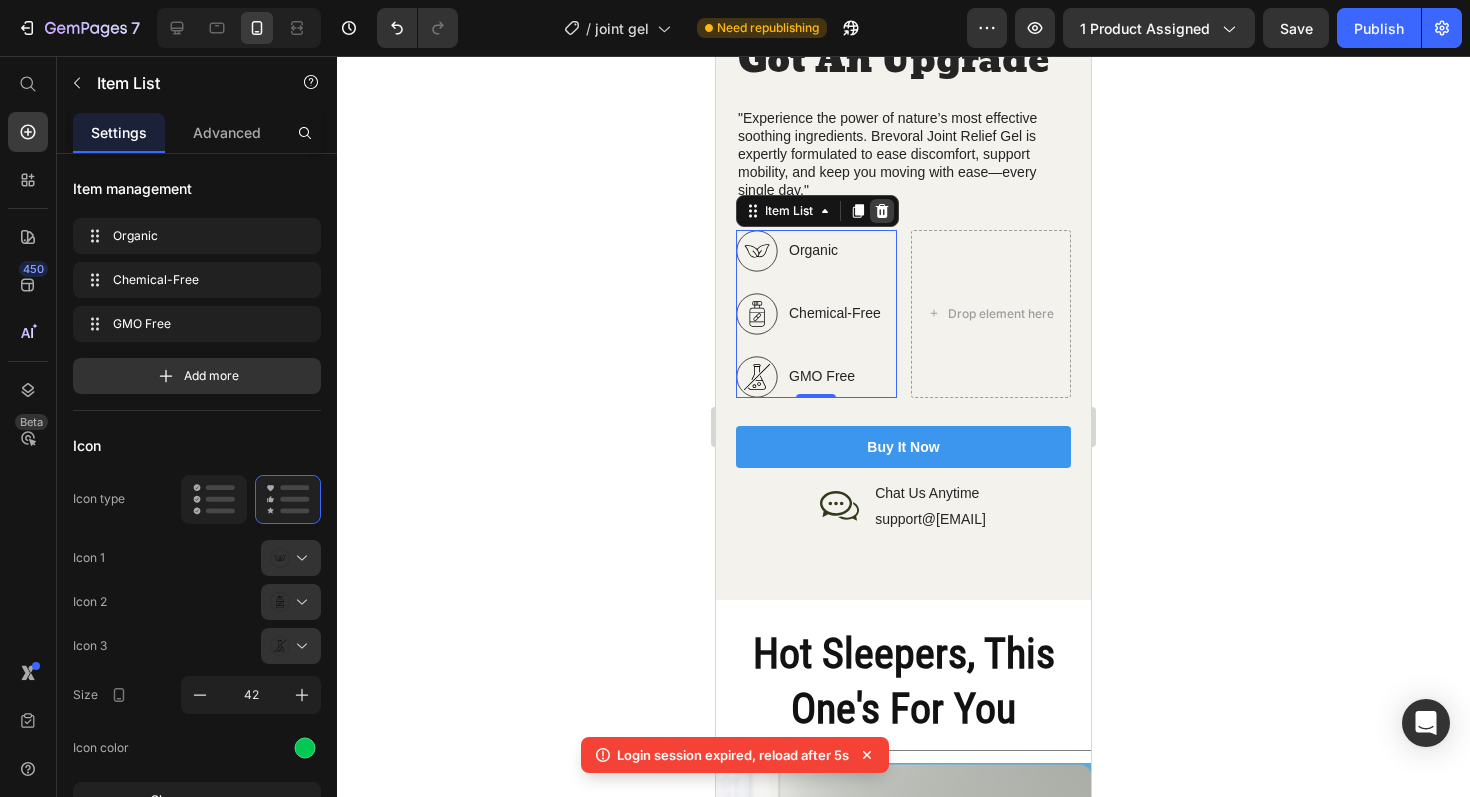 click 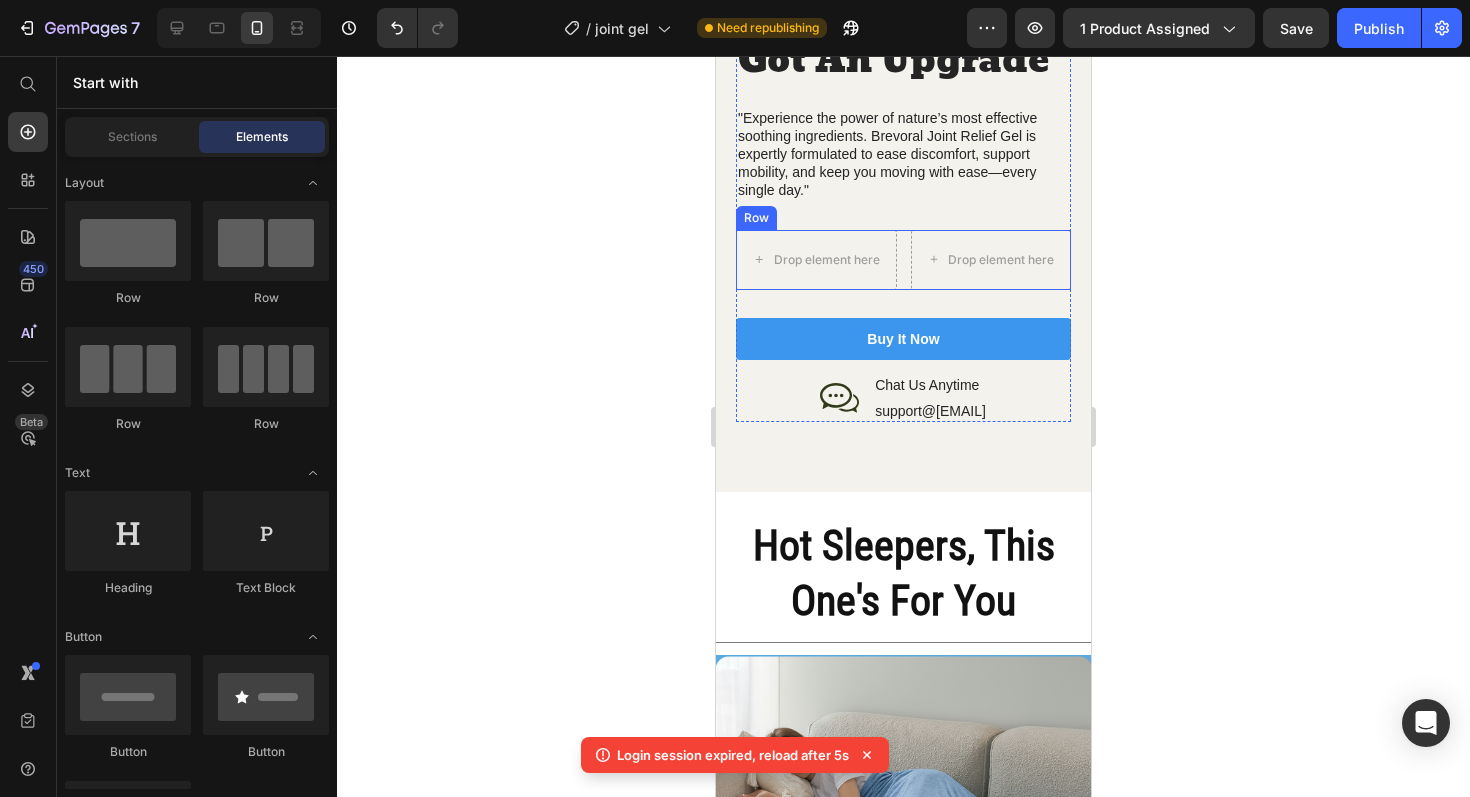 click on "Row" at bounding box center [756, 218] 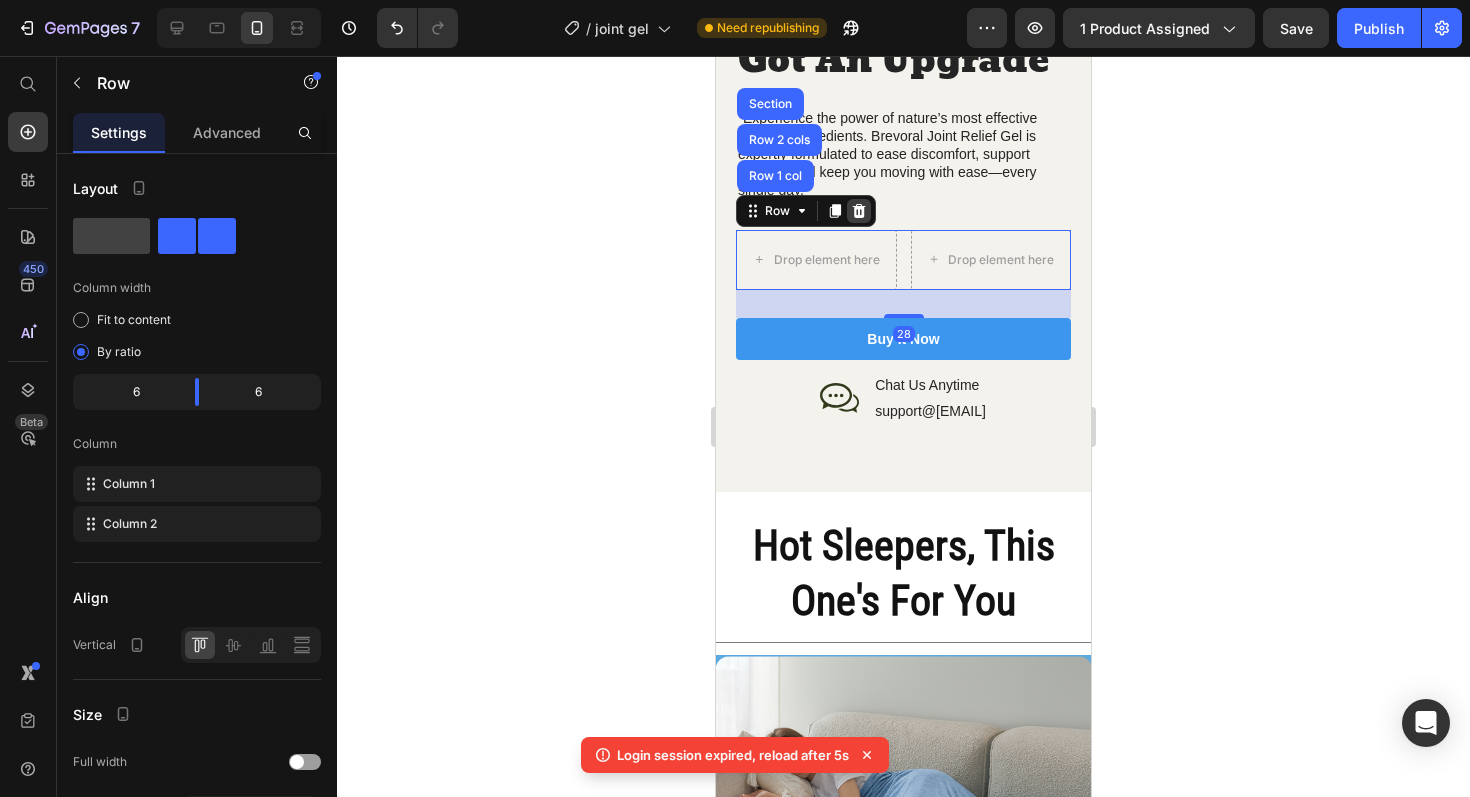 click 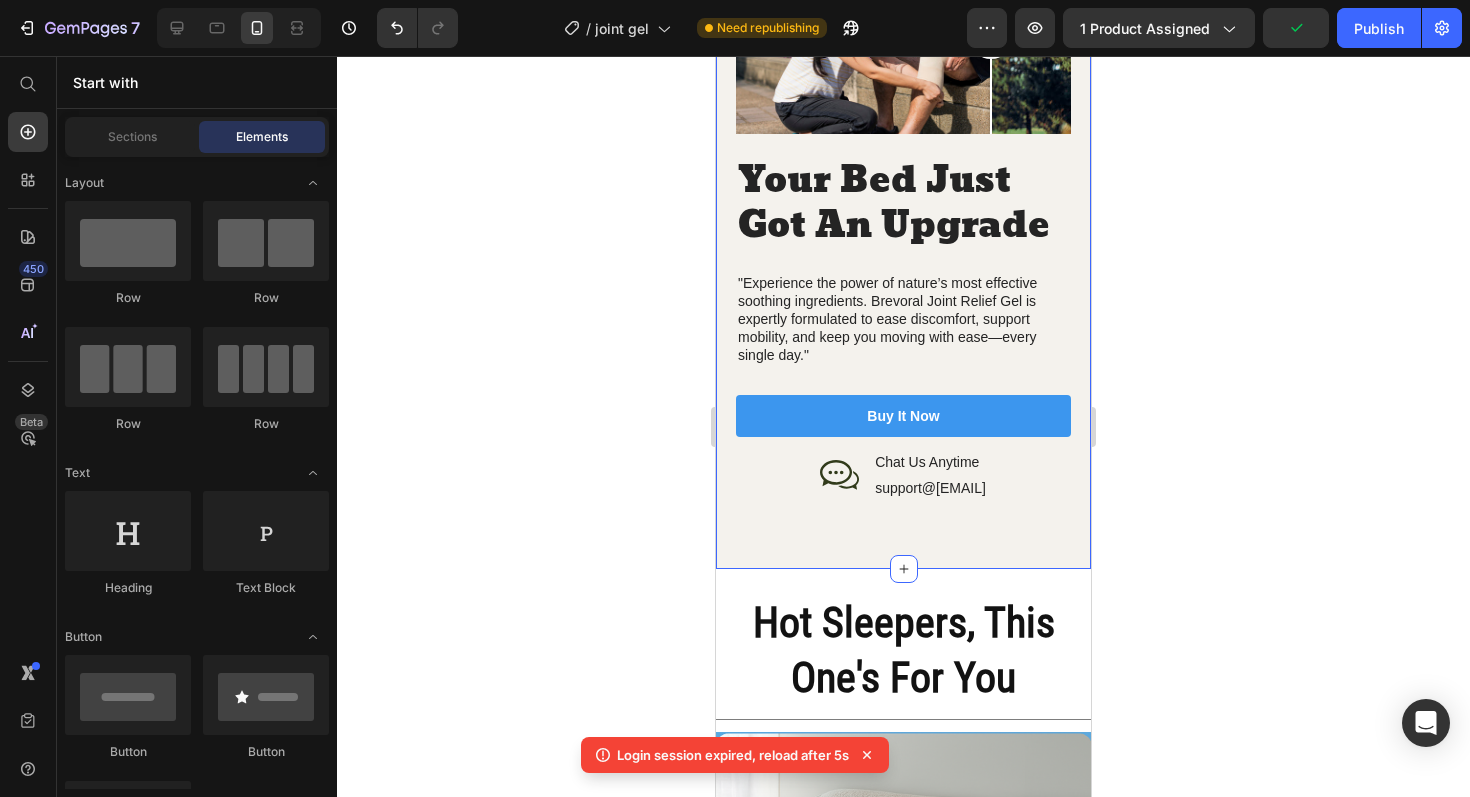 scroll, scrollTop: 1977, scrollLeft: 0, axis: vertical 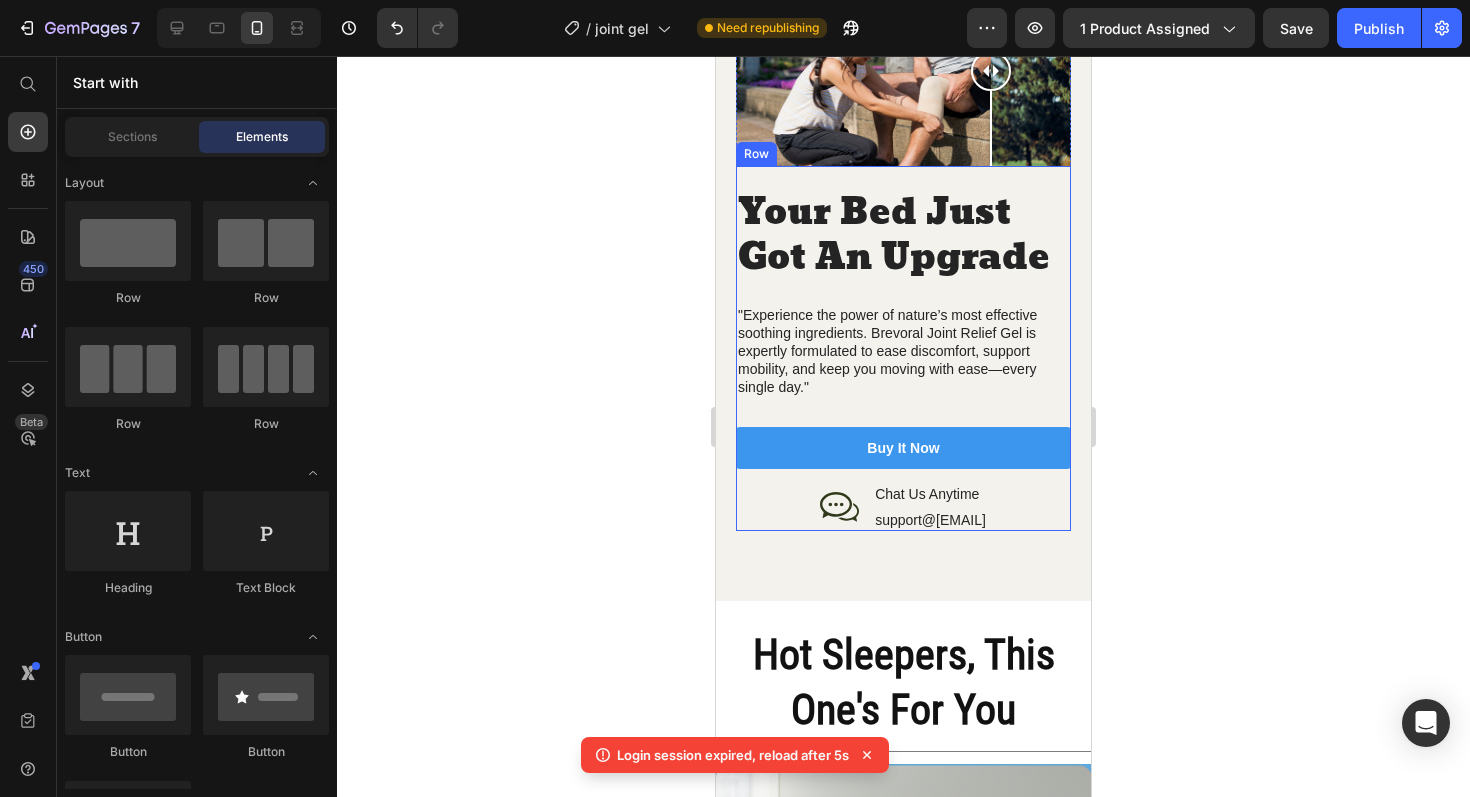 click on ""Experience the power of nature’s most effective soothing ingredients. Brevoral Joint Relief Gel is expertly formulated to ease discomfort, support mobility, and keep you moving with ease—every single day."" at bounding box center (903, 351) 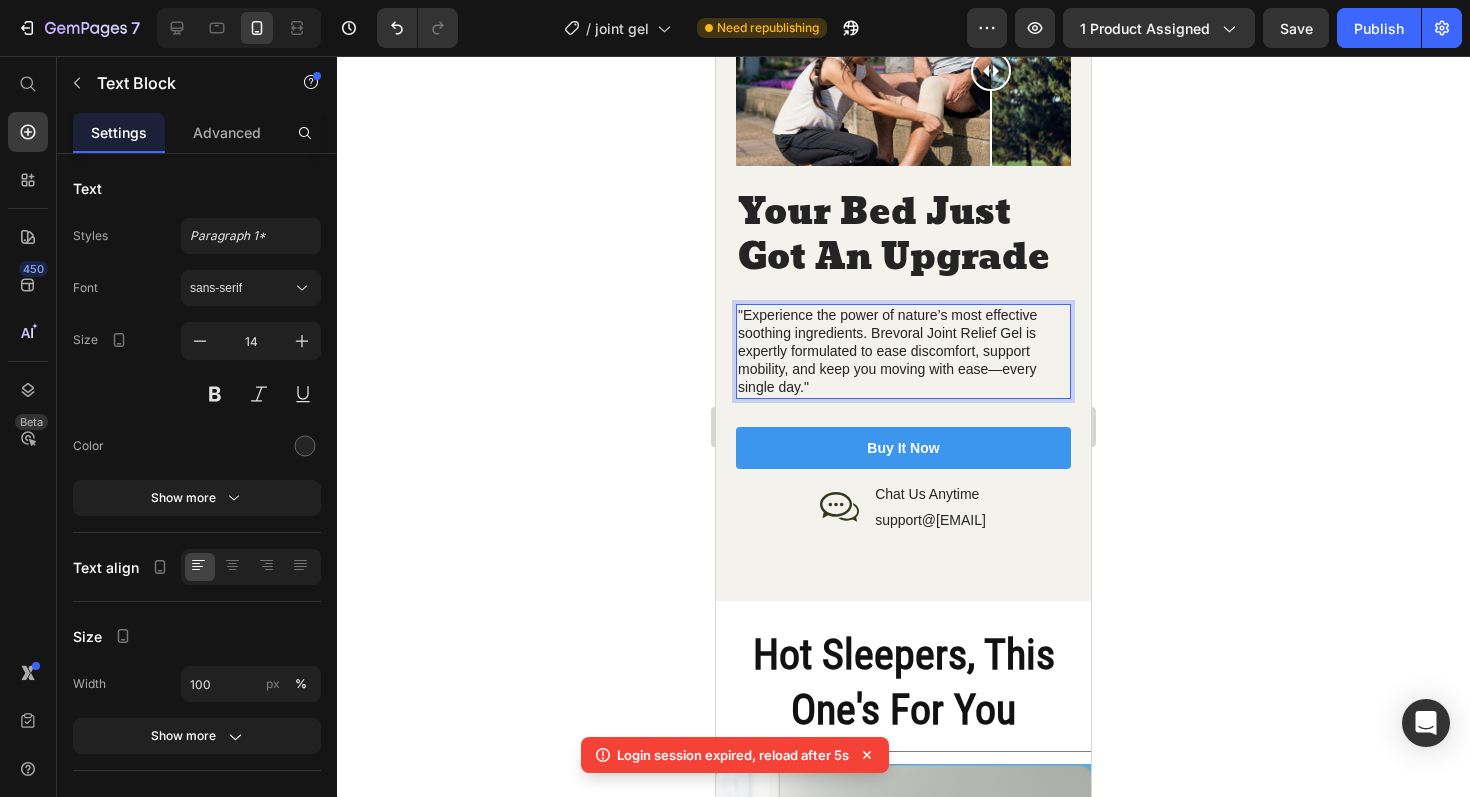 click on ""Experience the power of nature’s most effective soothing ingredients. Brevoral Joint Relief Gel is expertly formulated to ease discomfort, support mobility, and keep you moving with ease—every single day."" at bounding box center [903, 351] 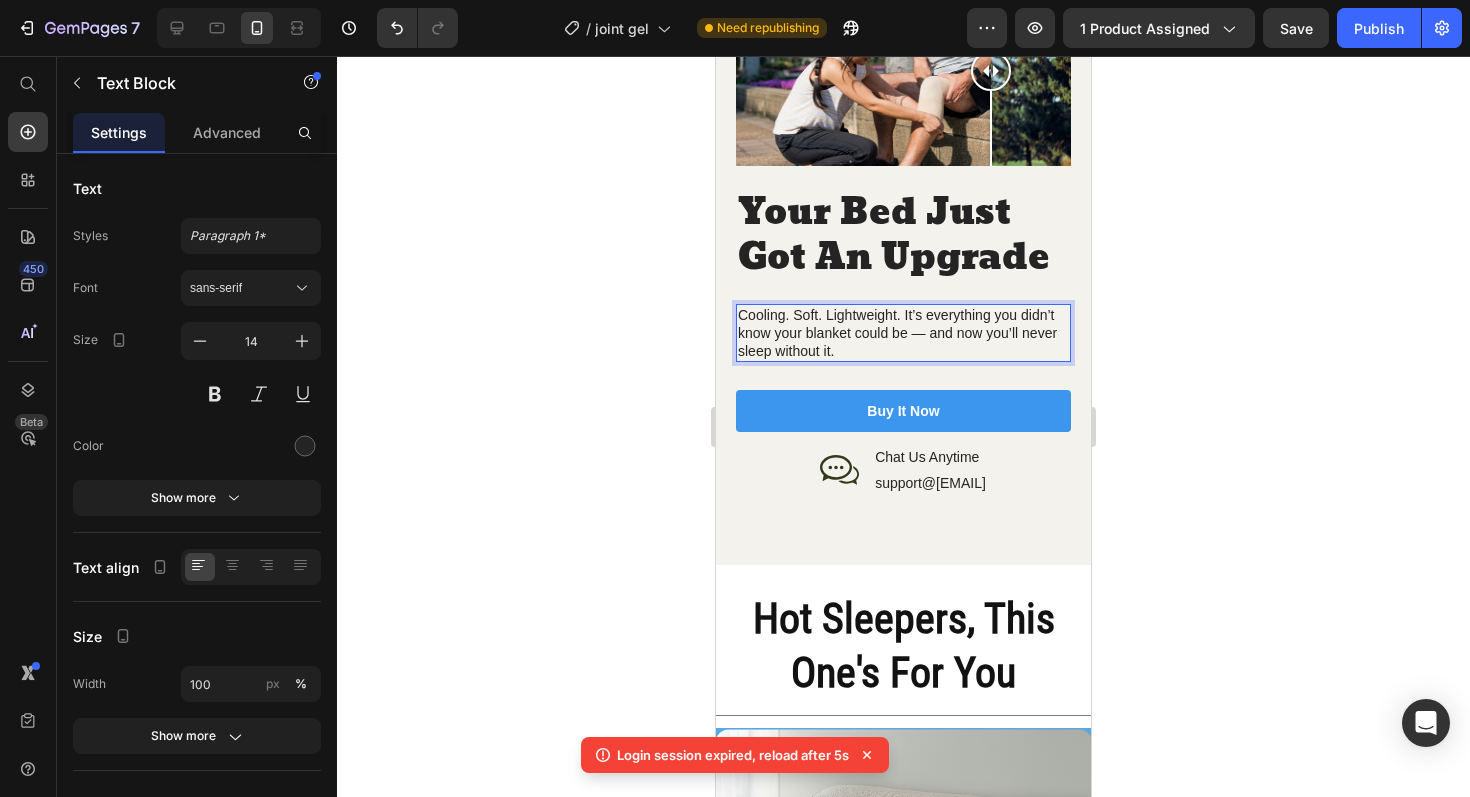 click 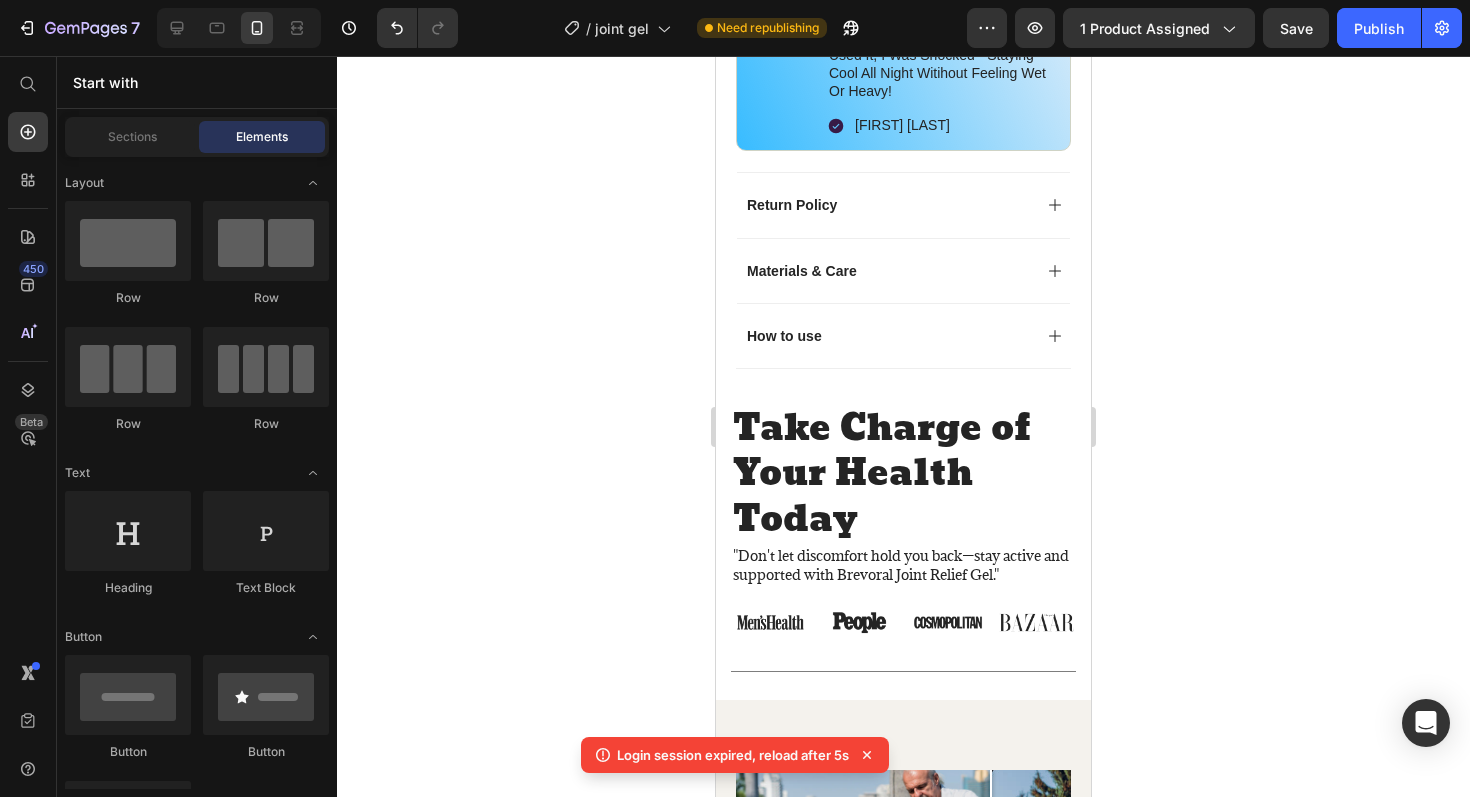scroll, scrollTop: 1108, scrollLeft: 0, axis: vertical 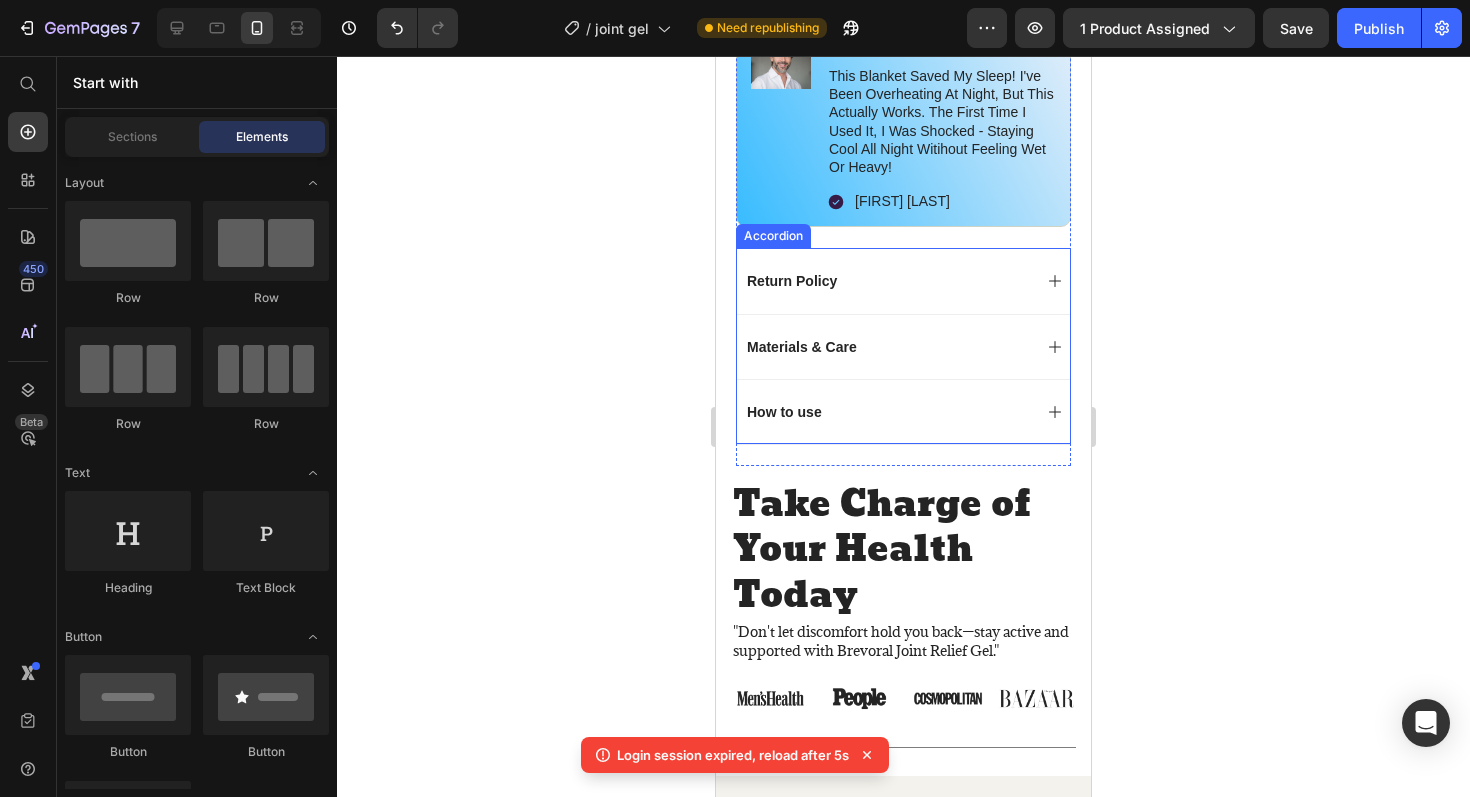 click on "How to use" at bounding box center (887, 412) 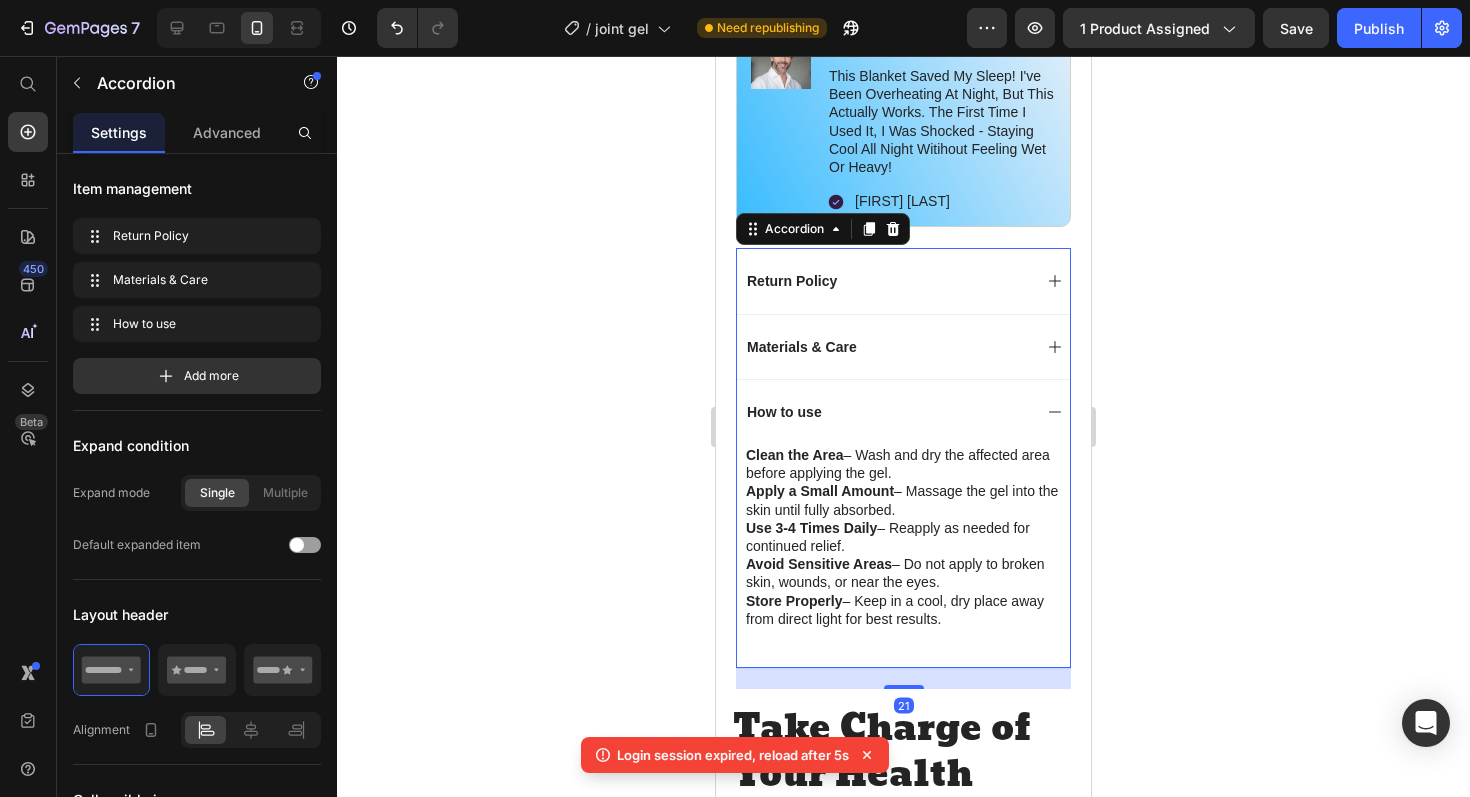 click 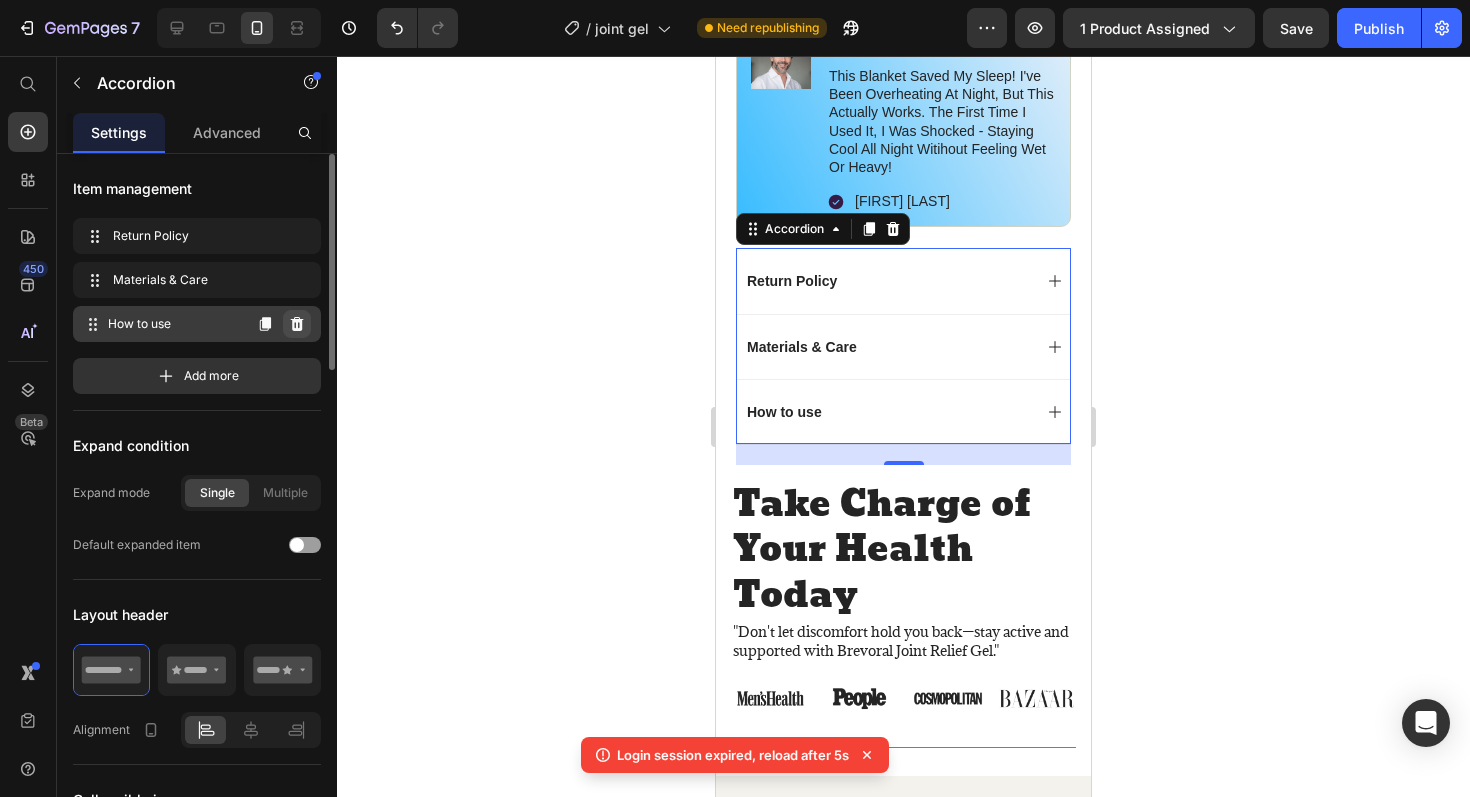click 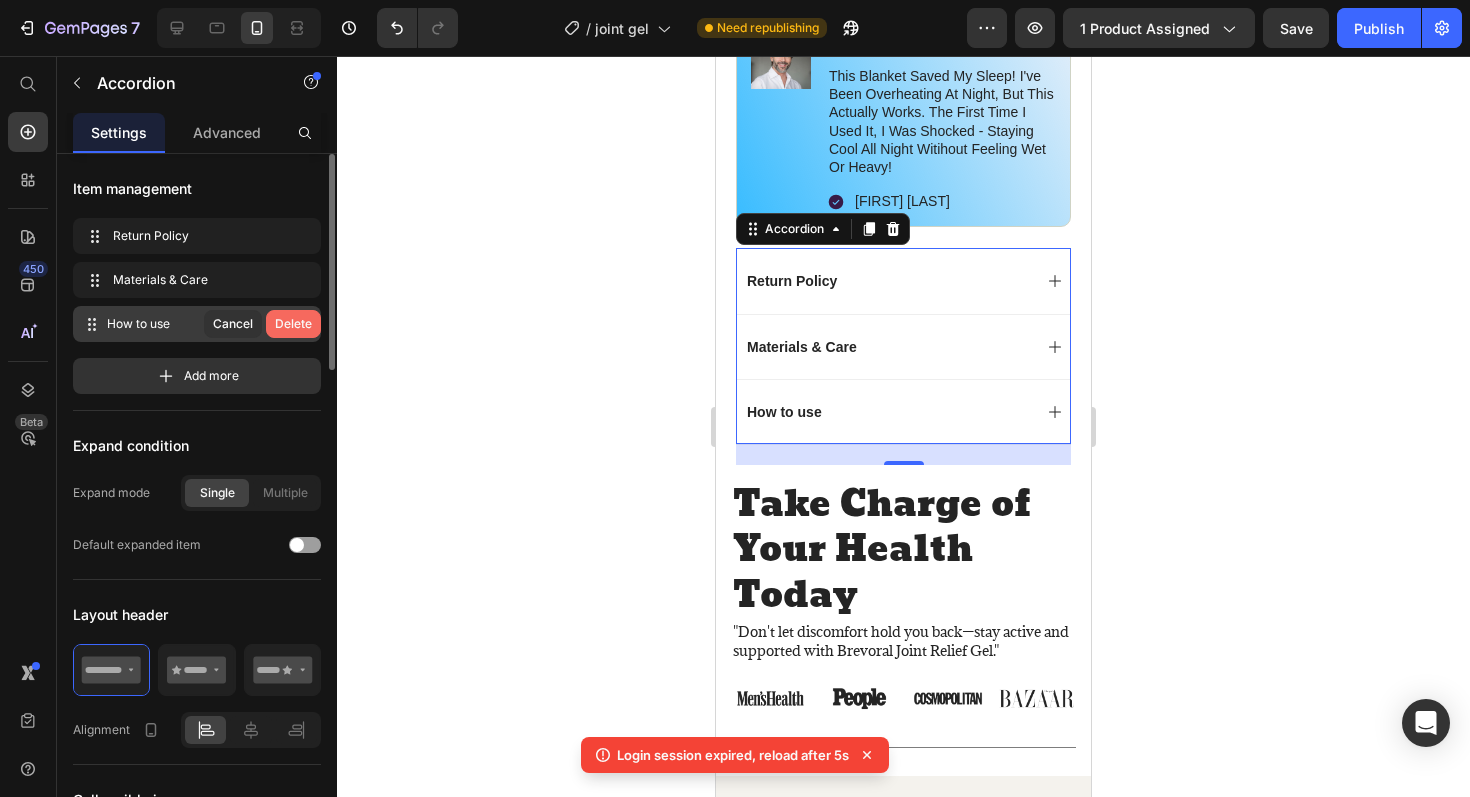 click on "Delete" at bounding box center (293, 324) 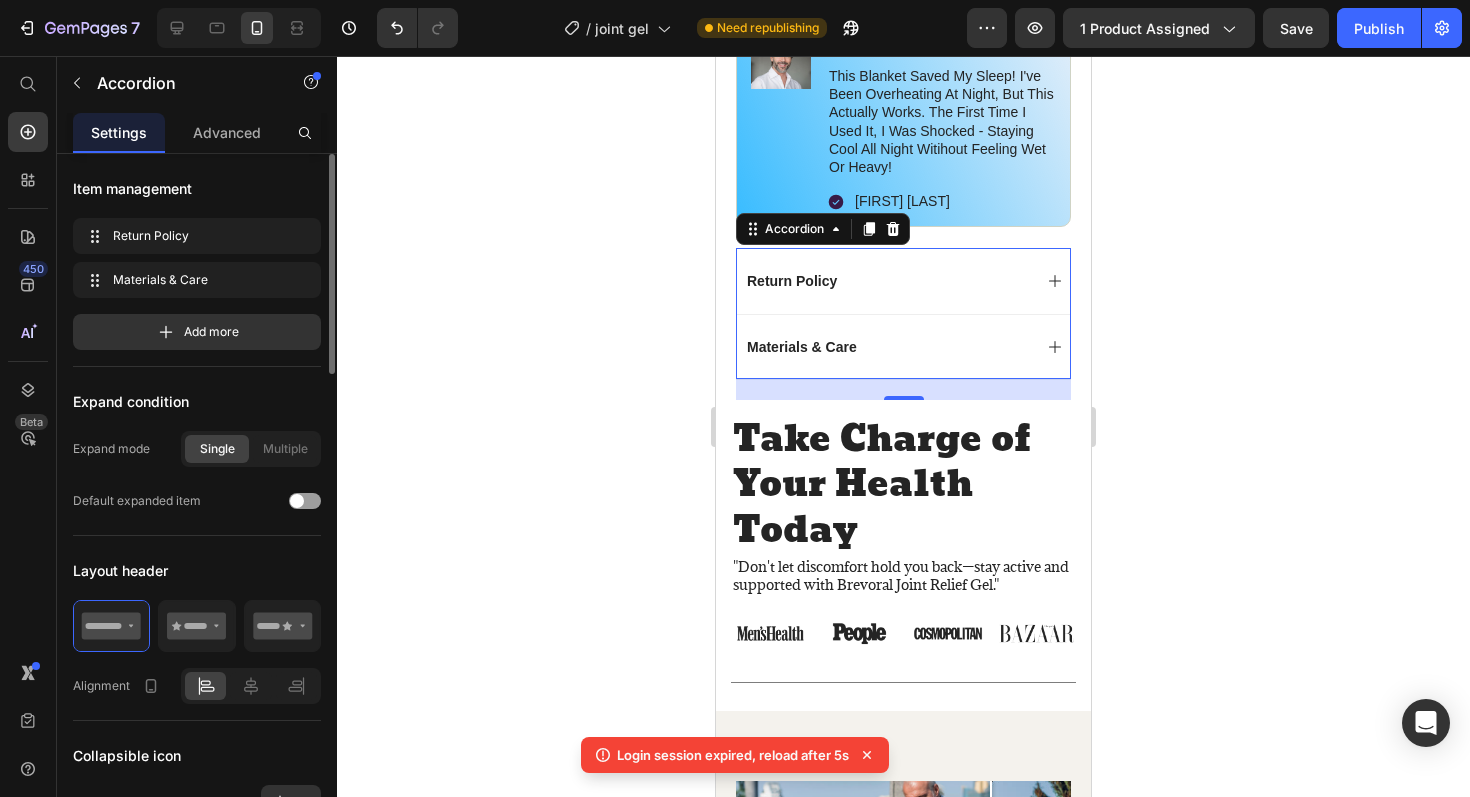 click 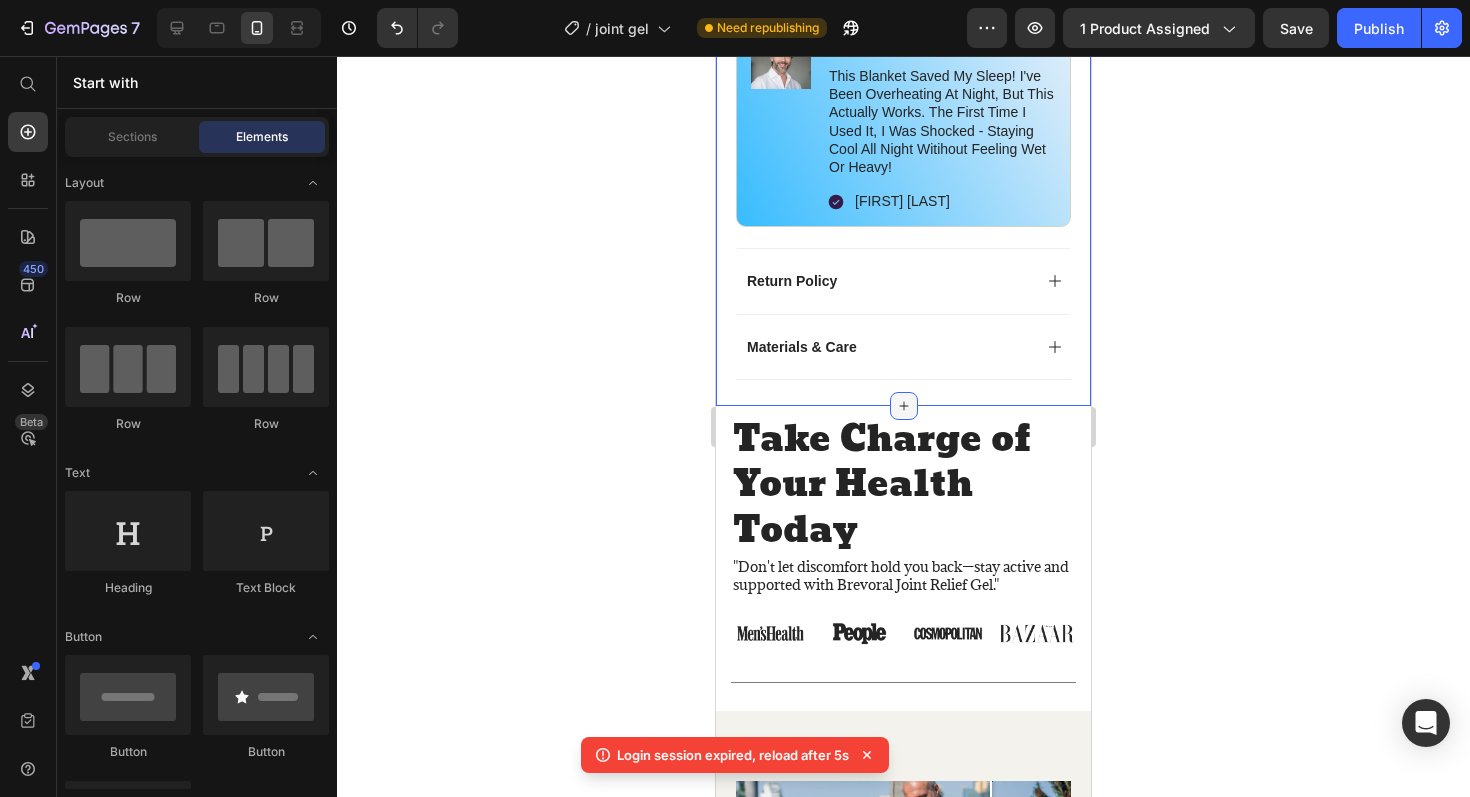 click 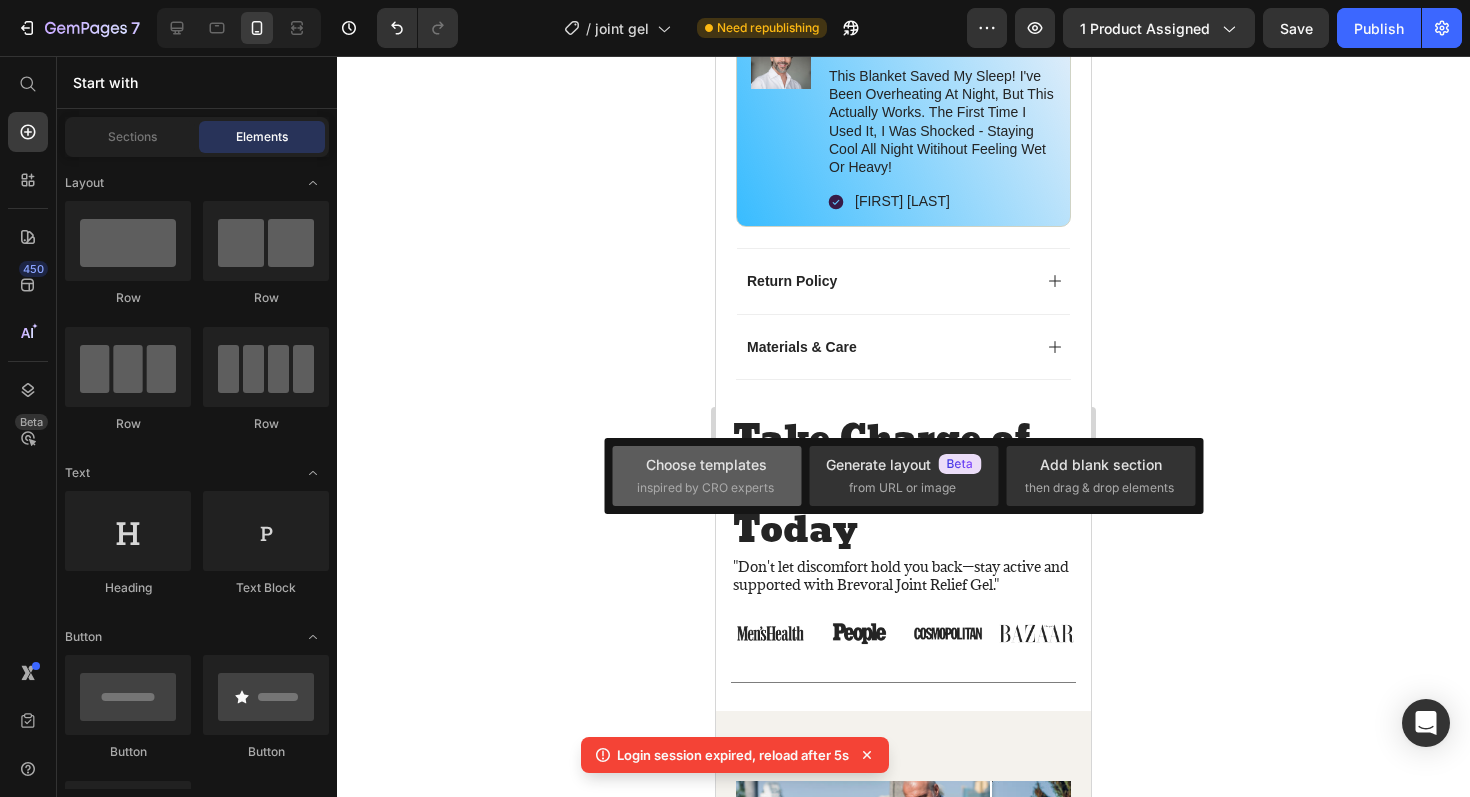 click on "Choose templates" at bounding box center [706, 464] 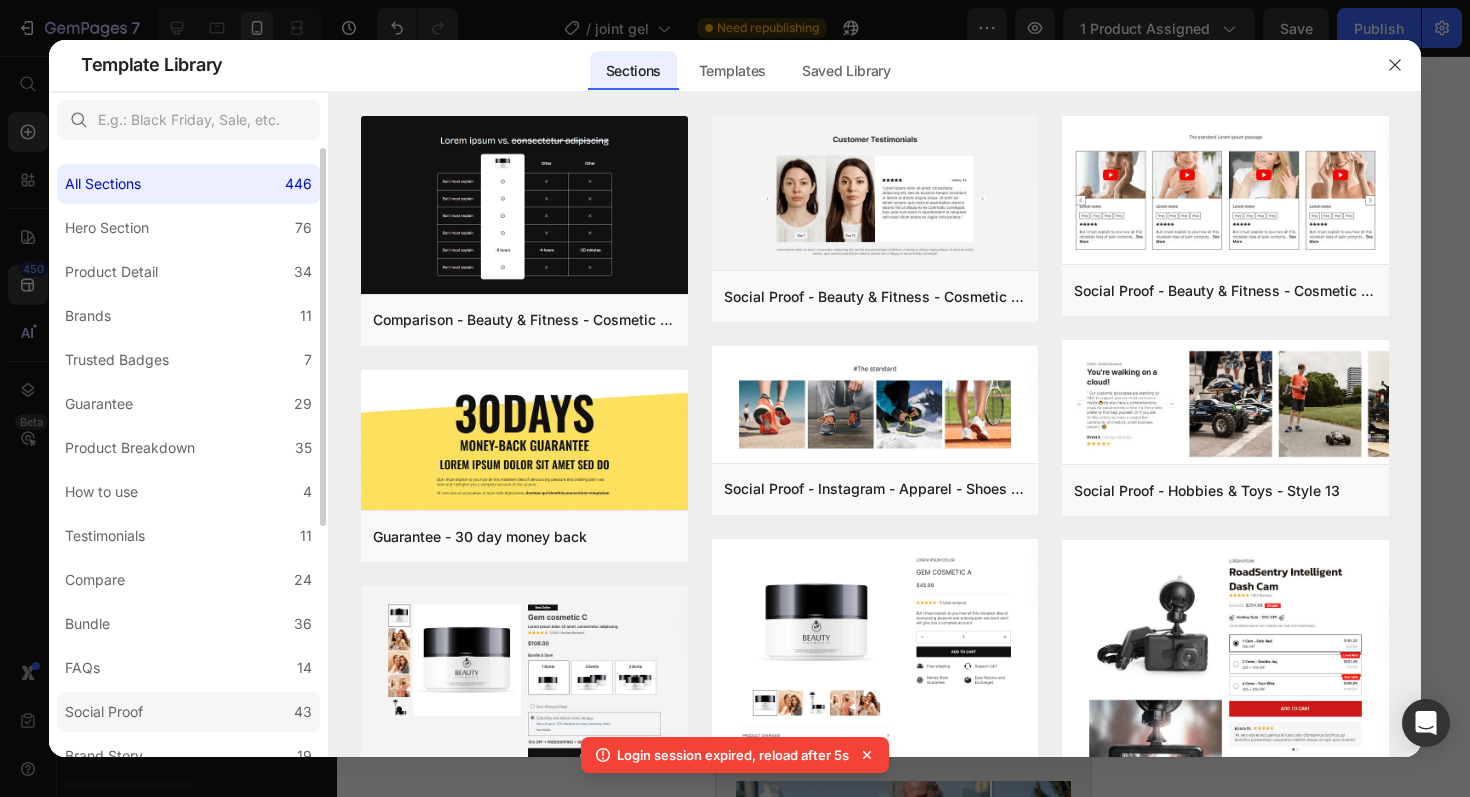 click on "Social Proof 43" 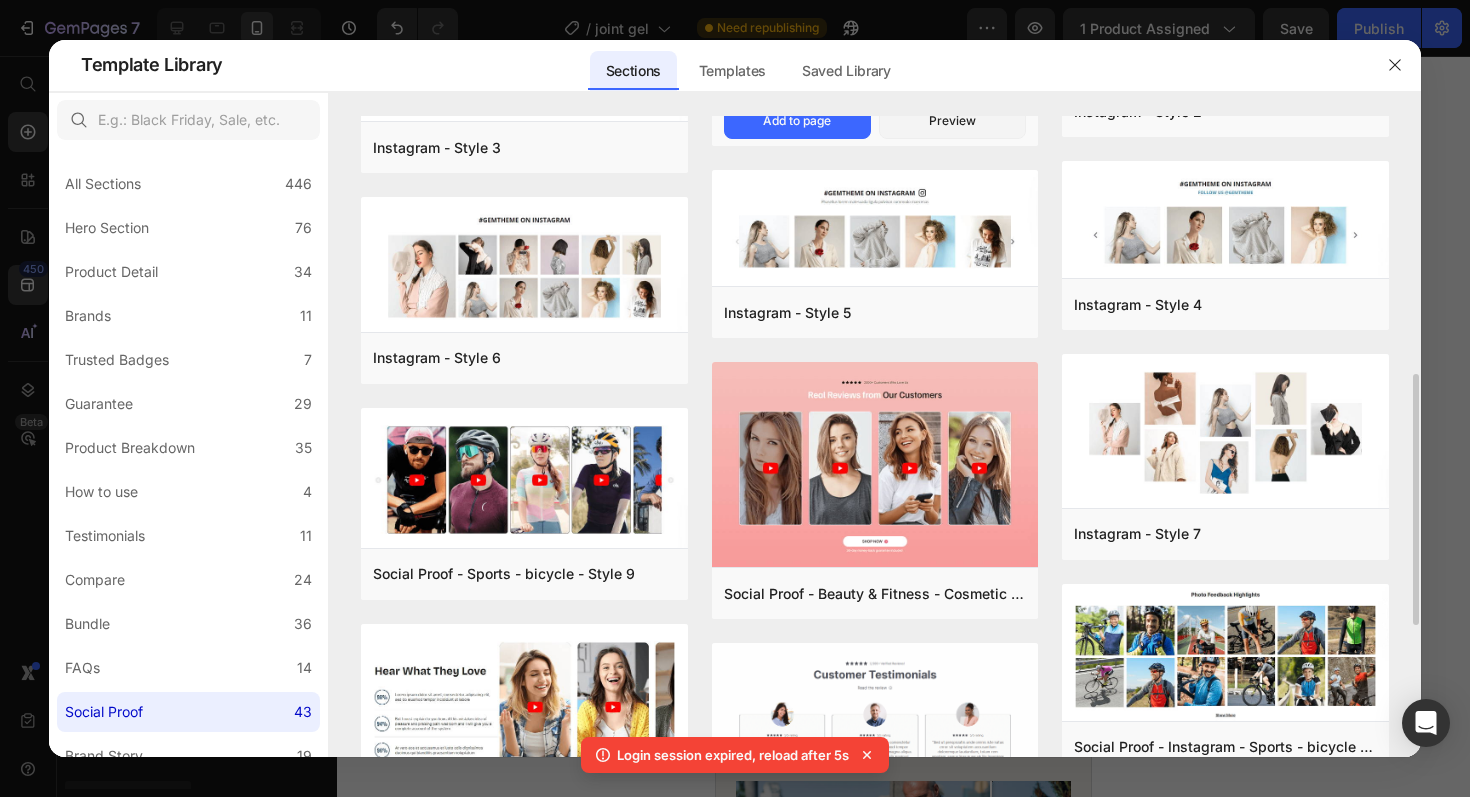 scroll, scrollTop: 657, scrollLeft: 0, axis: vertical 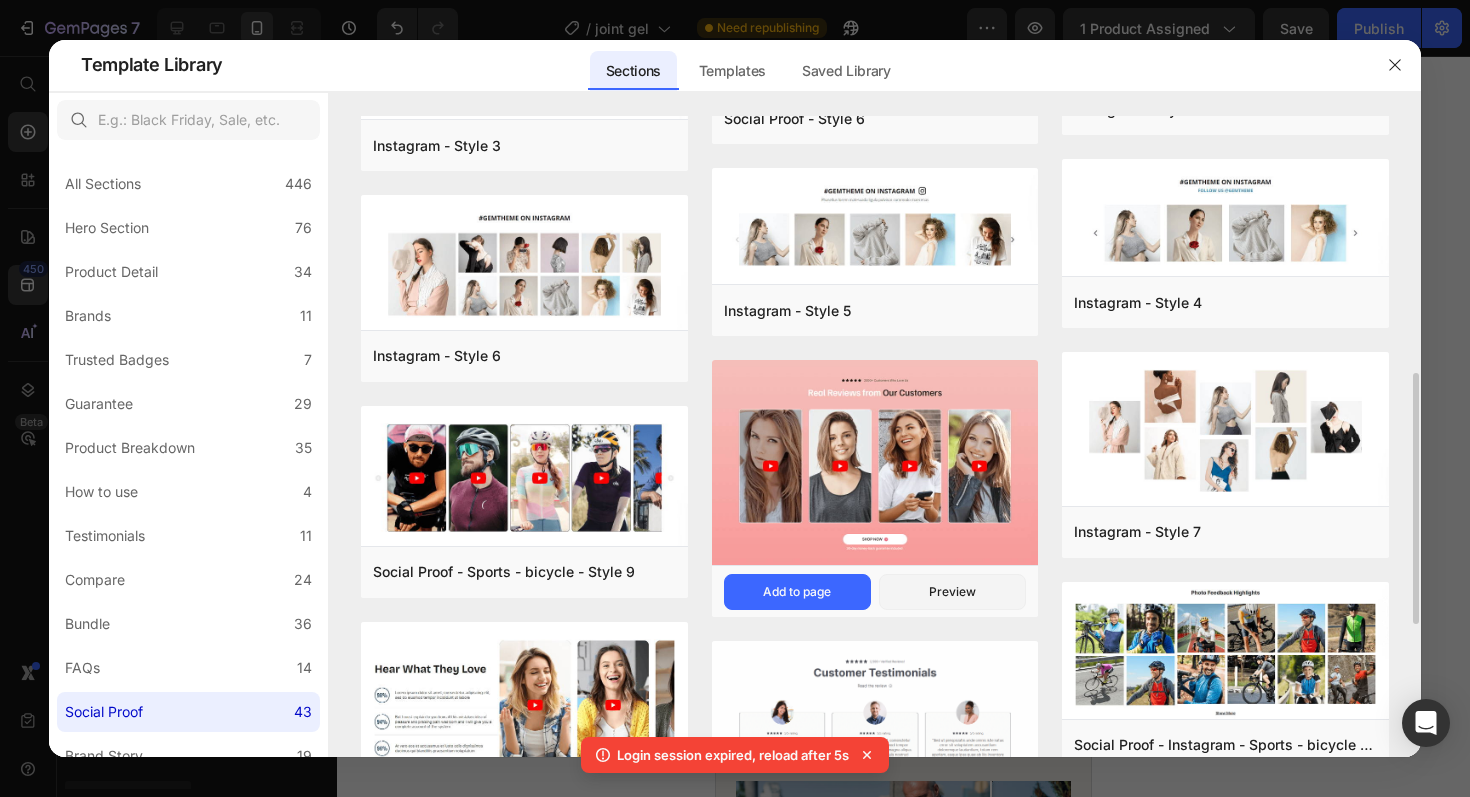 click at bounding box center [875, 464] 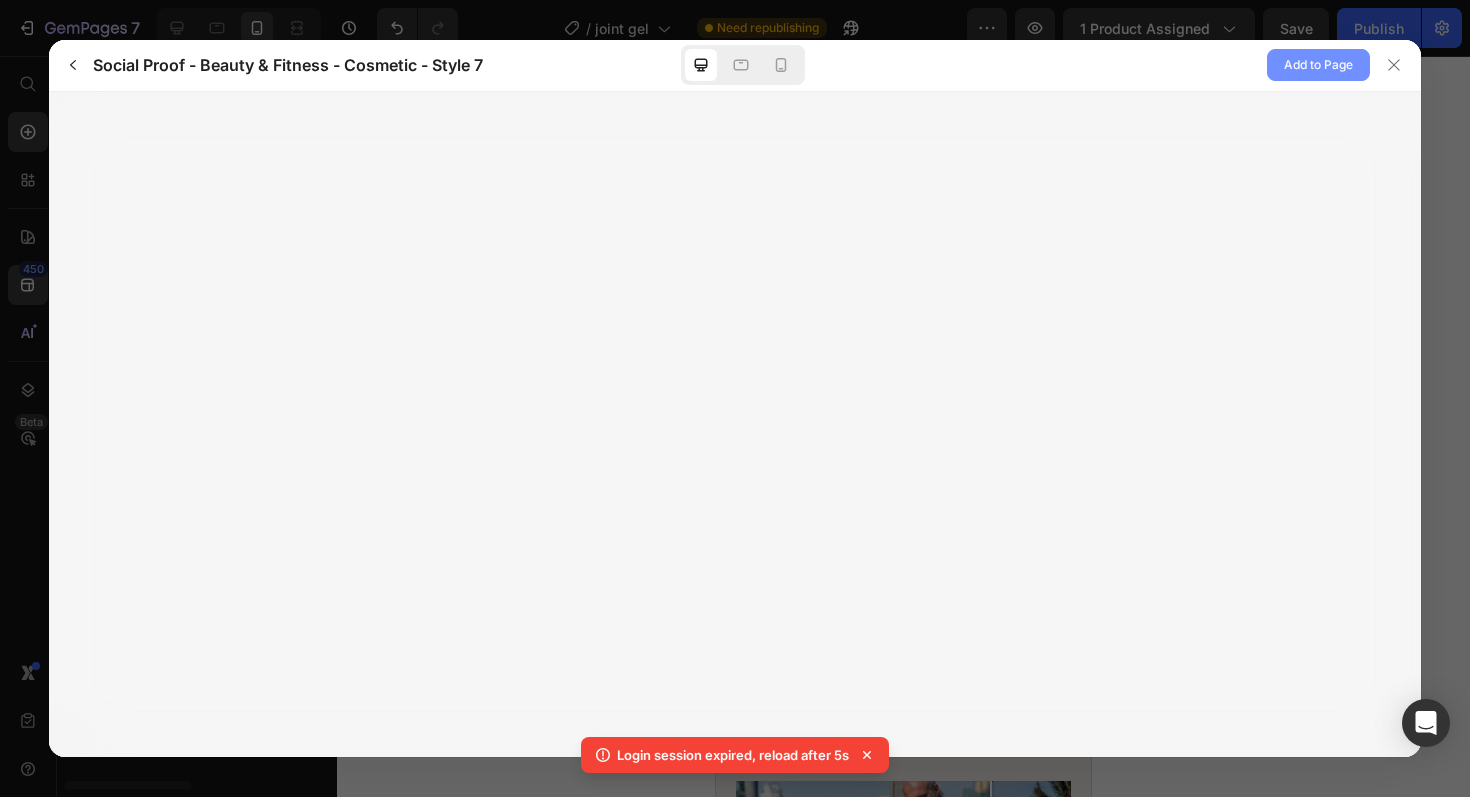 click on "Add to Page" 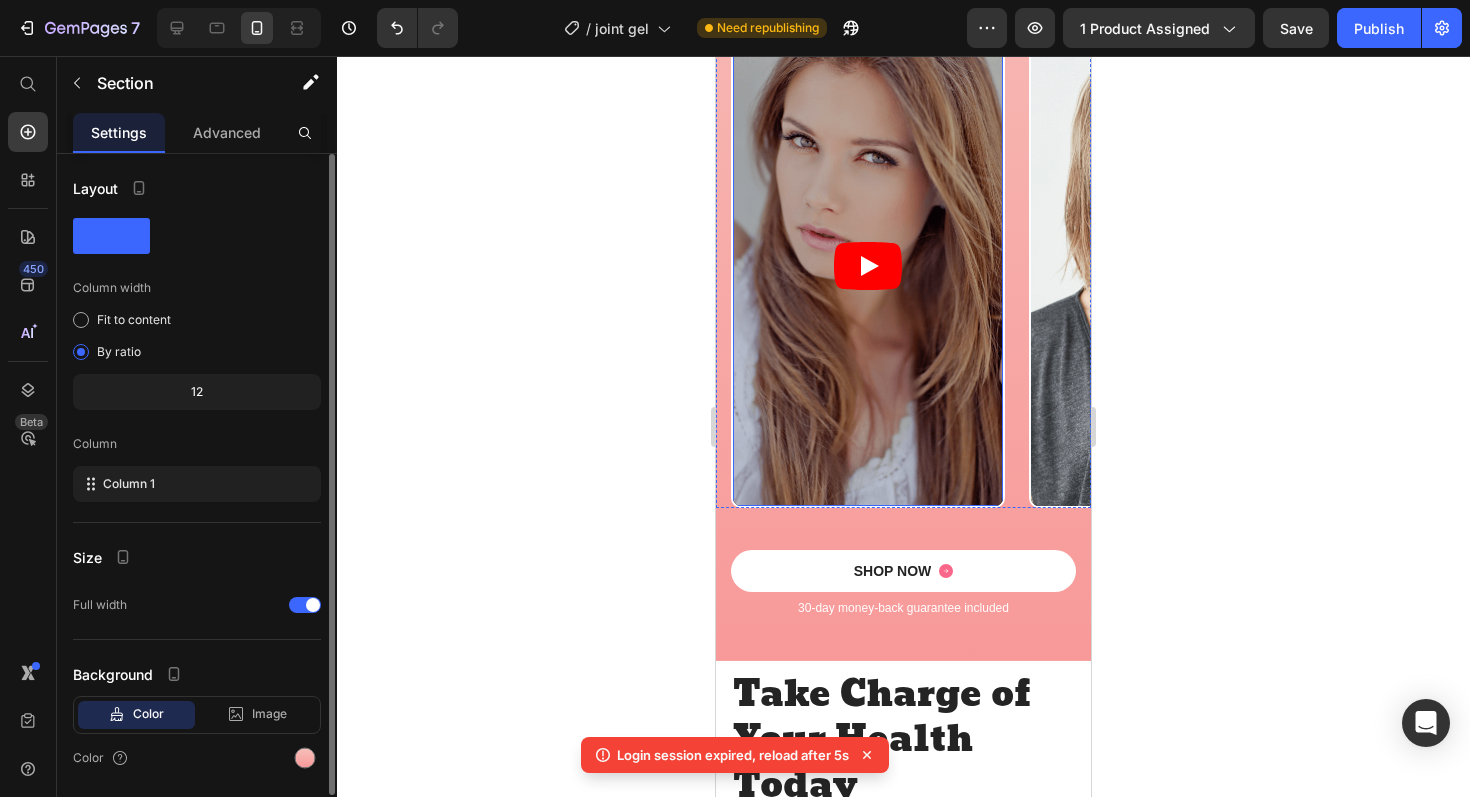 scroll, scrollTop: 1707, scrollLeft: 0, axis: vertical 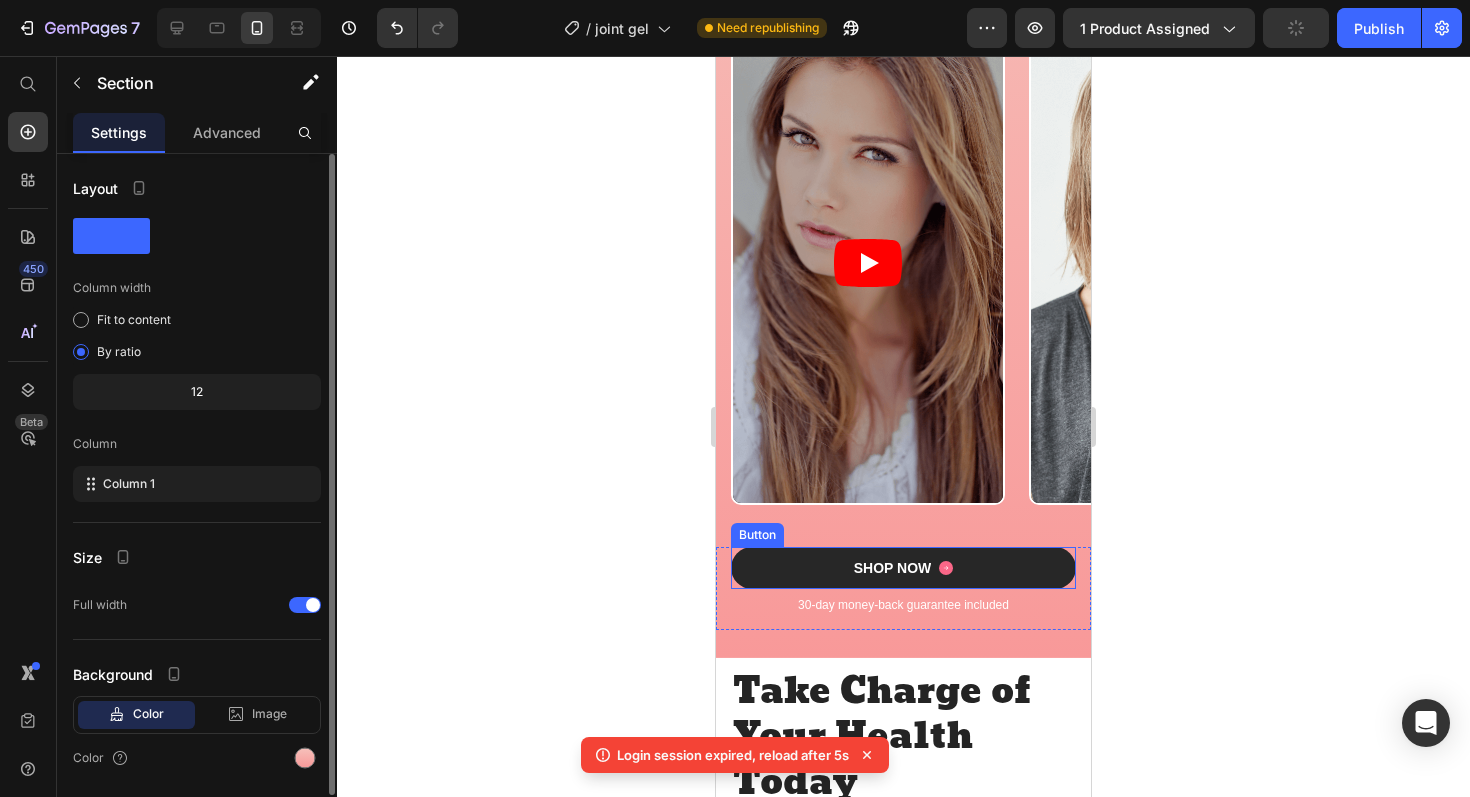 click on "SHOP NOW" at bounding box center (903, 568) 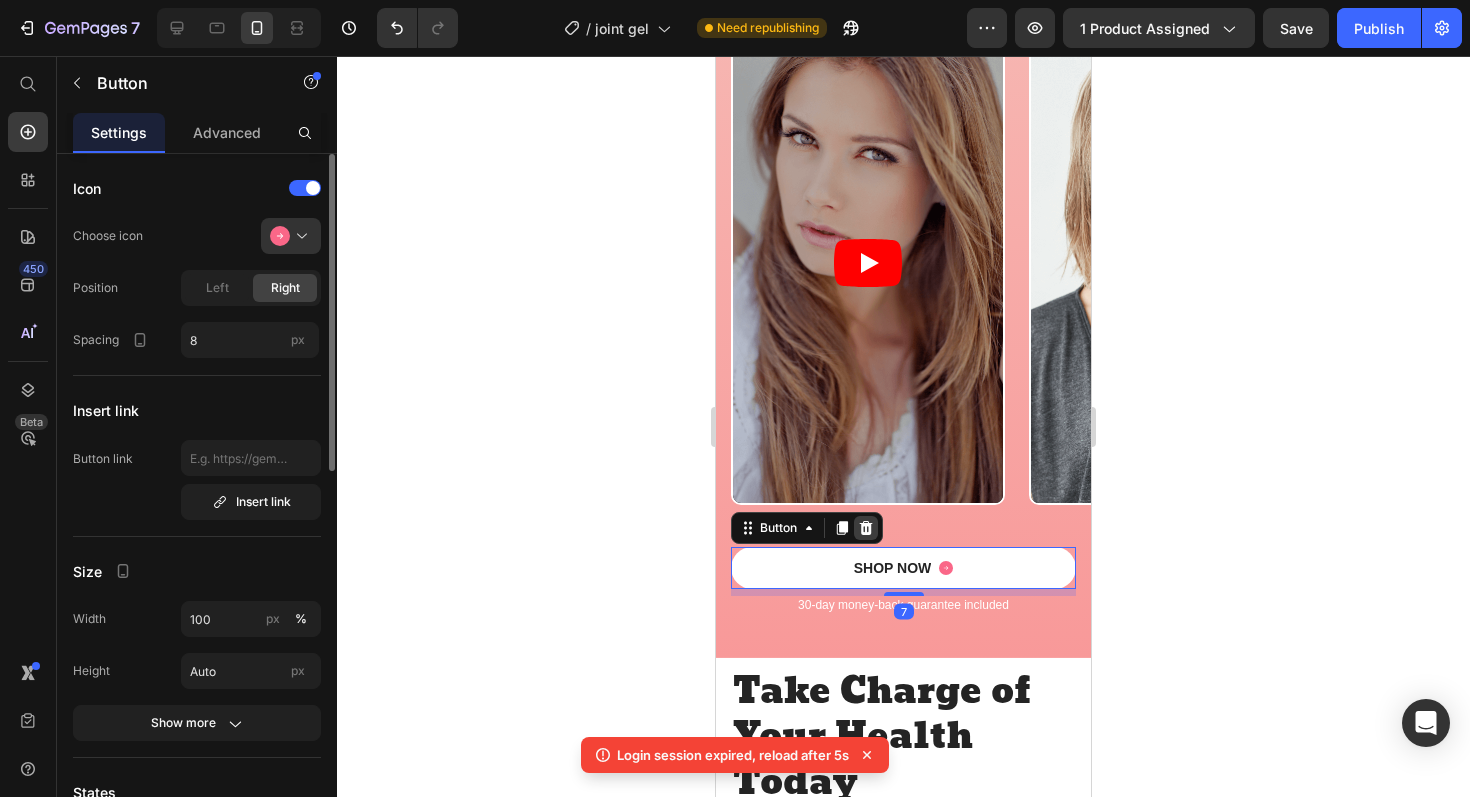 click 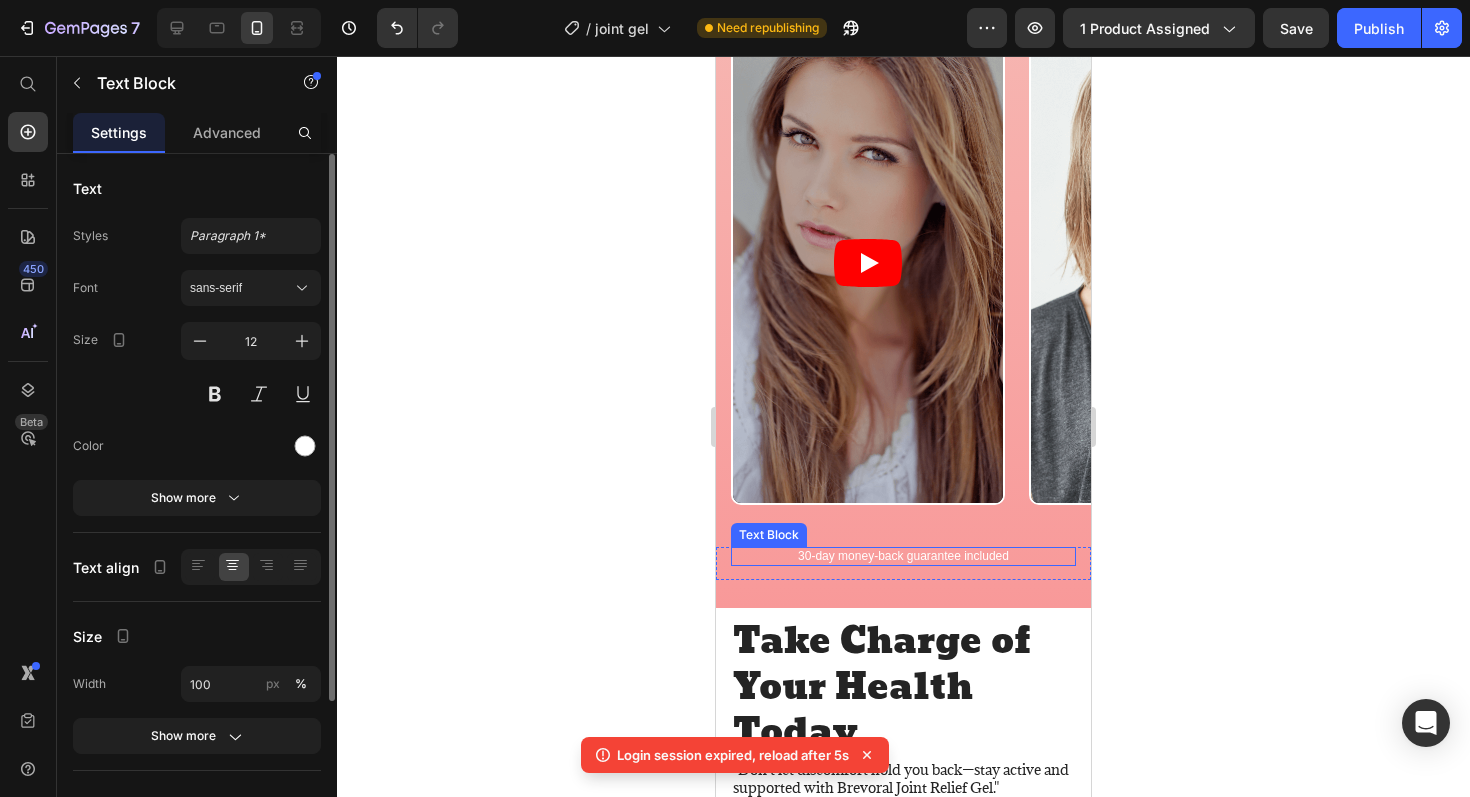 click on "30-day money-back guarantee included" at bounding box center [903, 557] 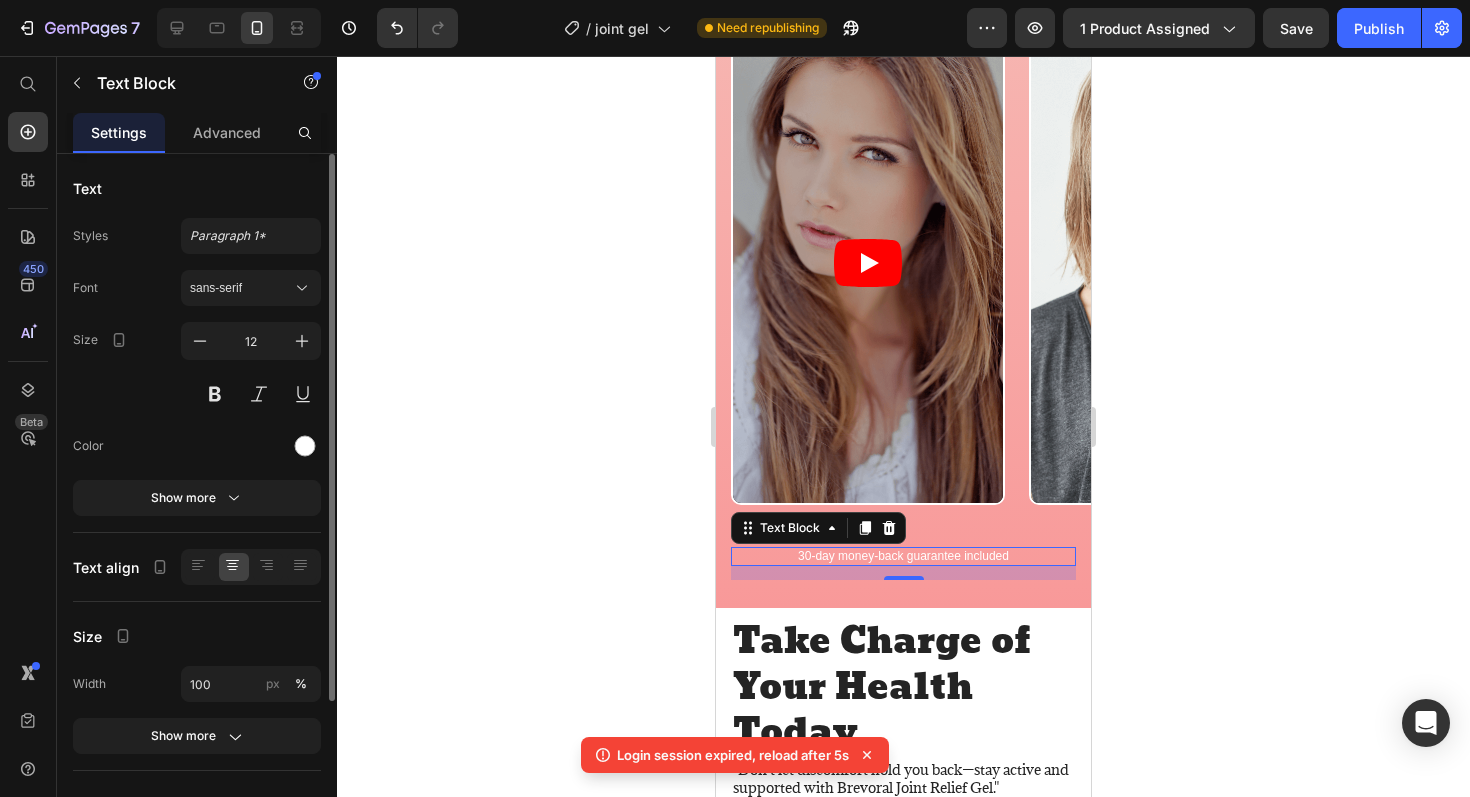 click on "30-day money-back guarantee included" at bounding box center [903, 557] 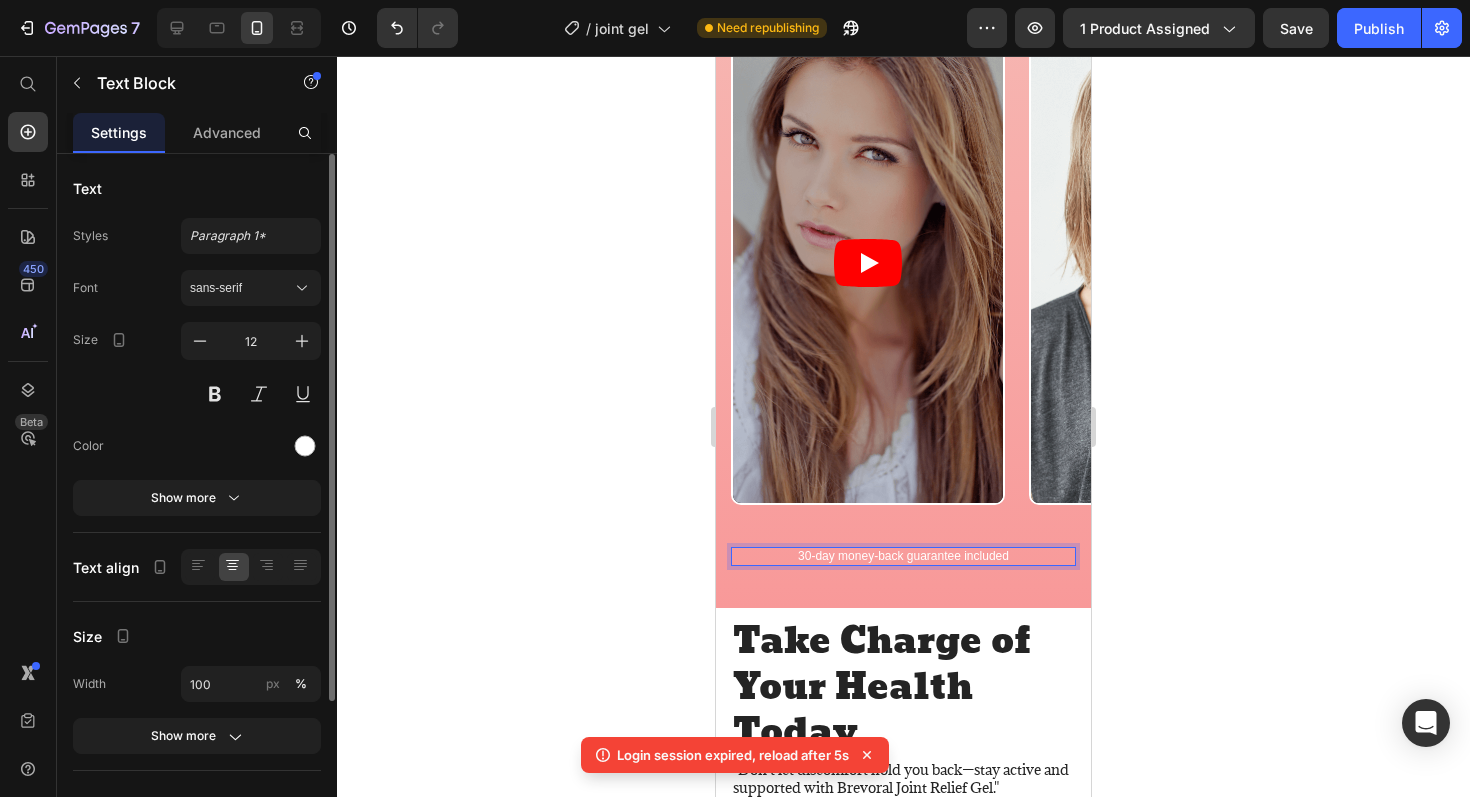 click on "30-day money-back guarantee included" at bounding box center (903, 557) 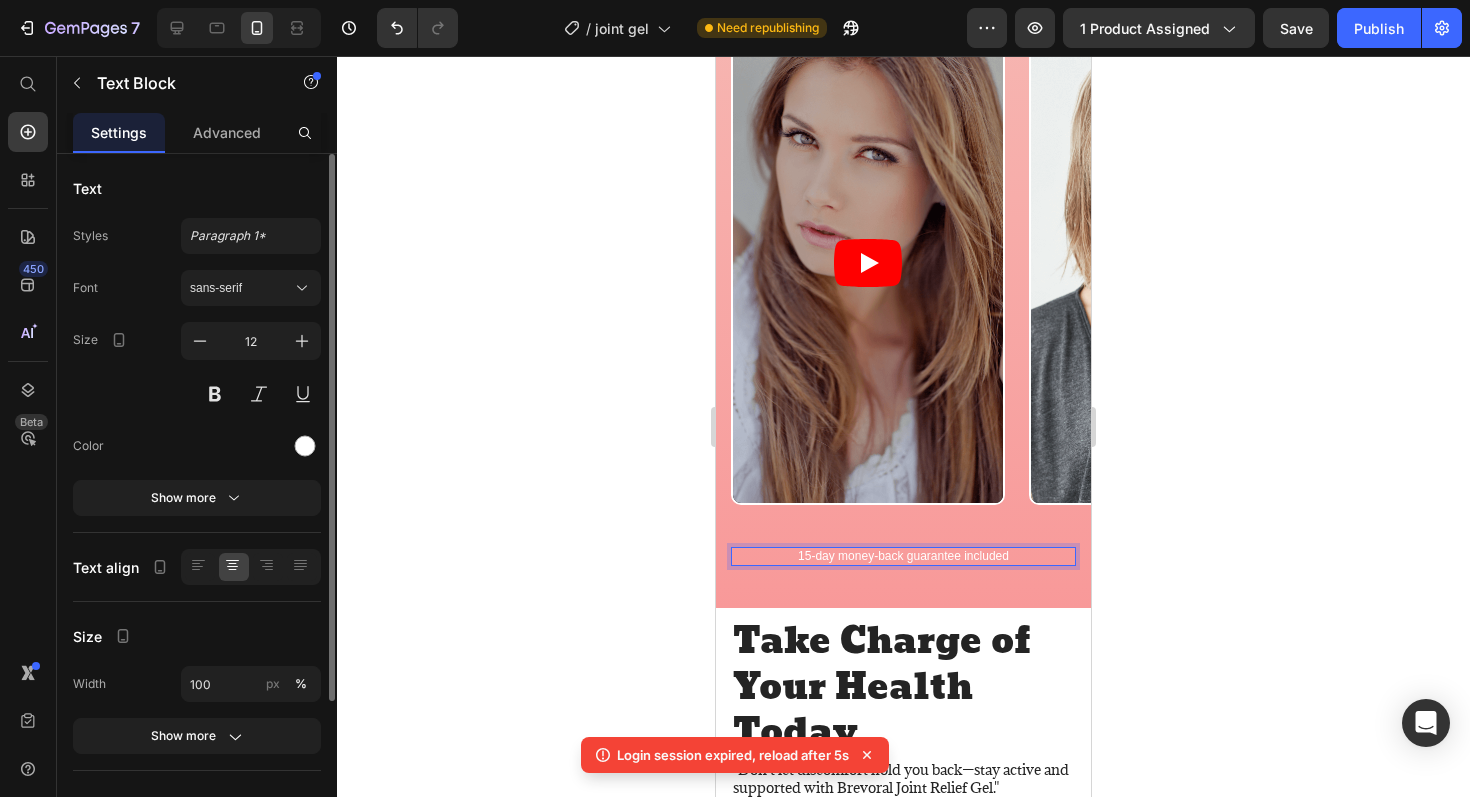 click 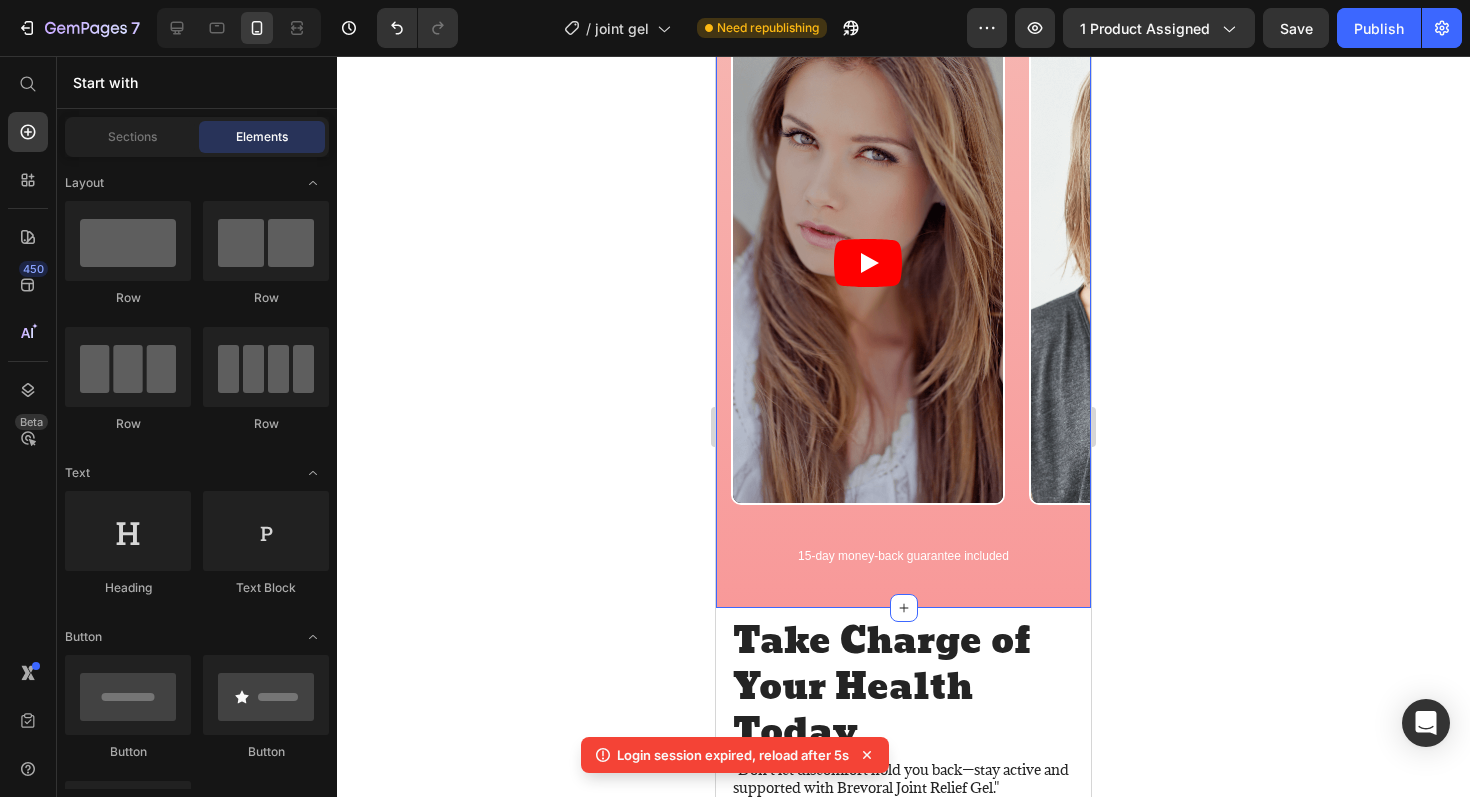 click on "Video Video Video Video Carousel" at bounding box center [903, 283] 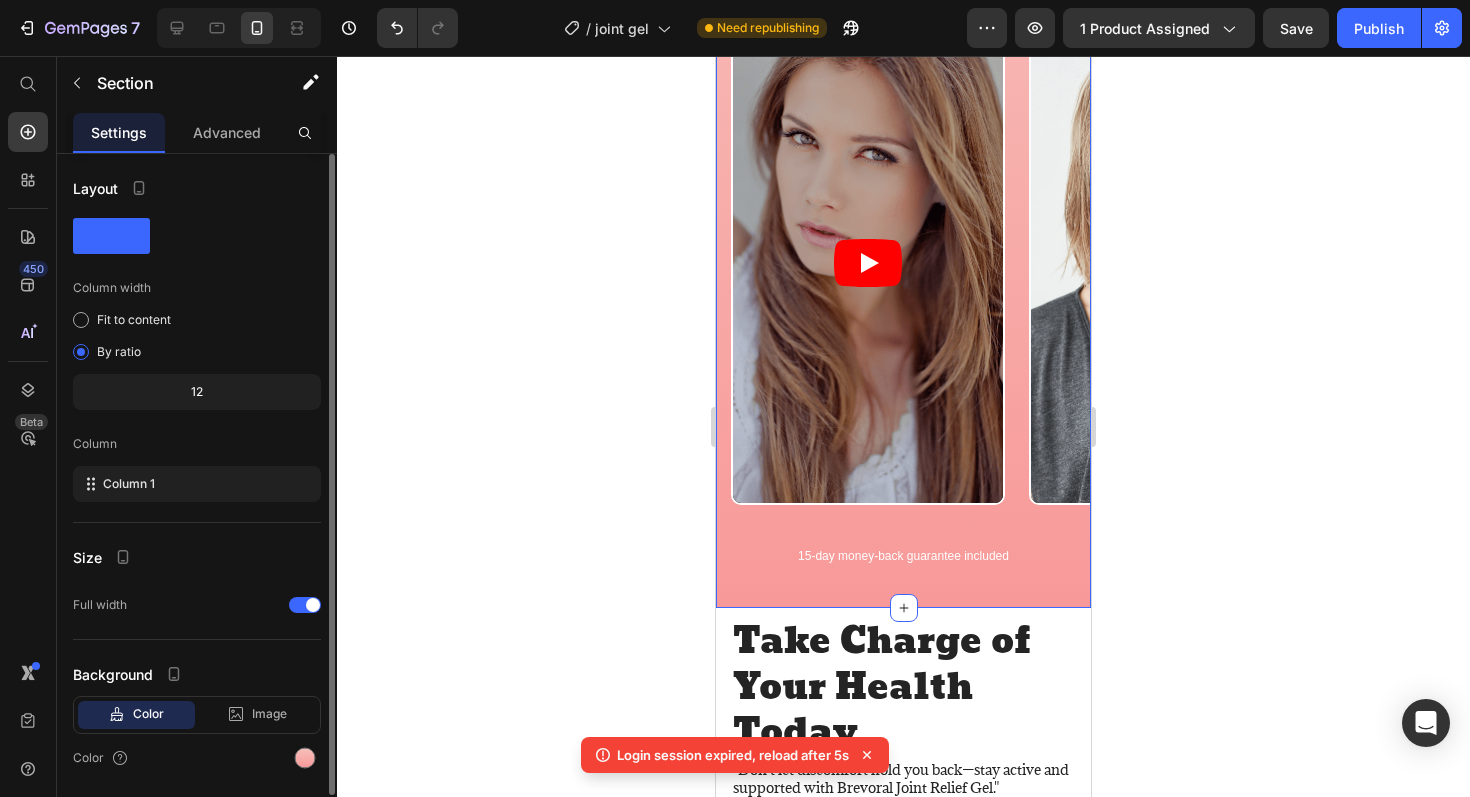 scroll, scrollTop: 64, scrollLeft: 0, axis: vertical 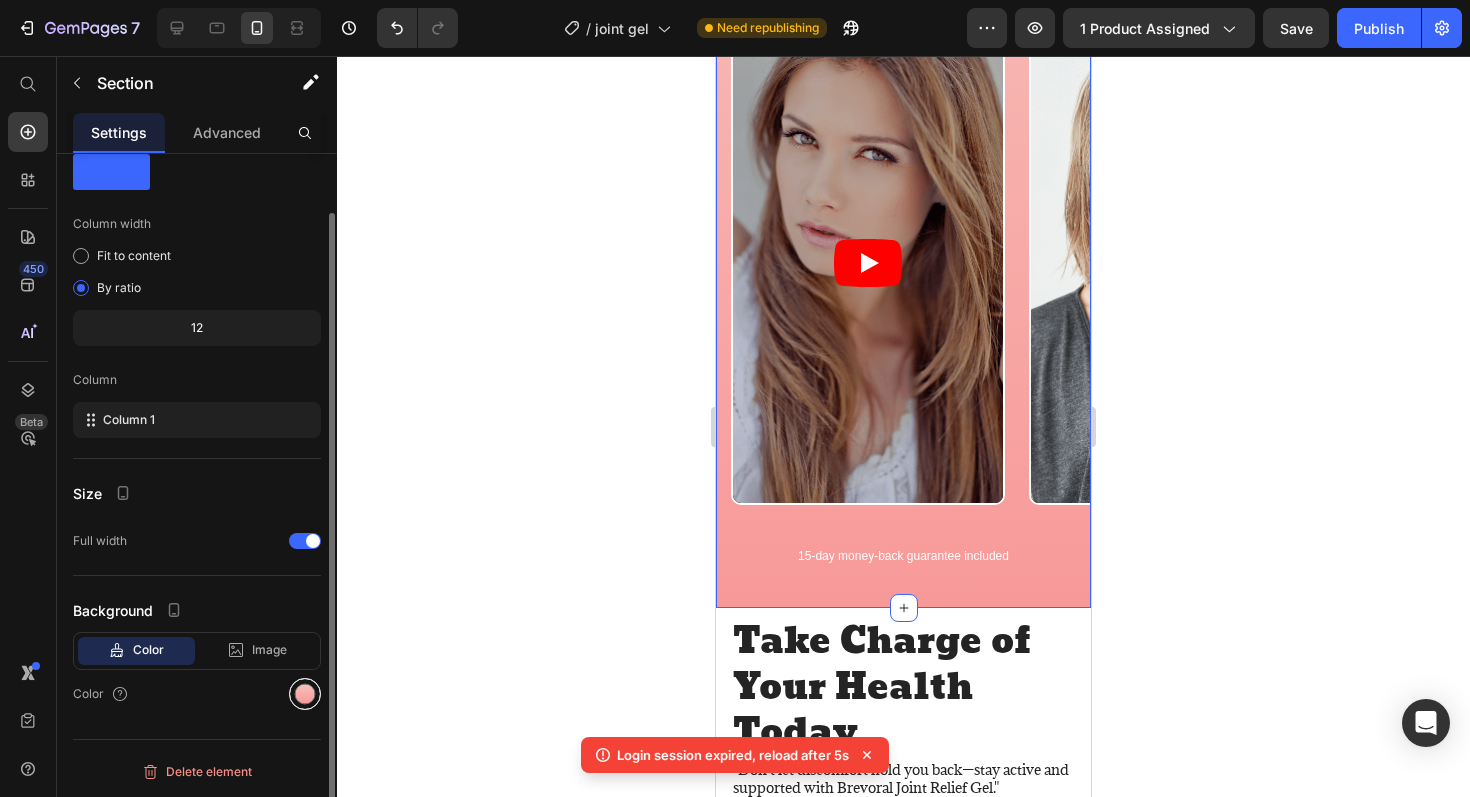 click at bounding box center [305, 694] 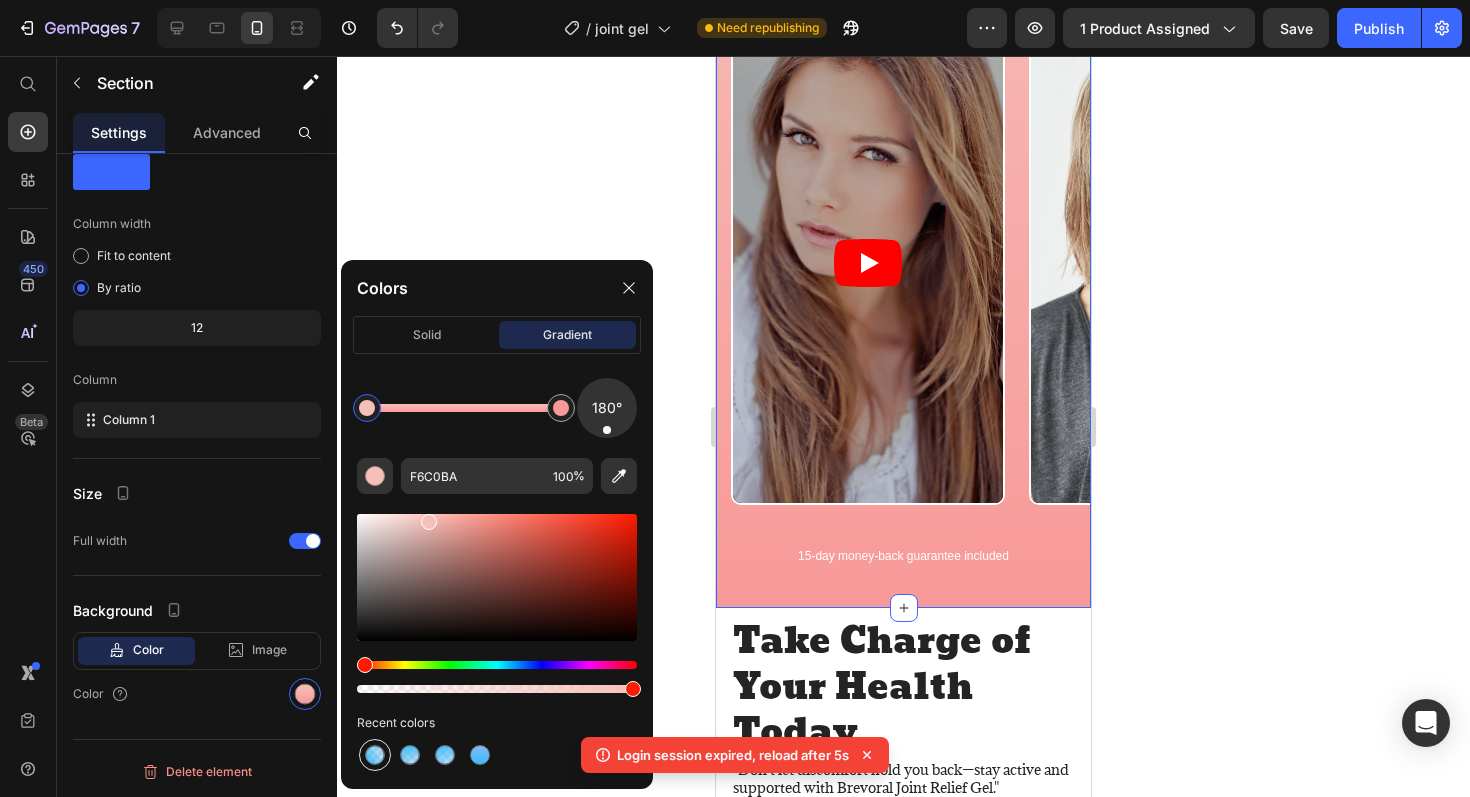 click at bounding box center (375, 755) 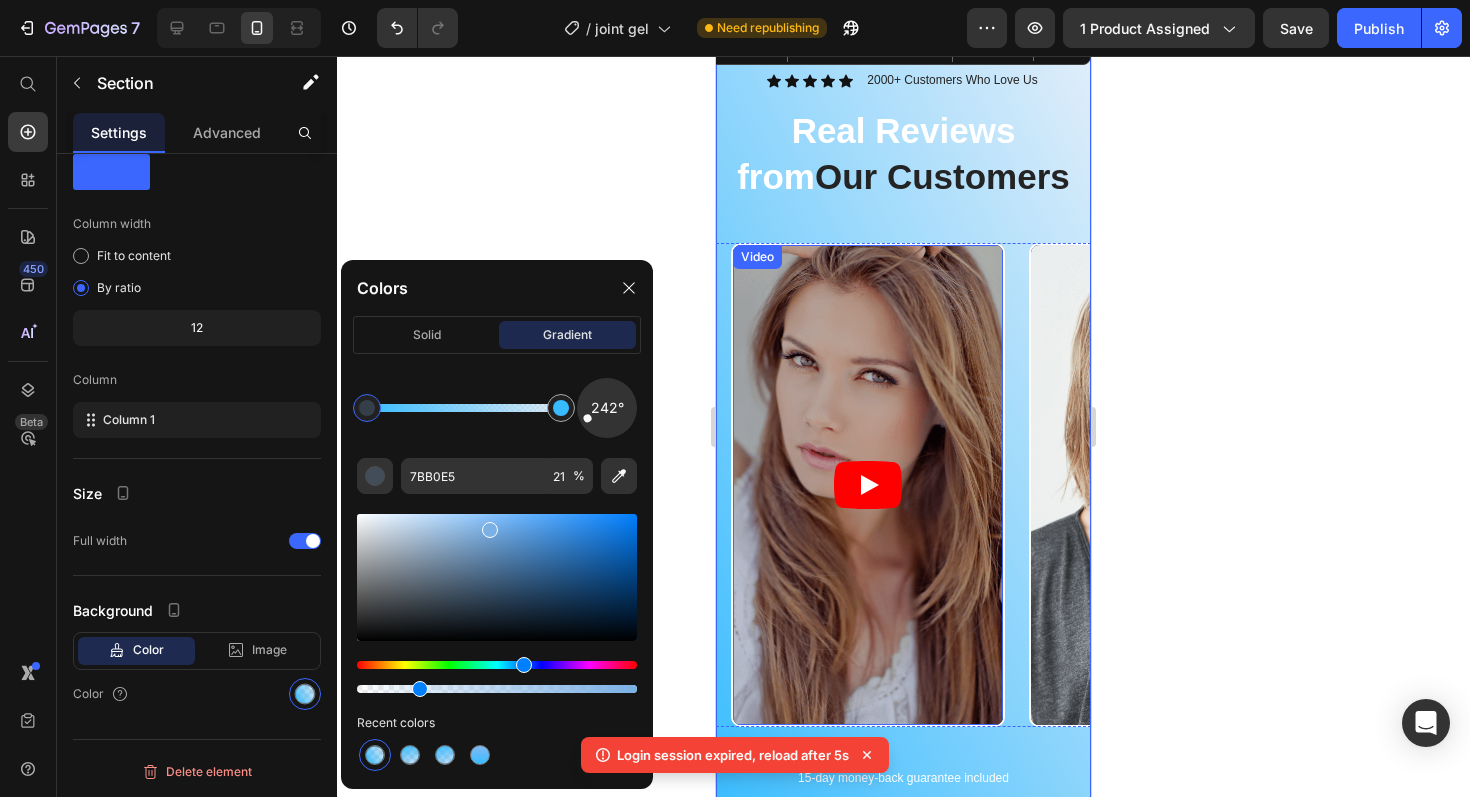 scroll, scrollTop: 1482, scrollLeft: 0, axis: vertical 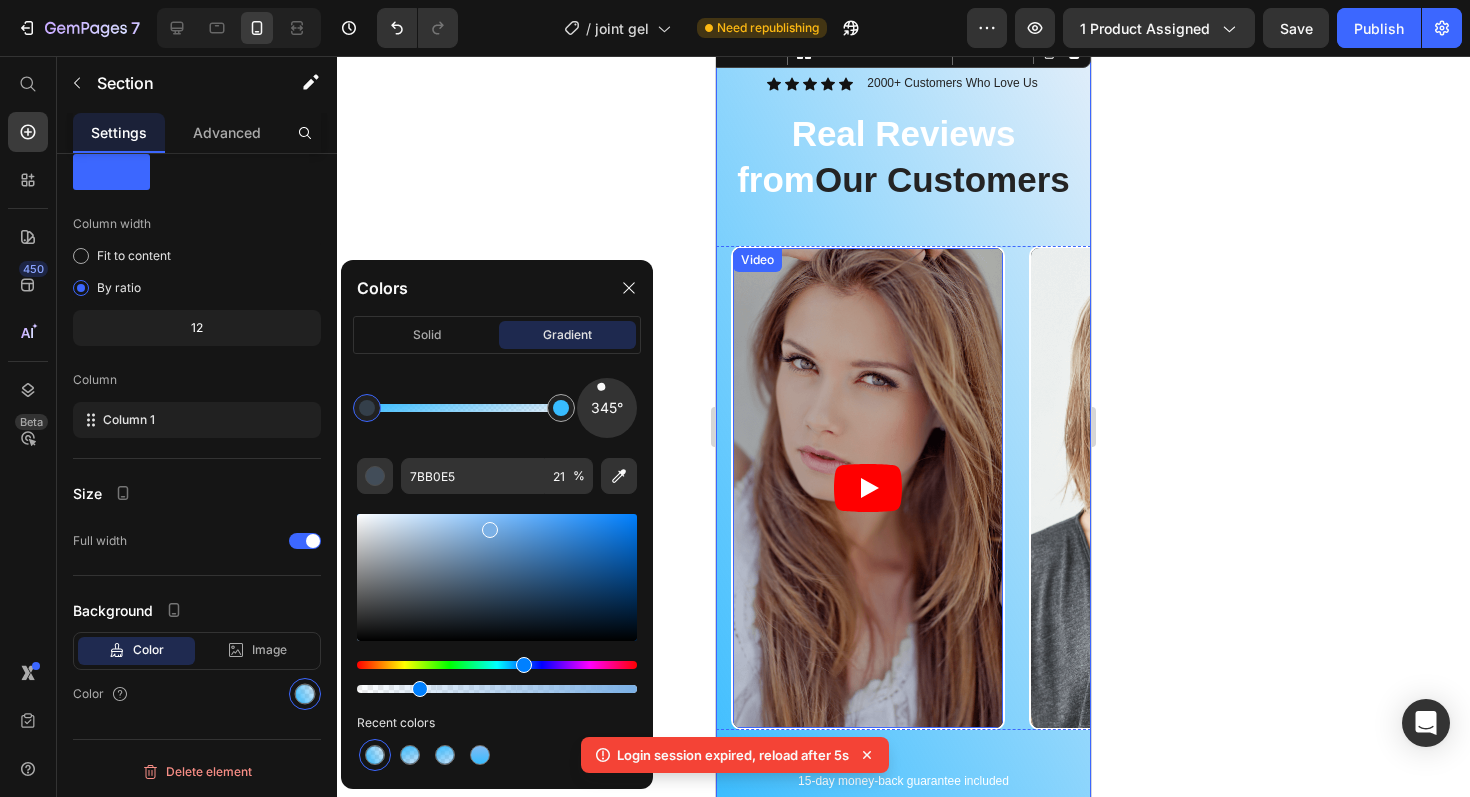 drag, startPoint x: 591, startPoint y: 423, endPoint x: 597, endPoint y: 370, distance: 53.338543 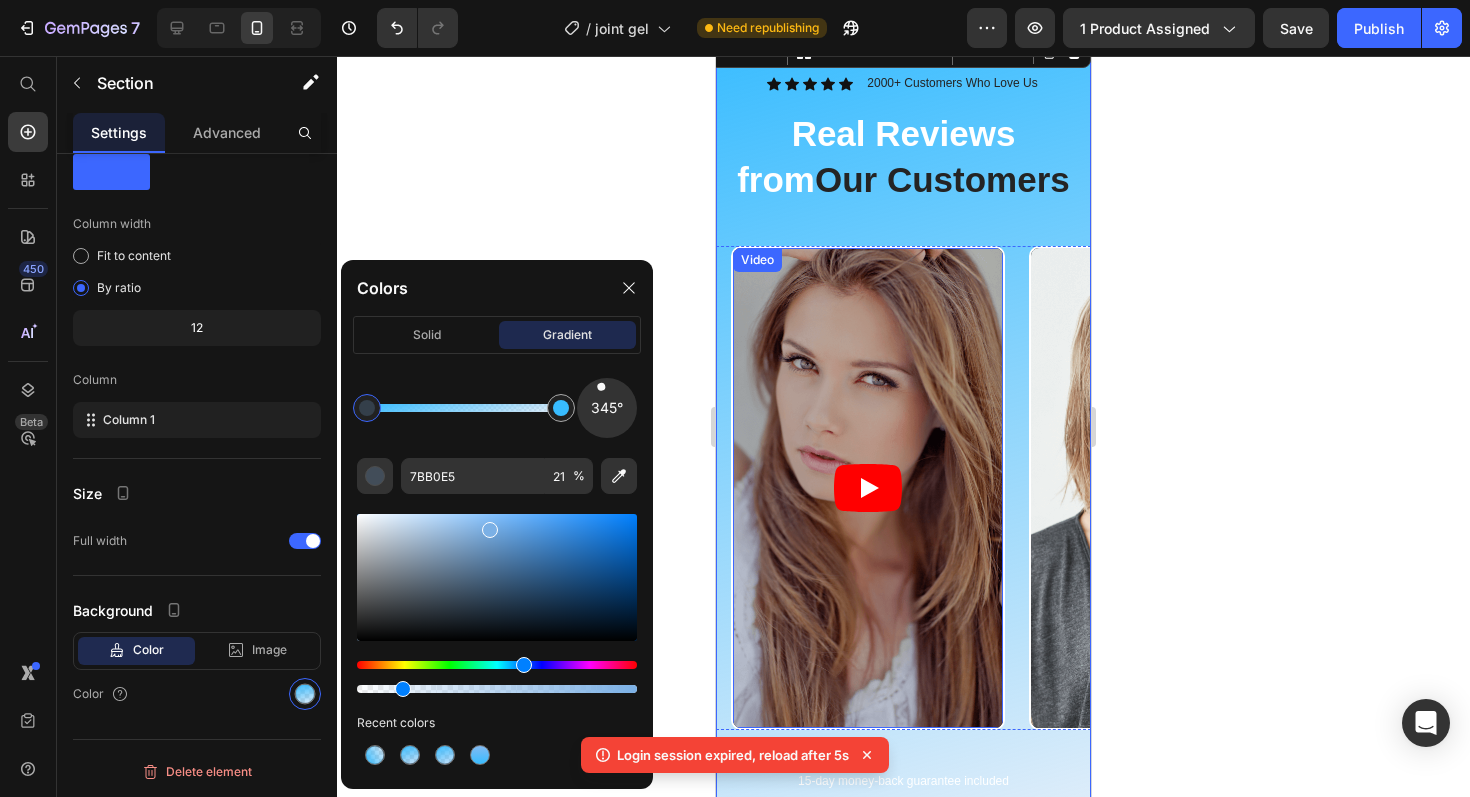 drag, startPoint x: 419, startPoint y: 688, endPoint x: 394, endPoint y: 686, distance: 25.079872 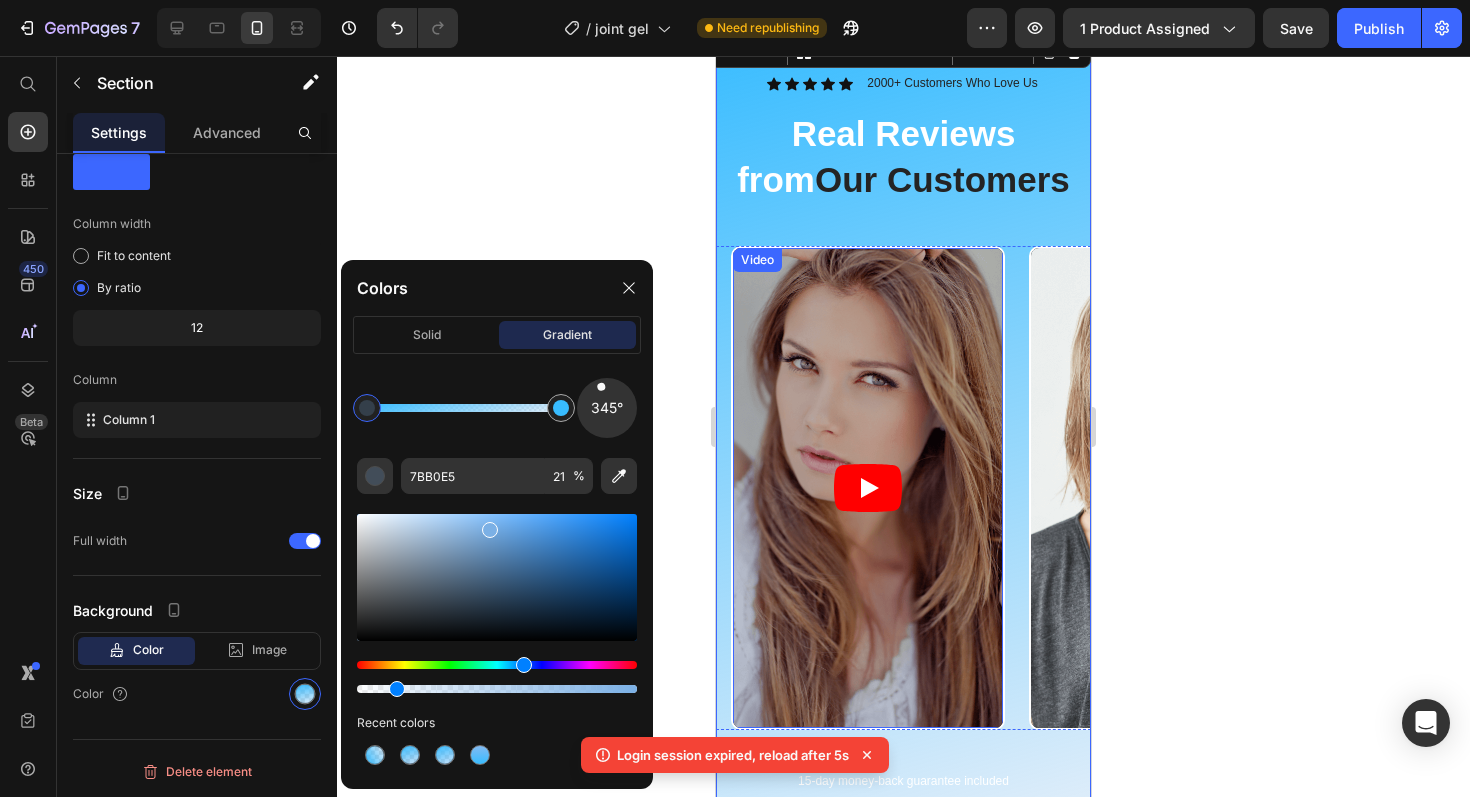type on "13" 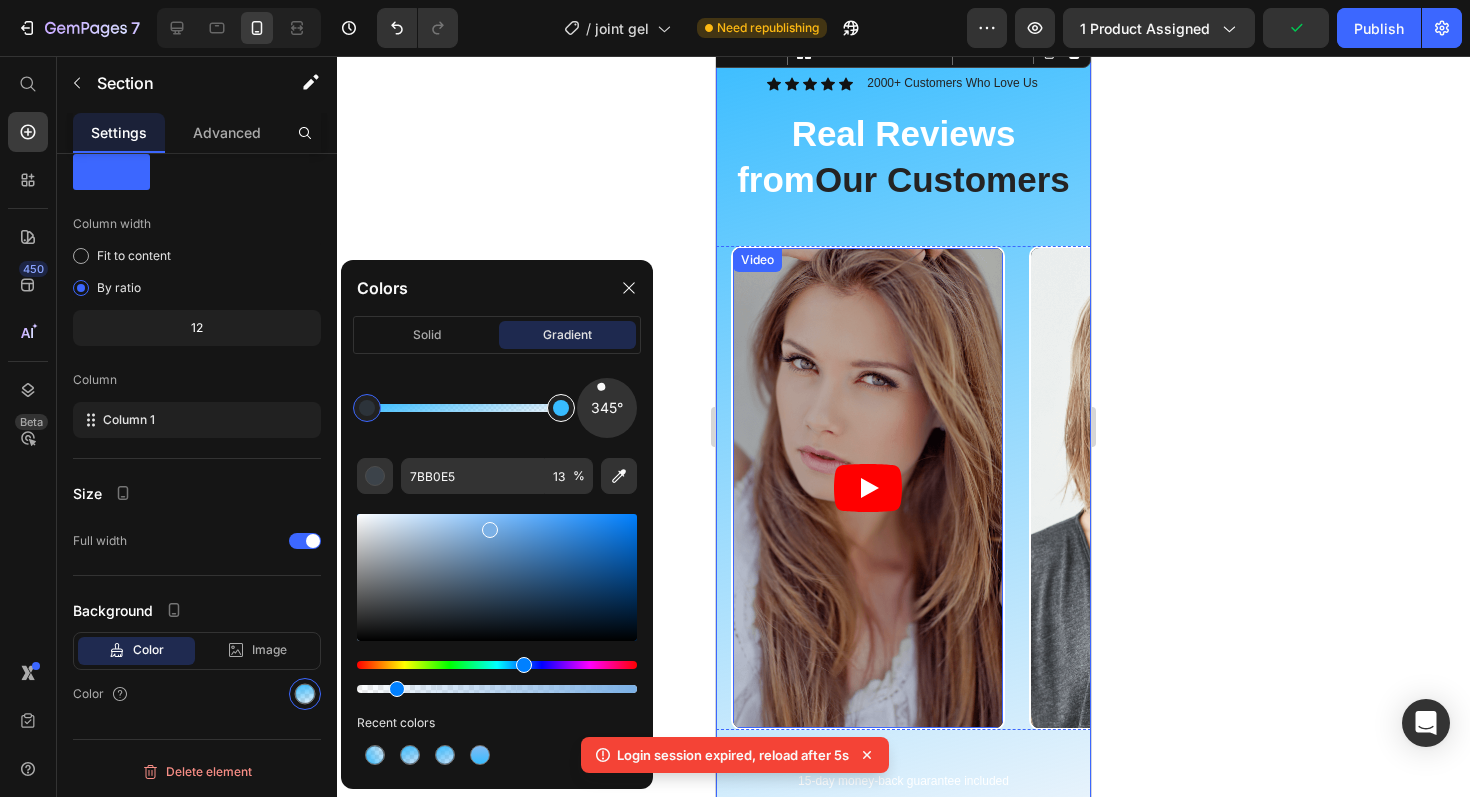 type on "38BCFF" 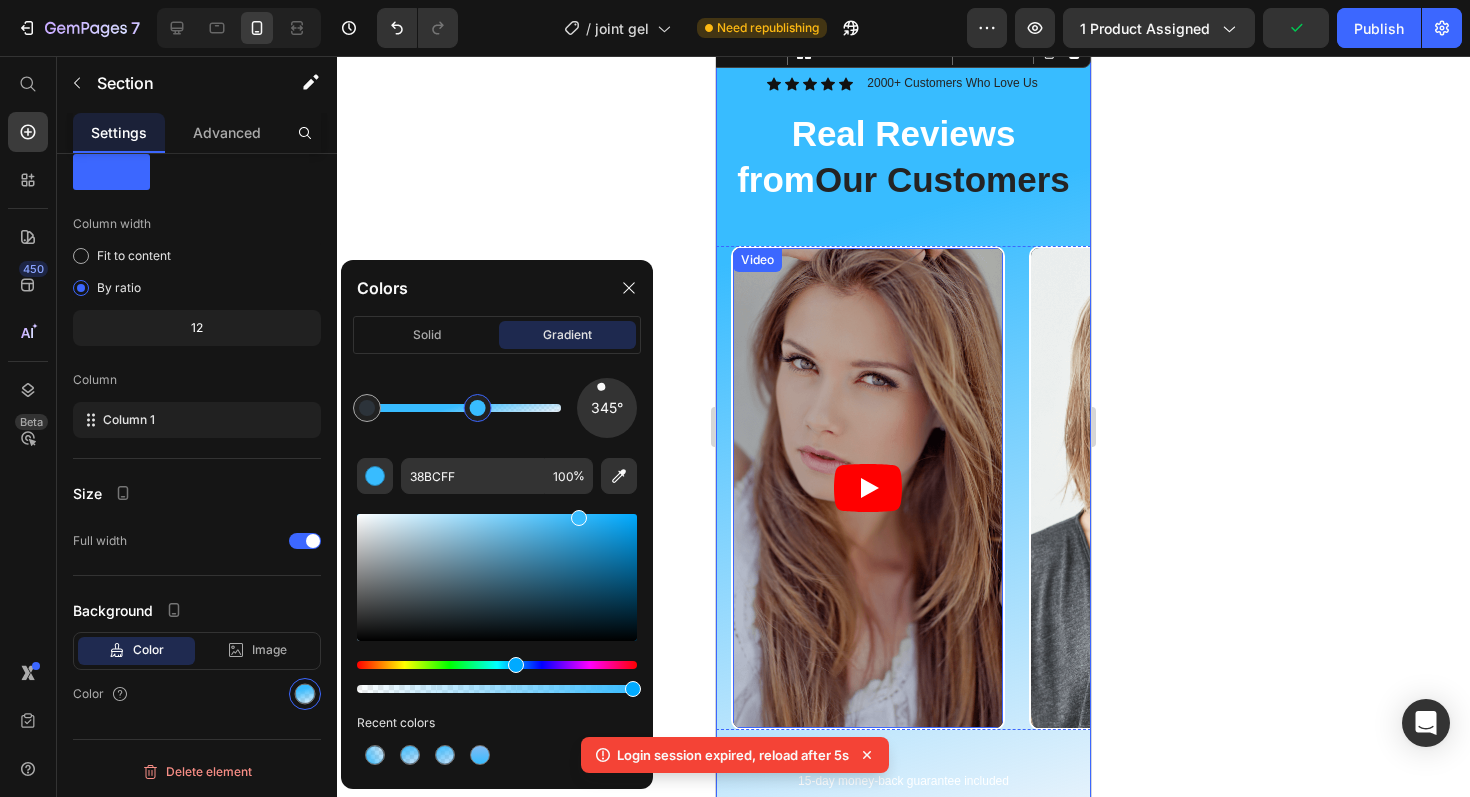 drag, startPoint x: 556, startPoint y: 415, endPoint x: 470, endPoint y: 411, distance: 86.09297 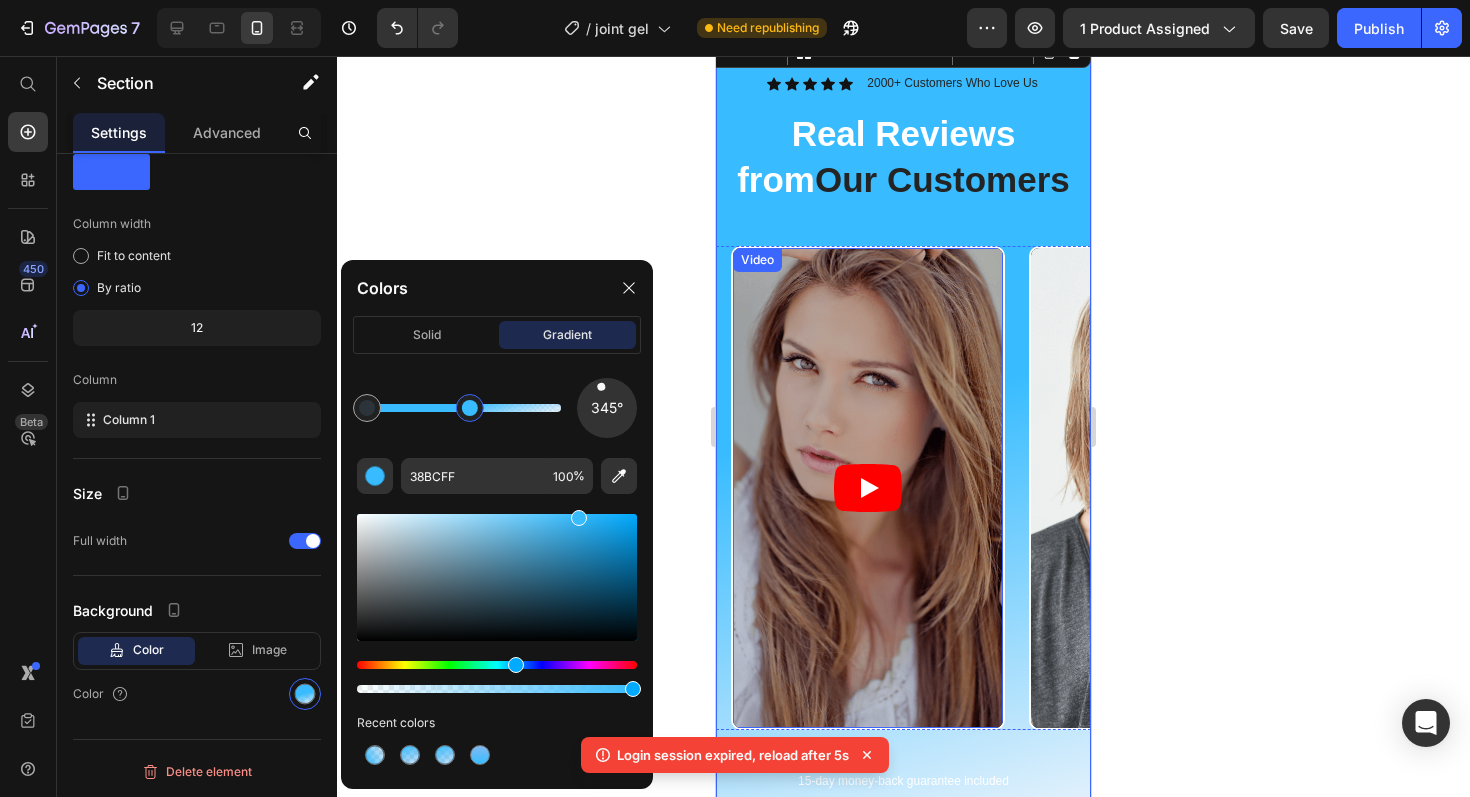 click 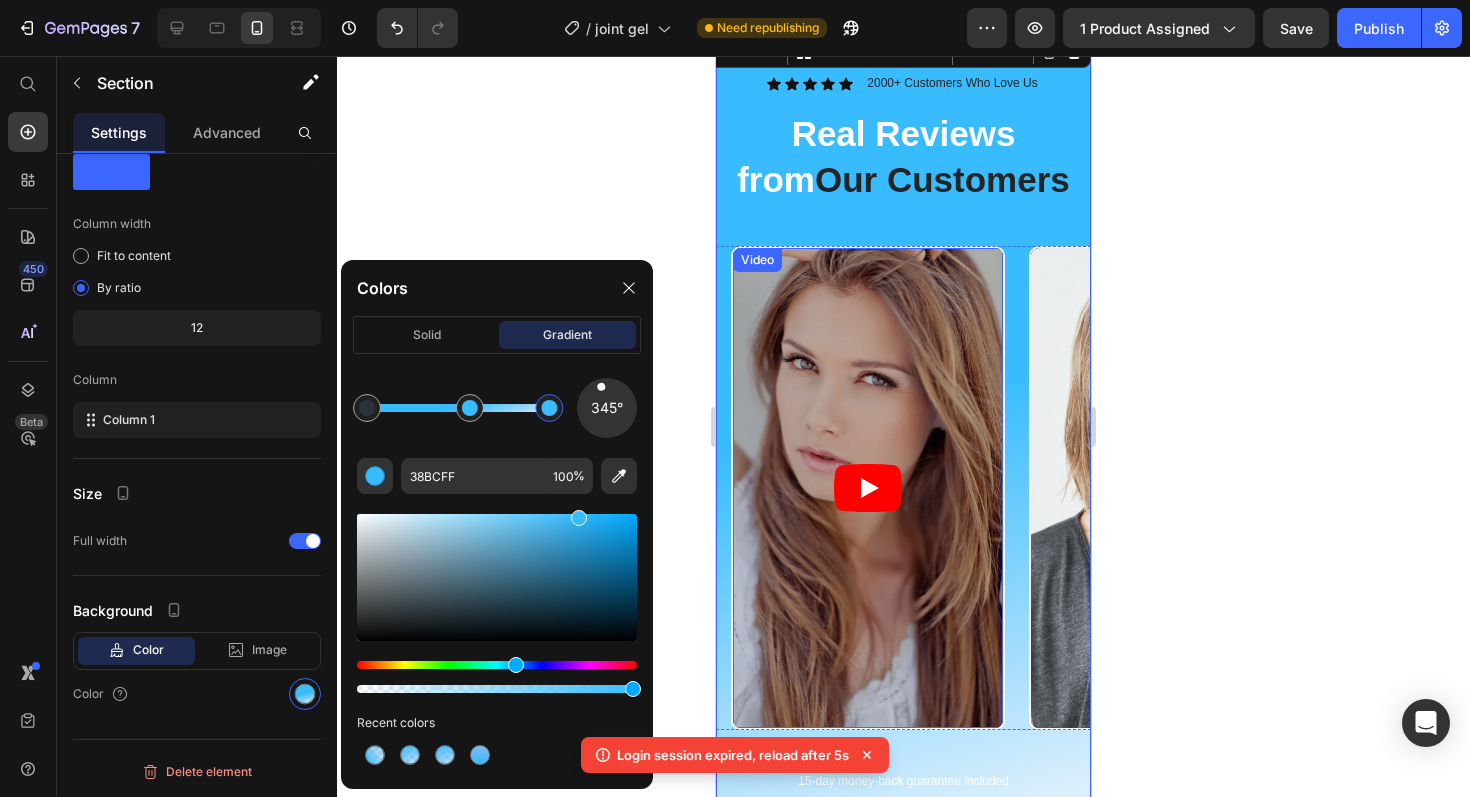 click at bounding box center (549, 408) 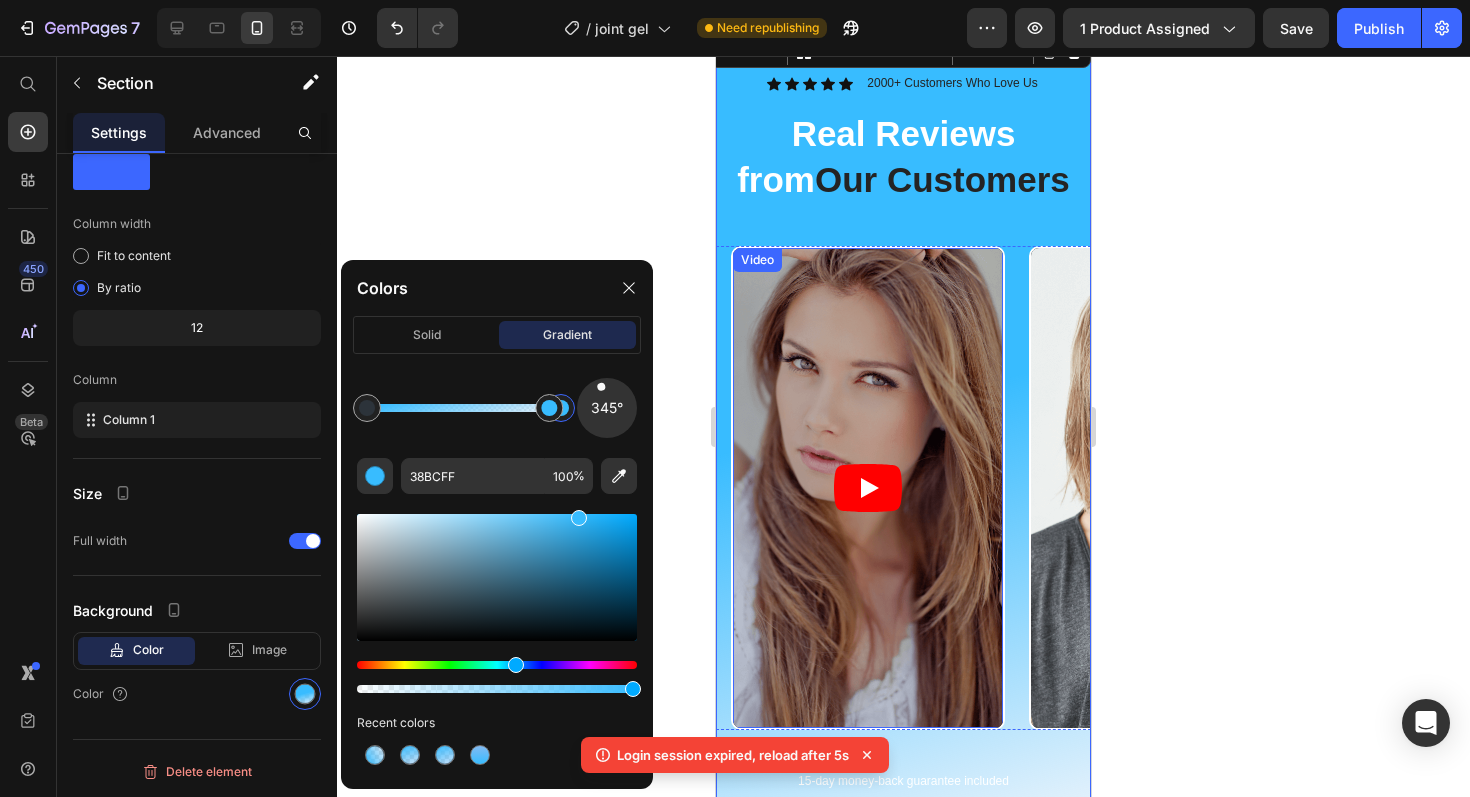 drag, startPoint x: 470, startPoint y: 403, endPoint x: 589, endPoint y: 416, distance: 119.70798 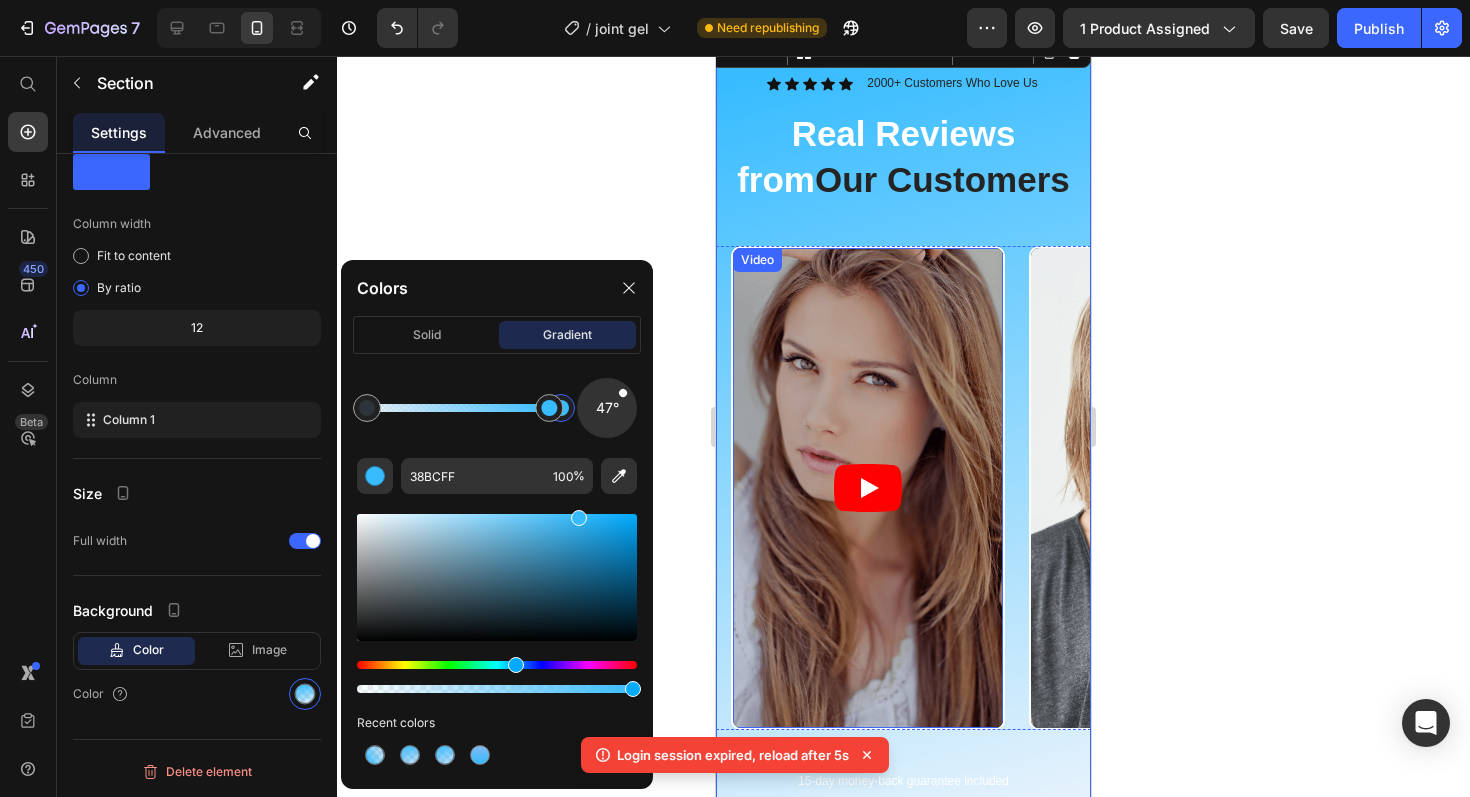 drag, startPoint x: 602, startPoint y: 386, endPoint x: 647, endPoint y: 378, distance: 45.705578 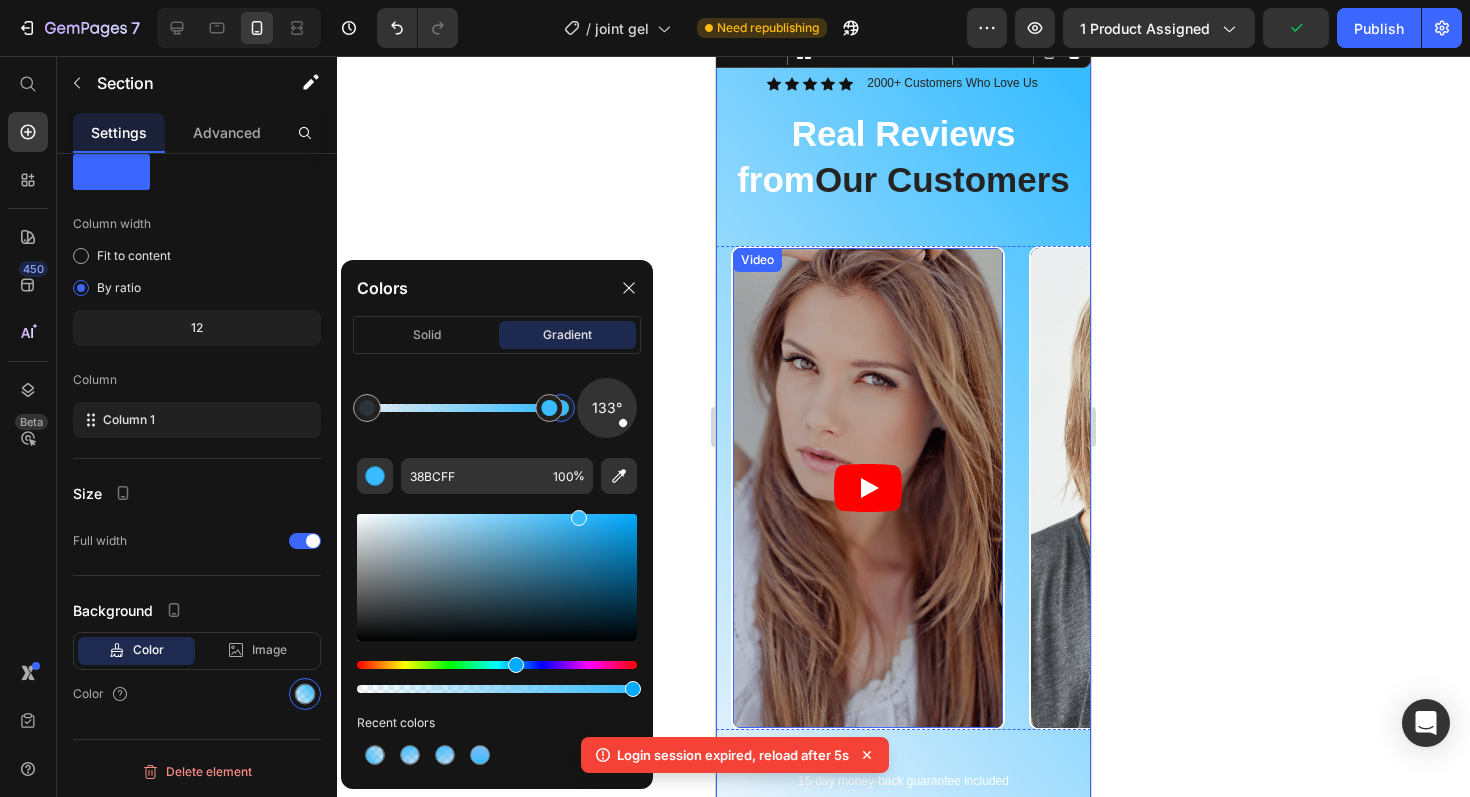 drag, startPoint x: 626, startPoint y: 388, endPoint x: 662, endPoint y: 460, distance: 80.49844 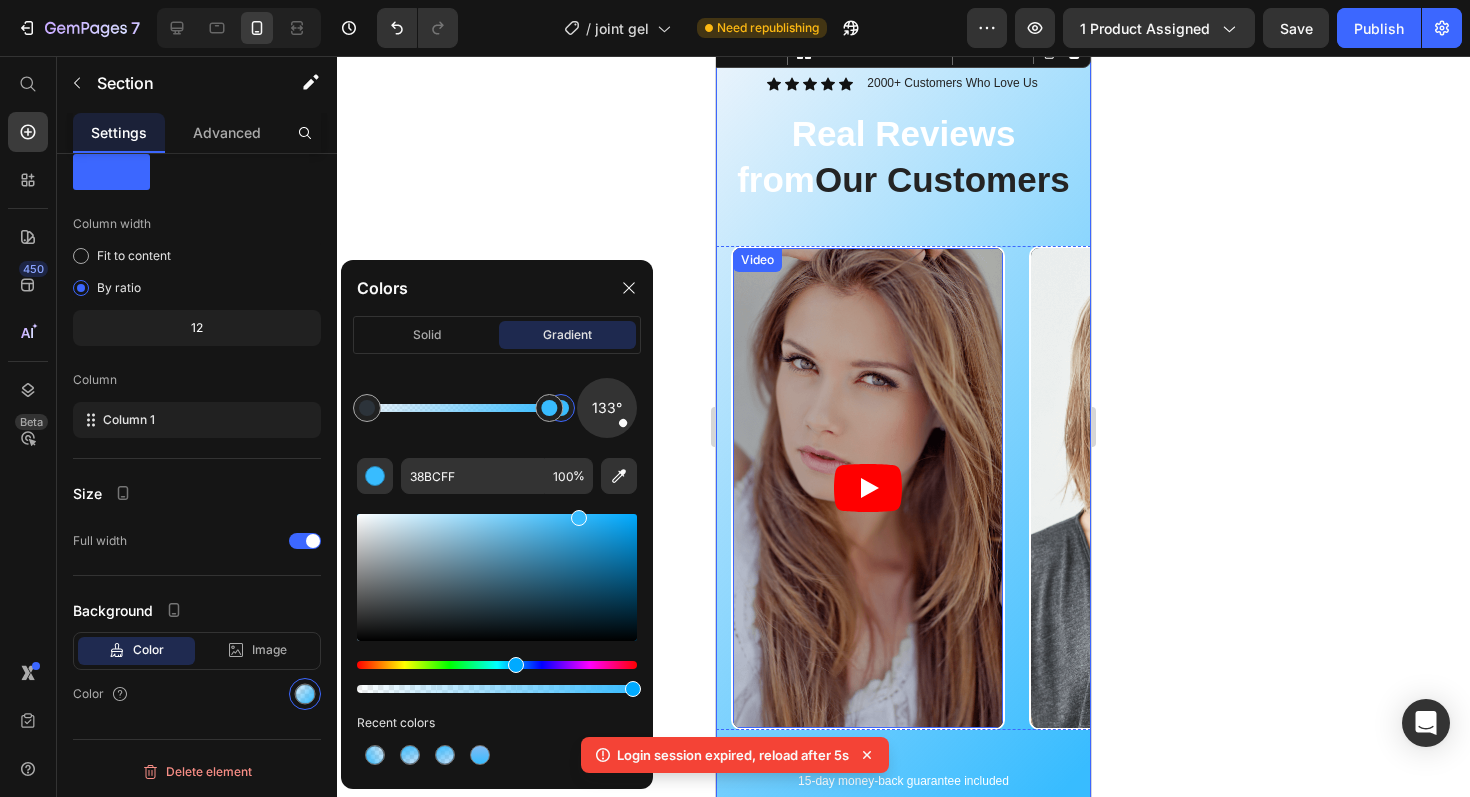click 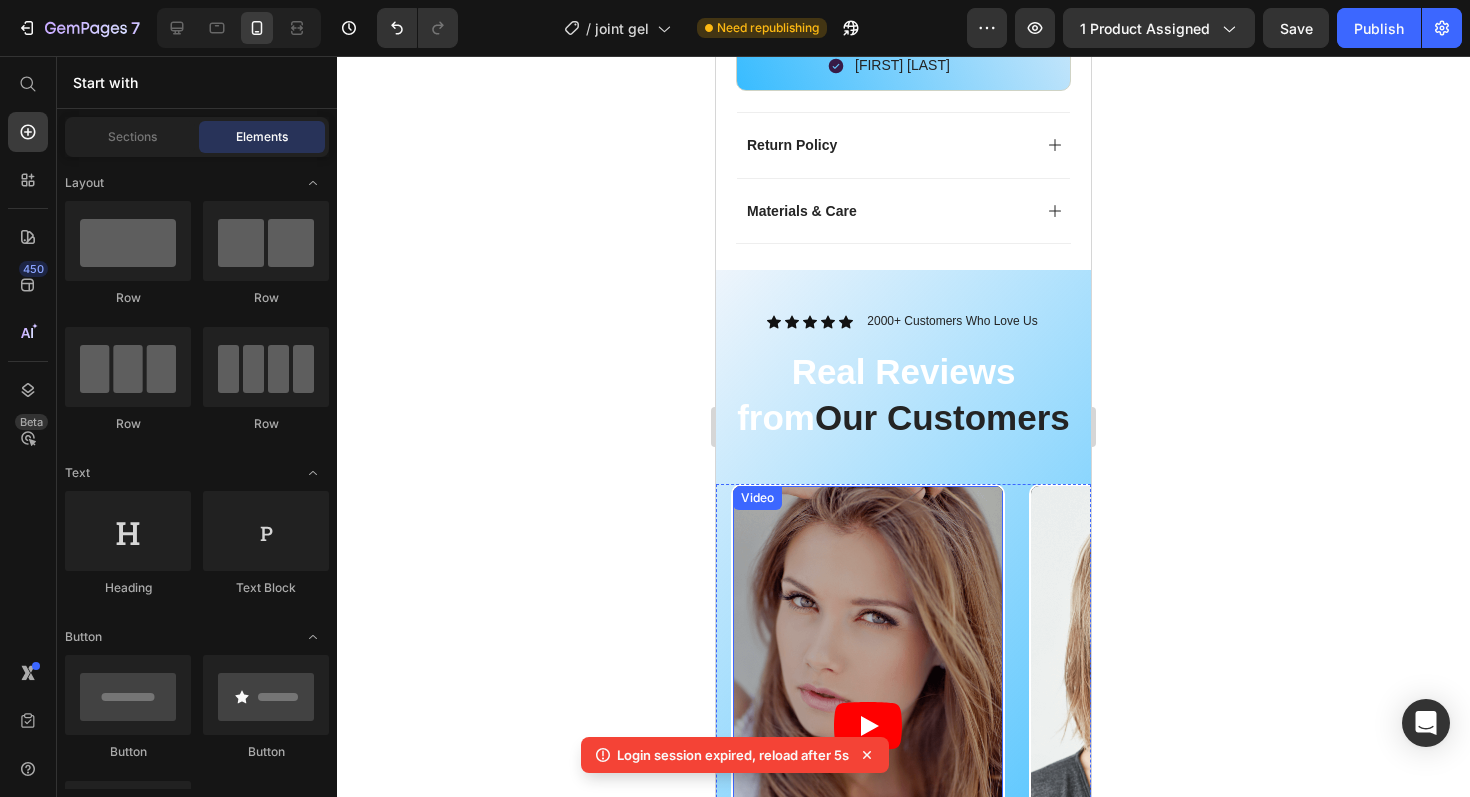scroll, scrollTop: 1241, scrollLeft: 0, axis: vertical 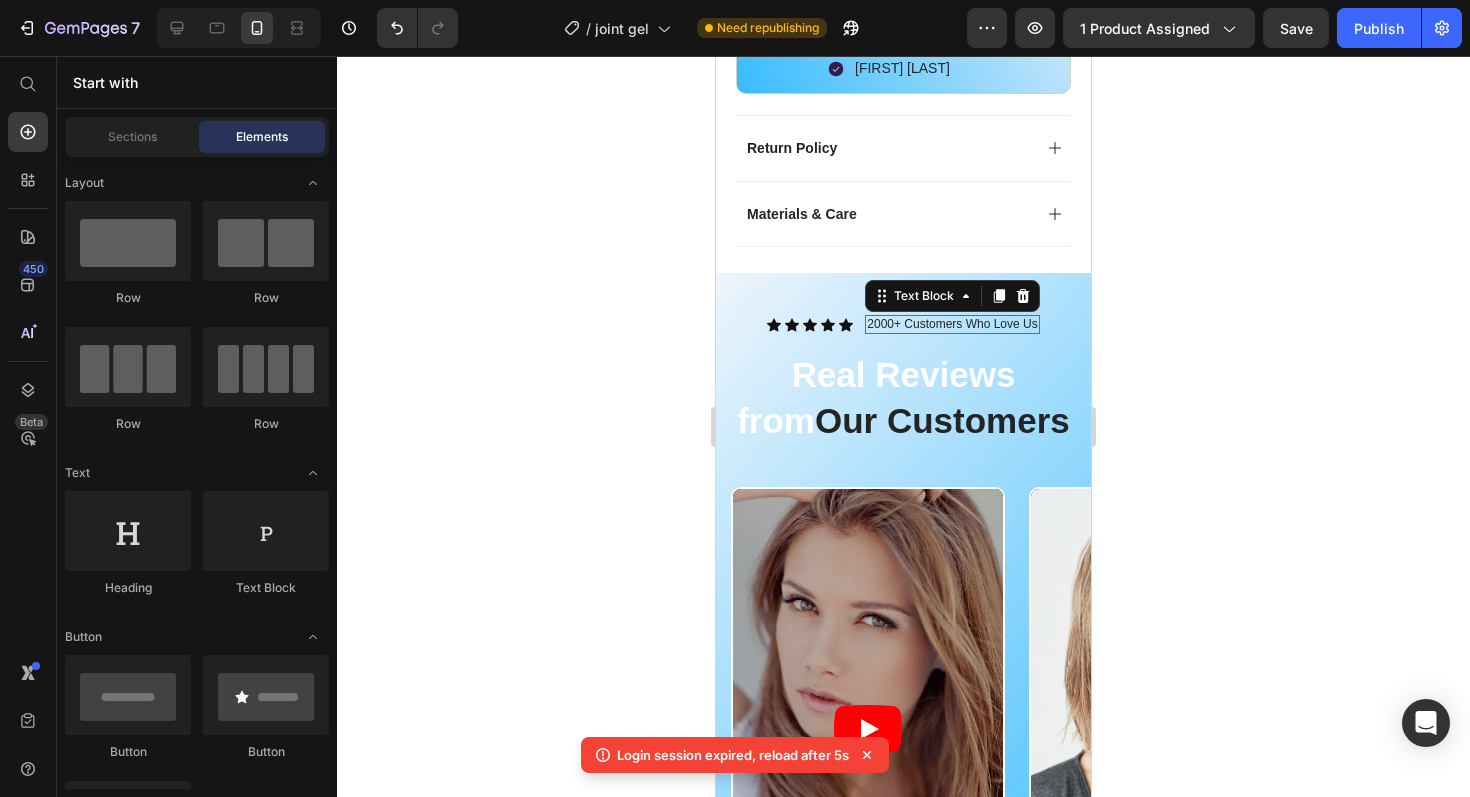 click on "2000+ Customers Who Love Us" at bounding box center [952, 325] 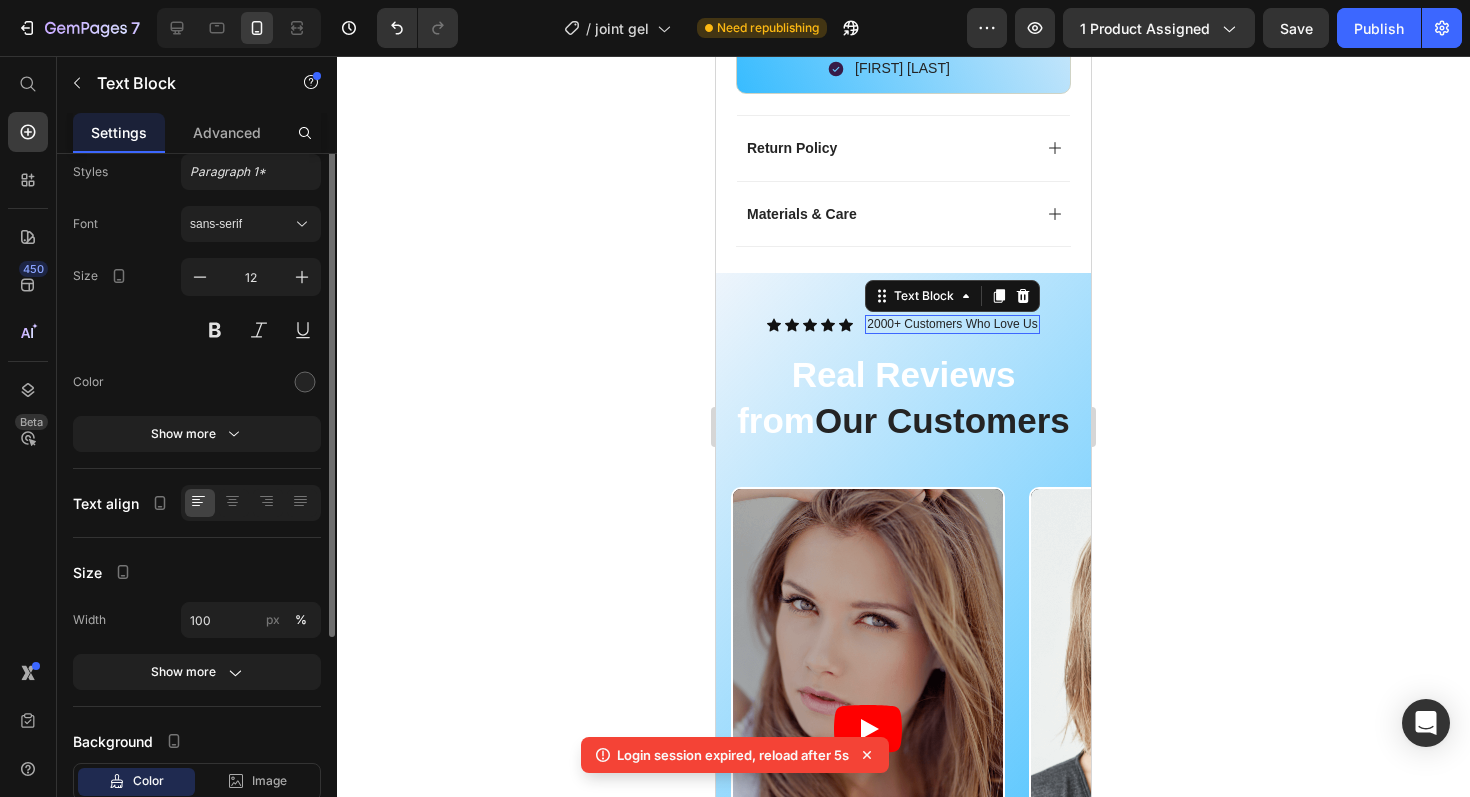 scroll, scrollTop: 0, scrollLeft: 0, axis: both 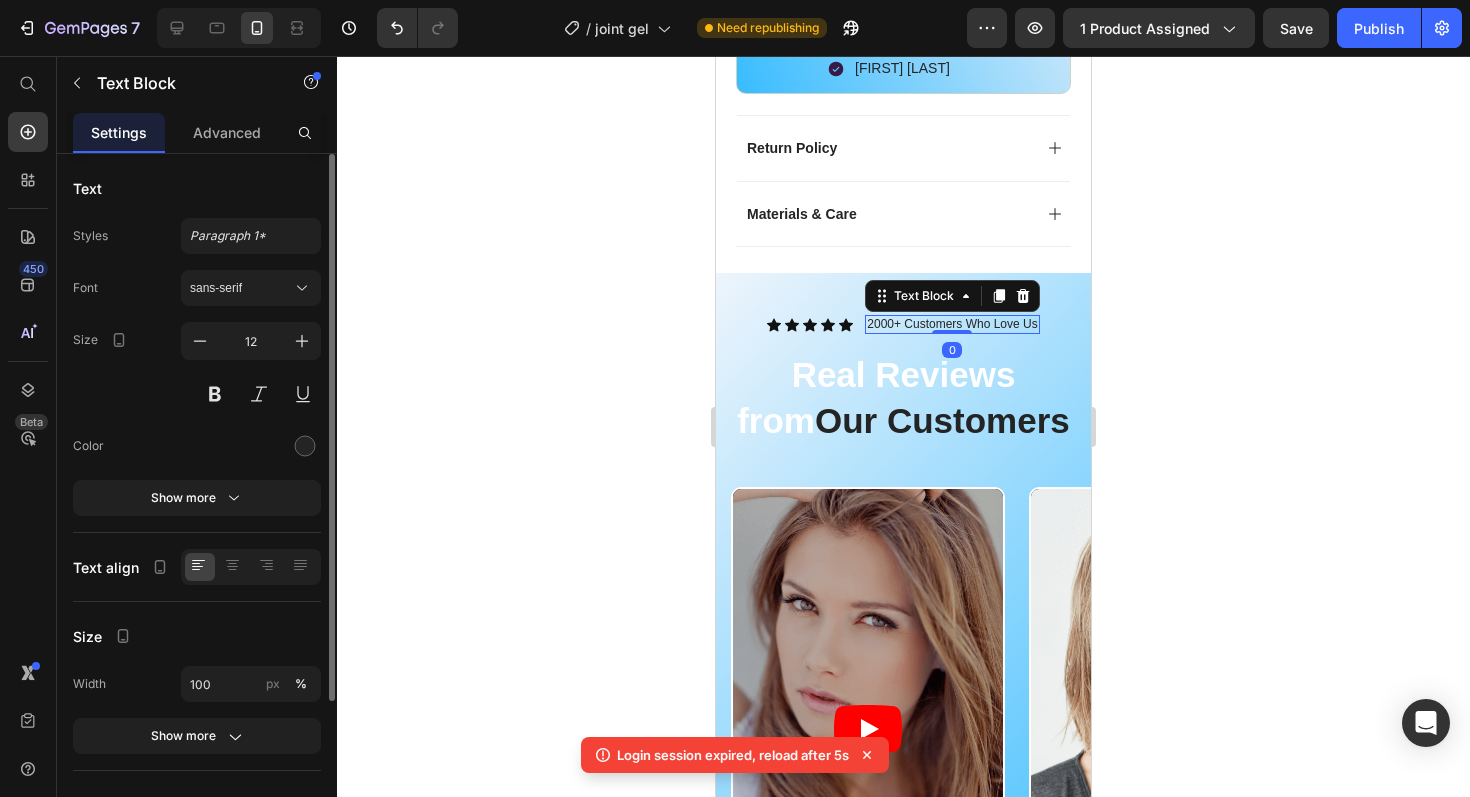 click on "2000+ Customers Who Love Us" at bounding box center [952, 325] 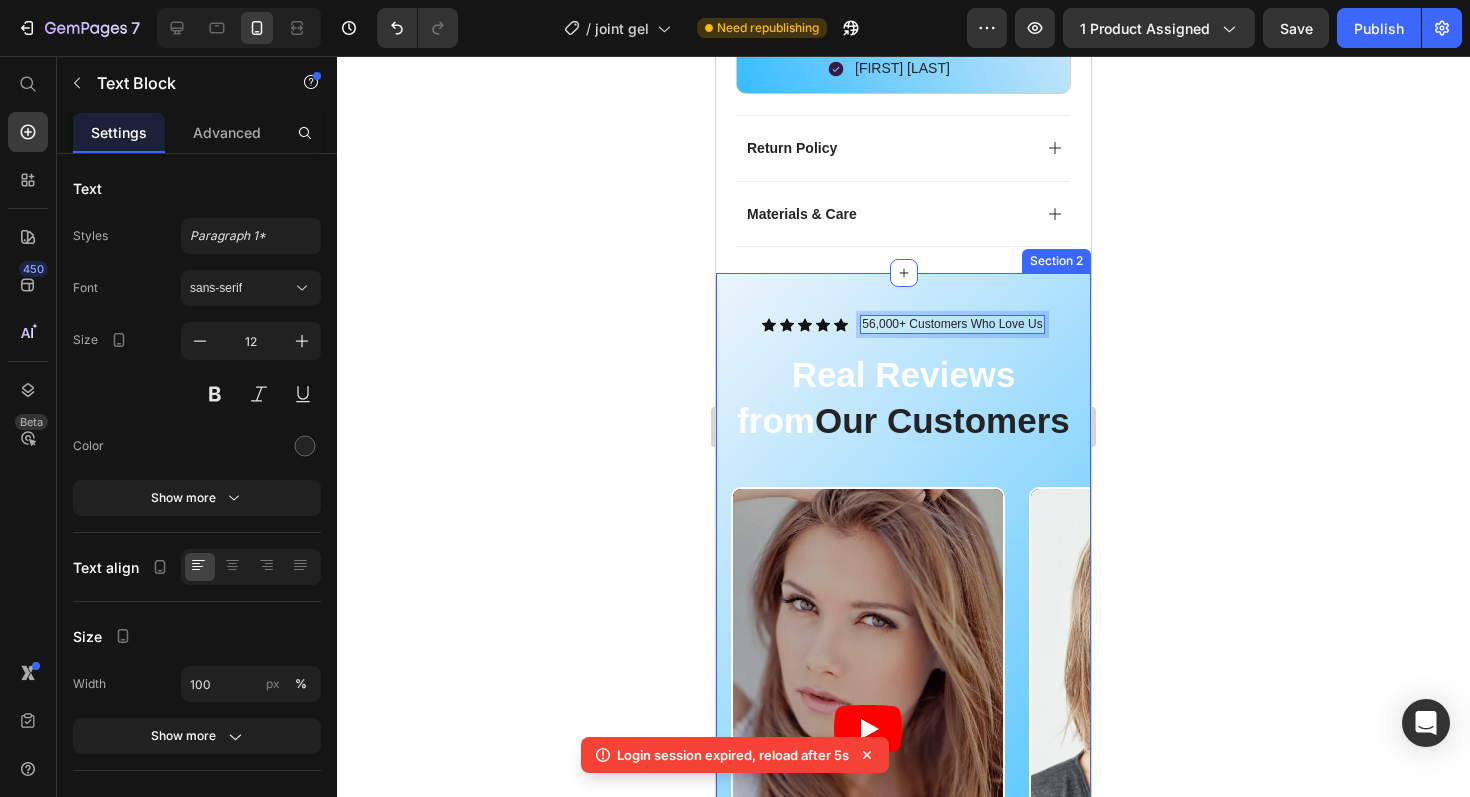 click 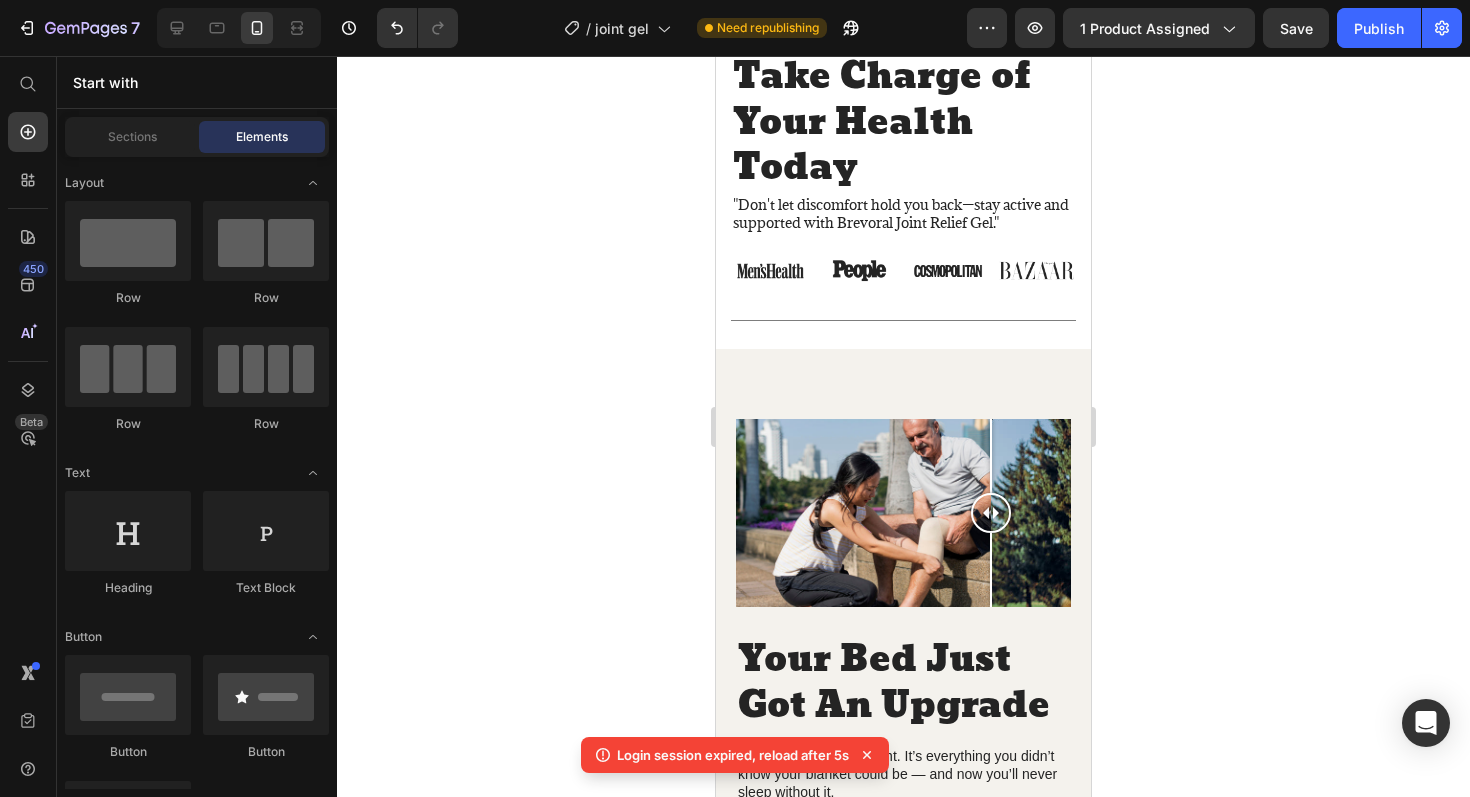 scroll, scrollTop: 2296, scrollLeft: 0, axis: vertical 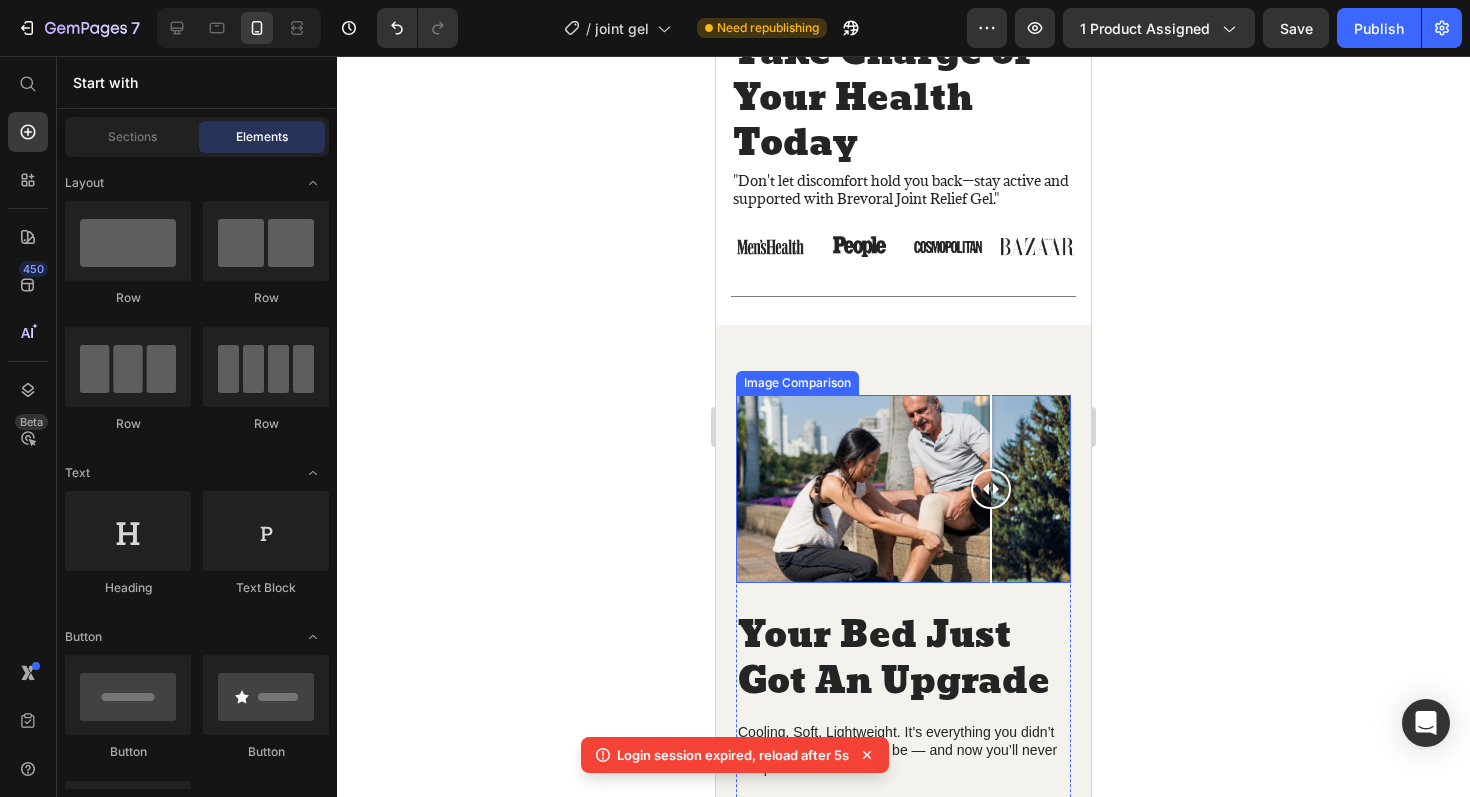 click at bounding box center (903, 489) 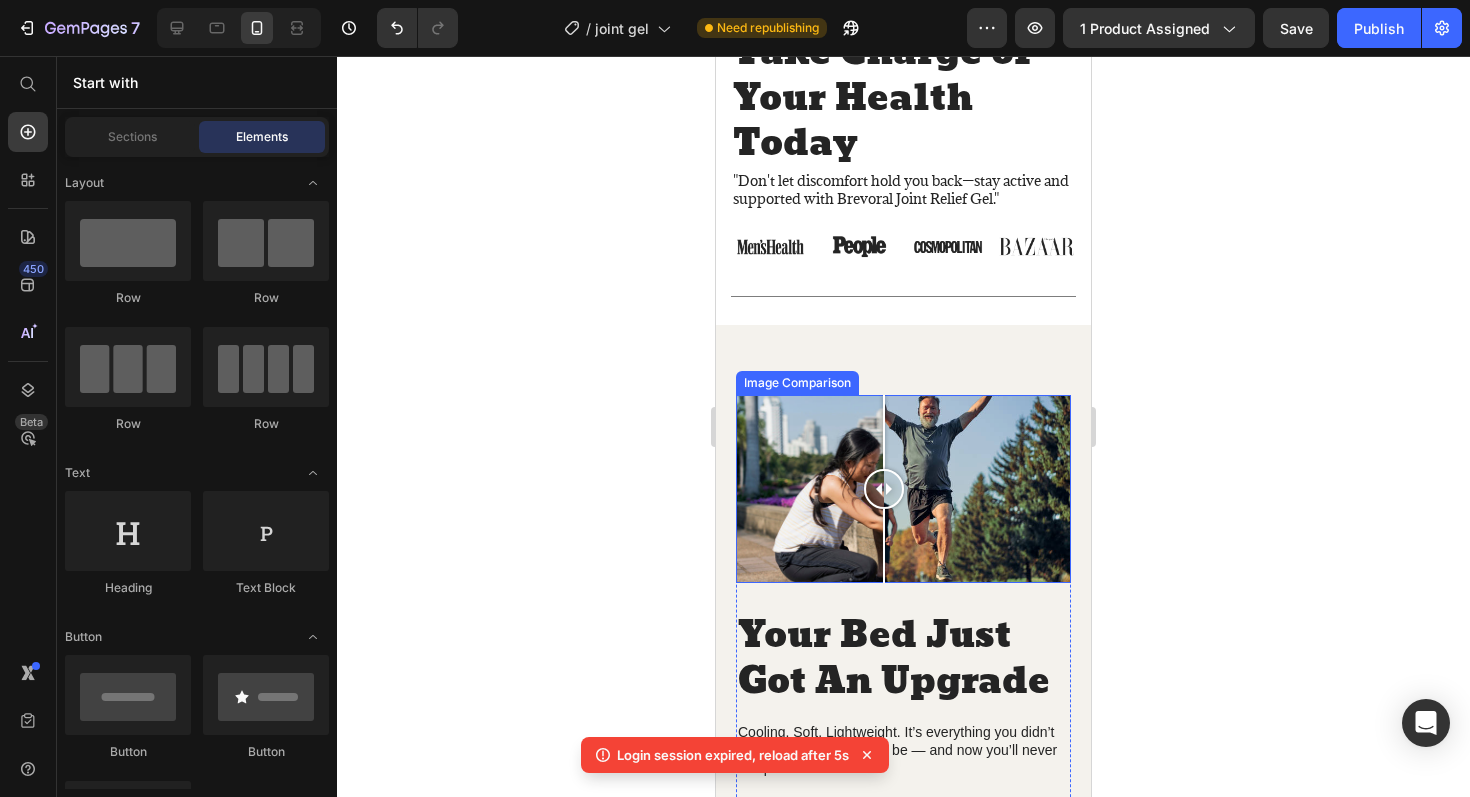 click at bounding box center [903, 489] 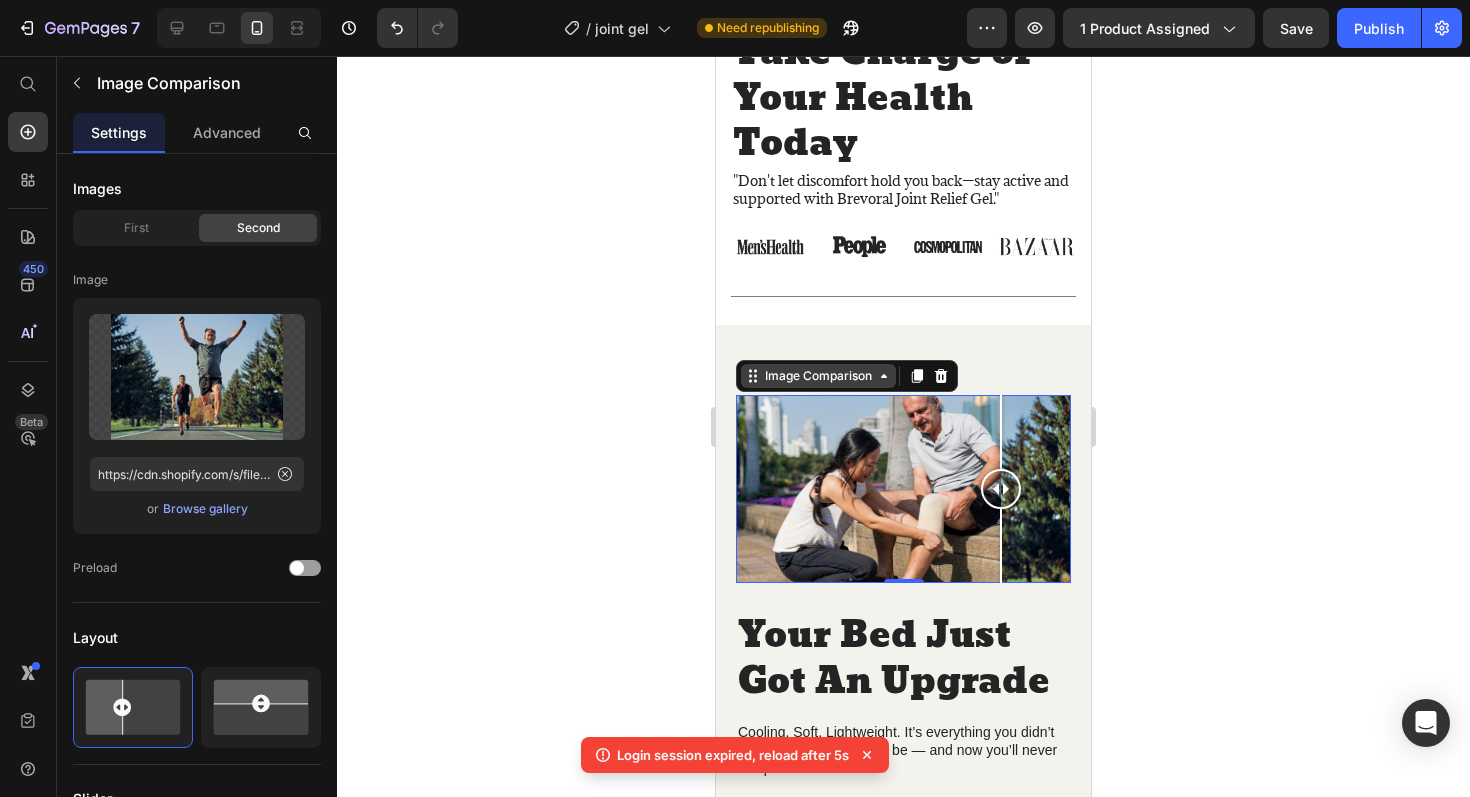 click 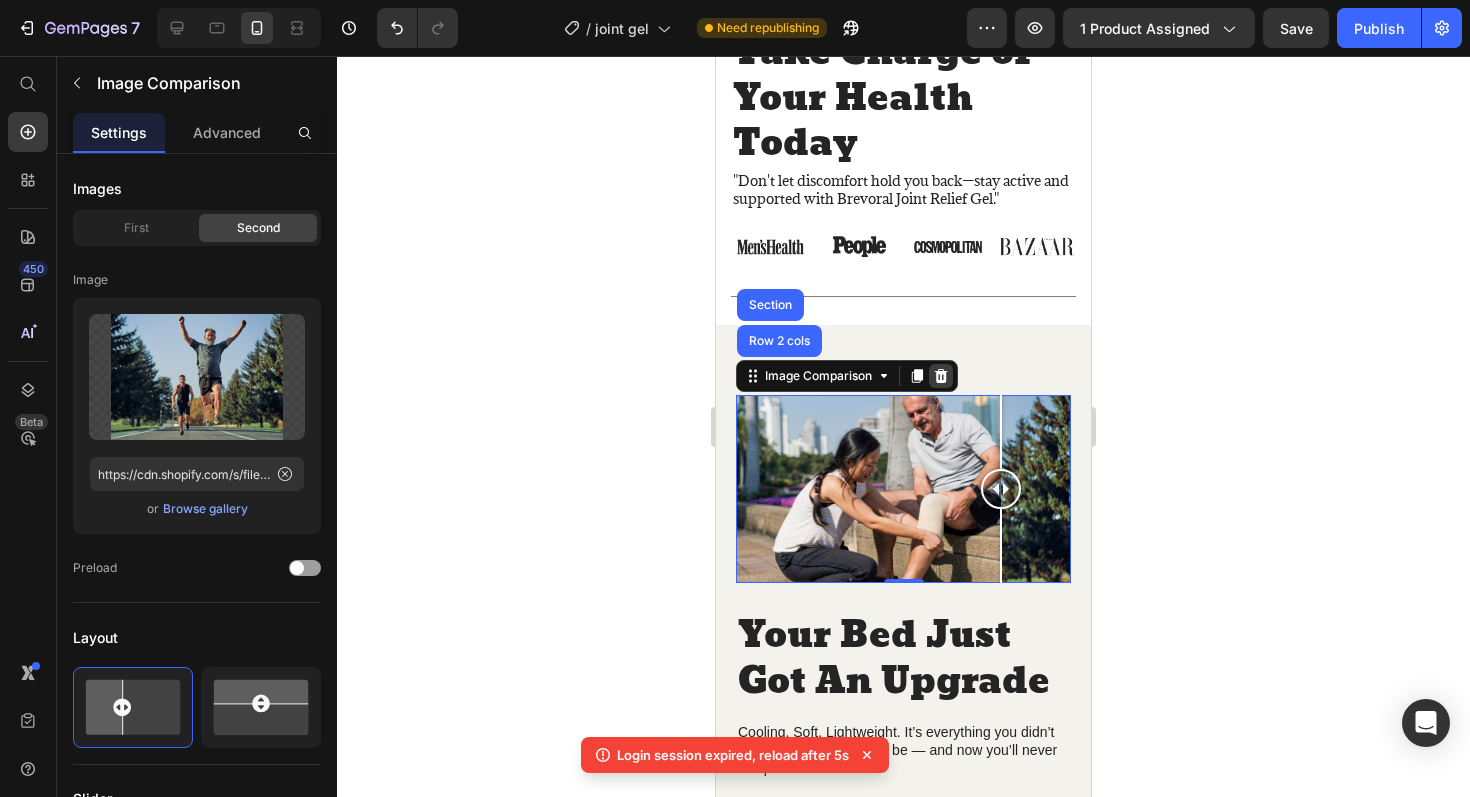 click 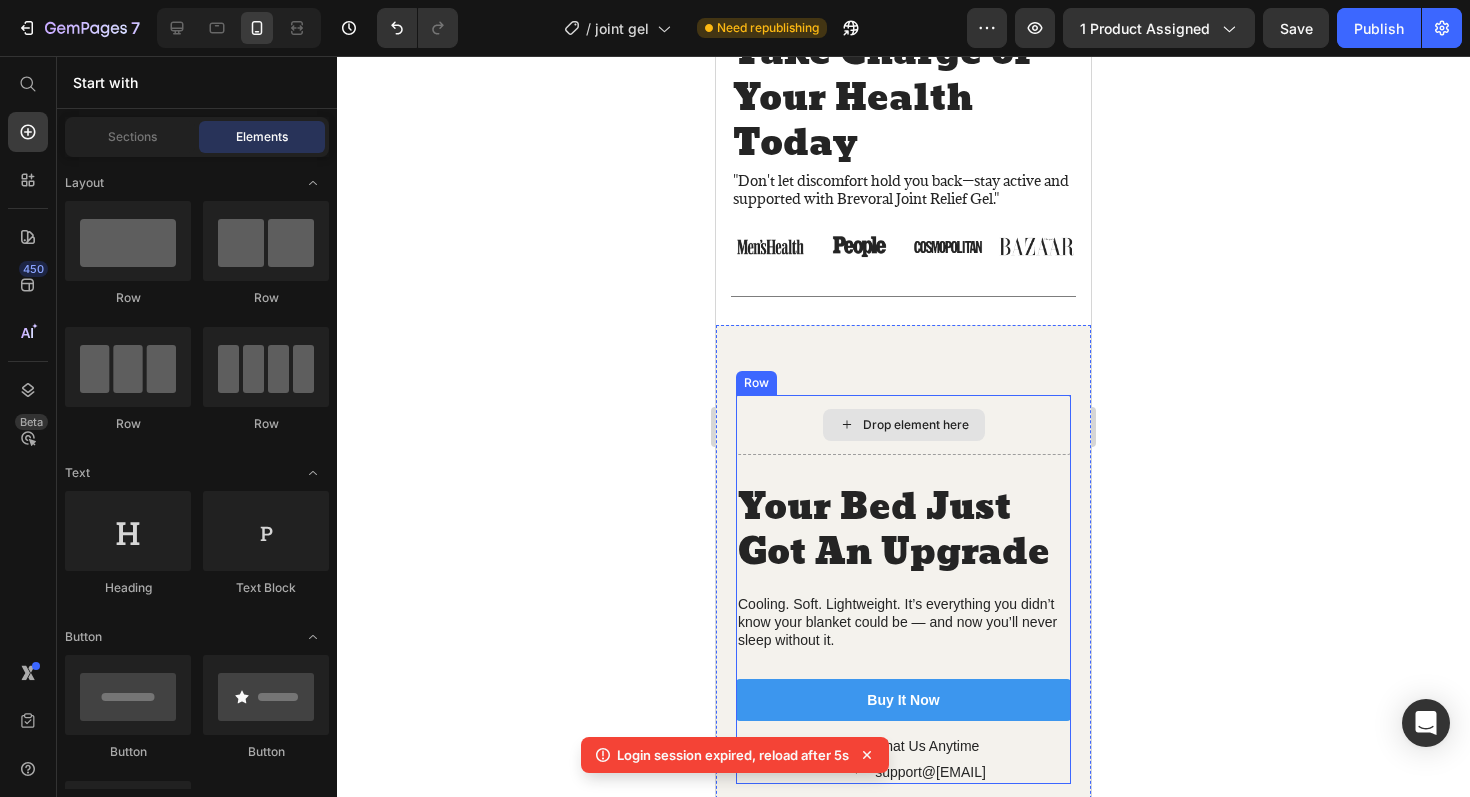 click on "Drop element here" at bounding box center [916, 425] 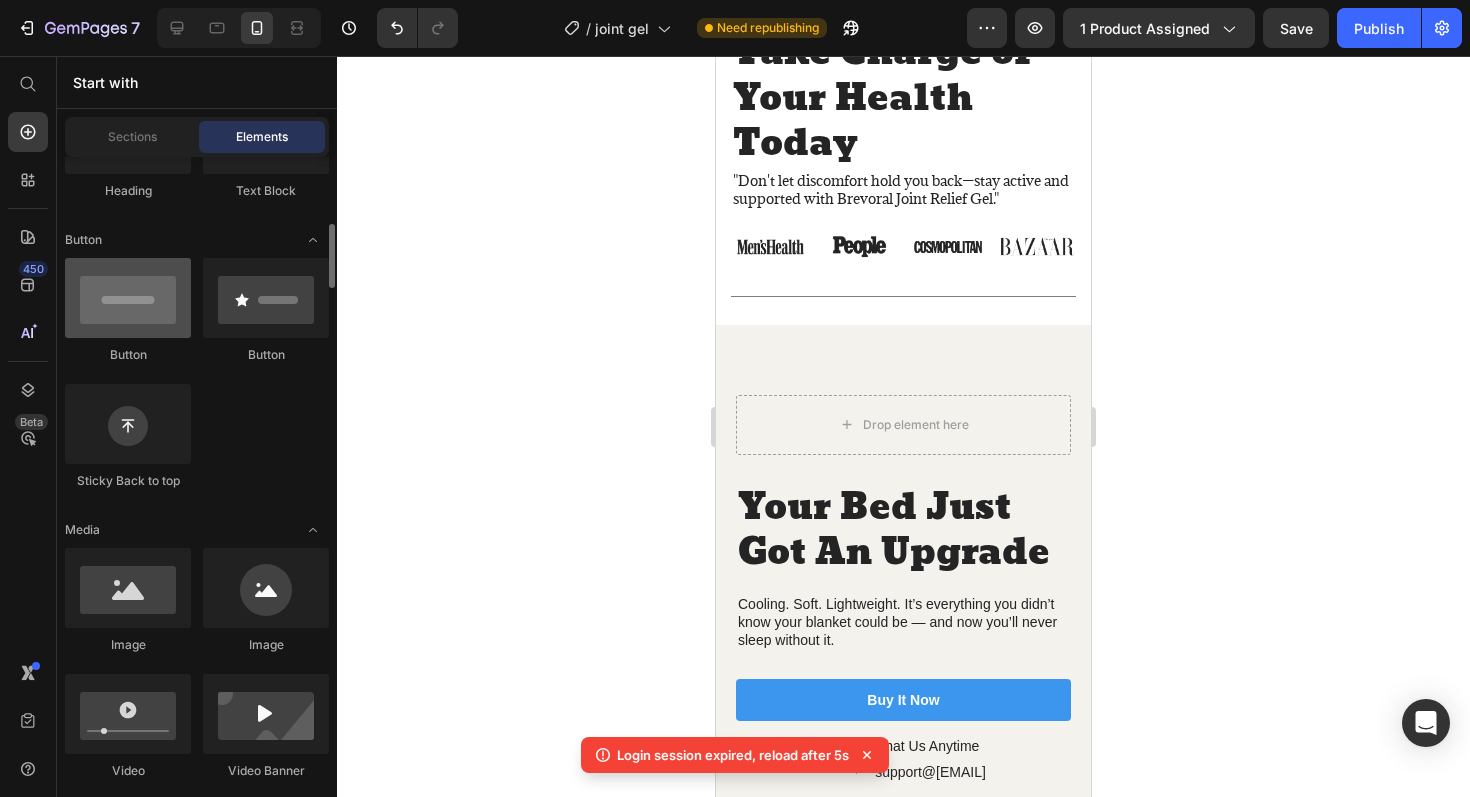 scroll, scrollTop: 421, scrollLeft: 0, axis: vertical 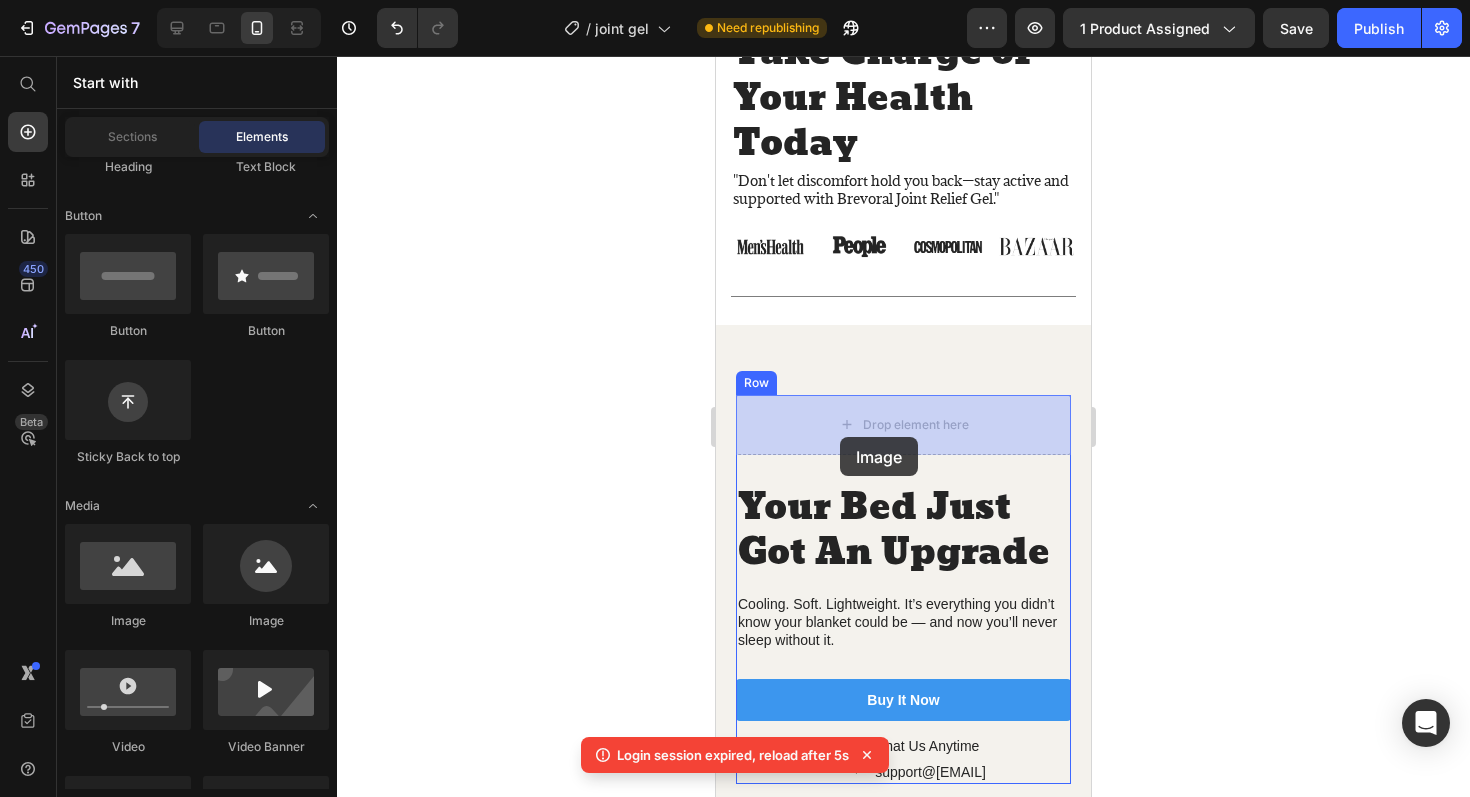 drag, startPoint x: 843, startPoint y: 628, endPoint x: 840, endPoint y: 432, distance: 196.02296 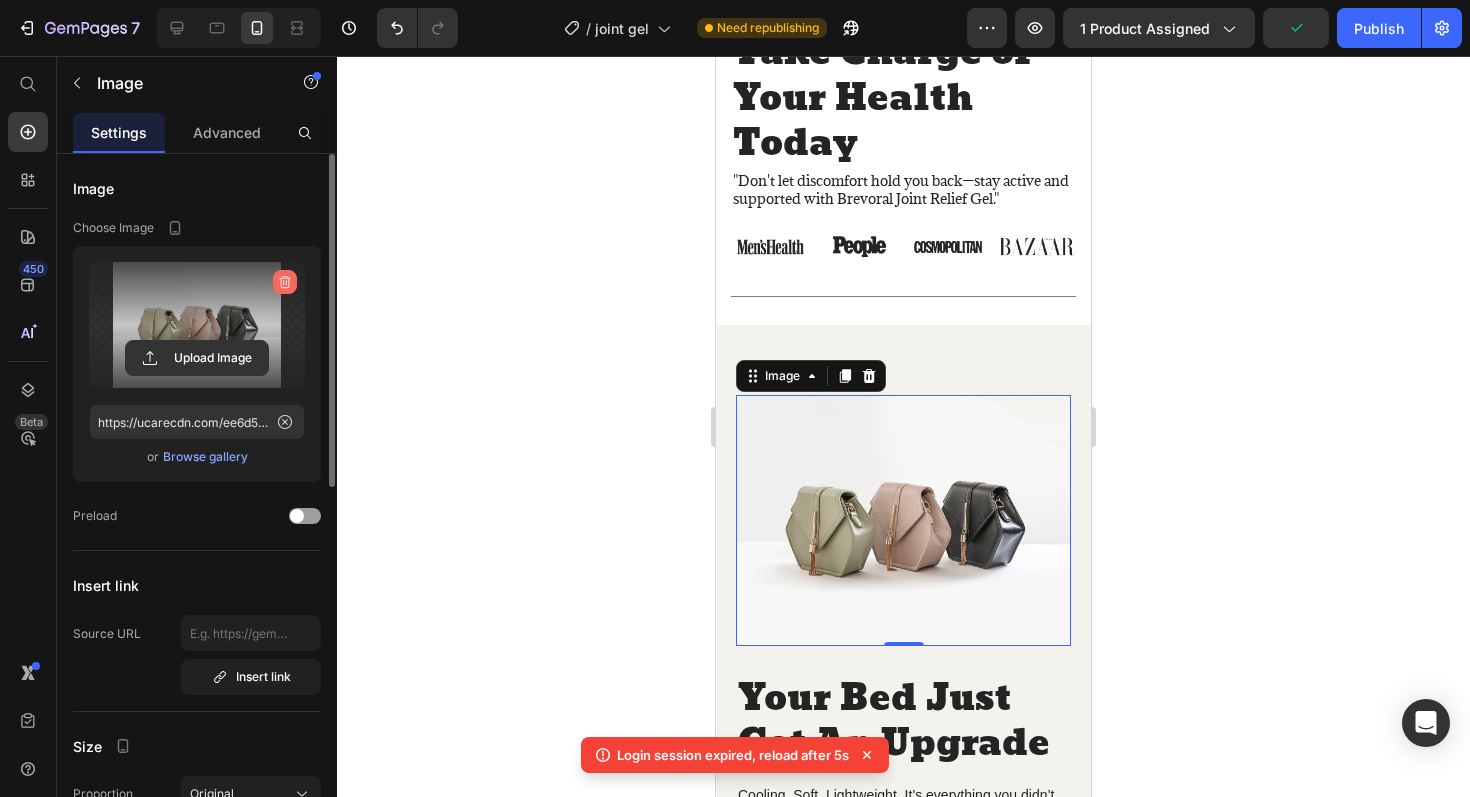 click 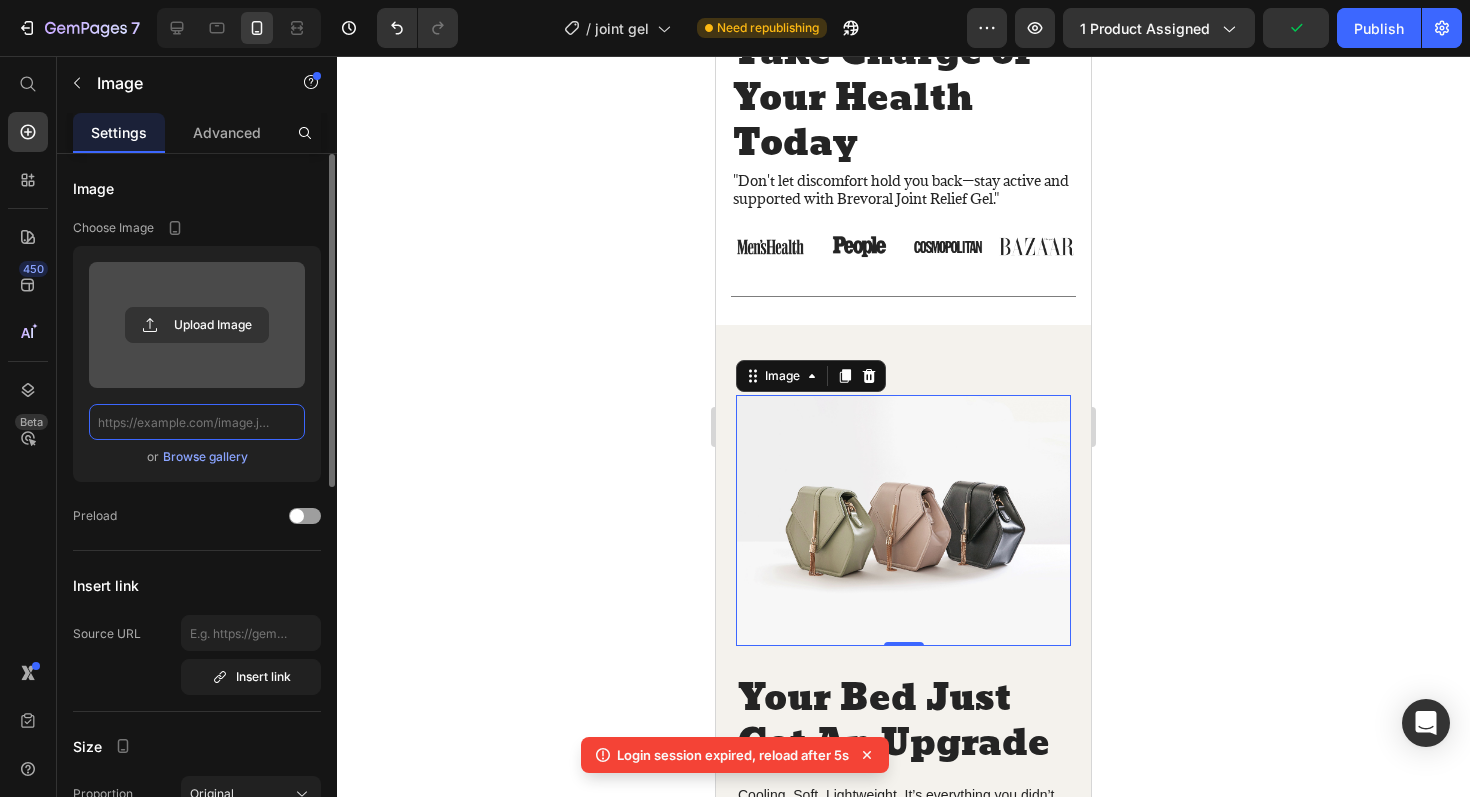 scroll, scrollTop: 0, scrollLeft: 0, axis: both 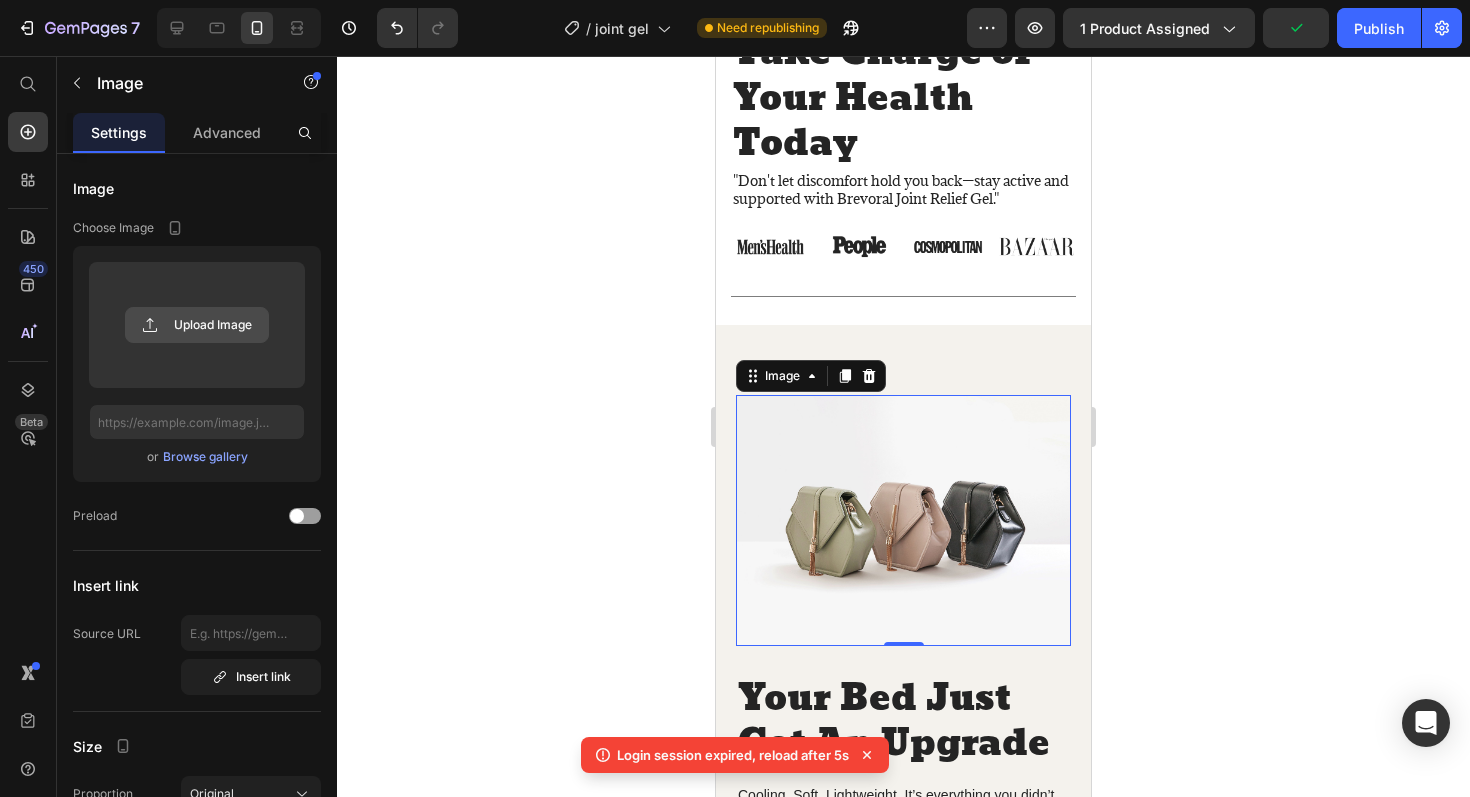 click 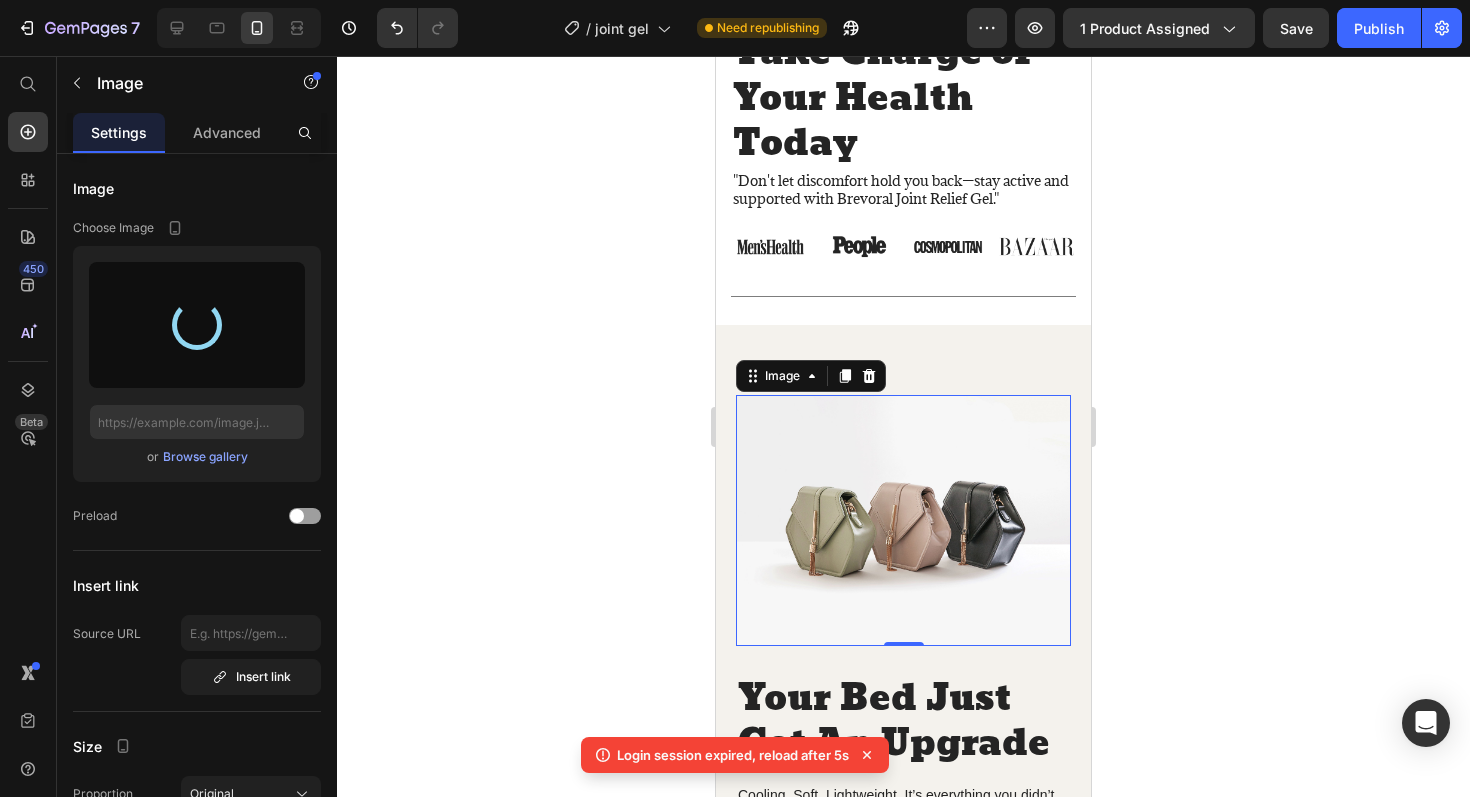 type on "https://cdn.shopify.com/s/files/1/0945/3410/7453/files/gempages_575129164550505584-ced51c00-c65d-4af2-9ba8-9e0c66a84c93.png" 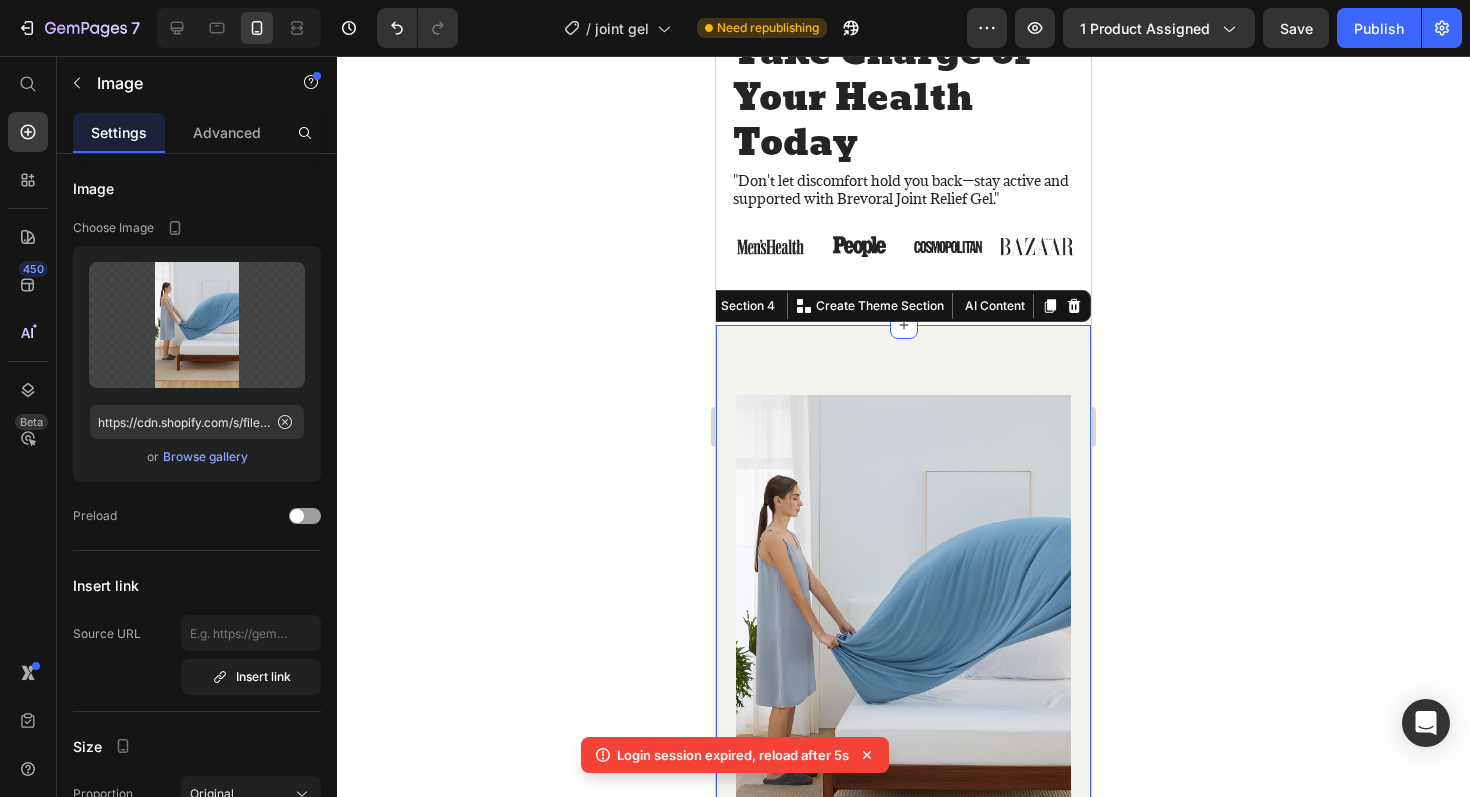 click on "Image Your Bed Just Got An Upgrade Heading Cooling. Soft. Lightweight. It’s everything you didn’t know your blanket could be — and now you’ll never sleep without it. Text Block
Organic
100% Vegan Item List
Sulfate-Free
Cruelty Free Item List
Paraben-Free
Lab-Tested Item List Row buy it now Button
Icon Chat Us Anytime Text Block support@noroa.org Text Block Row Row Row Row Section 4   You can create reusable sections Create Theme Section AI Content Write with GemAI What would you like to describe here? Tone and Voice Persuasive Product Show more Generate" at bounding box center (903, 811) 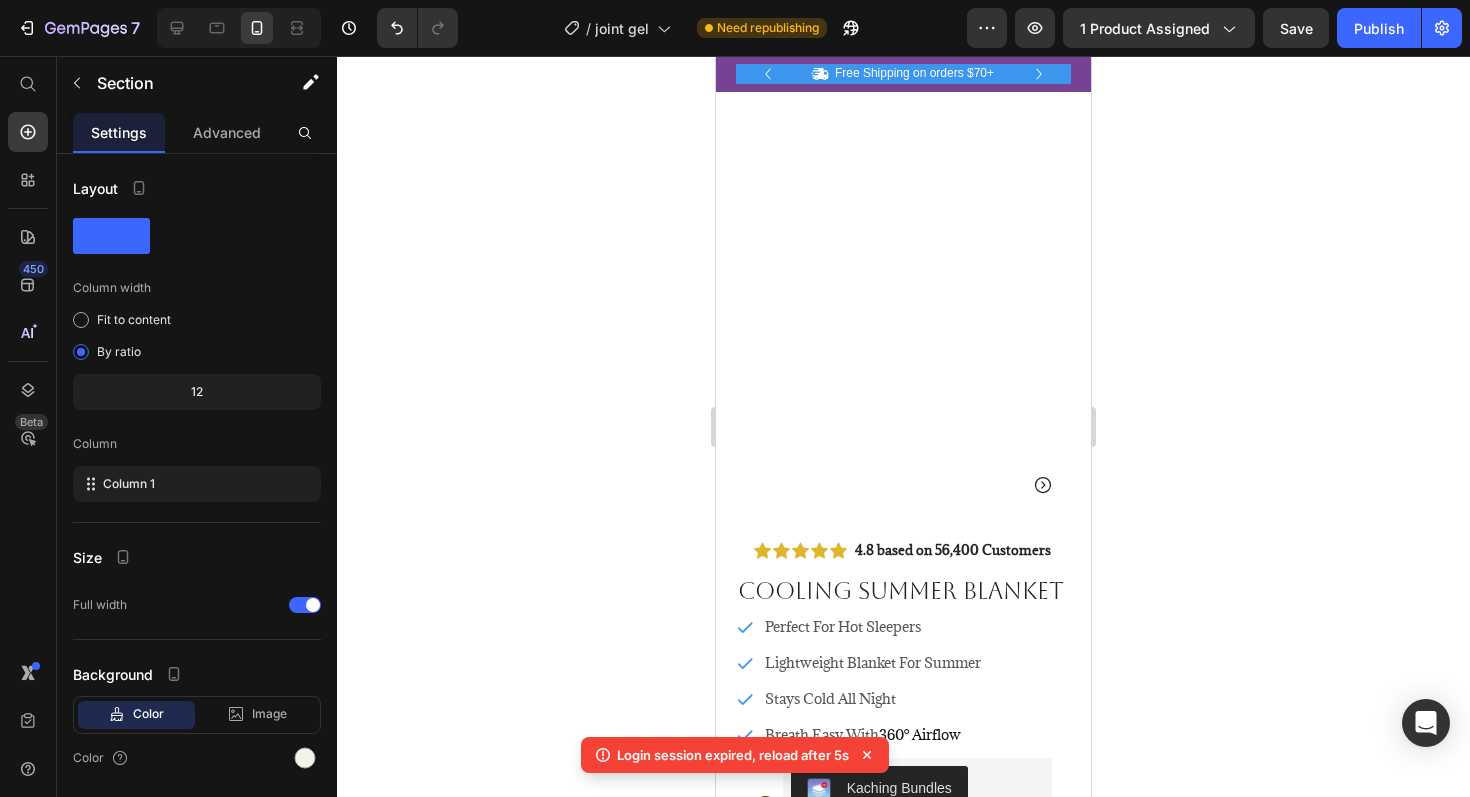 scroll, scrollTop: 0, scrollLeft: 0, axis: both 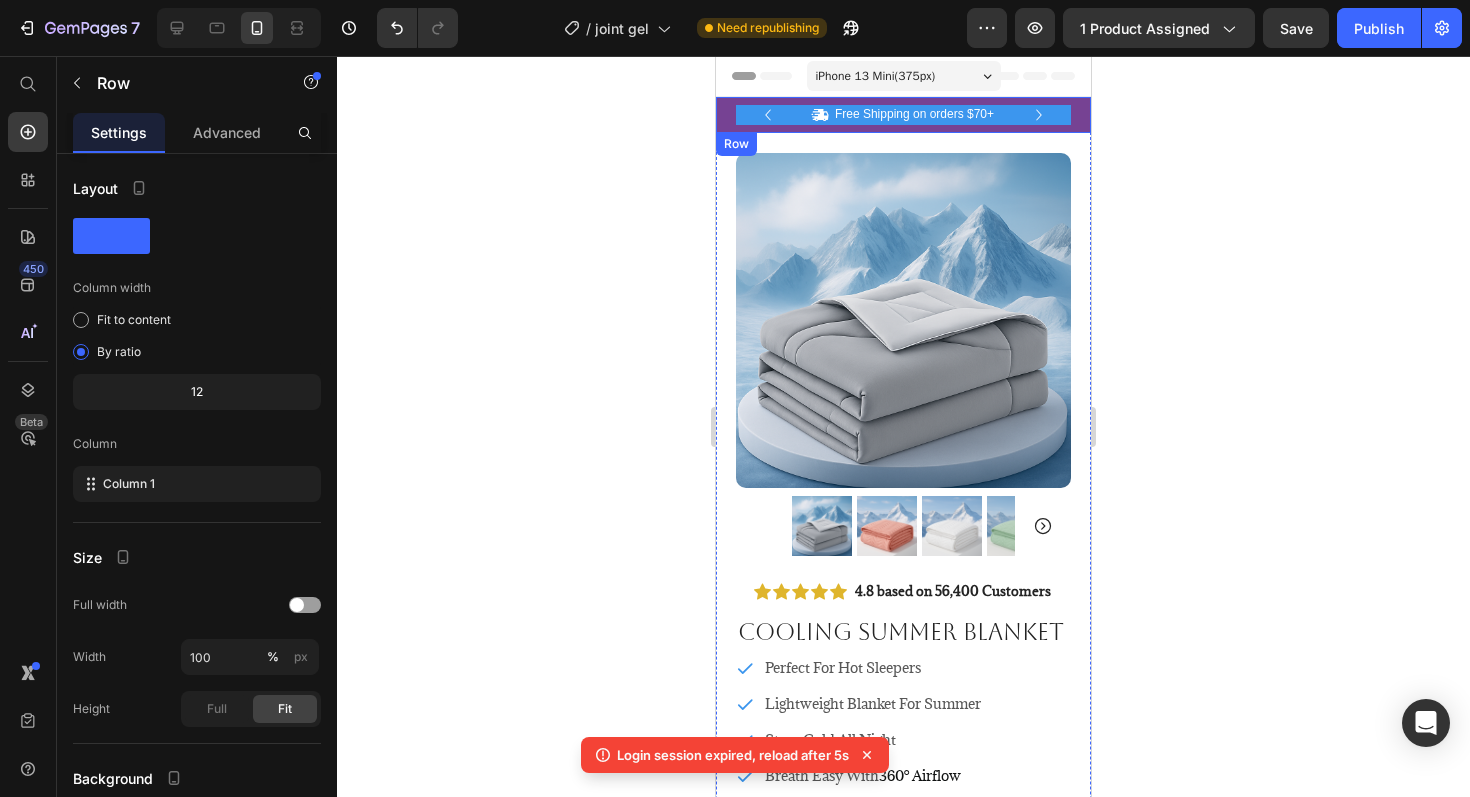 click on "Icon Free Shipping on orders $70+ Text Block Row
Icon 56,000+ Happy Customers Text Block Row
Carousel Row" at bounding box center (903, 115) 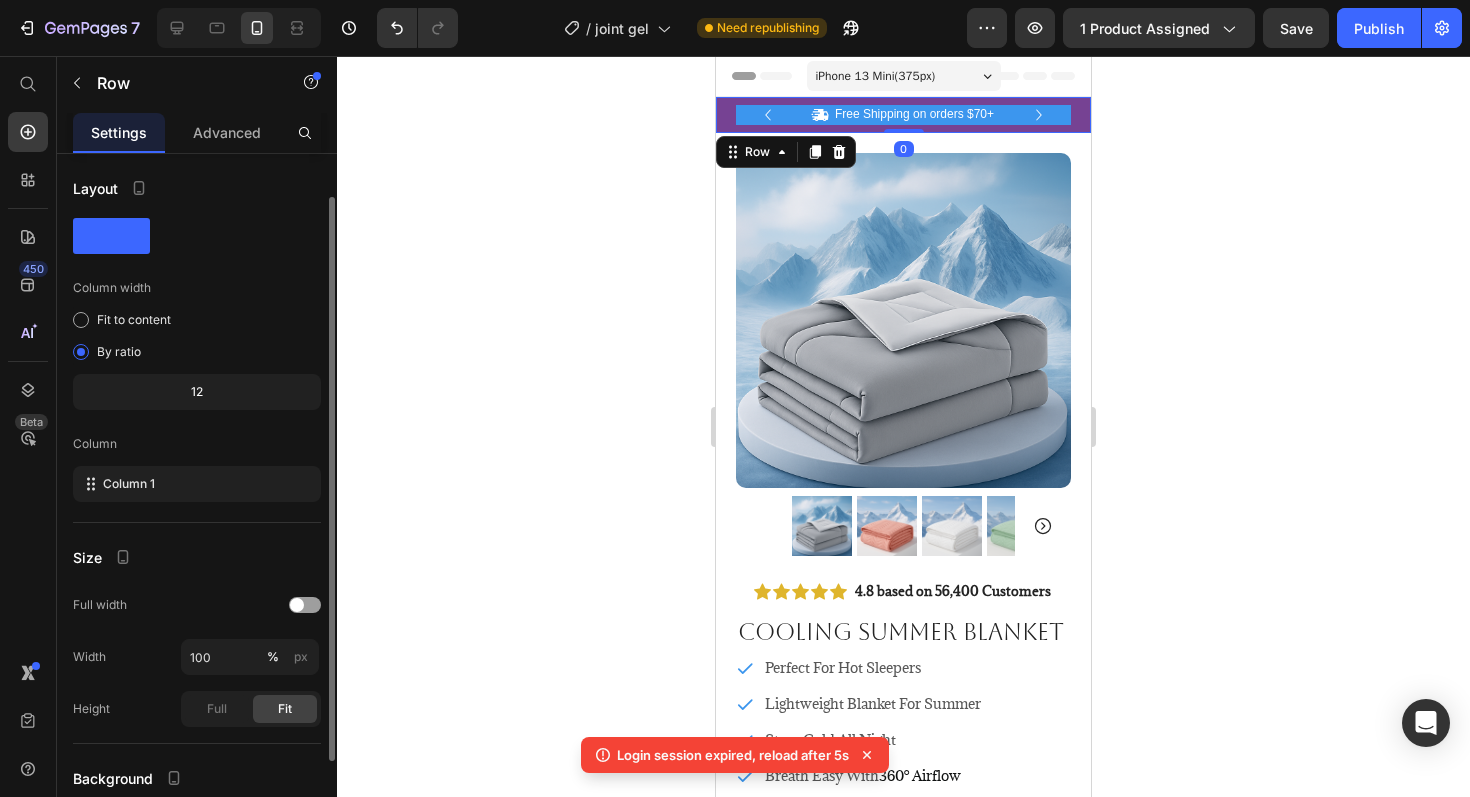 scroll, scrollTop: 168, scrollLeft: 0, axis: vertical 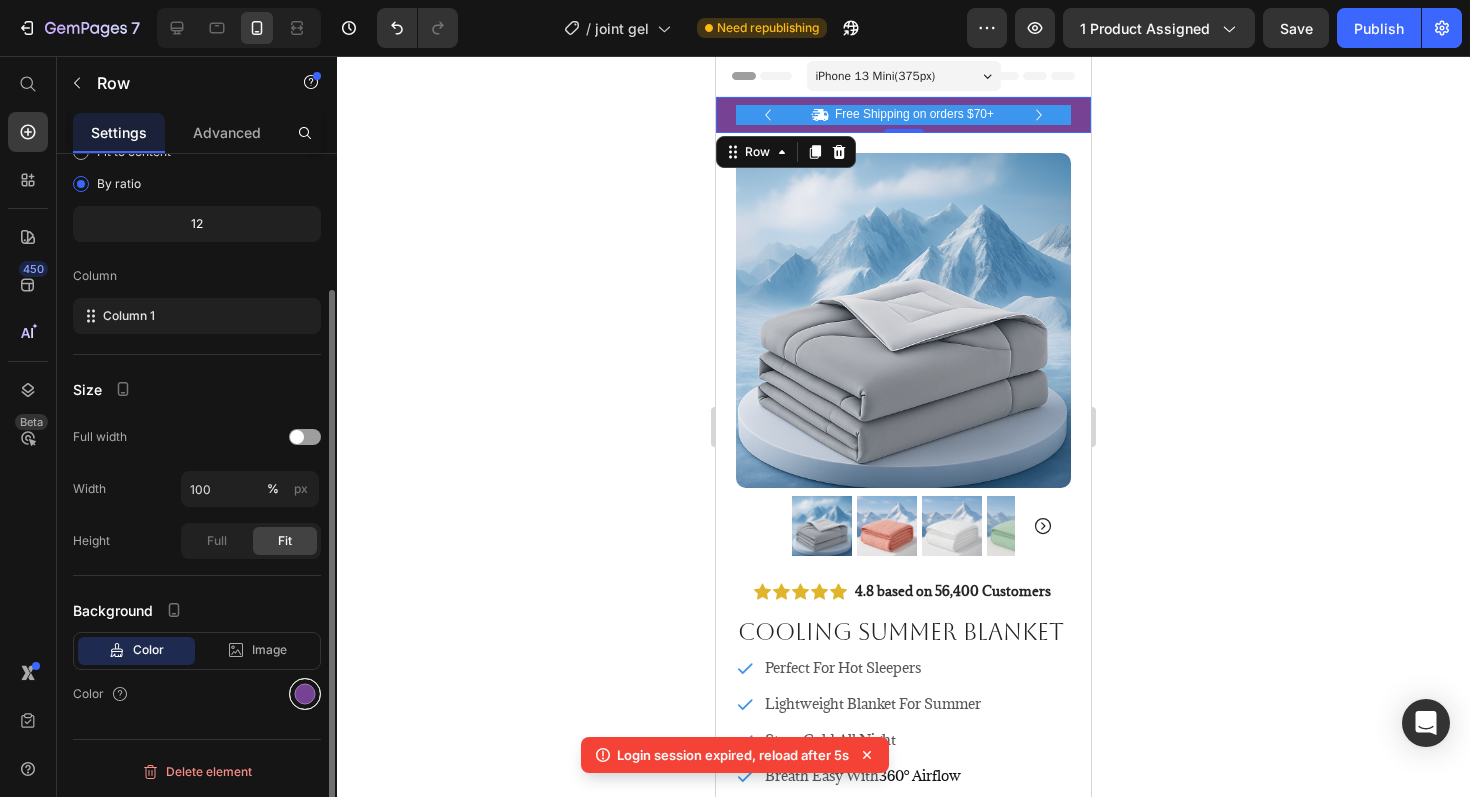 click at bounding box center [305, 694] 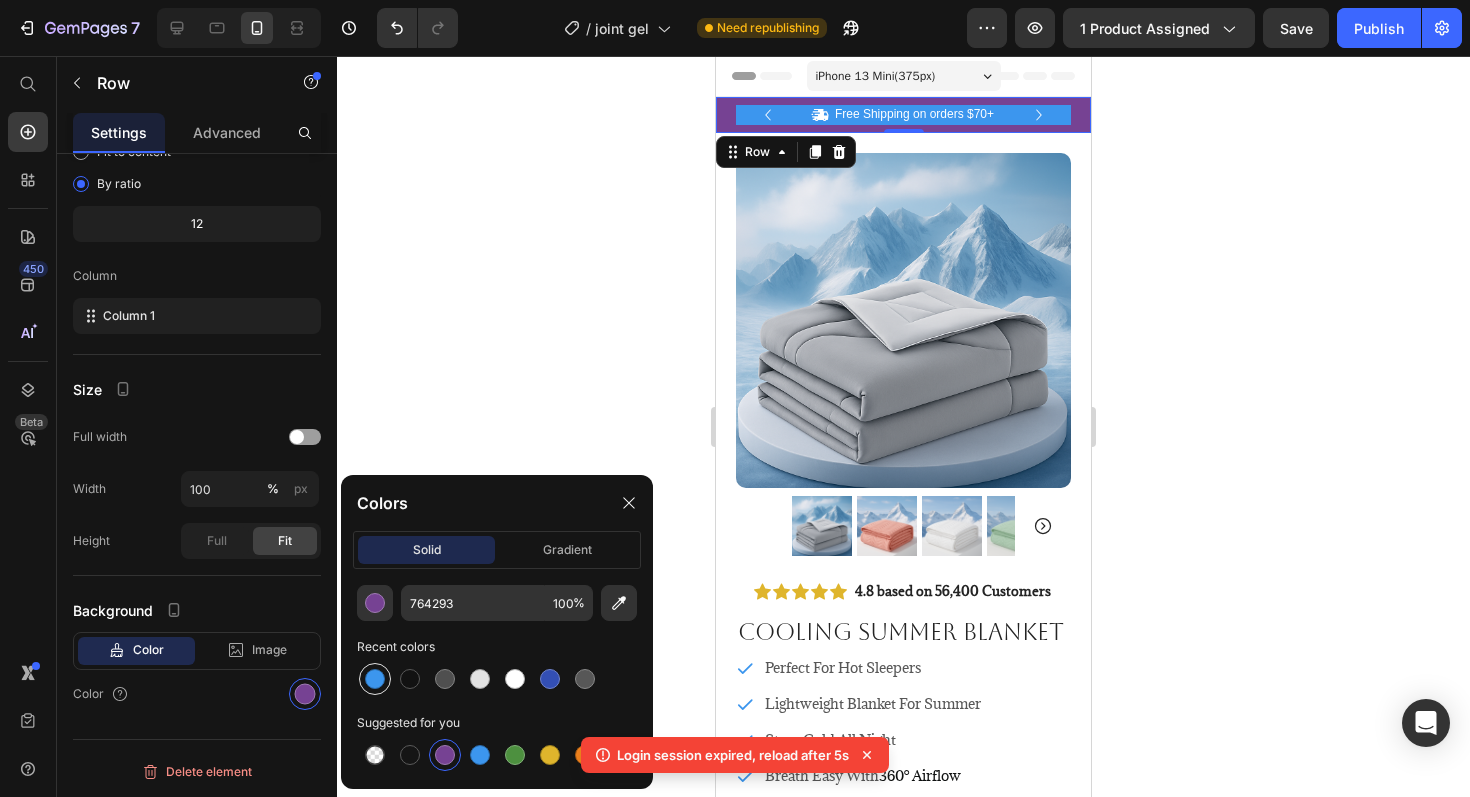click at bounding box center (375, 679) 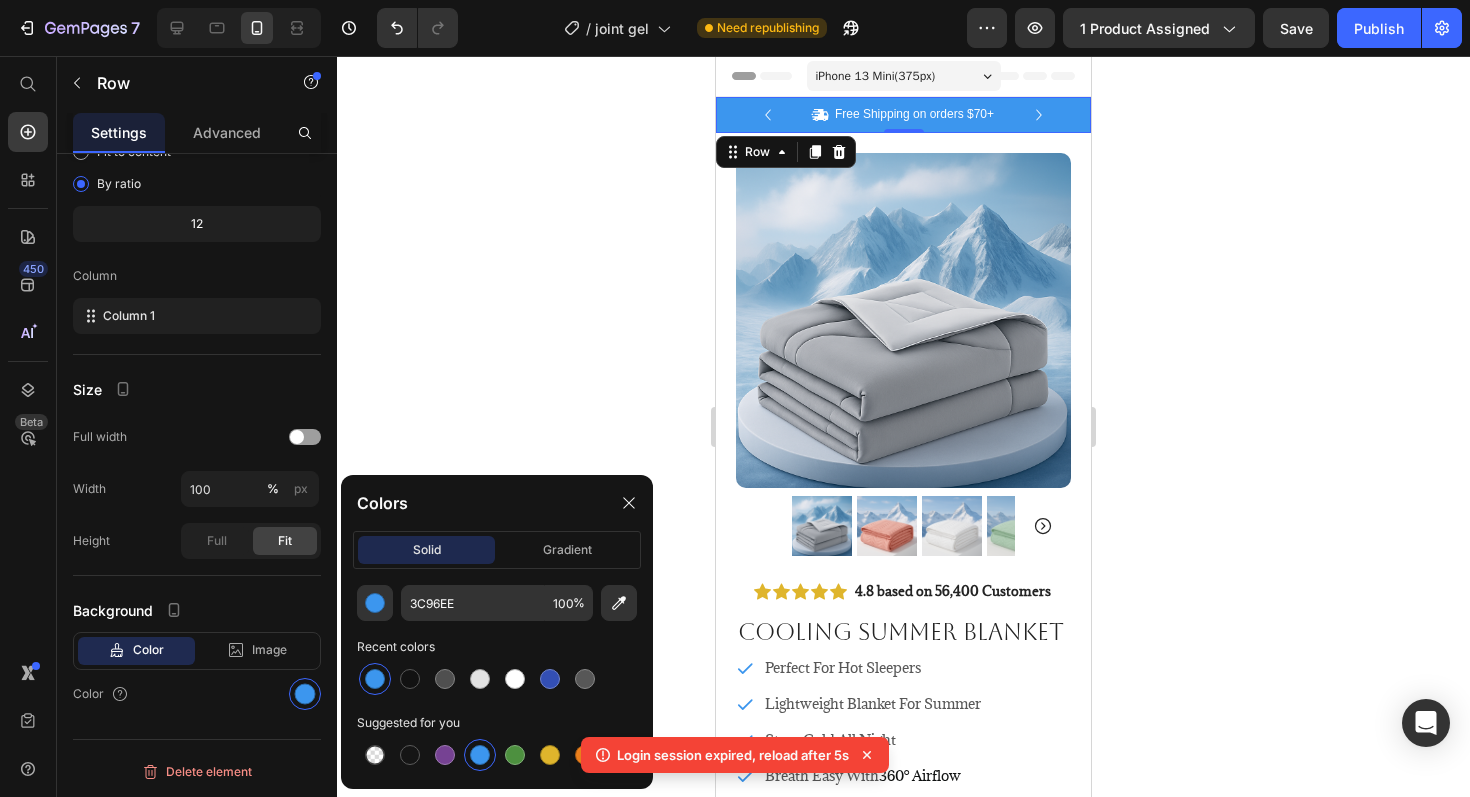 click 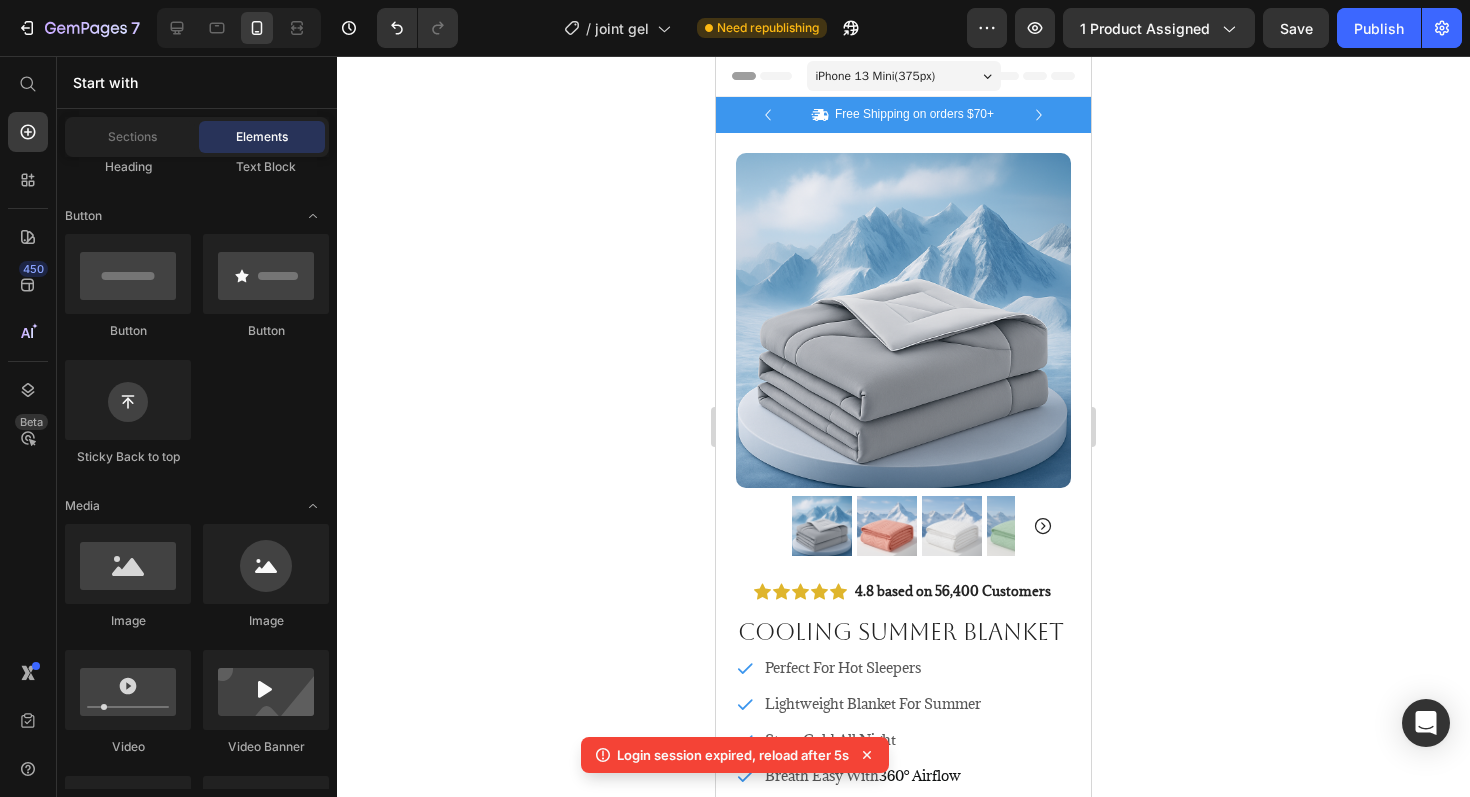 click on "iPhone 13 Mini  ( 375 px)" at bounding box center (904, 76) 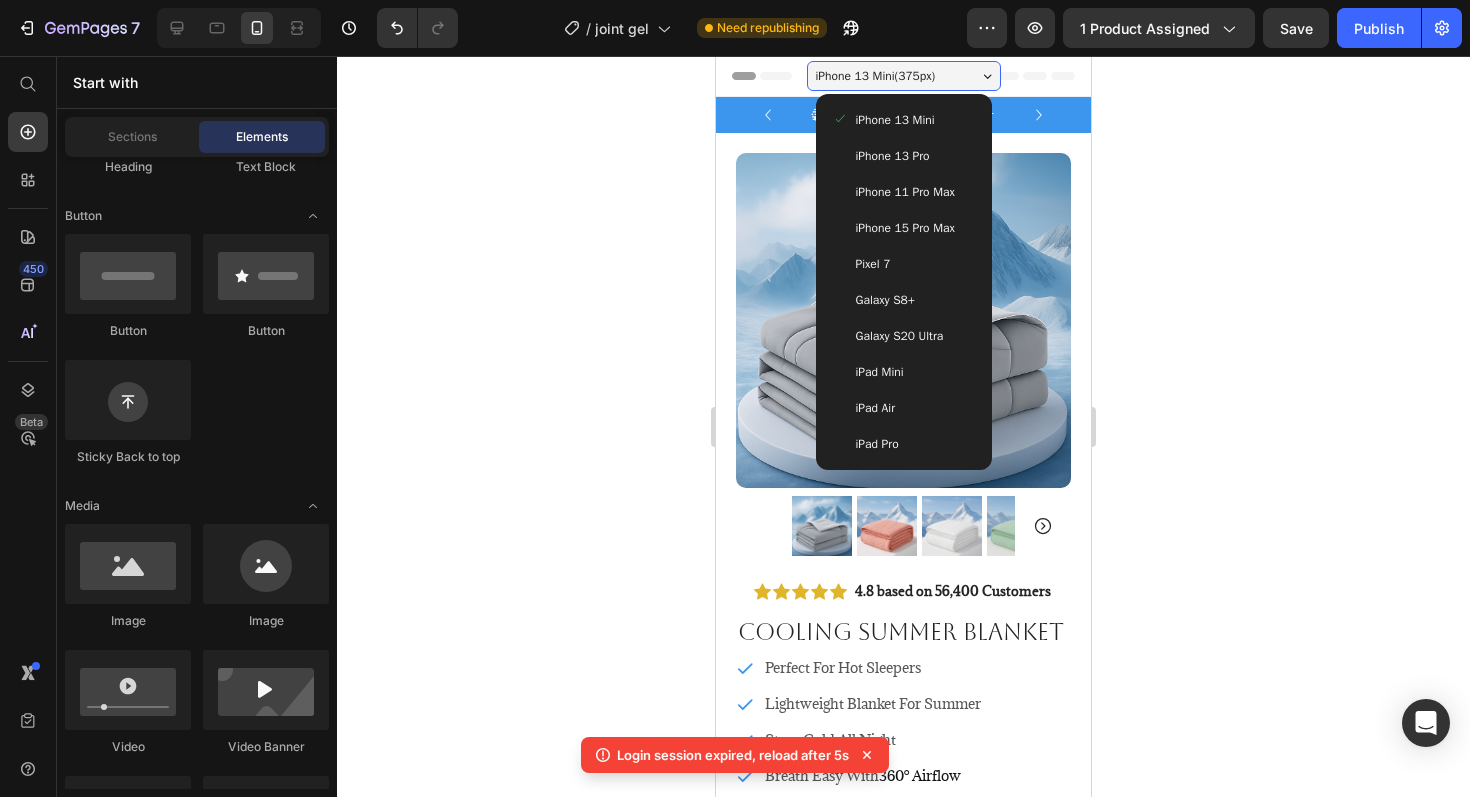 click 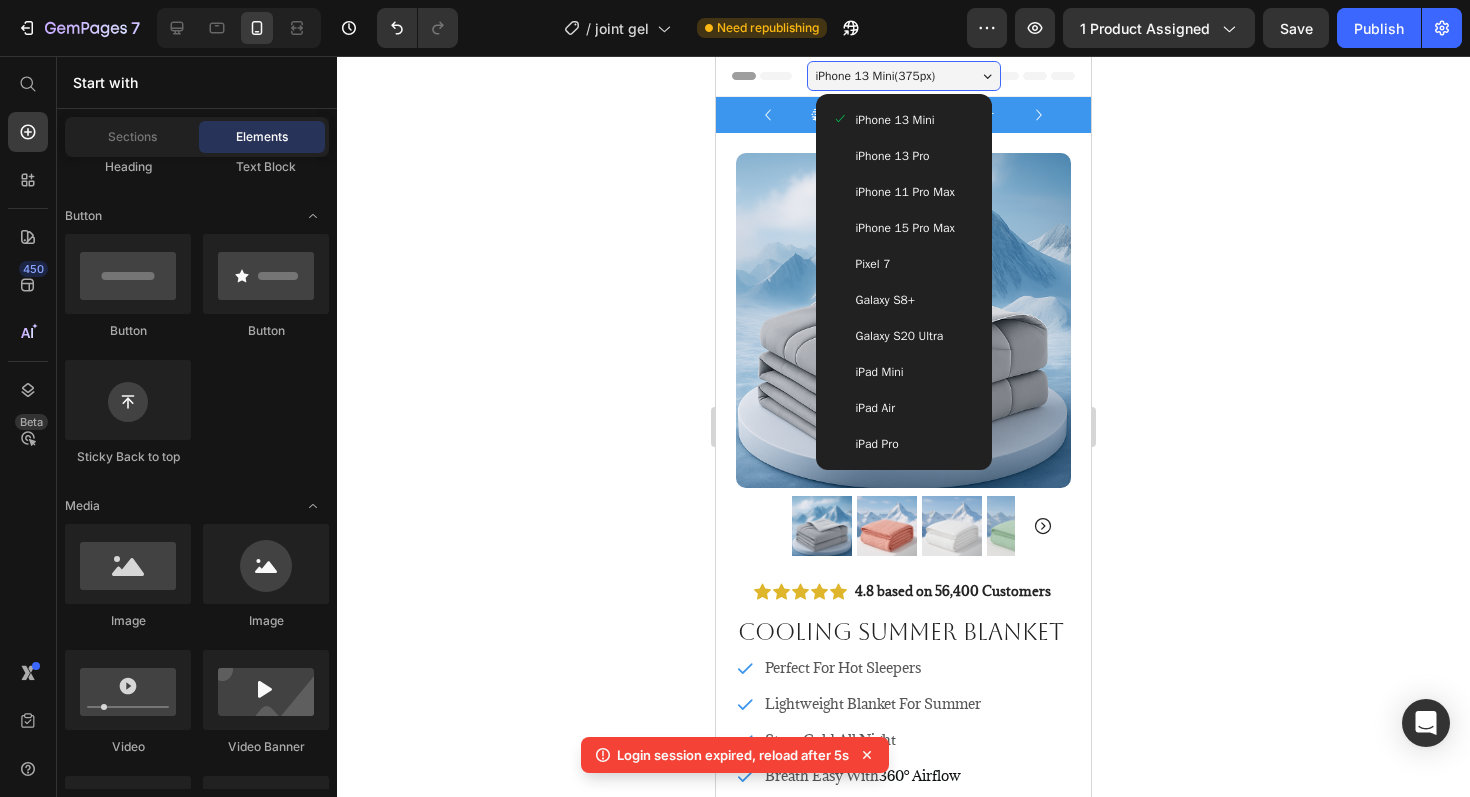 click 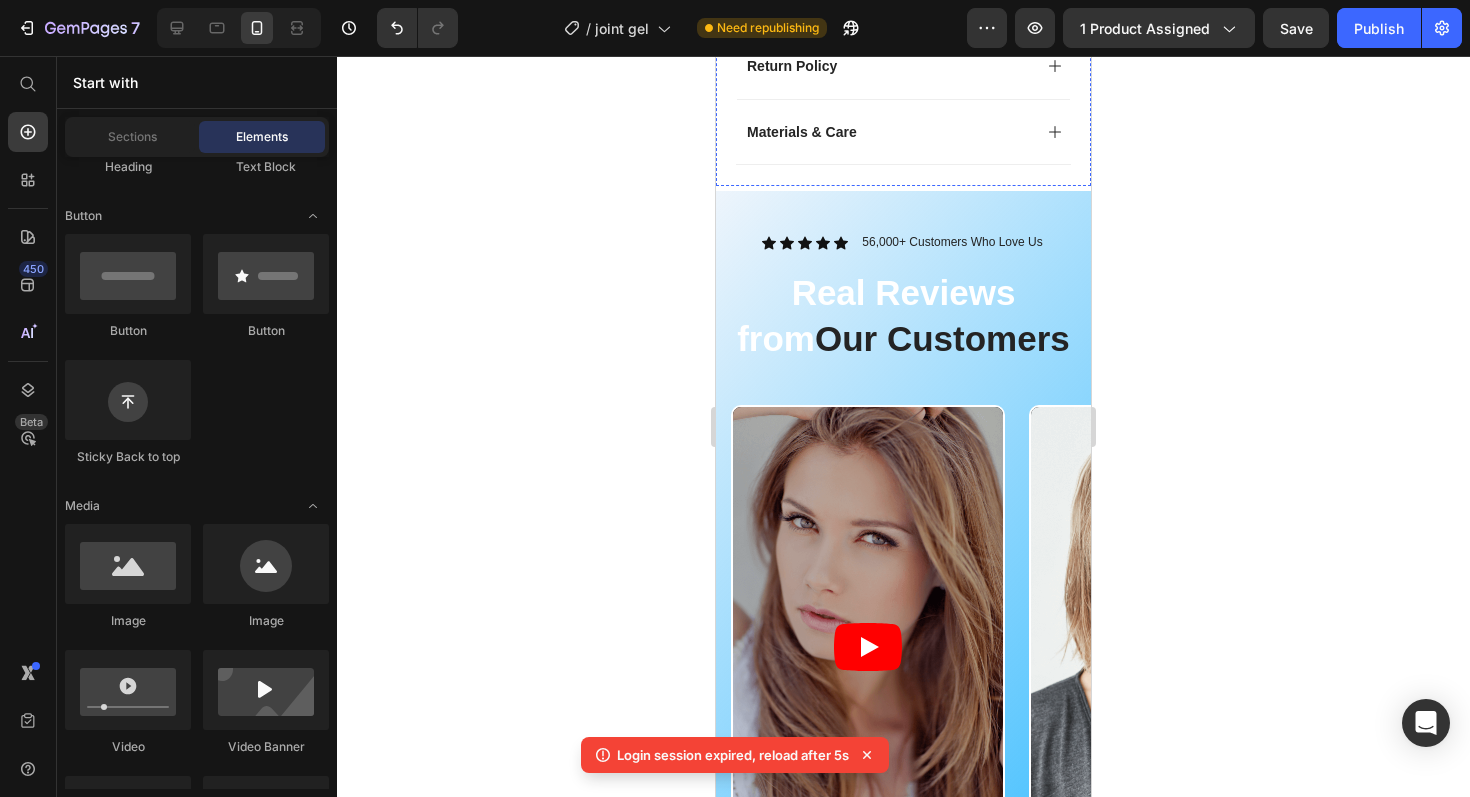 scroll, scrollTop: 1331, scrollLeft: 0, axis: vertical 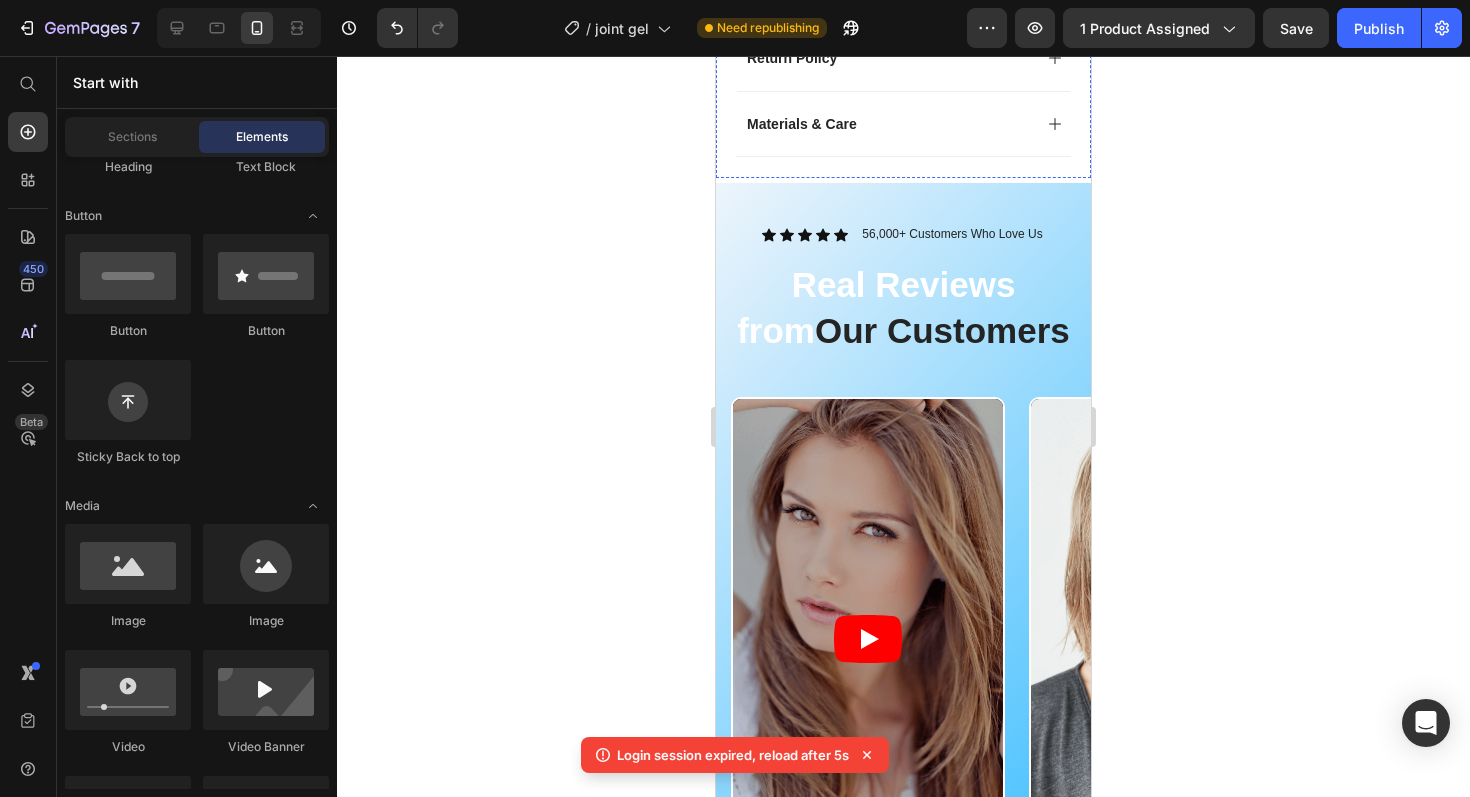 click at bounding box center (868, 638) 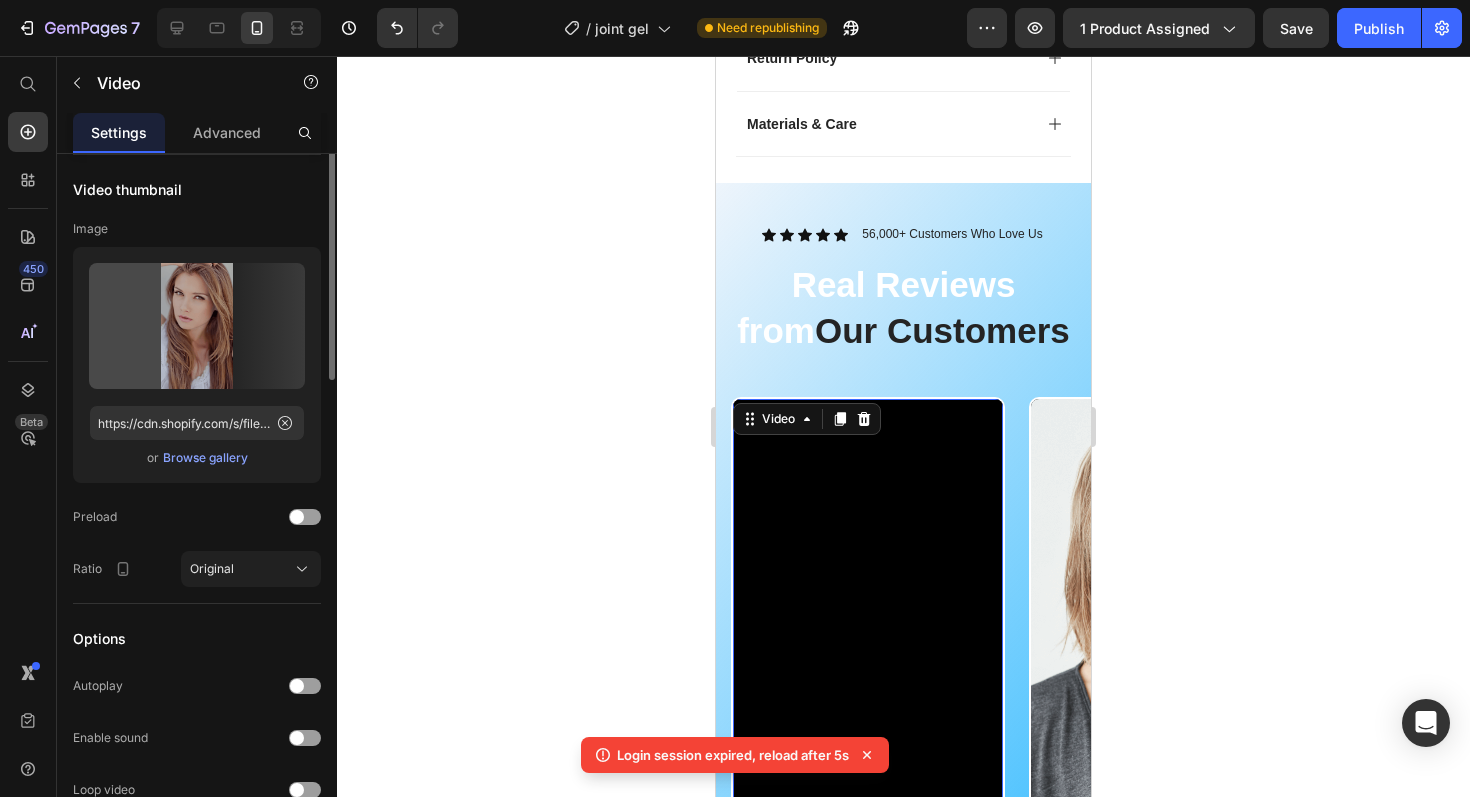 scroll, scrollTop: 0, scrollLeft: 0, axis: both 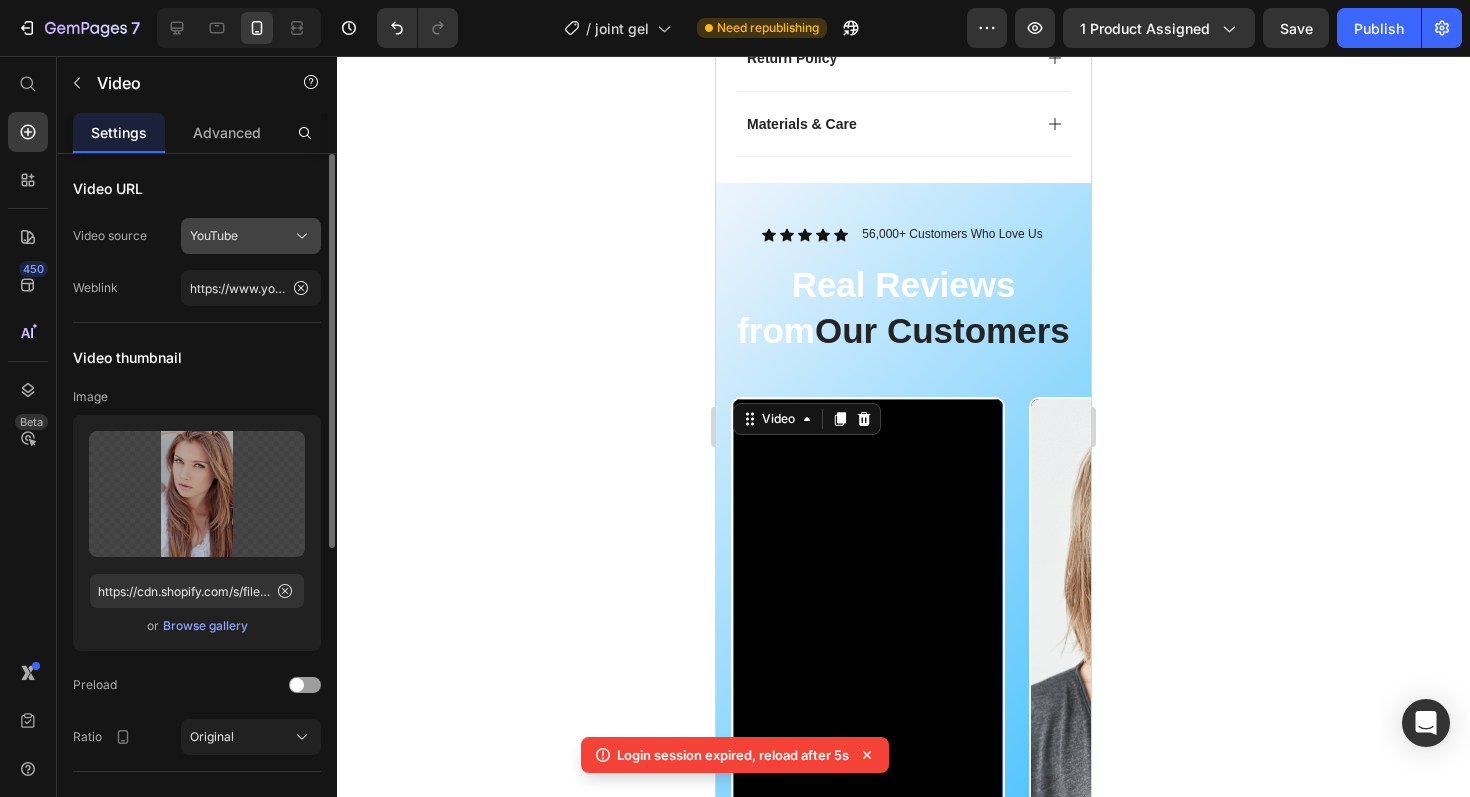 click on "YouTube" 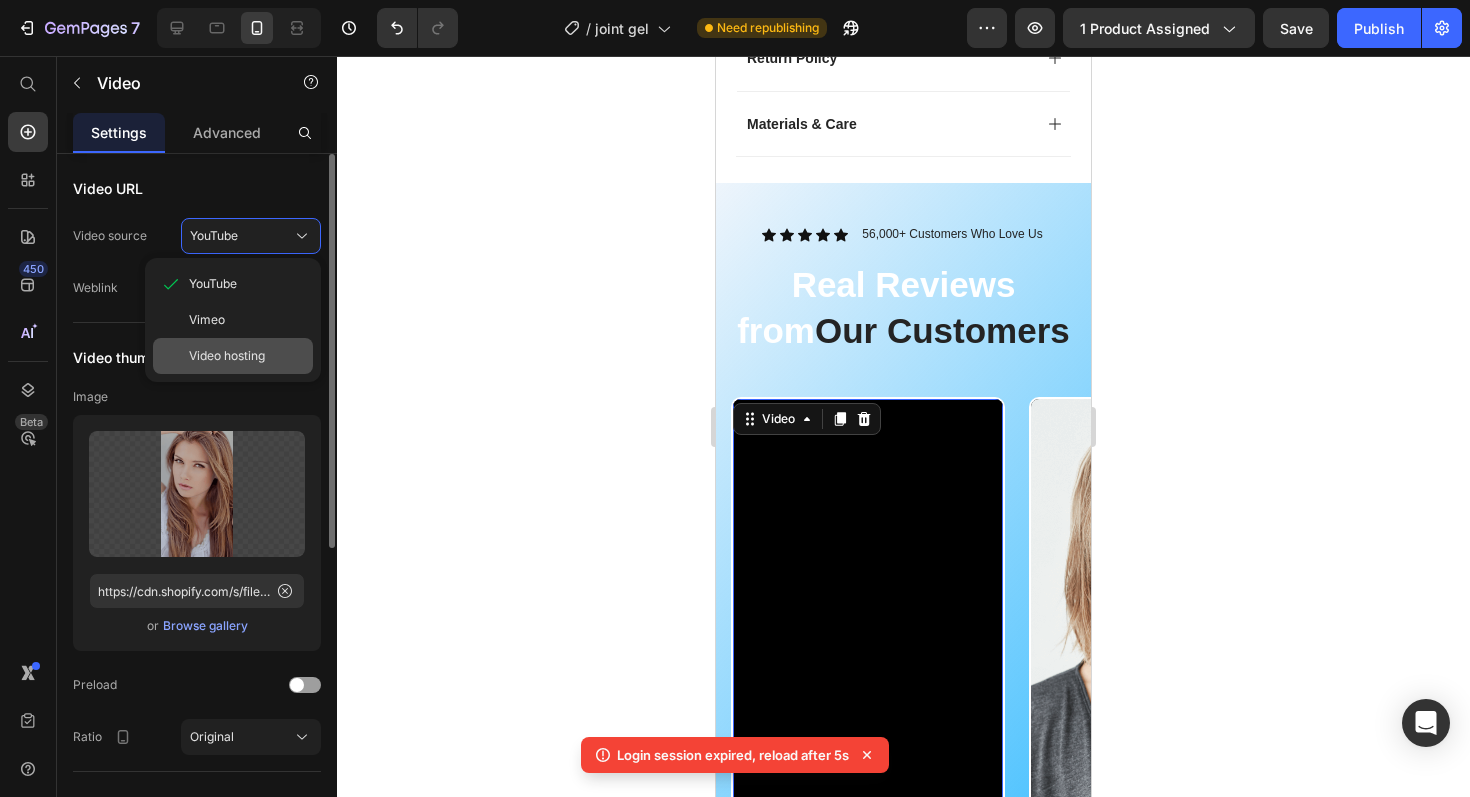click on "Video hosting" at bounding box center [227, 356] 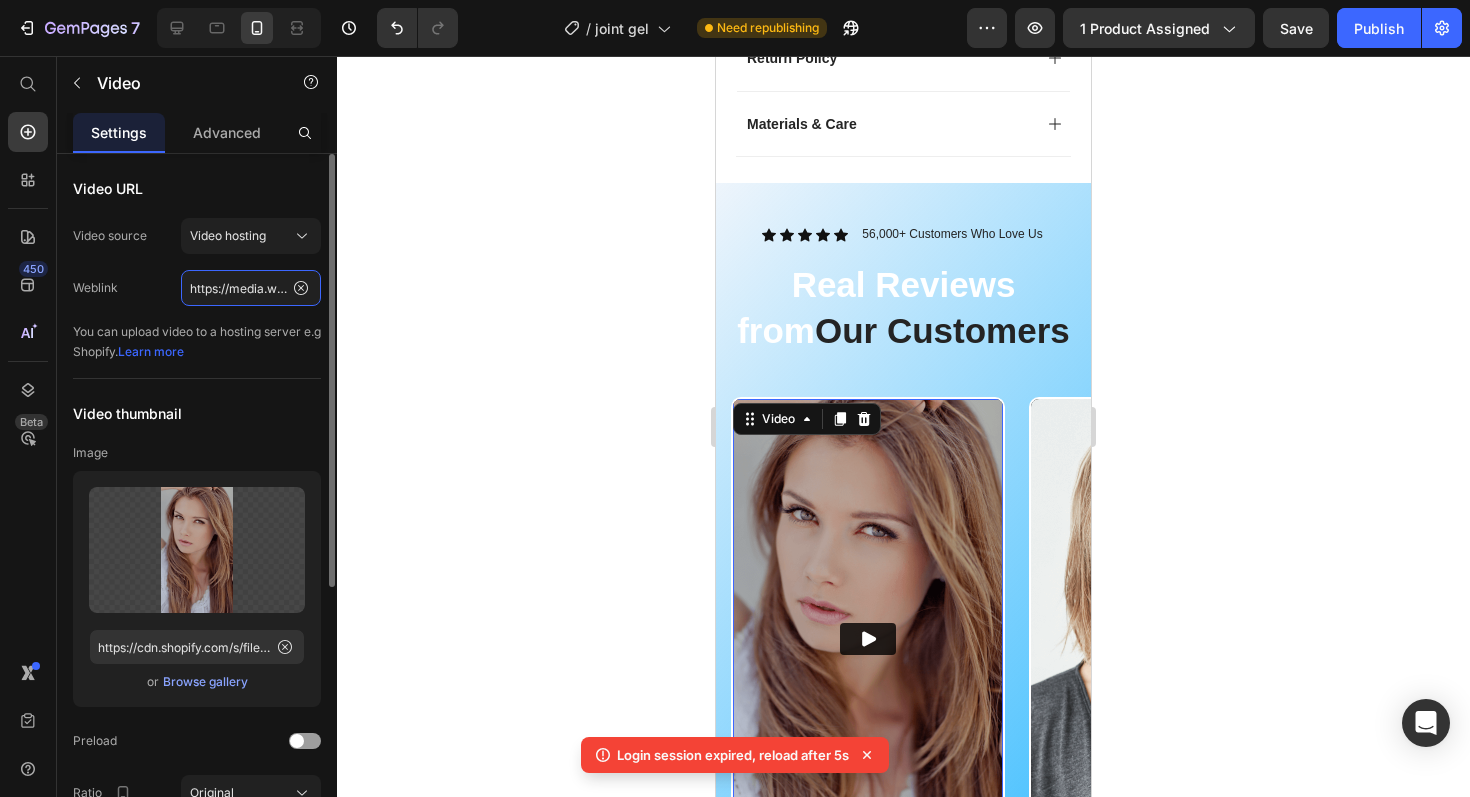 click on "https://media.w3.org/2010/05/sintel/trailer.mp4" 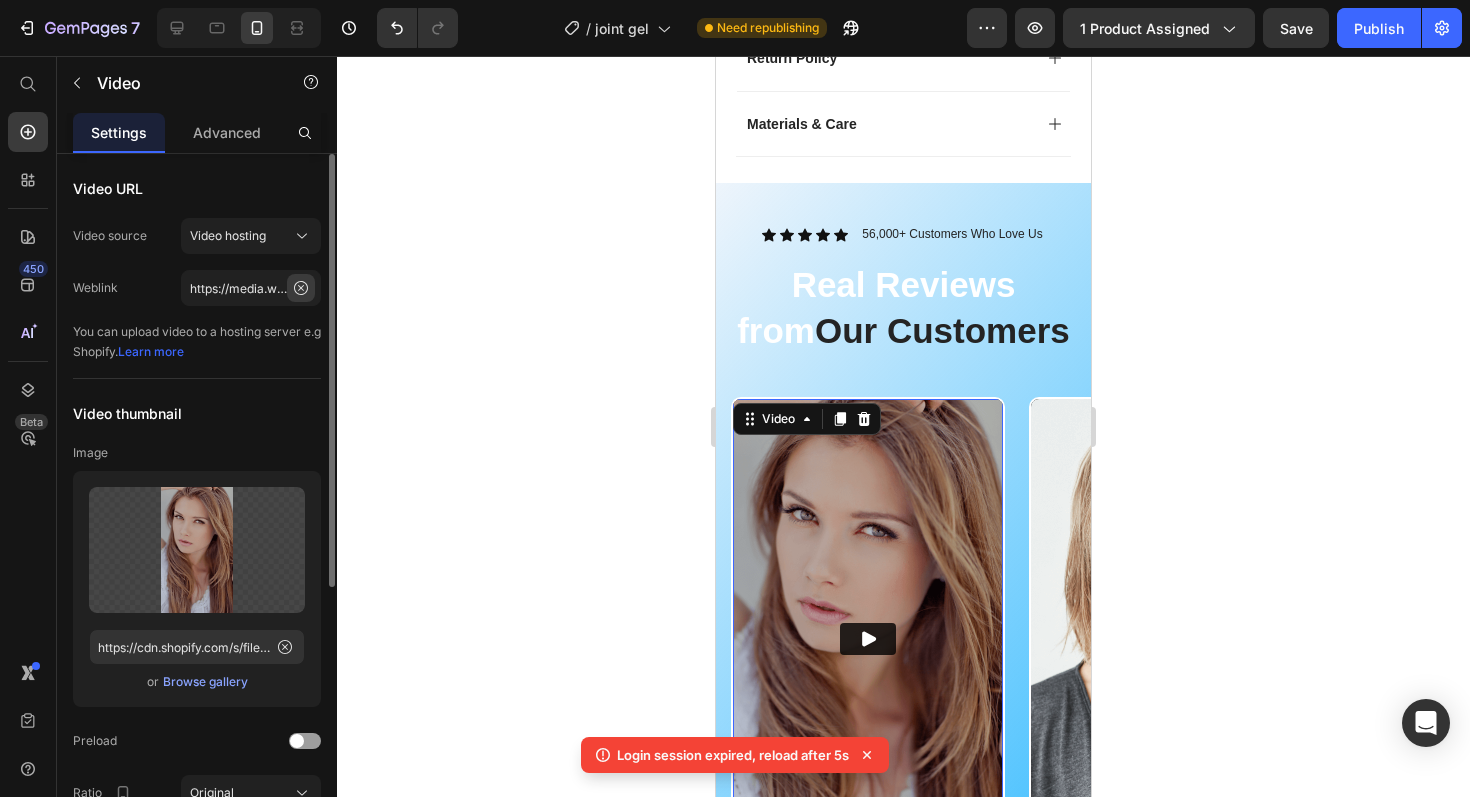 click 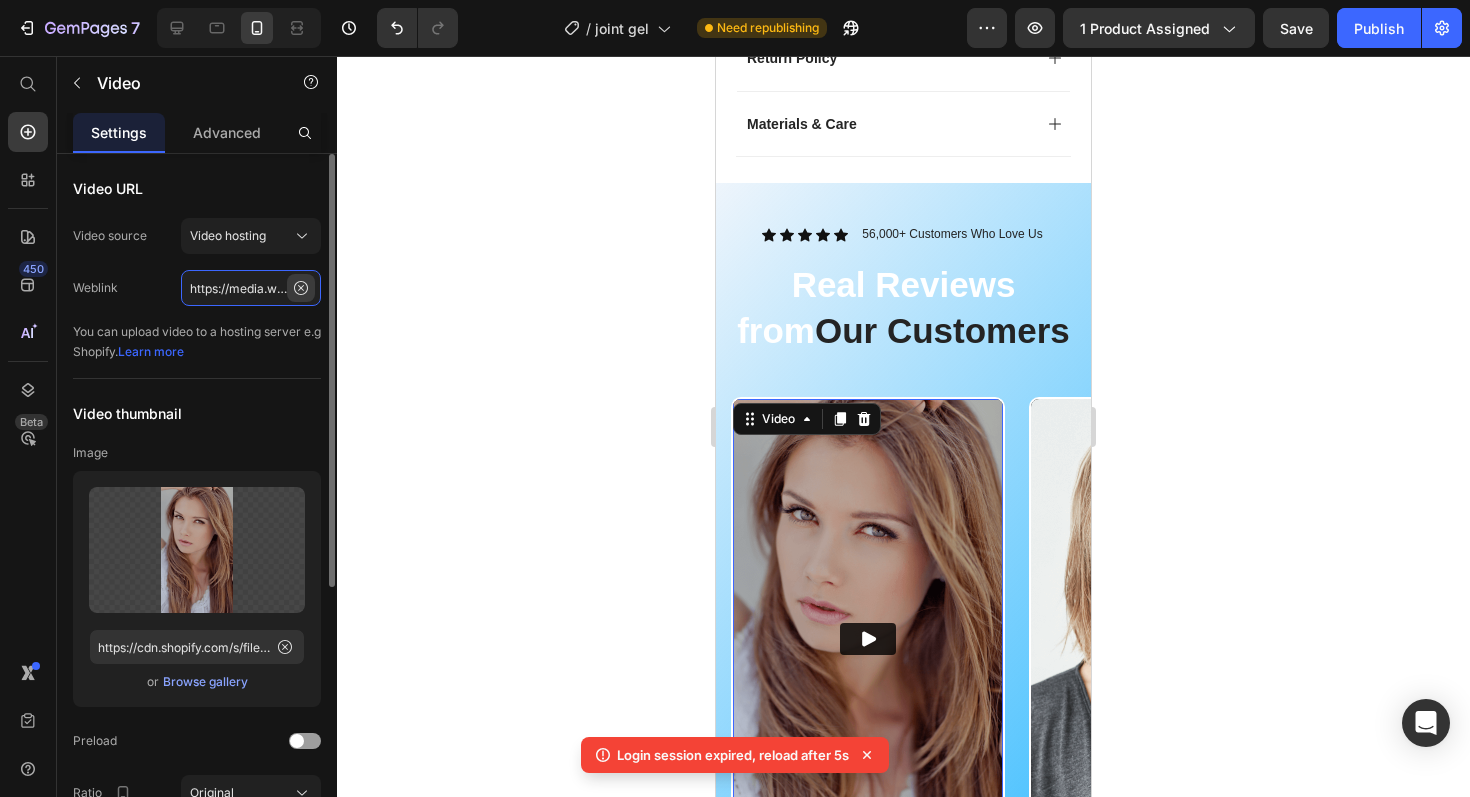 type 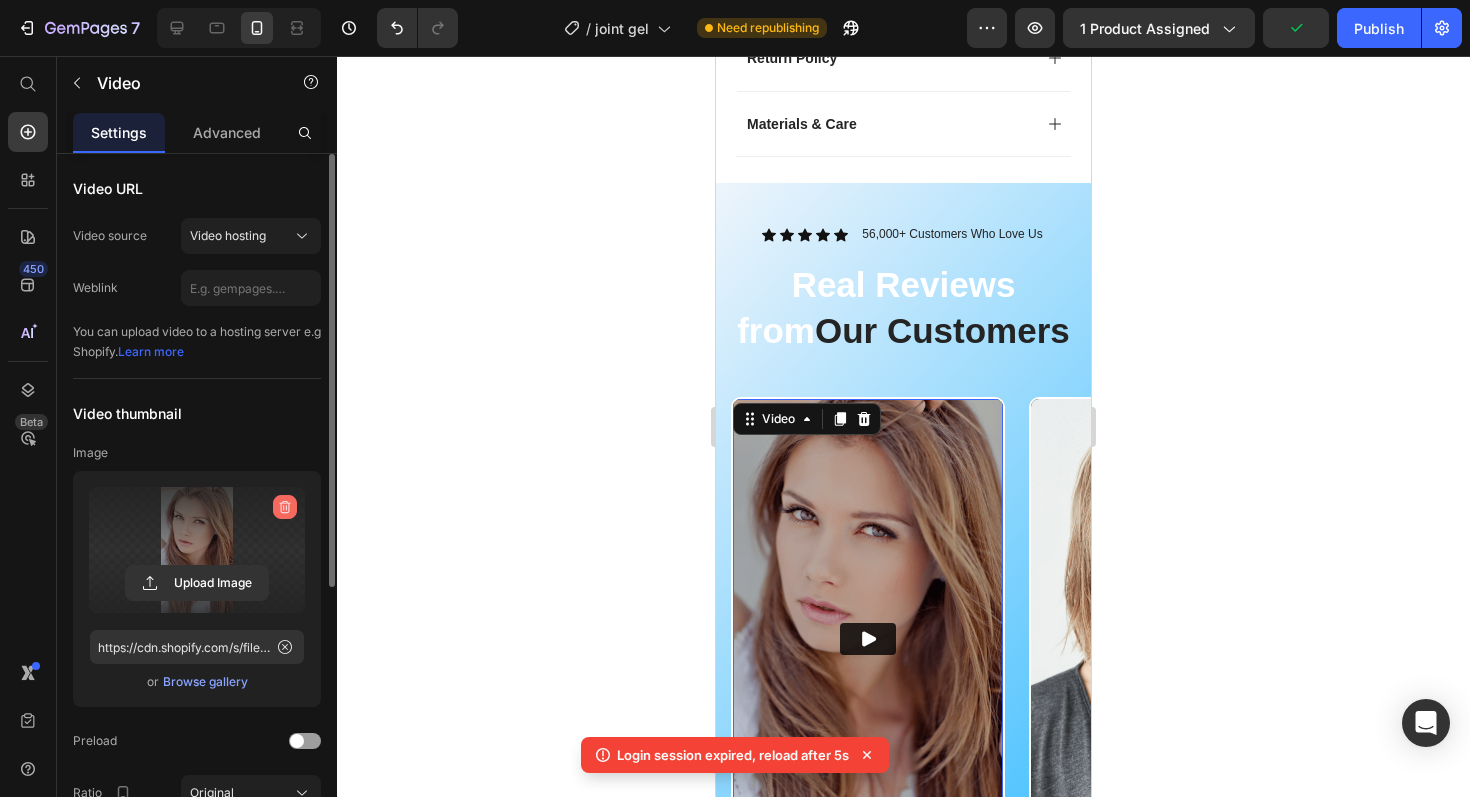 click 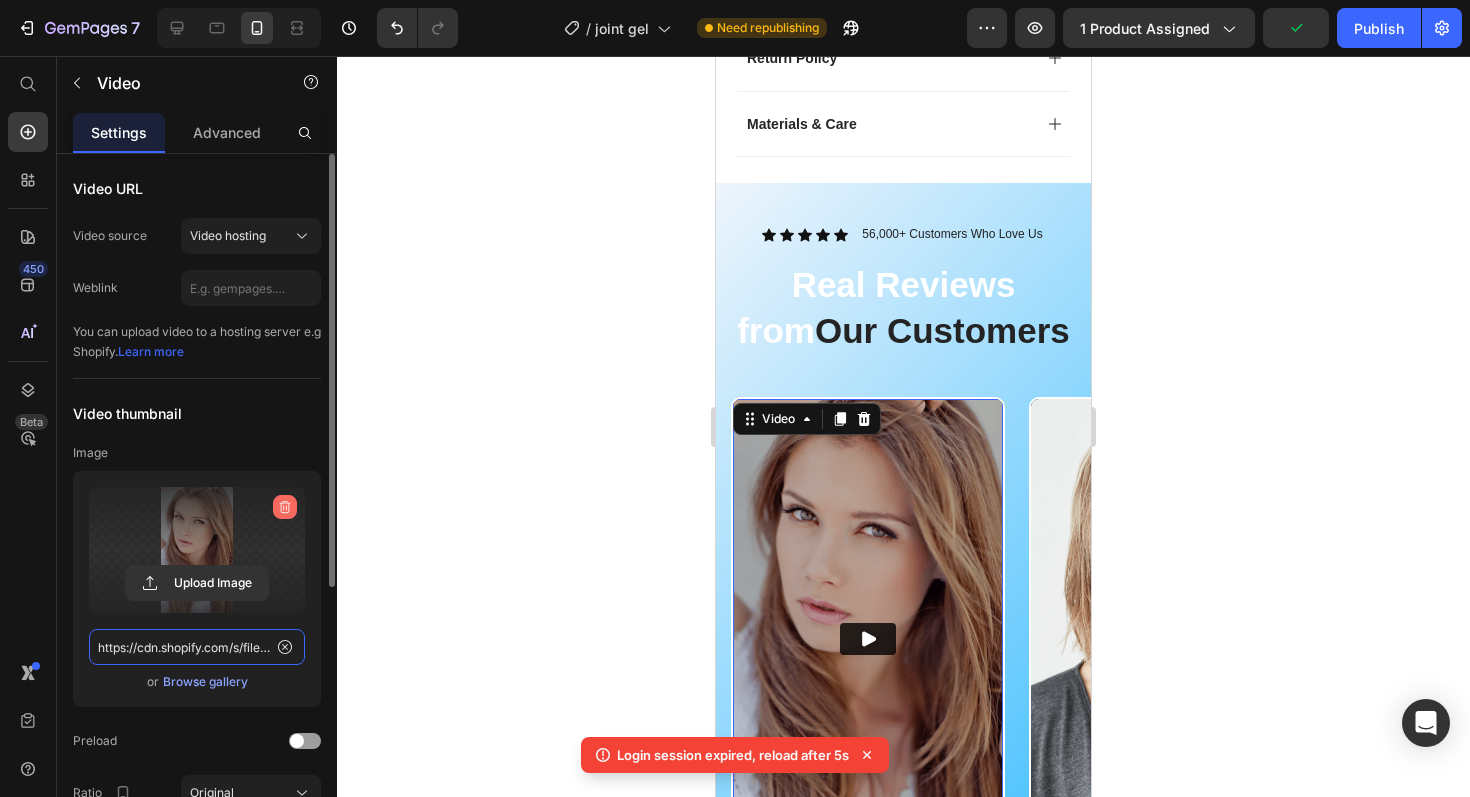 type 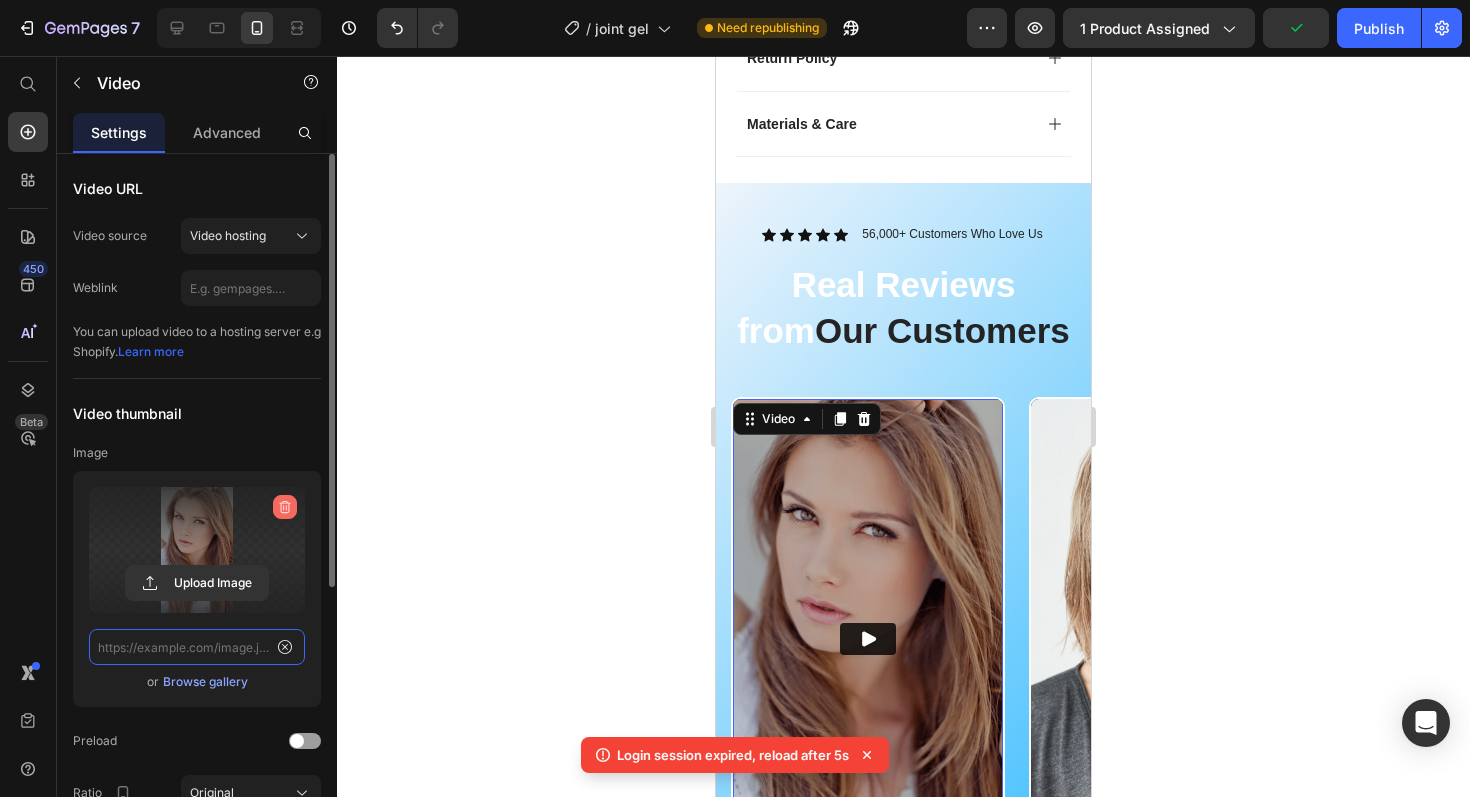 scroll, scrollTop: 0, scrollLeft: 0, axis: both 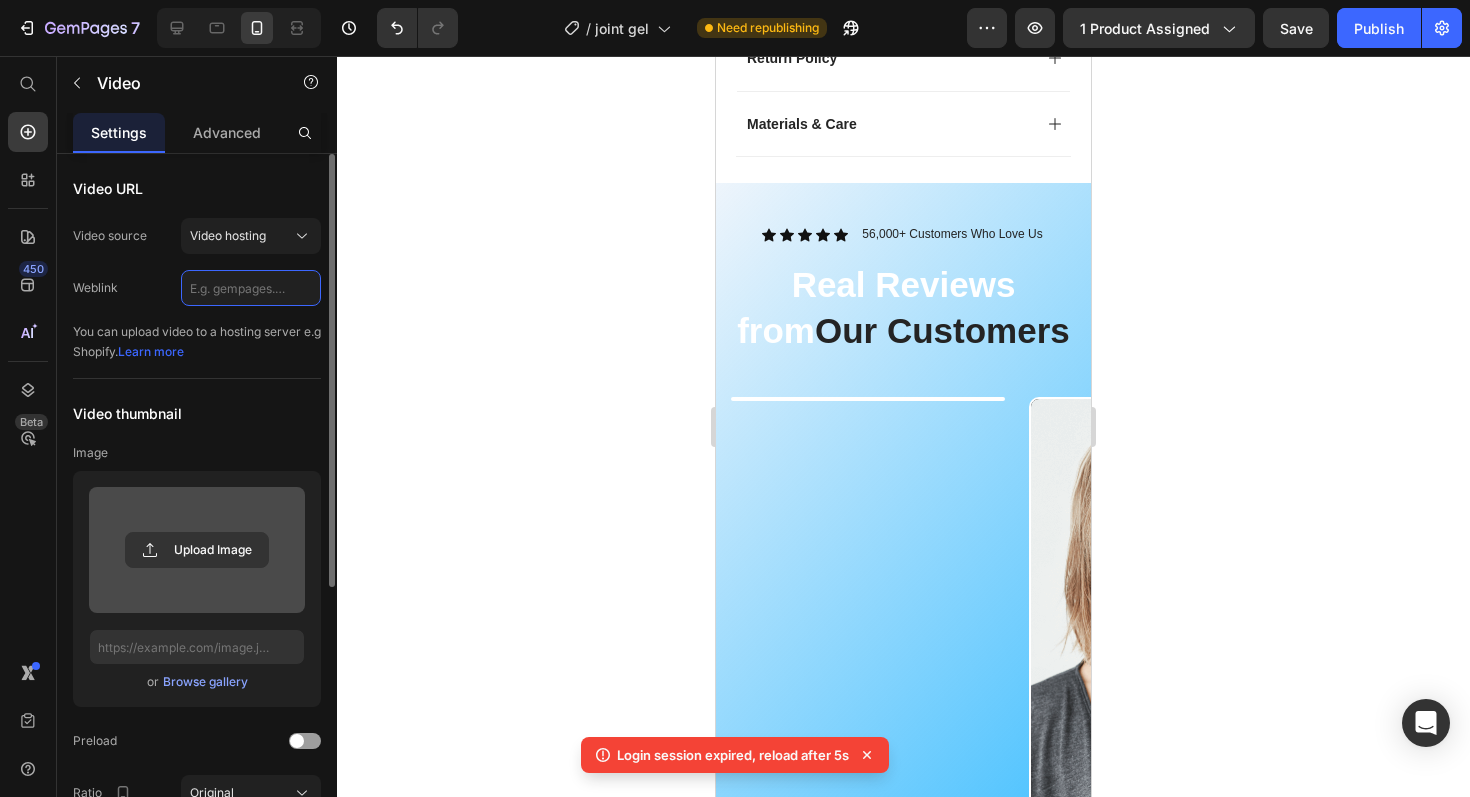 click 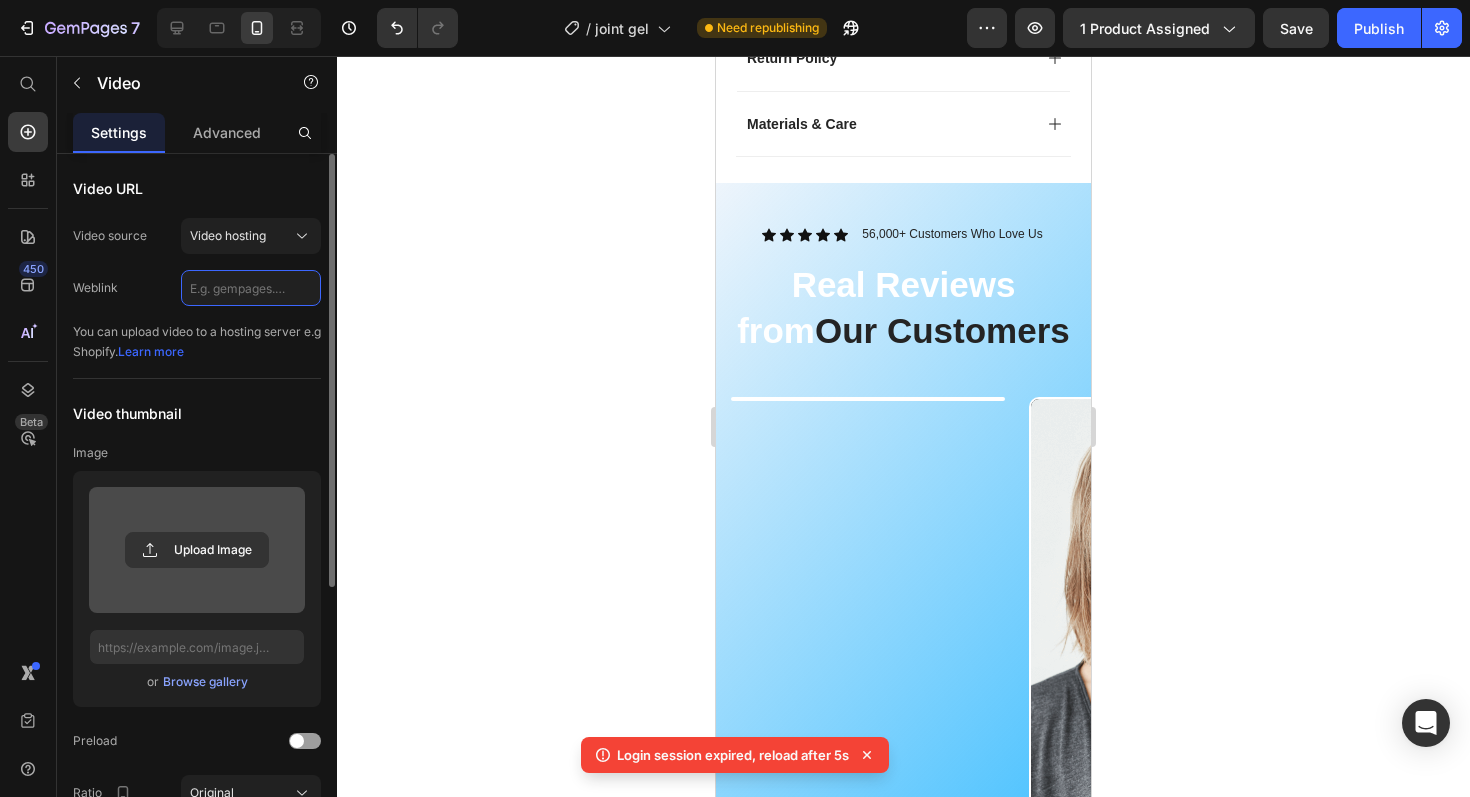 paste on "https://cdn.shopify.com/videos/c/o/v/74af1be5fe214b0396835d28ea341352.mp4" 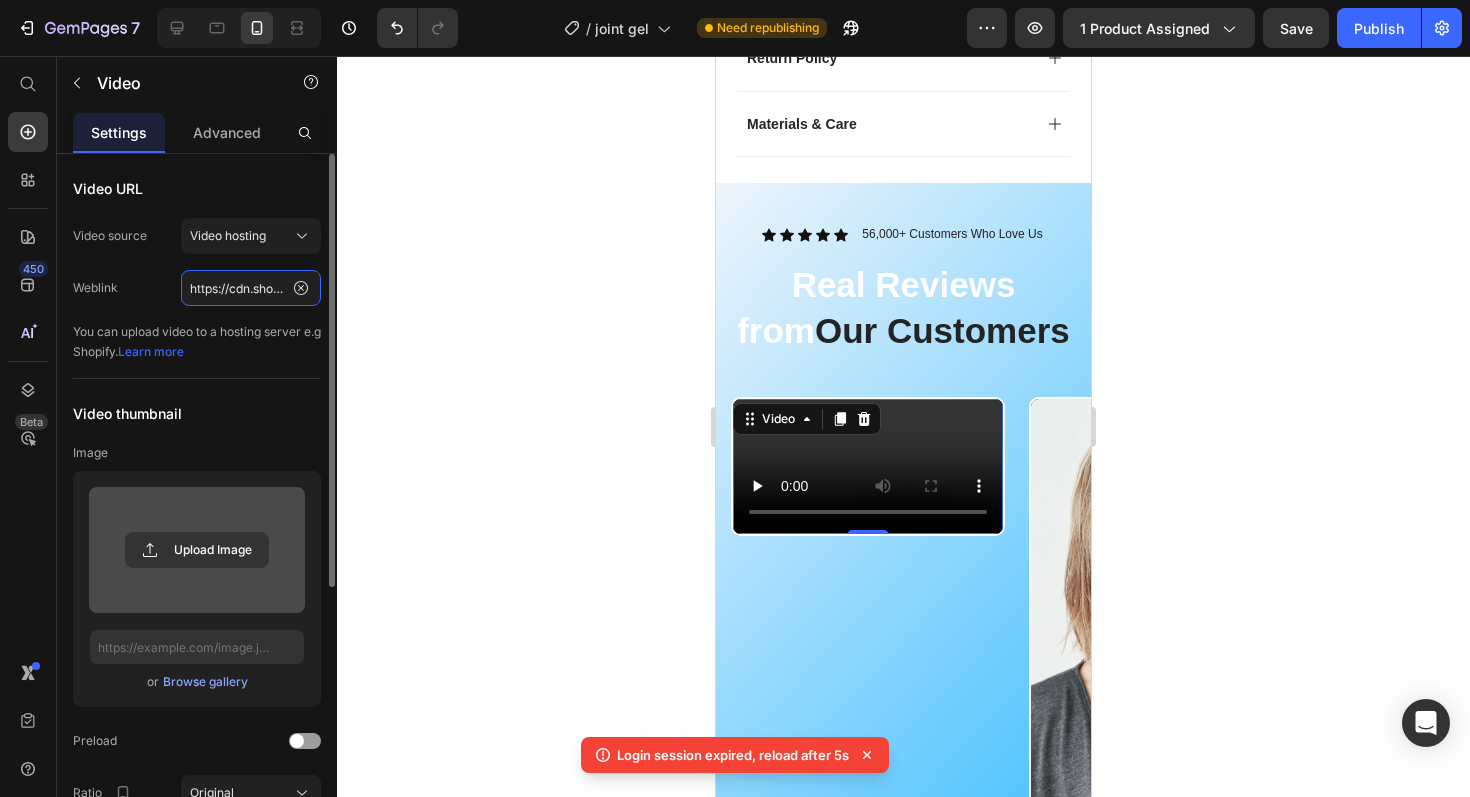 scroll, scrollTop: 0, scrollLeft: 364, axis: horizontal 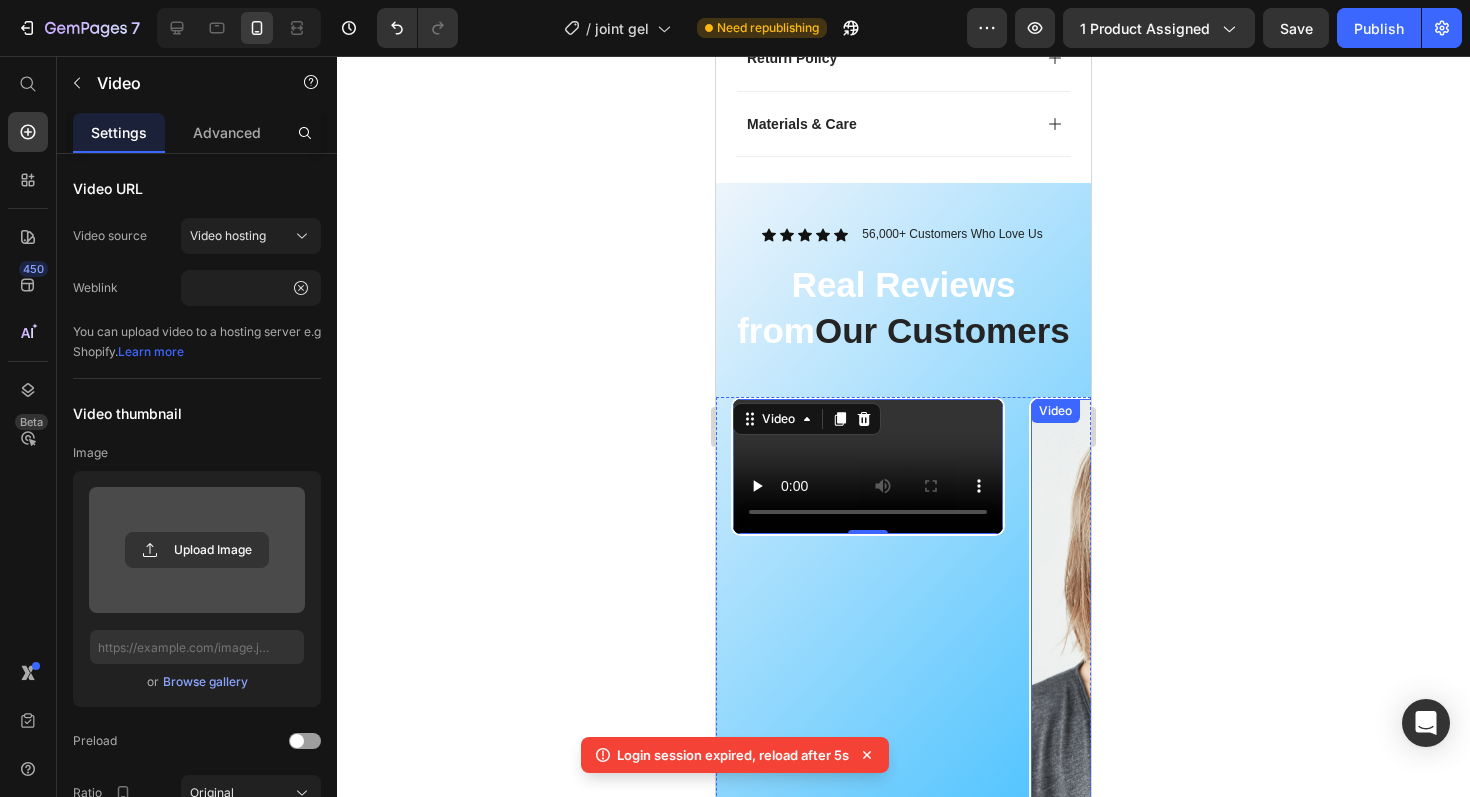 click at bounding box center [1166, 638] 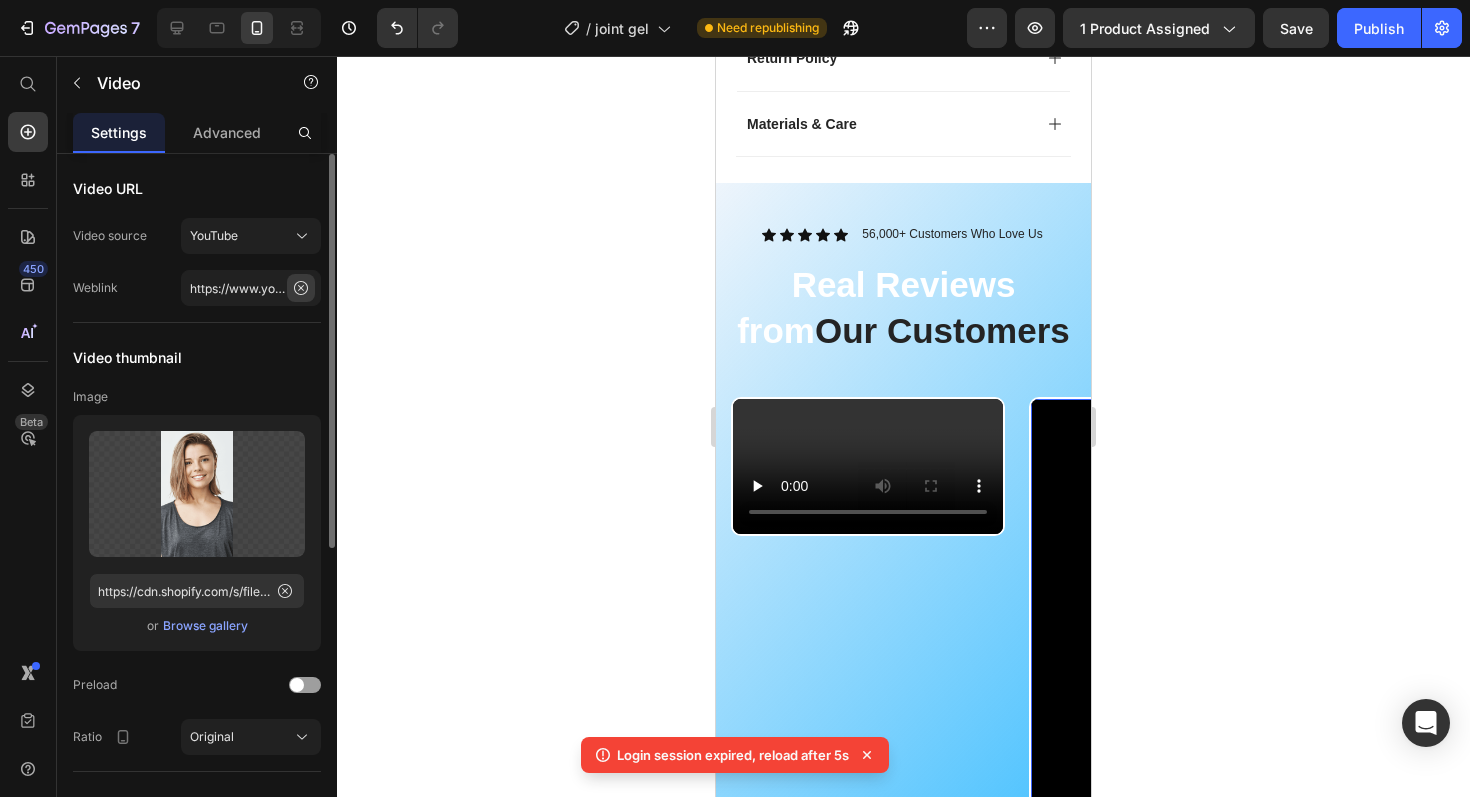 click 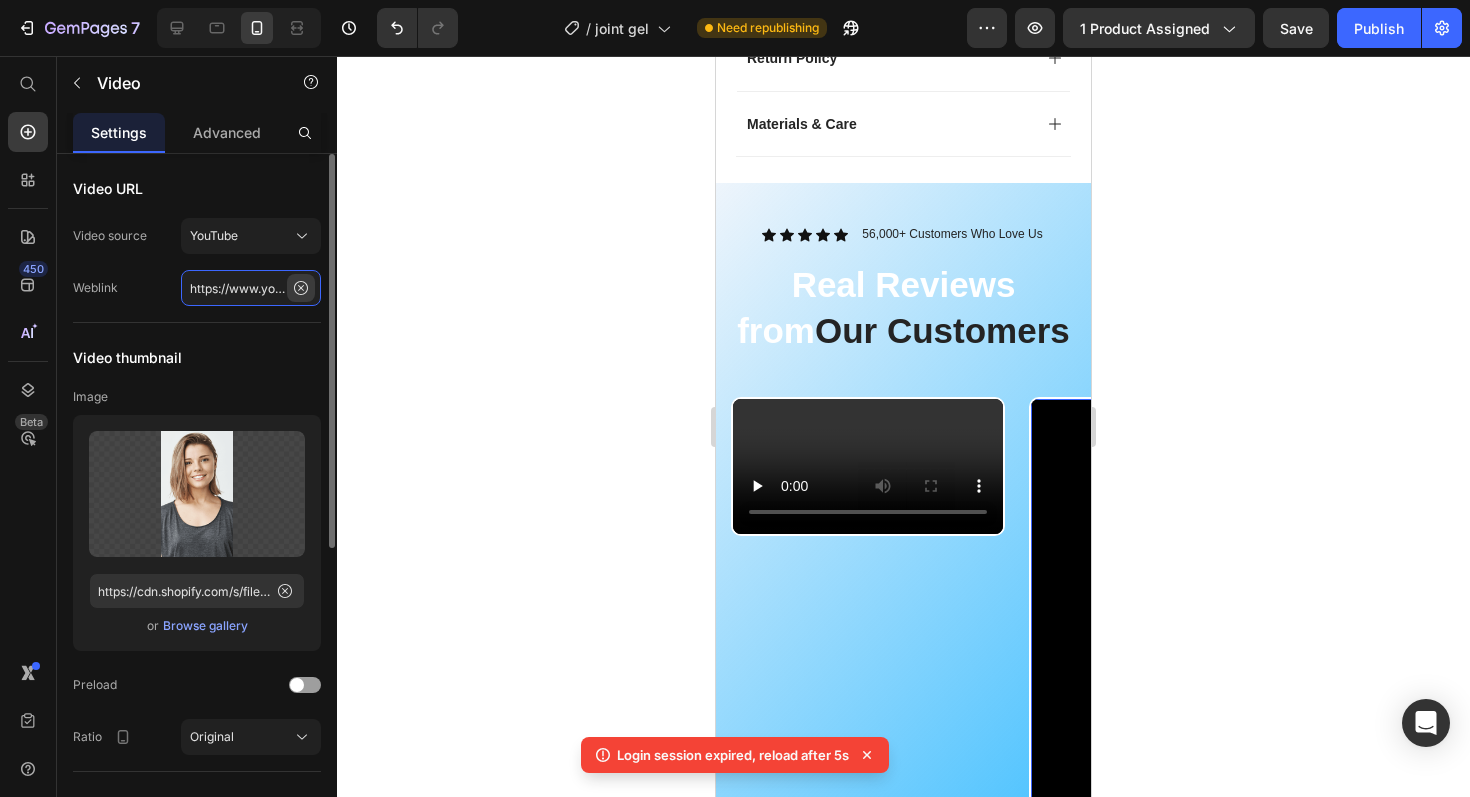 type 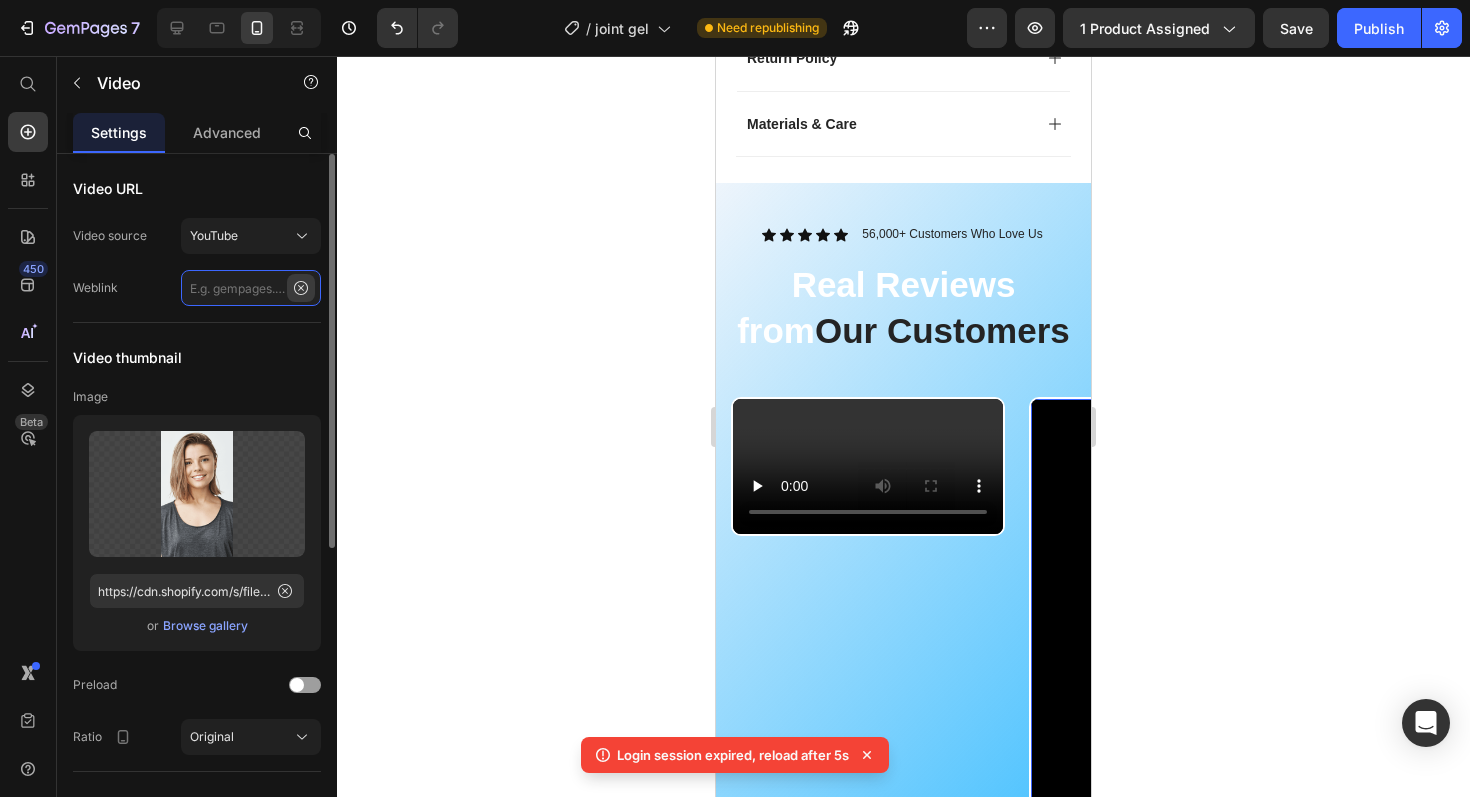 scroll, scrollTop: 0, scrollLeft: 0, axis: both 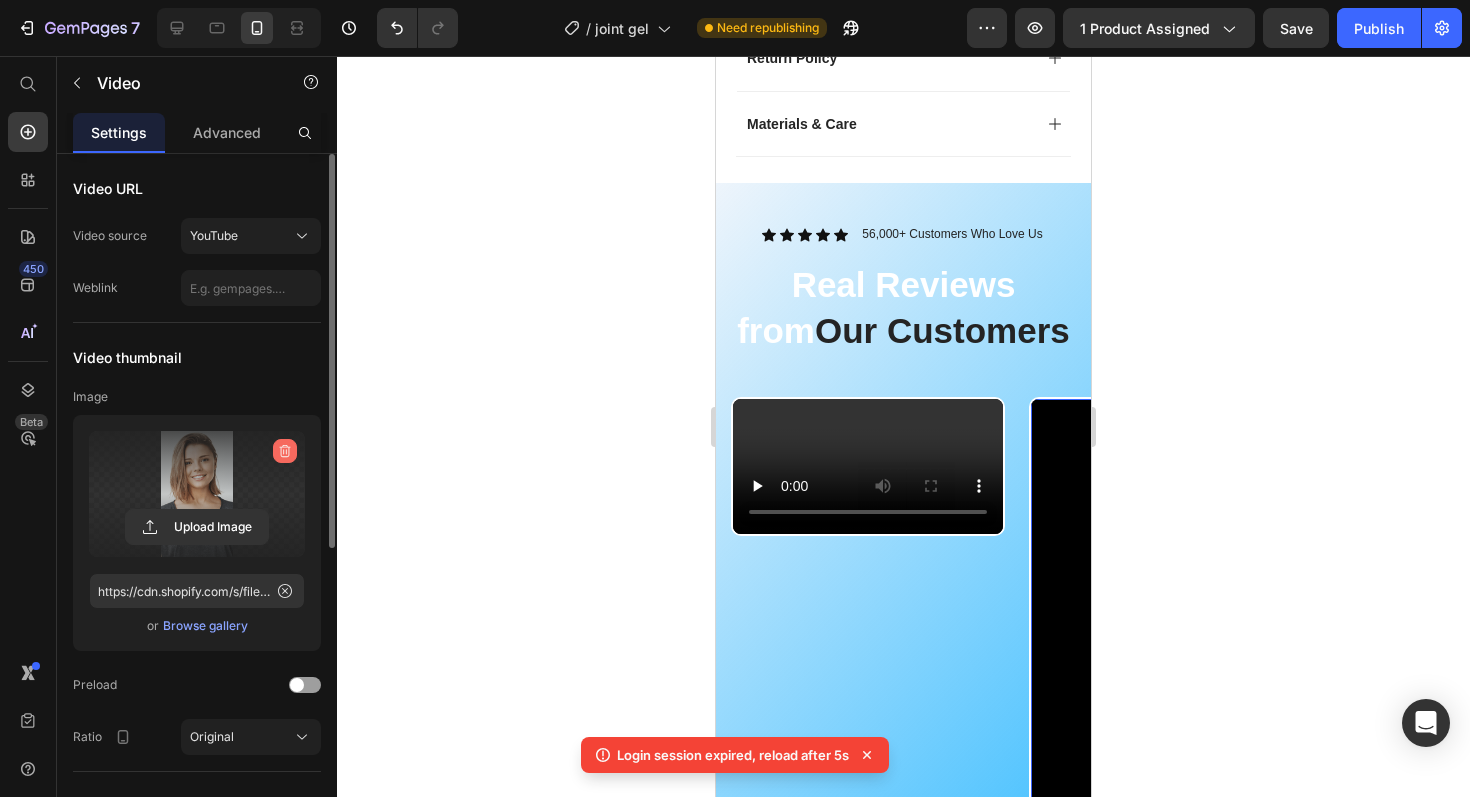 click 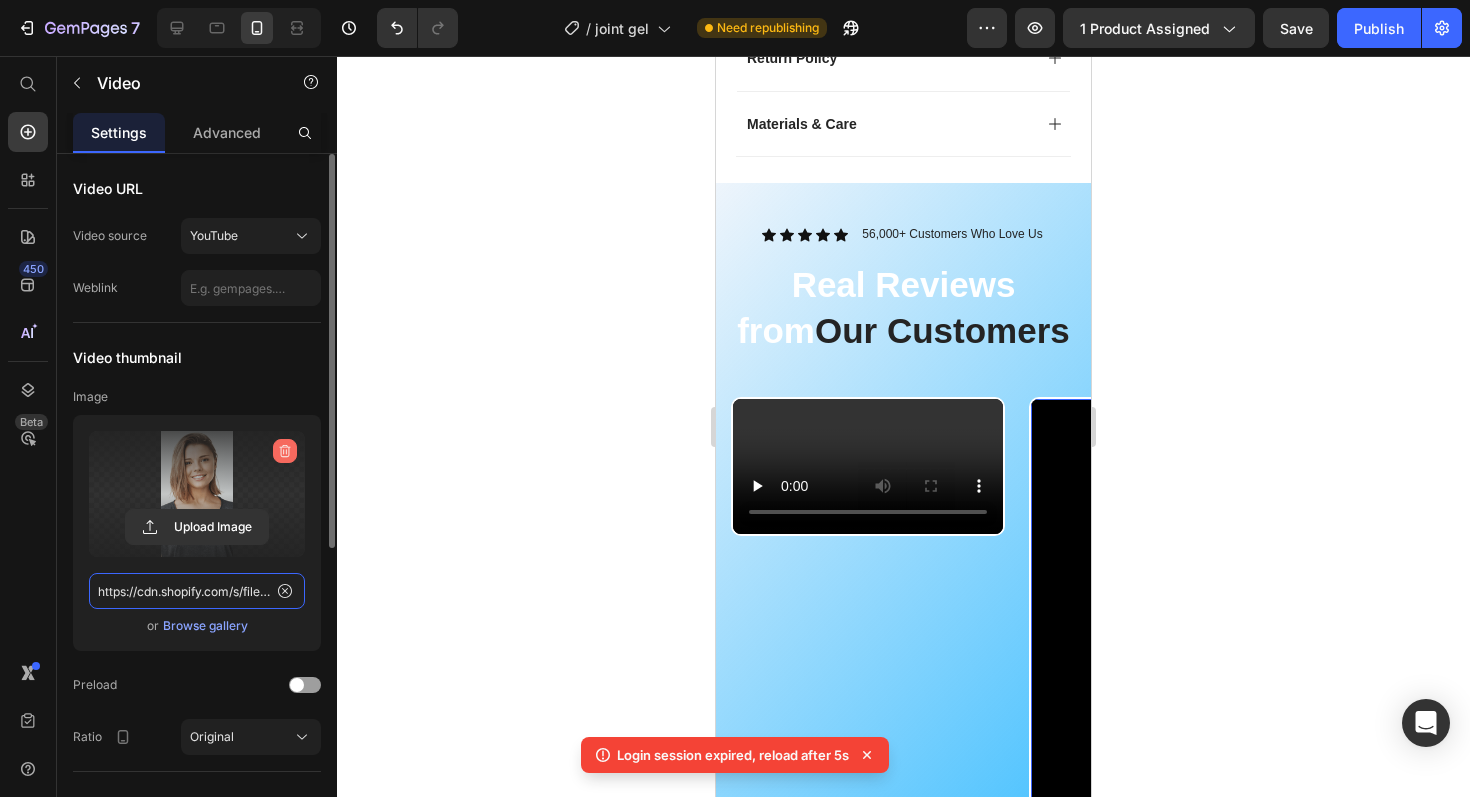 type 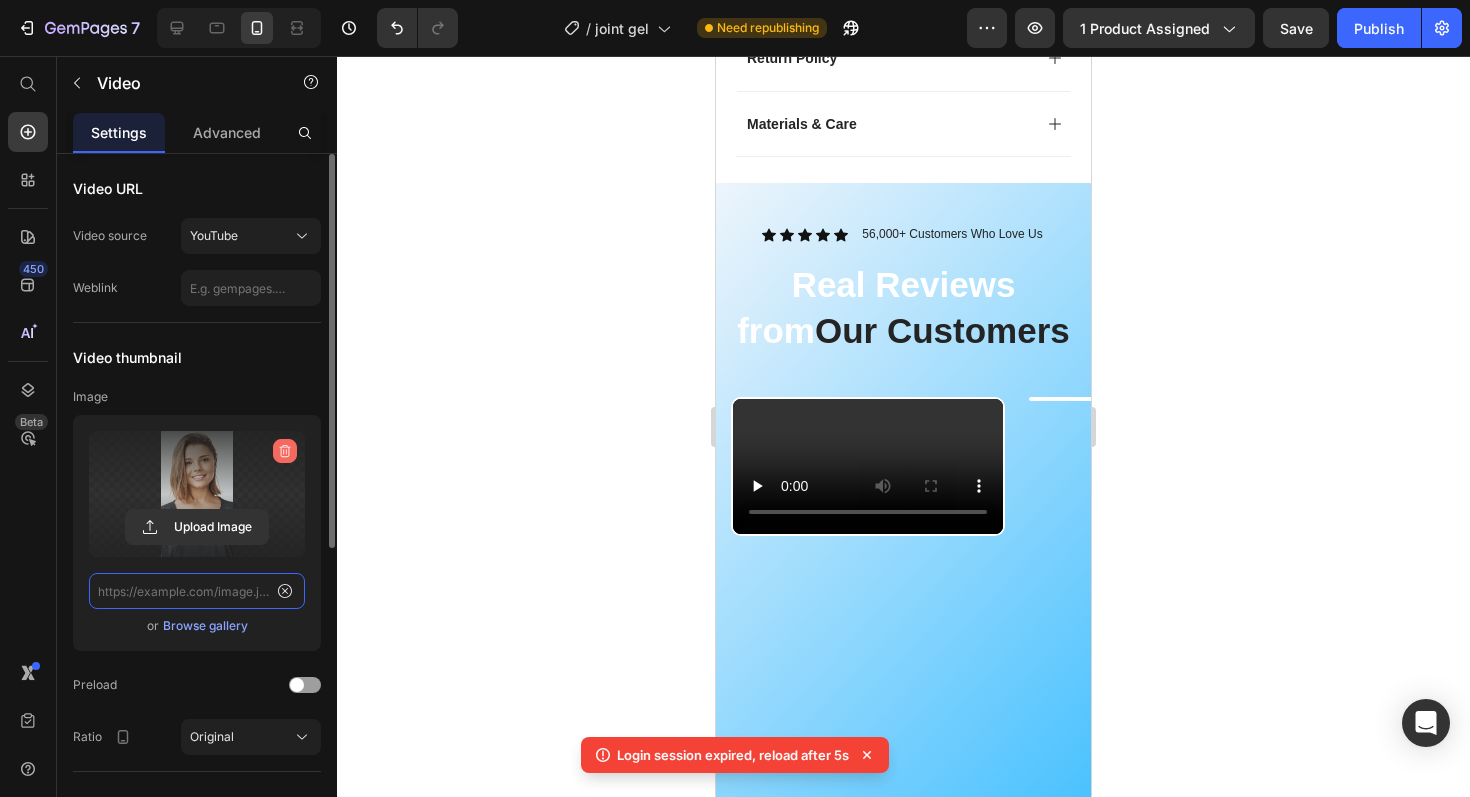 scroll, scrollTop: 0, scrollLeft: 0, axis: both 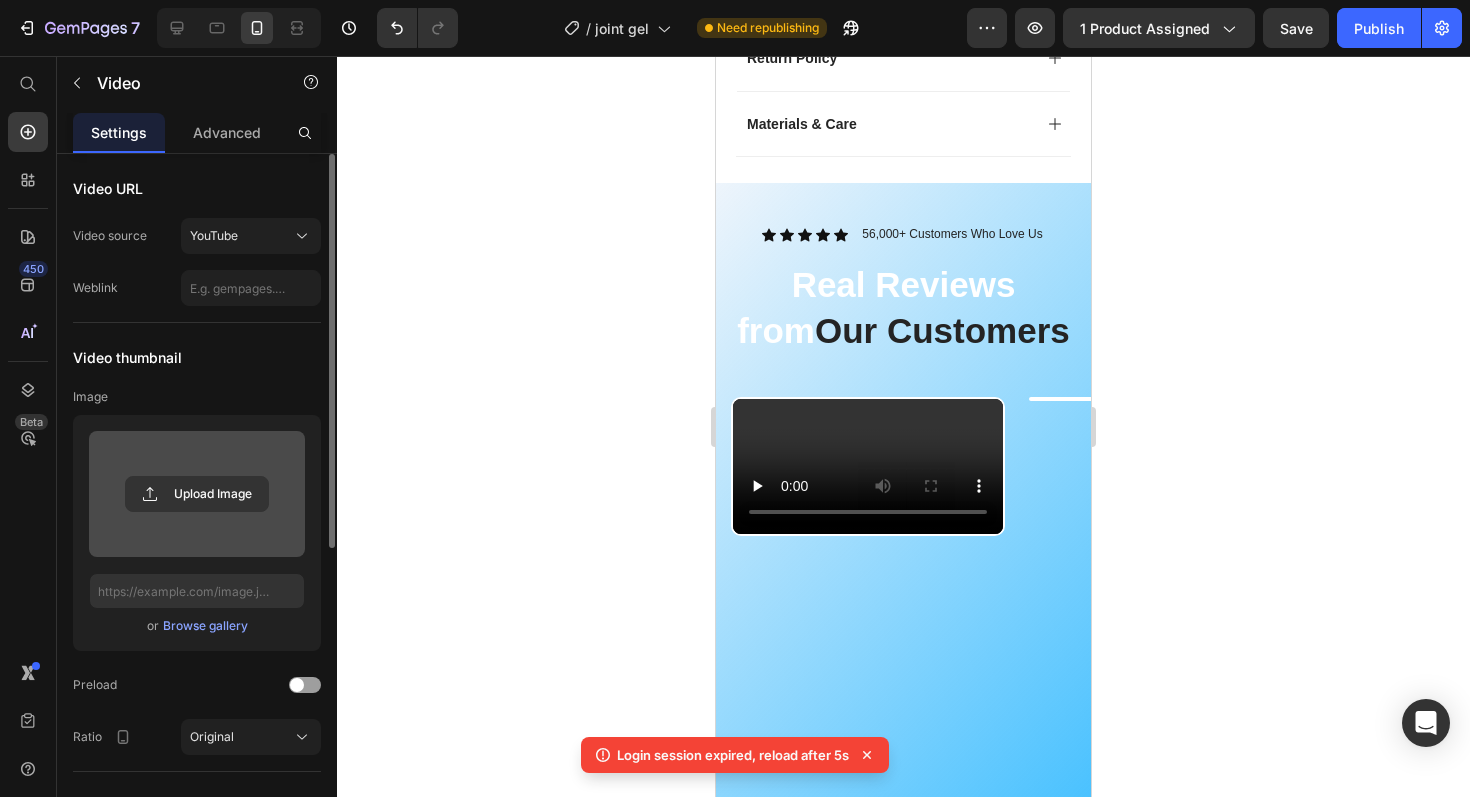 click on "Video URL Video source YouTube Weblink" 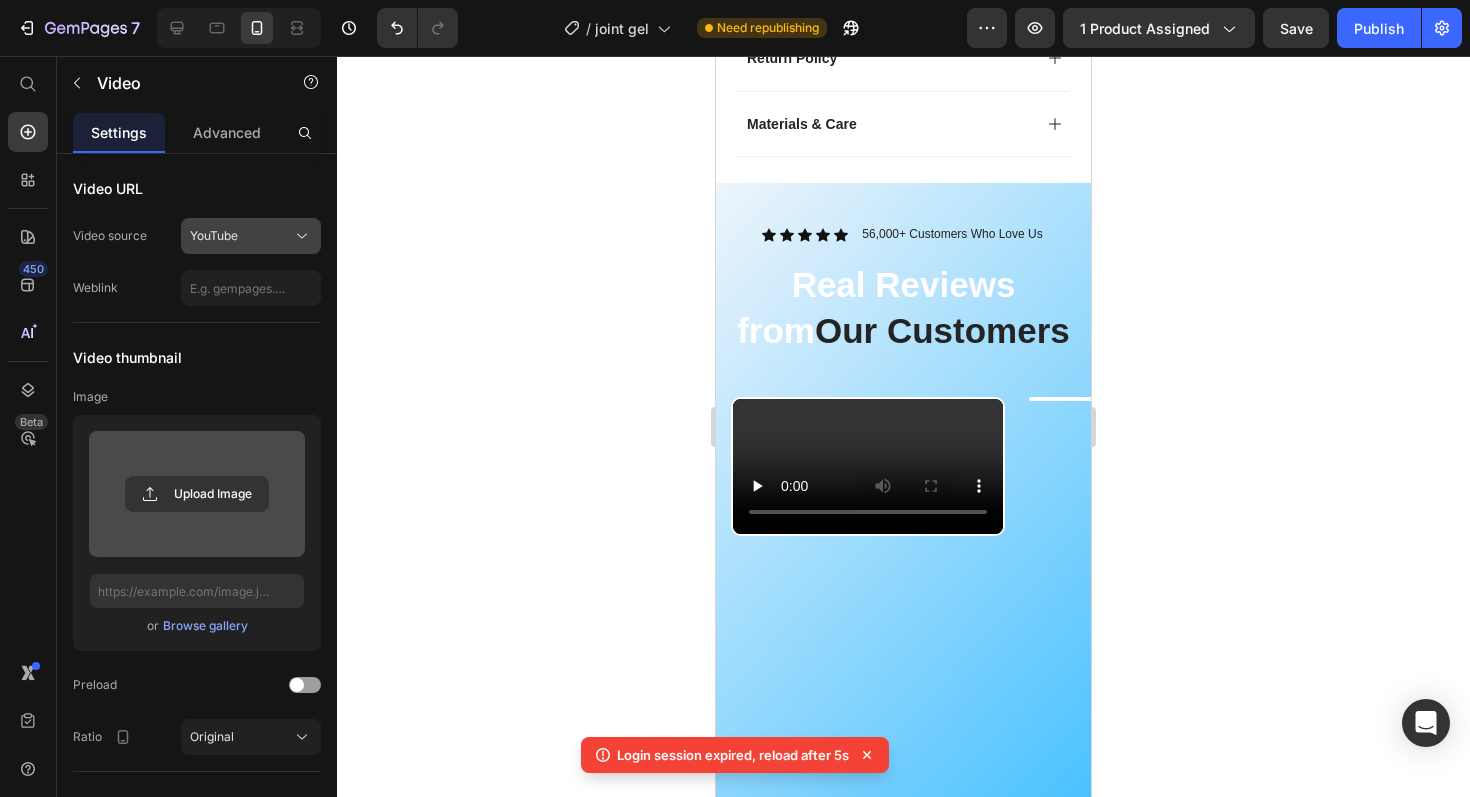 click on "YouTube" 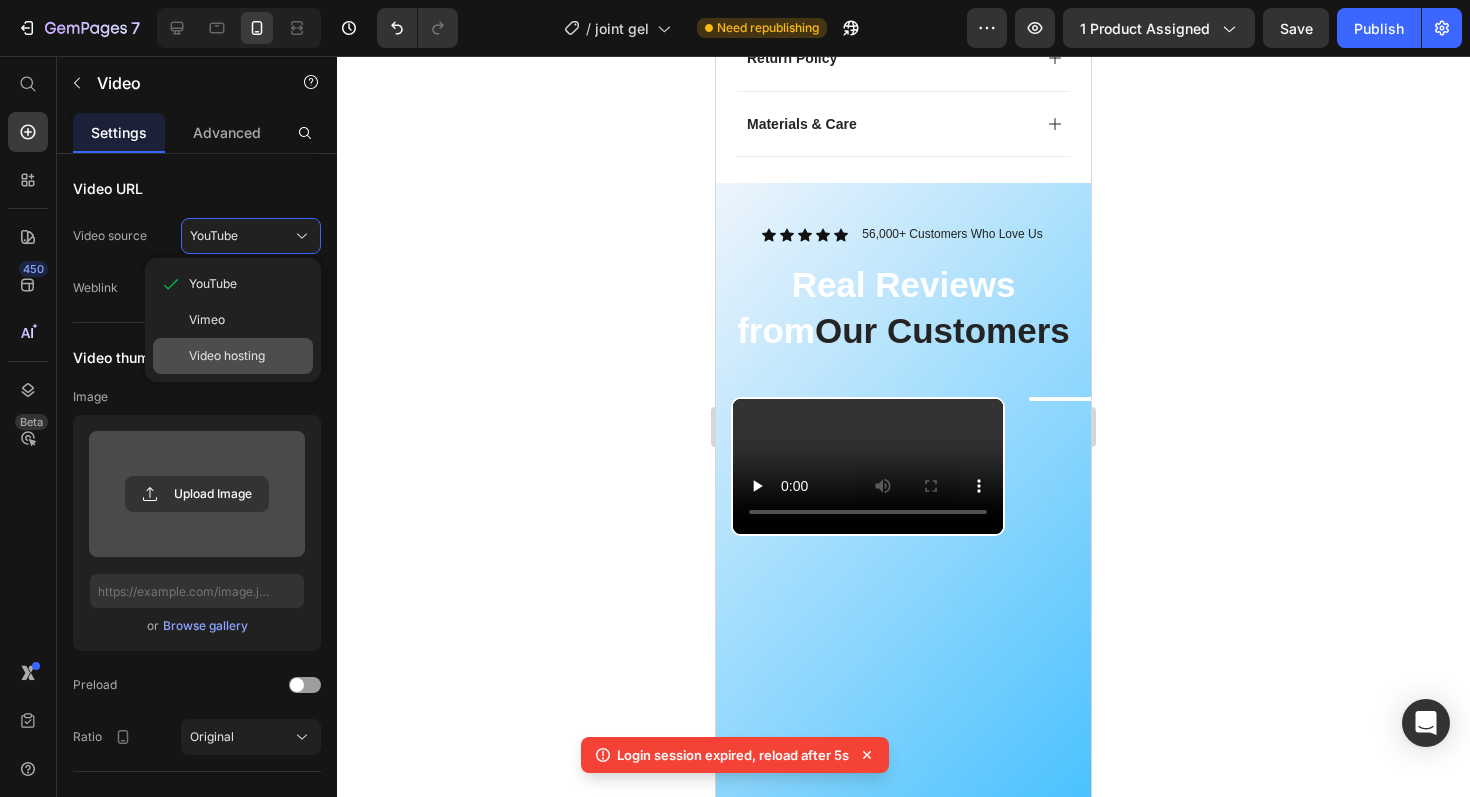 click on "Video hosting" 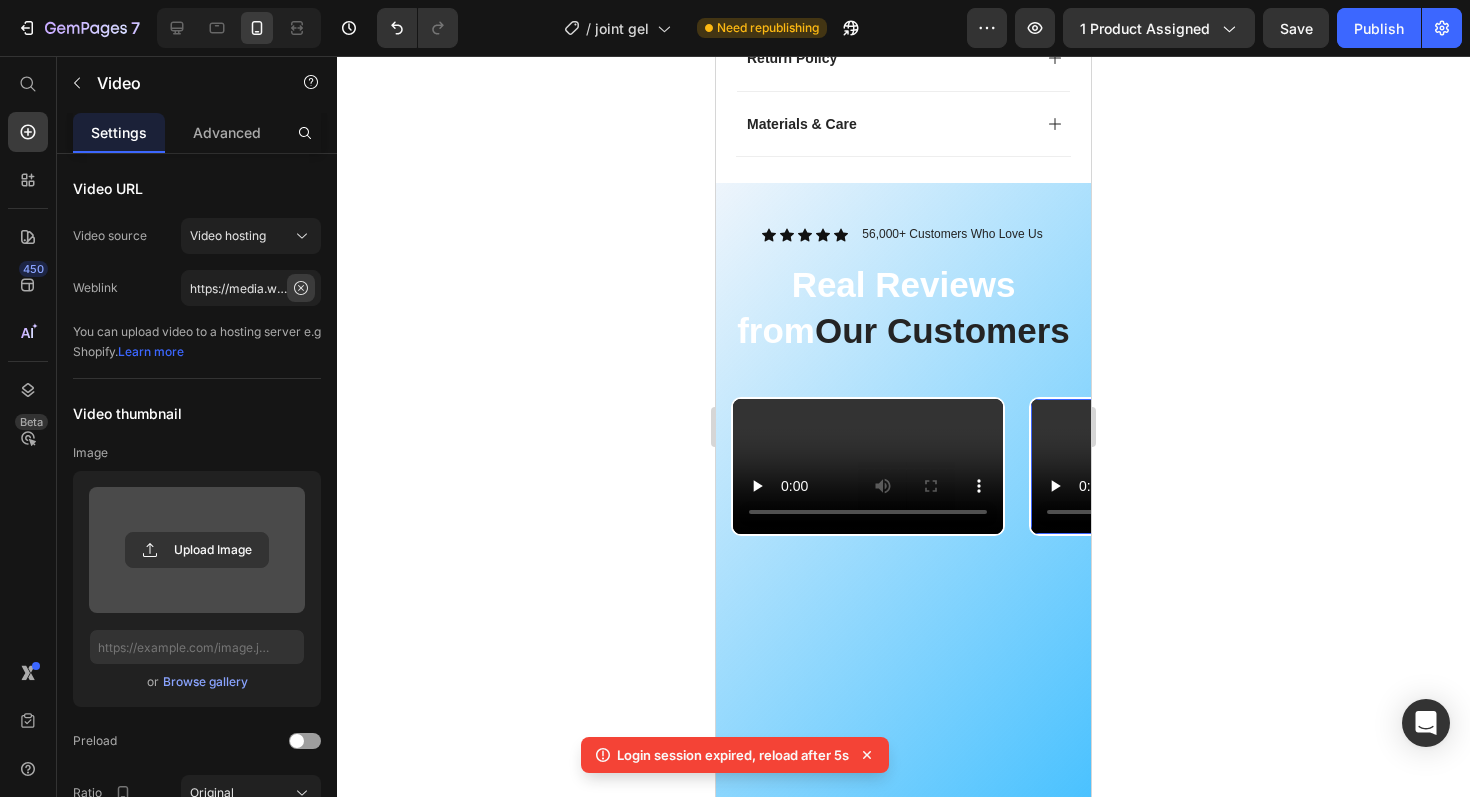 click 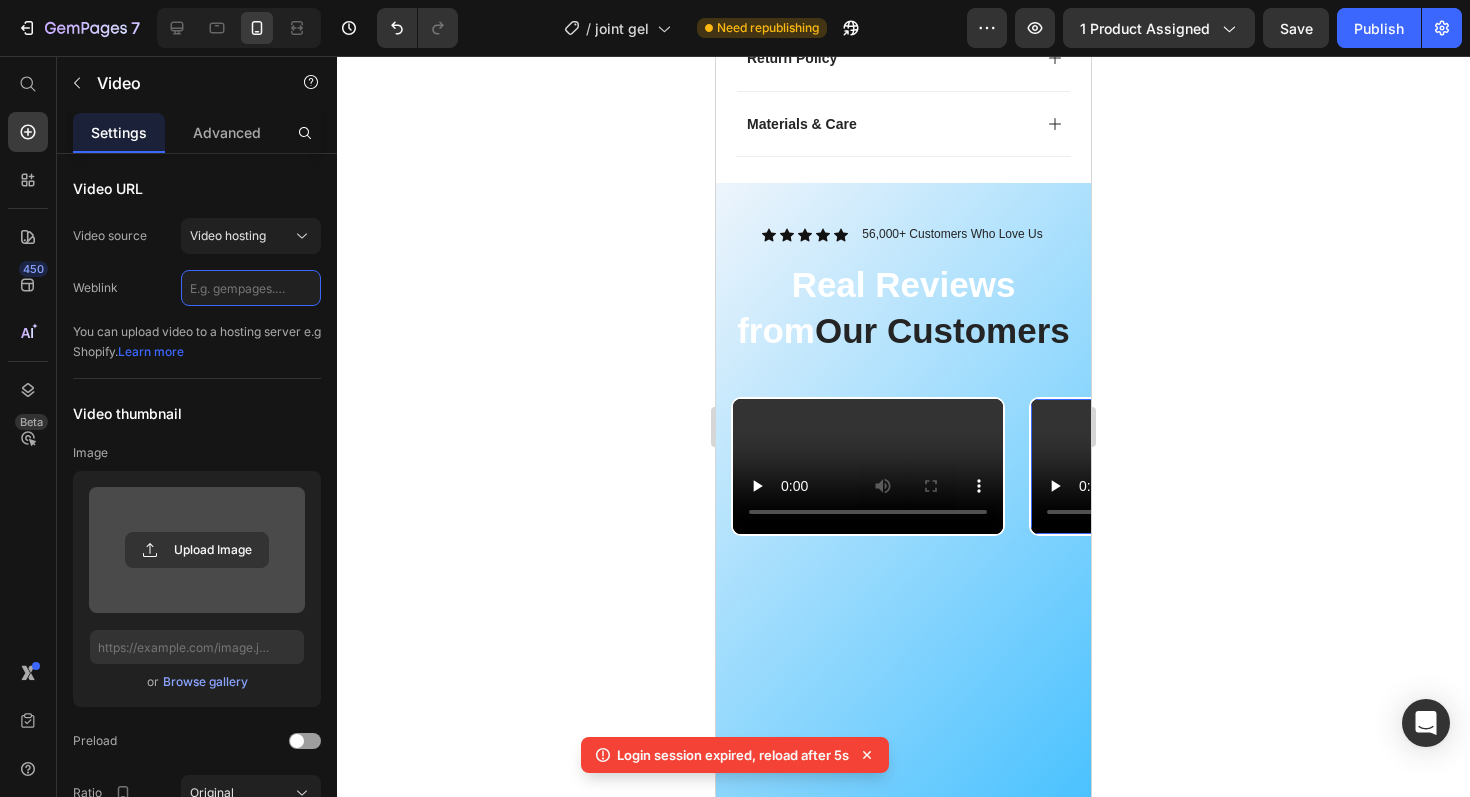 scroll, scrollTop: 0, scrollLeft: 0, axis: both 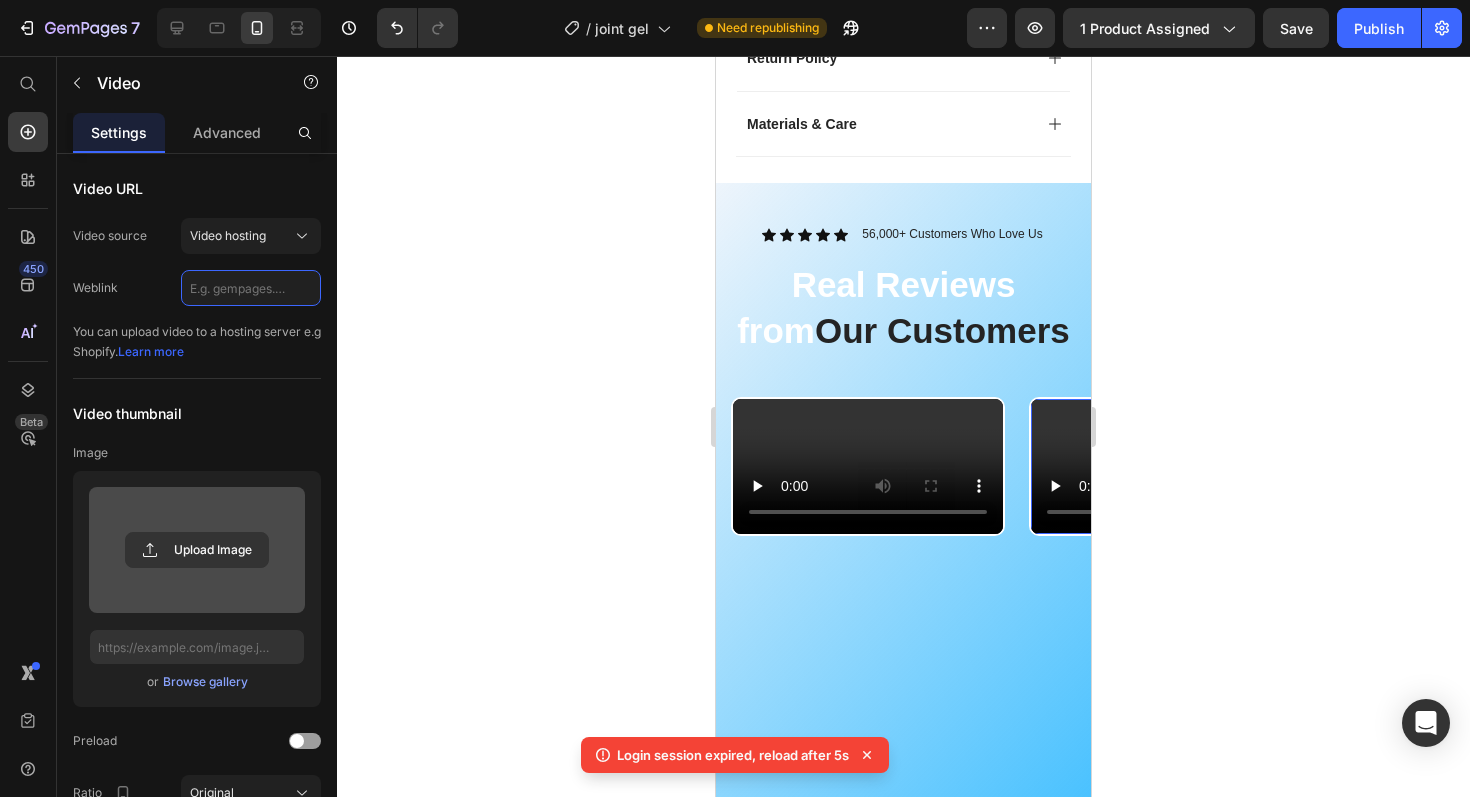 paste on "https://cdn.shopify.com/videos/c/o/v/f826a83446684a2496291fe4fcd085a1.mp4" 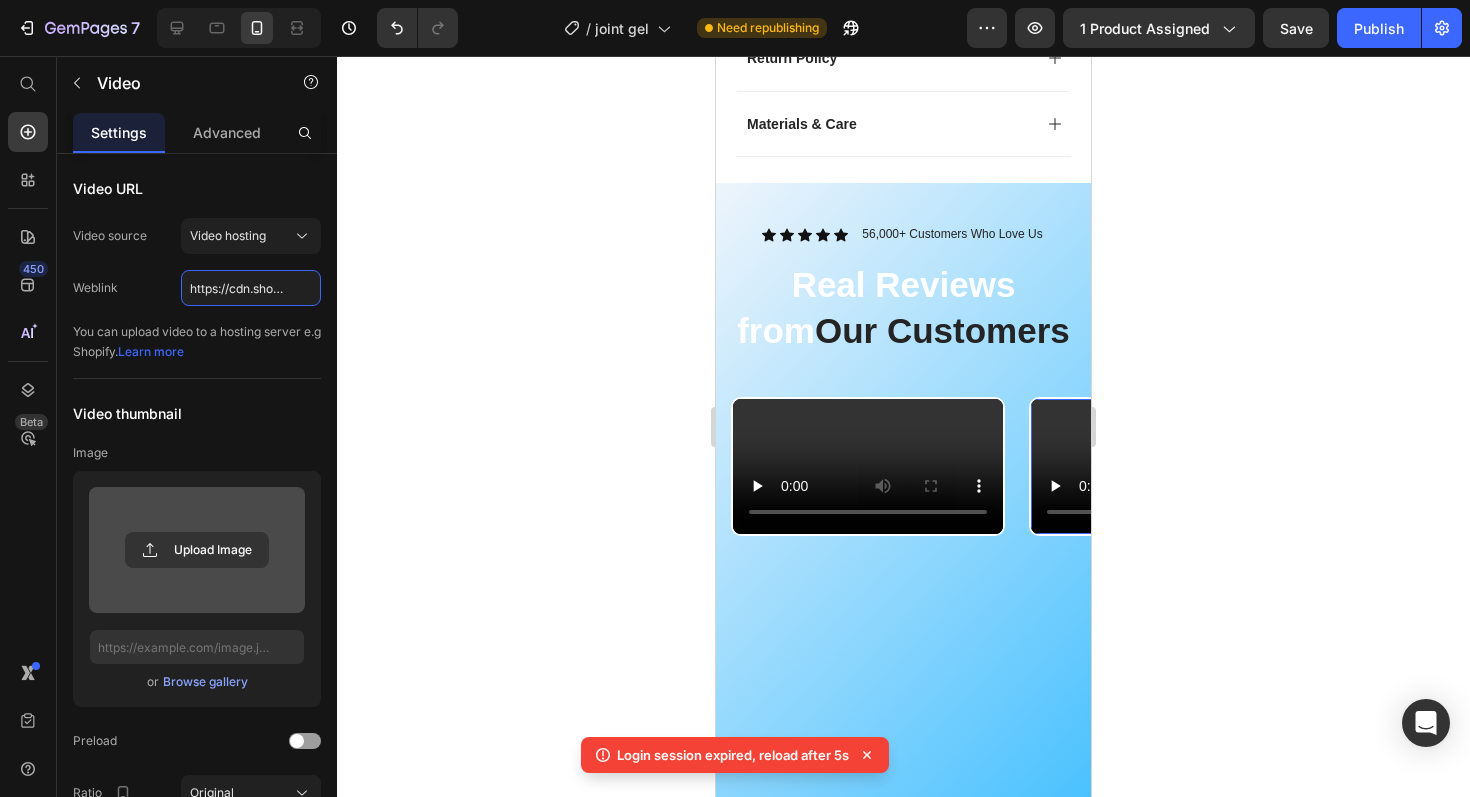 scroll, scrollTop: 0, scrollLeft: 365, axis: horizontal 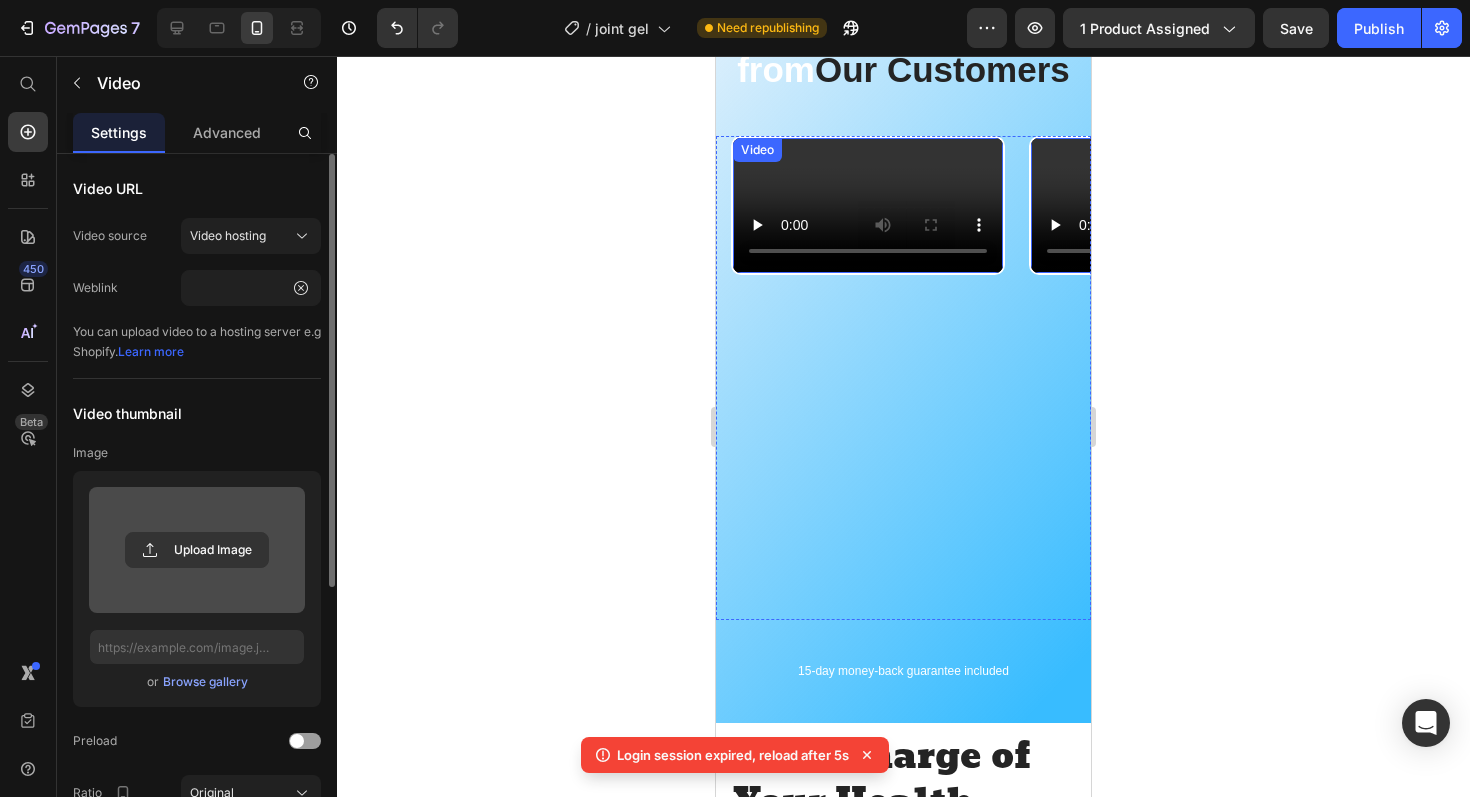 click on "Video" at bounding box center (757, 150) 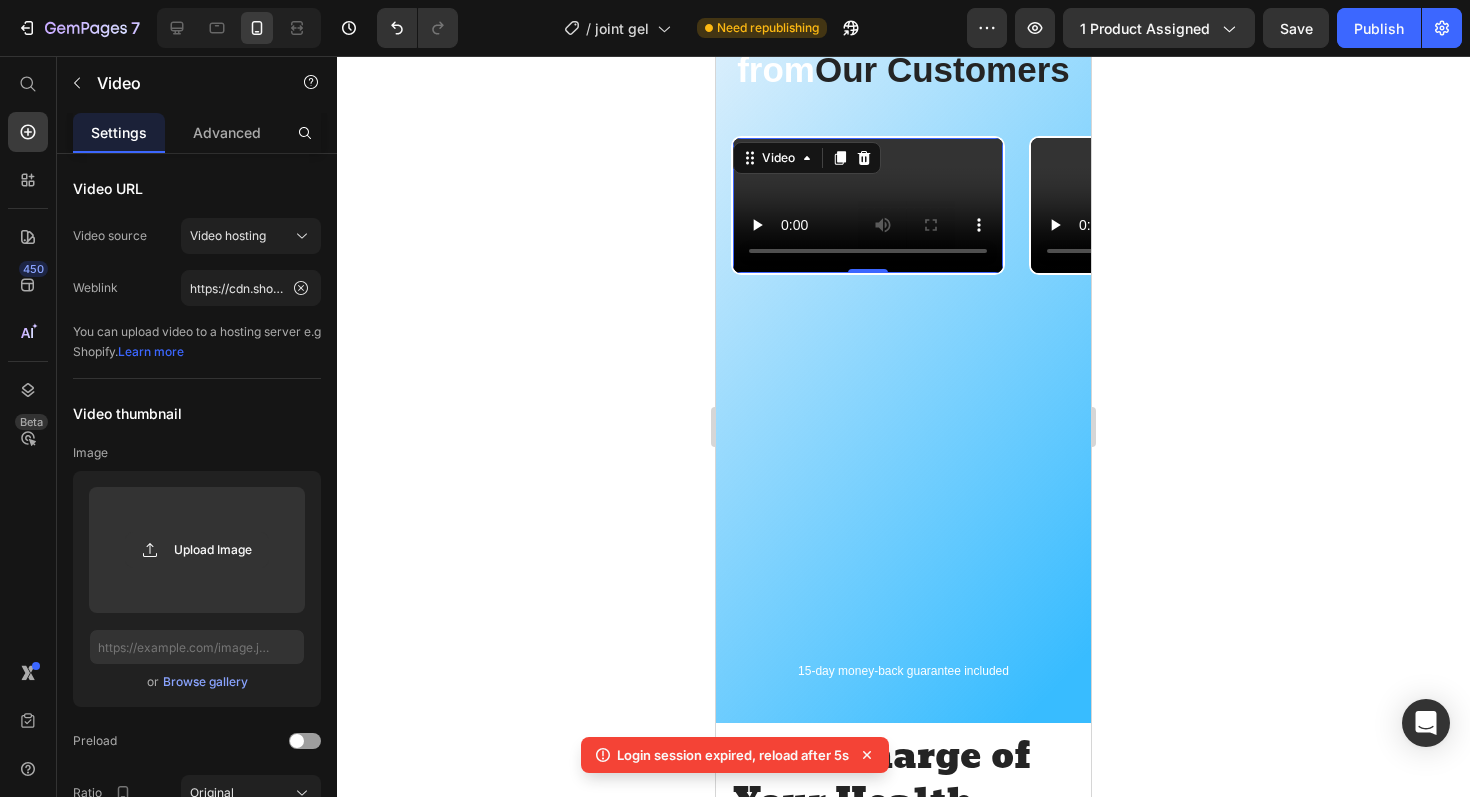 click at bounding box center [868, 205] 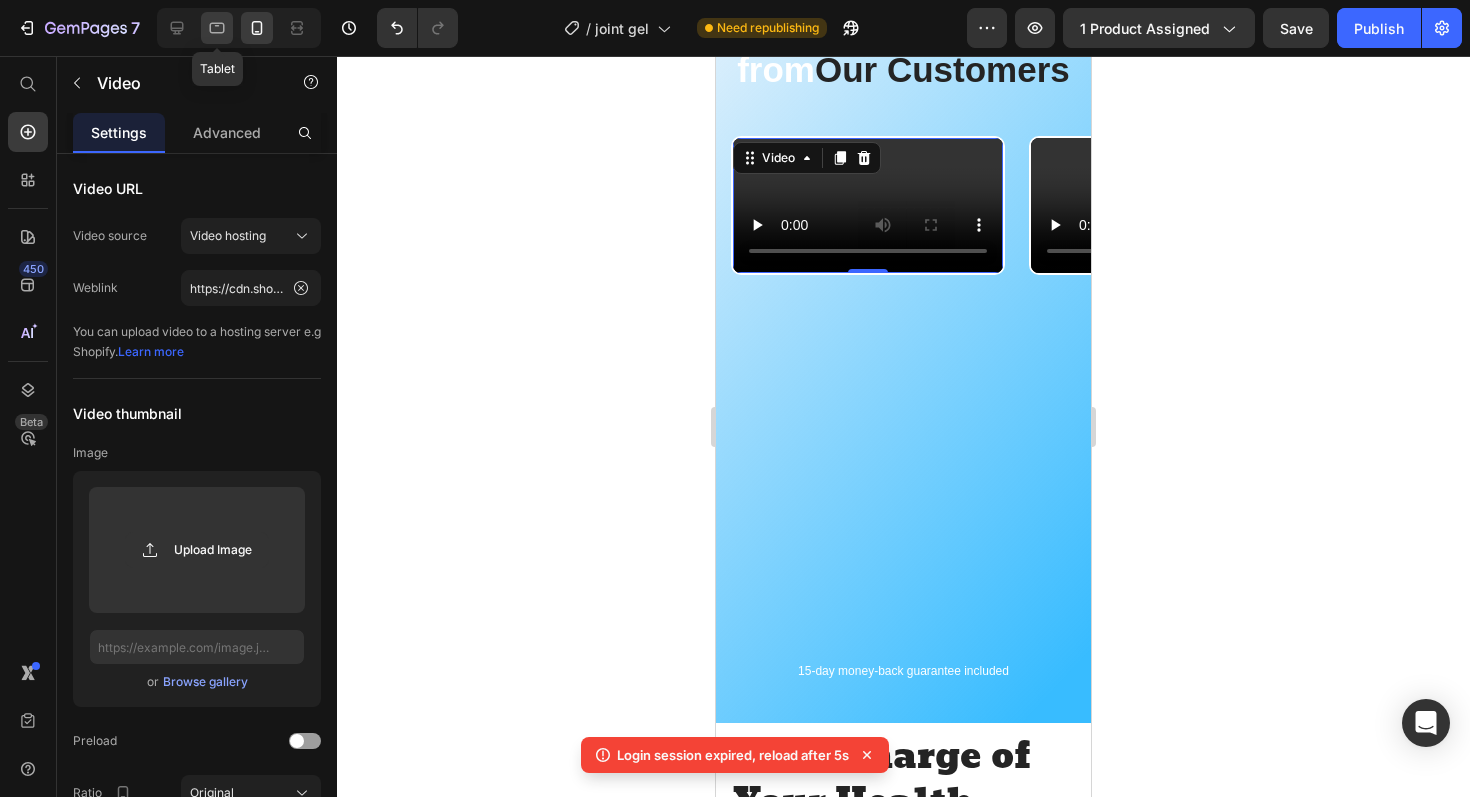 click 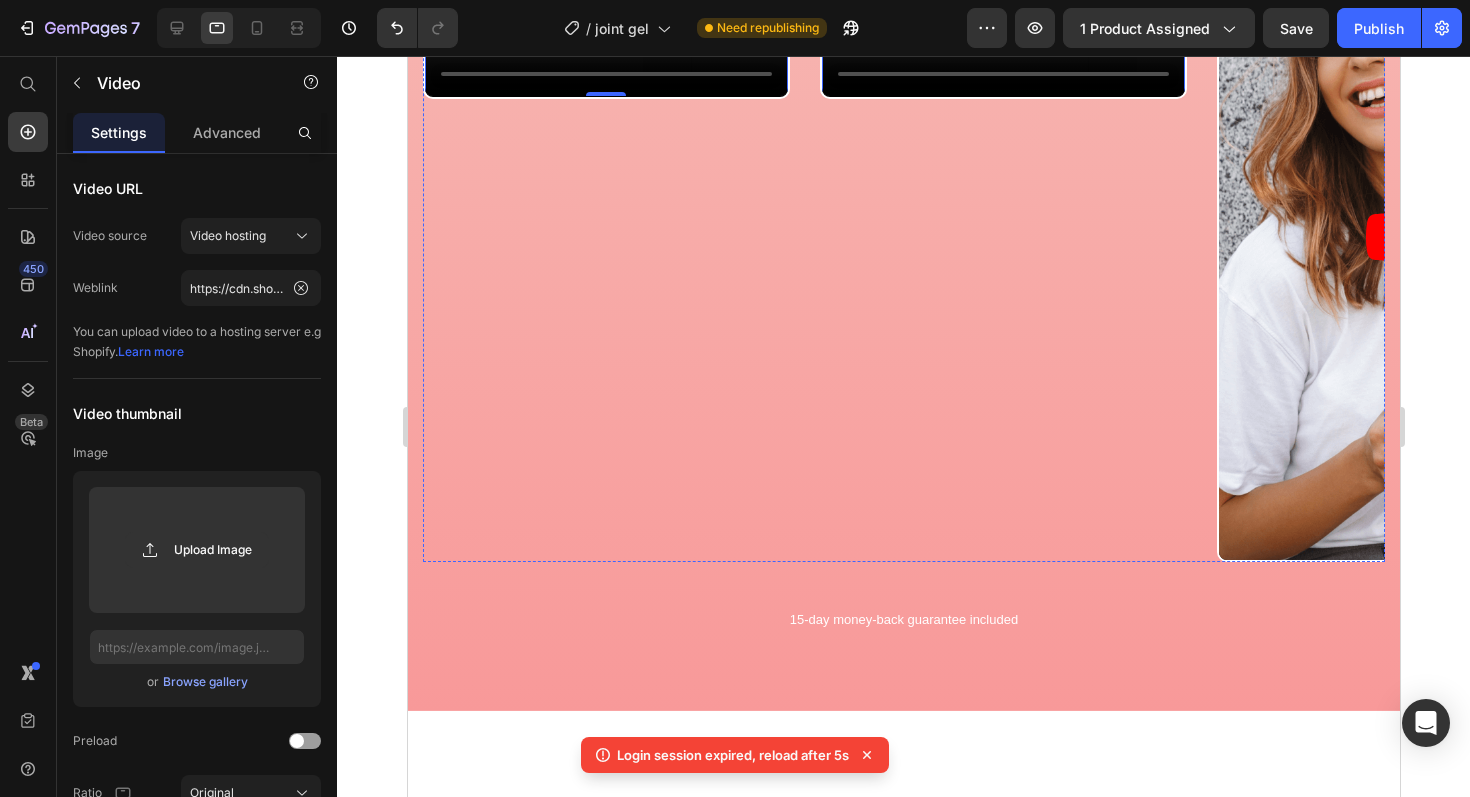scroll, scrollTop: 1460, scrollLeft: 0, axis: vertical 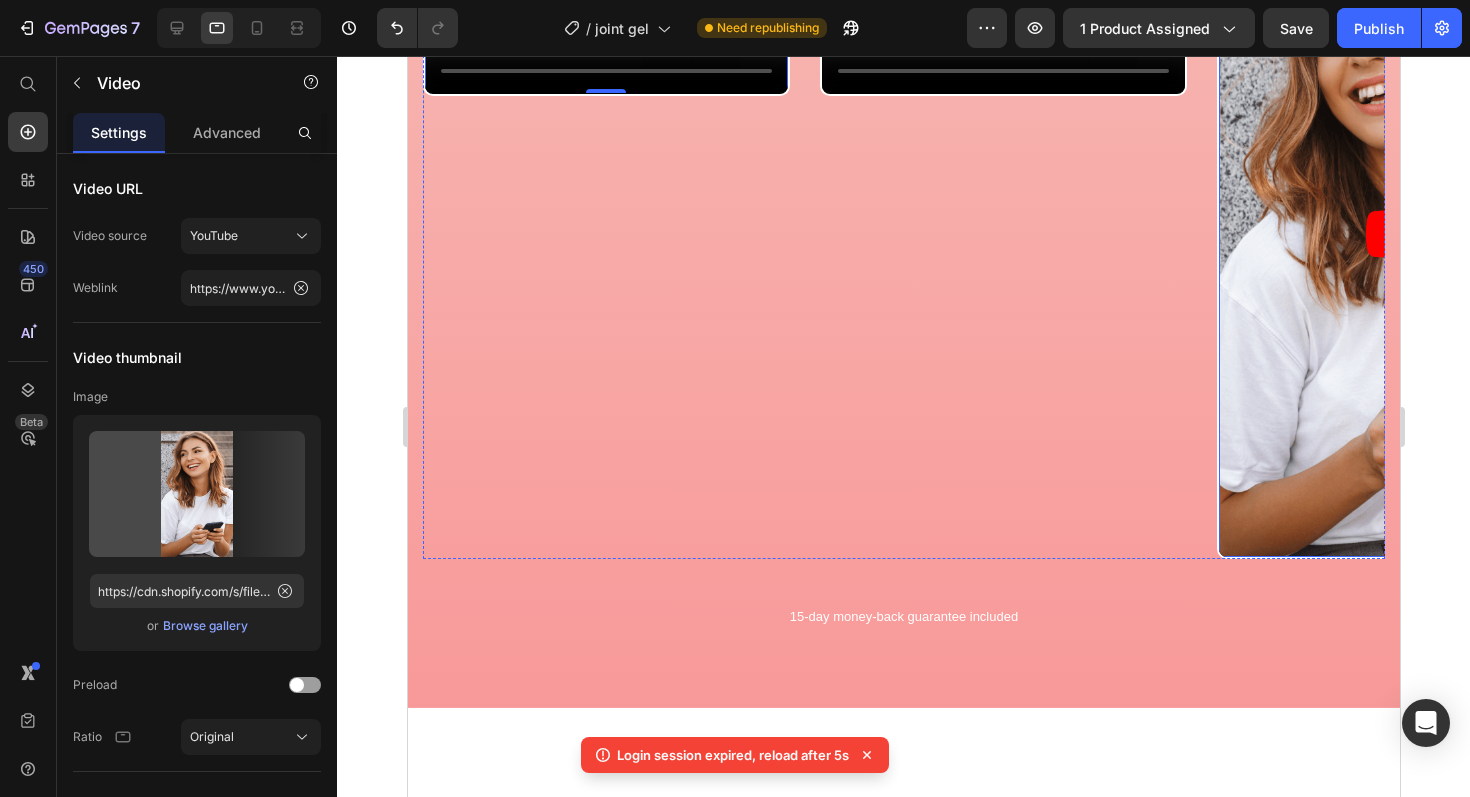 click at bounding box center [1399, 234] 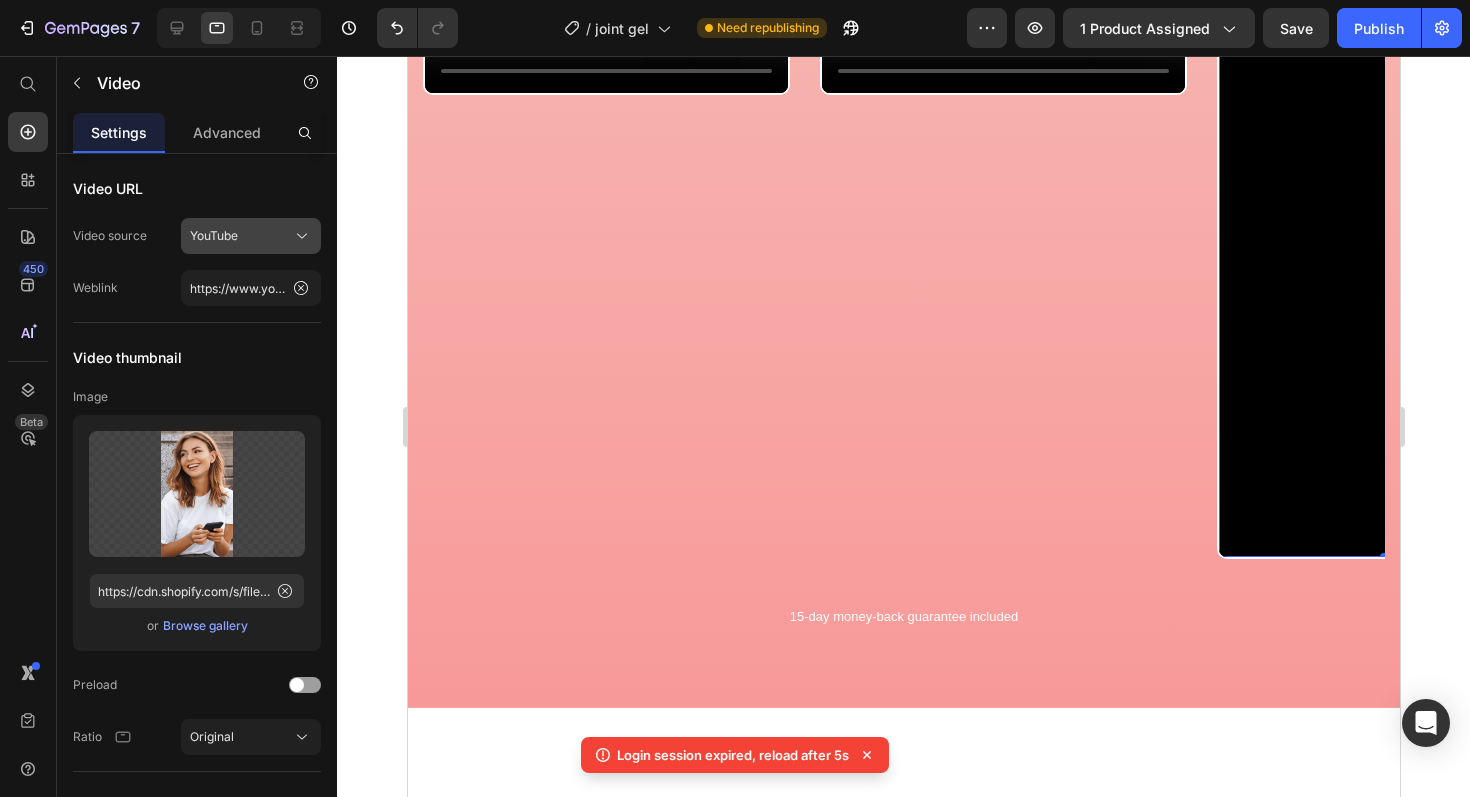 click on "YouTube" 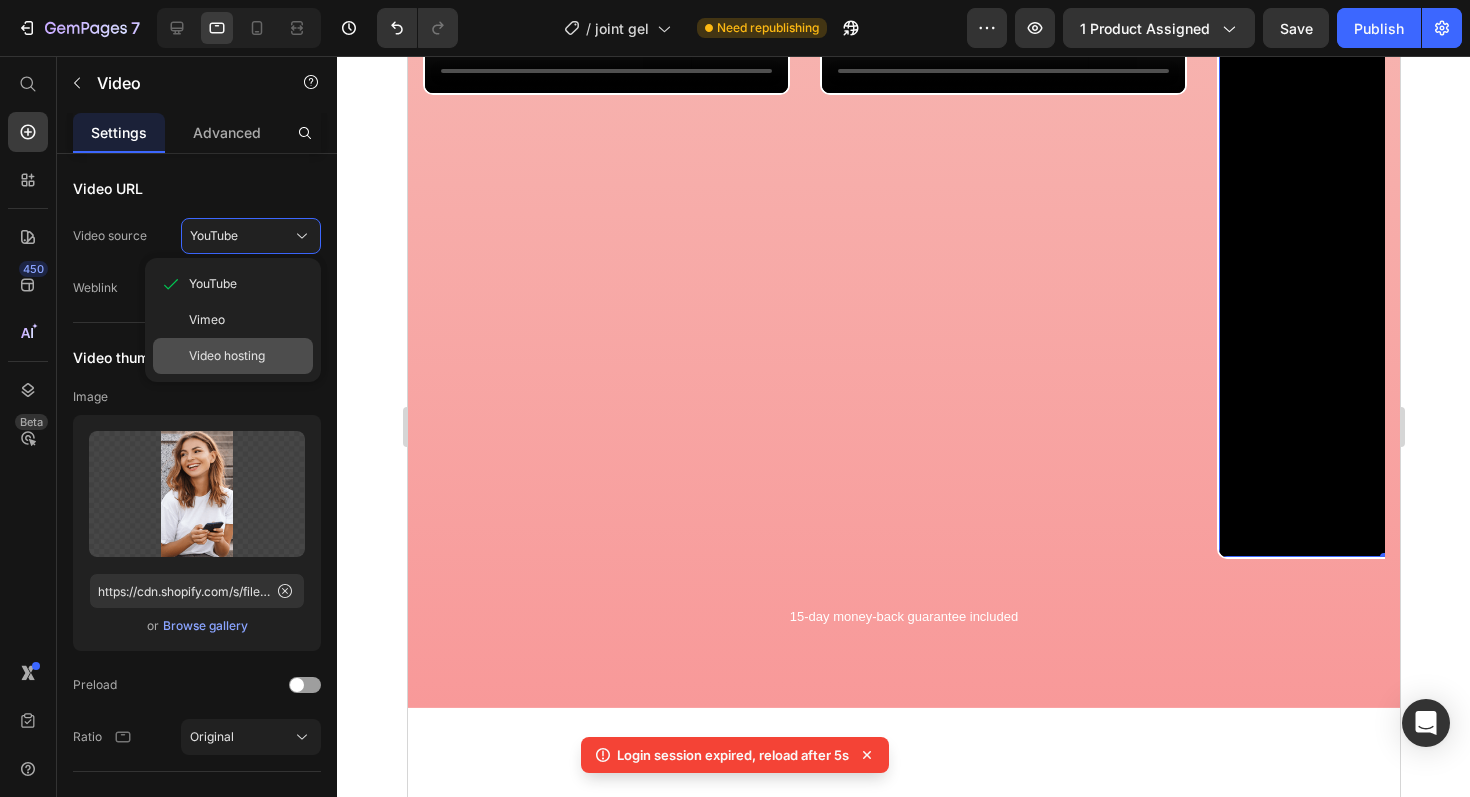 click on "Video hosting" 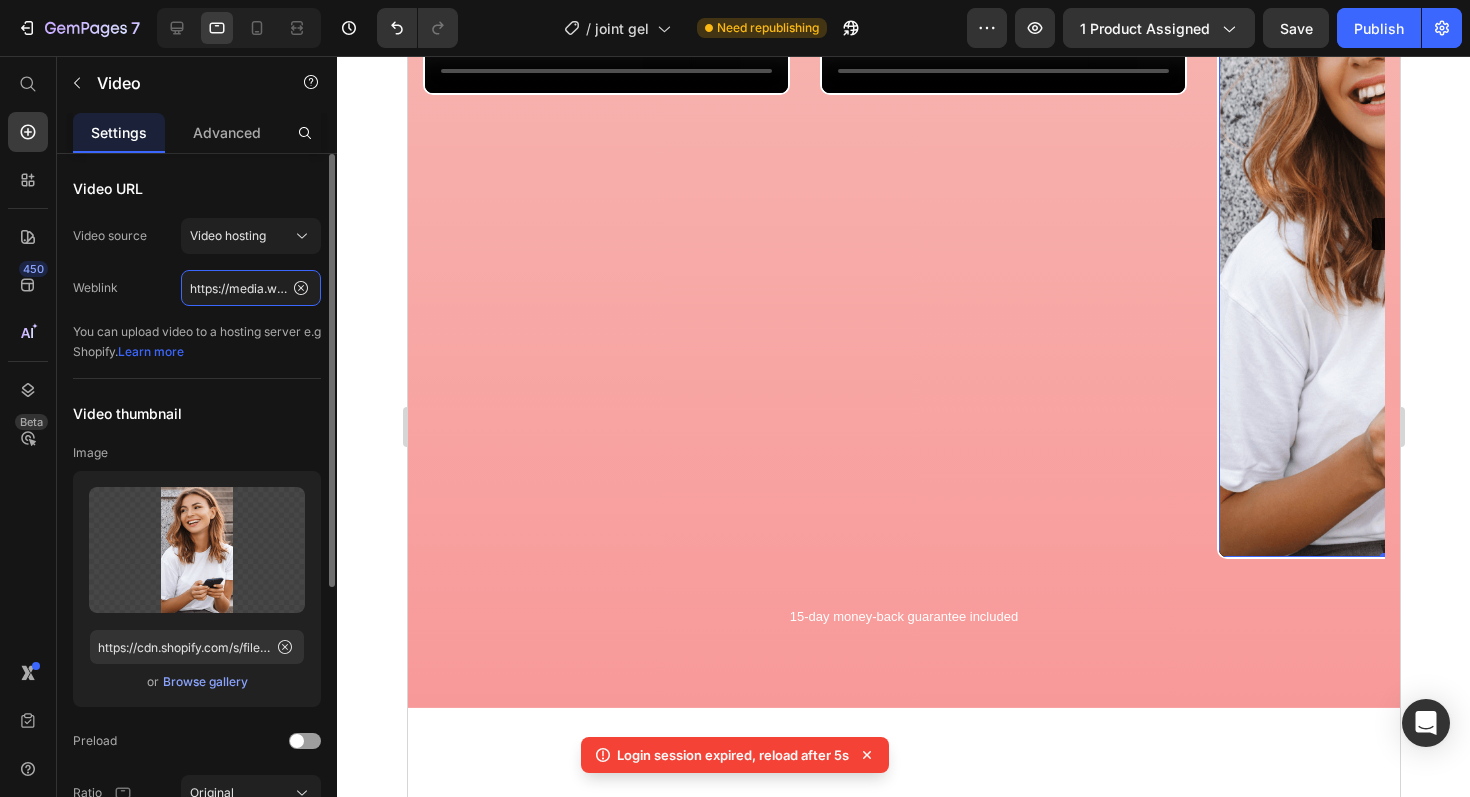 click on "https://media.w3.org/2010/05/sintel/trailer.mp4" 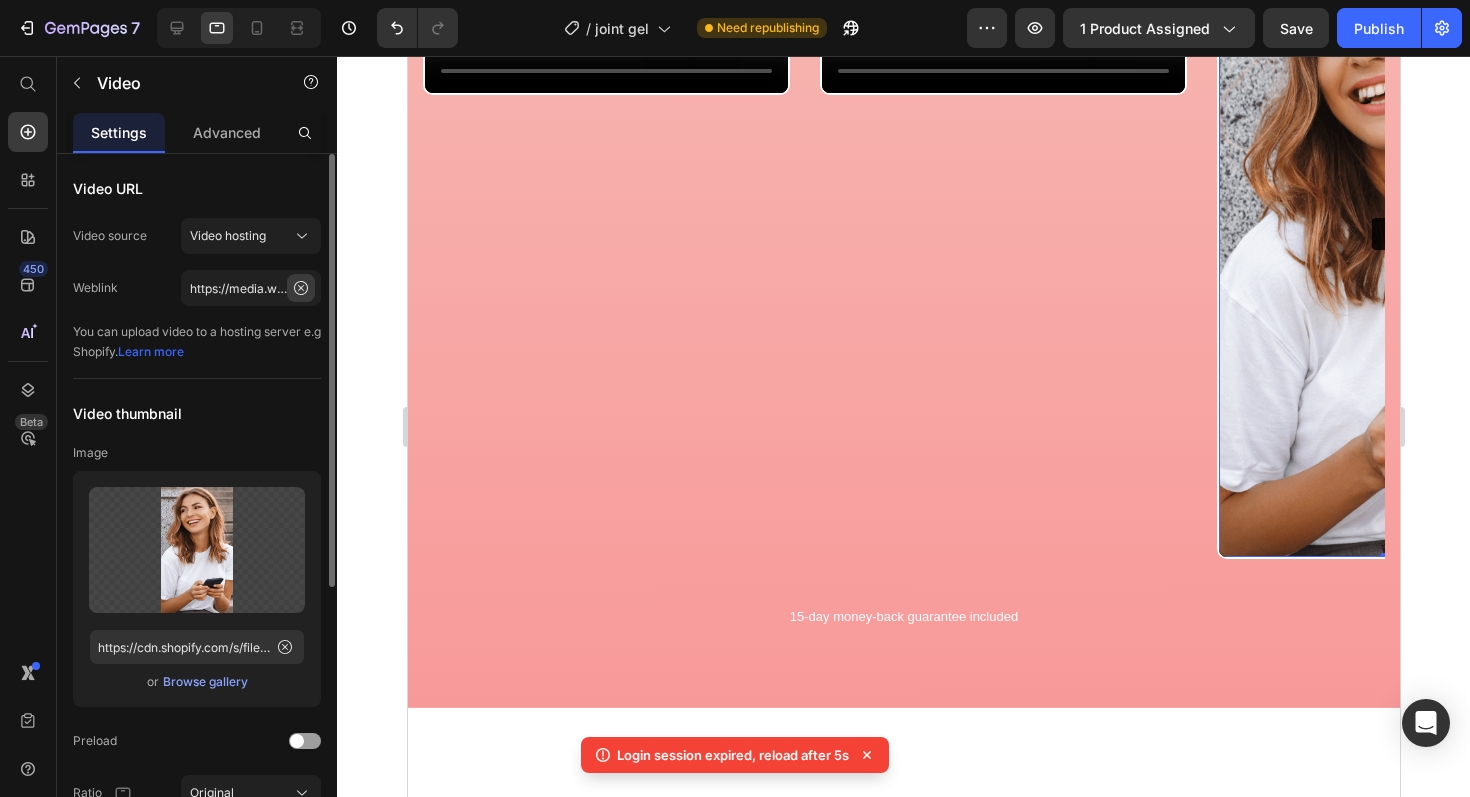 click 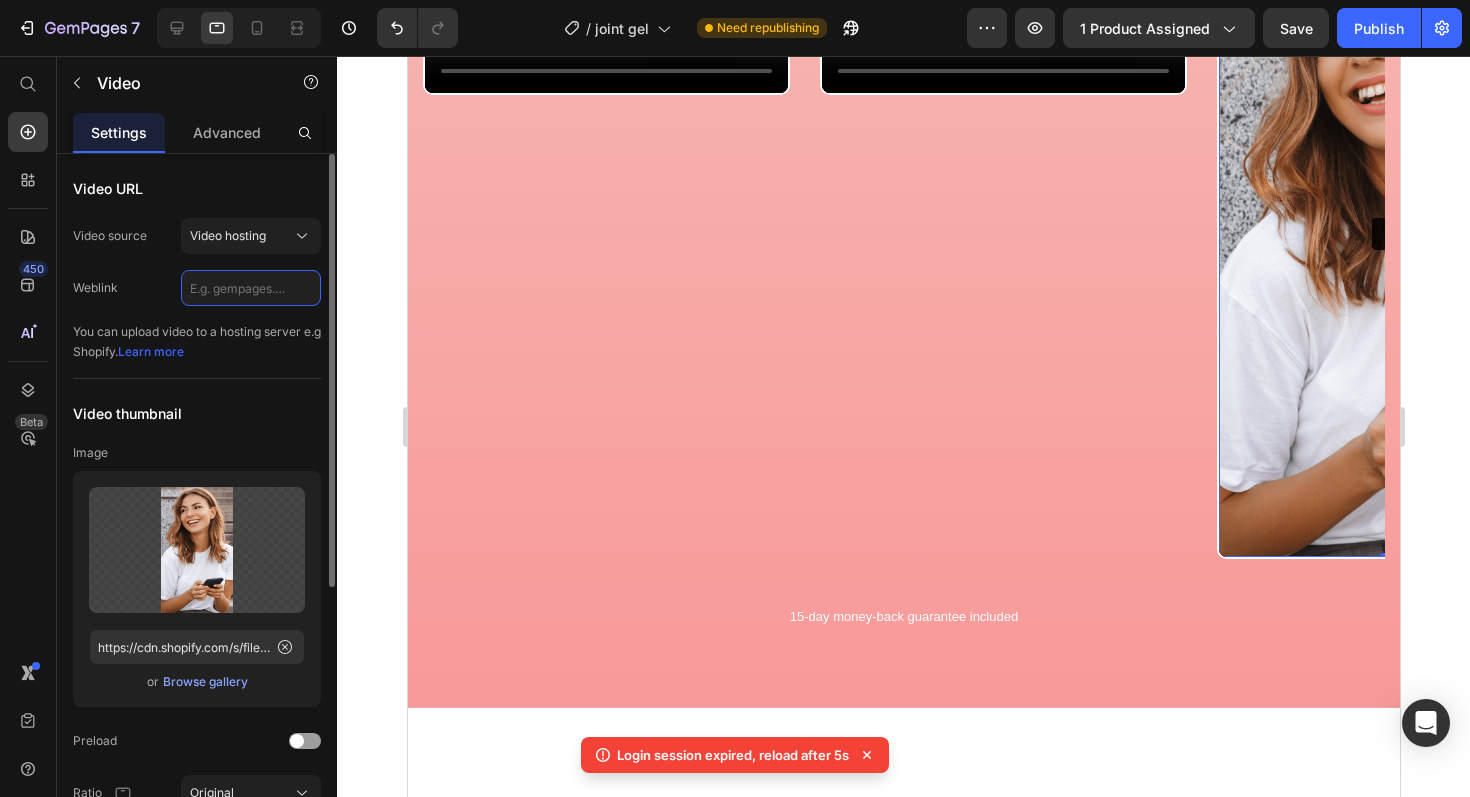 paste on "https://cdn.shopify.com/videos/c/o/v/bebc11ec1c97492383fd2c32901398fd.mp4" 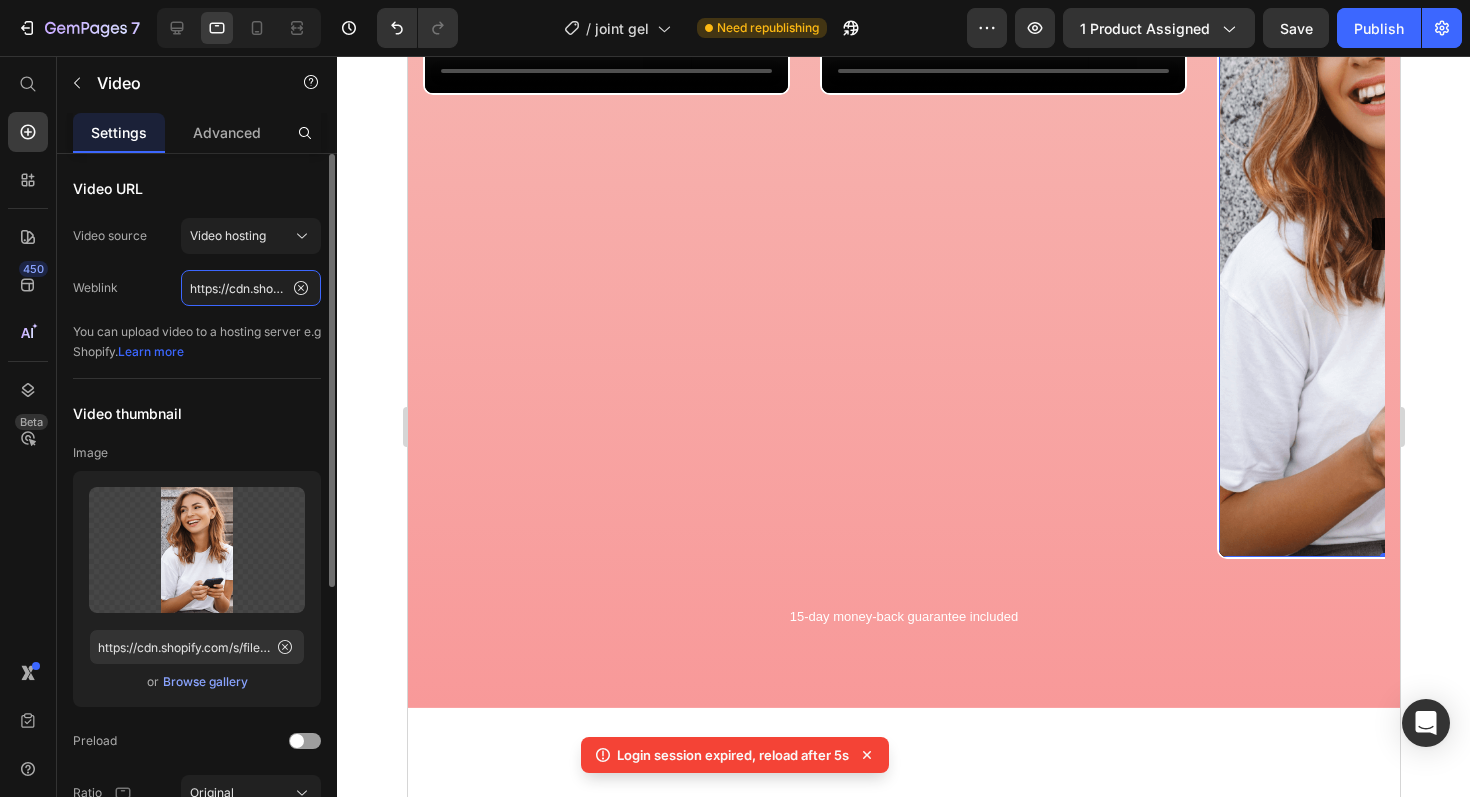 scroll, scrollTop: 0, scrollLeft: 360, axis: horizontal 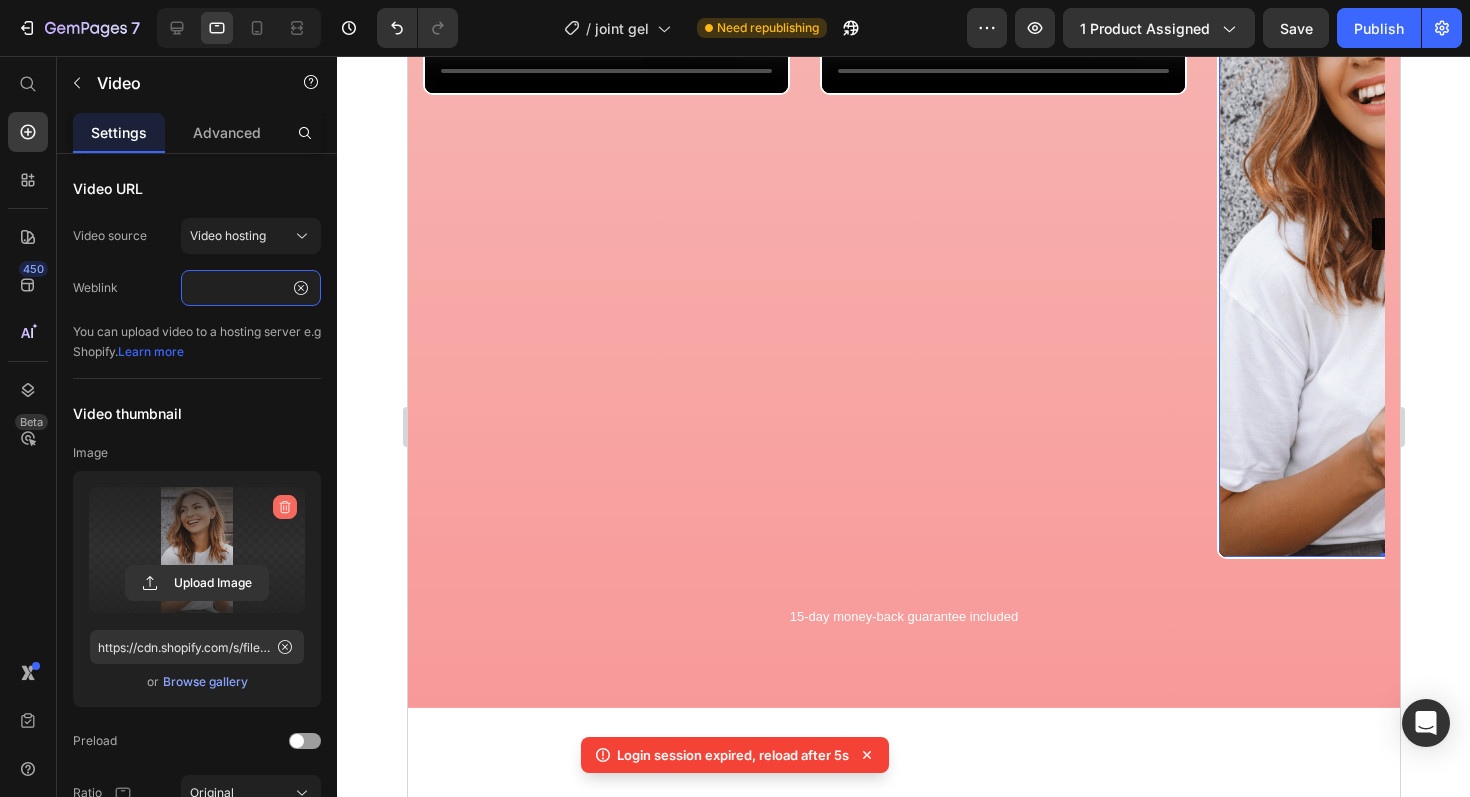 type on "https://cdn.shopify.com/videos/c/o/v/bebc11ec1c97492383fd2c32901398fd.mp4" 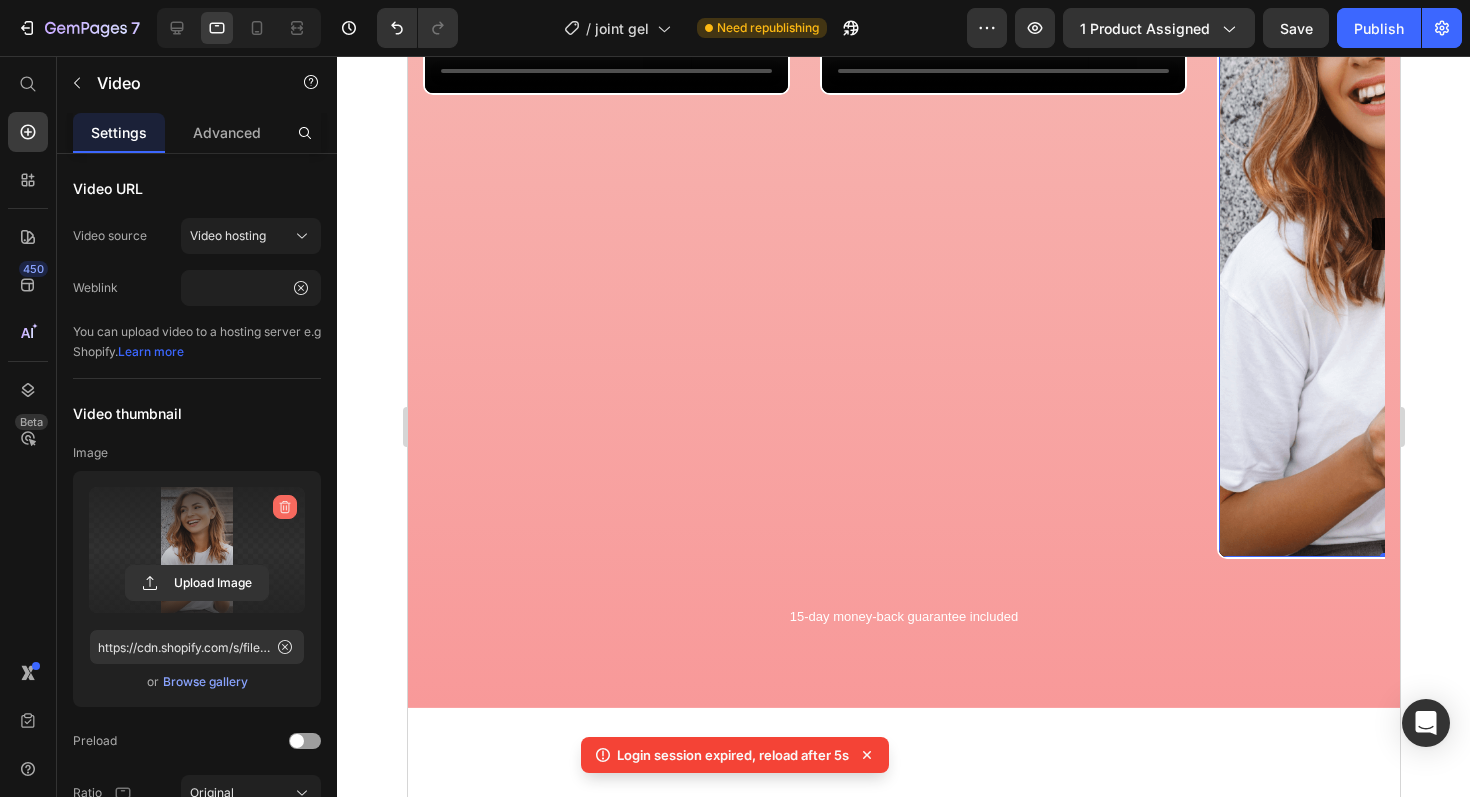 click at bounding box center [285, 507] 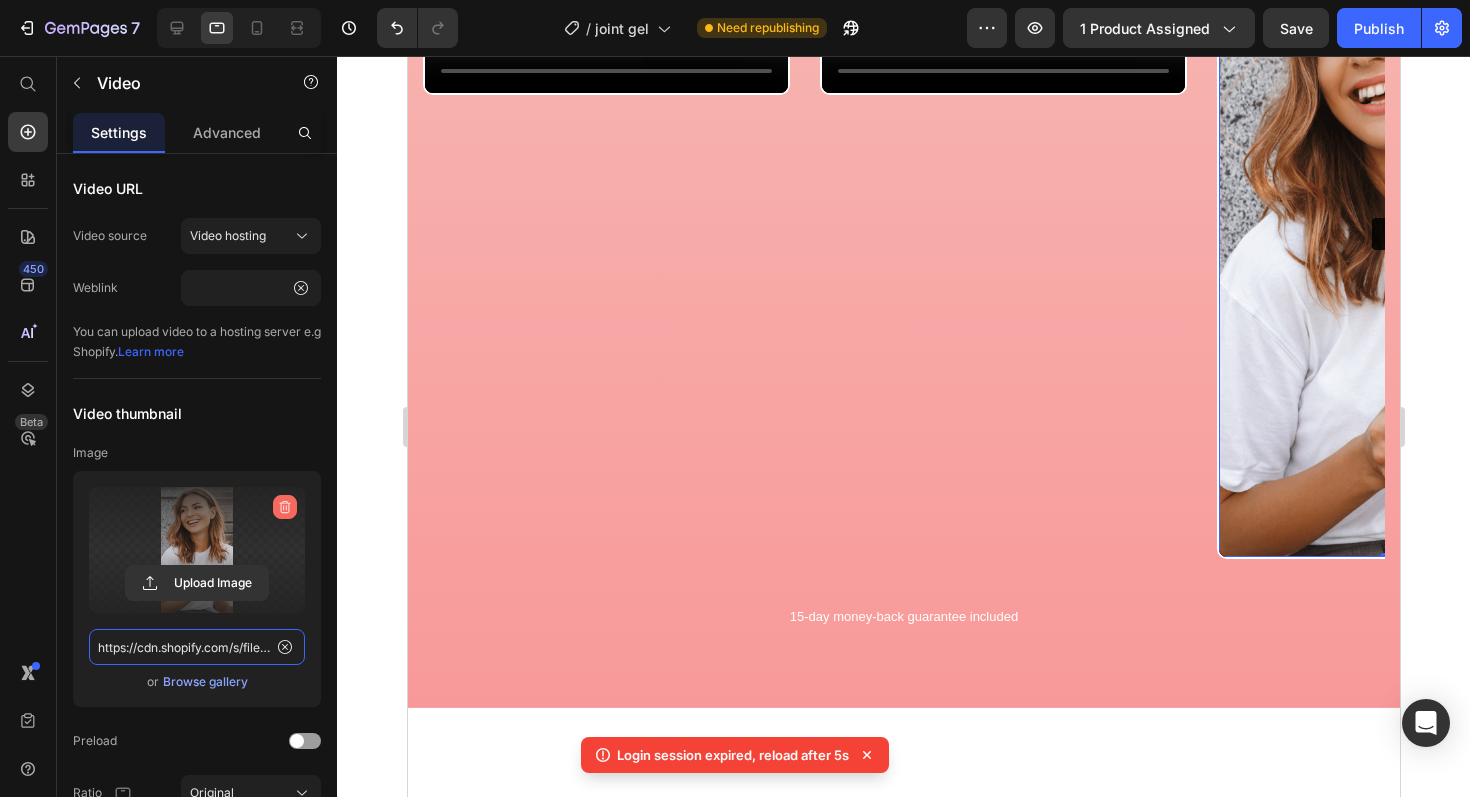 type 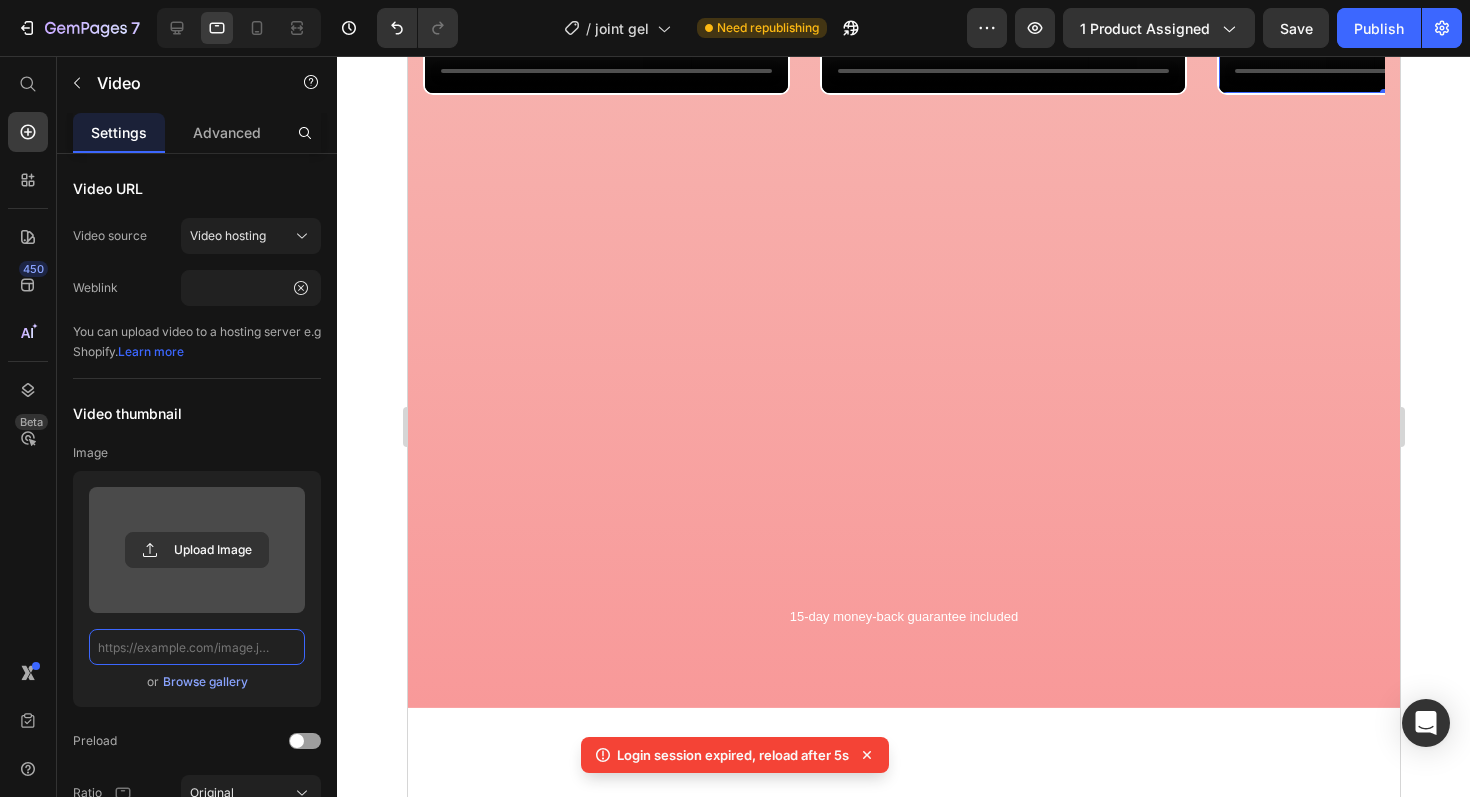 scroll, scrollTop: 0, scrollLeft: 0, axis: both 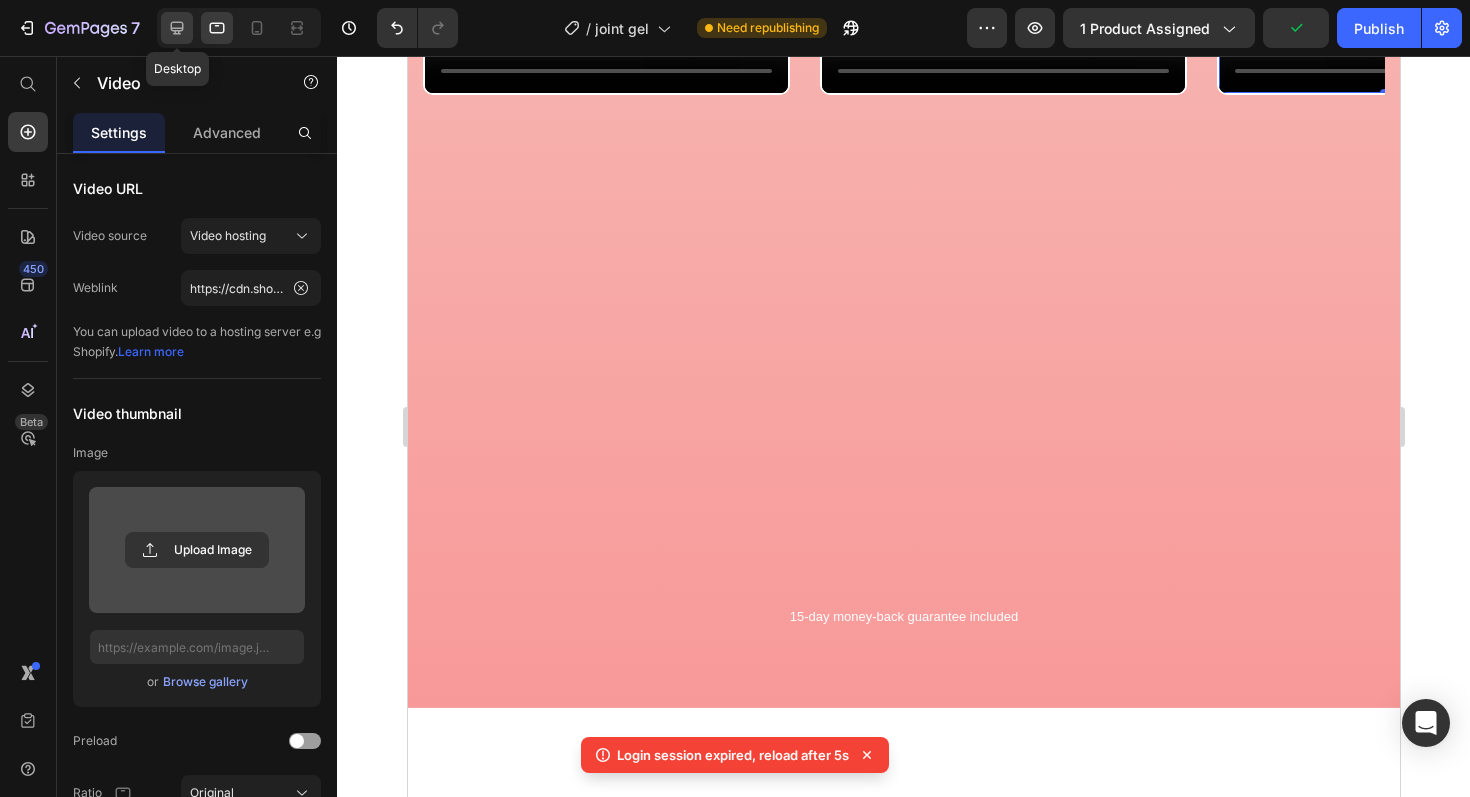 click 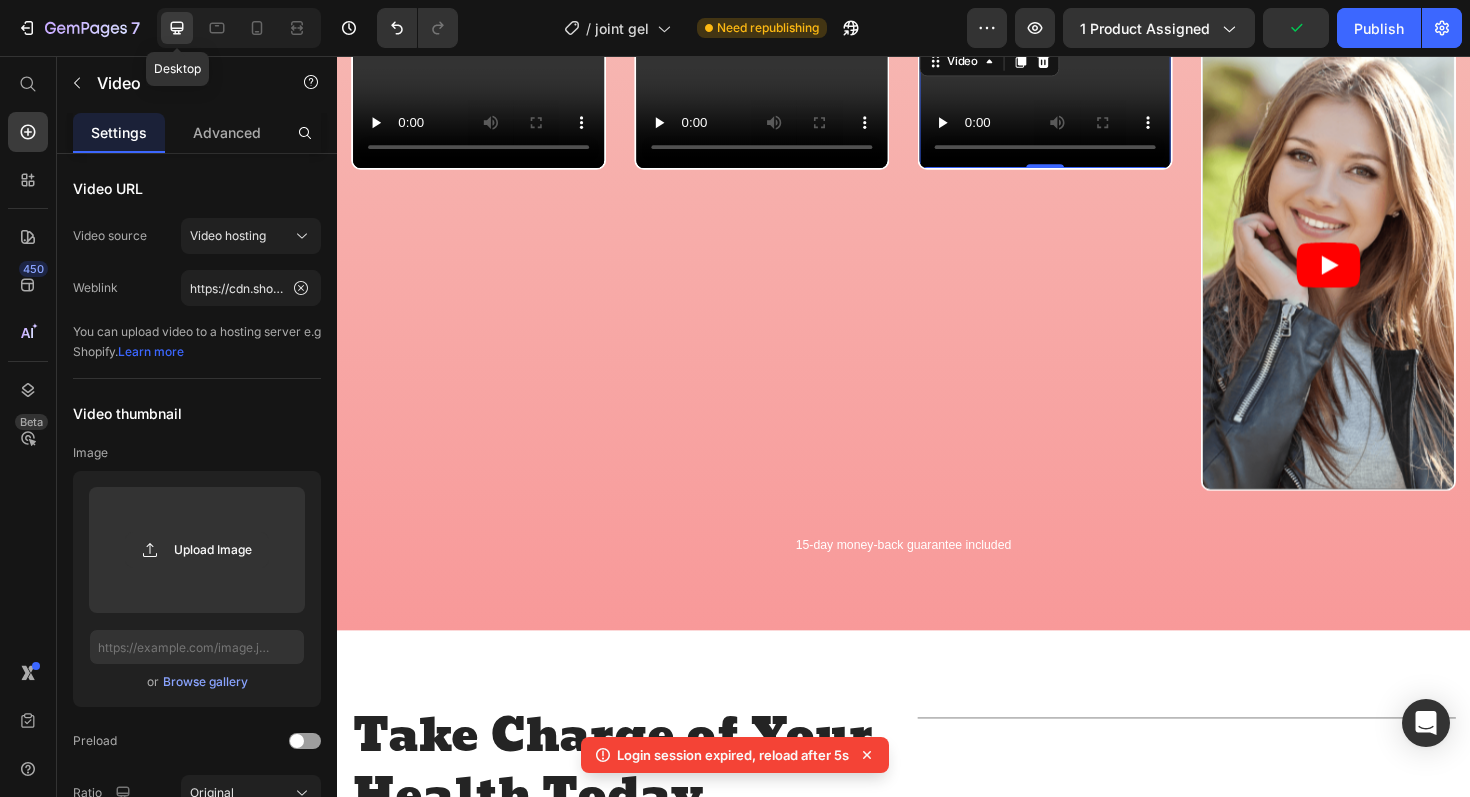 scroll, scrollTop: 1335, scrollLeft: 0, axis: vertical 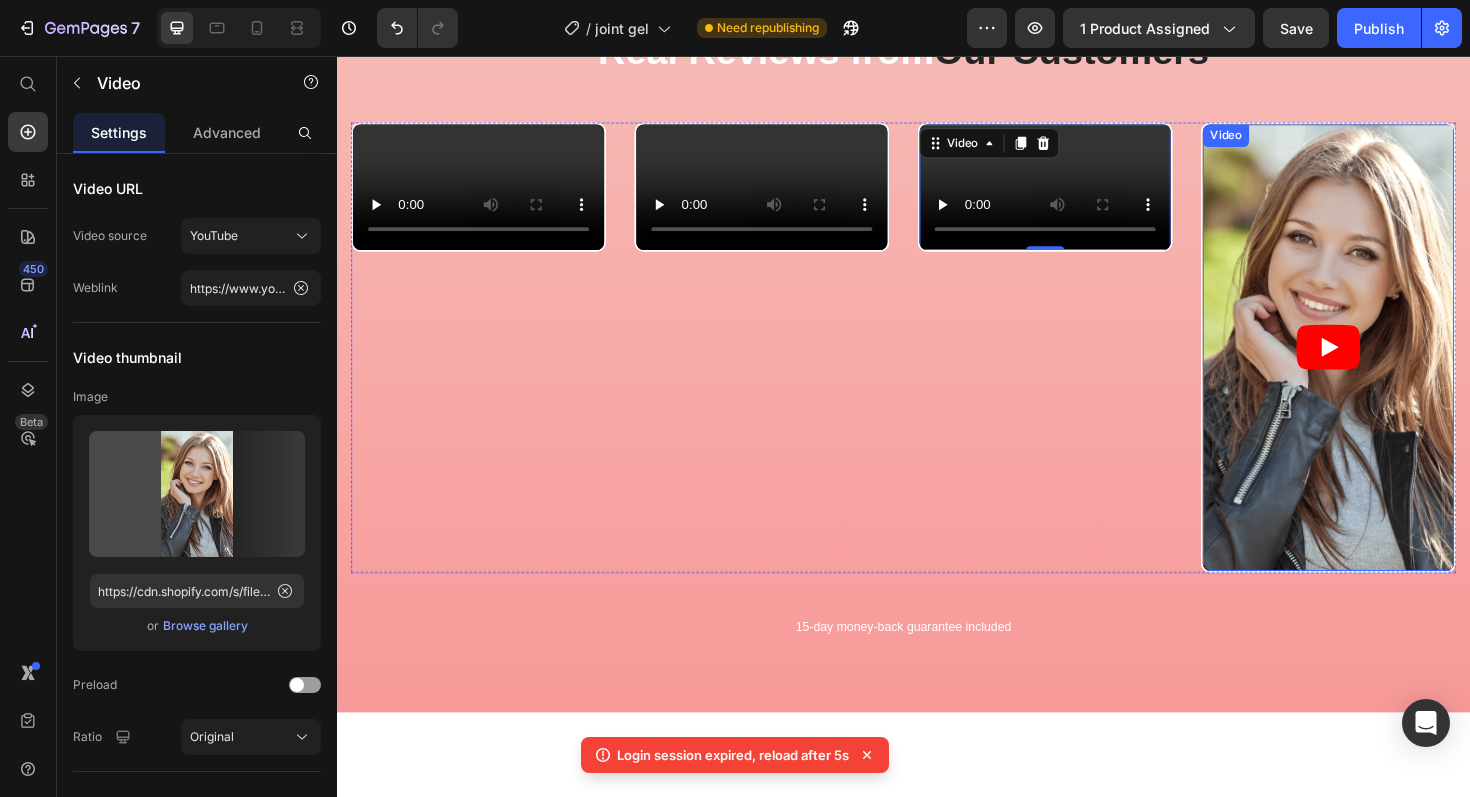 click at bounding box center (1387, 365) 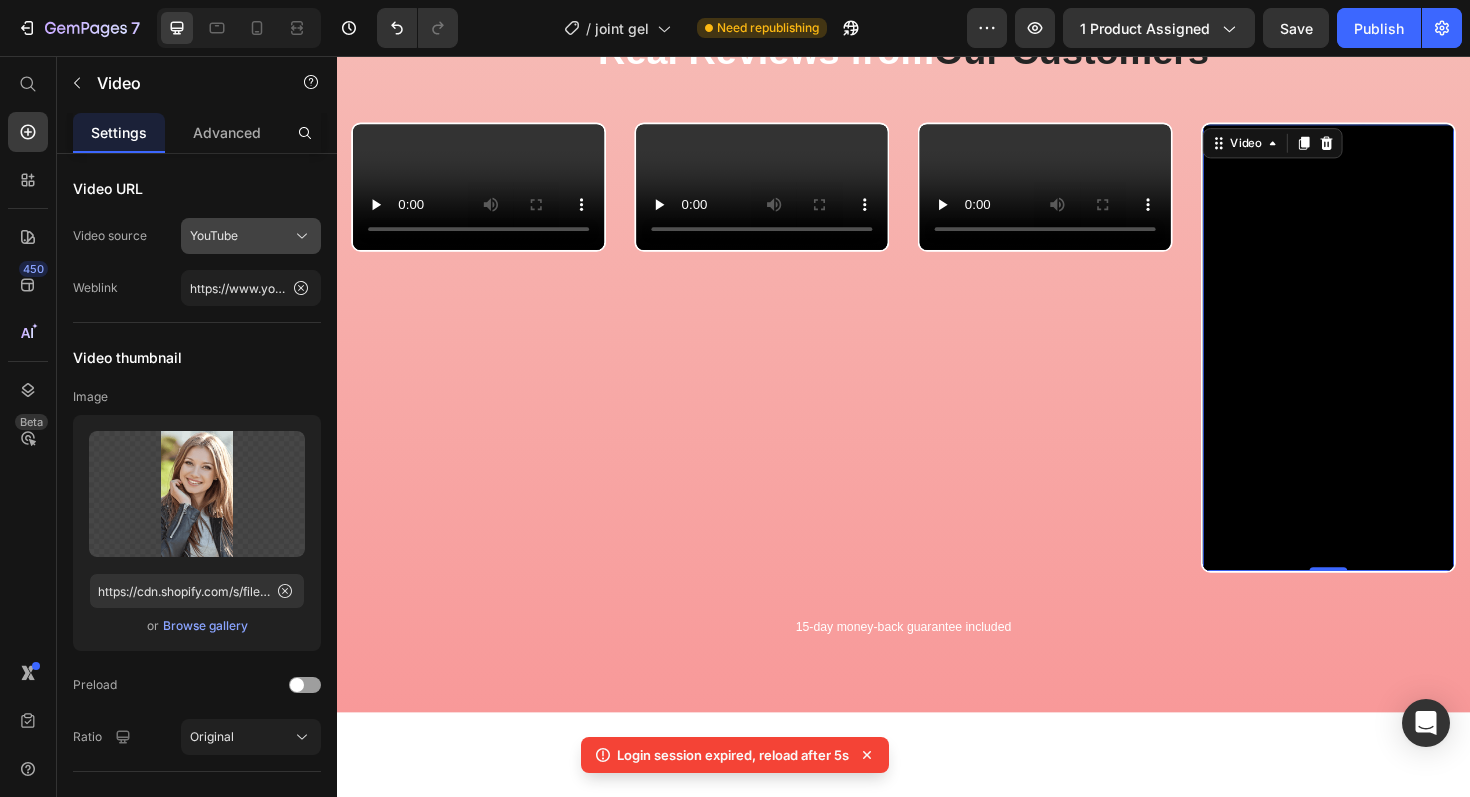 click on "YouTube" 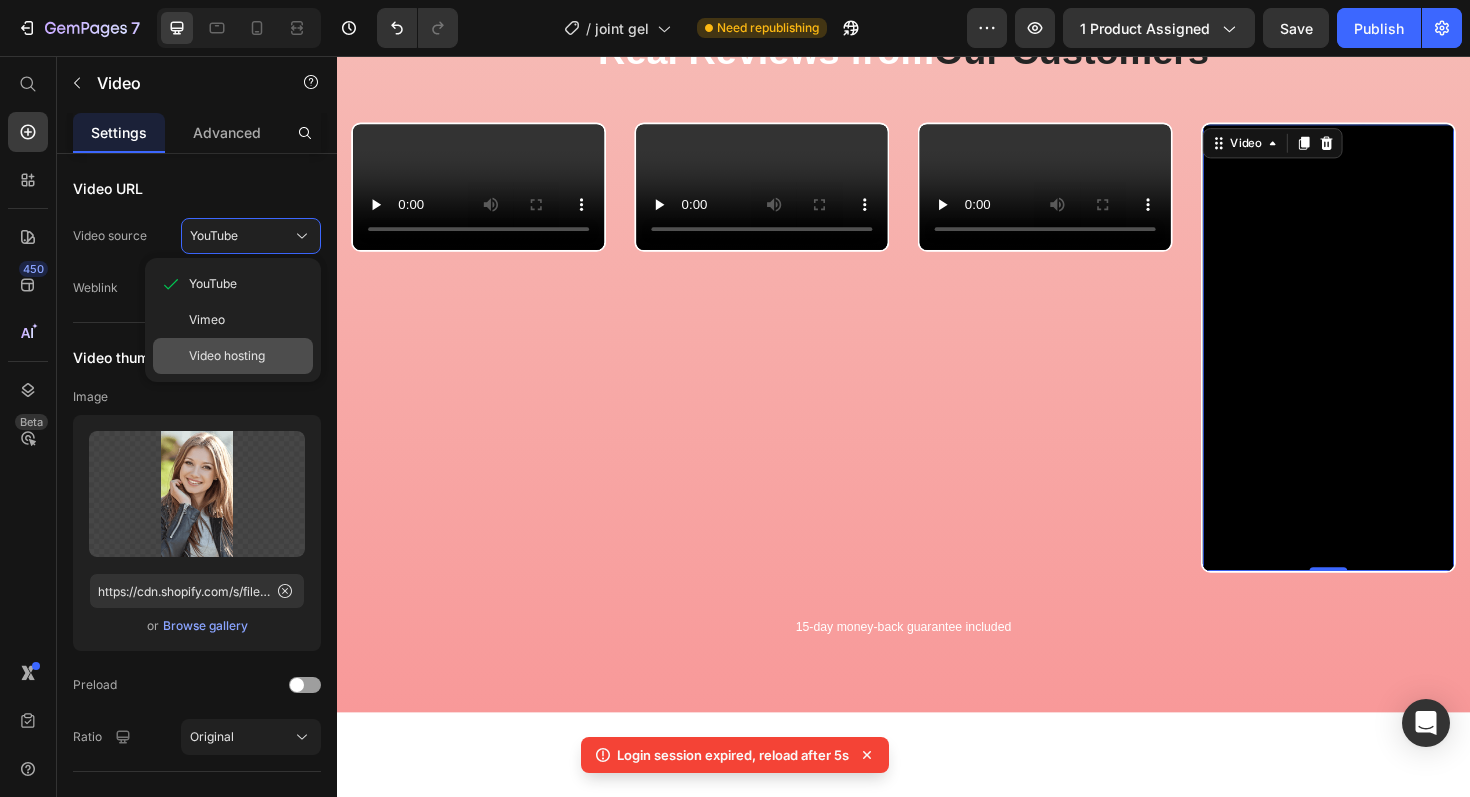 click on "Video hosting" at bounding box center [227, 356] 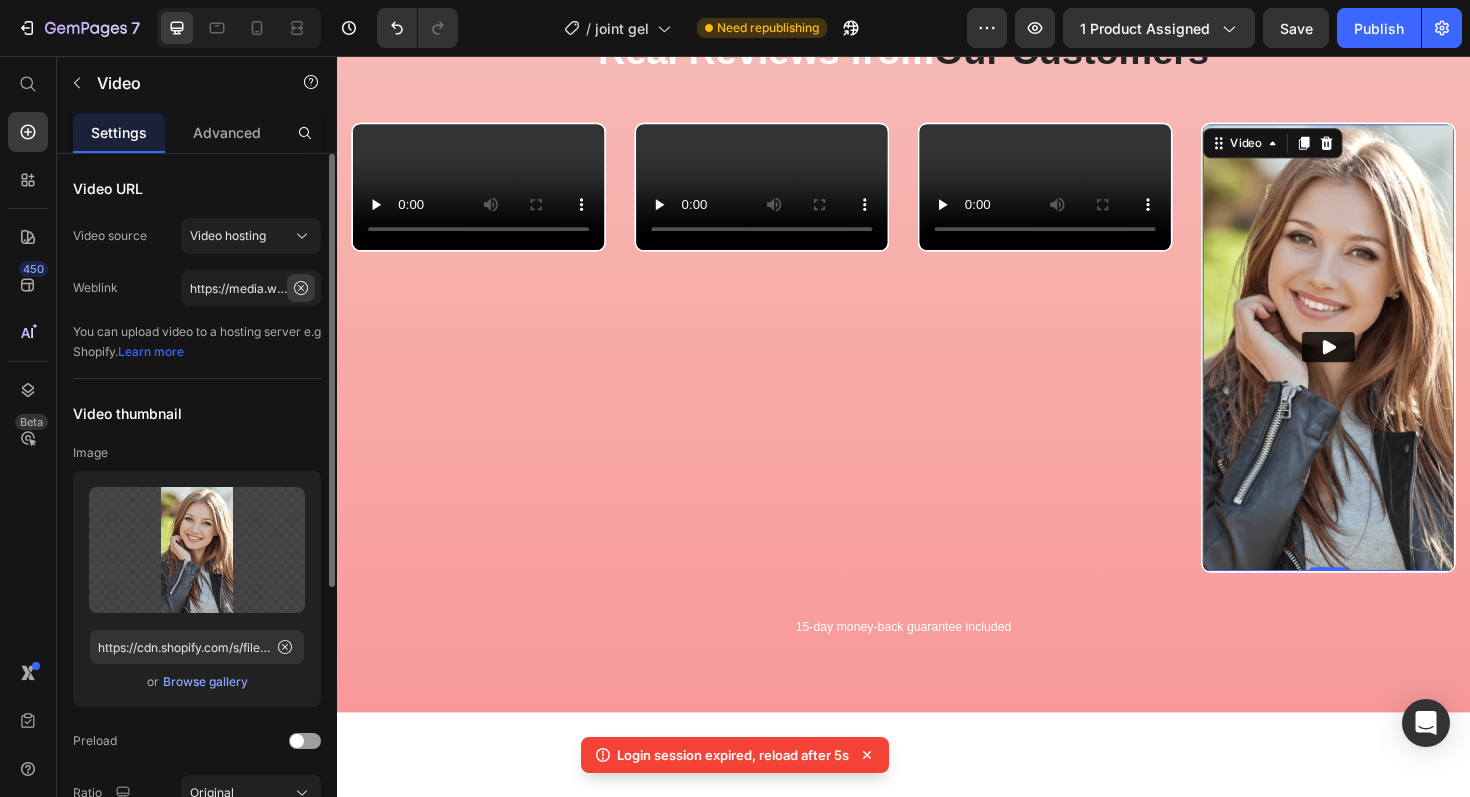 click 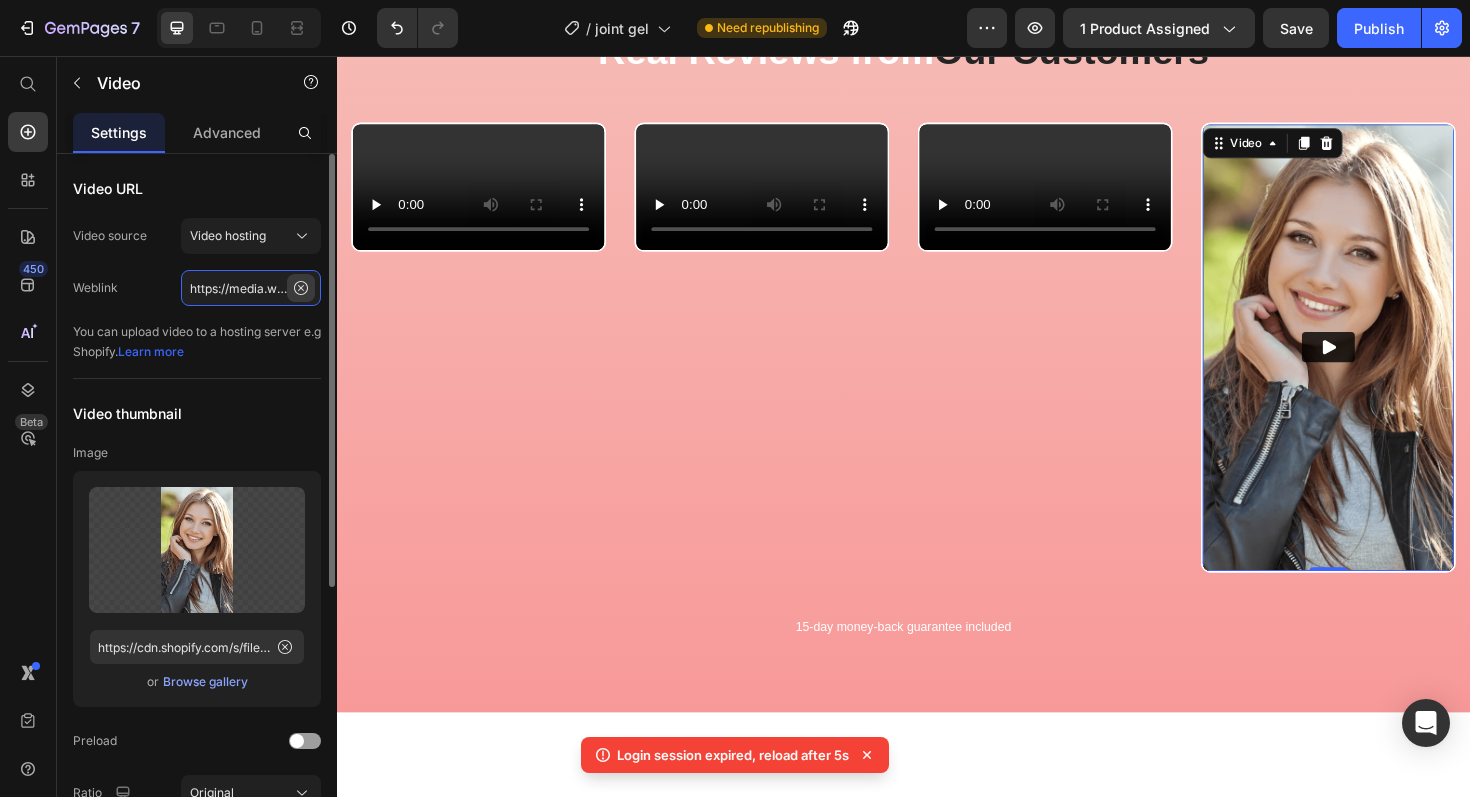 type 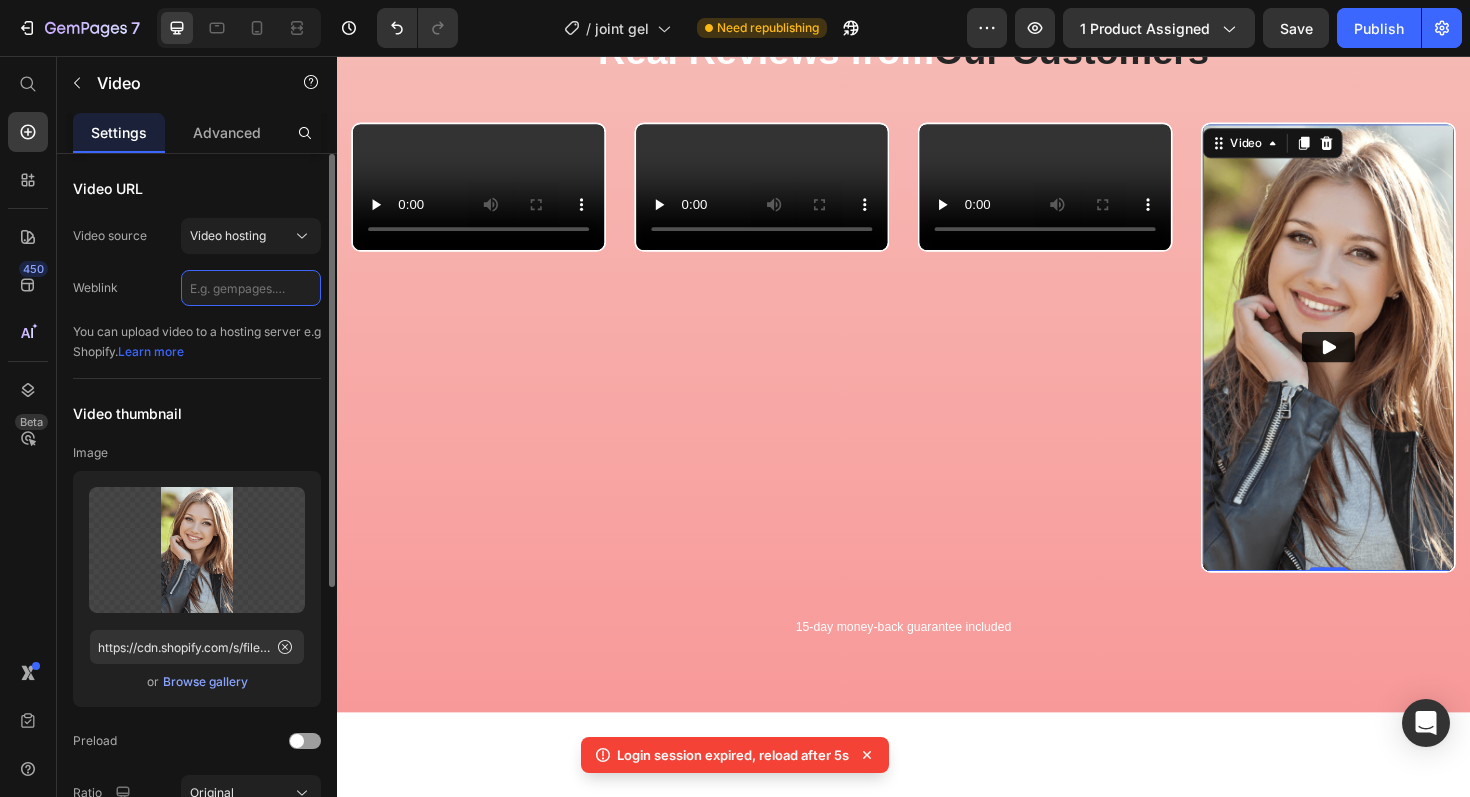 scroll, scrollTop: 0, scrollLeft: 0, axis: both 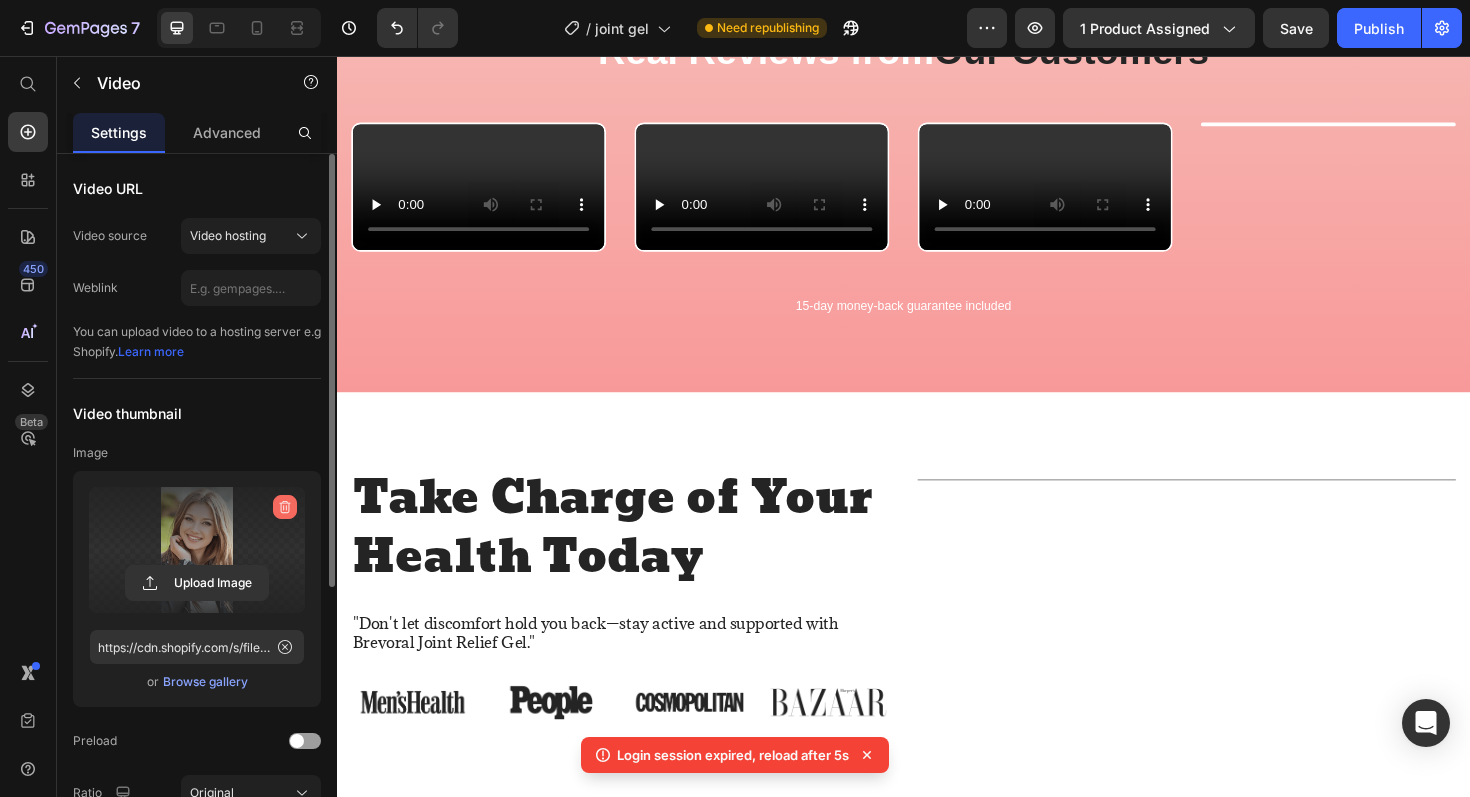 click at bounding box center (285, 507) 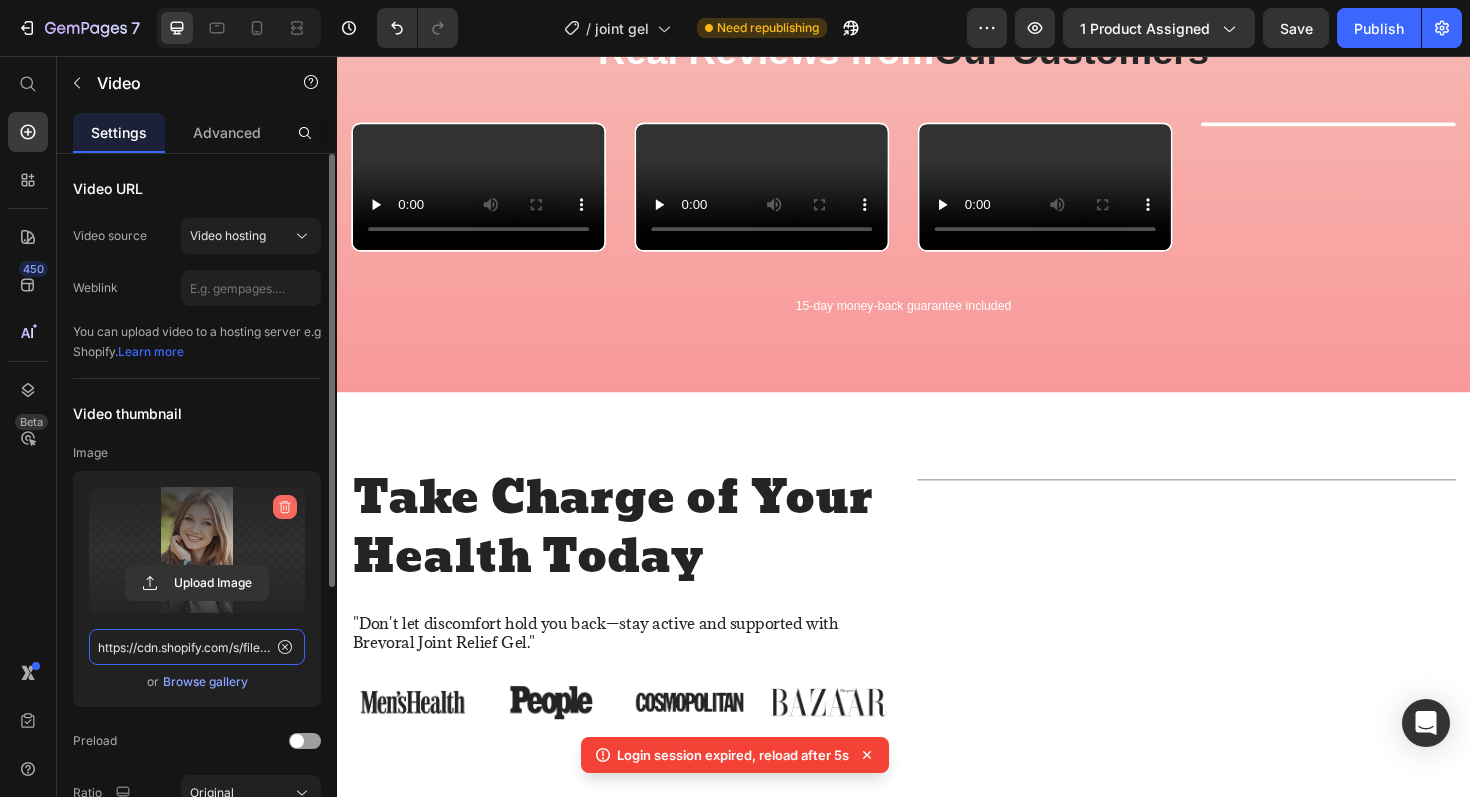 type 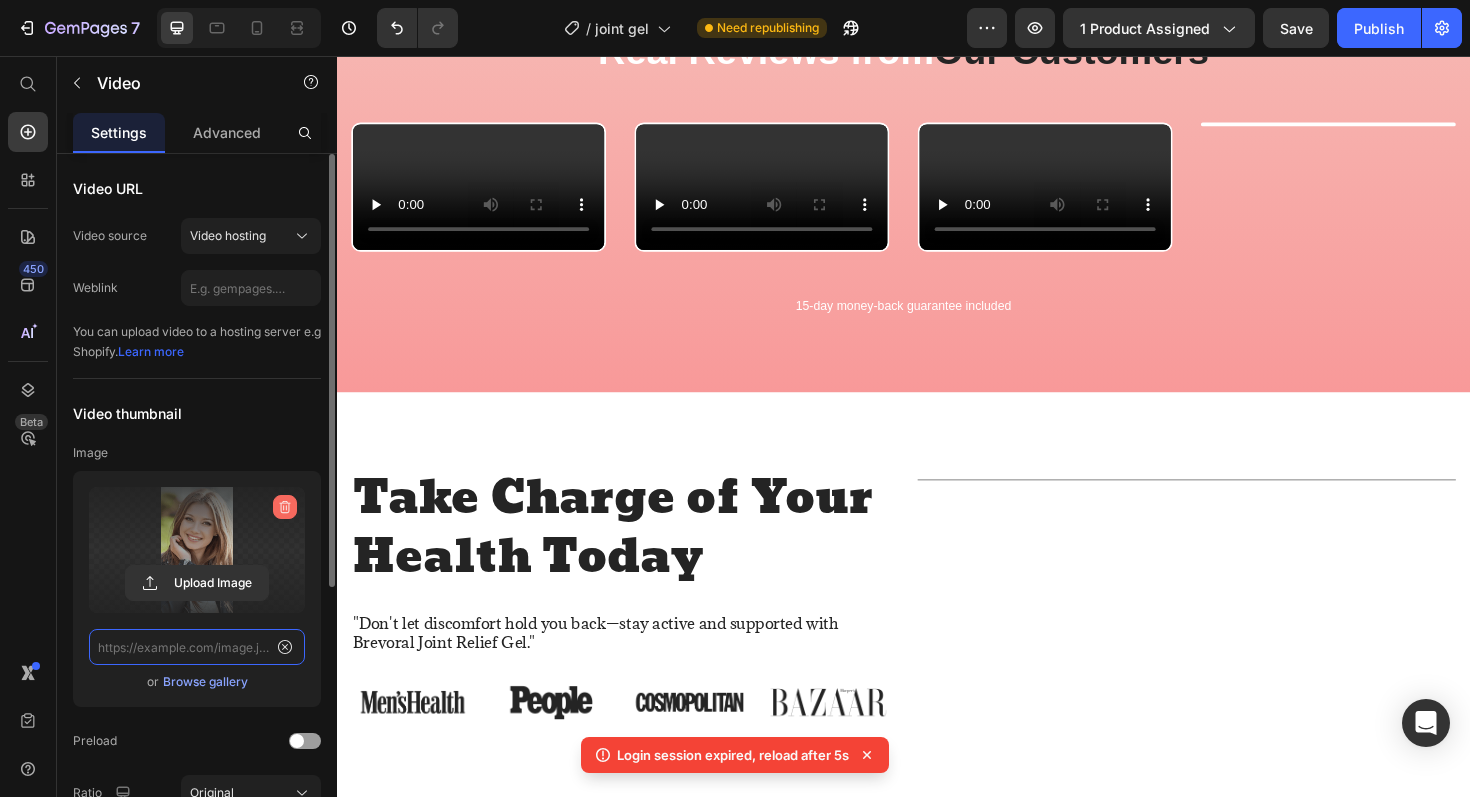 scroll, scrollTop: 0, scrollLeft: 0, axis: both 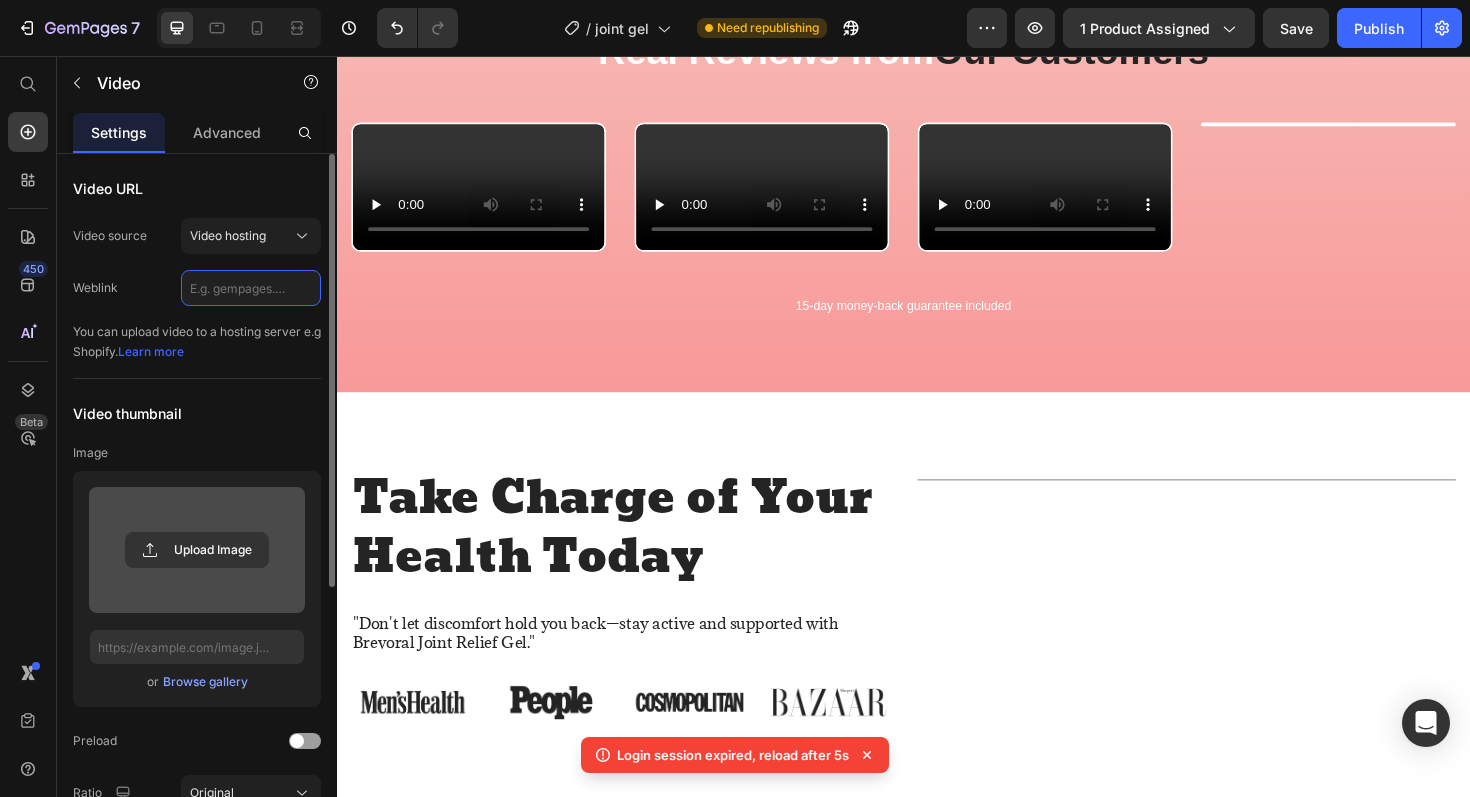 click 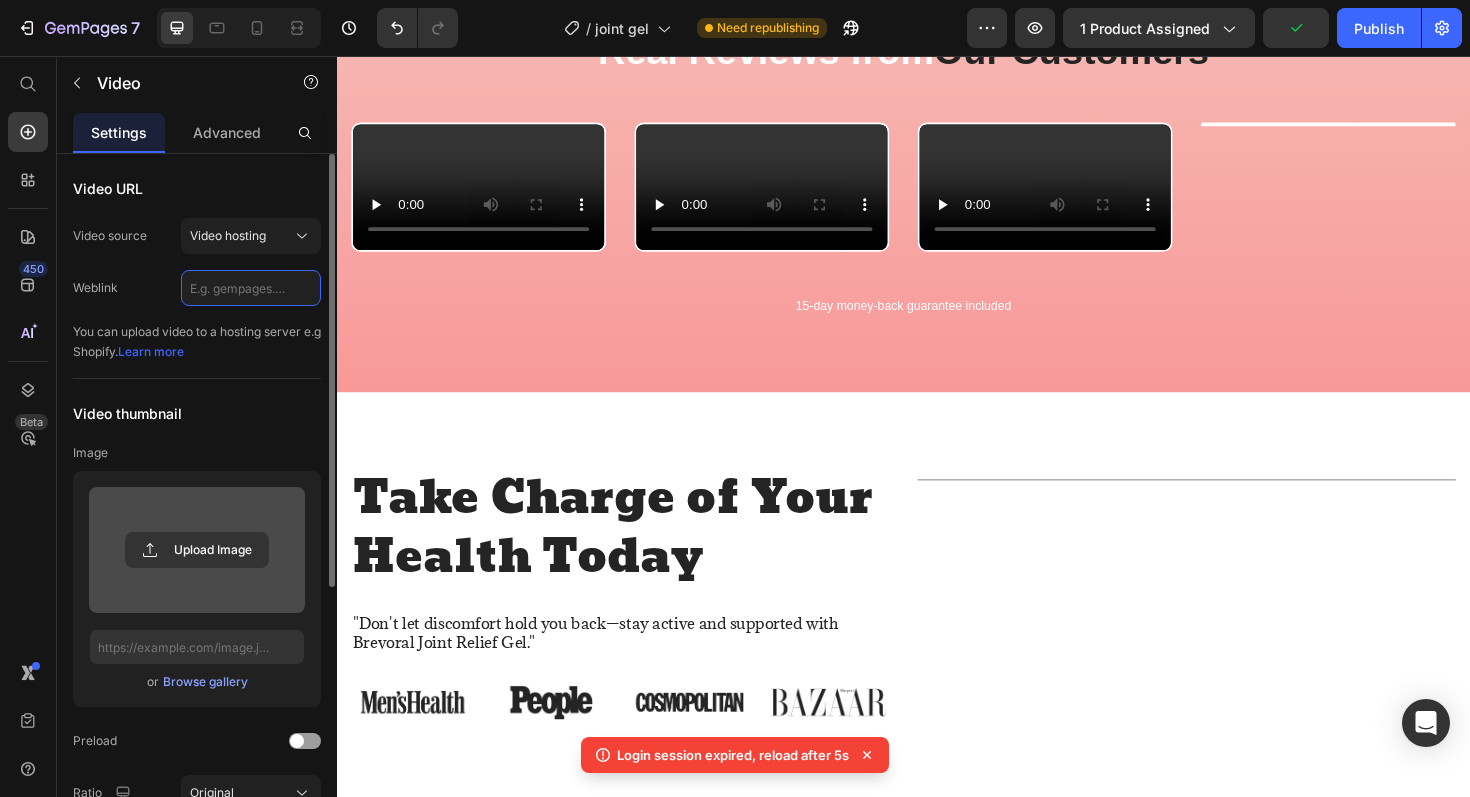 paste on "https://cdn.shopify.com/videos/c/o/v/a56dca7ec6b44cf59f771cf554aaabe3.mp4" 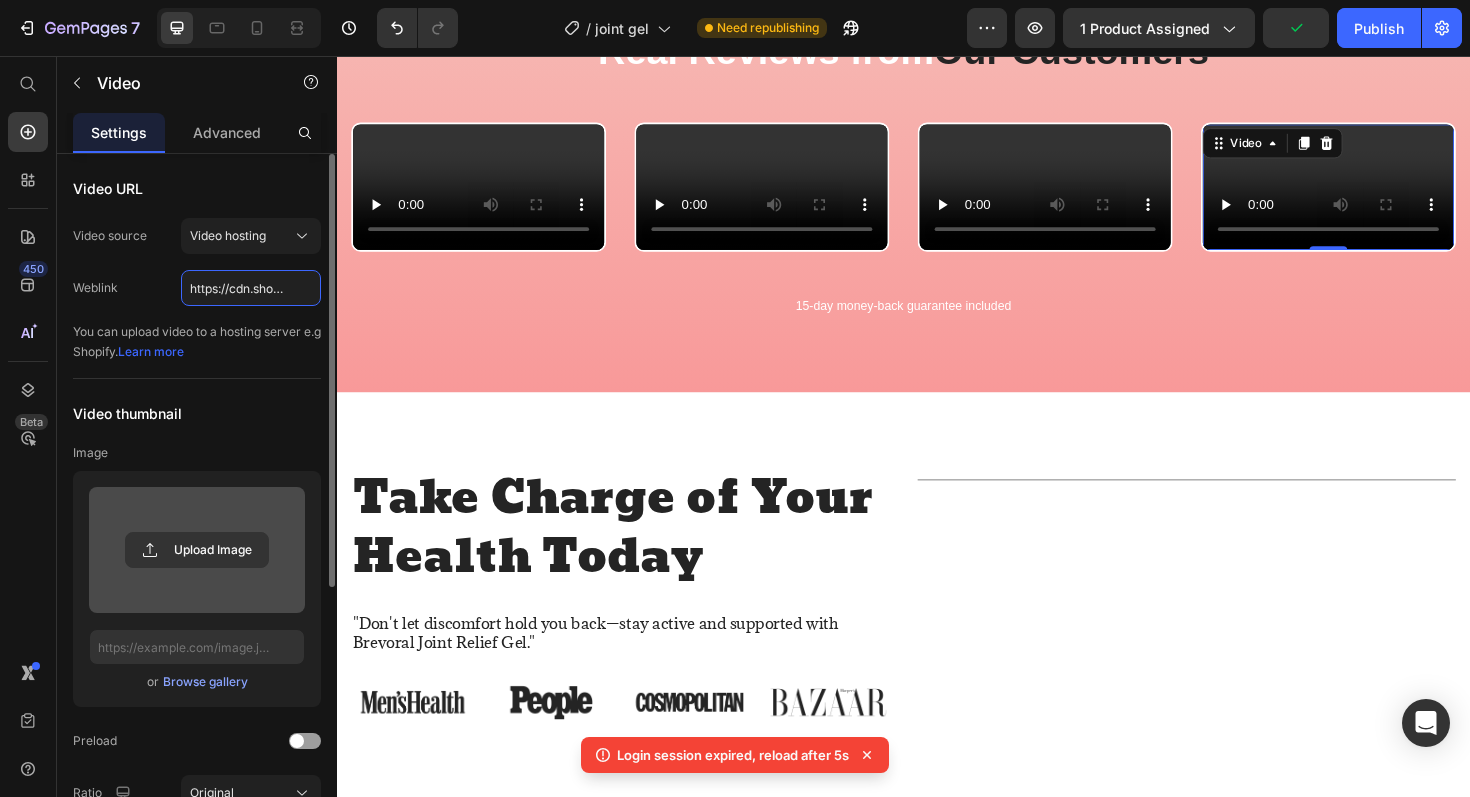 scroll, scrollTop: 0, scrollLeft: 362, axis: horizontal 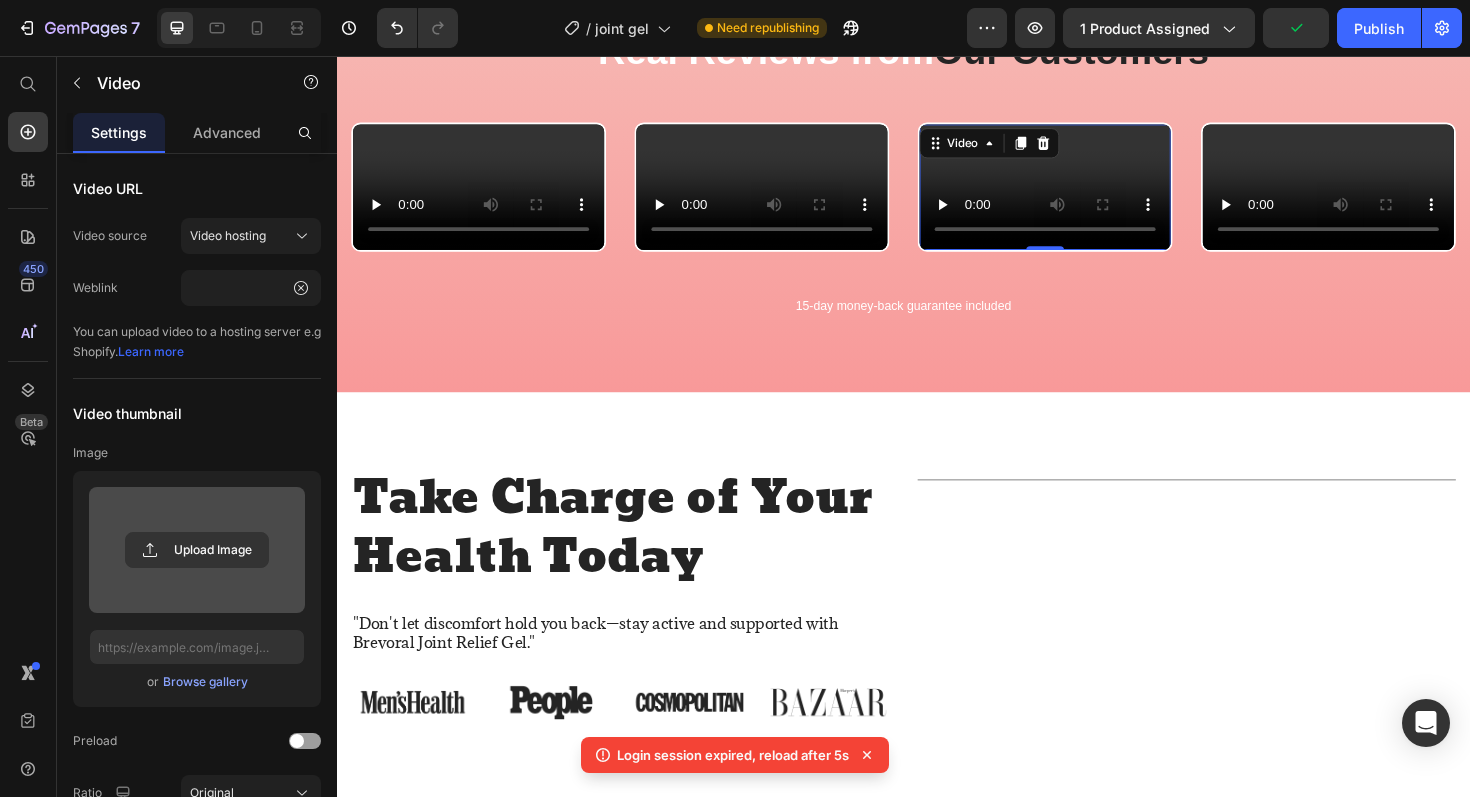 click at bounding box center [1087, 195] 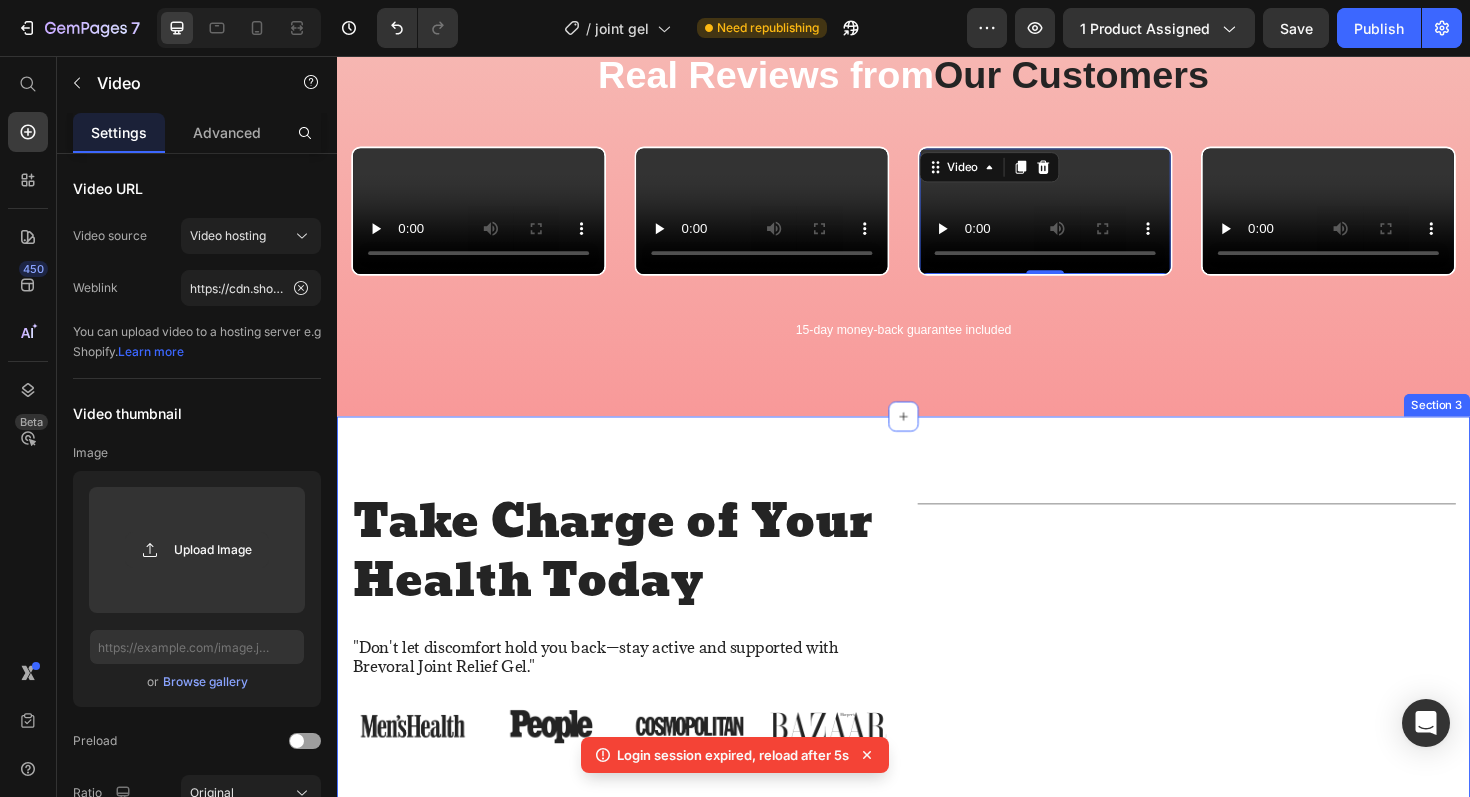 scroll, scrollTop: 1320, scrollLeft: 0, axis: vertical 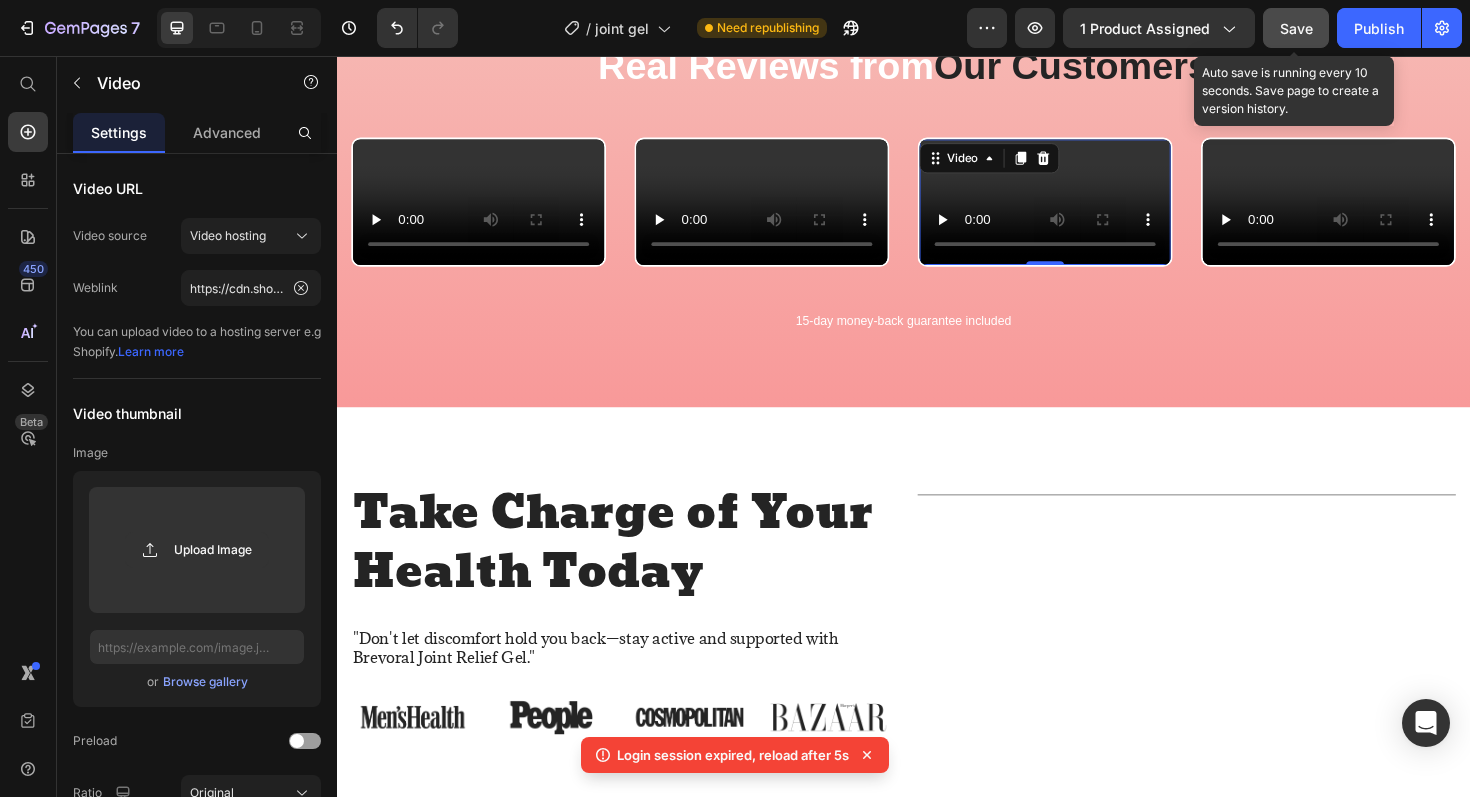 click on "Save" at bounding box center [1296, 28] 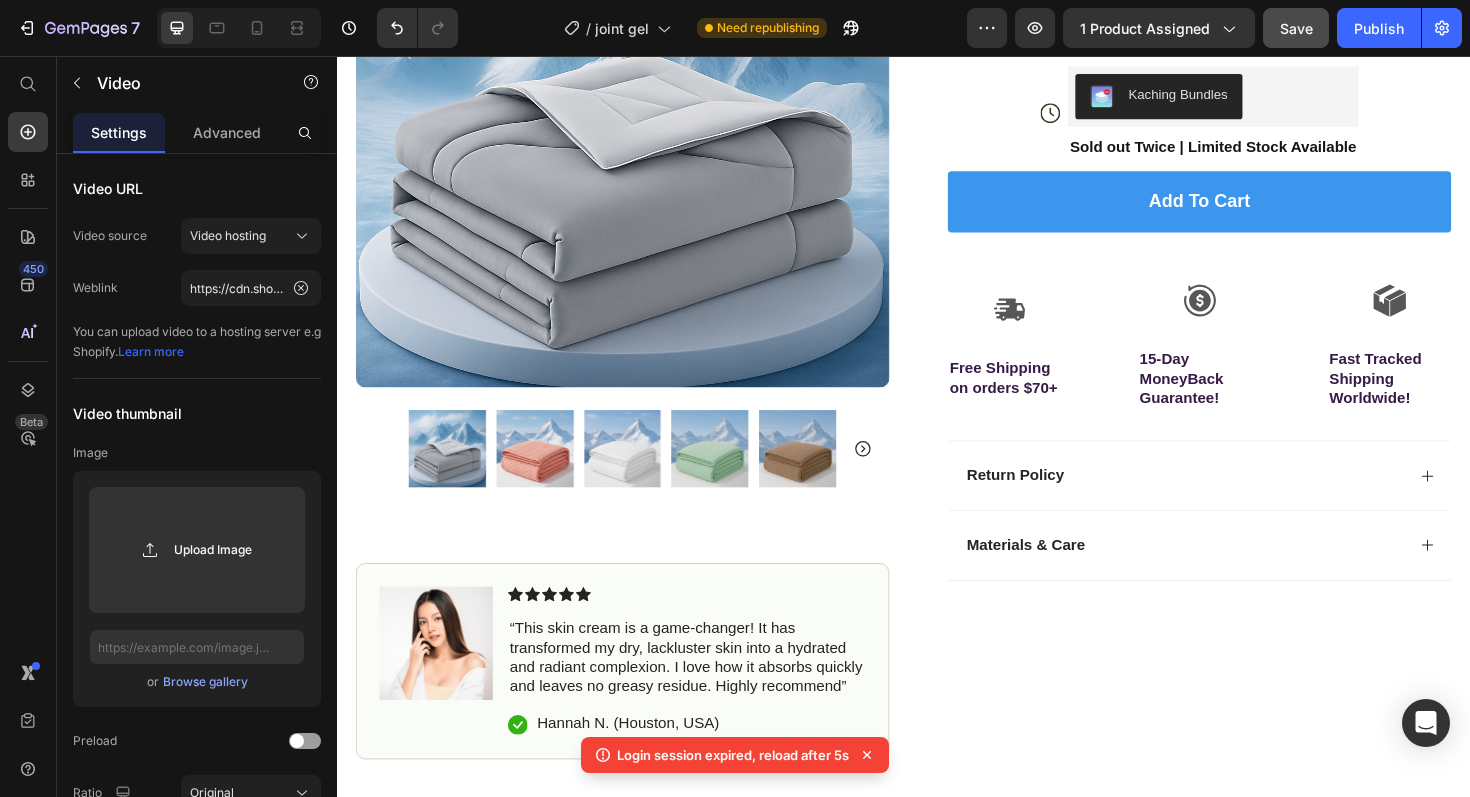 scroll, scrollTop: 347, scrollLeft: 0, axis: vertical 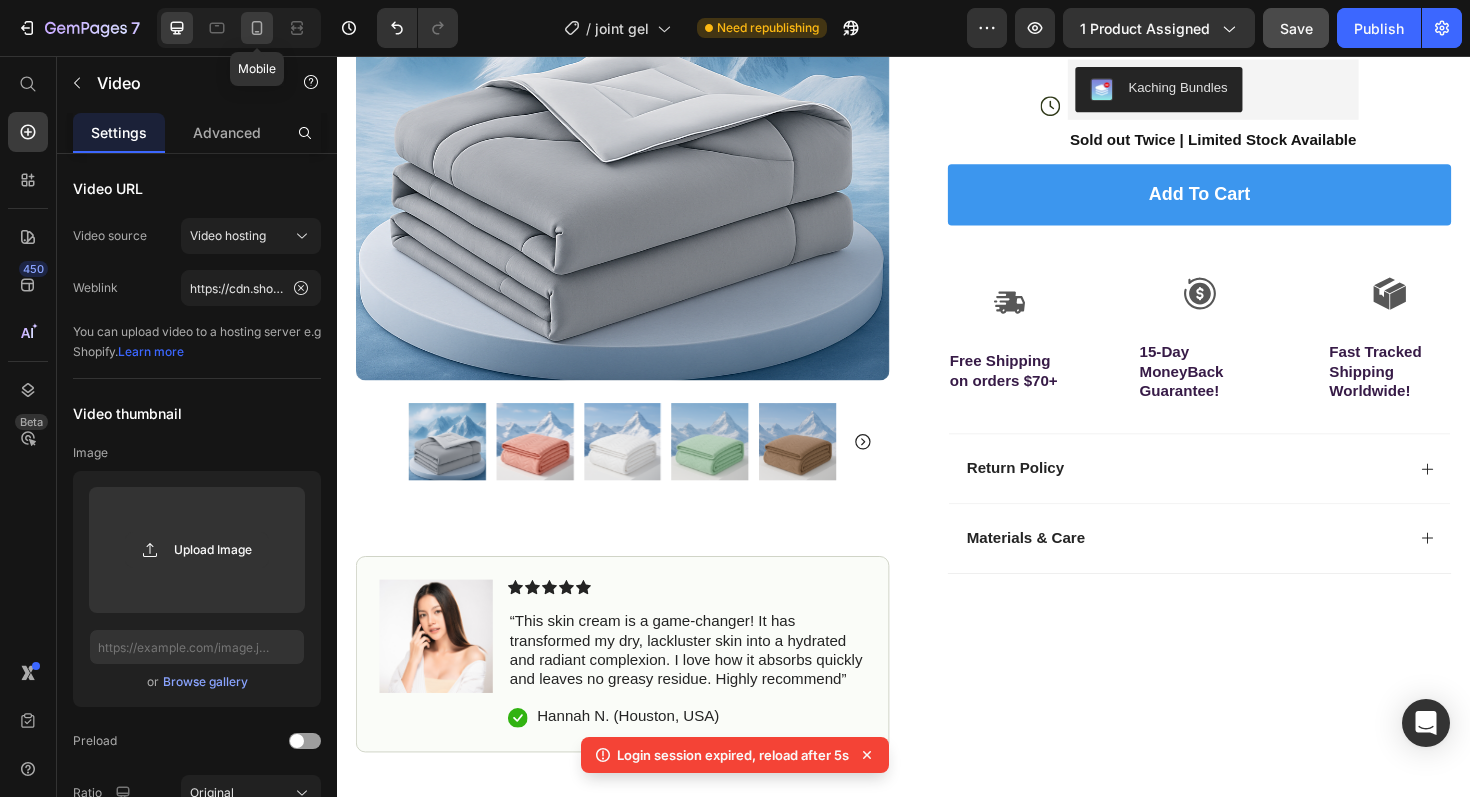 click 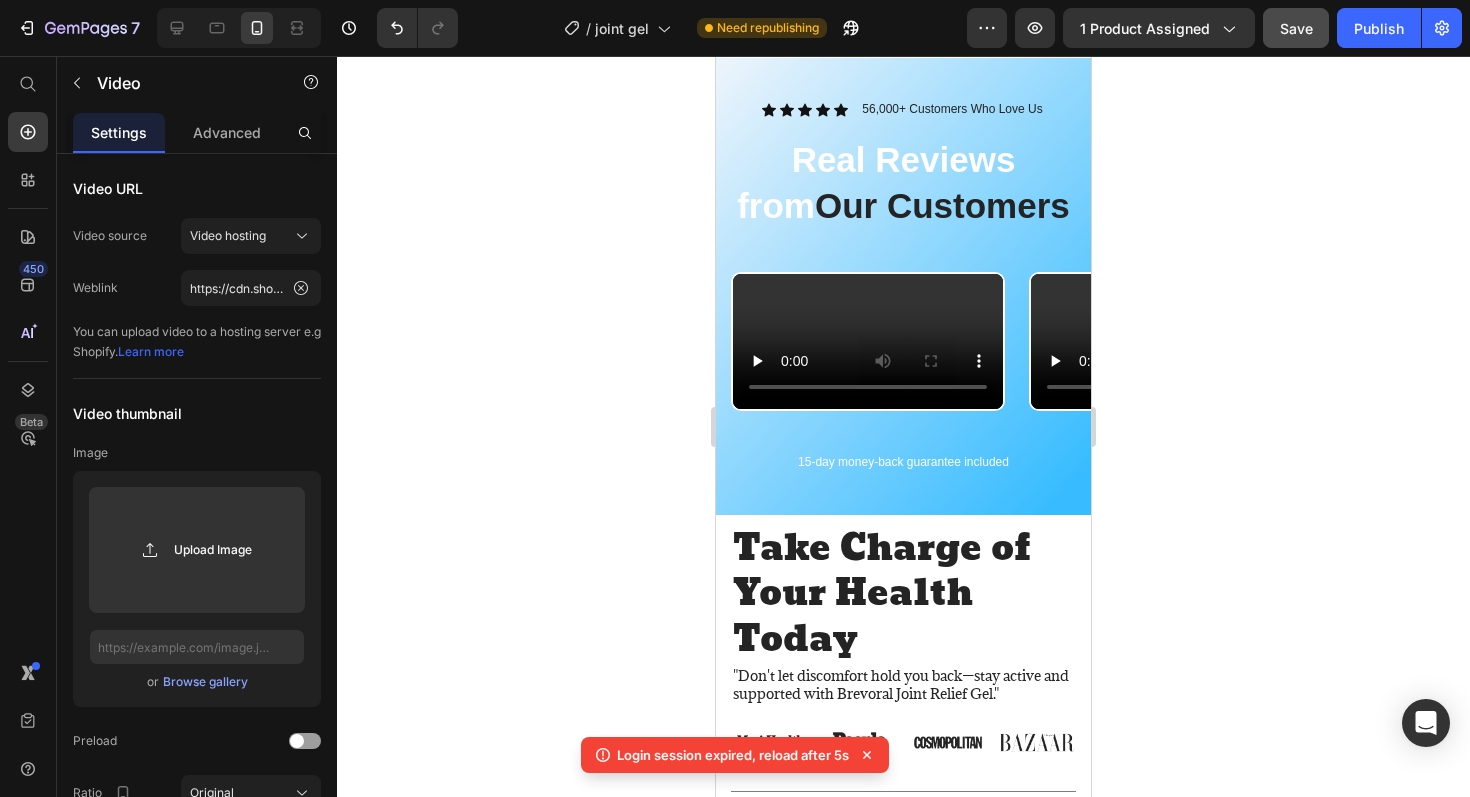 scroll, scrollTop: 1602, scrollLeft: 0, axis: vertical 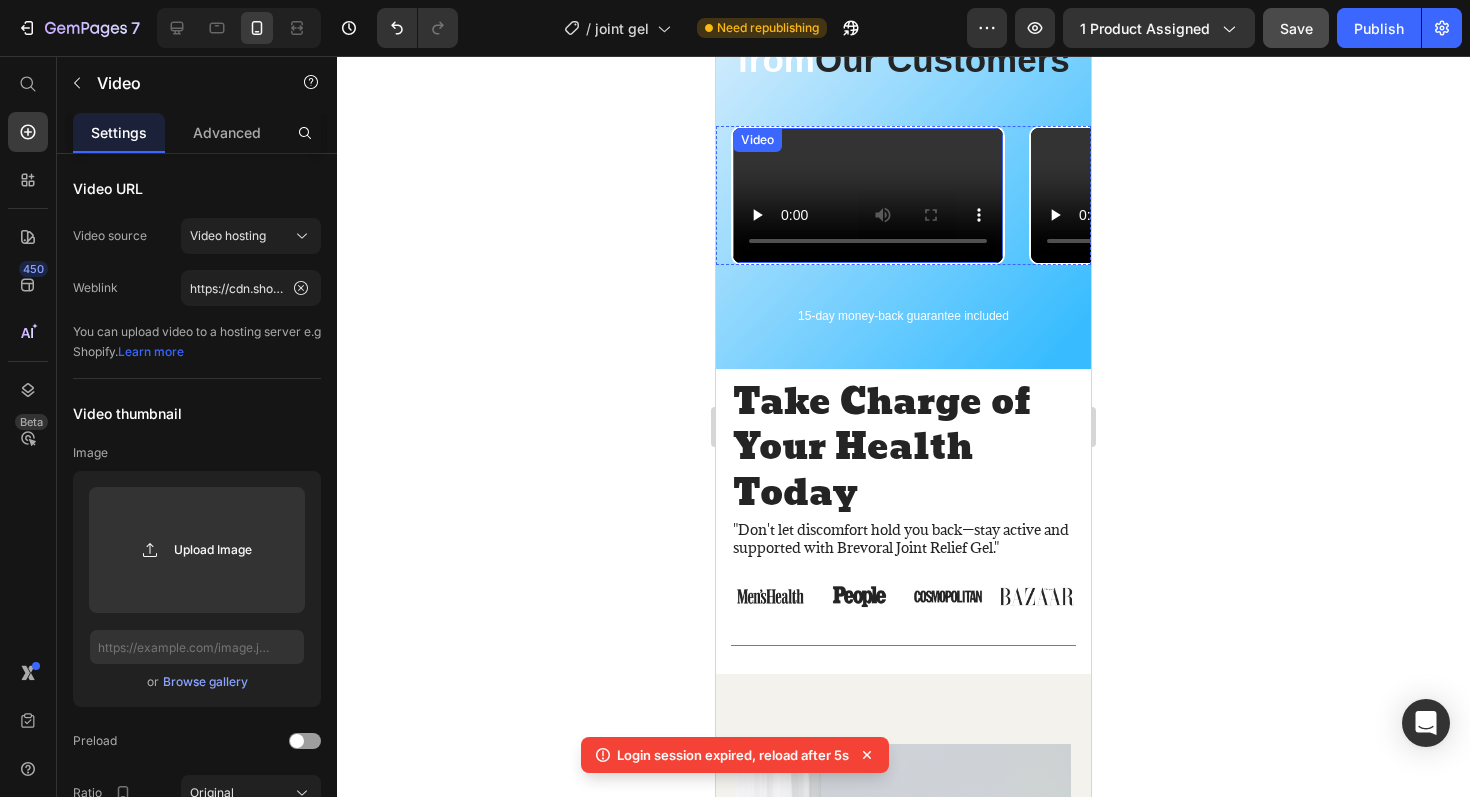 click at bounding box center [868, 195] 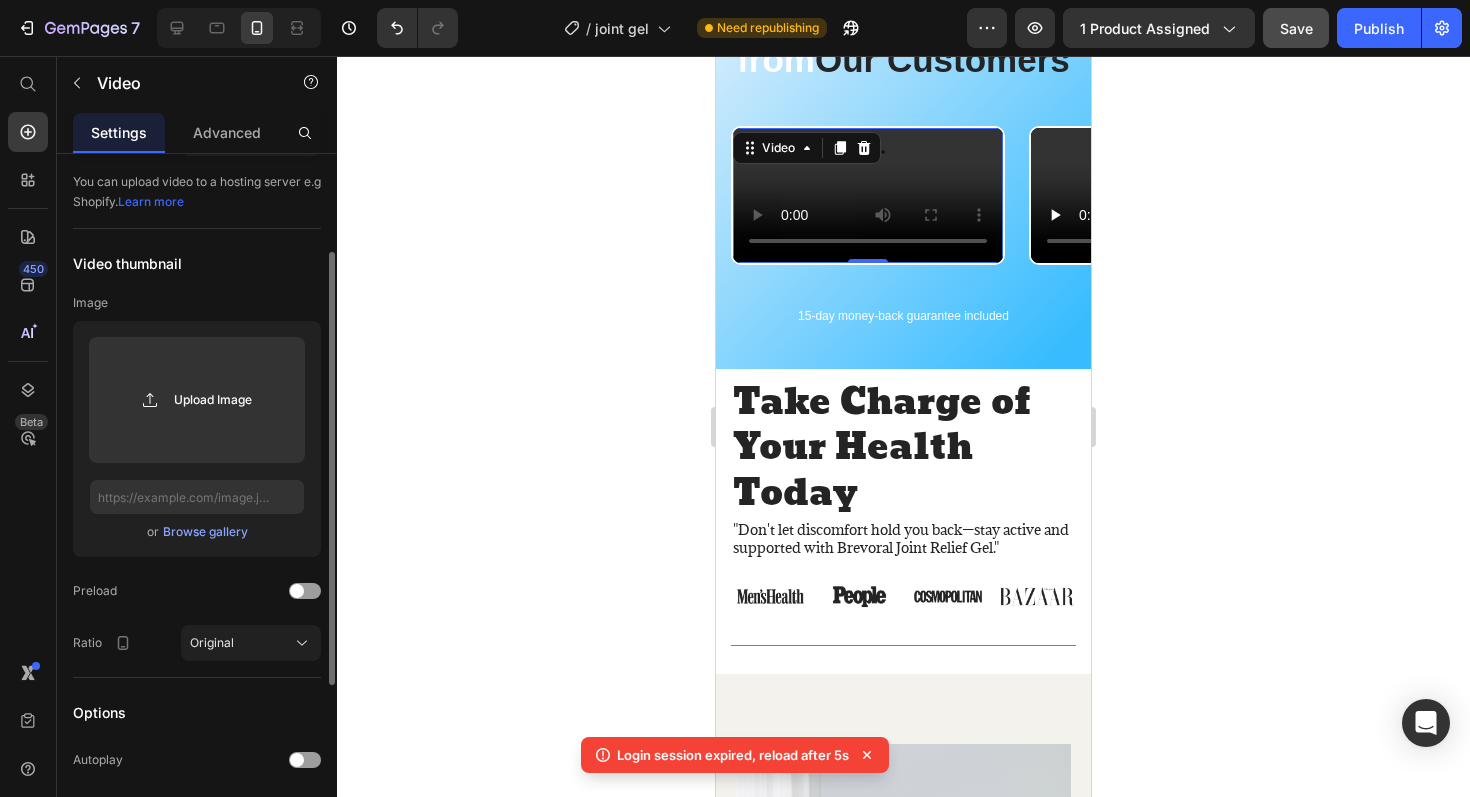 scroll, scrollTop: 167, scrollLeft: 0, axis: vertical 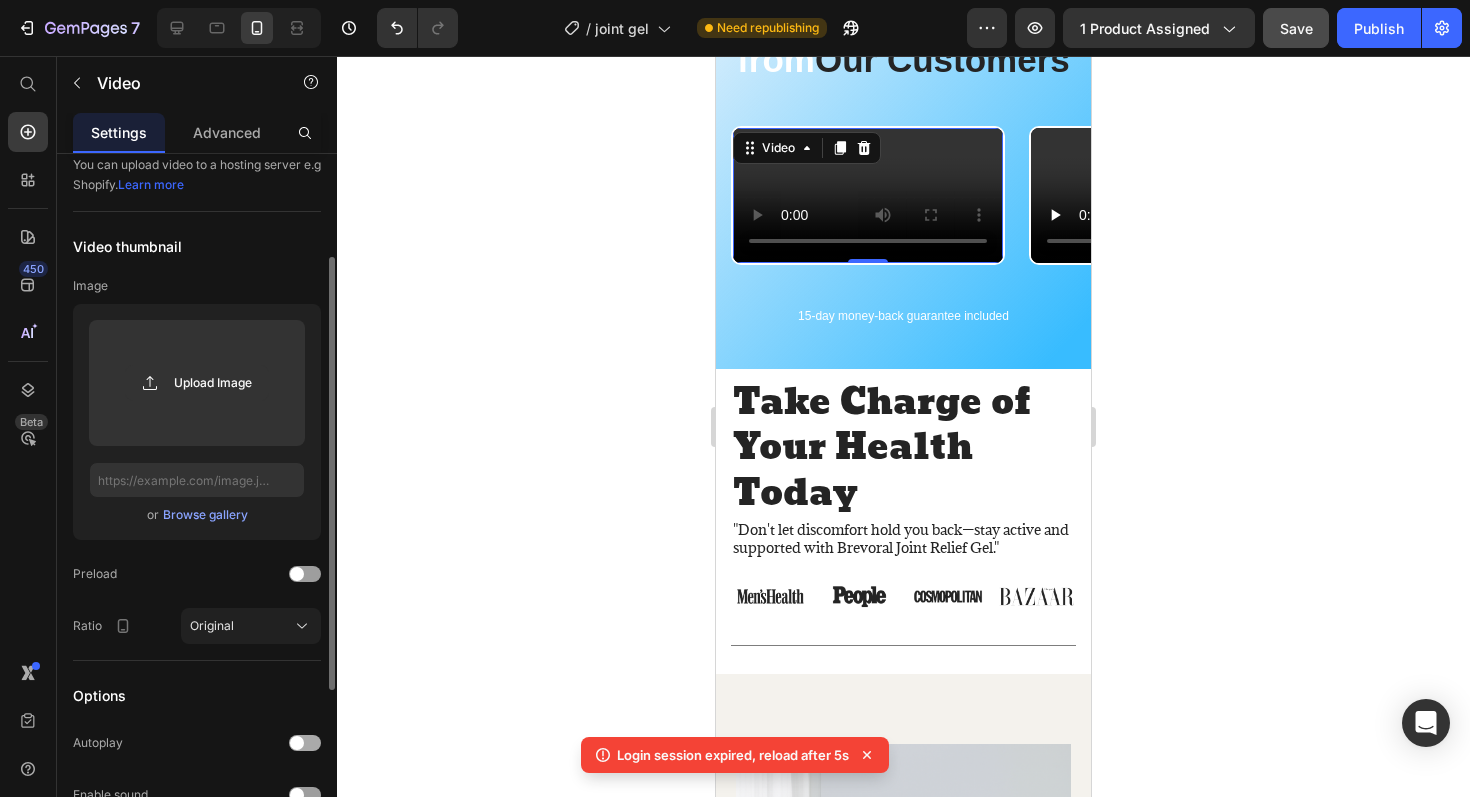 click at bounding box center [305, 743] 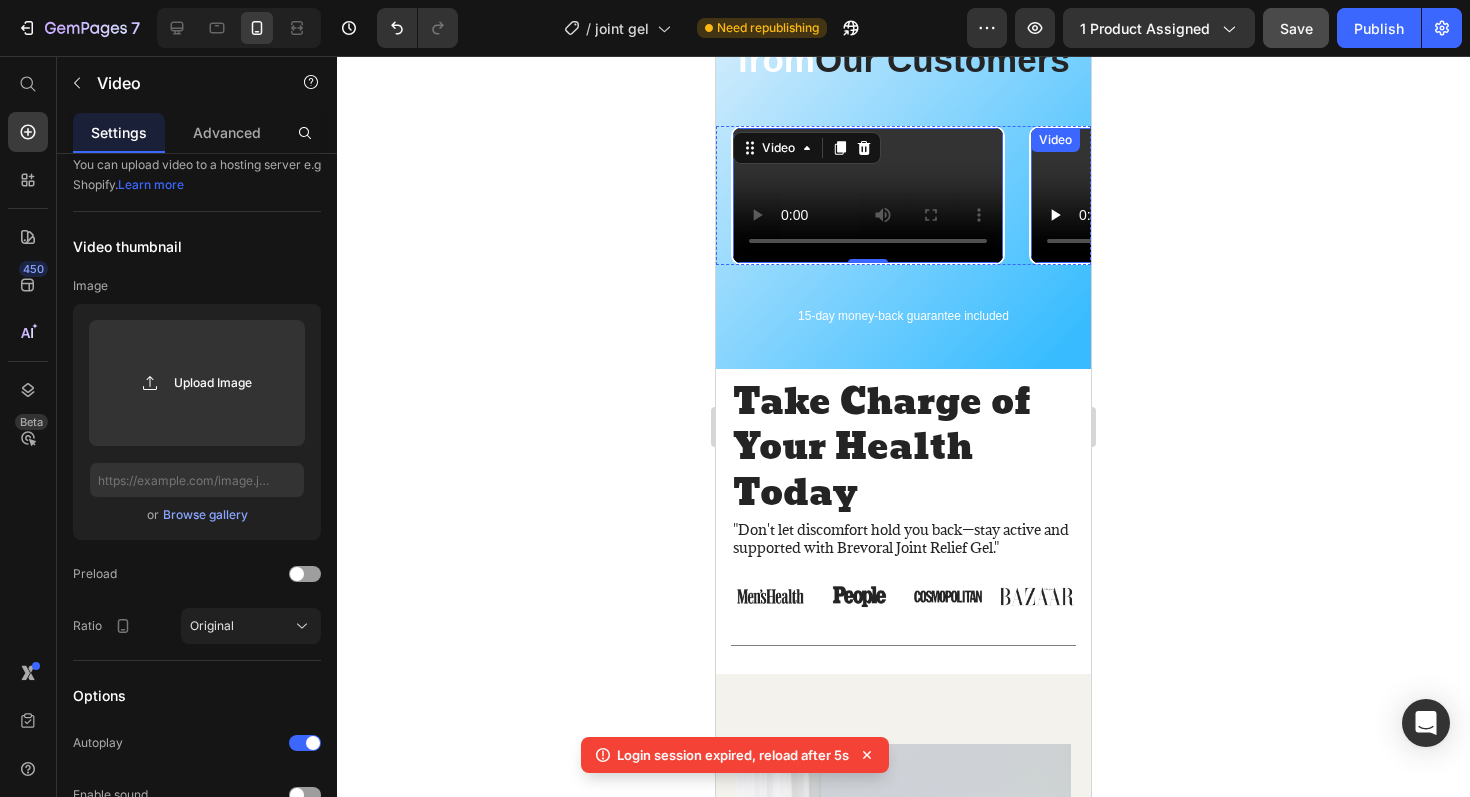 click at bounding box center (1166, 195) 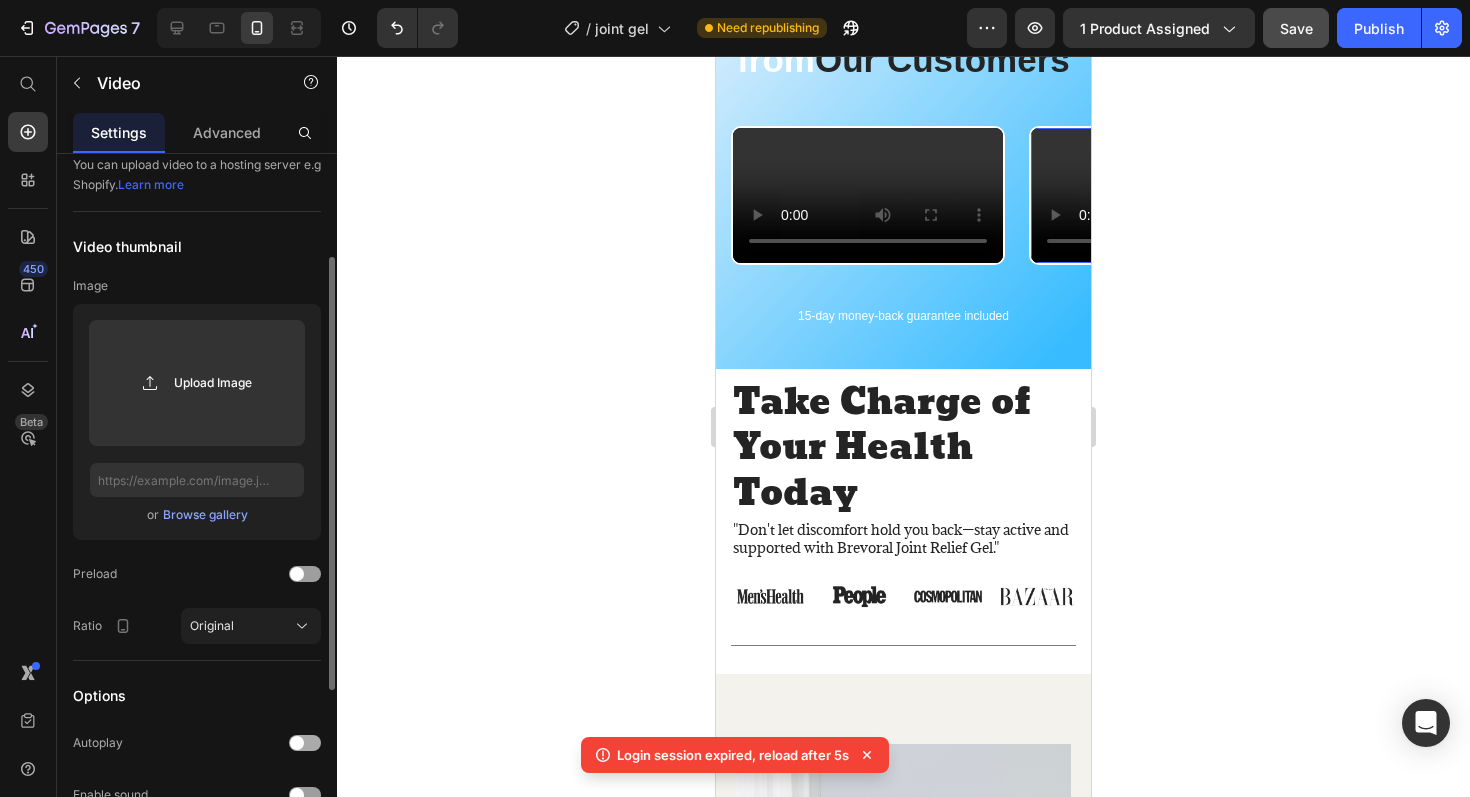 click at bounding box center [305, 743] 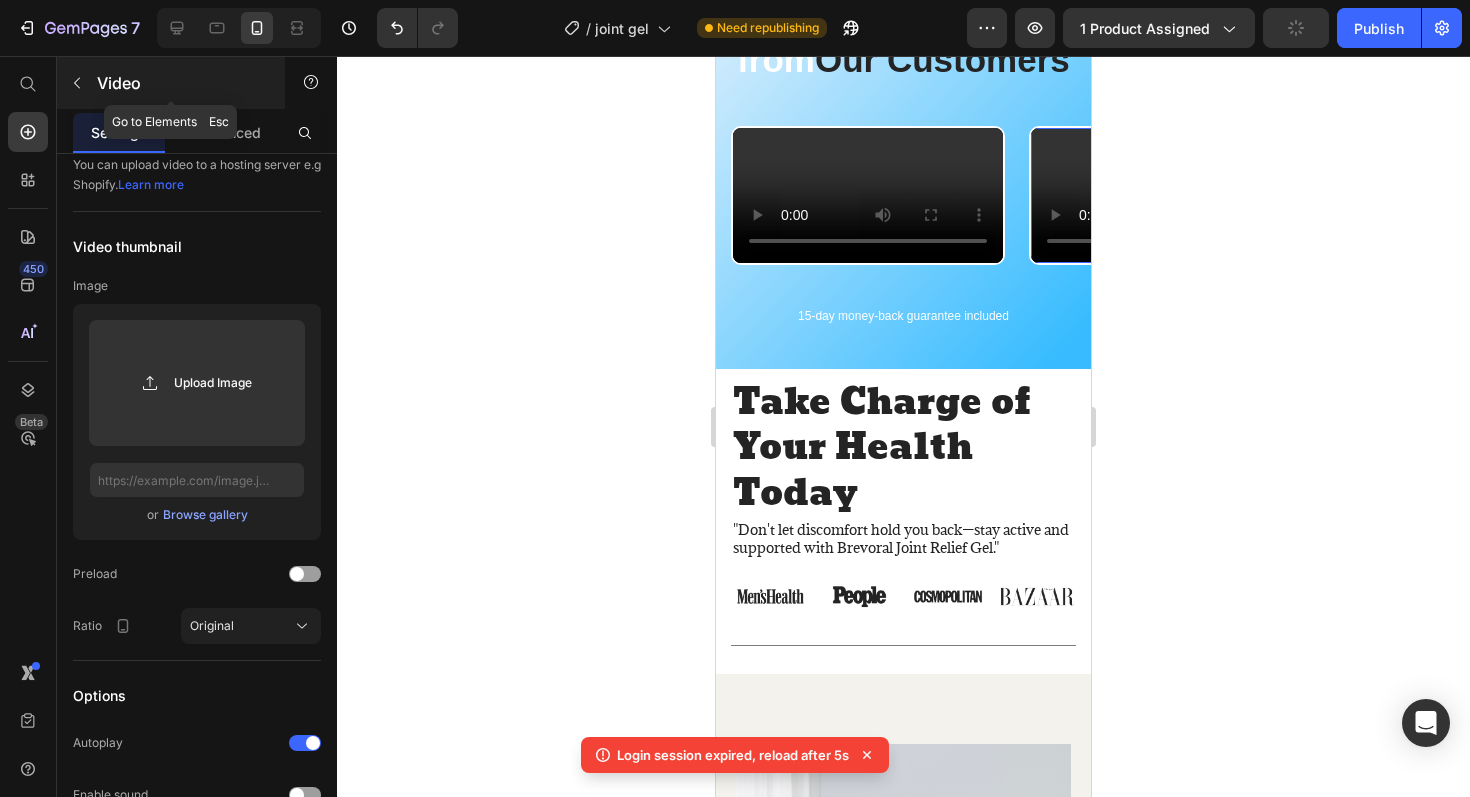 click on "Video" at bounding box center [182, 83] 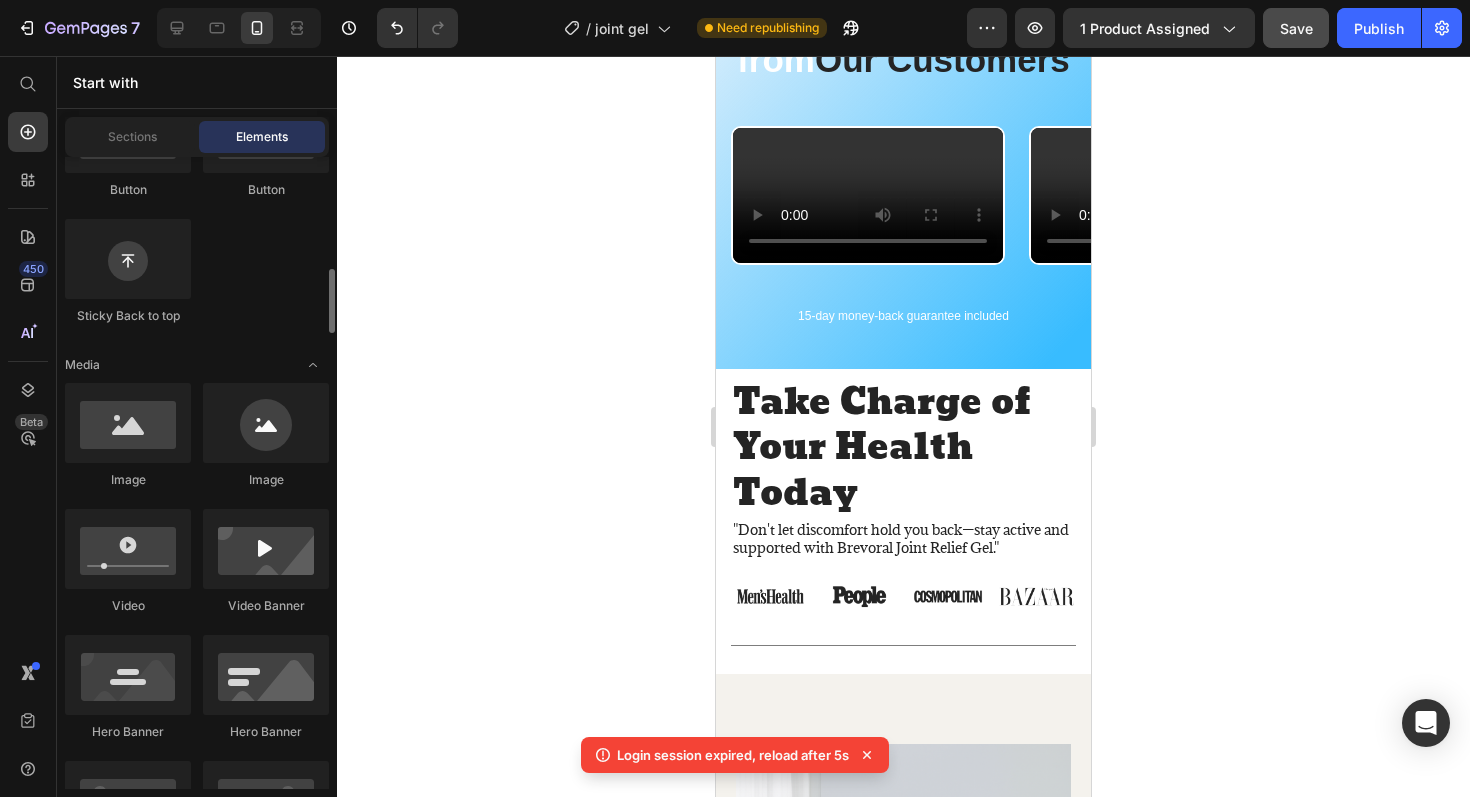scroll, scrollTop: 0, scrollLeft: 0, axis: both 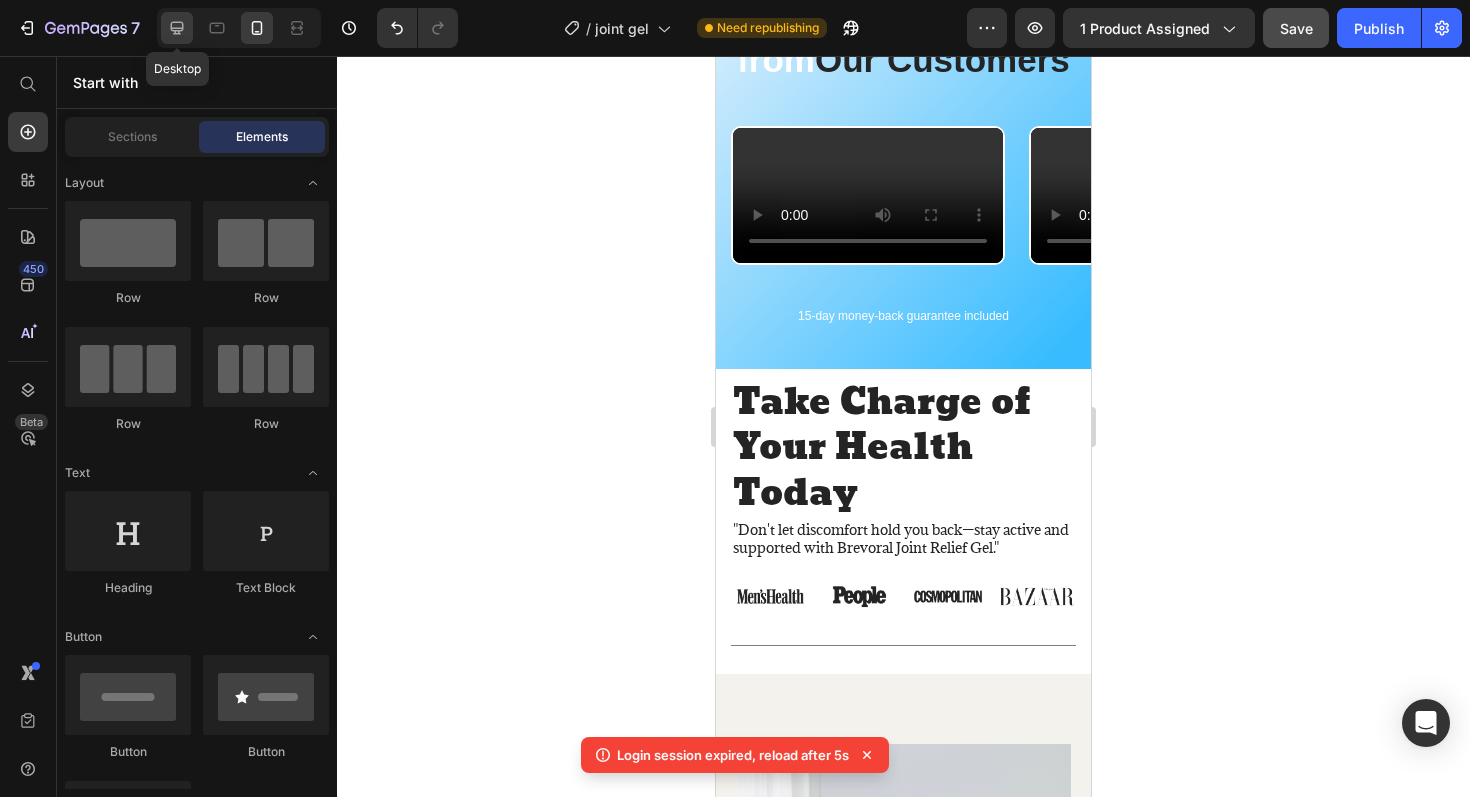 click 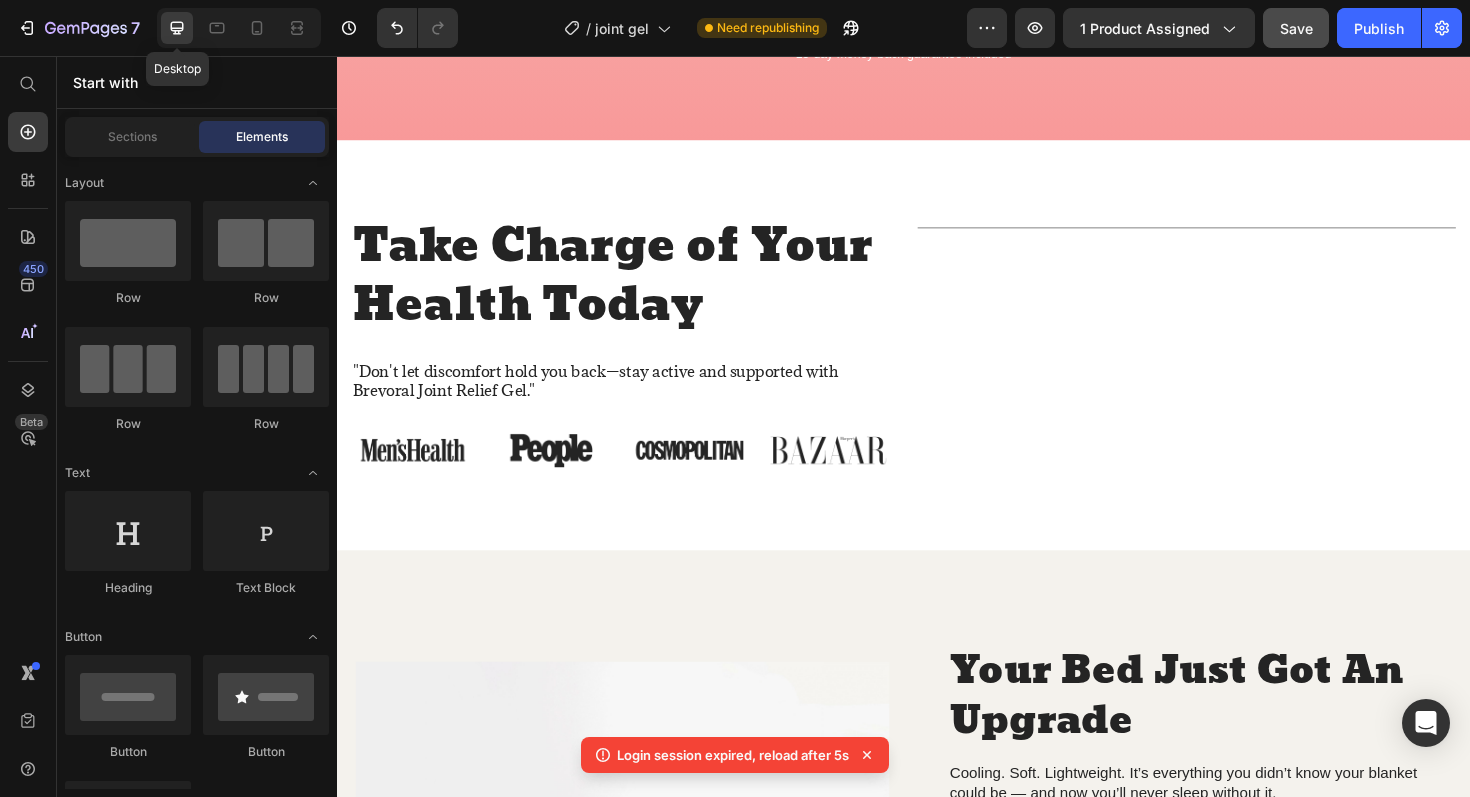 scroll, scrollTop: 1597, scrollLeft: 0, axis: vertical 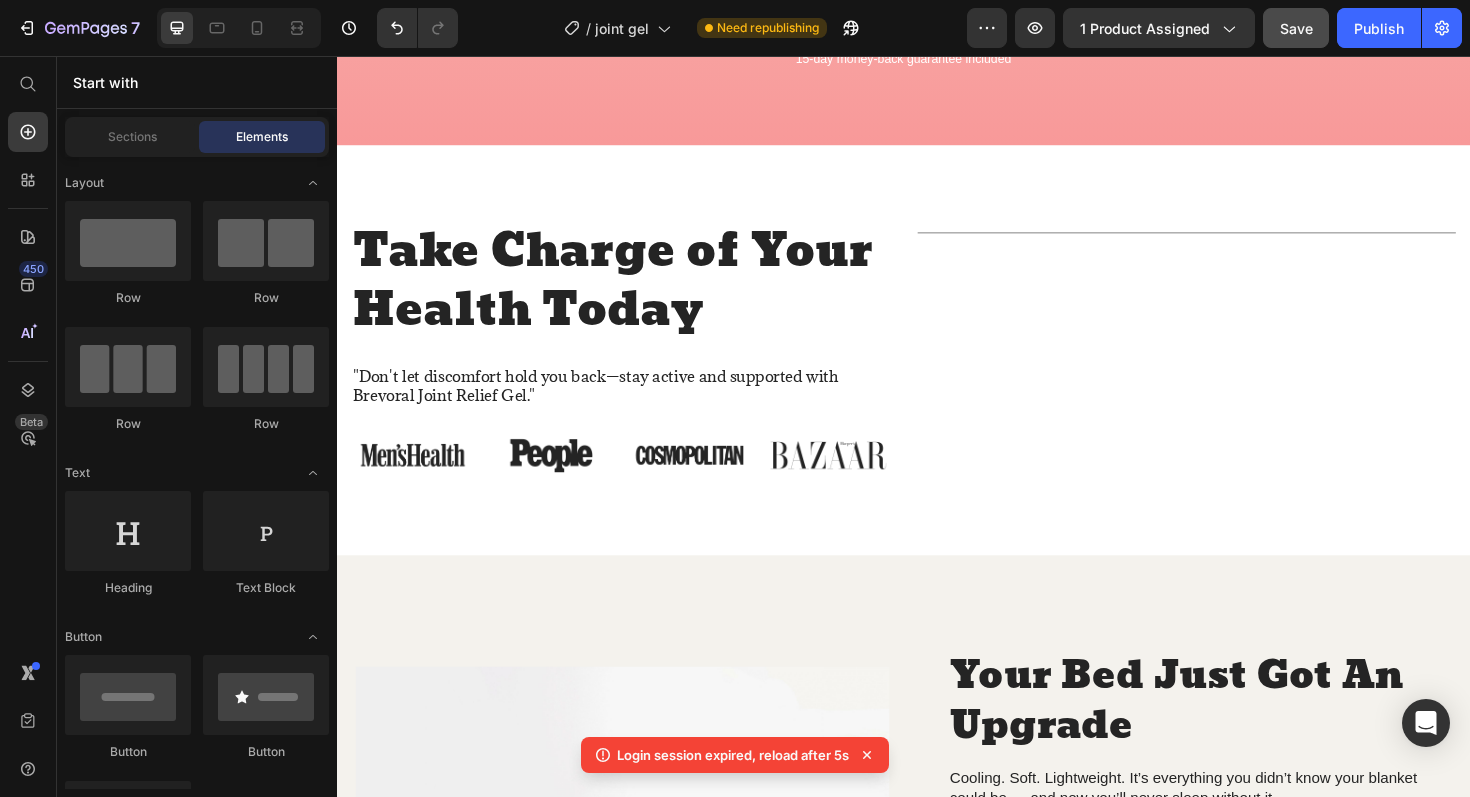 click at bounding box center (1087, -67) 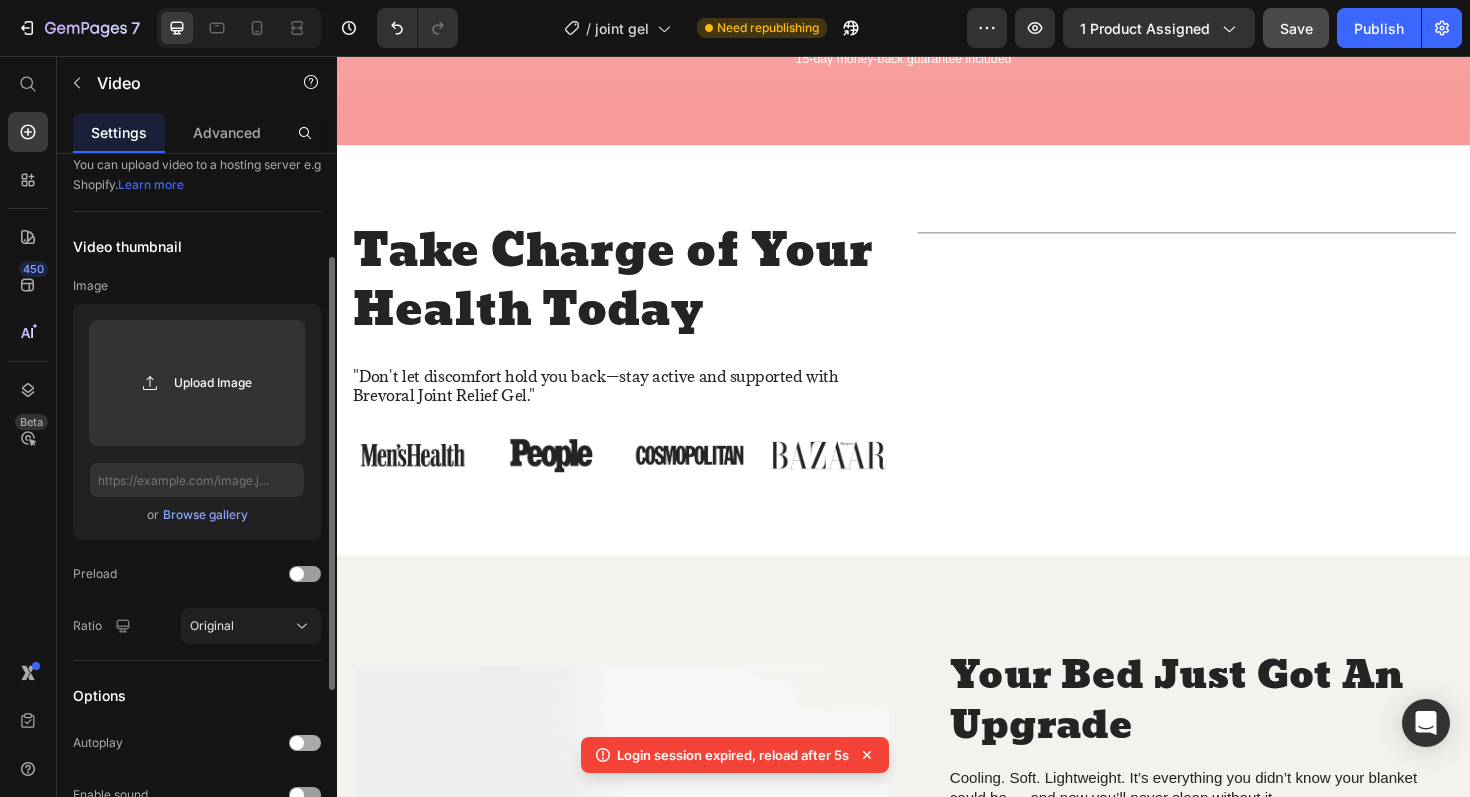 click at bounding box center [305, 743] 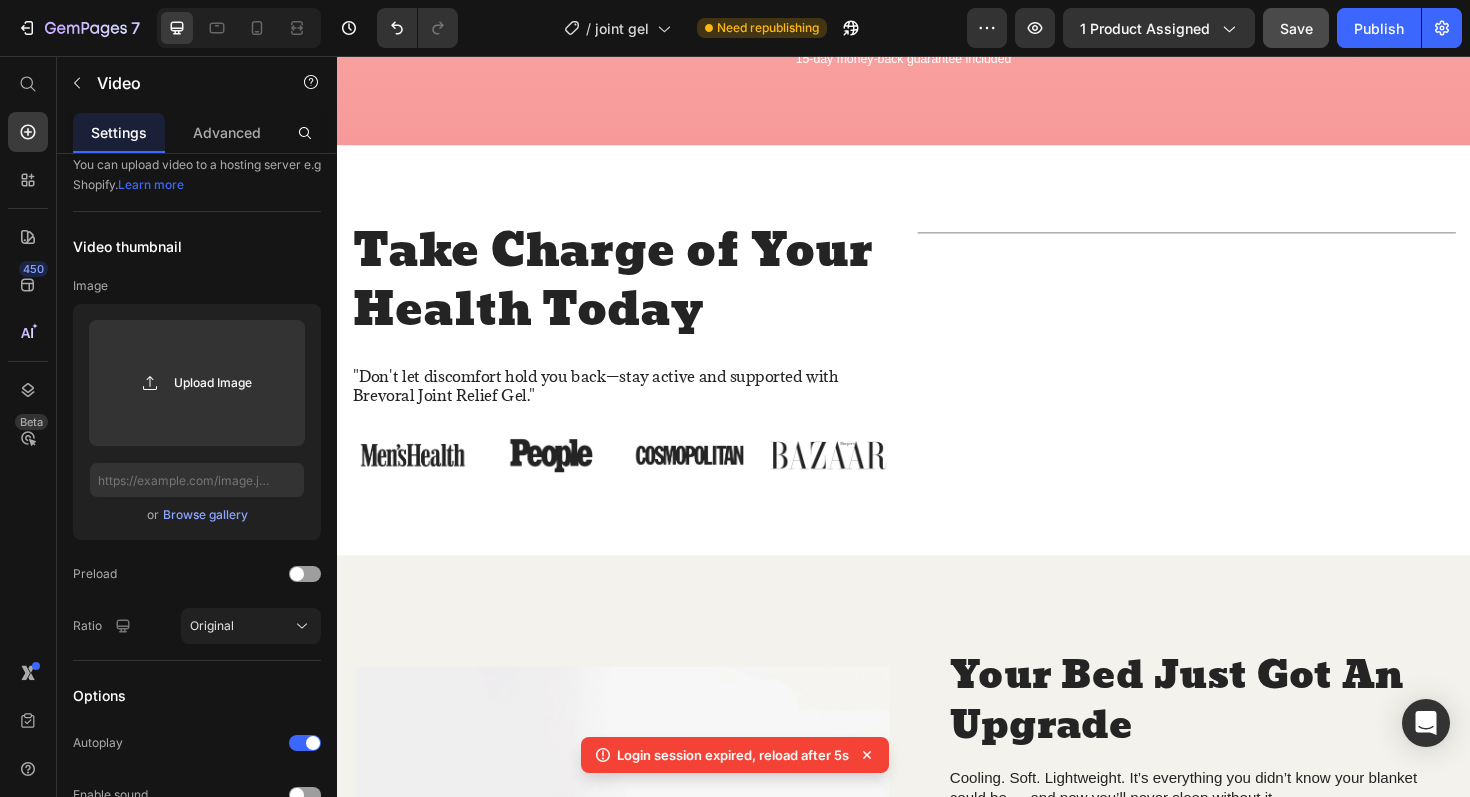 click at bounding box center [1387, -67] 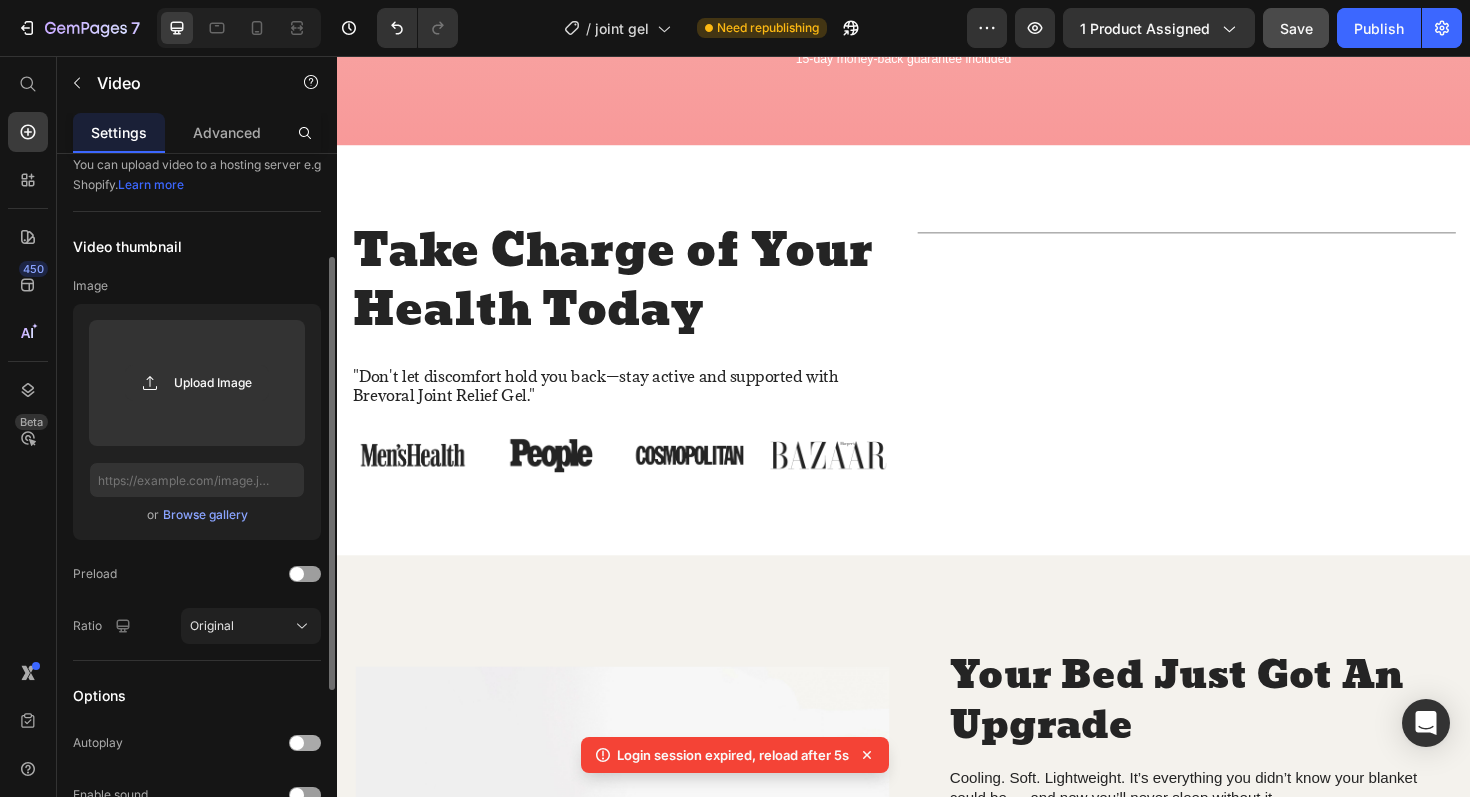 click at bounding box center [305, 743] 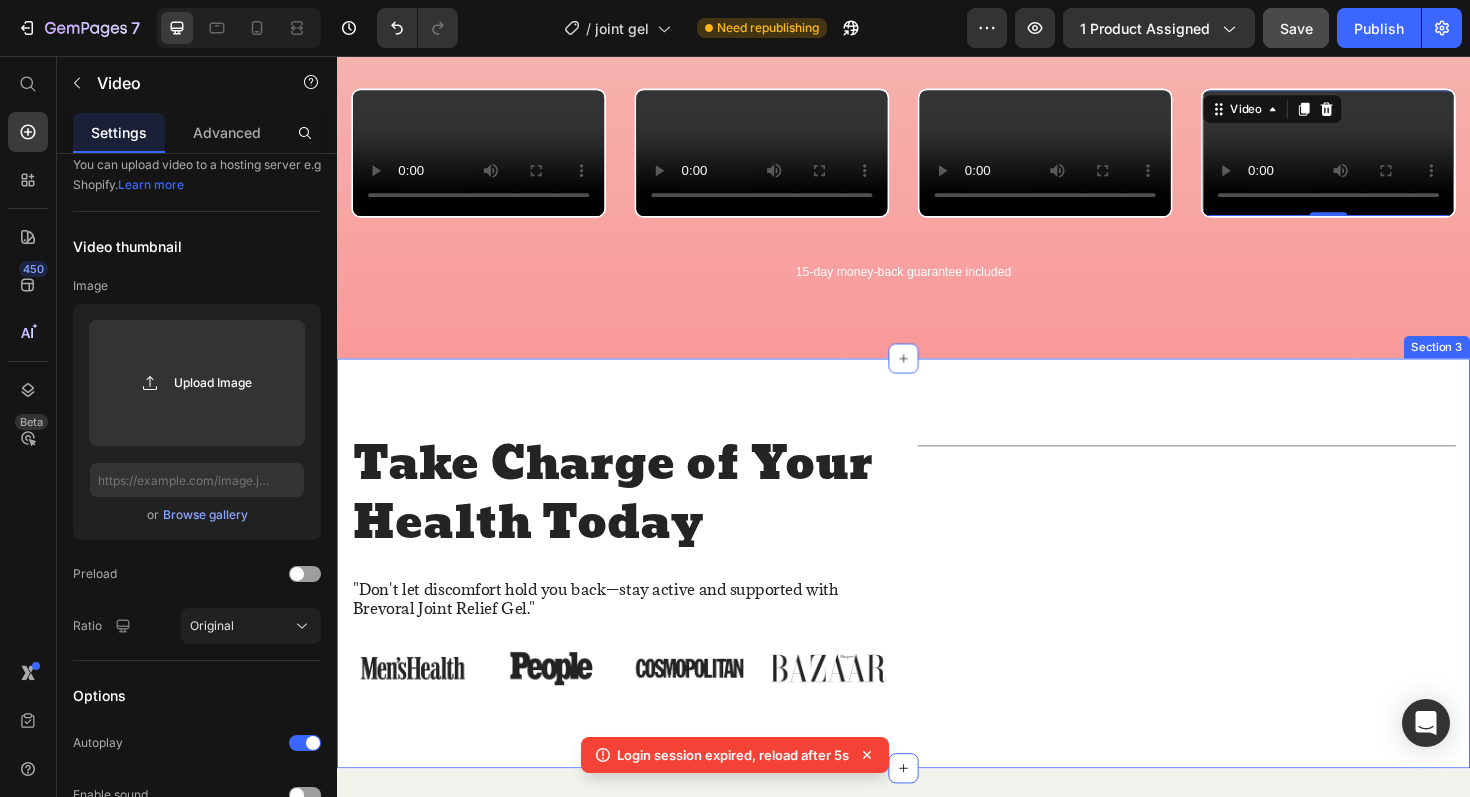 scroll, scrollTop: 1365, scrollLeft: 0, axis: vertical 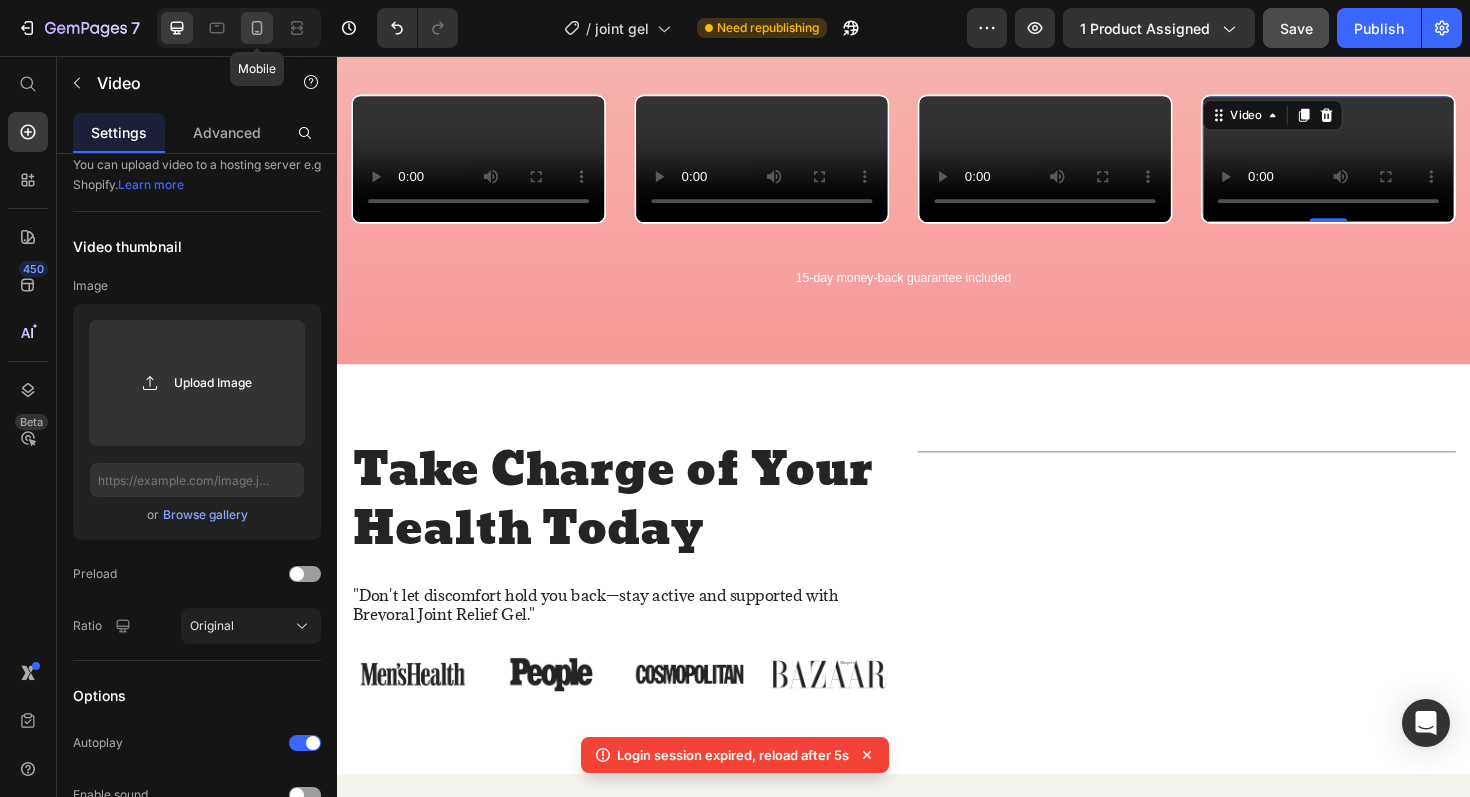 click 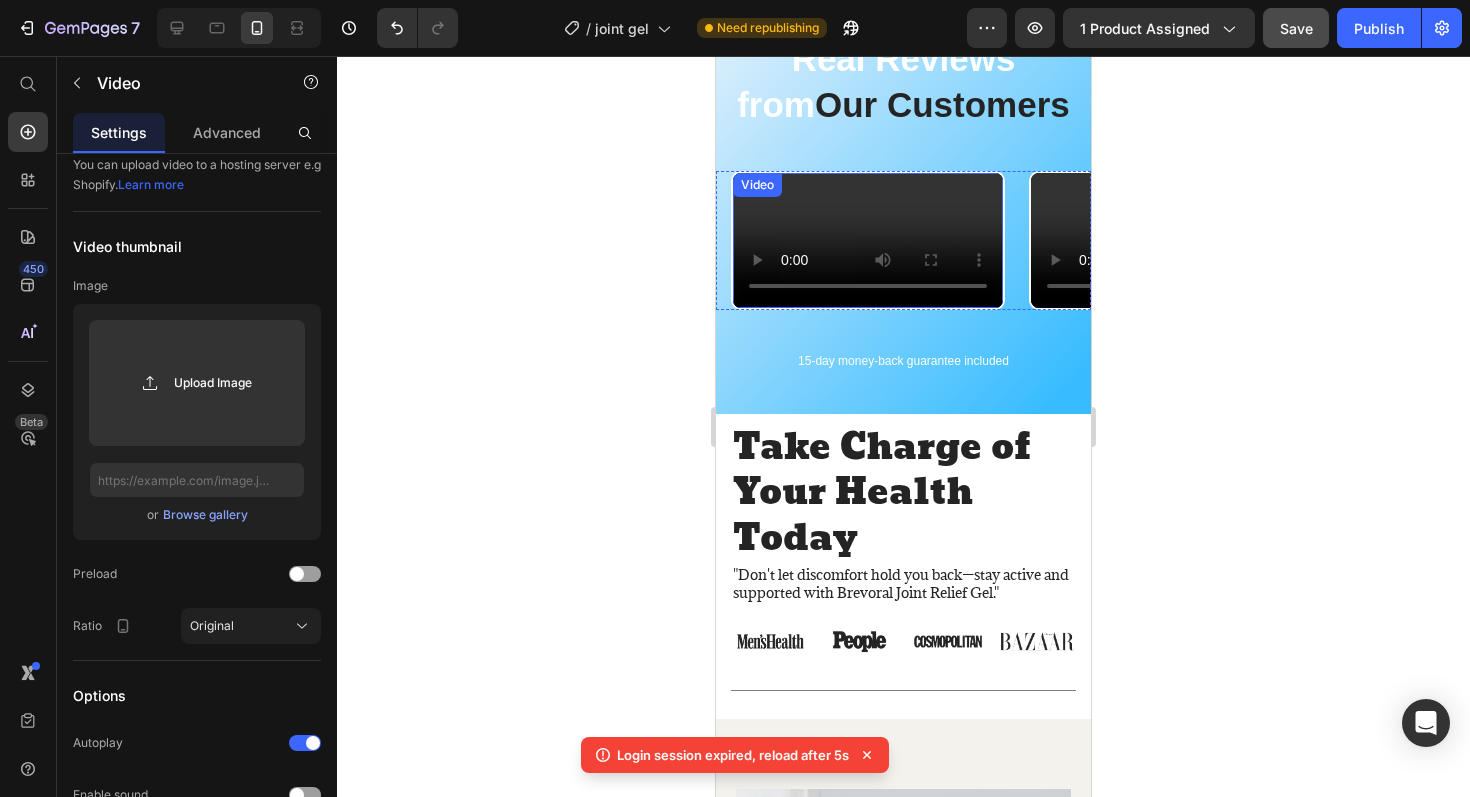 scroll, scrollTop: 1602, scrollLeft: 0, axis: vertical 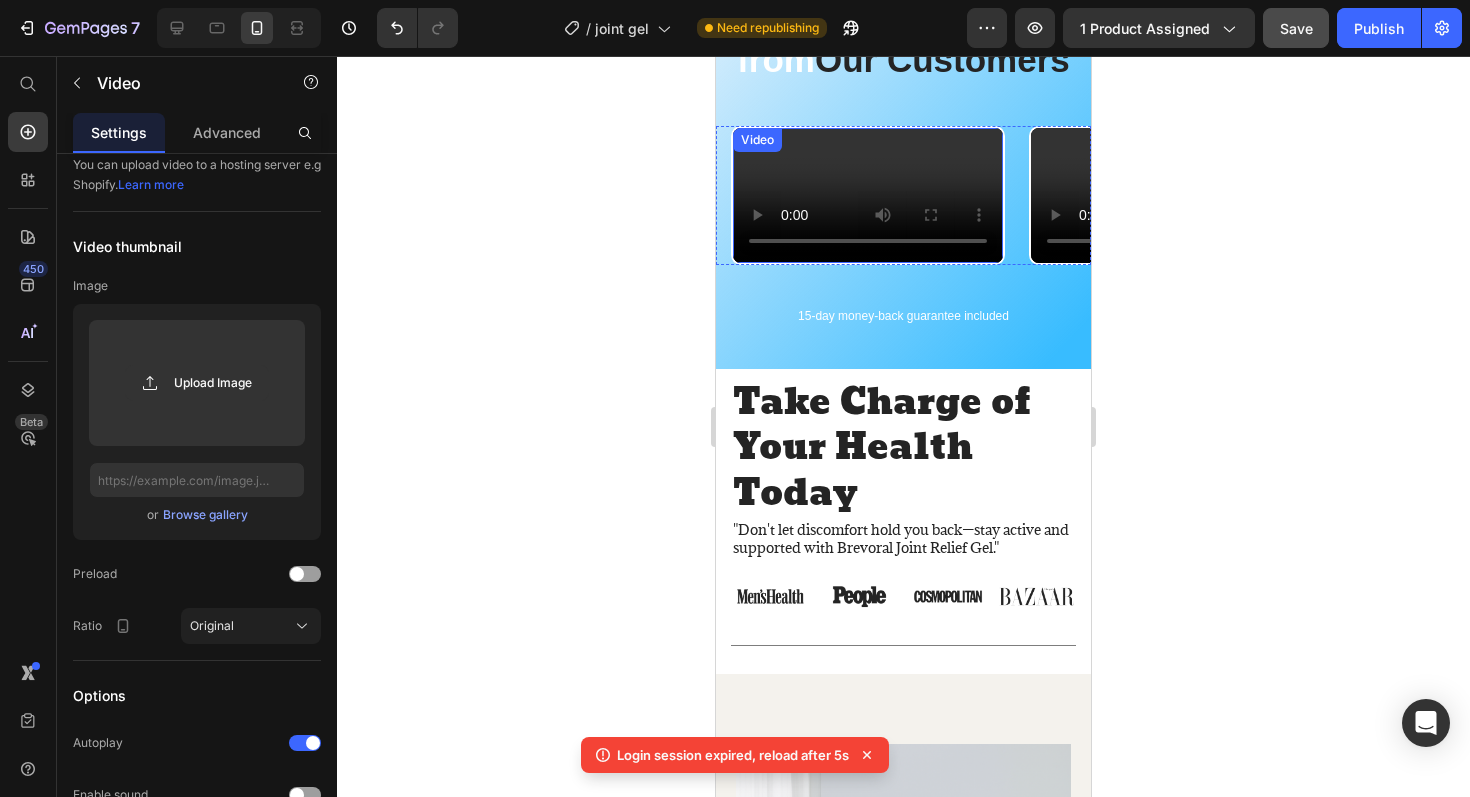 click at bounding box center [868, 195] 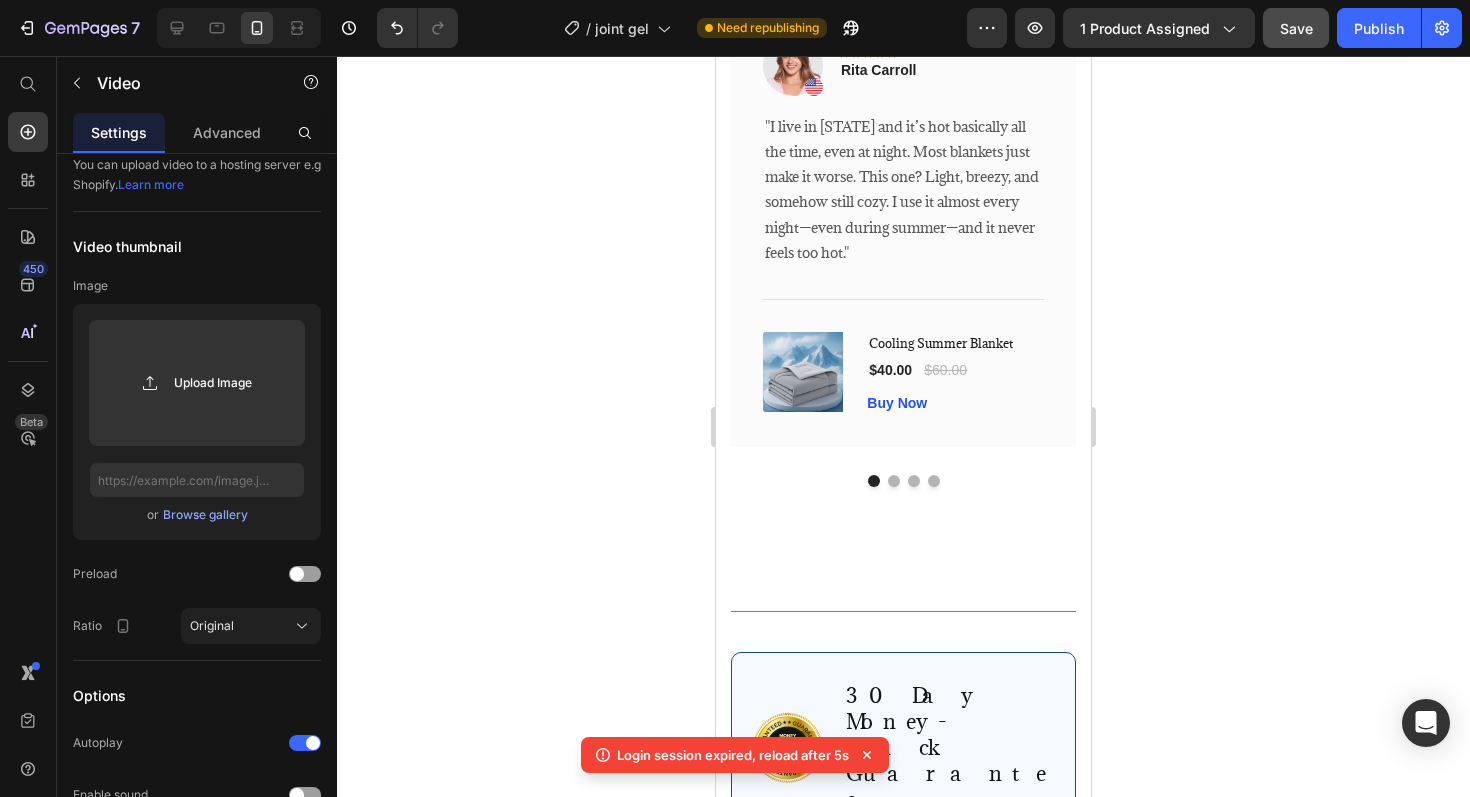 scroll, scrollTop: 4268, scrollLeft: 0, axis: vertical 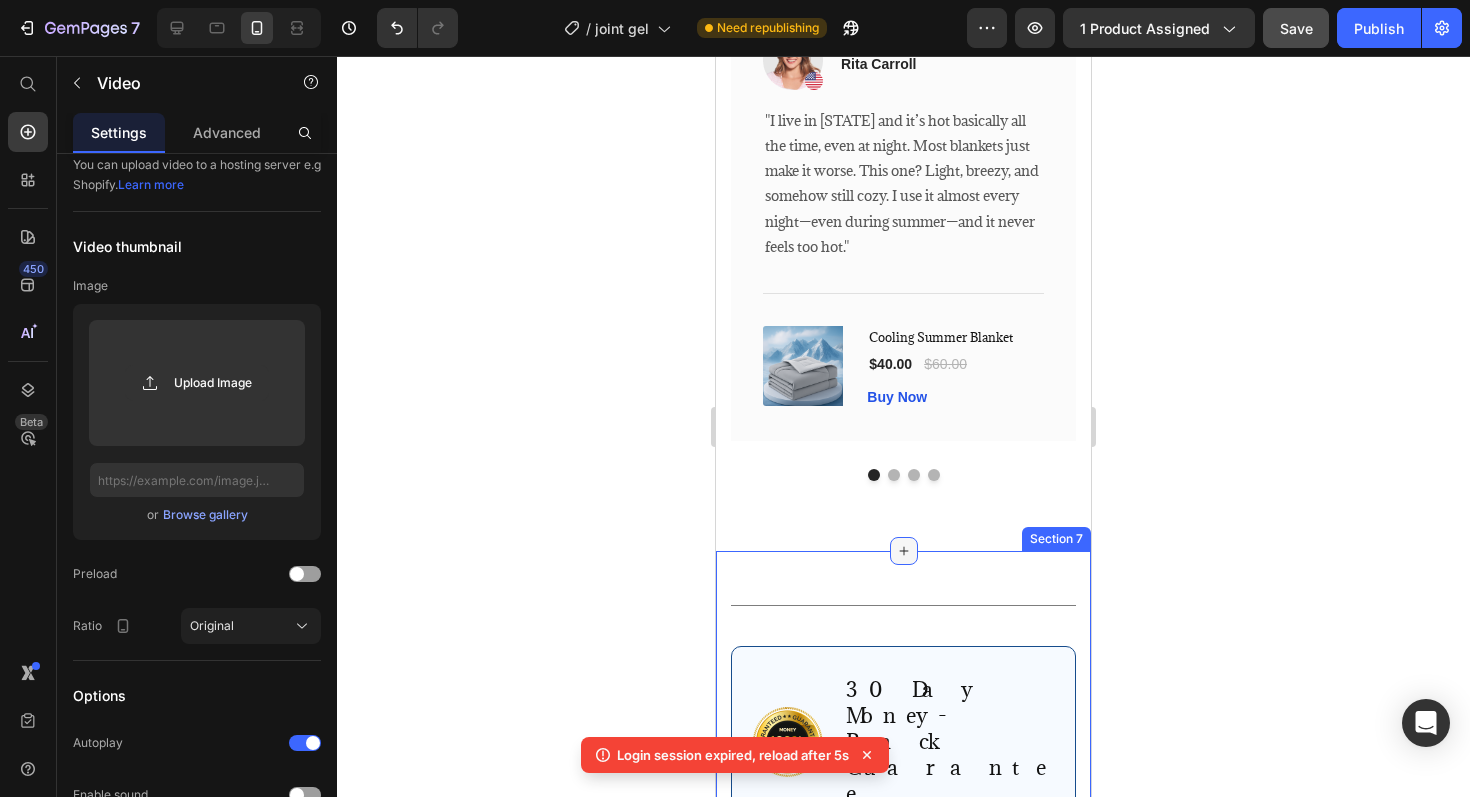 click at bounding box center [904, 551] 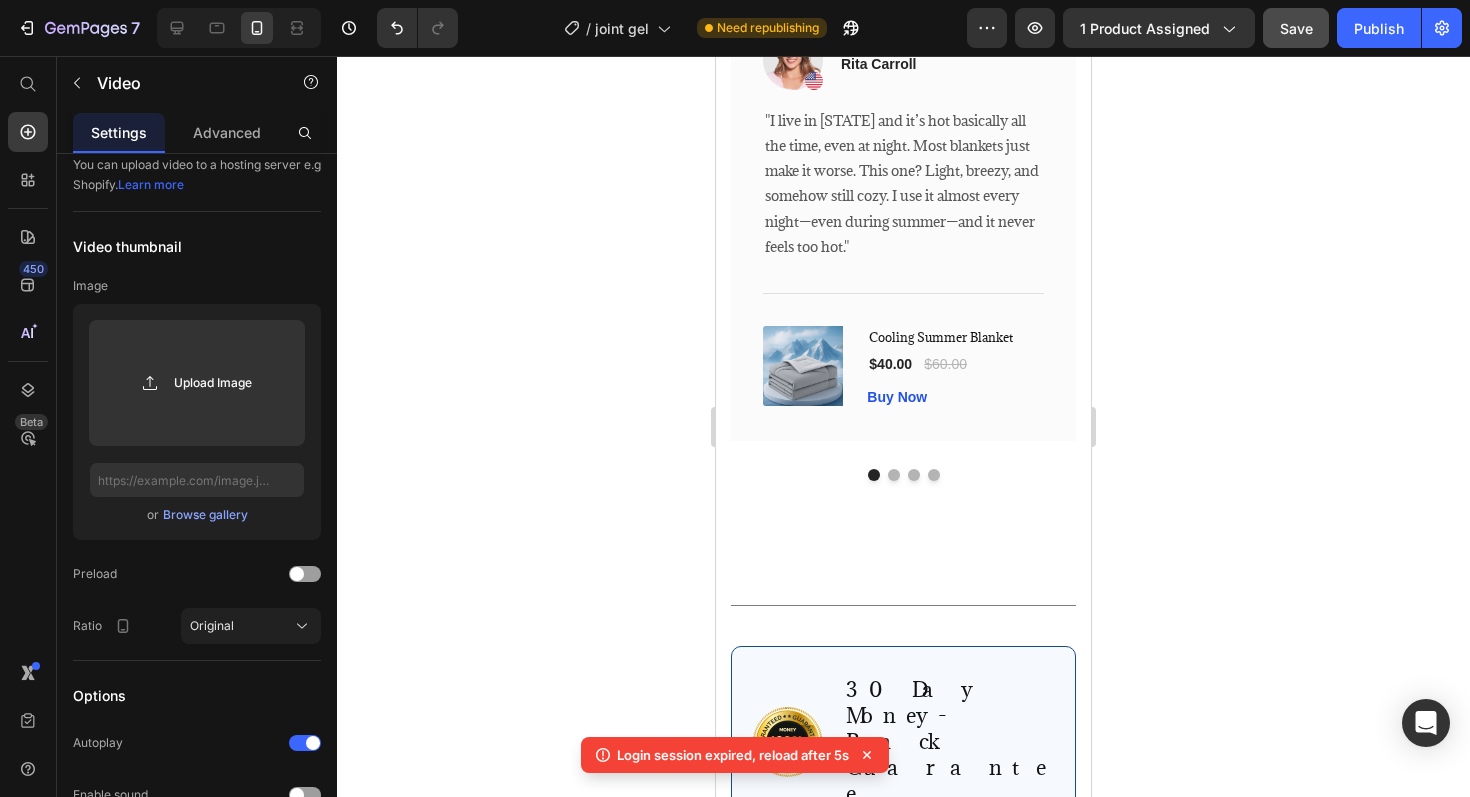 click 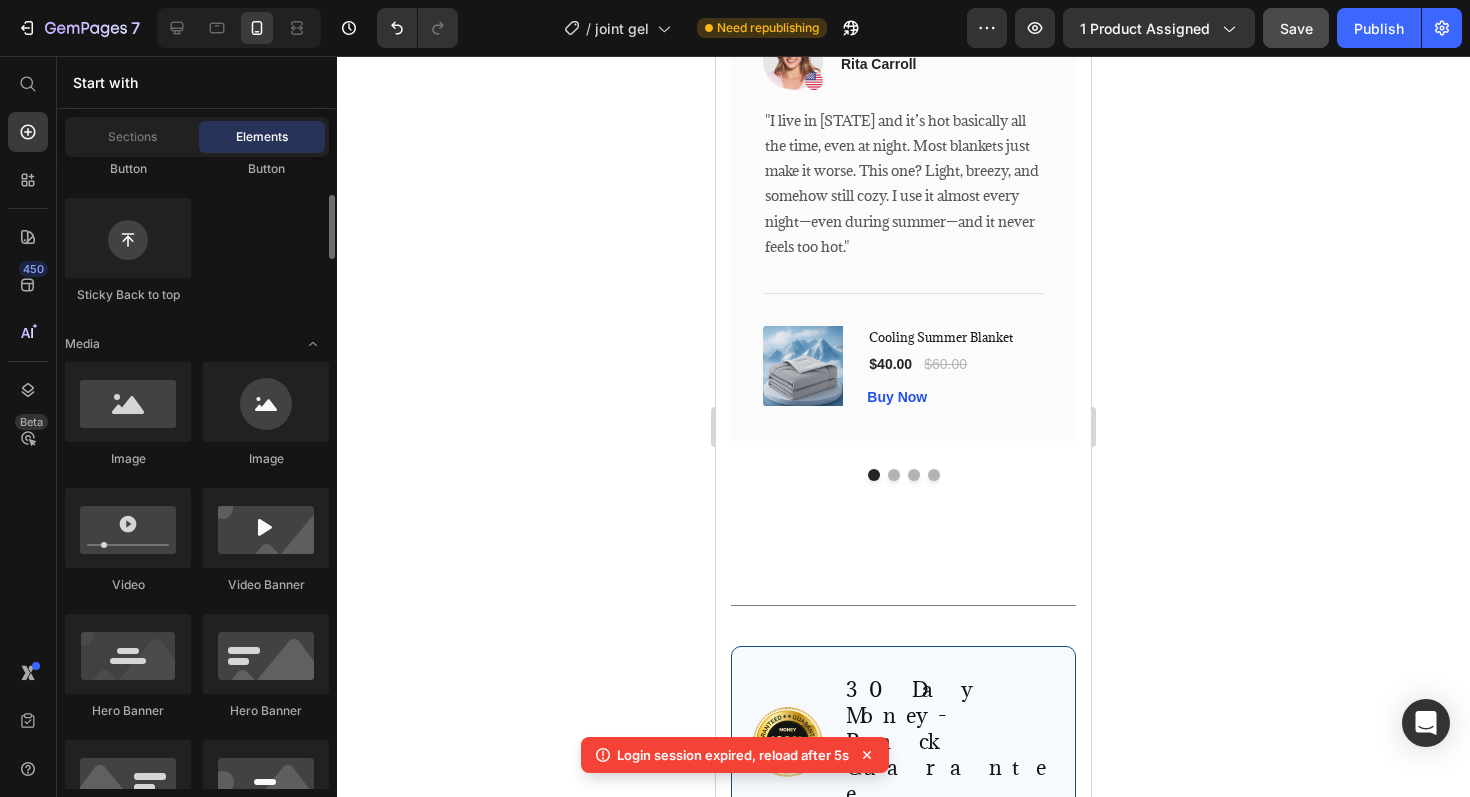 scroll, scrollTop: 606, scrollLeft: 0, axis: vertical 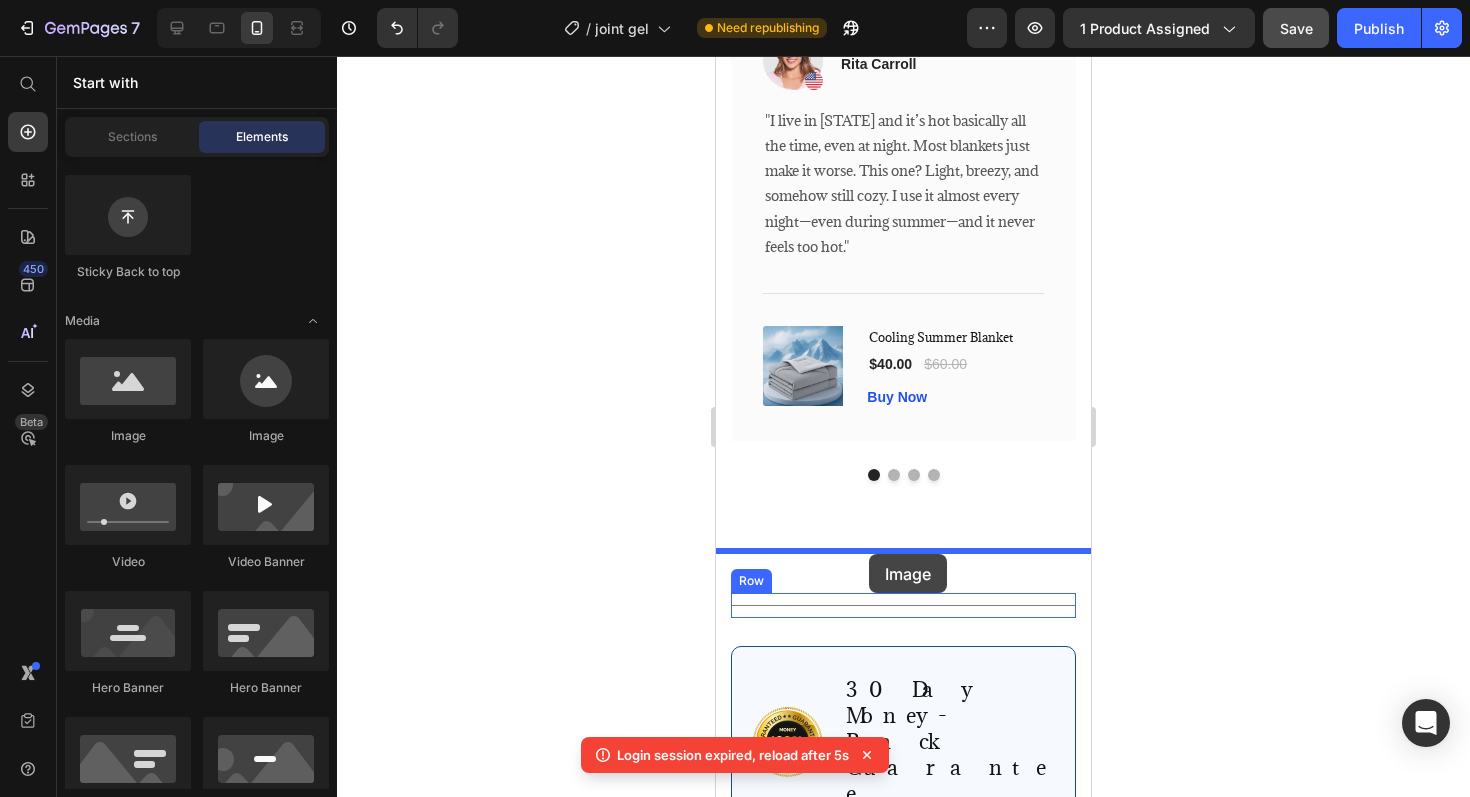 drag, startPoint x: 846, startPoint y: 483, endPoint x: 869, endPoint y: 553, distance: 73.68175 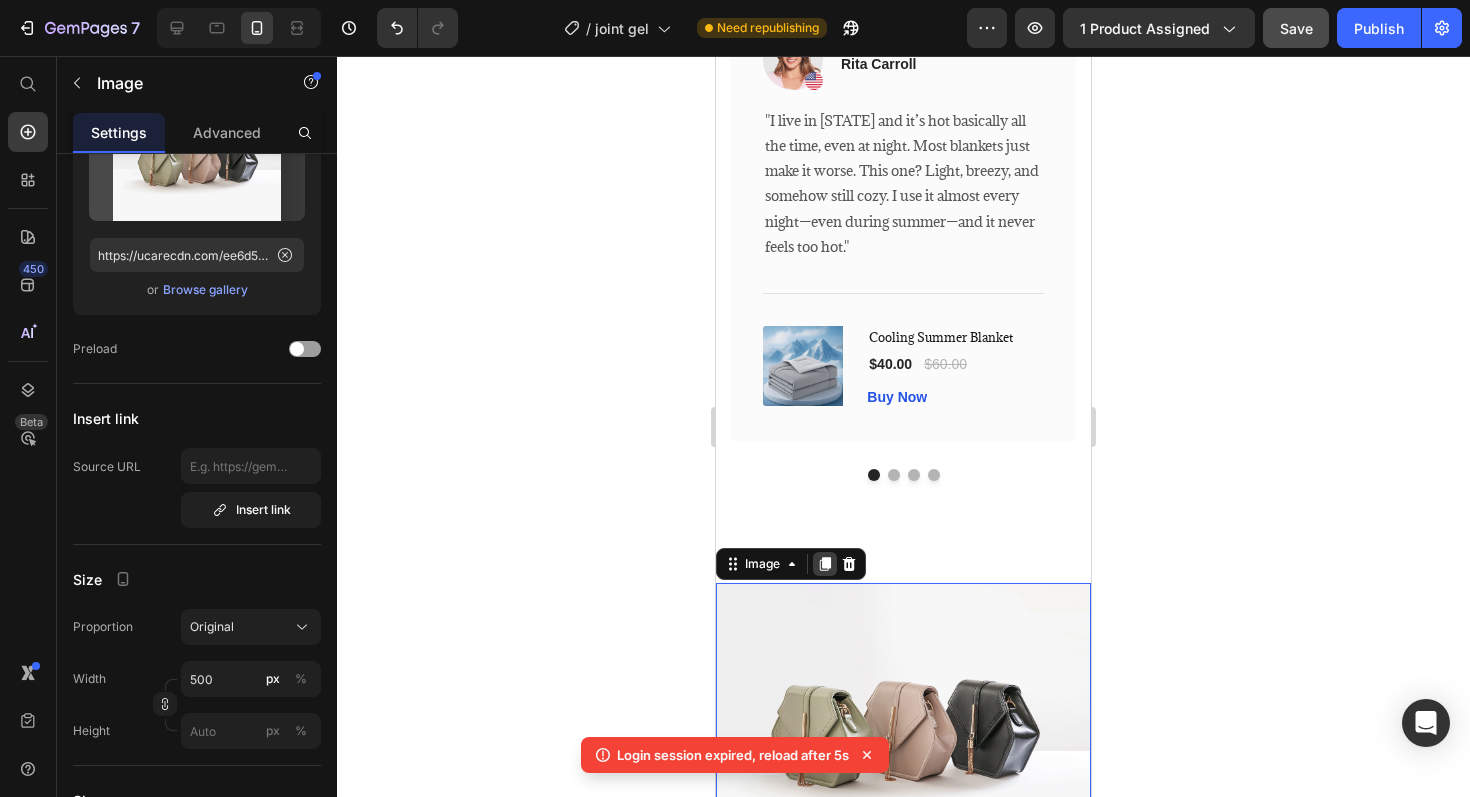 scroll, scrollTop: 0, scrollLeft: 0, axis: both 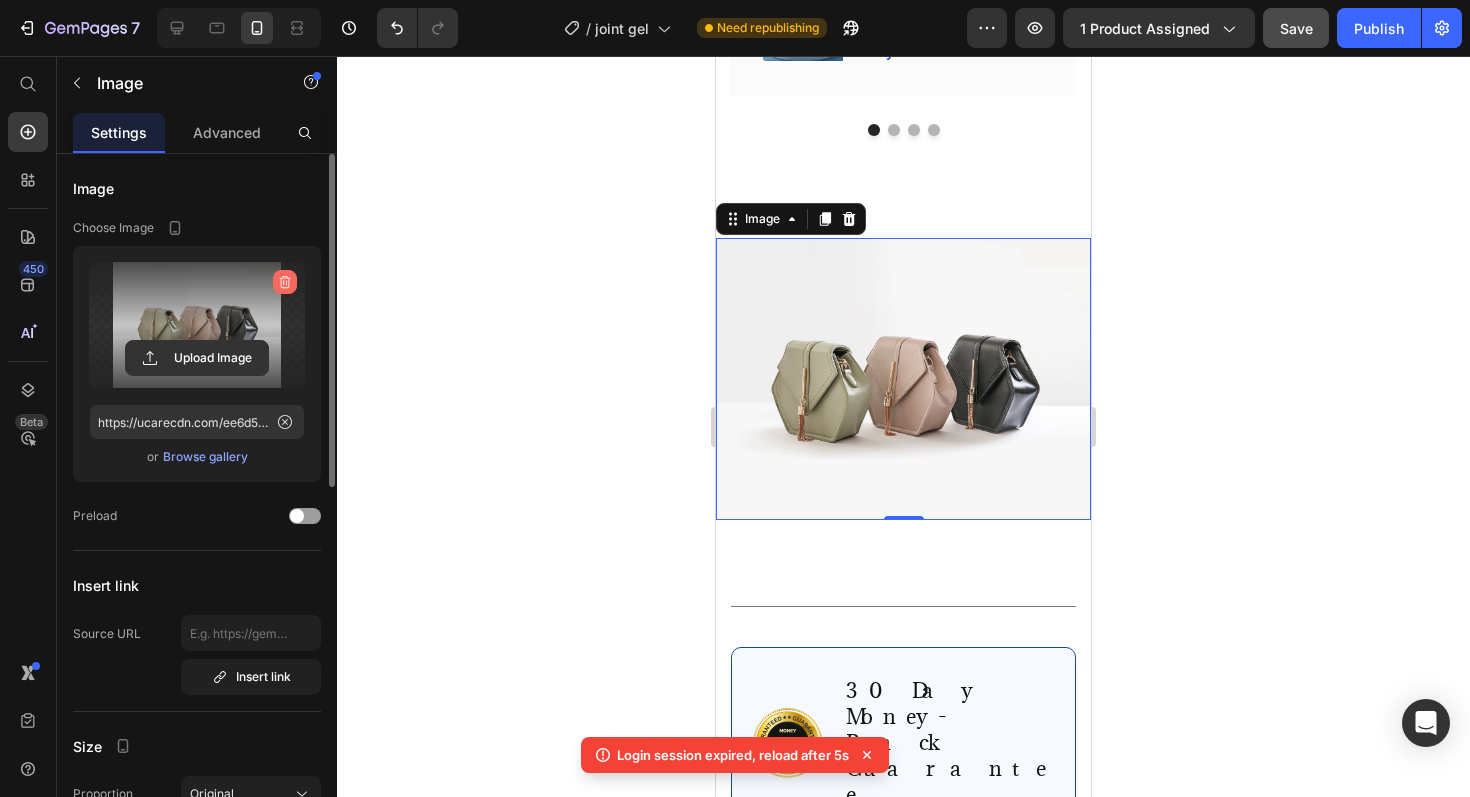 click 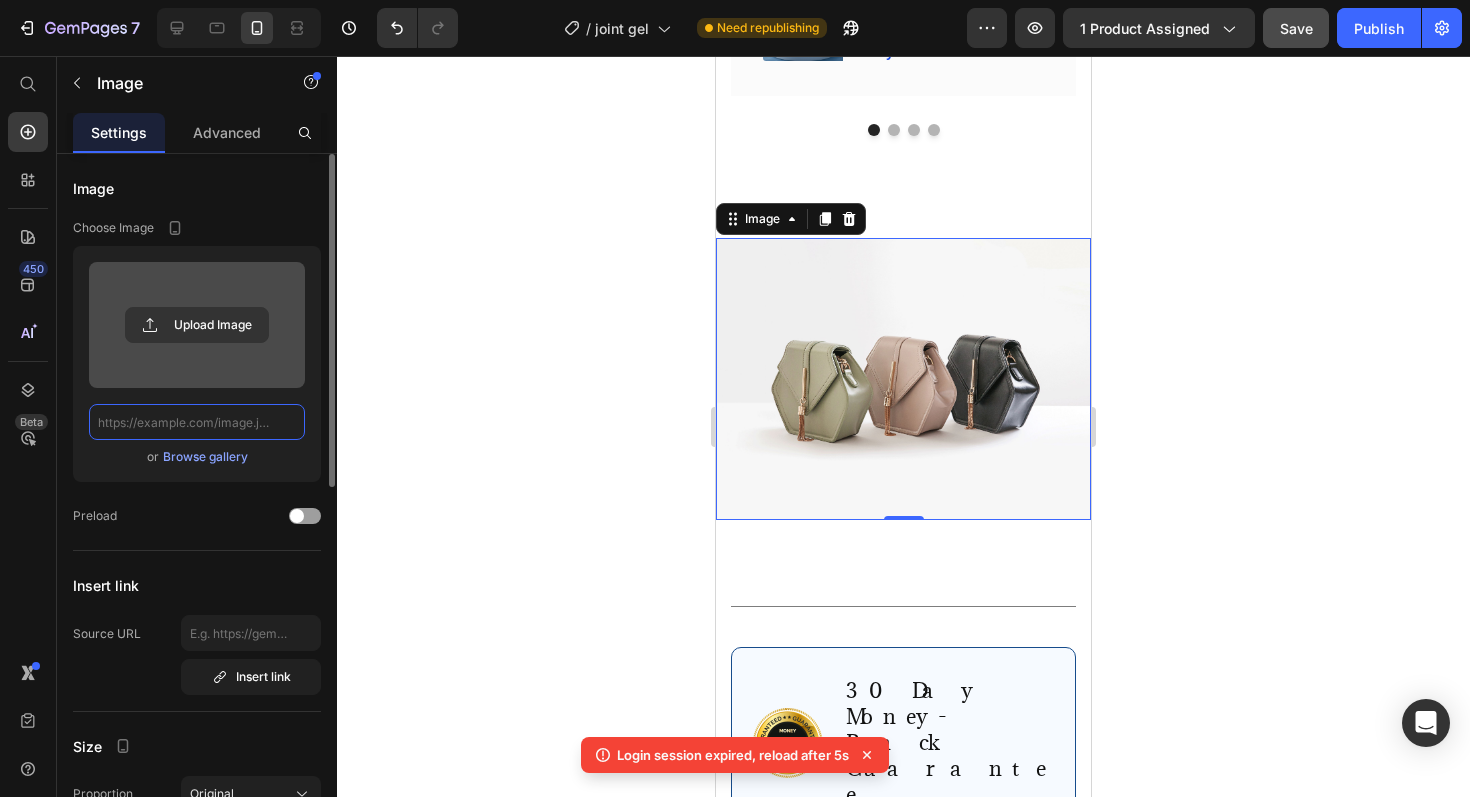 scroll, scrollTop: 0, scrollLeft: 0, axis: both 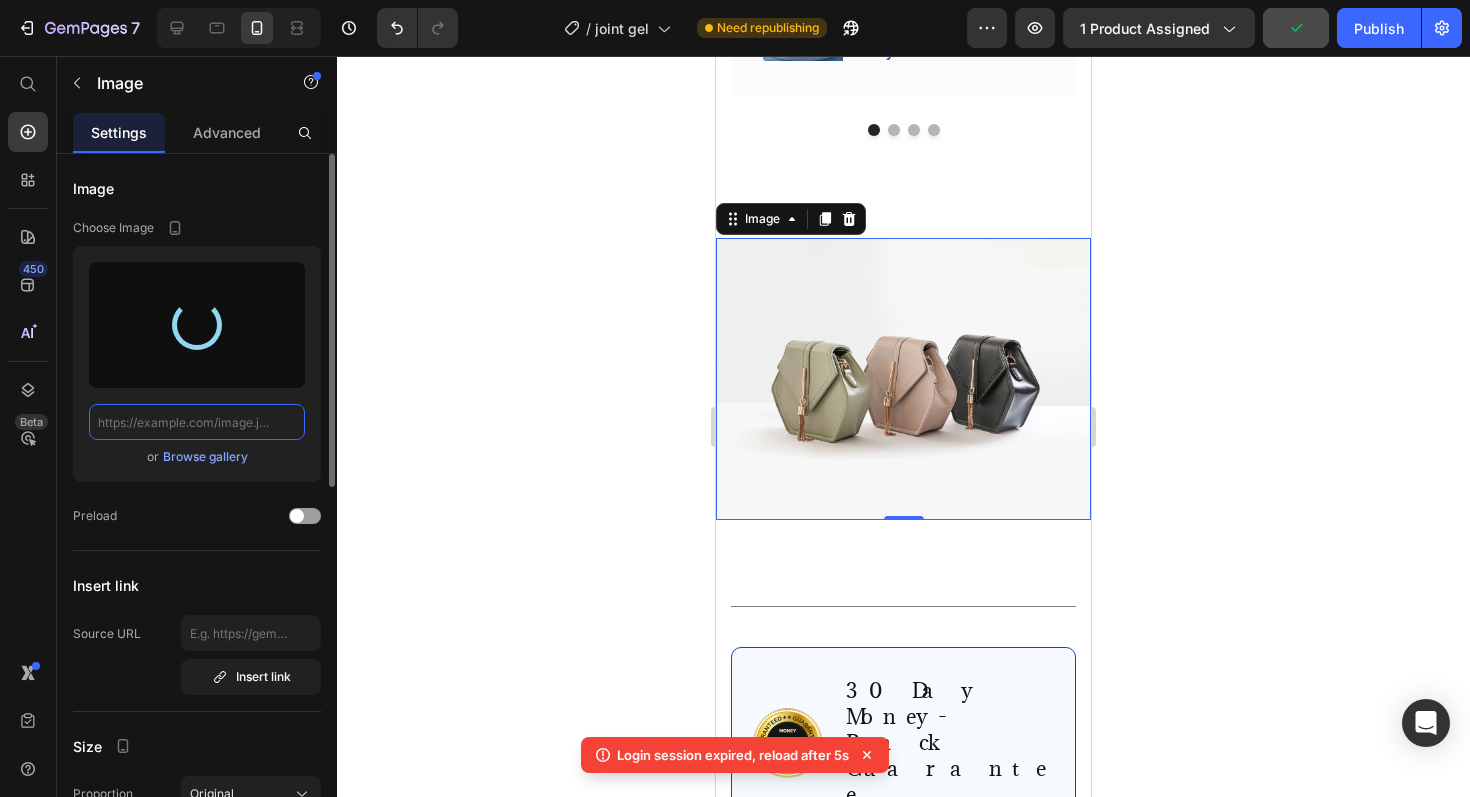 type on "https://cdn.shopify.com/s/files/1/0945/3410/7453/files/gempages_575129164550505584-ad42bcf1-dc19-4435-a6e7-47994b216467.png" 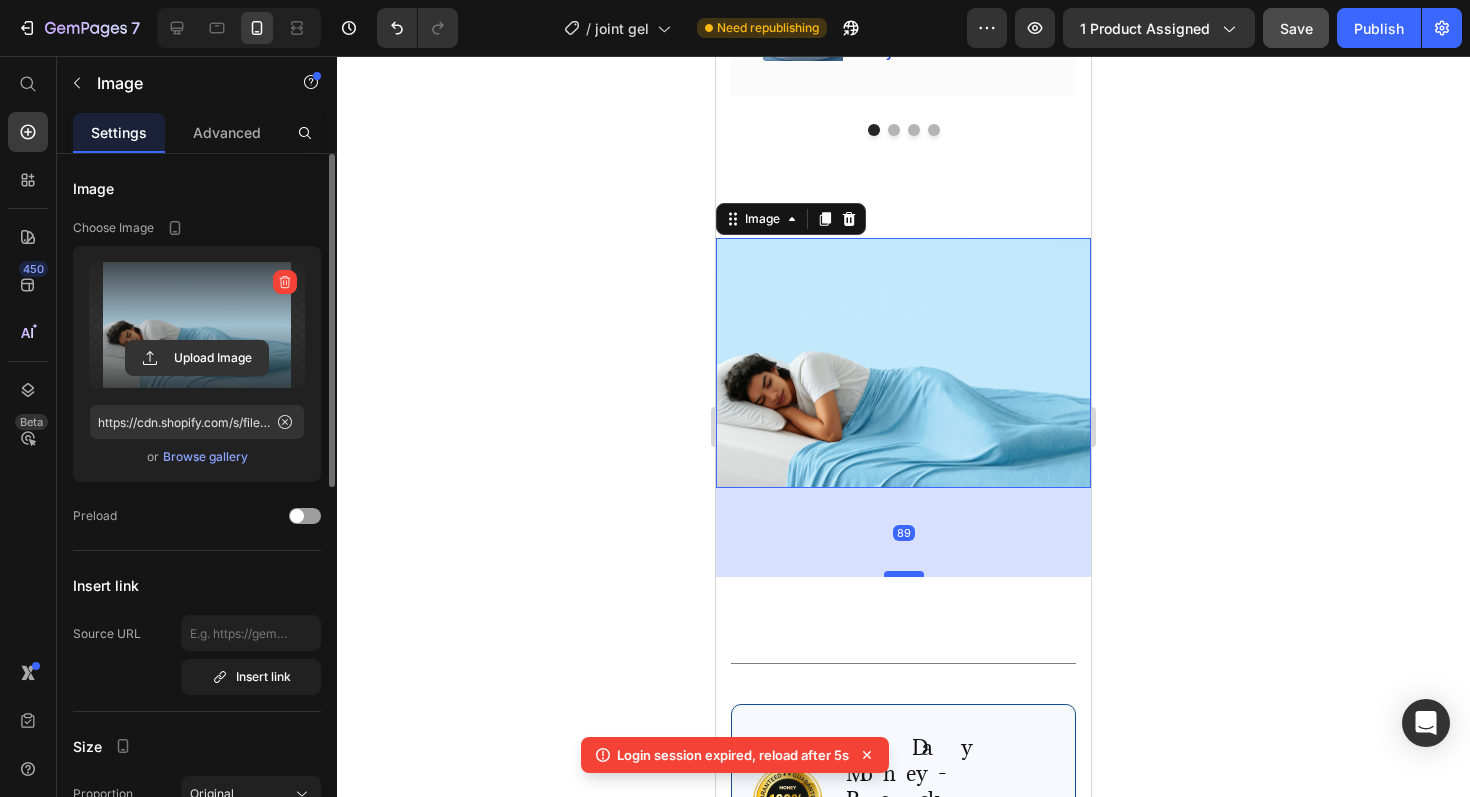 drag, startPoint x: 900, startPoint y: 485, endPoint x: 906, endPoint y: 574, distance: 89.20202 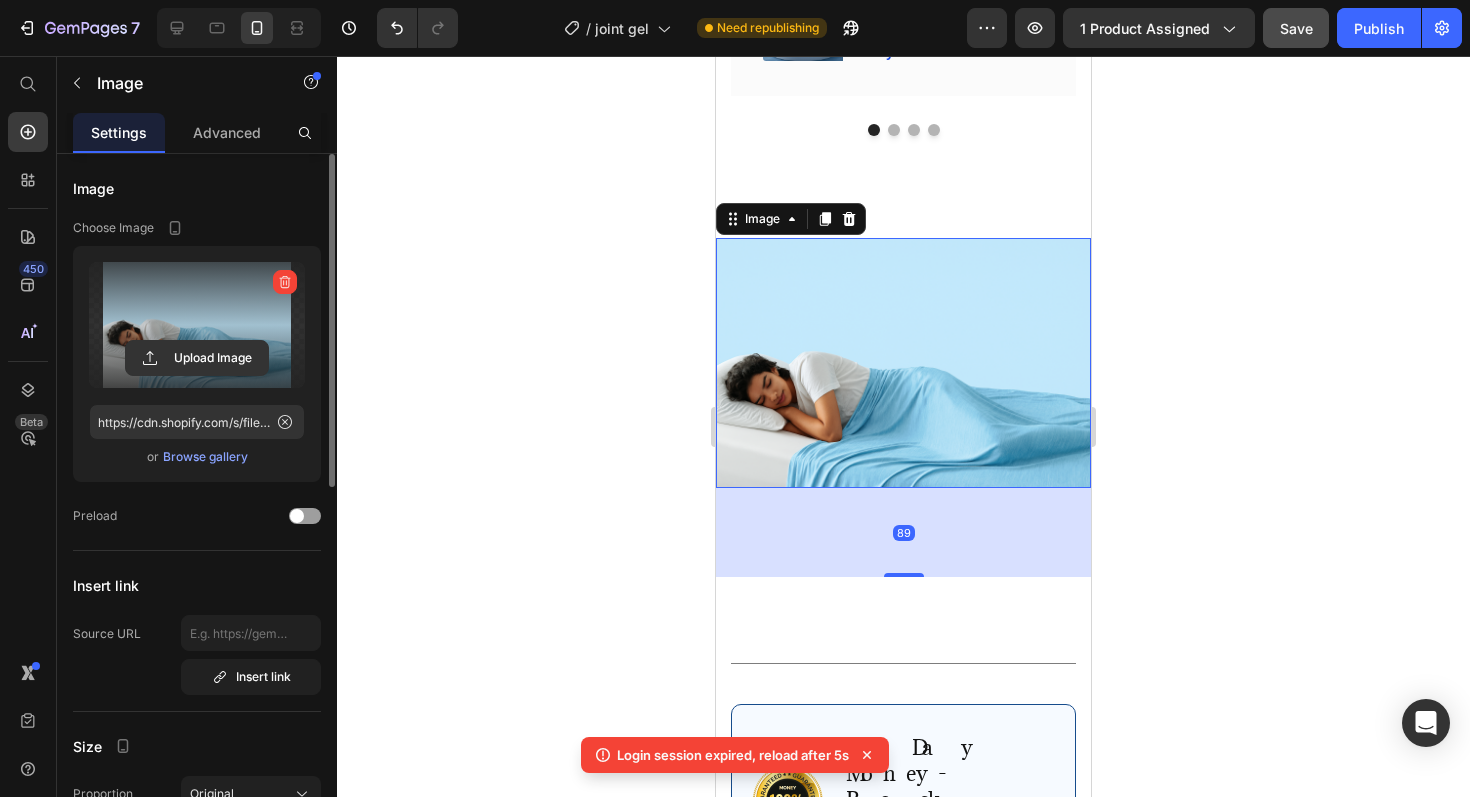 click on "89" at bounding box center (903, 532) 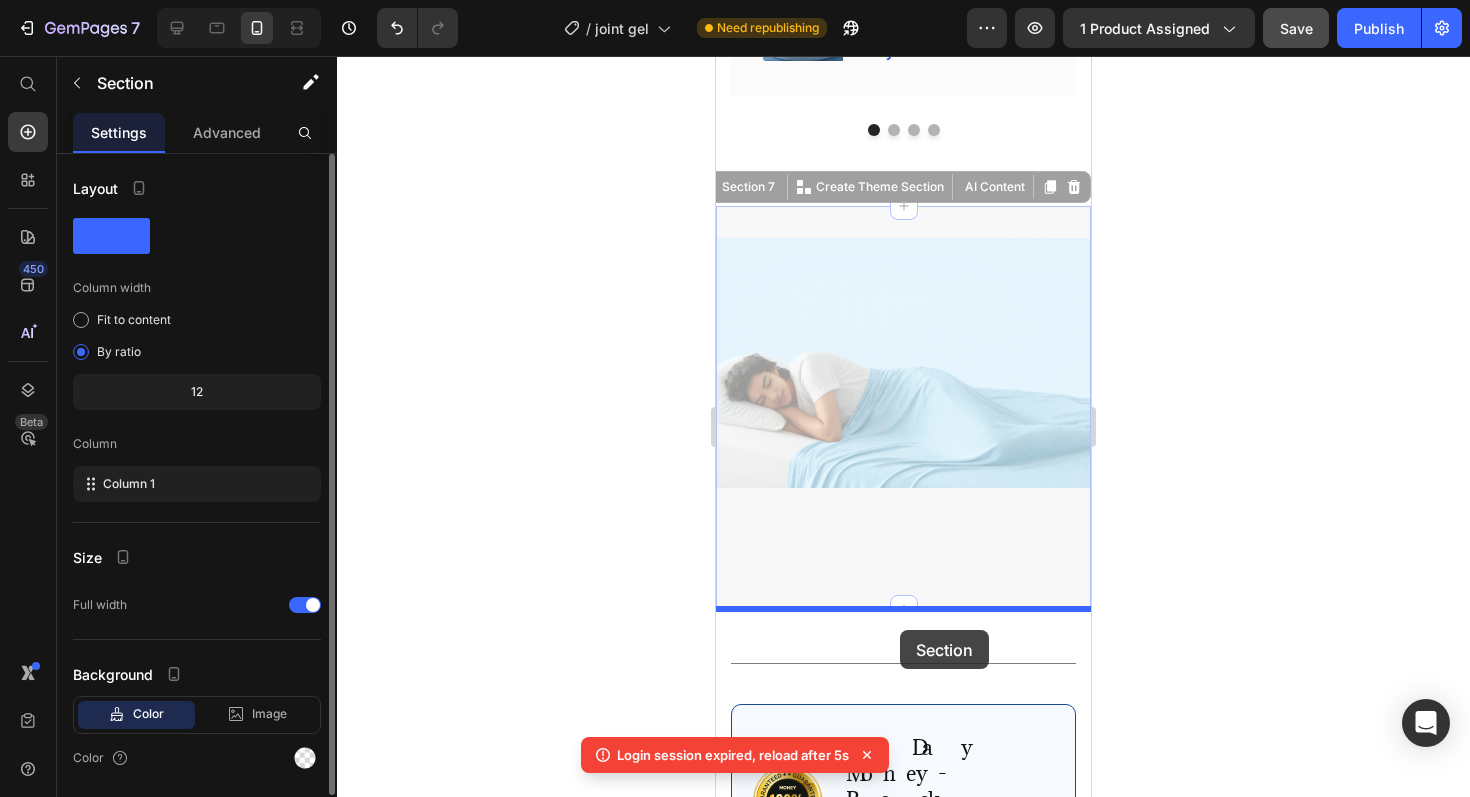 drag, startPoint x: 872, startPoint y: 602, endPoint x: 902, endPoint y: 630, distance: 41.036568 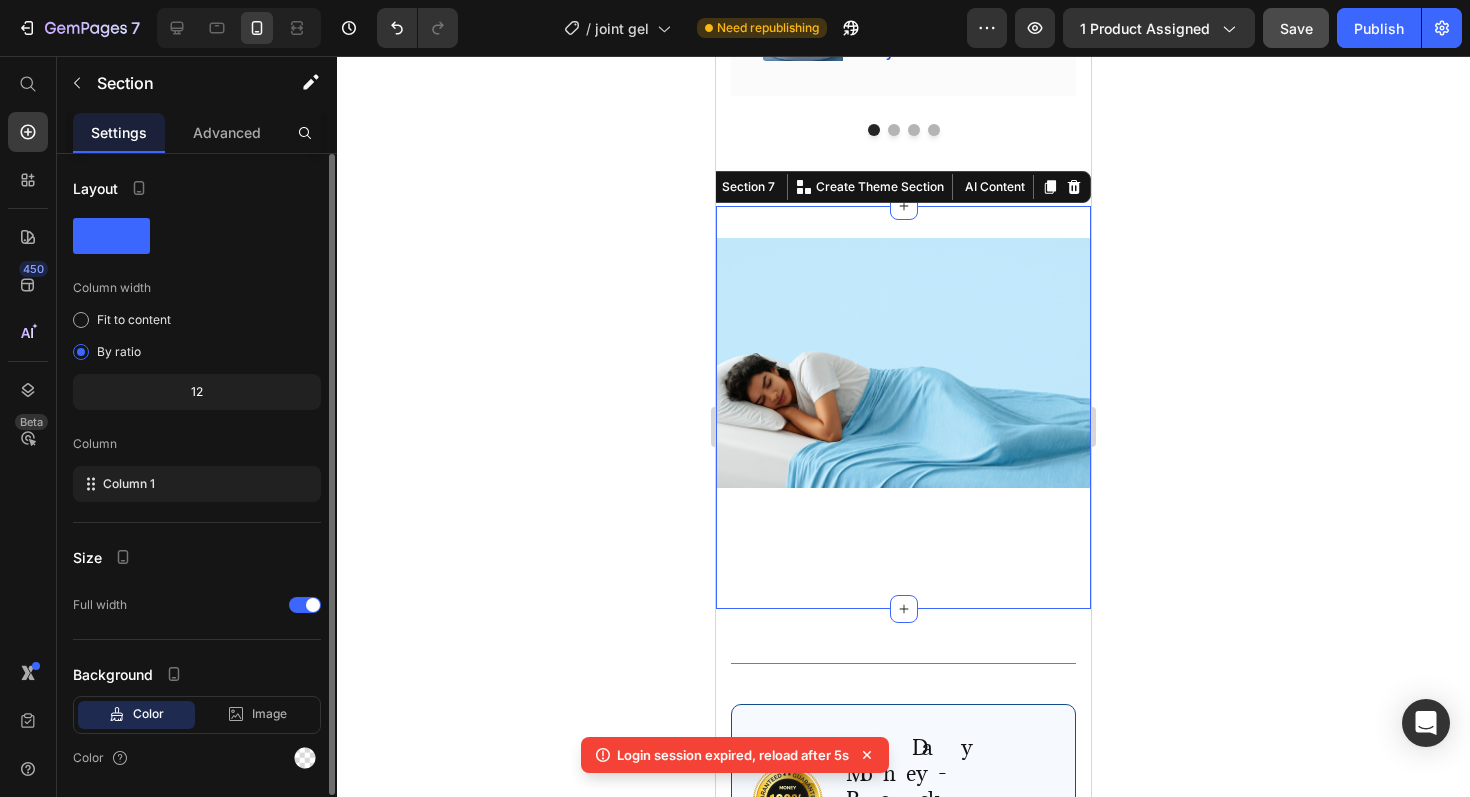 click on "Image Section 7   You can create reusable sections Create Theme Section AI Content Write with GemAI What would you like to describe here? Tone and Voice Persuasive Product Cooling Summer Blanket Show more Generate" at bounding box center (903, 407) 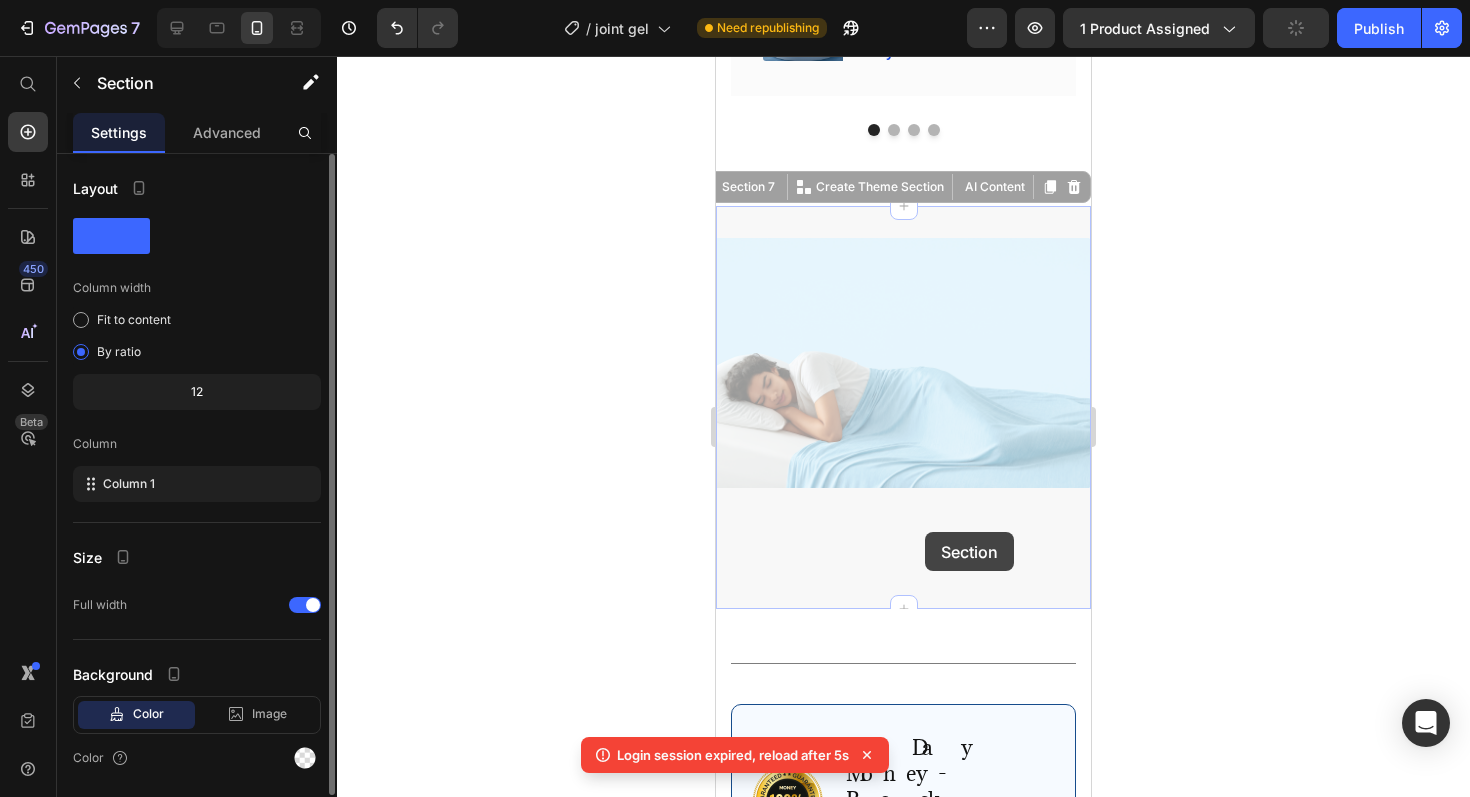 drag, startPoint x: 936, startPoint y: 601, endPoint x: 925, endPoint y: 515, distance: 86.70064 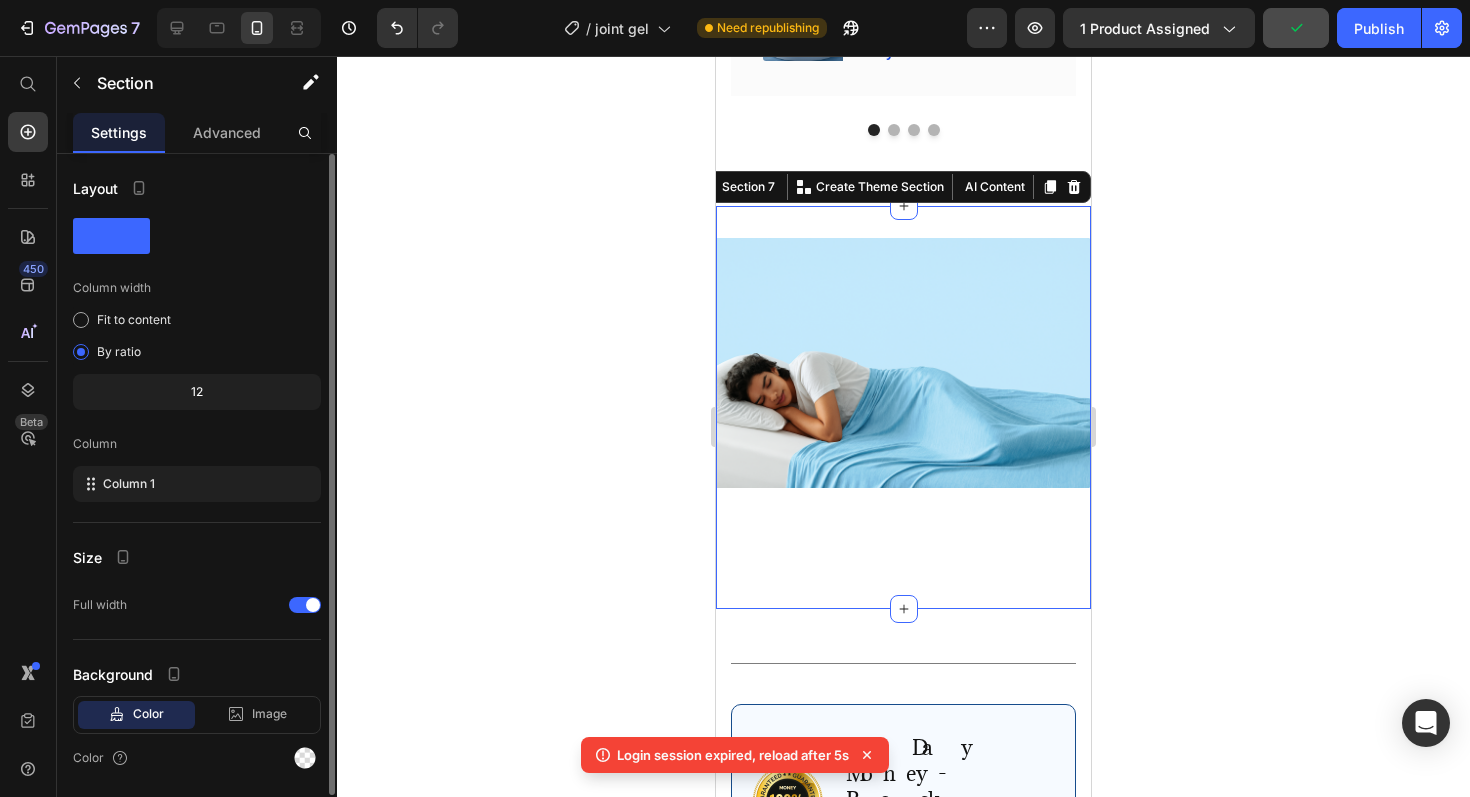 click on "Image" at bounding box center [903, 407] 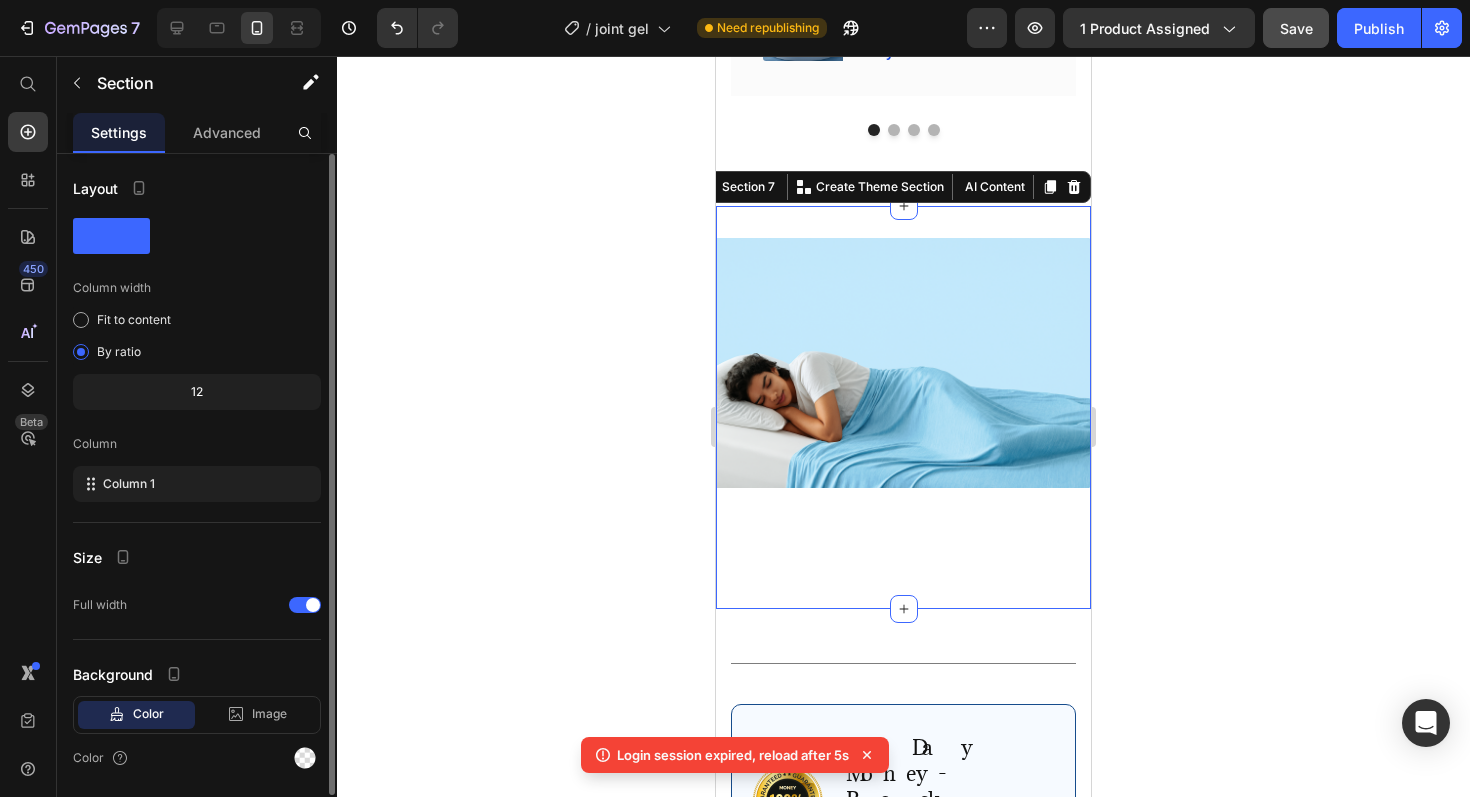 drag, startPoint x: 901, startPoint y: 604, endPoint x: 901, endPoint y: 513, distance: 91 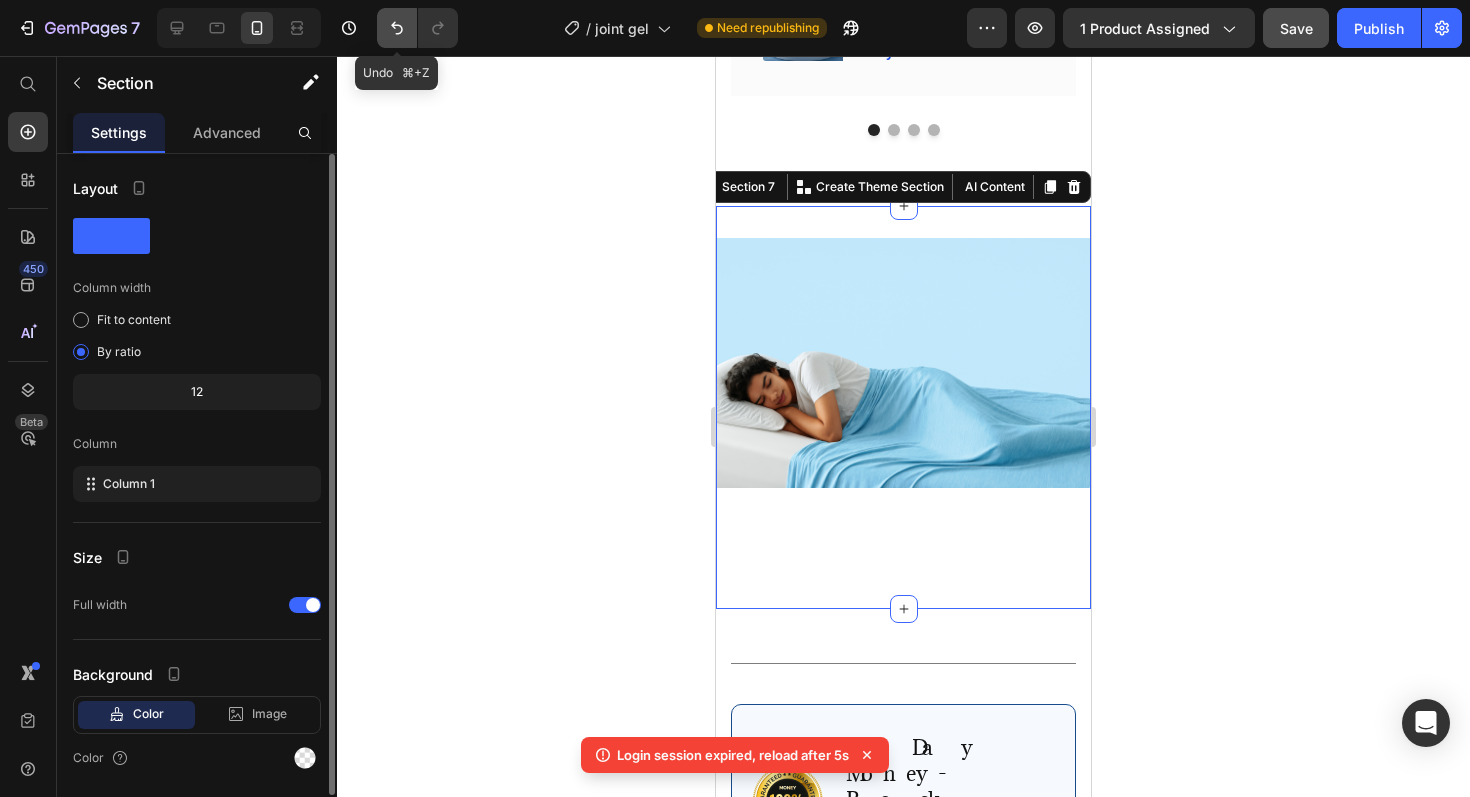 click 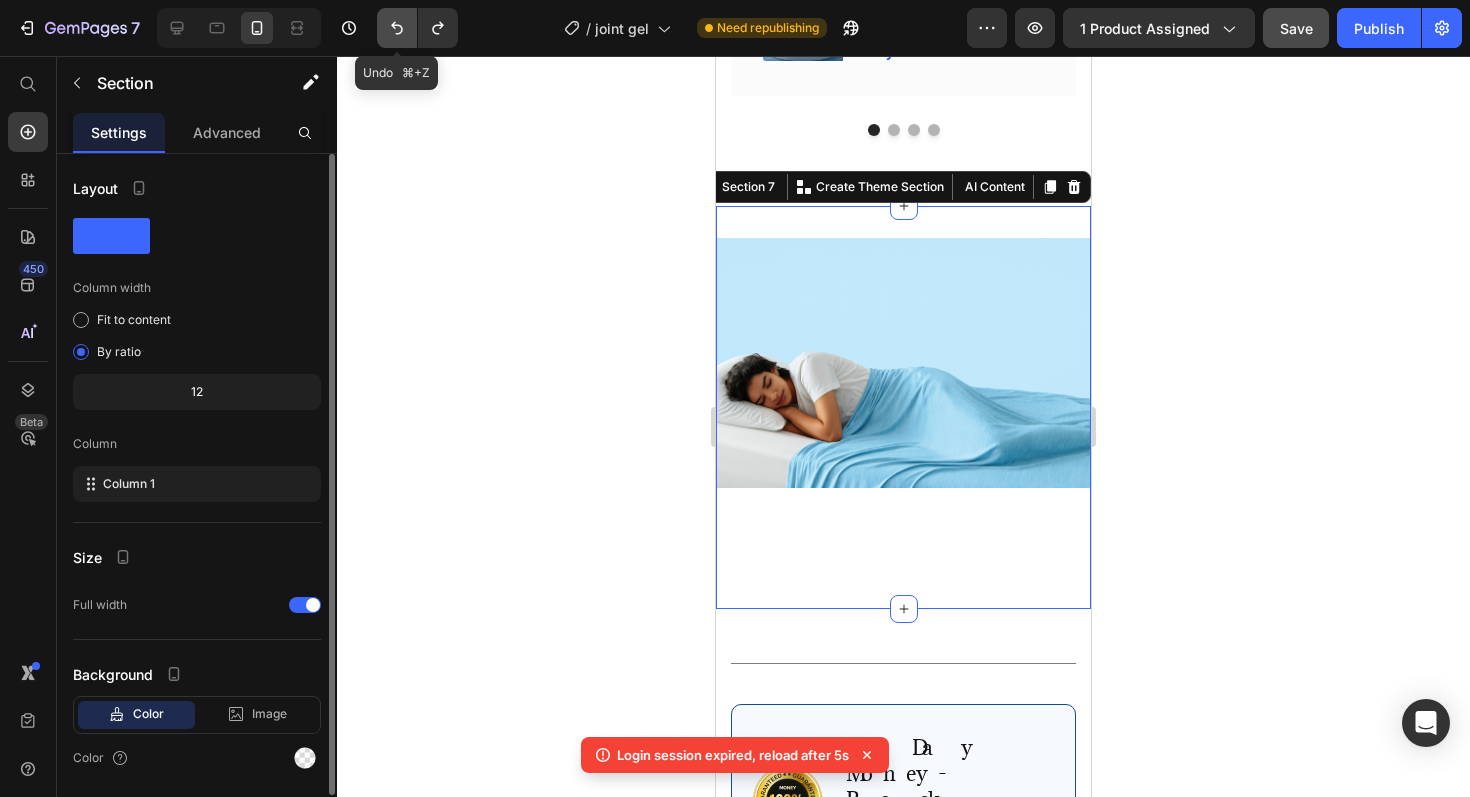click 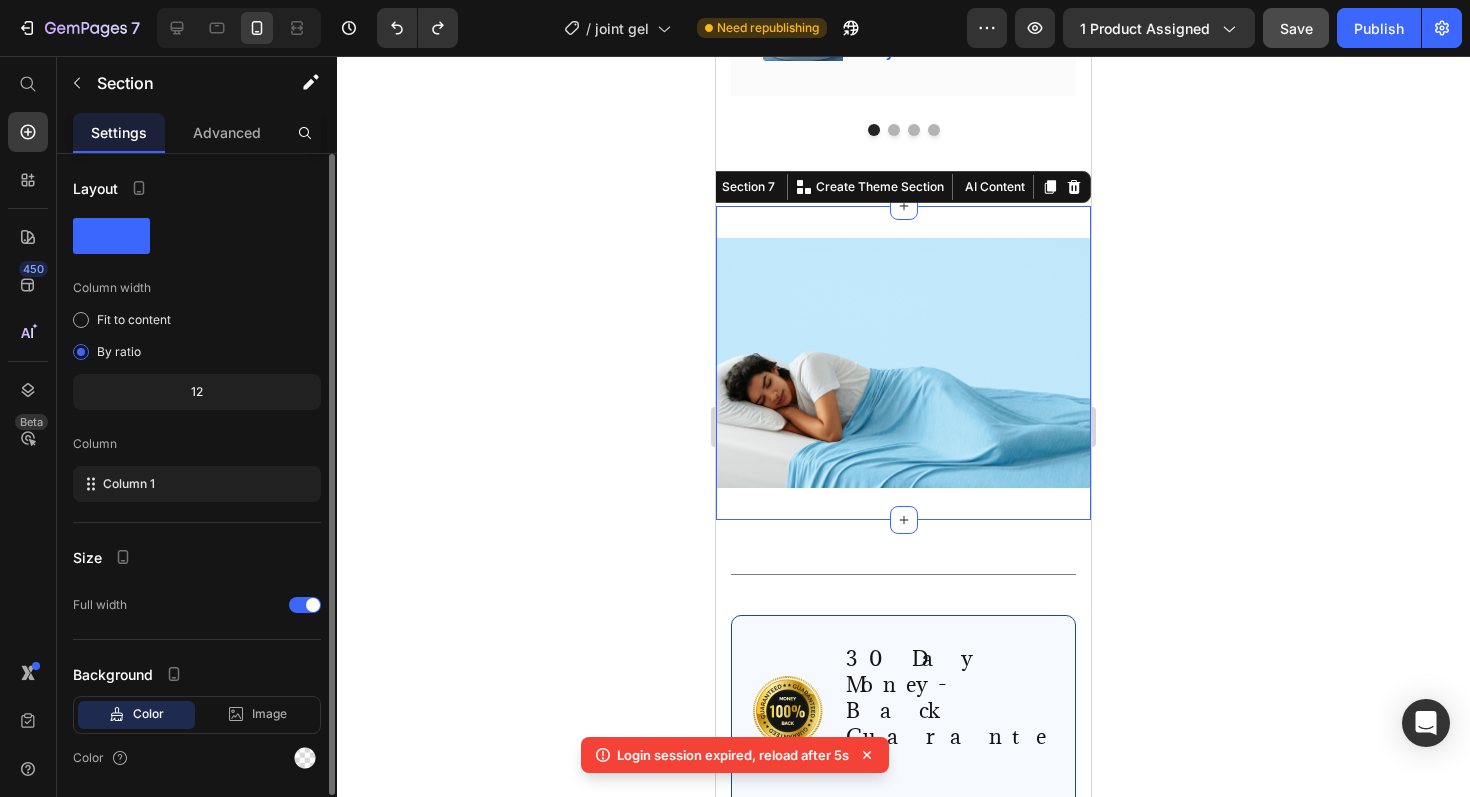 click 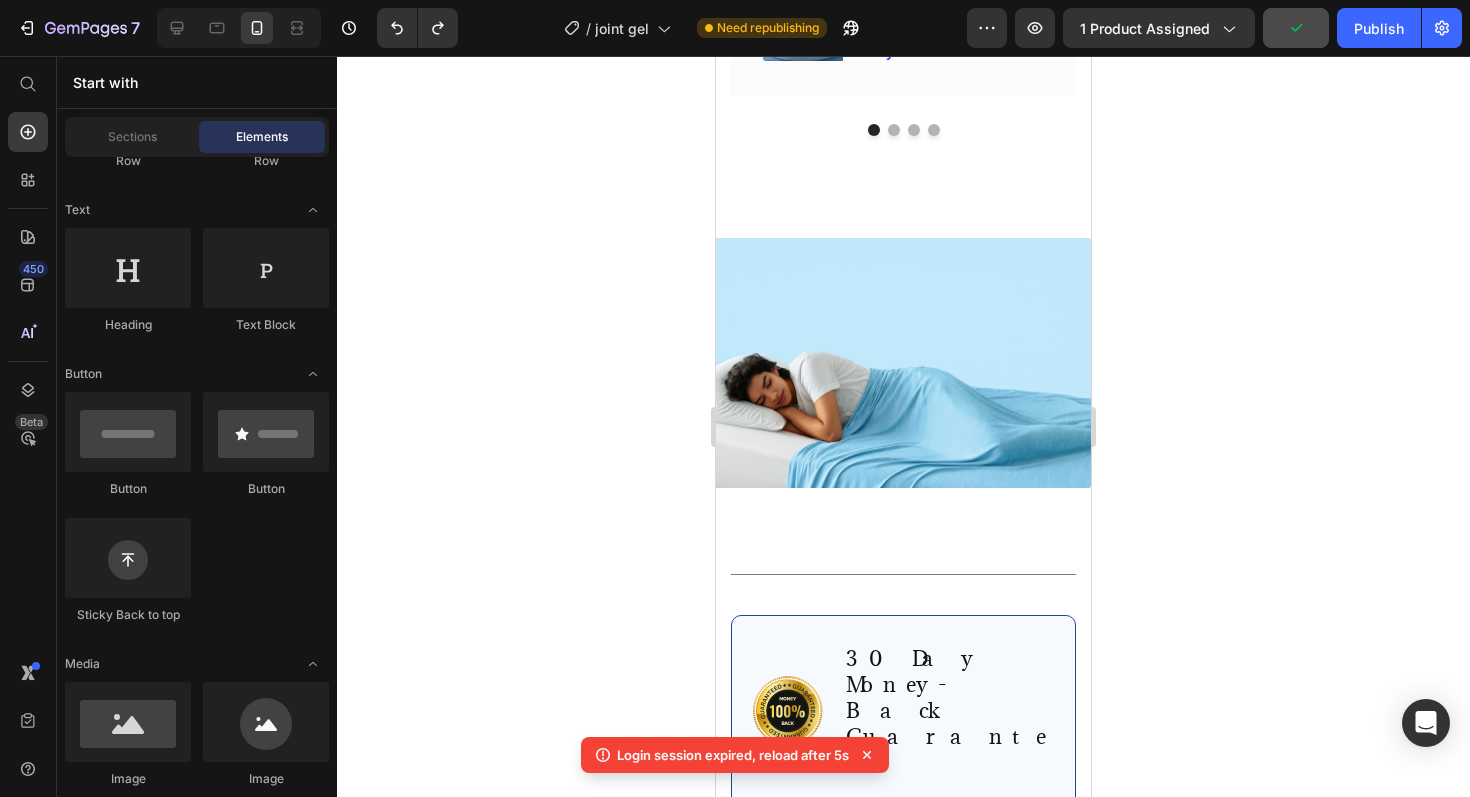 scroll, scrollTop: 91, scrollLeft: 0, axis: vertical 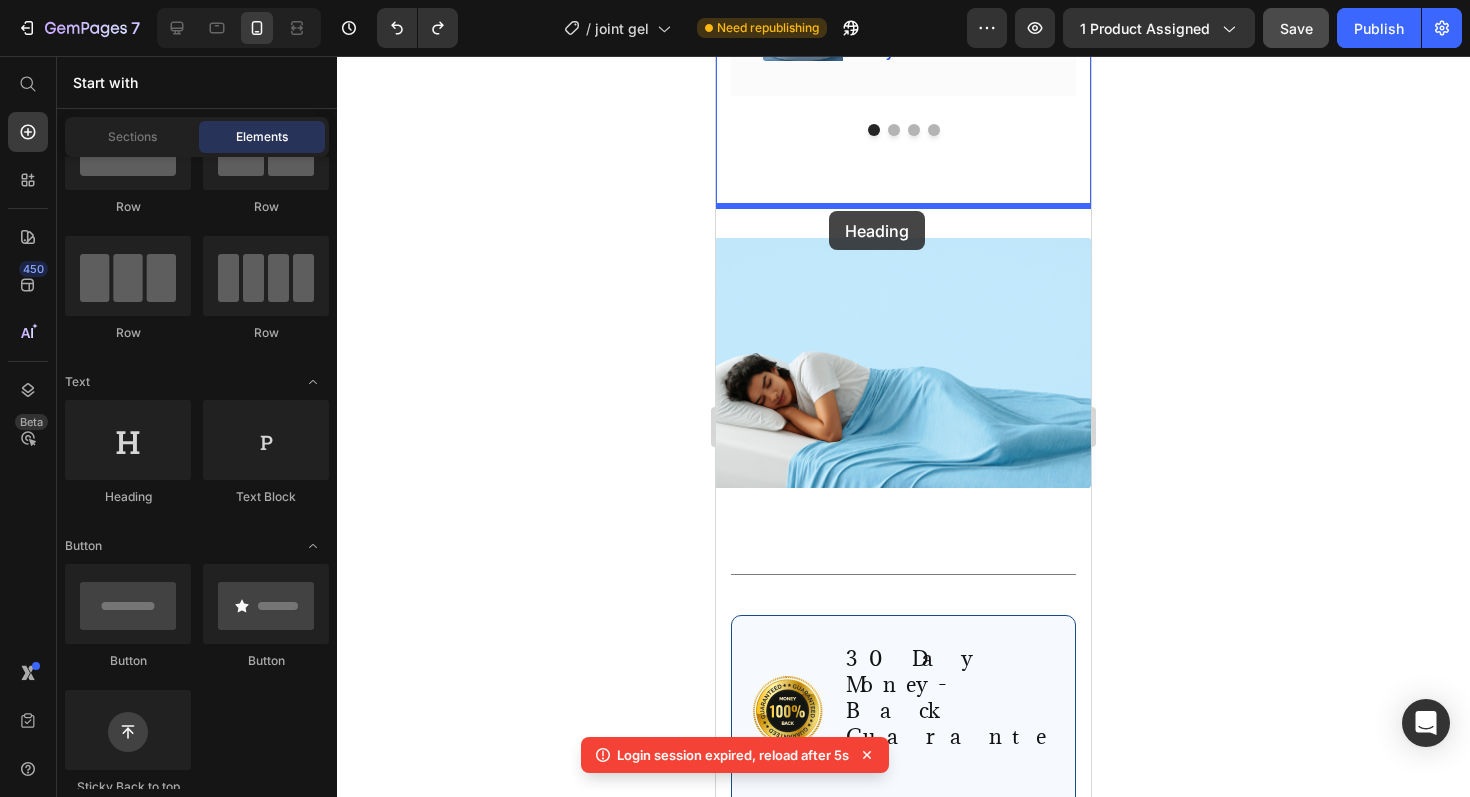 drag, startPoint x: 848, startPoint y: 517, endPoint x: 829, endPoint y: 210, distance: 307.58737 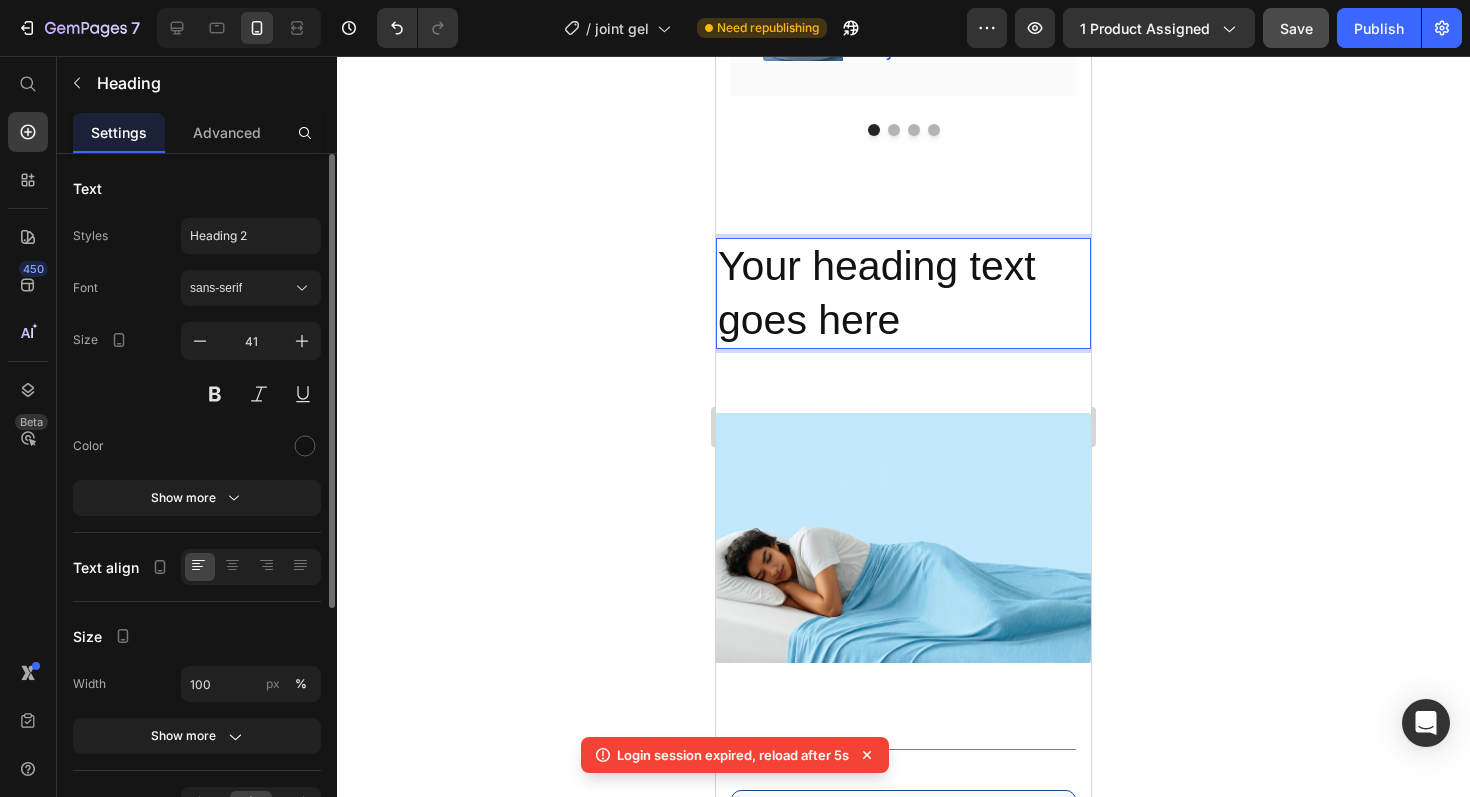 click on "Your heading text goes here" at bounding box center [903, 293] 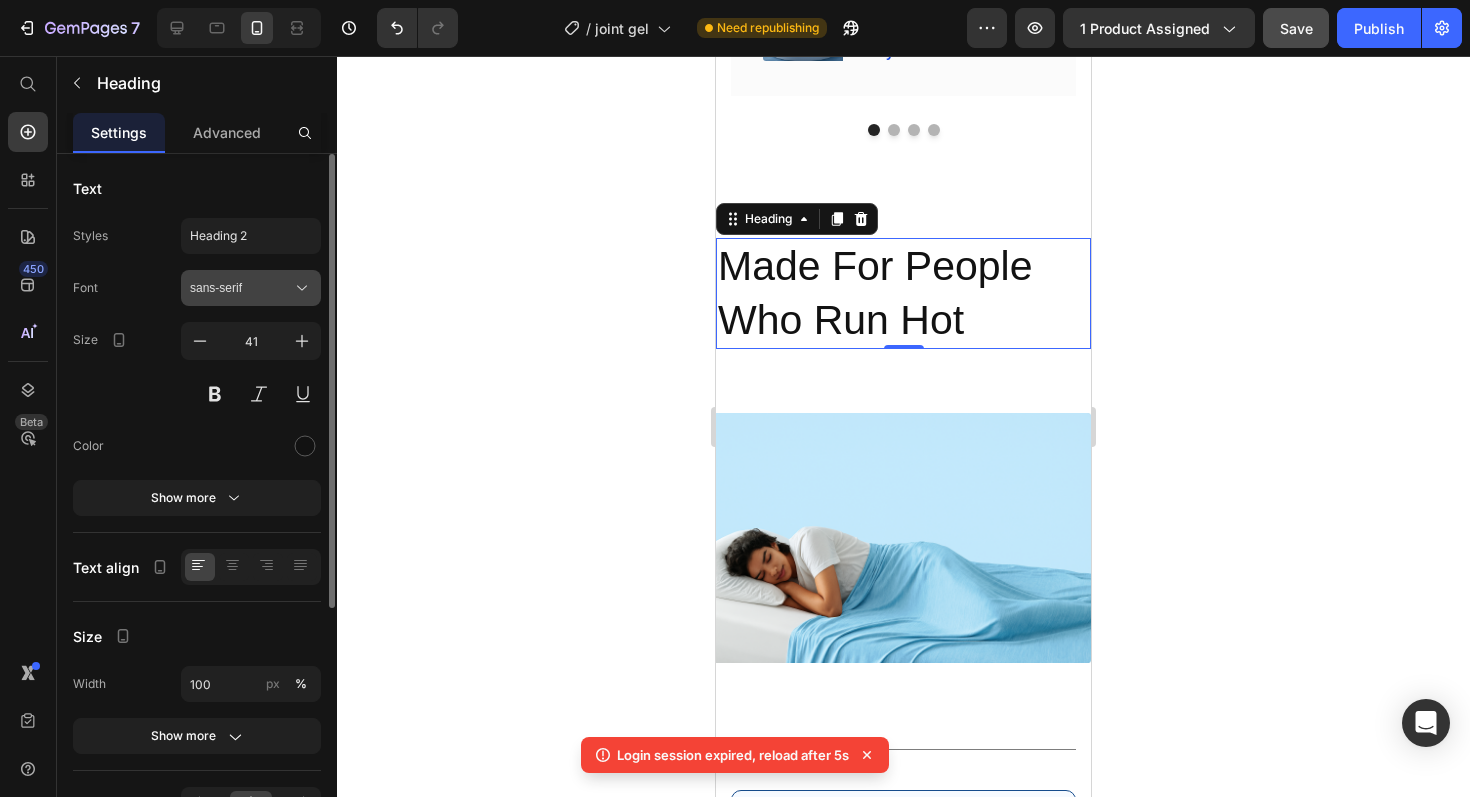 click on "sans-serif" at bounding box center [241, 288] 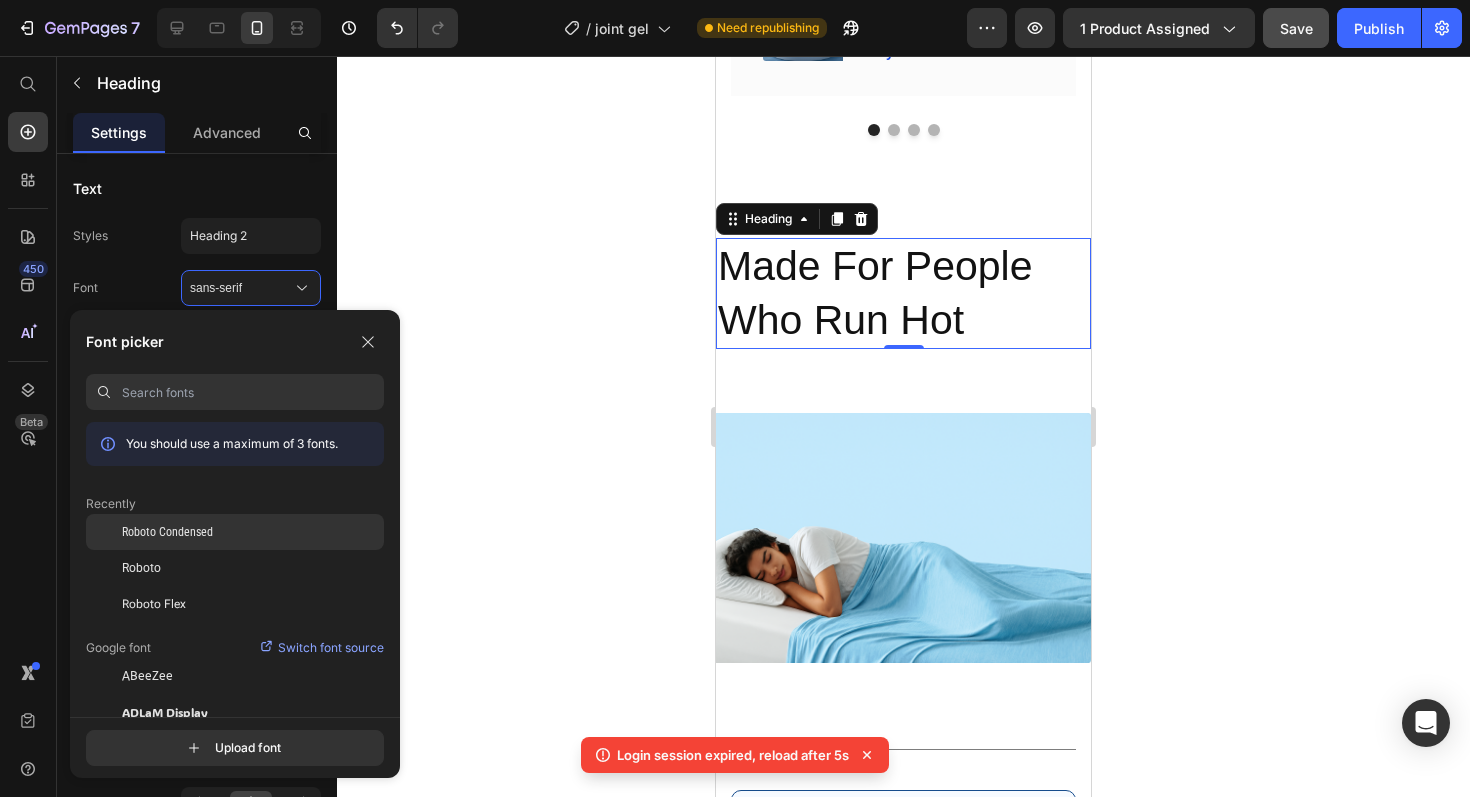 click on "Roboto Condensed" 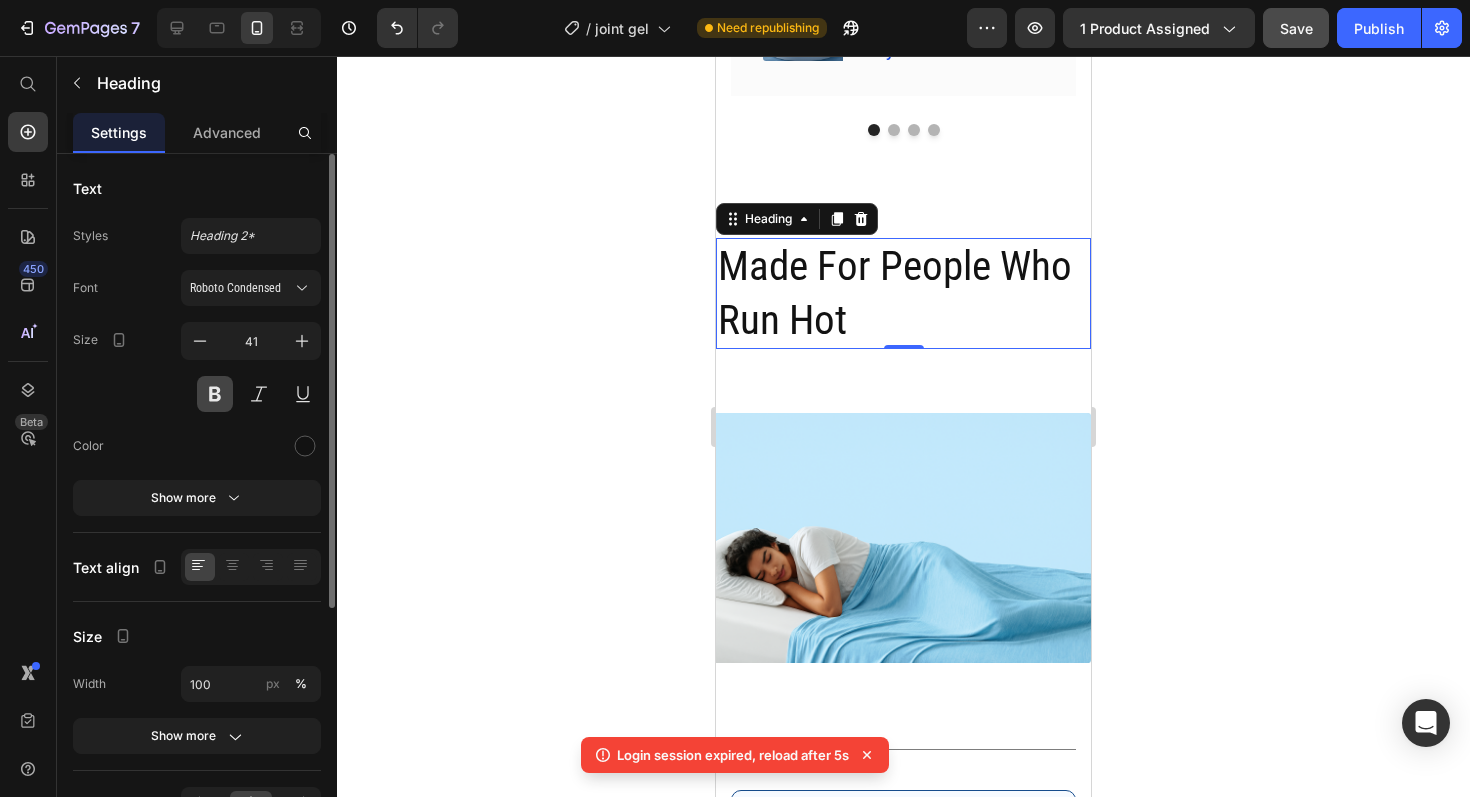 click at bounding box center [215, 394] 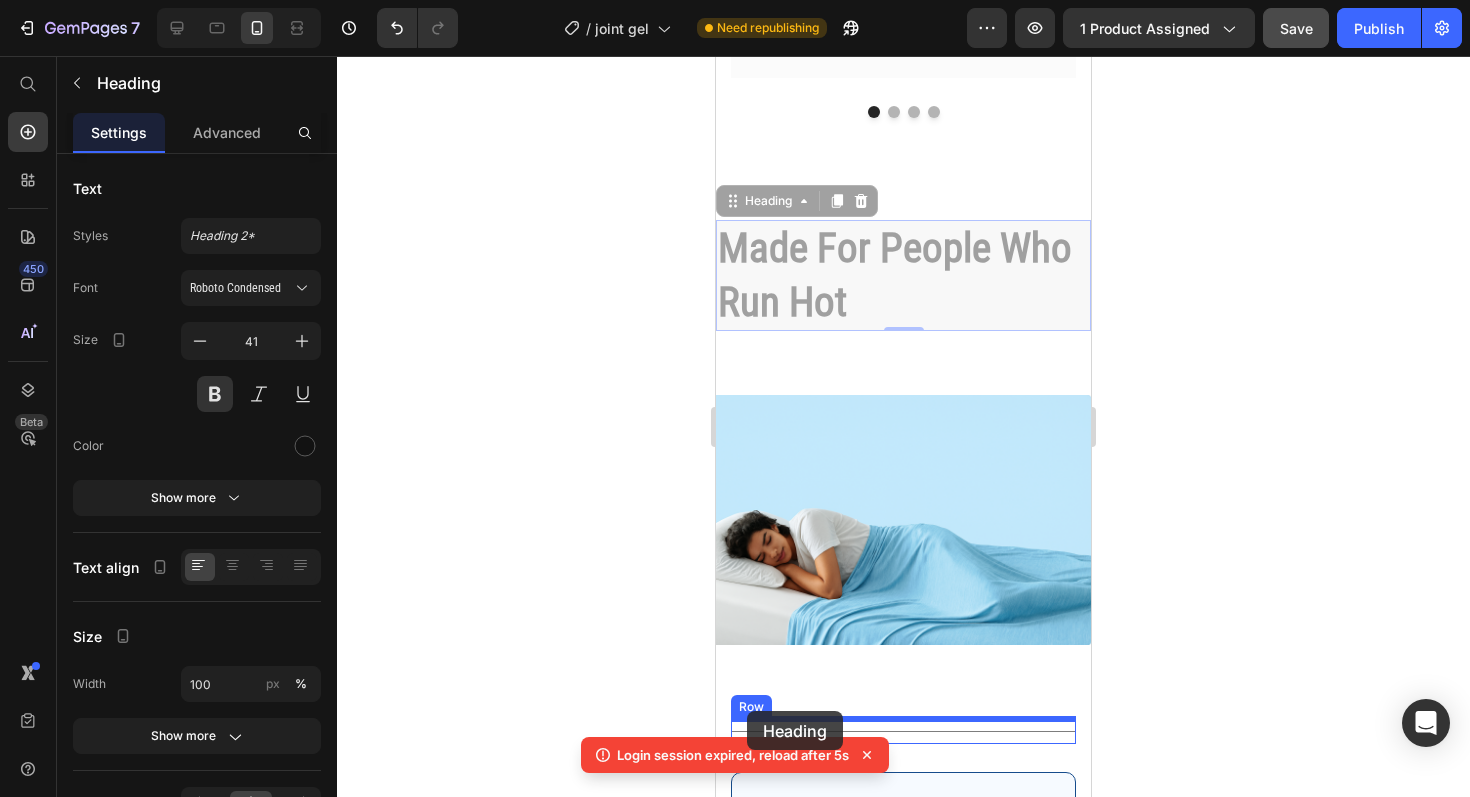 scroll, scrollTop: 4640, scrollLeft: 0, axis: vertical 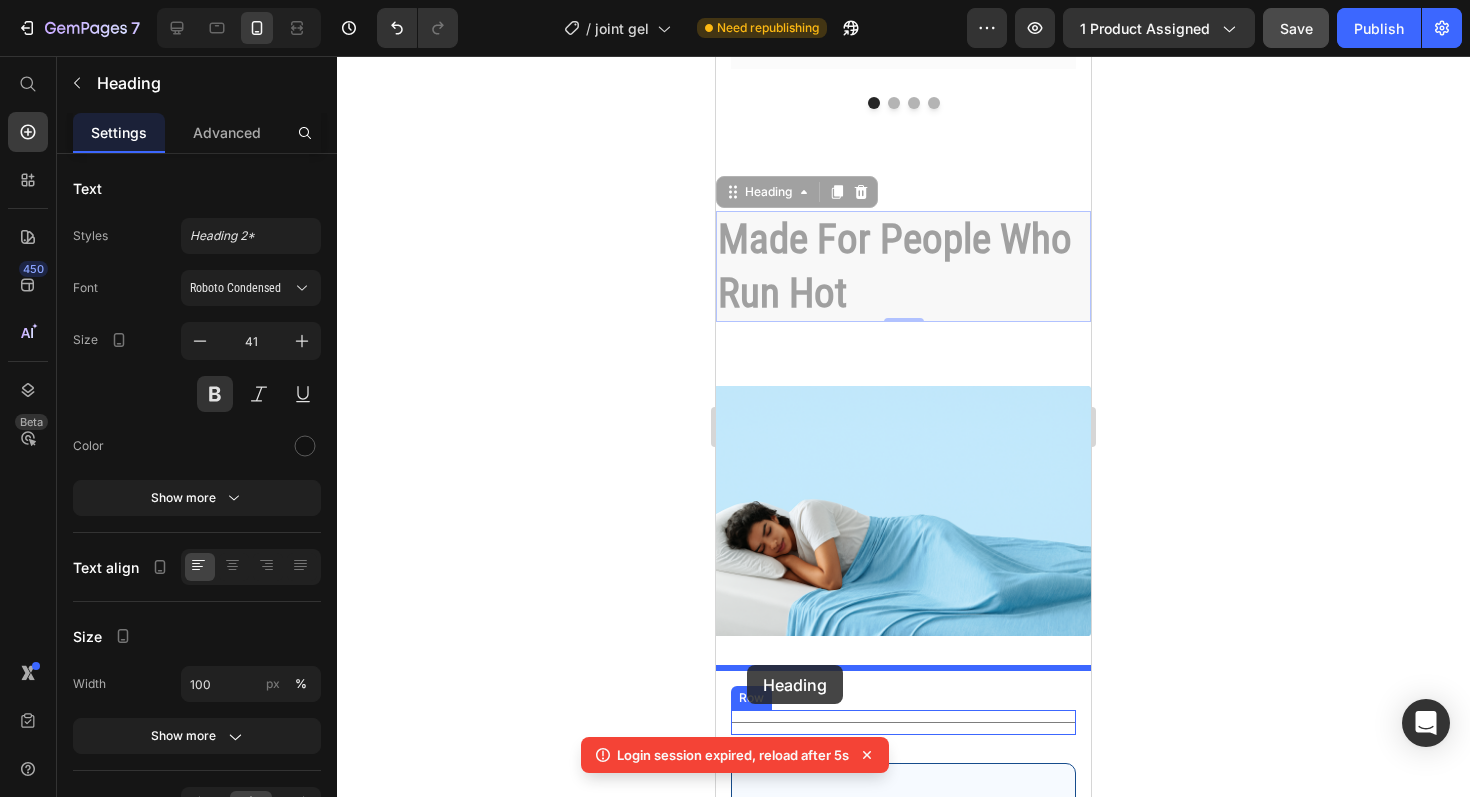 drag, startPoint x: 735, startPoint y: 222, endPoint x: 747, endPoint y: 665, distance: 443.1625 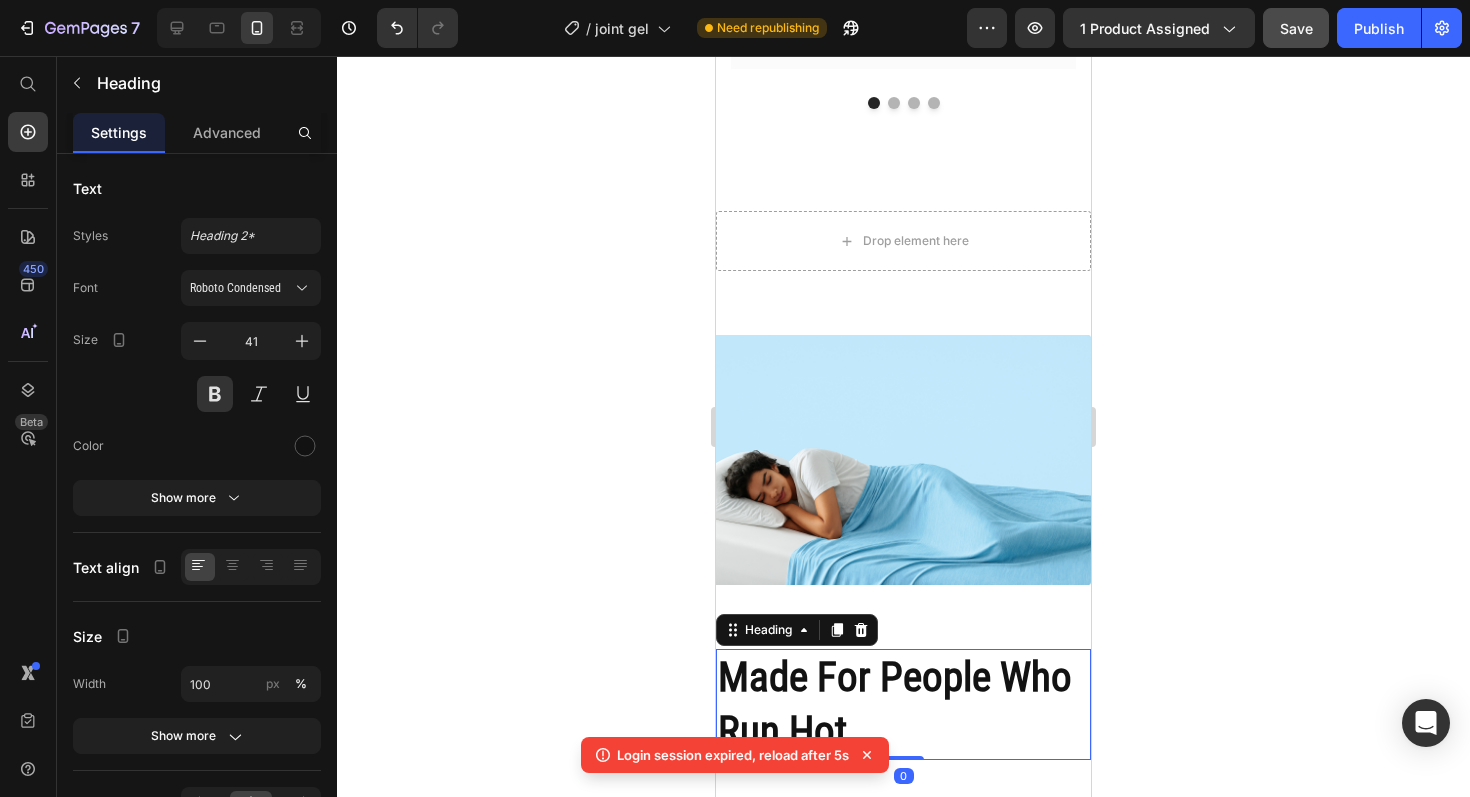 click 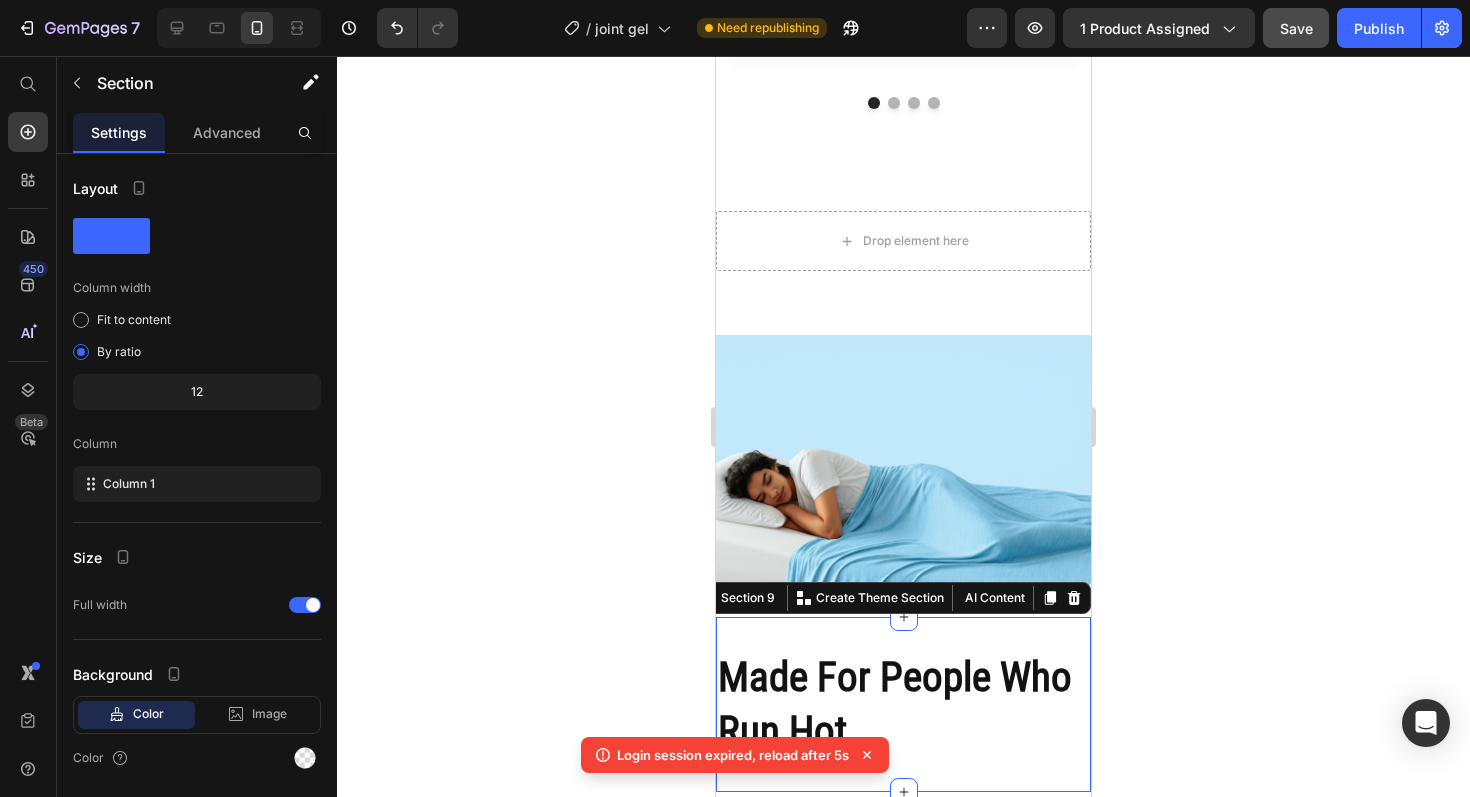 click on "Made For People Who Run Hot Heading Section 9   You can create reusable sections Create Theme Section AI Content Write with GemAI What would you like to describe here? Tone and Voice Persuasive Product Cooling Summer Blanket Show more Generate" at bounding box center [903, 704] 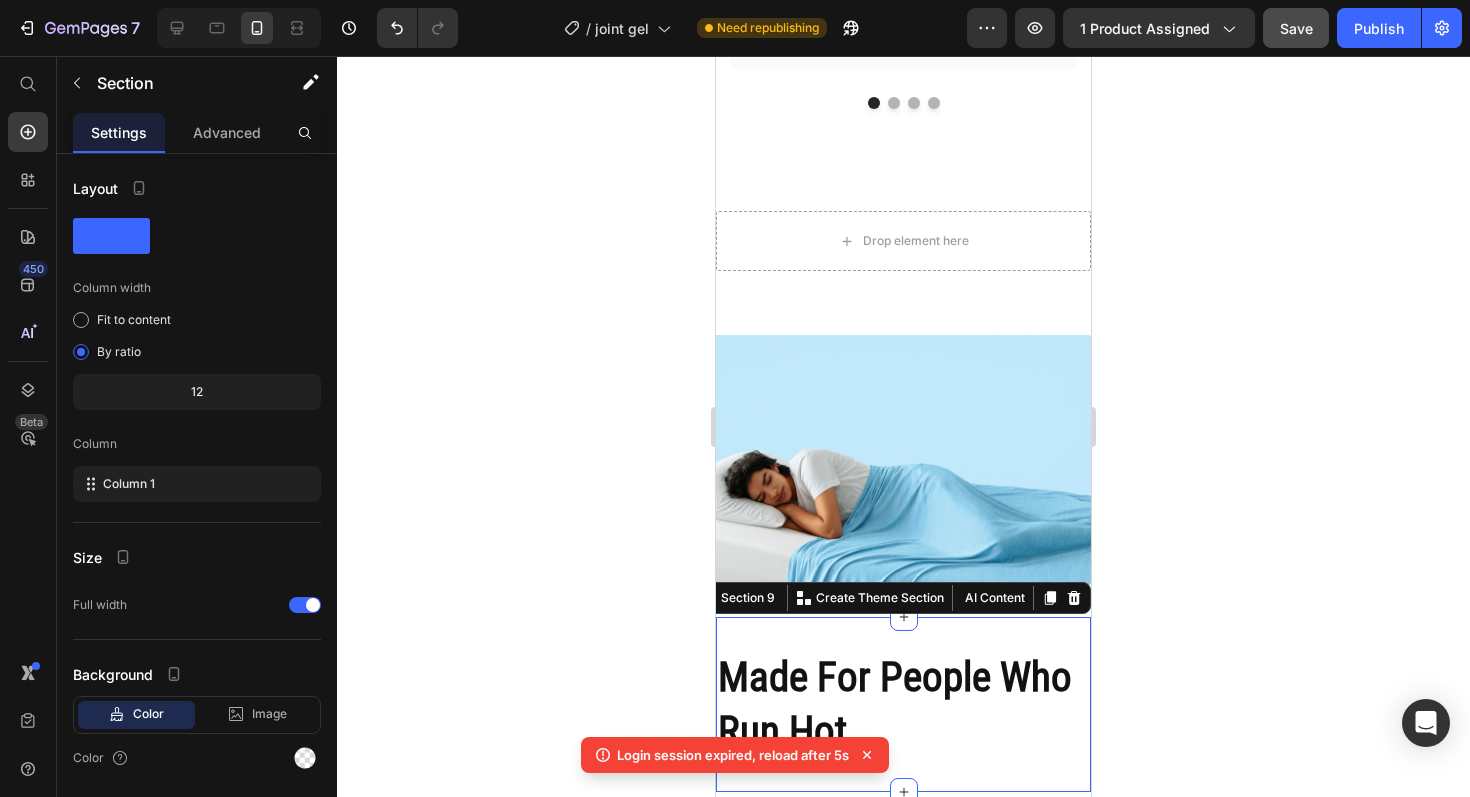 click 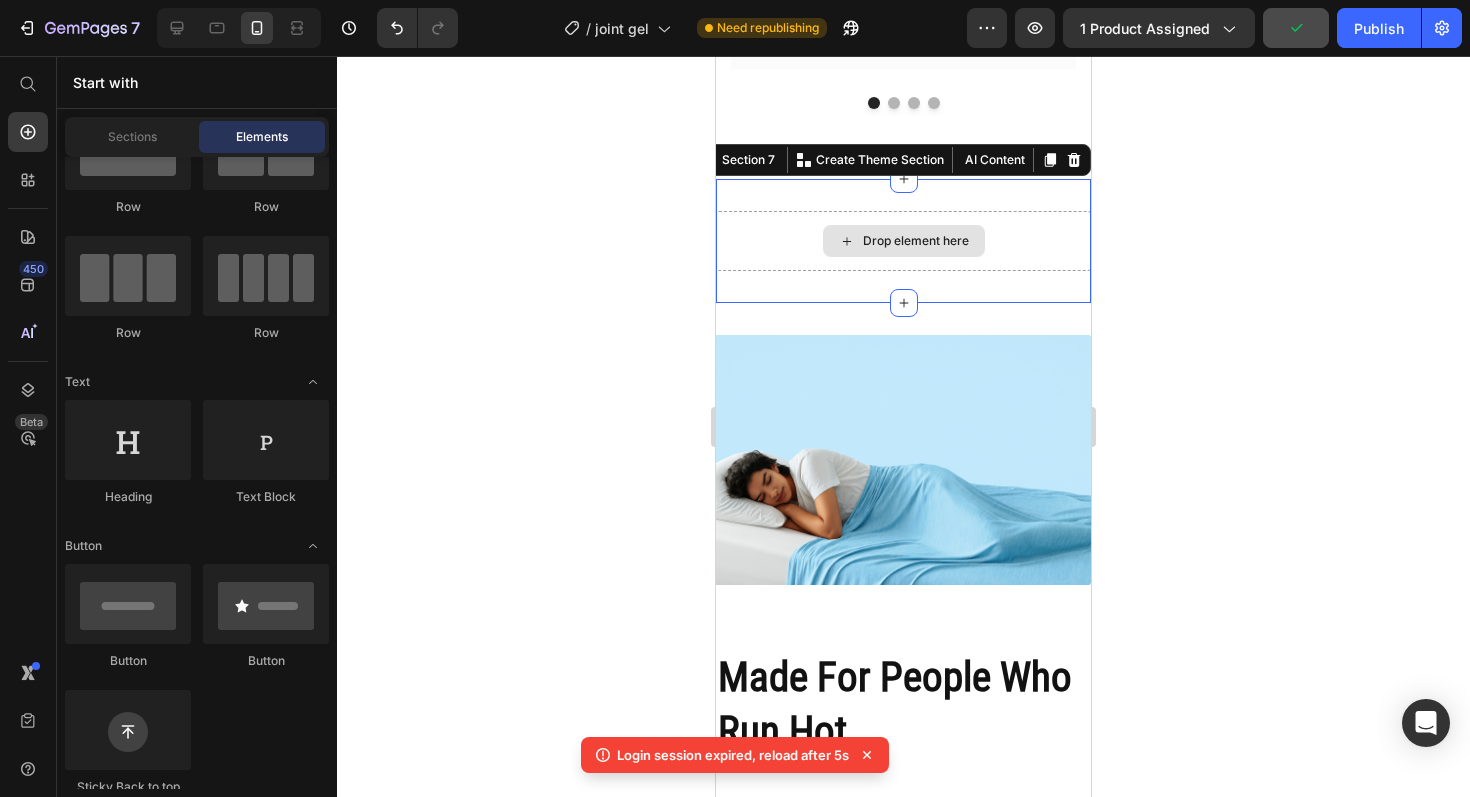 click on "Drop element here" at bounding box center [903, 241] 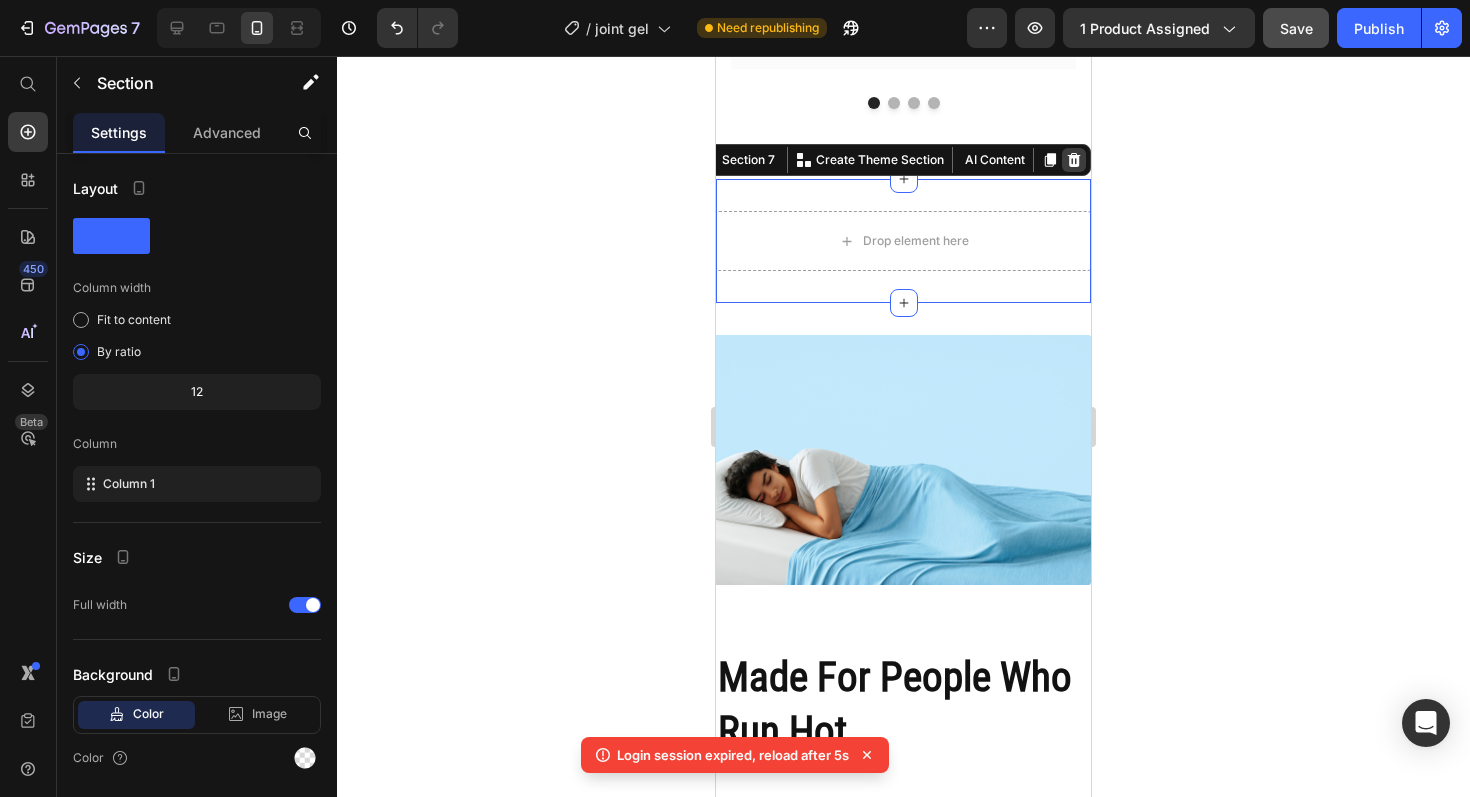 click 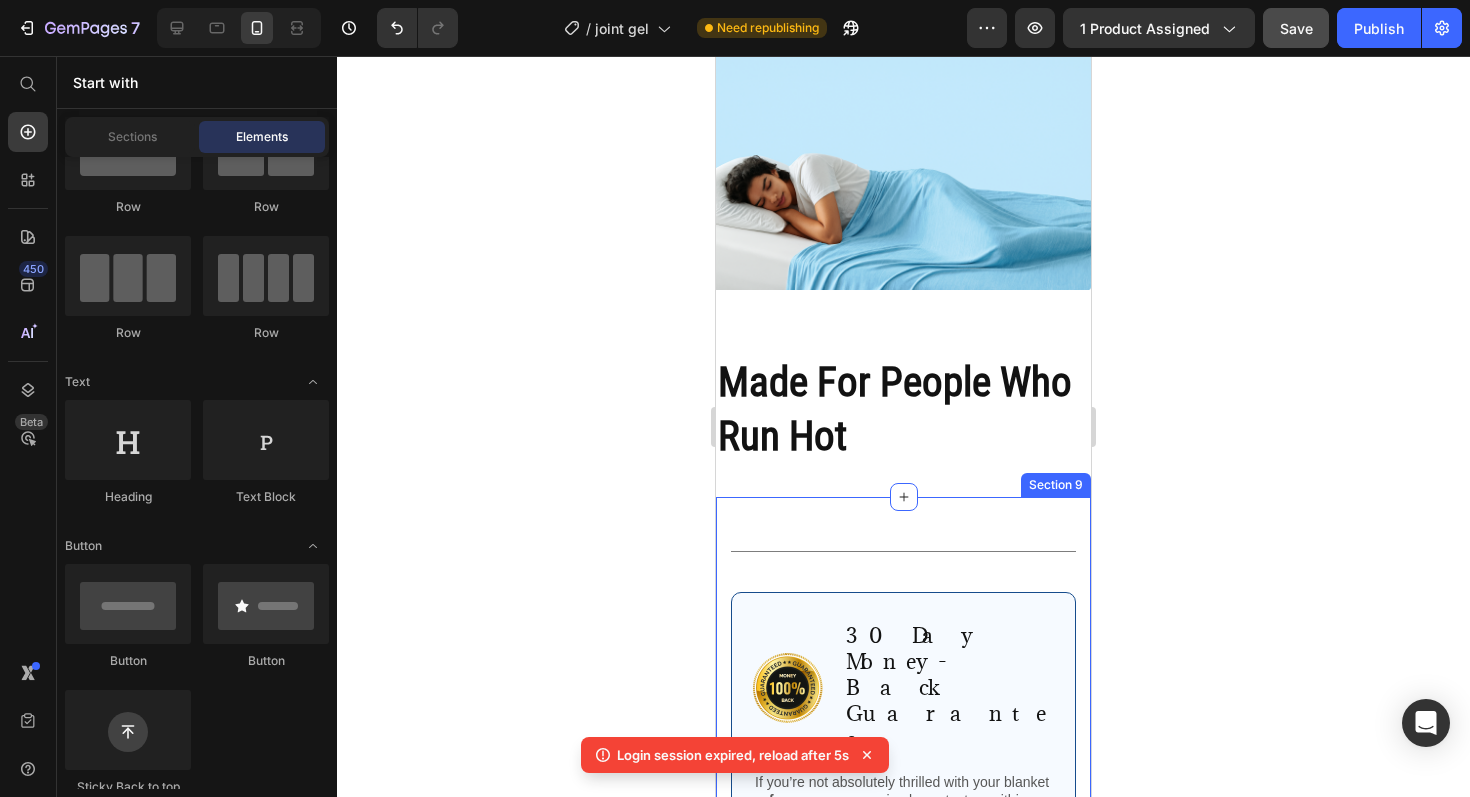 scroll, scrollTop: 4814, scrollLeft: 0, axis: vertical 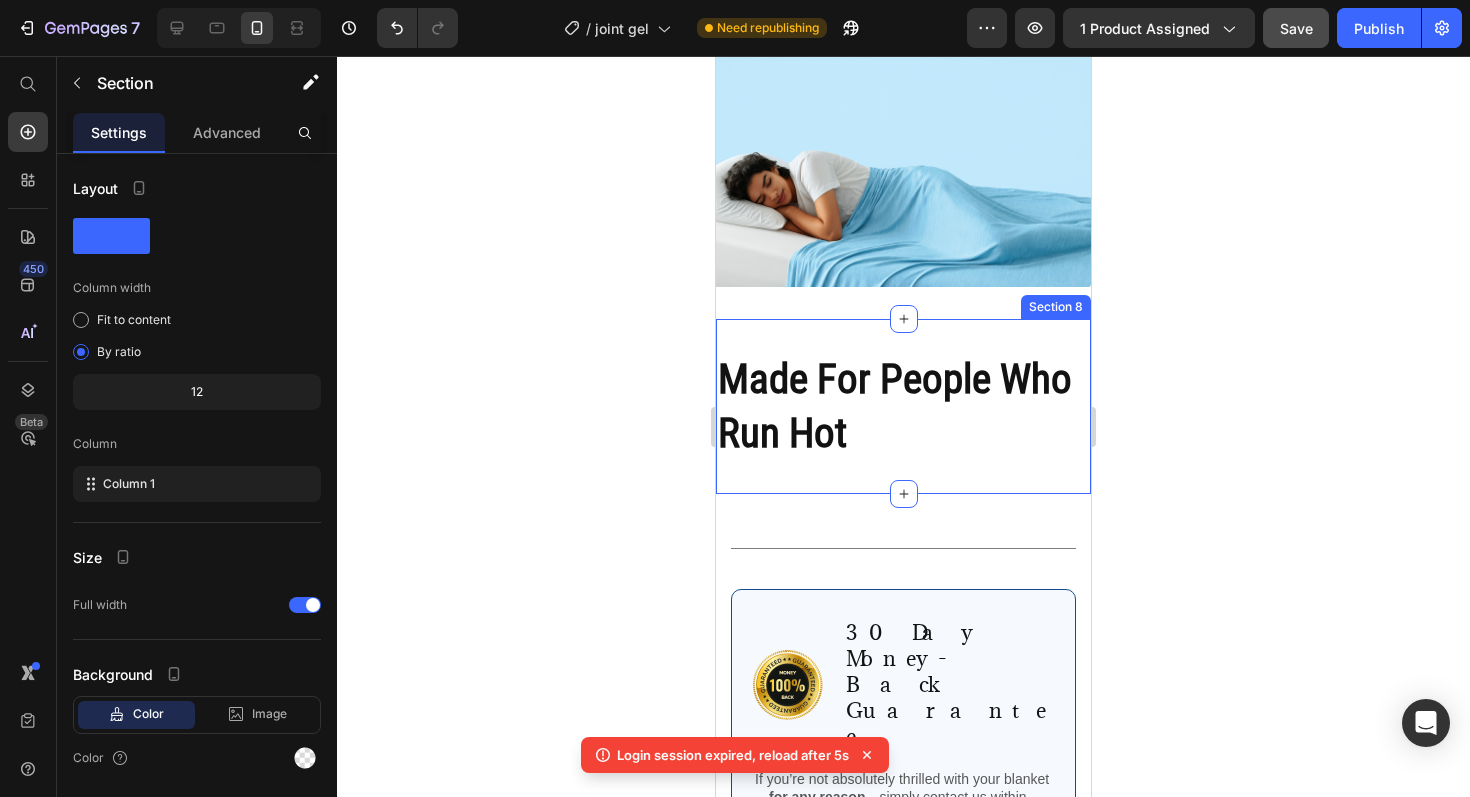 click on "Made For People Who Run Hot Heading Section 8" at bounding box center (903, 406) 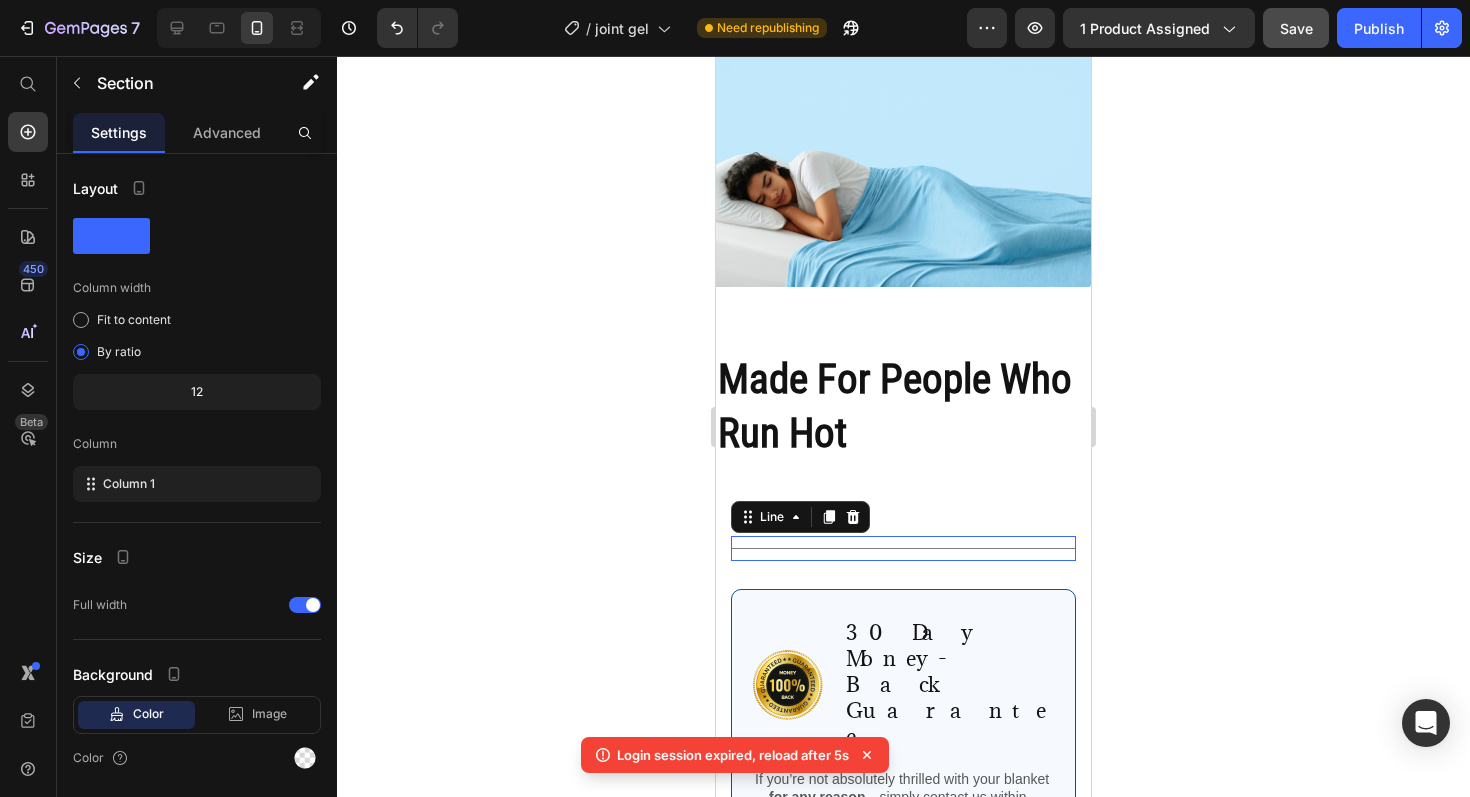 click on "Title Line   0" at bounding box center [903, 548] 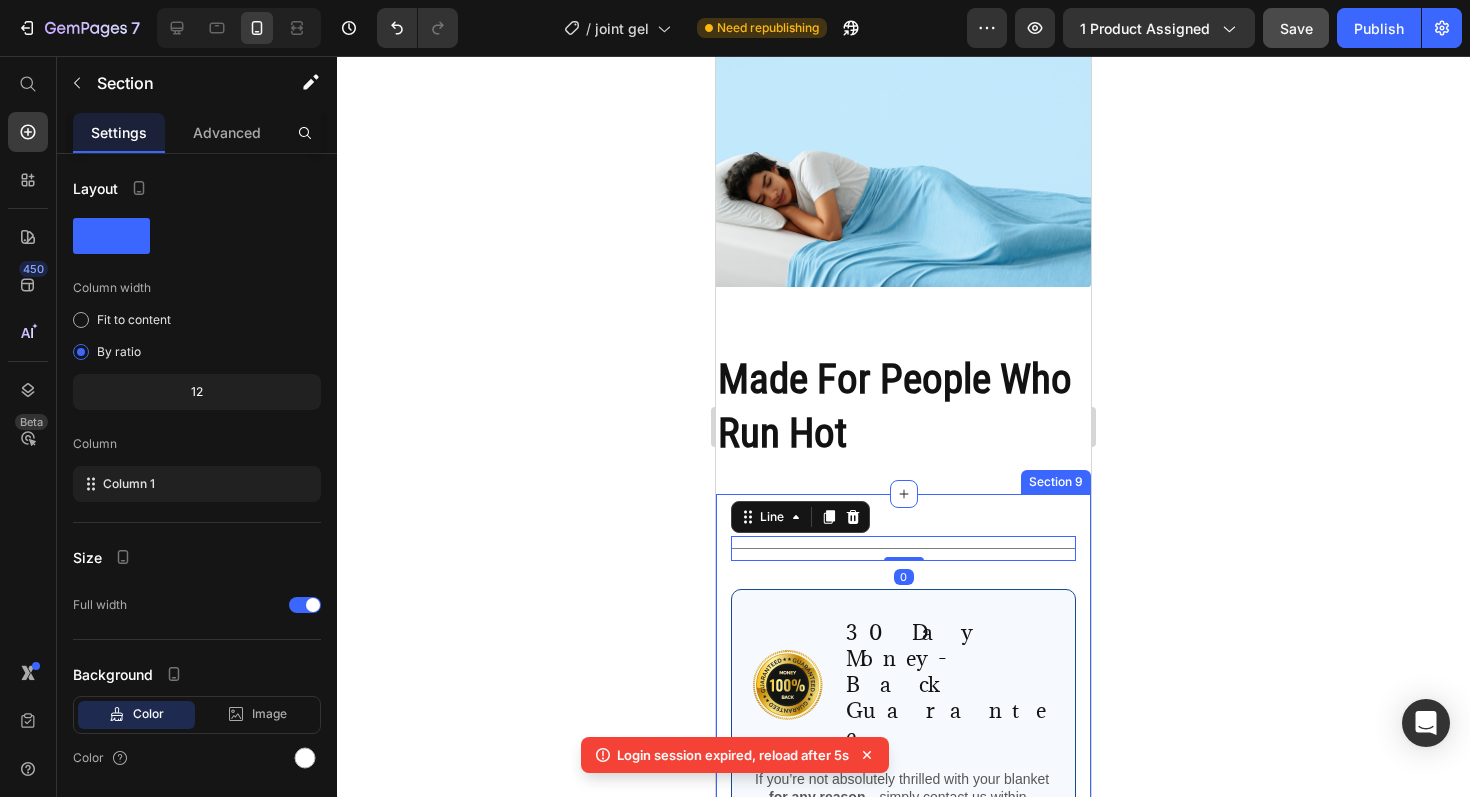 click on "Title Line   0 Row Image  30 Day Money-Back Guarantee Text Block Row If you’re not absolutely thrilled with your blanket— for any reason —simply contact us within 30  days of your purchase , and we’ll give you a  full refund.  No questions asked, no hoops to jump through. Text Block Row                Title Line Row Section 9" at bounding box center [903, 727] 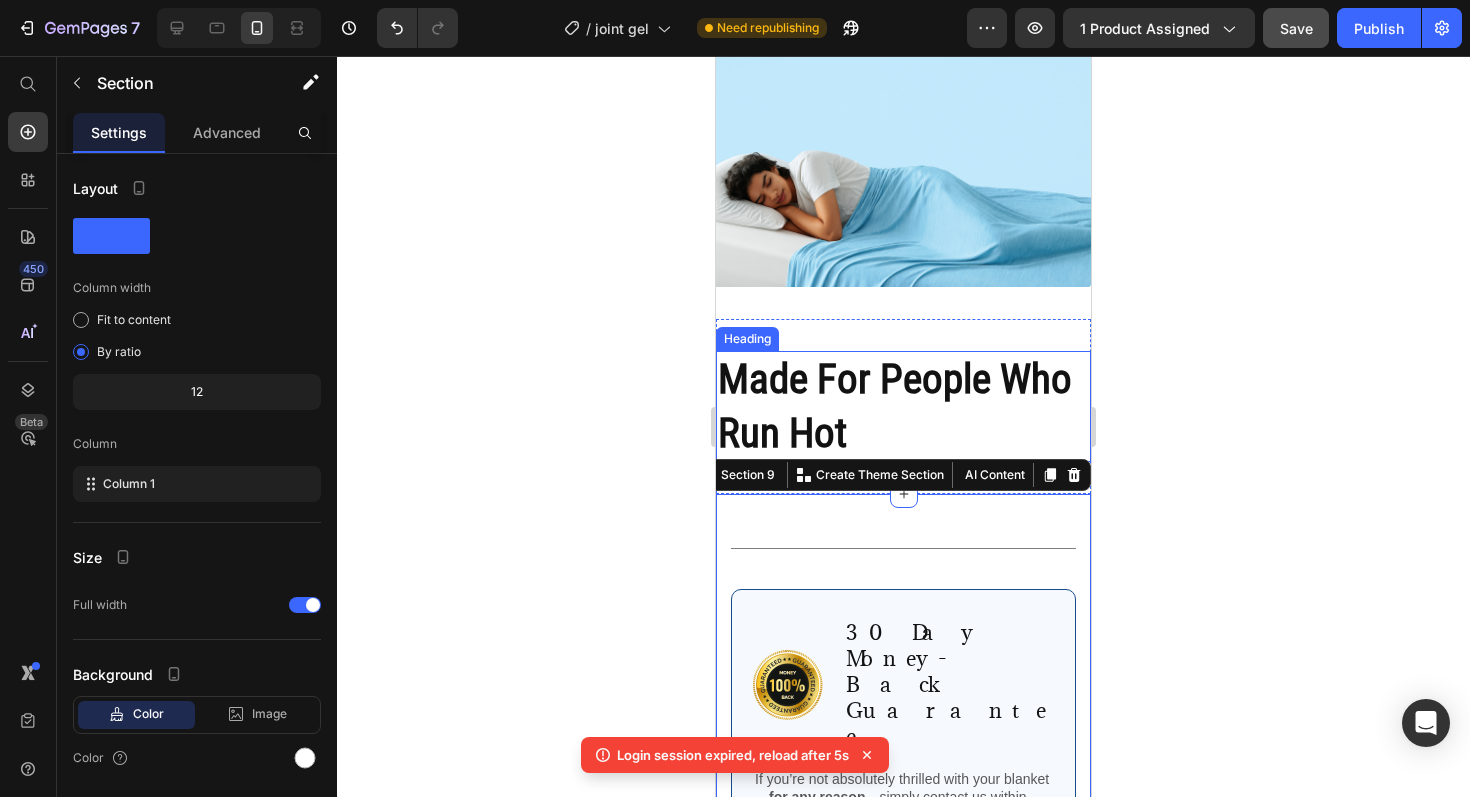 click on "Made For People Who Run Hot" at bounding box center (903, 406) 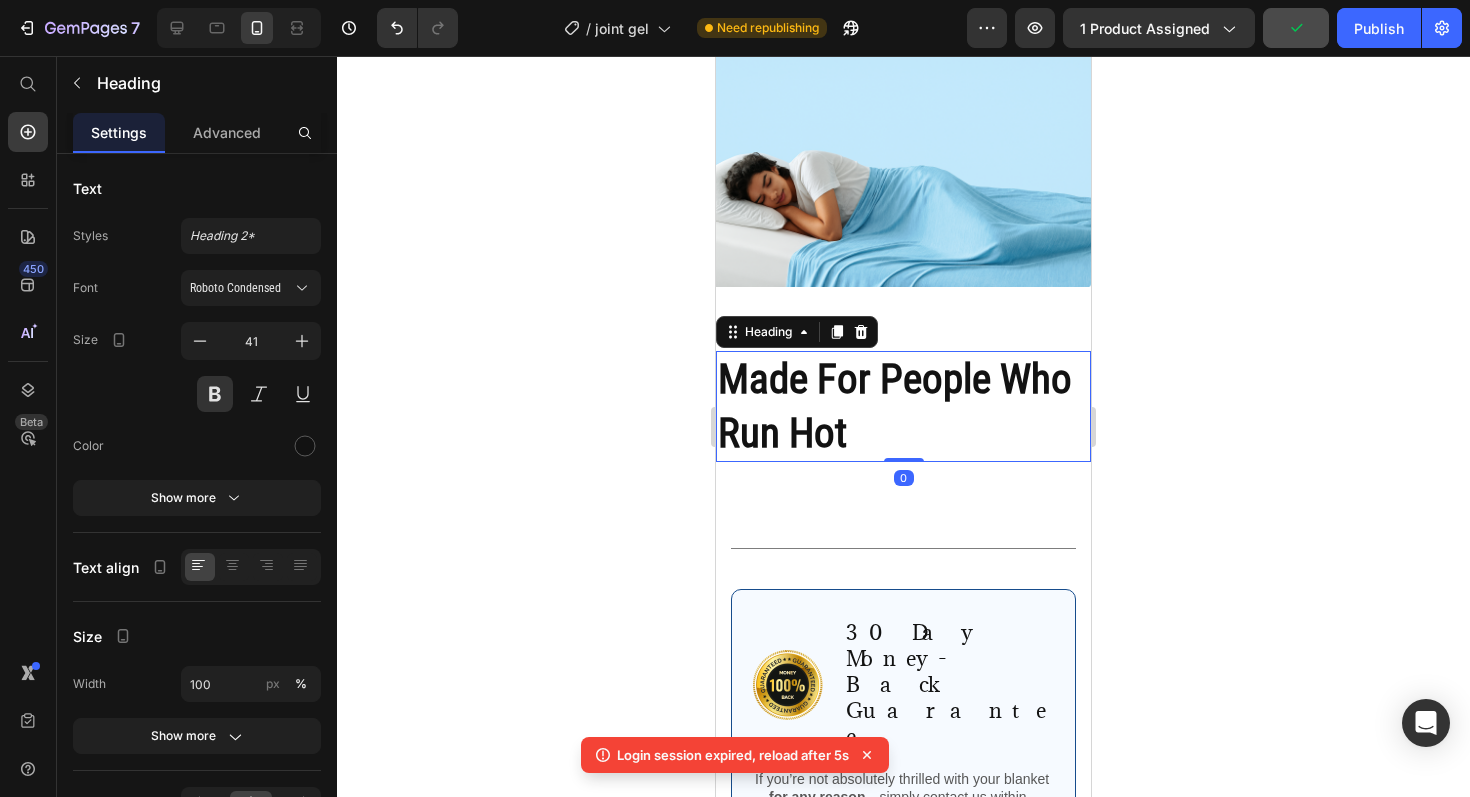 drag, startPoint x: 907, startPoint y: 457, endPoint x: 910, endPoint y: 429, distance: 28.160255 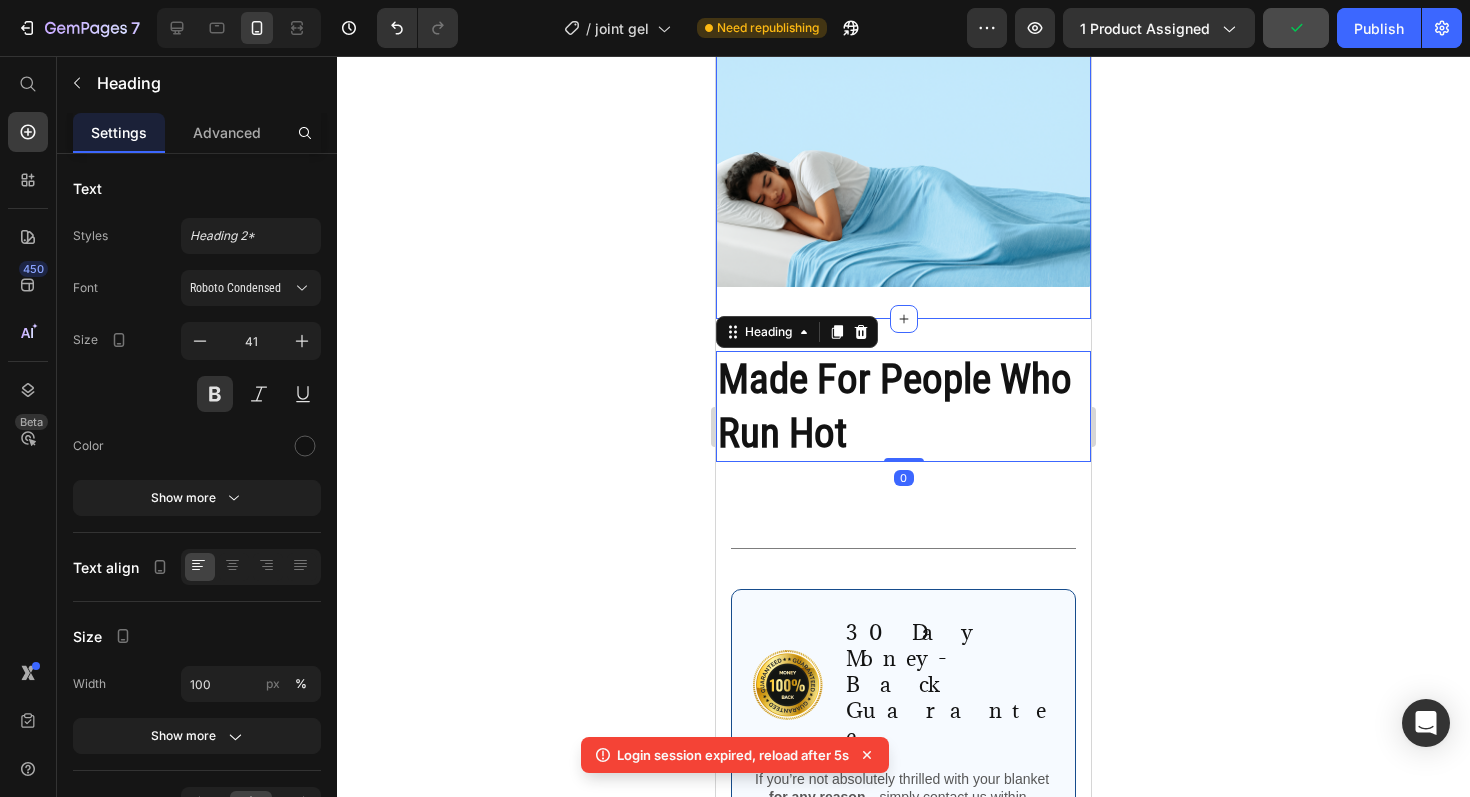 click on "Image Section 7" at bounding box center (903, 162) 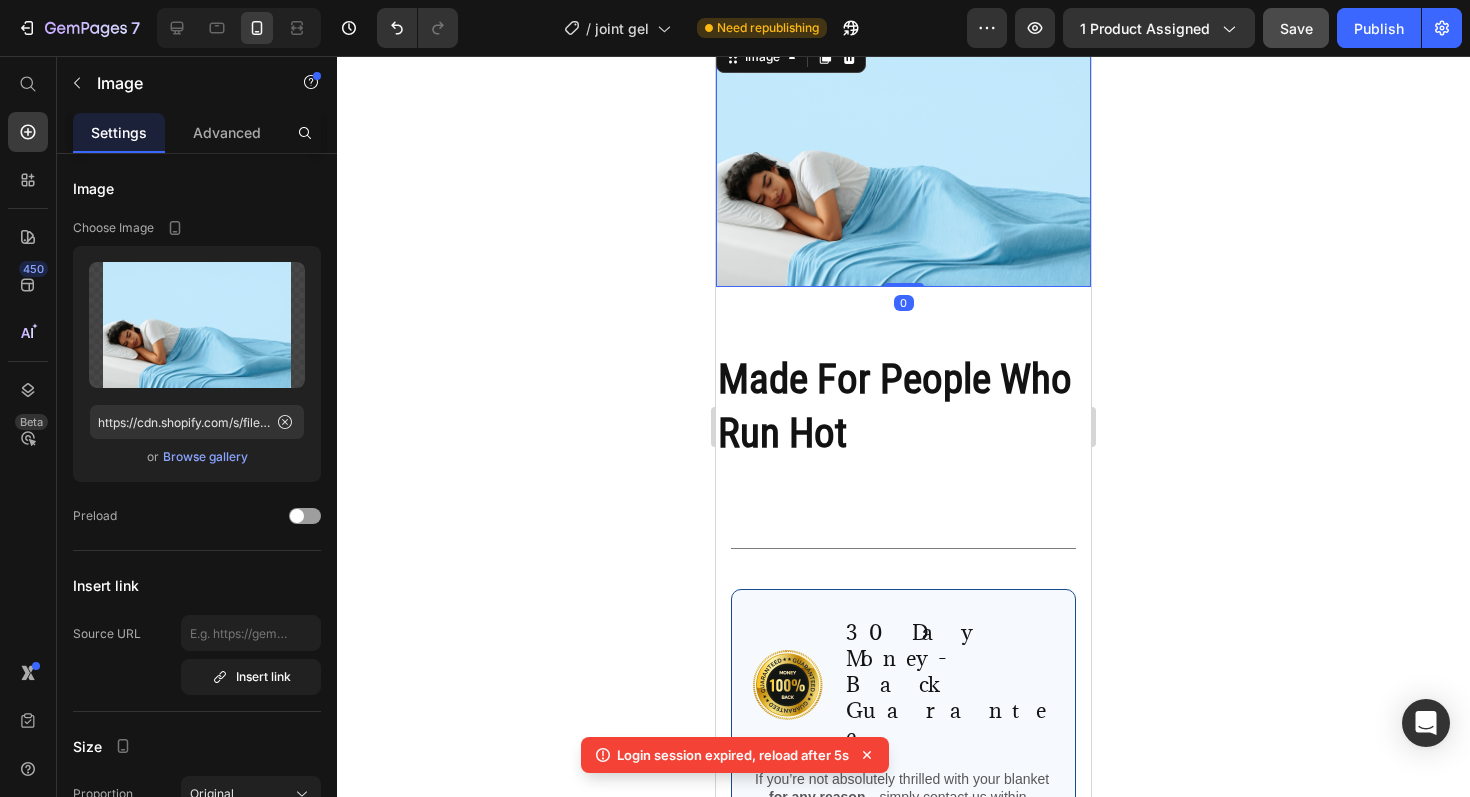 click on "Image   0" at bounding box center [903, 162] 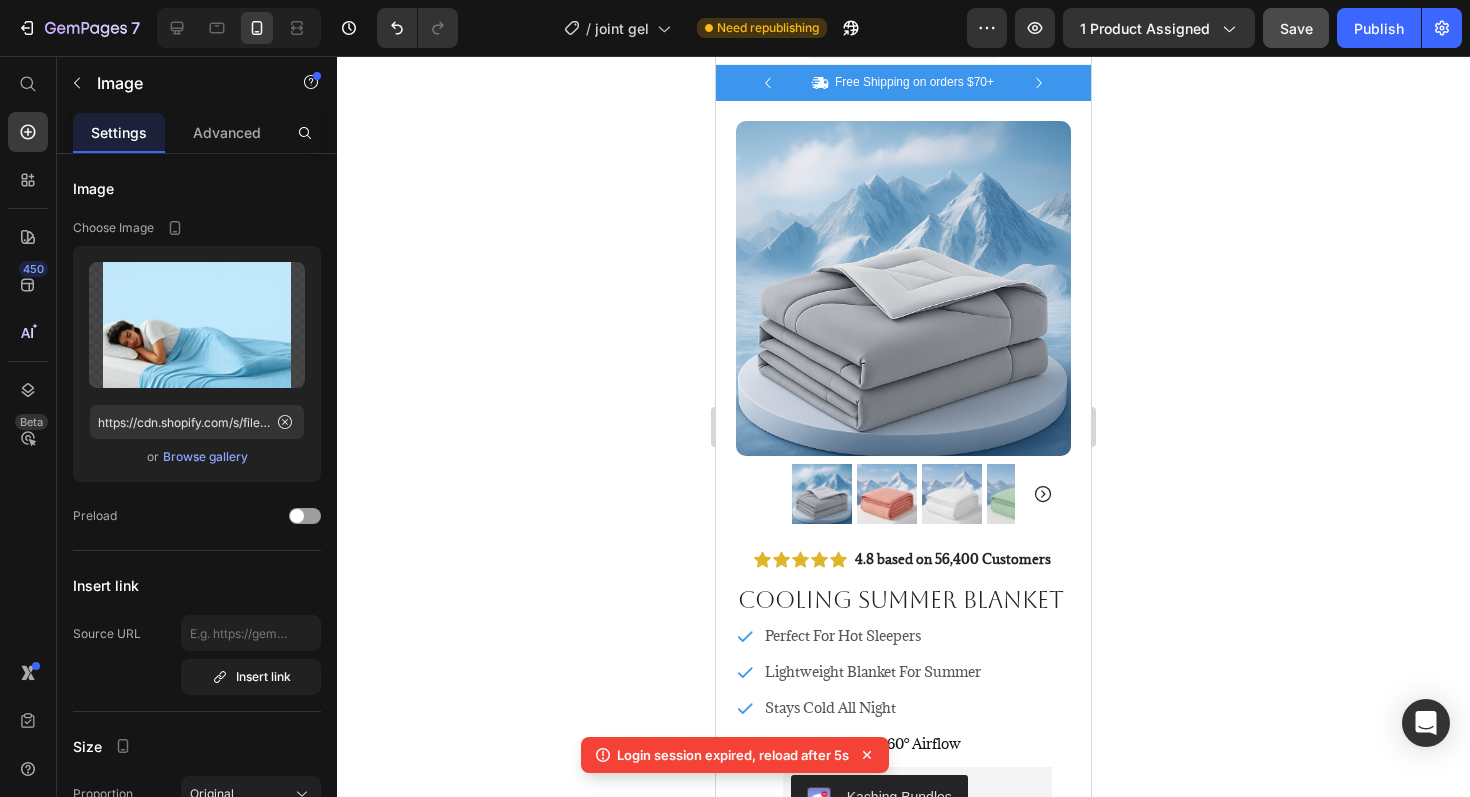 scroll, scrollTop: 0, scrollLeft: 0, axis: both 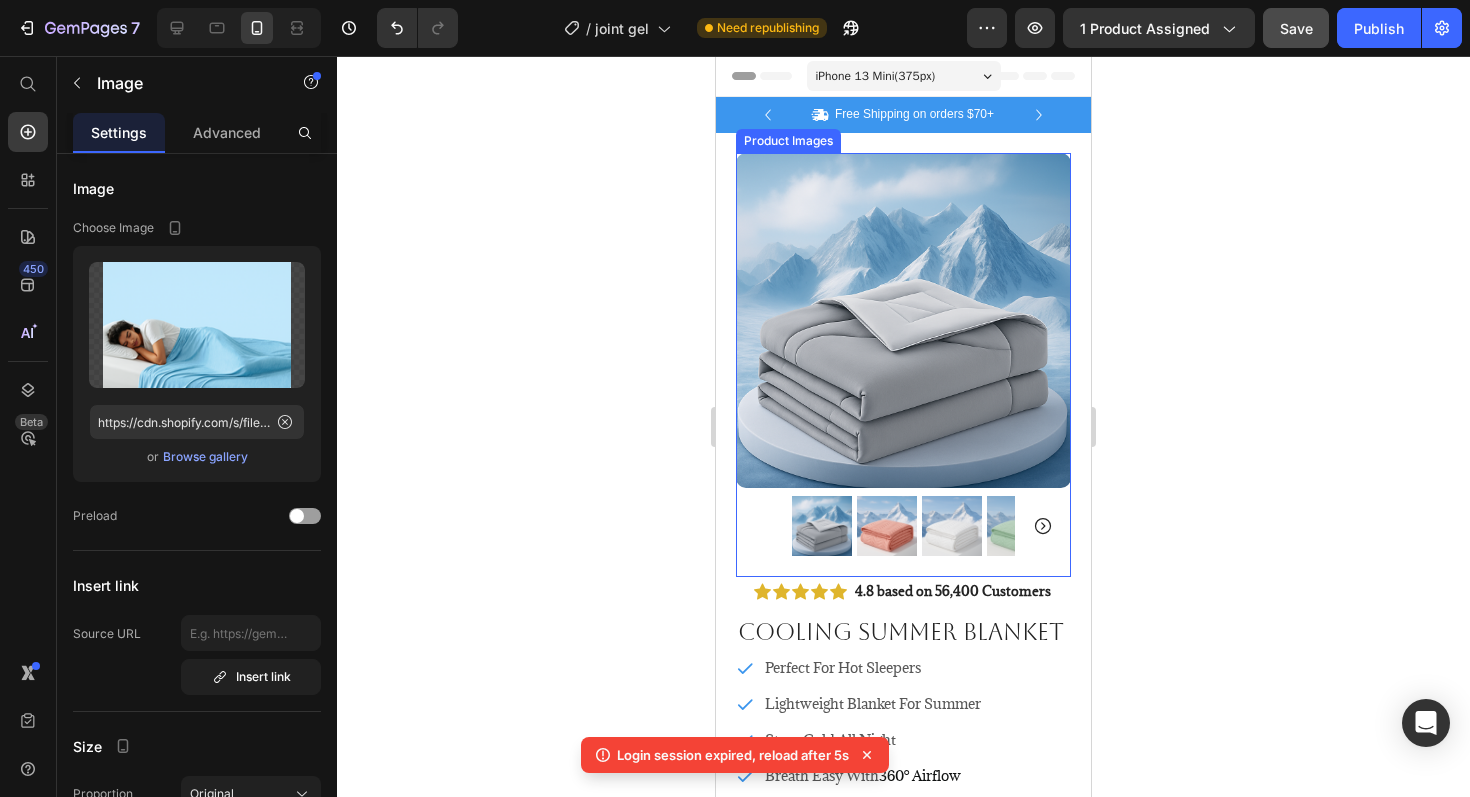 click at bounding box center [822, 526] 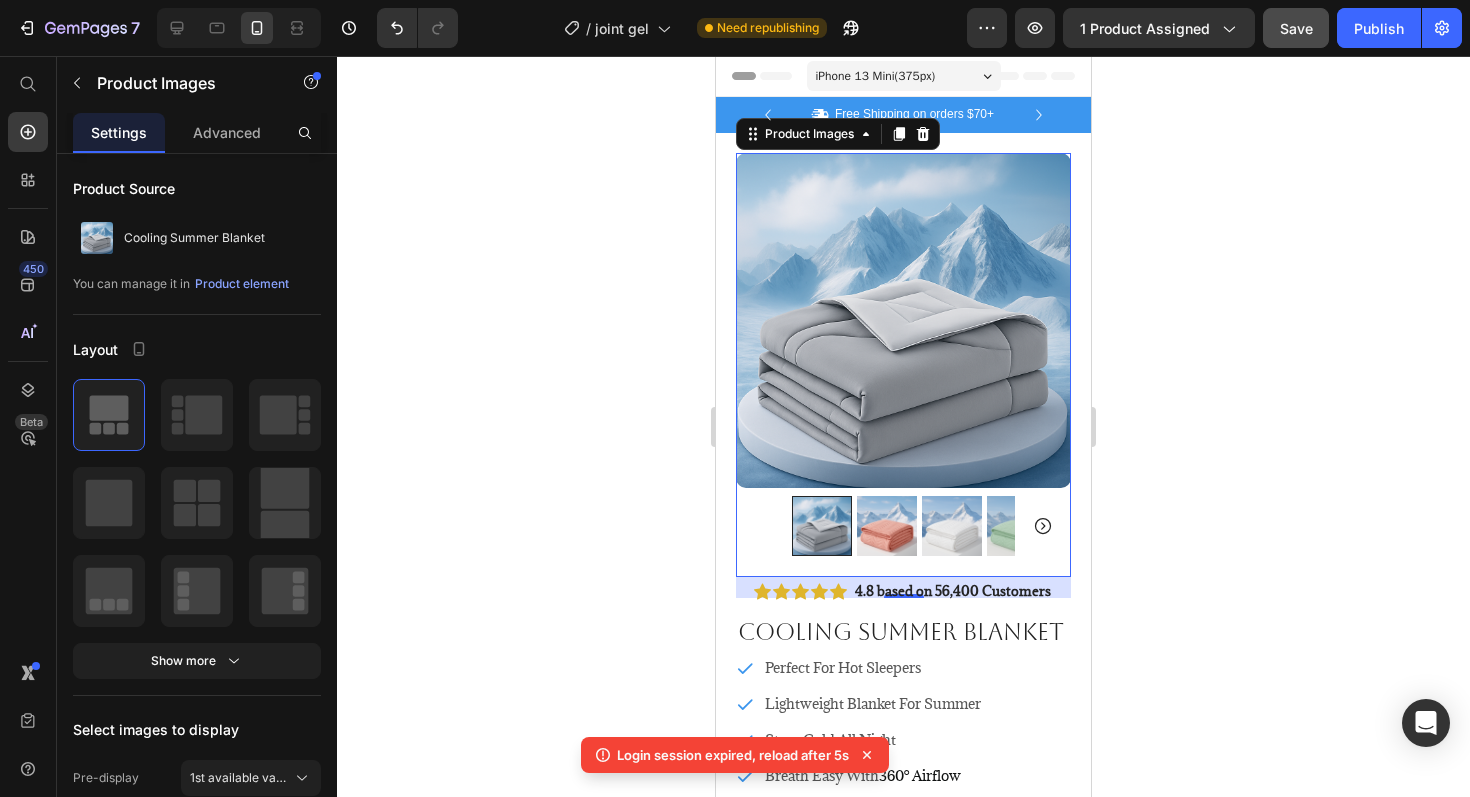 click 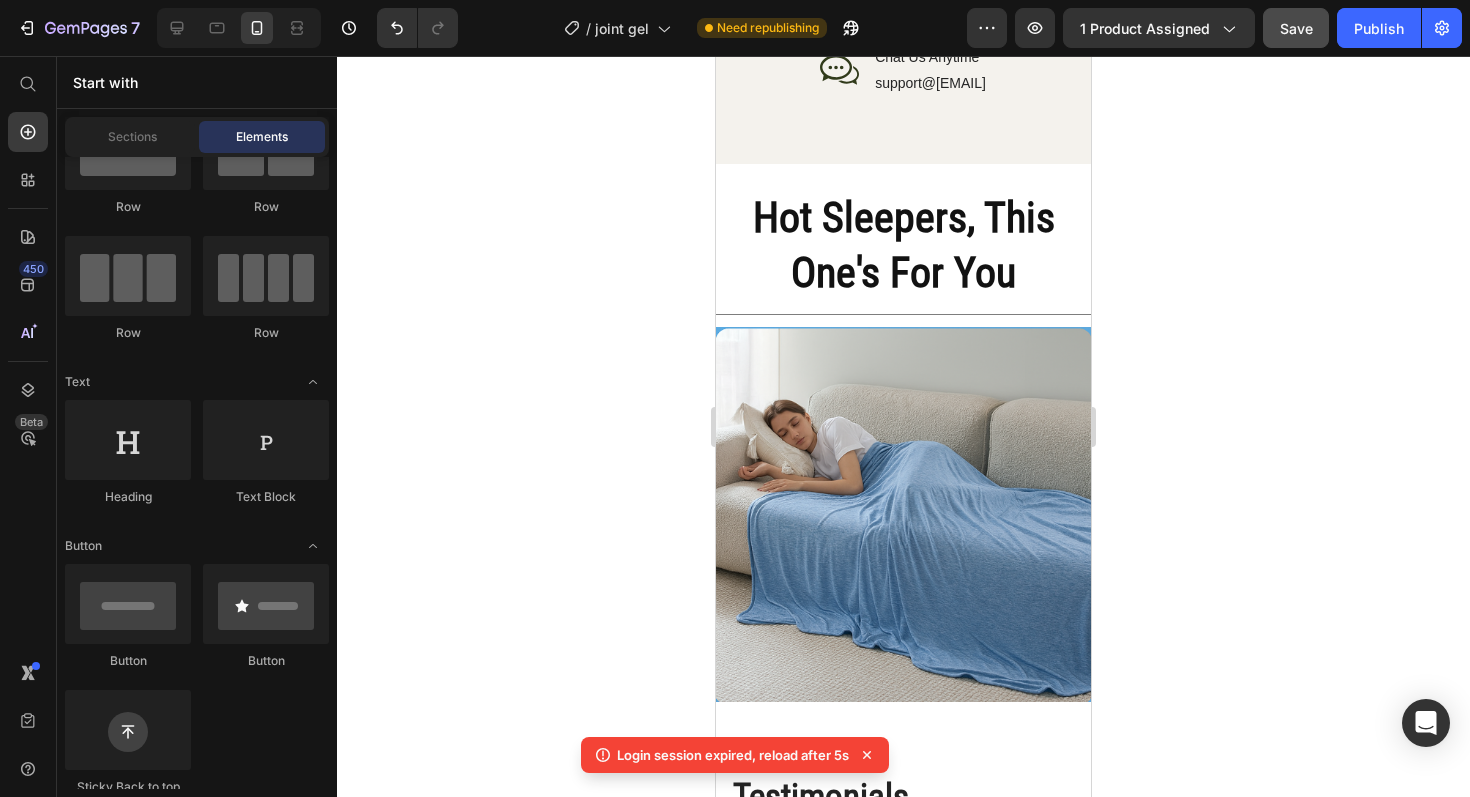 scroll, scrollTop: 3359, scrollLeft: 0, axis: vertical 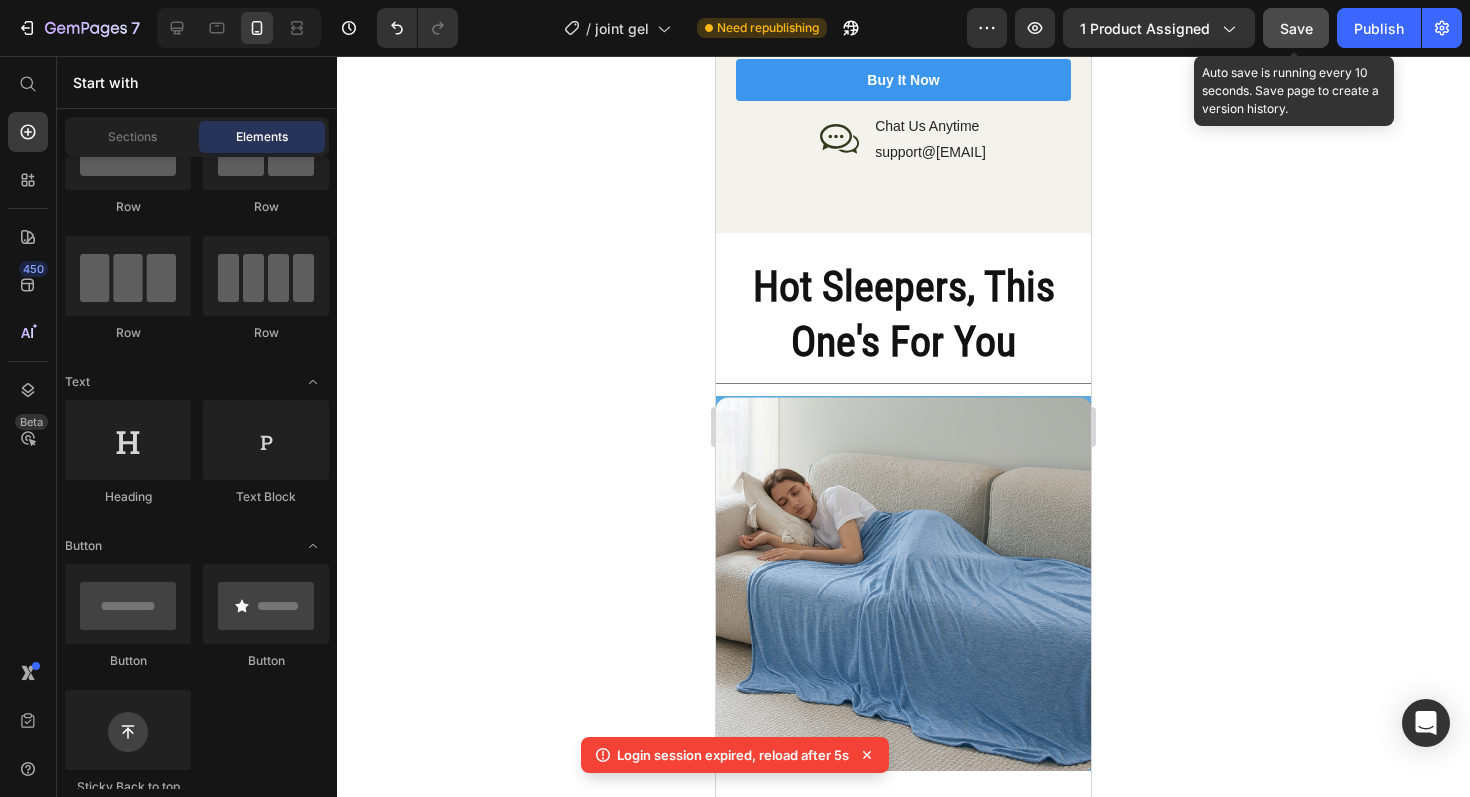click on "Save" 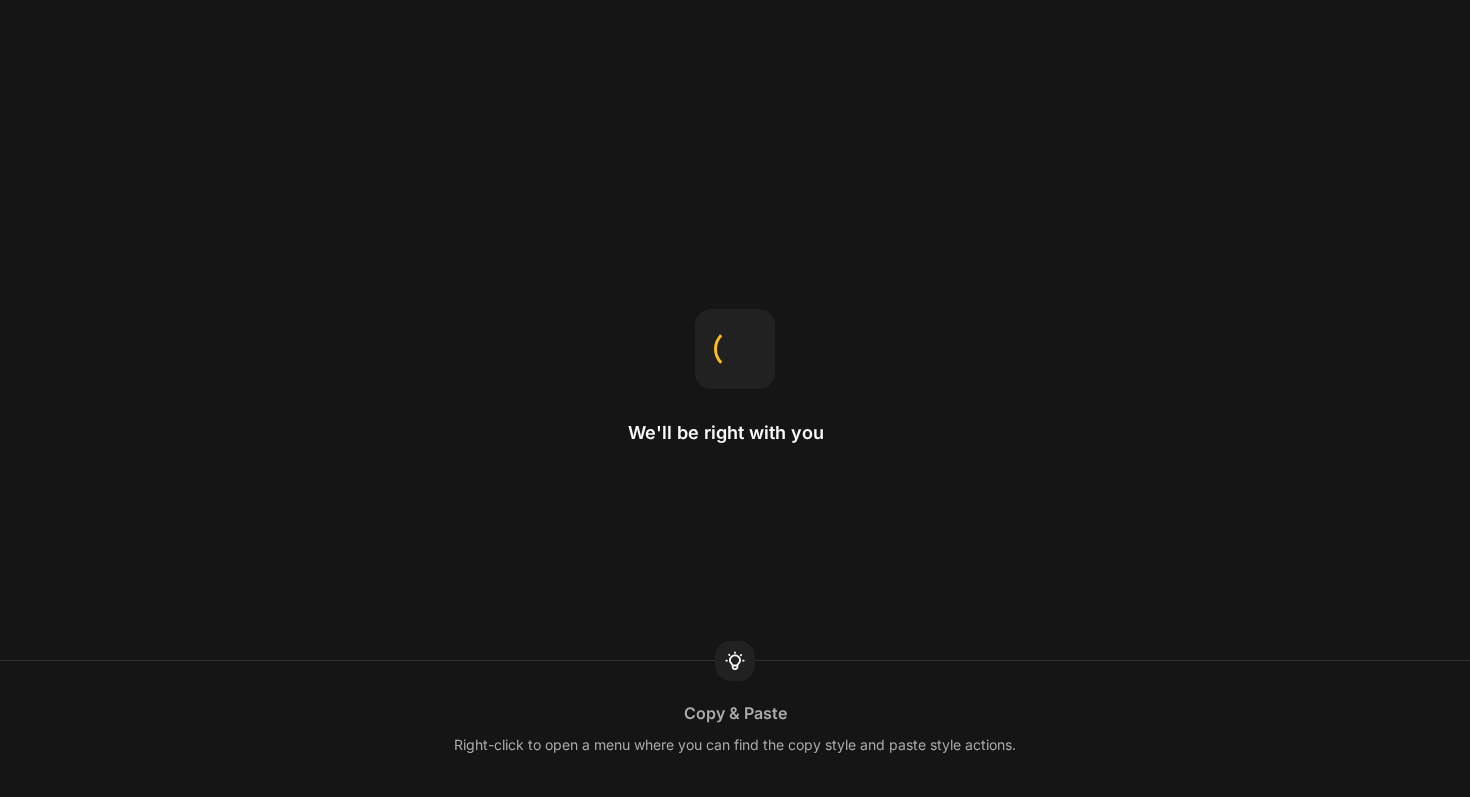 scroll, scrollTop: 0, scrollLeft: 0, axis: both 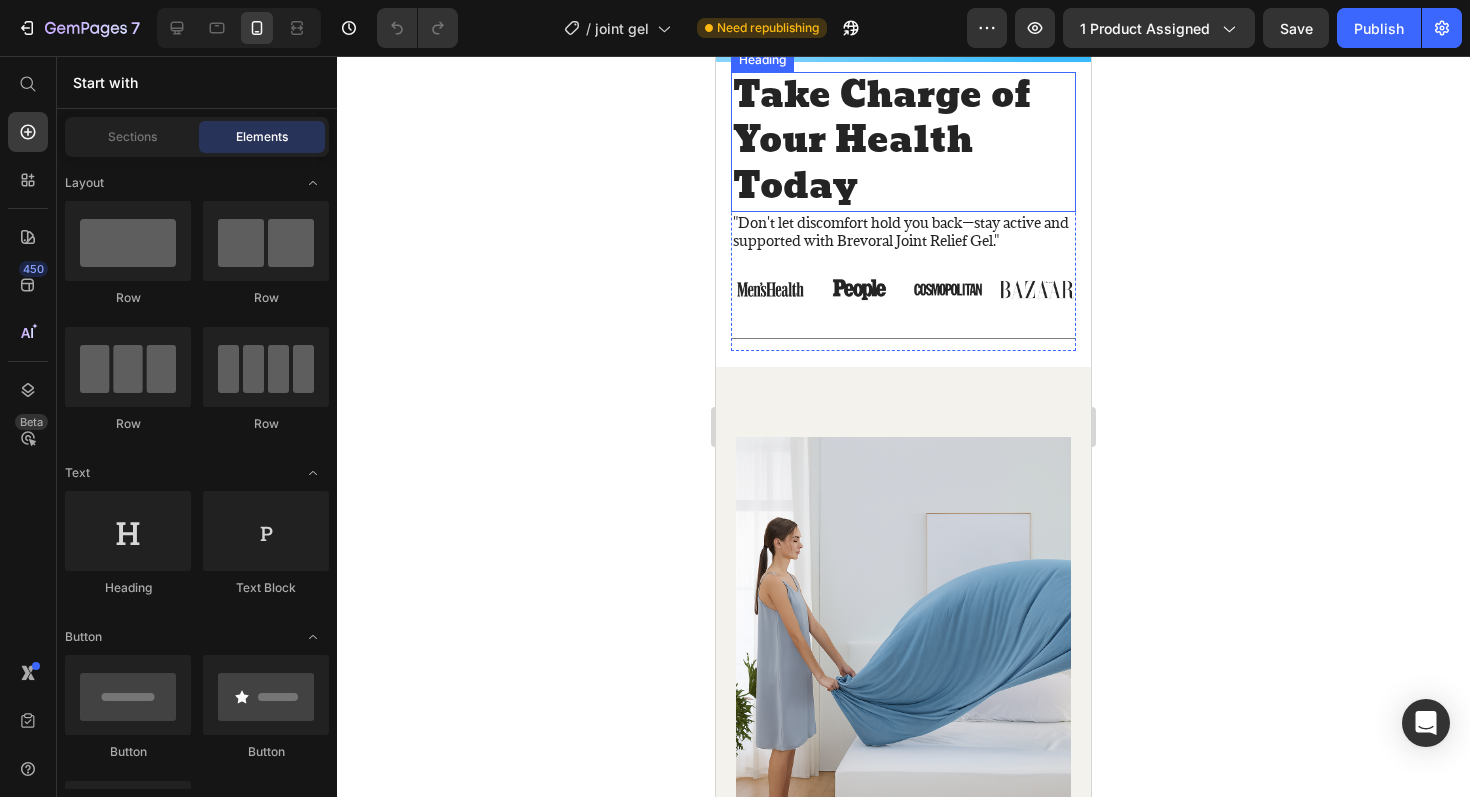 click on "Take Charge of Your Health Today" at bounding box center [903, 142] 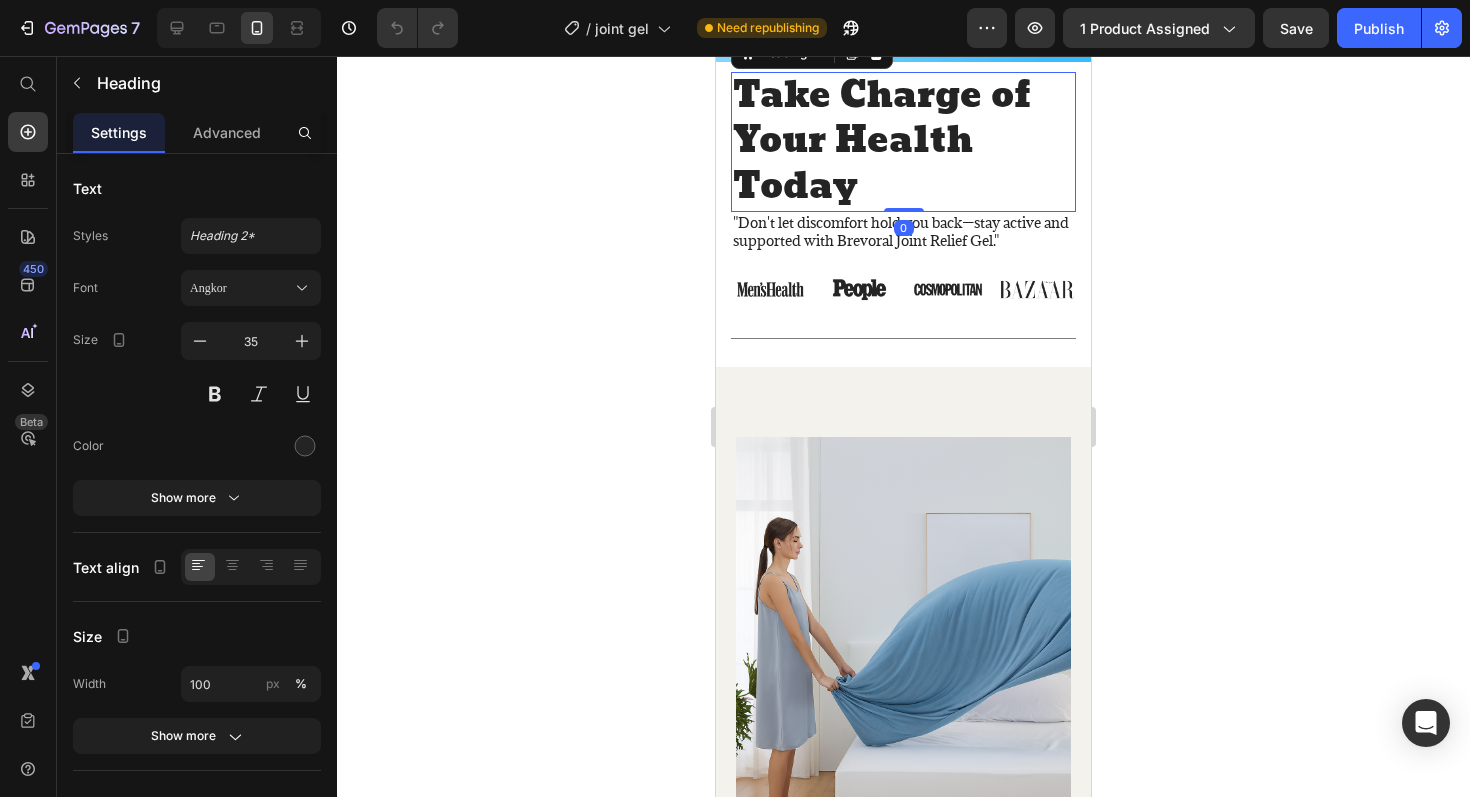 click 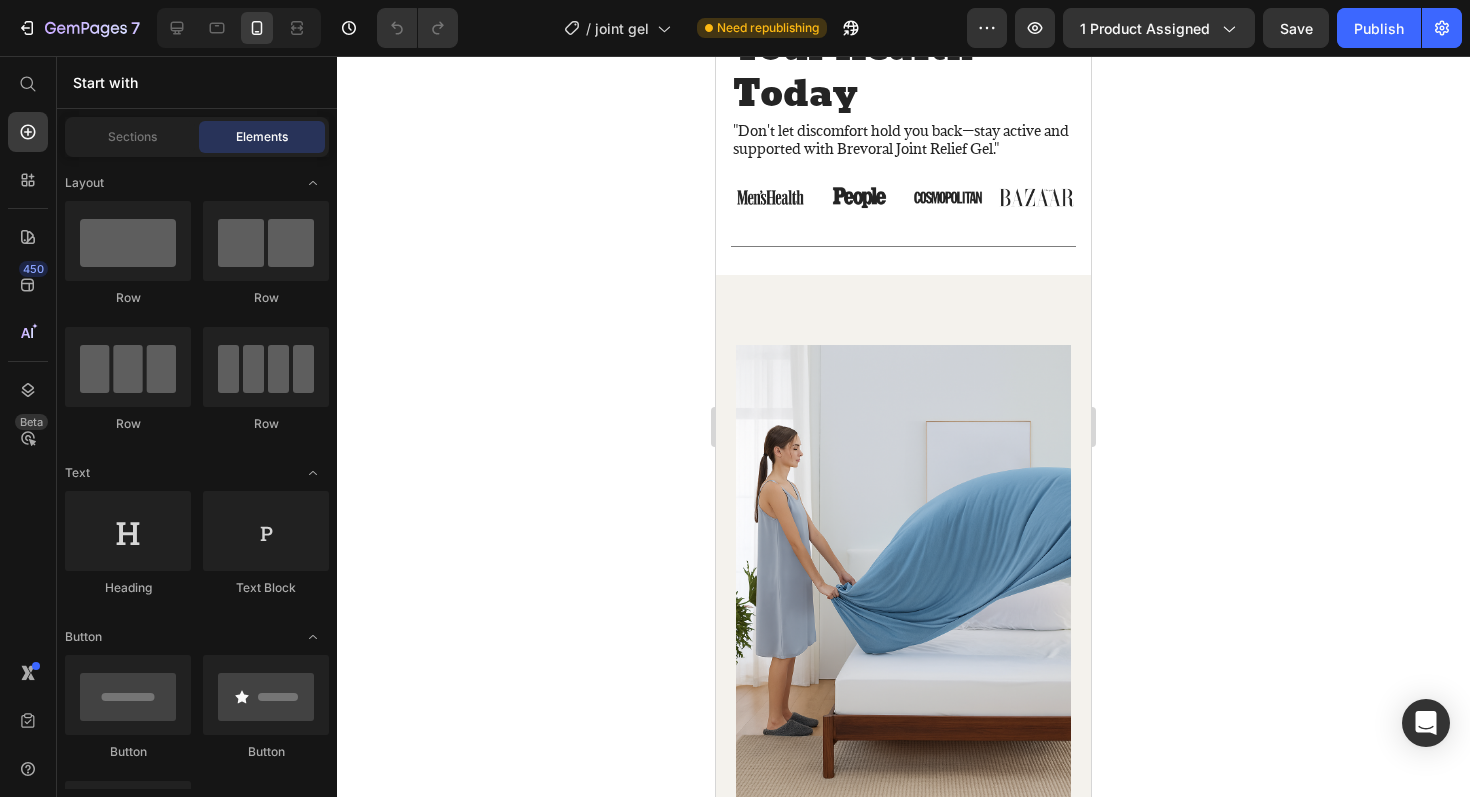 scroll, scrollTop: 1800, scrollLeft: 0, axis: vertical 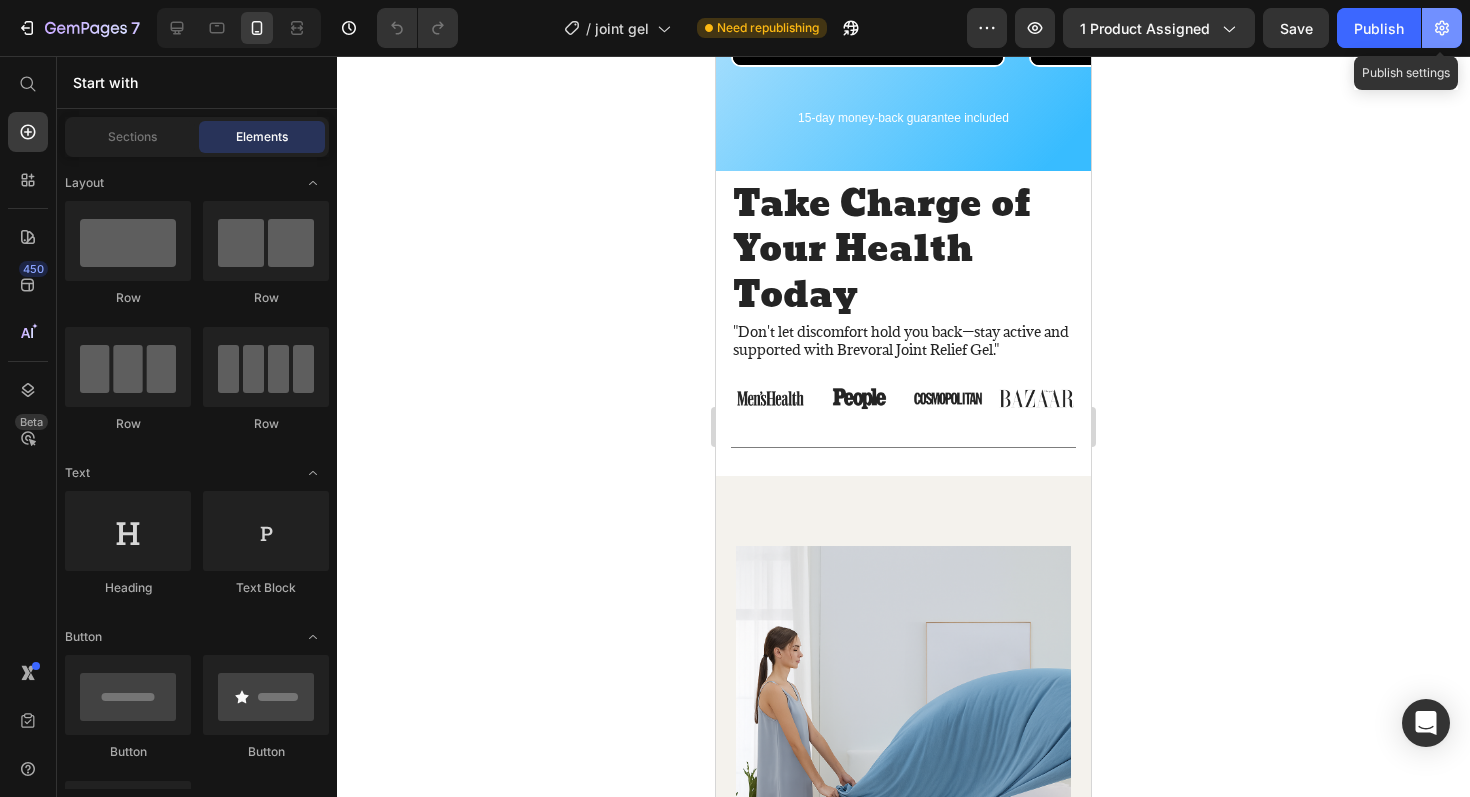 click 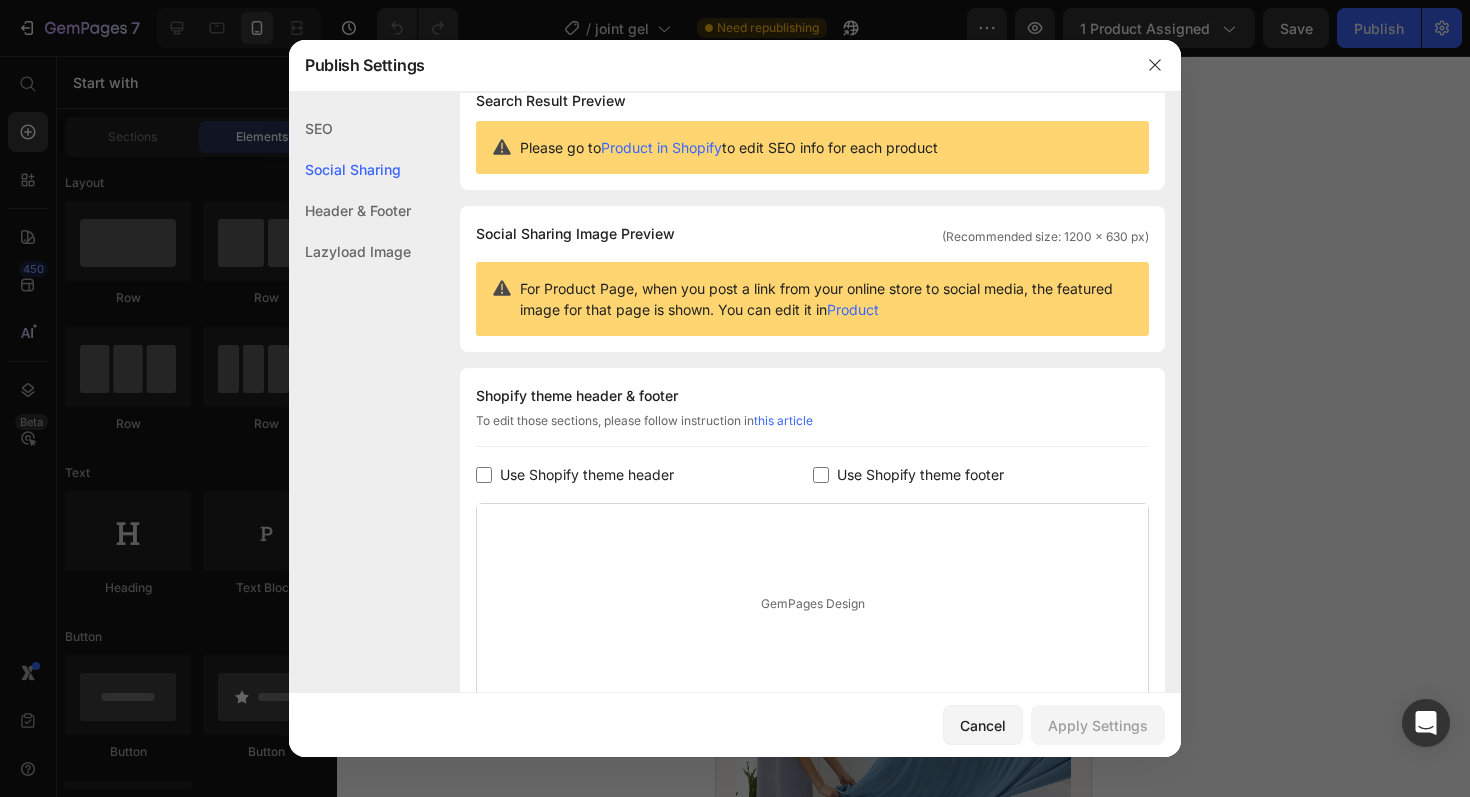 scroll, scrollTop: 0, scrollLeft: 0, axis: both 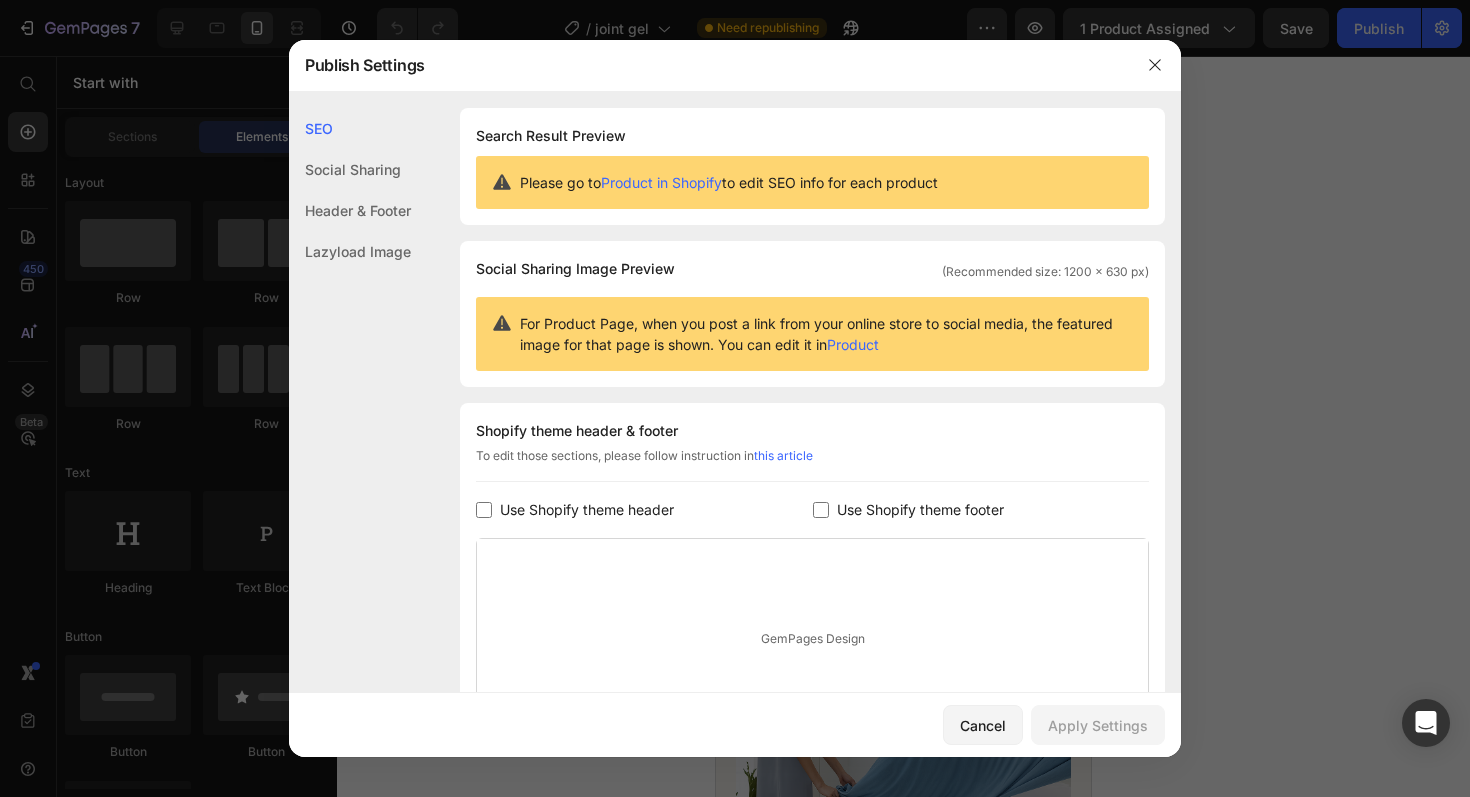 click on "Product in Shopify" at bounding box center (661, 182) 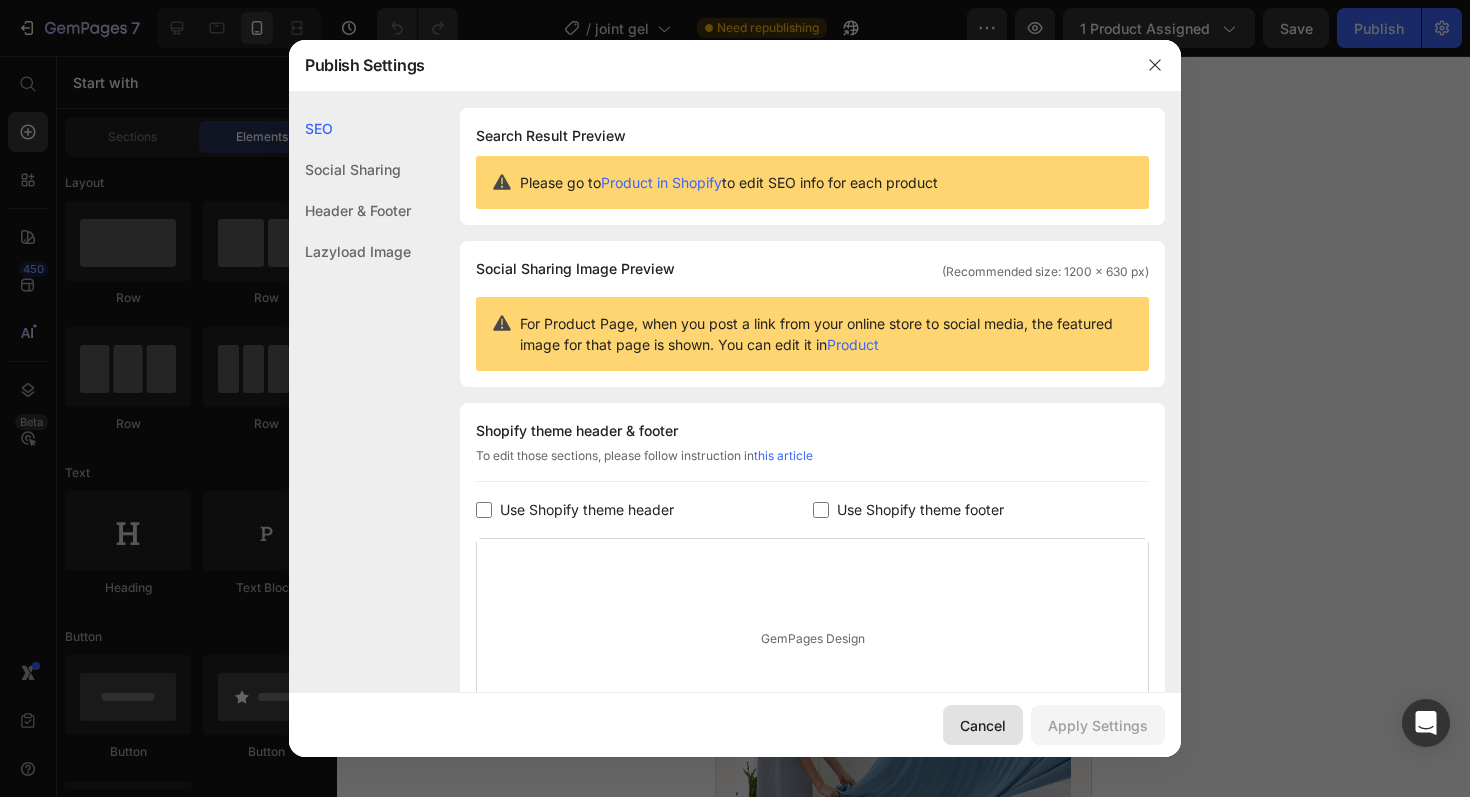 click on "Cancel" at bounding box center [983, 725] 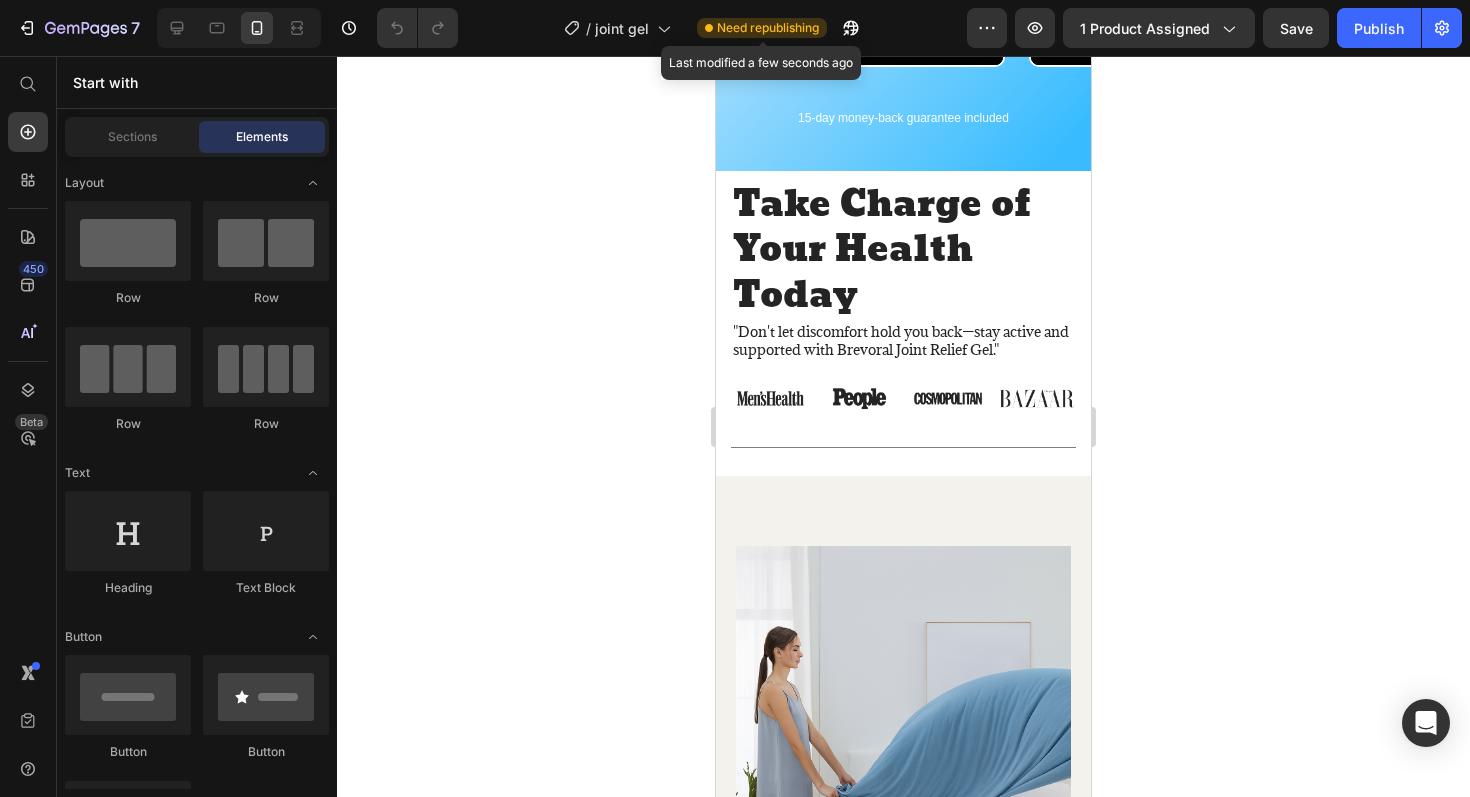 click on "Need republishing" at bounding box center (768, 28) 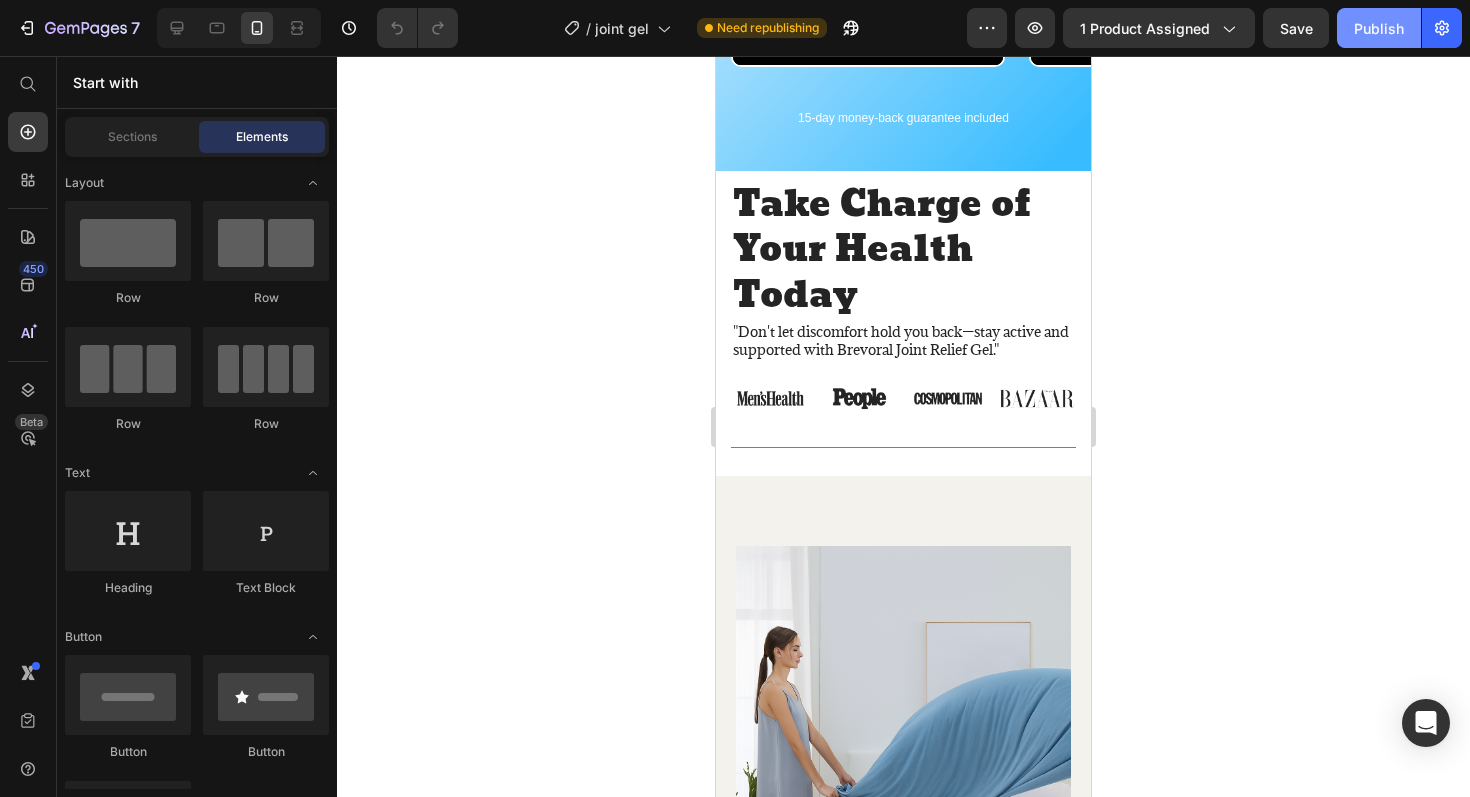 click on "Publish" at bounding box center [1379, 28] 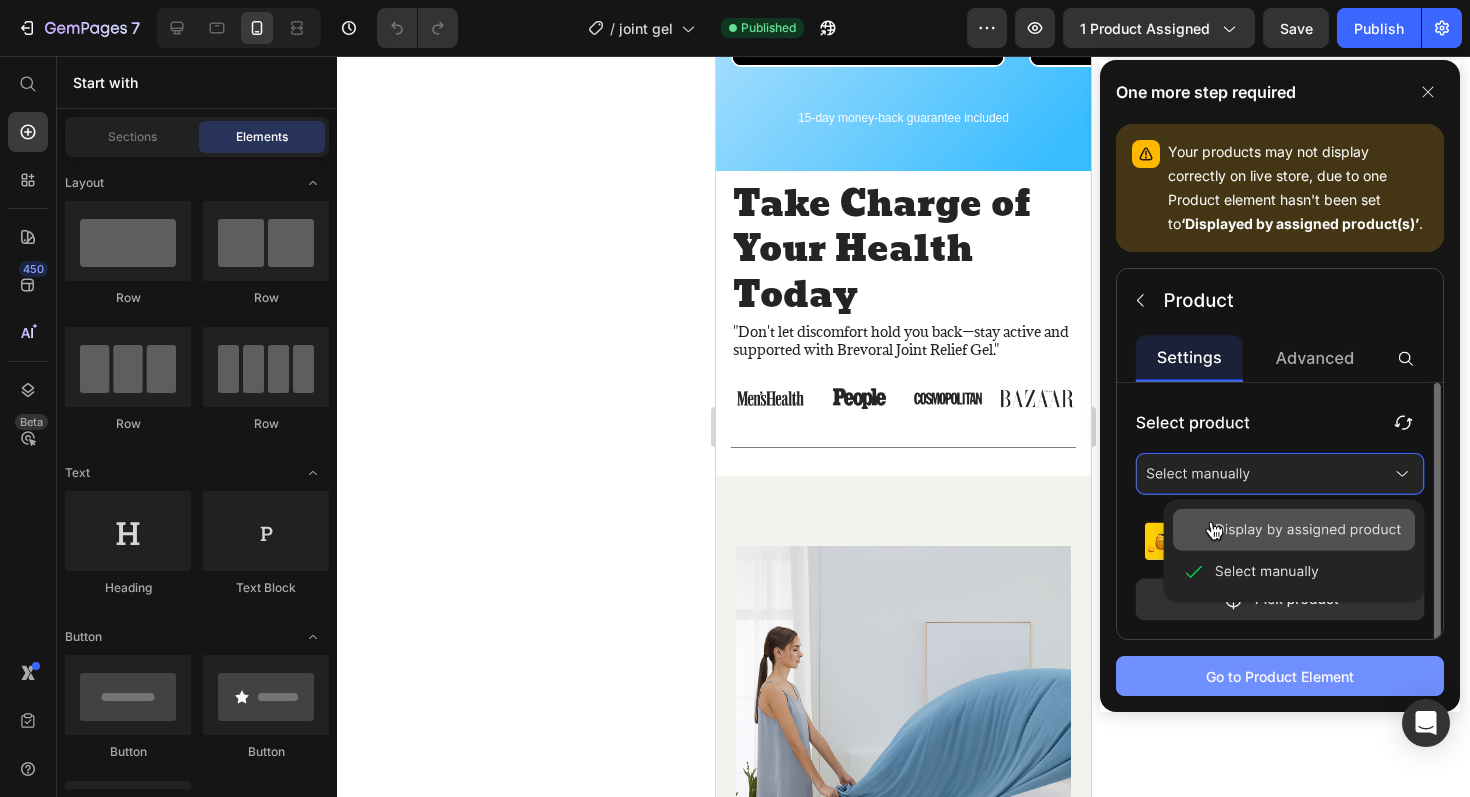 click on "Go to Product Element" at bounding box center [1280, 676] 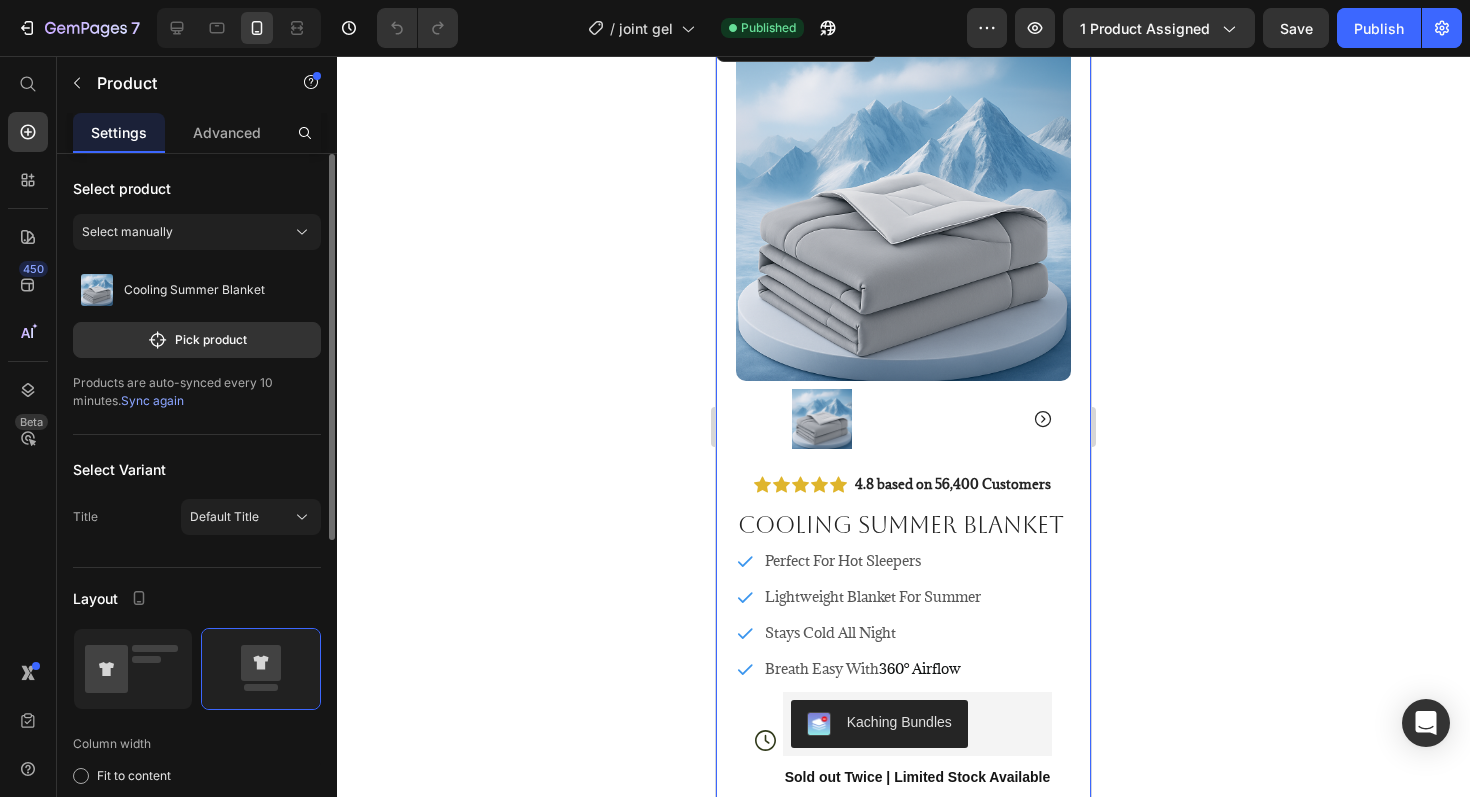 scroll, scrollTop: 6, scrollLeft: 0, axis: vertical 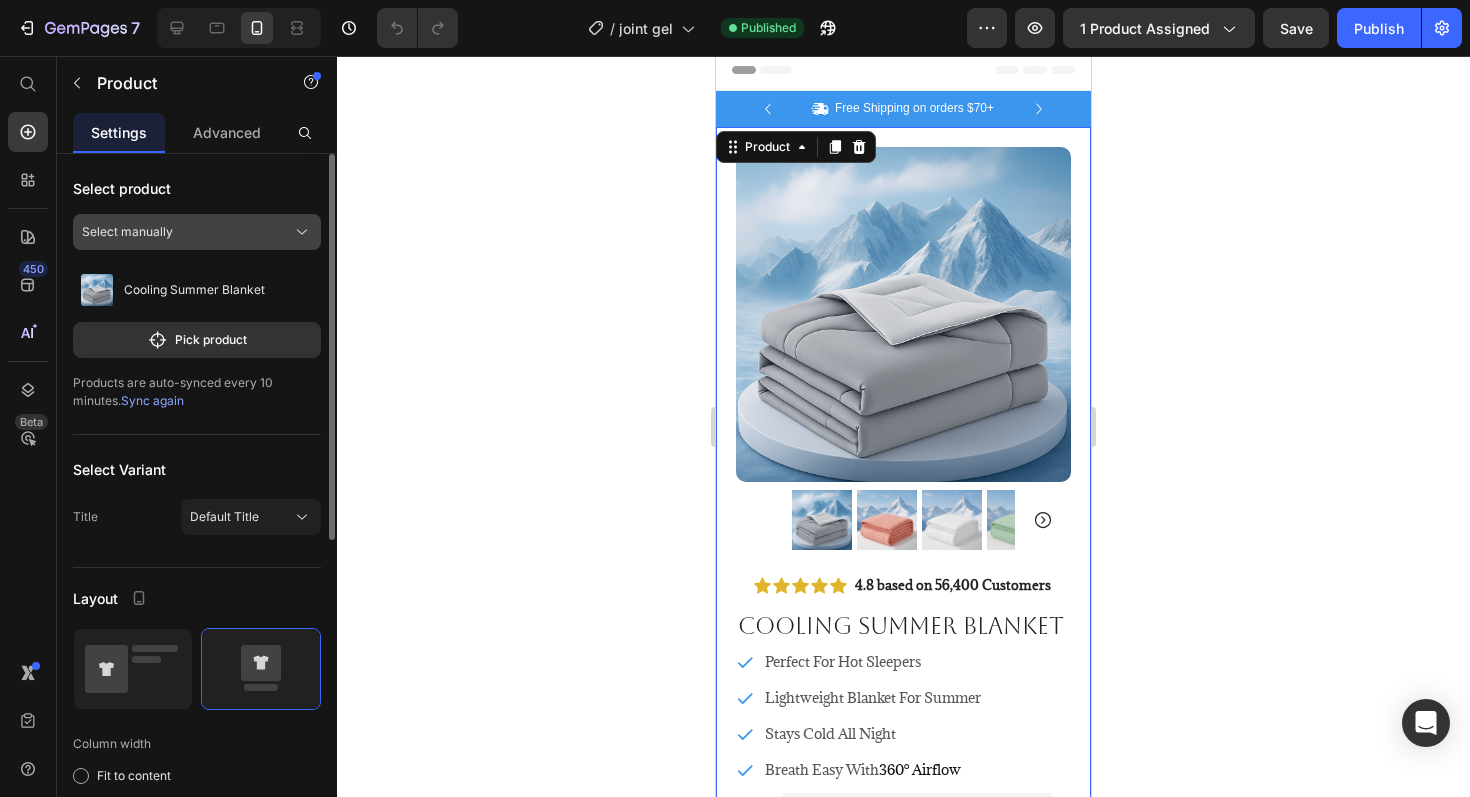 click on "Select manually" 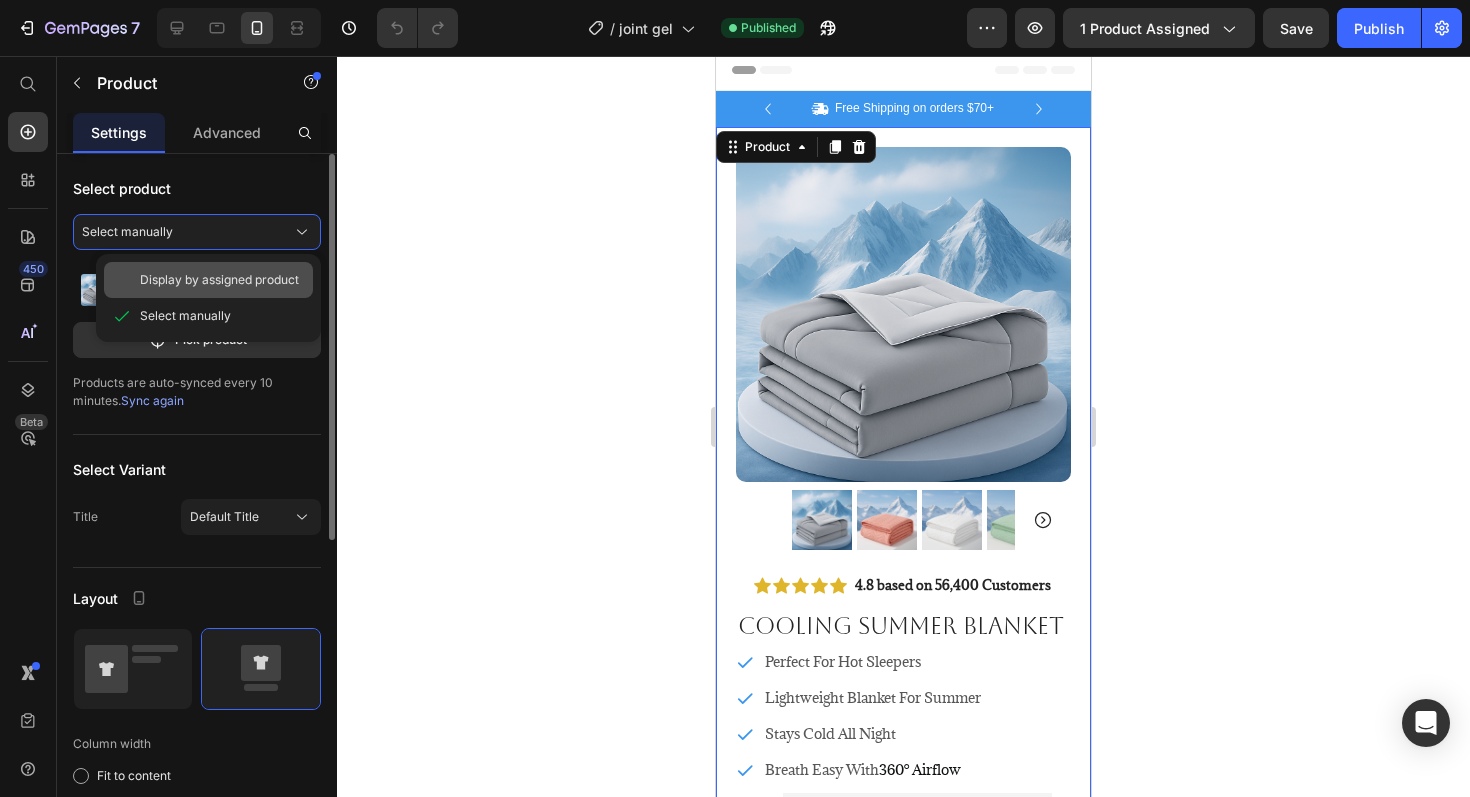 click on "Display by assigned product" at bounding box center [219, 280] 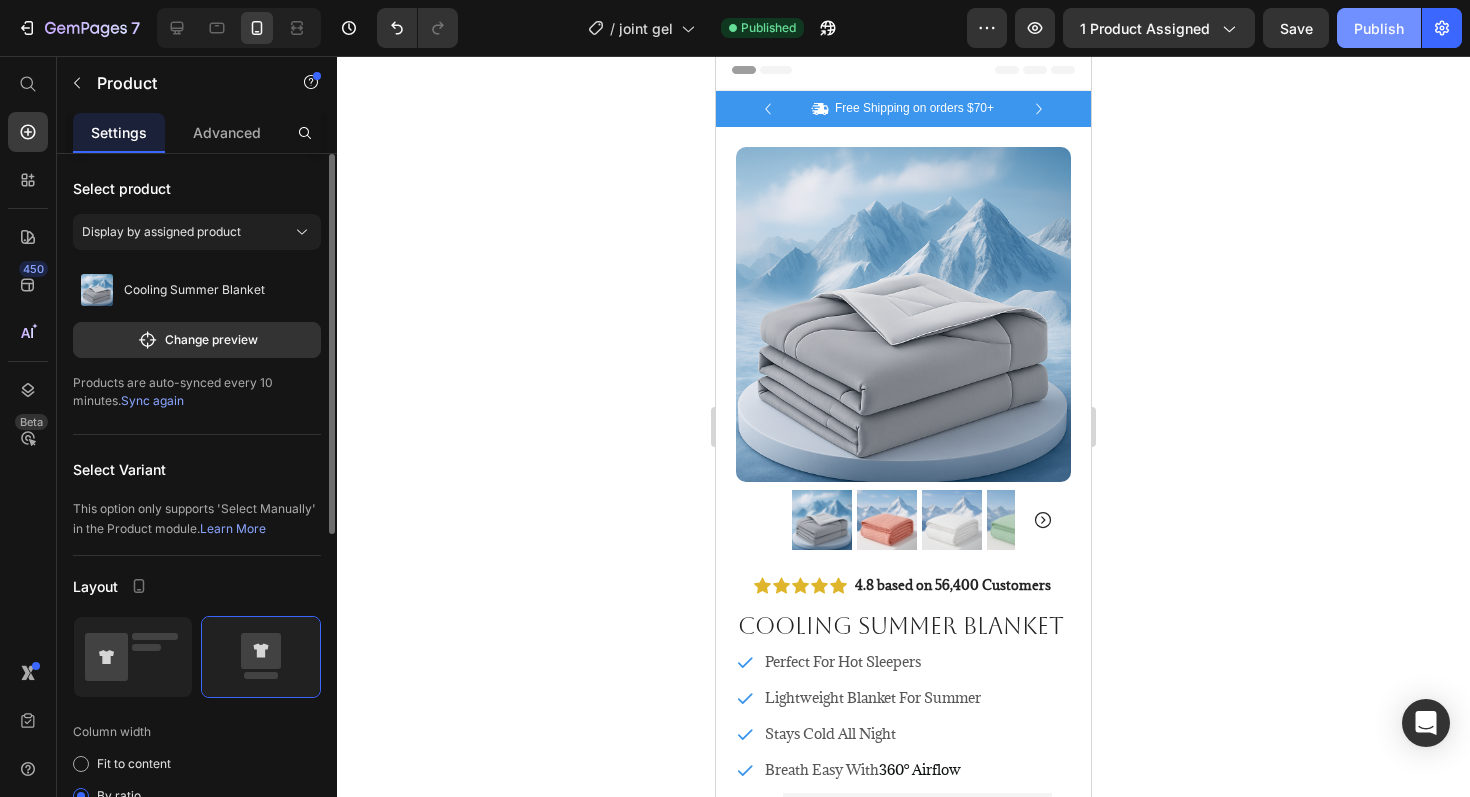 click on "Publish" at bounding box center (1379, 28) 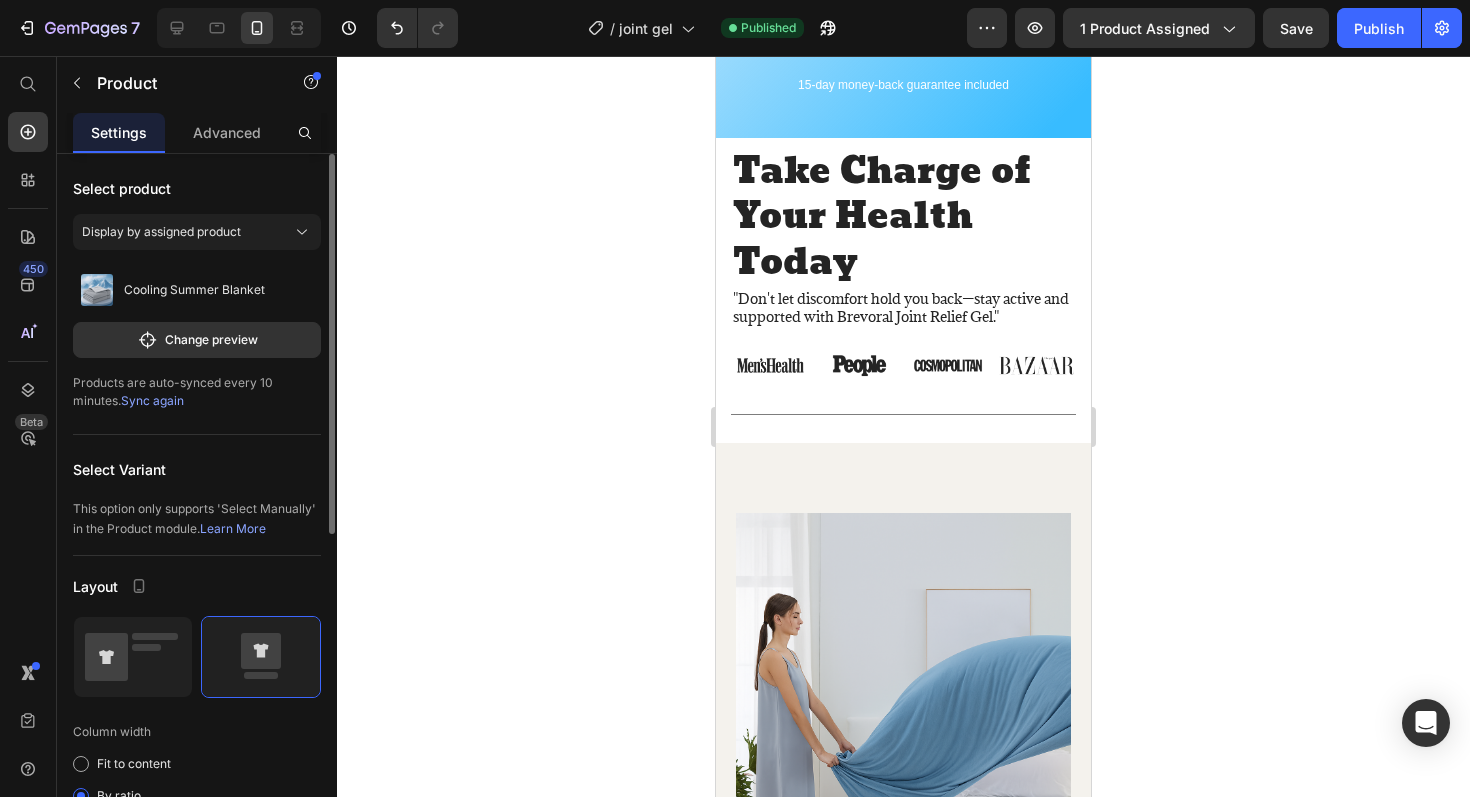 scroll, scrollTop: 1891, scrollLeft: 0, axis: vertical 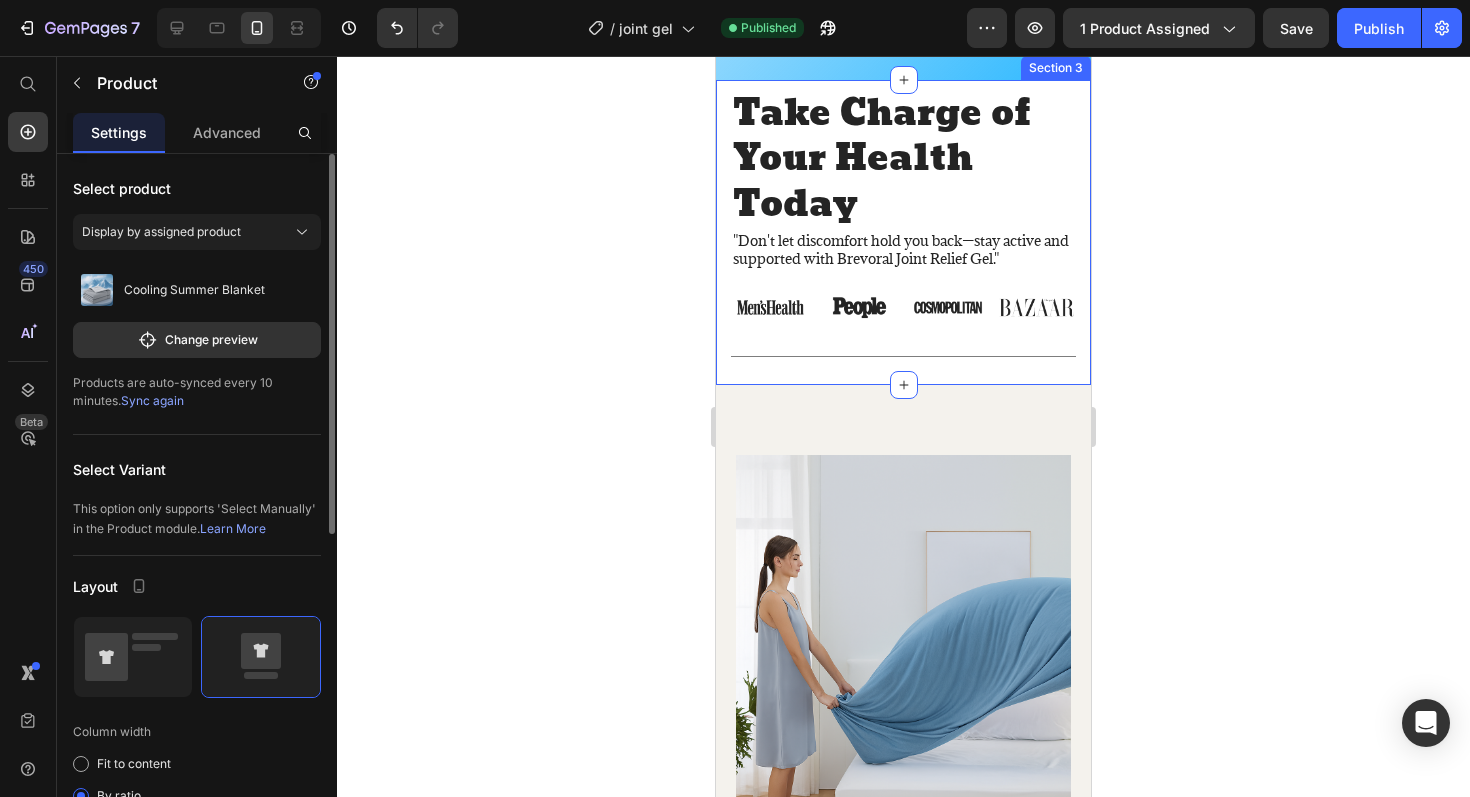 click on "Take Charge of Your Health Today Heading "Don't let discomfort hold you back—stay active and supported with Brevoral Joint Relief Gel." Text Block Image Image Image Image Row                Title Line Row Section 3" at bounding box center (903, 232) 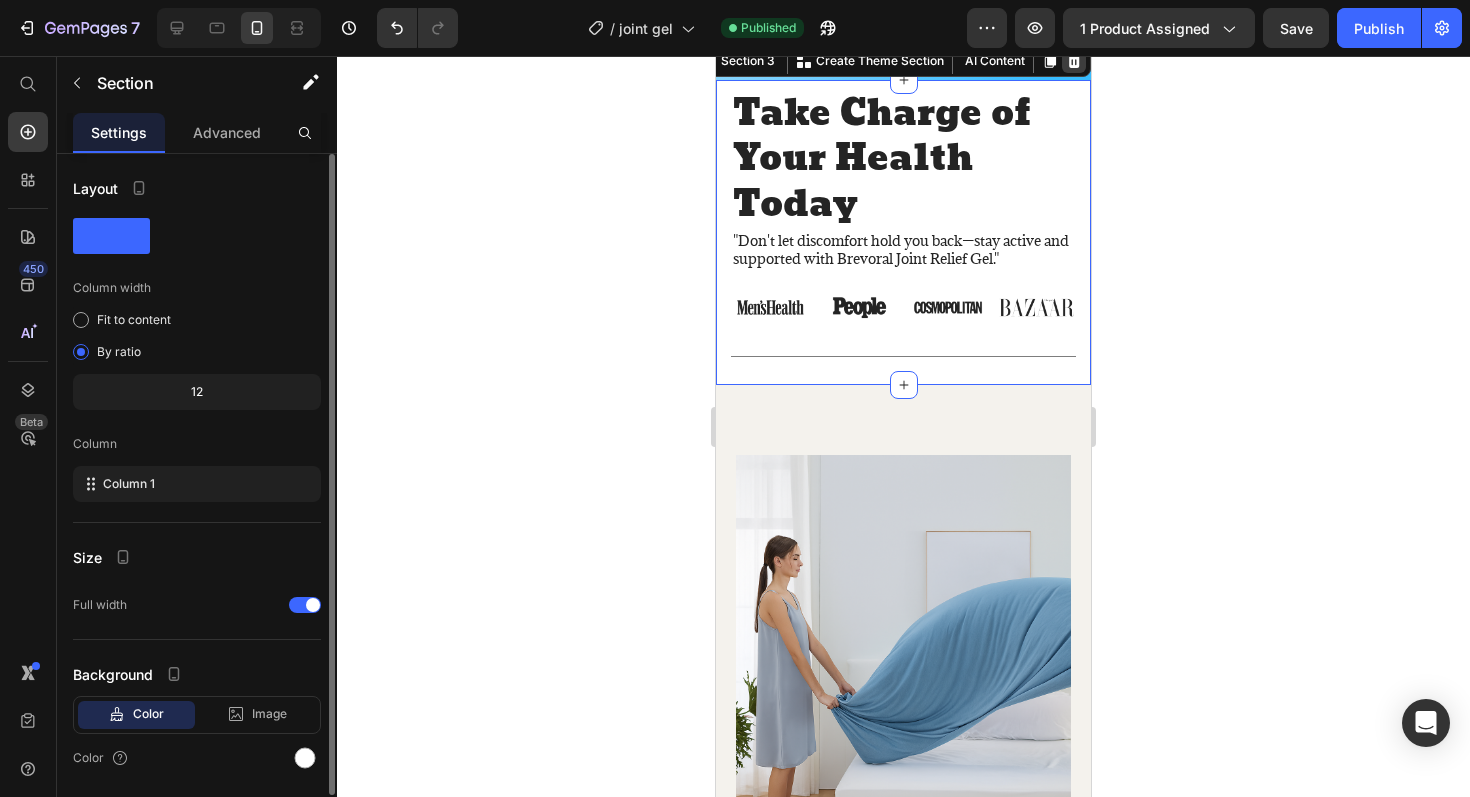 click 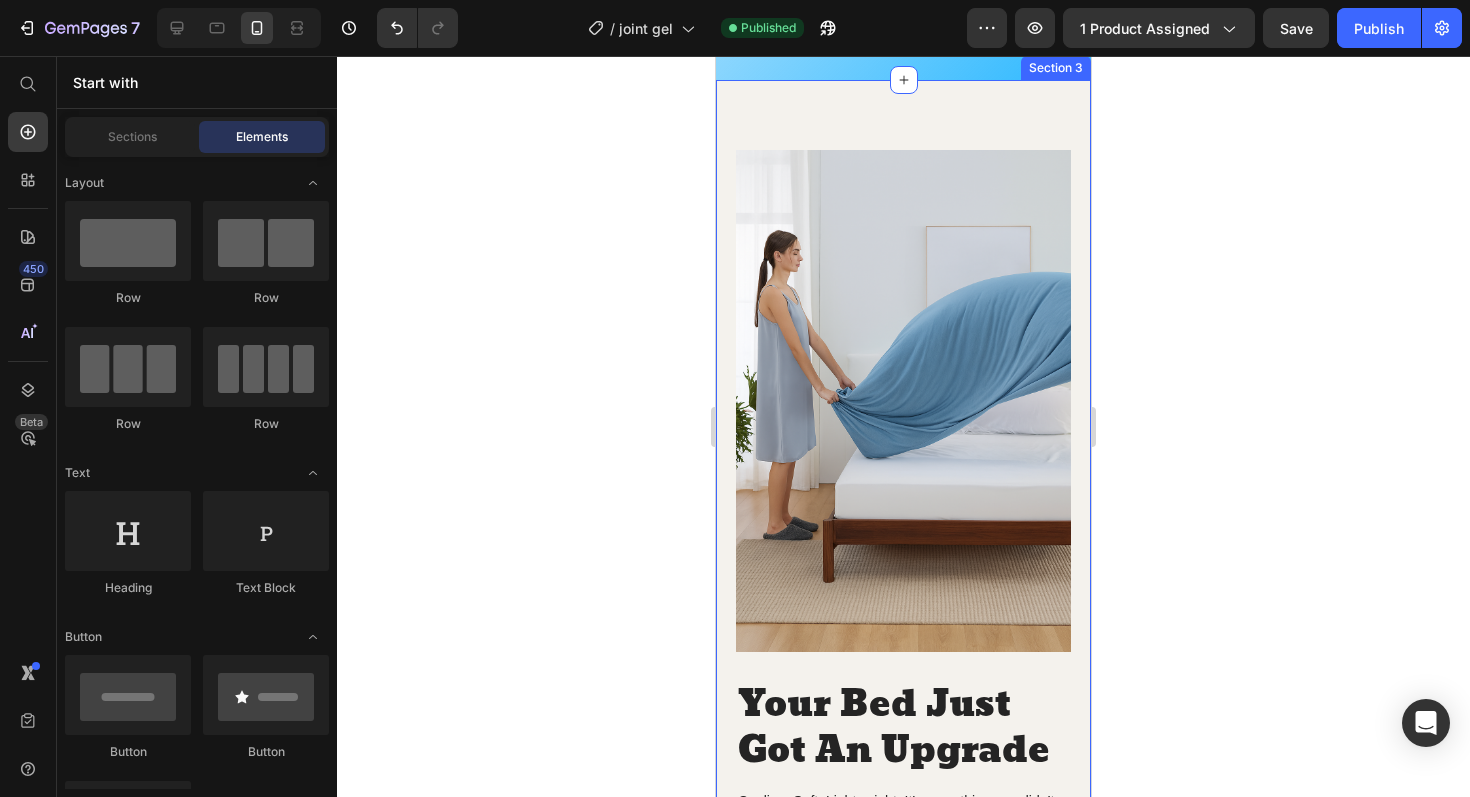 click on "Image Your Bed Just Got An Upgrade Heading Cooling. Soft. Lightweight. It’s everything you didn’t know your blanket could be — and now you’ll never sleep without it. Text Block
Organic
100% Vegan Item List
Sulfate-Free
Cruelty Free Item List
Paraben-Free
Lab-Tested Item List Row buy it now Button
Icon Chat Us Anytime Text Block support@noroa.org Text Block Row Row Row Row Section 3" at bounding box center (903, 566) 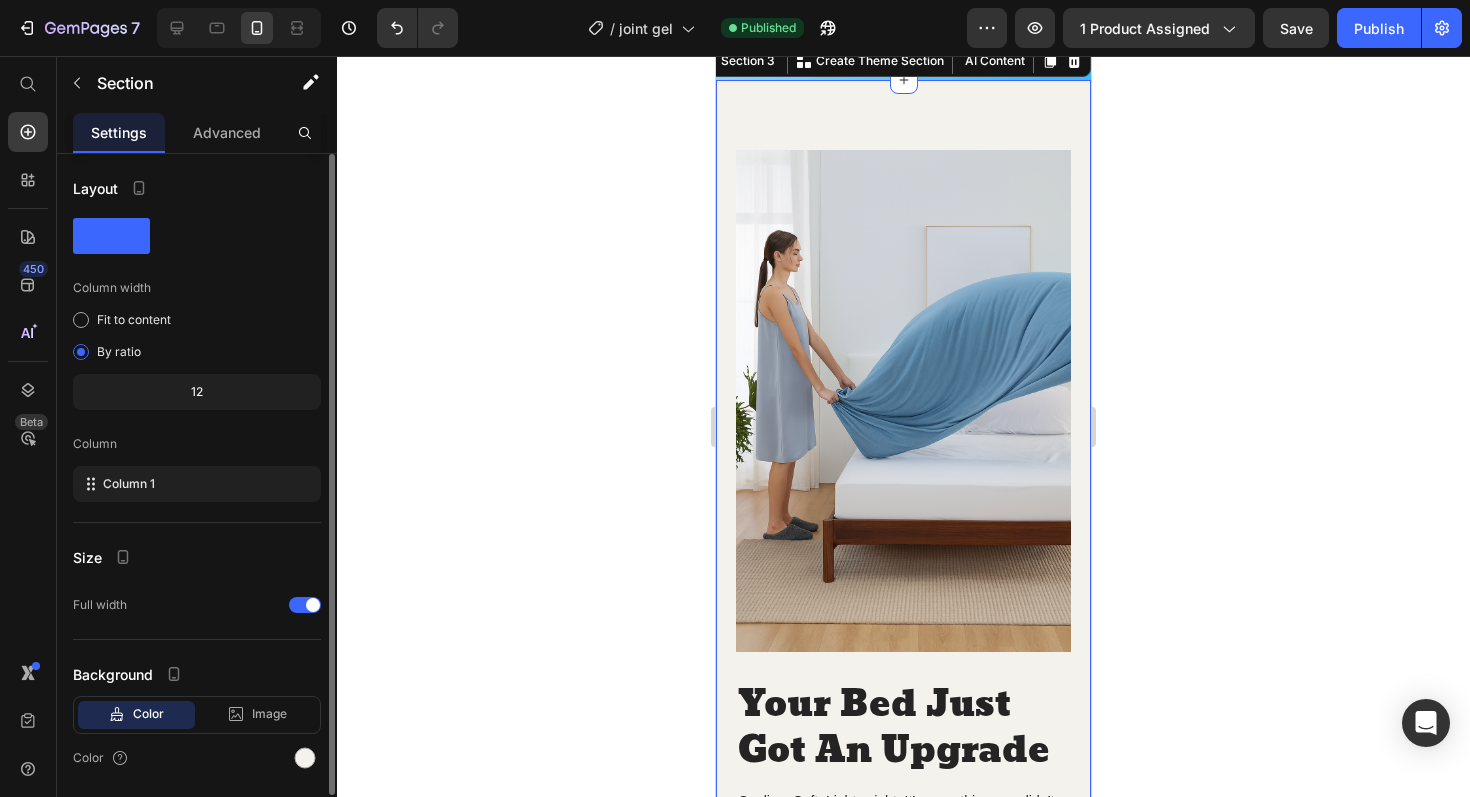 click on "Image Your Bed Just Got An Upgrade Heading Cooling. Soft. Lightweight. It’s everything you didn’t know your blanket could be — and now you’ll never sleep without it. Text Block
Organic
100% Vegan Item List
Sulfate-Free
Cruelty Free Item List
Paraben-Free
Lab-Tested Item List Row buy it now Button
Icon Chat Us Anytime Text Block support@noroa.org Text Block Row Row Row Row Section 3   You can create reusable sections Create Theme Section AI Content Write with GemAI What would you like to describe here? Tone and Voice Persuasive Product Cooling Summer Blanket Show more Generate" at bounding box center [903, 566] 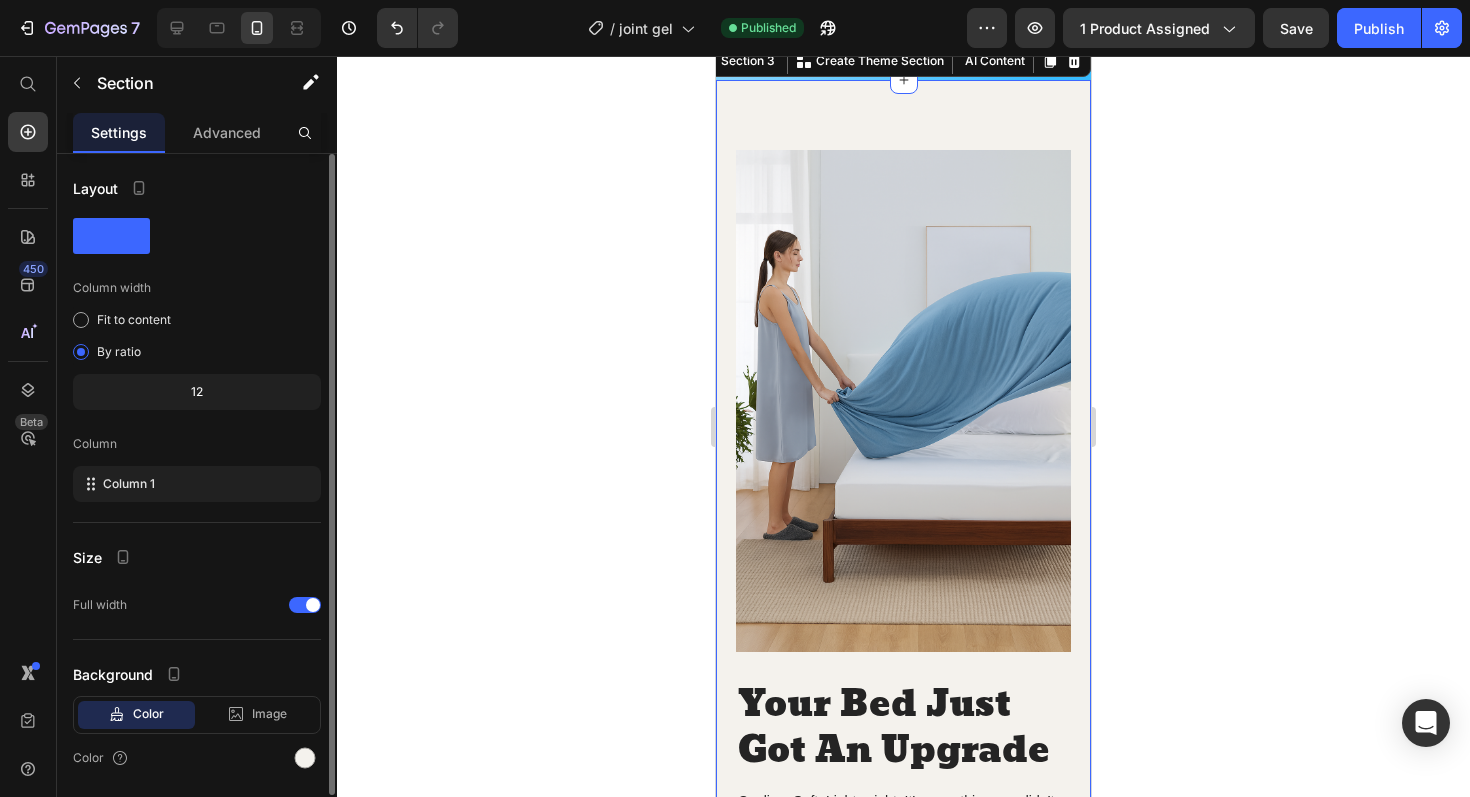 click on "Image Your Bed Just Got An Upgrade Heading Cooling. Soft. Lightweight. It’s everything you didn’t know your blanket could be — and now you’ll never sleep without it. Text Block
Organic
100% Vegan Item List
Sulfate-Free
Cruelty Free Item List
Paraben-Free
Lab-Tested Item List Row buy it now Button
Icon Chat Us Anytime Text Block support@noroa.org Text Block Row Row Row Row Section 3   You can create reusable sections Create Theme Section AI Content Write with GemAI What would you like to describe here? Tone and Voice Persuasive Product Cooling Summer Blanket Show more Generate" at bounding box center [903, 566] 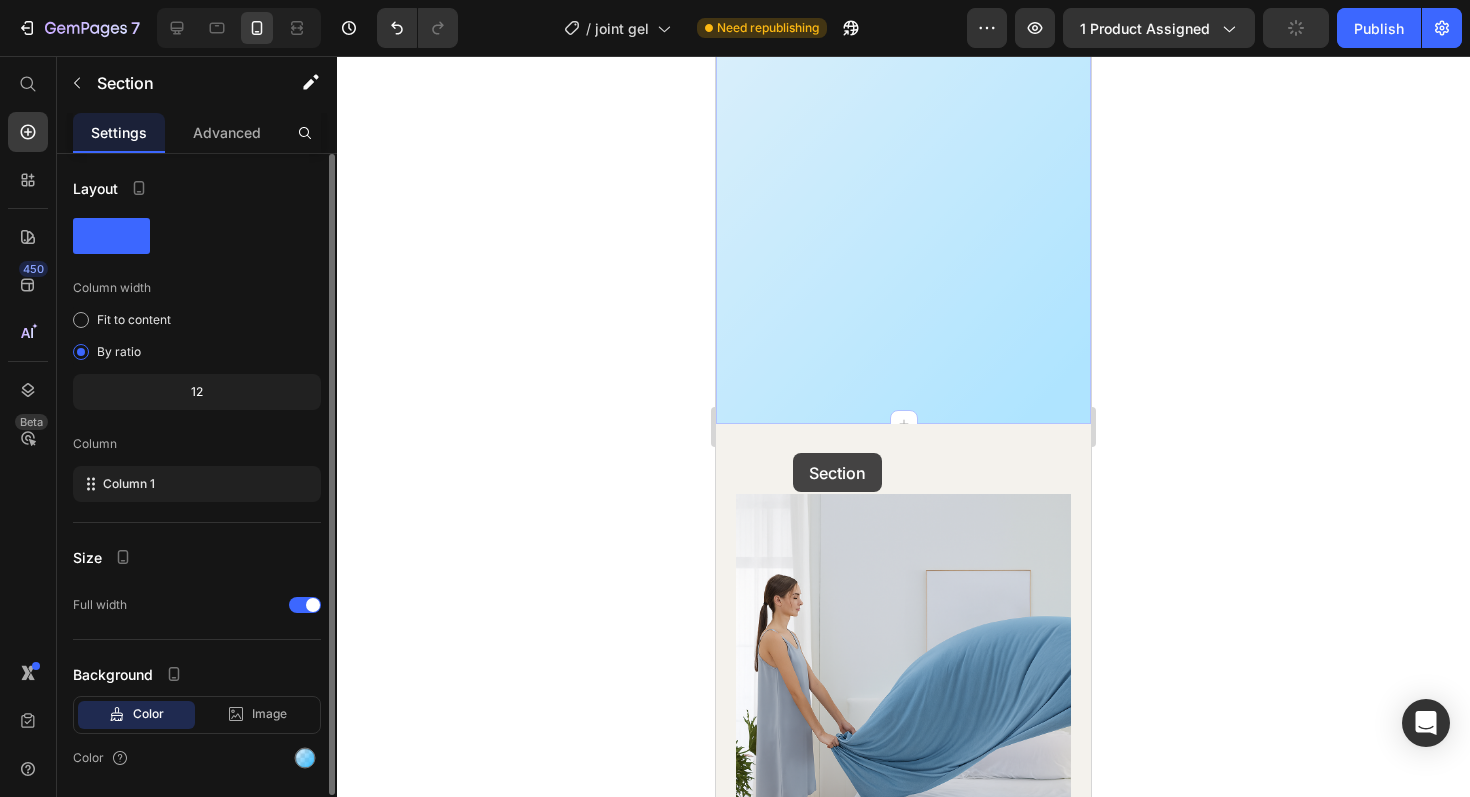 drag, startPoint x: 785, startPoint y: 422, endPoint x: 804, endPoint y: 475, distance: 56.302753 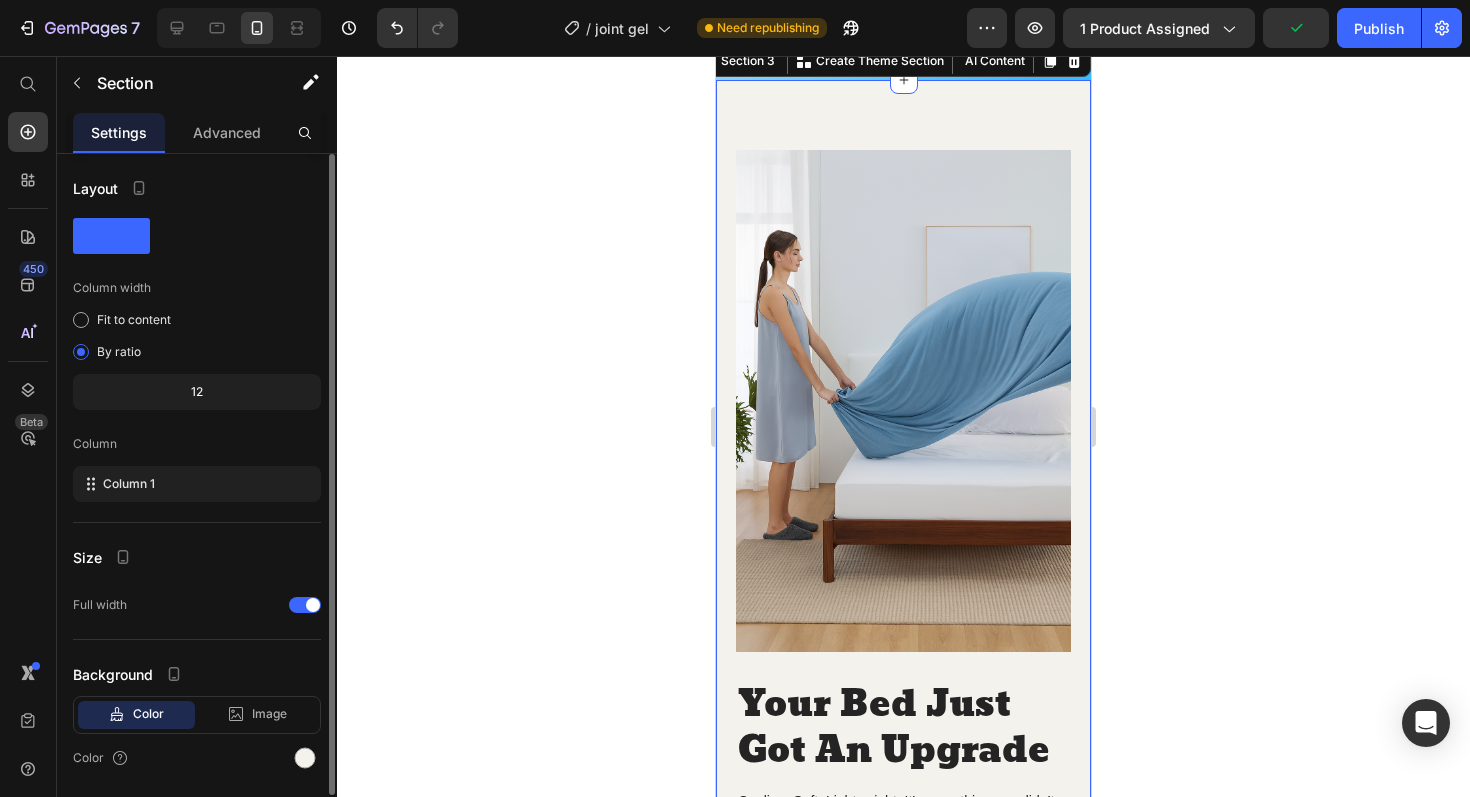 click on "Image Your Bed Just Got An Upgrade Heading Cooling. Soft. Lightweight. It’s everything you didn’t know your blanket could be — and now you’ll never sleep without it. Text Block
Organic
100% Vegan Item List
Sulfate-Free
Cruelty Free Item List
Paraben-Free
Lab-Tested Item List Row buy it now Button
Icon Chat Us Anytime Text Block support@noroa.org Text Block Row Row Row Row Section 3   You can create reusable sections Create Theme Section AI Content Write with GemAI What would you like to describe here? Tone and Voice Persuasive Product Cooling Summer Blanket Show more Generate" at bounding box center [903, 566] 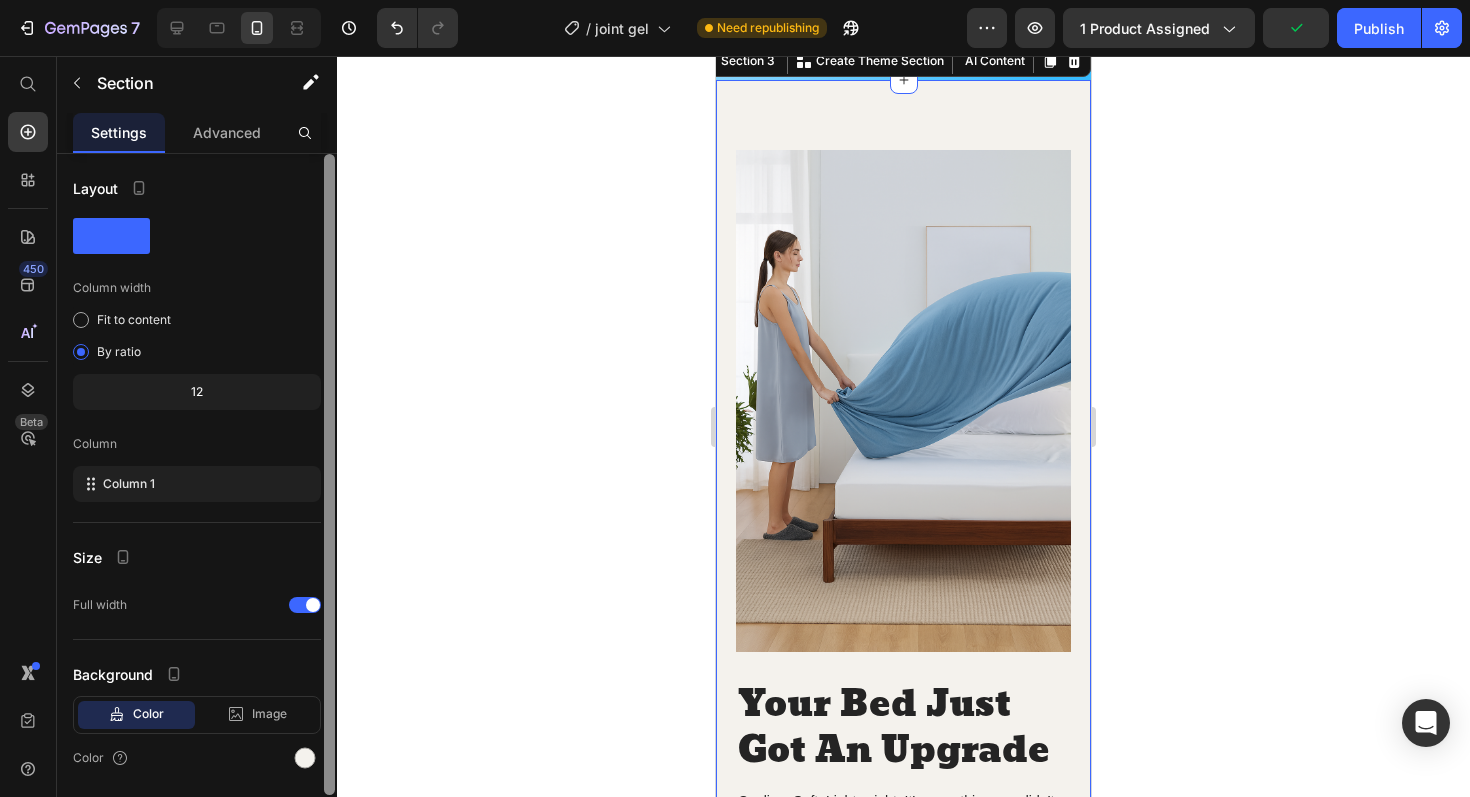click at bounding box center (329, 474) 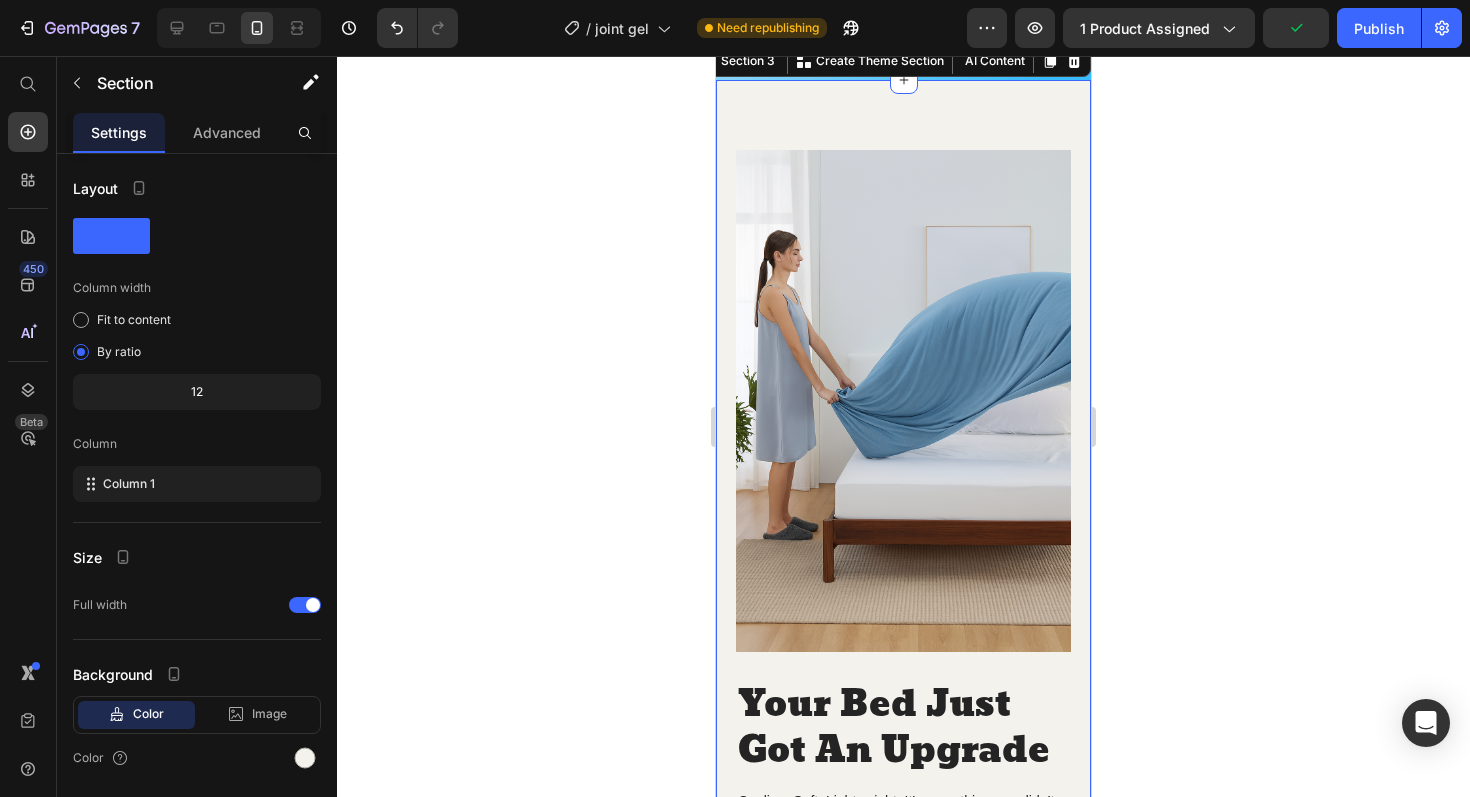click 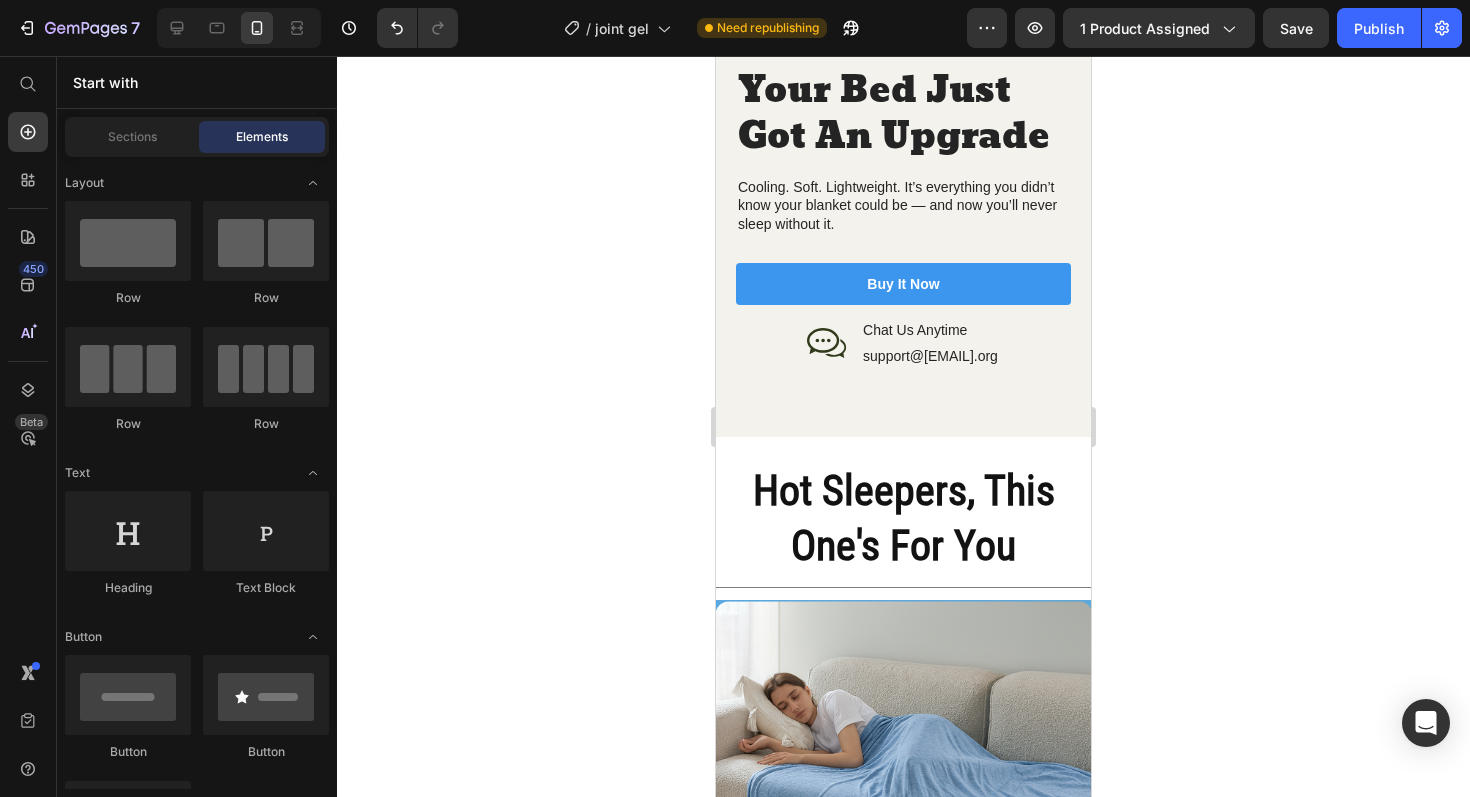 scroll, scrollTop: 2496, scrollLeft: 0, axis: vertical 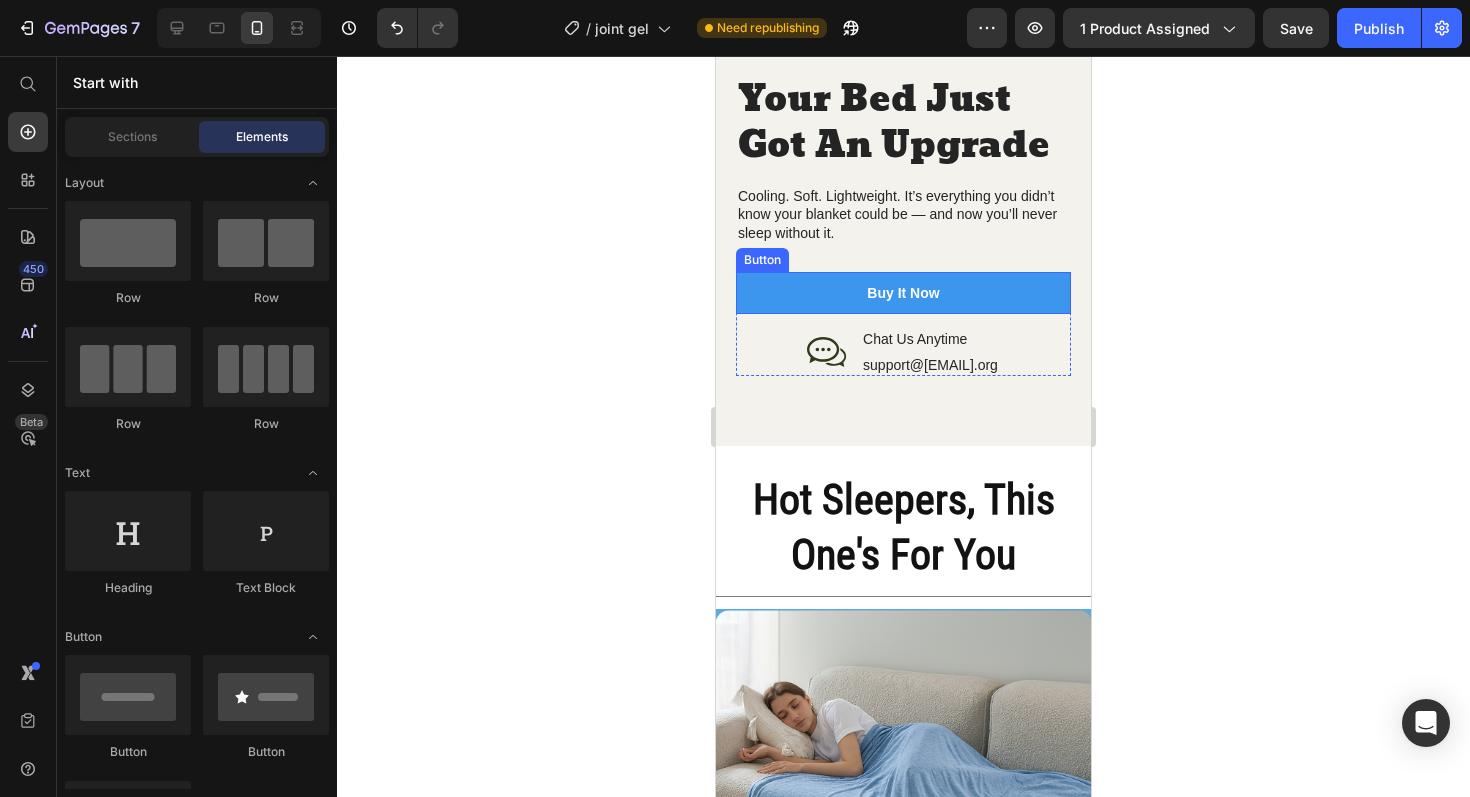 click on "buy it now" at bounding box center [903, 293] 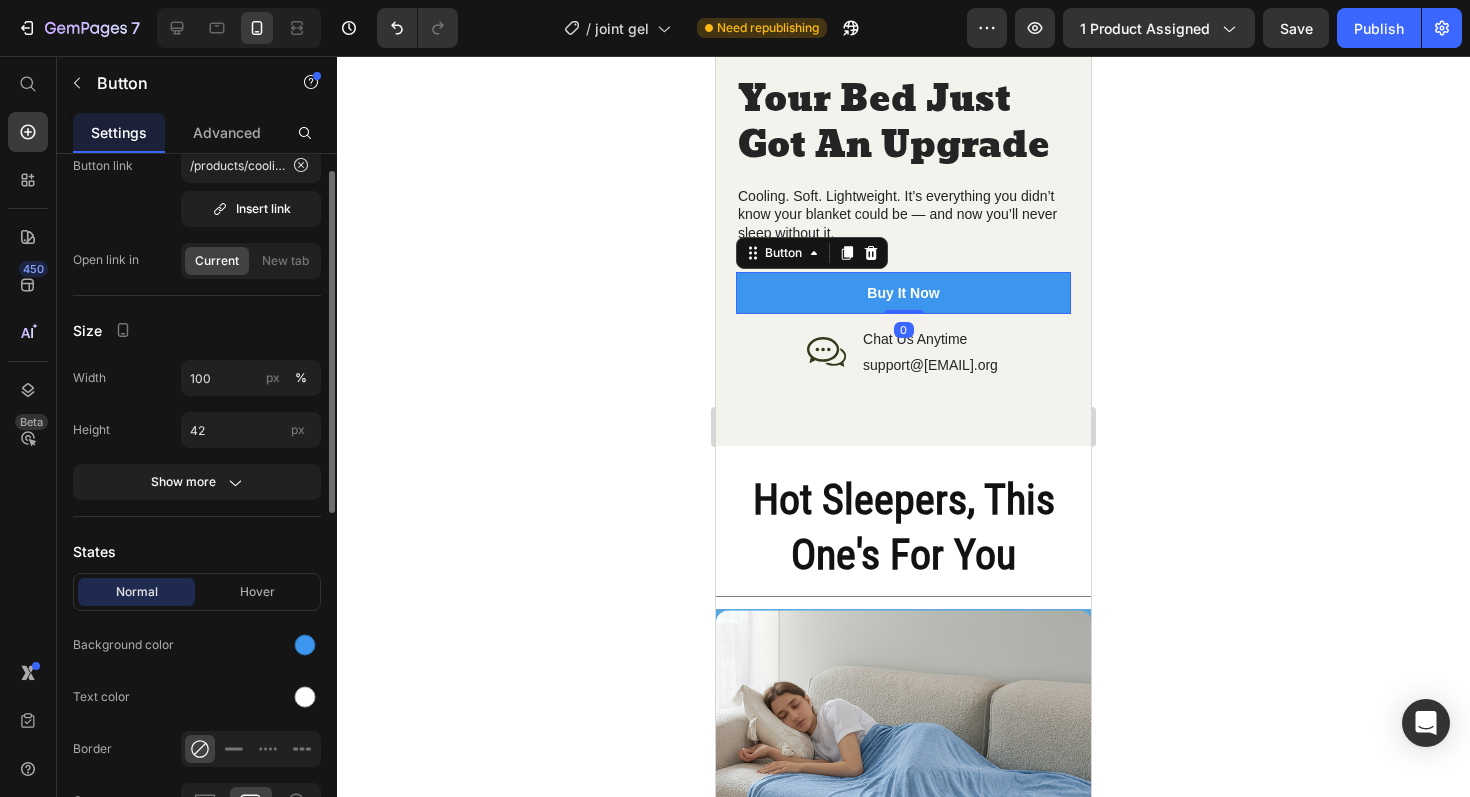 scroll, scrollTop: 183, scrollLeft: 0, axis: vertical 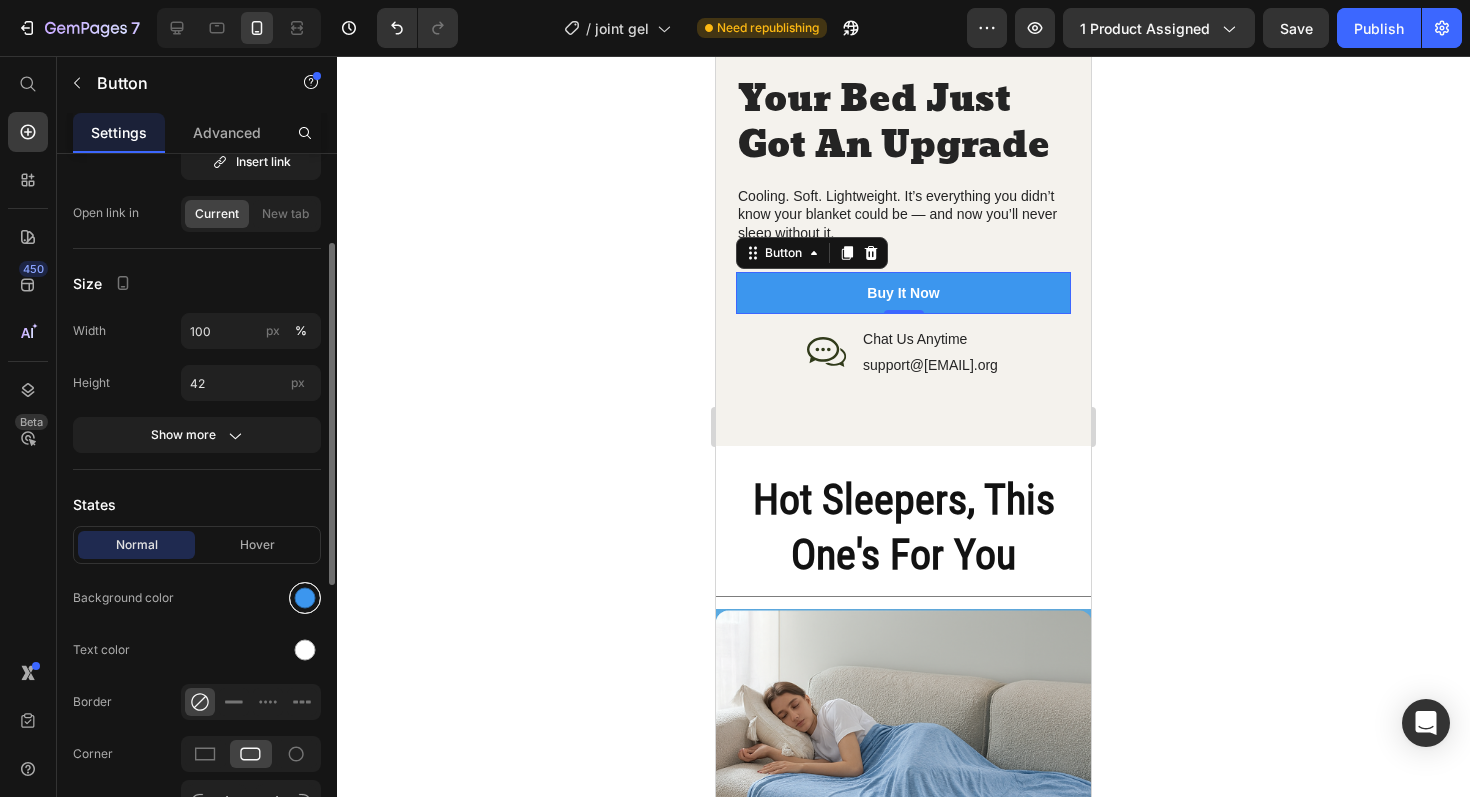 click at bounding box center (305, 598) 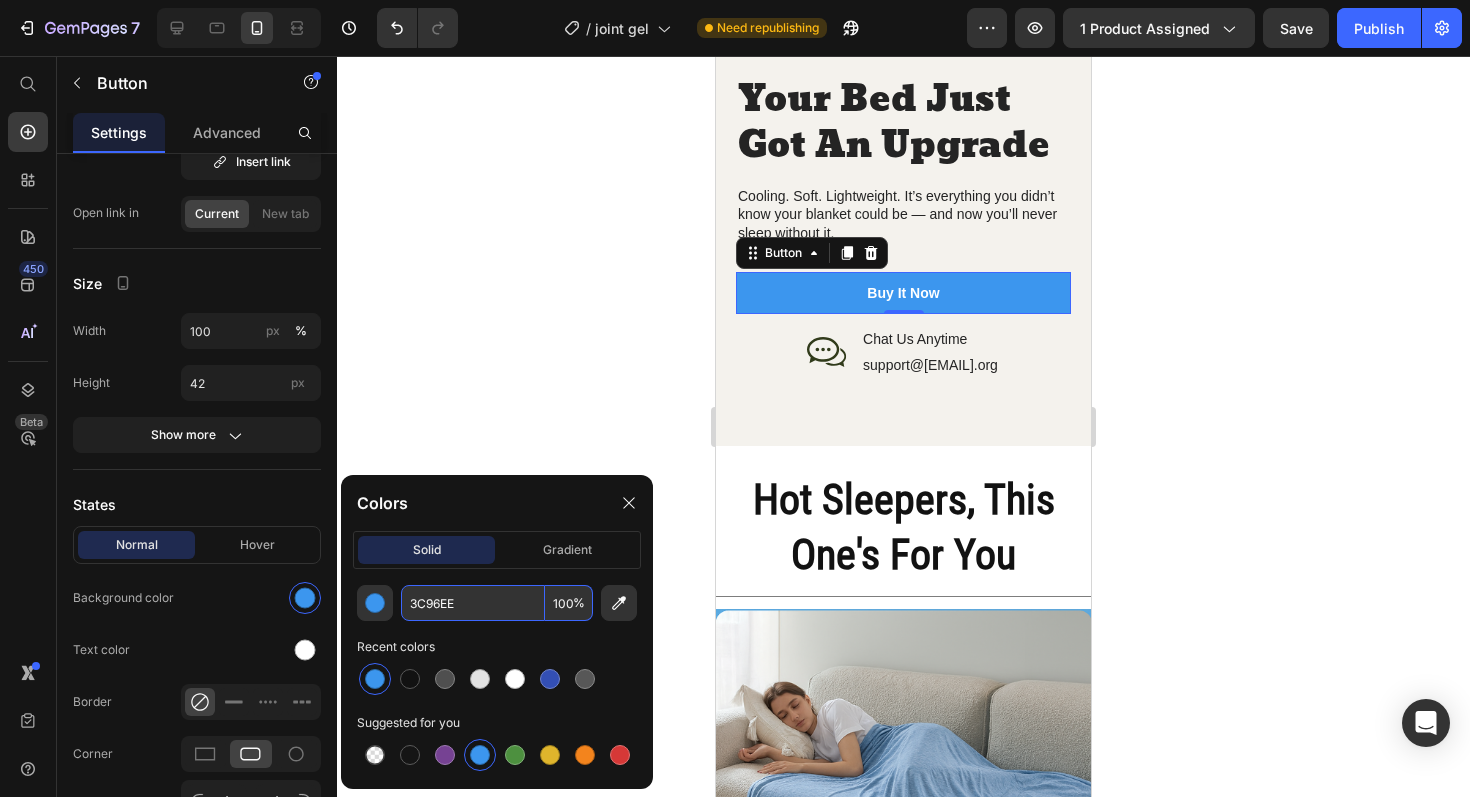 click on "3C96EE" at bounding box center [473, 603] 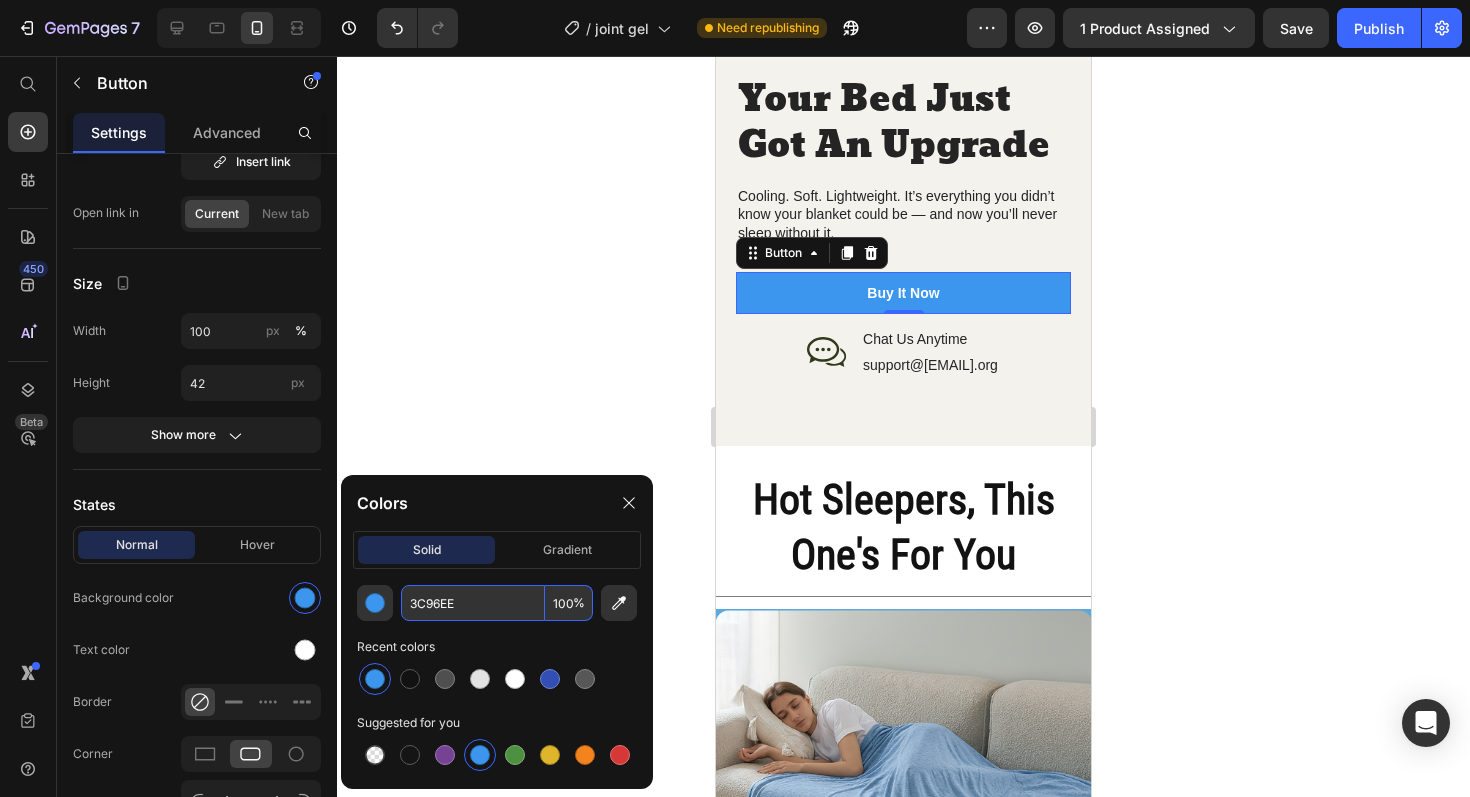 click on "3C96EE" at bounding box center (473, 603) 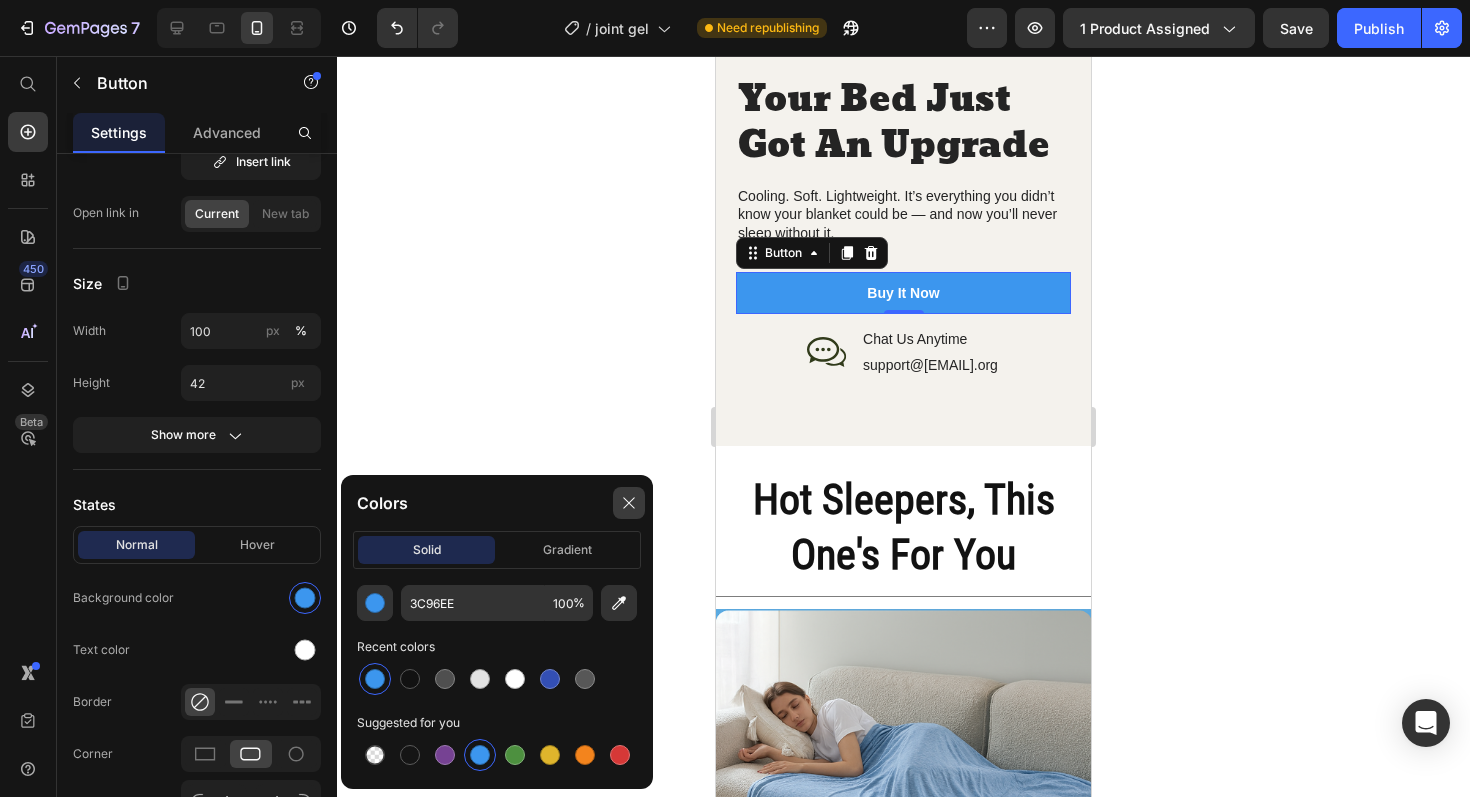 click 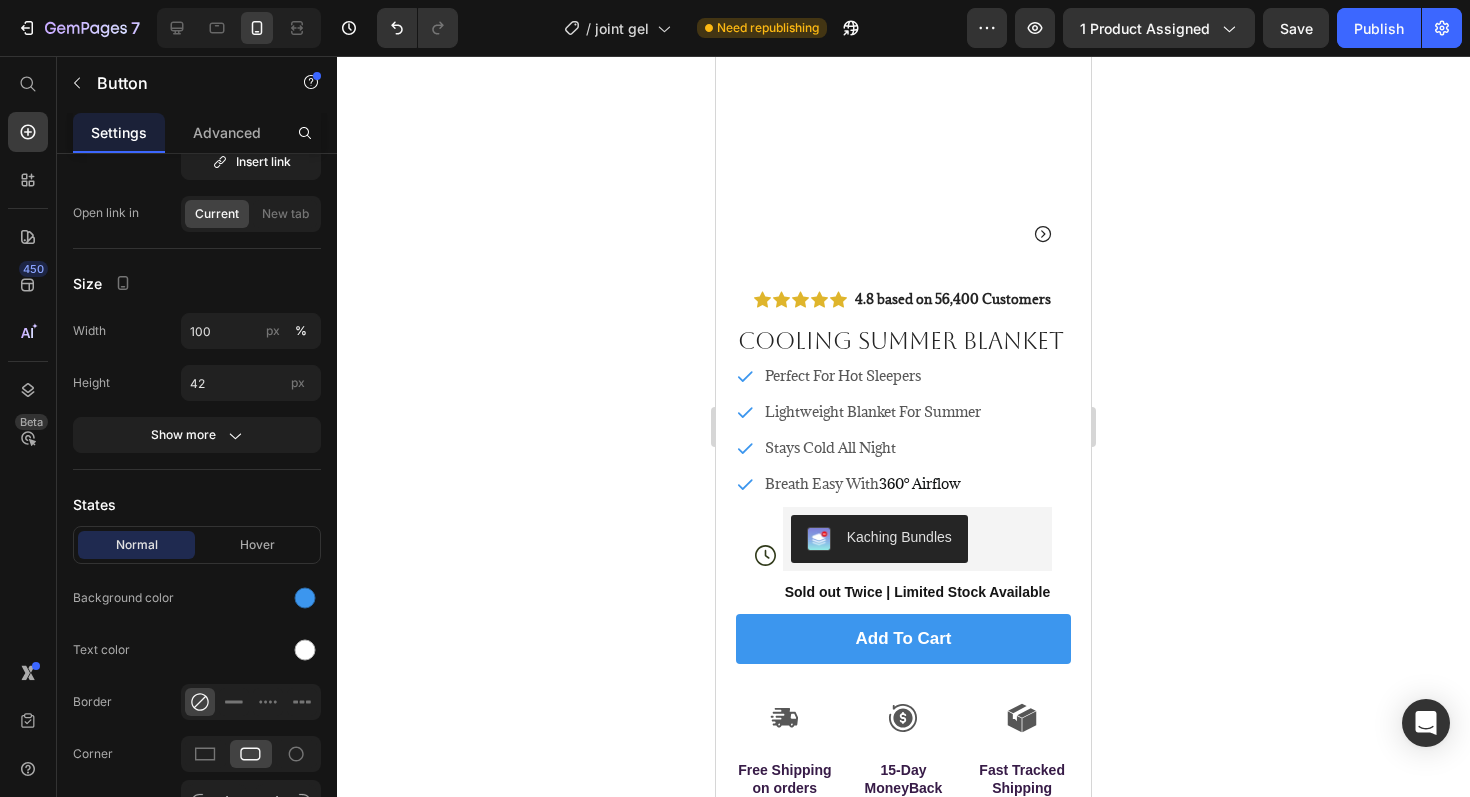 scroll, scrollTop: 417, scrollLeft: 0, axis: vertical 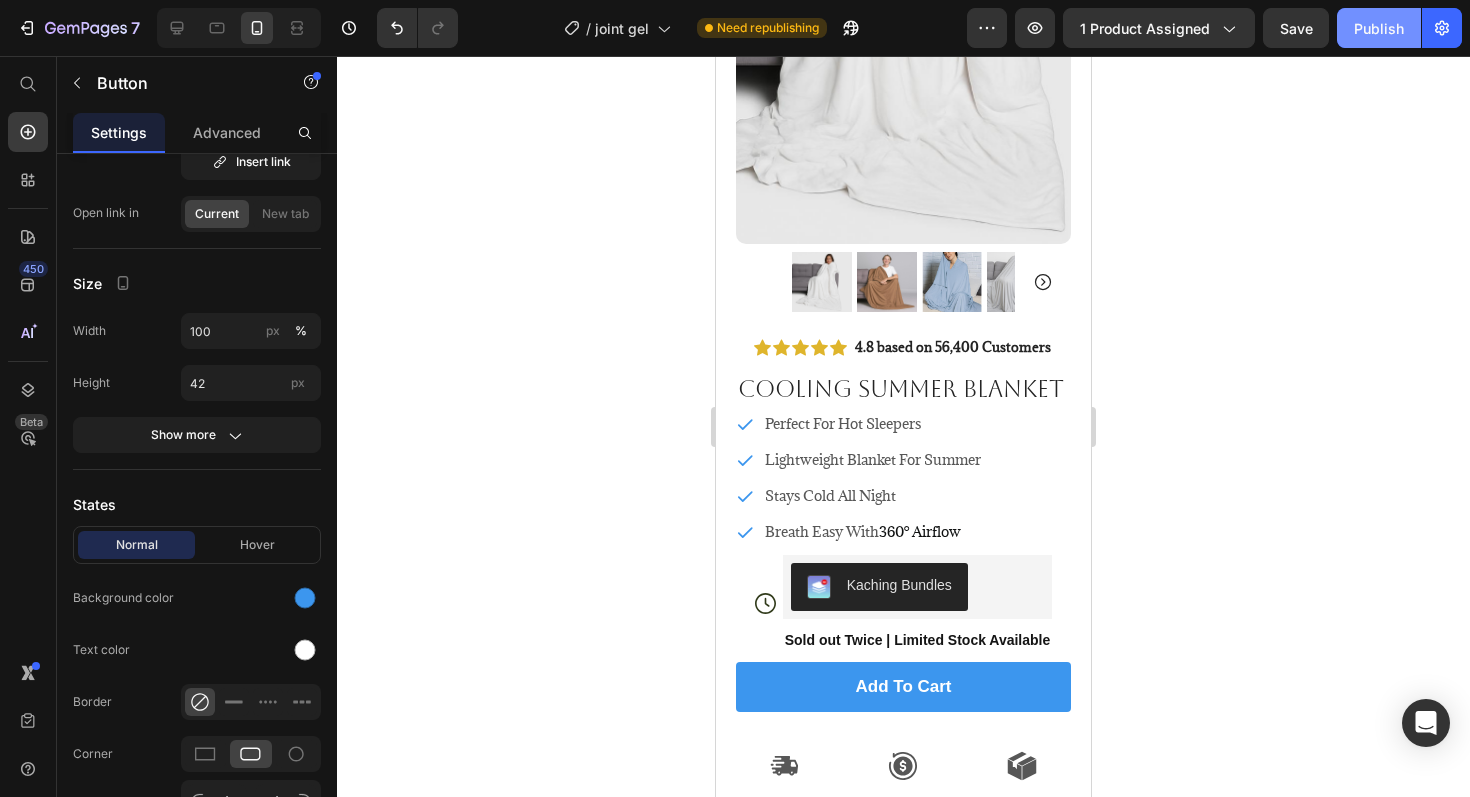 click on "Publish" at bounding box center [1379, 28] 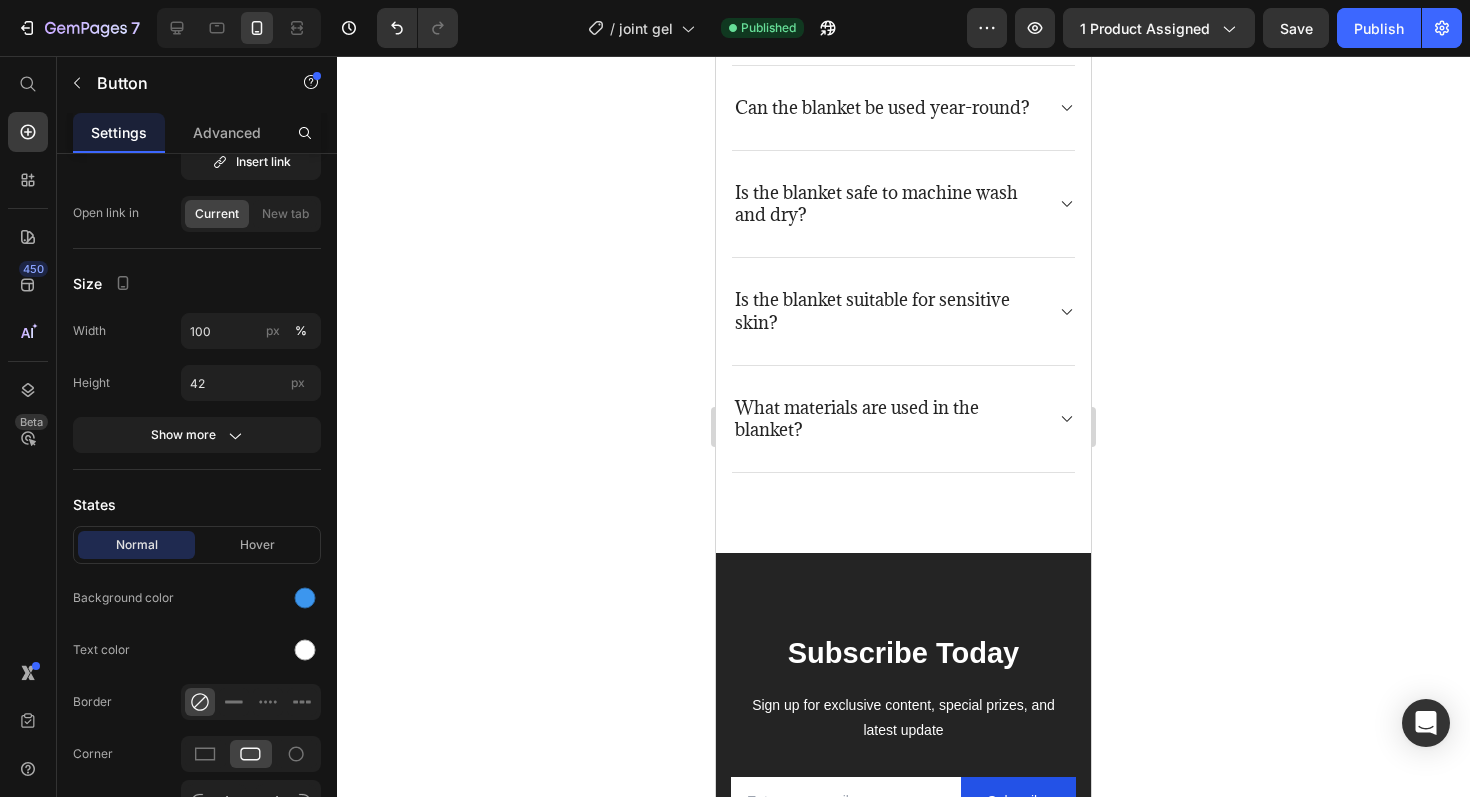 scroll, scrollTop: 5893, scrollLeft: 0, axis: vertical 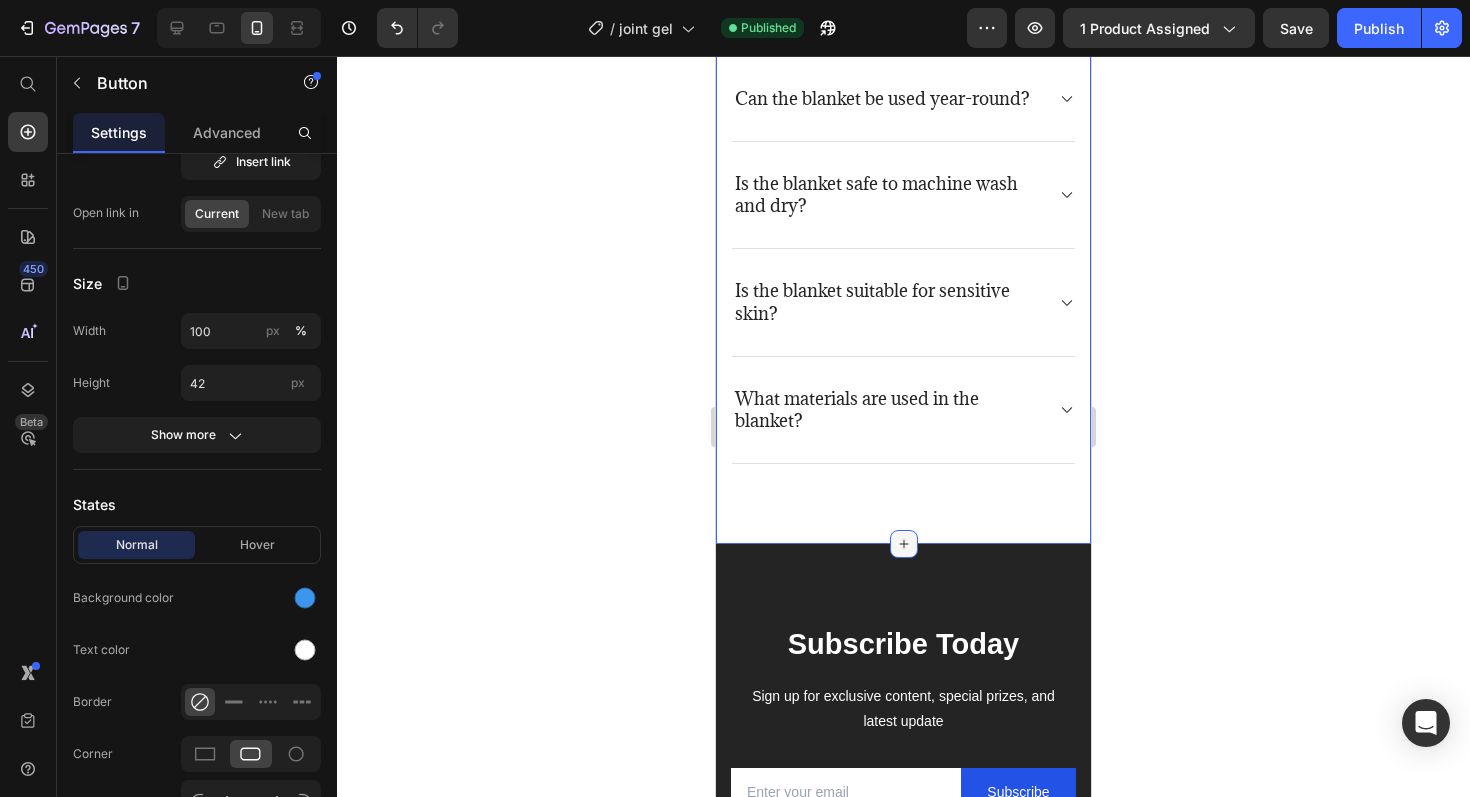 click 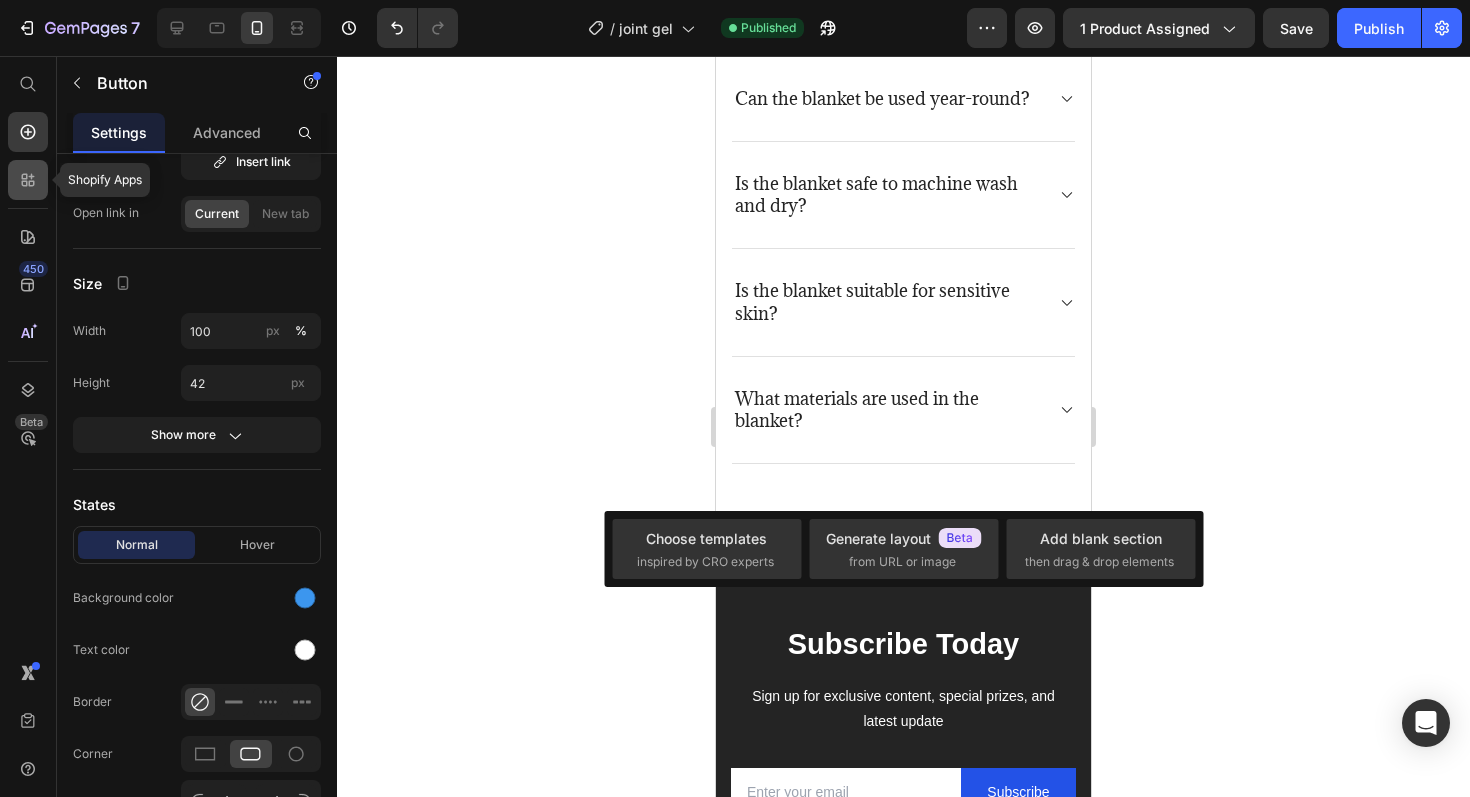 click 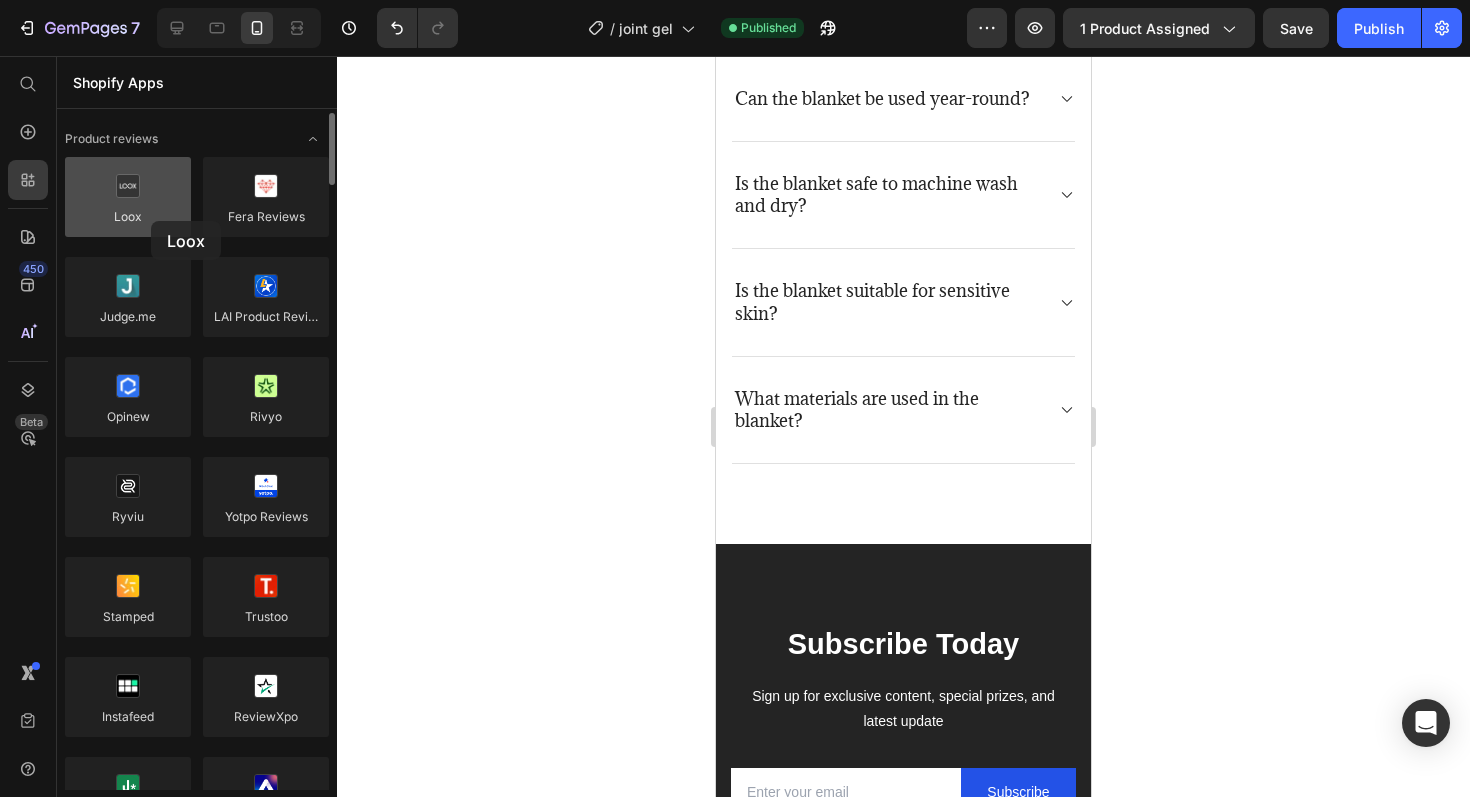 click at bounding box center [128, 197] 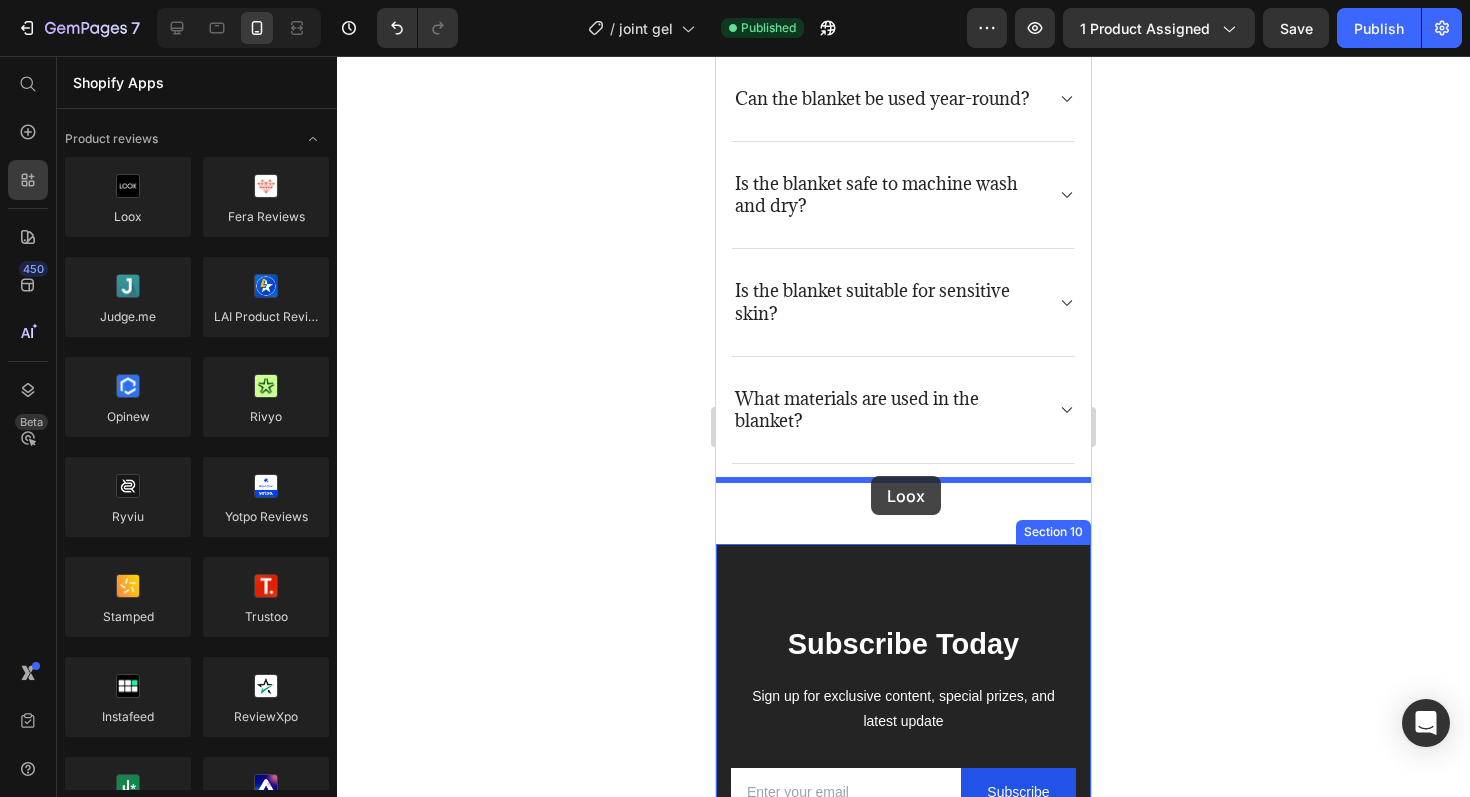 drag, startPoint x: 867, startPoint y: 277, endPoint x: 871, endPoint y: 476, distance: 199.04019 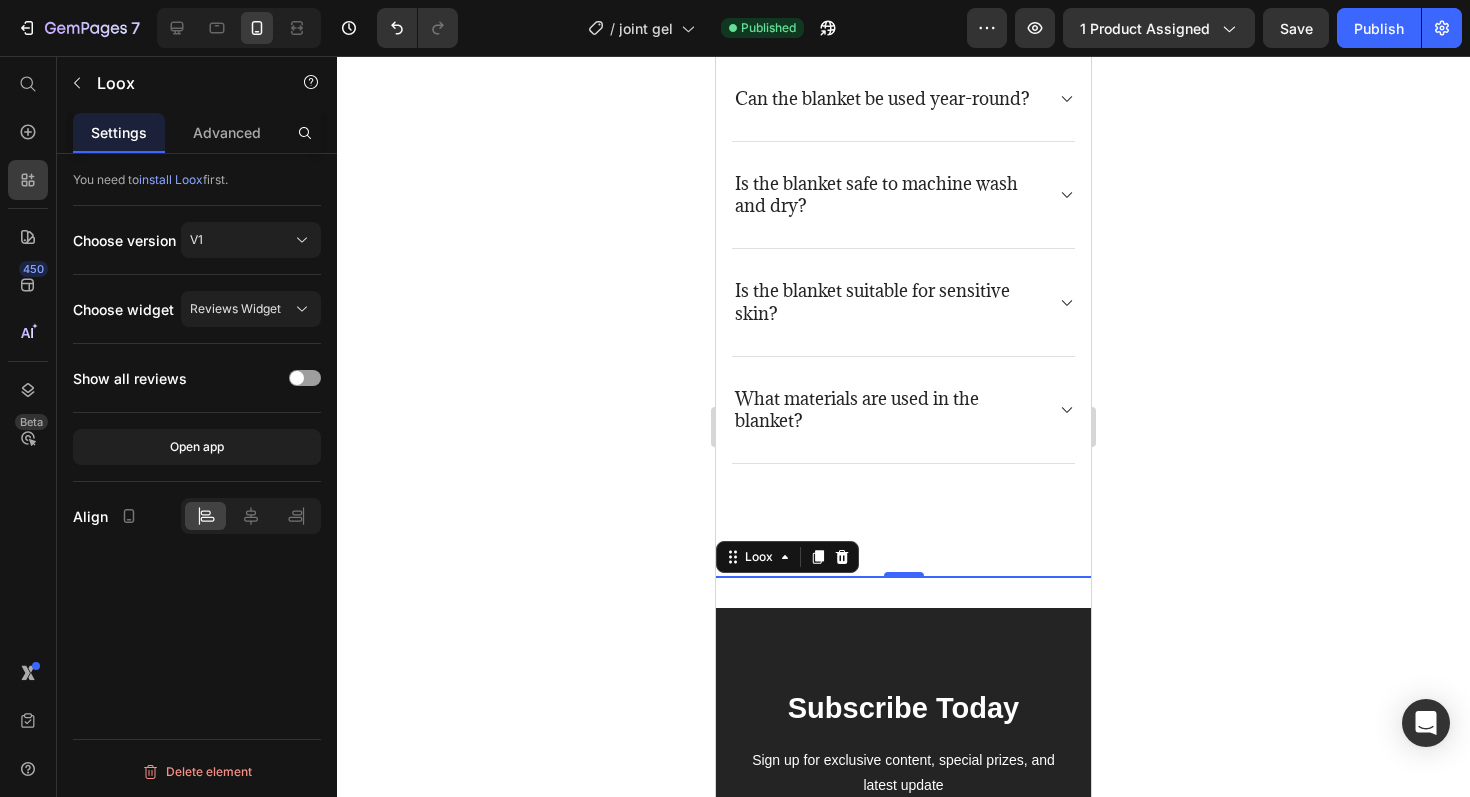 scroll, scrollTop: 0, scrollLeft: 0, axis: both 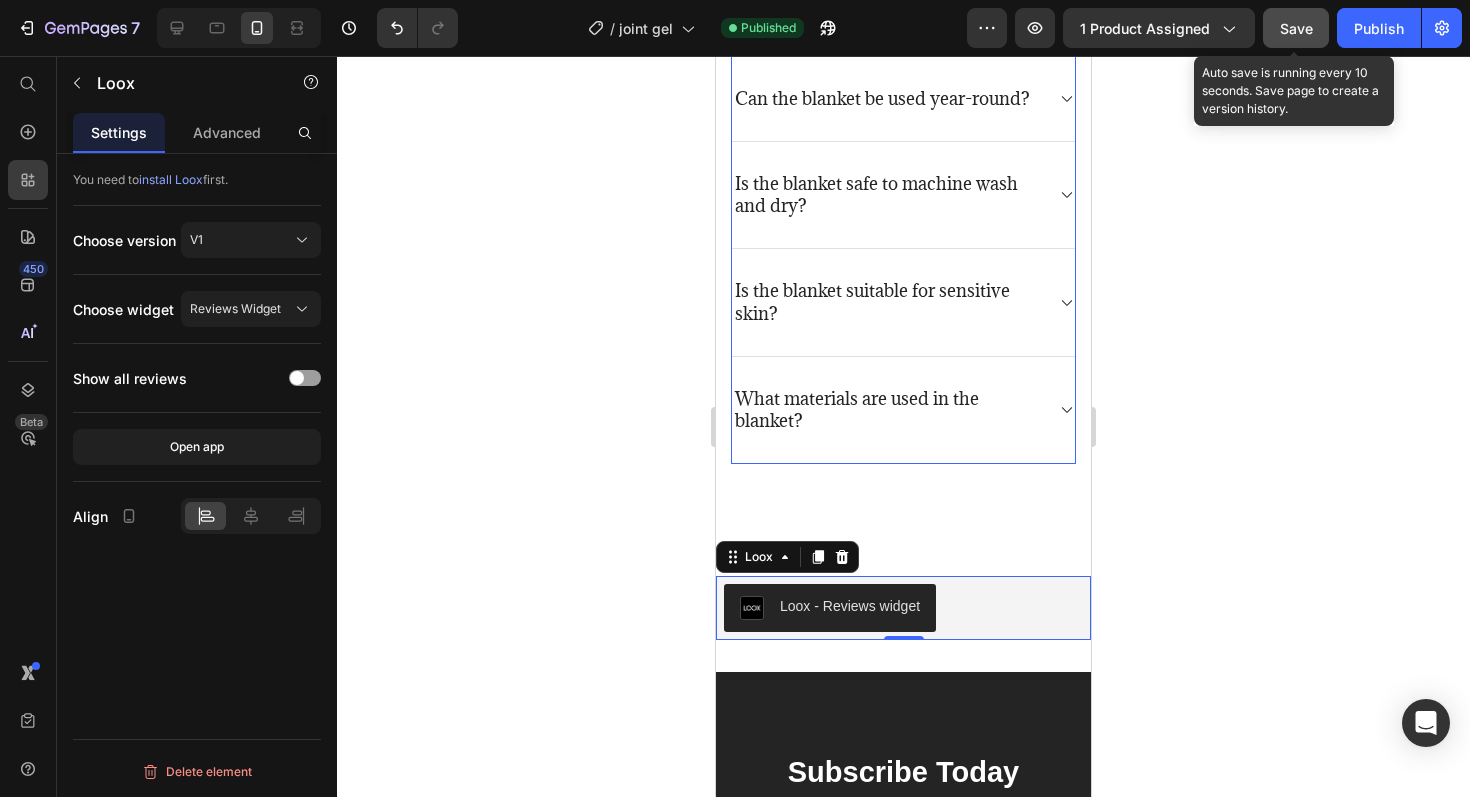 click on "Save" 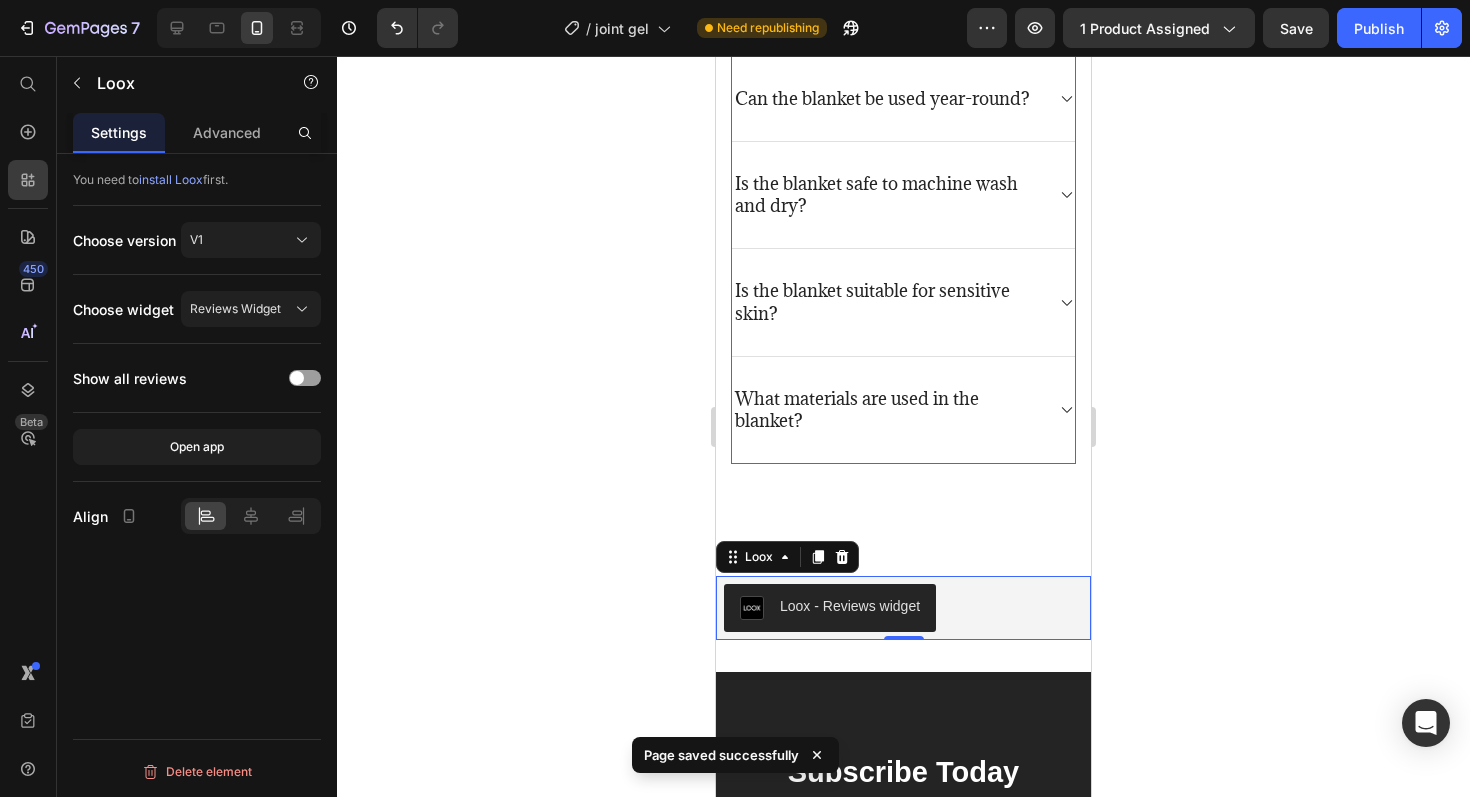click 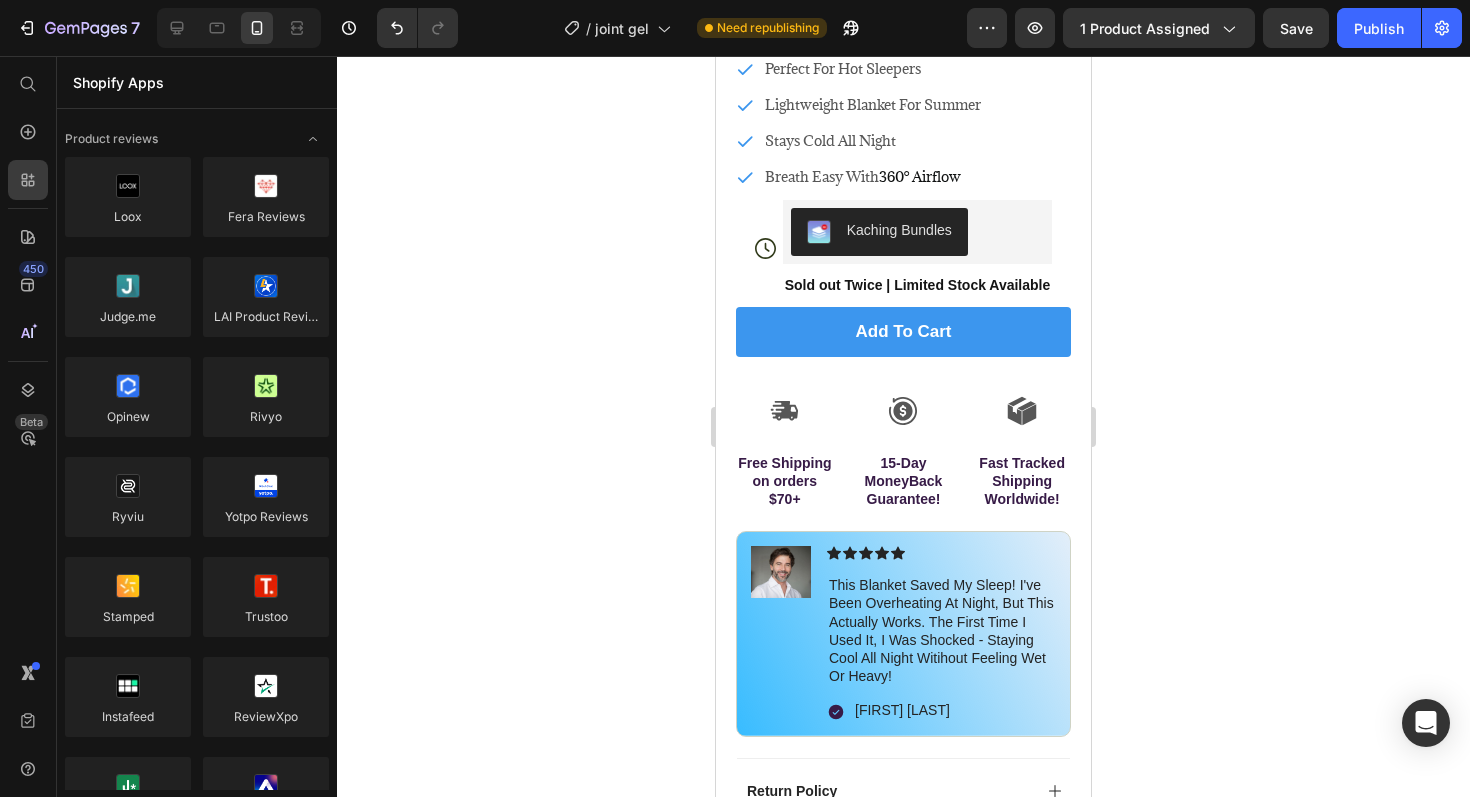scroll, scrollTop: 769, scrollLeft: 0, axis: vertical 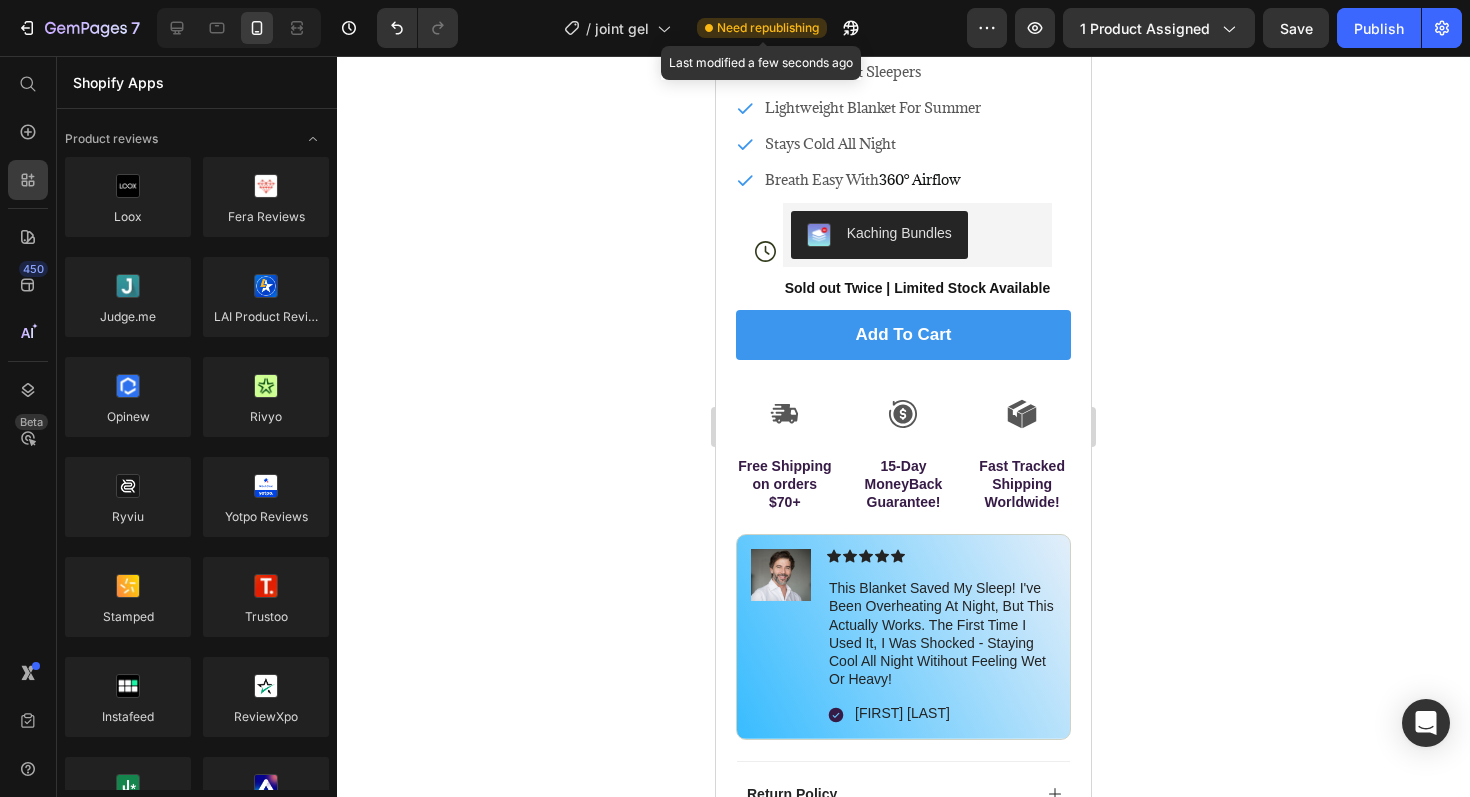 click on "Need republishing" at bounding box center (768, 28) 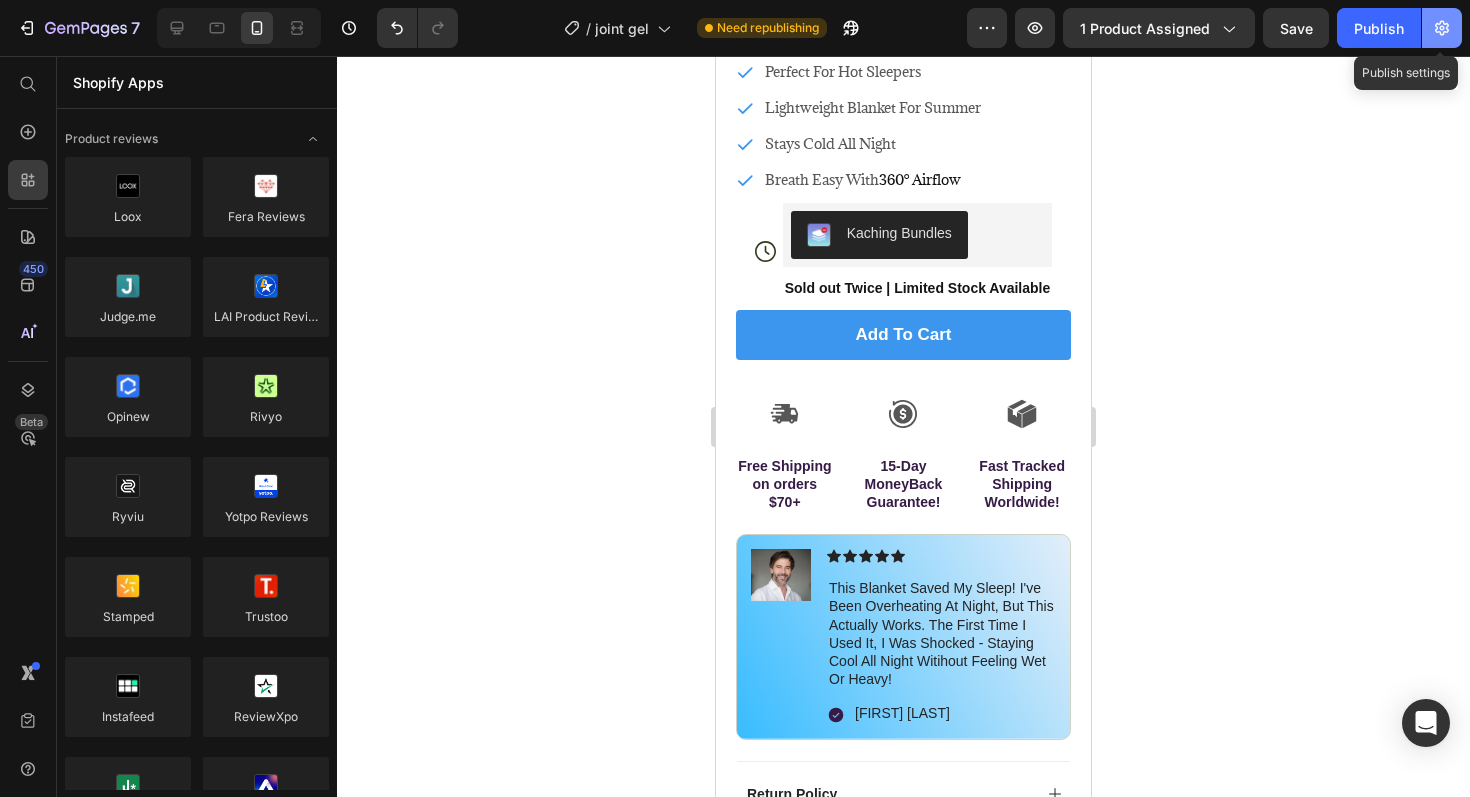 click 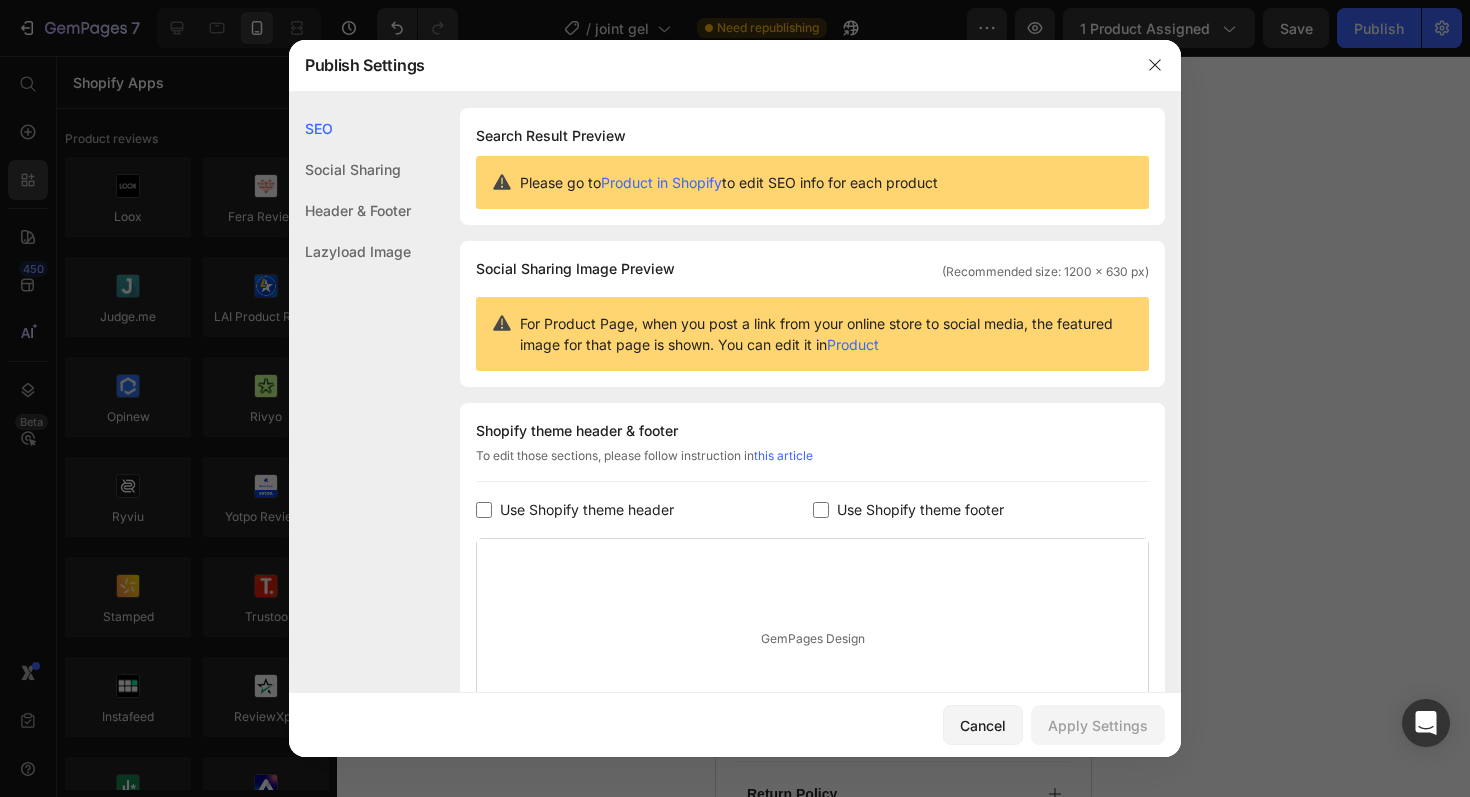 click 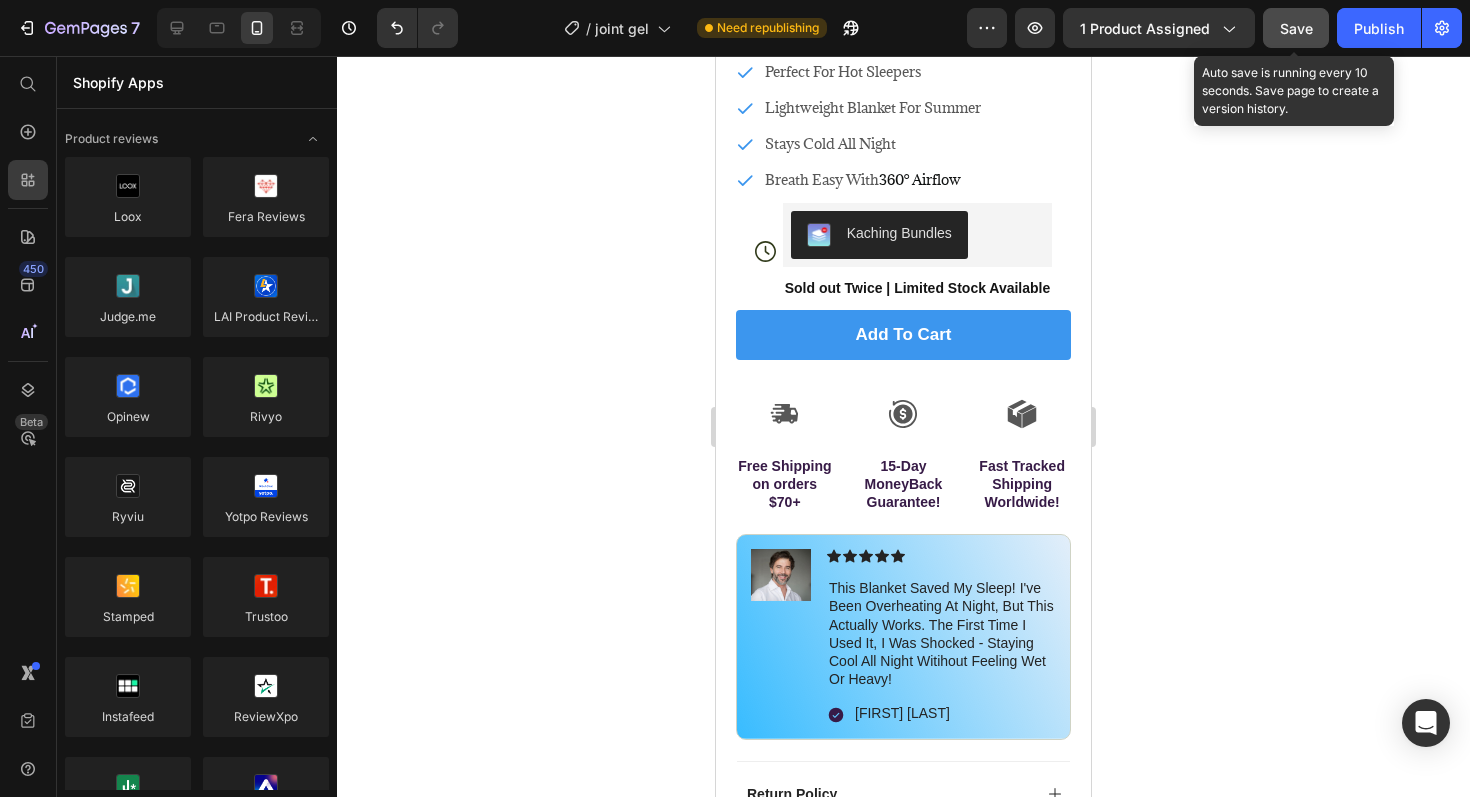 click on "Save" at bounding box center (1296, 28) 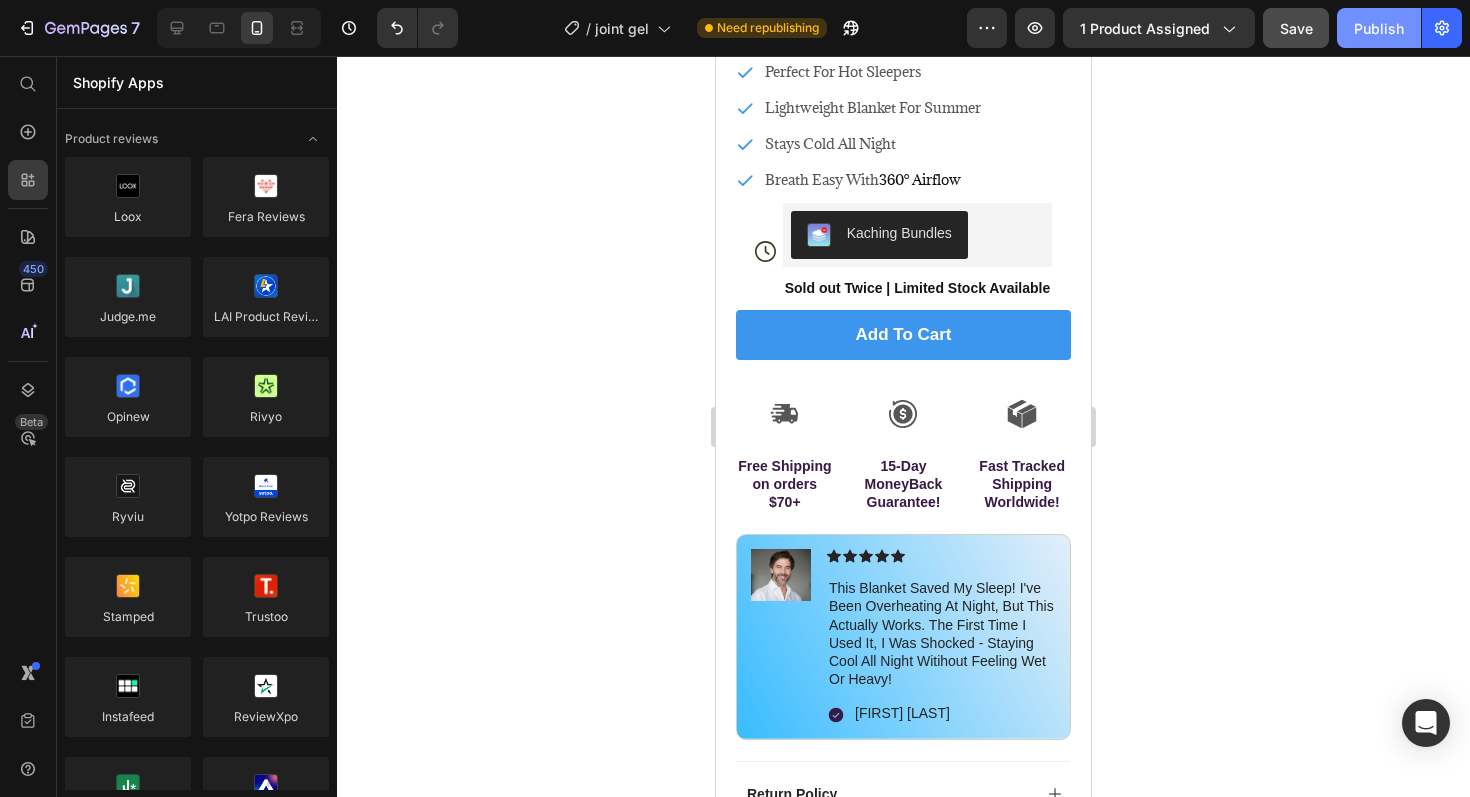 click on "Publish" at bounding box center [1379, 28] 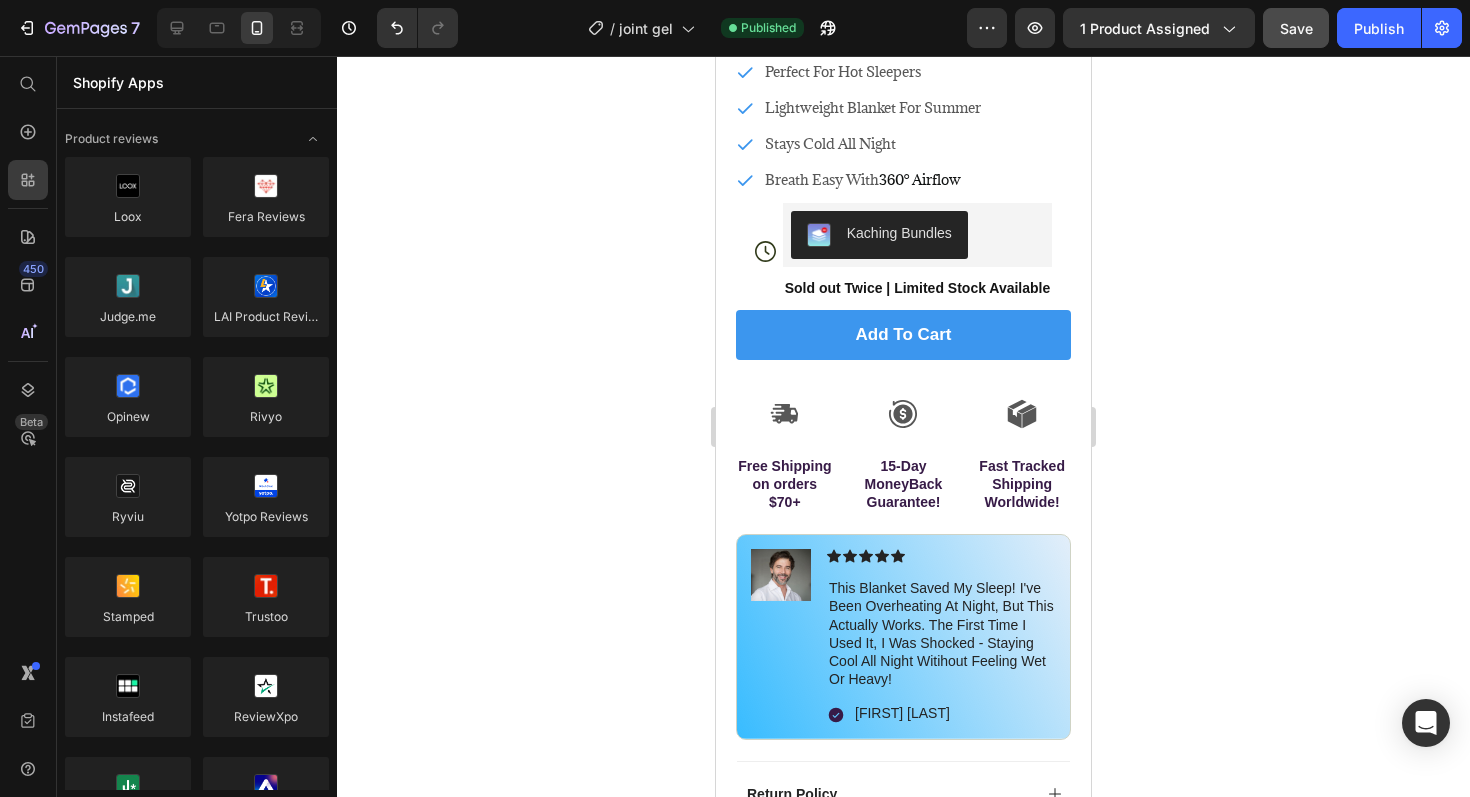 click at bounding box center (239, 28) 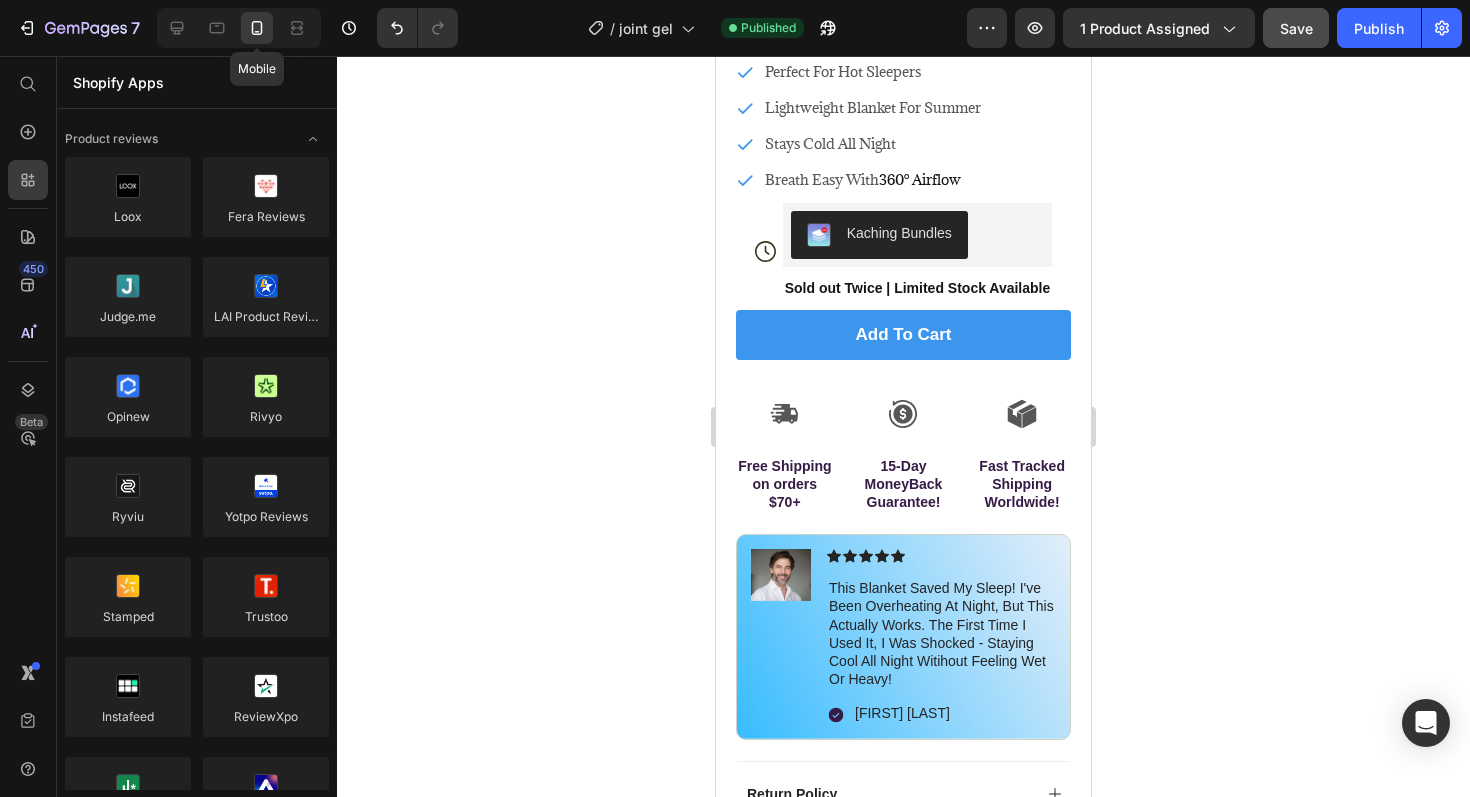 click 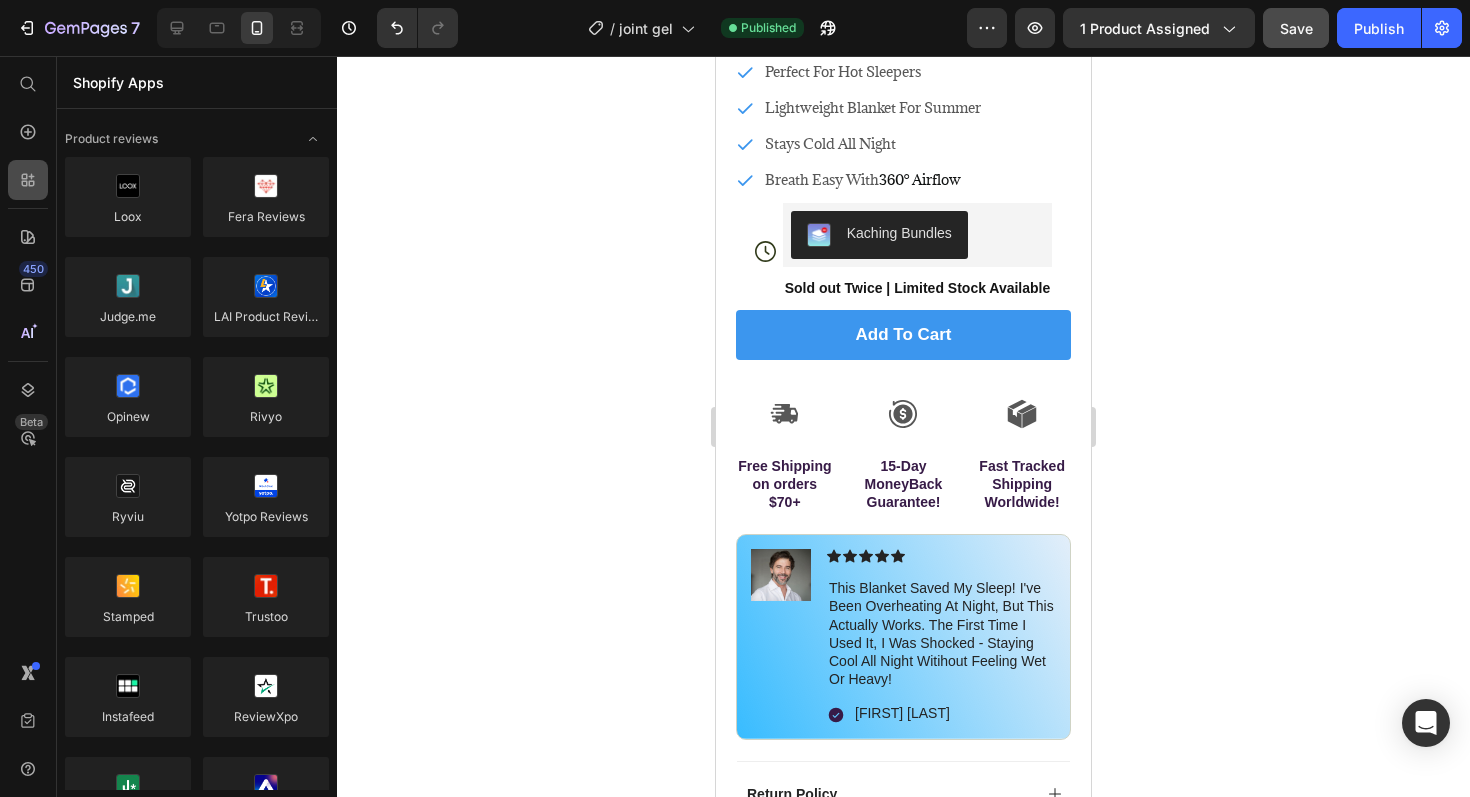 click 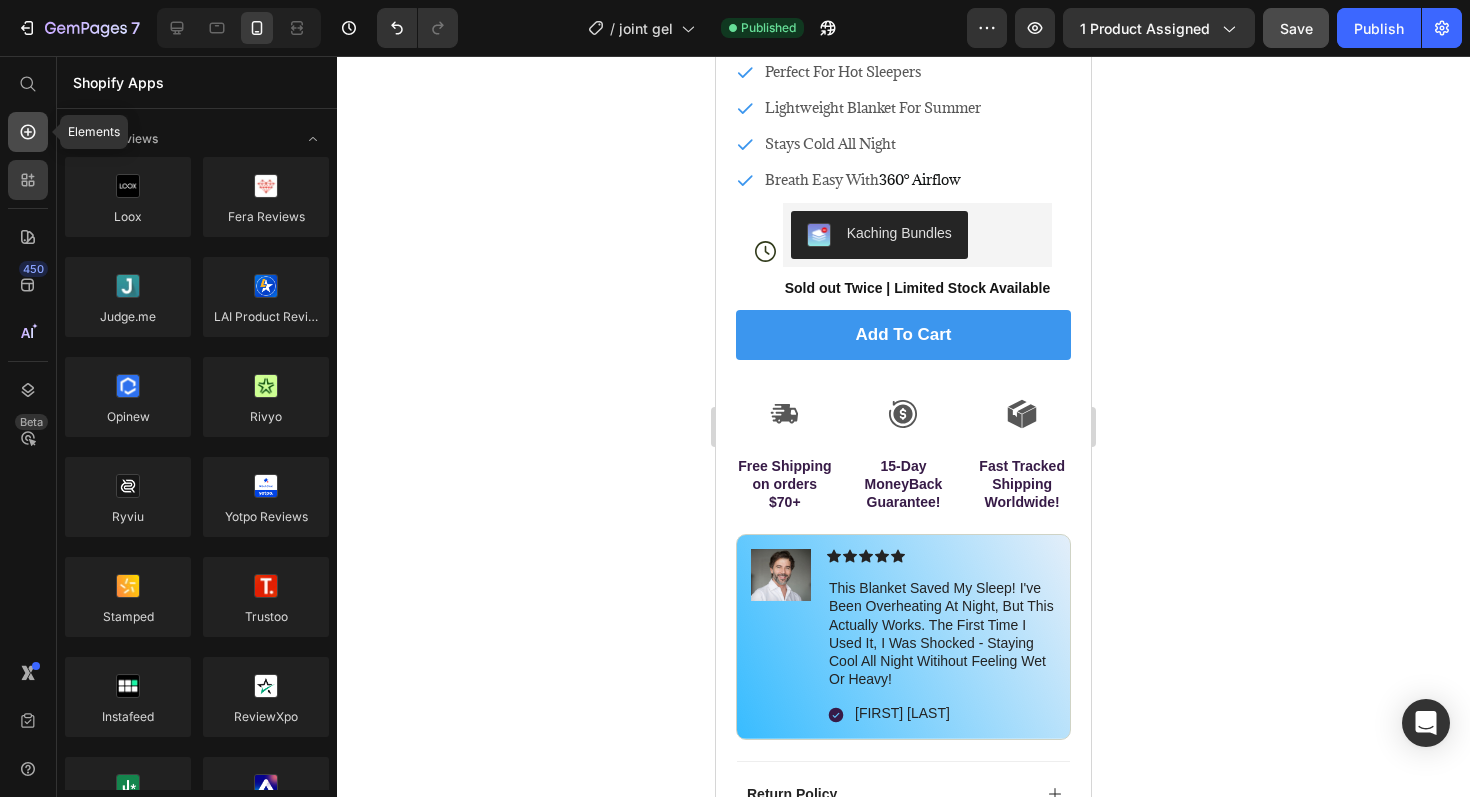 click 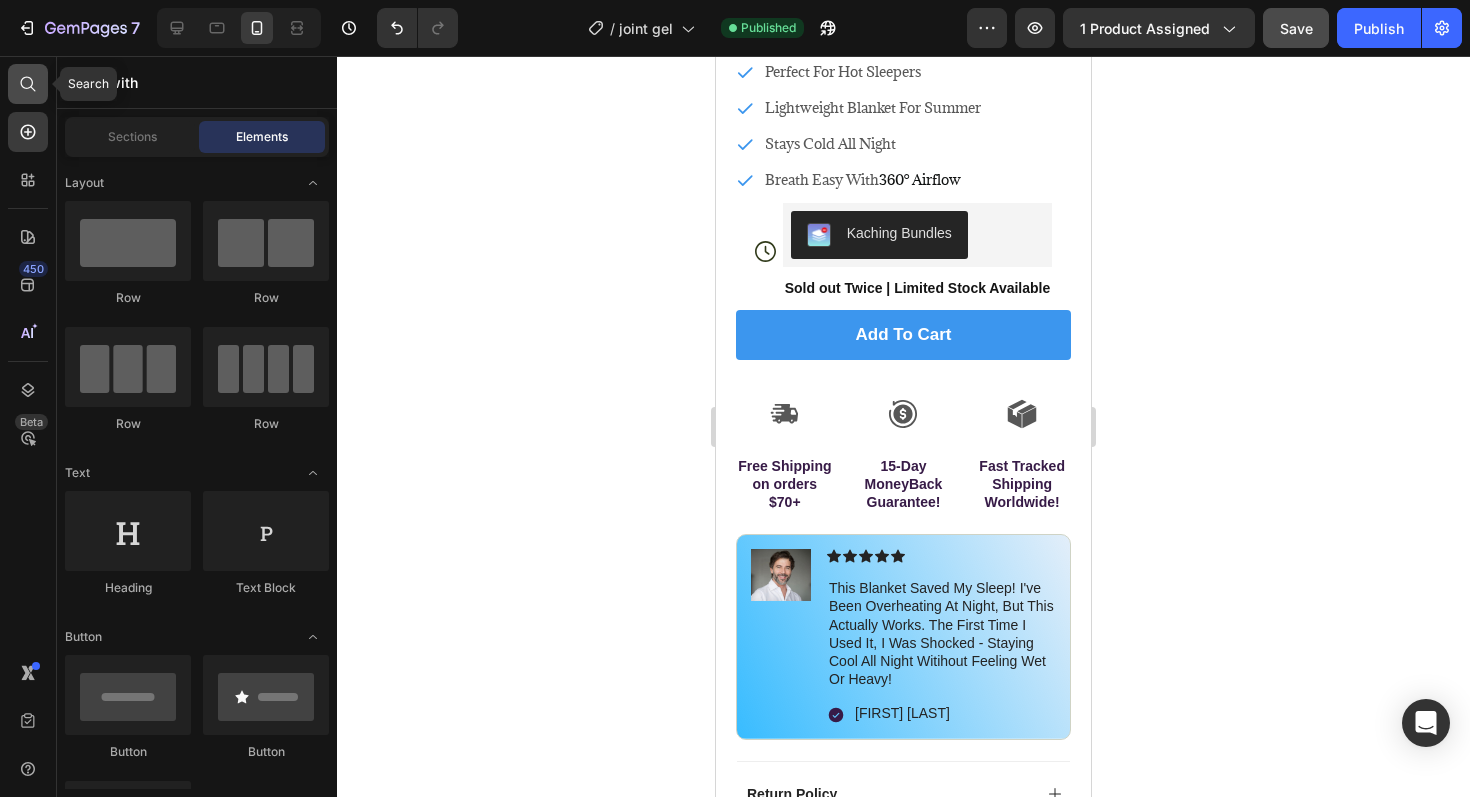 click 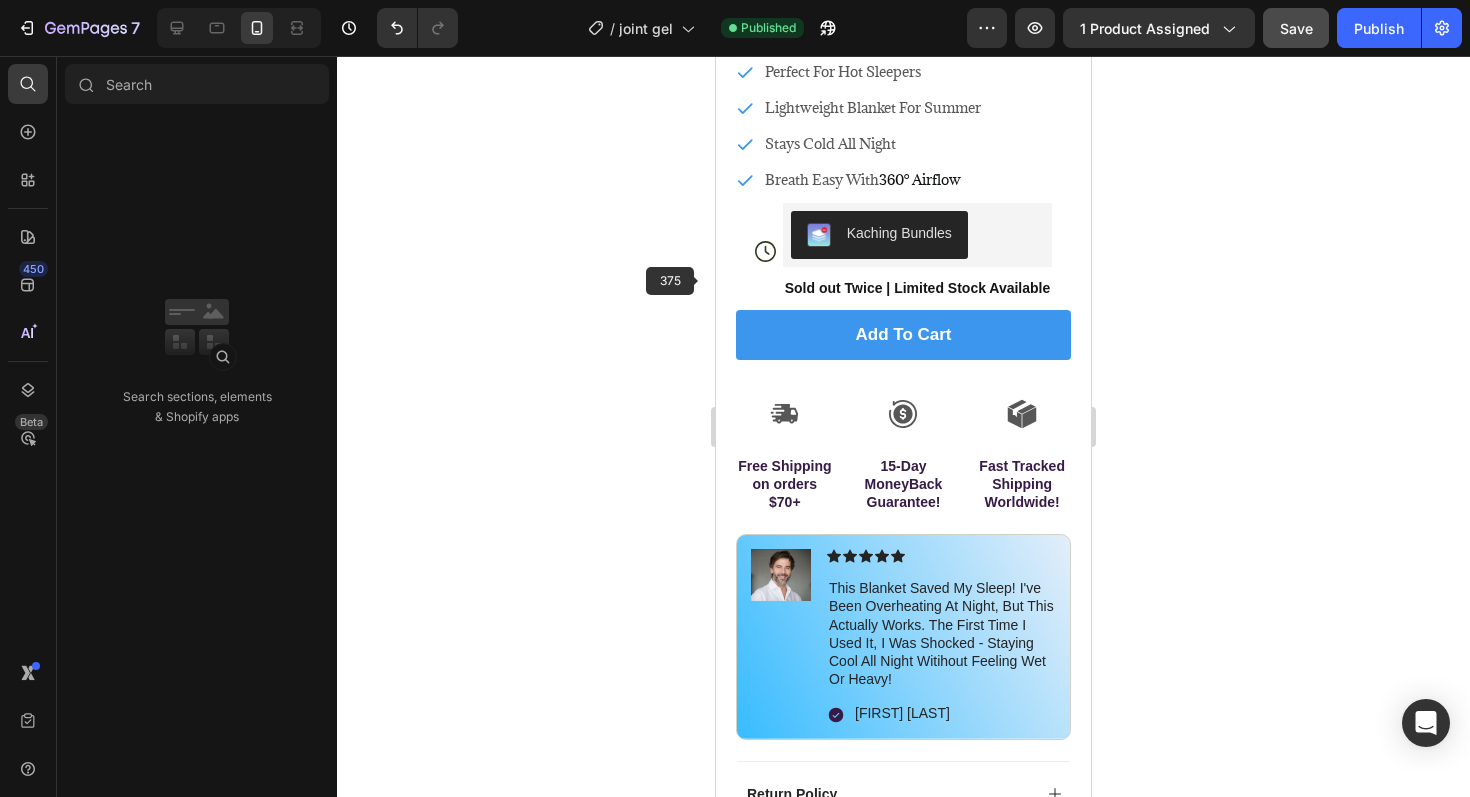 click on "Product Images Image Icon Icon Icon Icon Icon Icon List “This skin cream is a game-changer! It has transformed my dry, lackluster skin into a hydrated and radiant complexion. I love how it absorbs quickly and leaves no greasy residue. Highly recommend” Text Block
Icon Hannah N. (Houston, USA) Text Block Row Row Row Icon Icon Icon Icon Icon Icon List 4.8 based on 56,400 Customers Text Block Row Cooling Summer Blanket Product Title
Perfect For Hot Sleepers
Lightweight Blanket For Summer
Stays Cold All Night
Breath Easy With  360° Airflow Item List
Icon Kaching Bundles Kaching Bundles Sold out Twice | Limited Stock Available Text Block Row add to cart Add to Cart
Icon Free Shipping on orders $70+ Text Block
Icon 15-Day MoneyBack Guarantee! Text Block
Icon Fast Tracked Shipping Worldwide! Text Block Row Image Icon Icon Icon Icon Icon Icon" at bounding box center (903, 139) 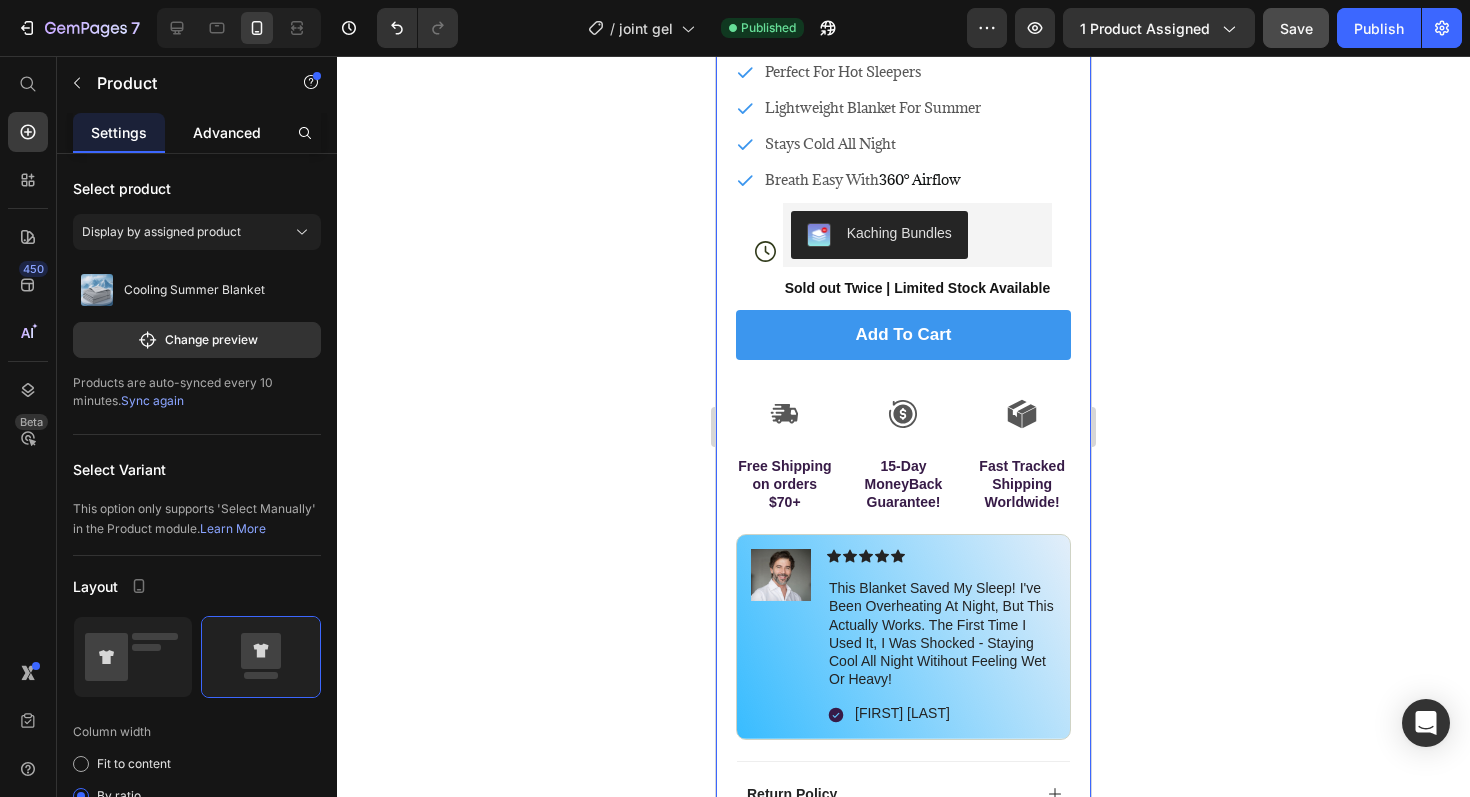 click on "Advanced" at bounding box center [227, 132] 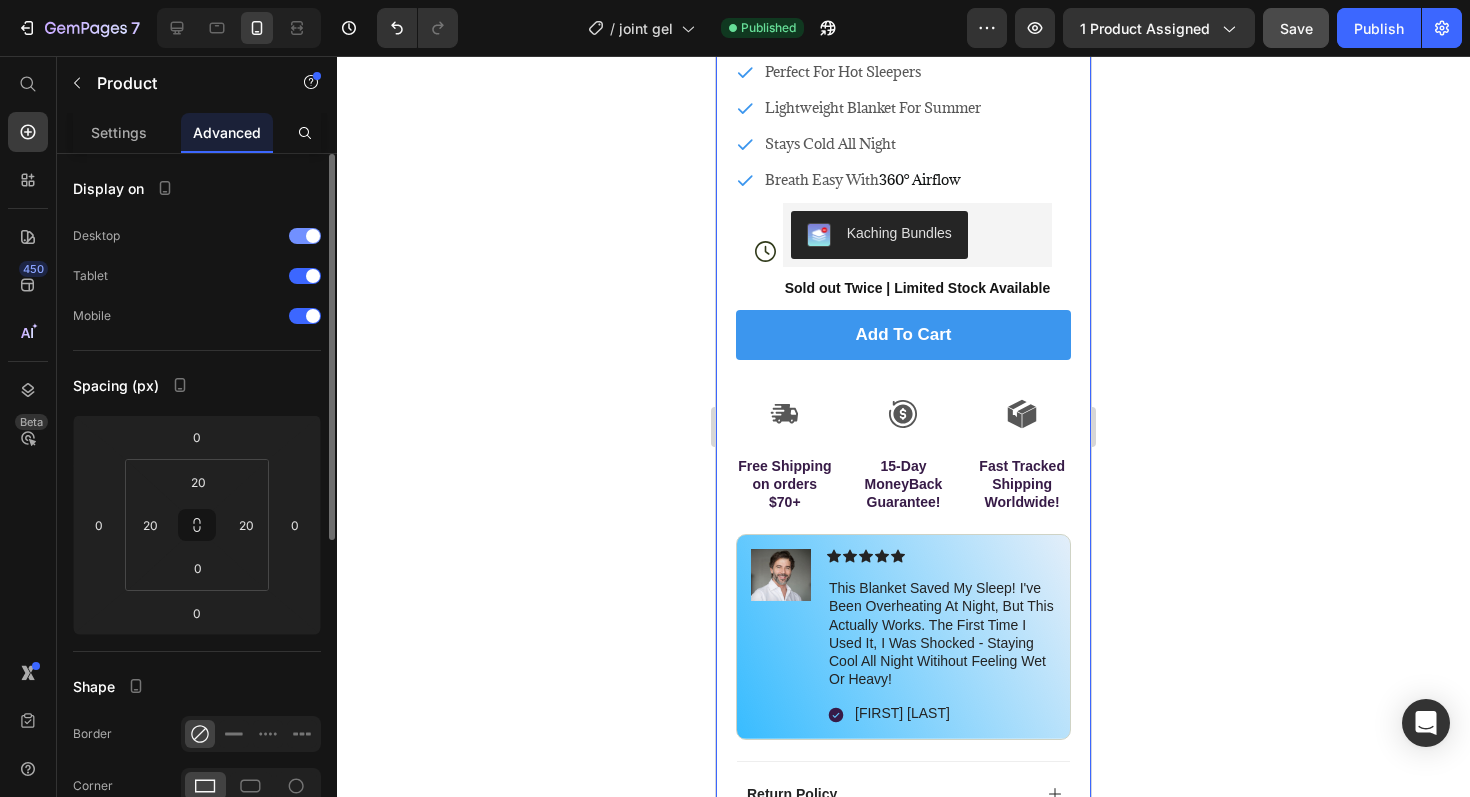 click at bounding box center (313, 236) 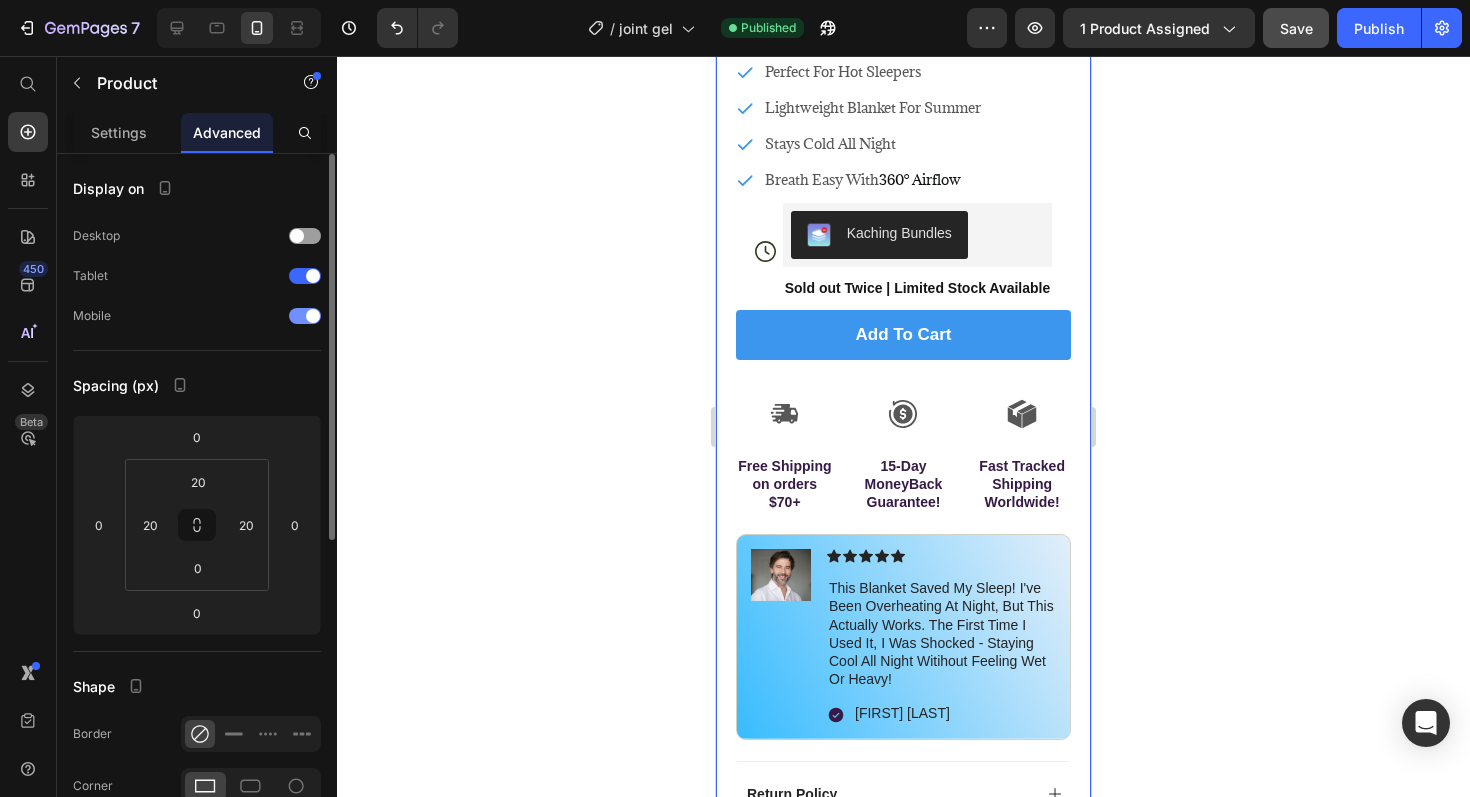 click at bounding box center (313, 316) 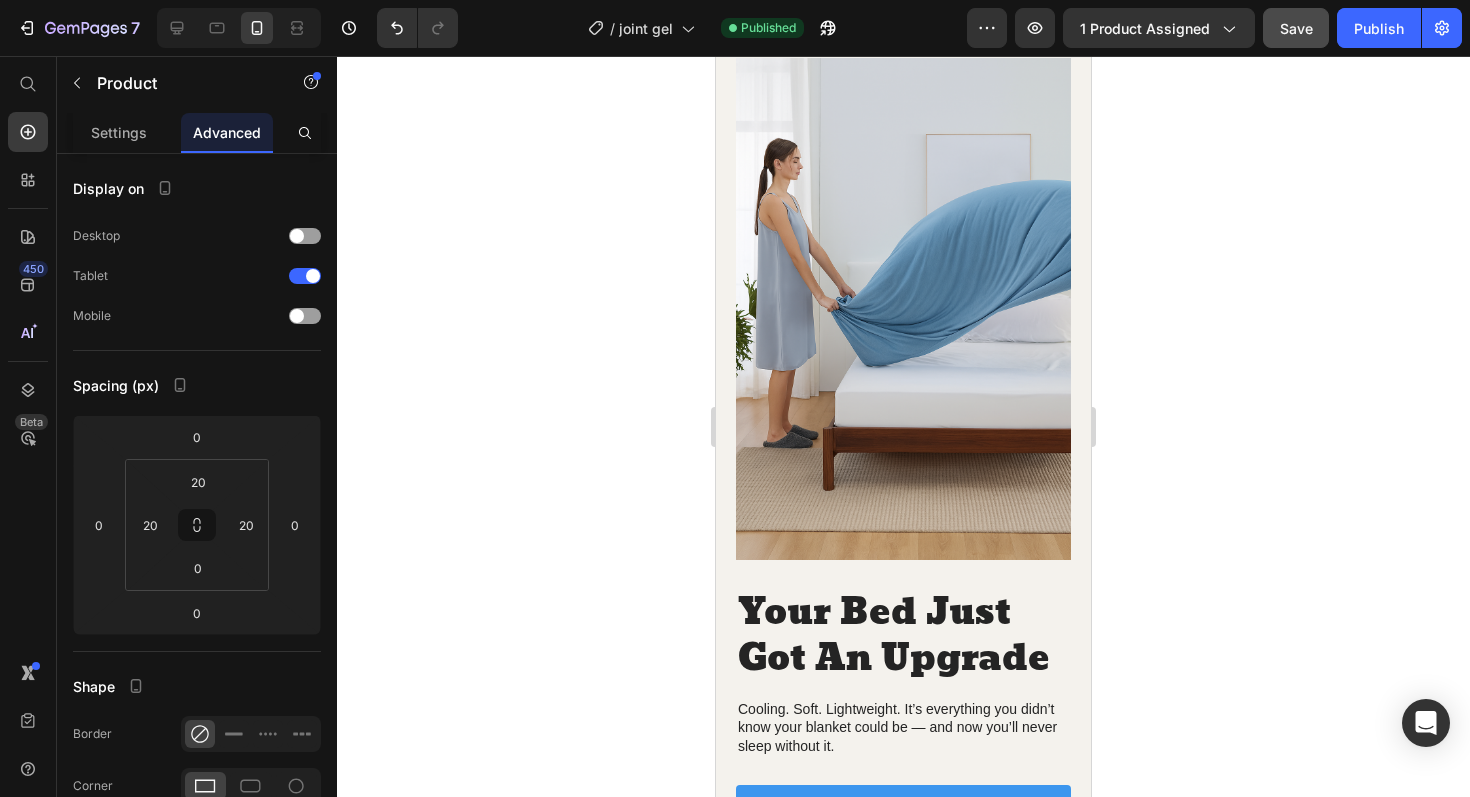 scroll, scrollTop: 543, scrollLeft: 0, axis: vertical 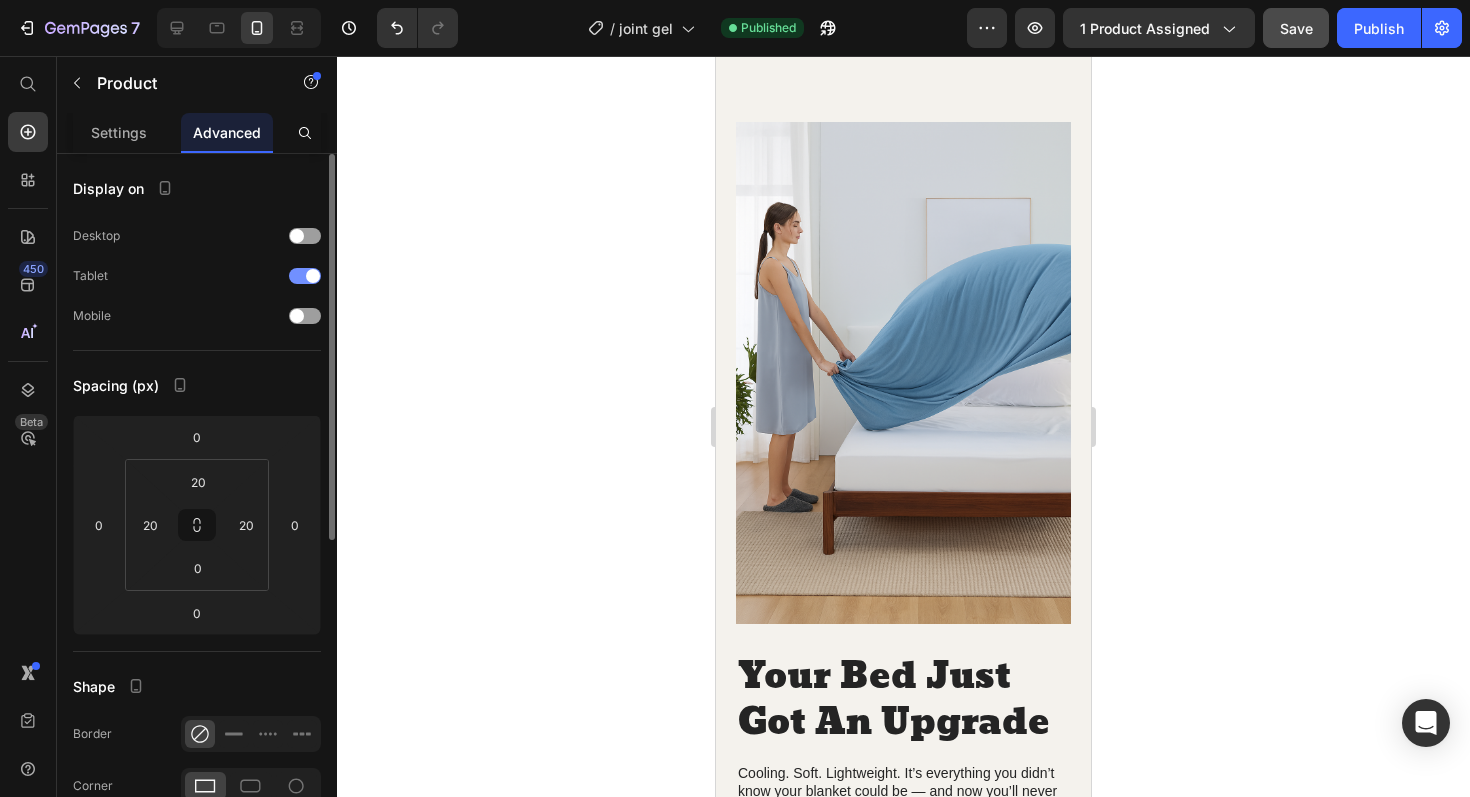 click at bounding box center [313, 276] 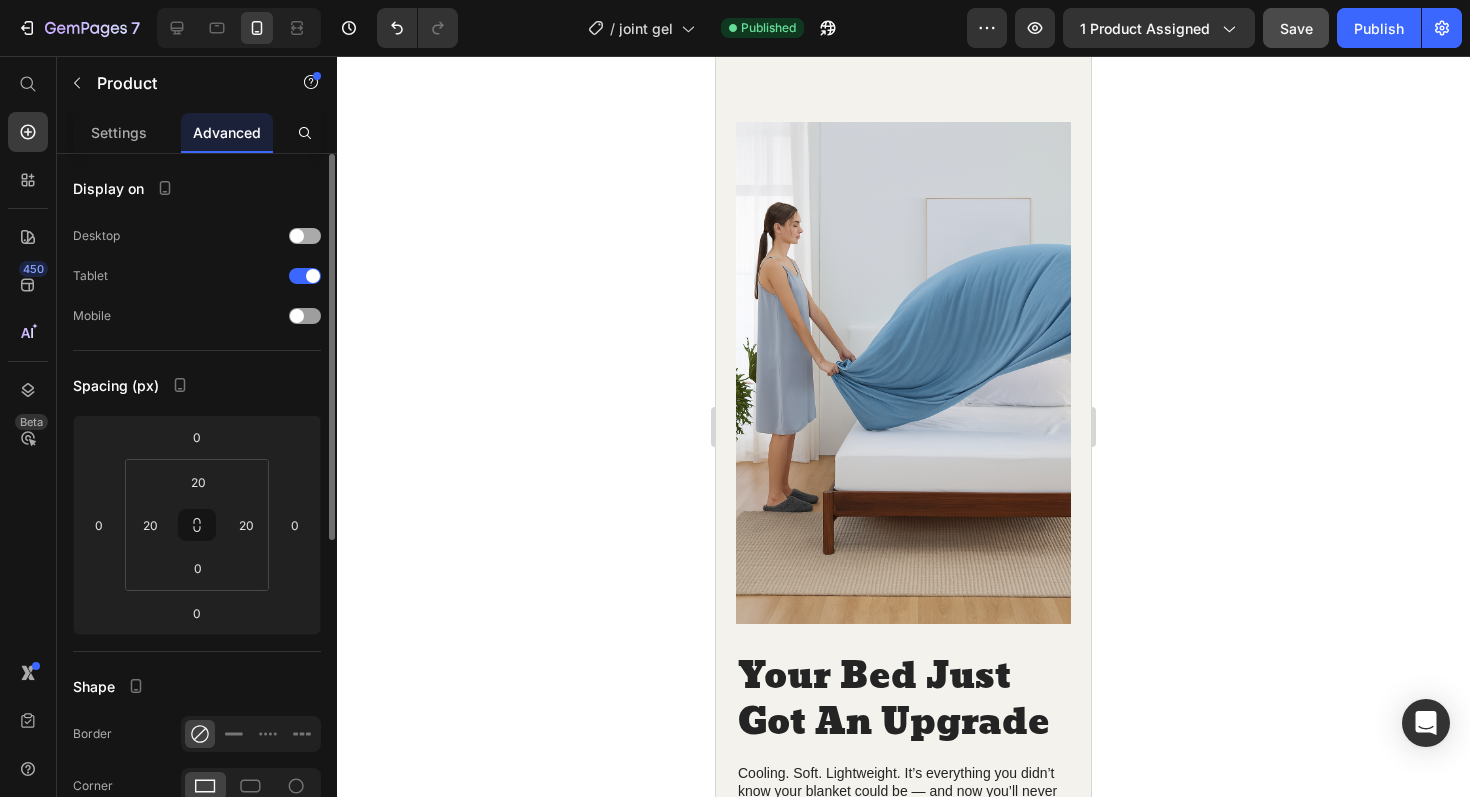 click at bounding box center [305, 236] 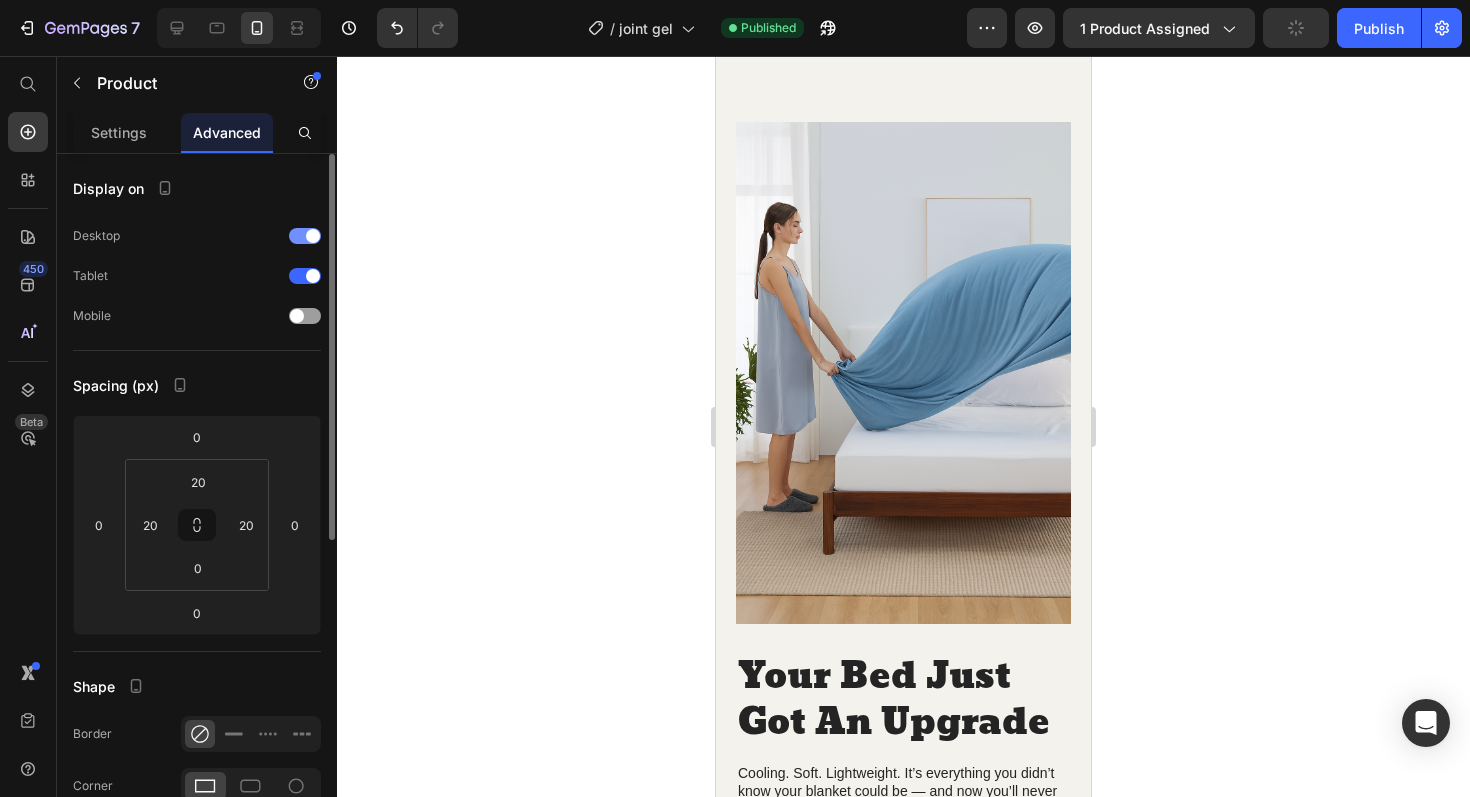 click at bounding box center [305, 236] 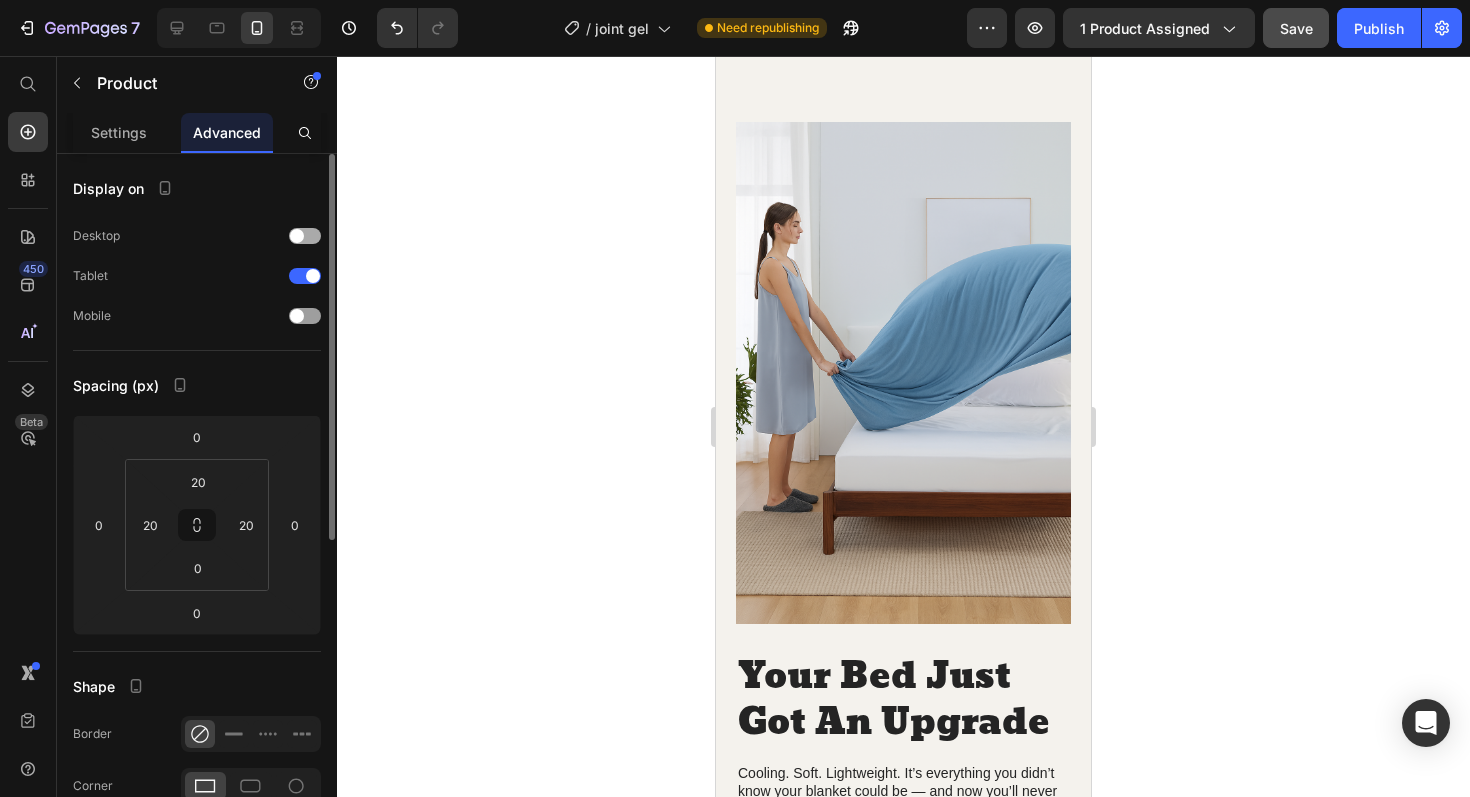 click at bounding box center (305, 236) 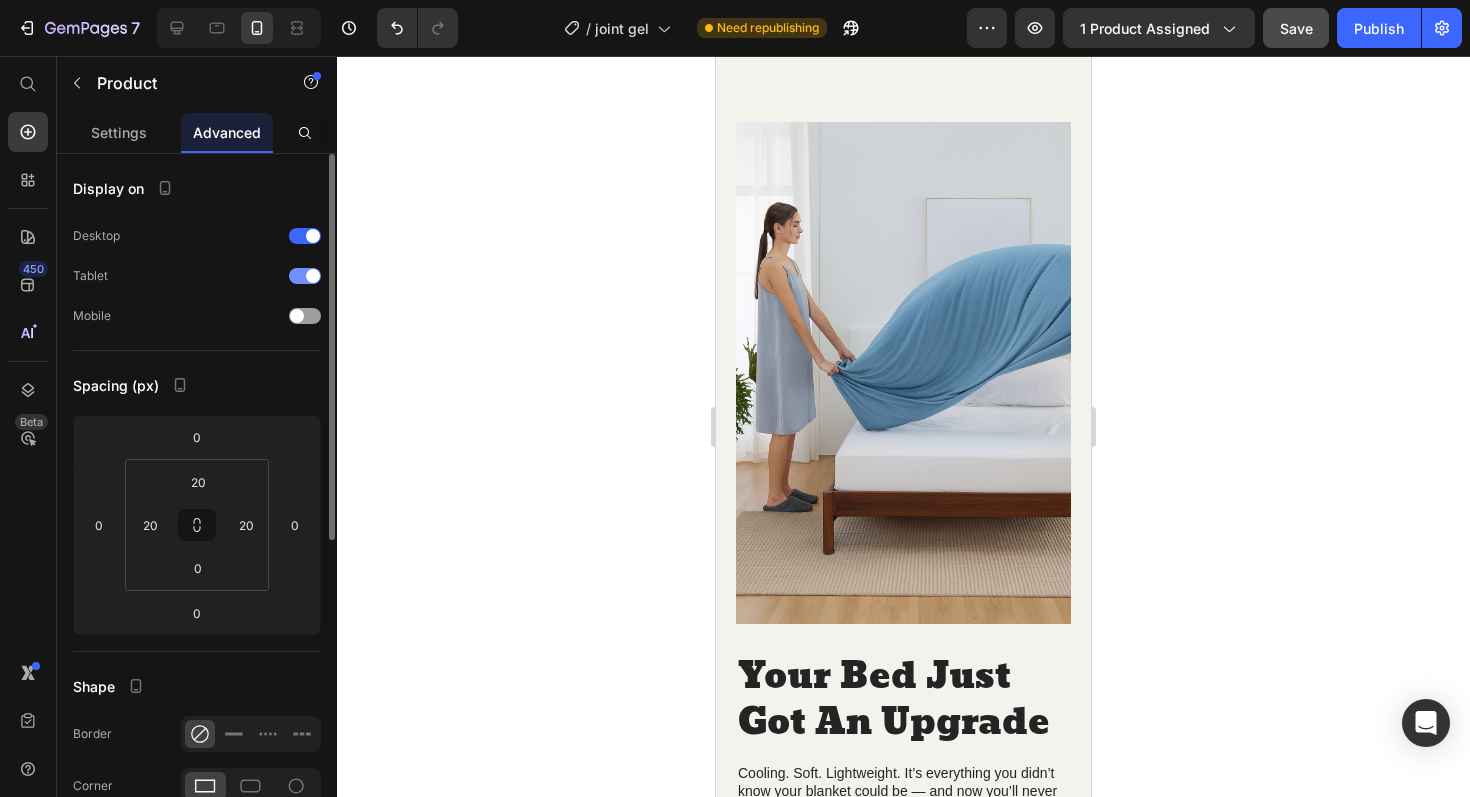 click at bounding box center [305, 276] 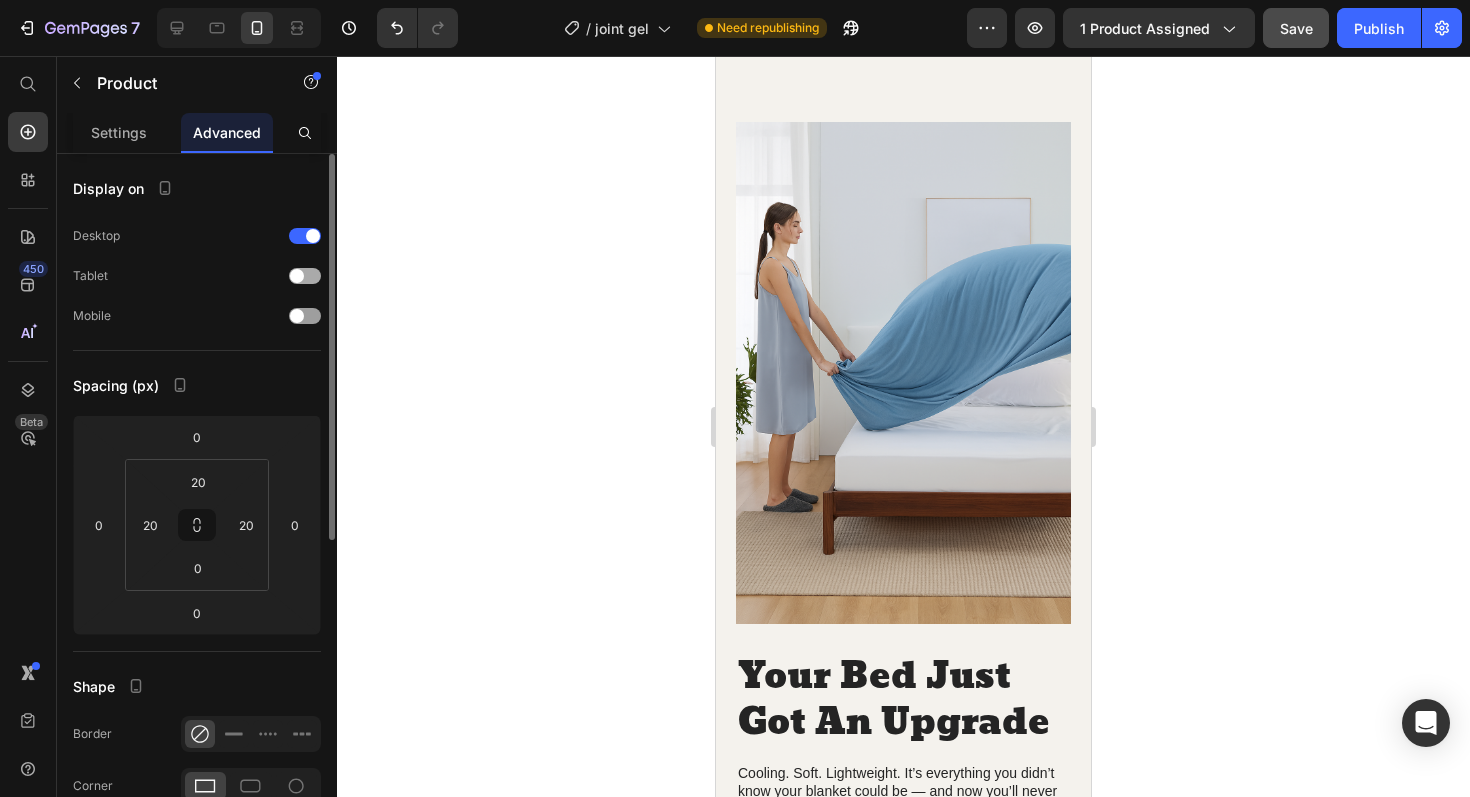 click at bounding box center (305, 276) 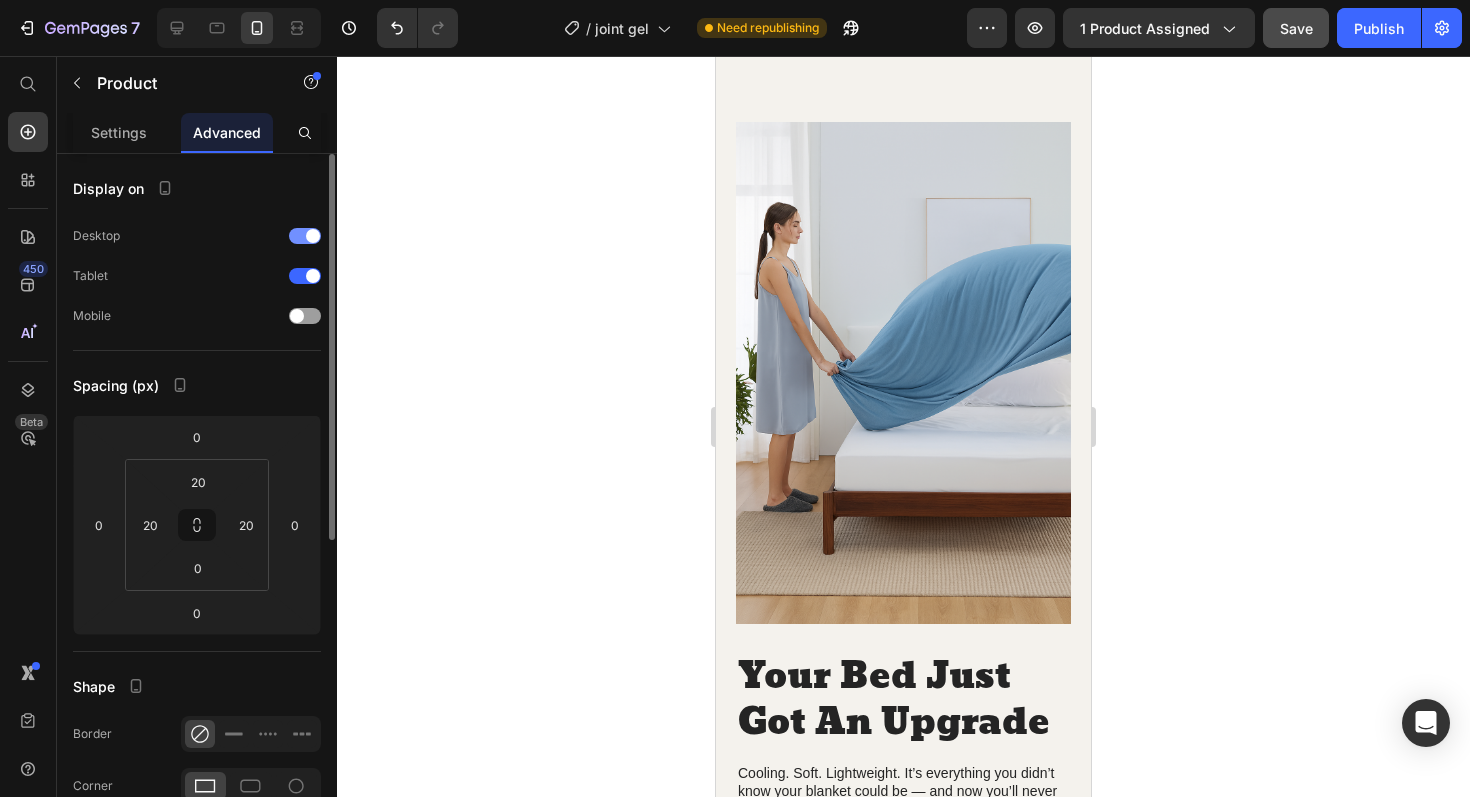 click at bounding box center [313, 236] 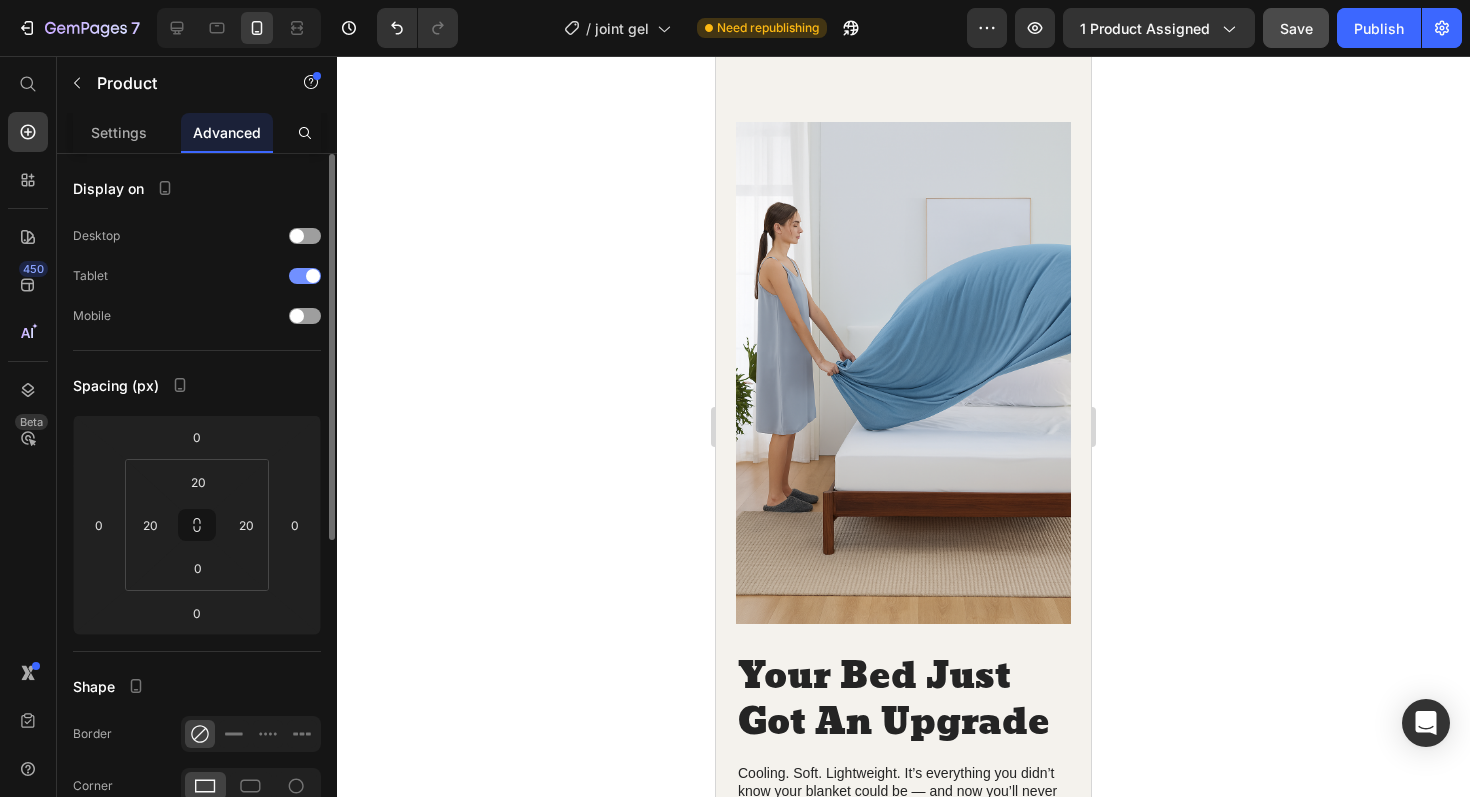 click at bounding box center (313, 276) 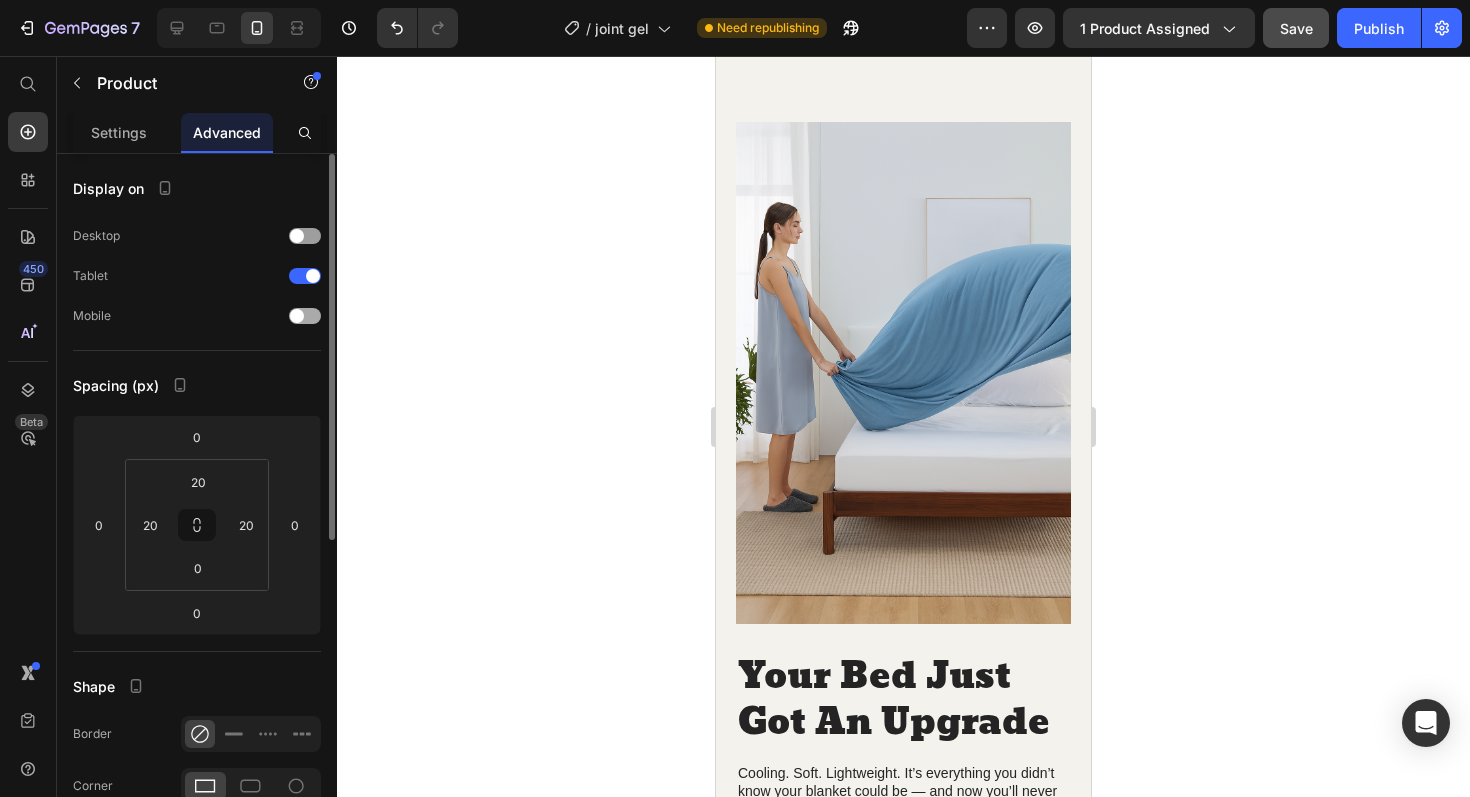 click at bounding box center [305, 316] 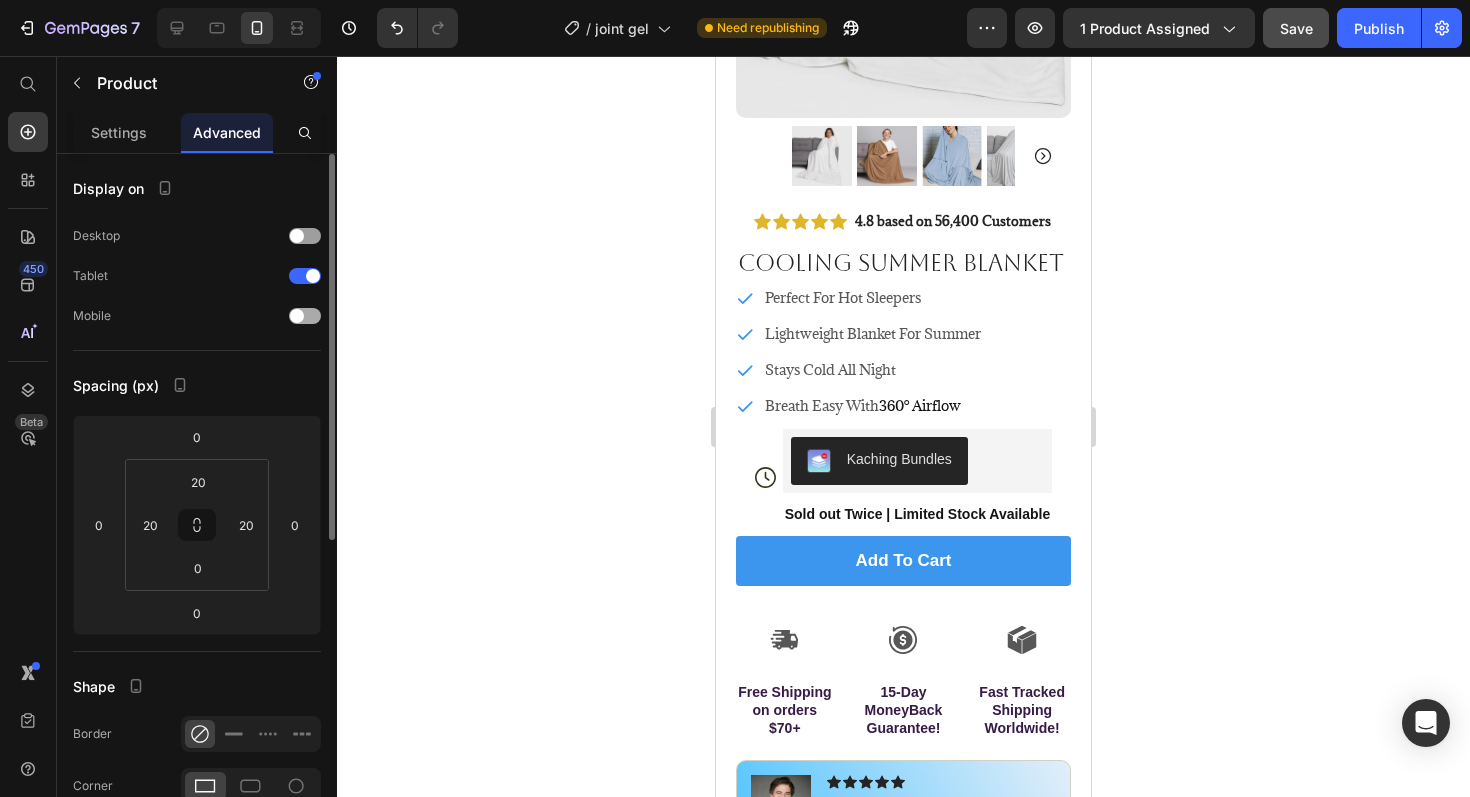 scroll, scrollTop: 2093, scrollLeft: 0, axis: vertical 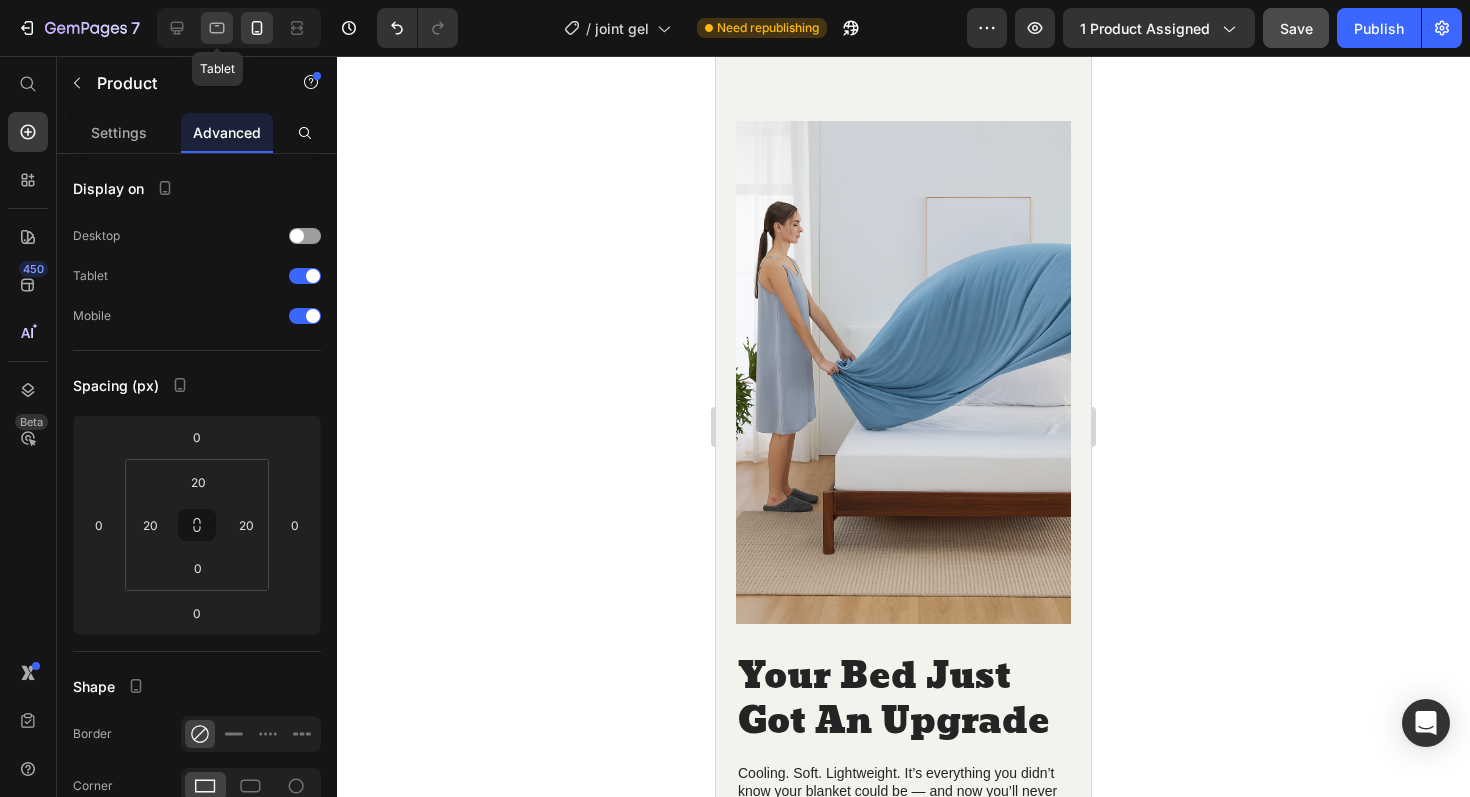 click 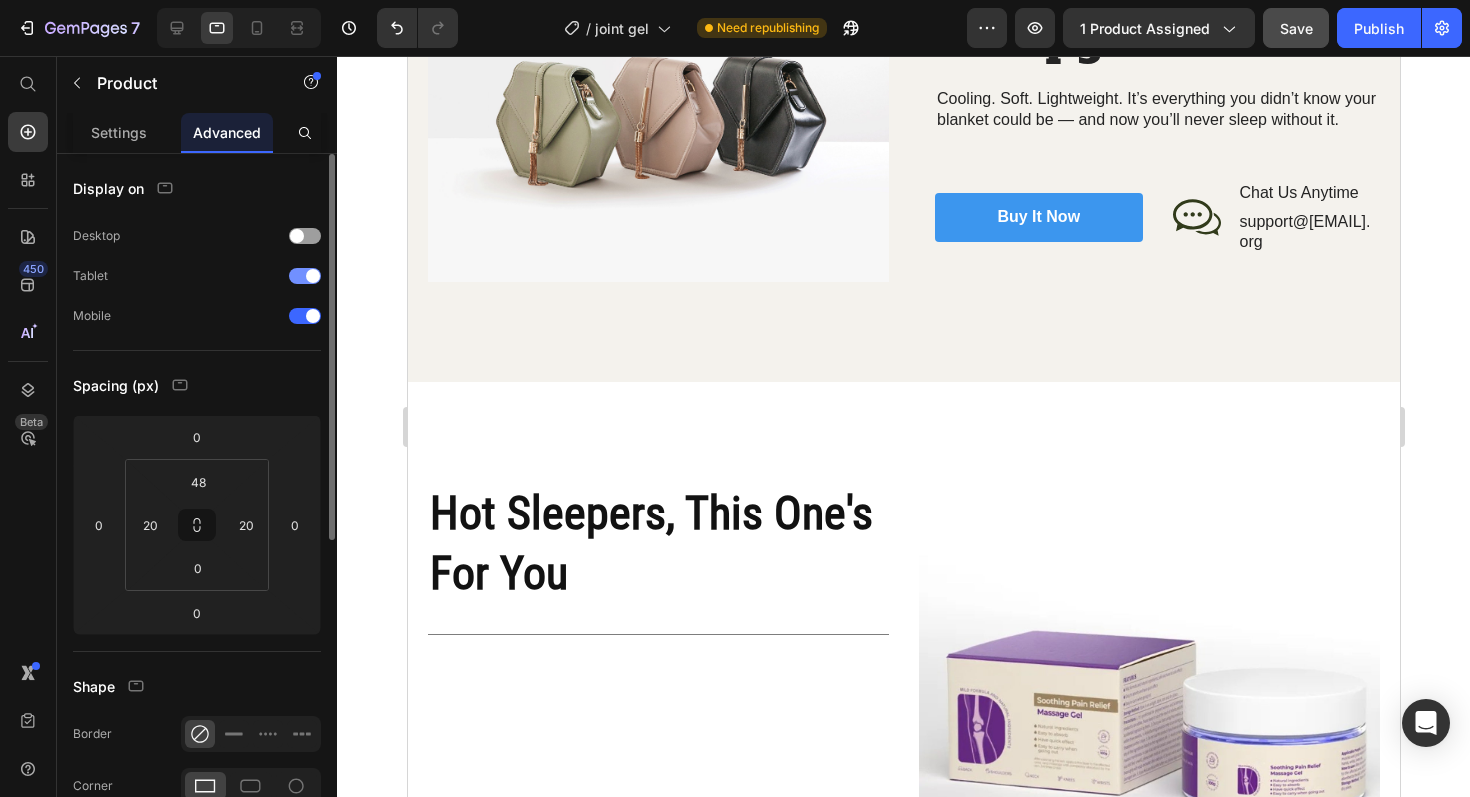 scroll, scrollTop: 2118, scrollLeft: 0, axis: vertical 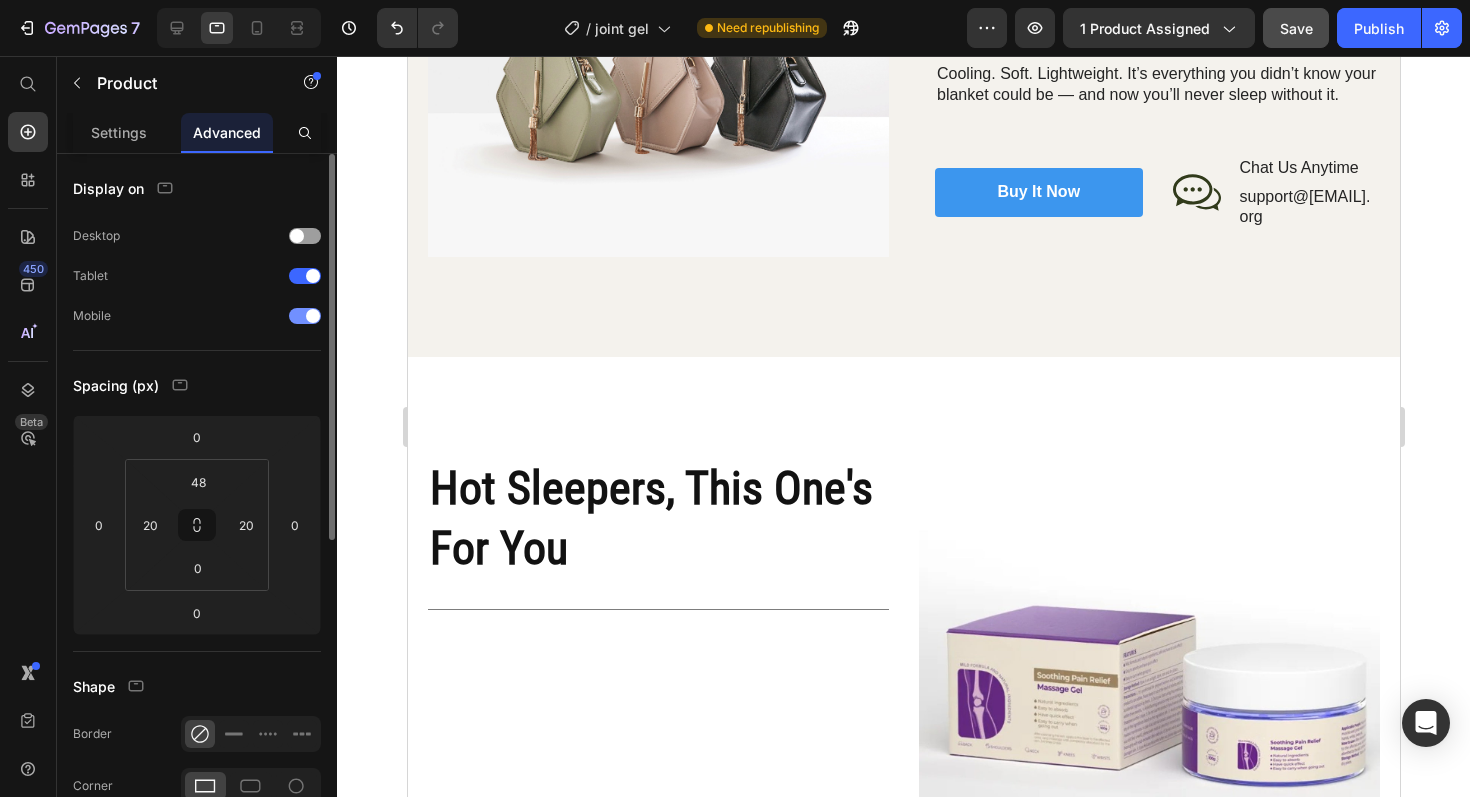 click at bounding box center [305, 316] 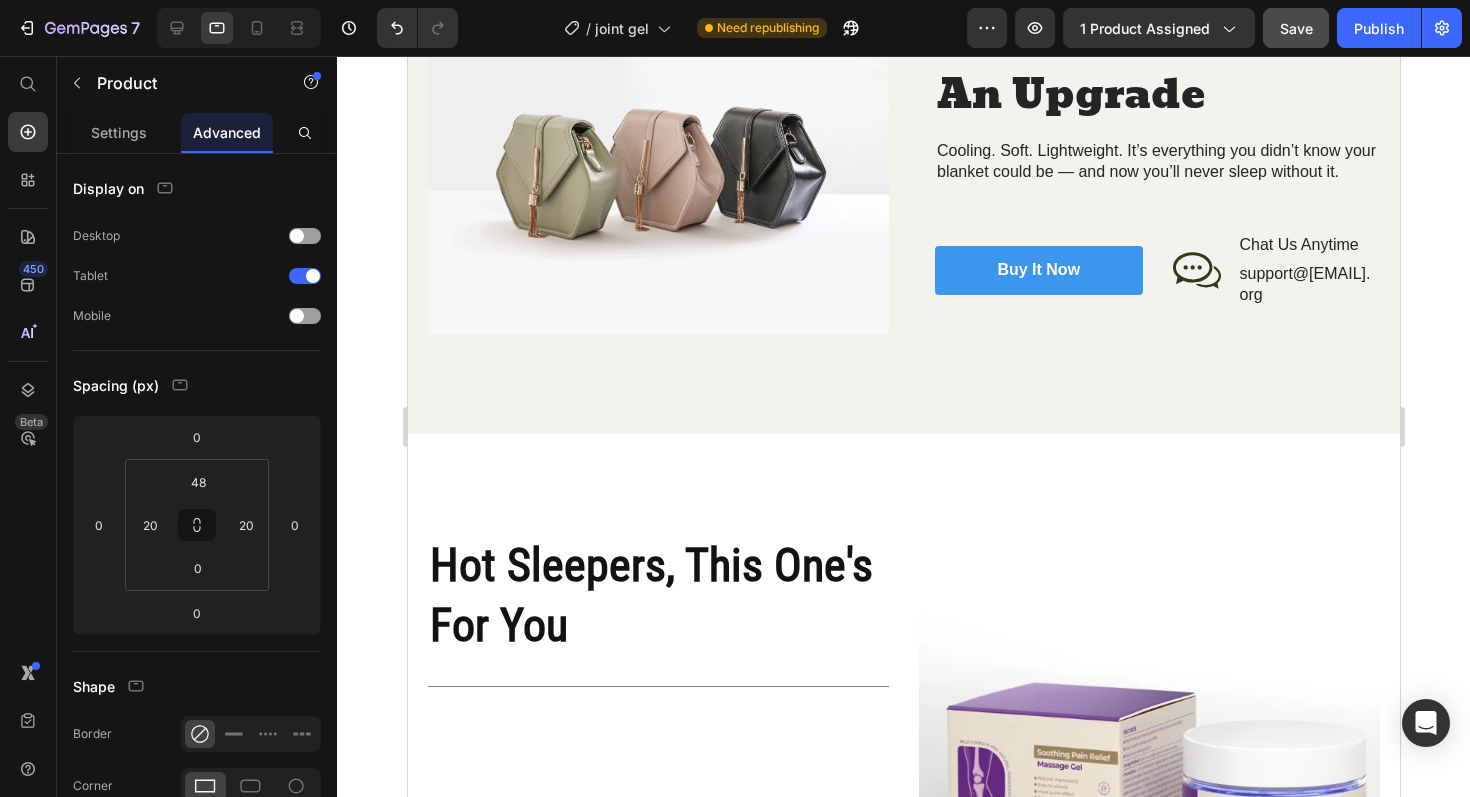 scroll, scrollTop: 2046, scrollLeft: 0, axis: vertical 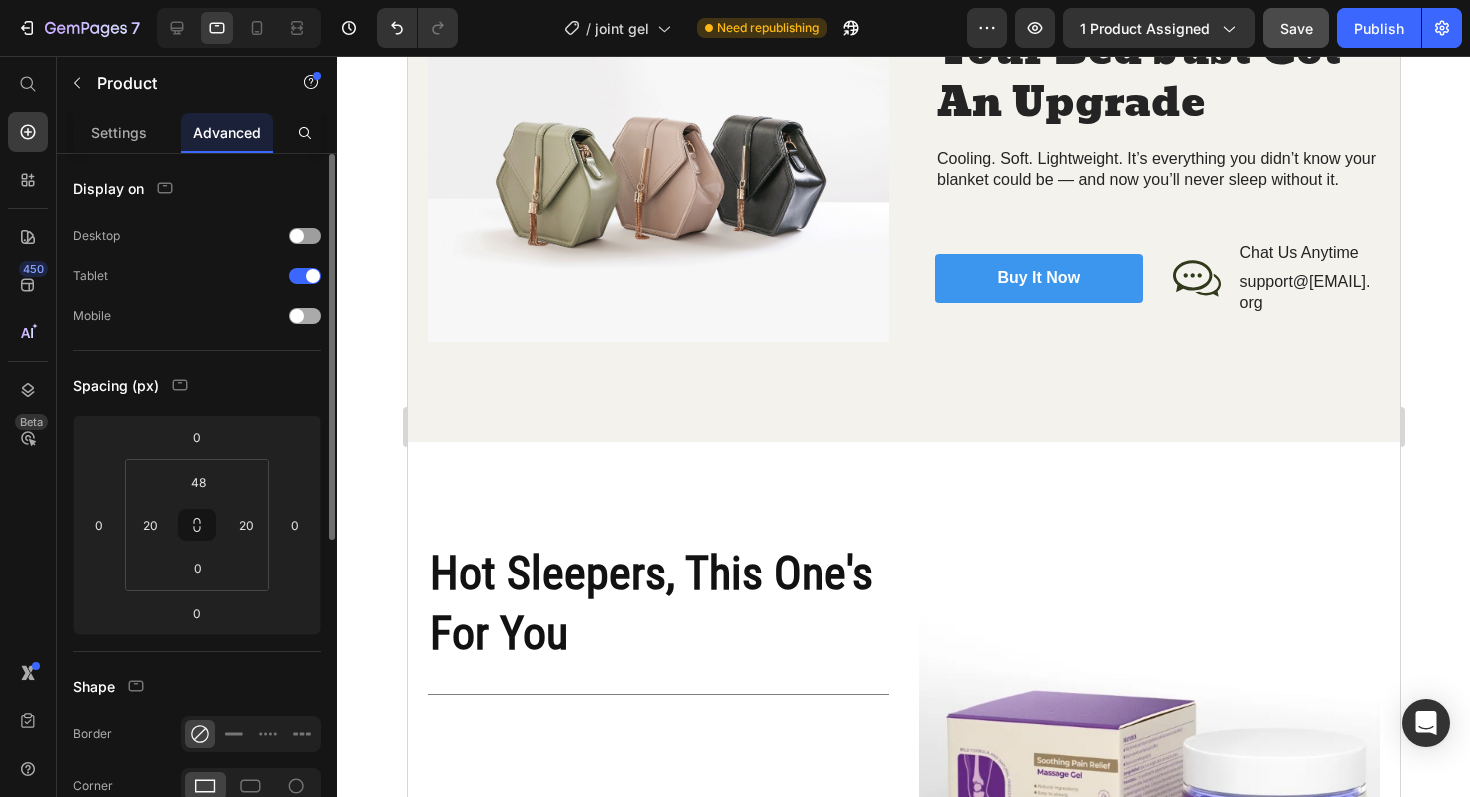 click at bounding box center [305, 316] 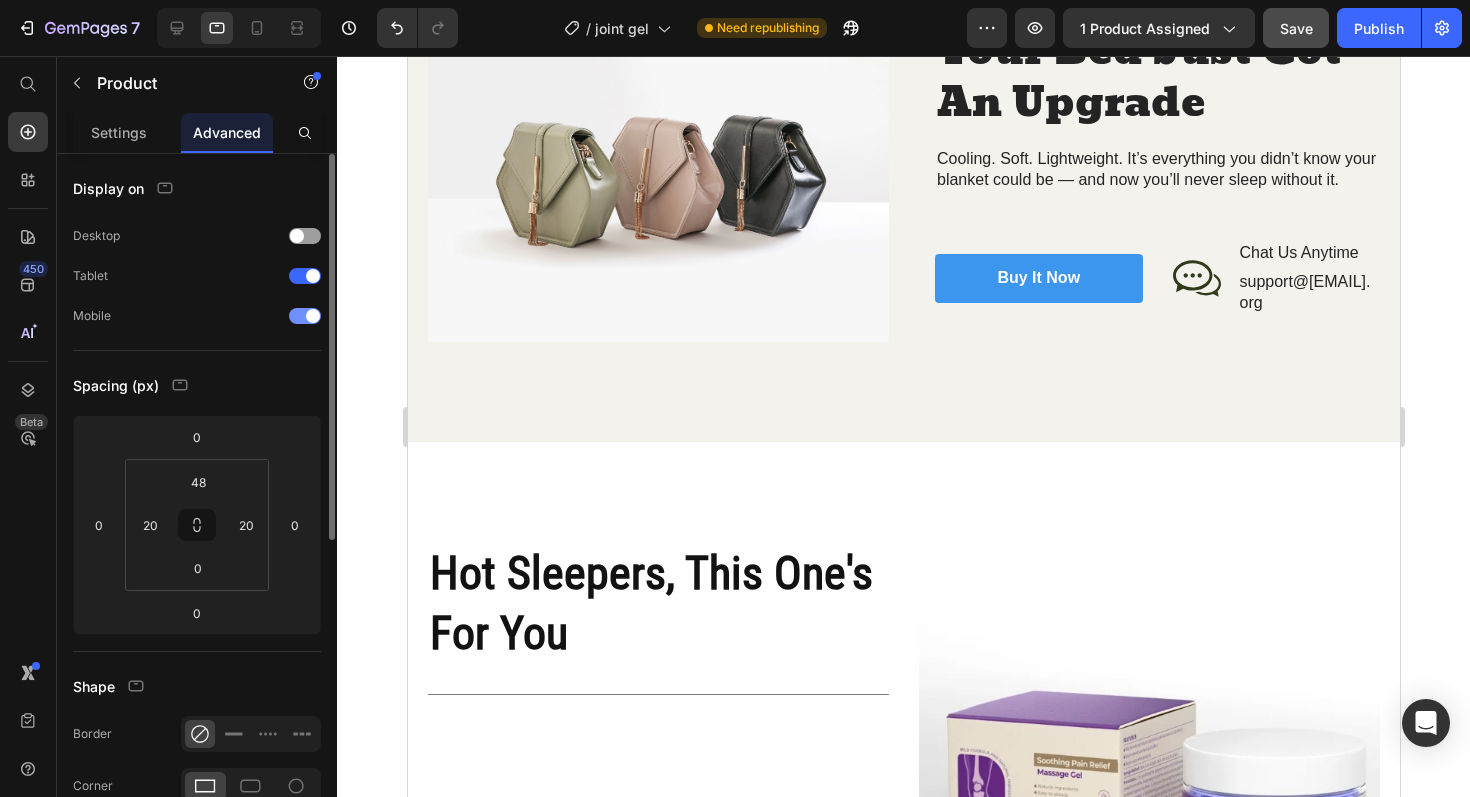 click at bounding box center [313, 316] 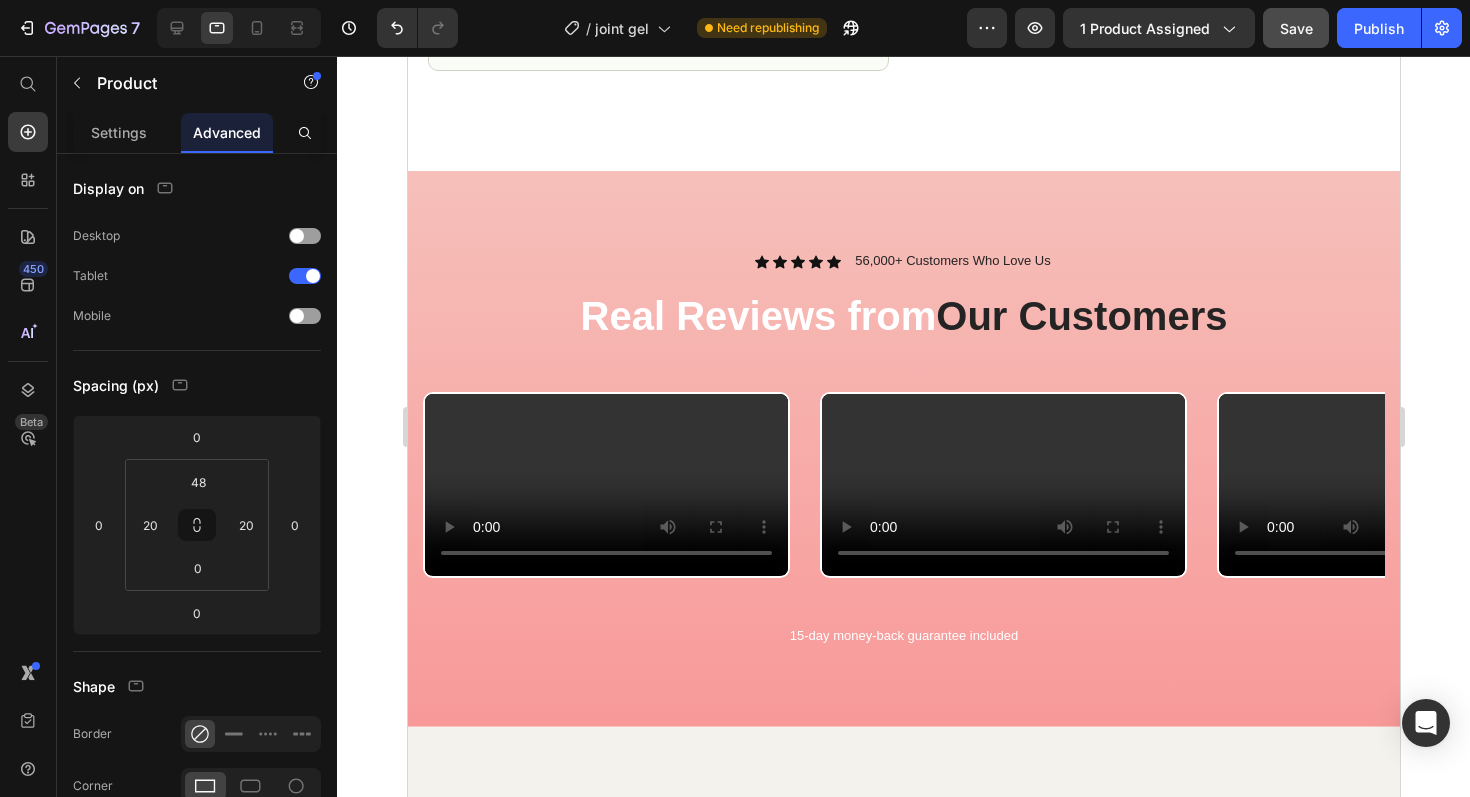 scroll, scrollTop: 1205, scrollLeft: 0, axis: vertical 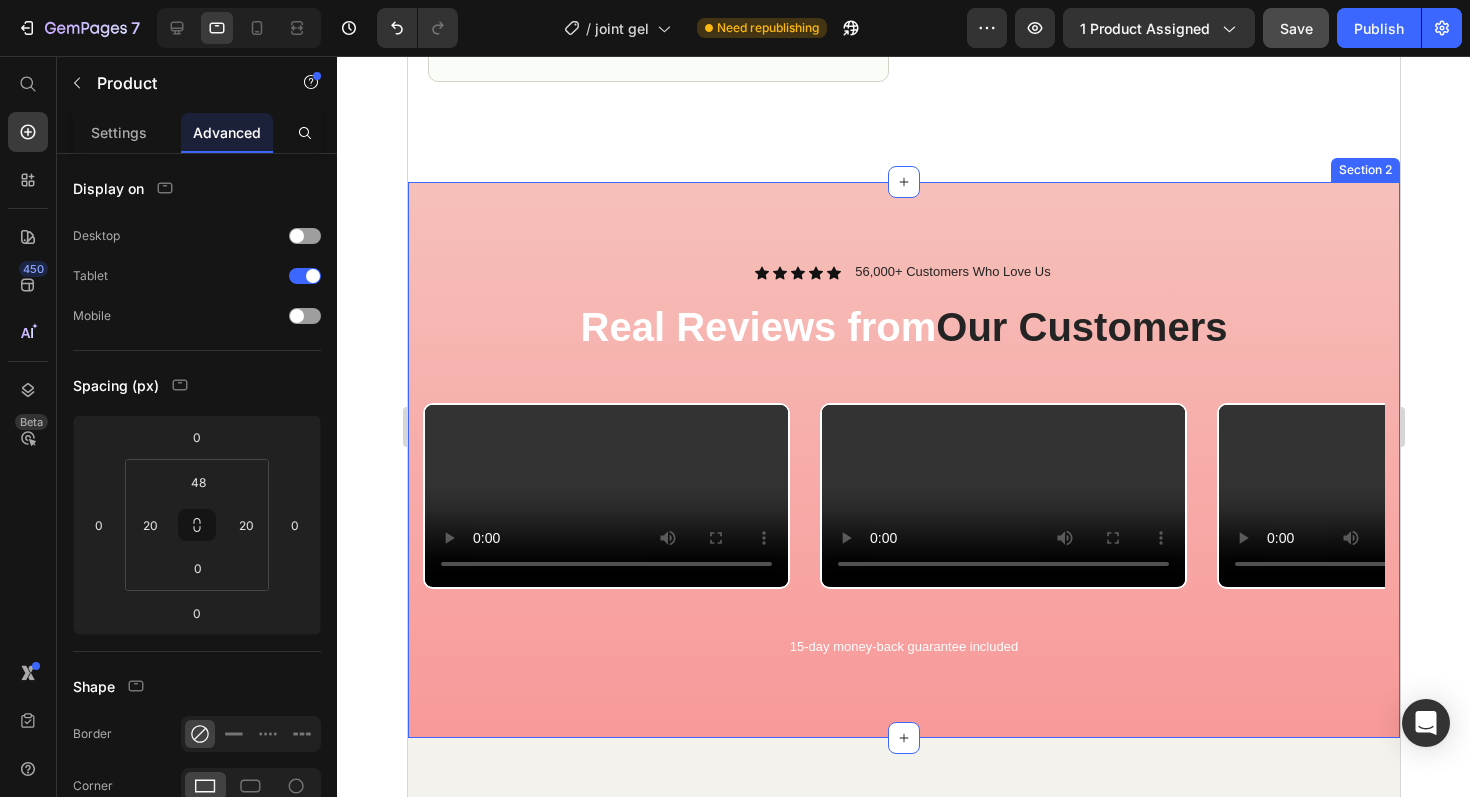 click on "Icon Icon Icon Icon Icon Icon List 56,000+ Customers Who Love Us Text Block Row Real Reviews from  Our Customers Heading Row Video Video Video Video Carousel 15-day money-back guarantee included  Text Block Row Section 2" at bounding box center [903, 459] 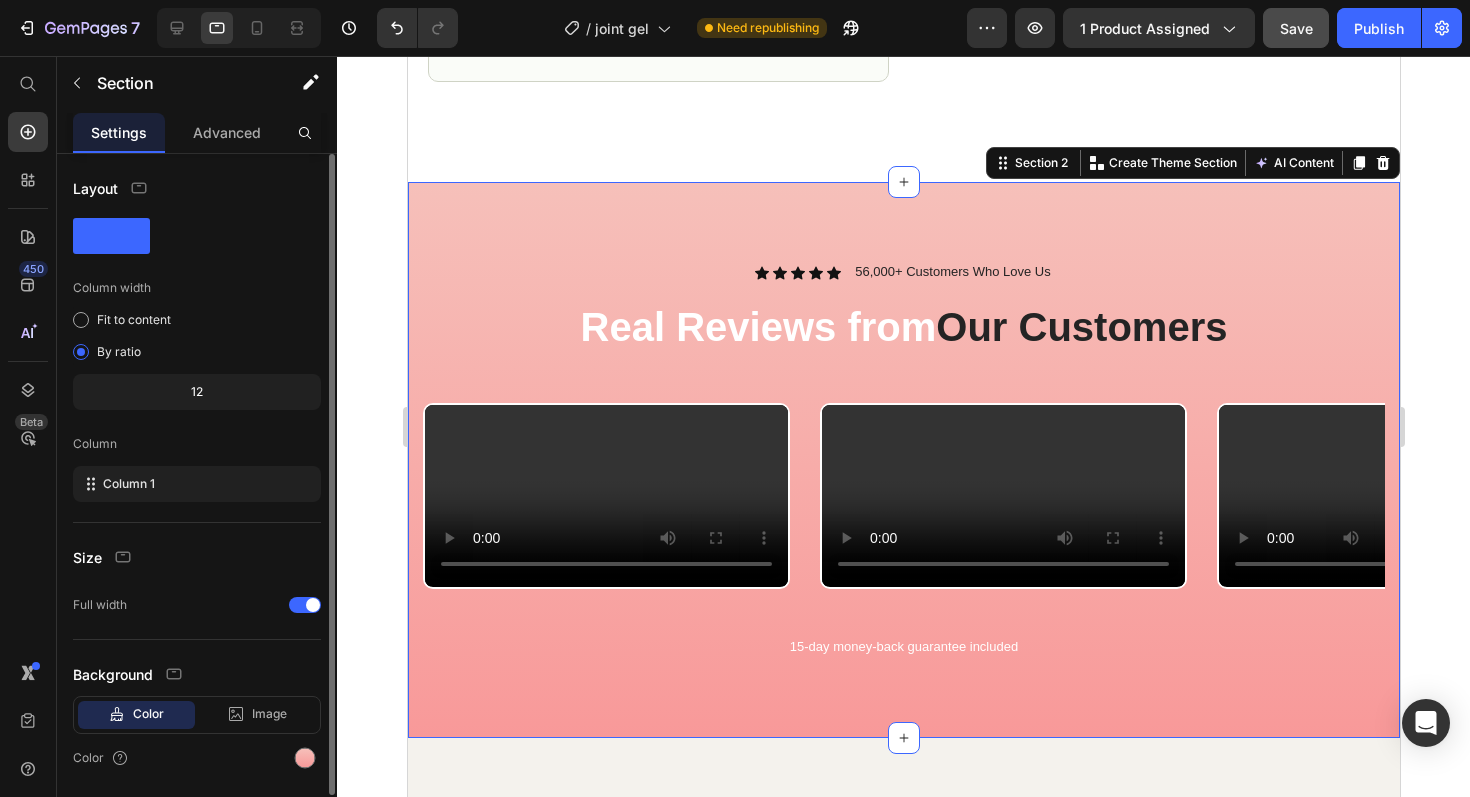 scroll, scrollTop: 64, scrollLeft: 0, axis: vertical 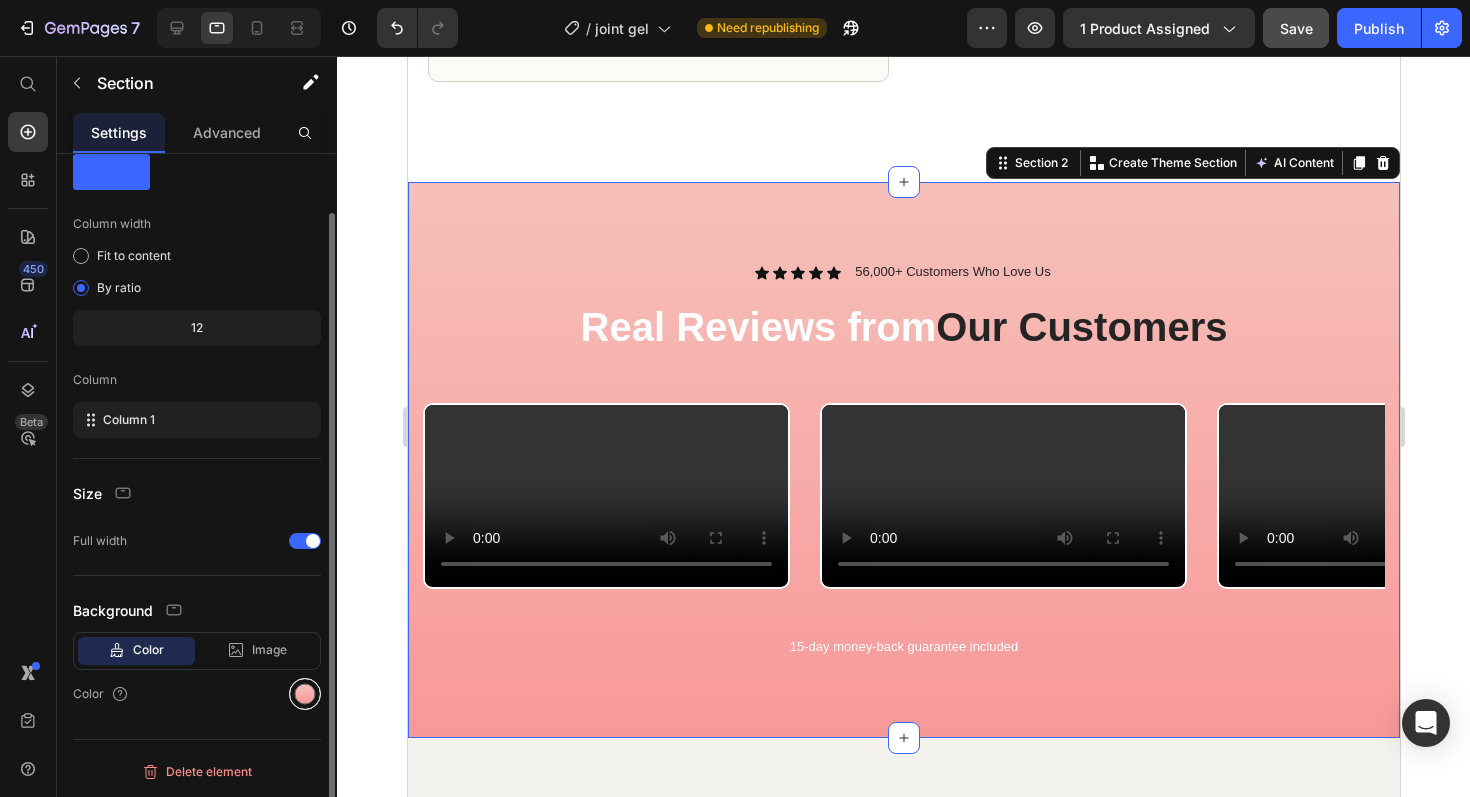 click at bounding box center (305, 694) 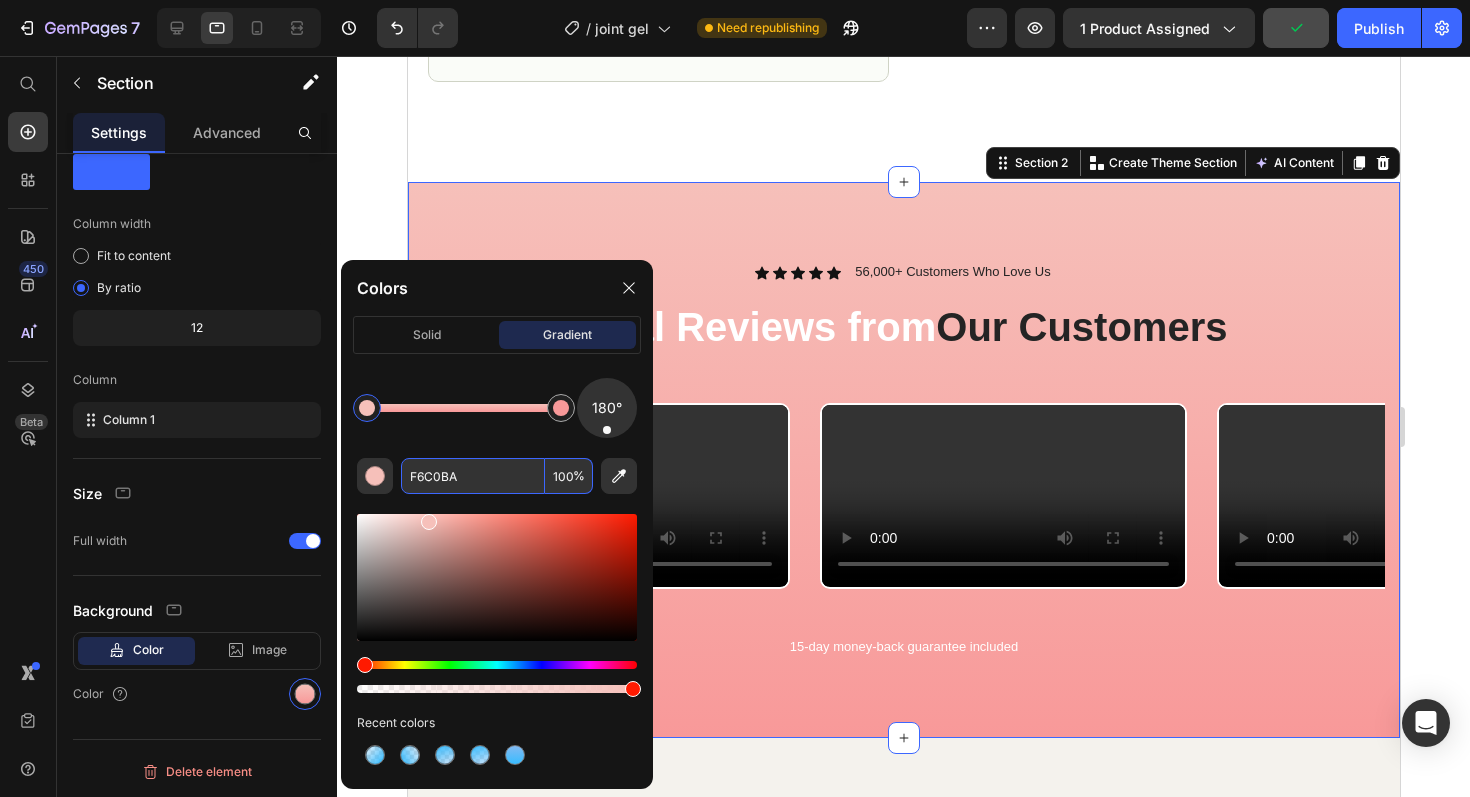 click on "F6C0BA" at bounding box center [473, 476] 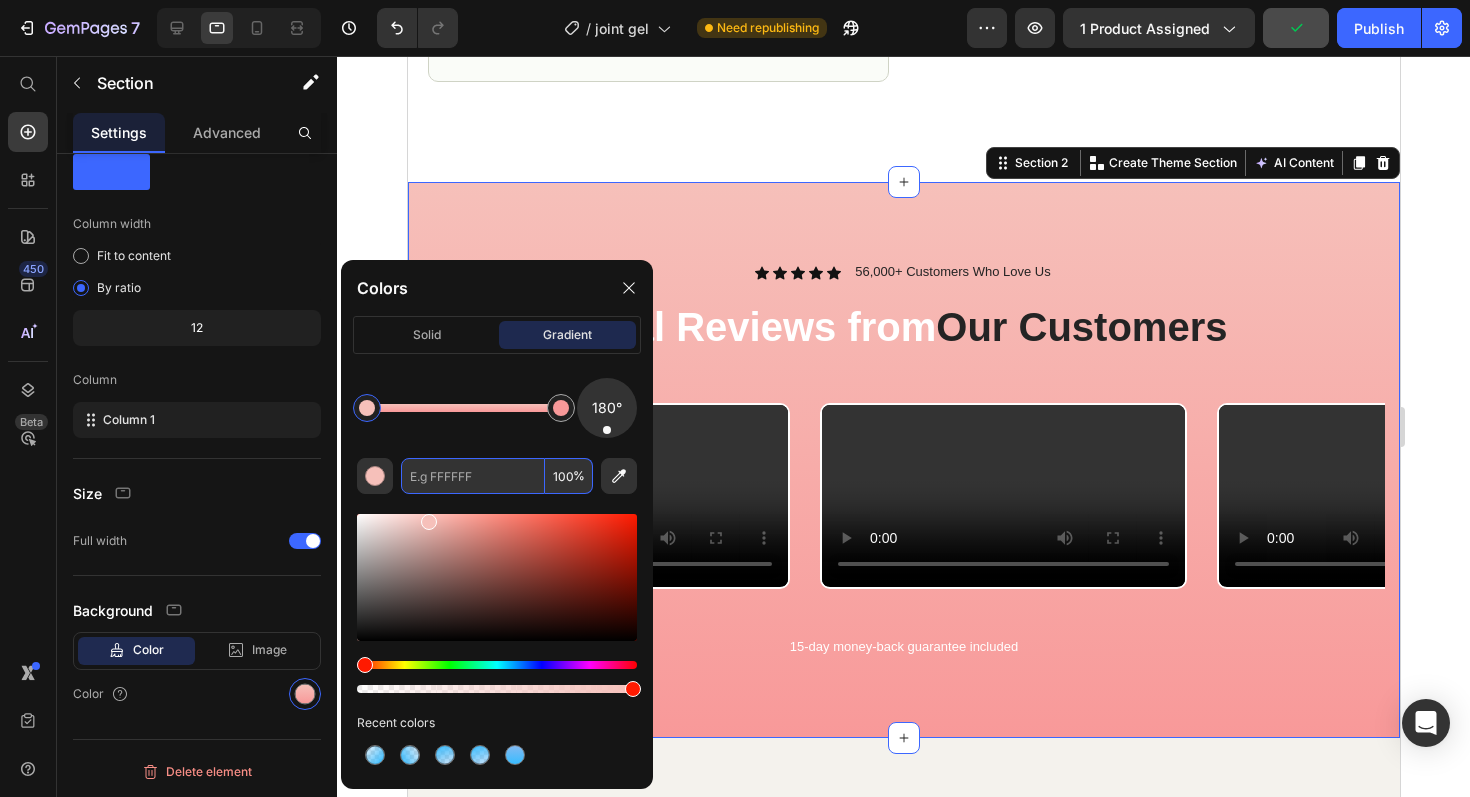 paste on "3C96EE" 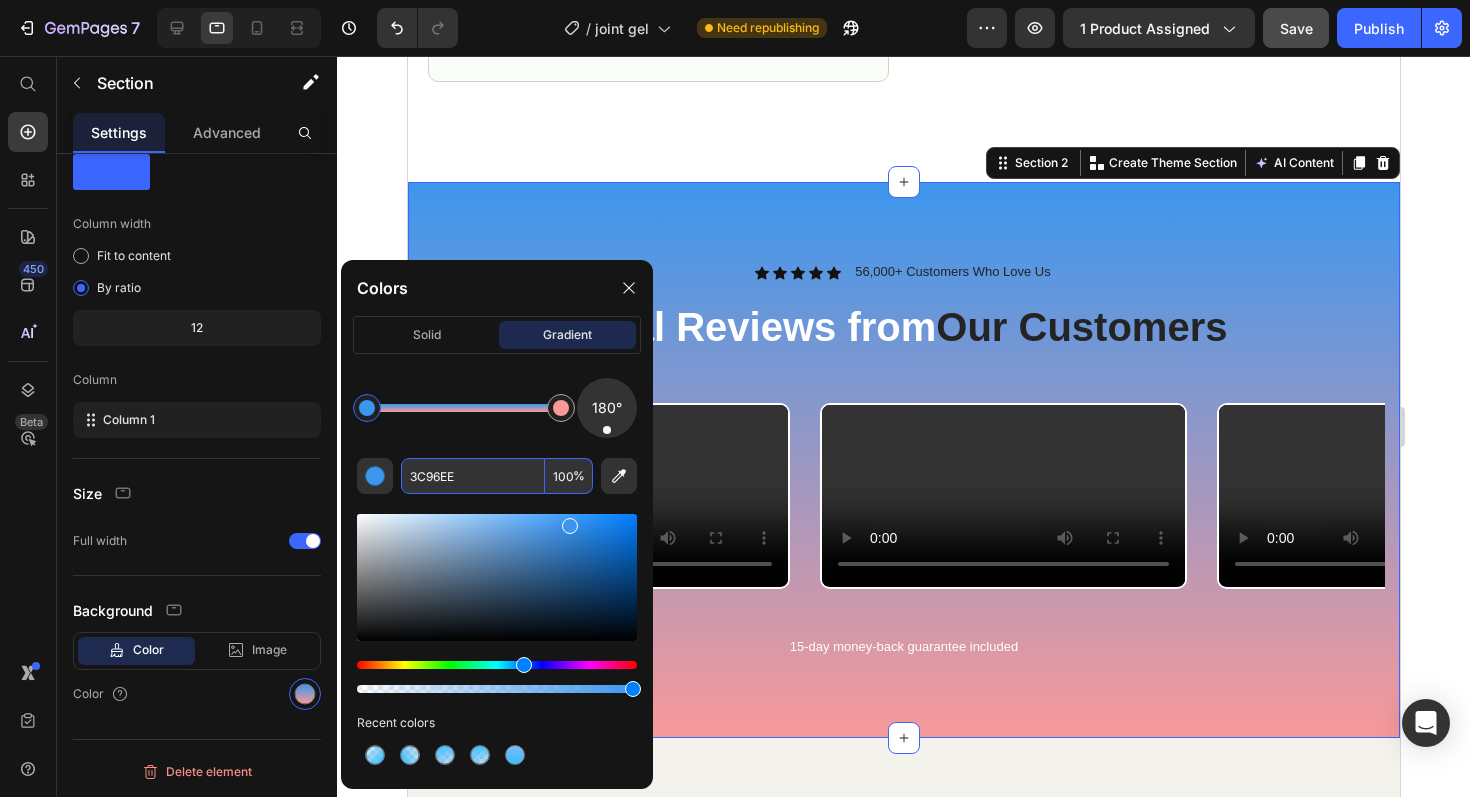 type on "3C96EE" 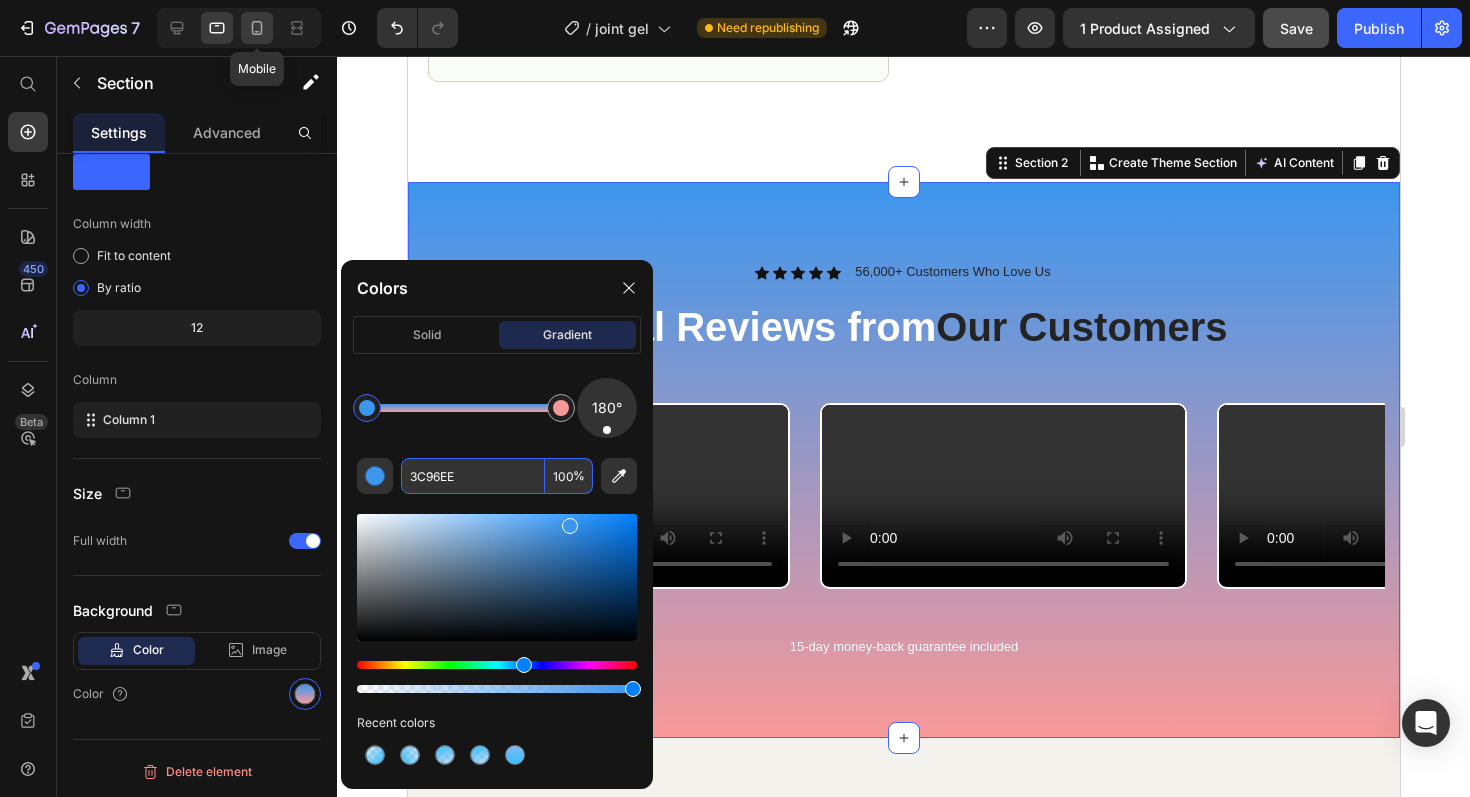 click 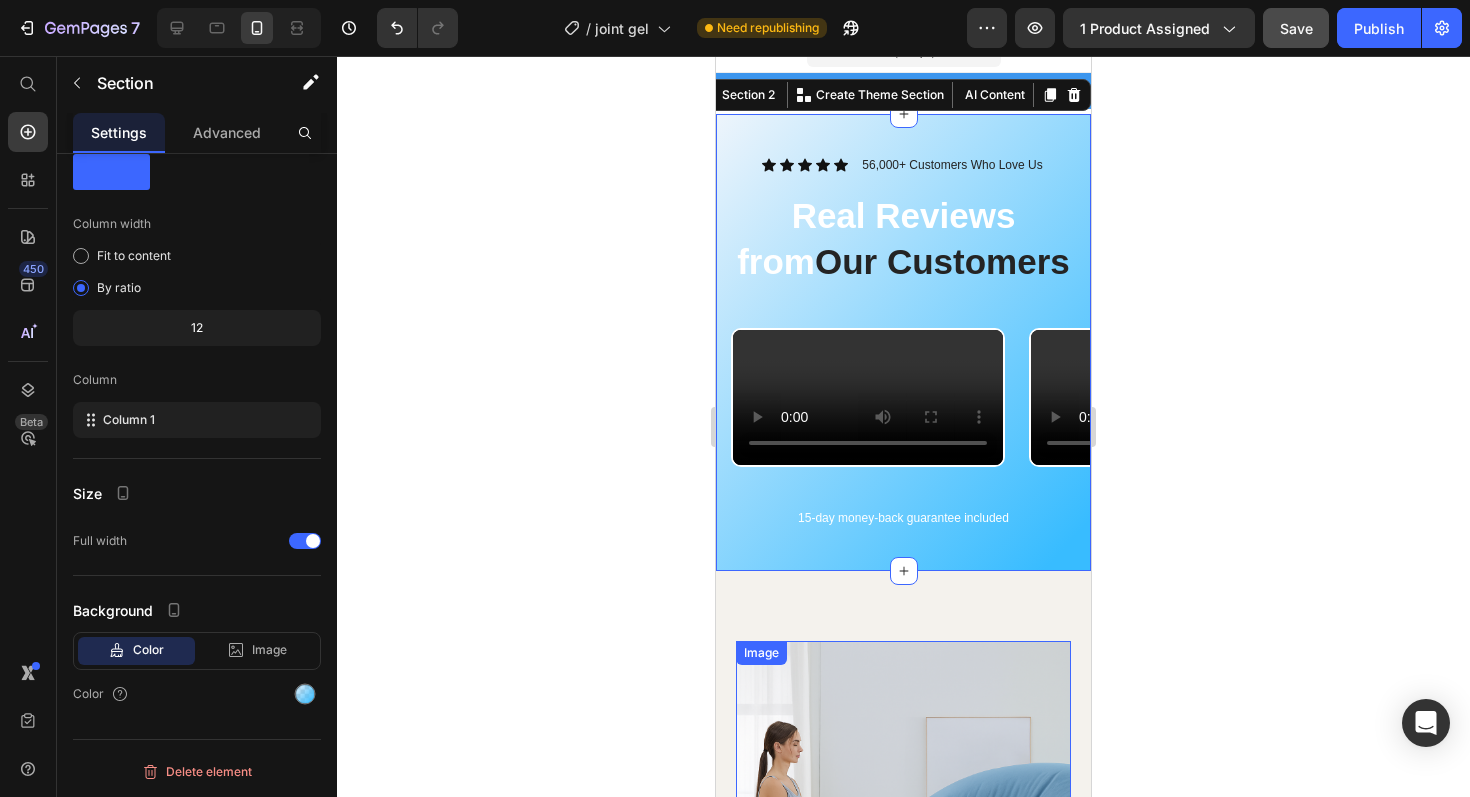 scroll, scrollTop: 11, scrollLeft: 0, axis: vertical 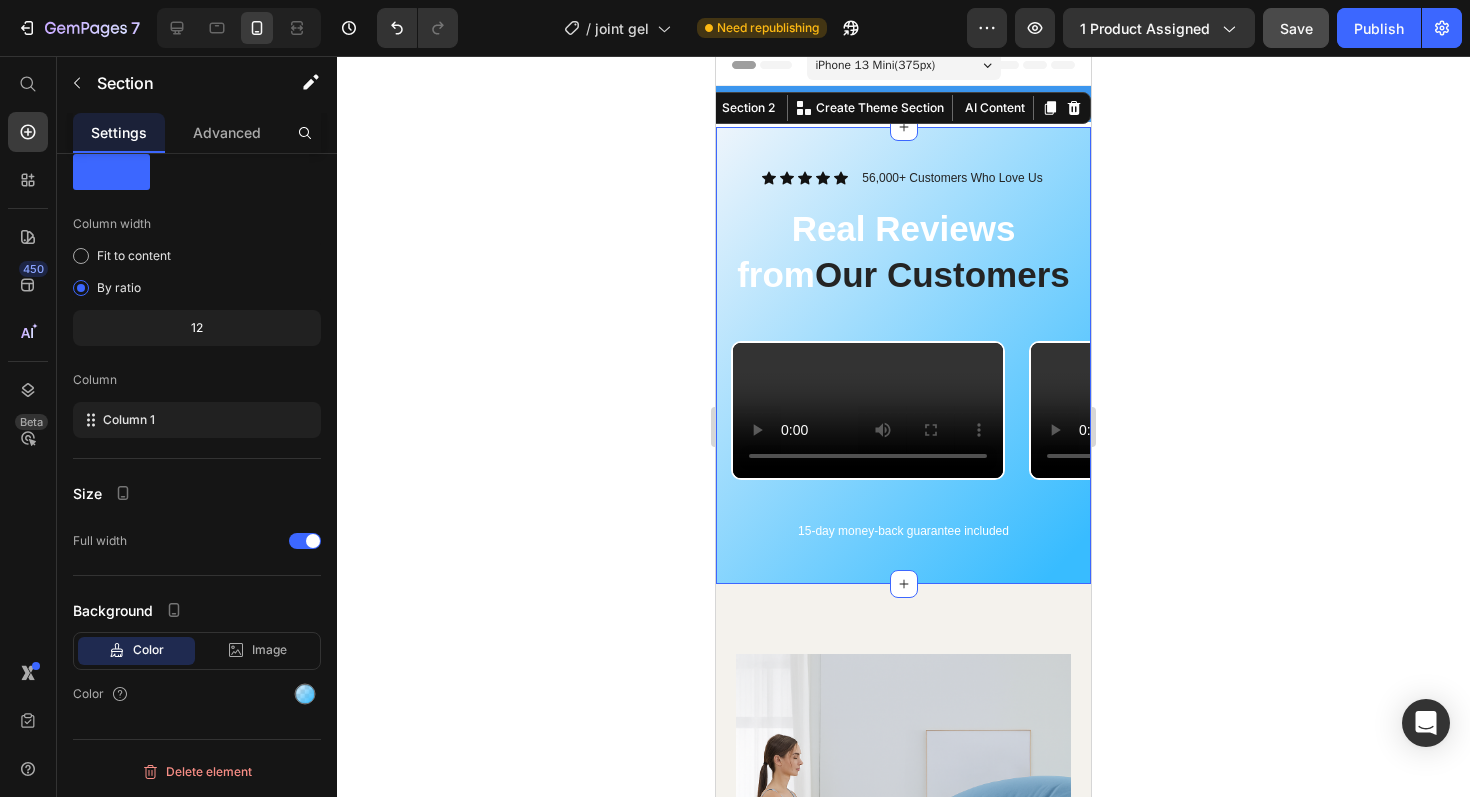 click on "Icon Icon Icon Icon Icon Icon List 56,000+ Customers Who Love Us Text Block Row Real Reviews from  Our Customers Heading Row Video Video Video Video Carousel 15-day money-back guarantee included  Text Block Row Section 2   You can create reusable sections Create Theme Section AI Content Write with GemAI What would you like to describe here? Tone and Voice Persuasive Product Cooling Summer Blanket Show more Generate" at bounding box center [903, 355] 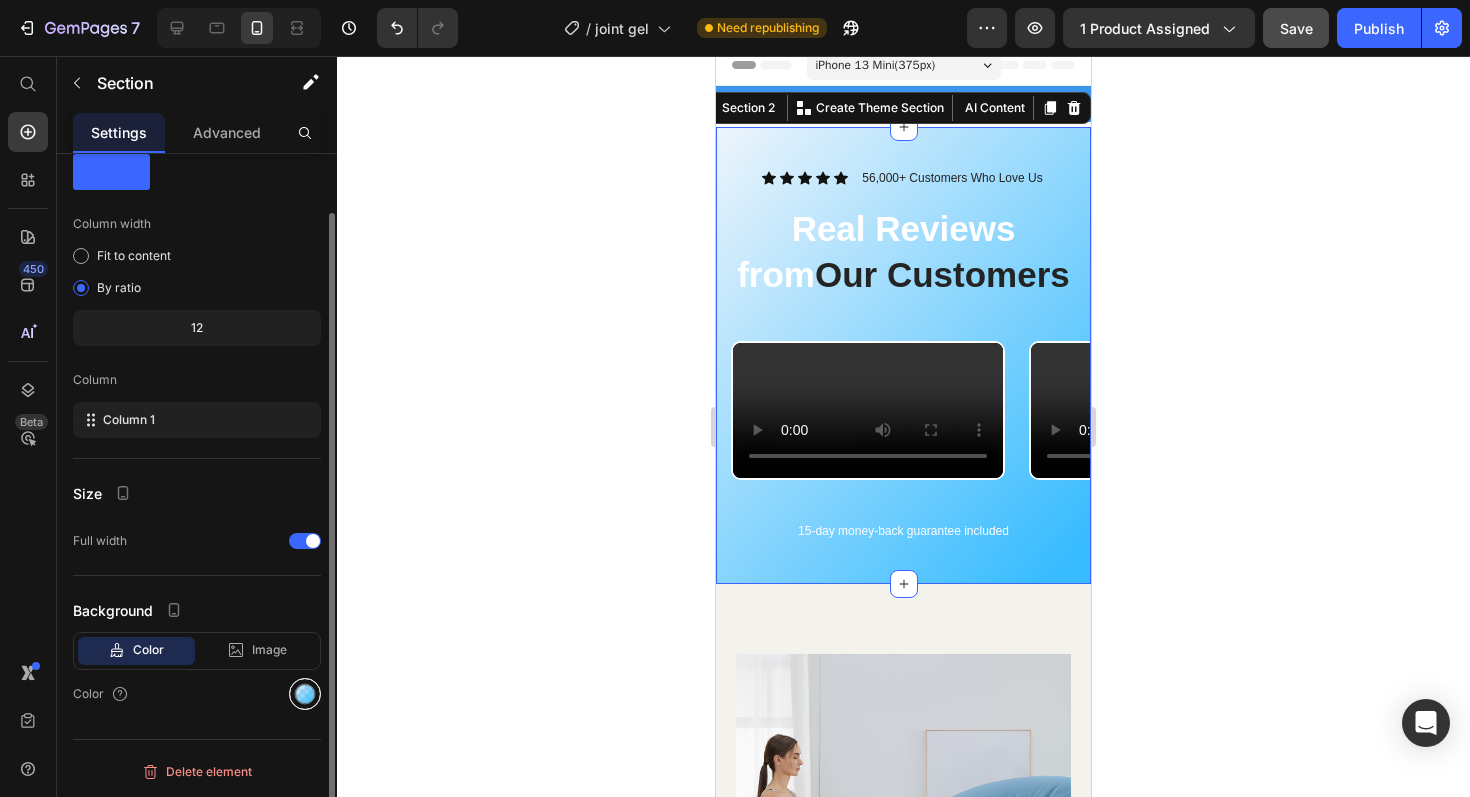 click at bounding box center (305, 694) 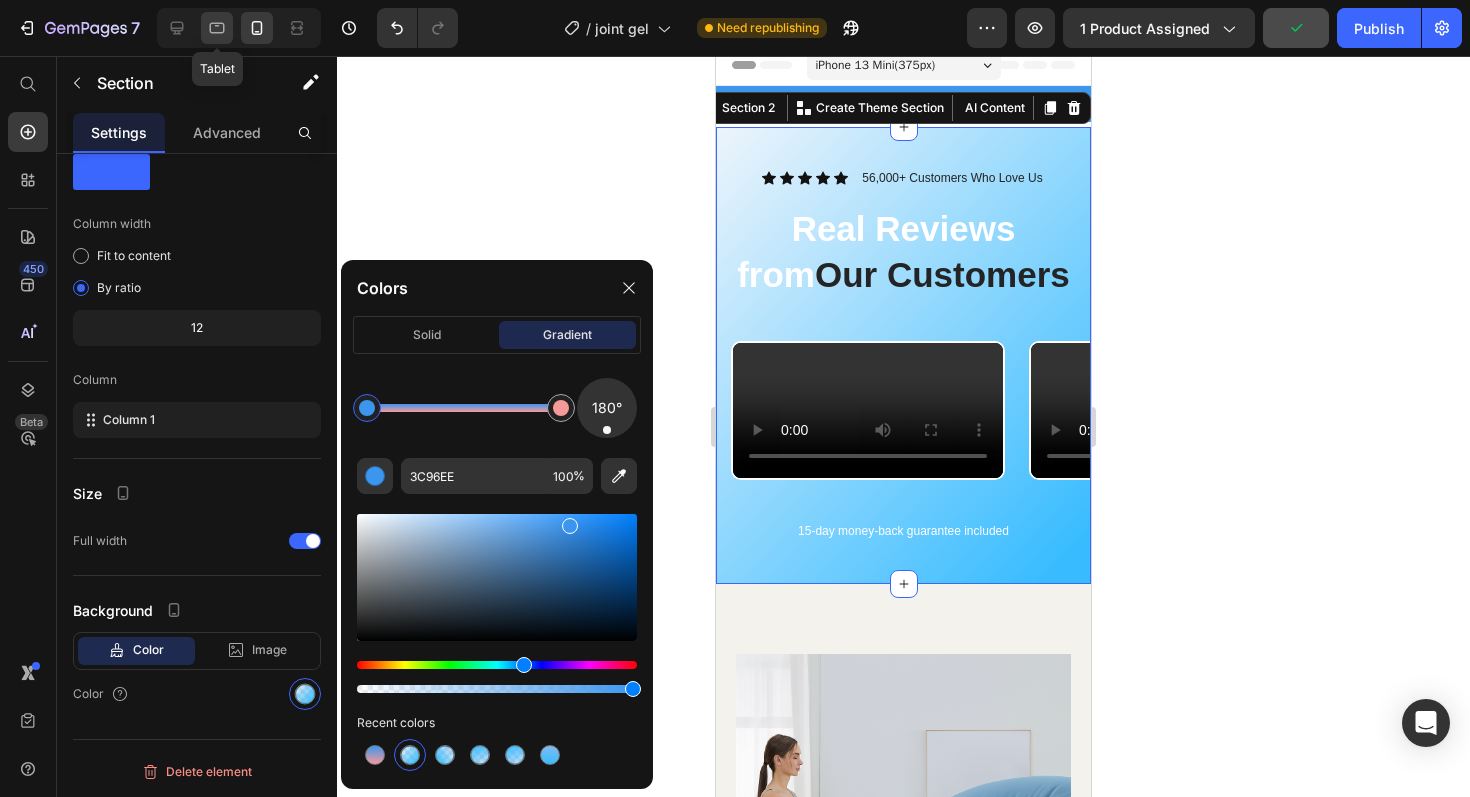 click 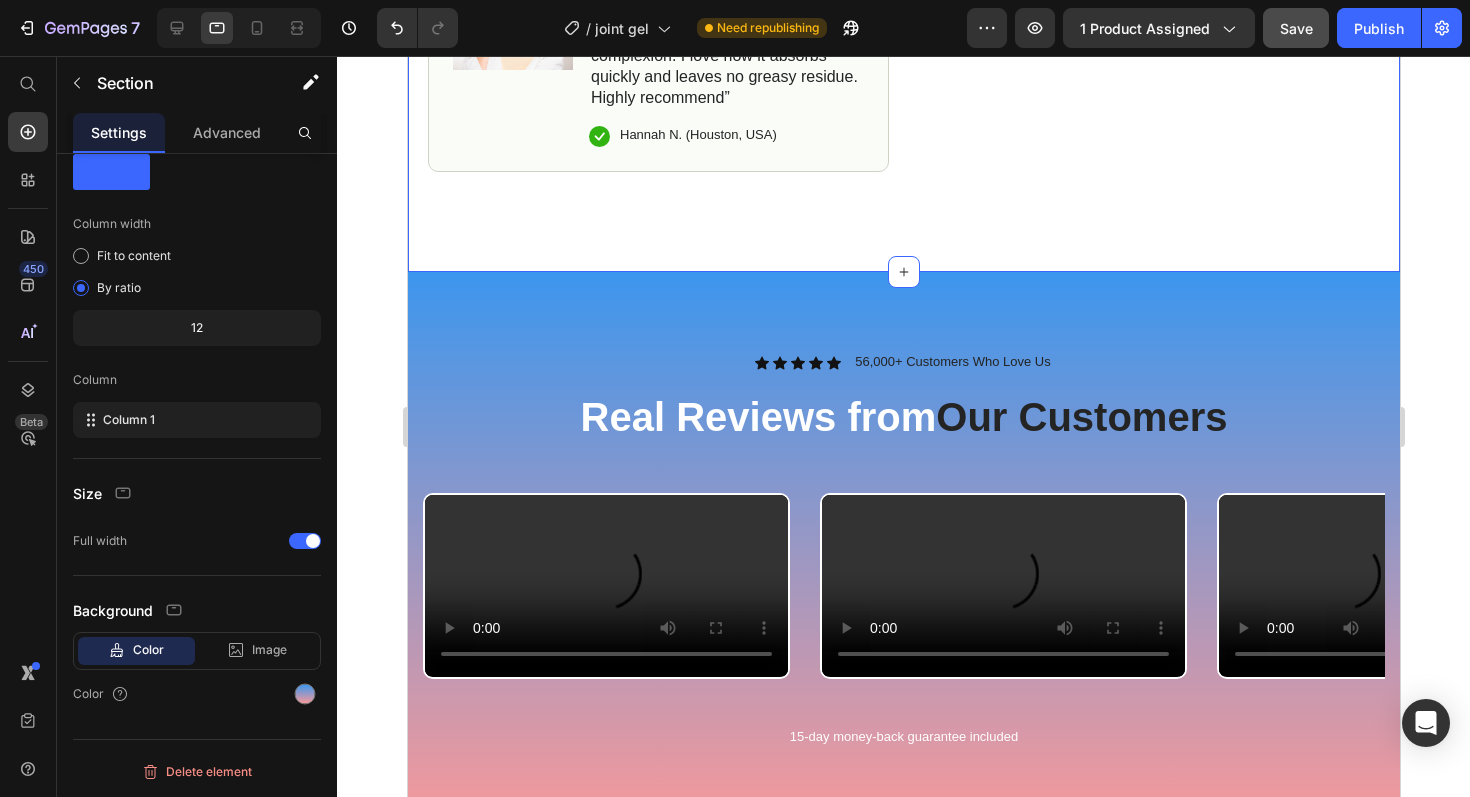 scroll, scrollTop: 1261, scrollLeft: 0, axis: vertical 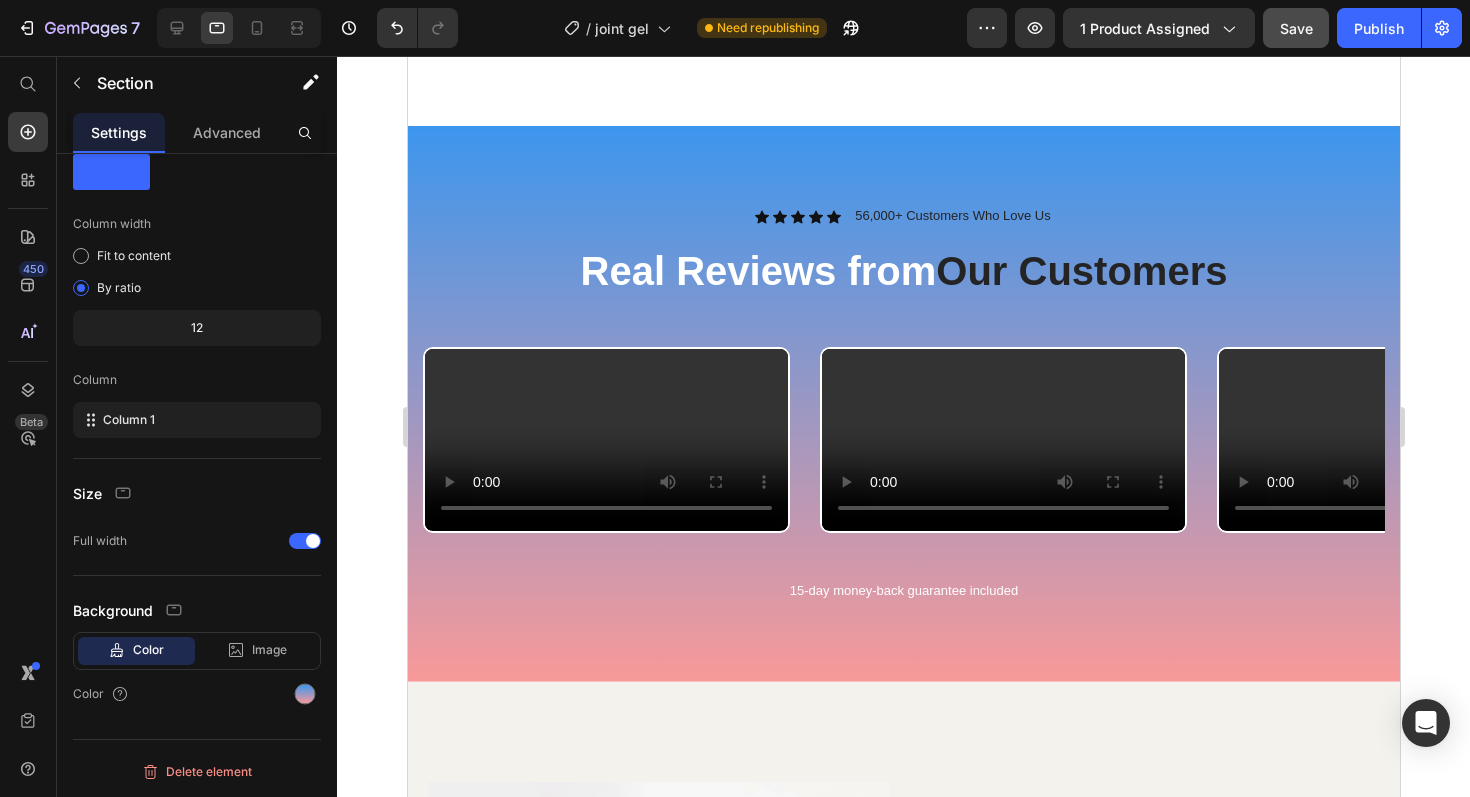 click on "Icon Icon Icon Icon Icon Icon List 56,000+ Customers Who Love Us Text Block Row Real Reviews from  Our Customers Heading Row Video Video Video Video Carousel 15-day money-back guarantee included  Text Block Row Section 2" at bounding box center [903, 403] 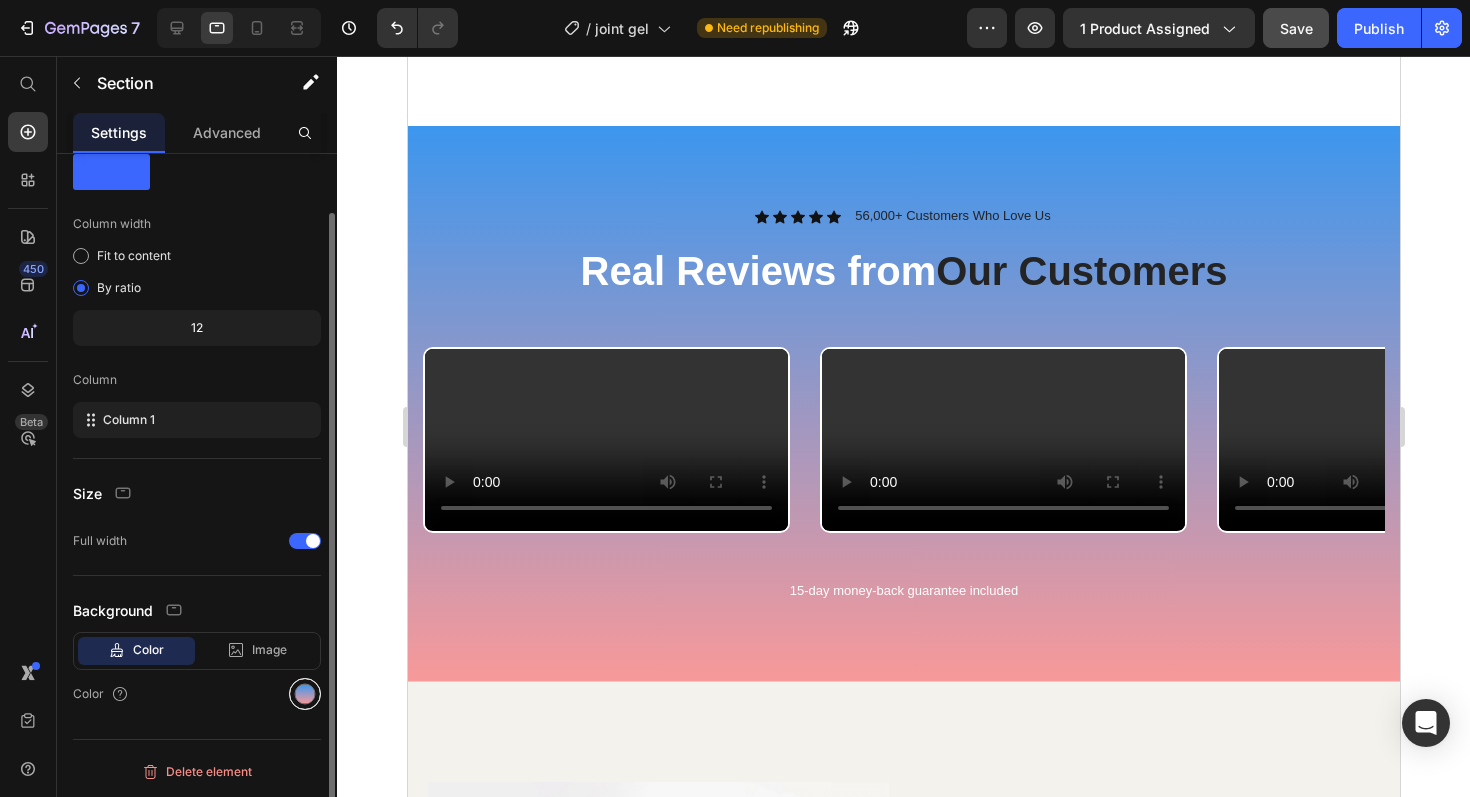 click at bounding box center [305, 694] 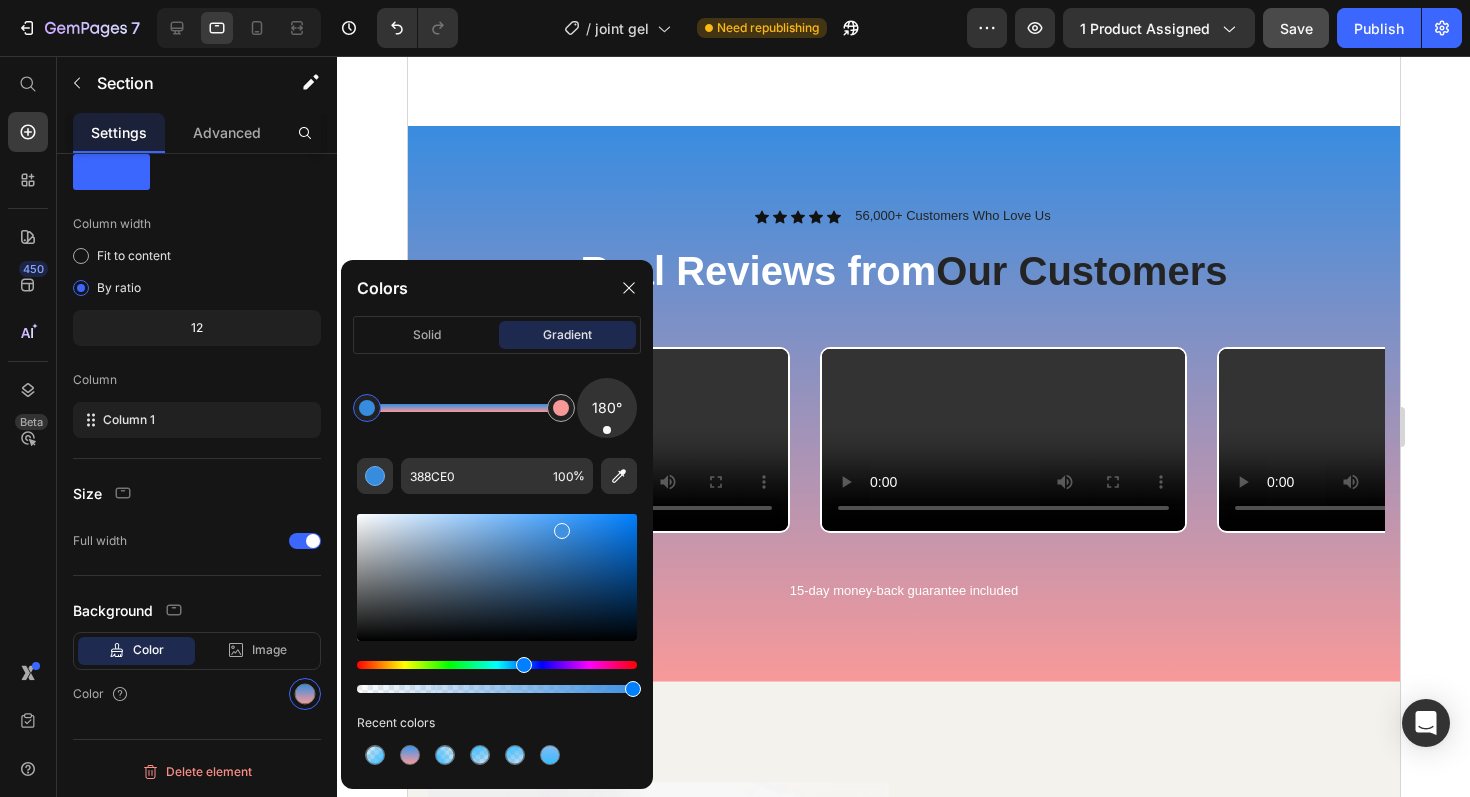 drag, startPoint x: 569, startPoint y: 528, endPoint x: 542, endPoint y: 526, distance: 27.073973 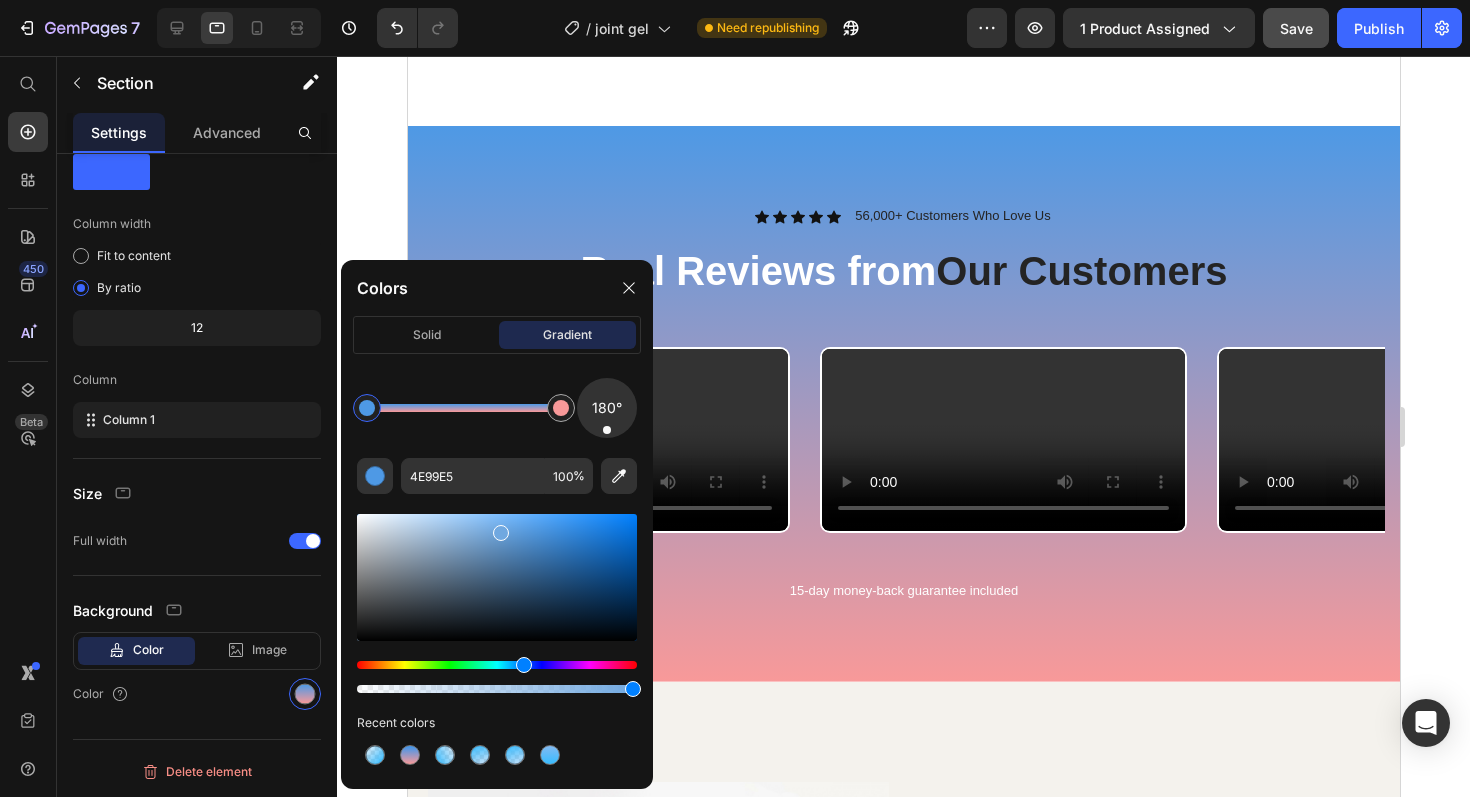 drag, startPoint x: 544, startPoint y: 528, endPoint x: 481, endPoint y: 530, distance: 63.03174 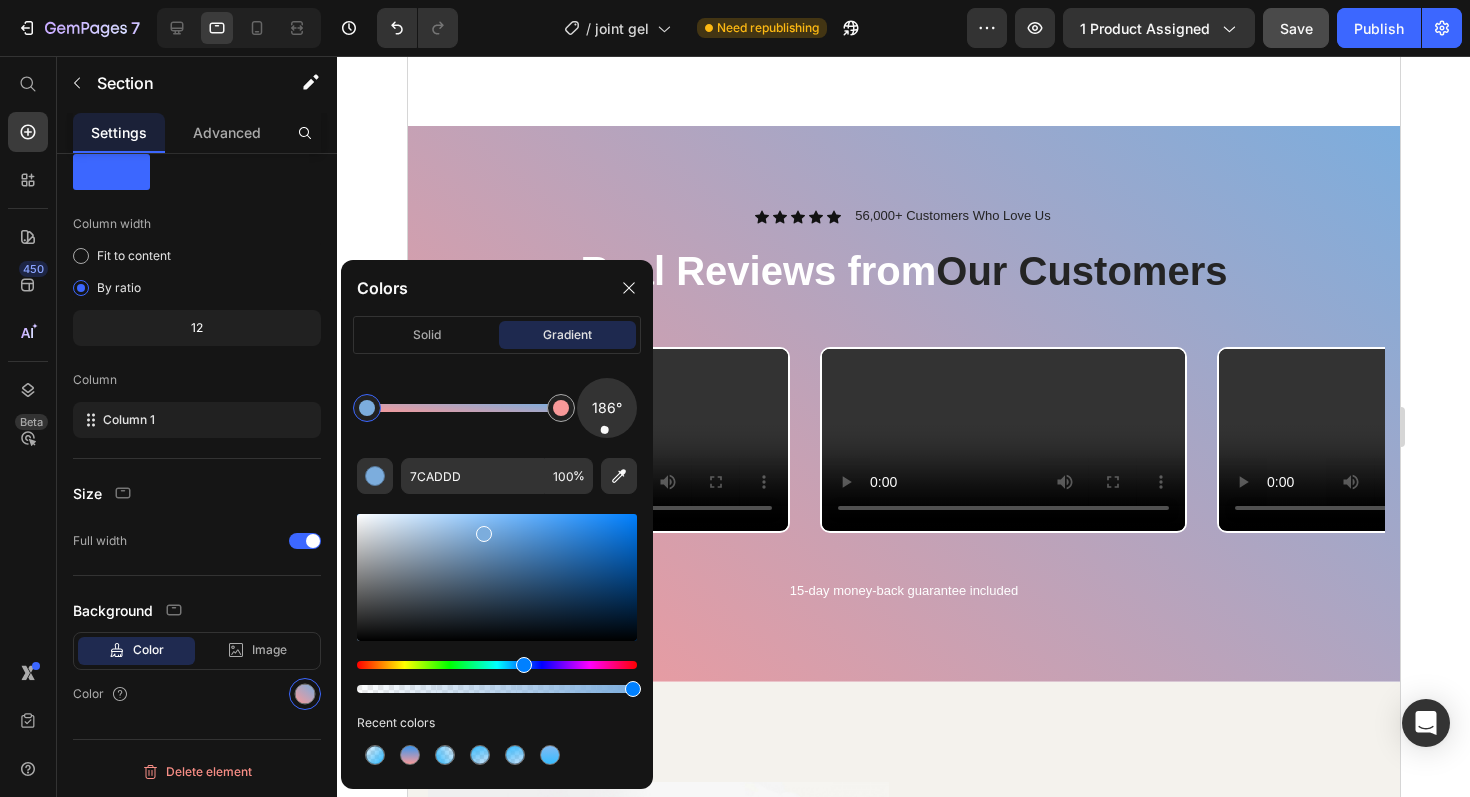 drag, startPoint x: 611, startPoint y: 432, endPoint x: 604, endPoint y: 445, distance: 14.764823 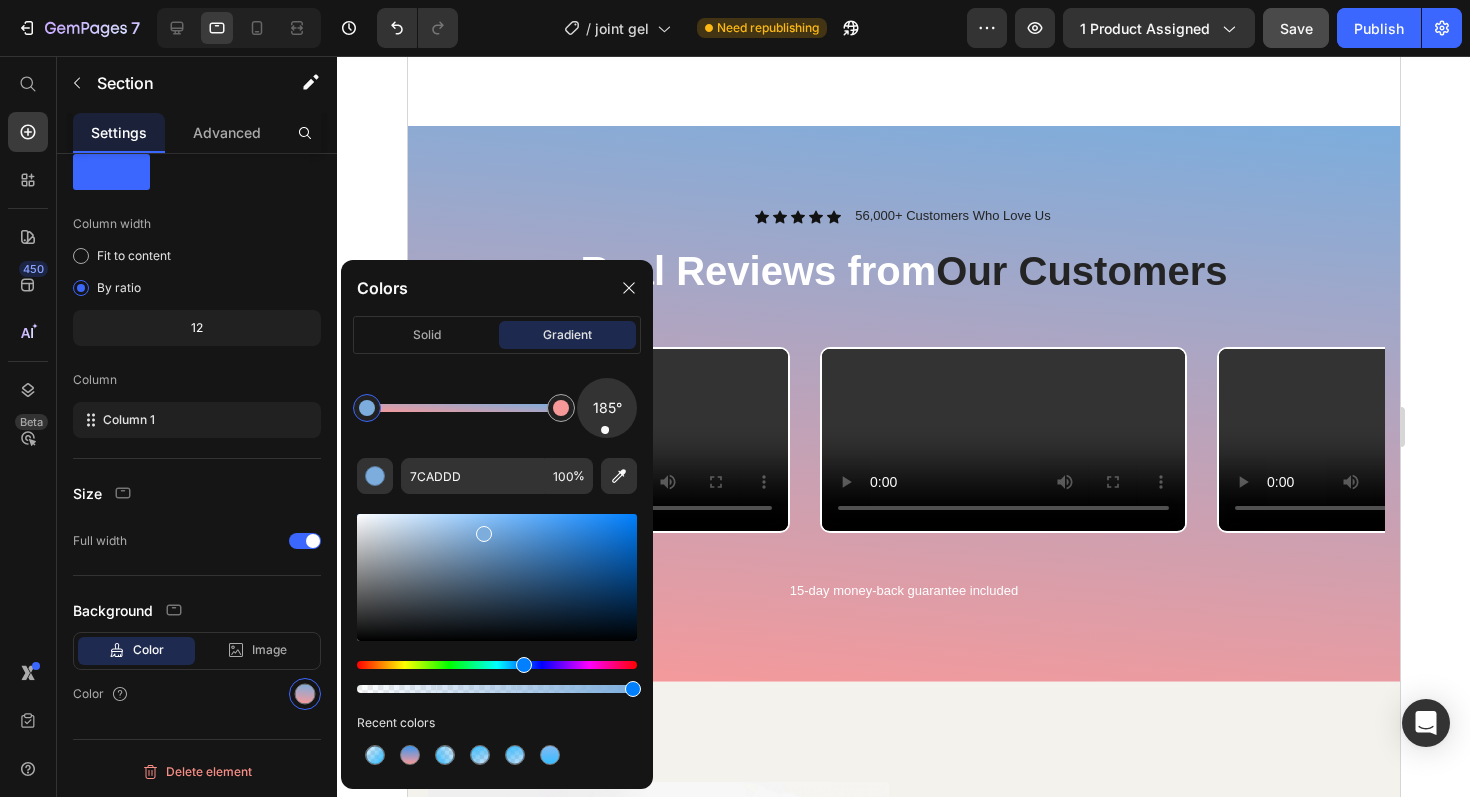 click at bounding box center (484, 534) 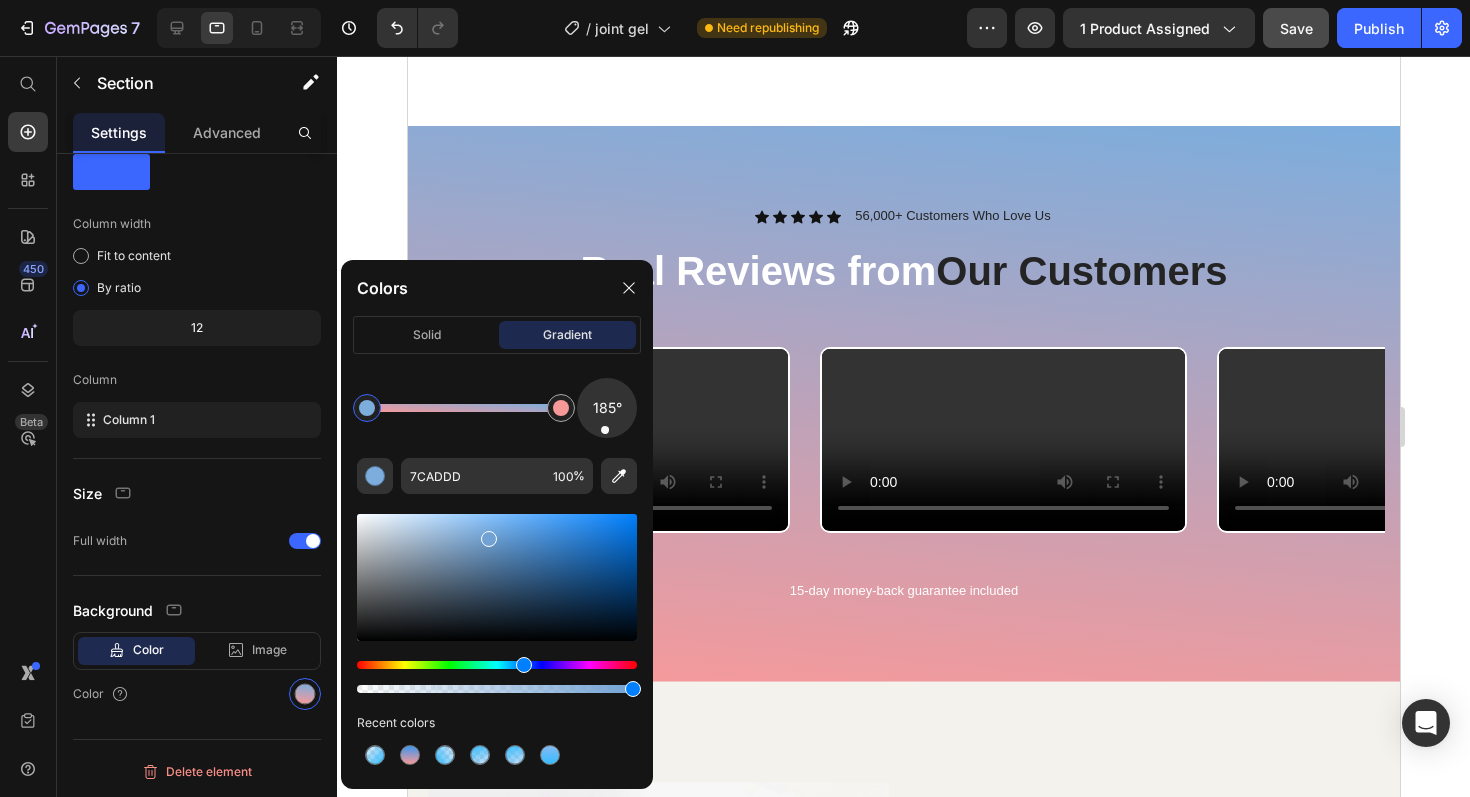 type on "72A2D3" 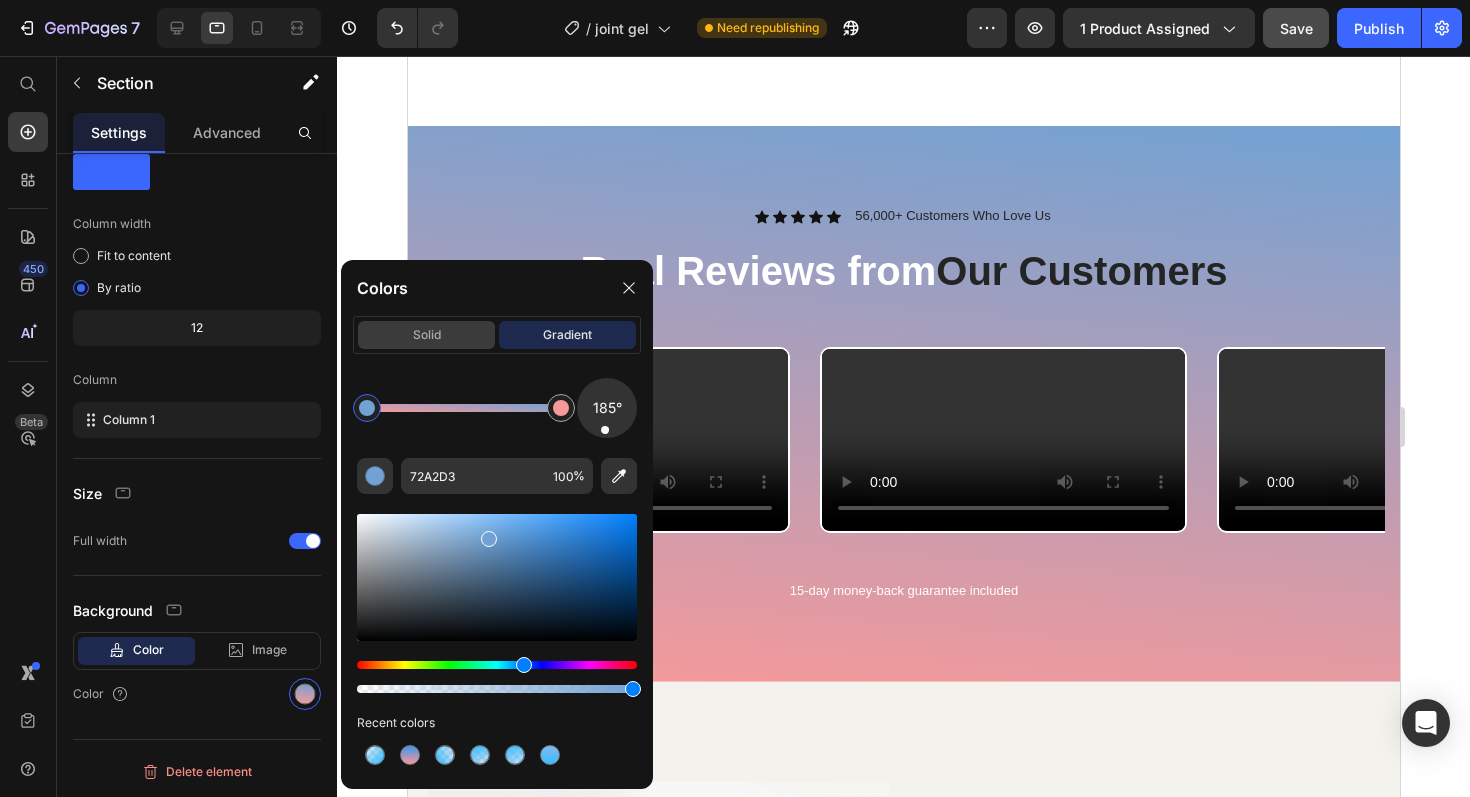 click on "solid" 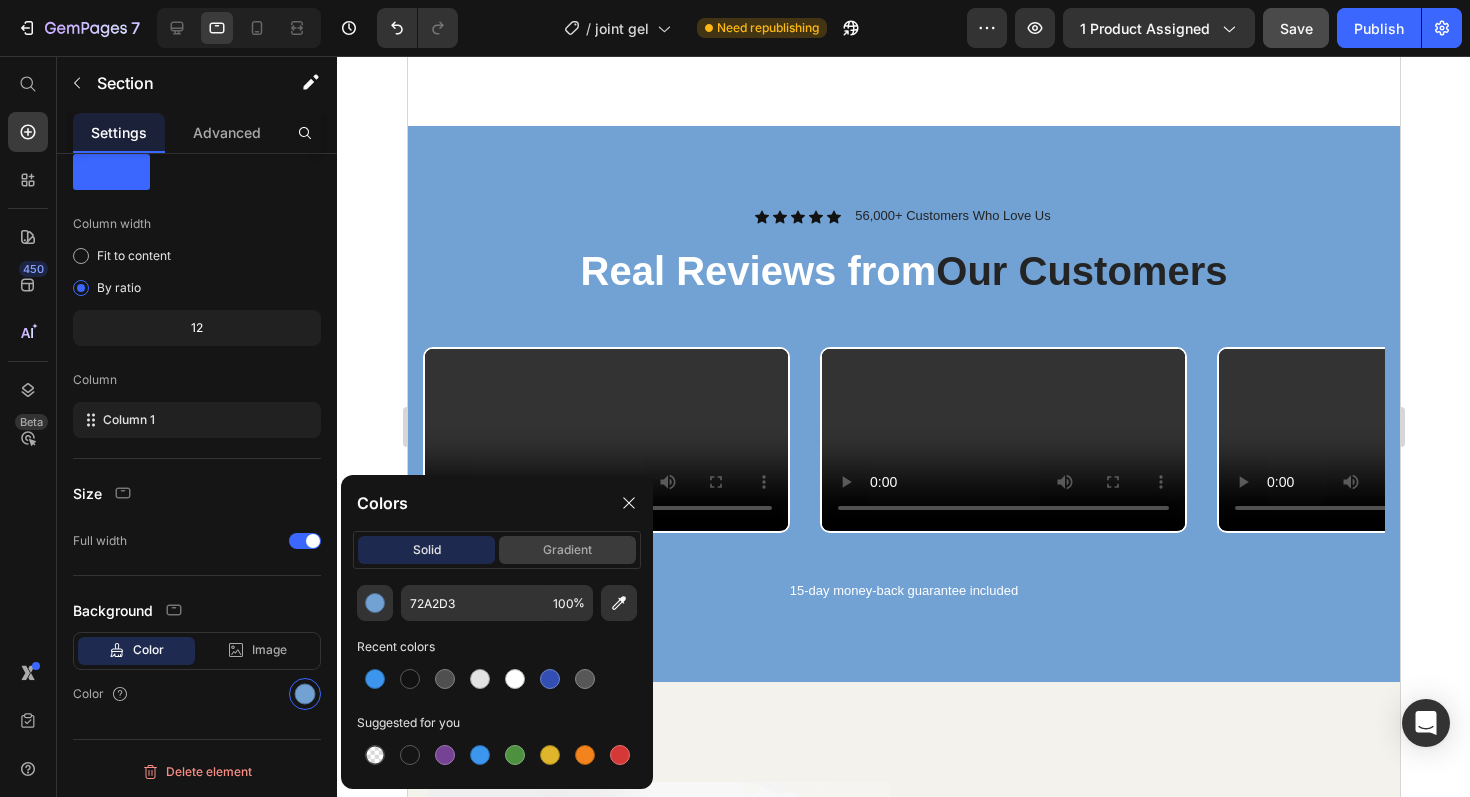 click on "gradient" 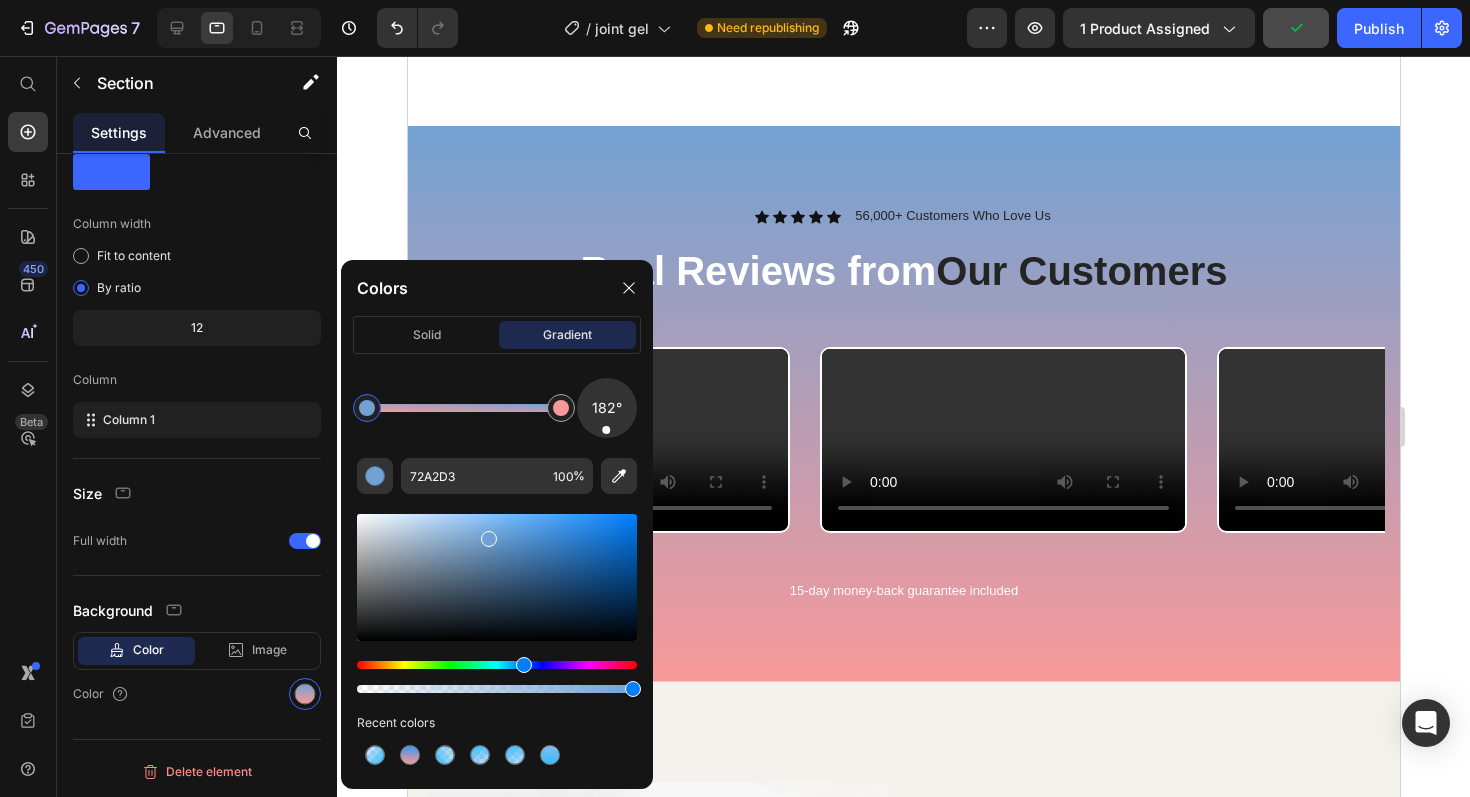 drag, startPoint x: 602, startPoint y: 428, endPoint x: 606, endPoint y: 442, distance: 14.56022 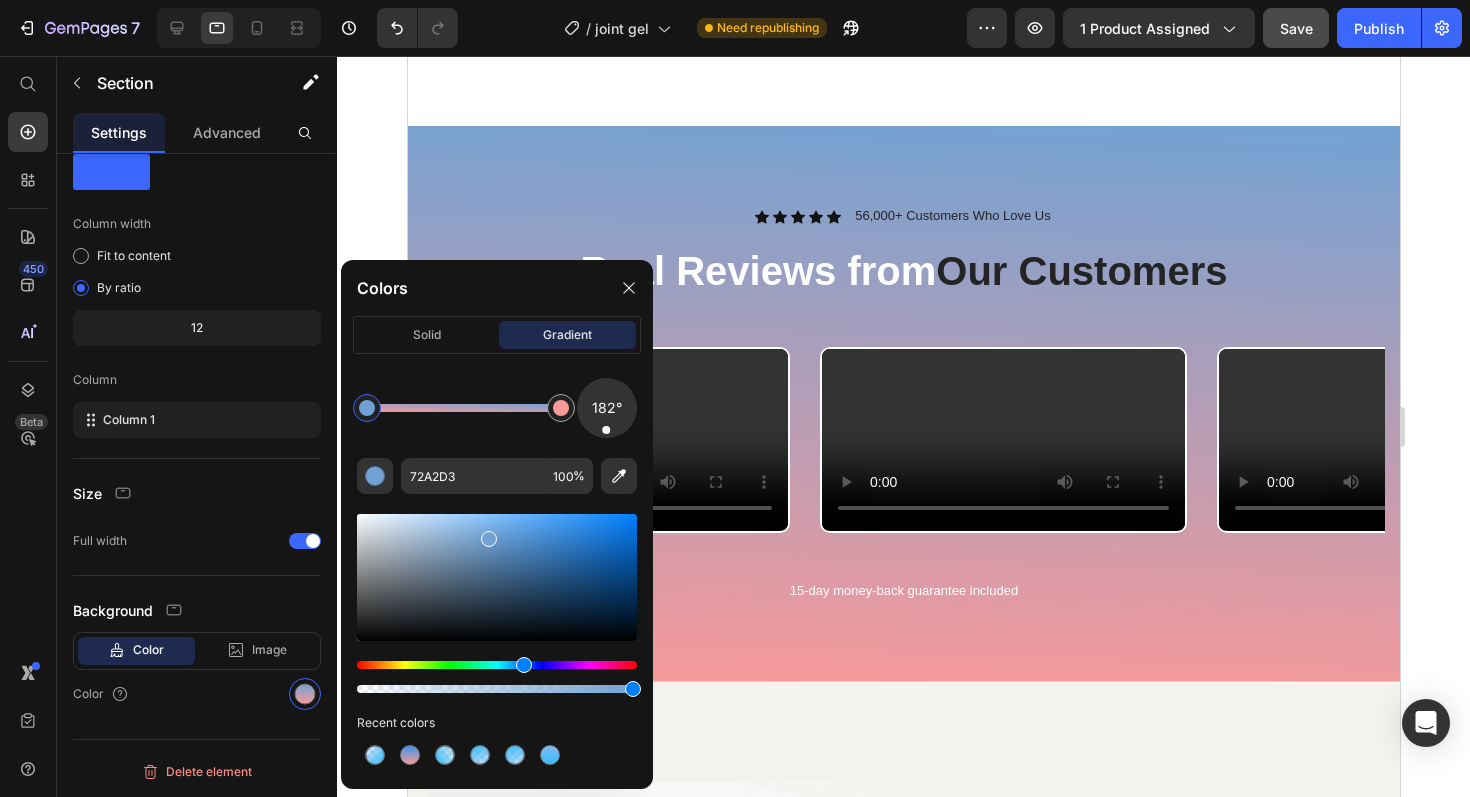 click at bounding box center (497, 577) 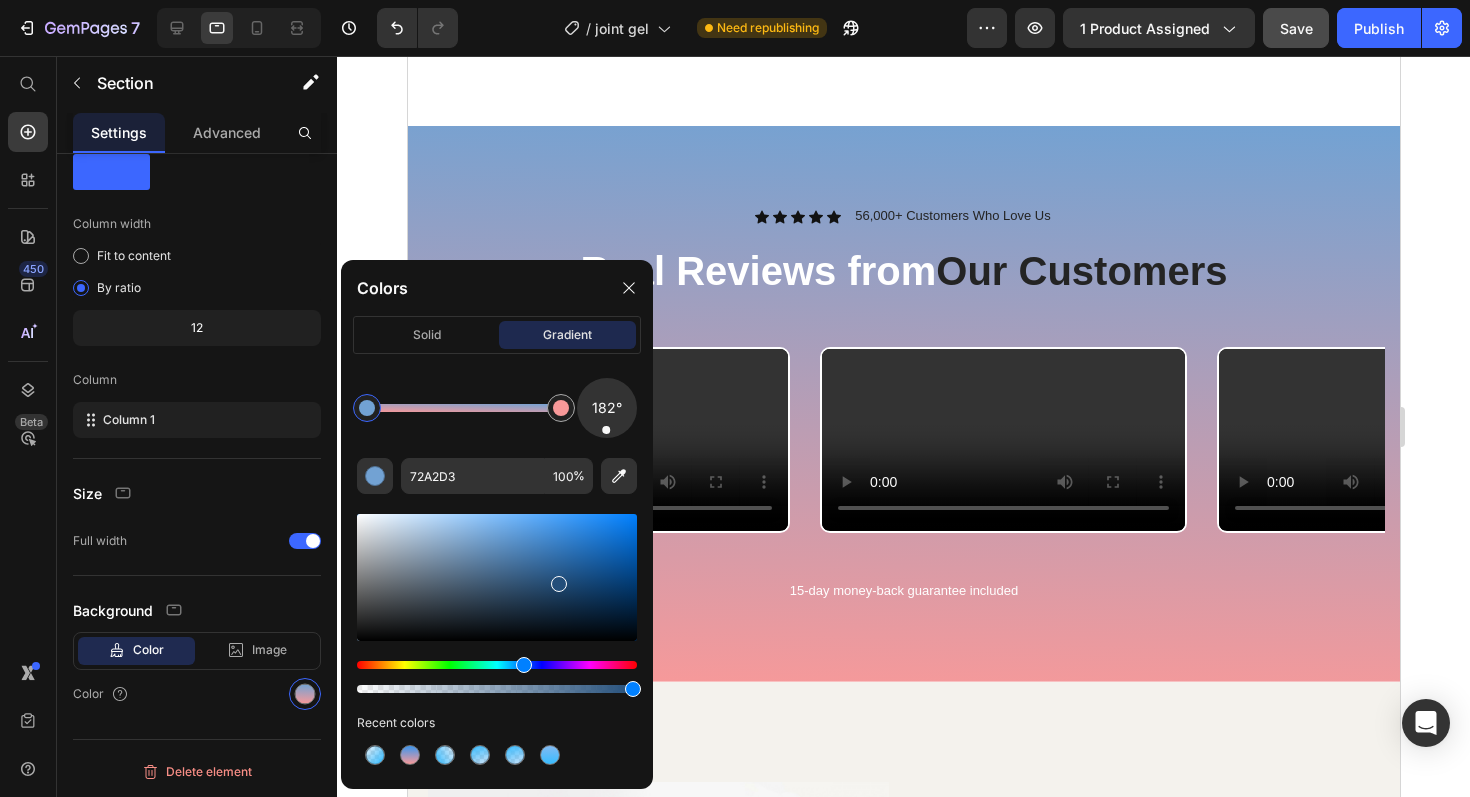 type on "234E7A" 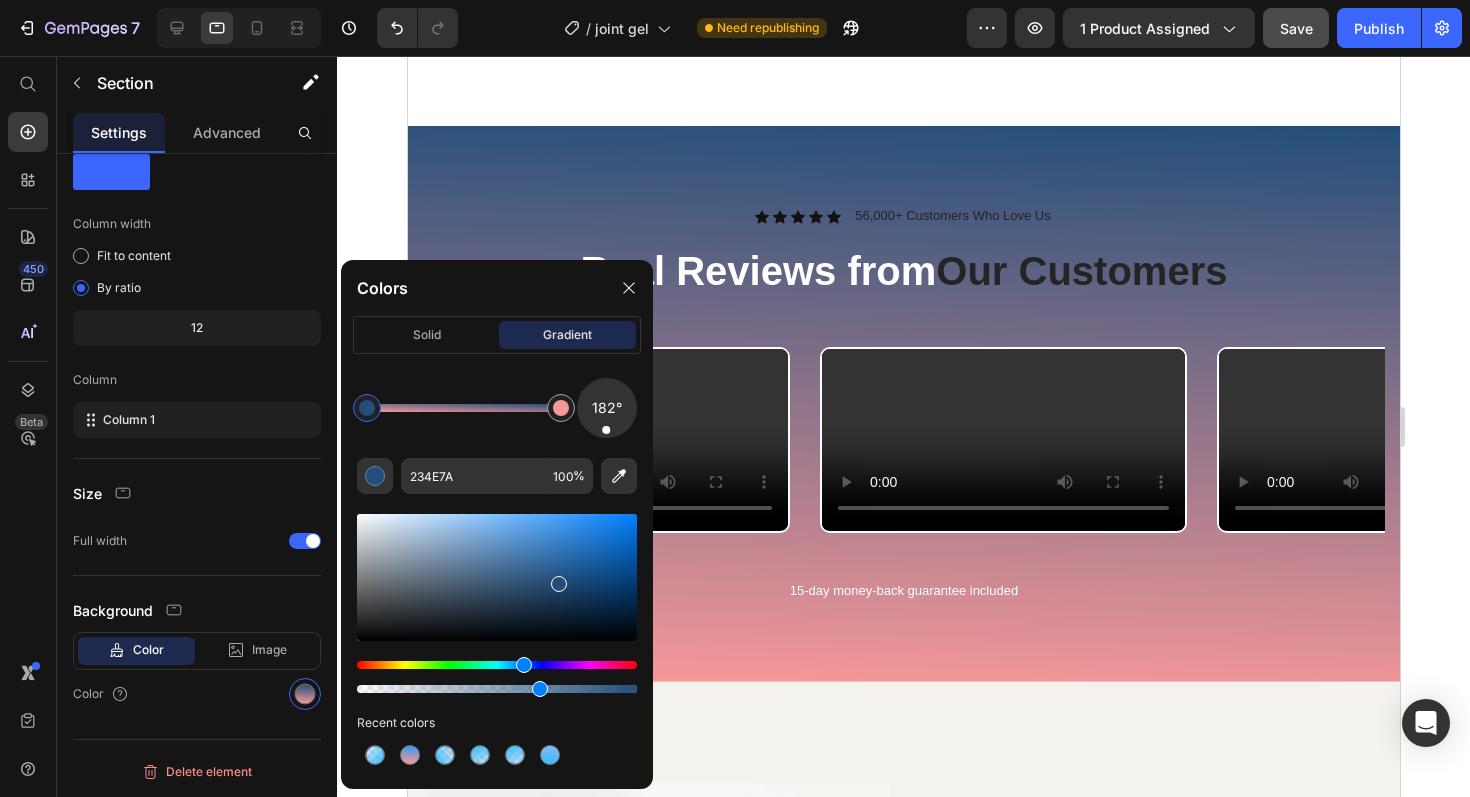 drag, startPoint x: 631, startPoint y: 688, endPoint x: 534, endPoint y: 686, distance: 97.020615 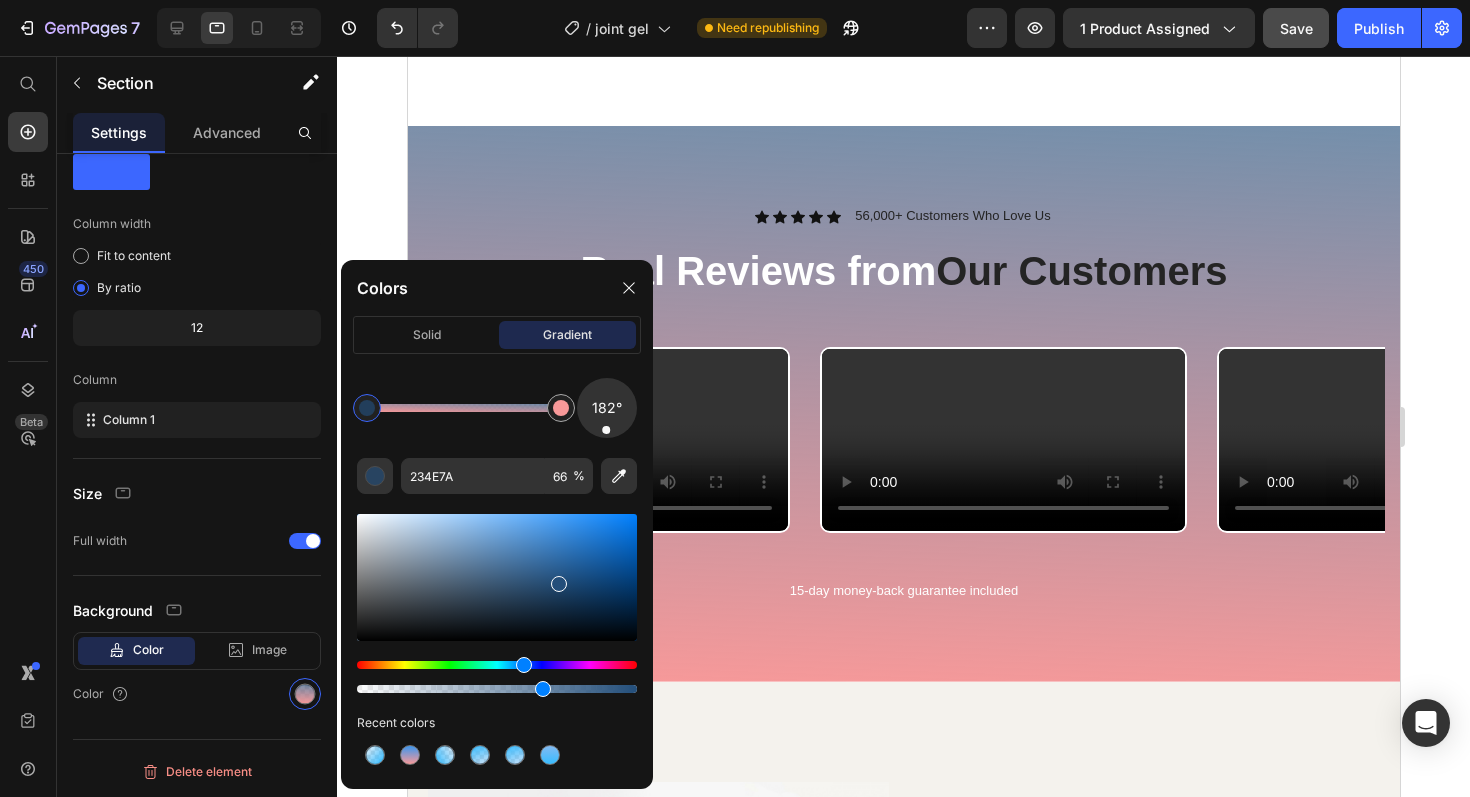 drag, startPoint x: 541, startPoint y: 687, endPoint x: 525, endPoint y: 684, distance: 16.27882 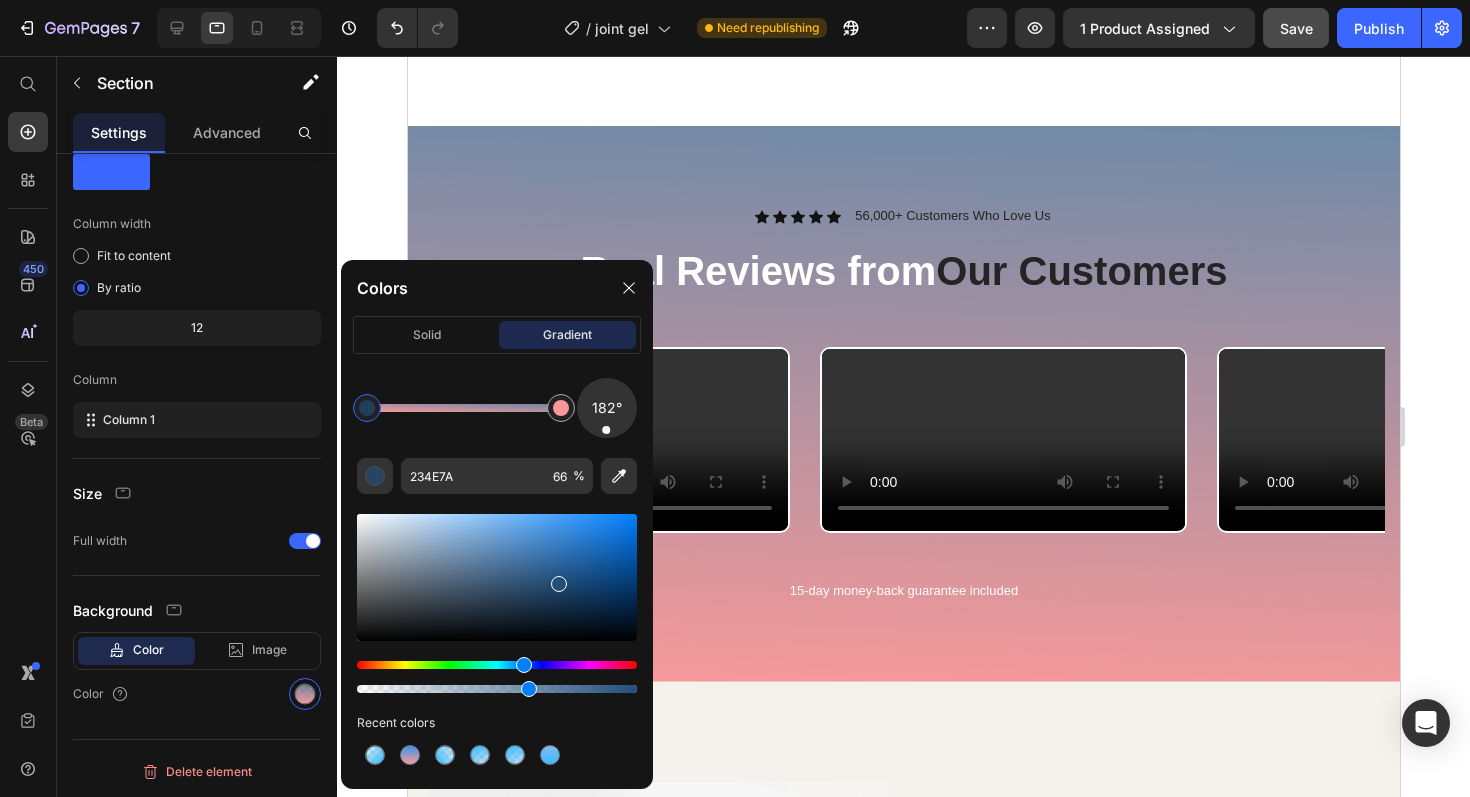 type on "60" 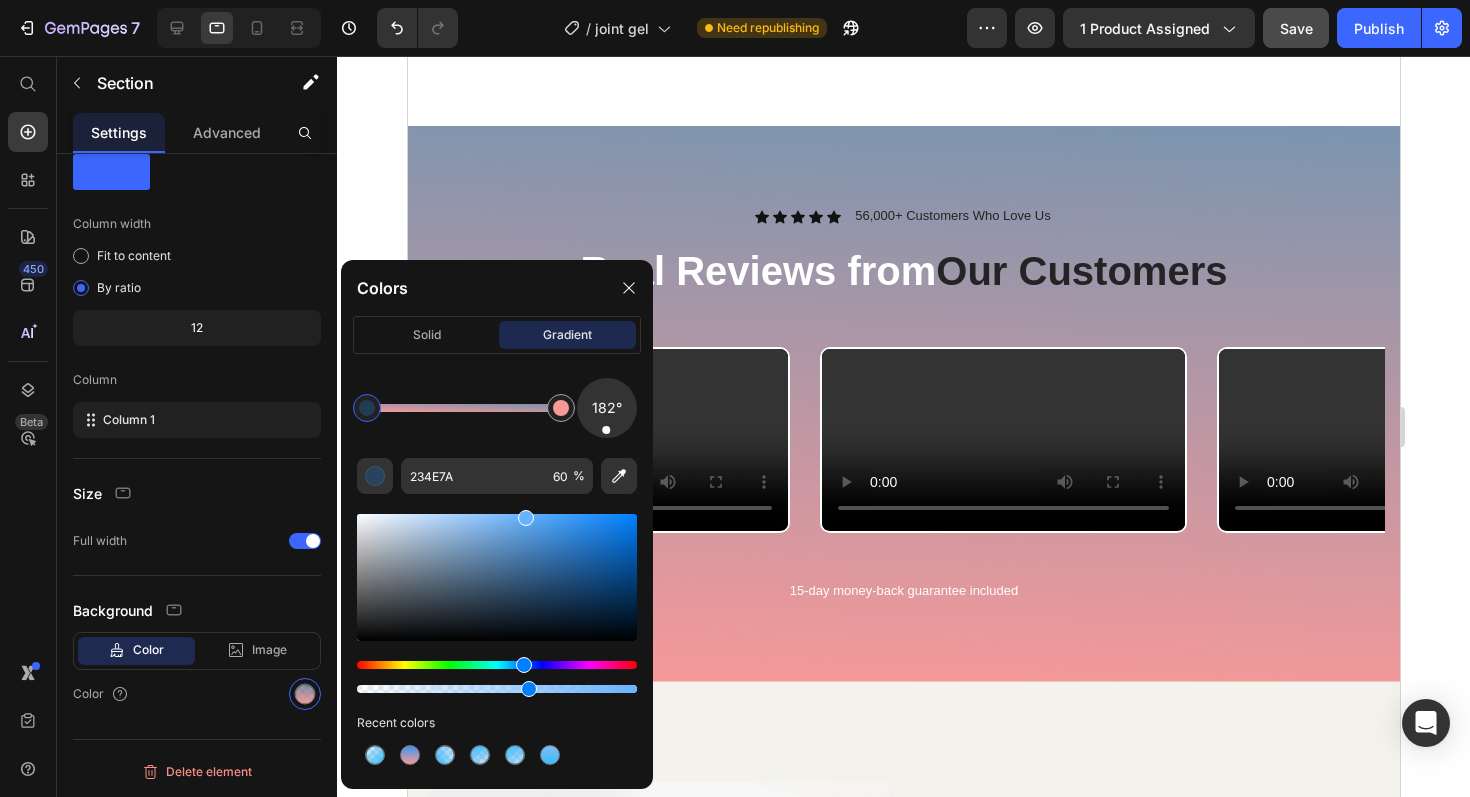 drag, startPoint x: 564, startPoint y: 586, endPoint x: 524, endPoint y: 504, distance: 91.235954 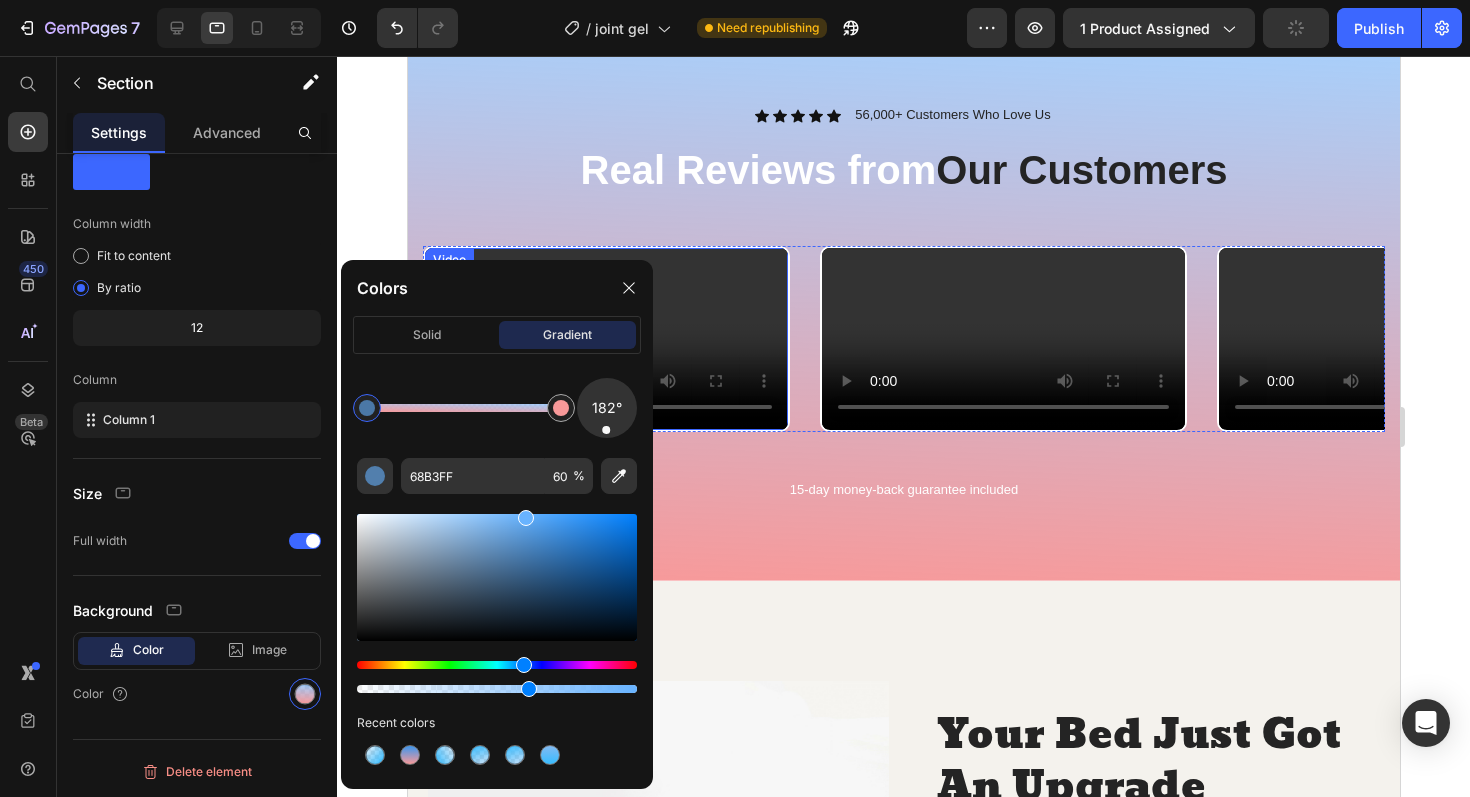 scroll, scrollTop: 1397, scrollLeft: 0, axis: vertical 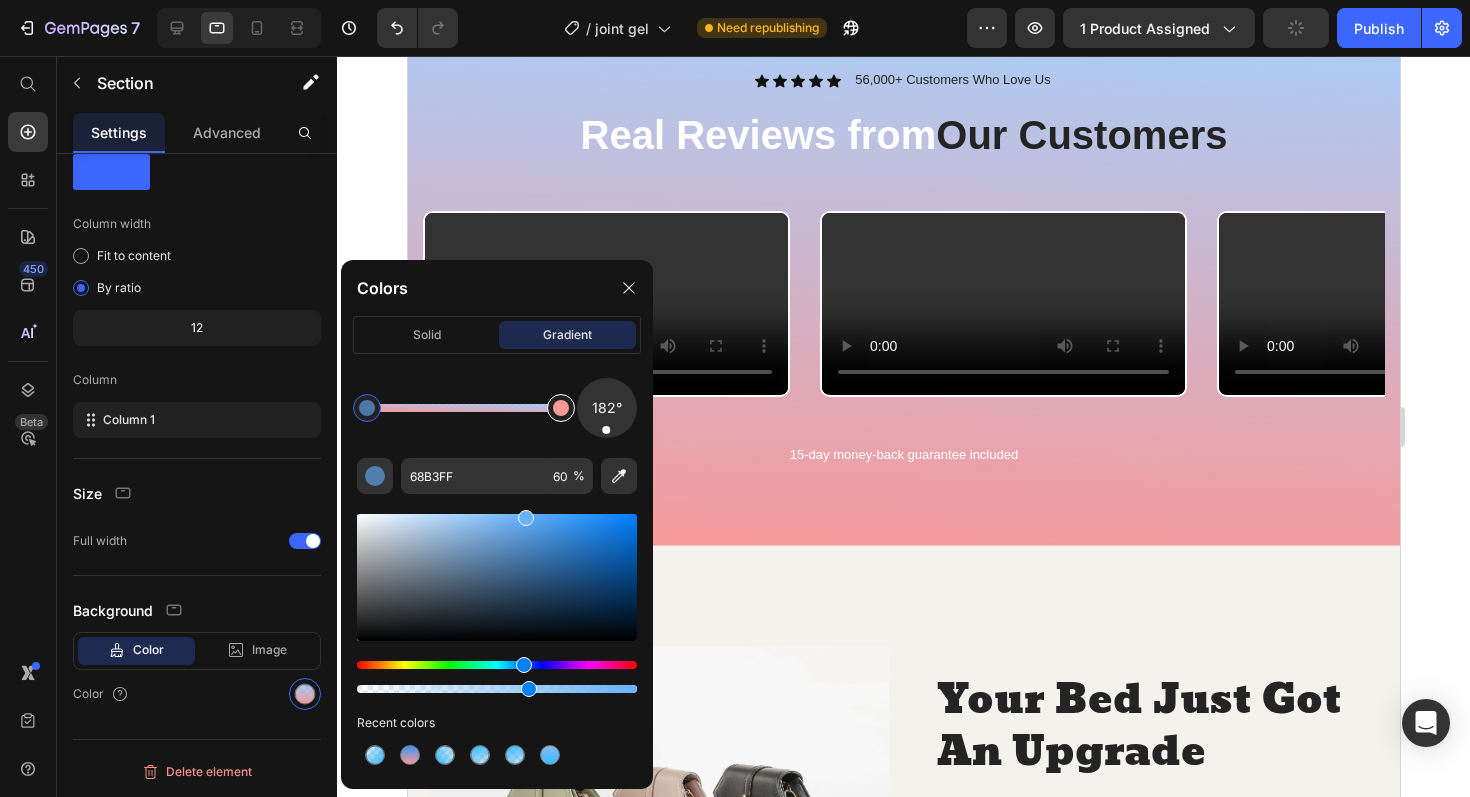 type on "F89999" 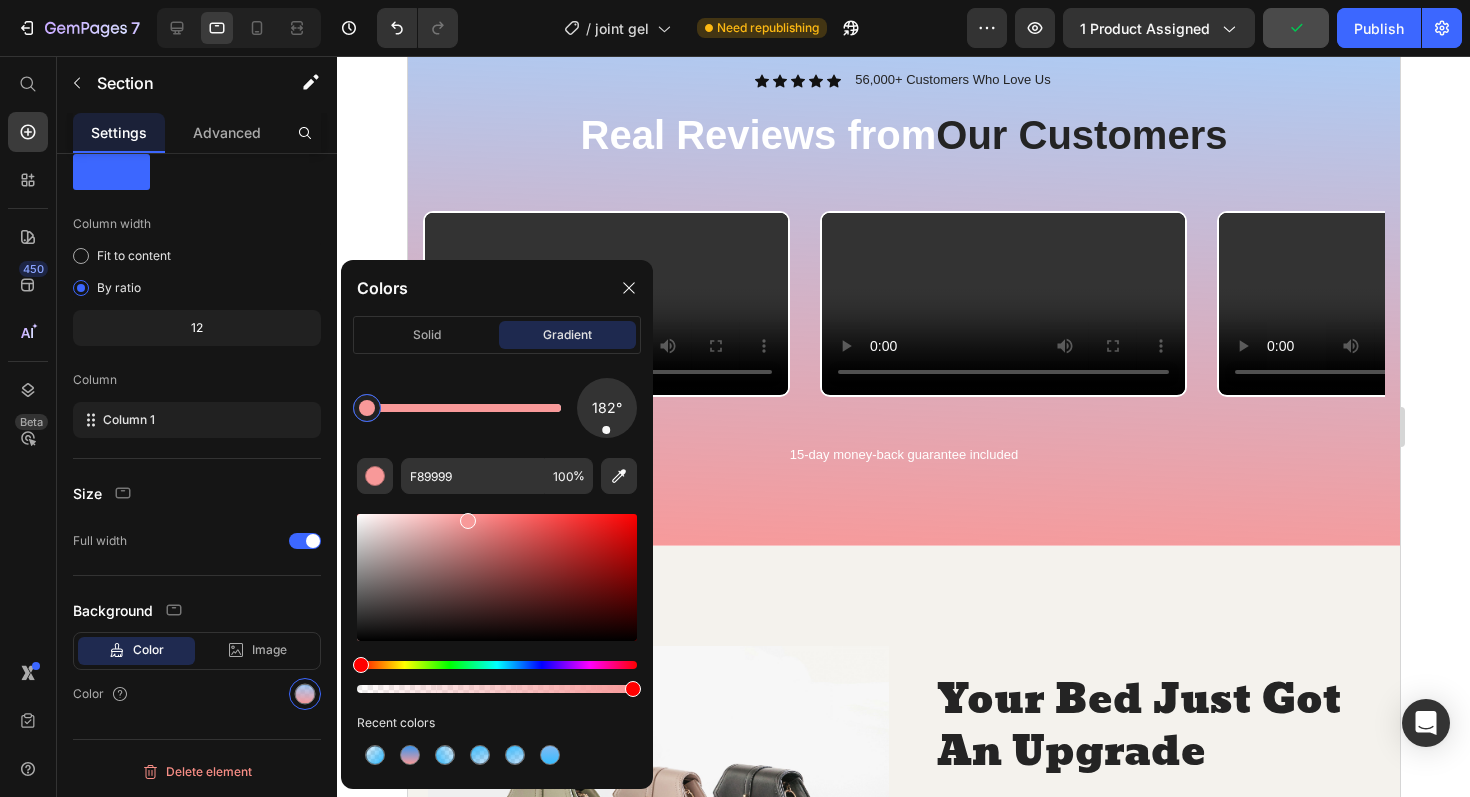 drag, startPoint x: 563, startPoint y: 414, endPoint x: 367, endPoint y: 416, distance: 196.01021 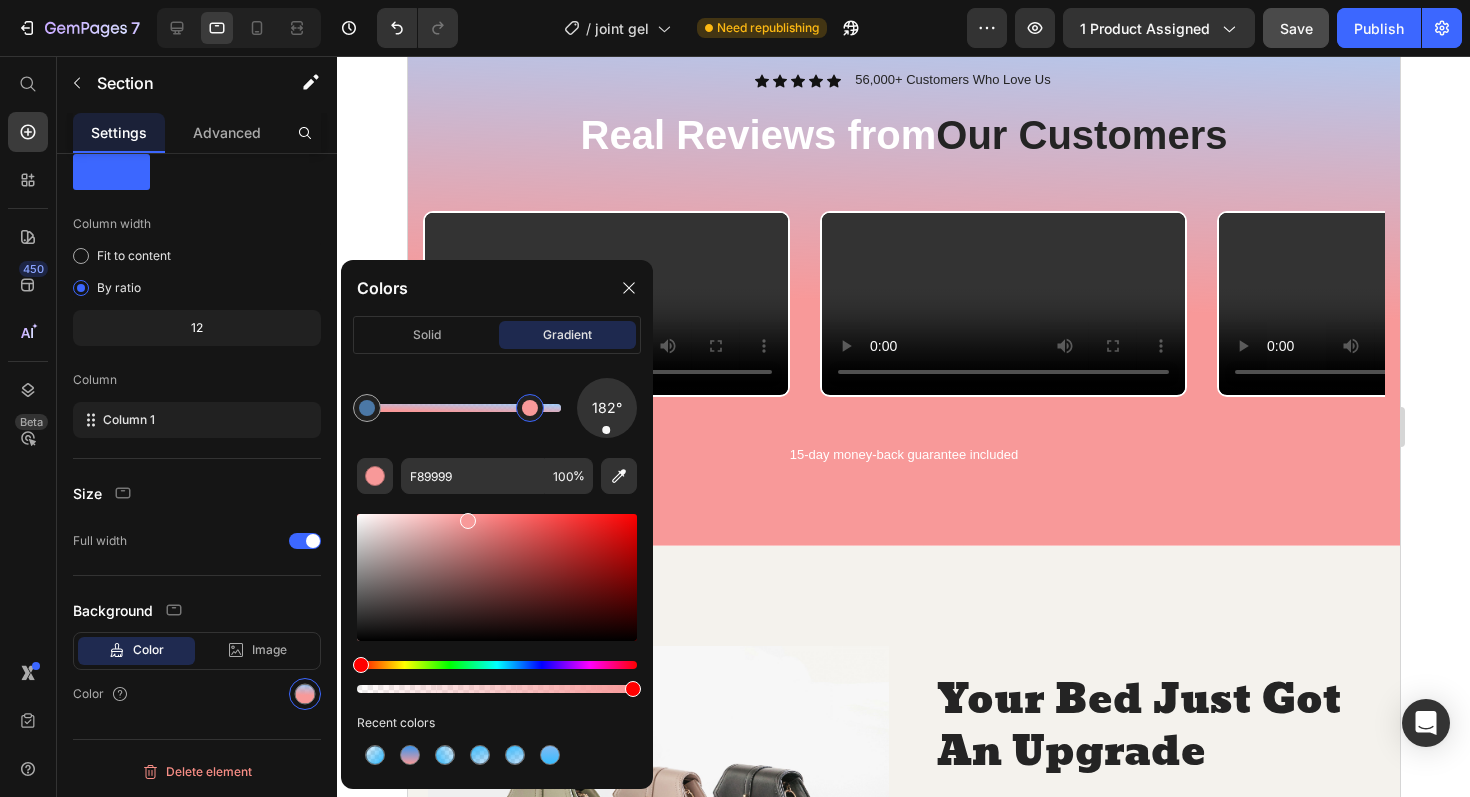 drag, startPoint x: 367, startPoint y: 416, endPoint x: 586, endPoint y: 409, distance: 219.11185 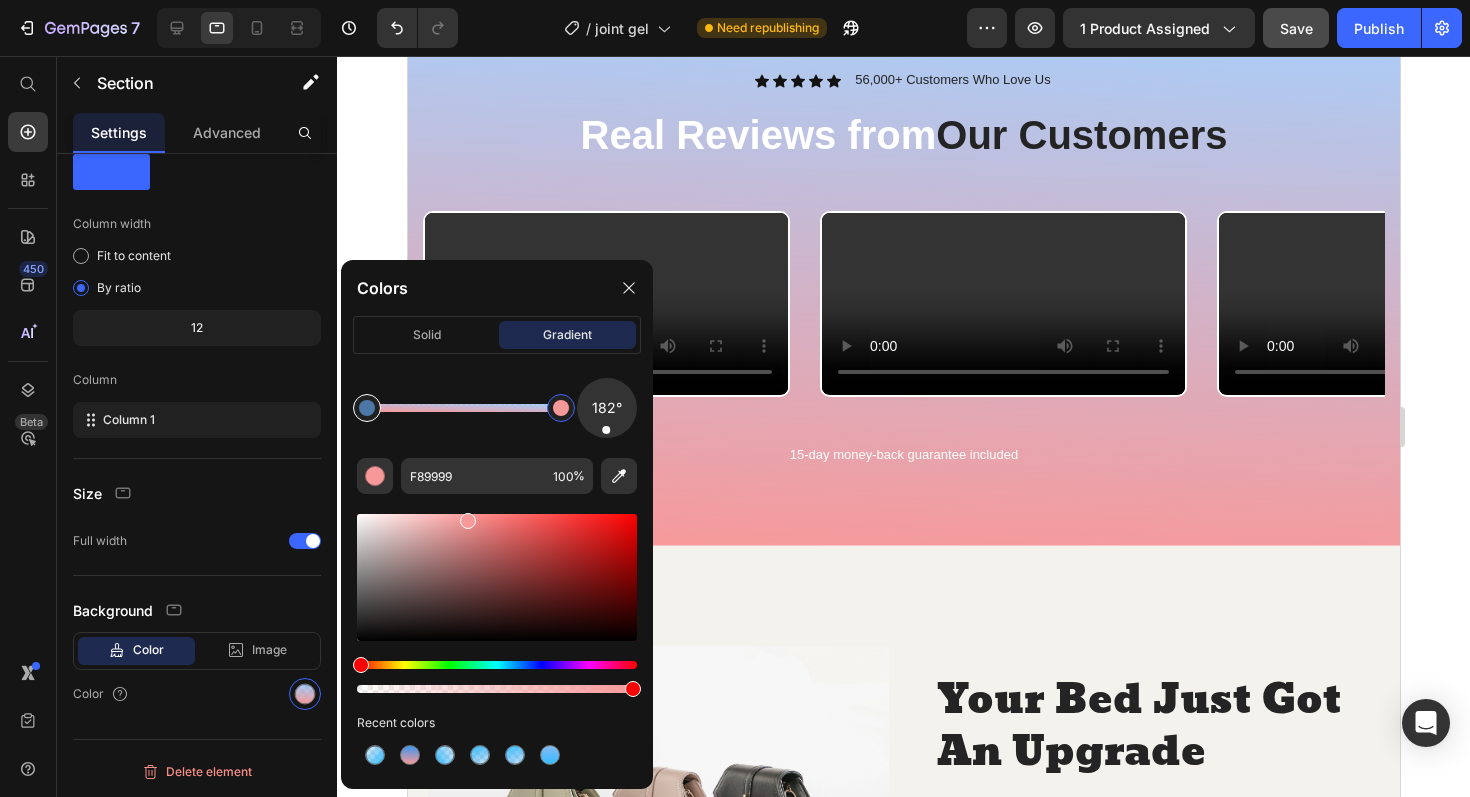 type on "68B3FF" 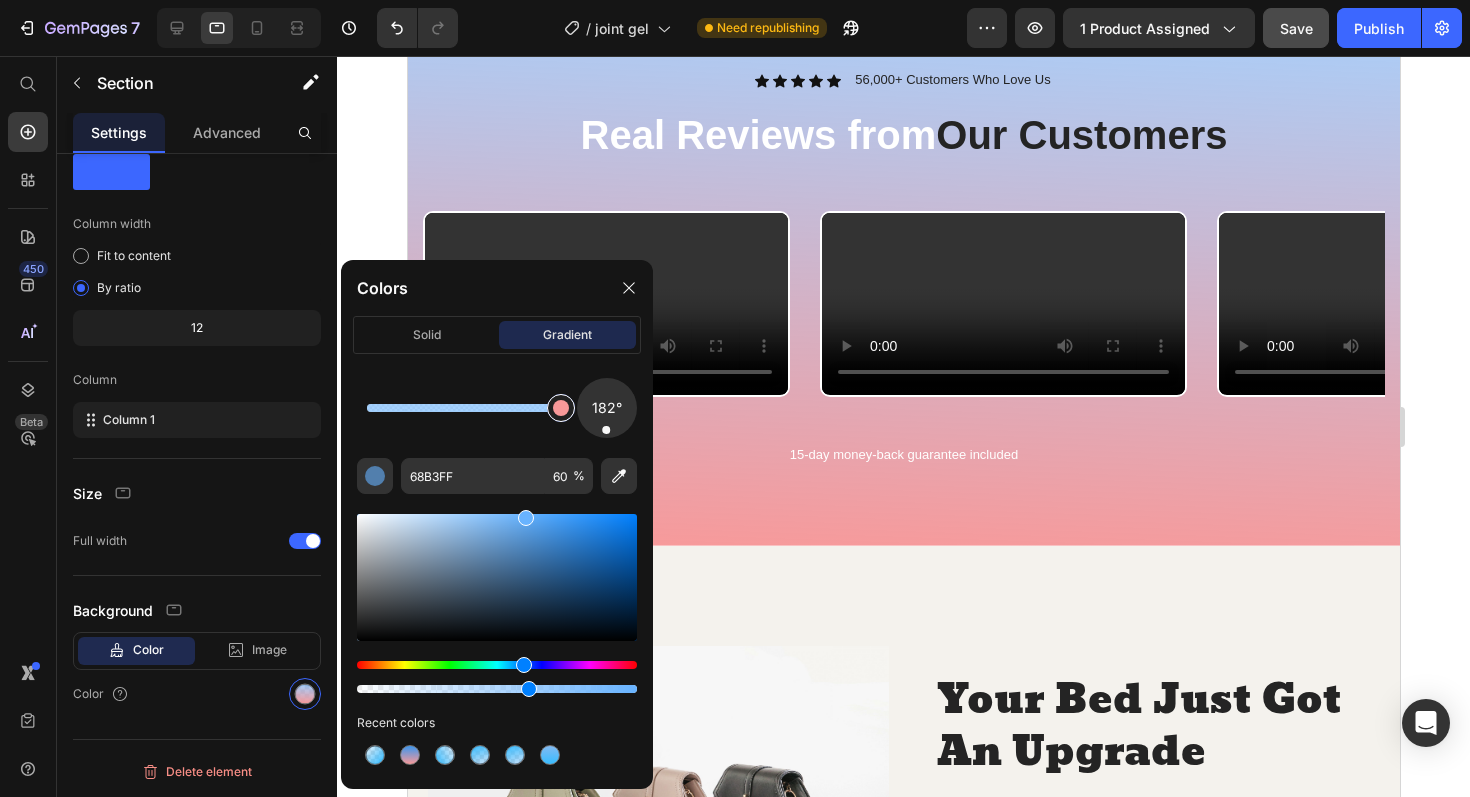 drag, startPoint x: 367, startPoint y: 414, endPoint x: 575, endPoint y: 406, distance: 208.1538 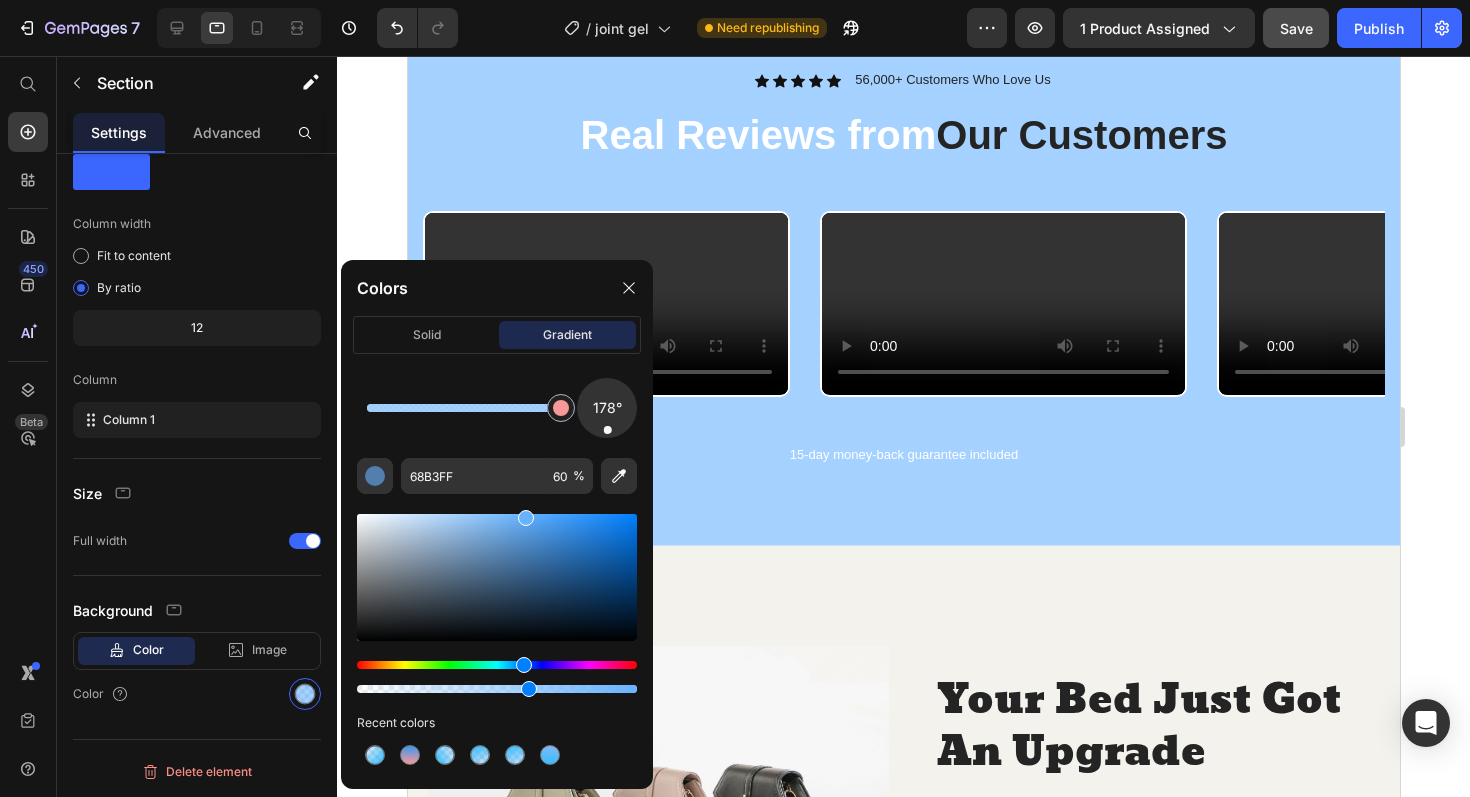 click on "178° 68B3FF 60 % Recent colors" 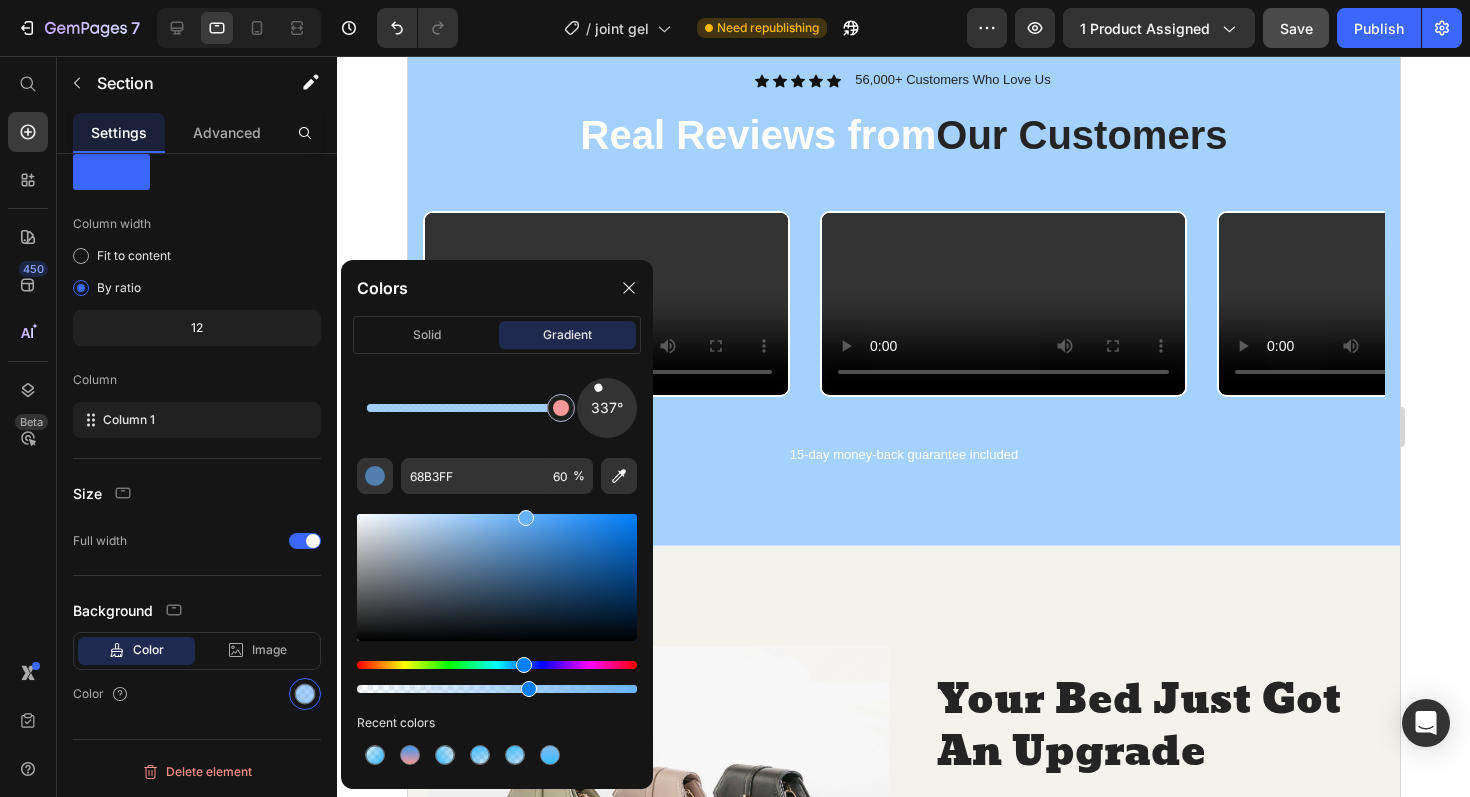 drag, startPoint x: 608, startPoint y: 437, endPoint x: 595, endPoint y: 380, distance: 58.463665 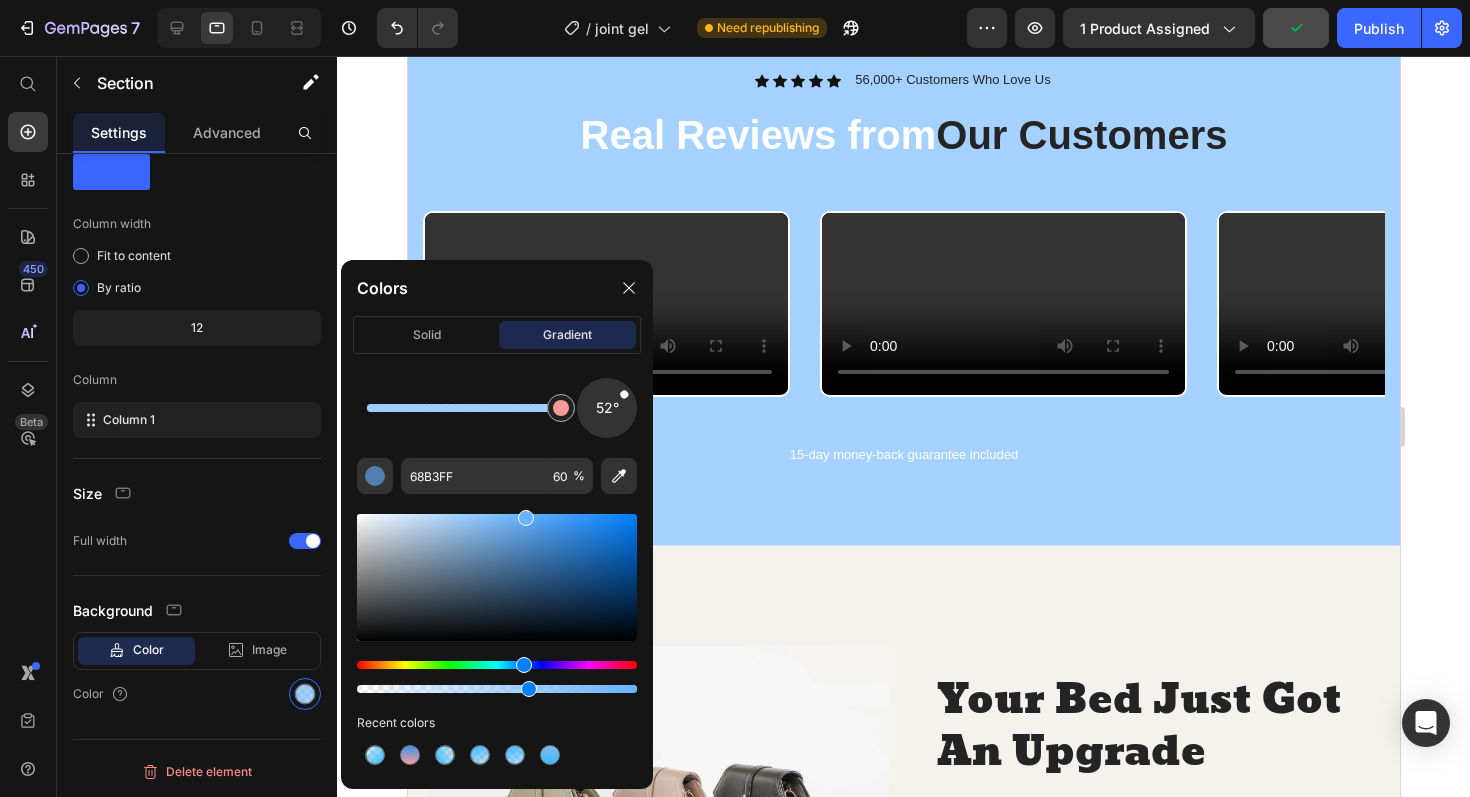 drag, startPoint x: 601, startPoint y: 392, endPoint x: 640, endPoint y: 402, distance: 40.261642 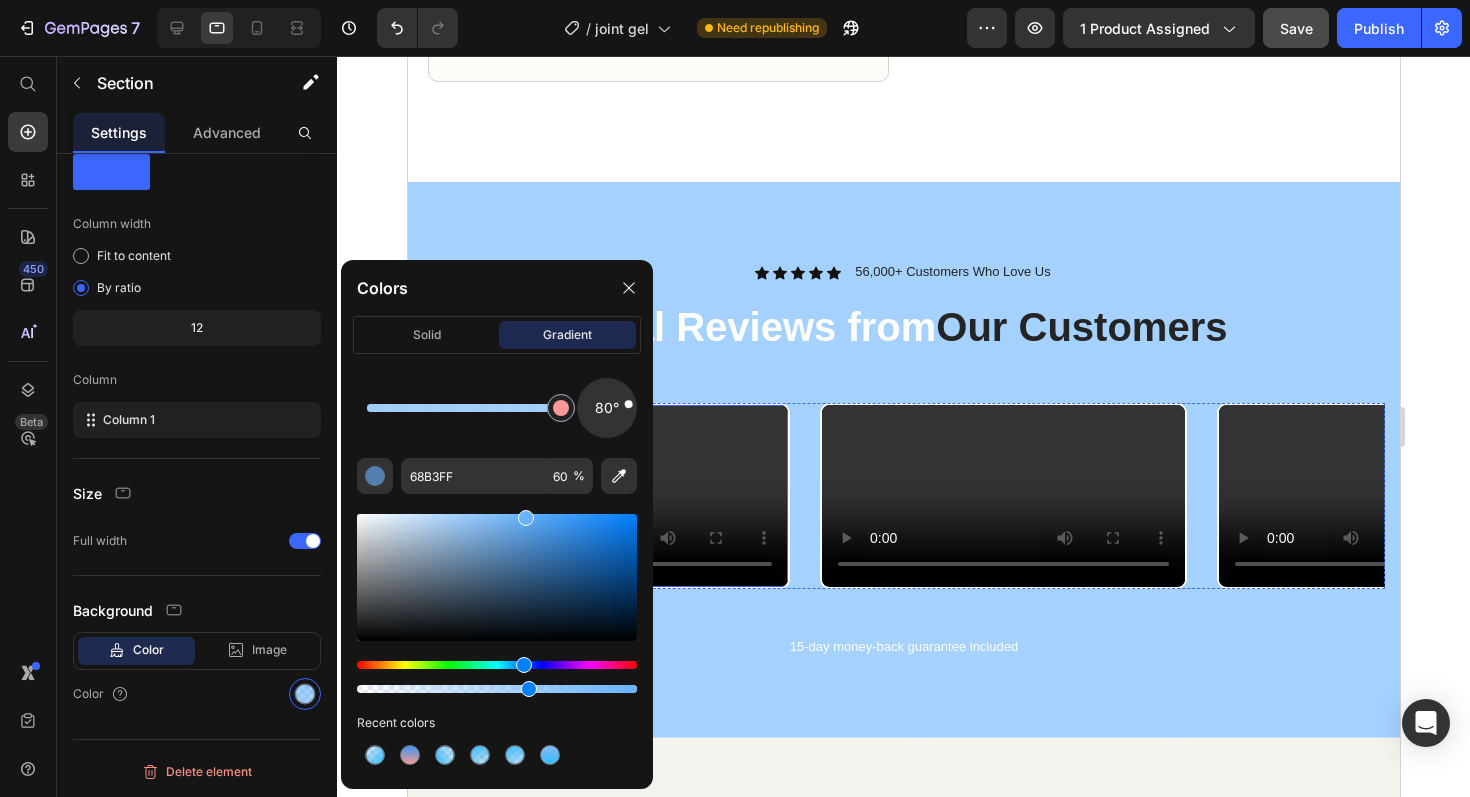 scroll, scrollTop: 1159, scrollLeft: 0, axis: vertical 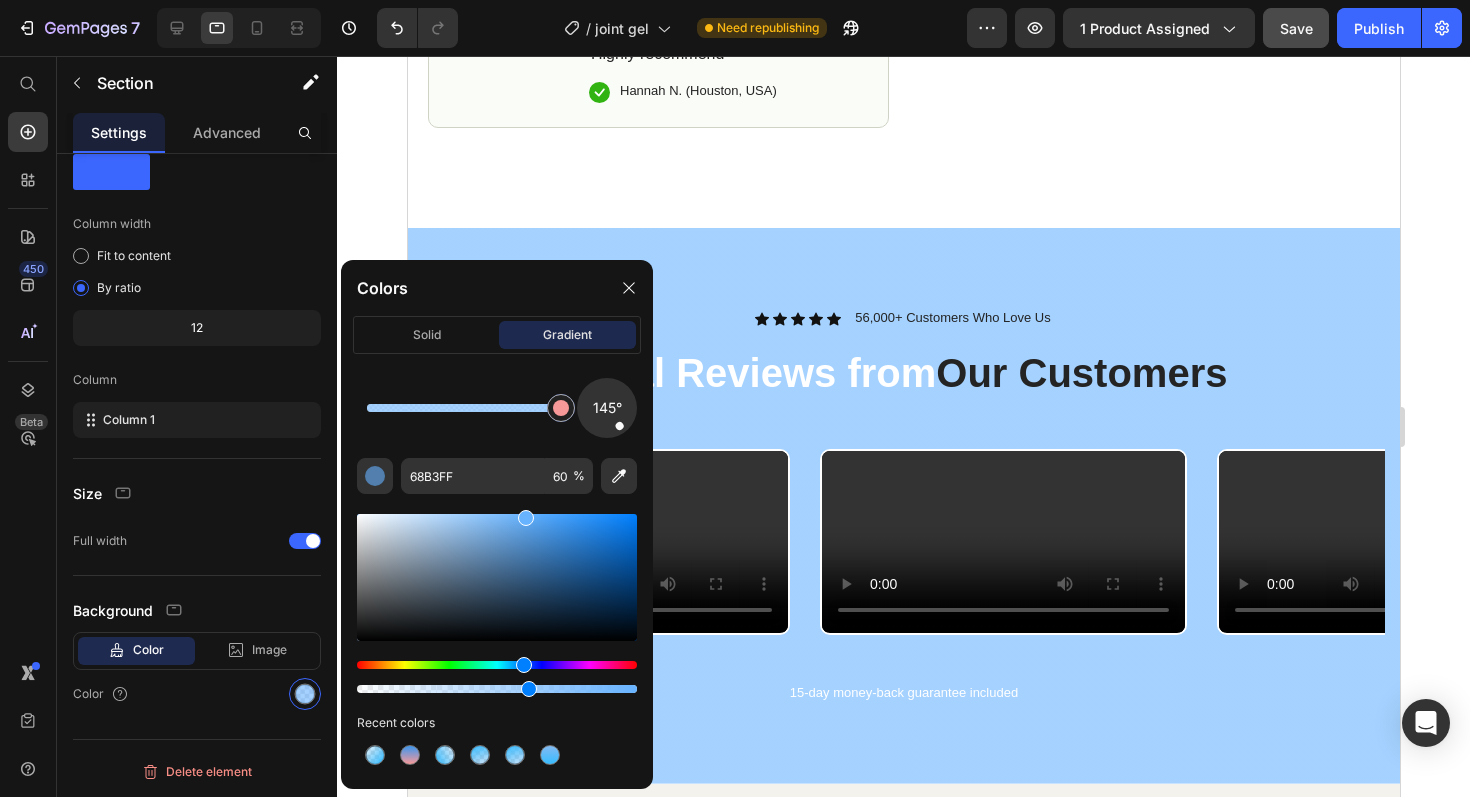 drag, startPoint x: 635, startPoint y: 405, endPoint x: 632, endPoint y: 447, distance: 42.107006 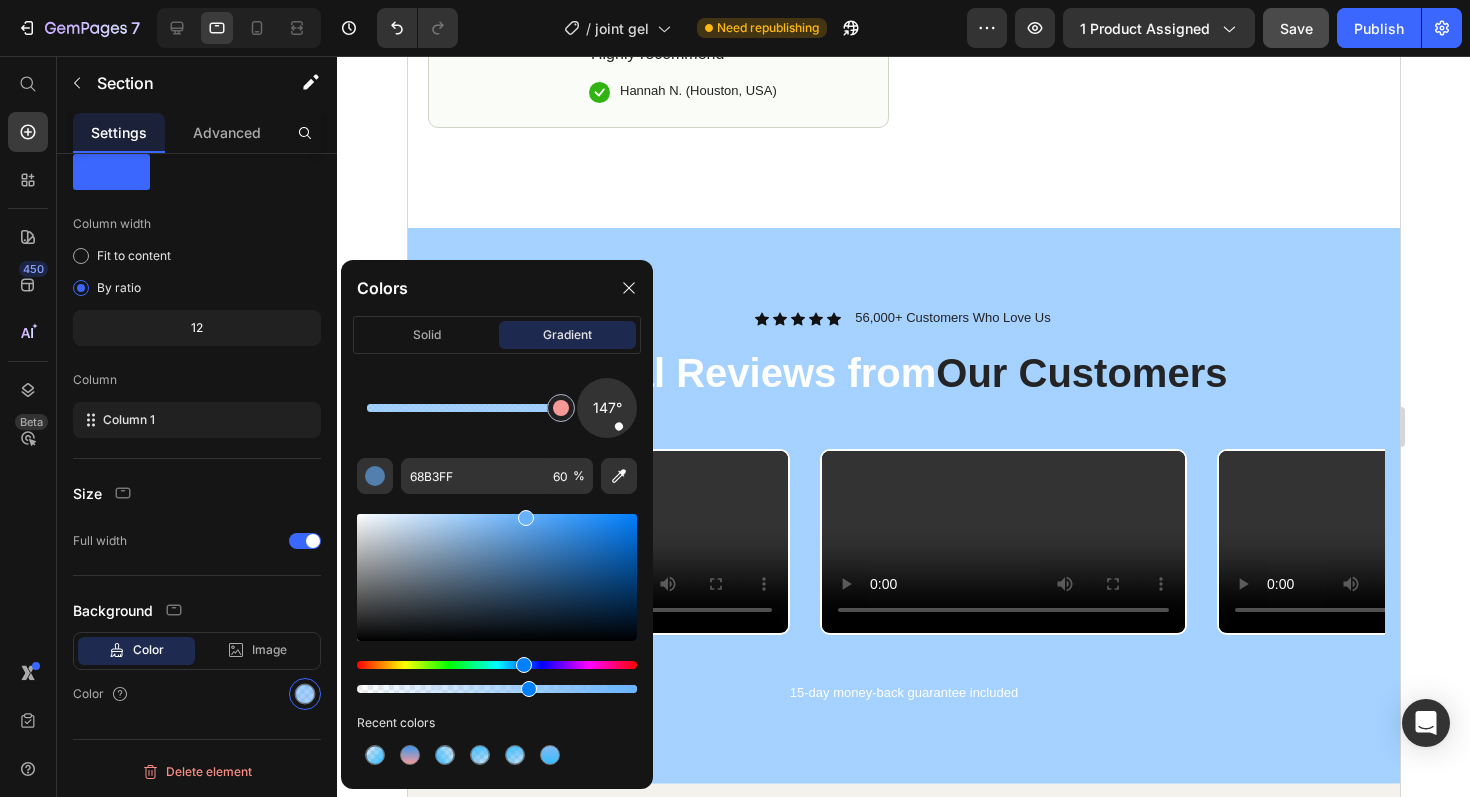 click at bounding box center [607, 408] 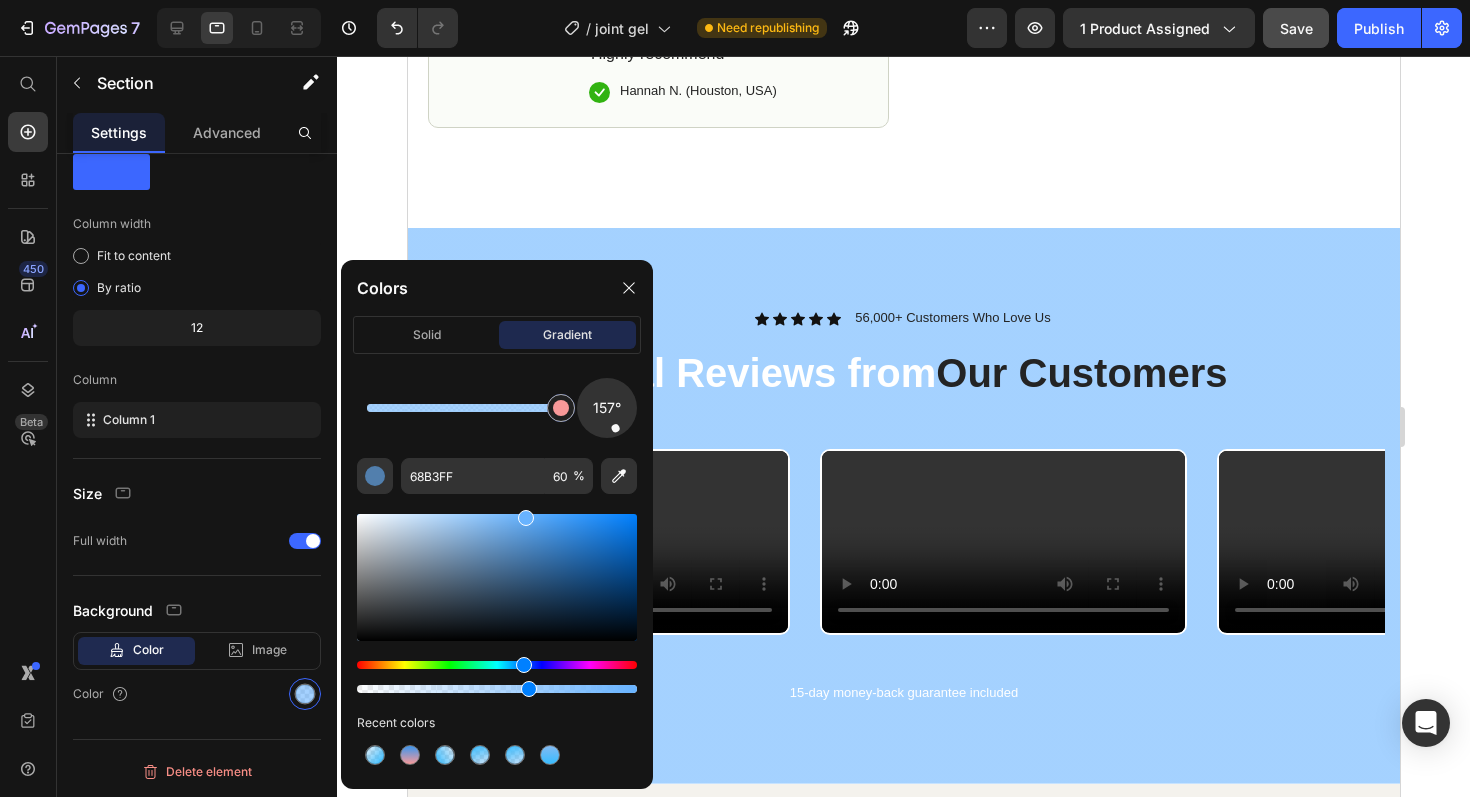 click at bounding box center [607, 408] 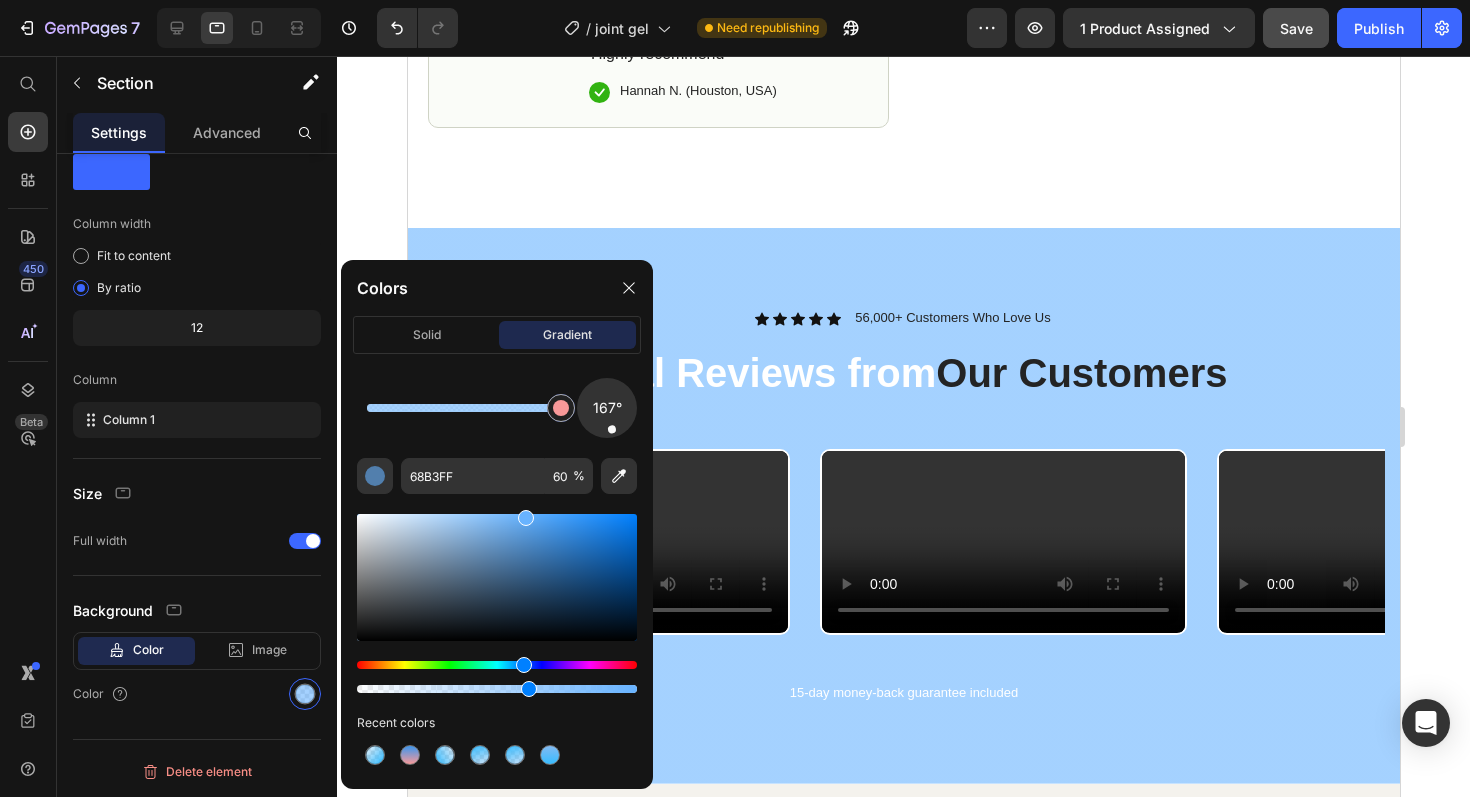click at bounding box center [607, 408] 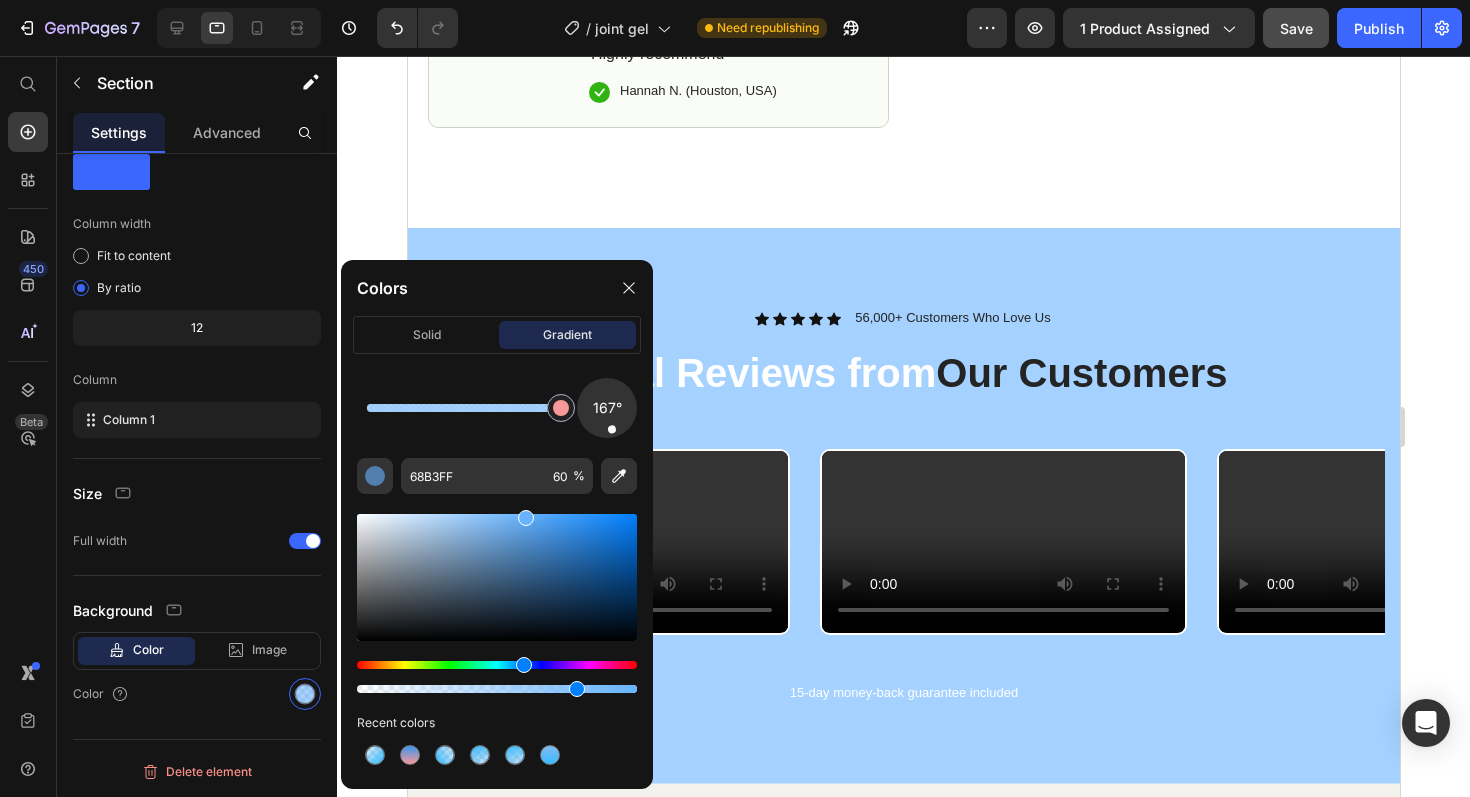 drag, startPoint x: 935, startPoint y: 745, endPoint x: 674, endPoint y: 694, distance: 265.9361 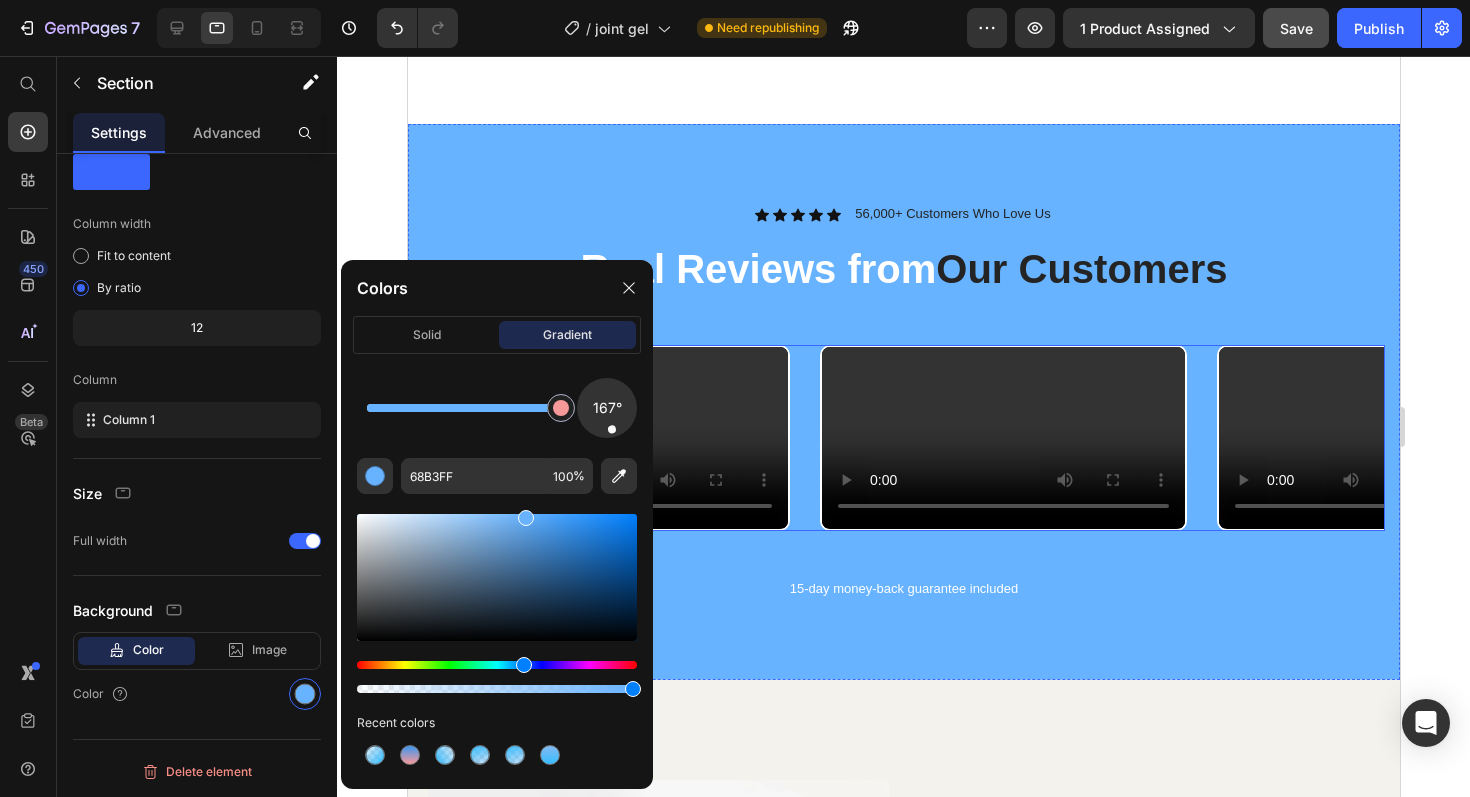 scroll, scrollTop: 1266, scrollLeft: 0, axis: vertical 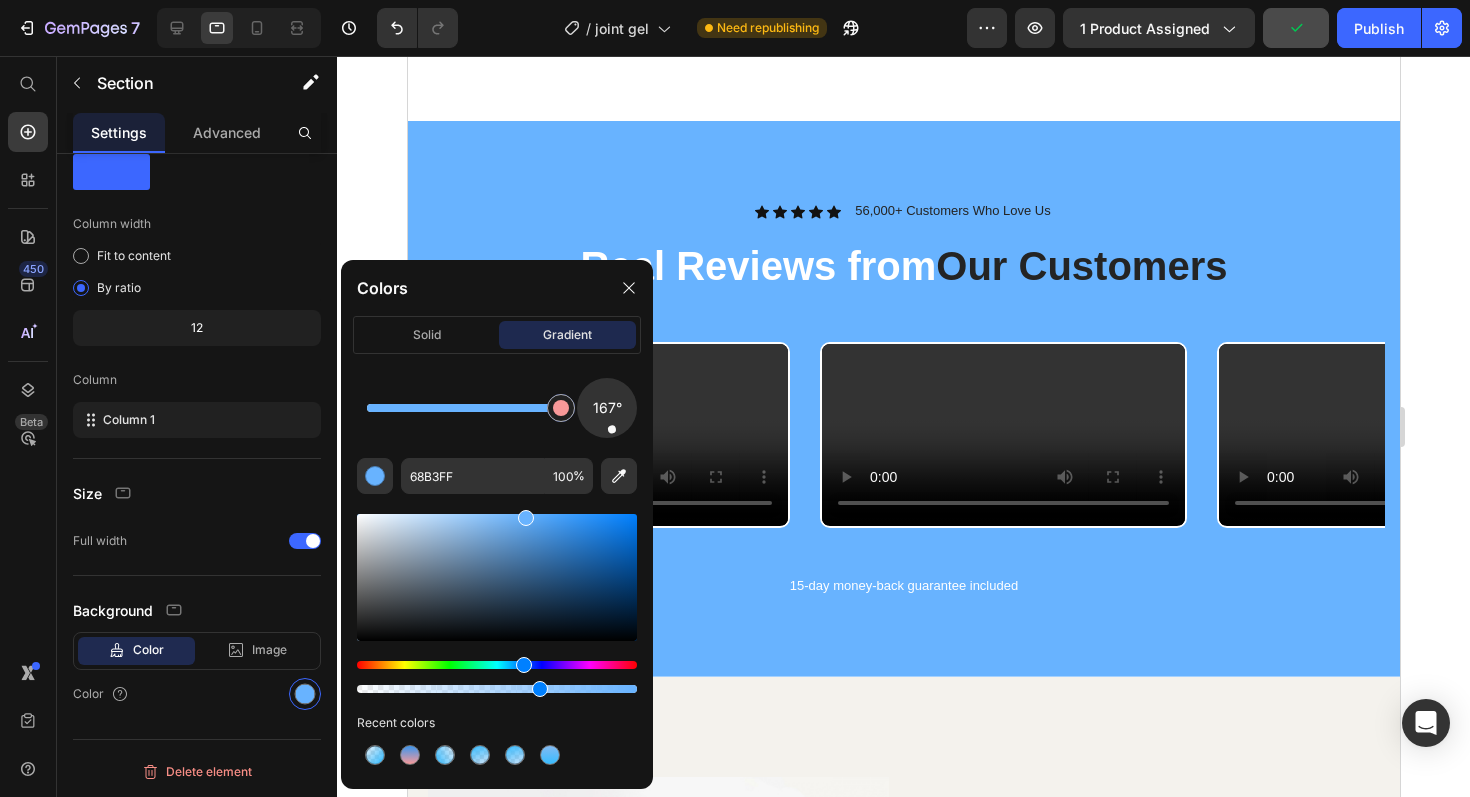 drag, startPoint x: 633, startPoint y: 695, endPoint x: 534, endPoint y: 692, distance: 99.04544 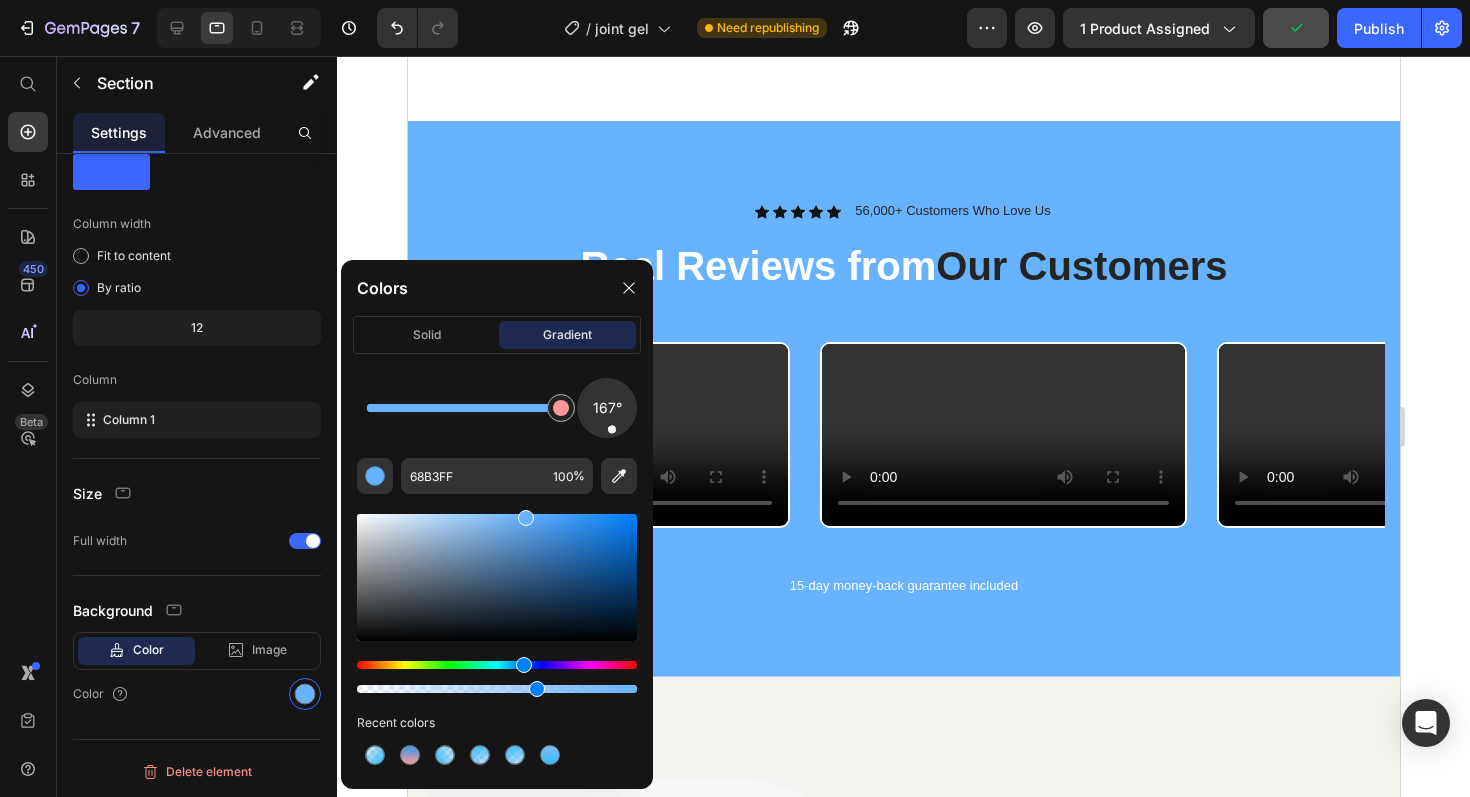 type on "63" 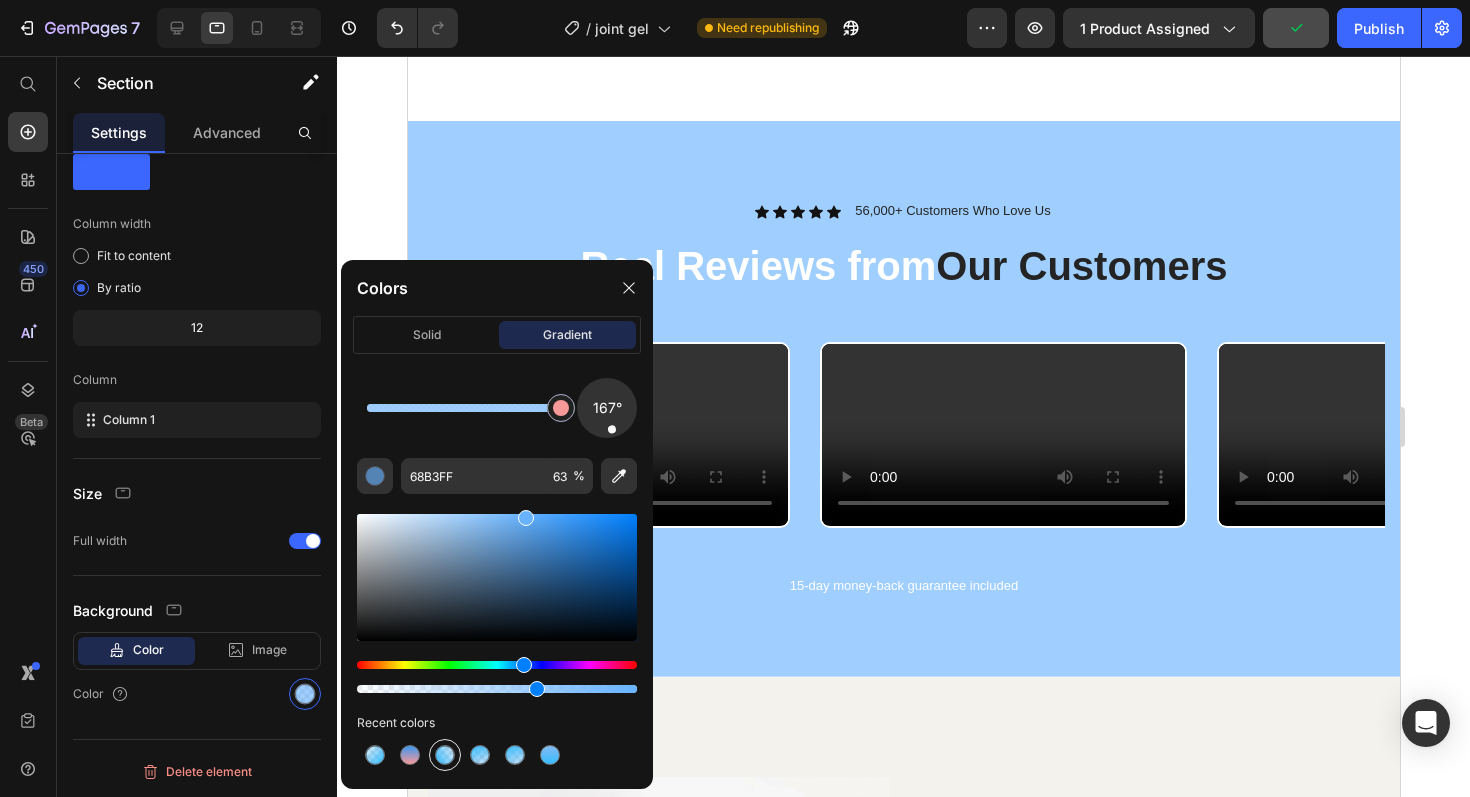 click at bounding box center (445, 755) 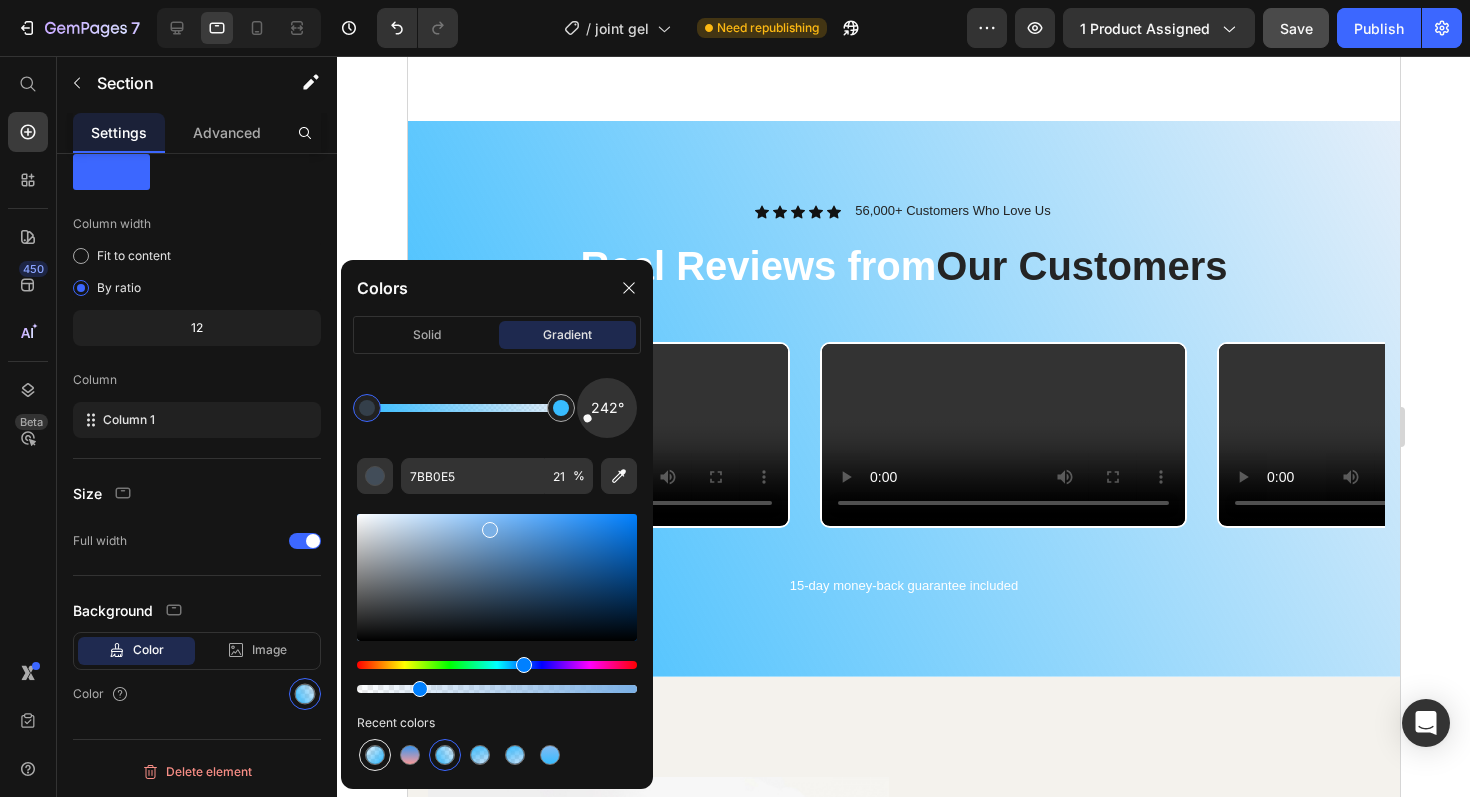 click at bounding box center [375, 755] 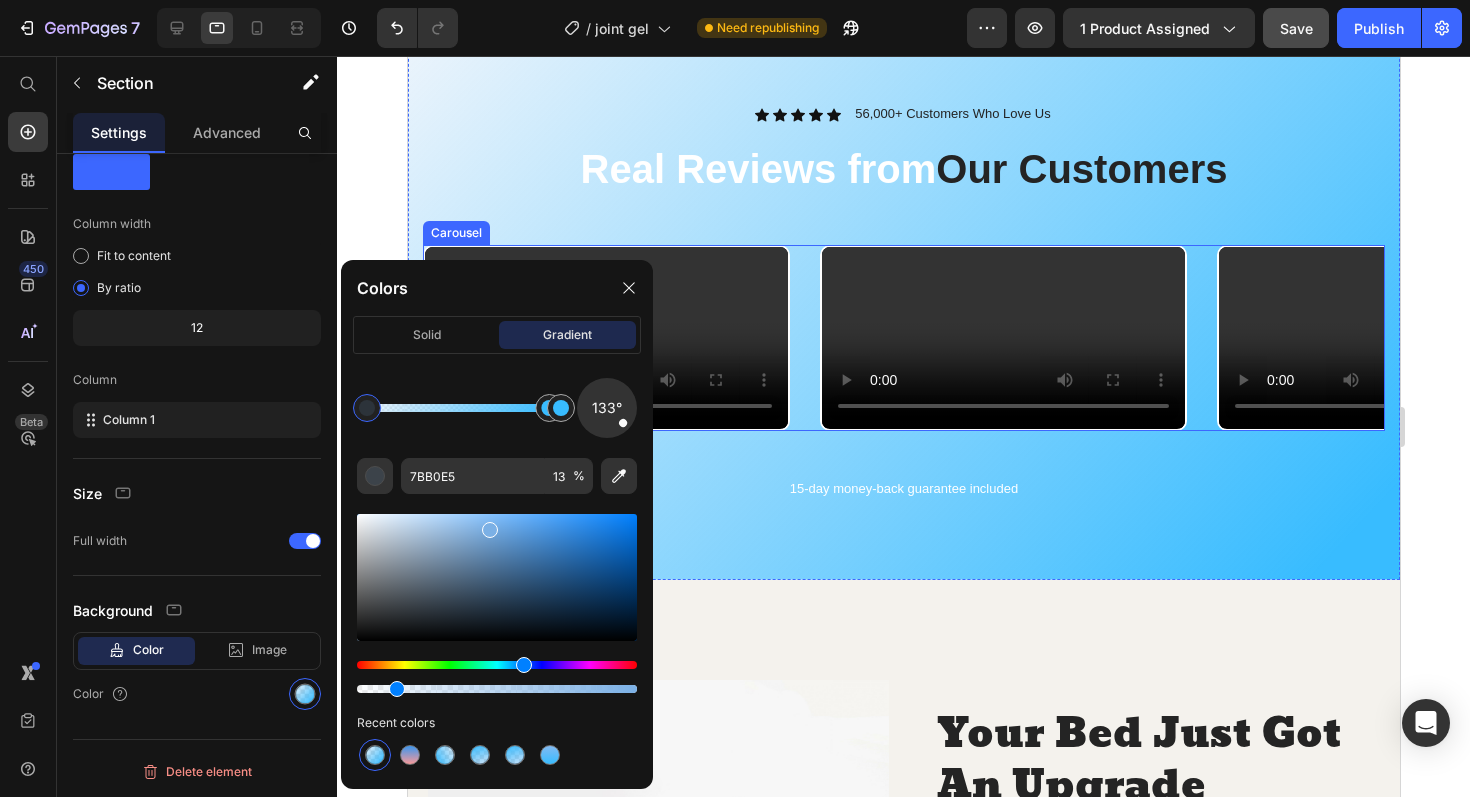 scroll, scrollTop: 1365, scrollLeft: 0, axis: vertical 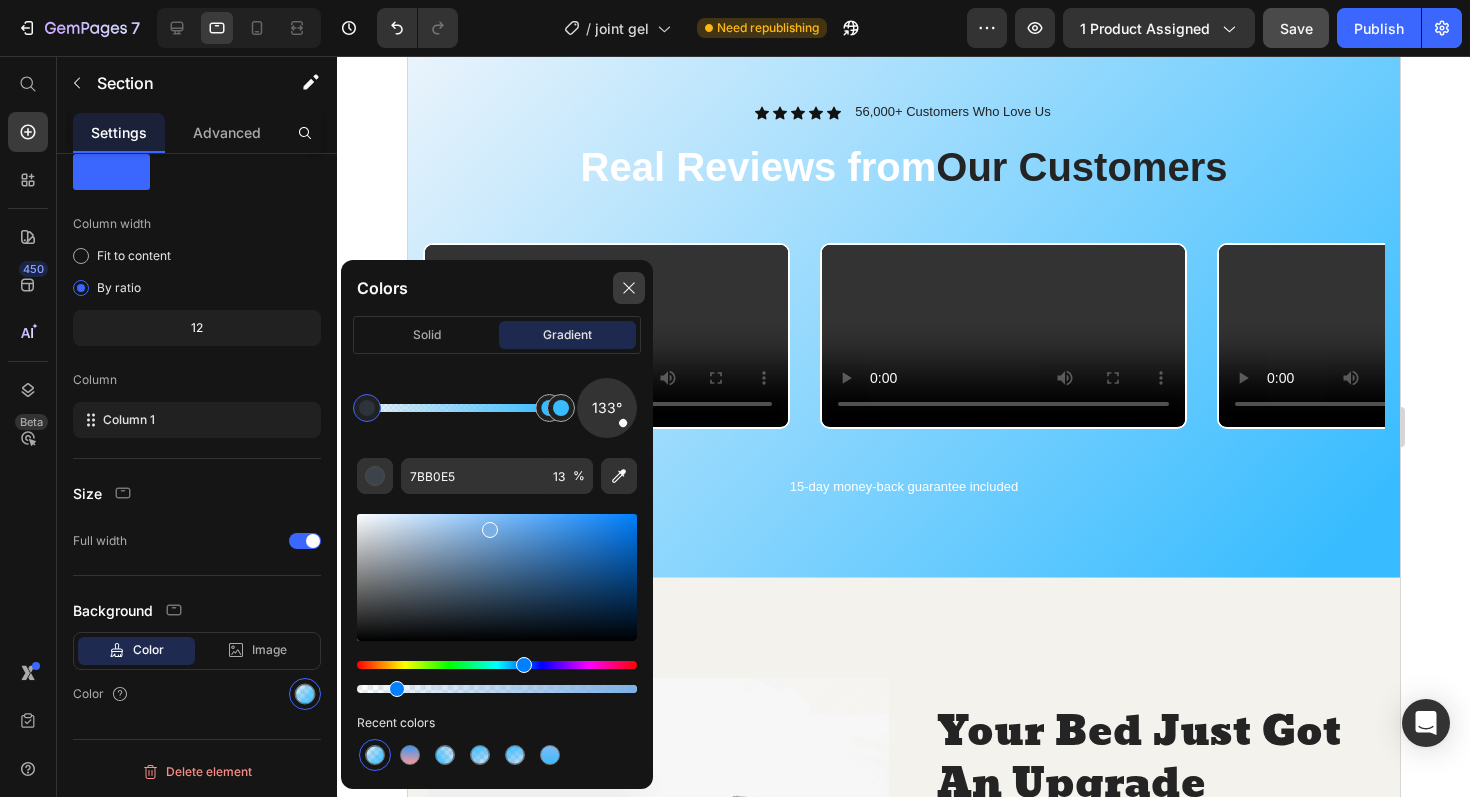 click 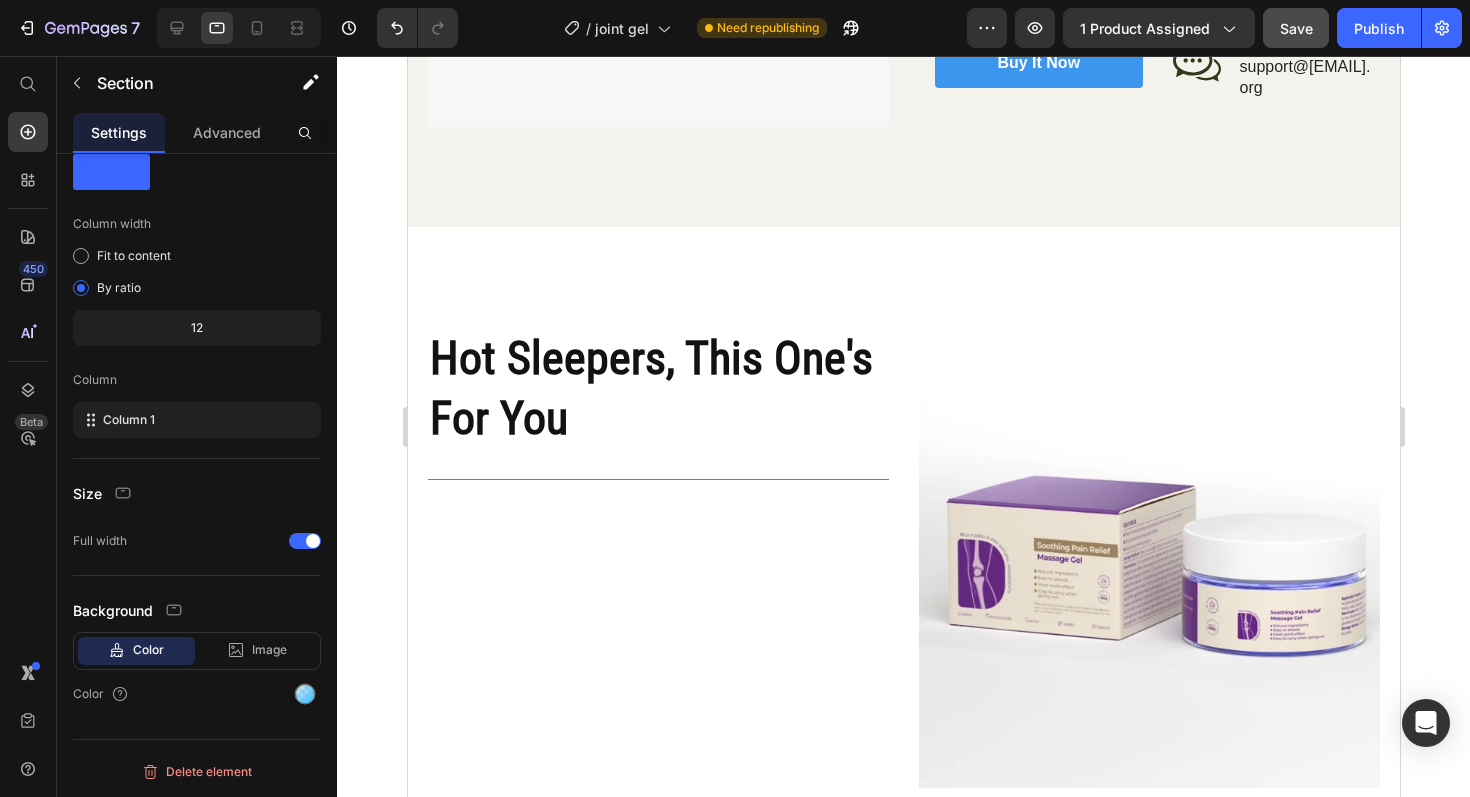 scroll, scrollTop: 2265, scrollLeft: 0, axis: vertical 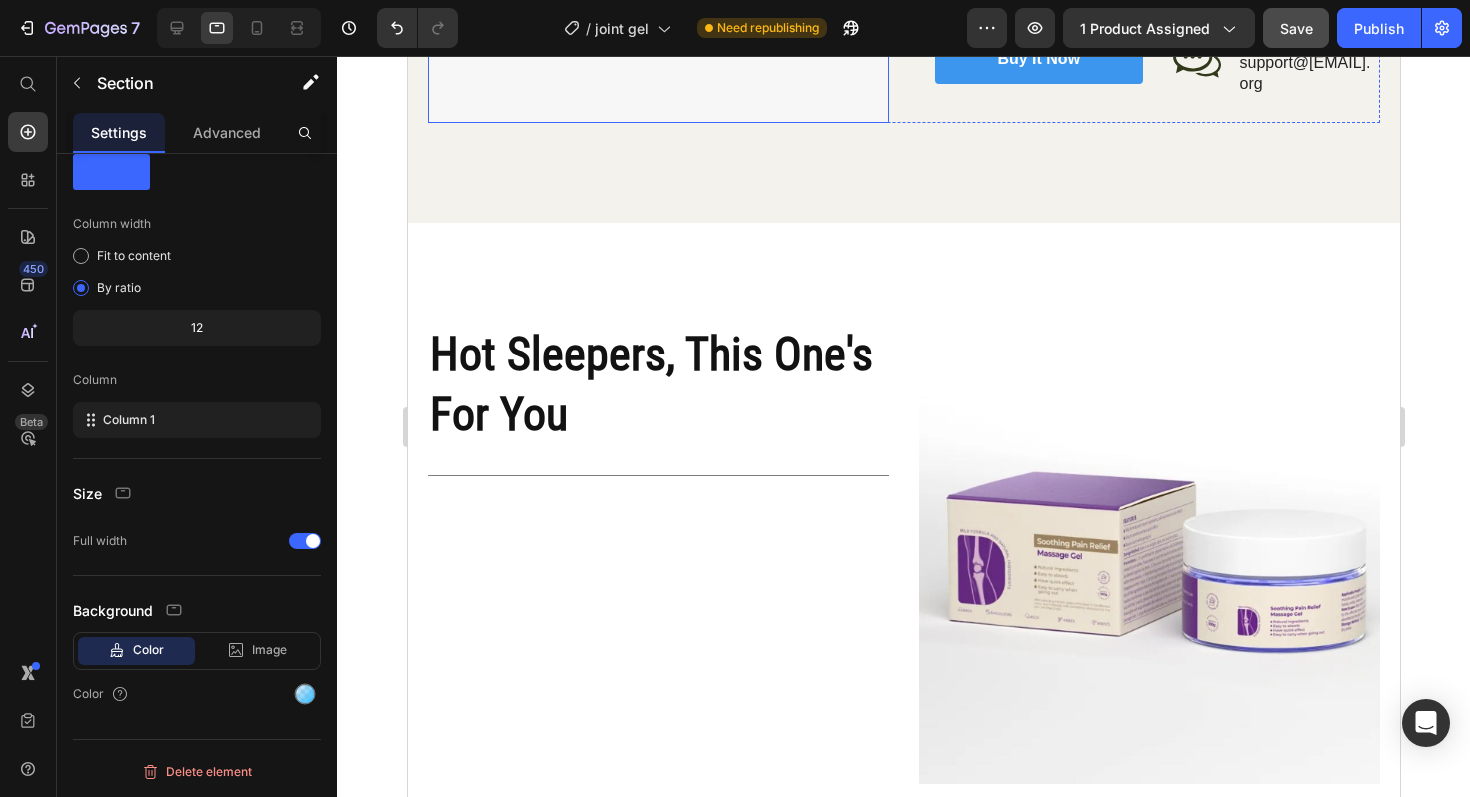 click at bounding box center [657, -49] 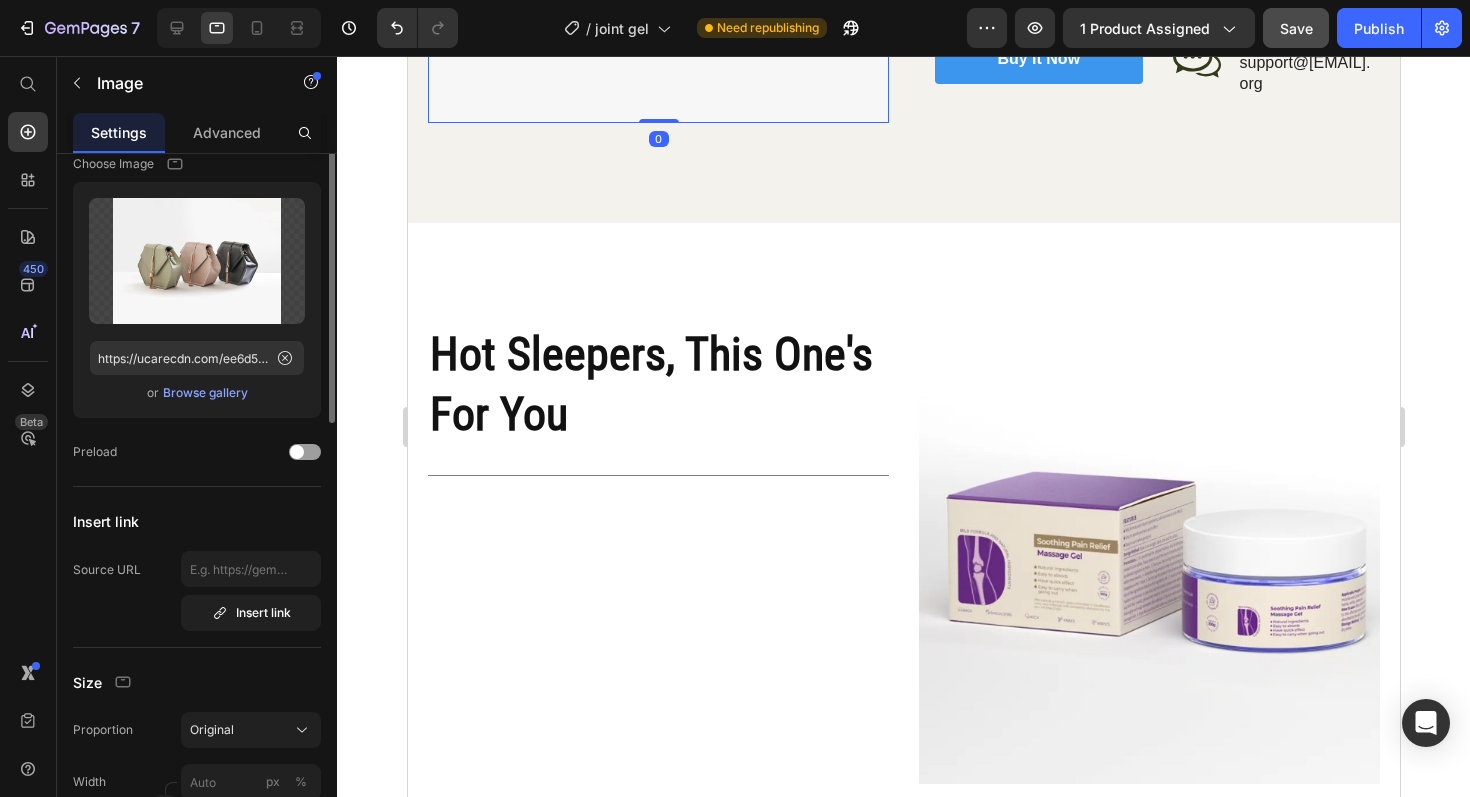 scroll, scrollTop: 0, scrollLeft: 0, axis: both 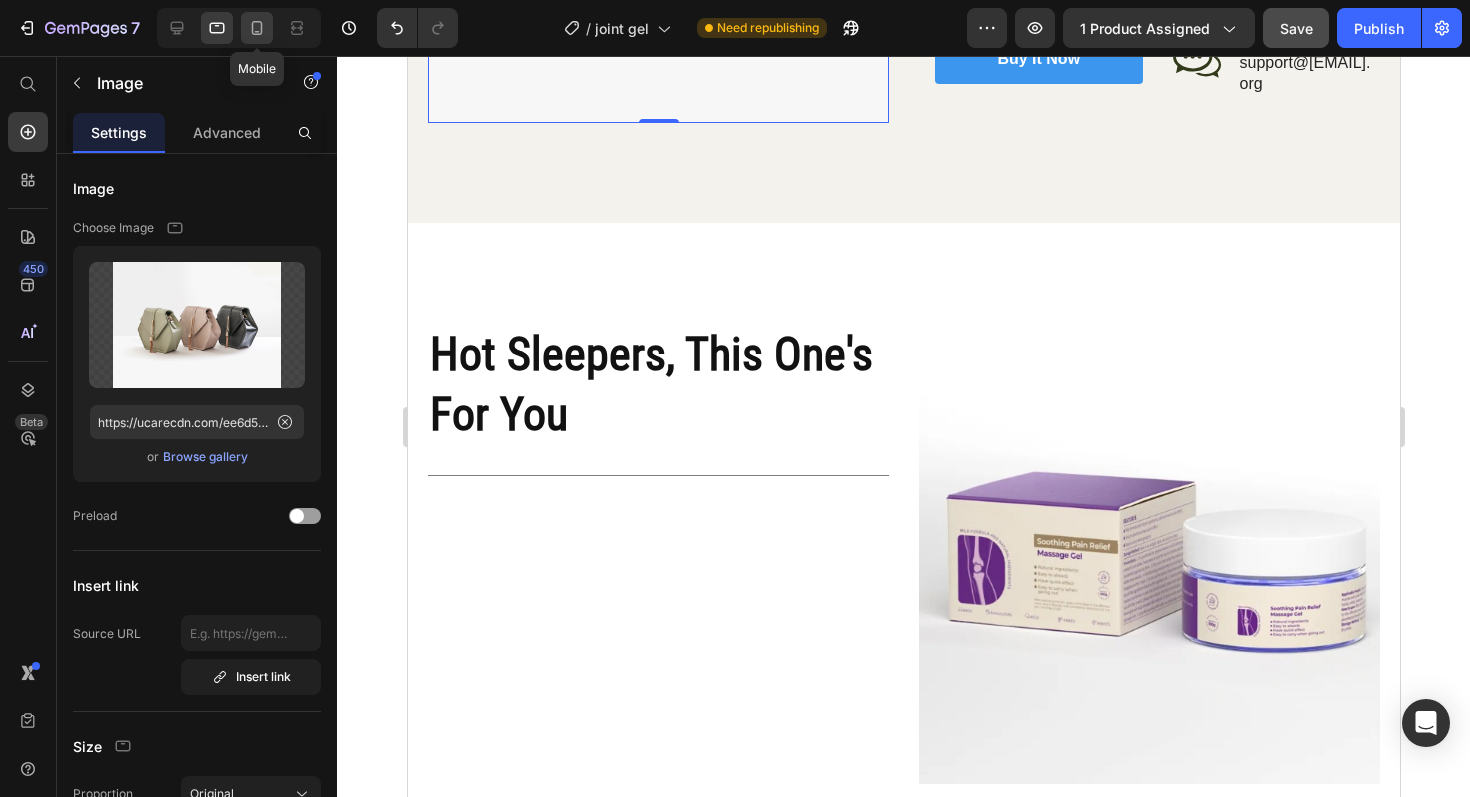 click 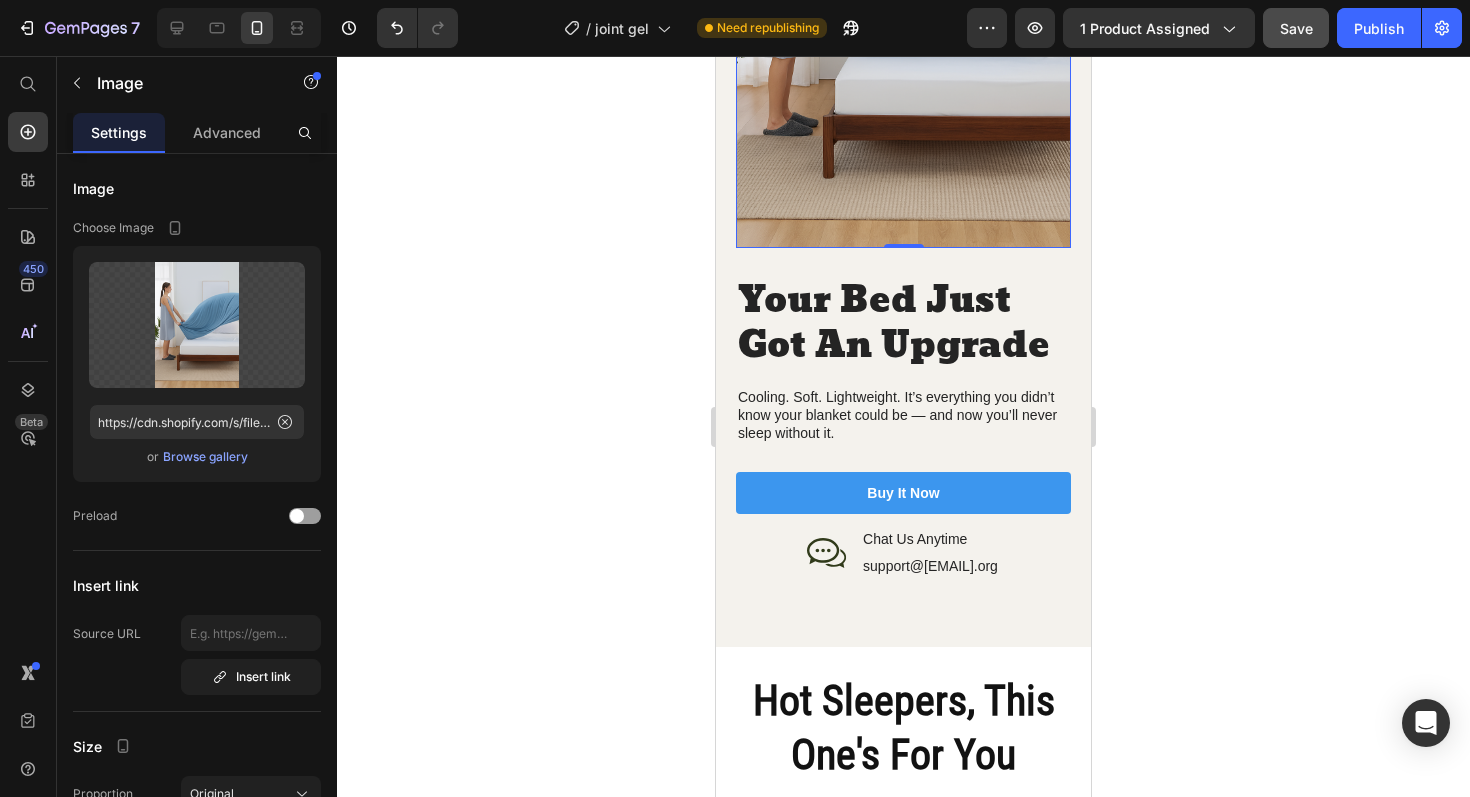 scroll, scrollTop: 2076, scrollLeft: 0, axis: vertical 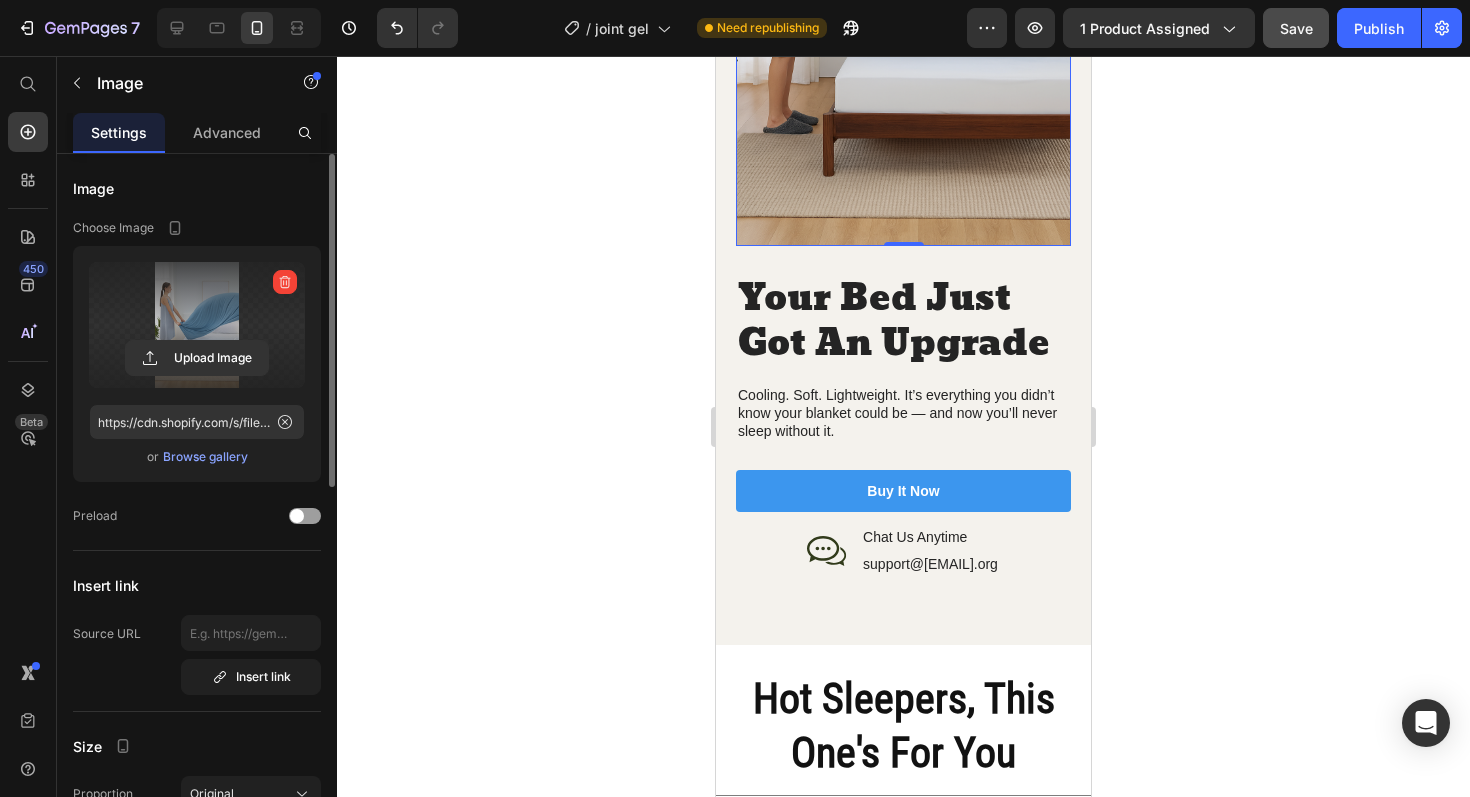 drag, startPoint x: 199, startPoint y: 300, endPoint x: 201, endPoint y: 274, distance: 26.076809 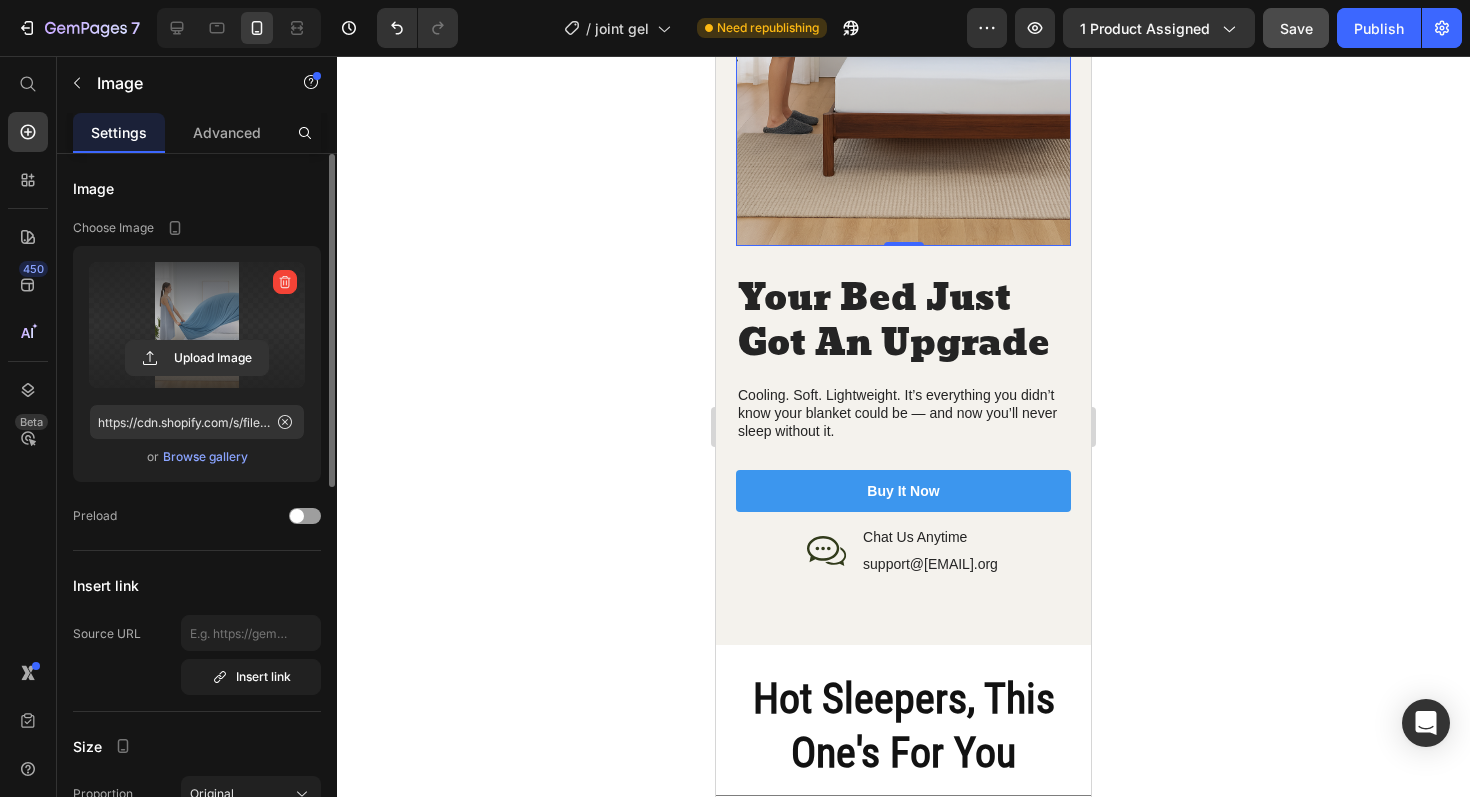 click at bounding box center [197, 325] 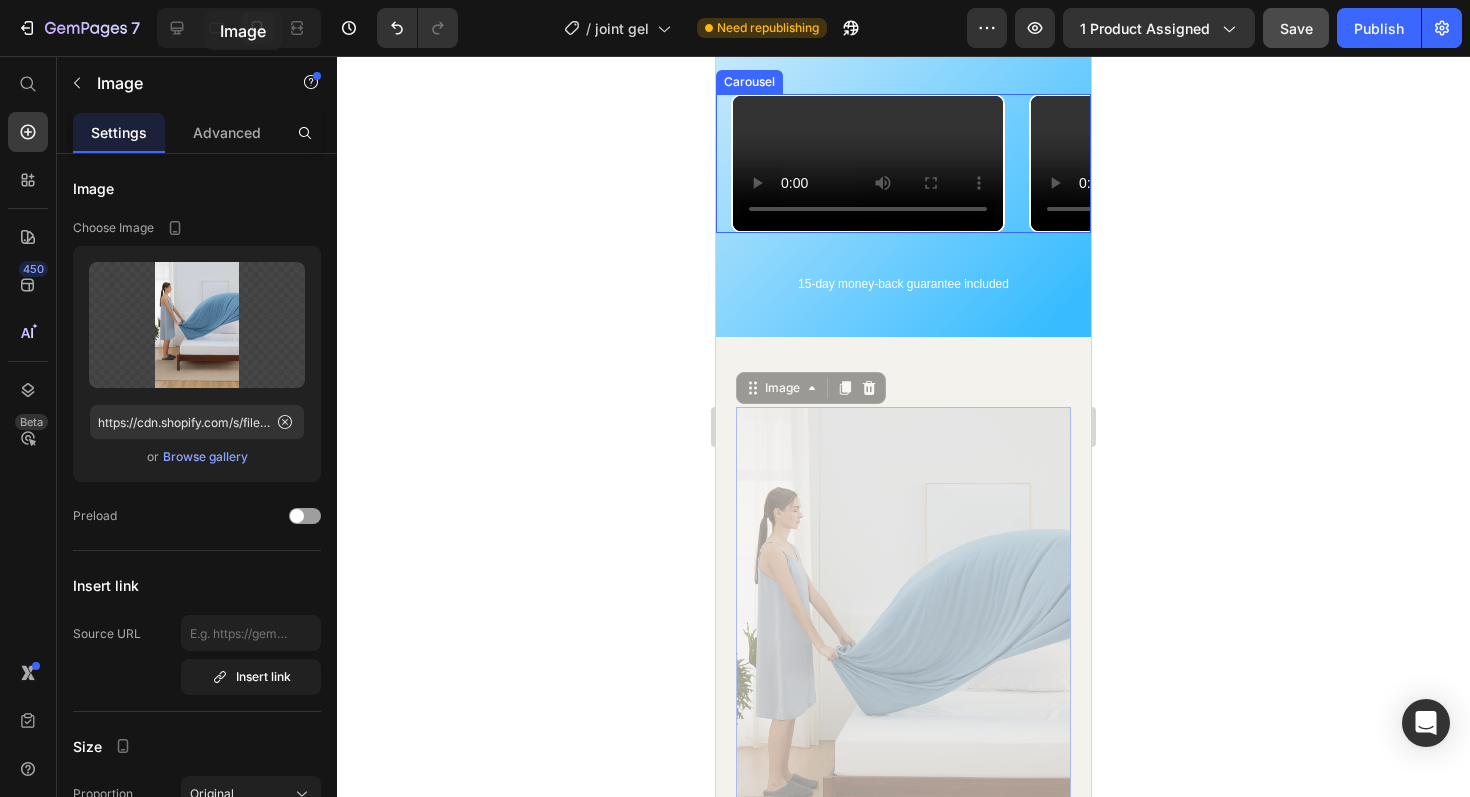 scroll, scrollTop: 0, scrollLeft: 0, axis: both 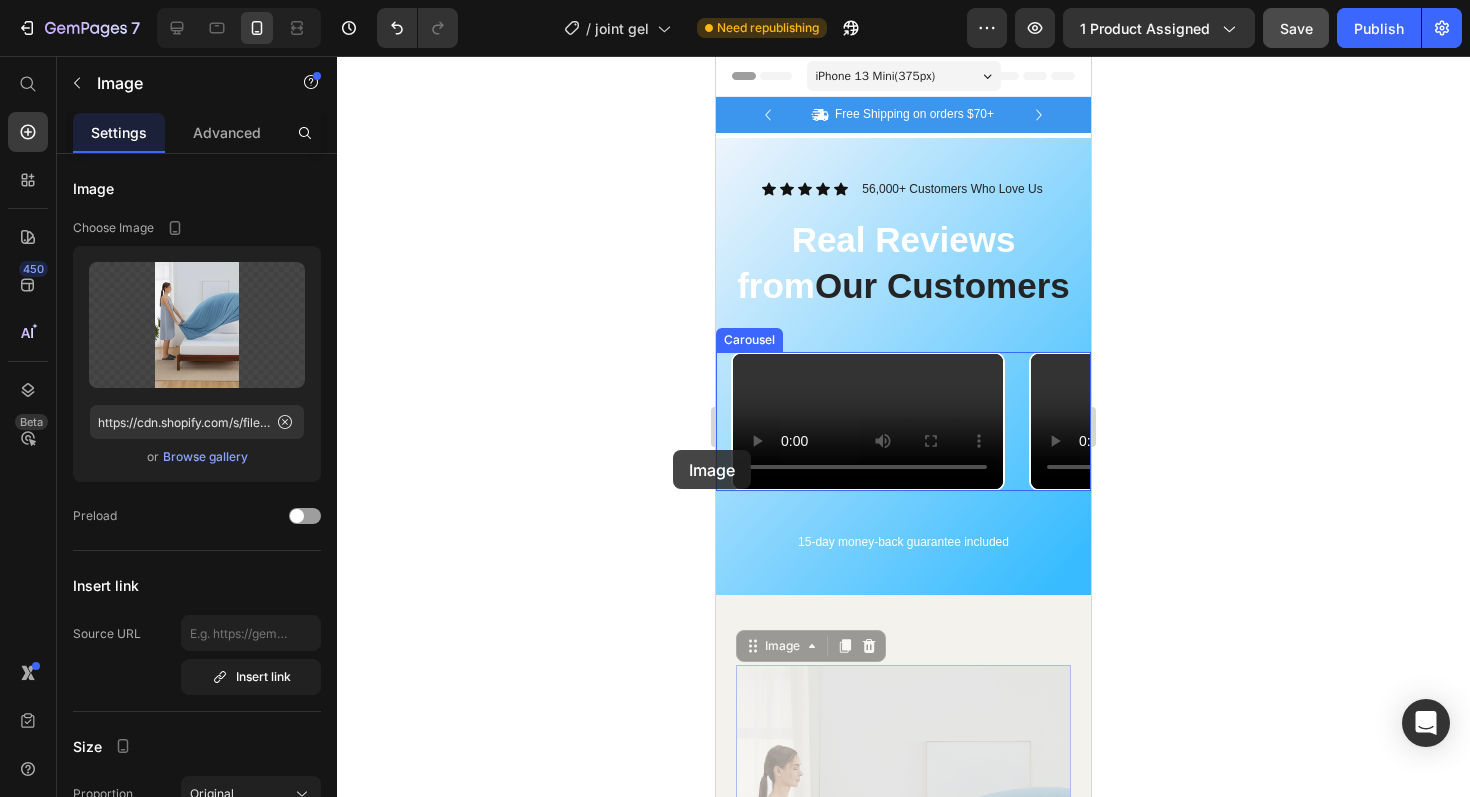 drag, startPoint x: 880, startPoint y: 387, endPoint x: 641, endPoint y: 490, distance: 260.24988 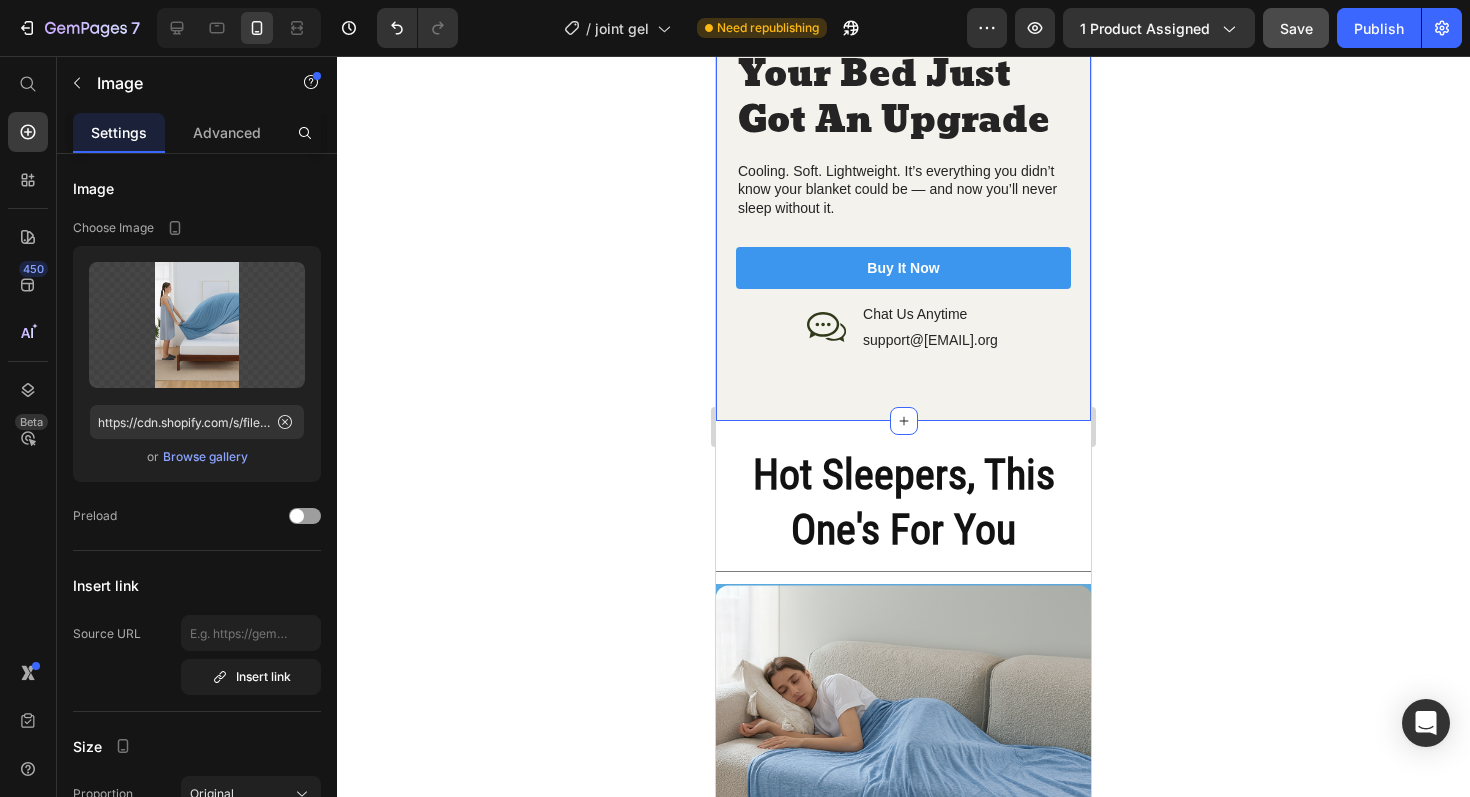 scroll, scrollTop: 1172, scrollLeft: 0, axis: vertical 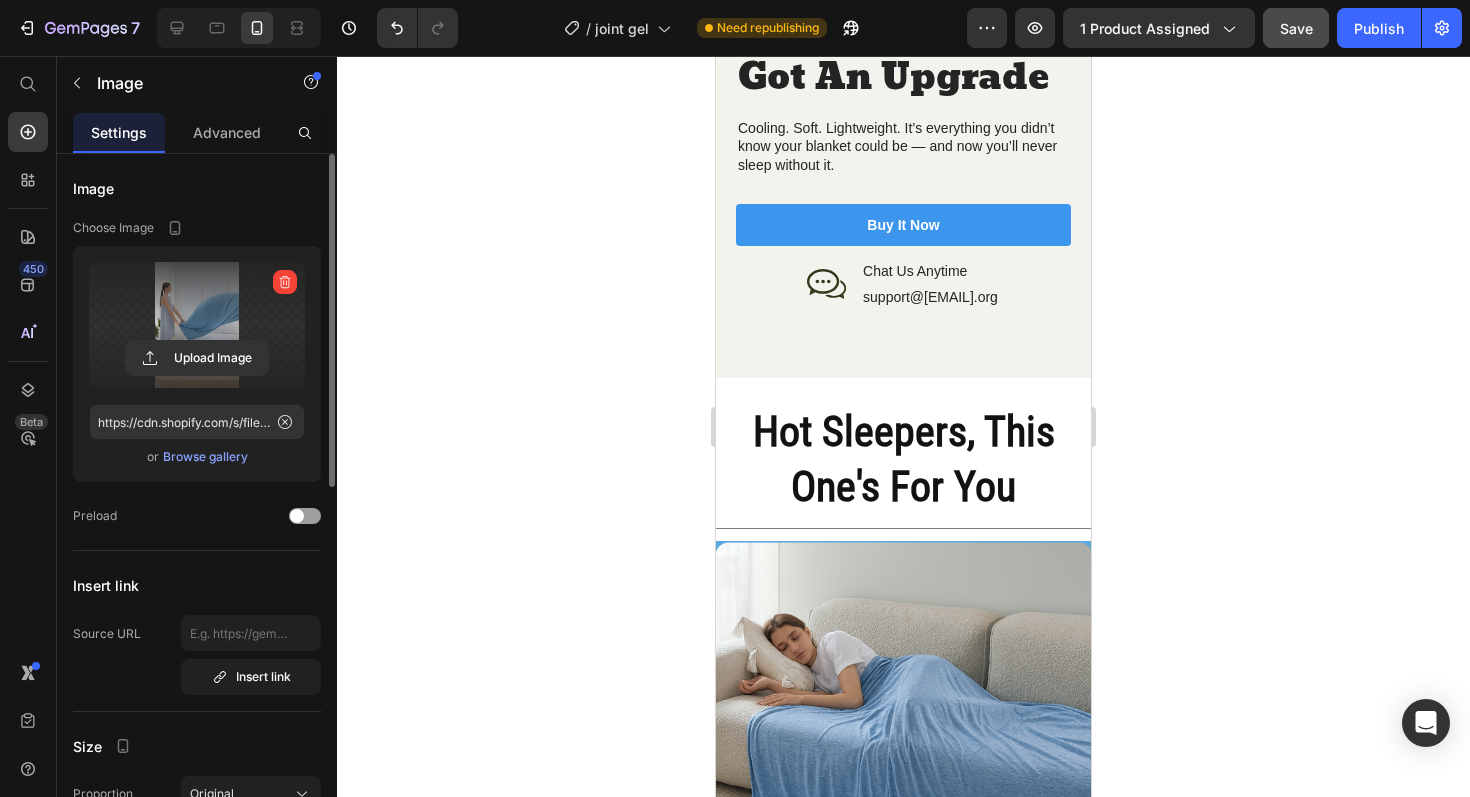 click at bounding box center [197, 325] 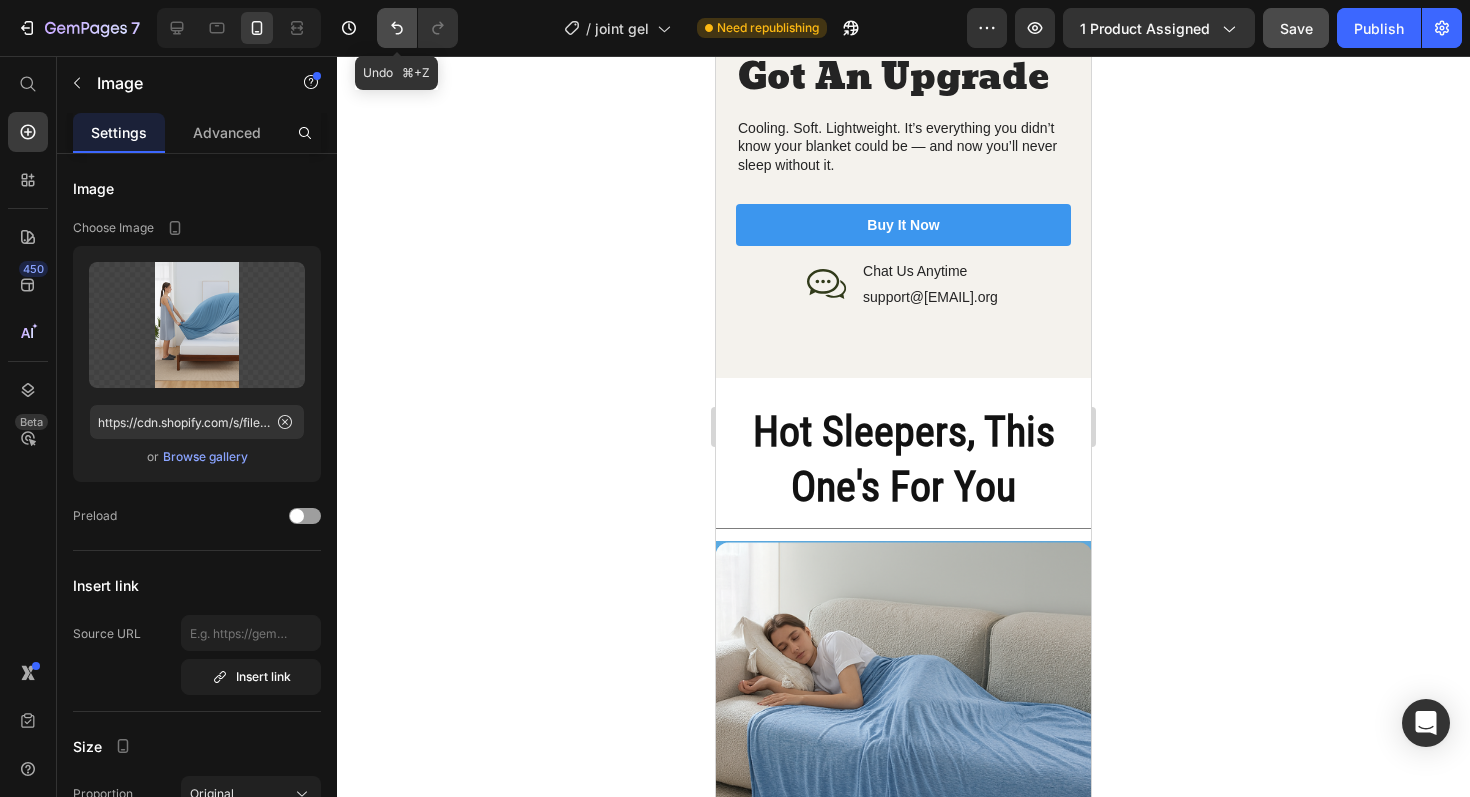 click 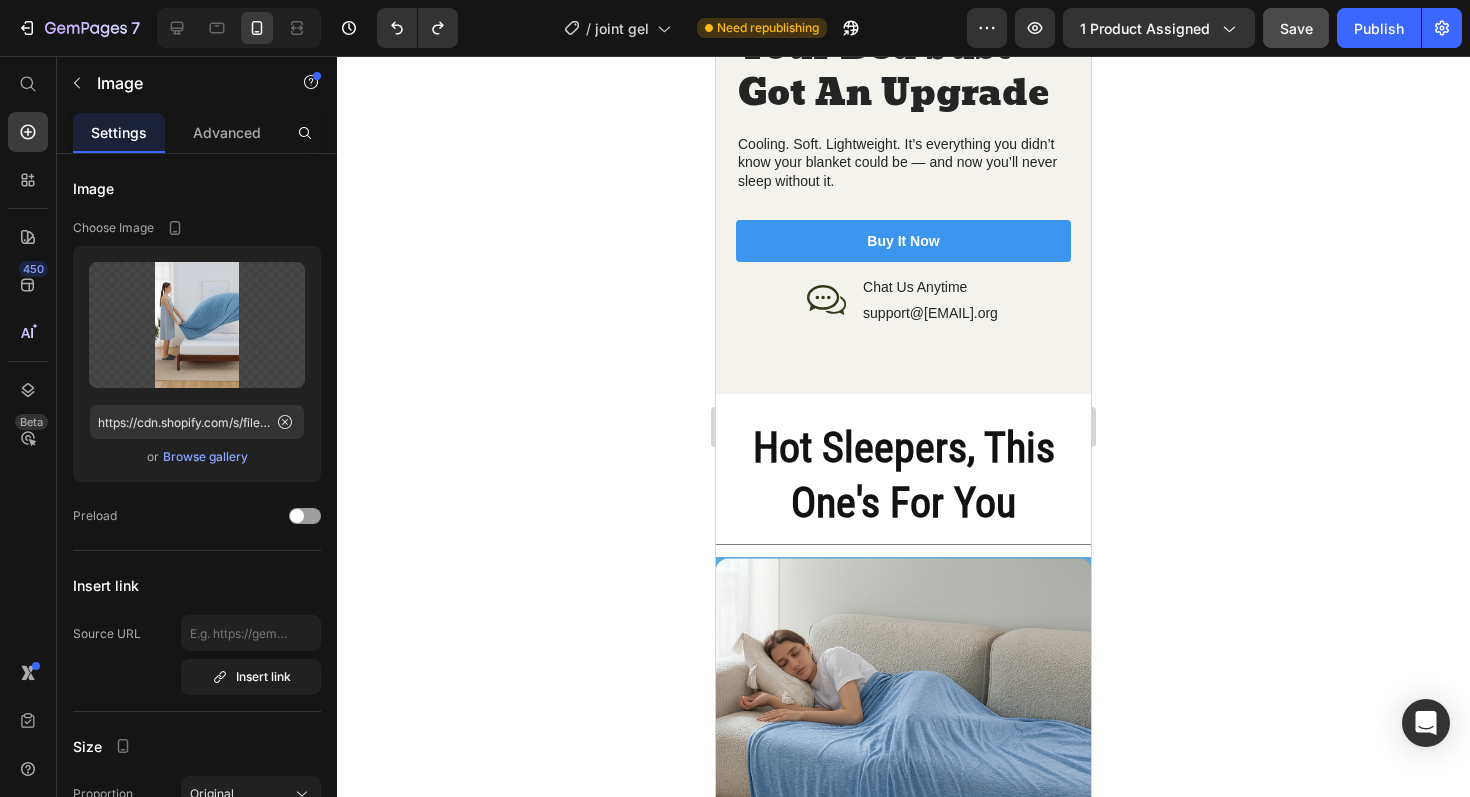 click 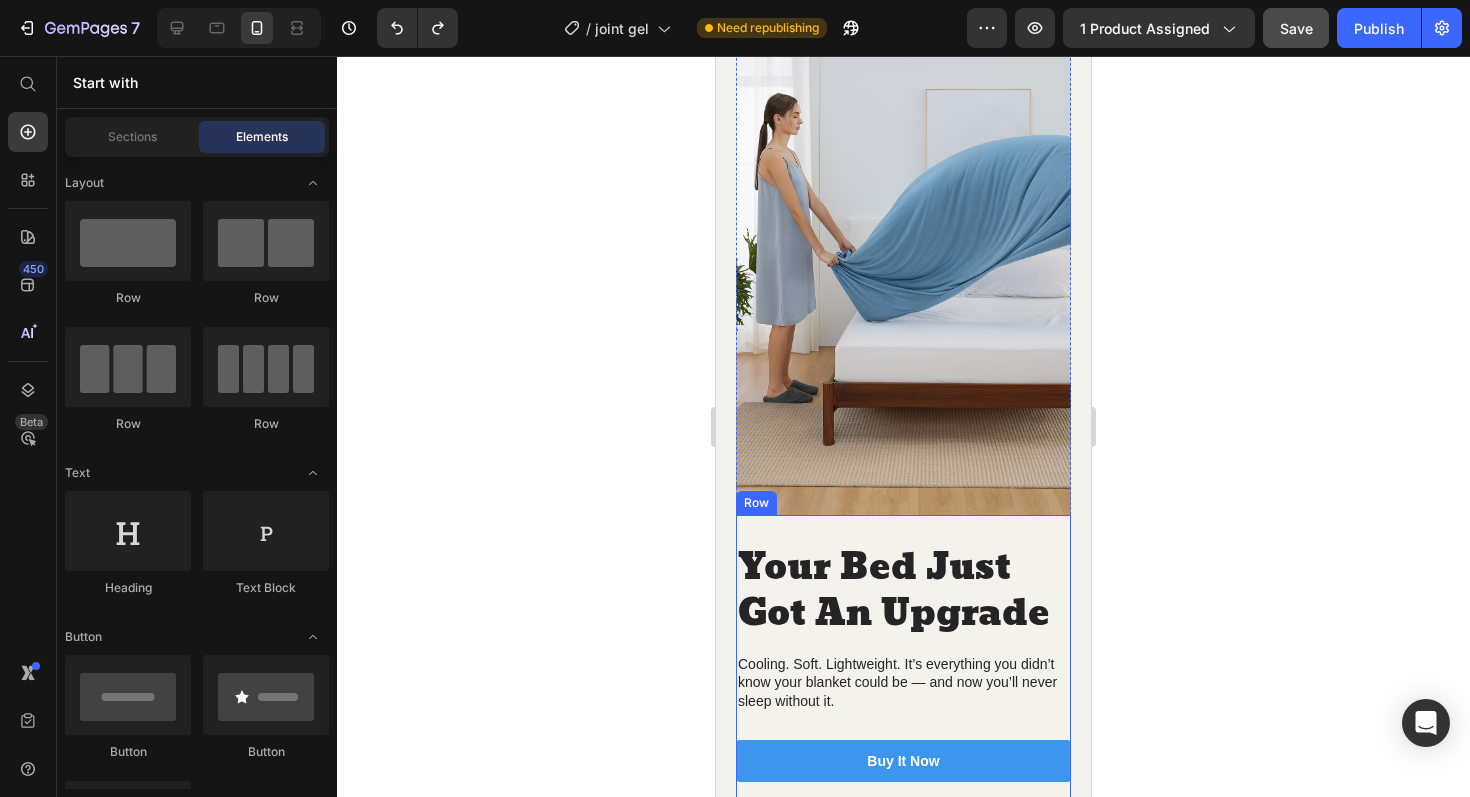 scroll, scrollTop: 641, scrollLeft: 0, axis: vertical 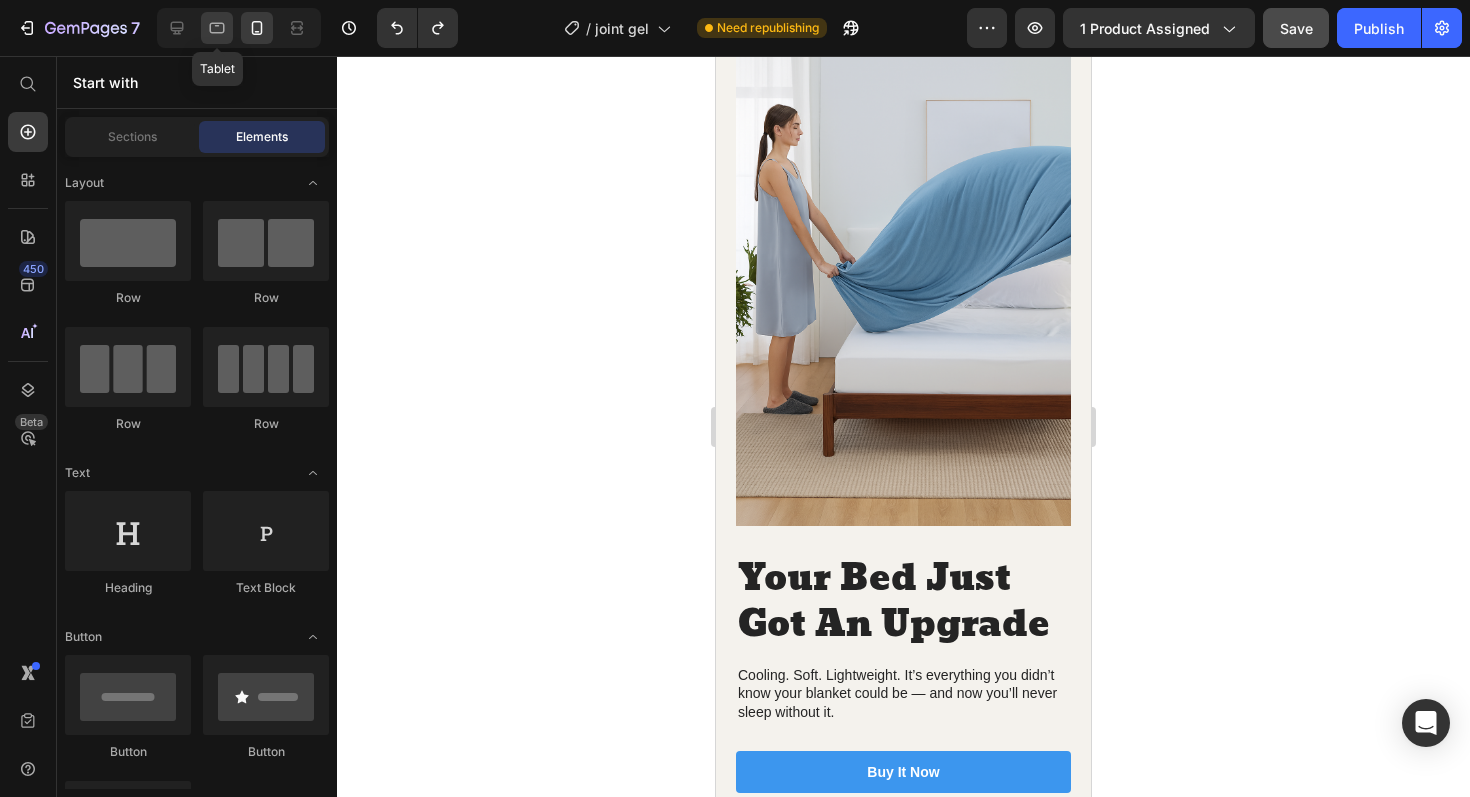 click 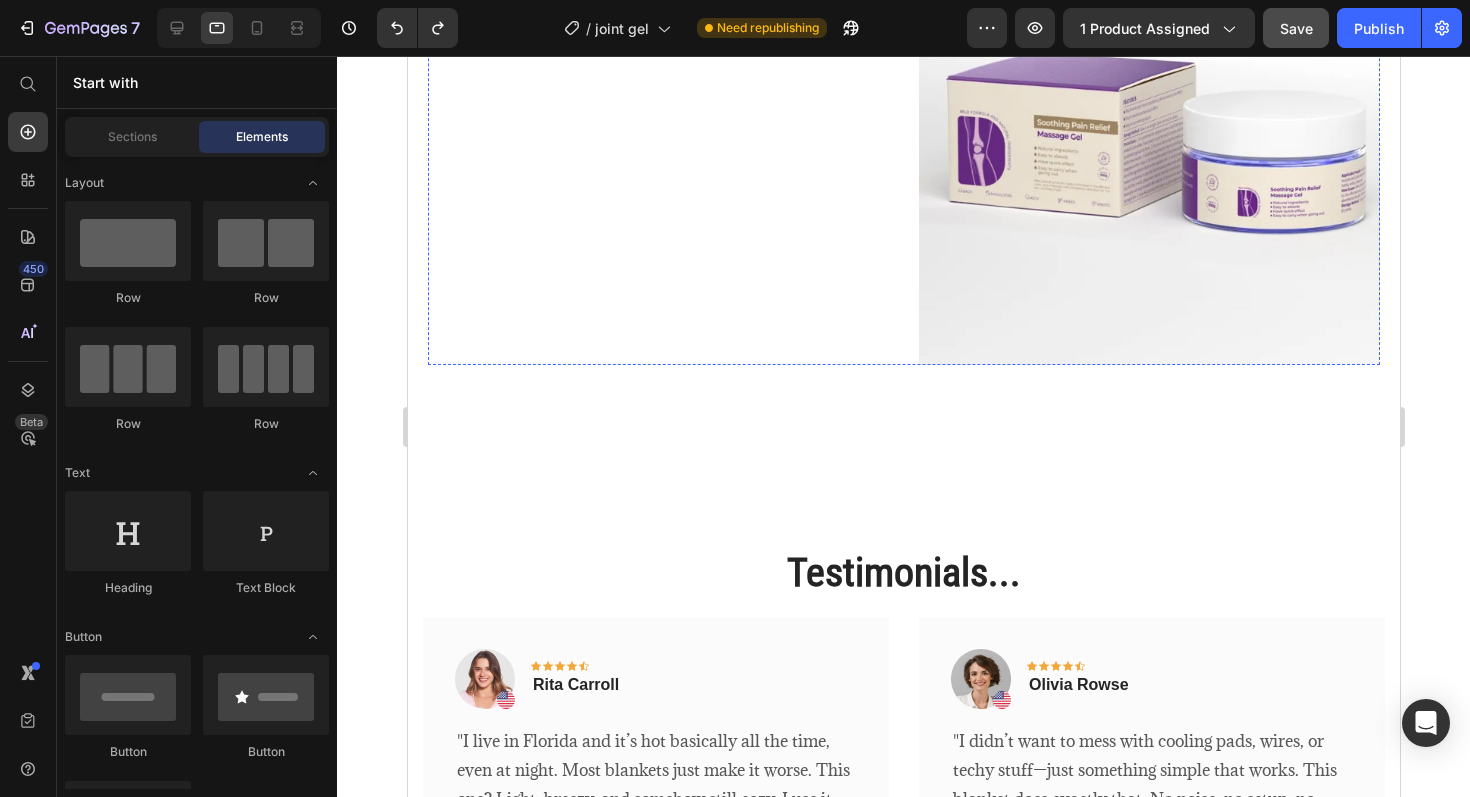 scroll, scrollTop: 2606, scrollLeft: 0, axis: vertical 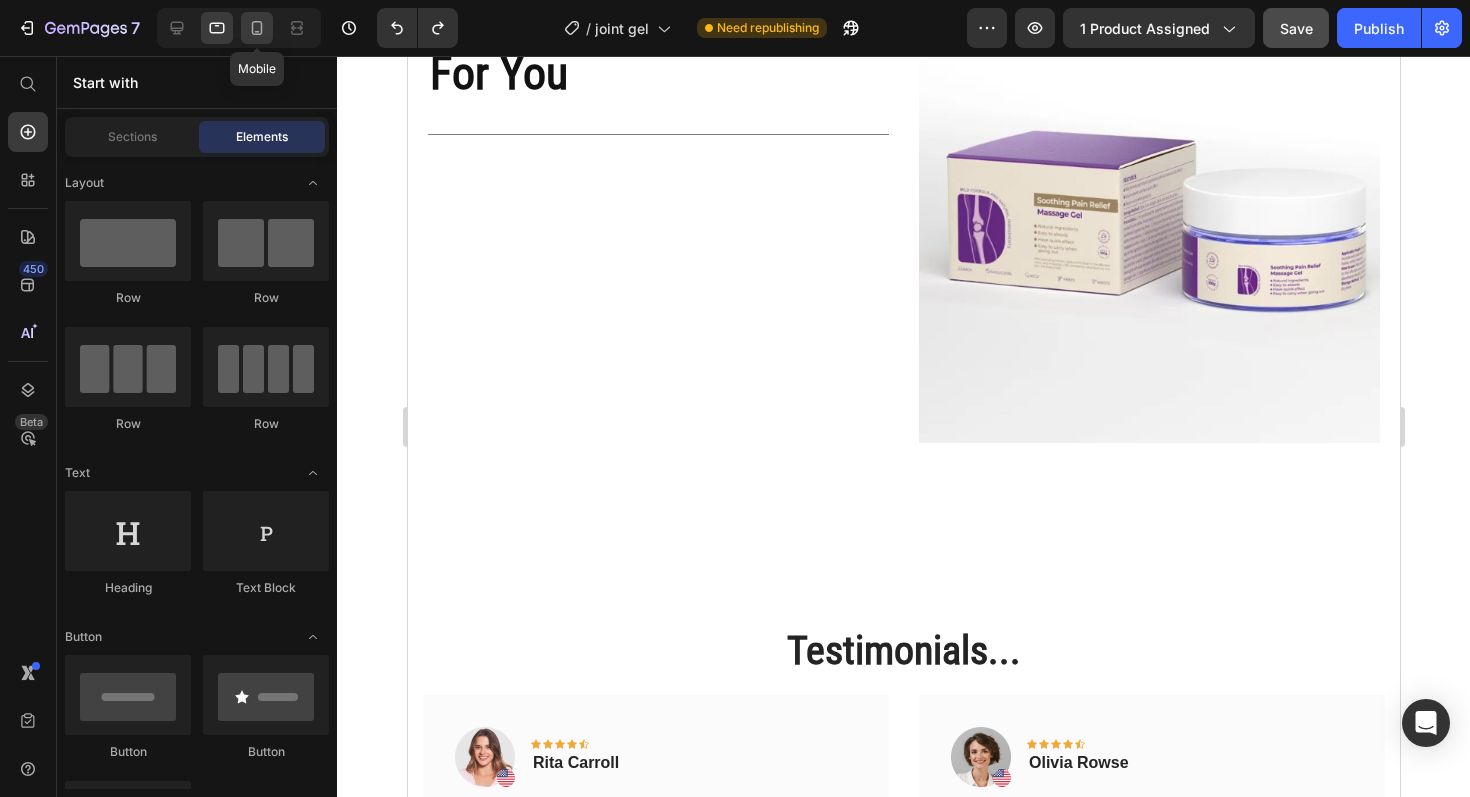 click 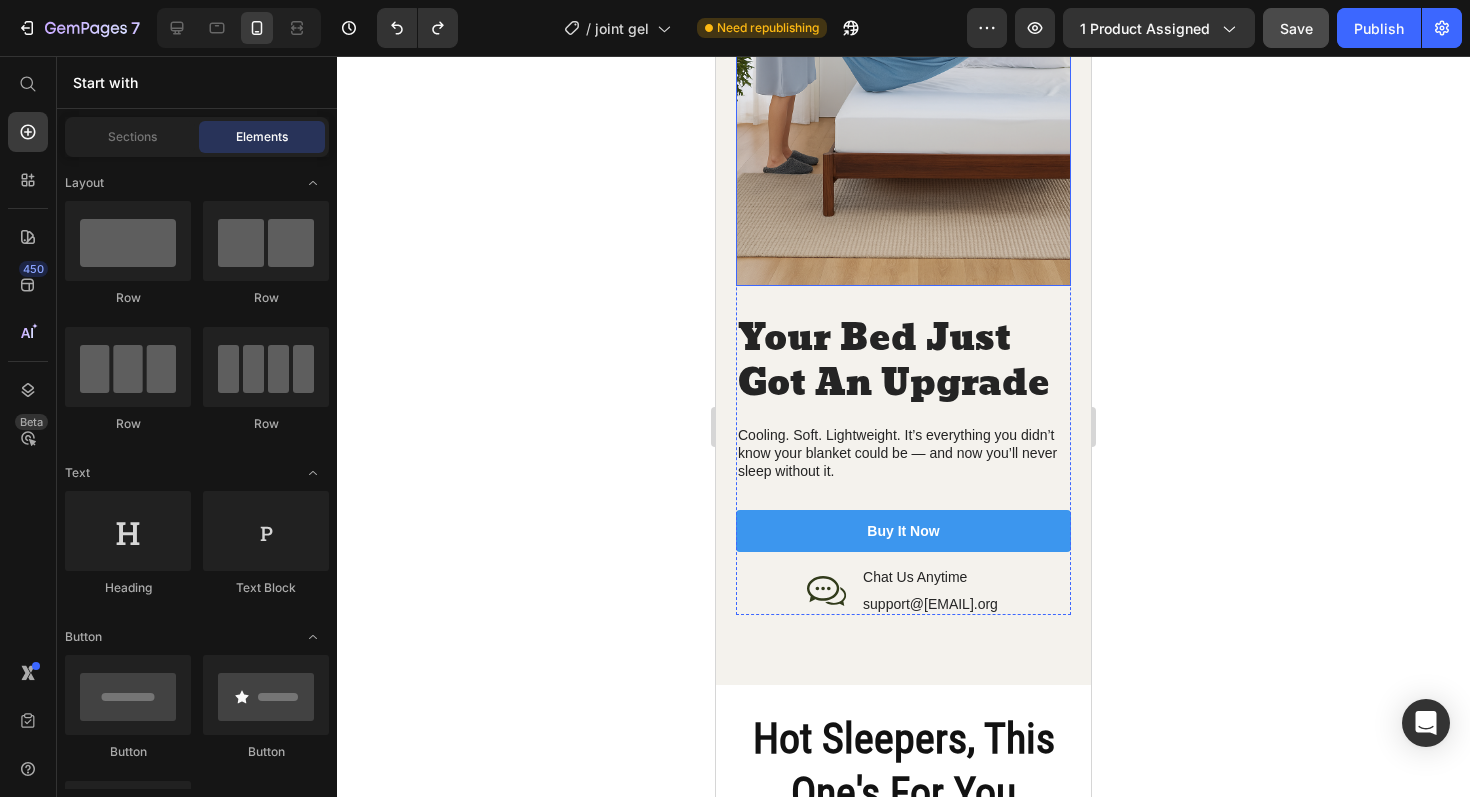 scroll, scrollTop: 2092, scrollLeft: 0, axis: vertical 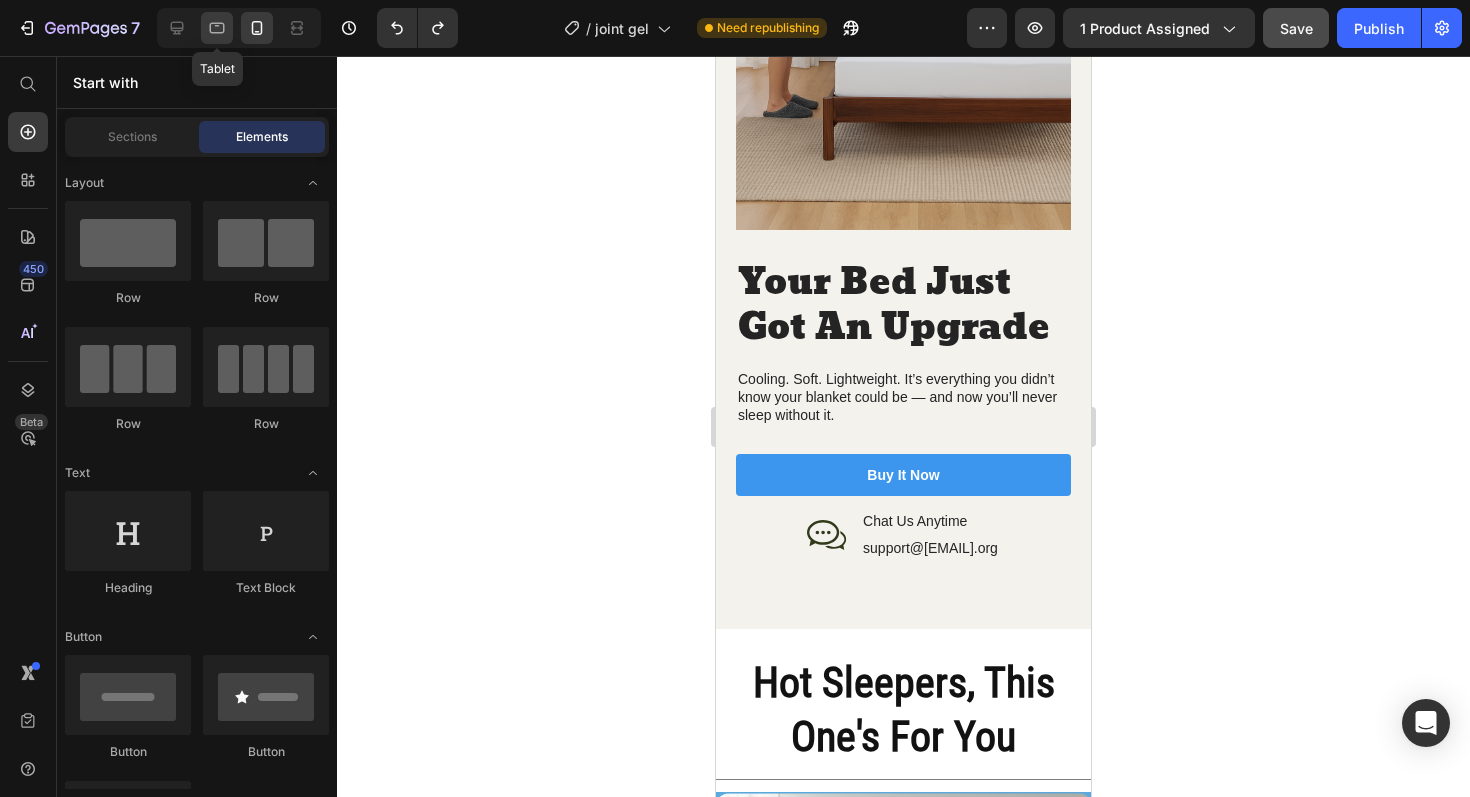 click 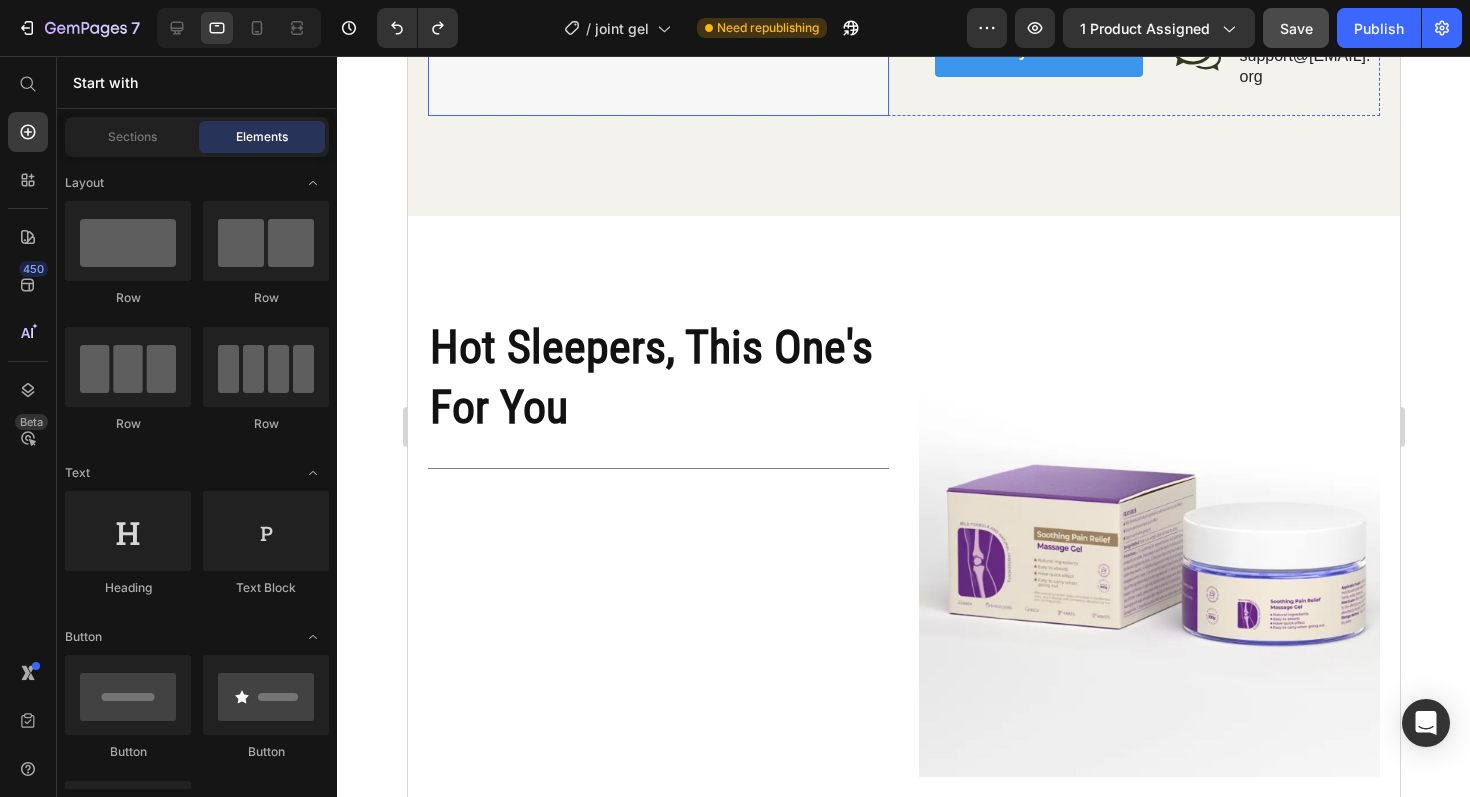 scroll, scrollTop: 2264, scrollLeft: 0, axis: vertical 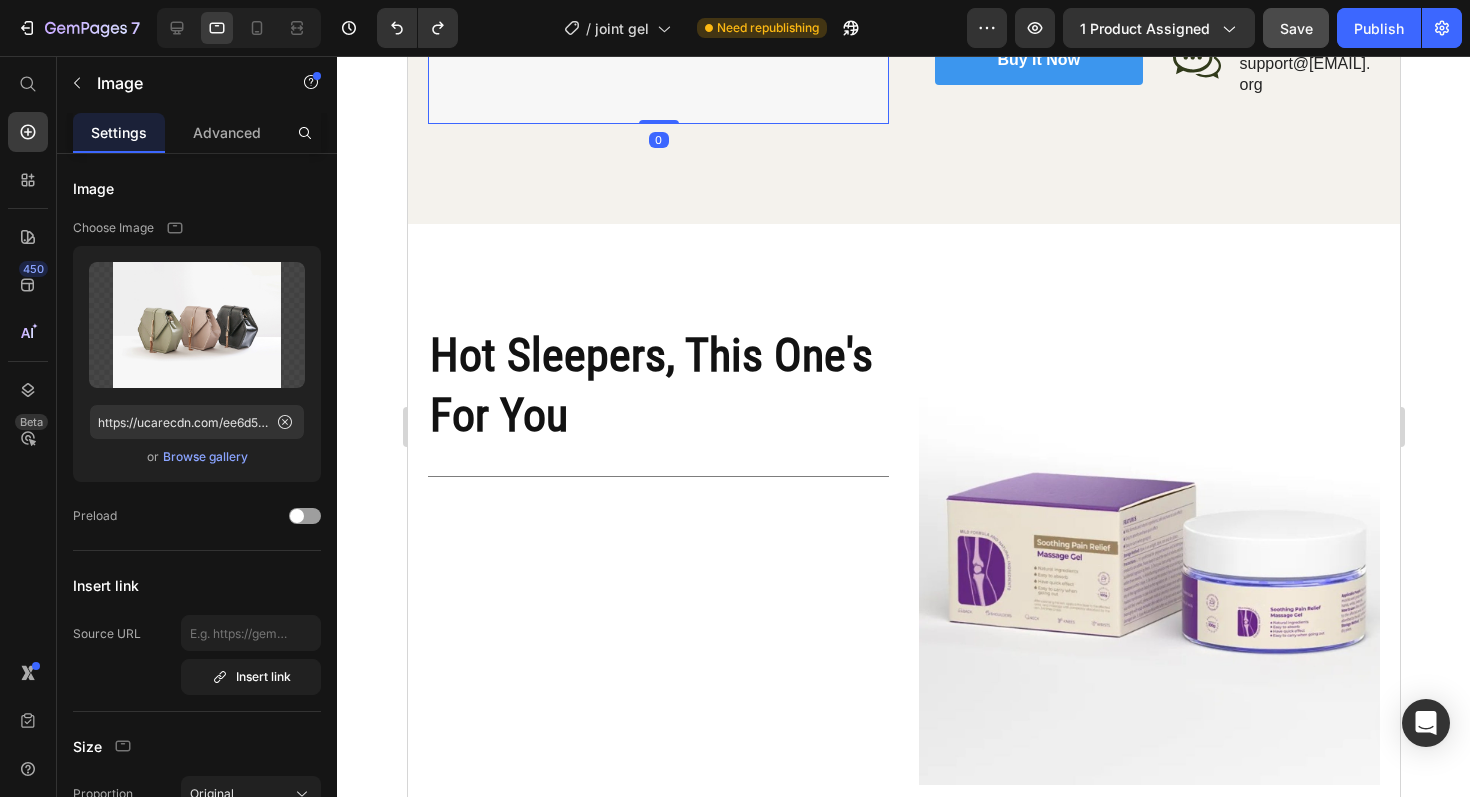 click at bounding box center (657, -48) 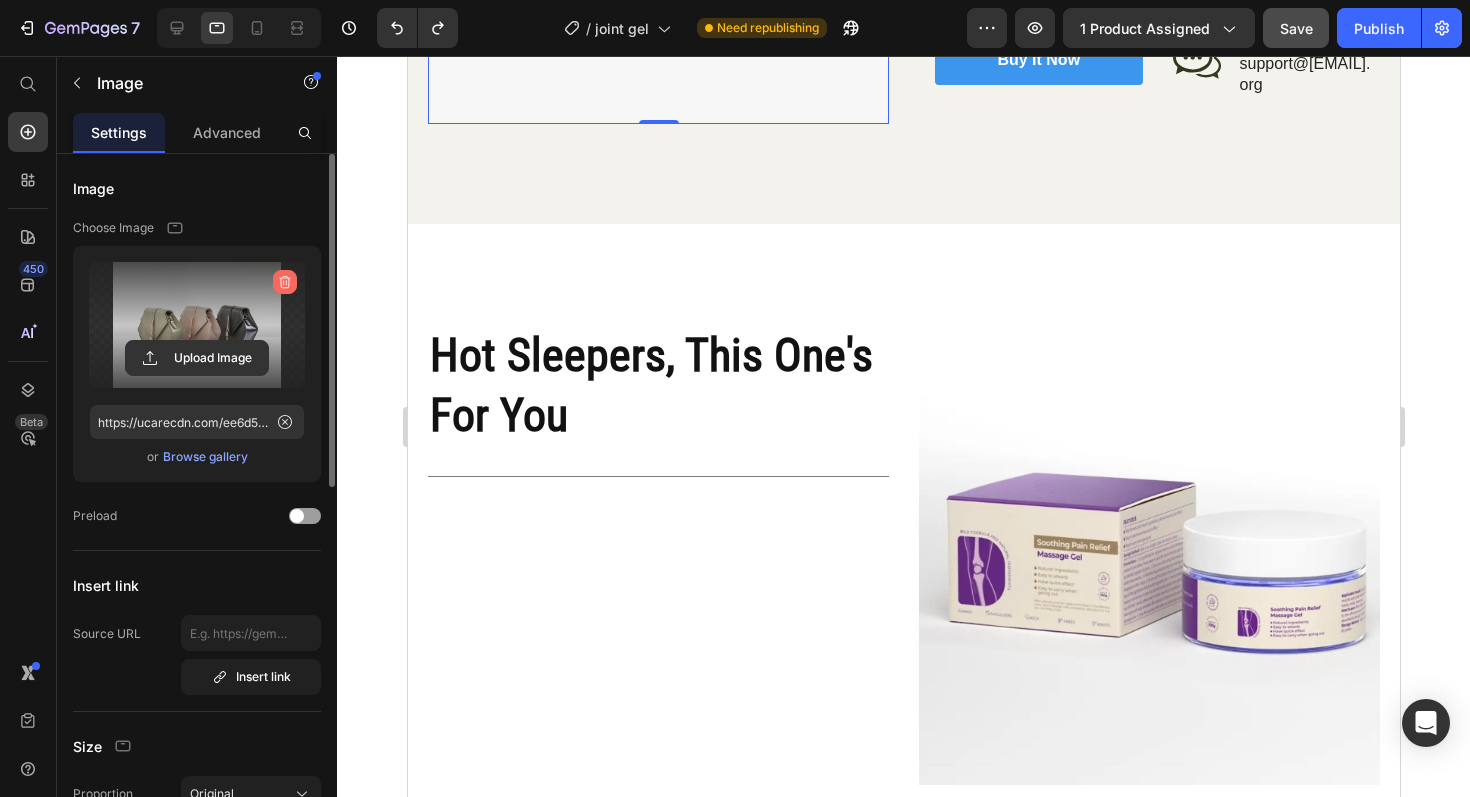 click 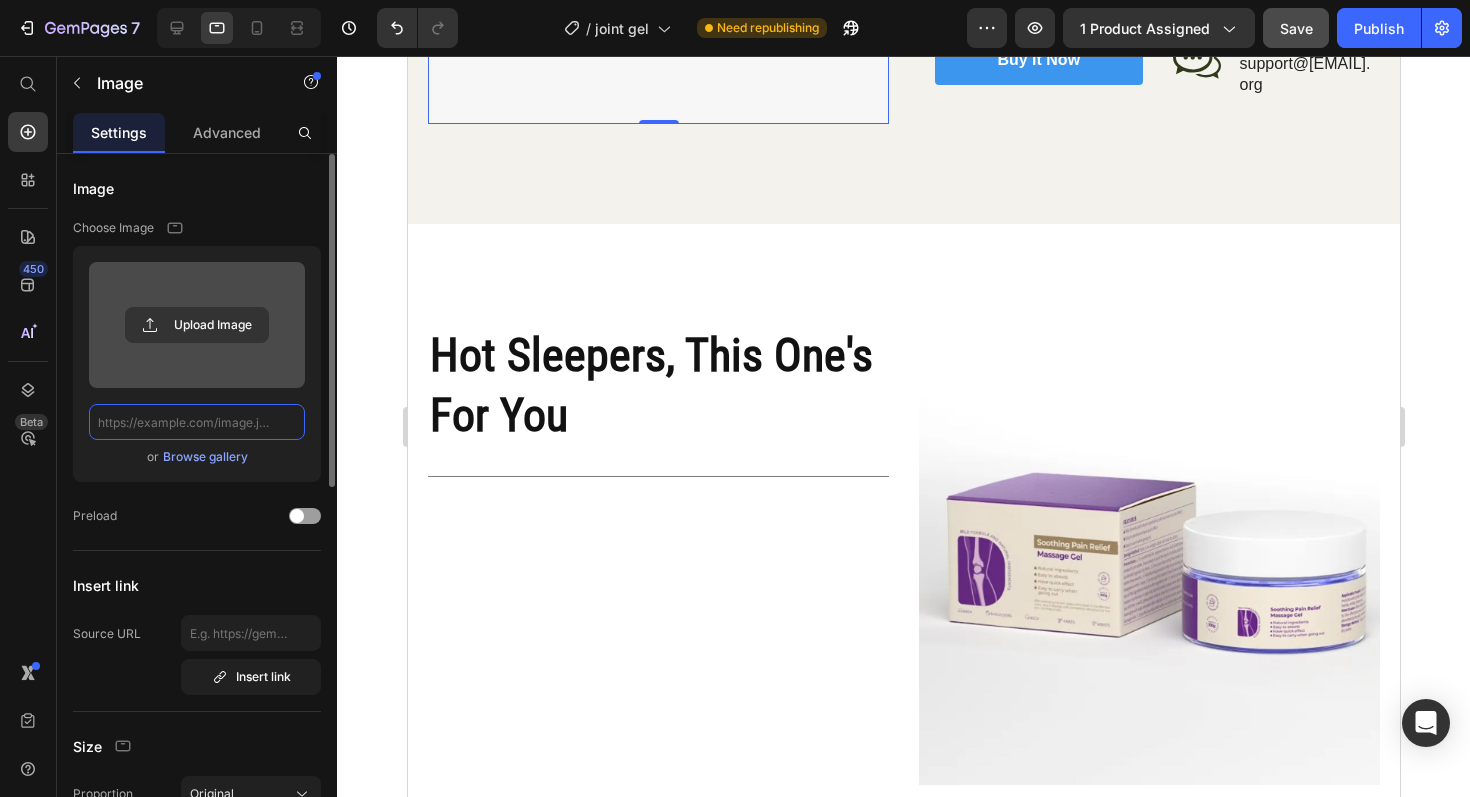 scroll, scrollTop: 0, scrollLeft: 0, axis: both 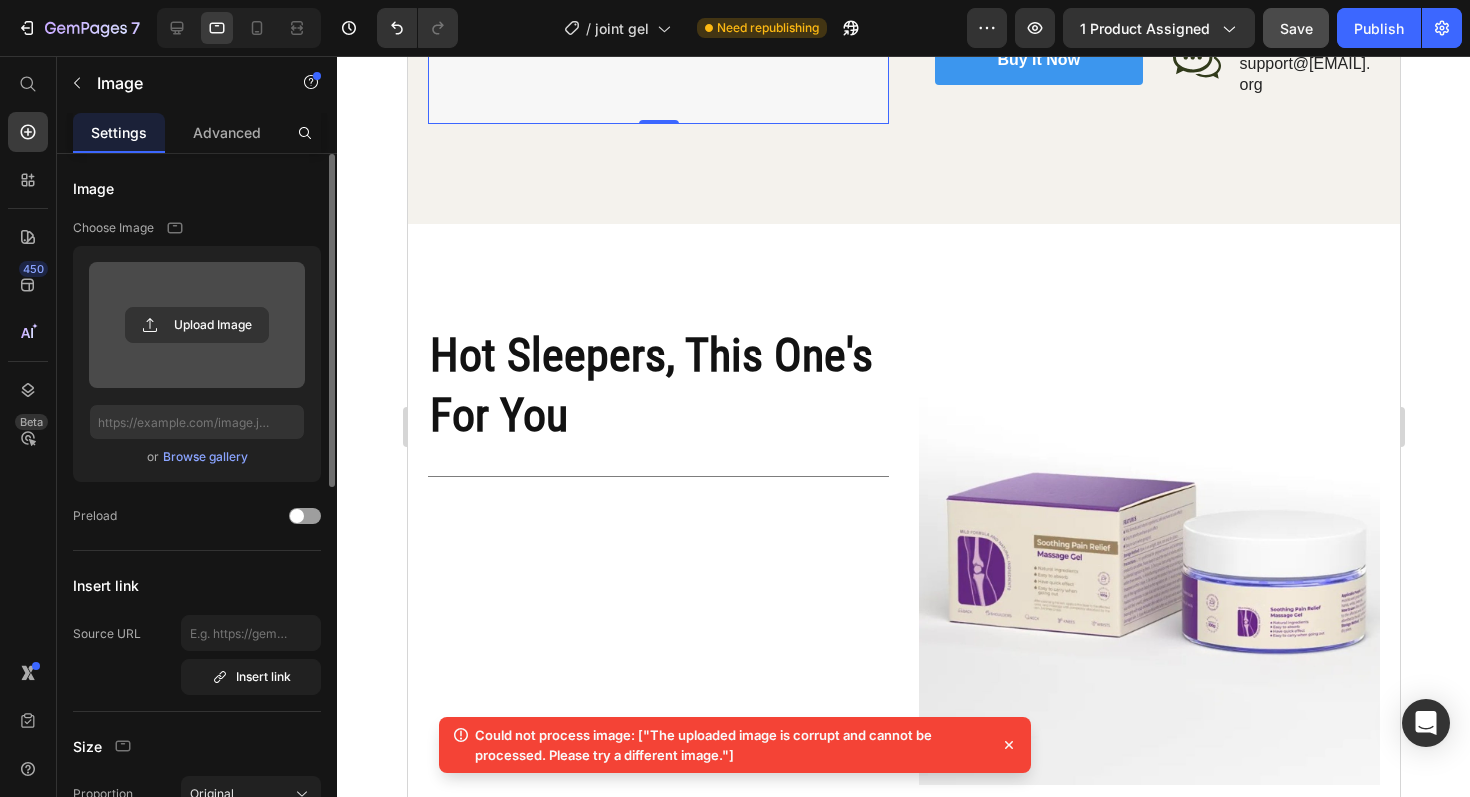 click 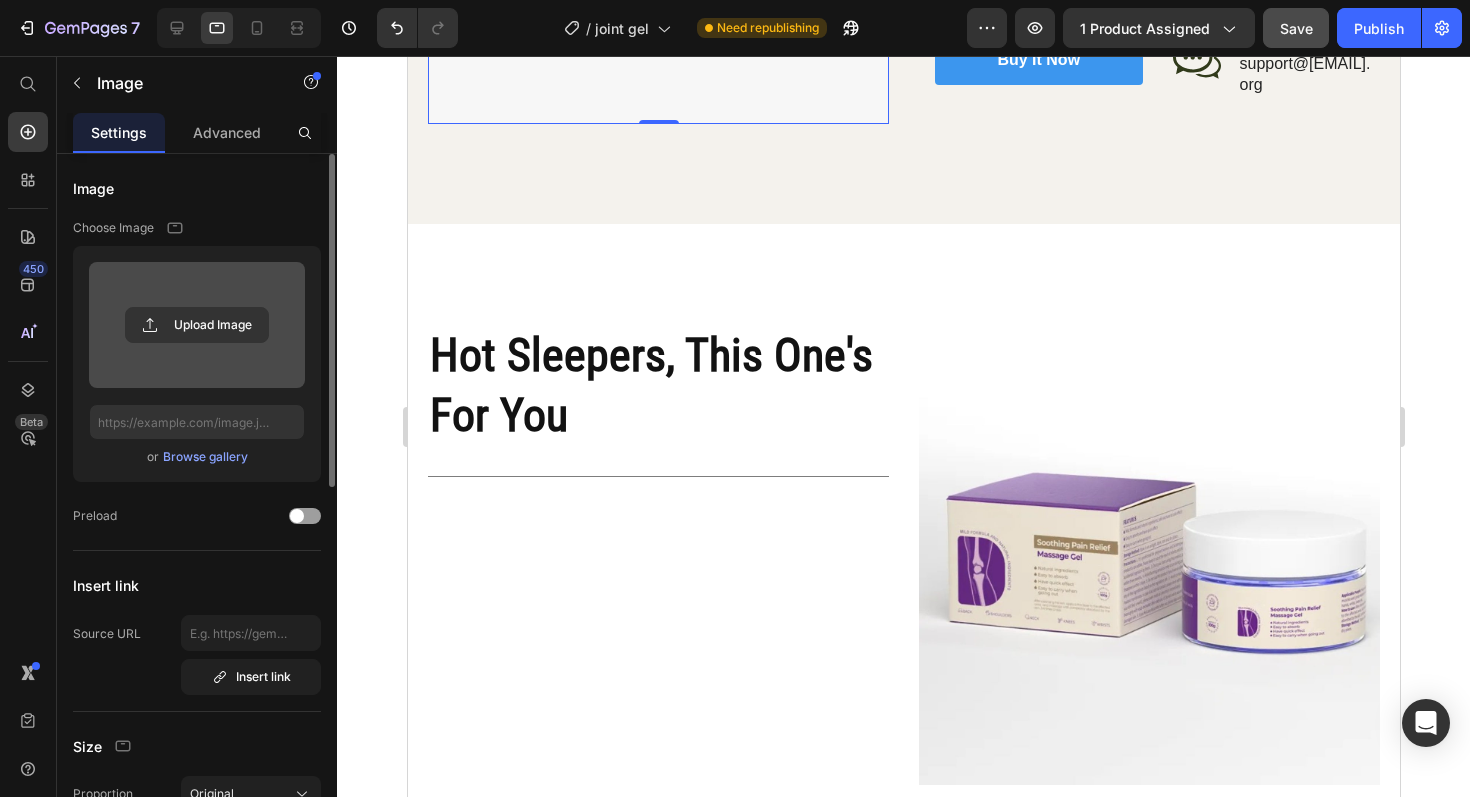 click on "Browse gallery" at bounding box center [205, 457] 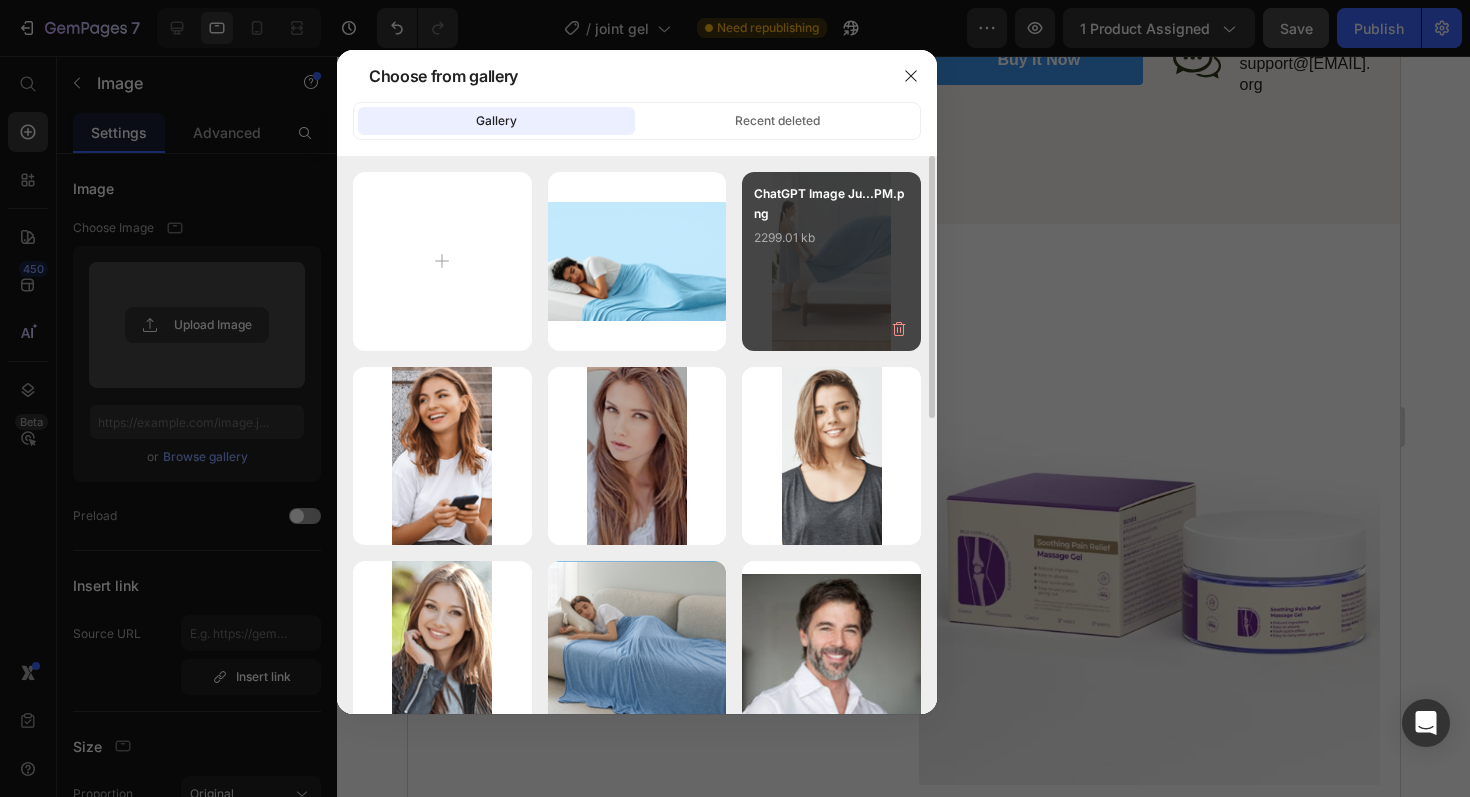 click on "2299.01 kb" at bounding box center (831, 238) 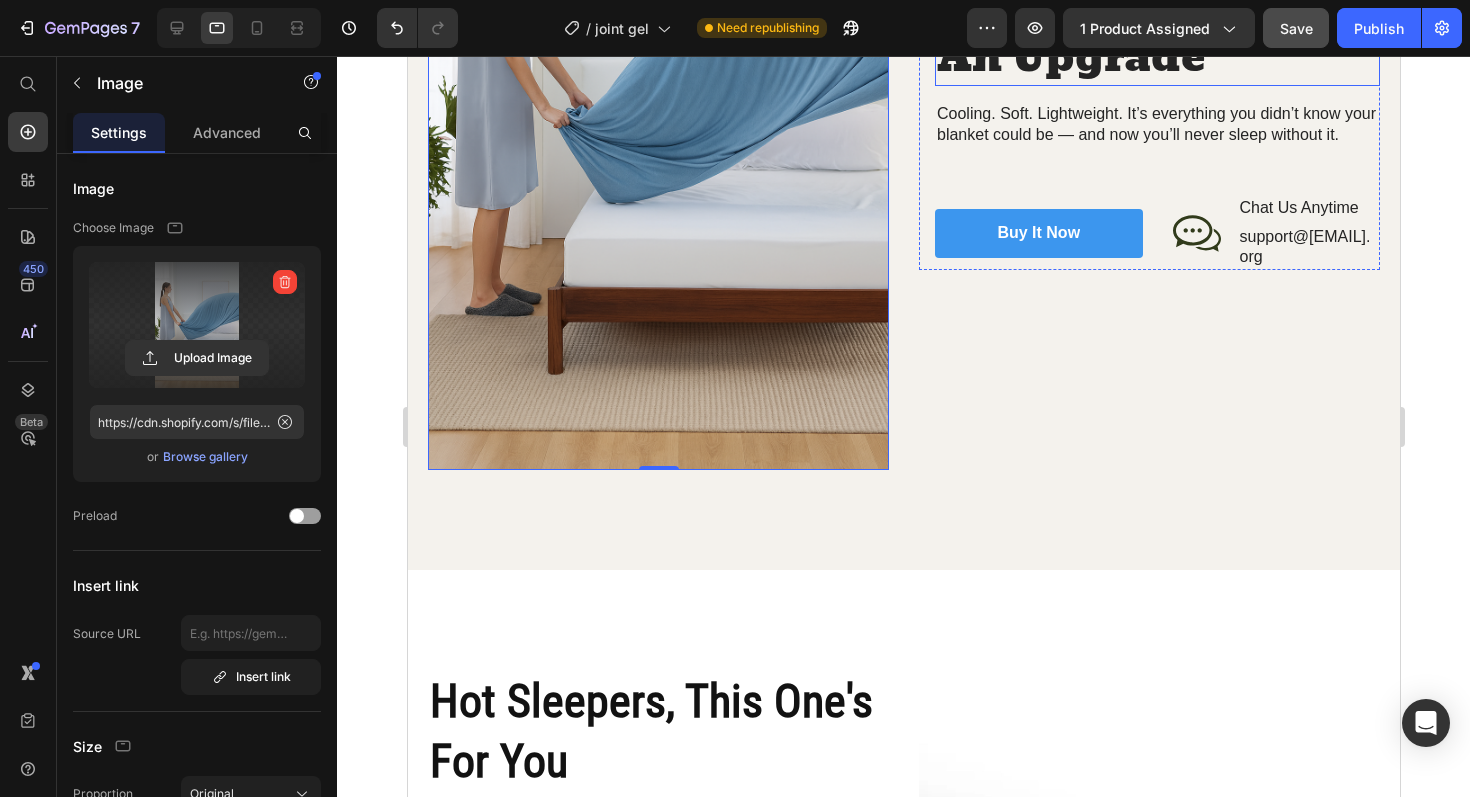 click on "Your Bed Just Got An Upgrade" at bounding box center (1156, 32) 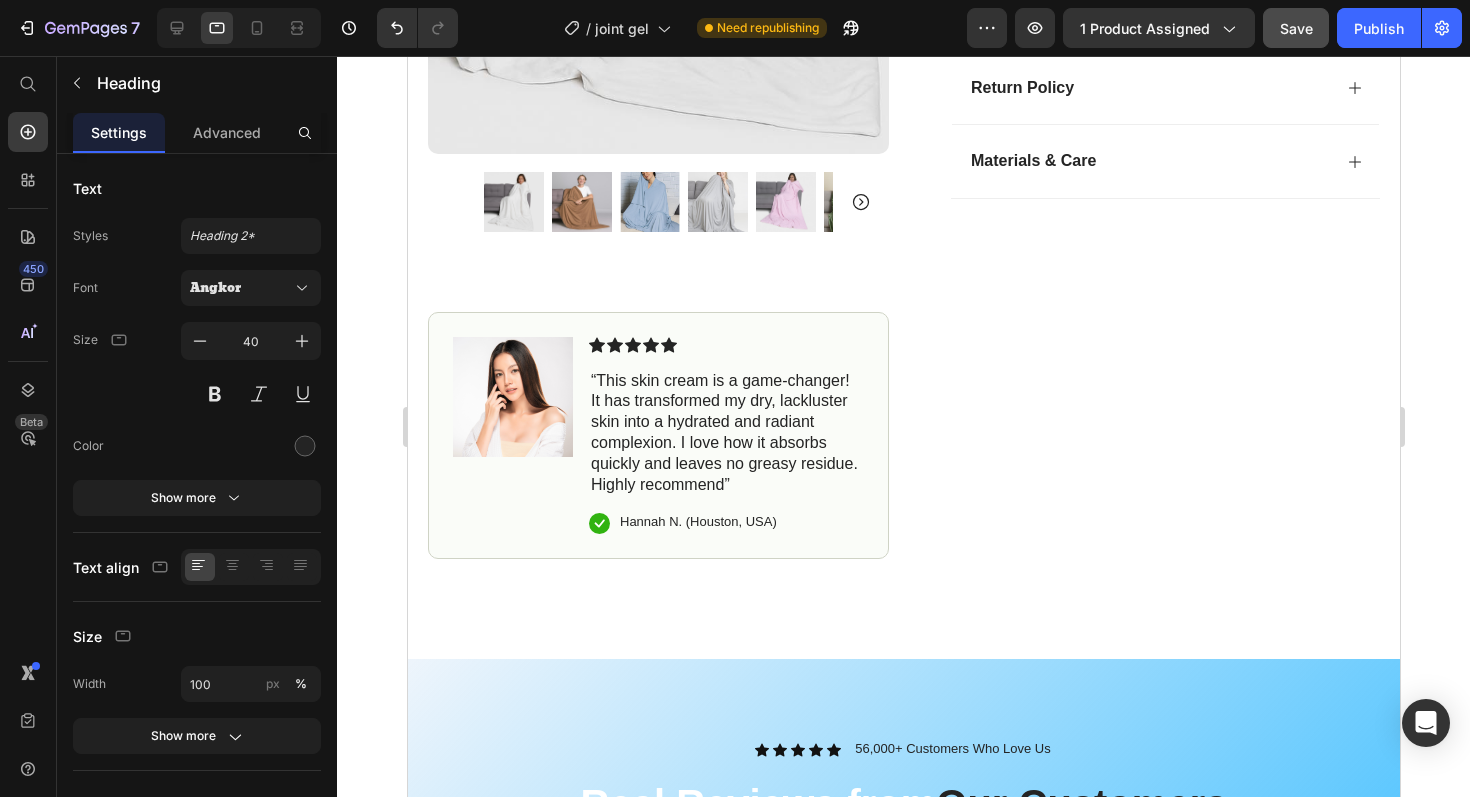 scroll, scrollTop: 725, scrollLeft: 0, axis: vertical 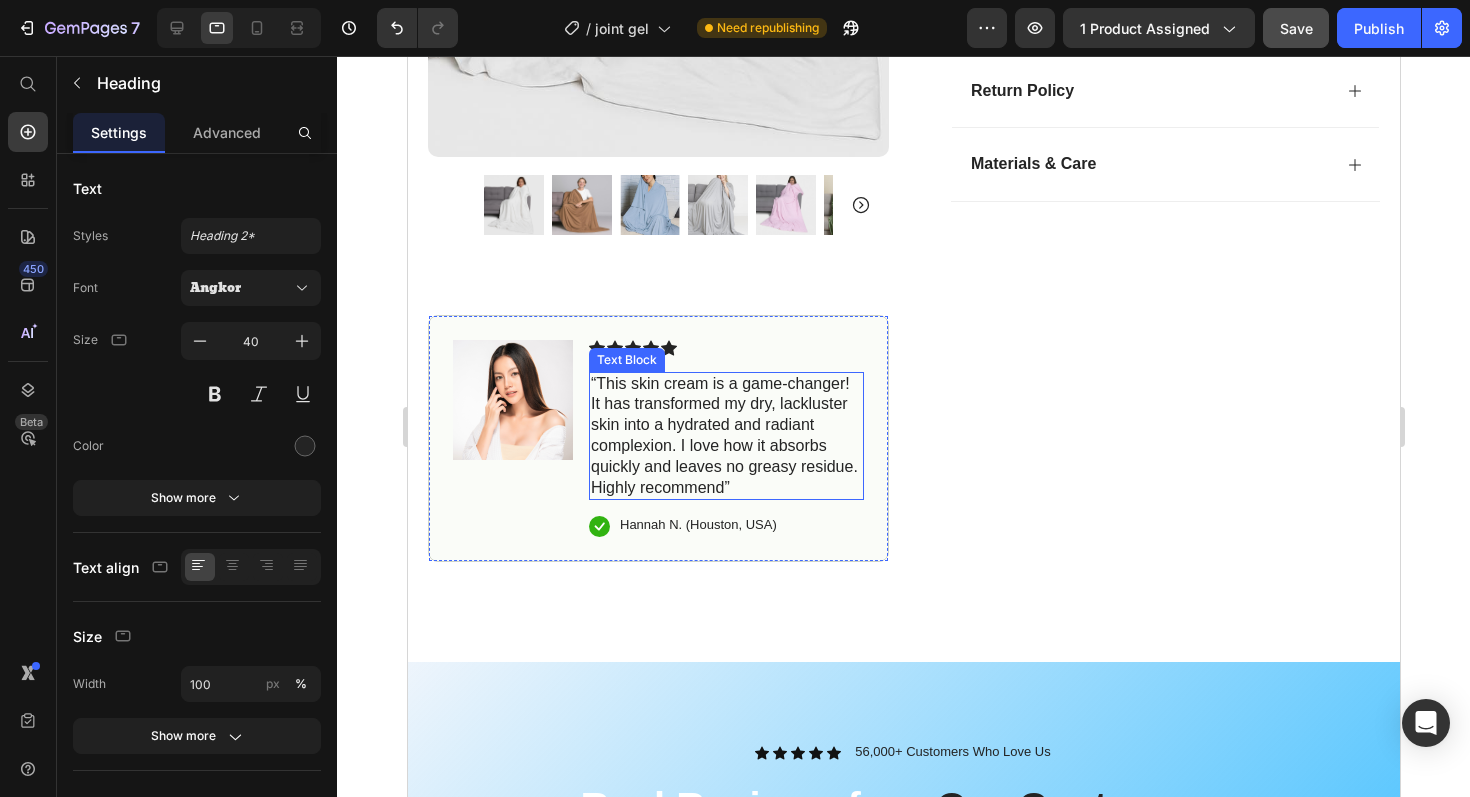 click on "“This skin cream is a game-changer! It has transformed my dry, lackluster skin into a hydrated and radiant complexion. I love how it absorbs quickly and leaves no greasy residue. Highly recommend”" at bounding box center (725, 436) 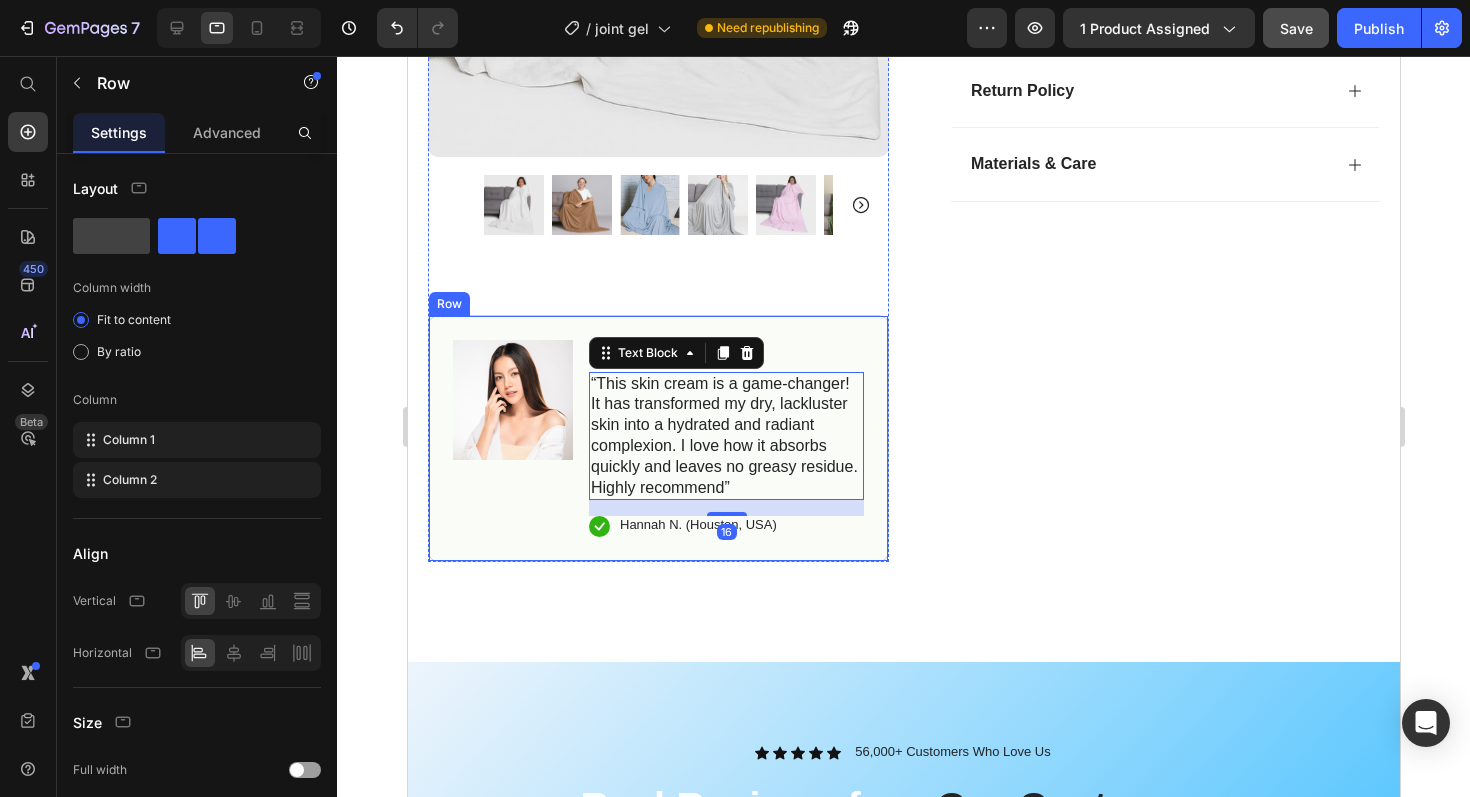 click on "Icon Icon Icon Icon Icon Icon List “This skin cream is a game-changer! It has transformed my dry, lackluster skin into a hydrated and radiant complexion. I love how it absorbs quickly and leaves no greasy residue. Highly recommend” Text Block   16
Icon Hannah N. (Houston, USA) Text Block Row" at bounding box center [725, 439] 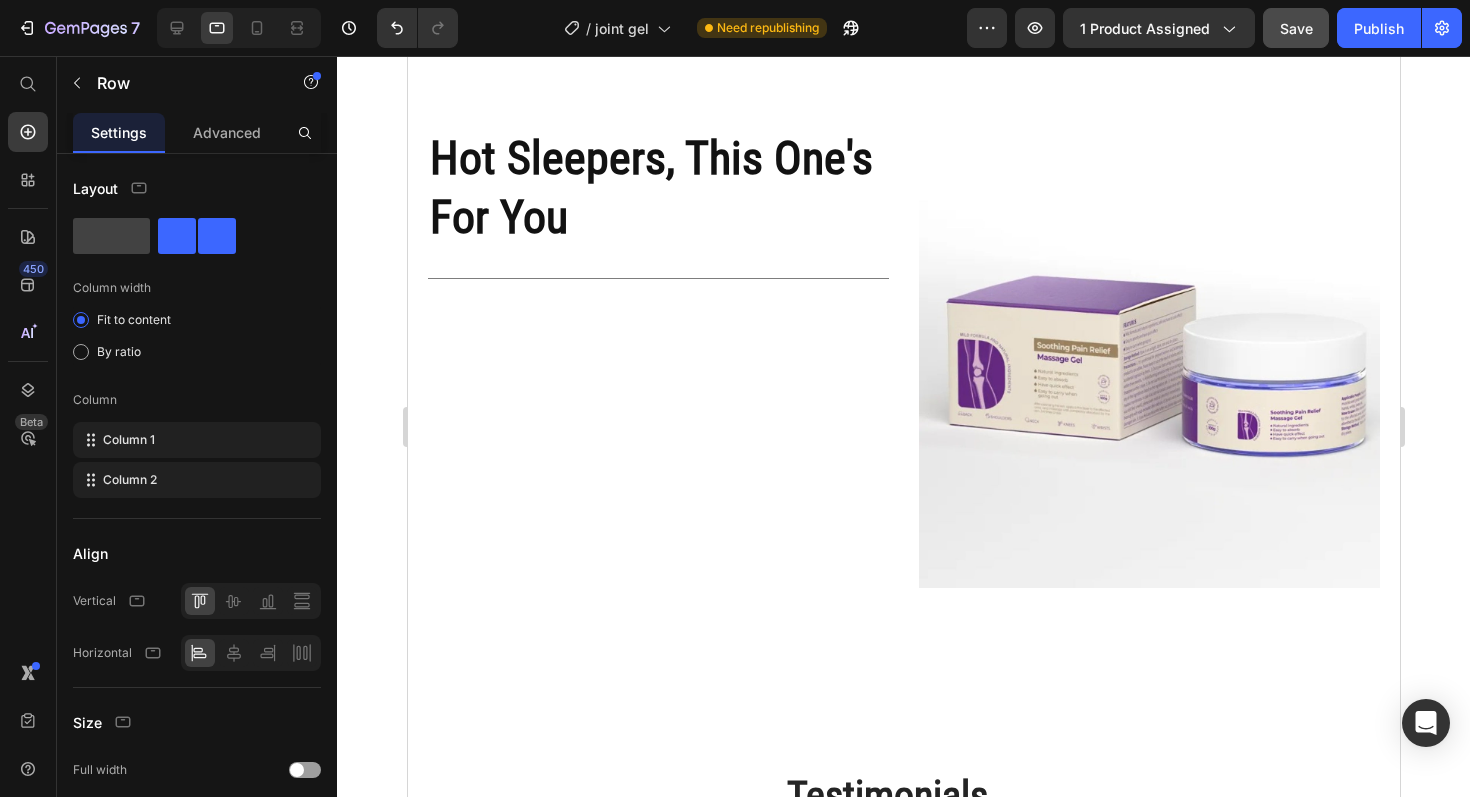 scroll, scrollTop: 3282, scrollLeft: 0, axis: vertical 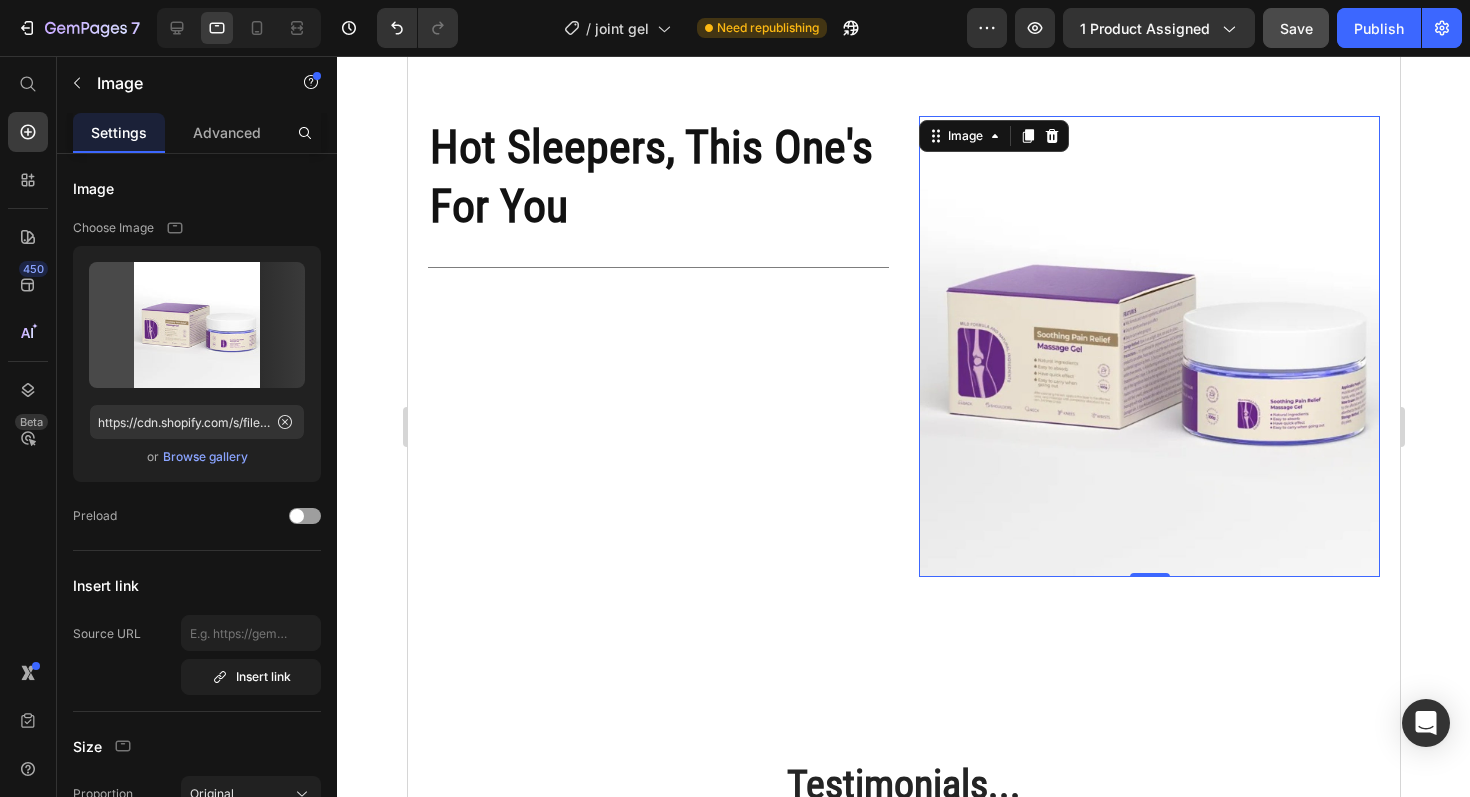 click at bounding box center (1148, 346) 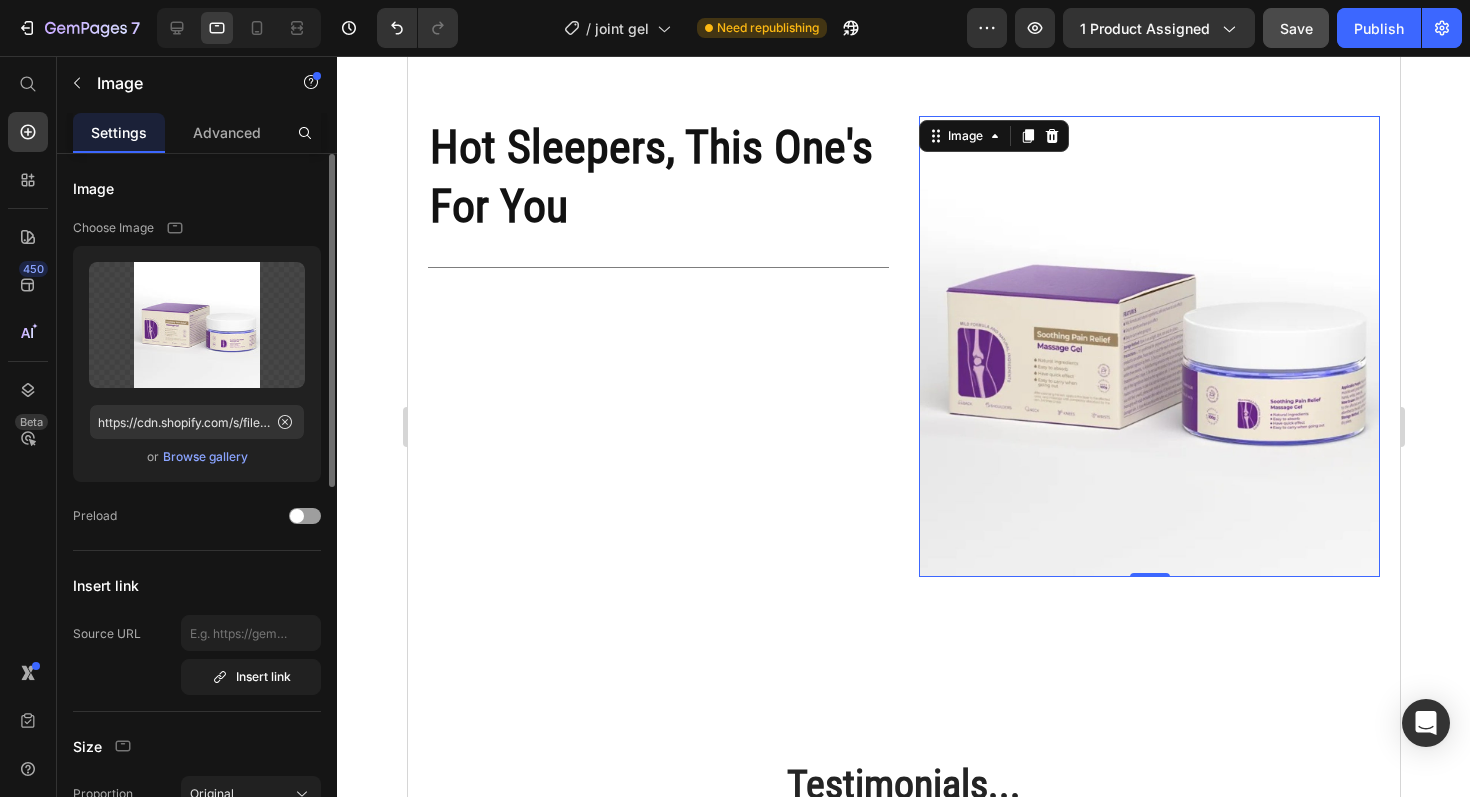 click on "Browse gallery" at bounding box center (205, 457) 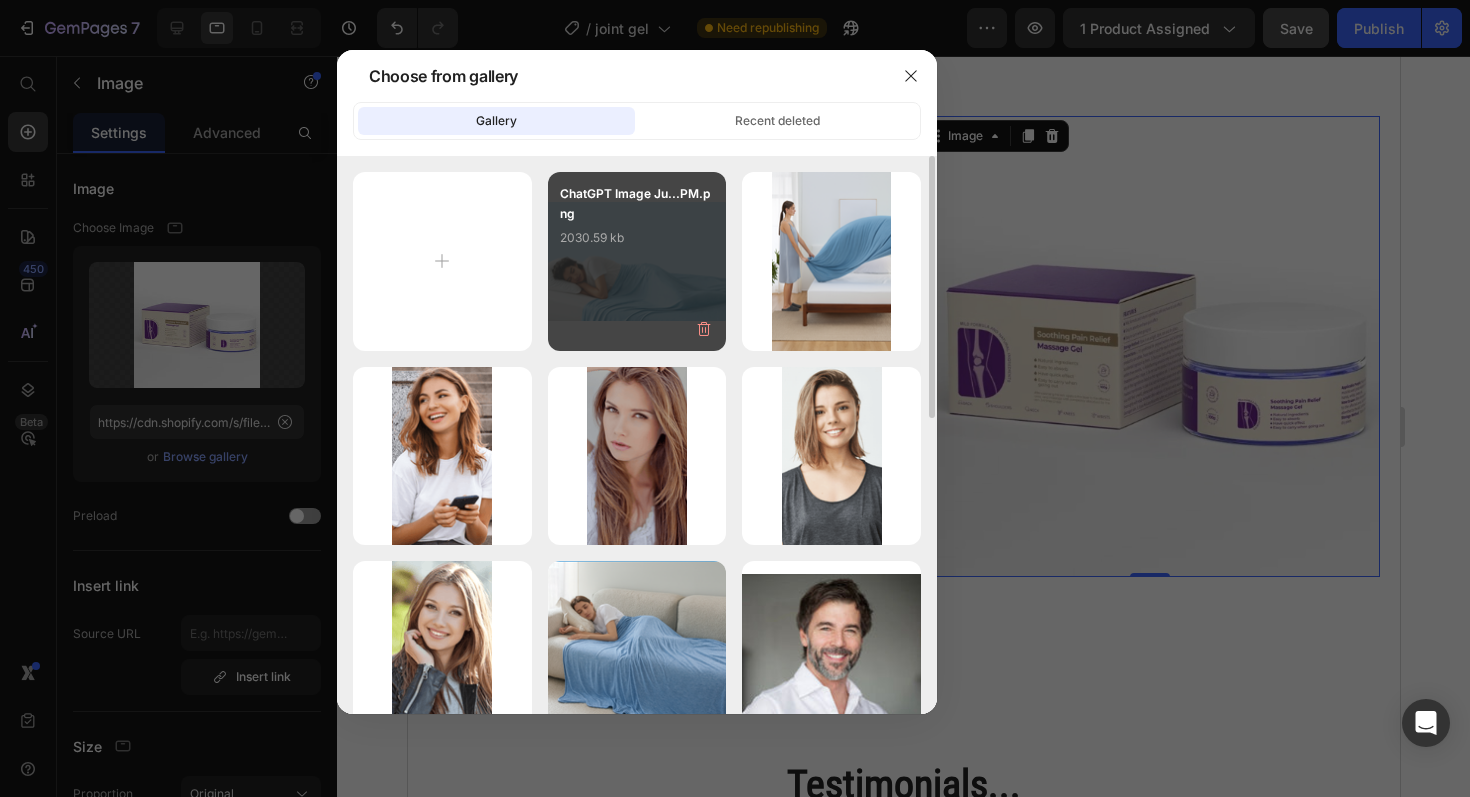 click on "2030.59 kb" at bounding box center [637, 238] 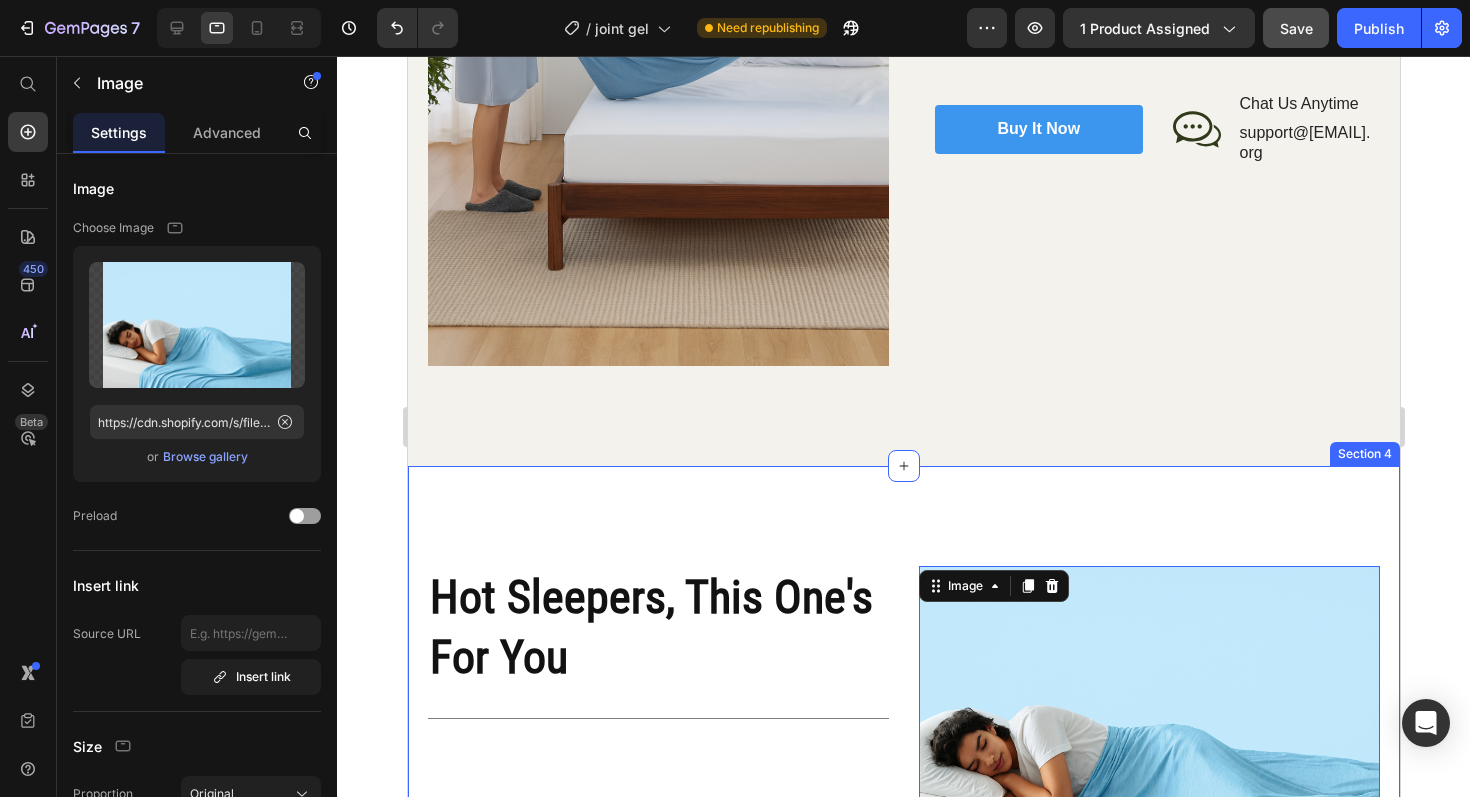 scroll, scrollTop: 2363, scrollLeft: 0, axis: vertical 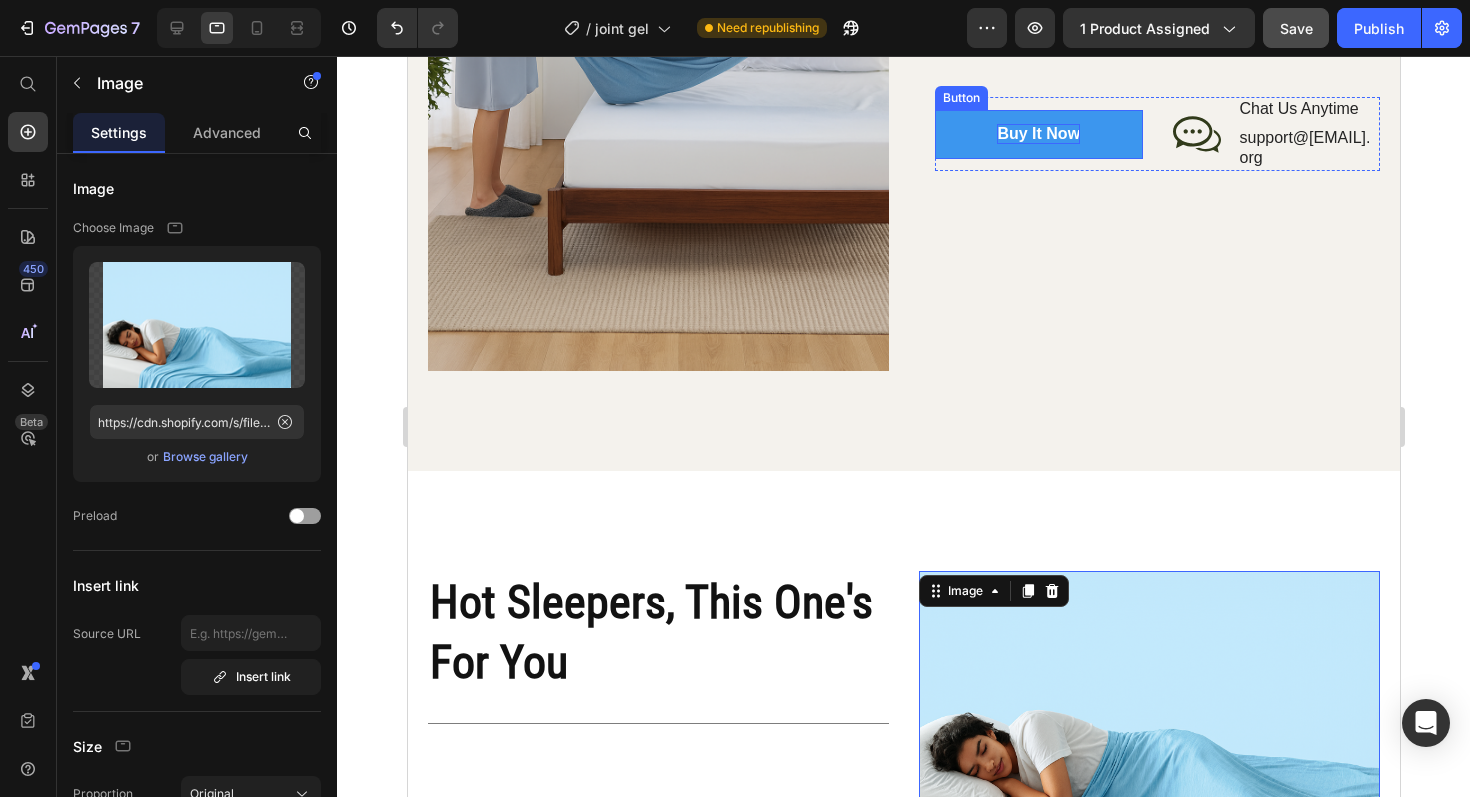 click on "buy it now" at bounding box center [1037, 134] 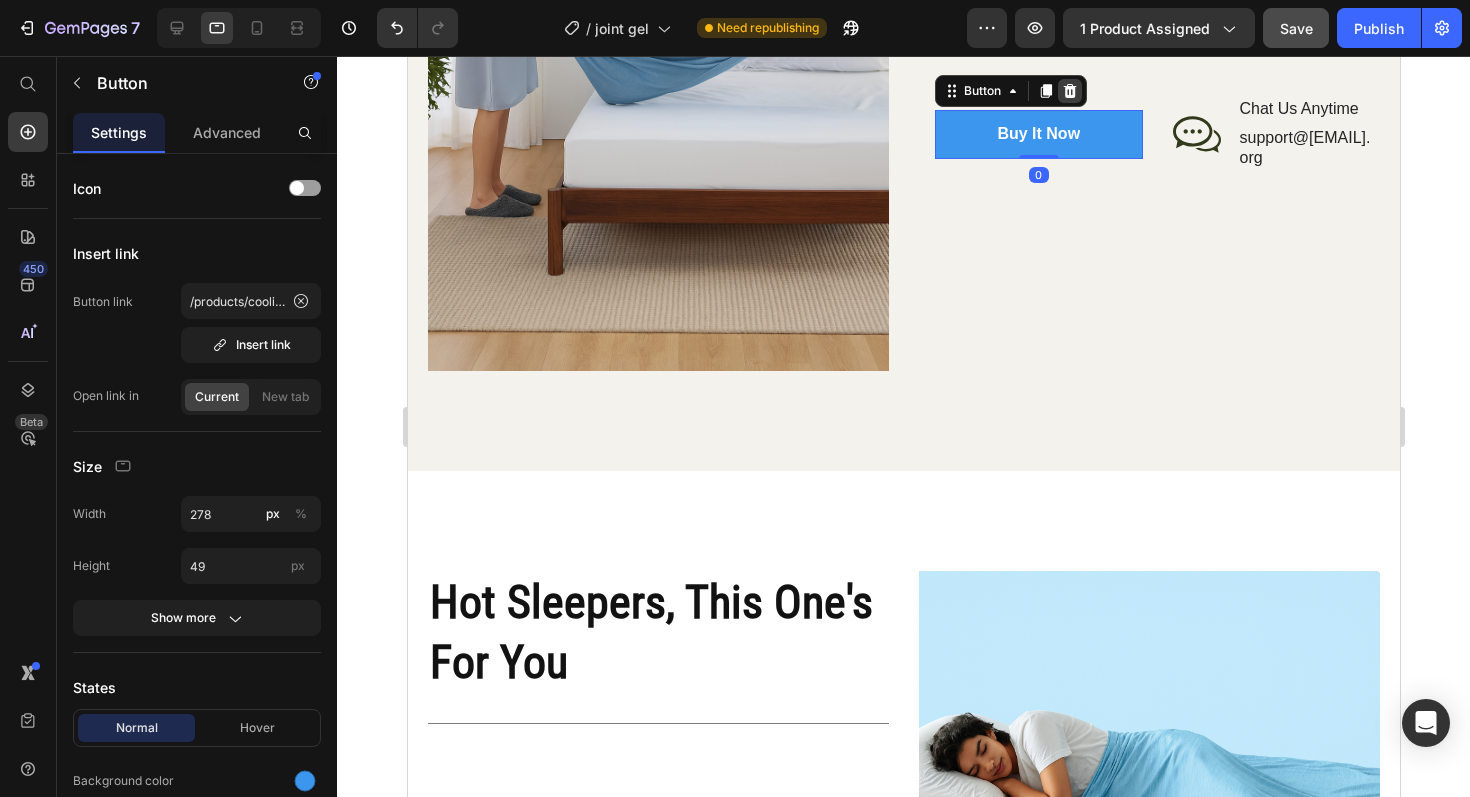 click 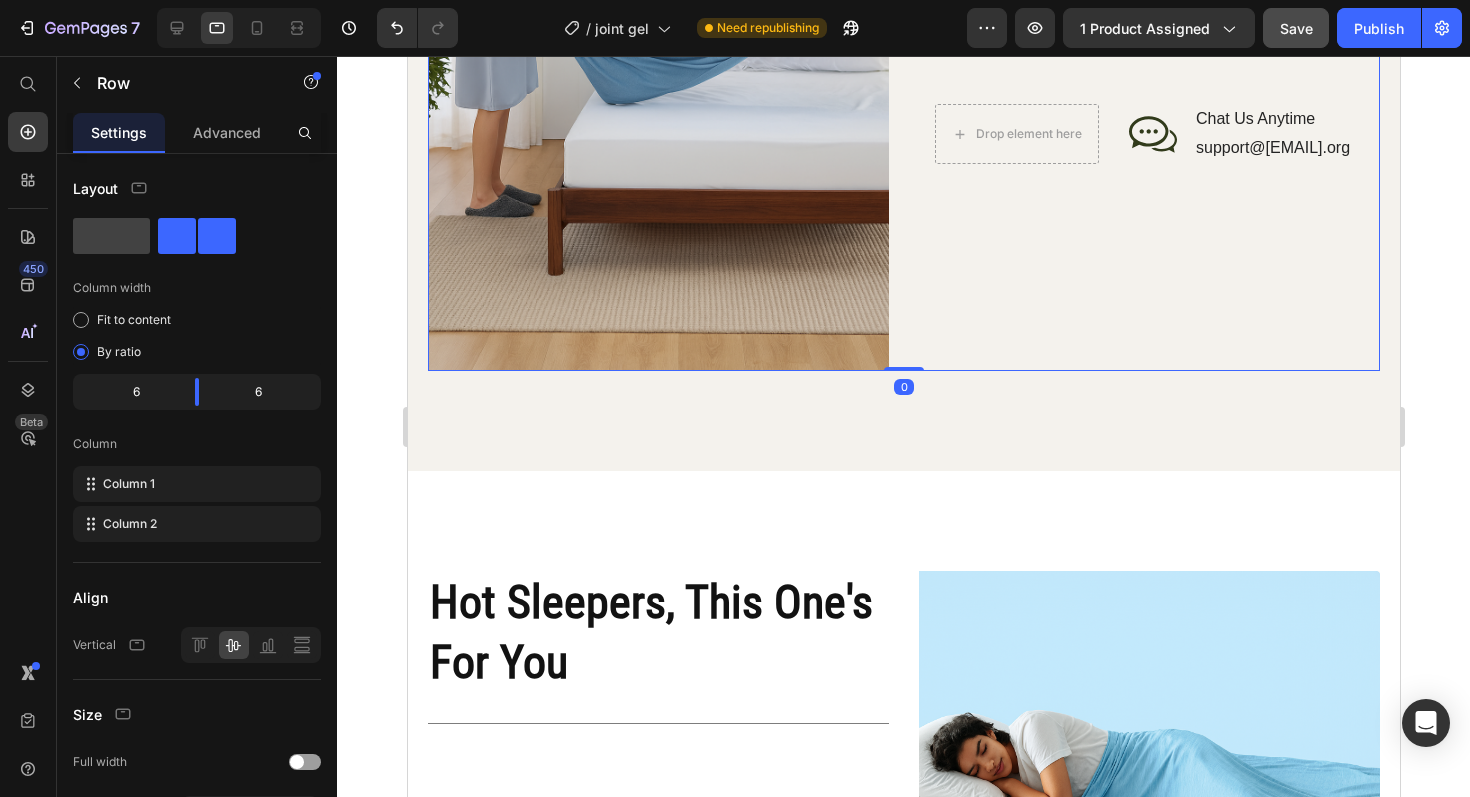 click on "Your Bed Just Got An Upgrade Heading Cooling. Soft. Lightweight. It’s everything you didn’t know your blanket could be — and now you’ll never sleep without it. Text Block
Organic
100% Vegan Item List
Sulfate-Free
Cruelty Free Item List
Paraben-Free
Lab-Tested Item List Row
Drop element here
Icon Chat Us Anytime Text Block support@noroa.org Text Block Row Row Row" at bounding box center [1148, 26] 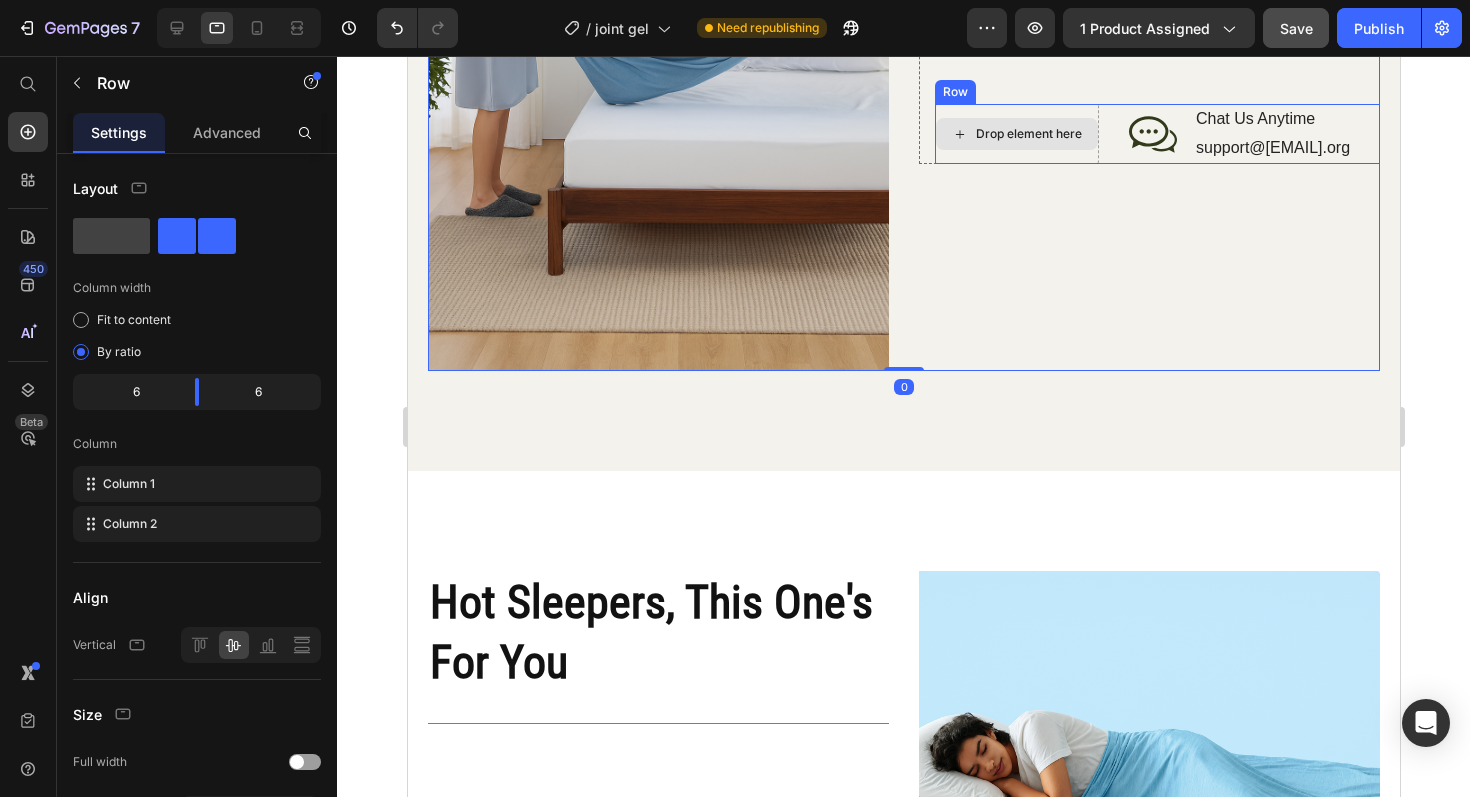 click on "Drop element here" at bounding box center [1016, 134] 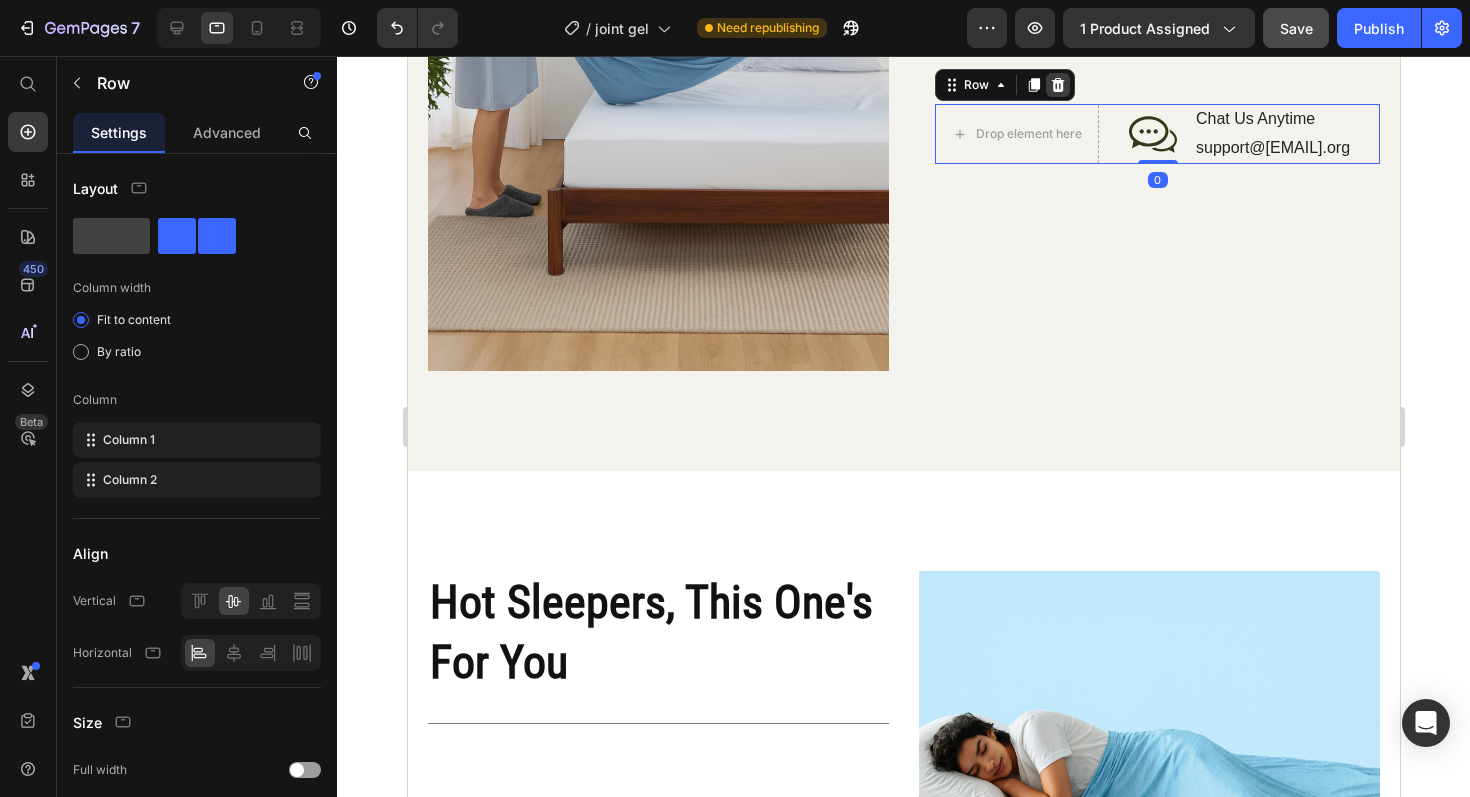 click at bounding box center [1057, 85] 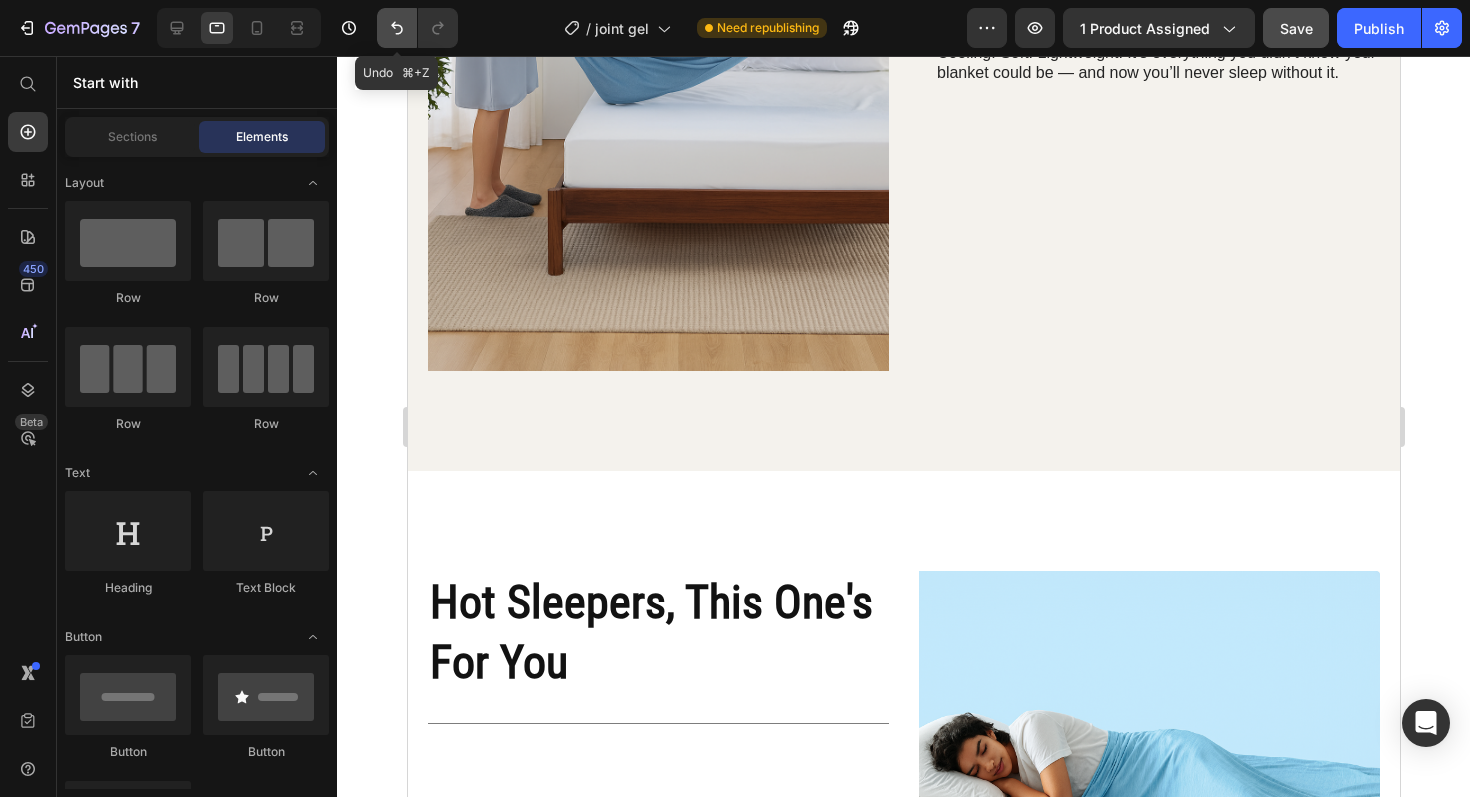 click 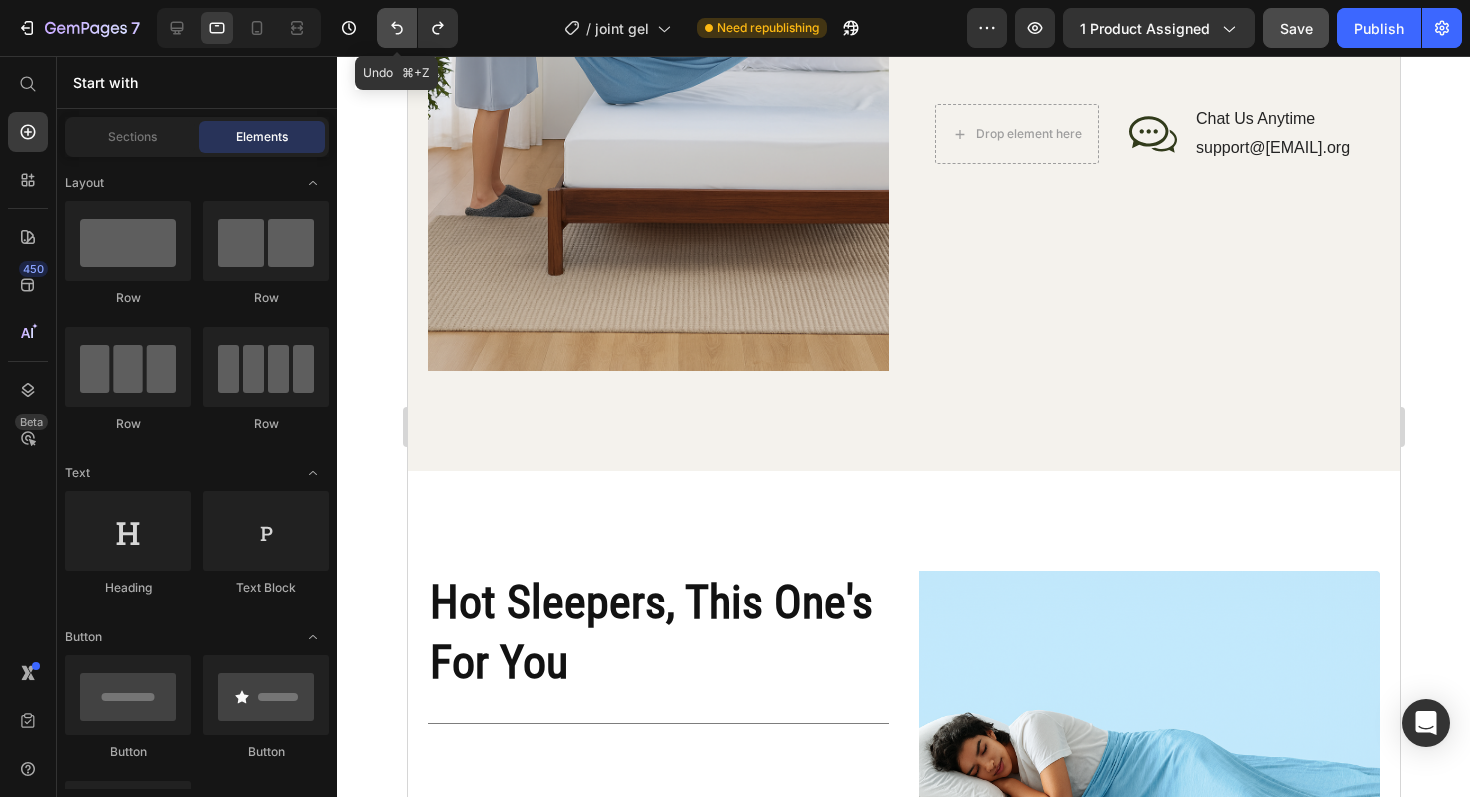 click 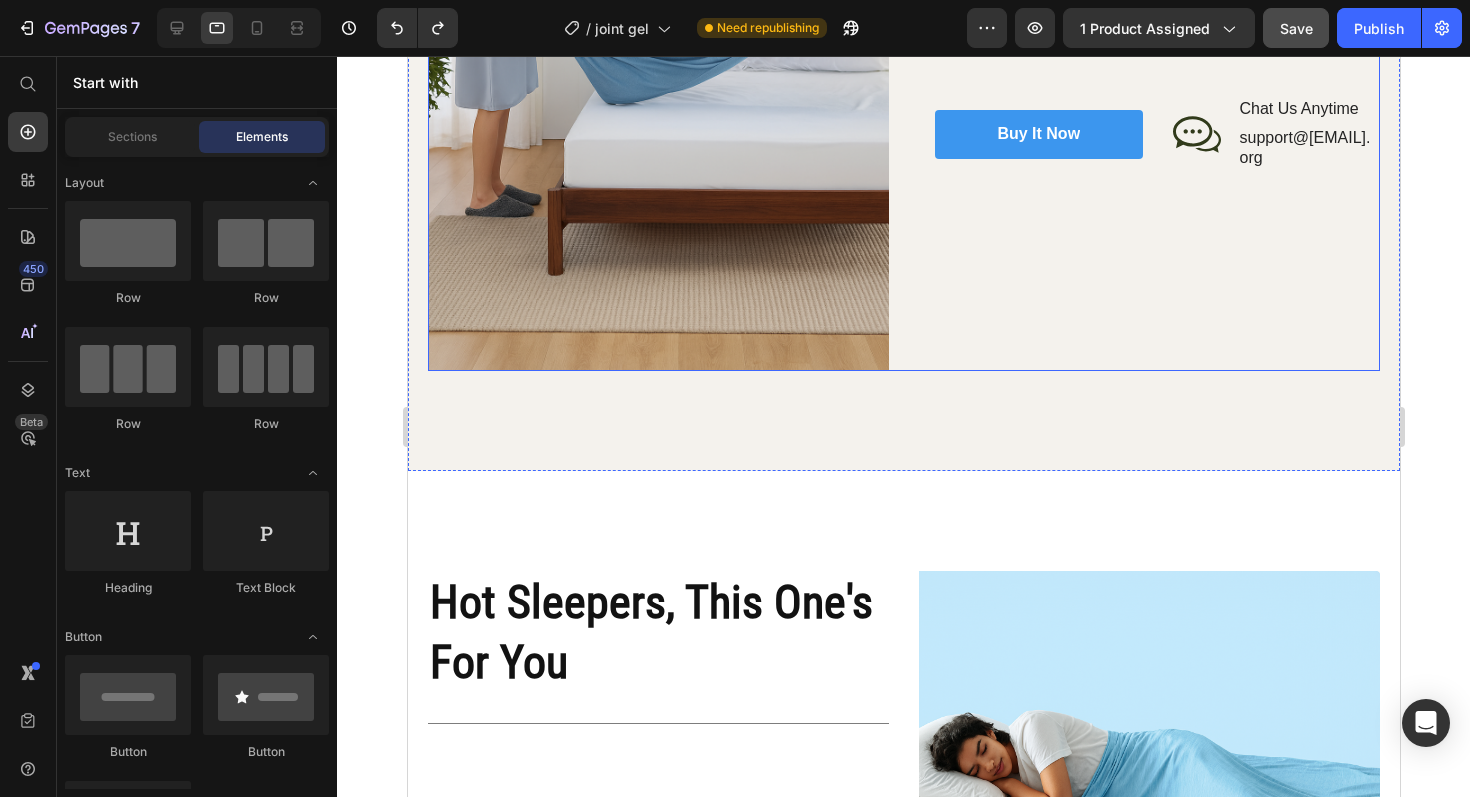 click on "Your Bed Just Got An Upgrade Heading Cooling. Soft. Lightweight. It’s everything you didn’t know your blanket could be — and now you’ll never sleep without it. Text Block
Organic
100% Vegan Item List
Sulfate-Free
Cruelty Free Item List
Paraben-Free
Lab-Tested Item List Row buy it now Button
Icon Chat Us Anytime Text Block support@noroa.org Text Block Row Row Row" at bounding box center [1148, 26] 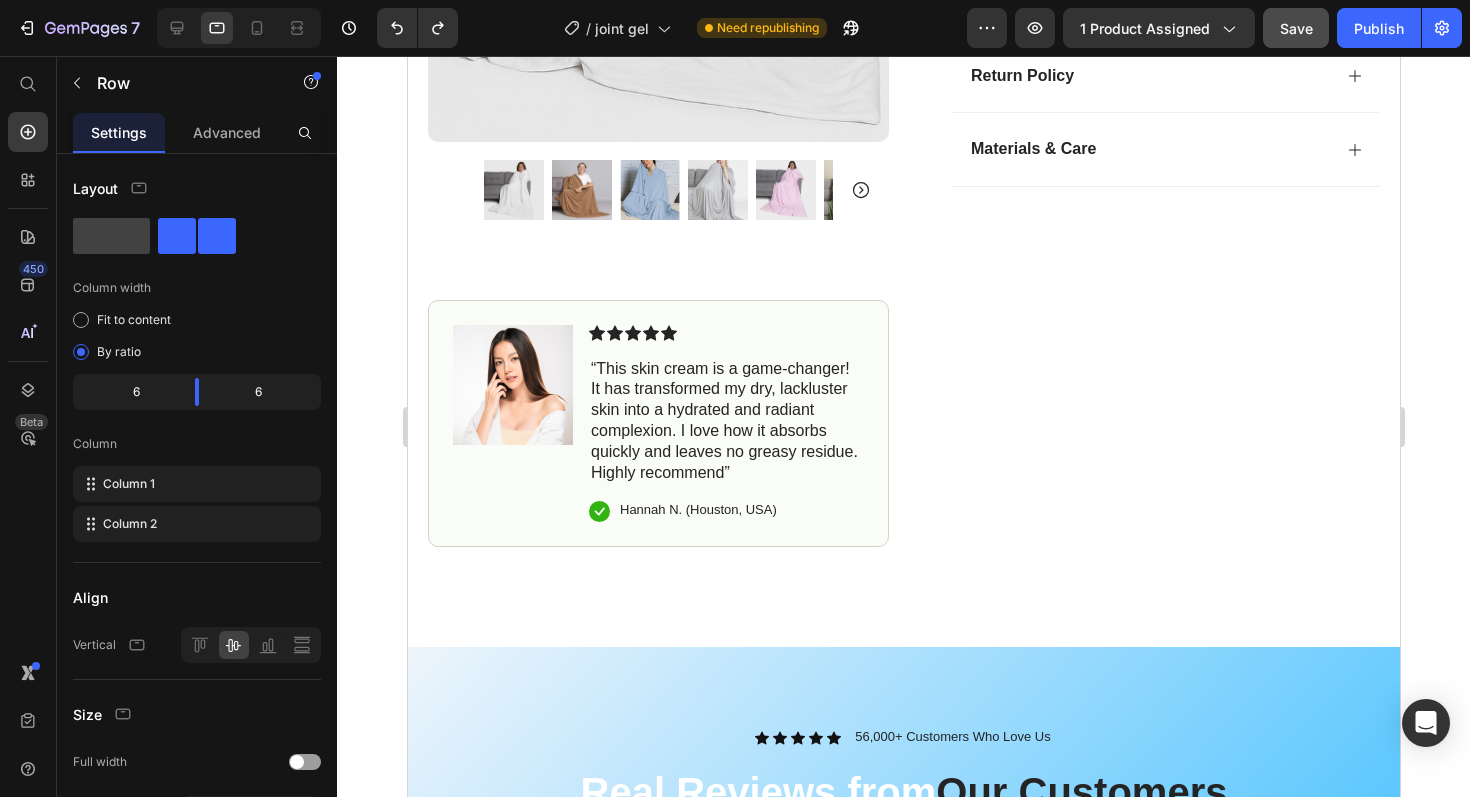 scroll, scrollTop: 753, scrollLeft: 0, axis: vertical 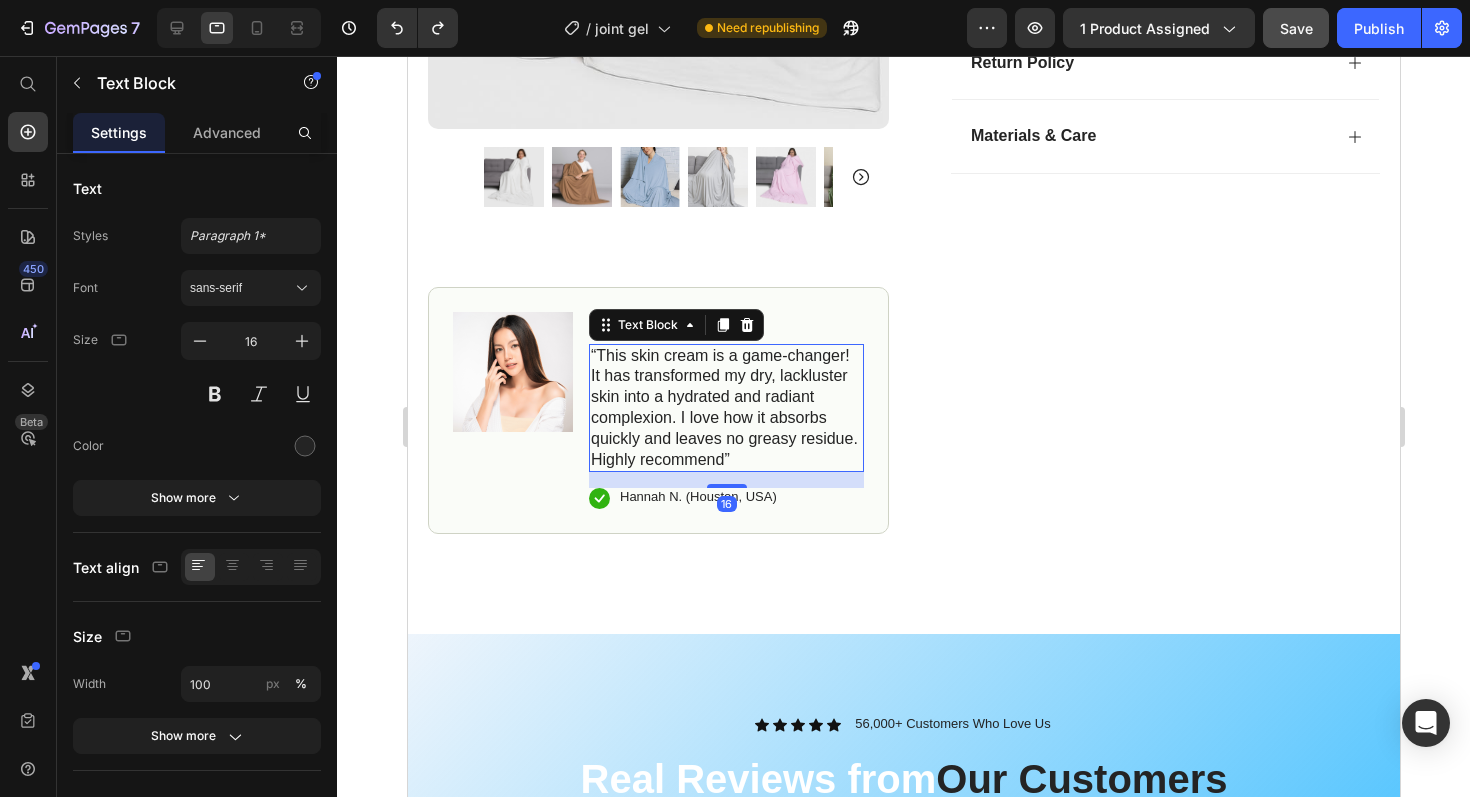click on "“This skin cream is a game-changer! It has transformed my dry, lackluster skin into a hydrated and radiant complexion. I love how it absorbs quickly and leaves no greasy residue. Highly recommend”" at bounding box center (725, 408) 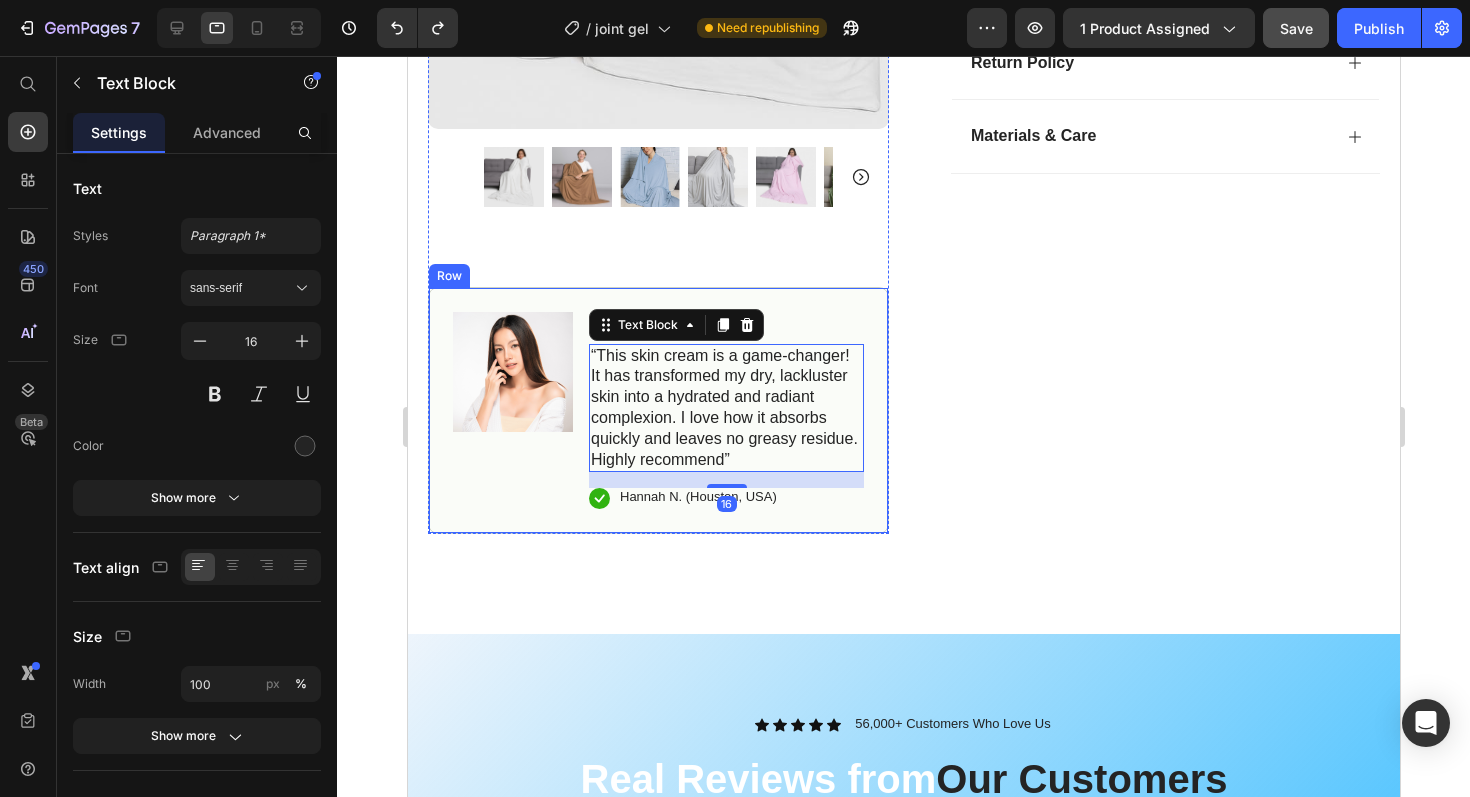 click on "Image" at bounding box center [512, 411] 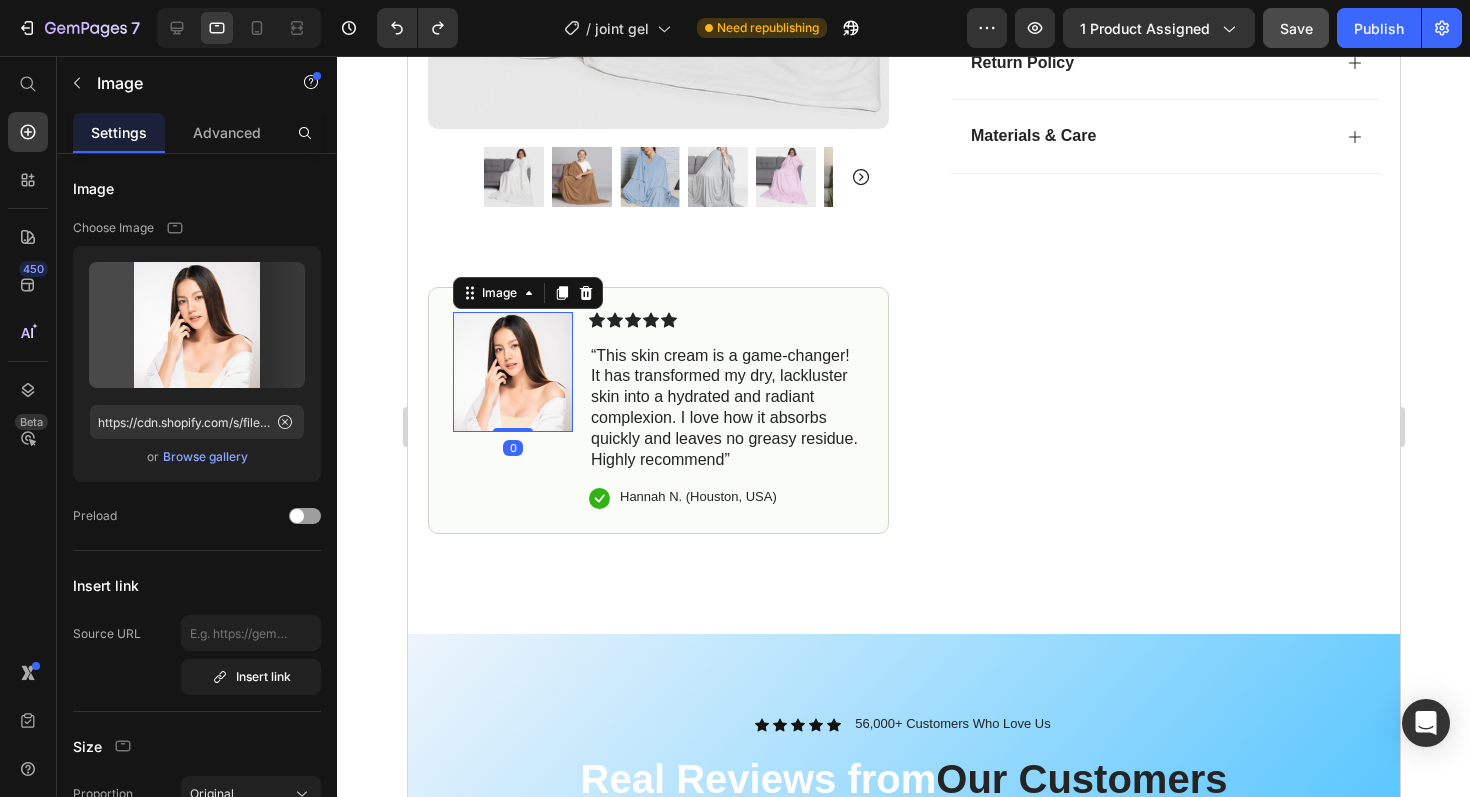 click at bounding box center (512, 372) 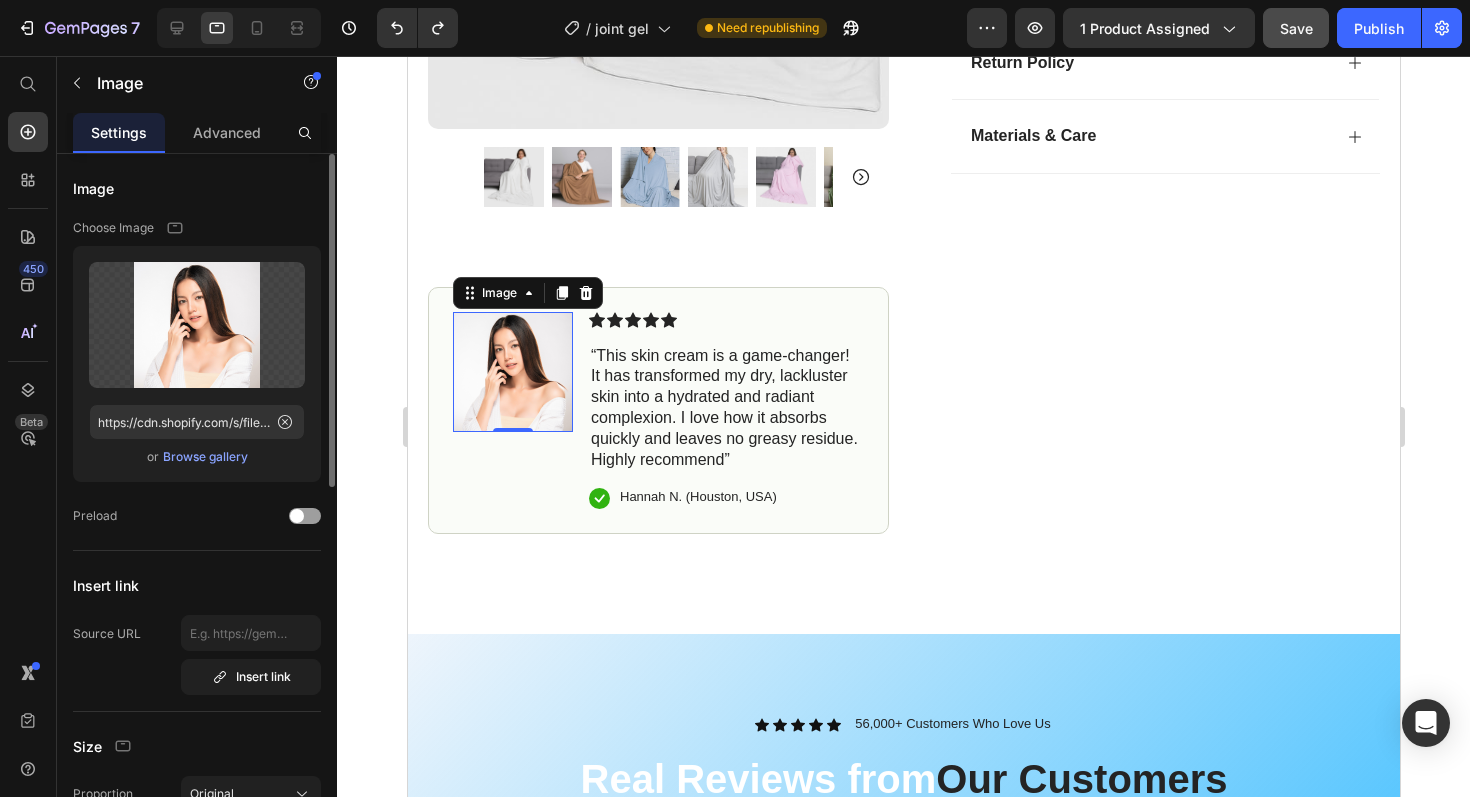 click on "Browse gallery" at bounding box center (205, 457) 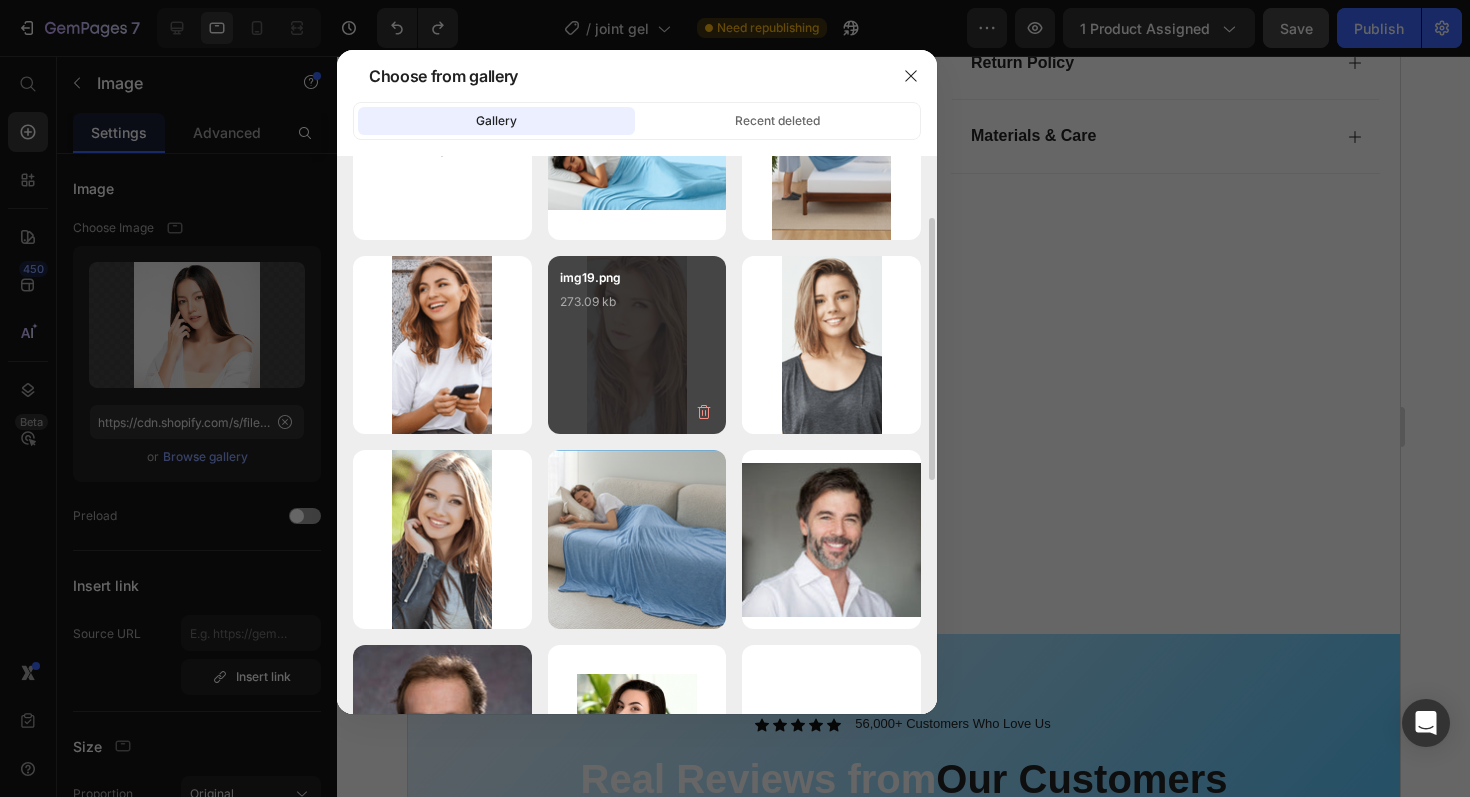 scroll, scrollTop: 118, scrollLeft: 0, axis: vertical 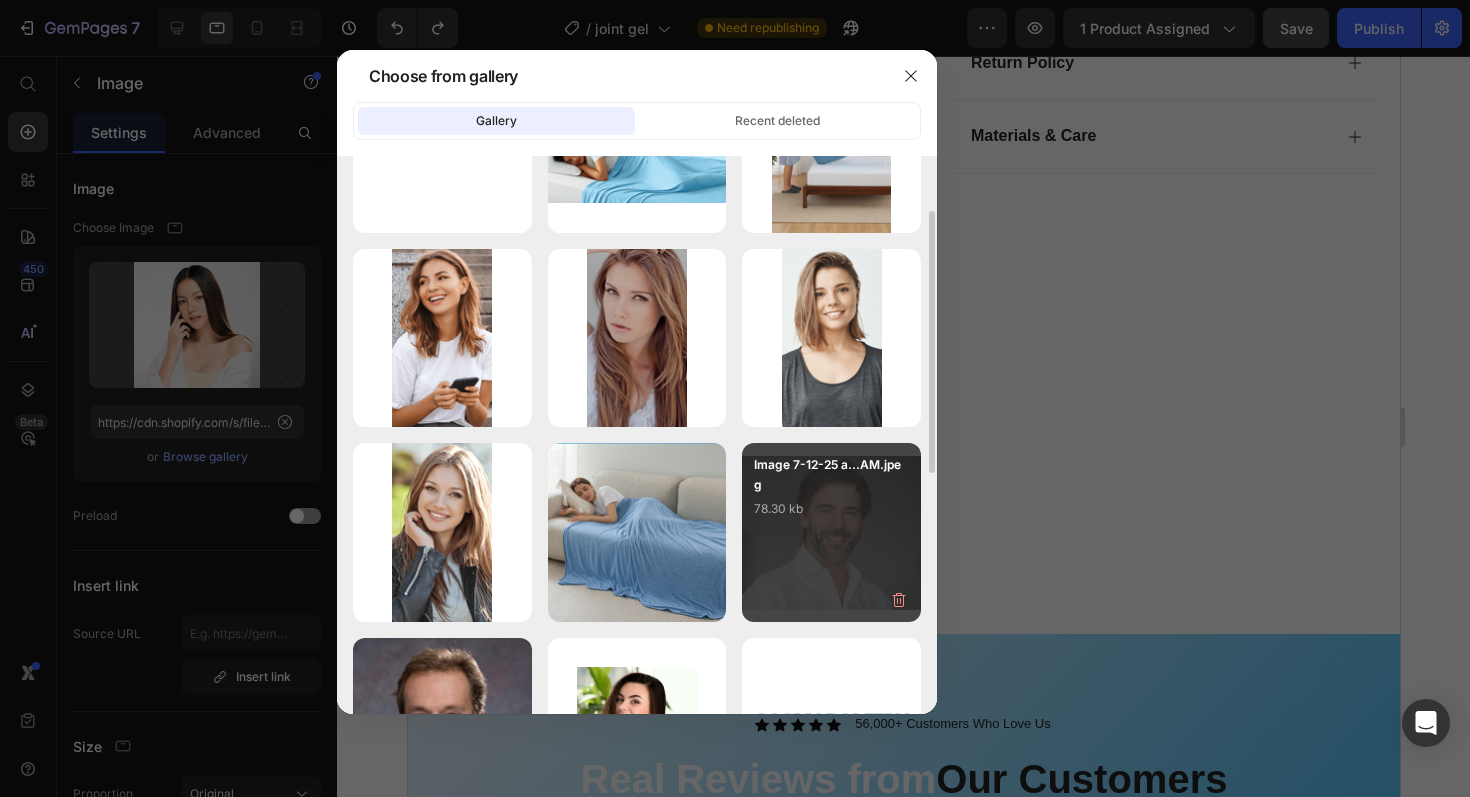 click on "Image 7-12-25 a...AM.jpeg 78.30 kb" at bounding box center (831, 495) 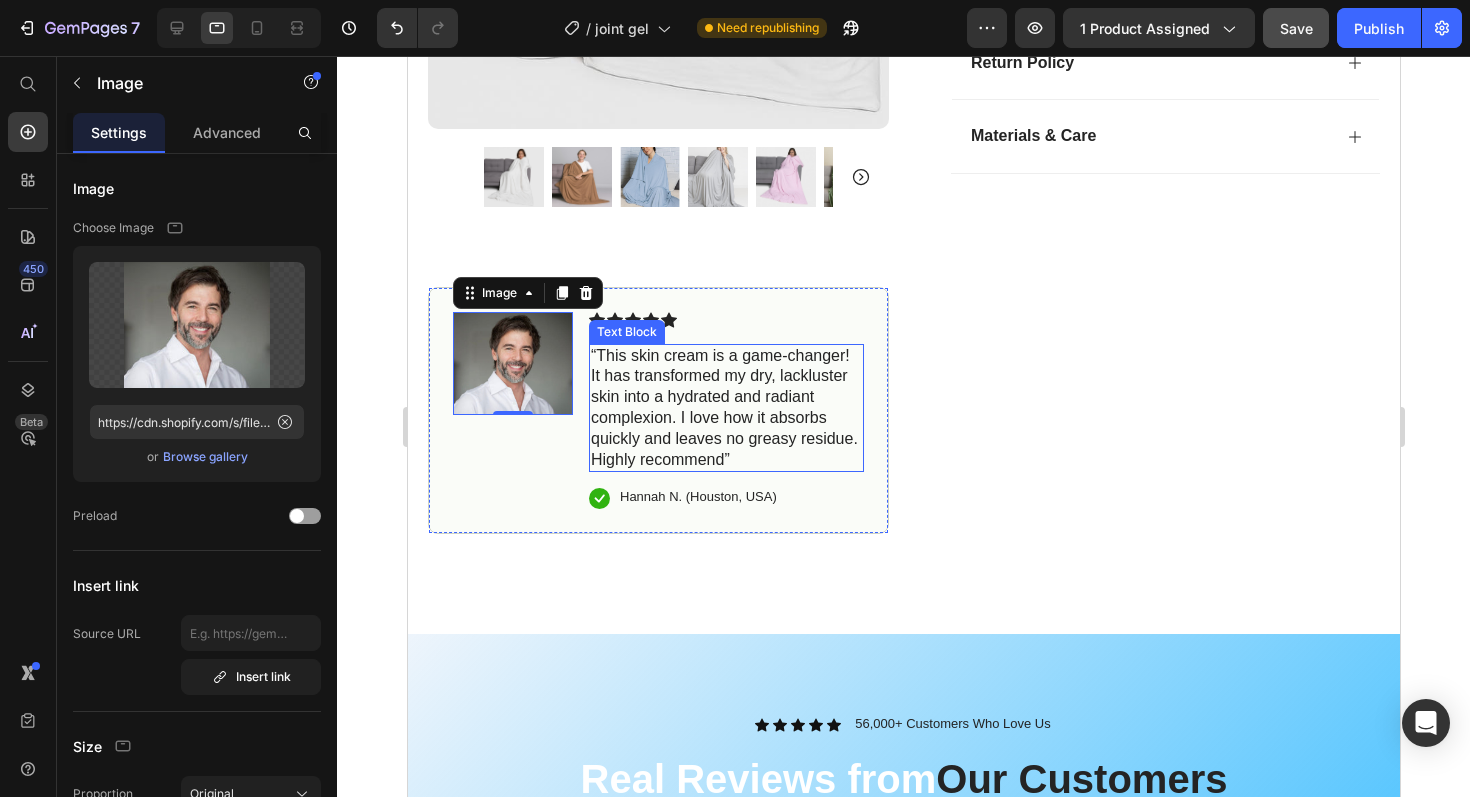 click on "“This skin cream is a game-changer! It has transformed my dry, lackluster skin into a hydrated and radiant complexion. I love how it absorbs quickly and leaves no greasy residue. Highly recommend”" at bounding box center [725, 408] 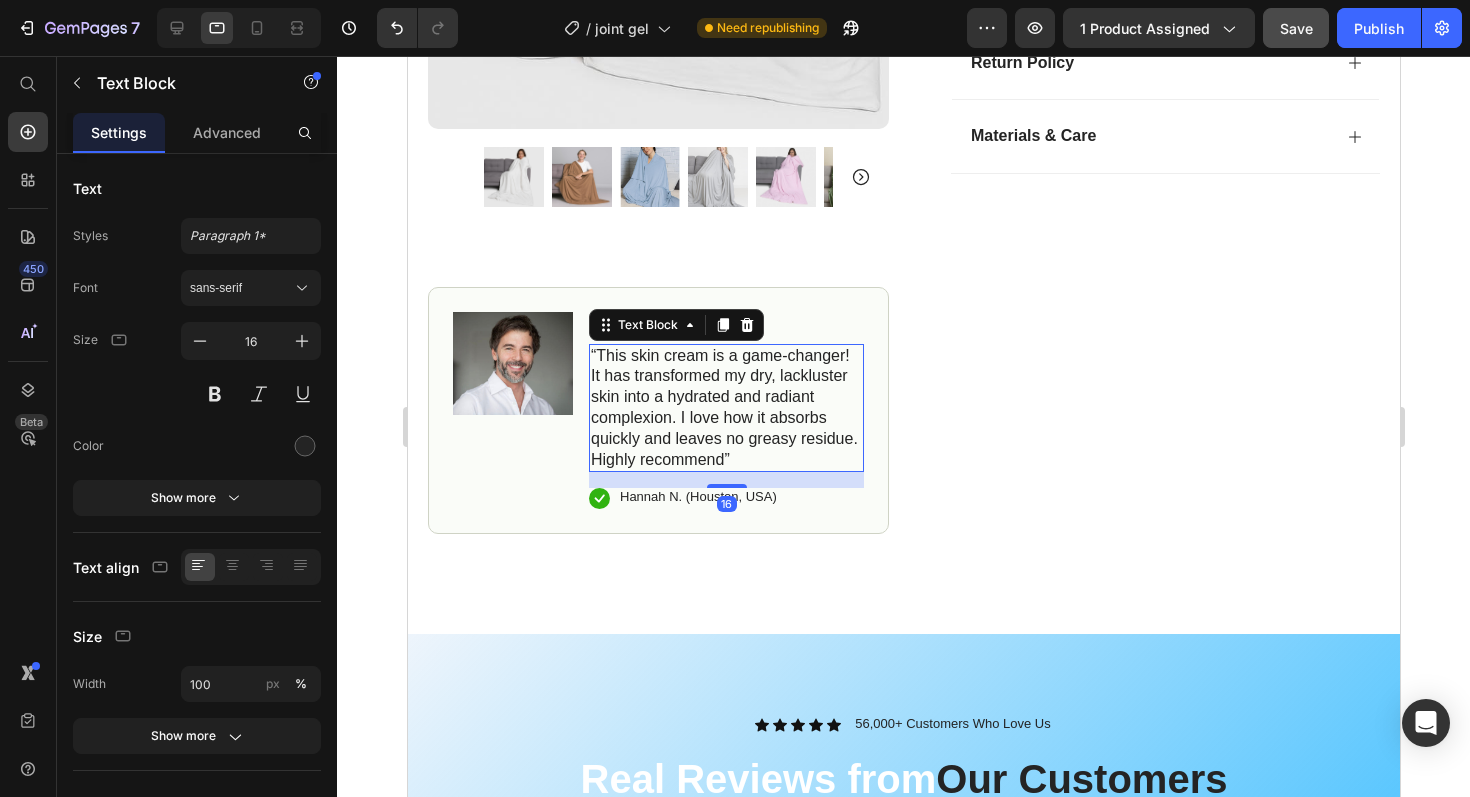 click on "“This skin cream is a game-changer! It has transformed my dry, lackluster skin into a hydrated and radiant complexion. I love how it absorbs quickly and leaves no greasy residue. Highly recommend”" at bounding box center (725, 408) 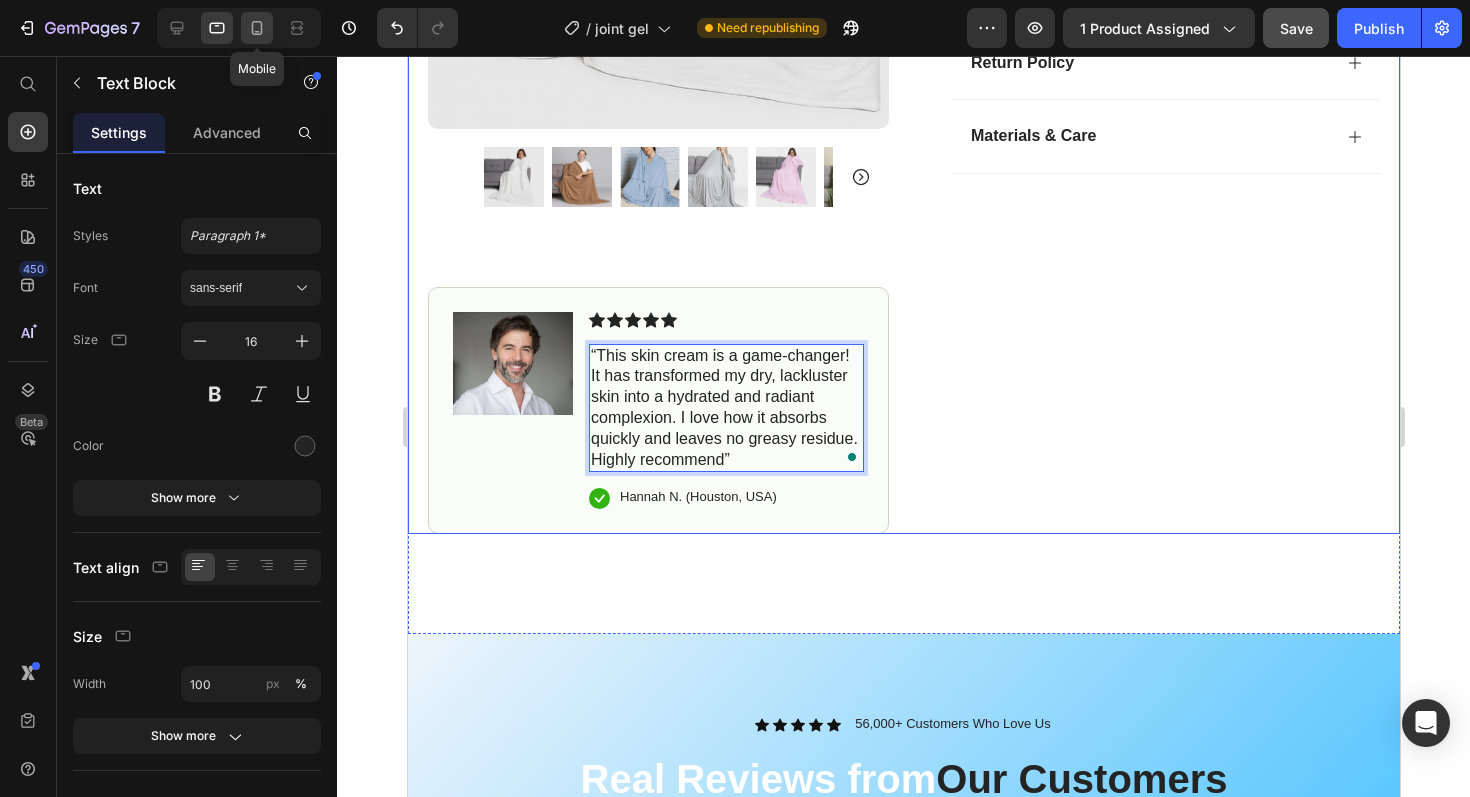 click 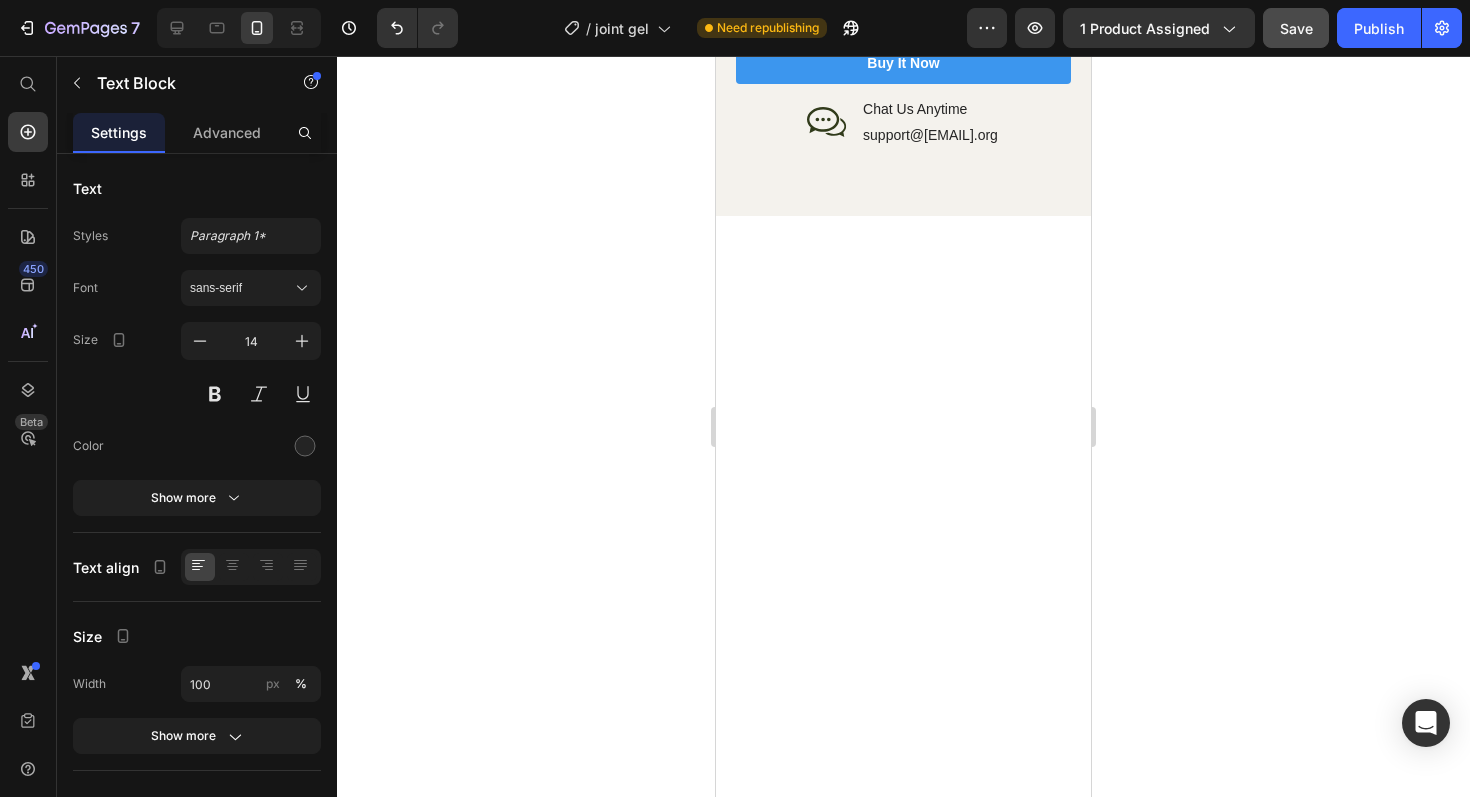 scroll, scrollTop: 0, scrollLeft: 0, axis: both 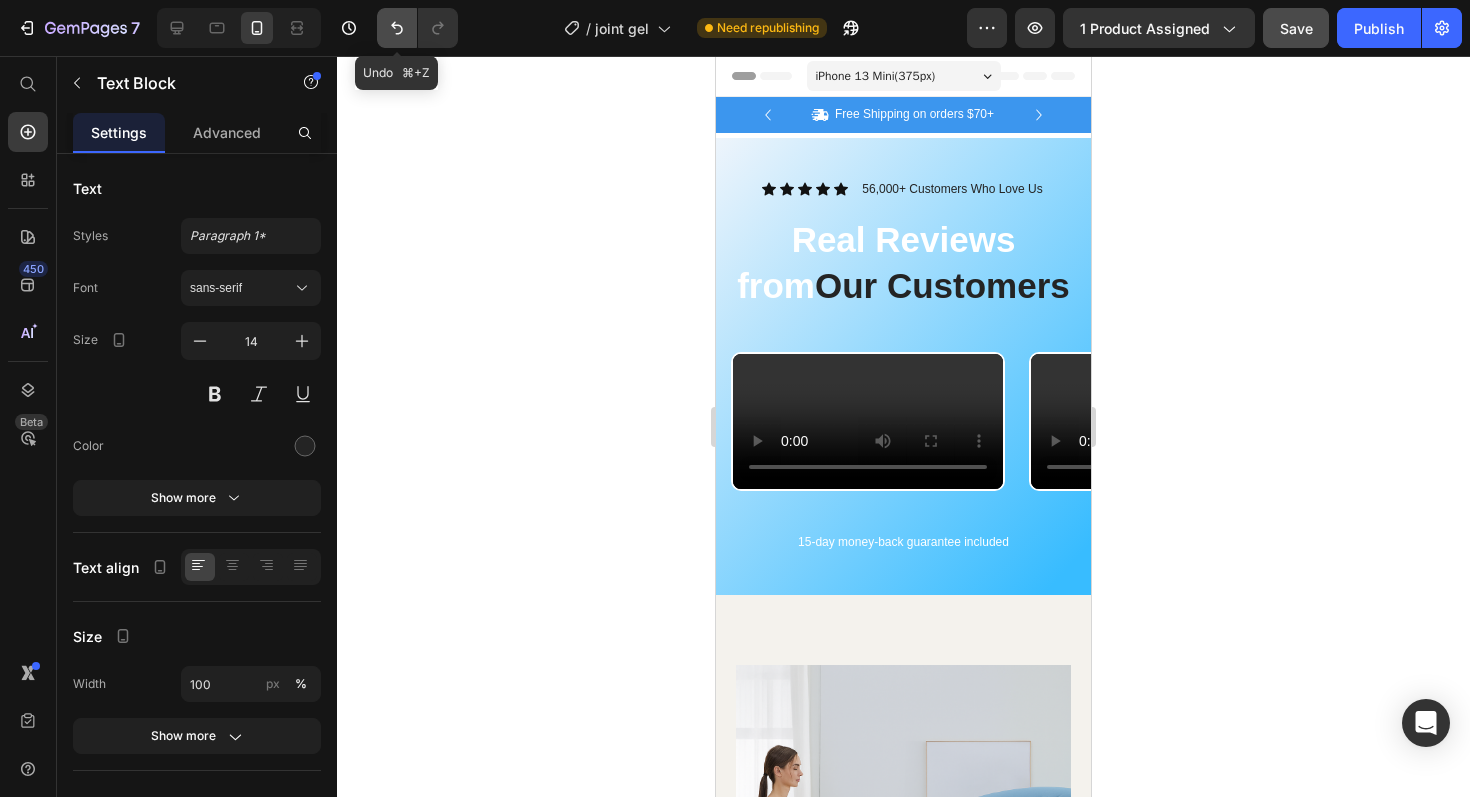 click 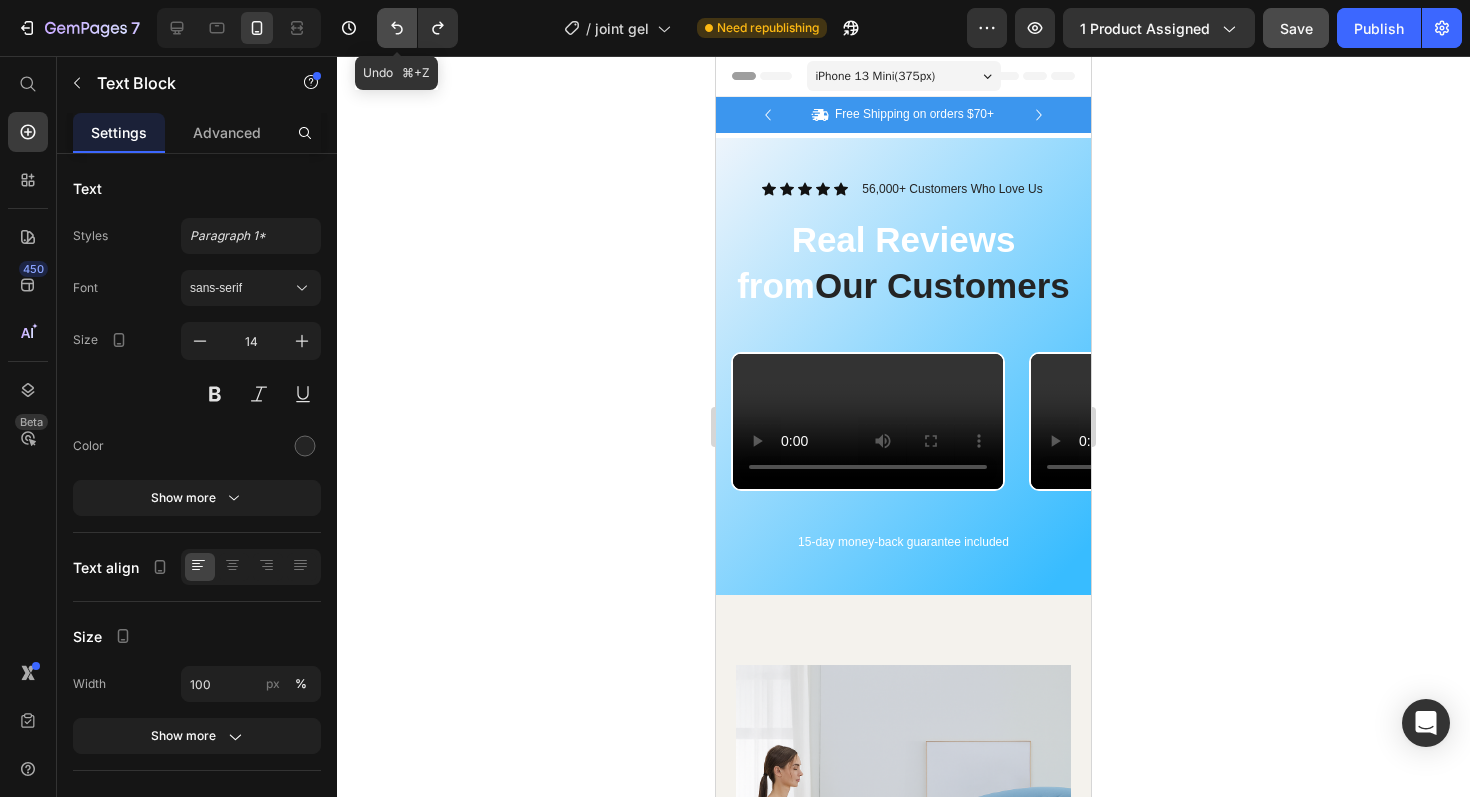 click 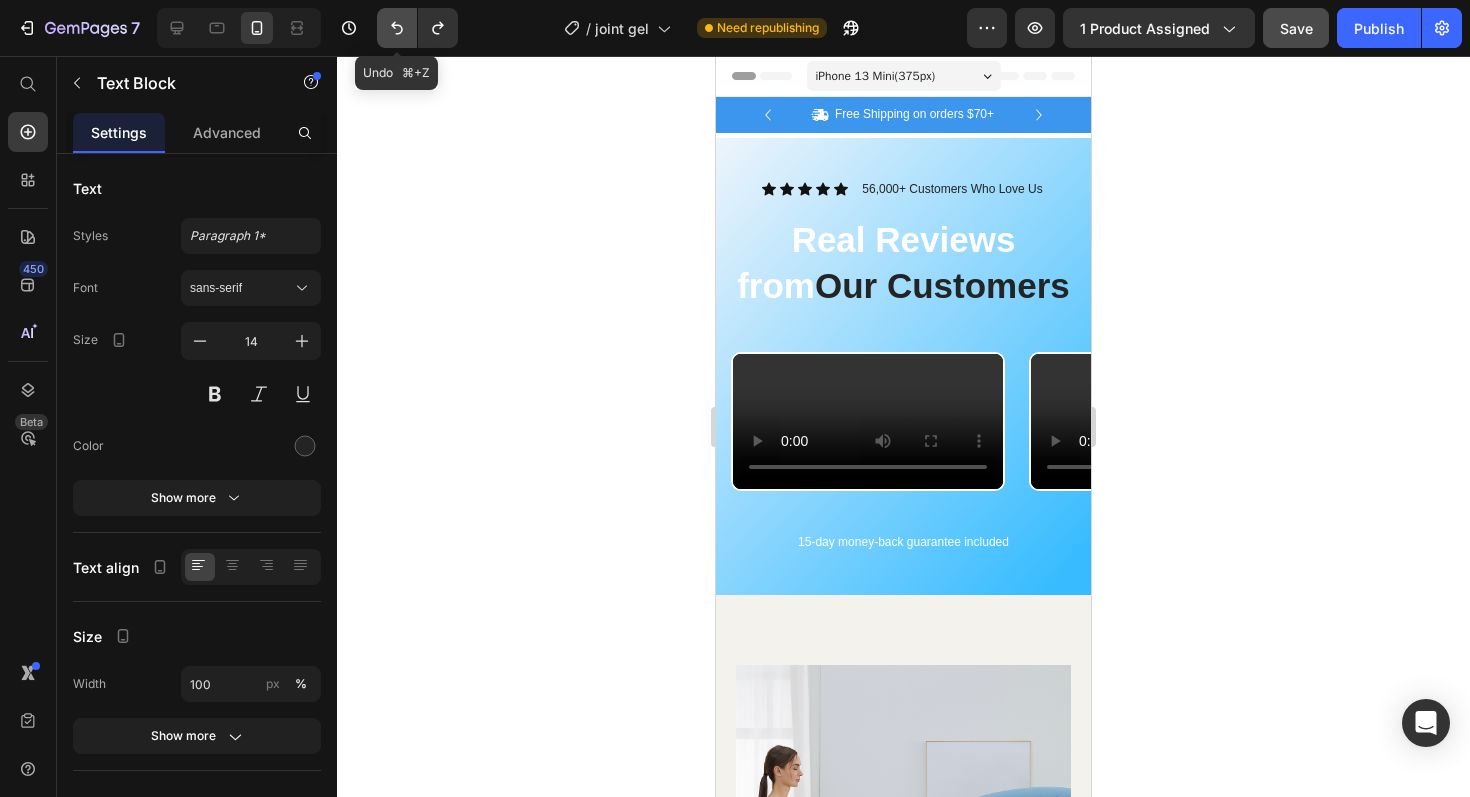click 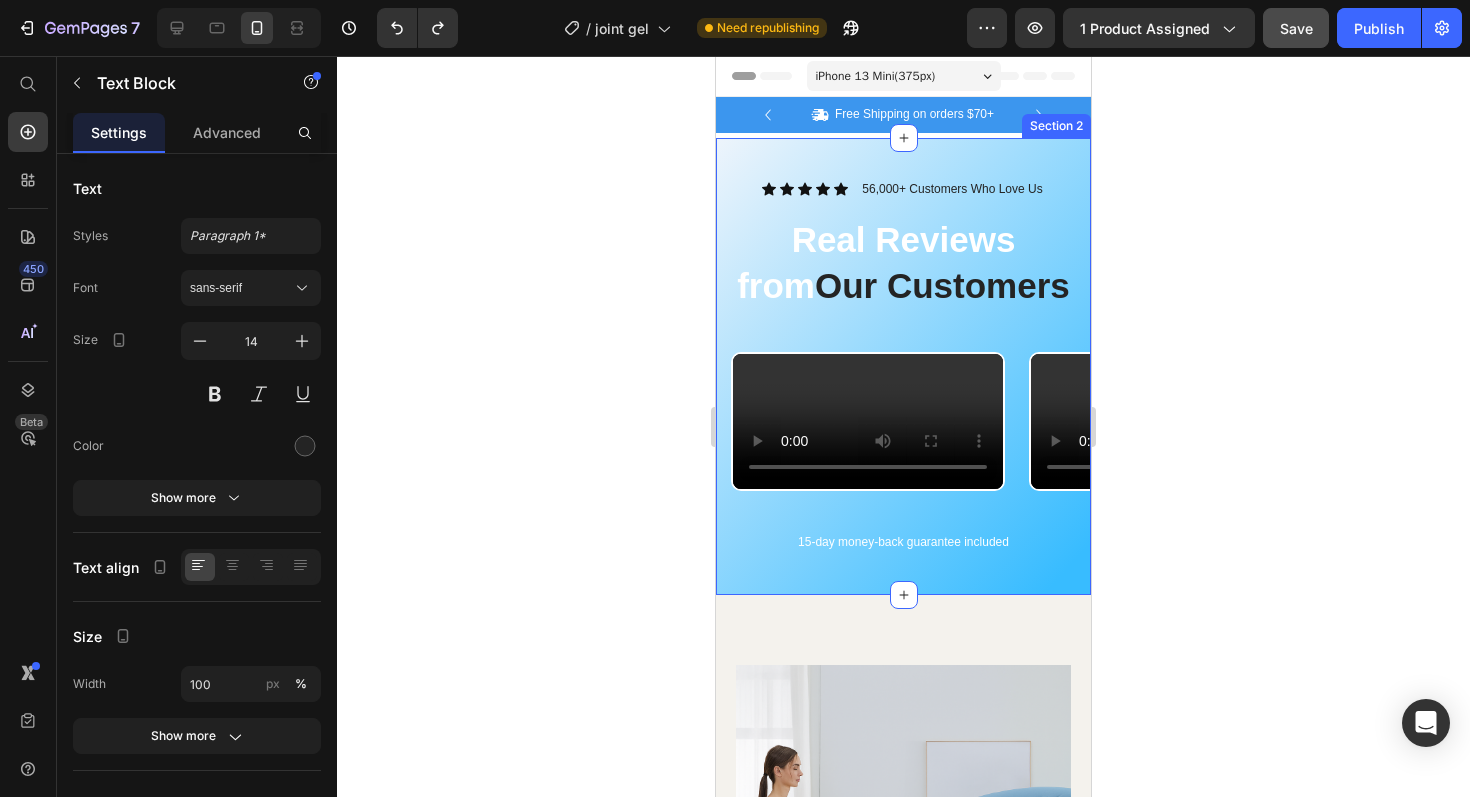 click on "Icon Icon Icon Icon Icon Icon List 56,000+ Customers Who Love Us Text Block Row Real Reviews from  Our Customers Heading Row Video Video Video Video Carousel 15-day money-back guarantee included  Text Block Row Section 2" at bounding box center [903, 366] 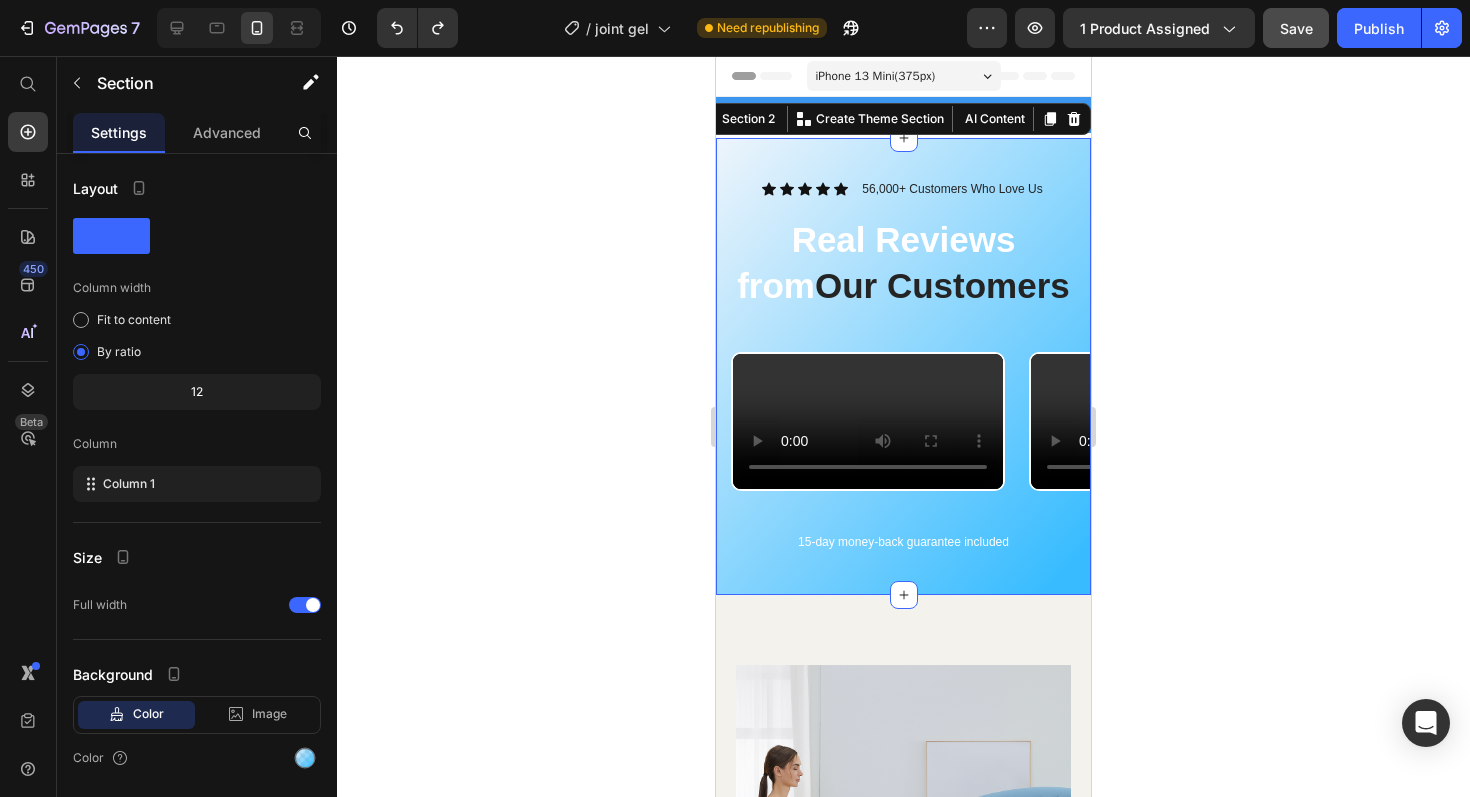 click 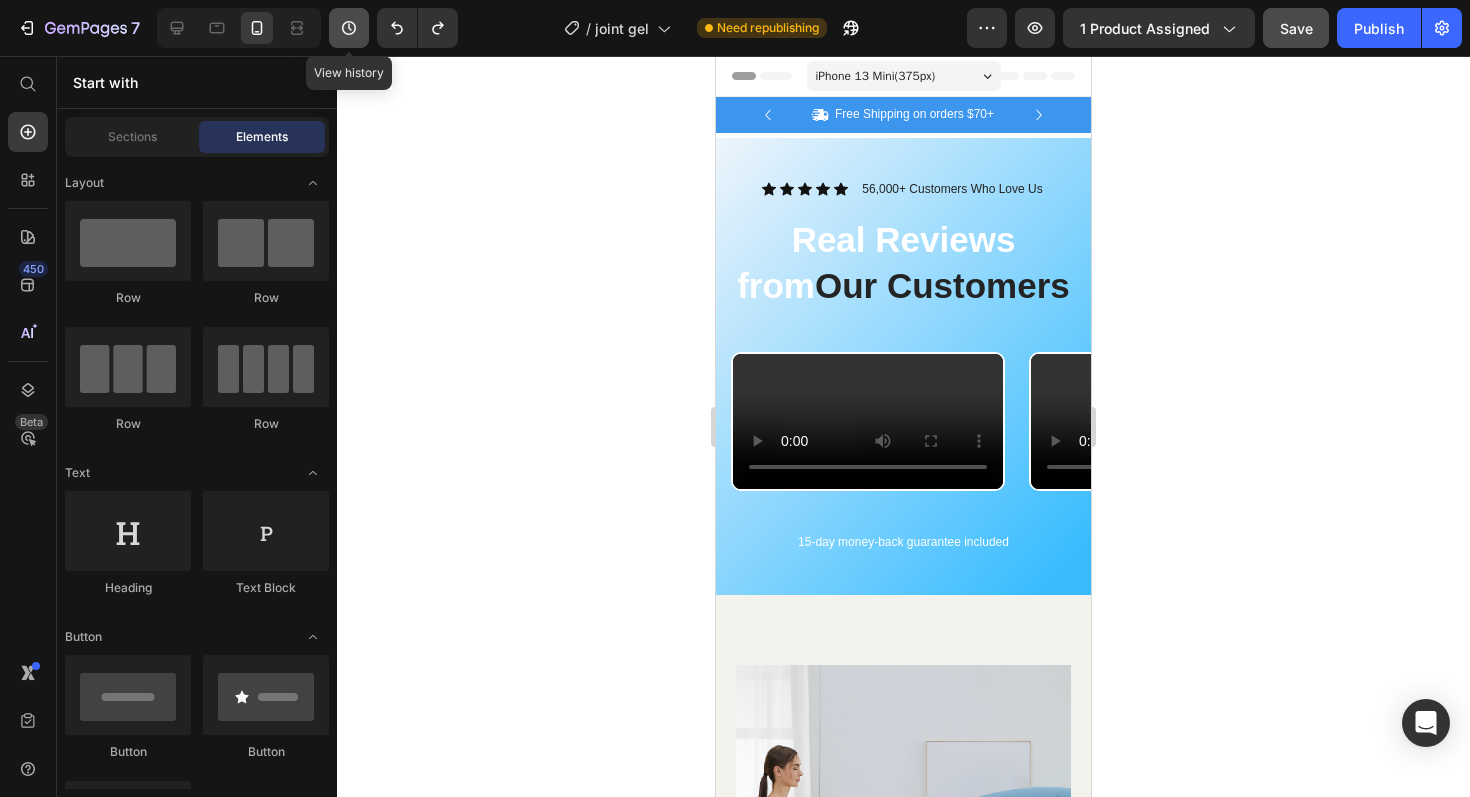 click 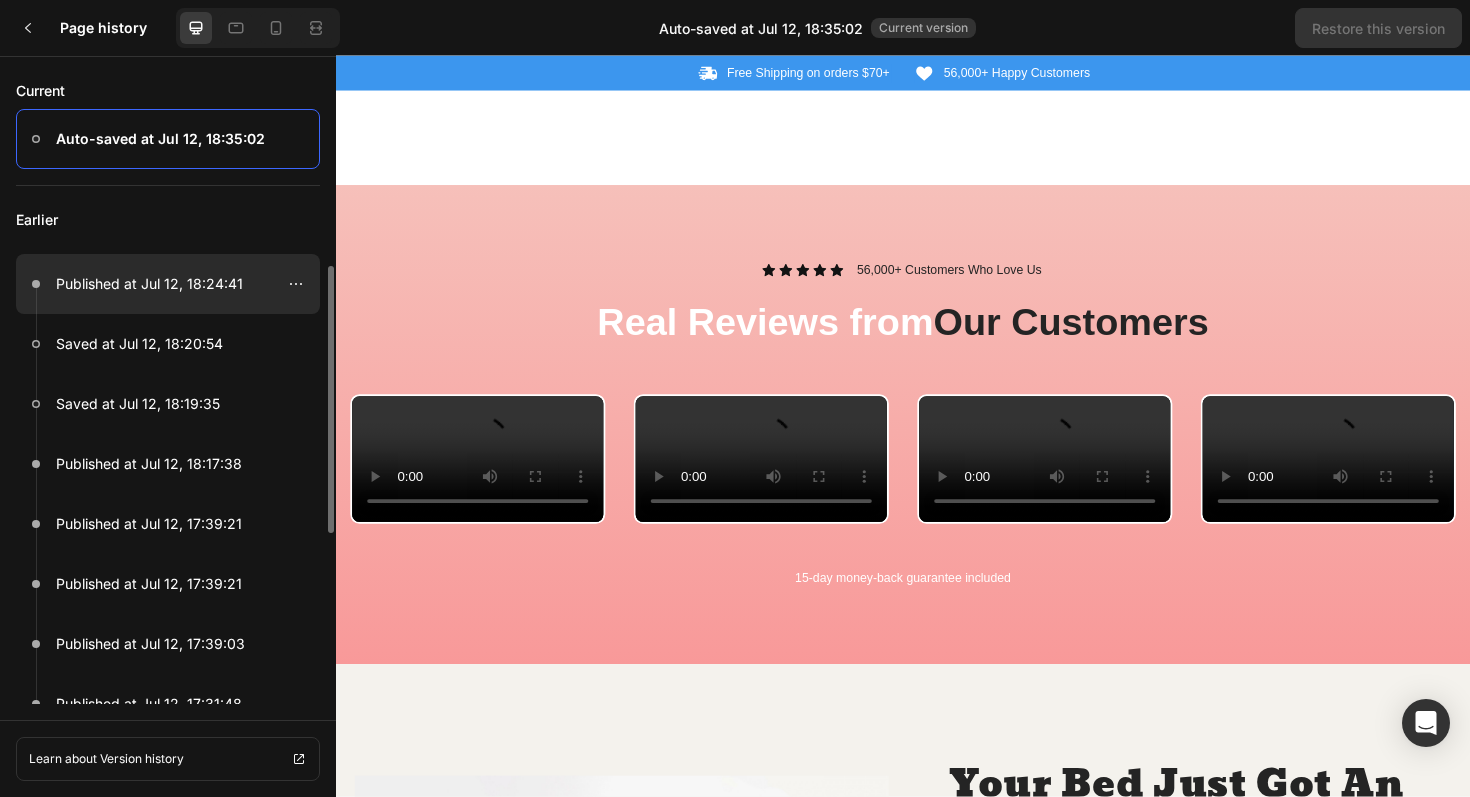 scroll, scrollTop: 0, scrollLeft: 0, axis: both 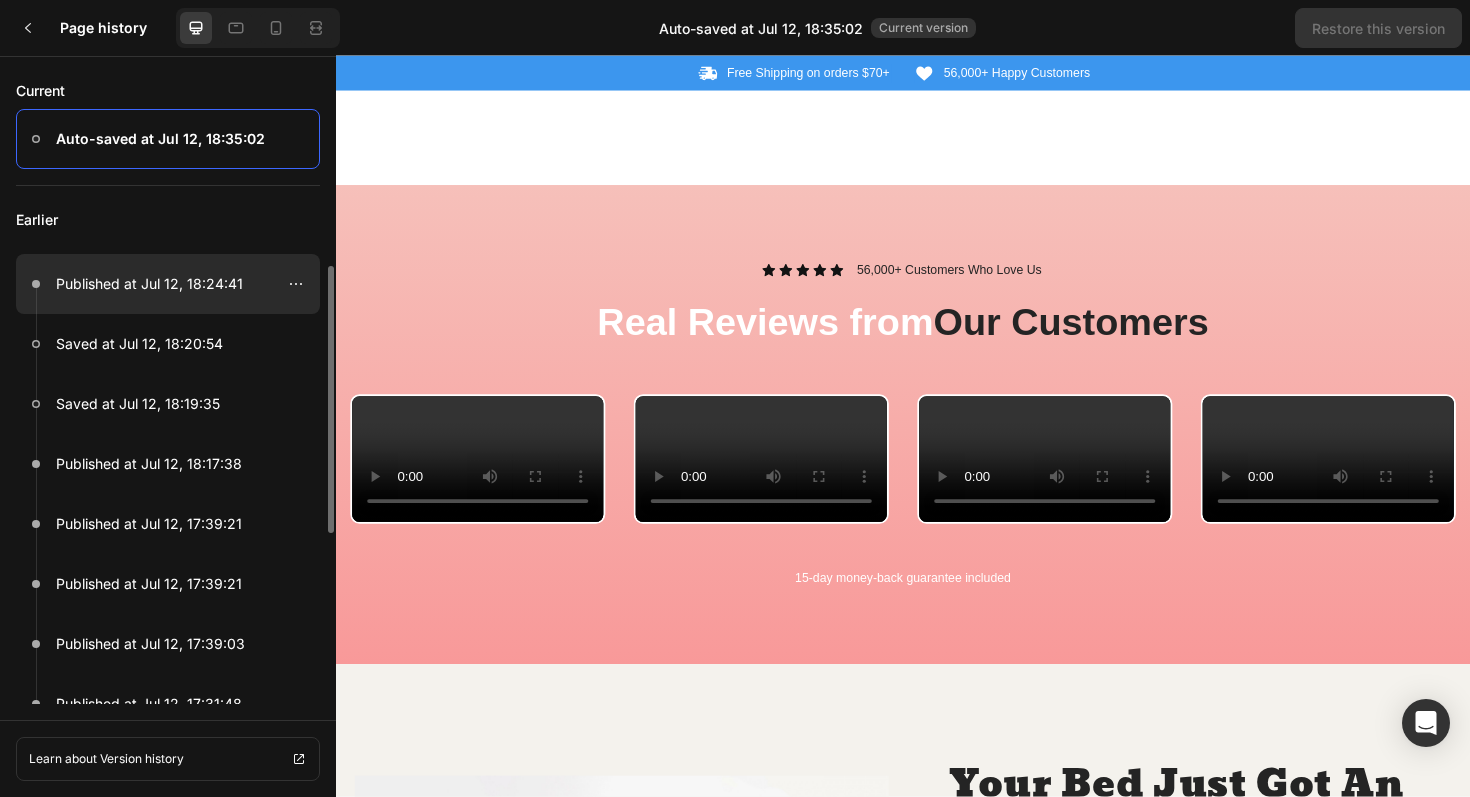 click at bounding box center [168, 284] 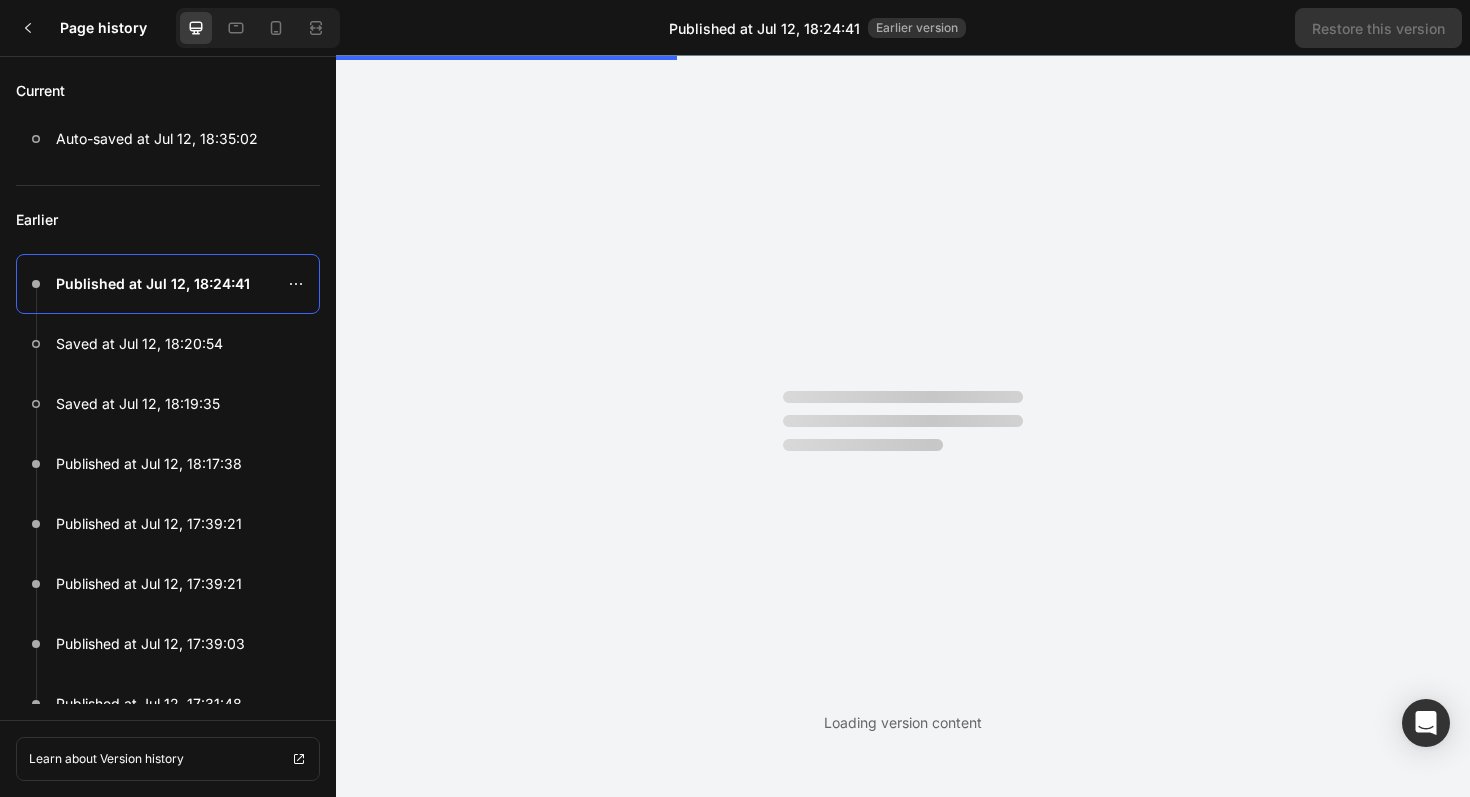 scroll, scrollTop: 0, scrollLeft: 0, axis: both 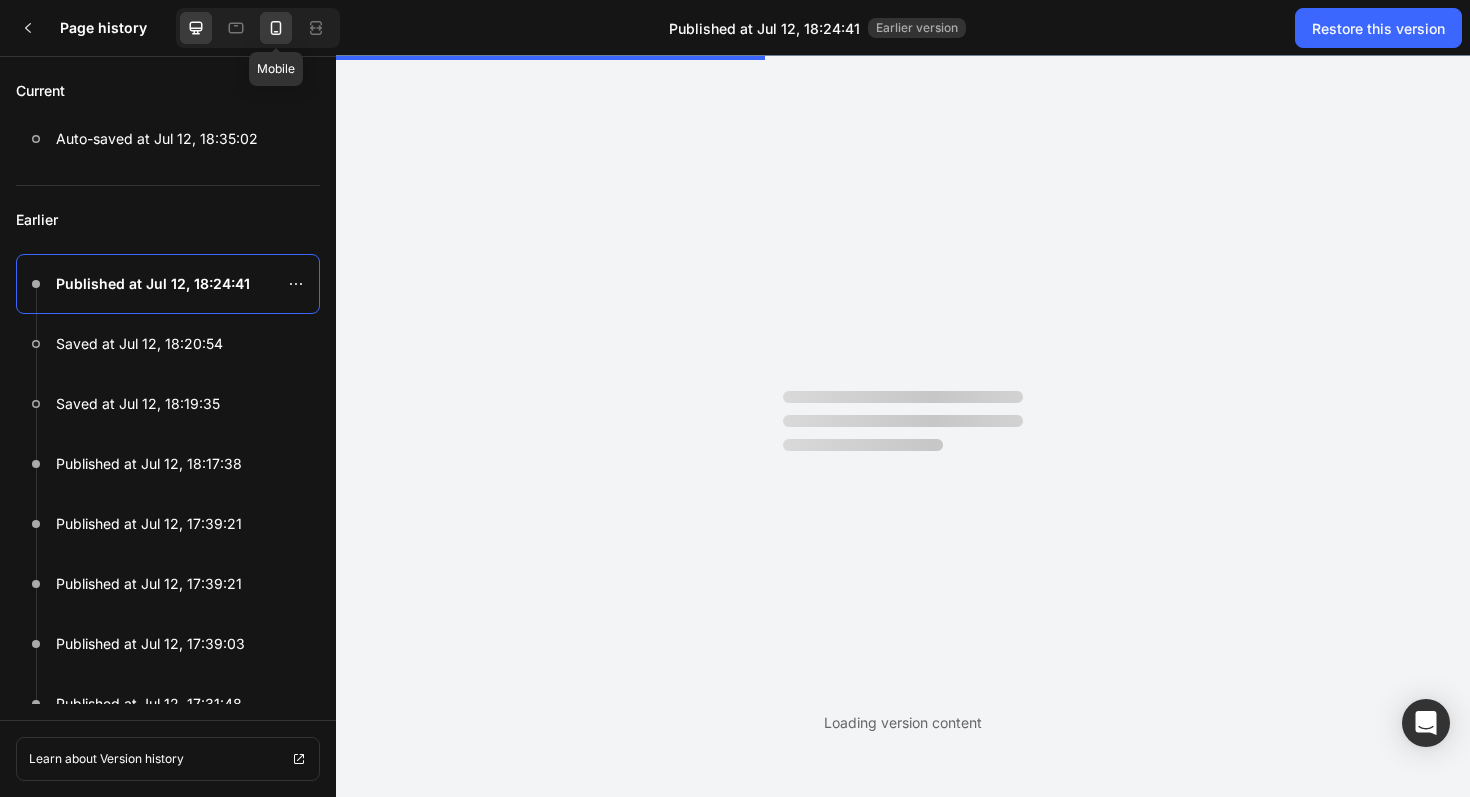click 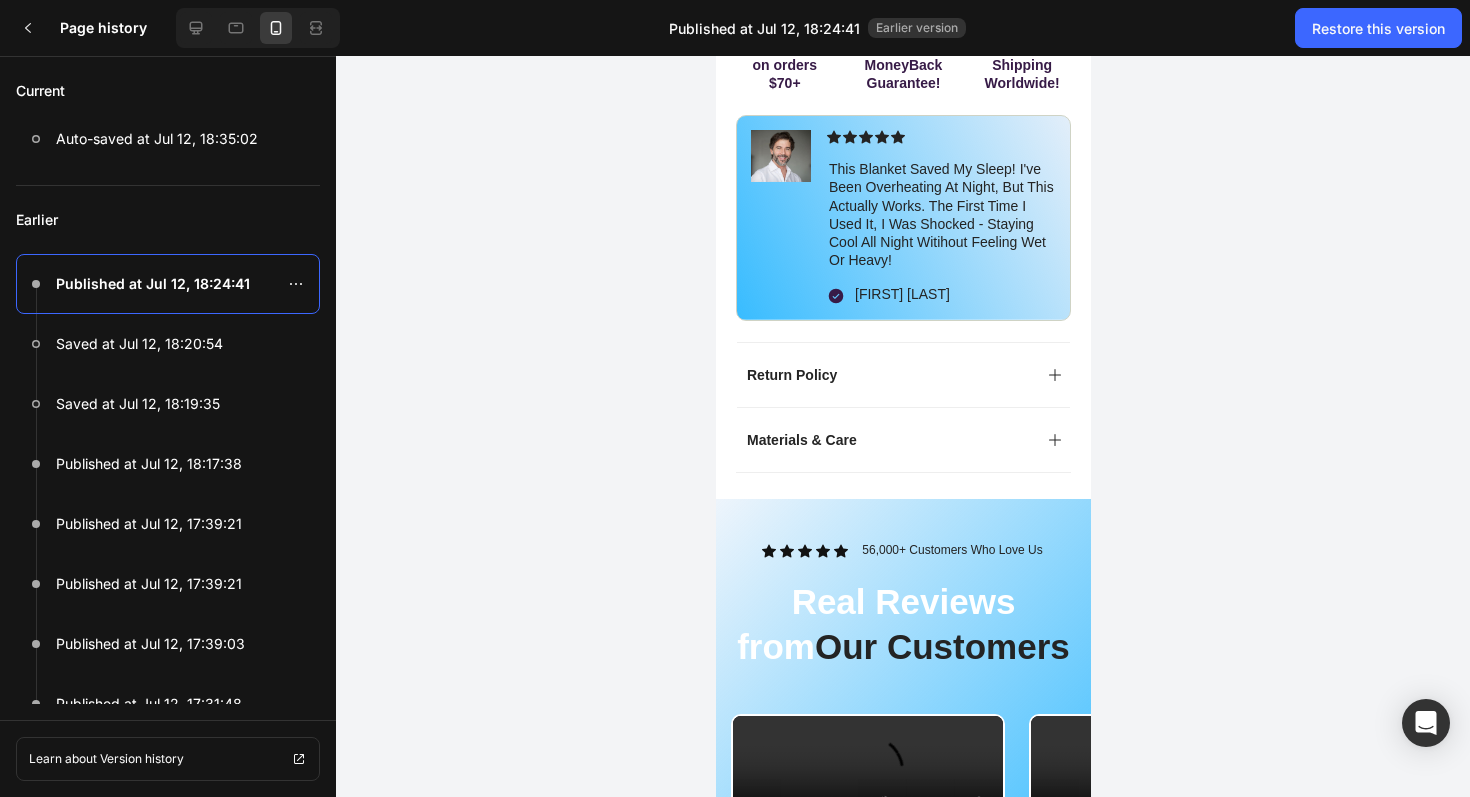 scroll, scrollTop: 1045, scrollLeft: 0, axis: vertical 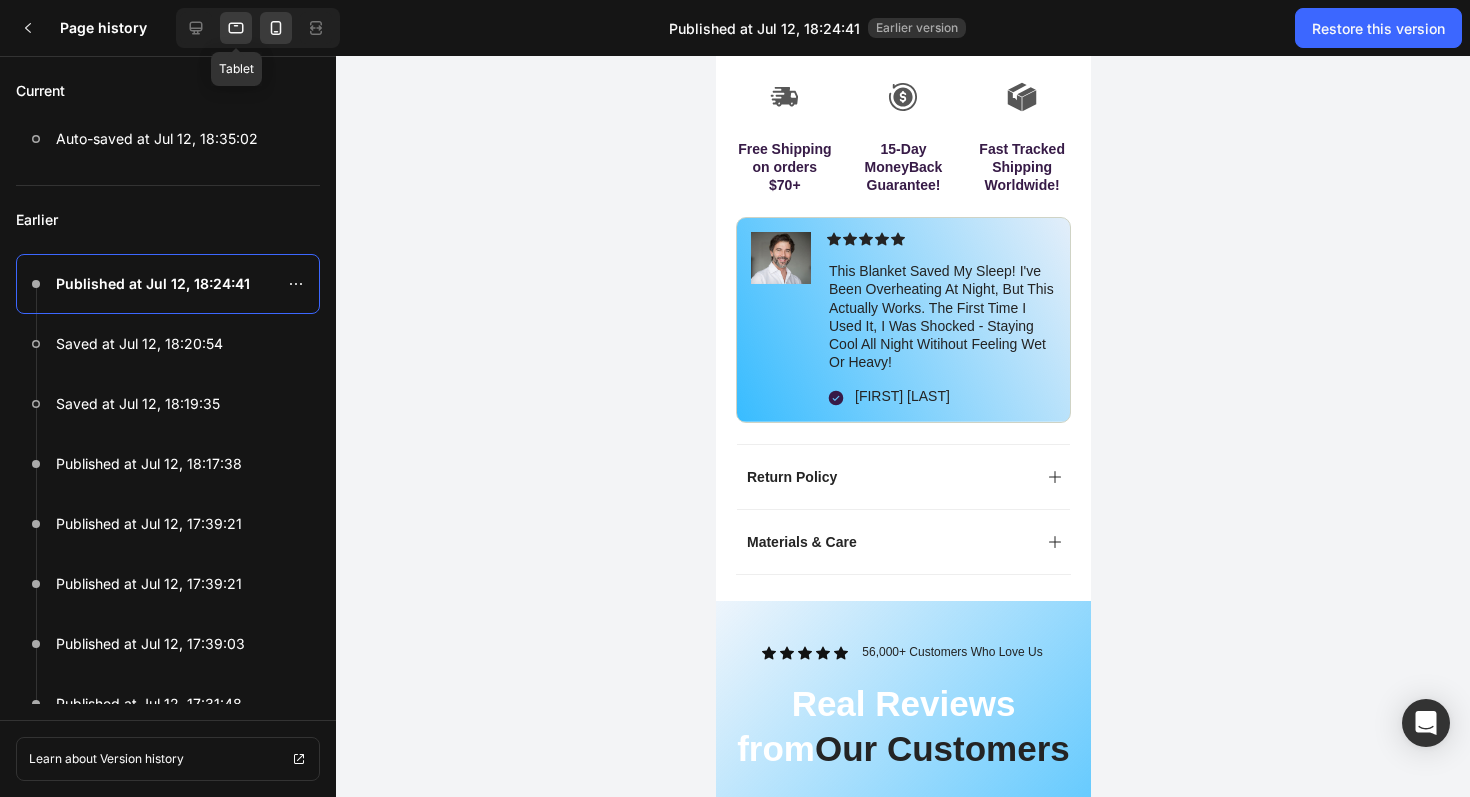 click 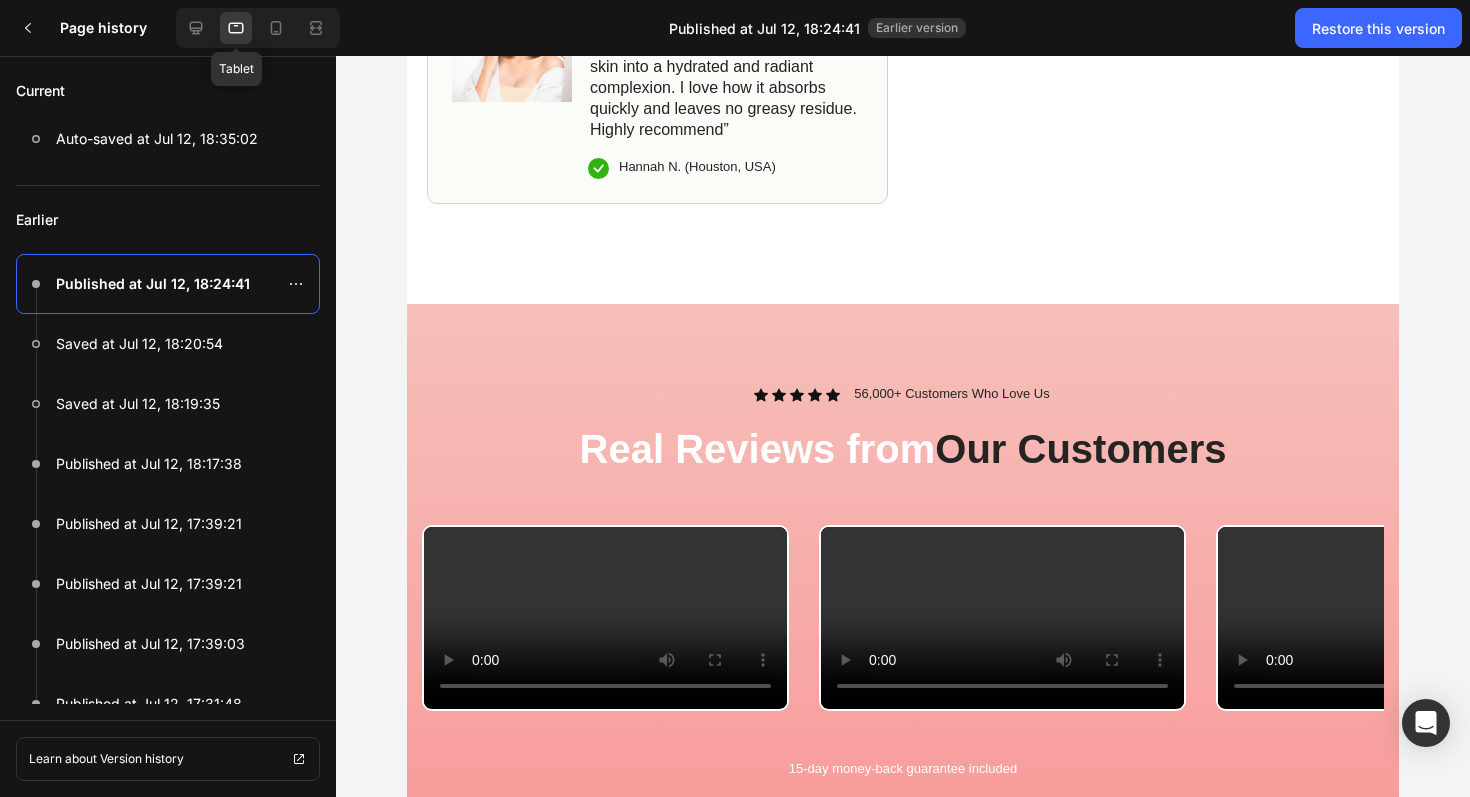 scroll, scrollTop: 1048, scrollLeft: 0, axis: vertical 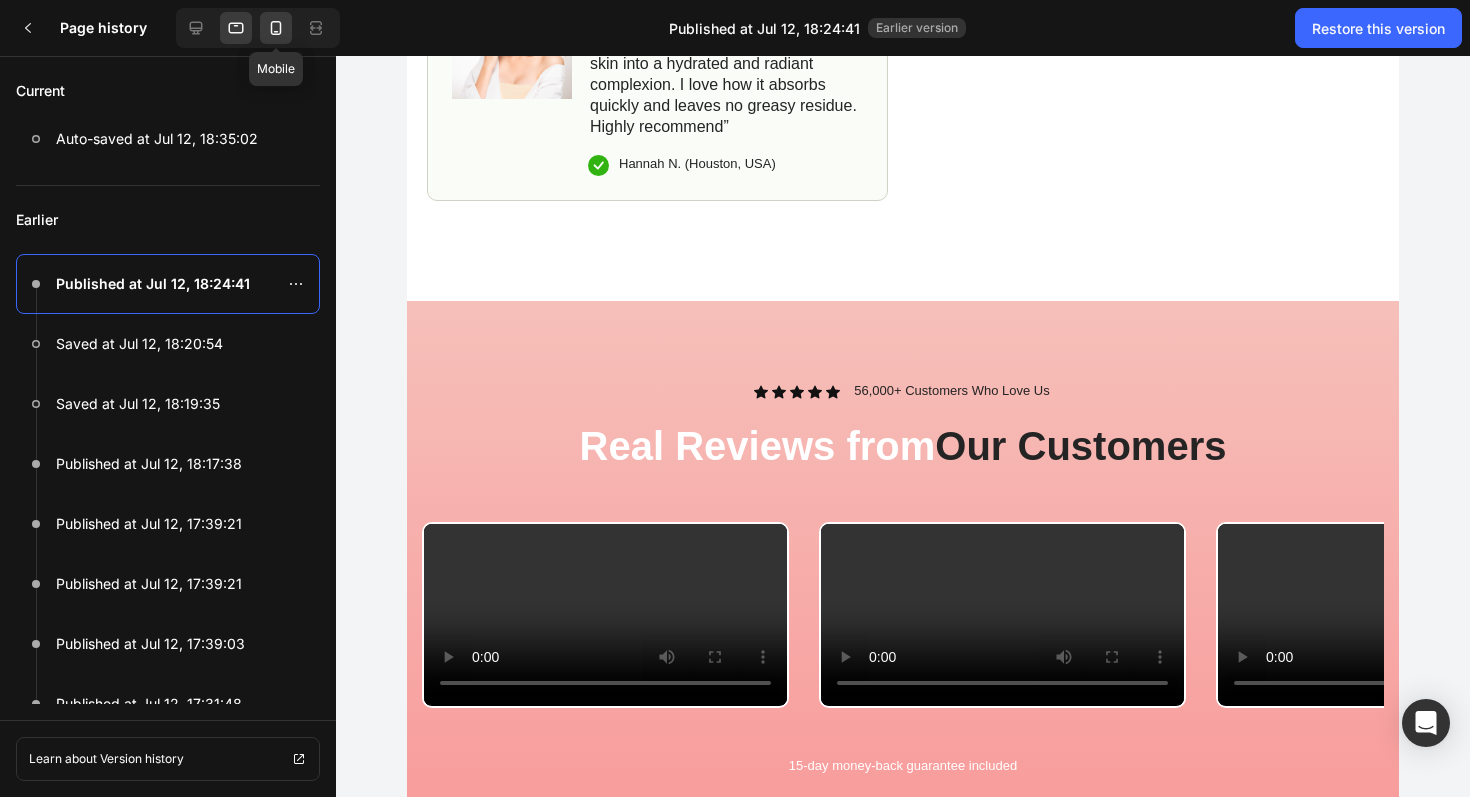 click 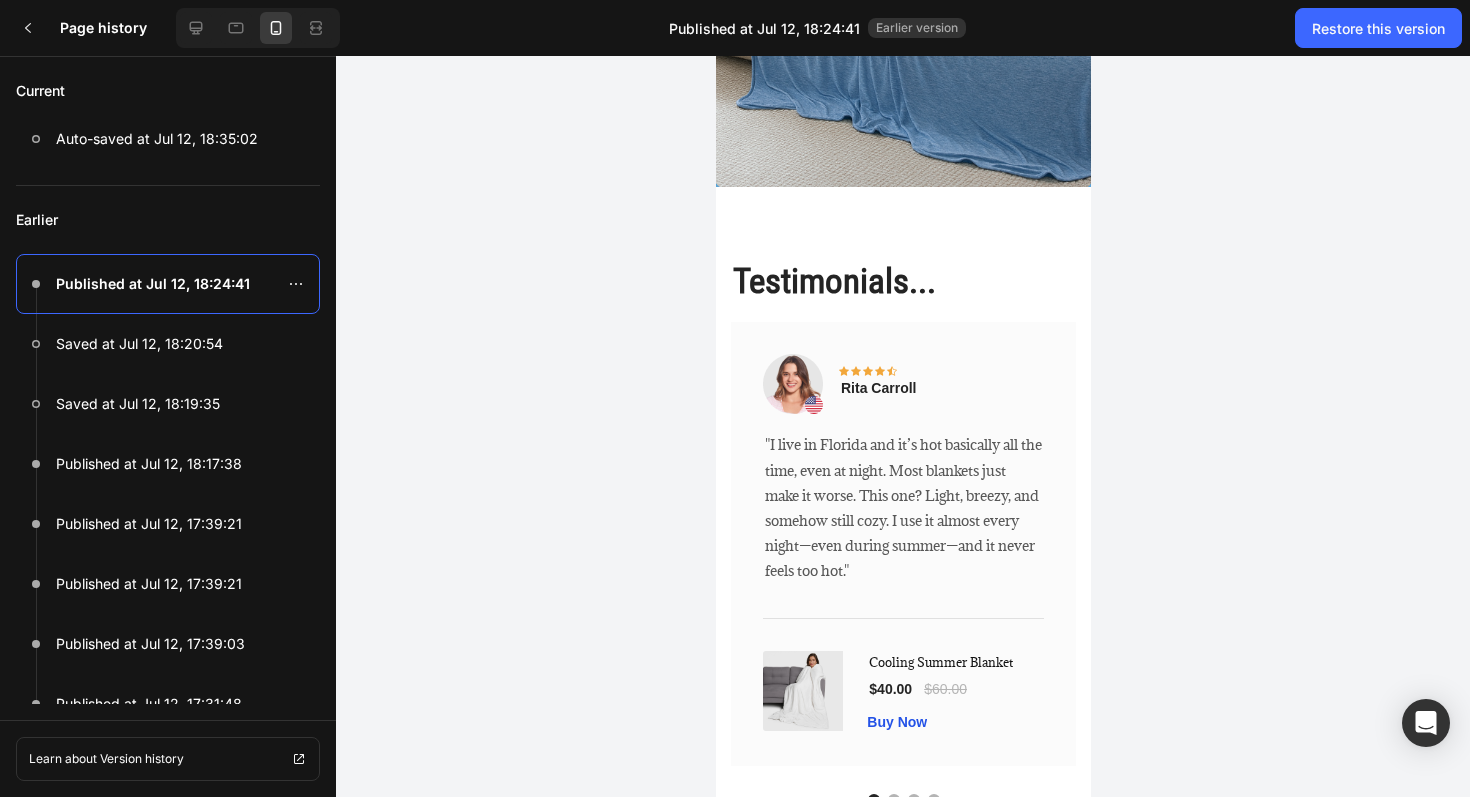 scroll, scrollTop: 3856, scrollLeft: 0, axis: vertical 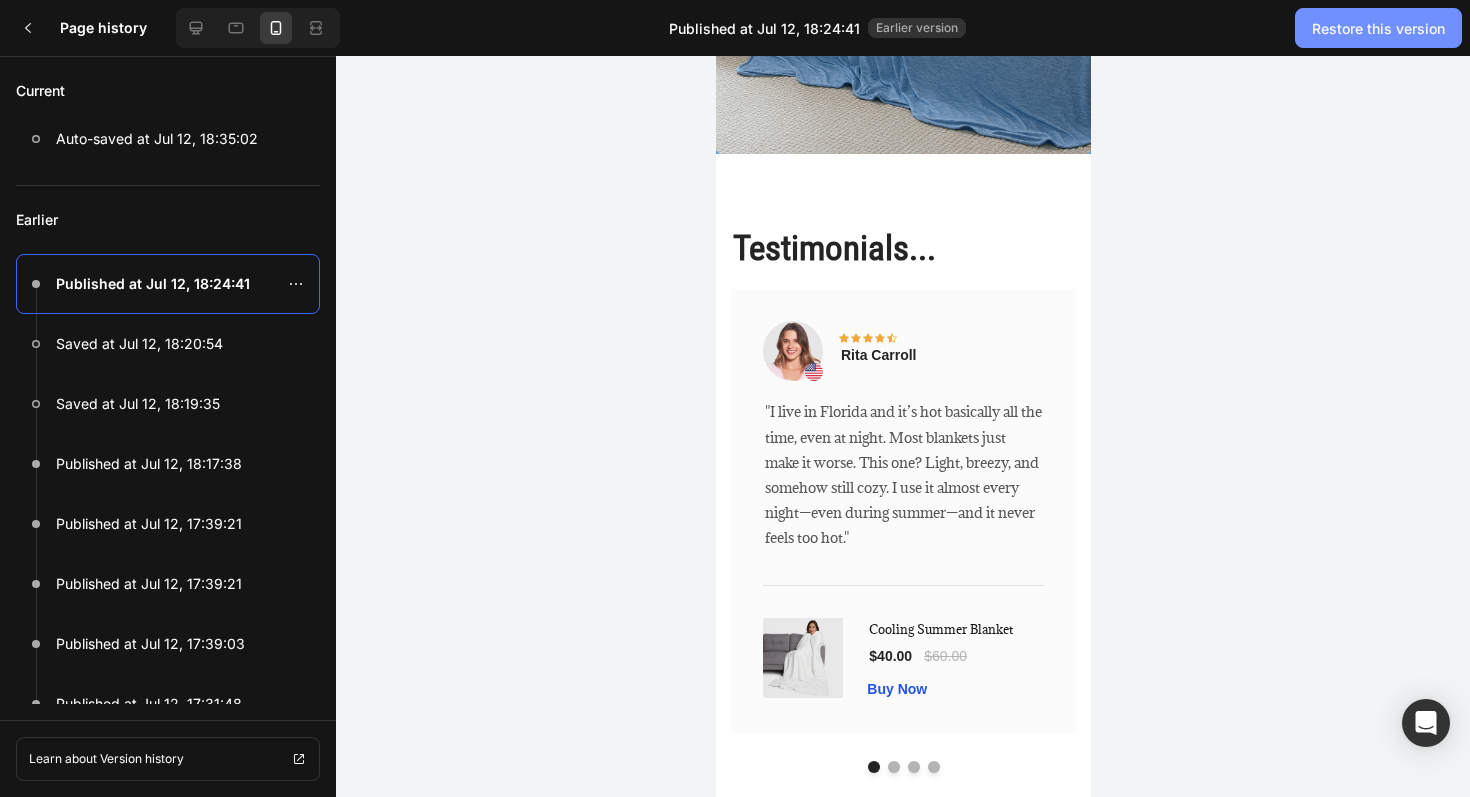 click on "Restore this version" at bounding box center [1378, 28] 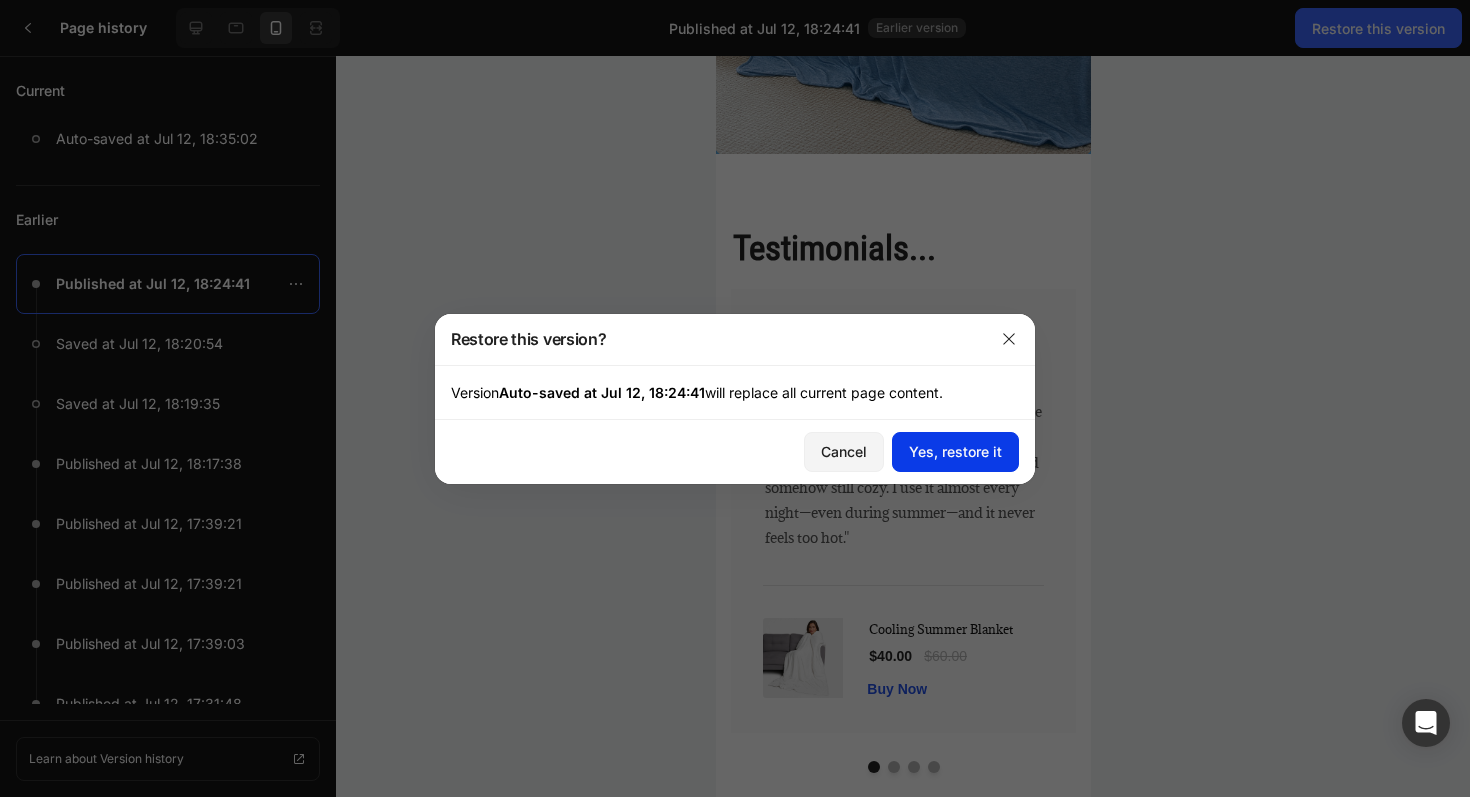 click on "Yes, restore it" at bounding box center [955, 451] 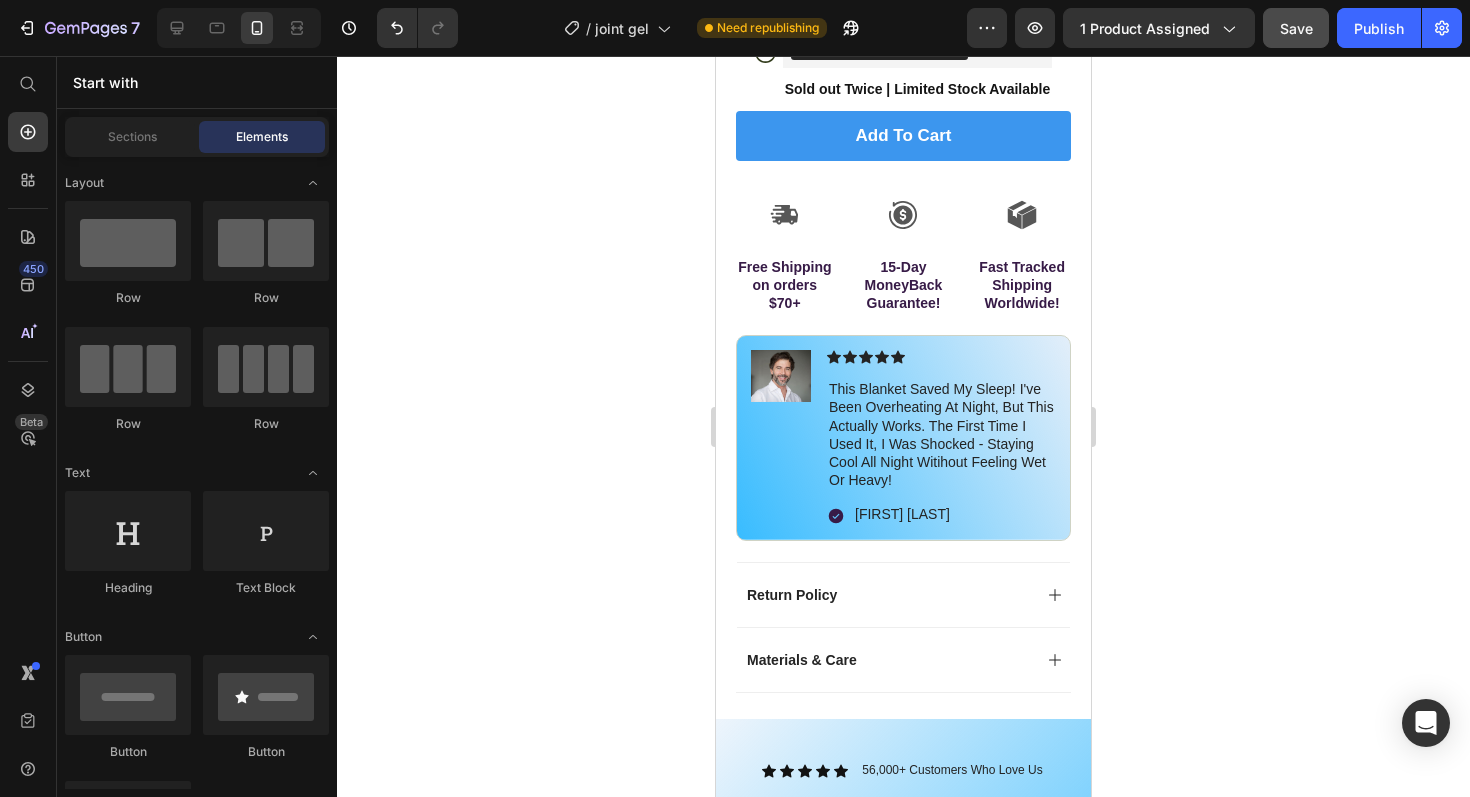scroll, scrollTop: 973, scrollLeft: 0, axis: vertical 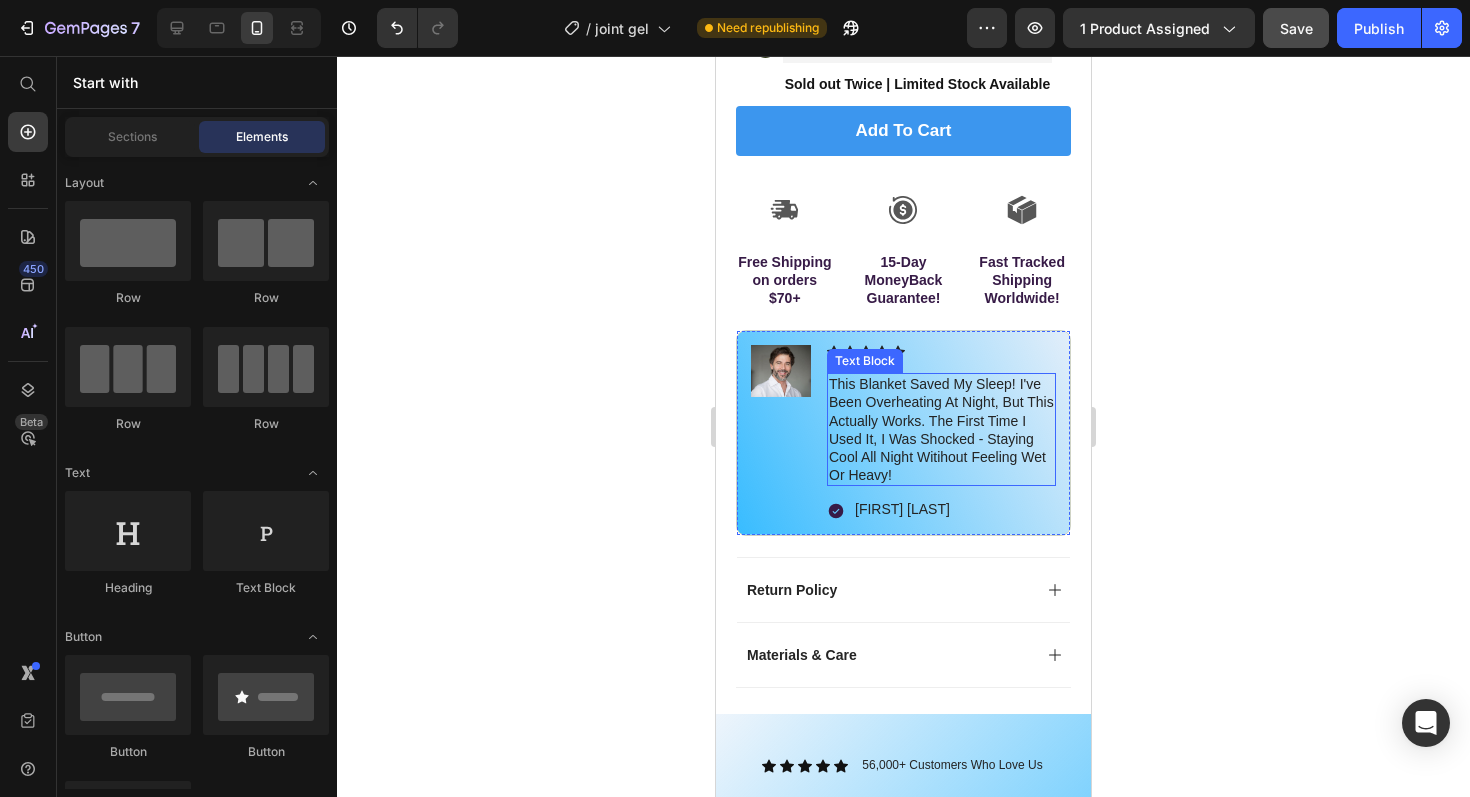 click on "This Blanket Saved my sleep! I've been overheating at night, but this actually works. The first time i used it, i was shocked - staying cool all night witihout feeling wet or heavy!" at bounding box center (941, 429) 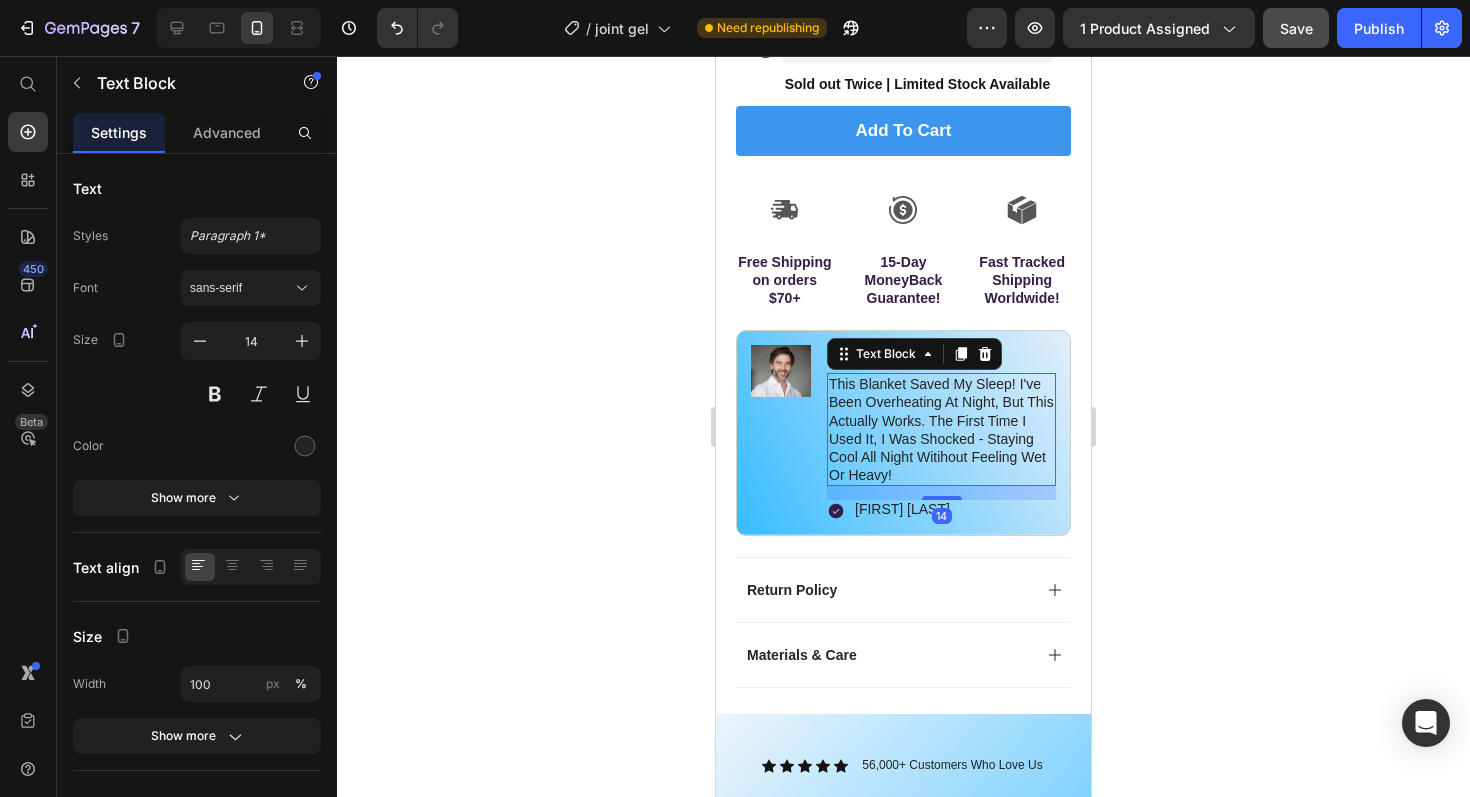 click on "This Blanket Saved my sleep! I've been overheating at night, but this actually works. The first time i used it, i was shocked - staying cool all night witihout feeling wet or heavy!" at bounding box center (941, 429) 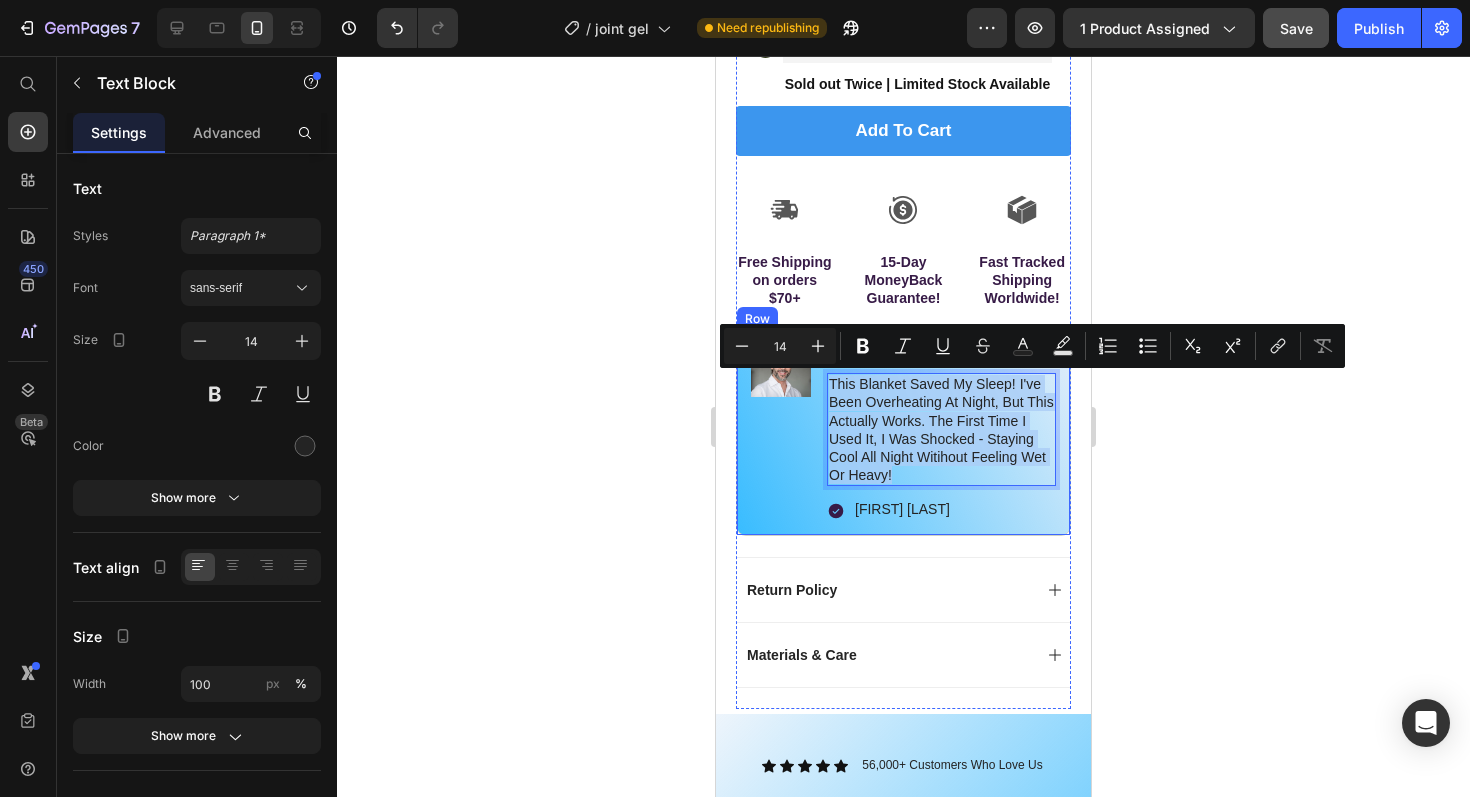 drag, startPoint x: 894, startPoint y: 471, endPoint x: 823, endPoint y: 376, distance: 118.60017 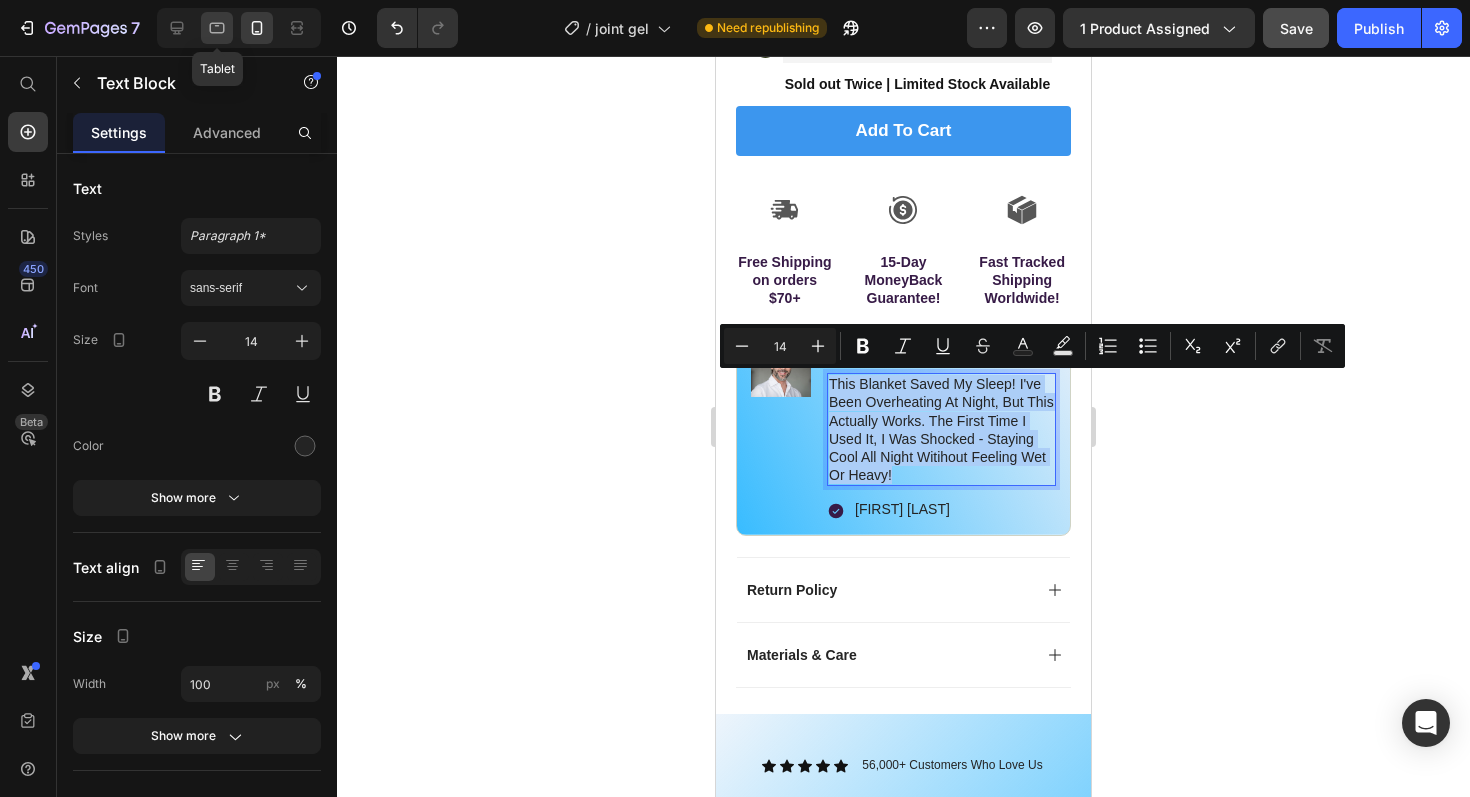 click 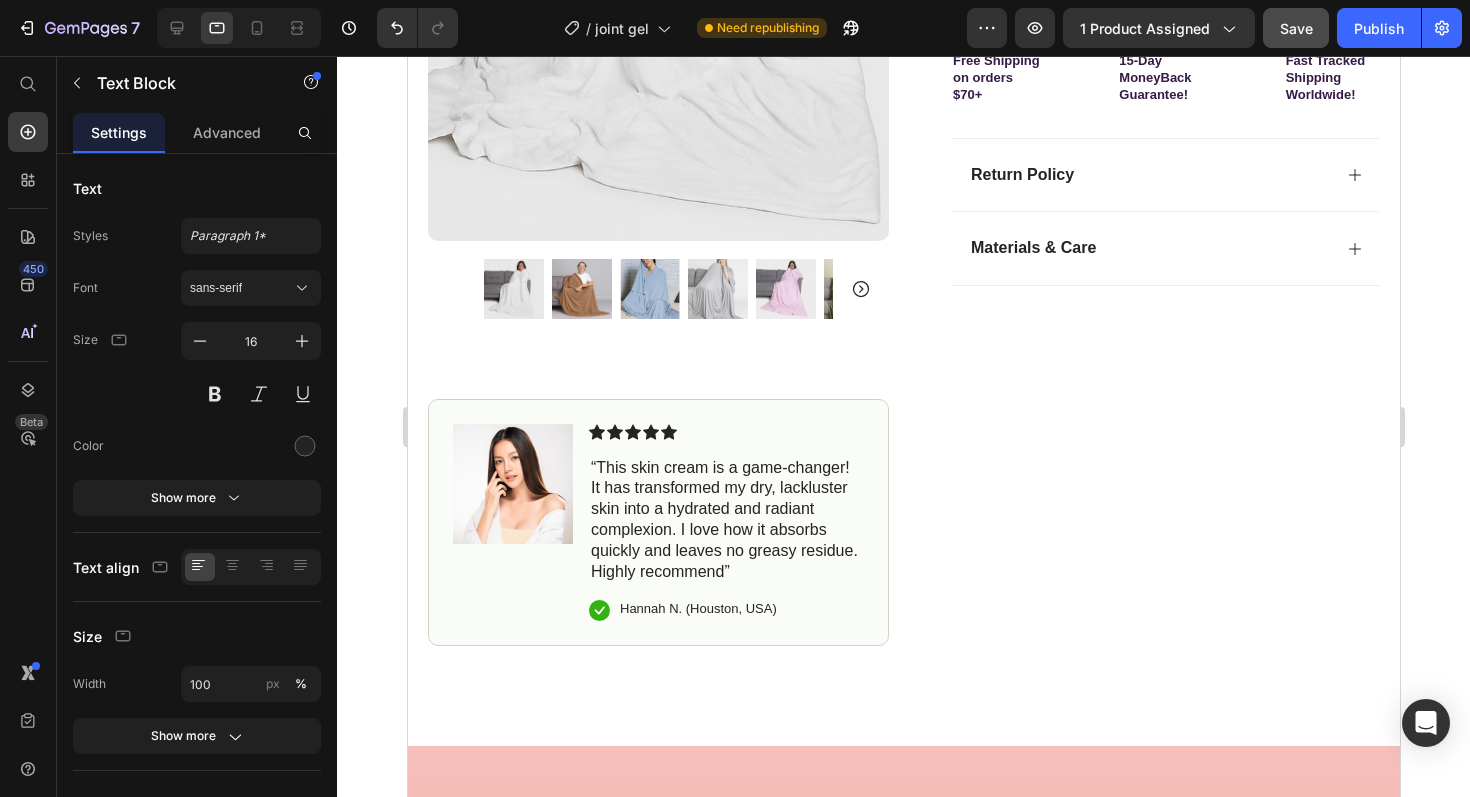 scroll, scrollTop: 630, scrollLeft: 0, axis: vertical 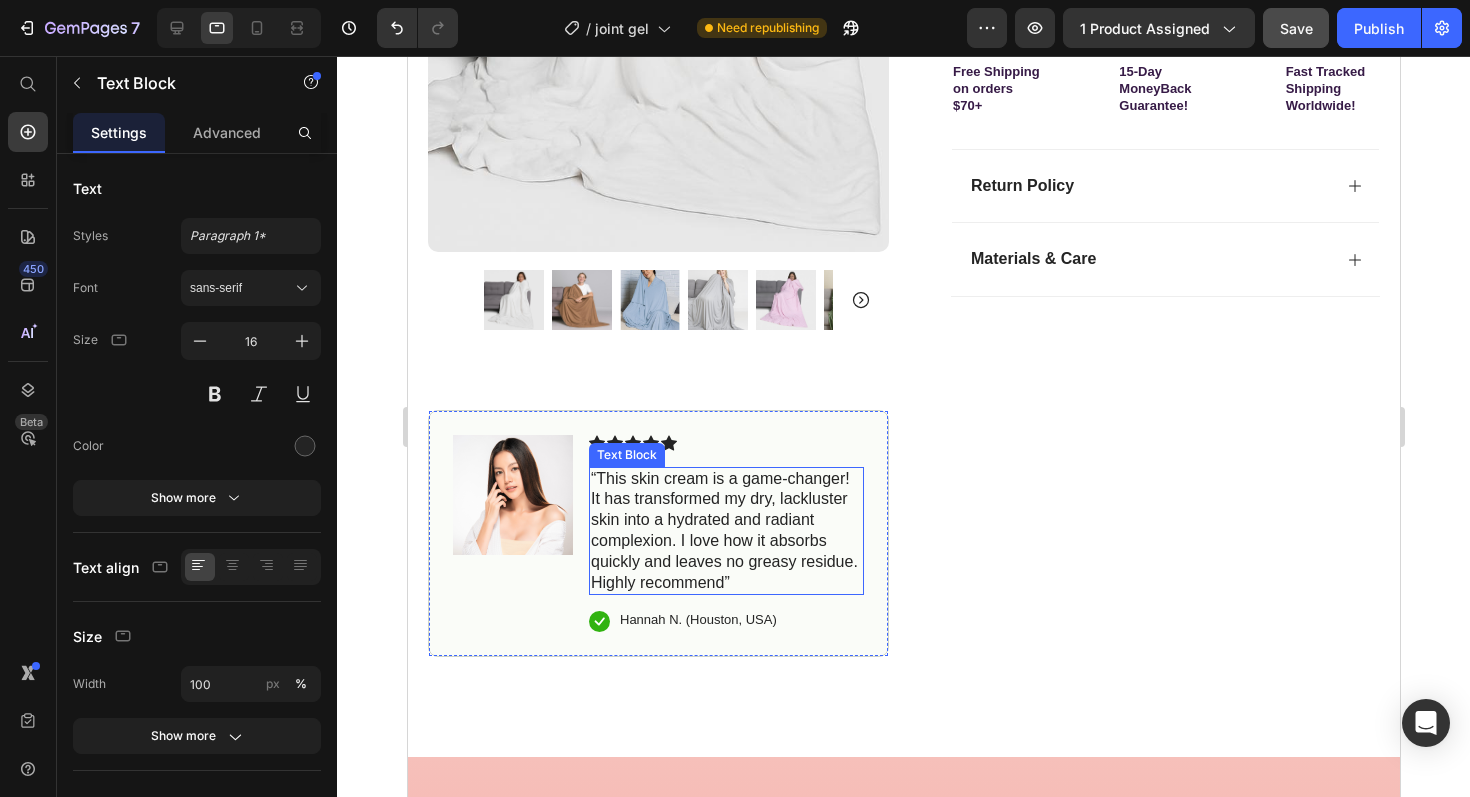 click on "“This skin cream is a game-changer! It has transformed my dry, lackluster skin into a hydrated and radiant complexion. I love how it absorbs quickly and leaves no greasy residue. Highly recommend”" at bounding box center (725, 531) 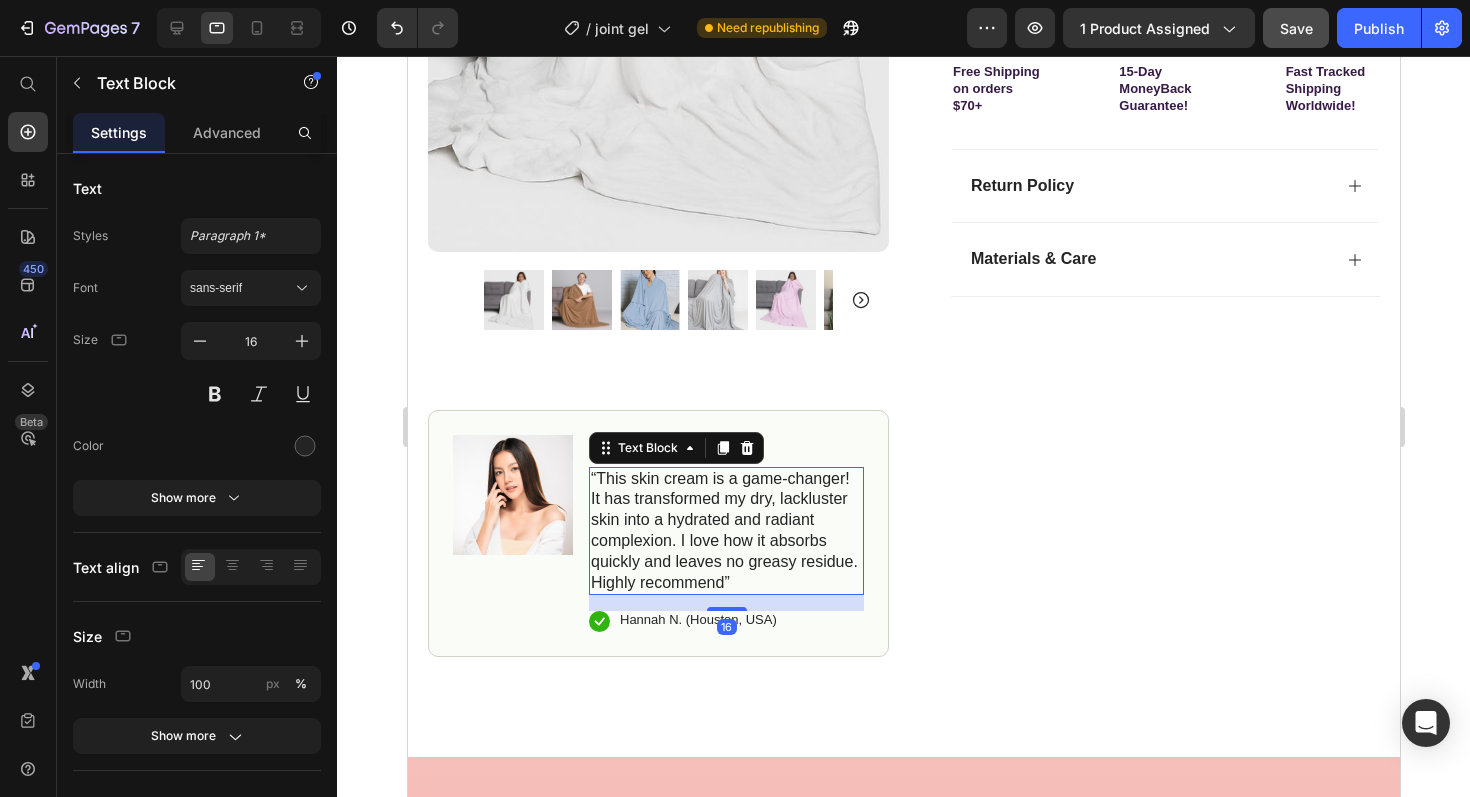 click on "“This skin cream is a game-changer! It has transformed my dry, lackluster skin into a hydrated and radiant complexion. I love how it absorbs quickly and leaves no greasy residue. Highly recommend”" at bounding box center [725, 531] 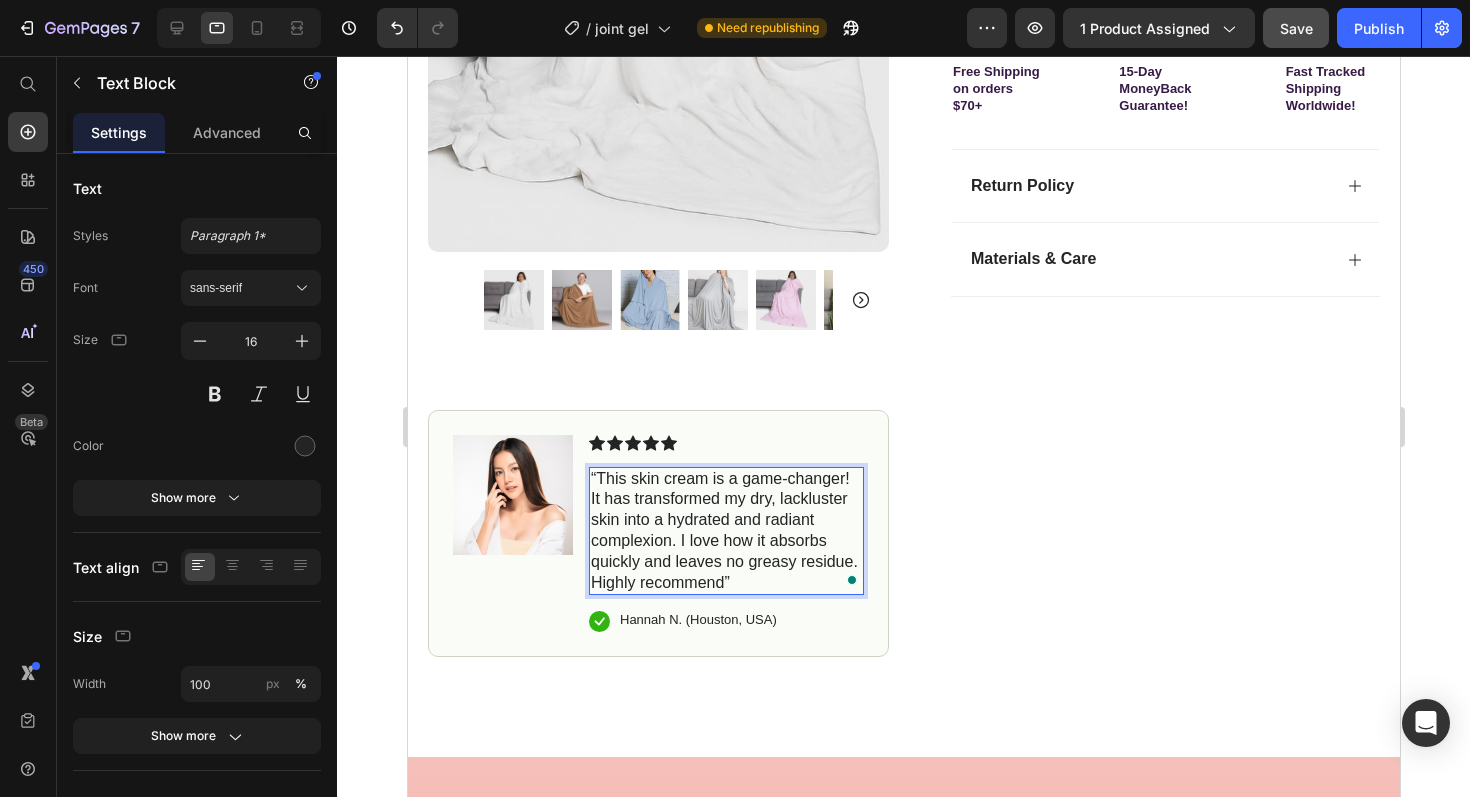 click on "“This skin cream is a game-changer! It has transformed my dry, lackluster skin into a hydrated and radiant complexion. I love how it absorbs quickly and leaves no greasy residue. Highly recommend”" at bounding box center (725, 531) 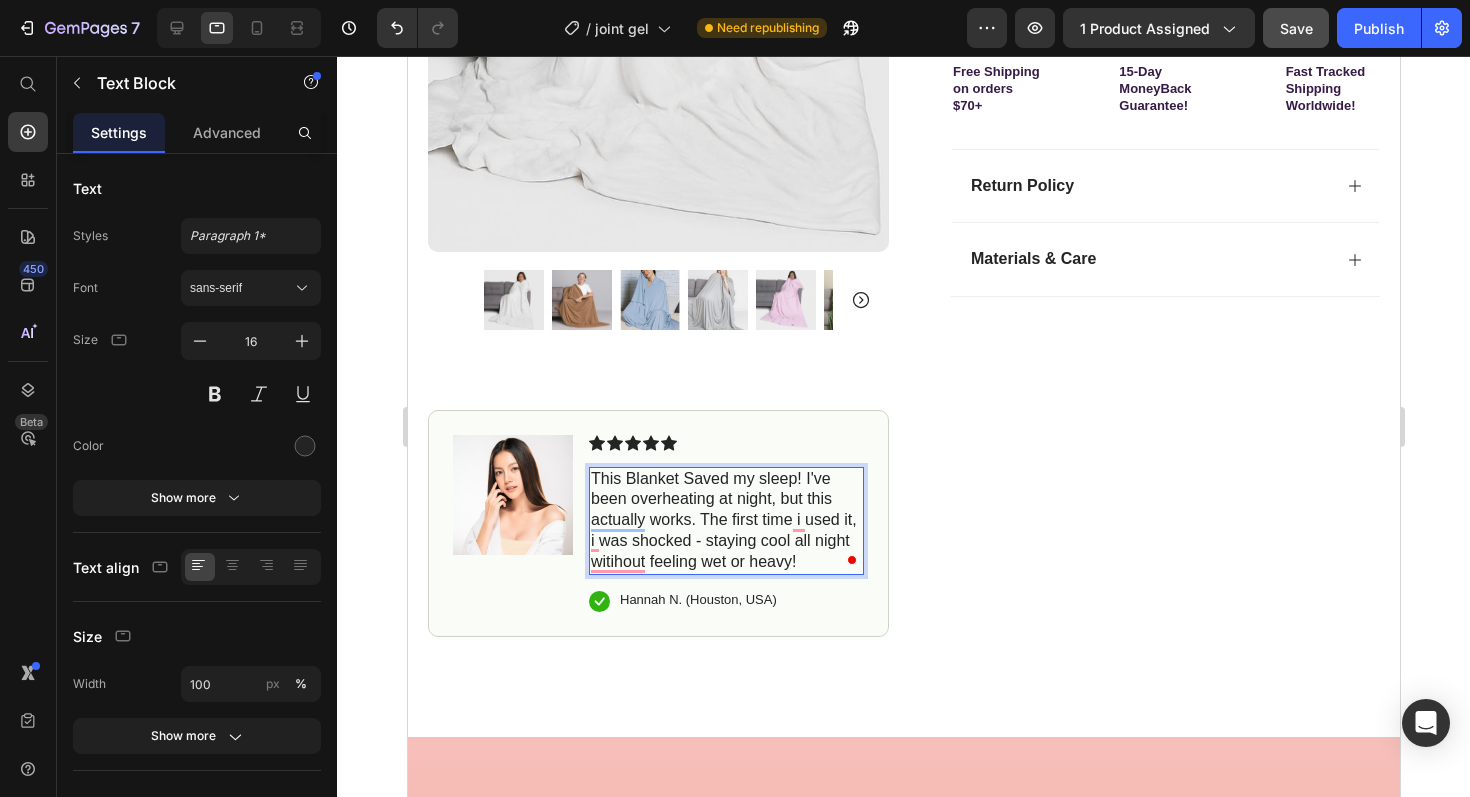 click on "This Blanket Saved my sleep! I've been overheating at night, but this actually works. The first time i used it, i was shocked - staying cool all night witihout feeling wet or heavy!" at bounding box center (725, 521) 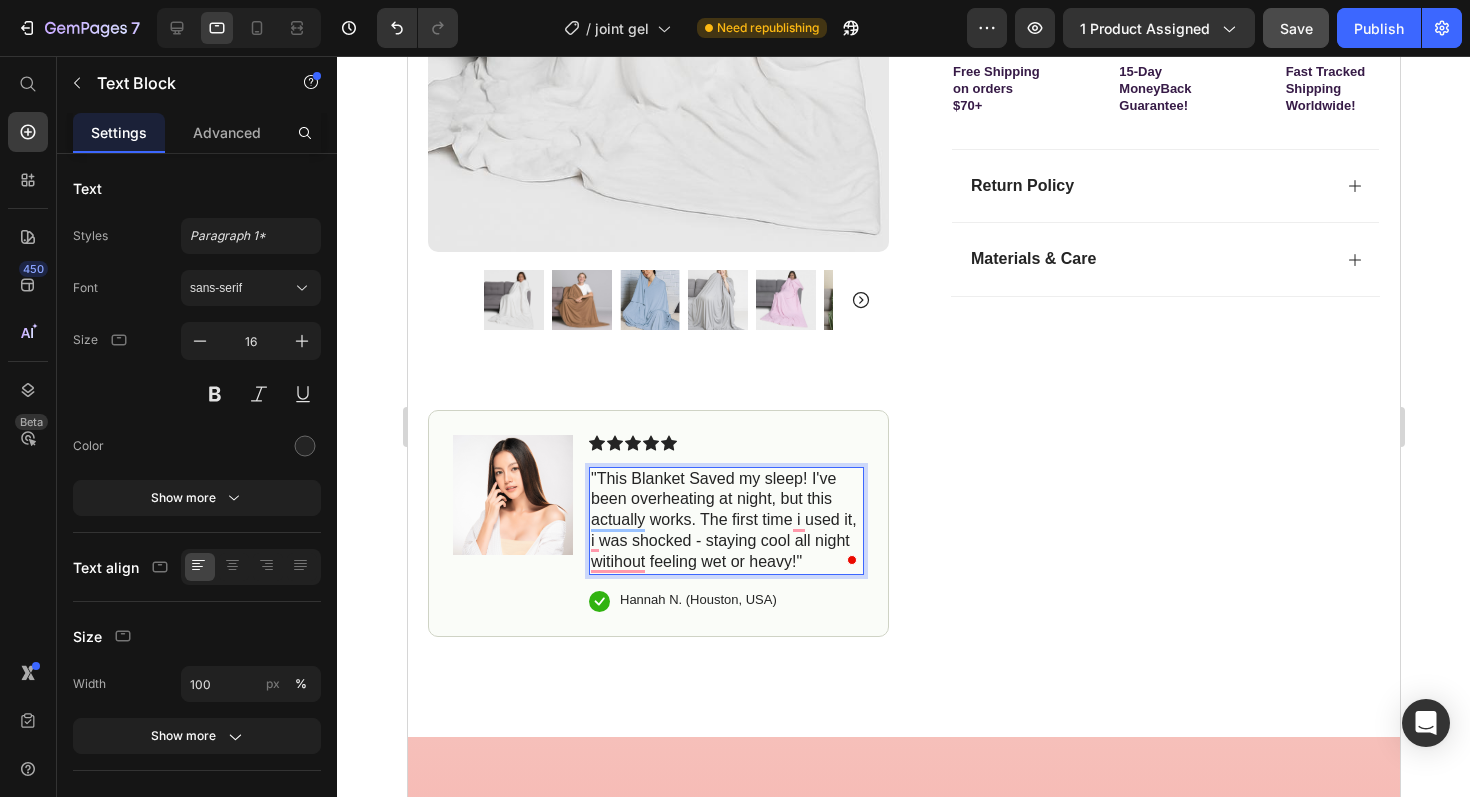 click on ""This Blanket Saved my sleep! I've been overheating at night, but this actually works. The first time i used it, i was shocked - staying cool all night witihout feeling wet or heavy!" at bounding box center [725, 521] 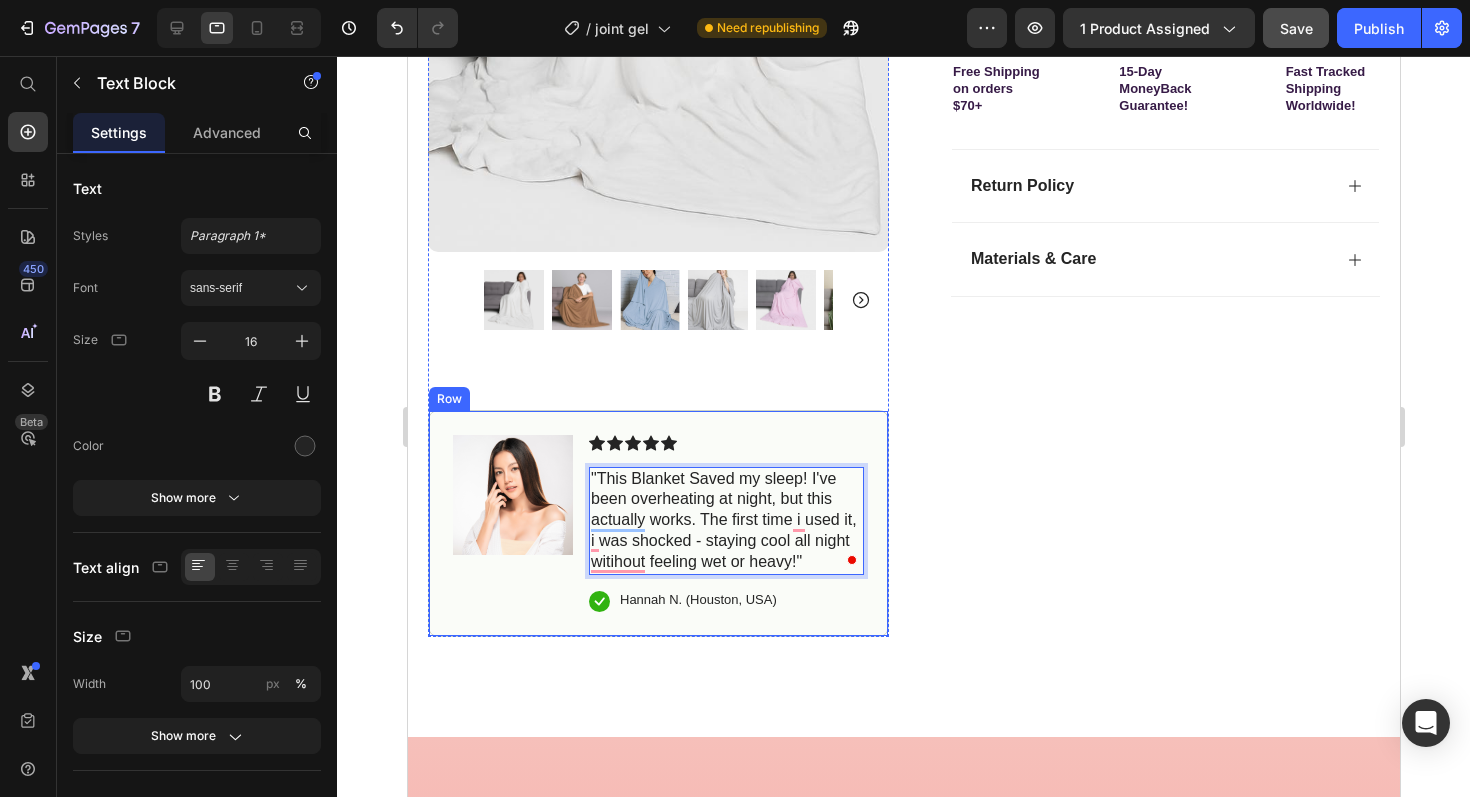 click on "Icon Icon Icon Icon Icon Icon List "This Blanket Saved my sleep! I've been overheating at night, but this actually works. The first time i used it, i was shocked - staying cool all night witihout feeling wet or heavy!" Text Block   16
Icon Hannah N. (Houston, USA) Text Block Row" at bounding box center (725, 523) 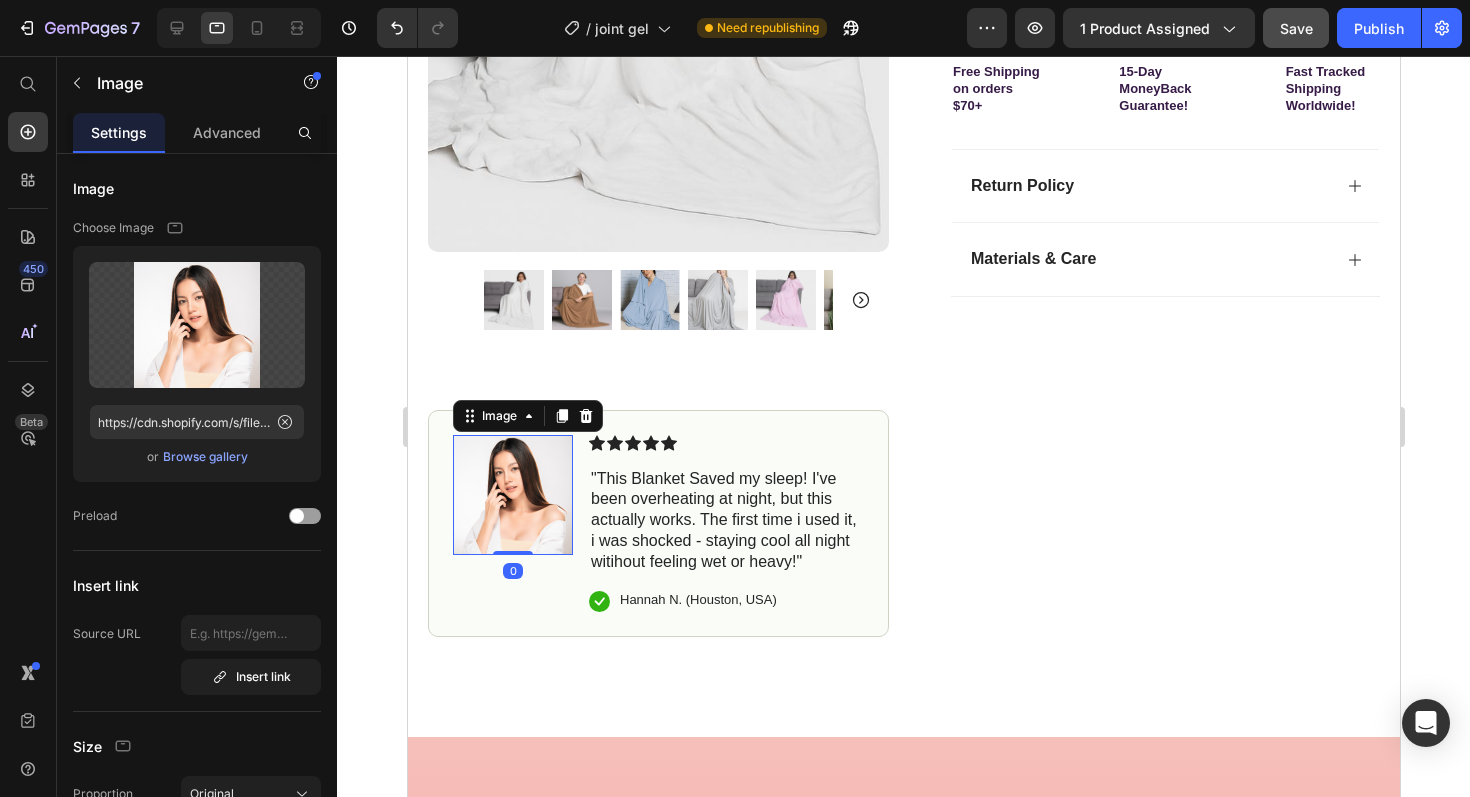 click at bounding box center [512, 495] 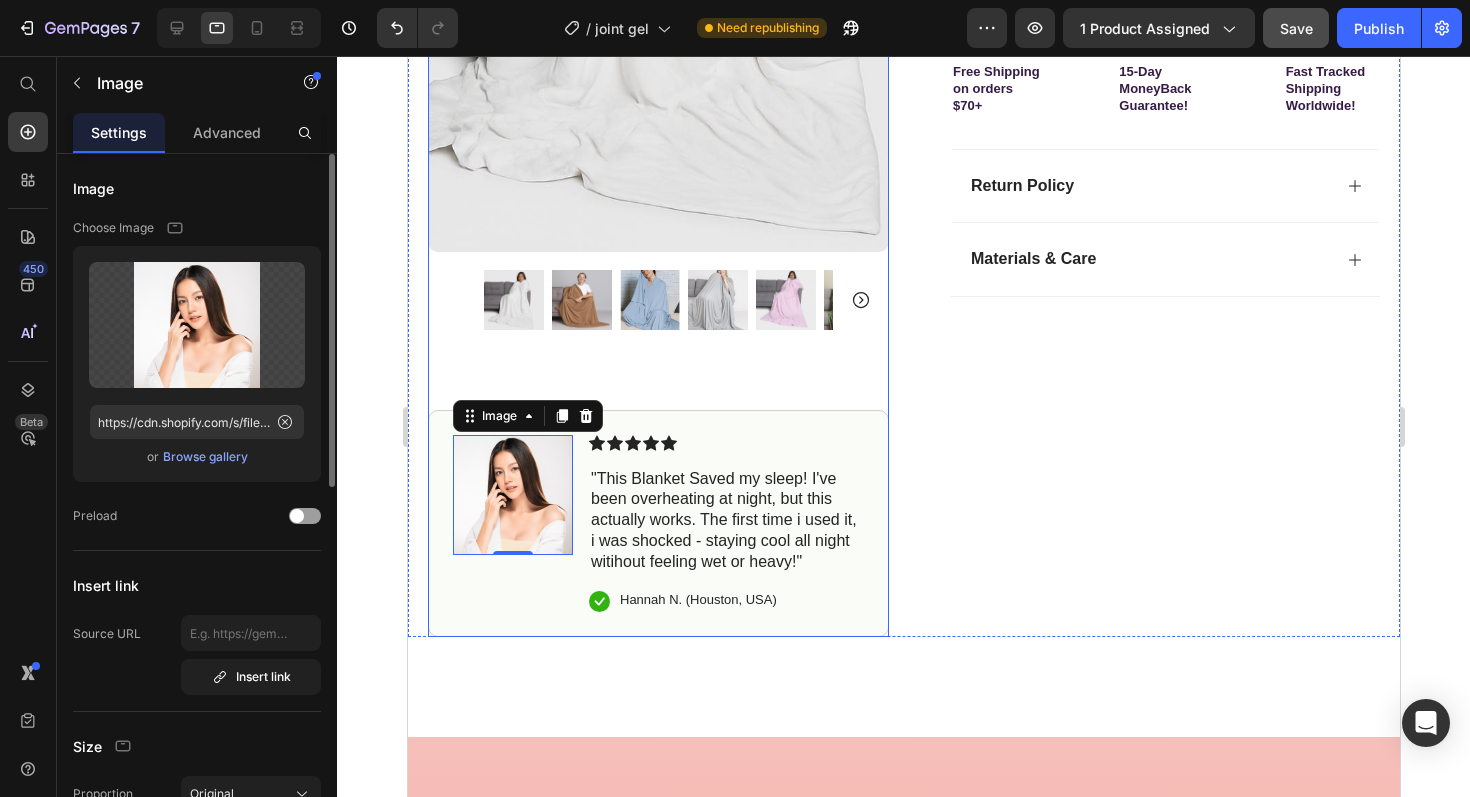 click on "Browse gallery" at bounding box center (205, 457) 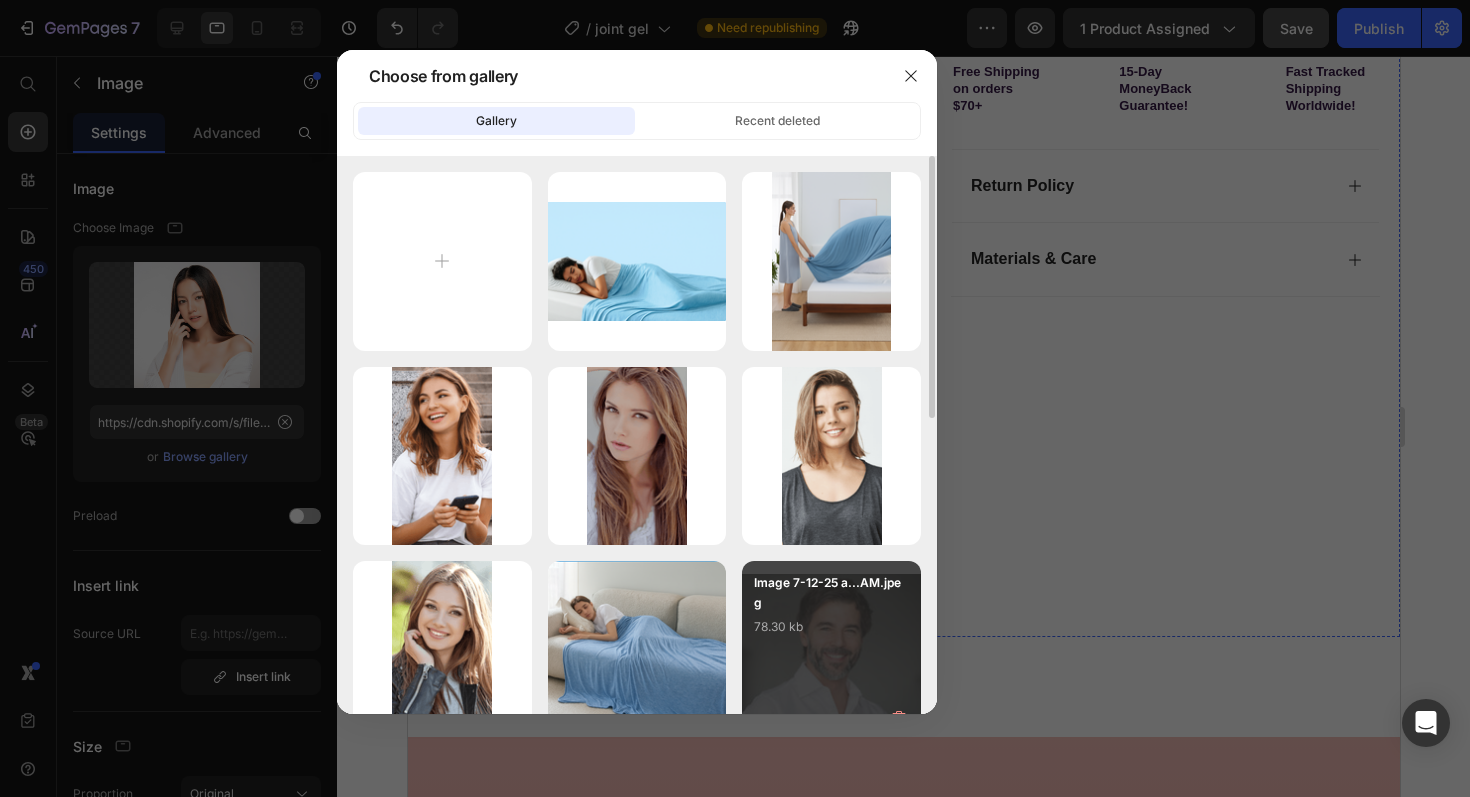 click on "Image 7-12-25 a...AM.jpeg 78.30 kb" at bounding box center [831, 613] 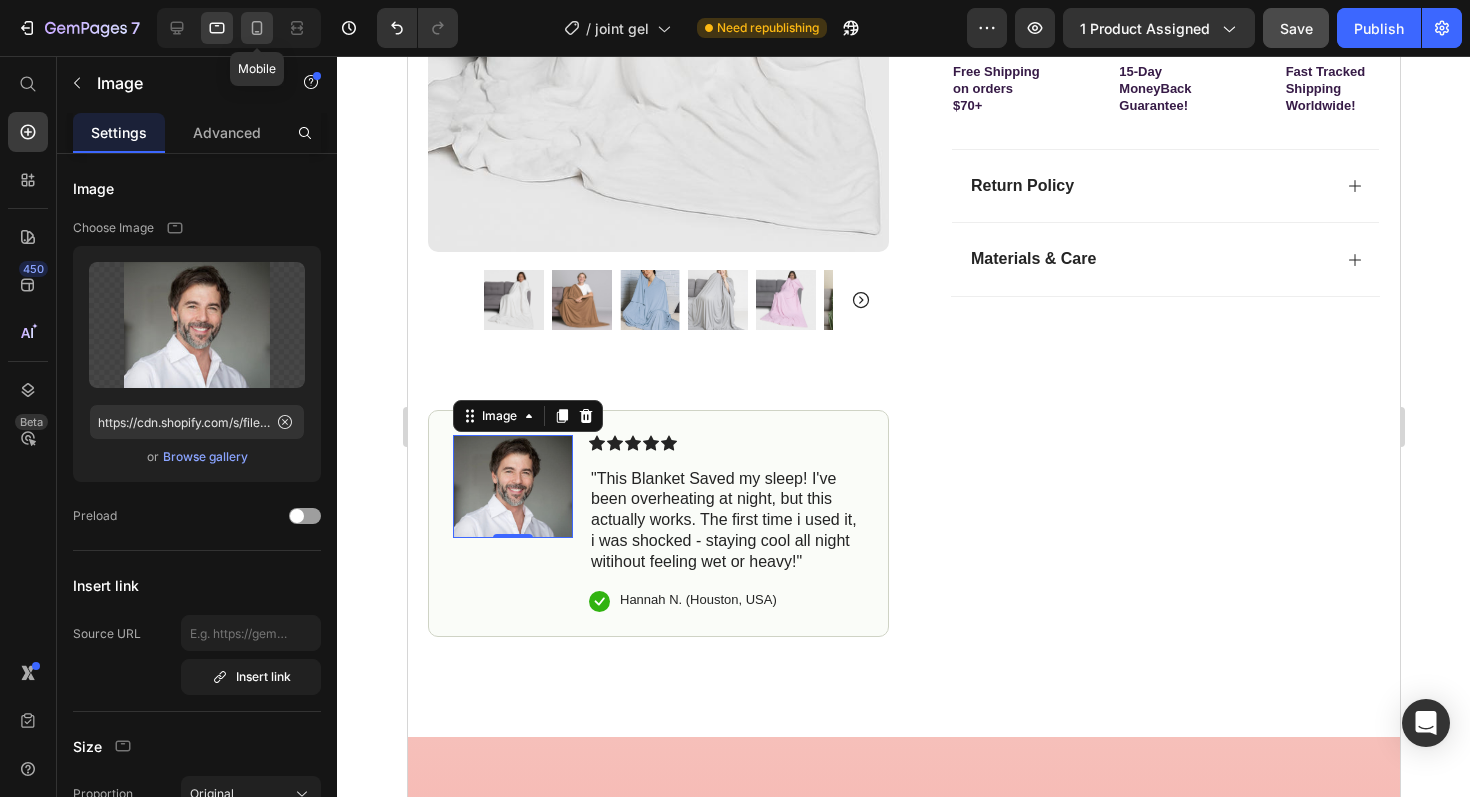 click 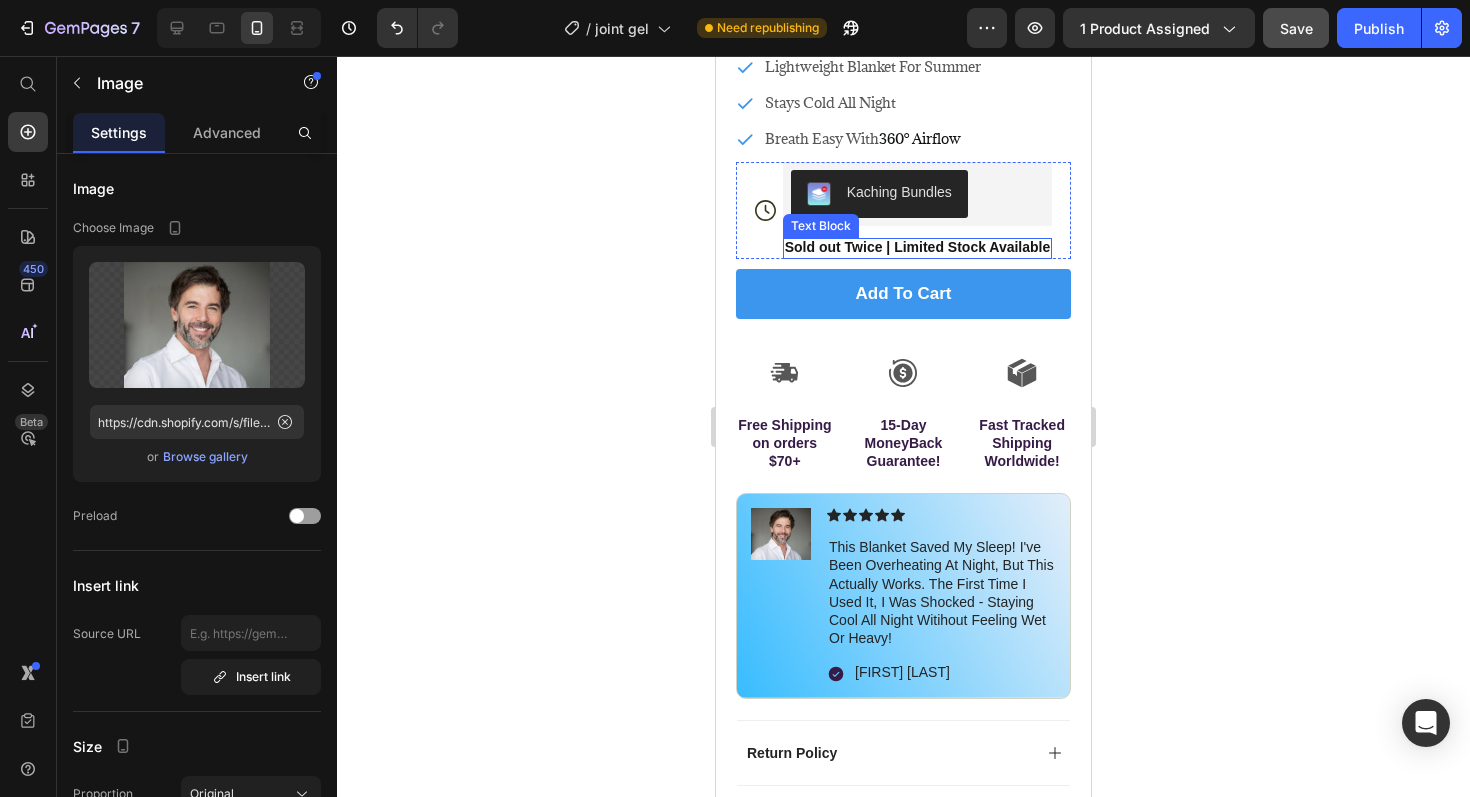 scroll, scrollTop: 812, scrollLeft: 0, axis: vertical 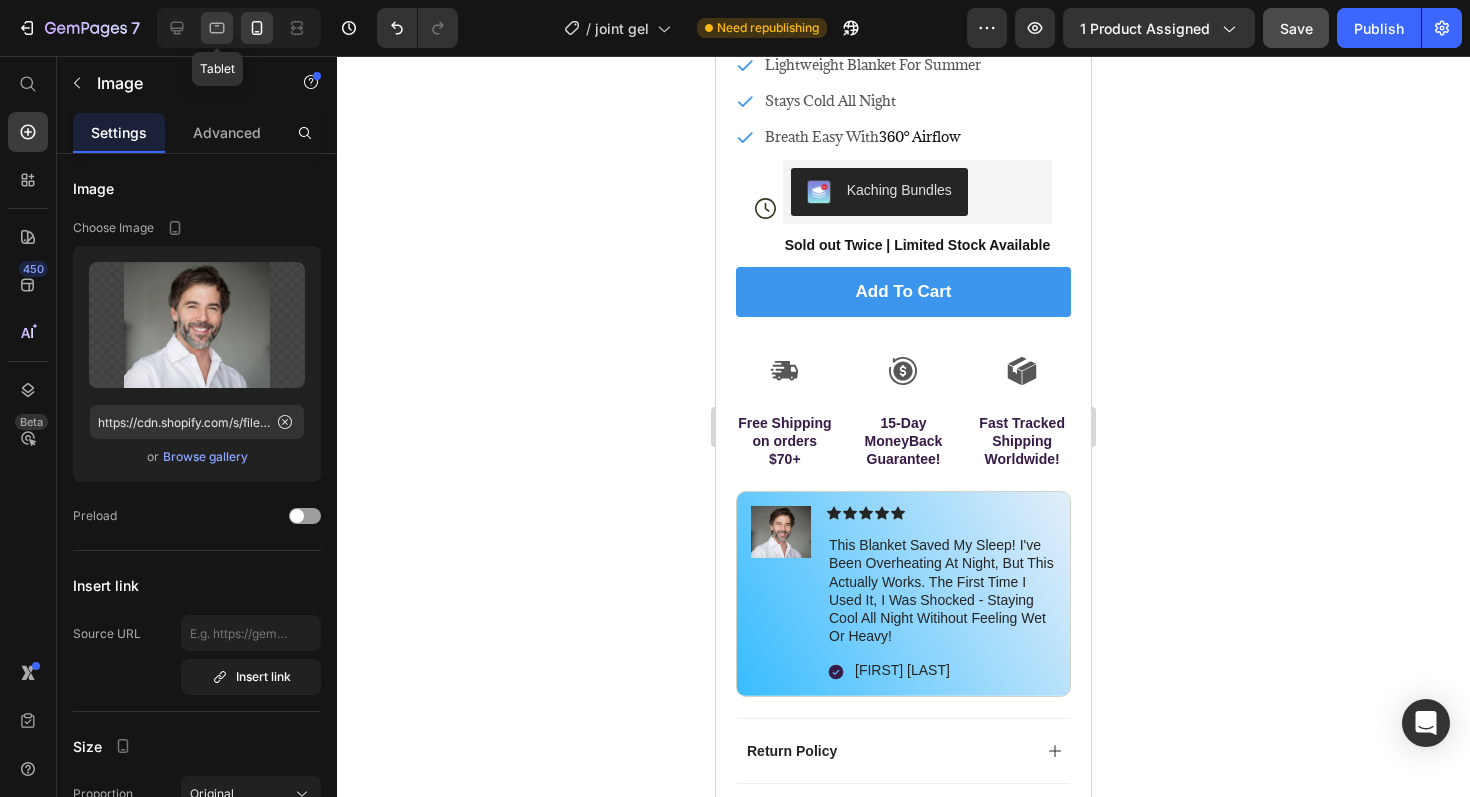 click 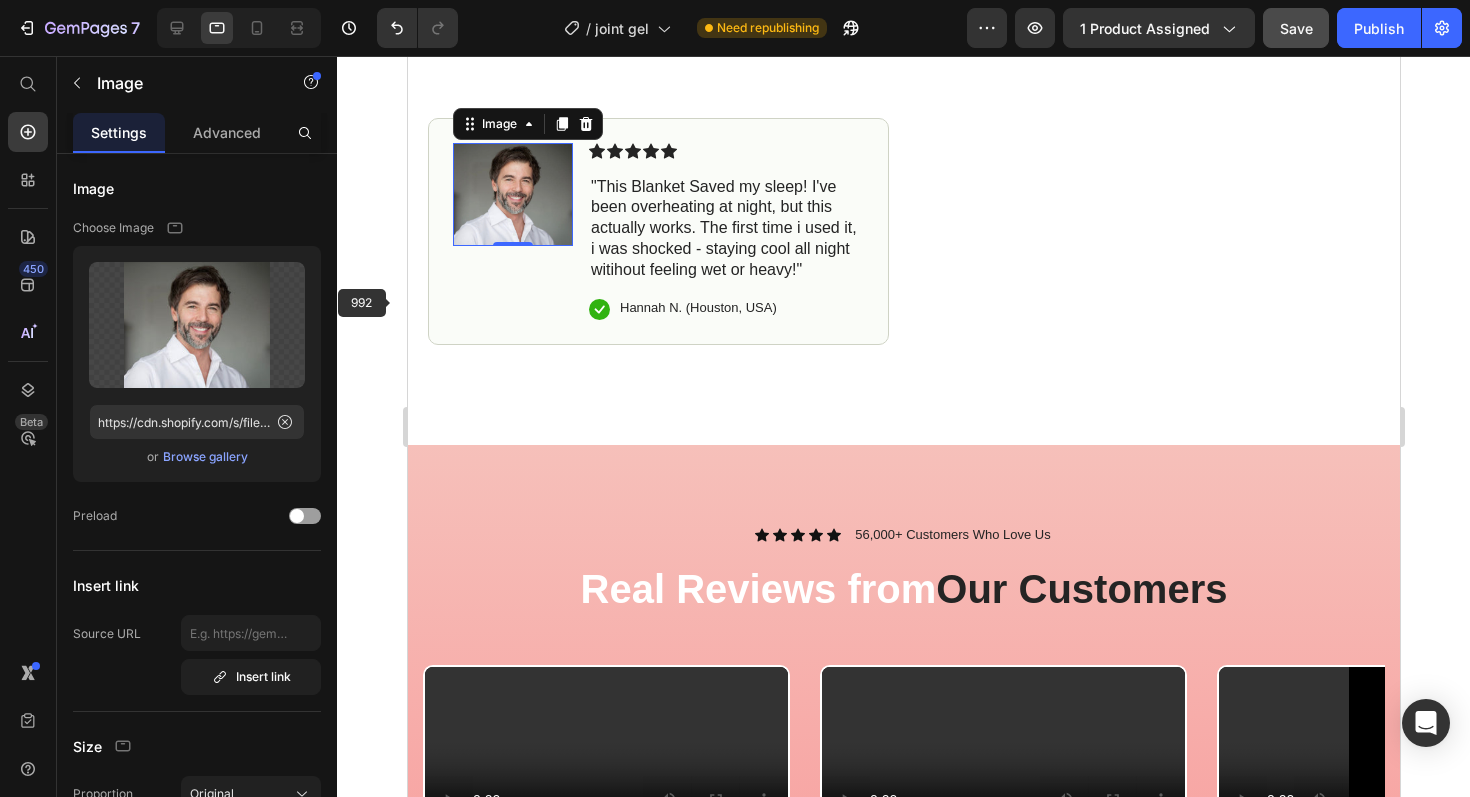 scroll, scrollTop: 938, scrollLeft: 0, axis: vertical 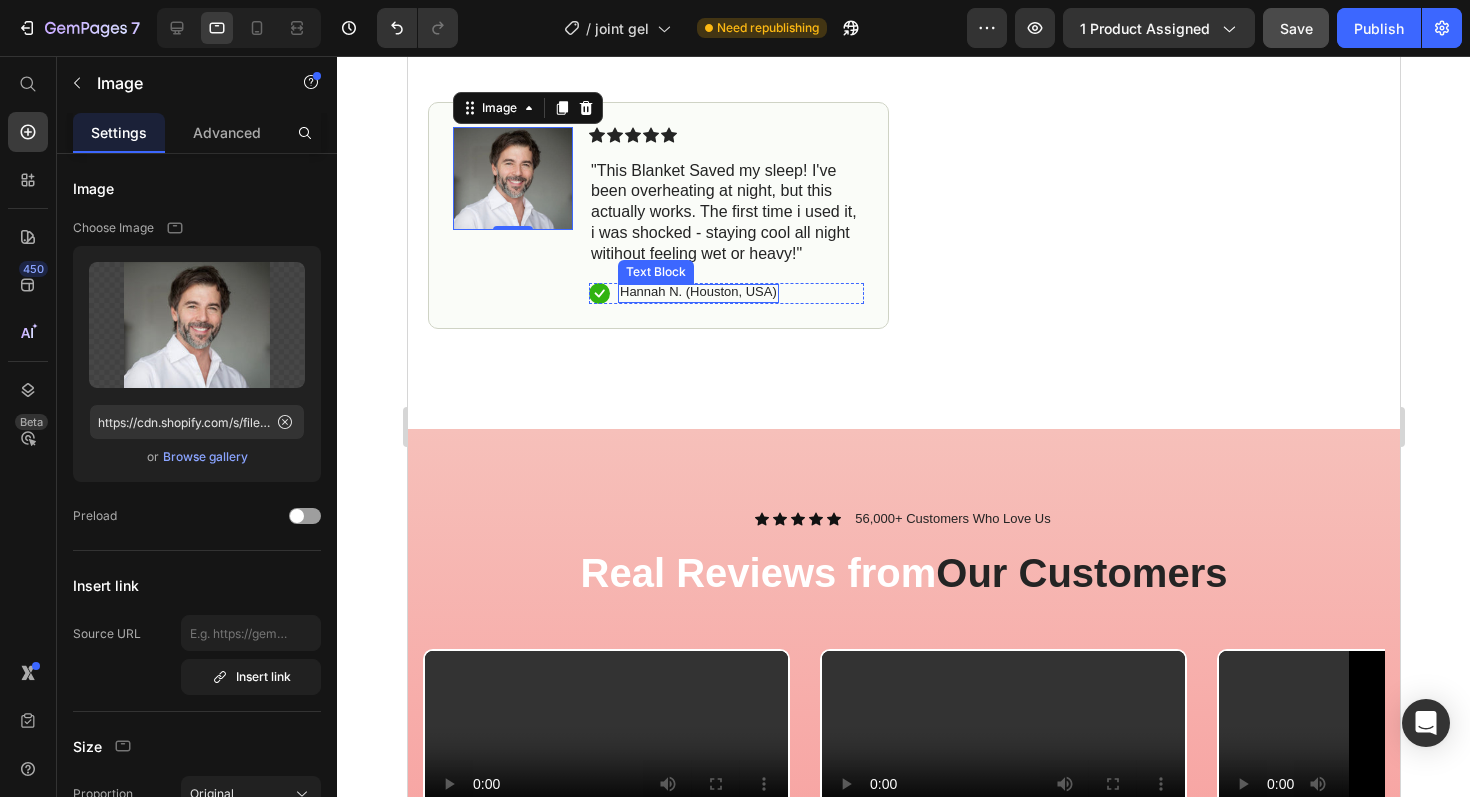 click on "Hannah N. (Houston, USA)" at bounding box center [697, 292] 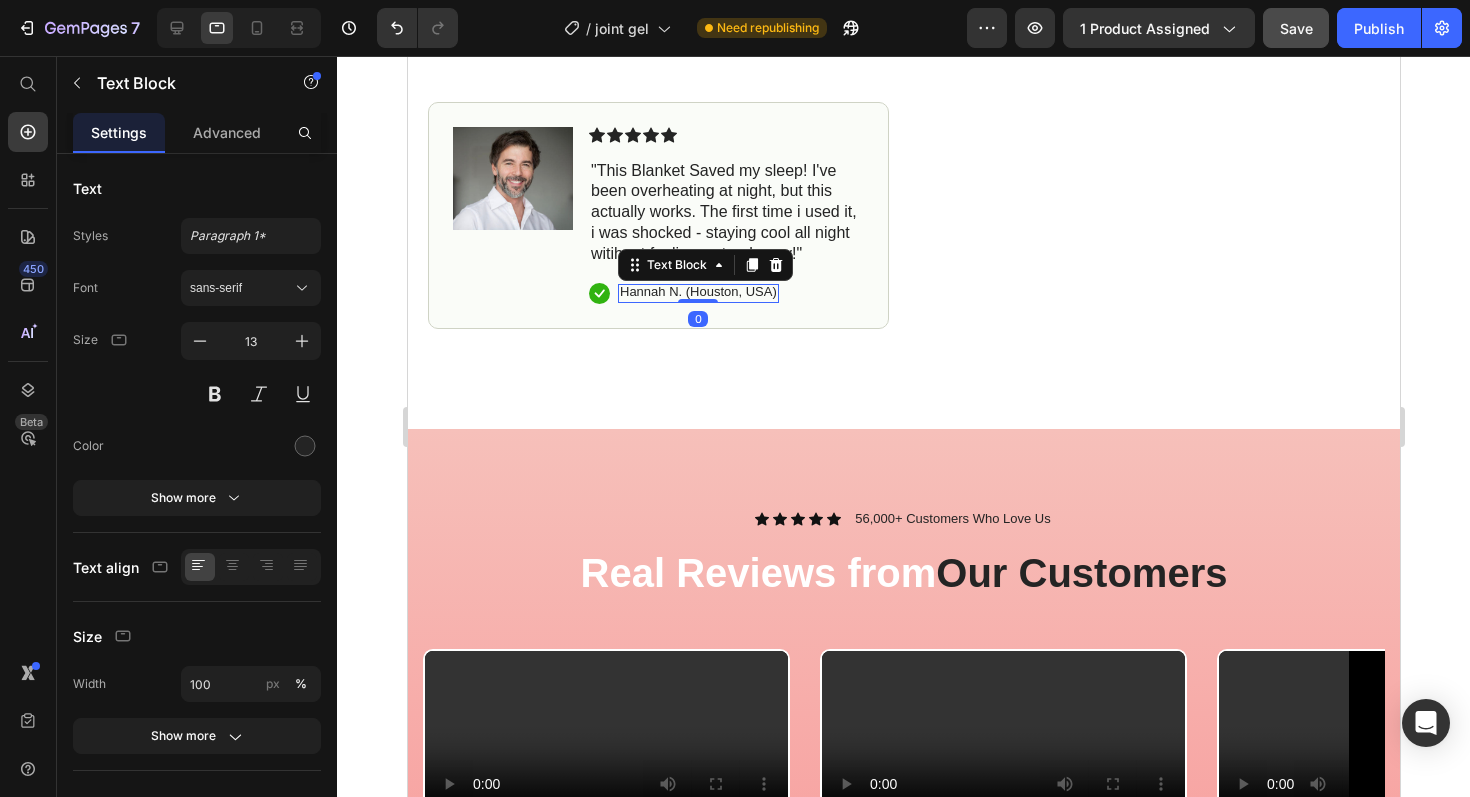 click on "Hannah N. (Houston, USA)" at bounding box center (697, 292) 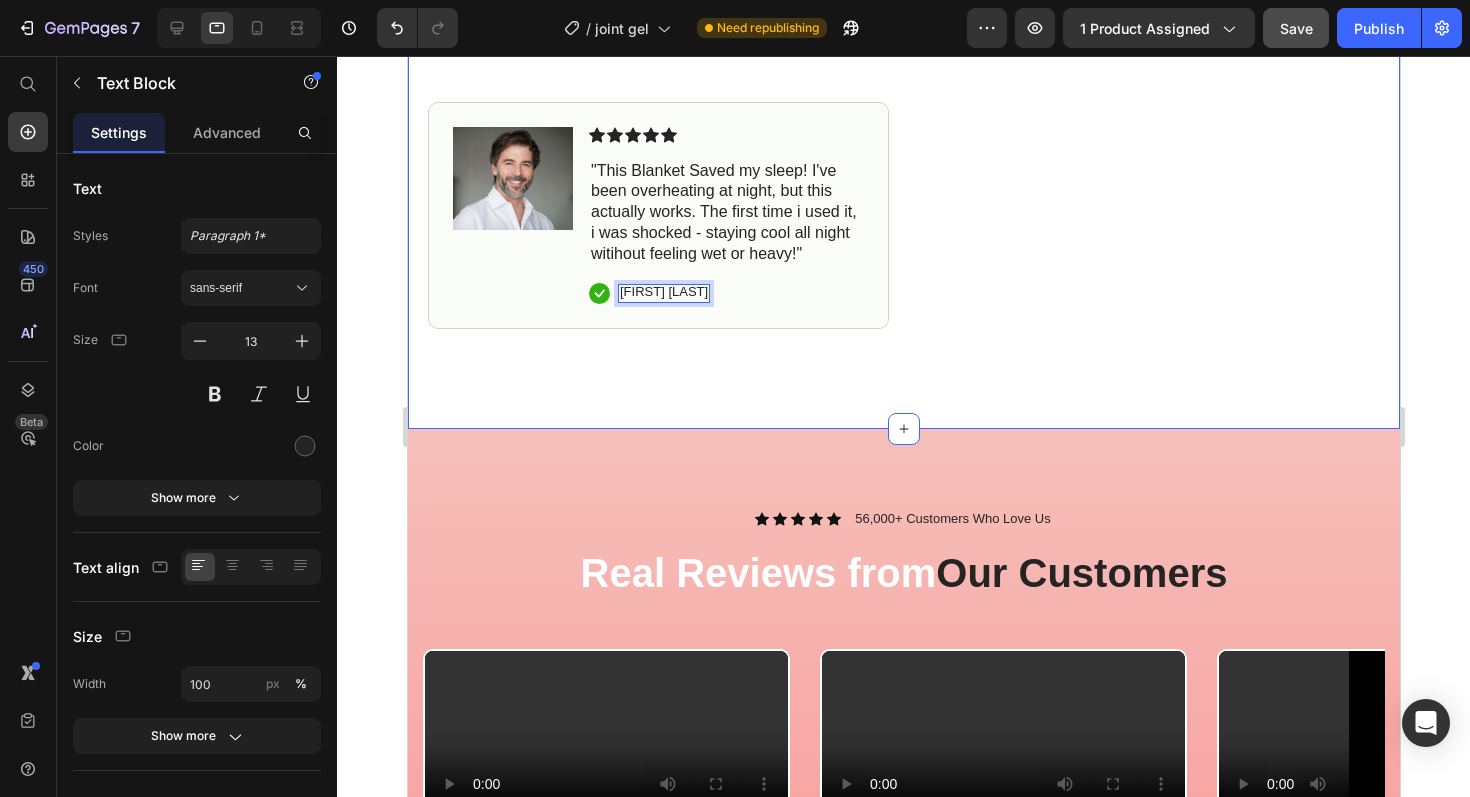 click on "Icon Free Shipping on orders $70+ Text Block Row
Icon 56,000+ Happy Customers Text Block Row Carousel Row
Product Images Image Icon Icon Icon Icon Icon Icon List "This Blanket Saved my sleep! I've been overheating at night, but this actually works. The first time i used it, i was shocked - staying cool all night witihout feeling wet or heavy!" Text Block
Icon James Whitaker Text Block   0 Row Row Row Icon Icon Icon Icon Icon Icon List 4.8 based on 56,400 Customers Text Block Row Cooling Summer Blanket Product Title
Perfect For Hot Sleepers
Lightweight Blanket For Summer
Stays Cold All Night
Breath Easy With  360° Airflow Item List
Icon Kaching Bundles Kaching Bundles Sold out Twice | Limited Stock Available Text Block Row add to cart Add to Cart
Icon Free Shipping on orders $70+ Text Block
Icon 15-Day MoneyBack Guarantee! Text Block" at bounding box center (903, -206) 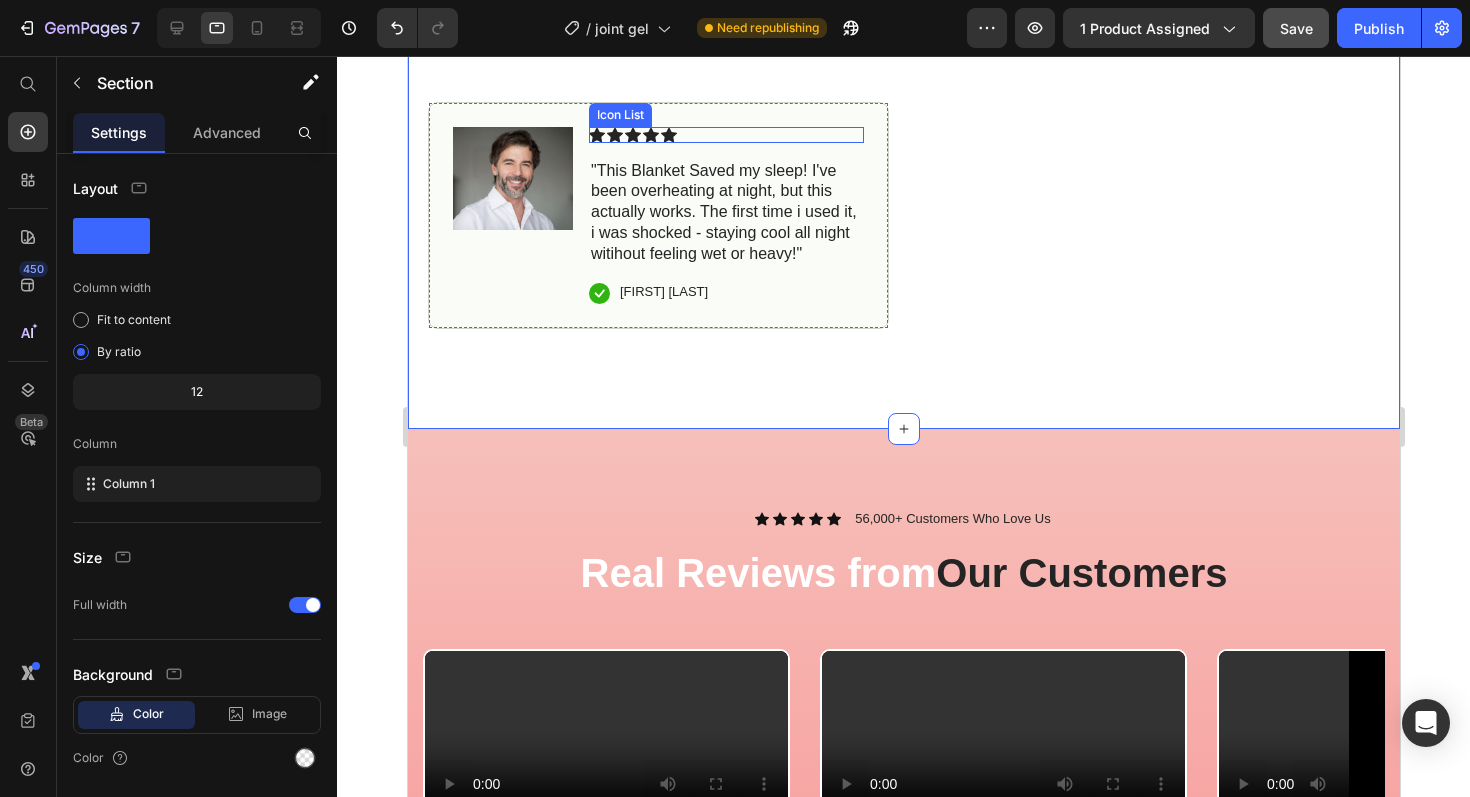 click on "Icon Icon Icon Icon Icon" at bounding box center (725, 135) 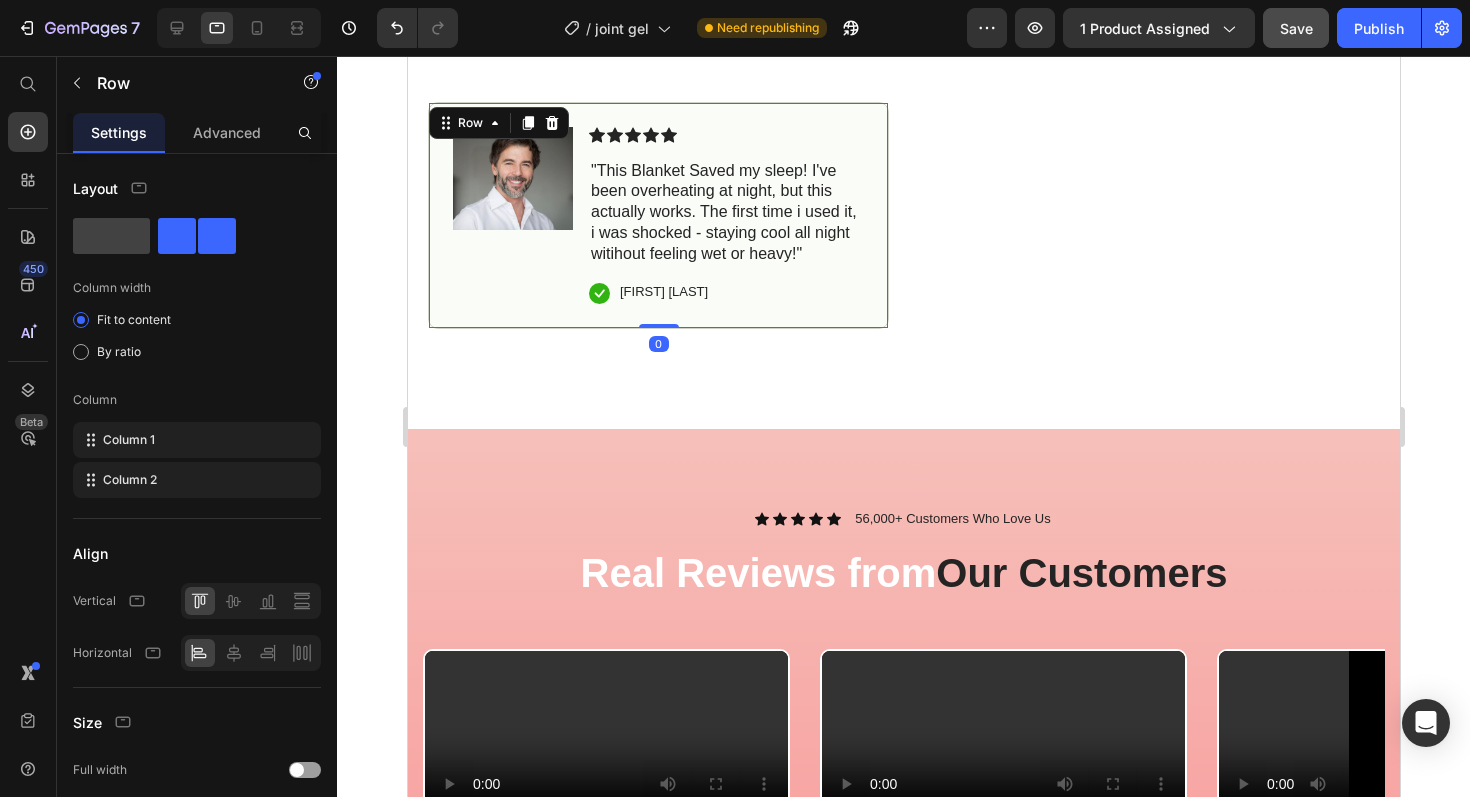 click on "Image Icon Icon Icon Icon Icon Icon List "This Blanket Saved my sleep! I've been overheating at night, but this actually works. The first time i used it, i was shocked - staying cool all night witihout feeling wet or heavy!" Text Block
Icon James Whitaker Text Block Row Row   0" at bounding box center [657, 215] 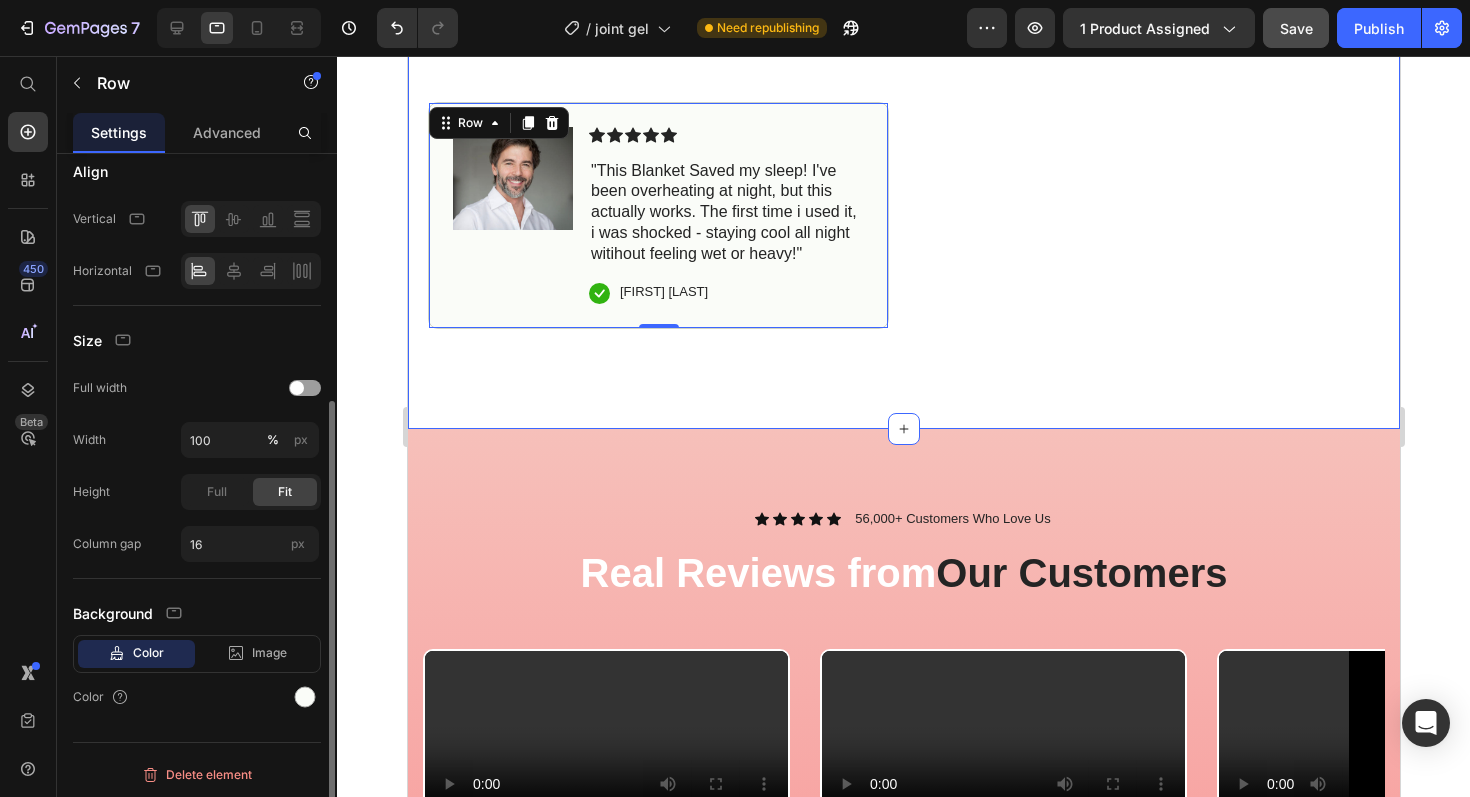 scroll, scrollTop: 385, scrollLeft: 0, axis: vertical 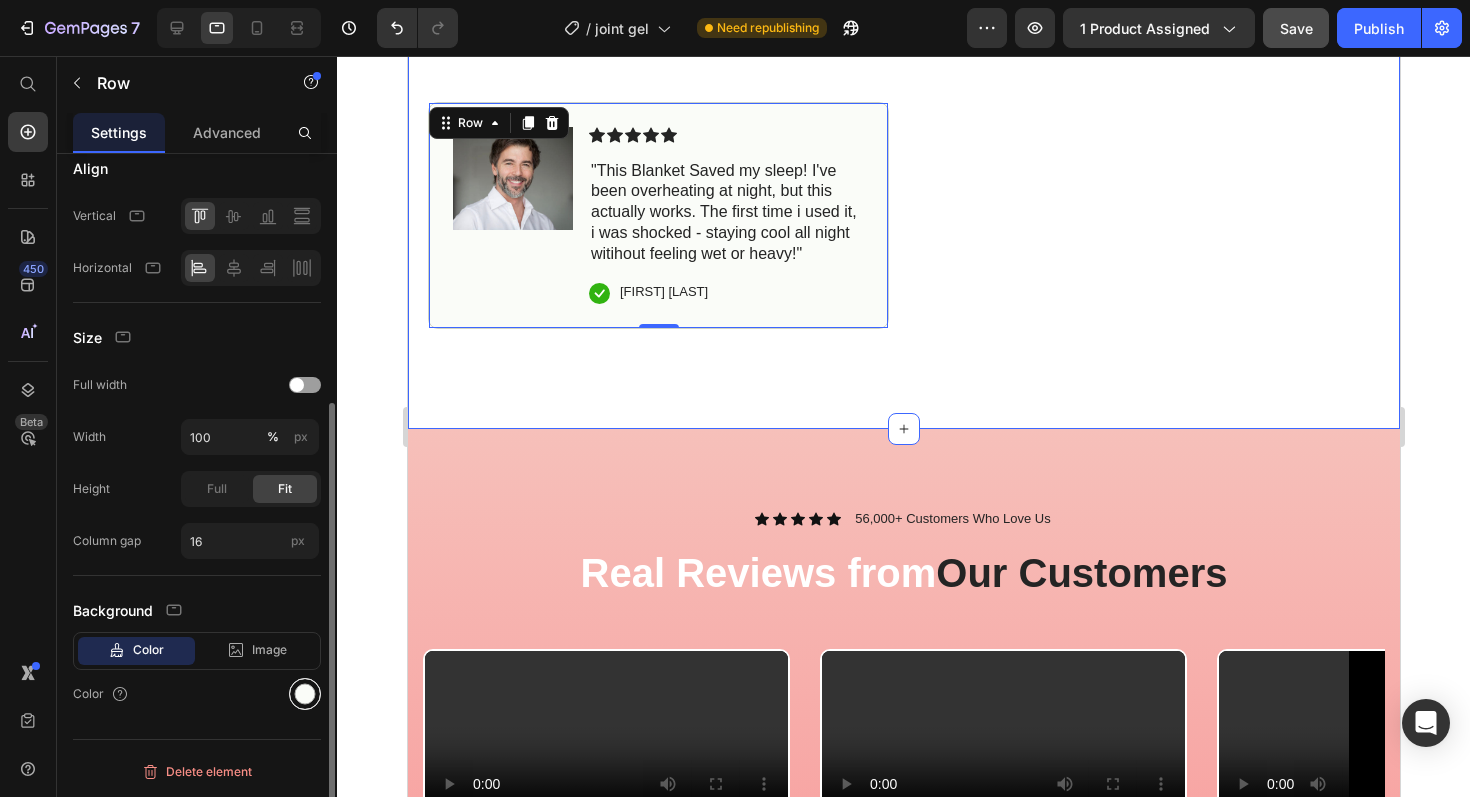 click at bounding box center (305, 694) 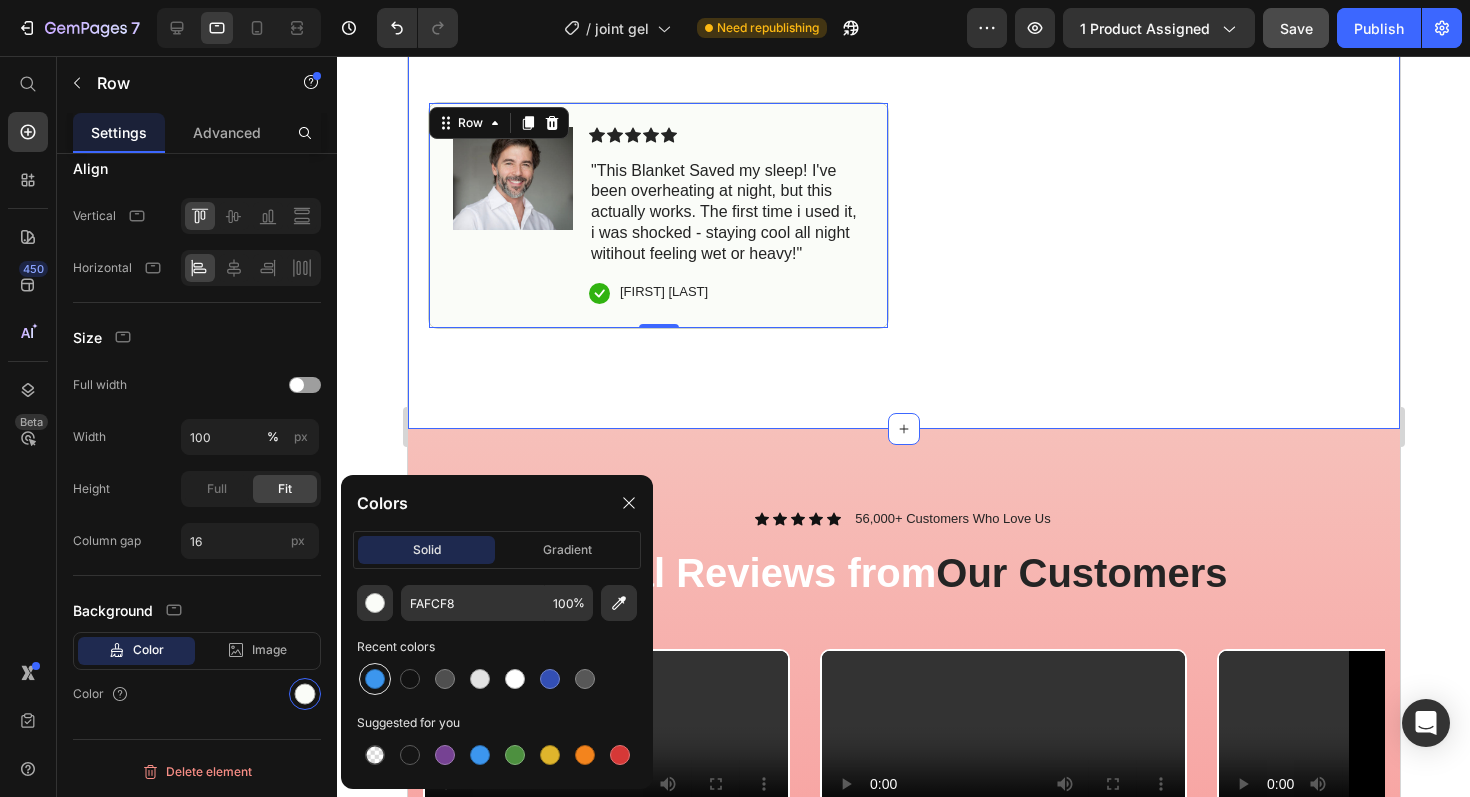 click at bounding box center [375, 679] 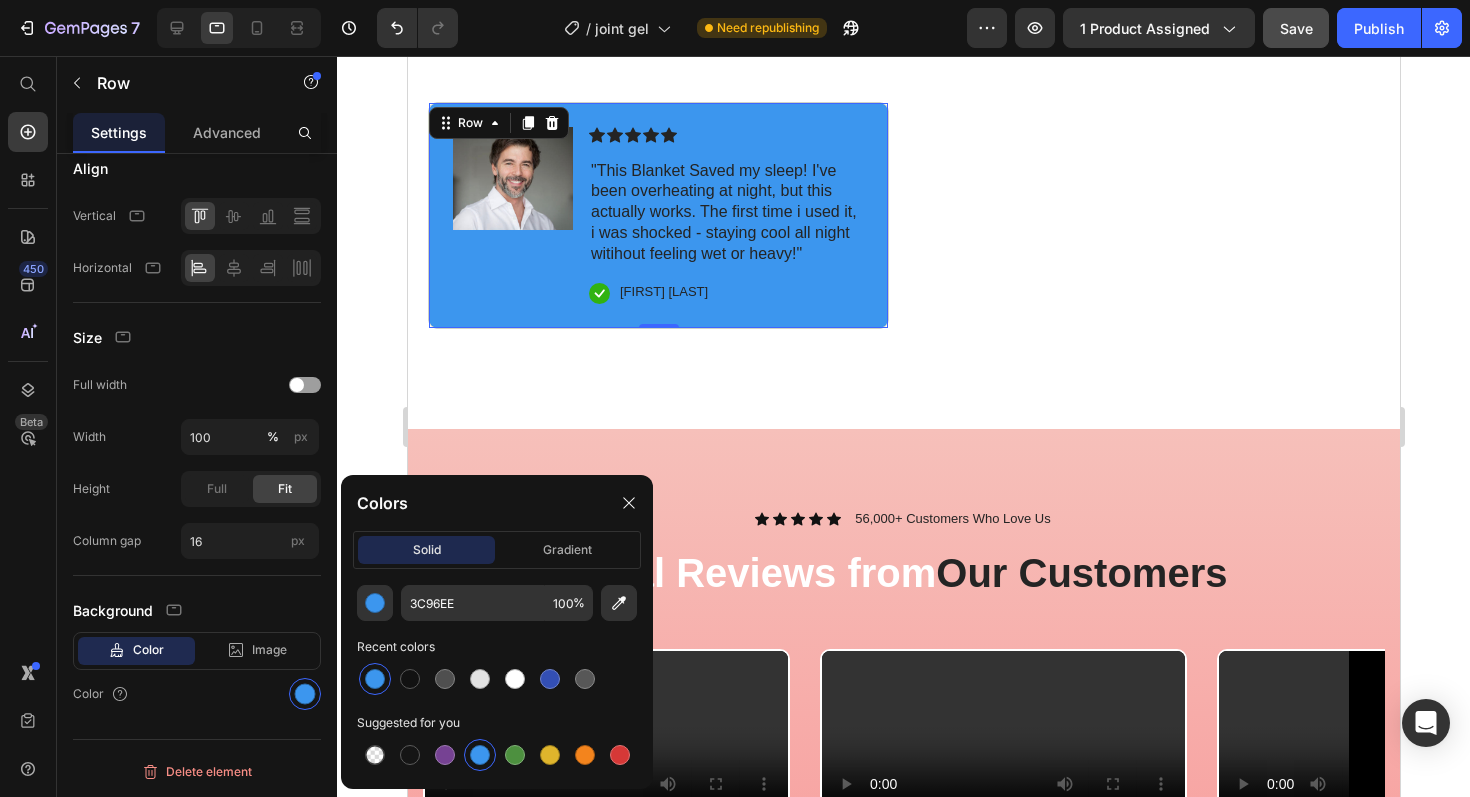click on "solid gradient" 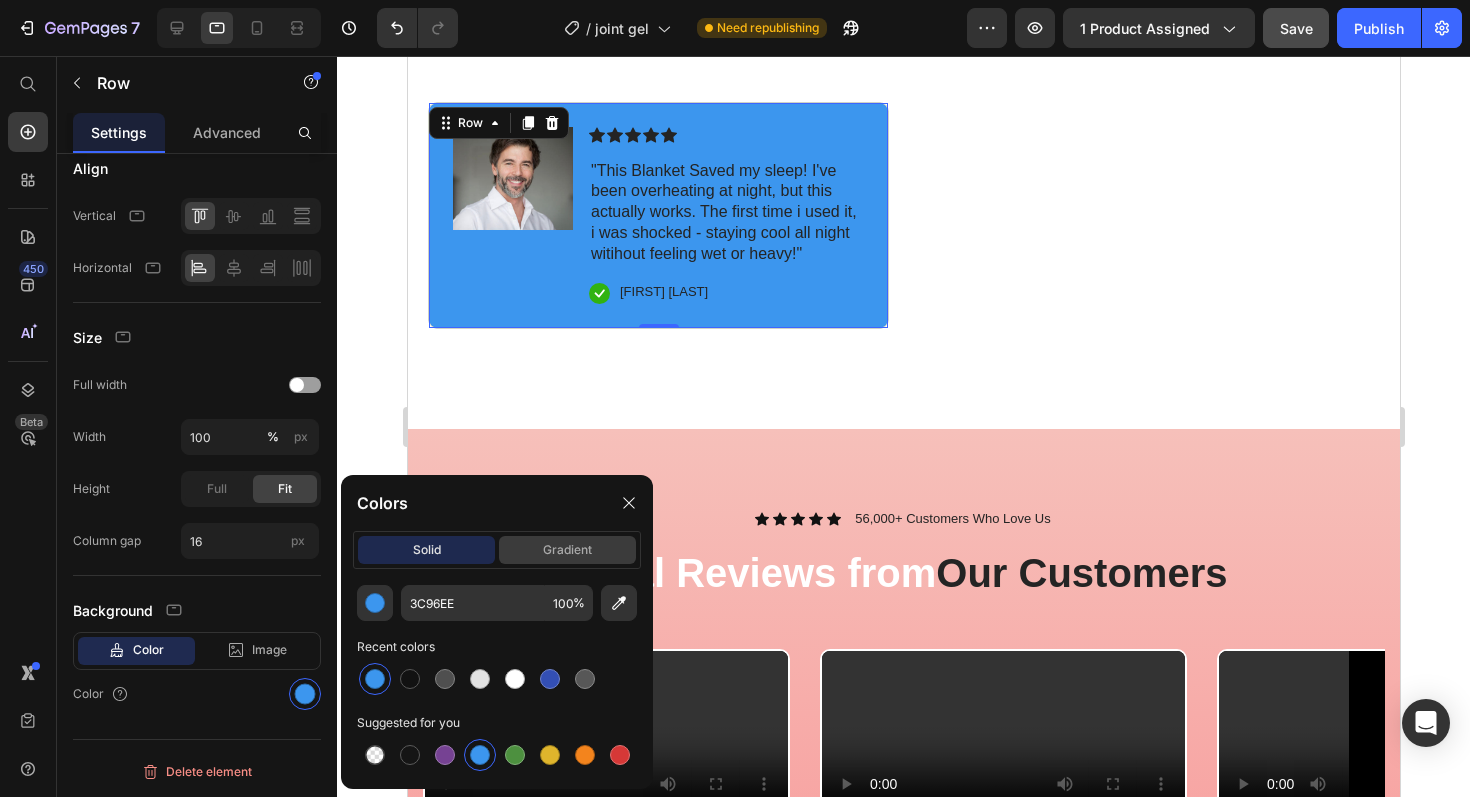 click on "gradient" 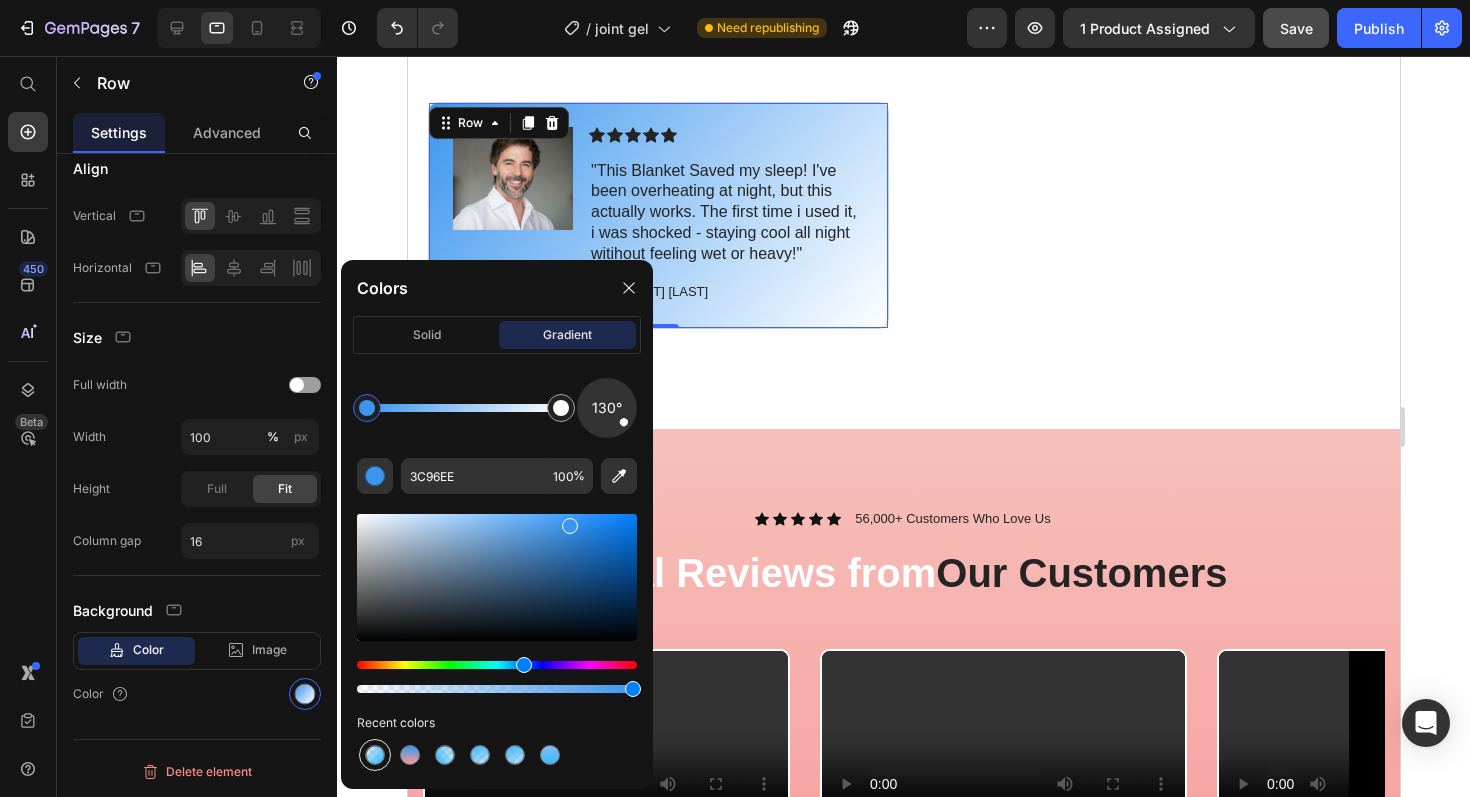 click at bounding box center (375, 755) 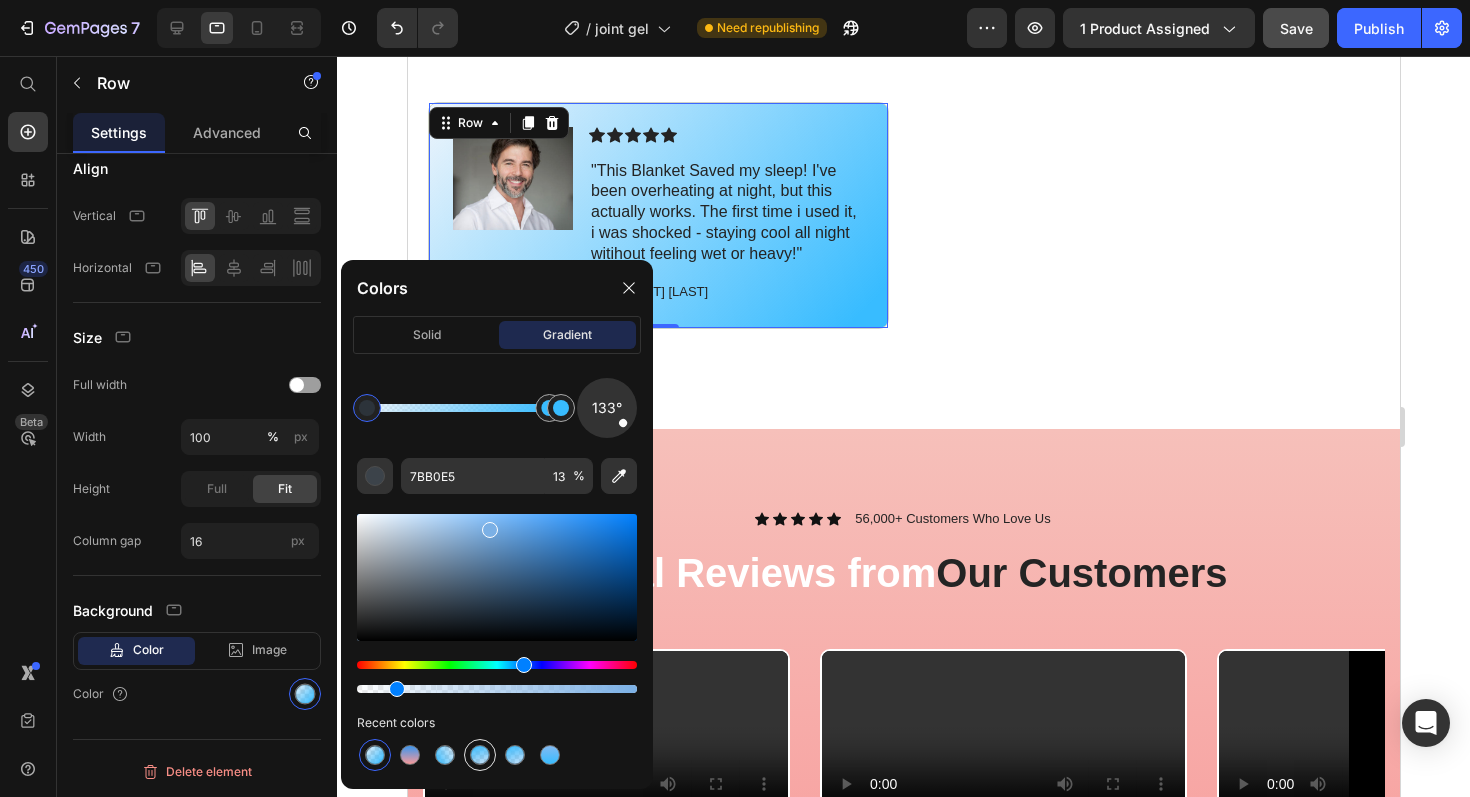 click at bounding box center [480, 755] 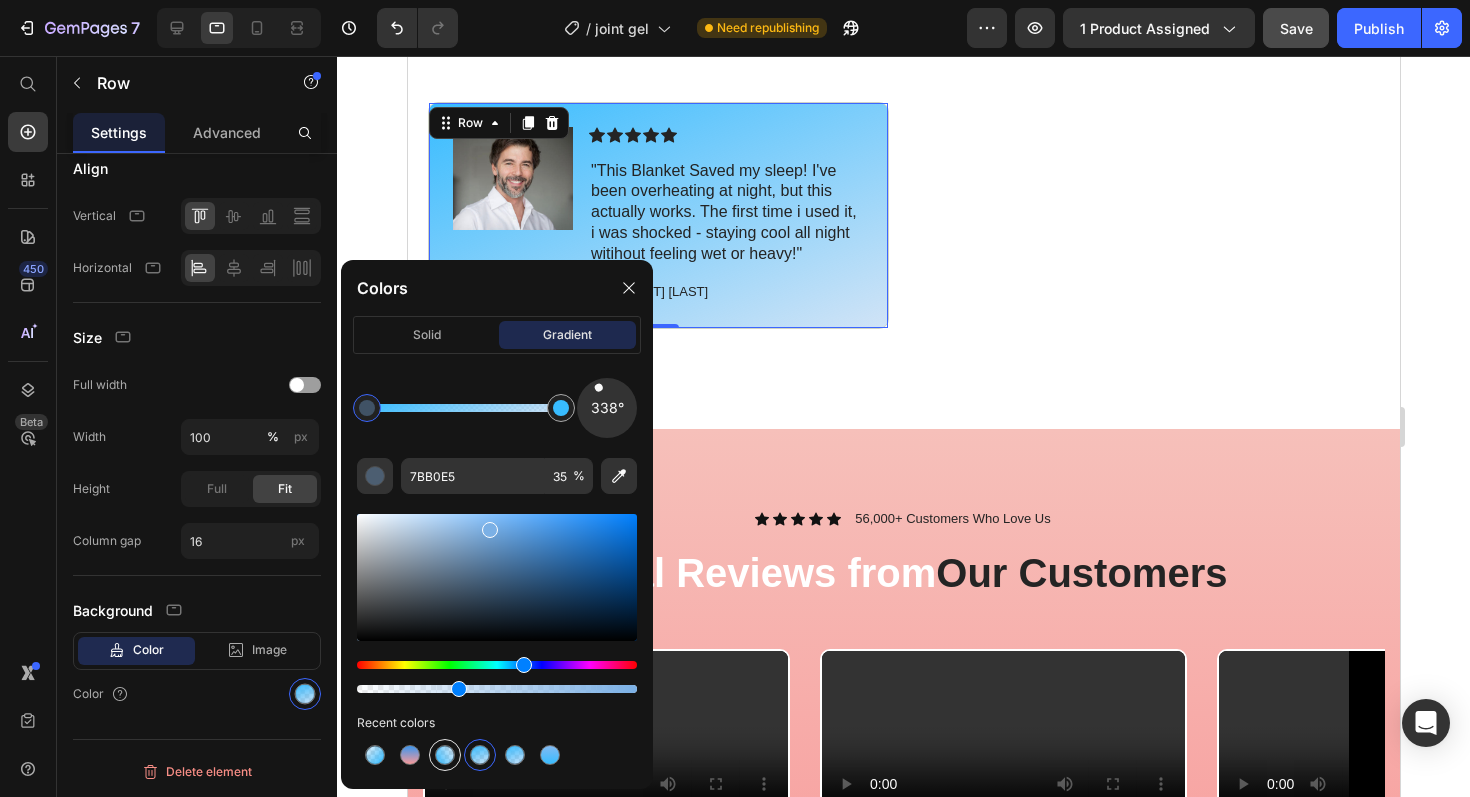click at bounding box center [445, 755] 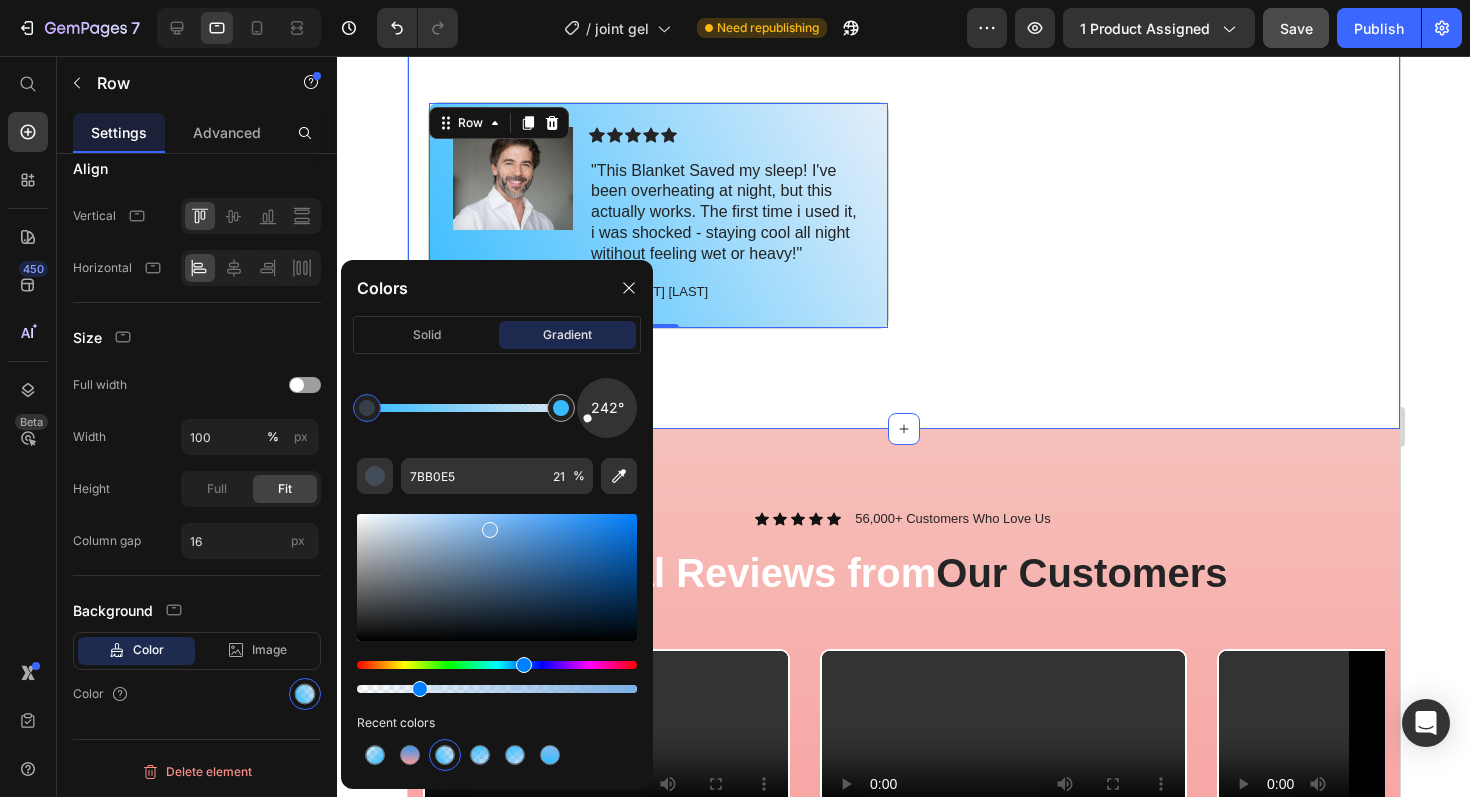 click on "Icon Free Shipping on orders $70+ Text Block Row
Icon 56,000+ Happy Customers Text Block Row Carousel Row
Product Images Image Icon Icon Icon Icon Icon Icon List "This Blanket Saved my sleep! I've been overheating at night, but this actually works. The first time i used it, i was shocked - staying cool all night witihout feeling wet or heavy!" Text Block
Icon James Whitaker Text Block Row Row   0 Row Icon Icon Icon Icon Icon Icon List 4.8 based on 56,400 Customers Text Block Row Cooling Summer Blanket Product Title
Perfect For Hot Sleepers
Lightweight Blanket For Summer
Stays Cold All Night
Breath Easy With  360° Airflow Item List
Icon Kaching Bundles Kaching Bundles Sold out Twice | Limited Stock Available Text Block Row add to cart Add to Cart
Icon Free Shipping on orders $70+ Text Block
Icon 15-Day MoneyBack Guarantee! Text Block" at bounding box center (903, -206) 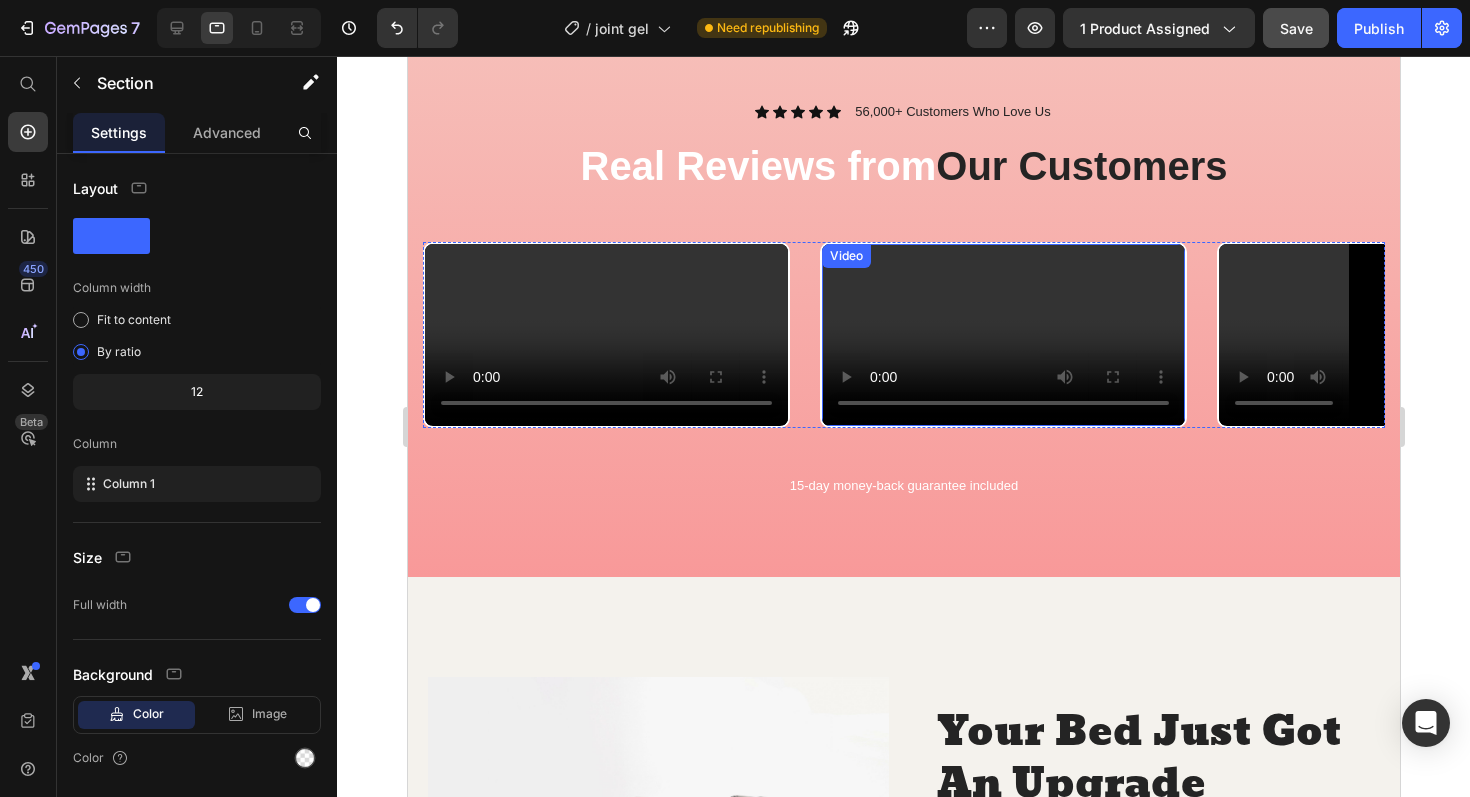 scroll, scrollTop: 1360, scrollLeft: 0, axis: vertical 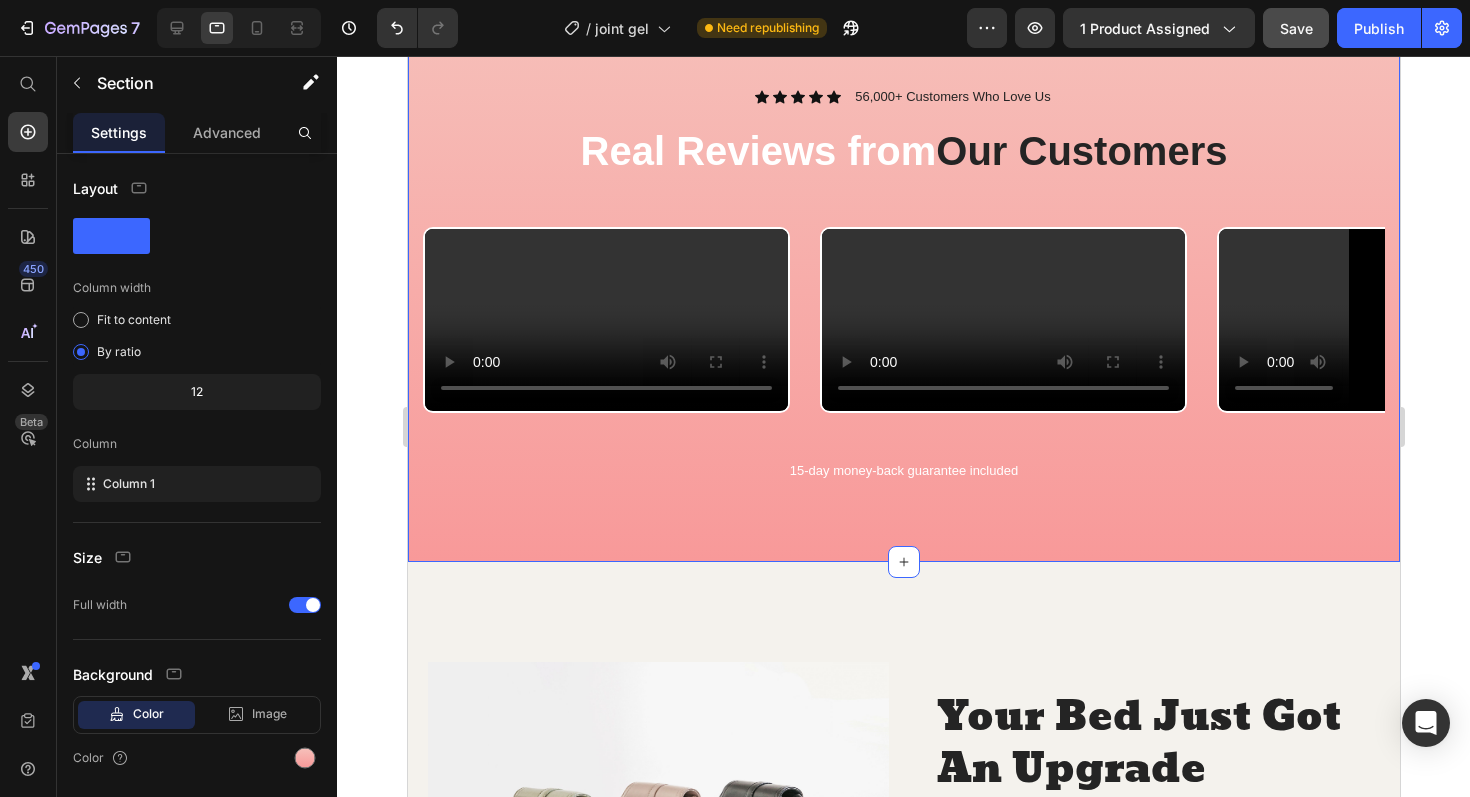 click on "Icon Icon Icon Icon Icon Icon List 56,000+ Customers Who Love Us Text Block Row Real Reviews from  Our Customers Heading Row Video Video Video Video Carousel 15-day money-back guarantee included  Text Block Row Section 2   You can create reusable sections Create Theme Section AI Content Write with GemAI What would you like to describe here? Tone and Voice Persuasive Product Show more Generate" at bounding box center [903, 284] 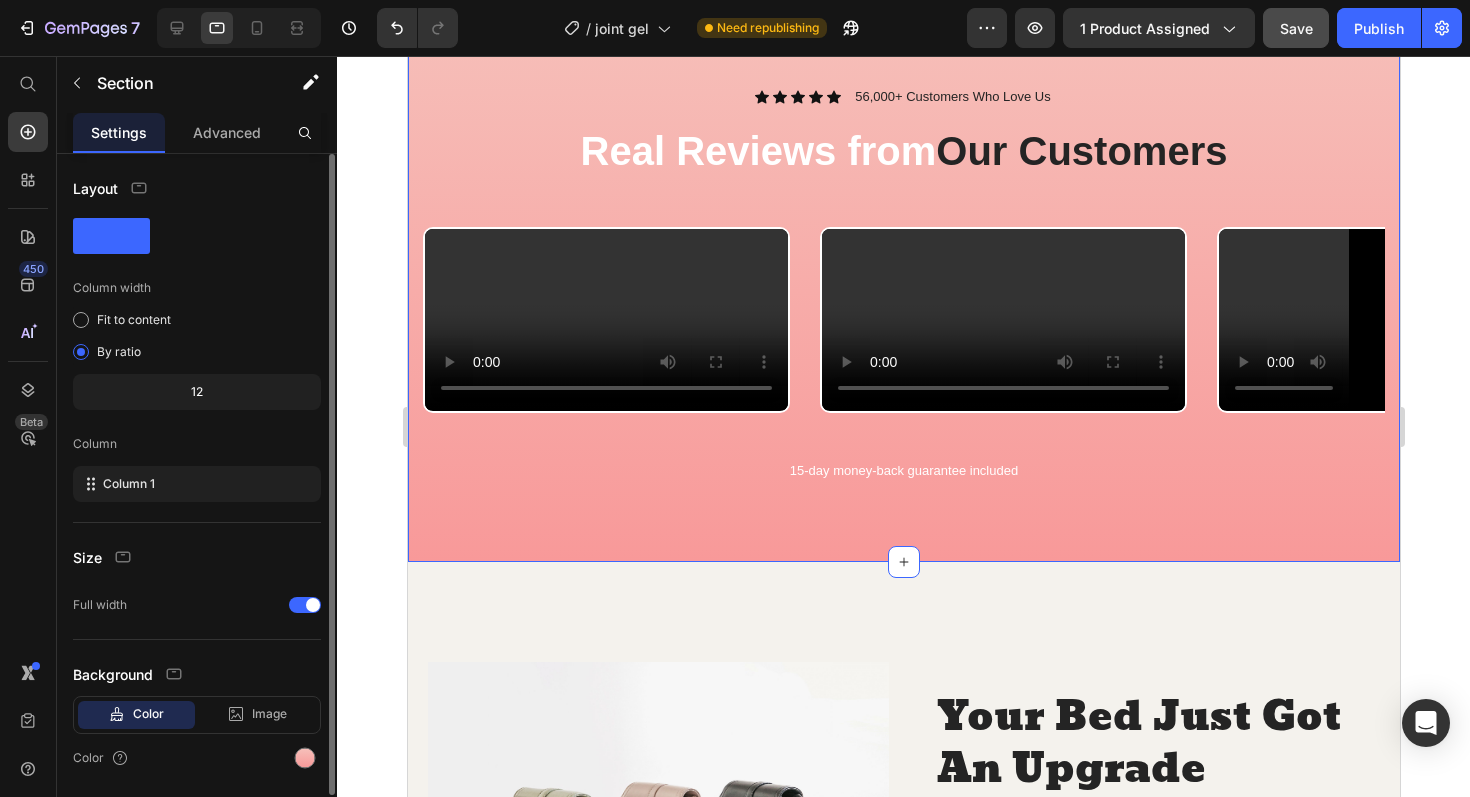 scroll, scrollTop: 64, scrollLeft: 0, axis: vertical 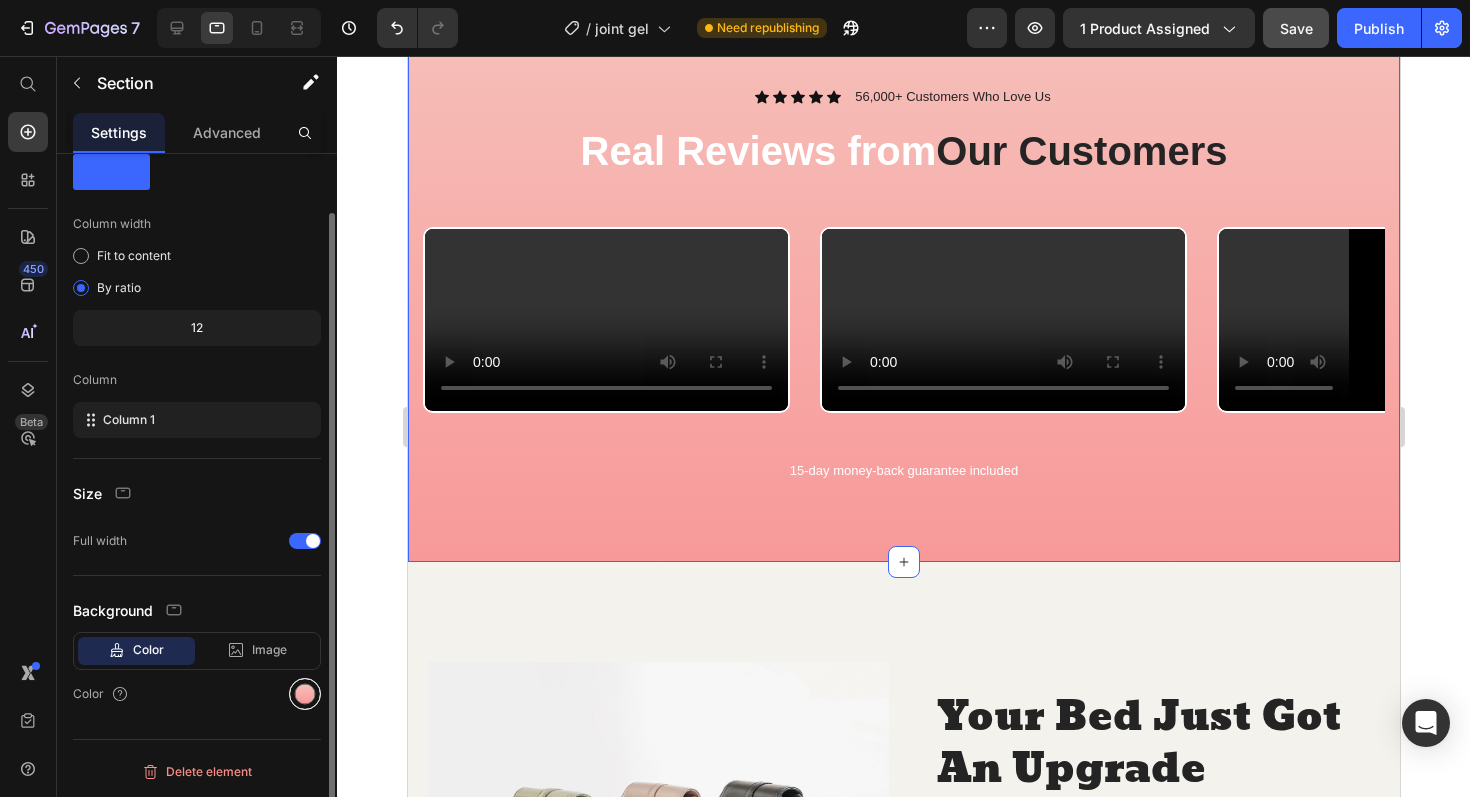 click at bounding box center [305, 694] 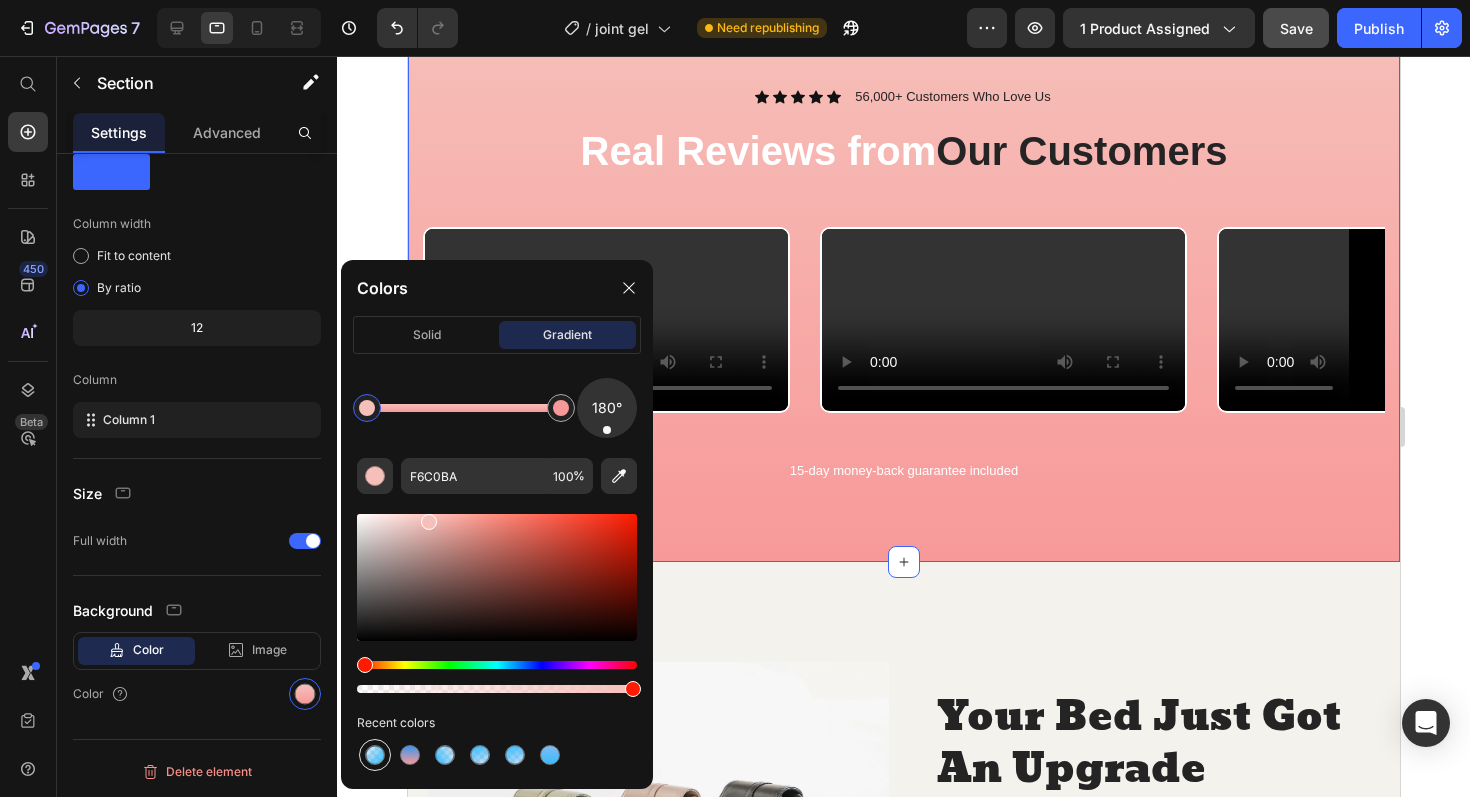 click at bounding box center (375, 755) 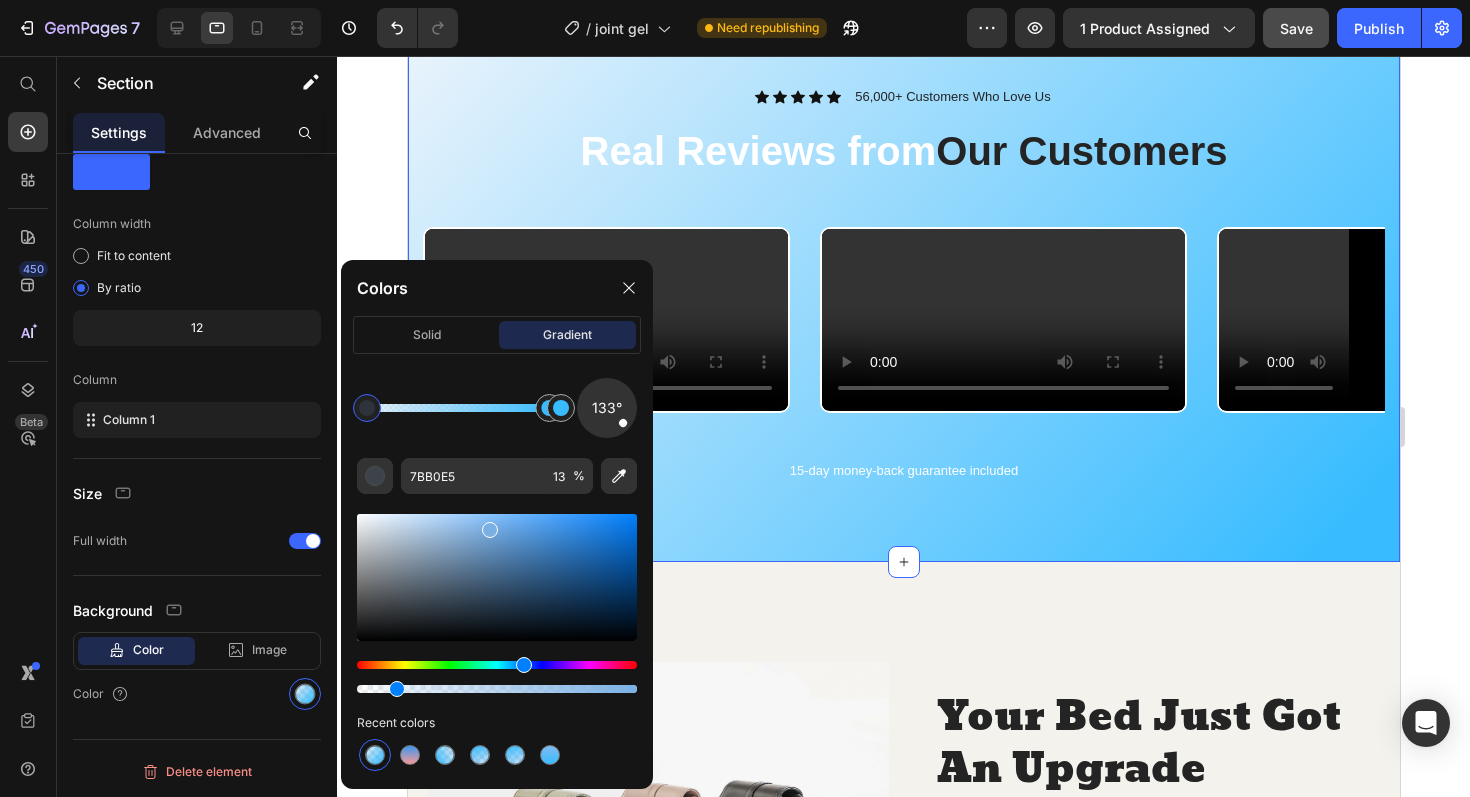 click on "Icon Icon Icon Icon Icon Icon List 56,000+ Customers Who Love Us Text Block Row Real Reviews from  Our Customers Heading Row Video Video Video Video Carousel 15-day money-back guarantee included  Text Block Row" at bounding box center [903, 300] 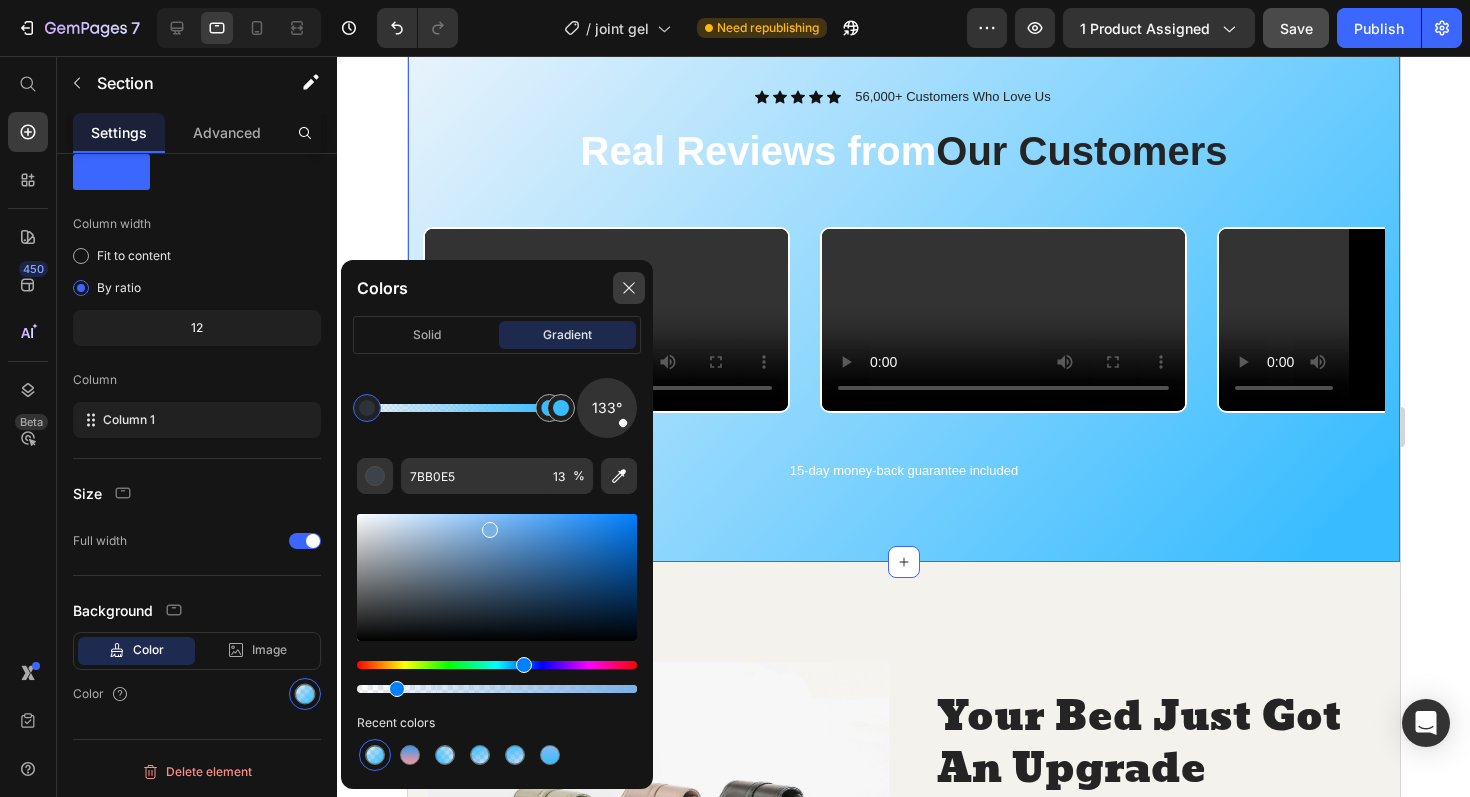 click at bounding box center [629, 288] 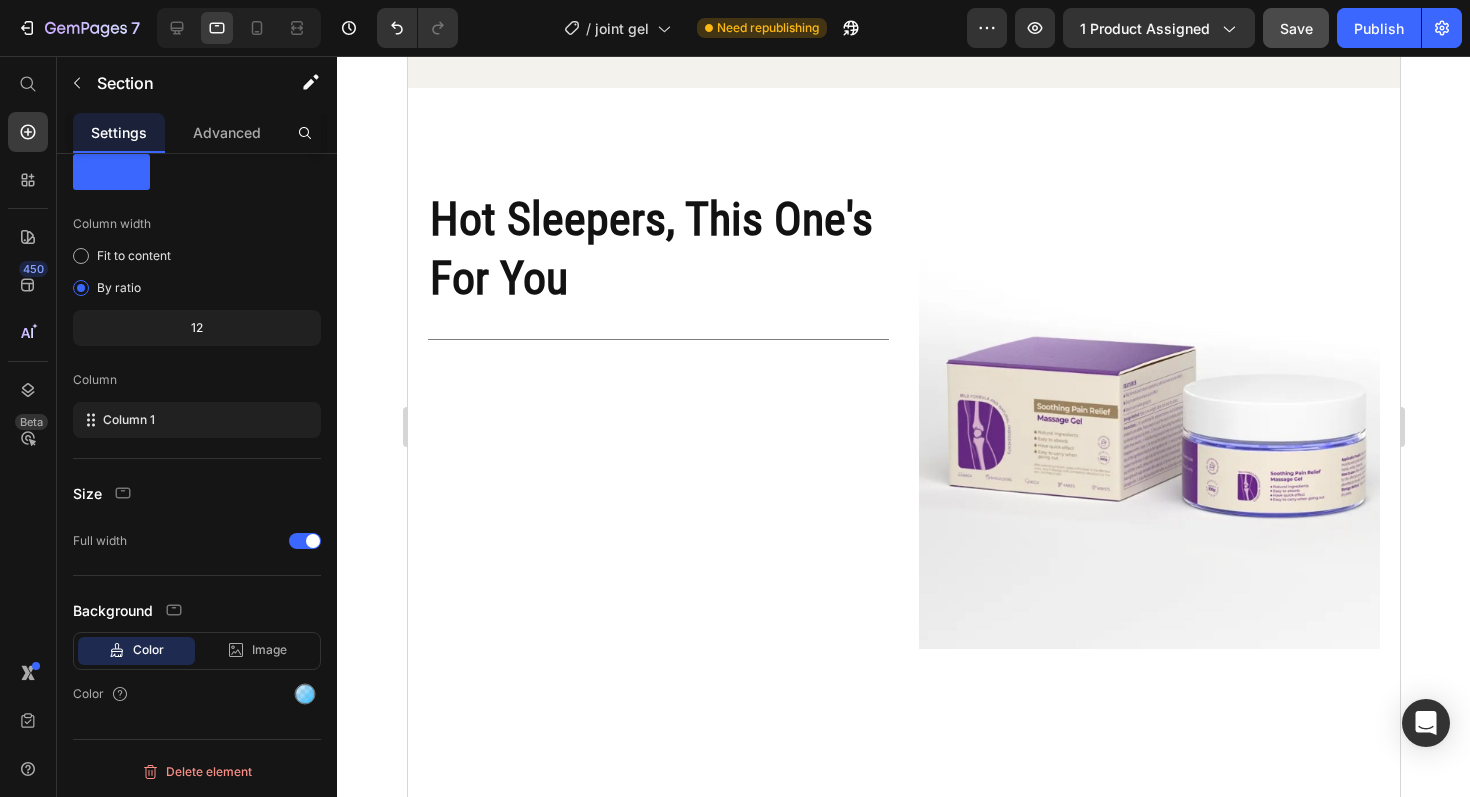 scroll, scrollTop: 2398, scrollLeft: 0, axis: vertical 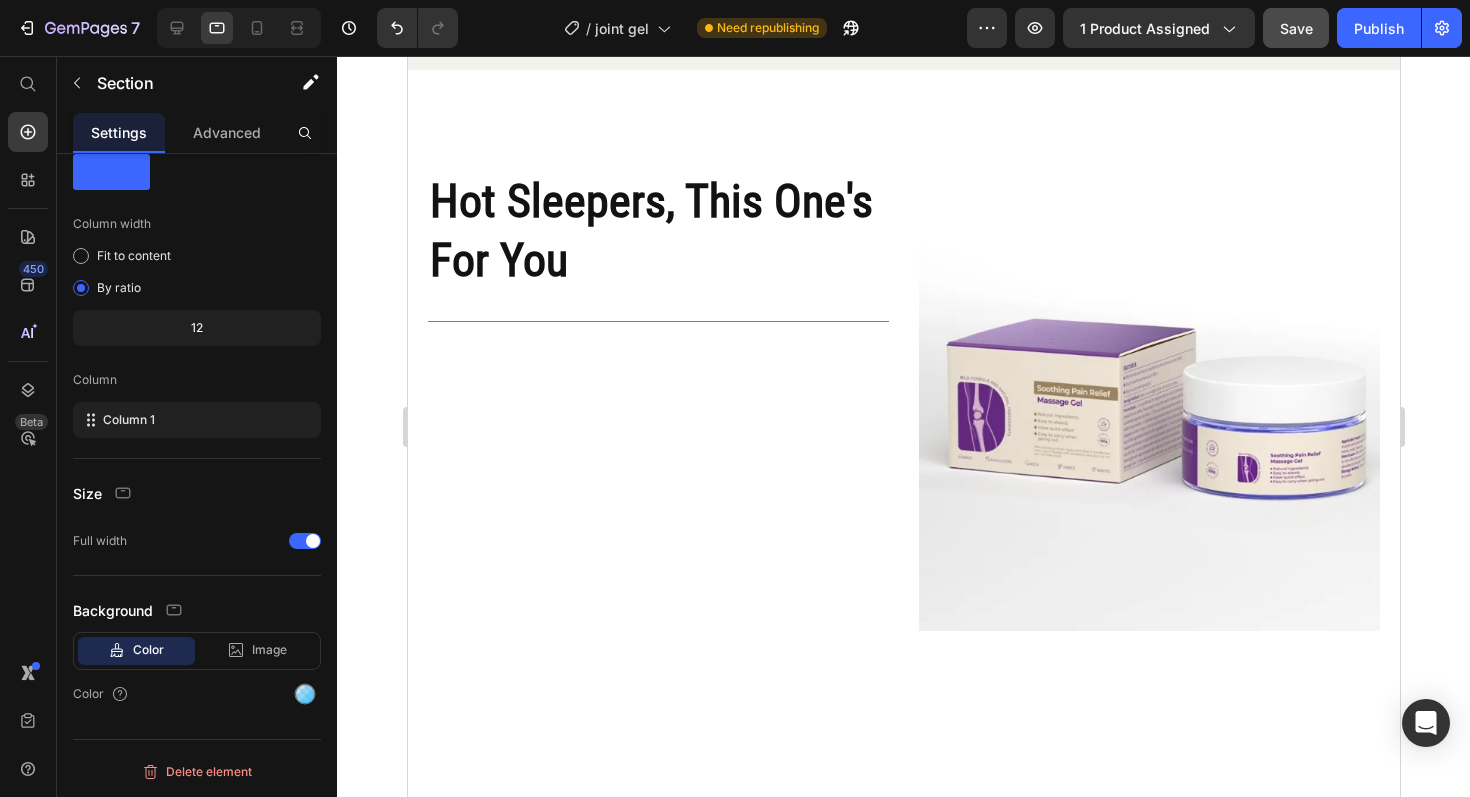click at bounding box center (657, -203) 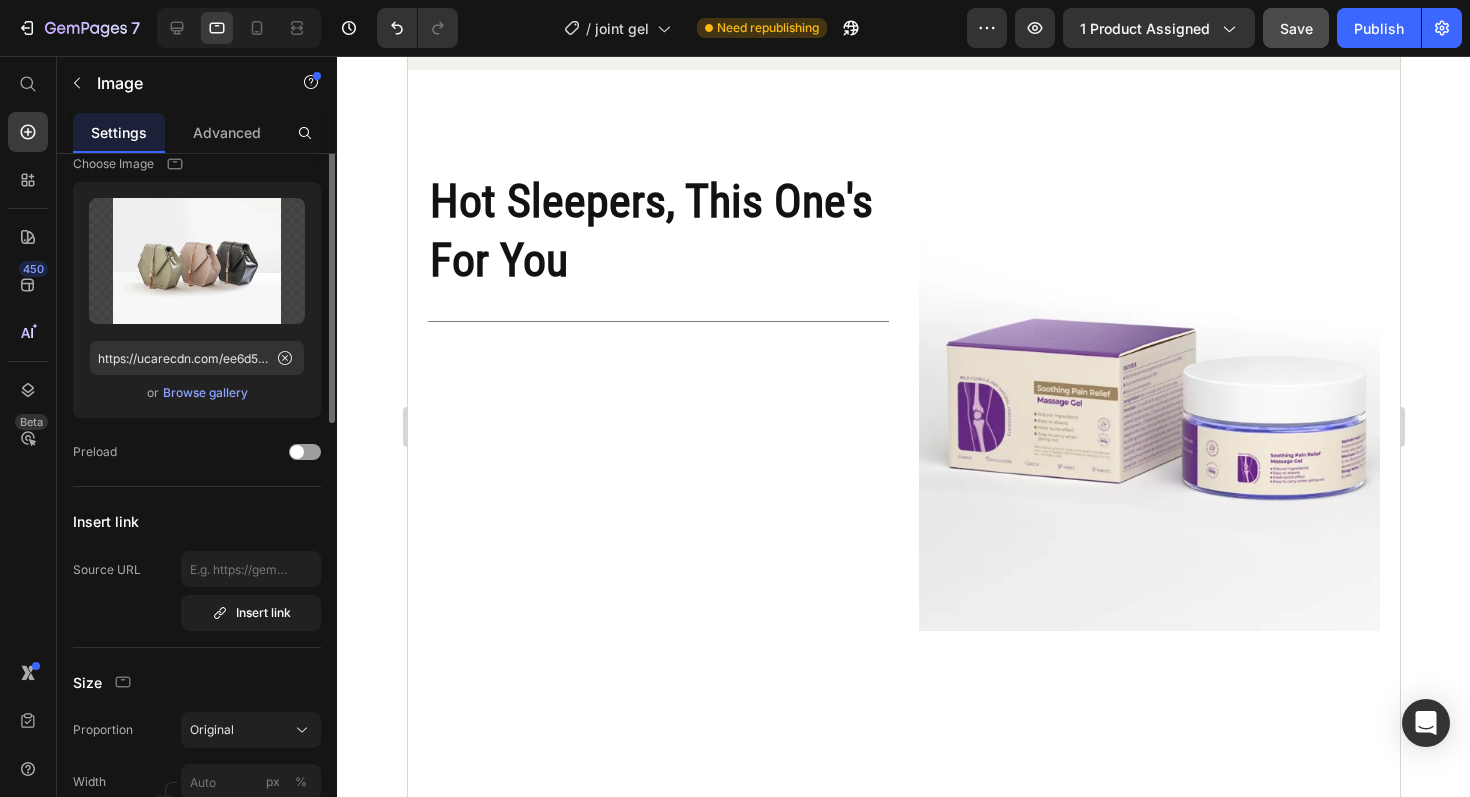 scroll, scrollTop: 0, scrollLeft: 0, axis: both 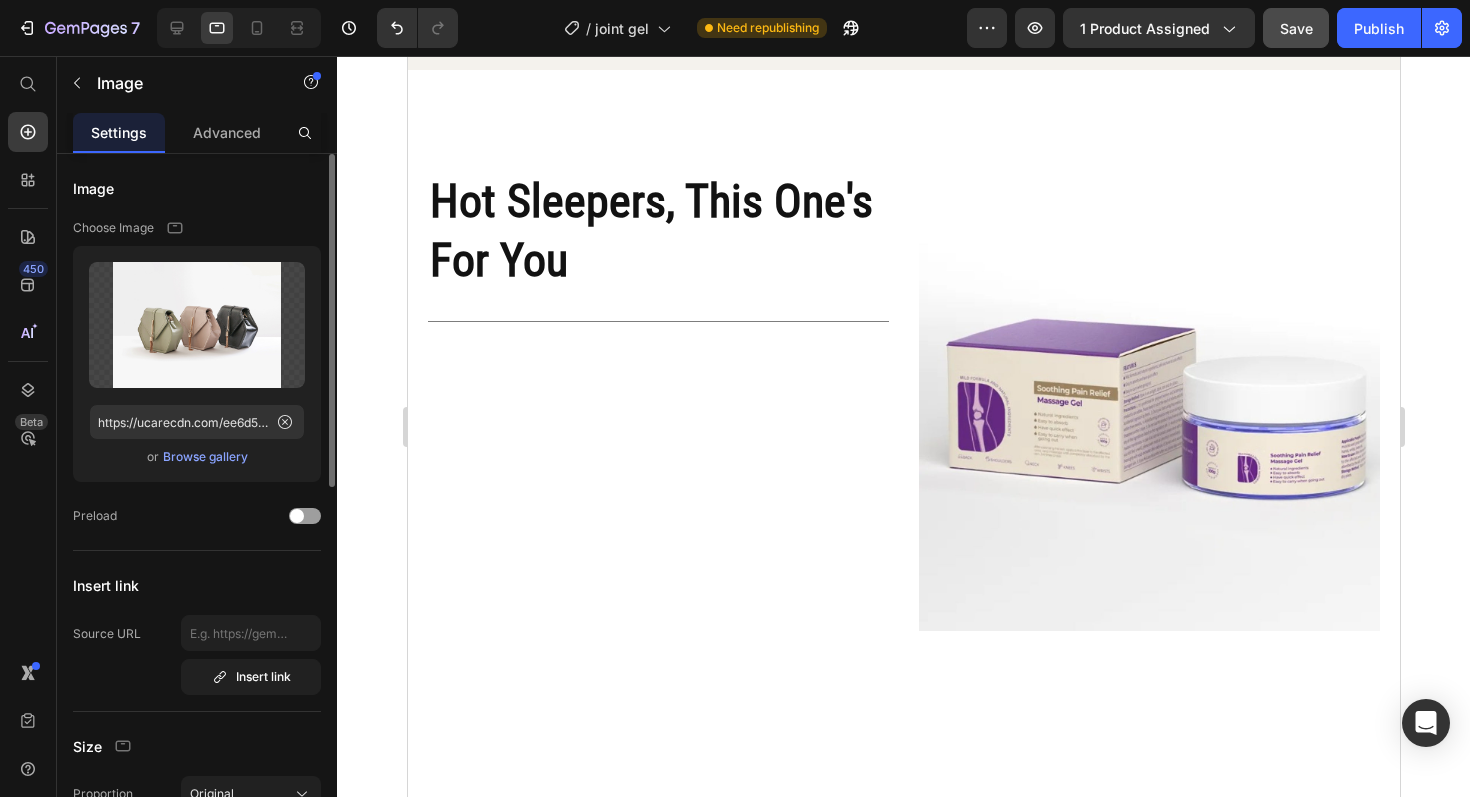 click on "Browse gallery" at bounding box center (205, 457) 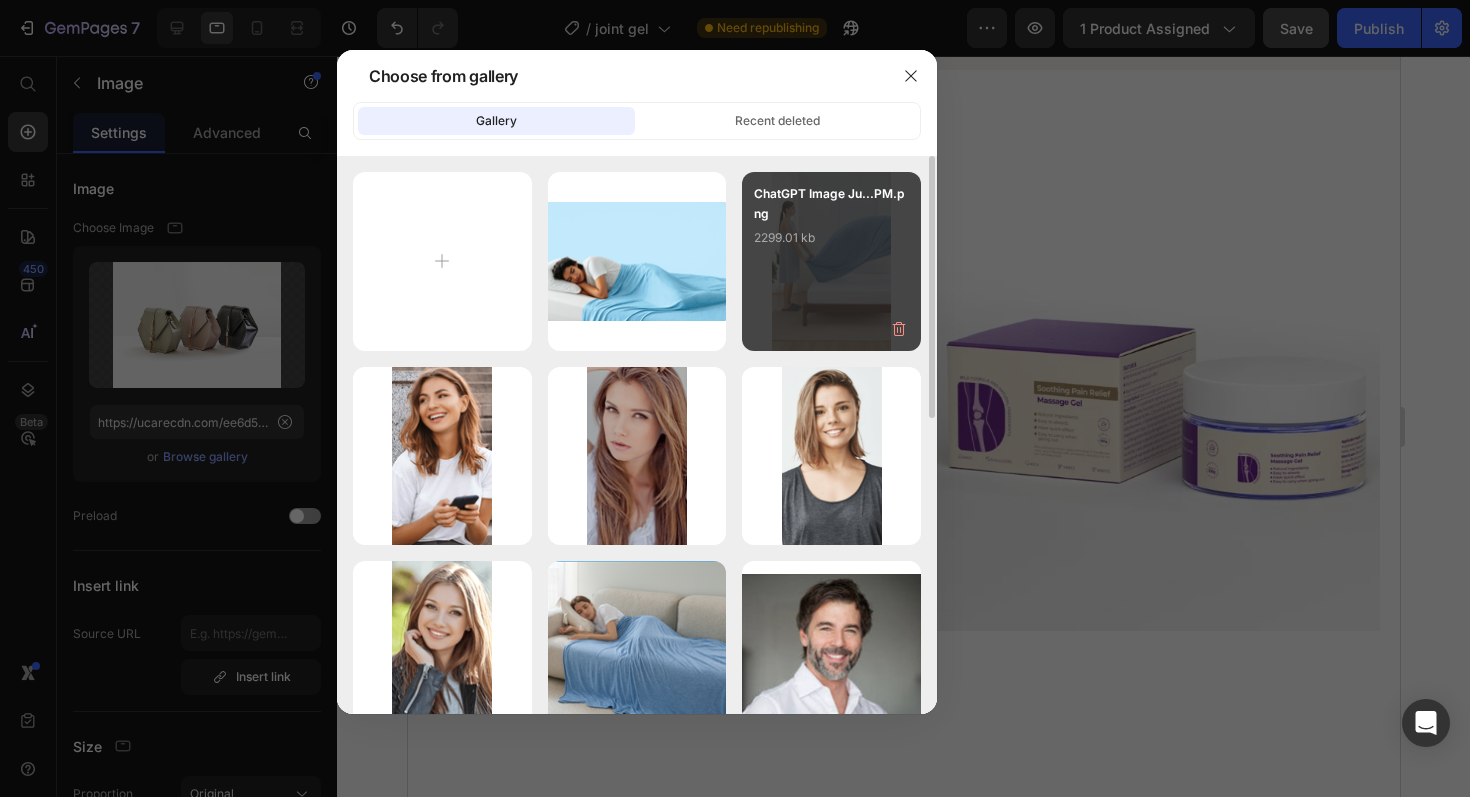 click on "ChatGPT Image Ju...PM.png" at bounding box center (831, 204) 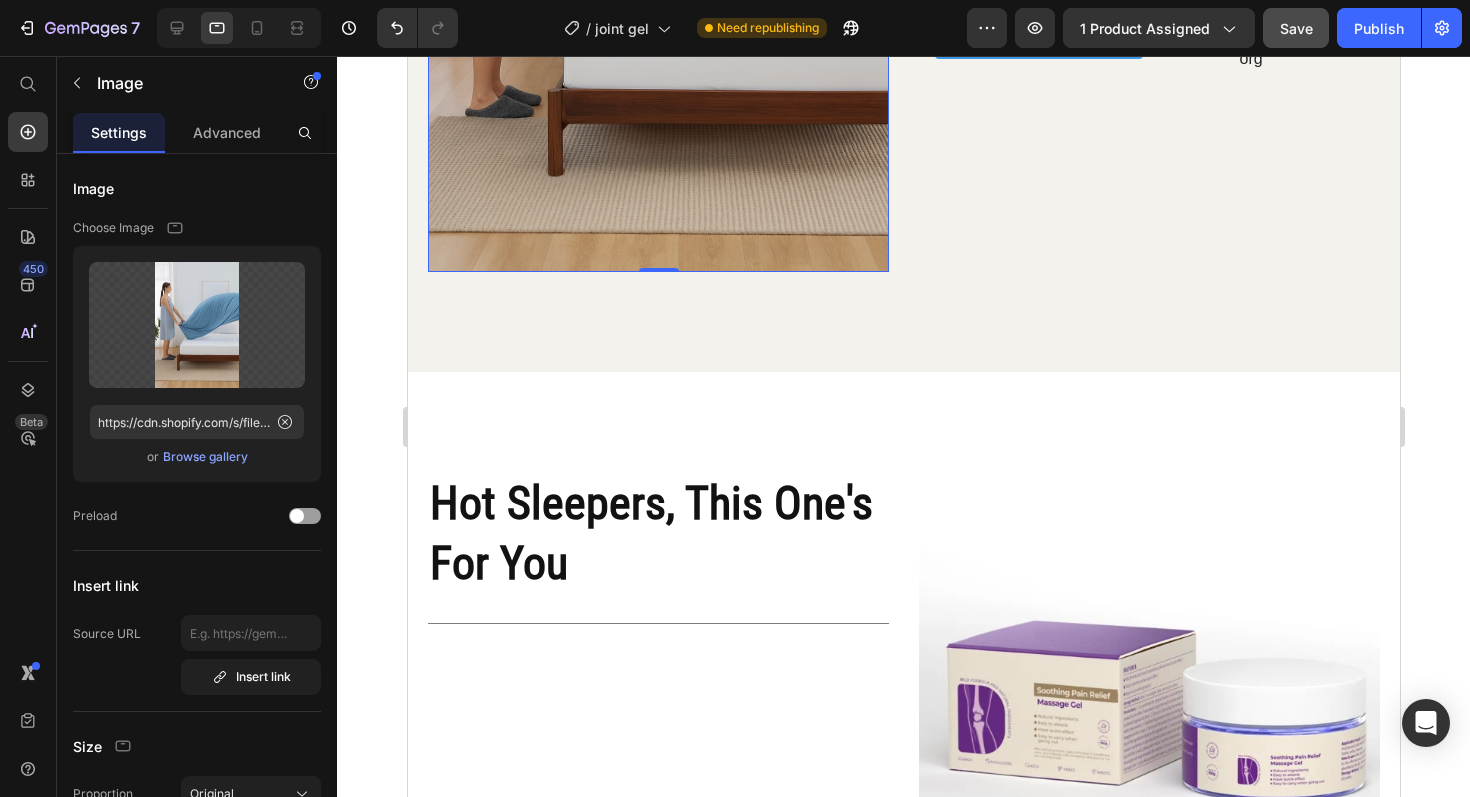scroll, scrollTop: 2921, scrollLeft: 0, axis: vertical 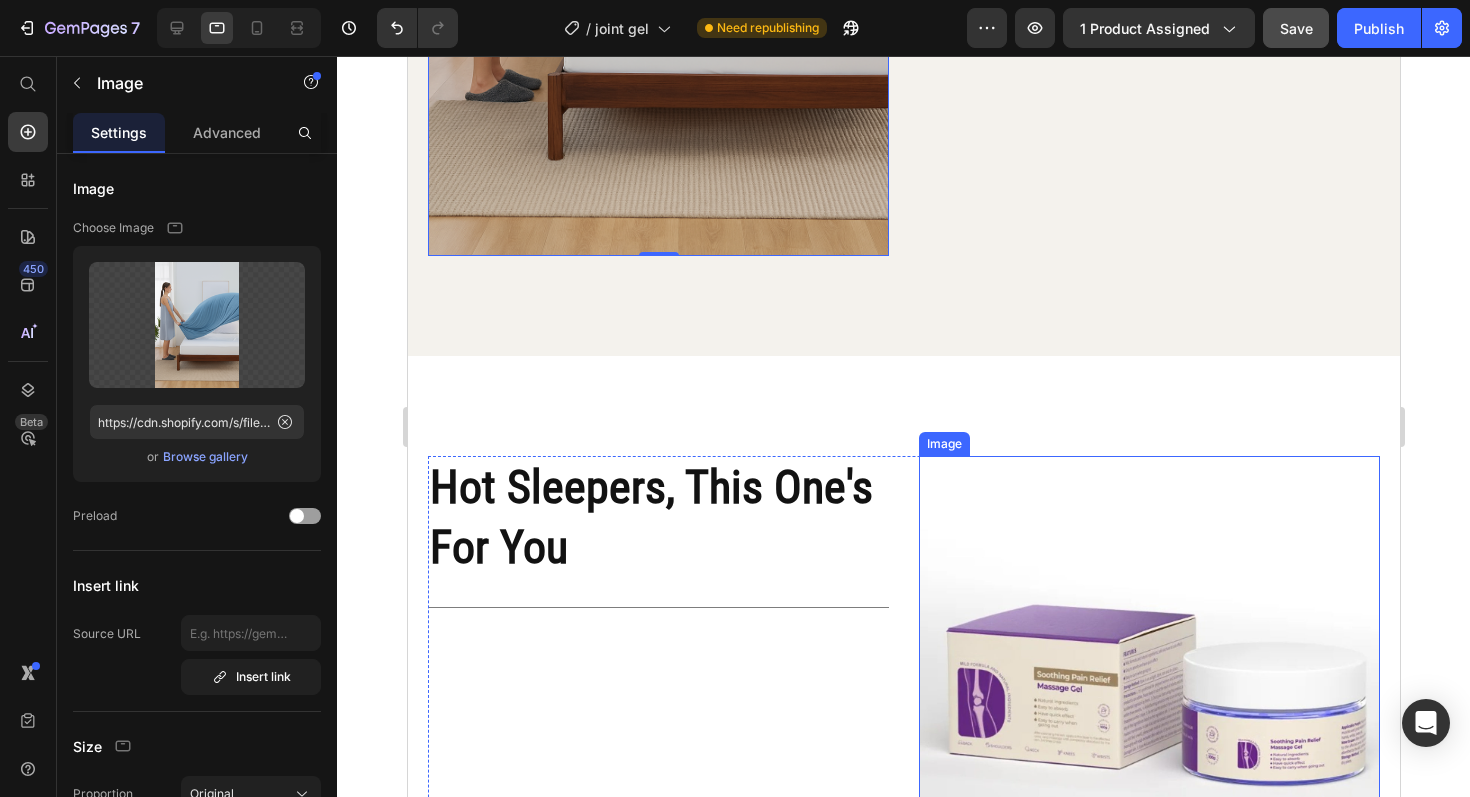 click at bounding box center (1148, 686) 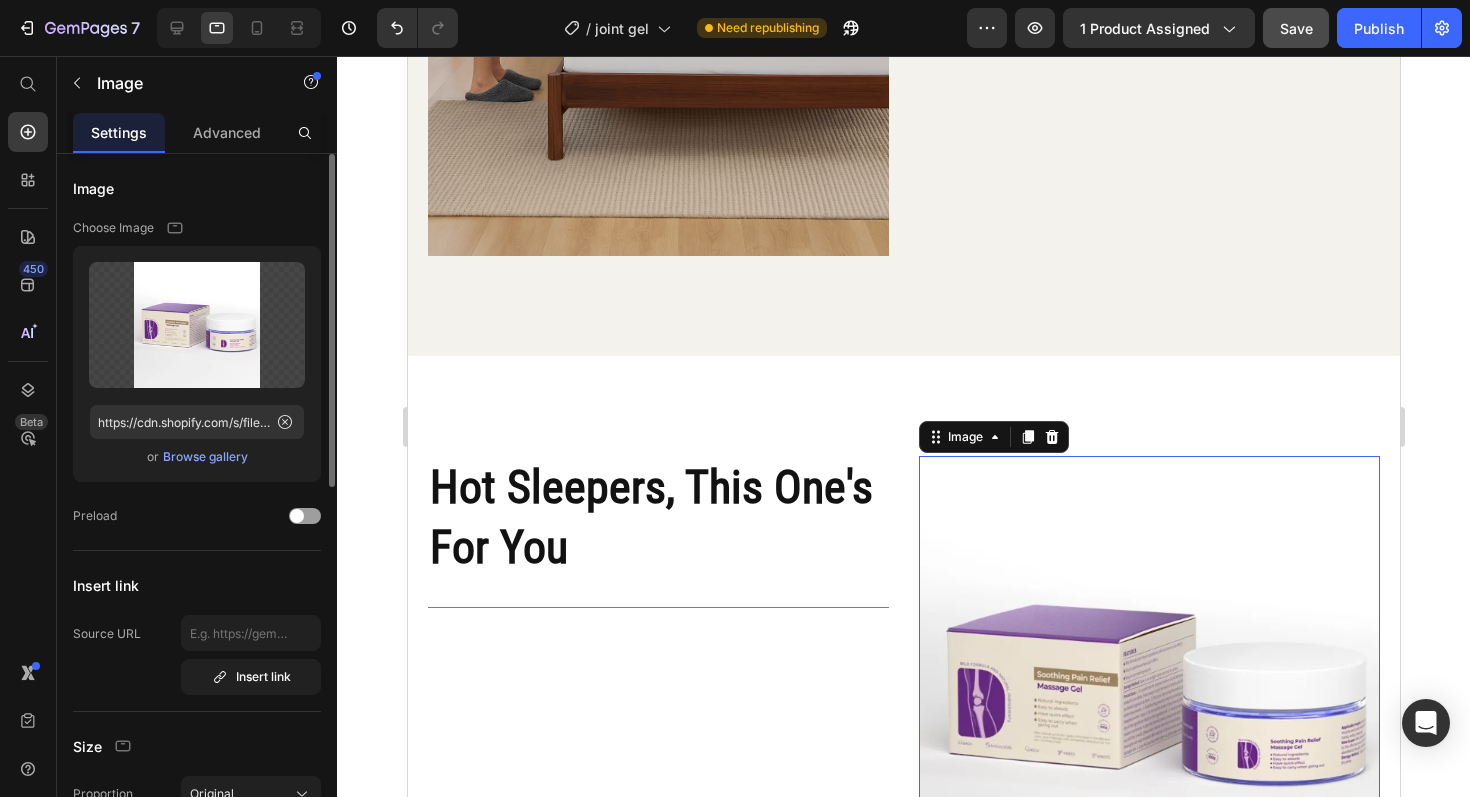 click on "Browse gallery" at bounding box center [205, 457] 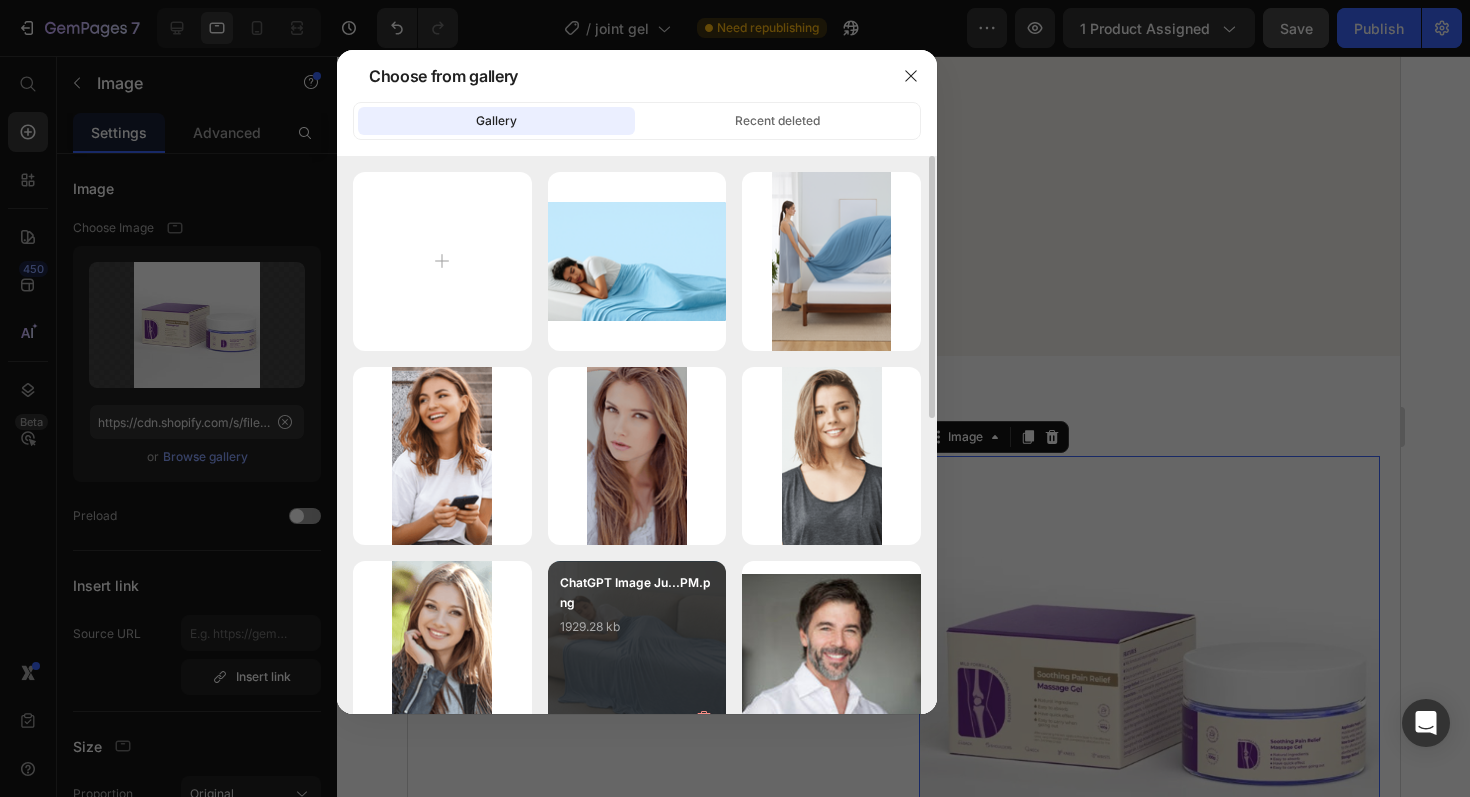 click on "ChatGPT Image Ju...PM.png" at bounding box center [637, 593] 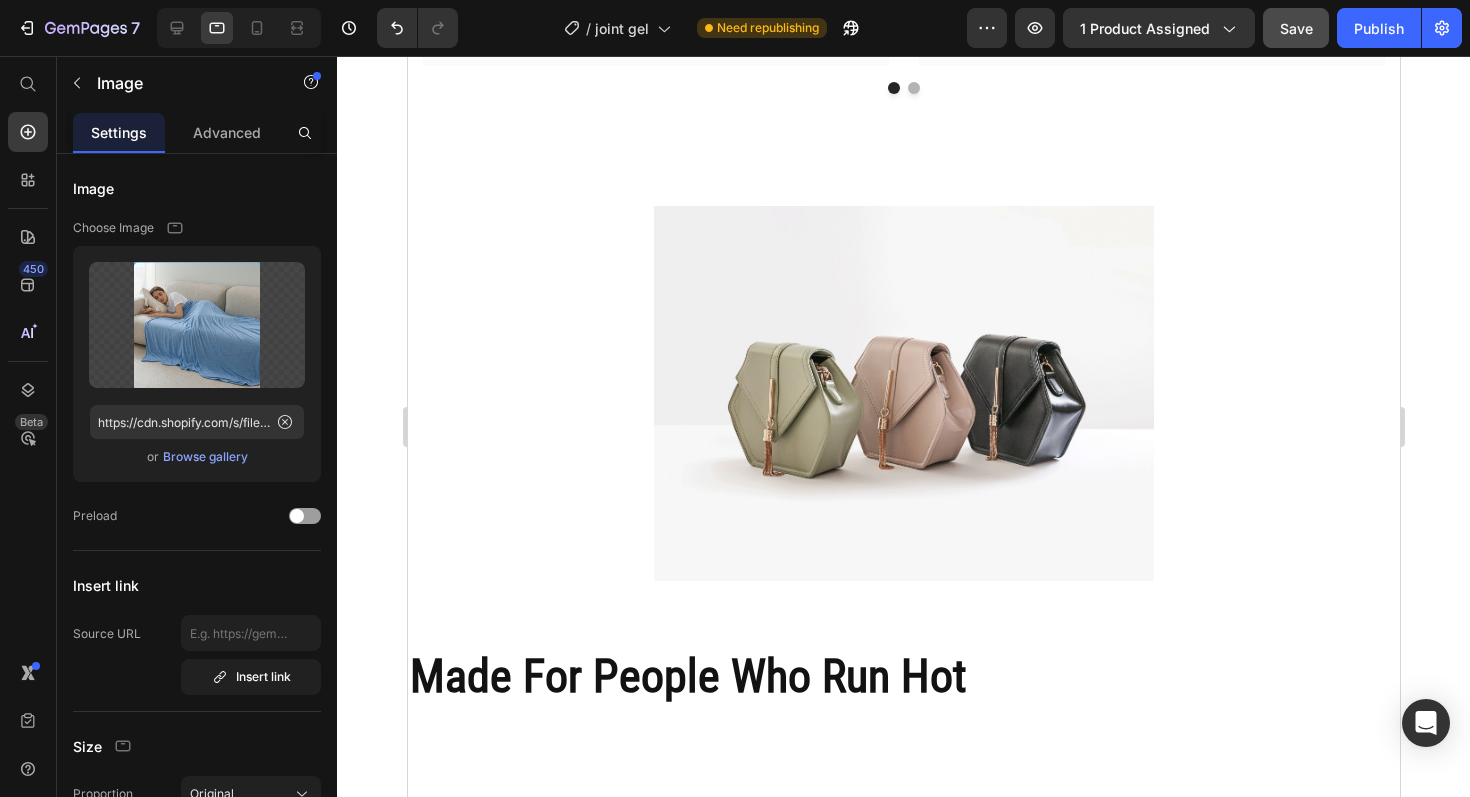 scroll, scrollTop: 4483, scrollLeft: 0, axis: vertical 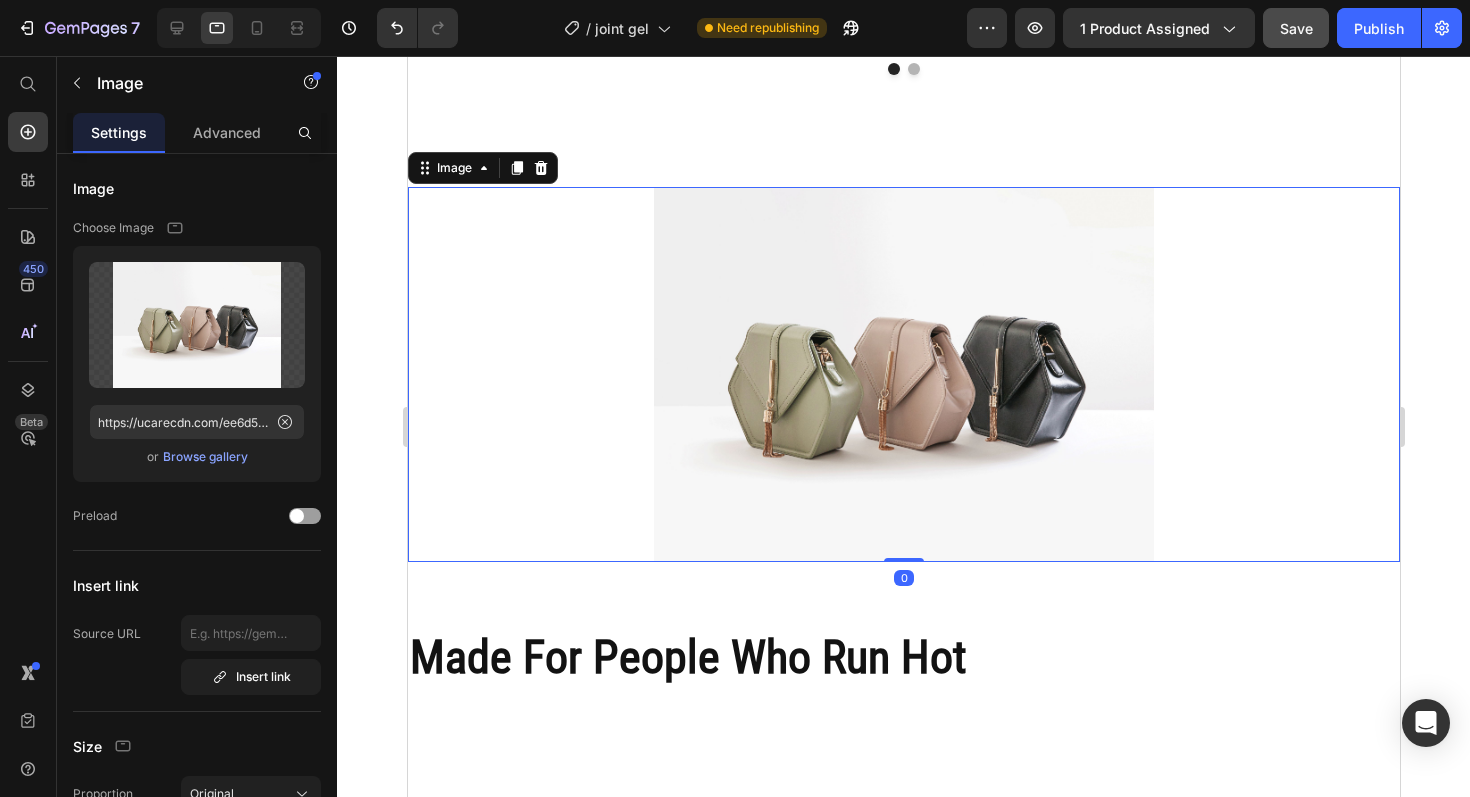 click at bounding box center [903, 374] 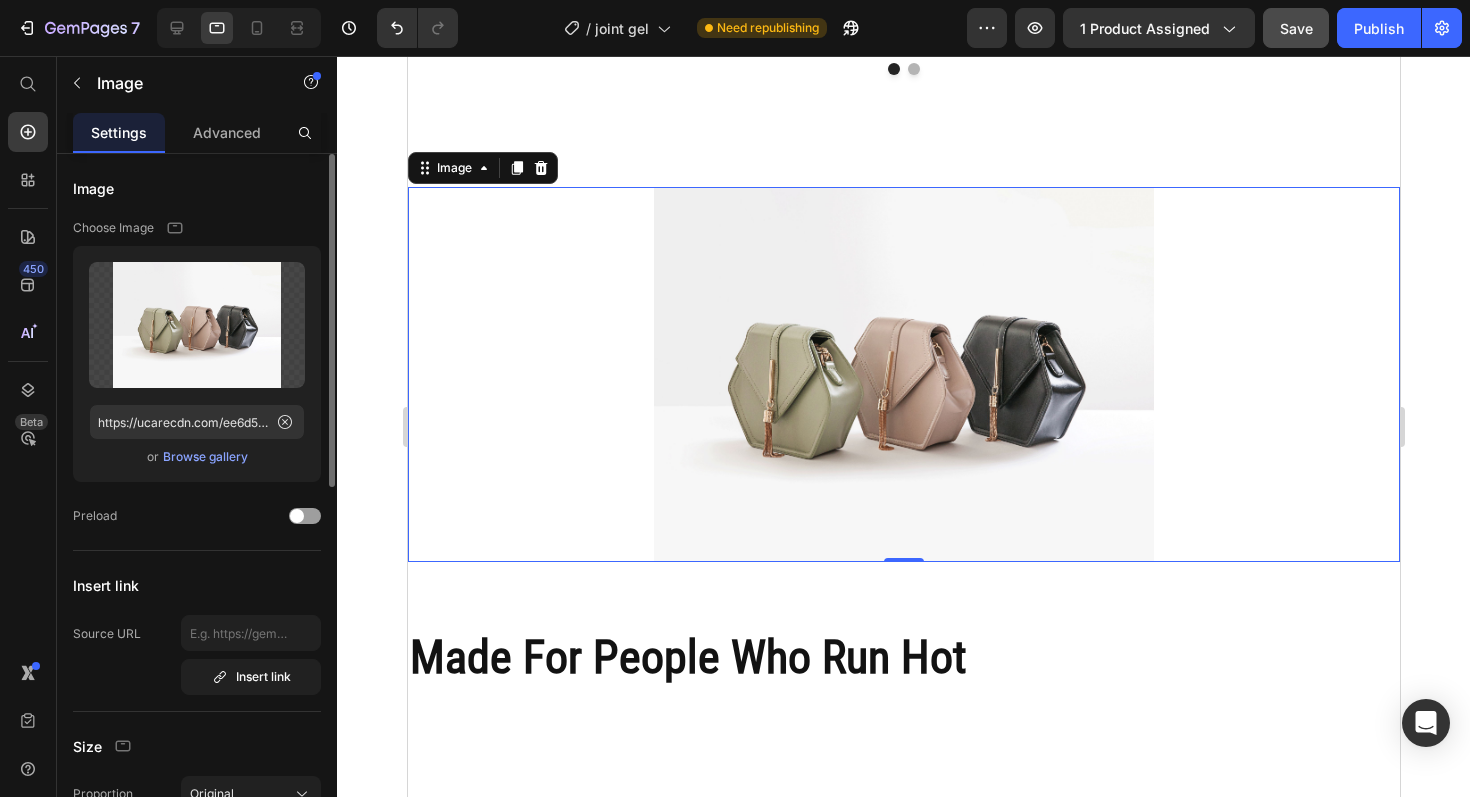 click on "Browse gallery" at bounding box center [205, 457] 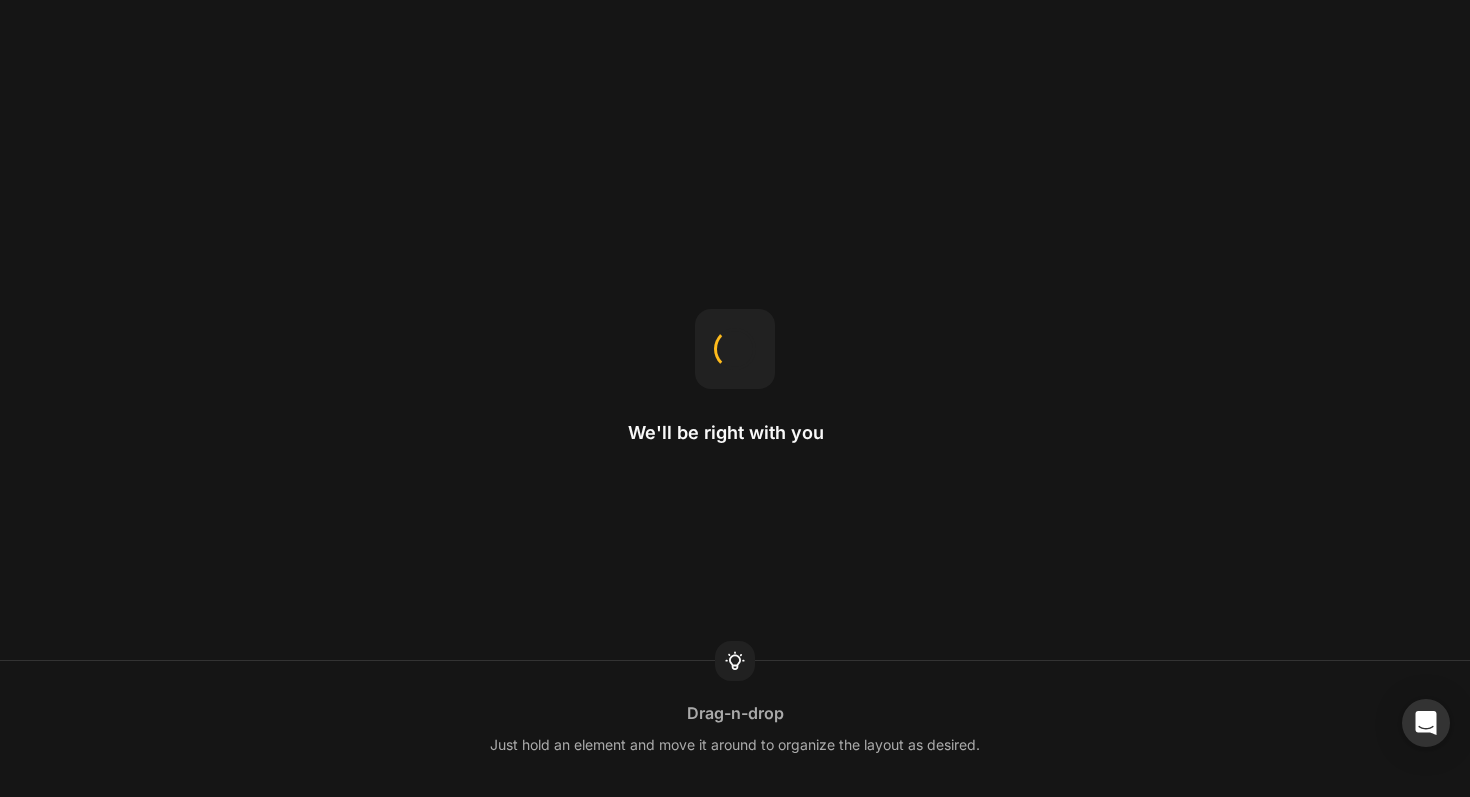 scroll, scrollTop: 0, scrollLeft: 0, axis: both 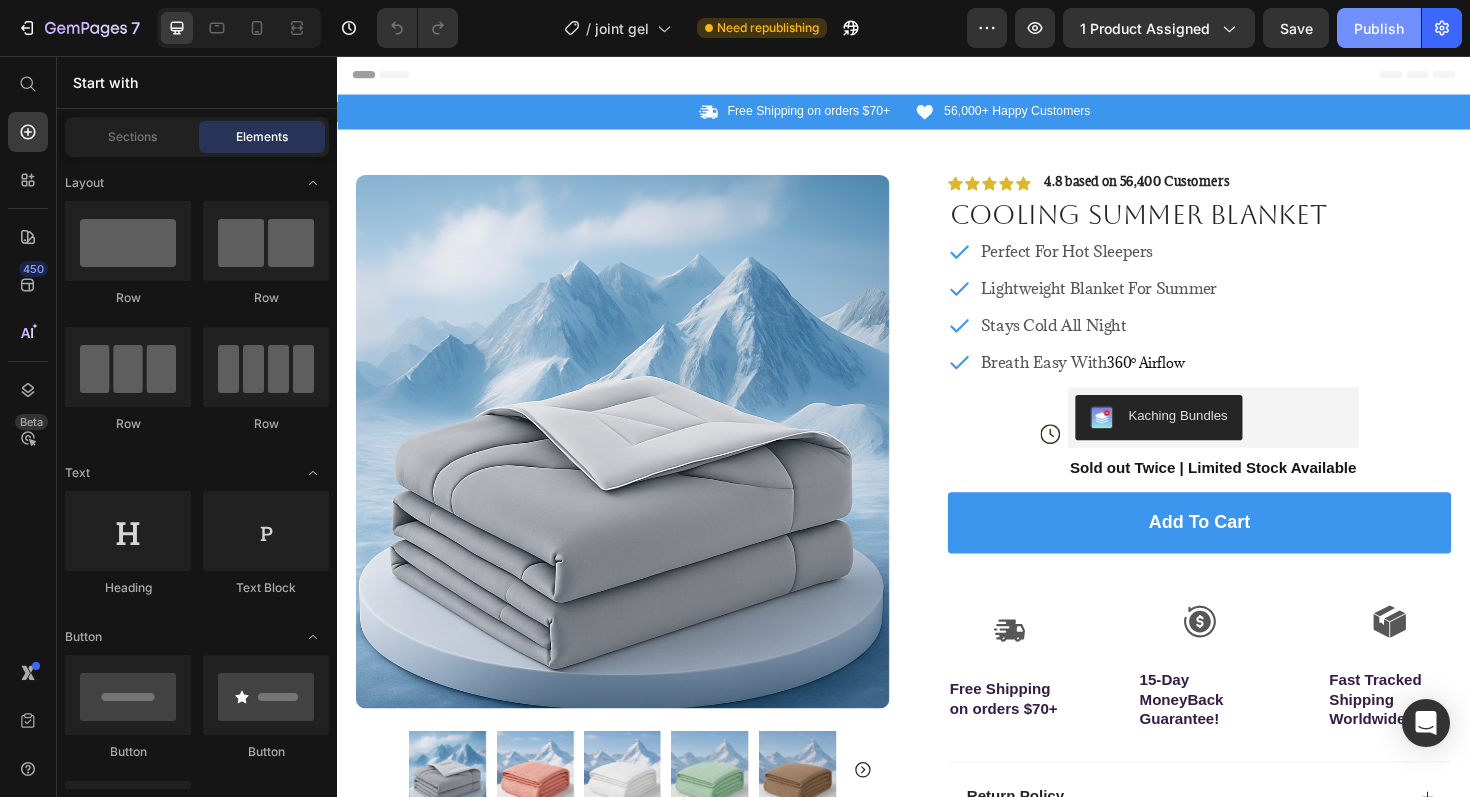 click on "Publish" at bounding box center (1379, 28) 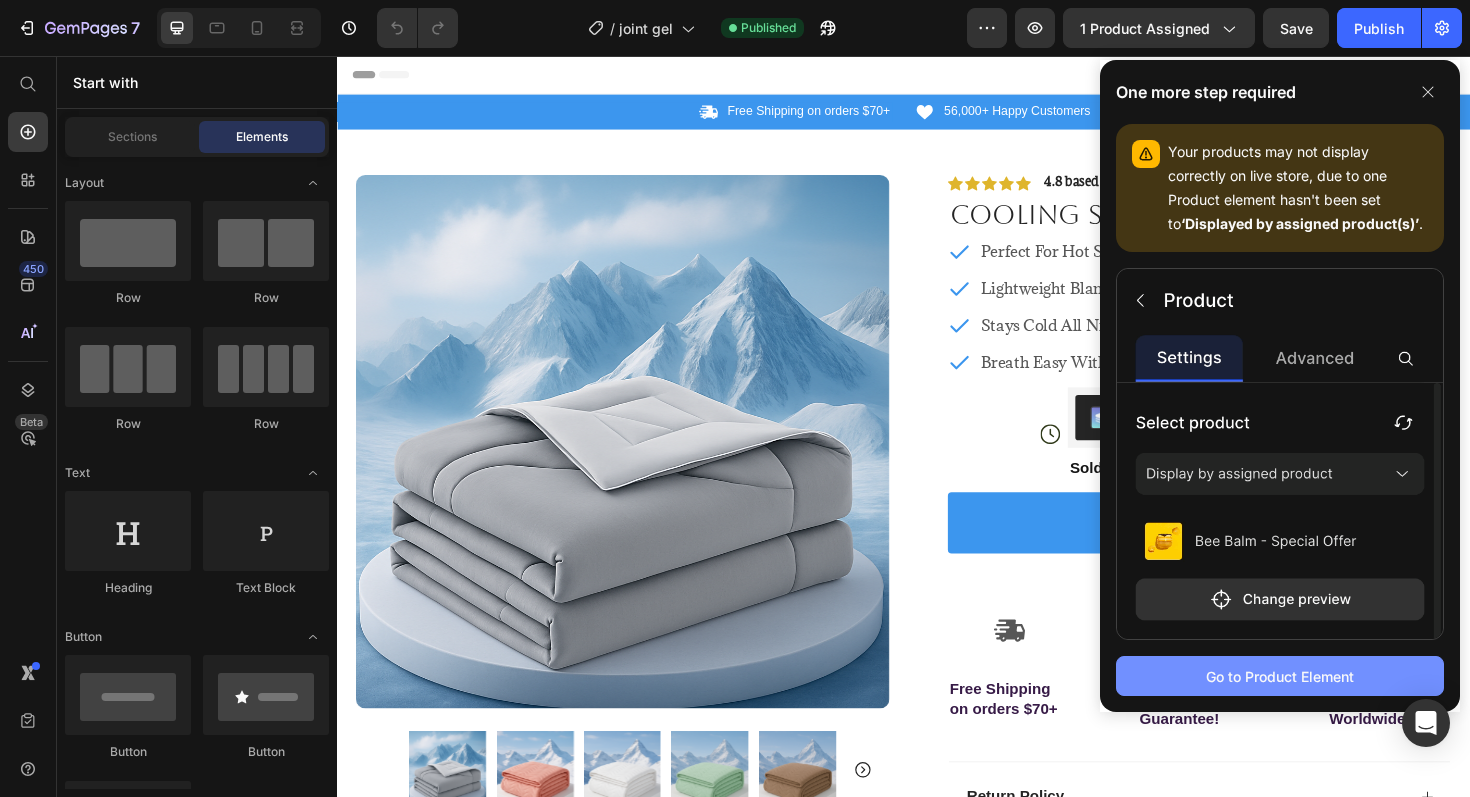click on "Go to Product Element" at bounding box center (1280, 676) 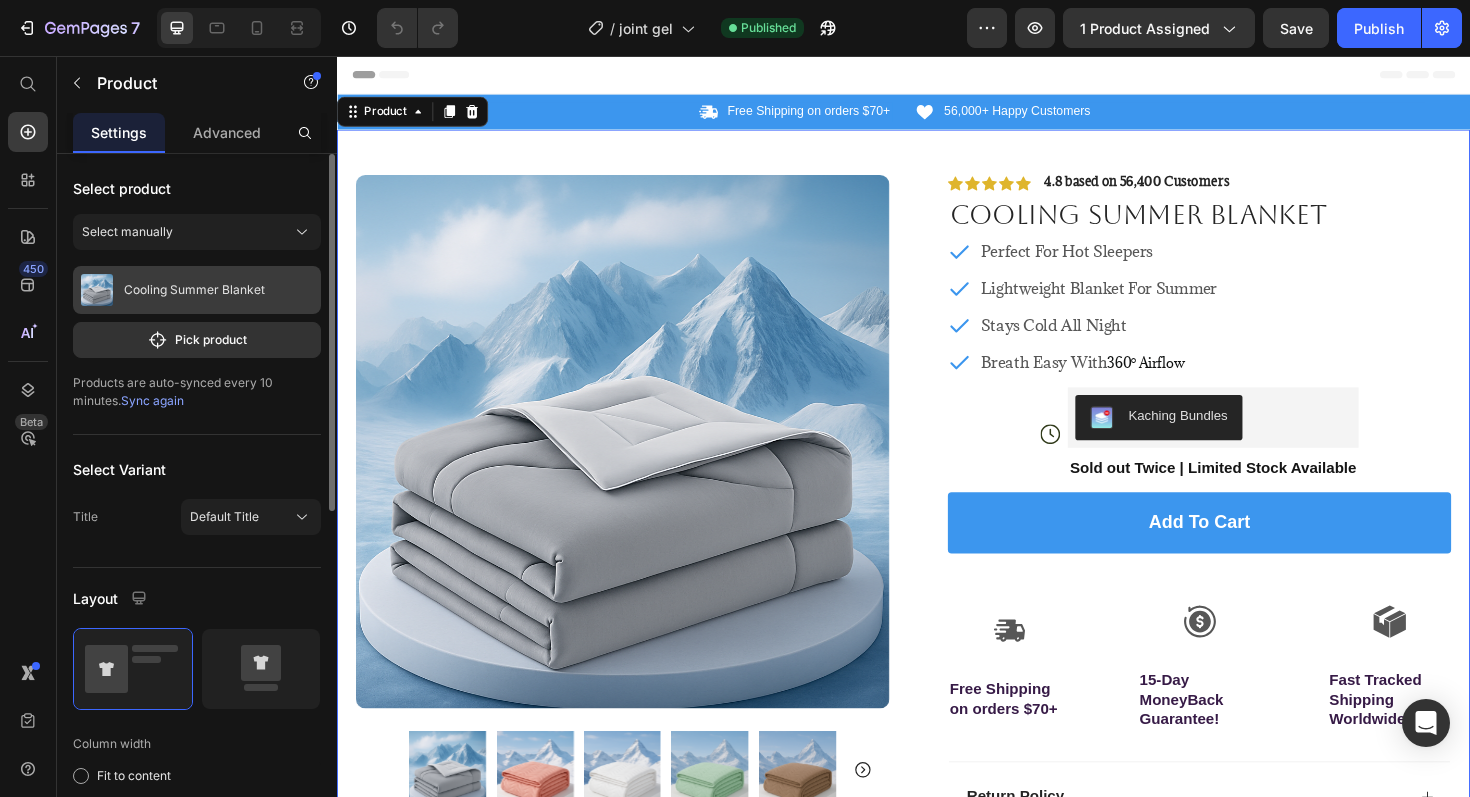 click on "Cooling Summer Blanket" at bounding box center (194, 290) 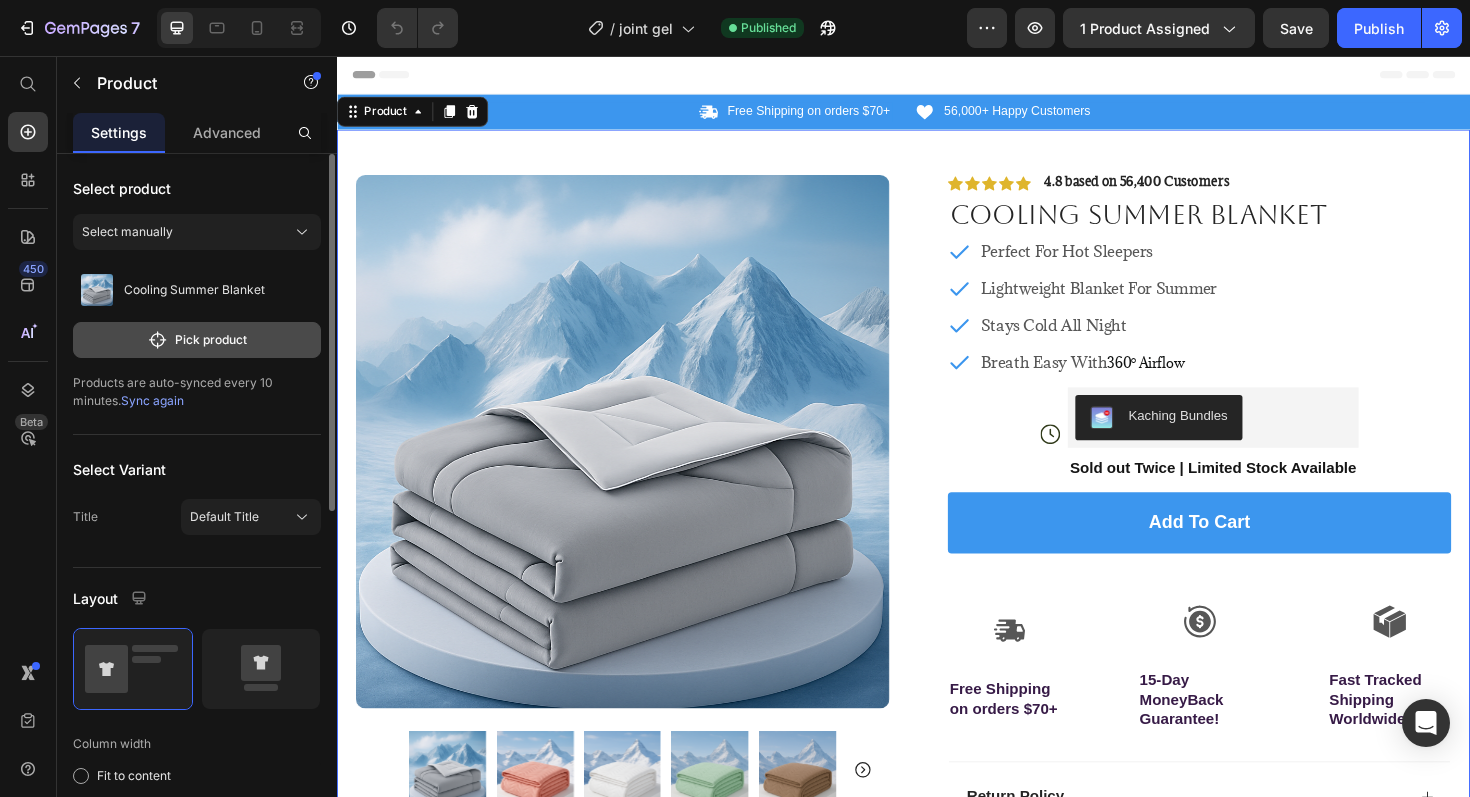 click on "Pick product" at bounding box center (197, 340) 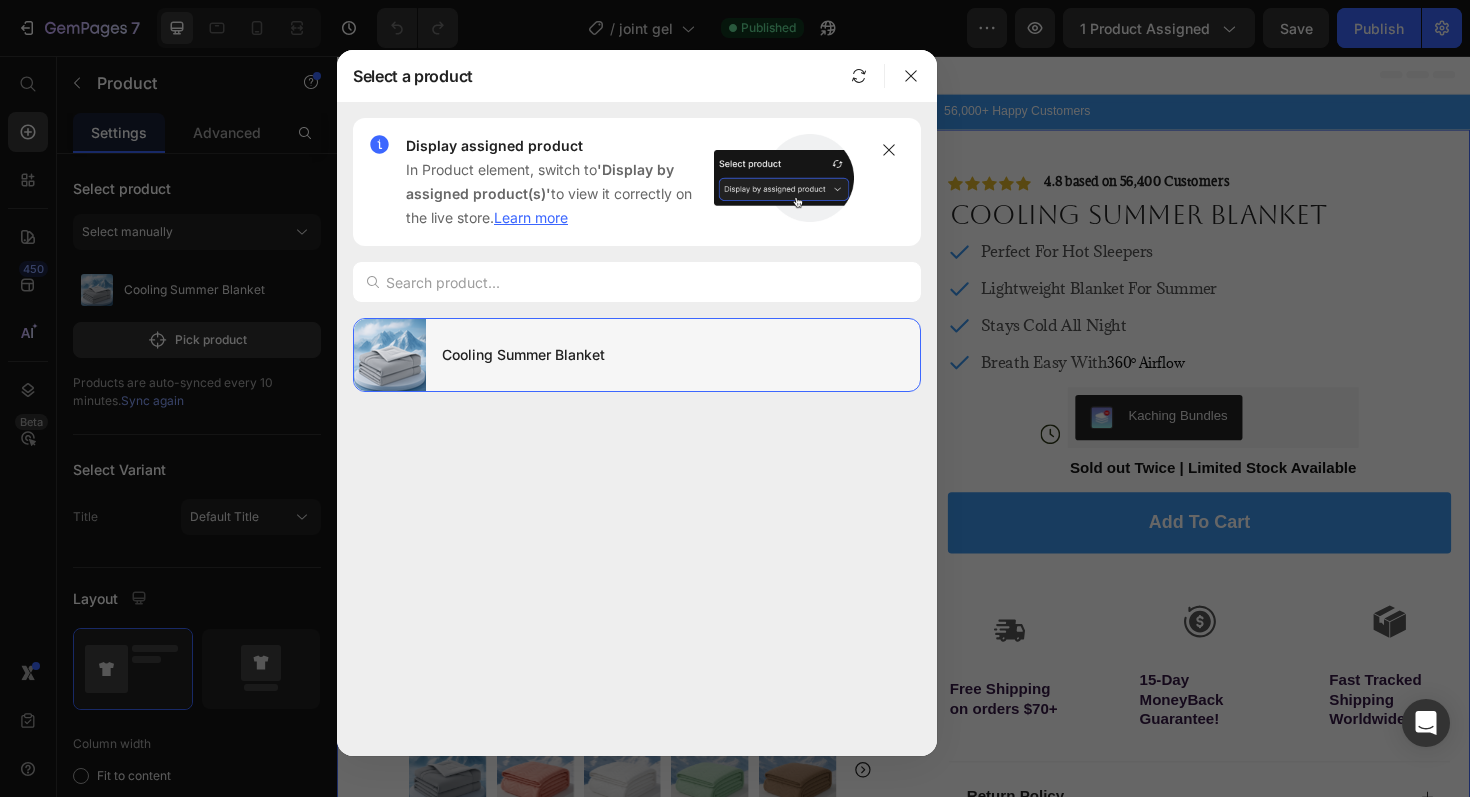 click on "Cooling Summer Blanket" at bounding box center (673, 355) 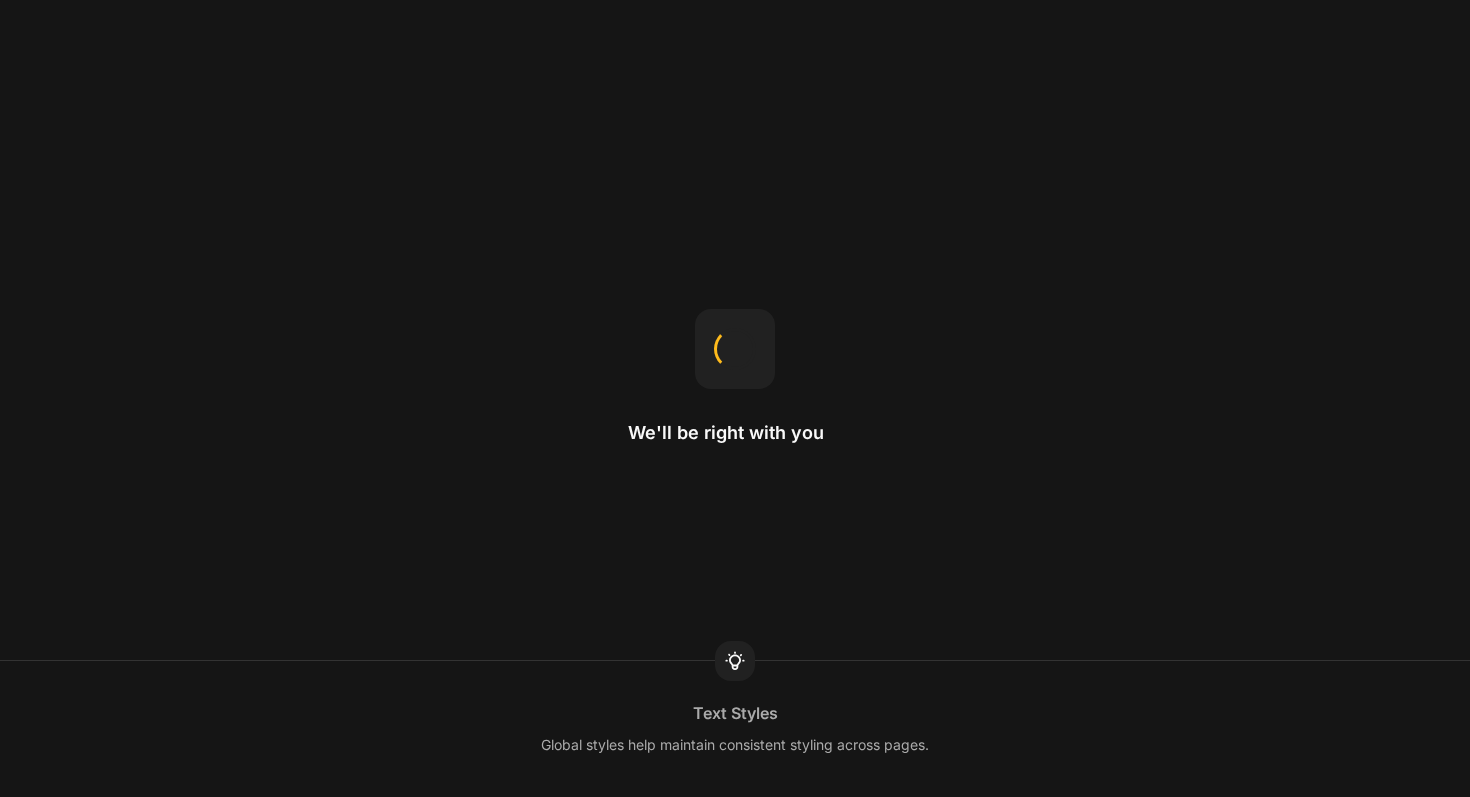 scroll, scrollTop: 0, scrollLeft: 0, axis: both 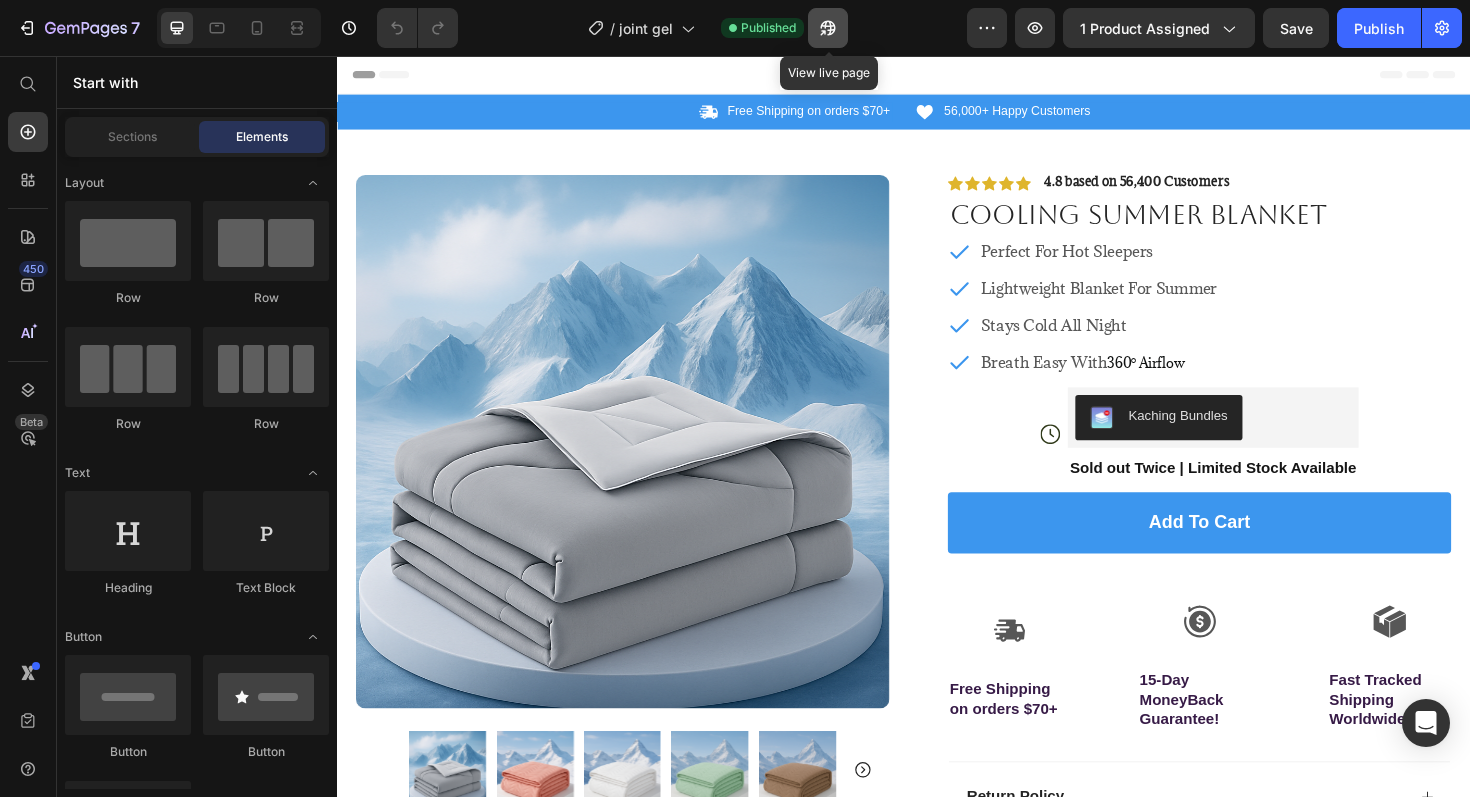 click 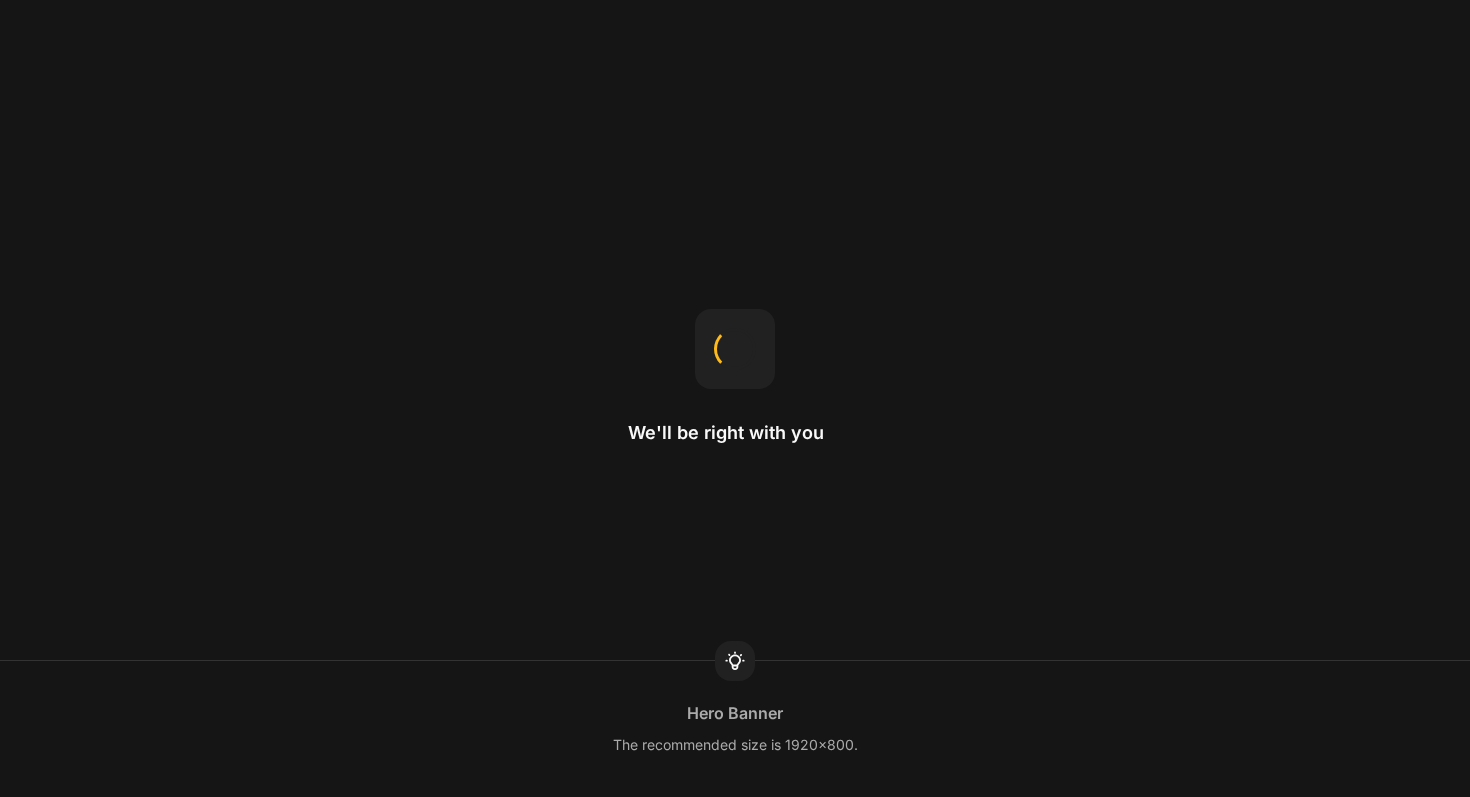 scroll, scrollTop: 0, scrollLeft: 0, axis: both 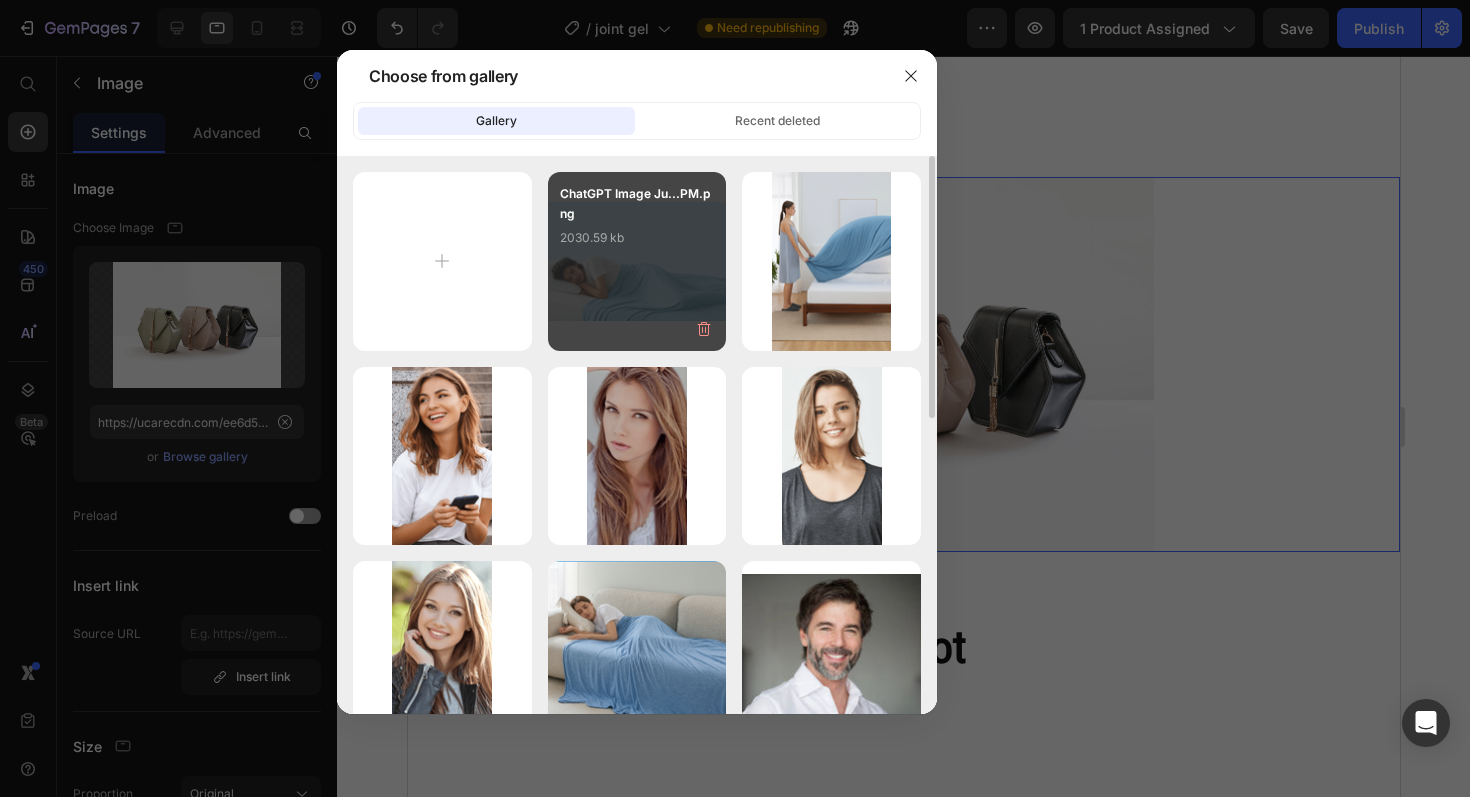 click on "2030.59 kb" at bounding box center [637, 238] 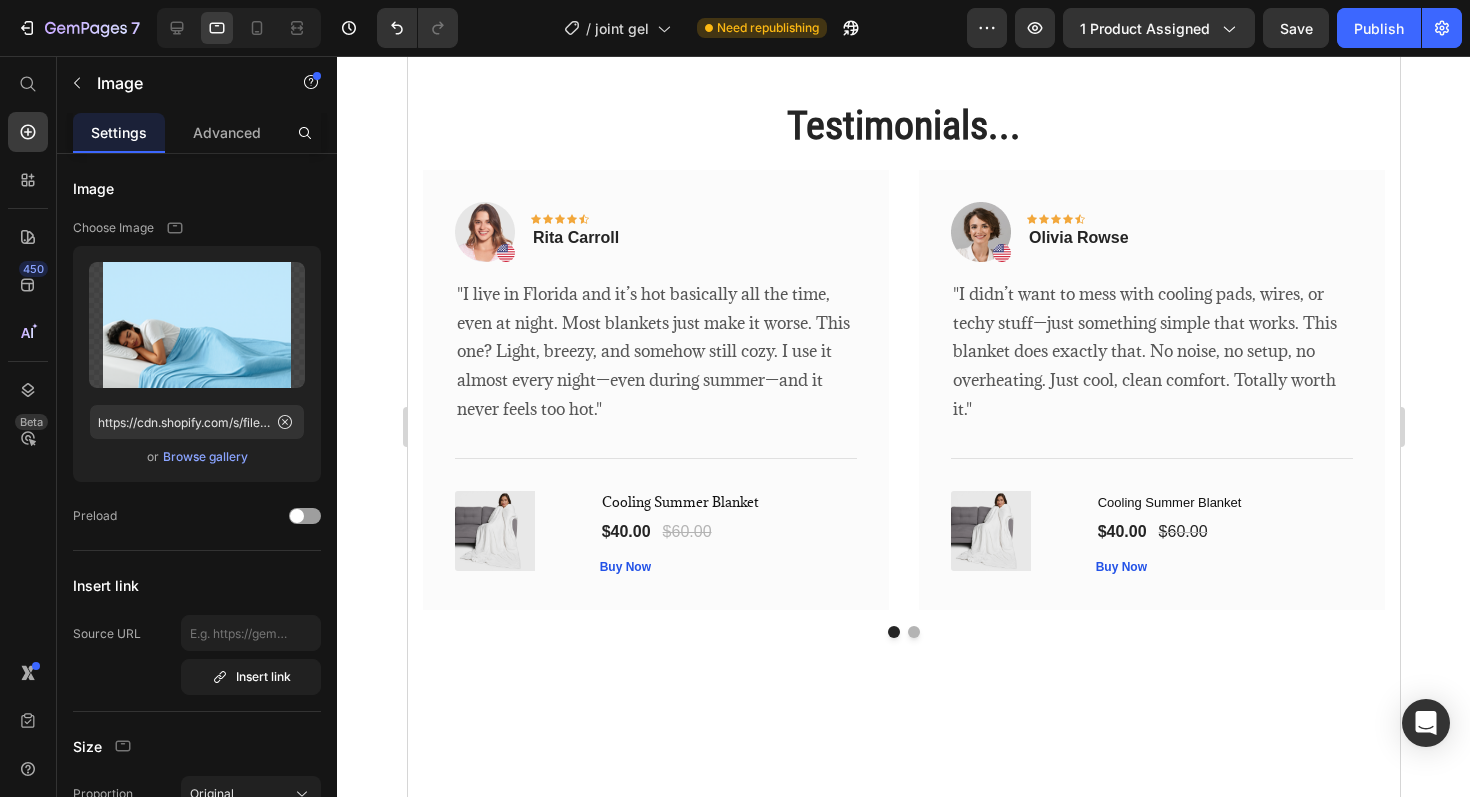 scroll, scrollTop: 3222, scrollLeft: 0, axis: vertical 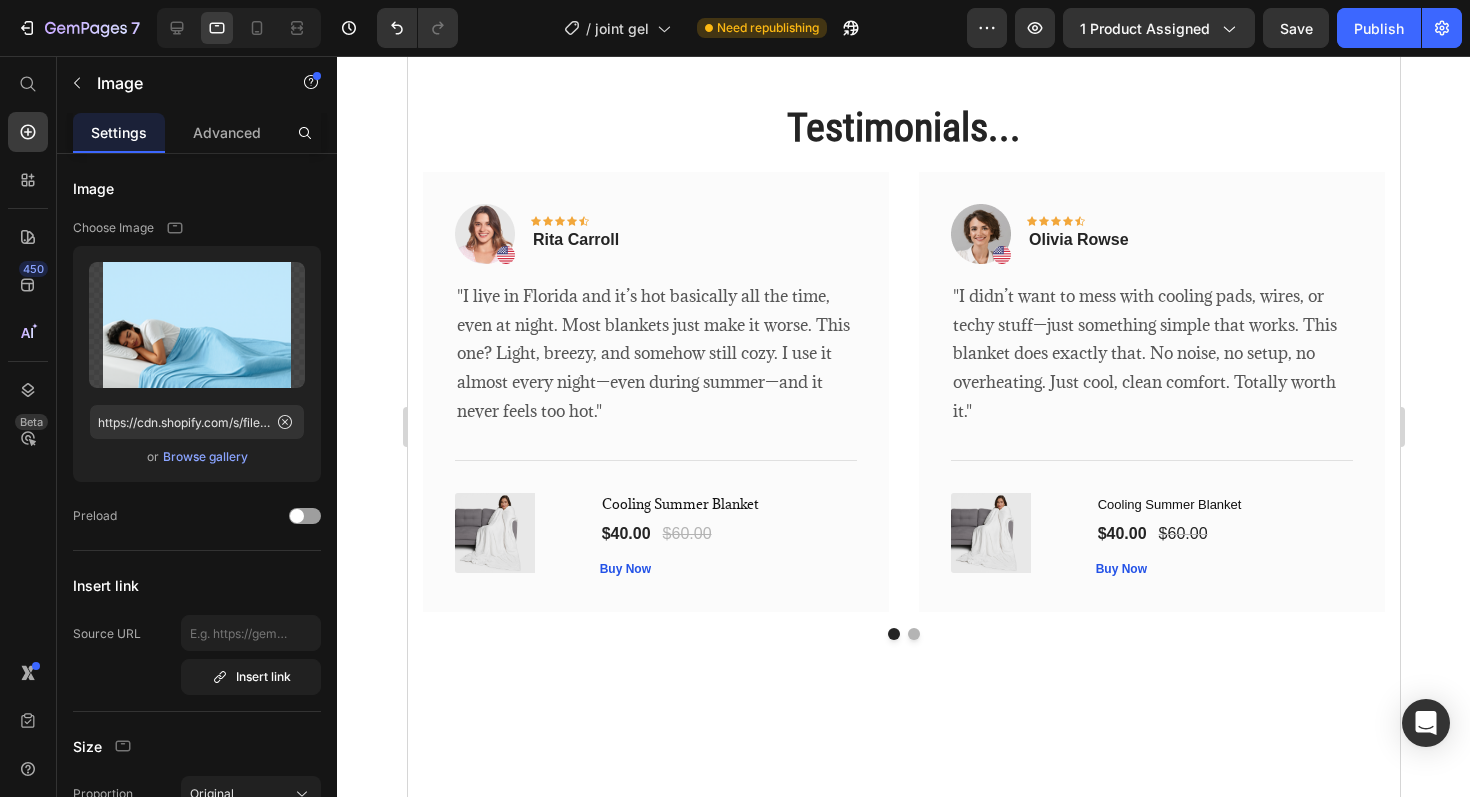 click on "Hot Sleepers, This One's For You Heading                Title Line" at bounding box center [657, -163] 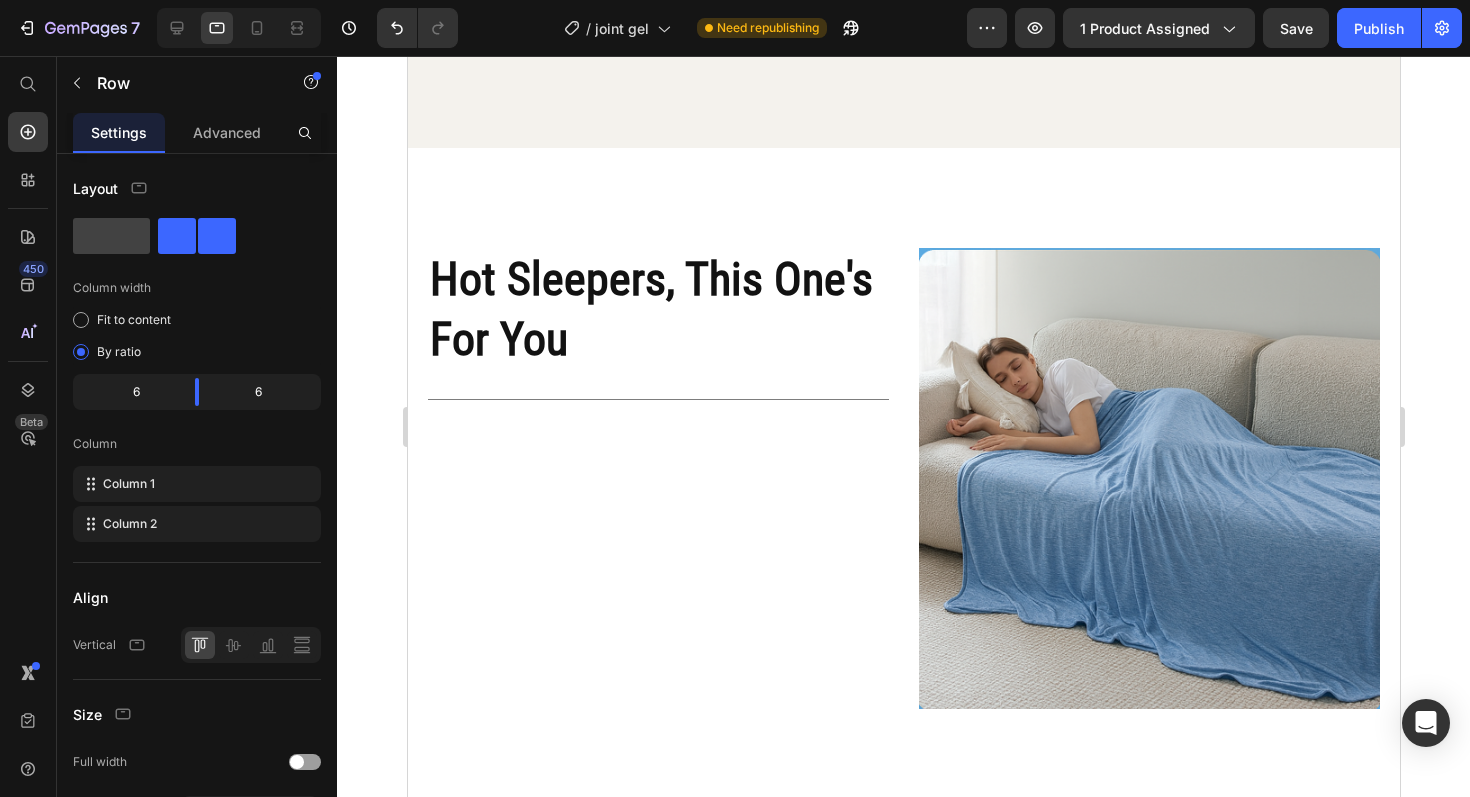 scroll, scrollTop: 3128, scrollLeft: 0, axis: vertical 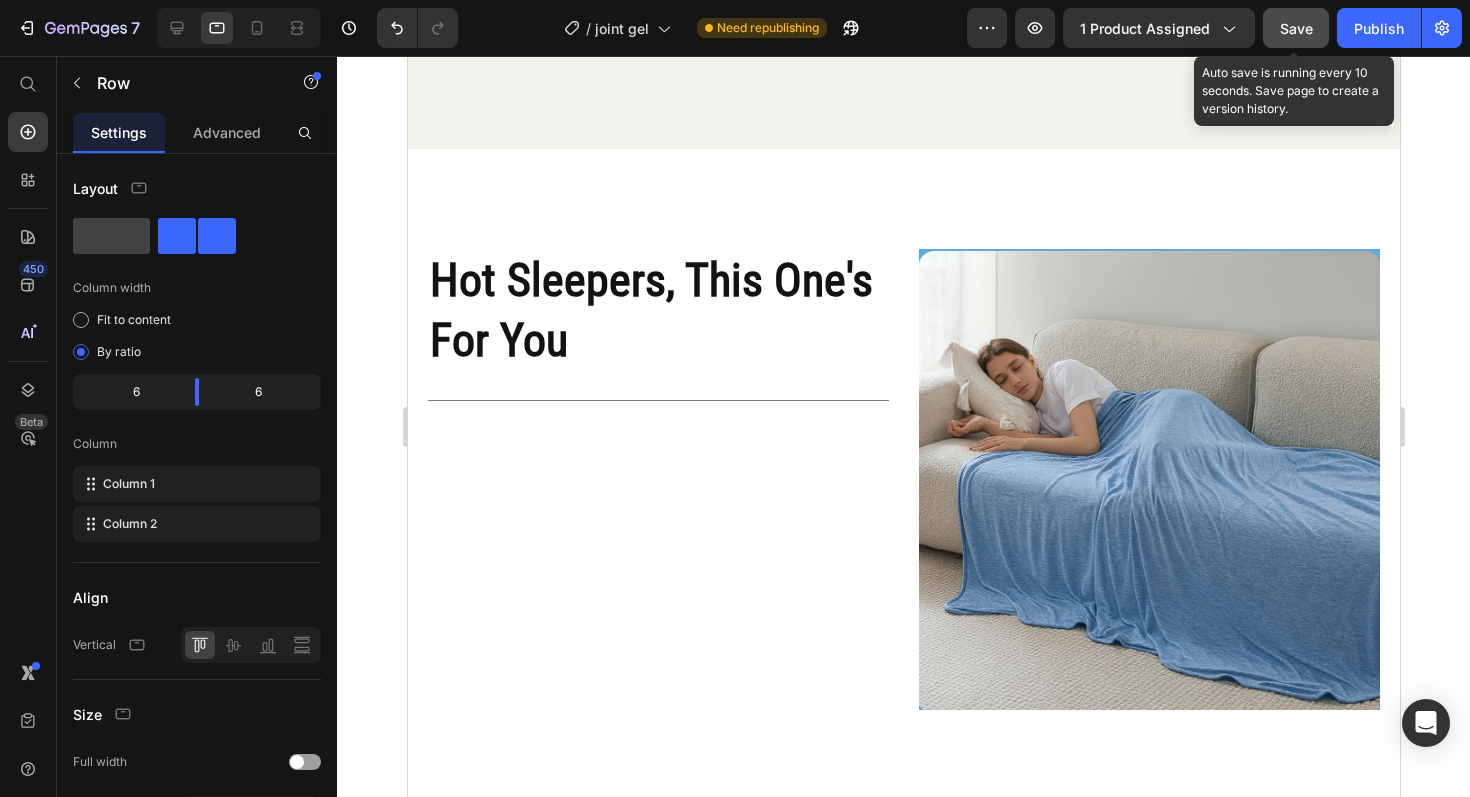 click on "Save" at bounding box center (1296, 28) 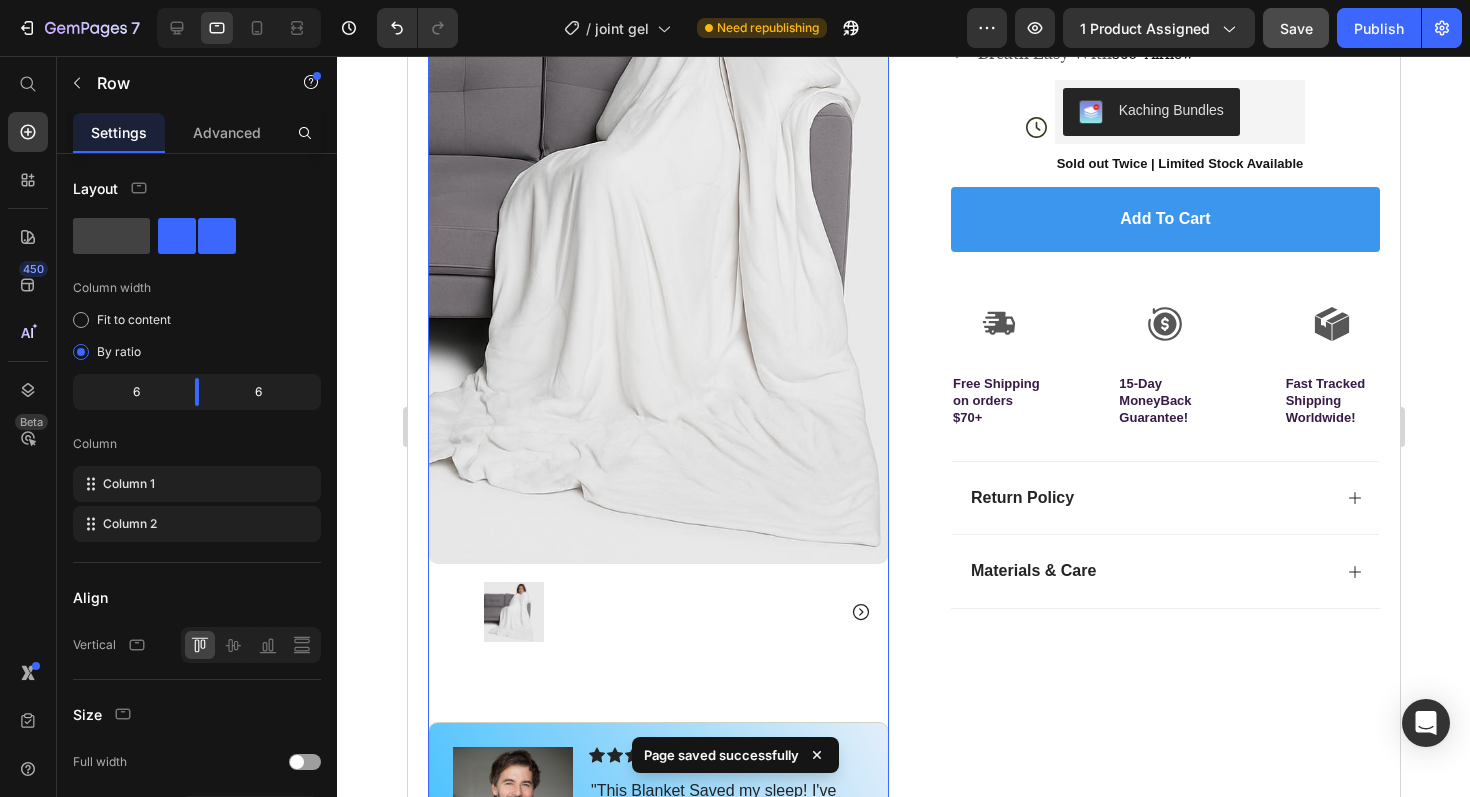 scroll, scrollTop: 317, scrollLeft: 0, axis: vertical 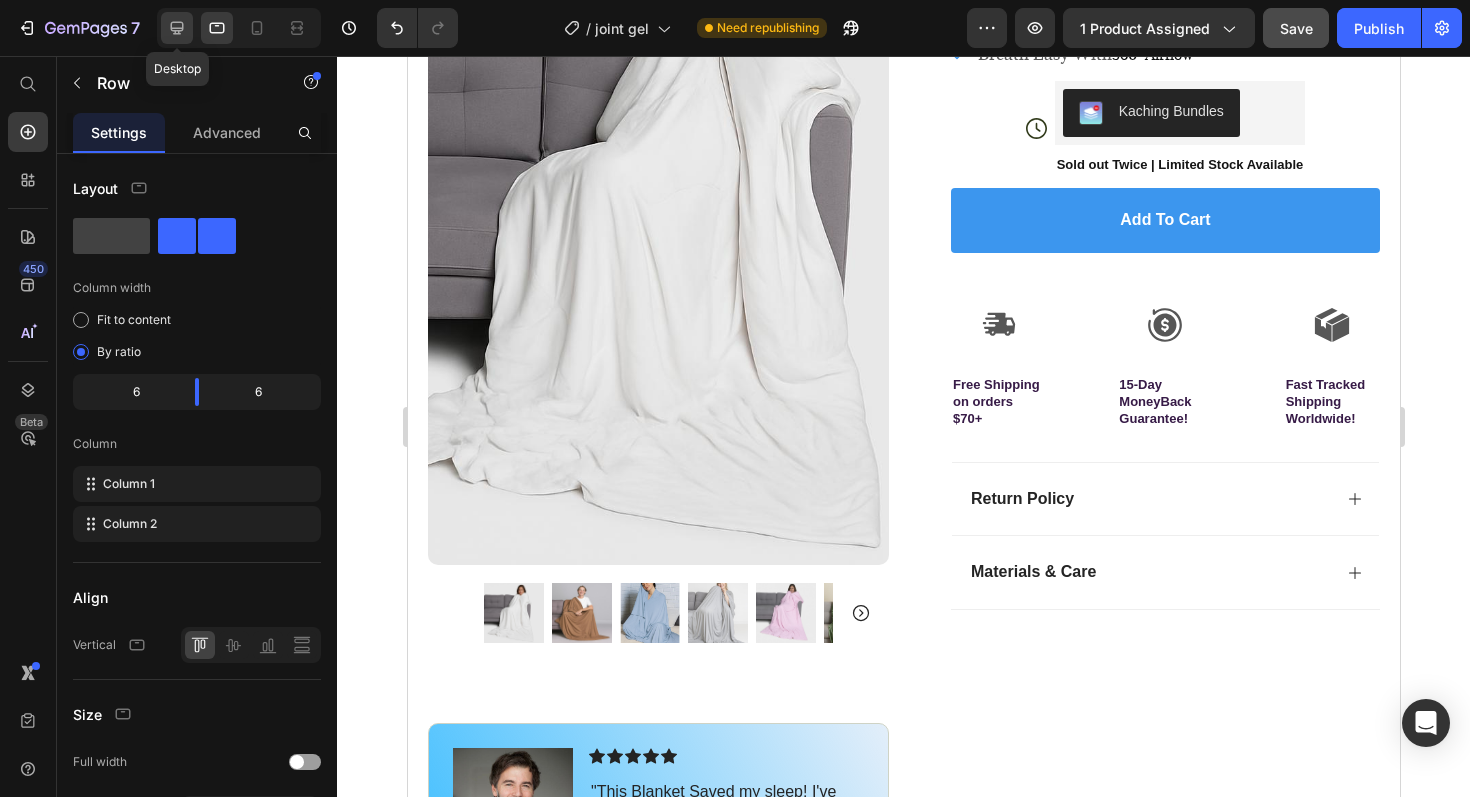click 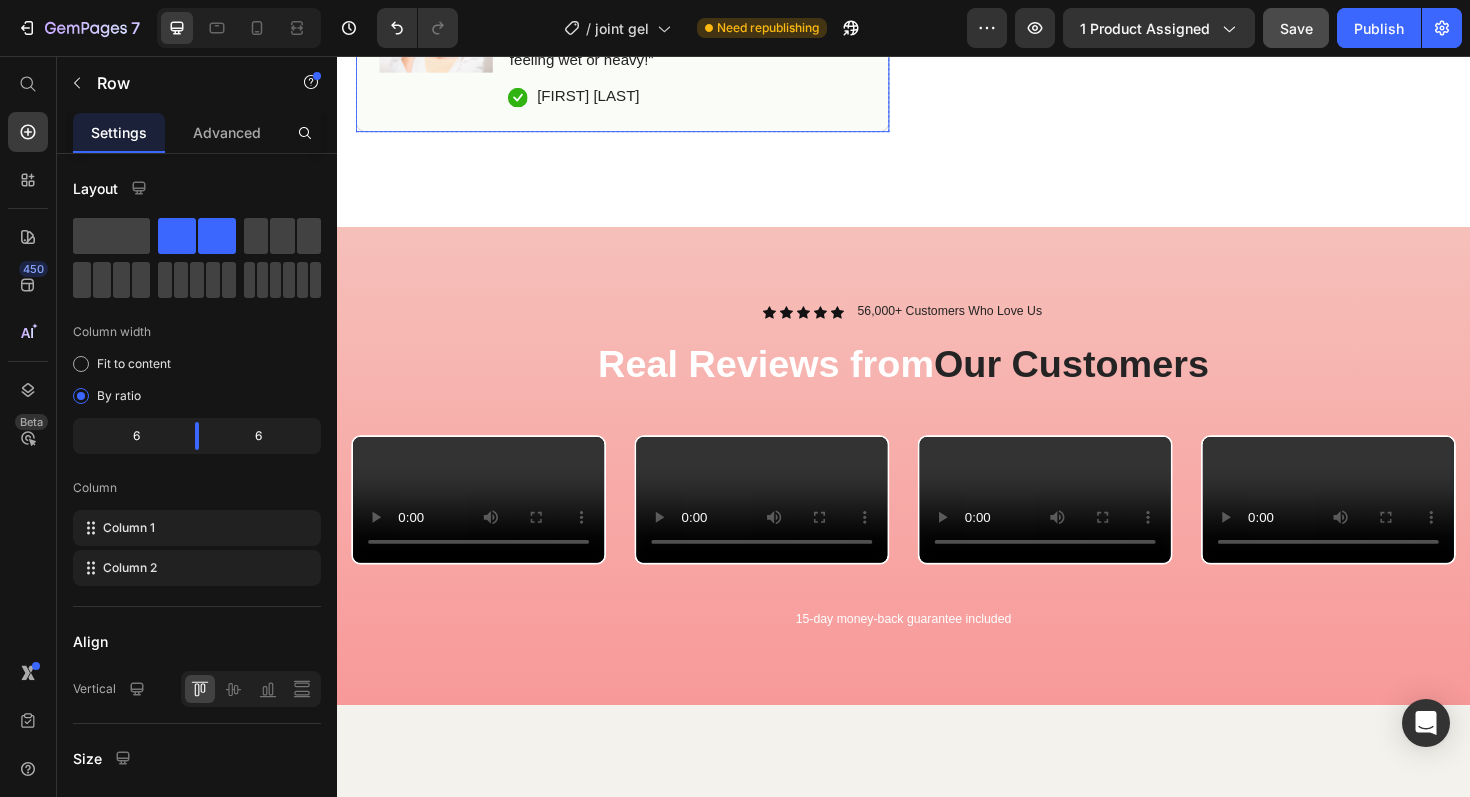 scroll, scrollTop: 1438, scrollLeft: 0, axis: vertical 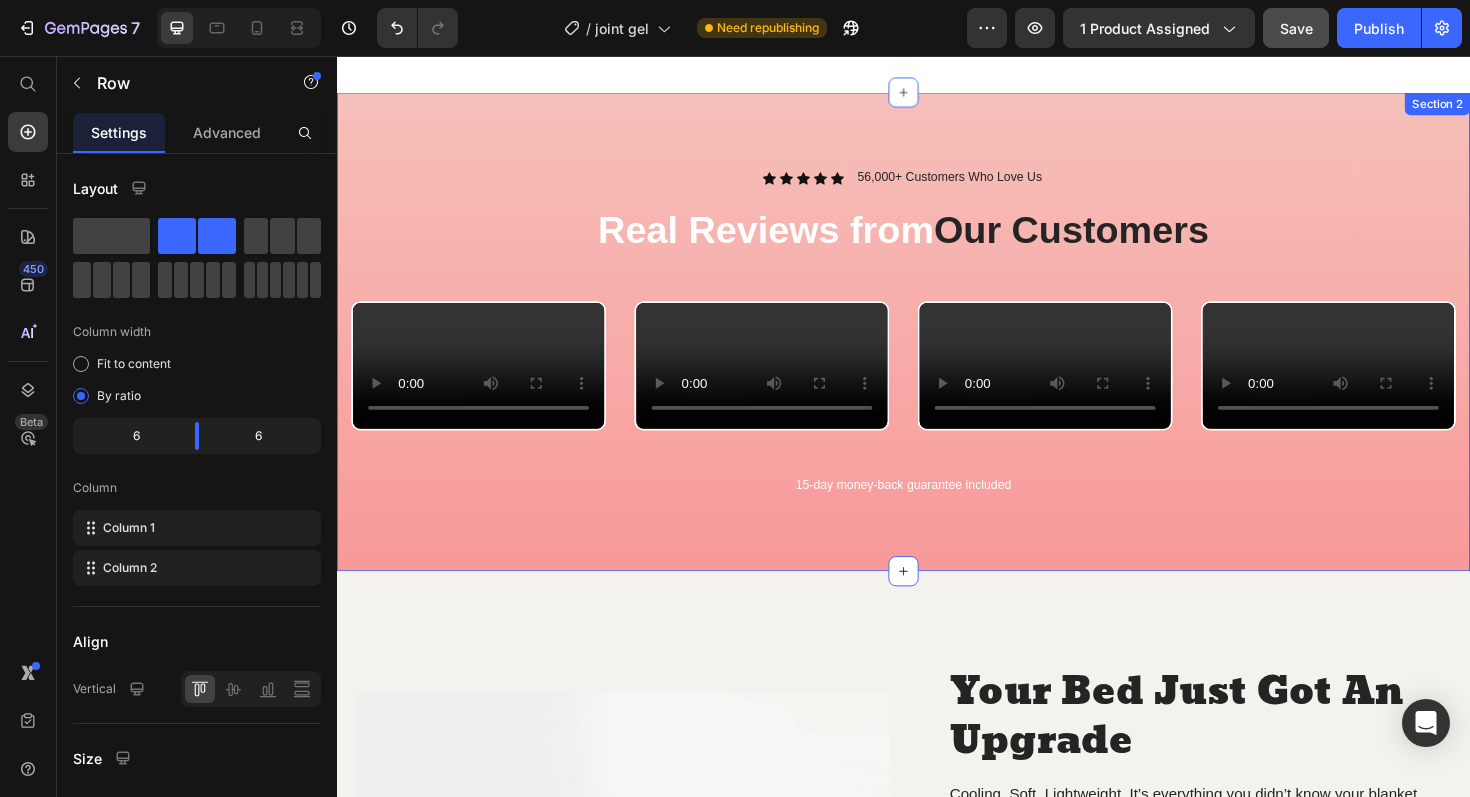 click on "Icon Icon Icon Icon Icon Icon List 56,000+ Customers Who Love Us Text Block Row Real Reviews from  Our Customers Heading Row Video Video Video Video Carousel 15-day money-back guarantee included  Text Block Row Section 2" at bounding box center (937, 348) 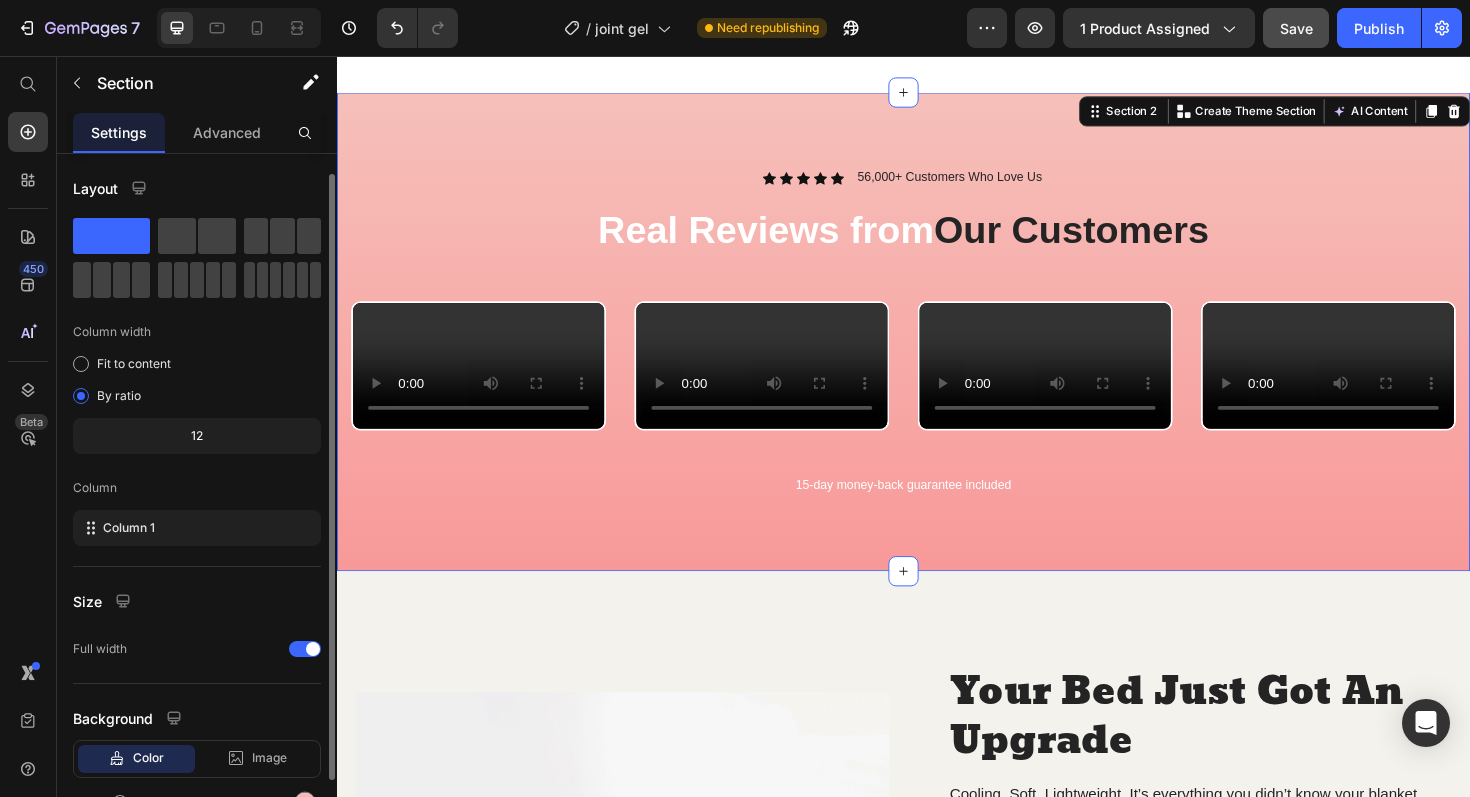 scroll, scrollTop: 108, scrollLeft: 0, axis: vertical 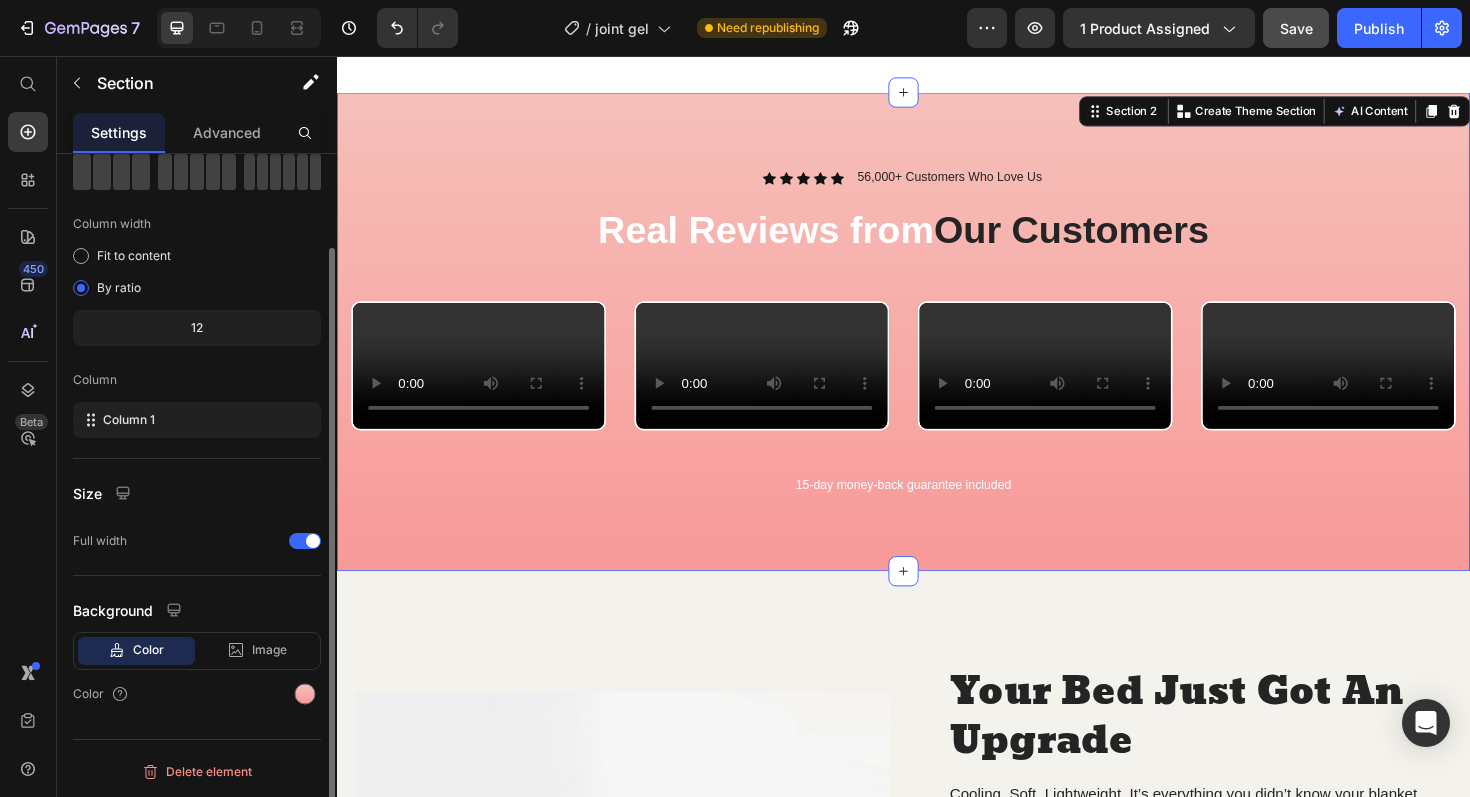 click on "Background Color Image Video  Color" 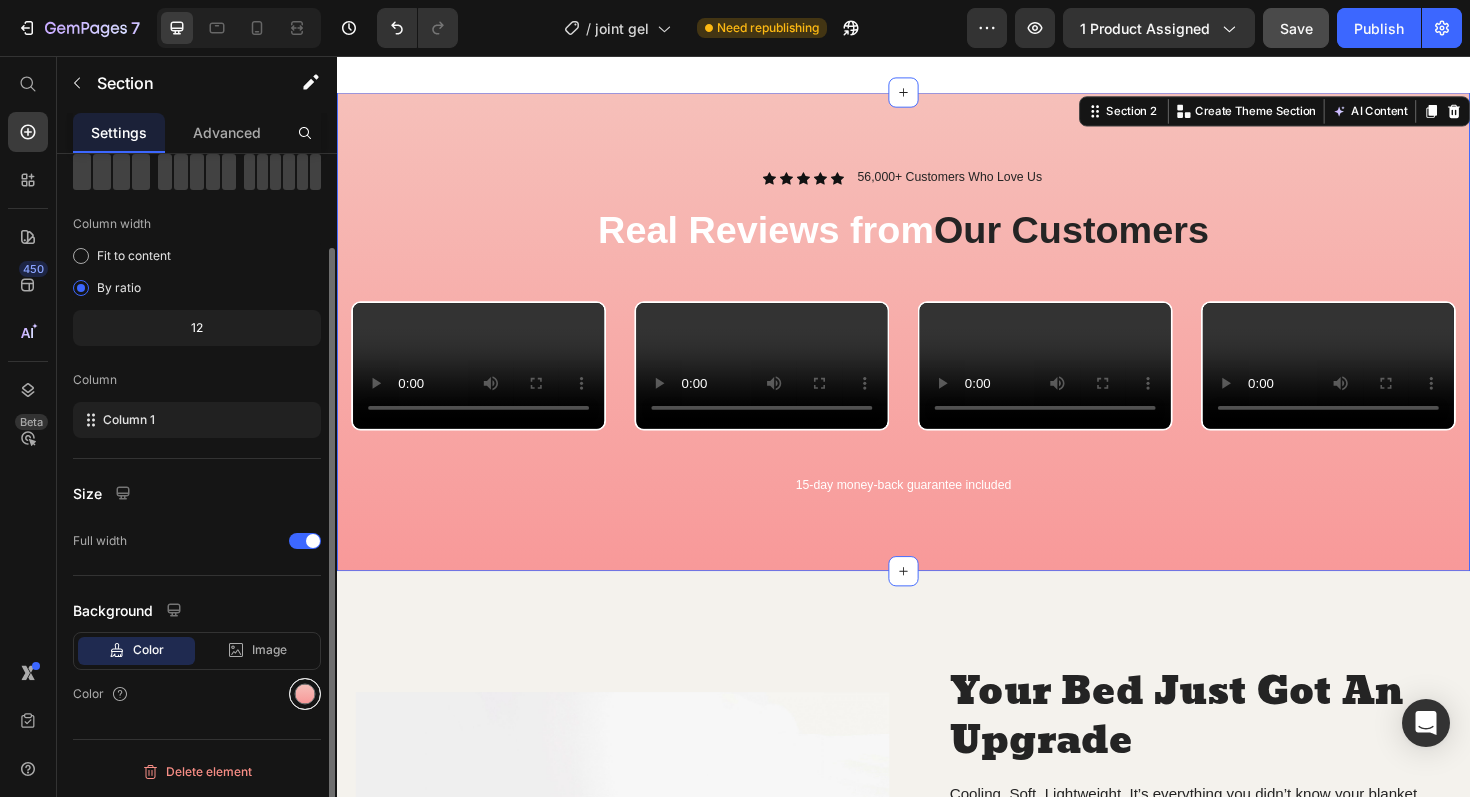 click at bounding box center [305, 694] 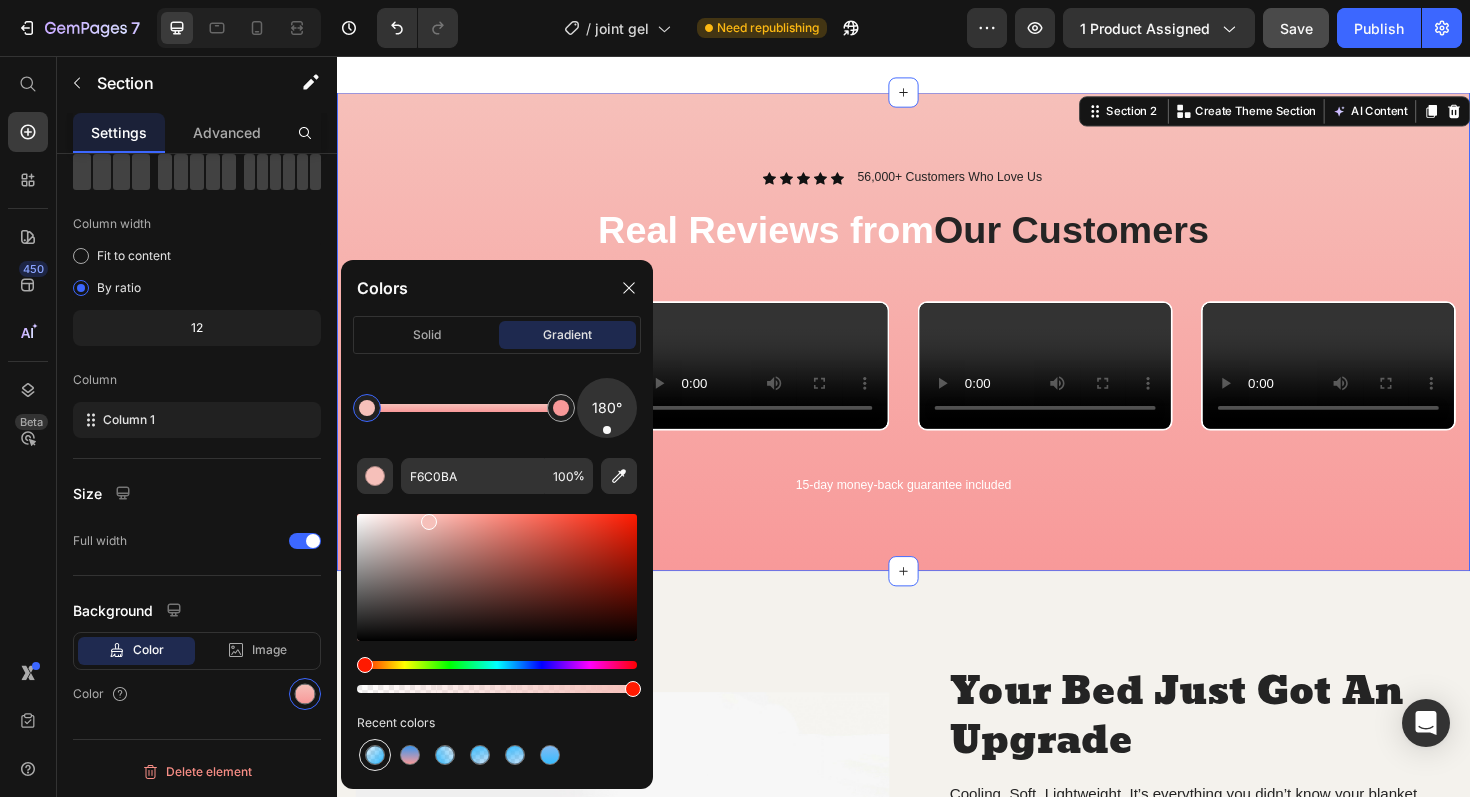 click at bounding box center (375, 755) 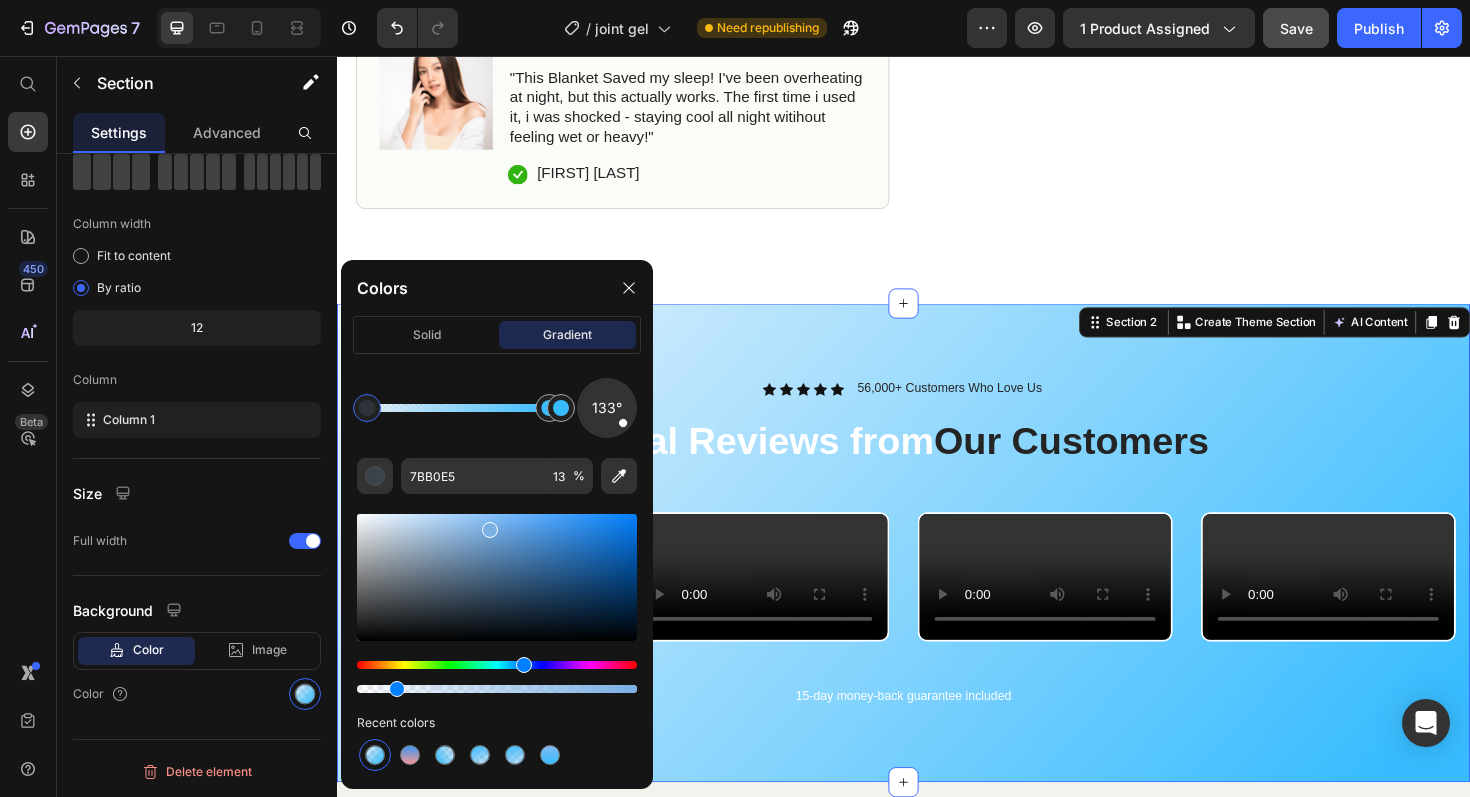 scroll, scrollTop: 1024, scrollLeft: 0, axis: vertical 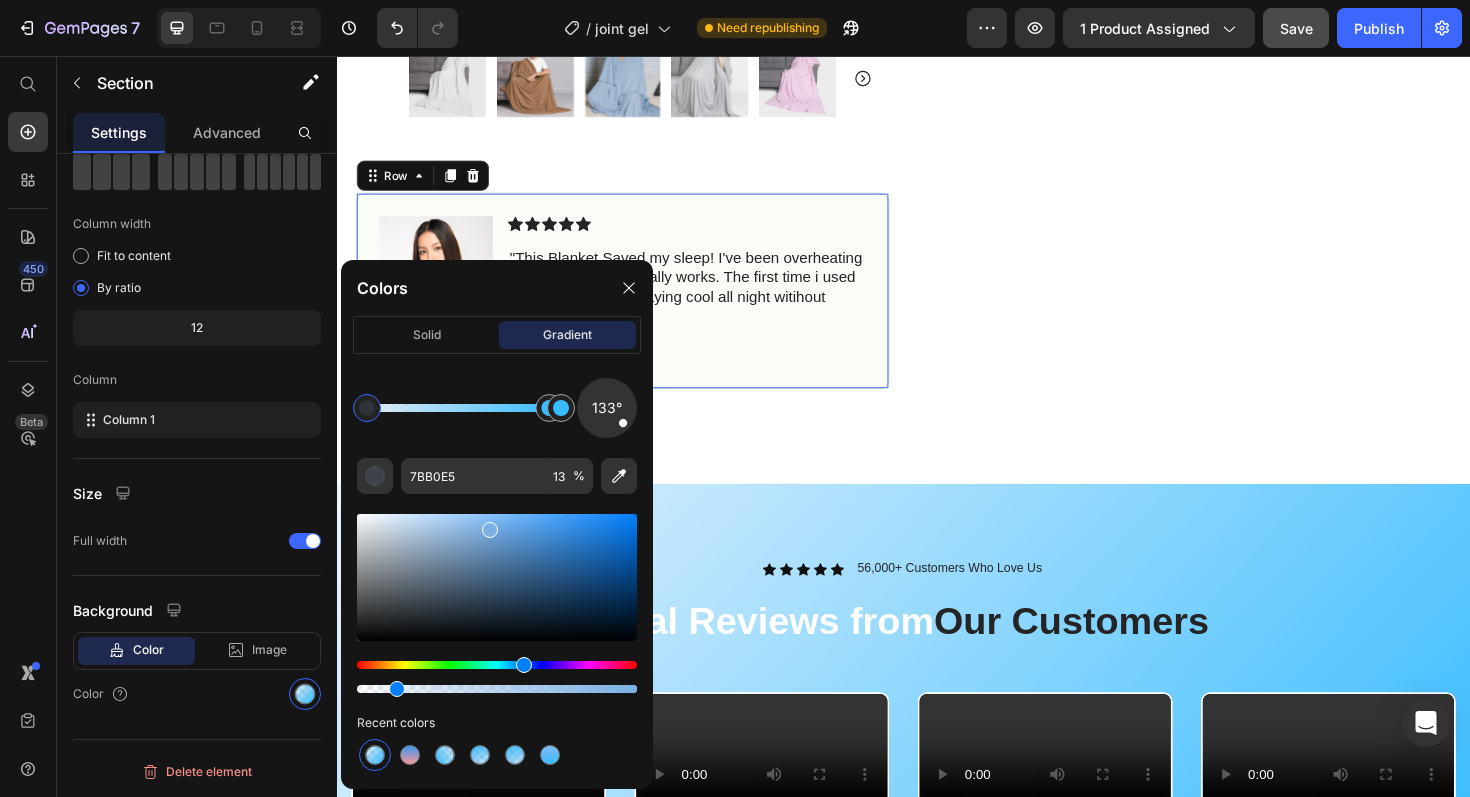 click on "Icon Icon Icon Icon Icon Icon List "This Blanket Saved my sleep! I've been overheating at night, but this actually works. The first time i used it, i was shocked - staying cool all night witihout feeling wet or heavy!" Text Block
Icon James Whitaker Text Block Row" at bounding box center (707, 305) 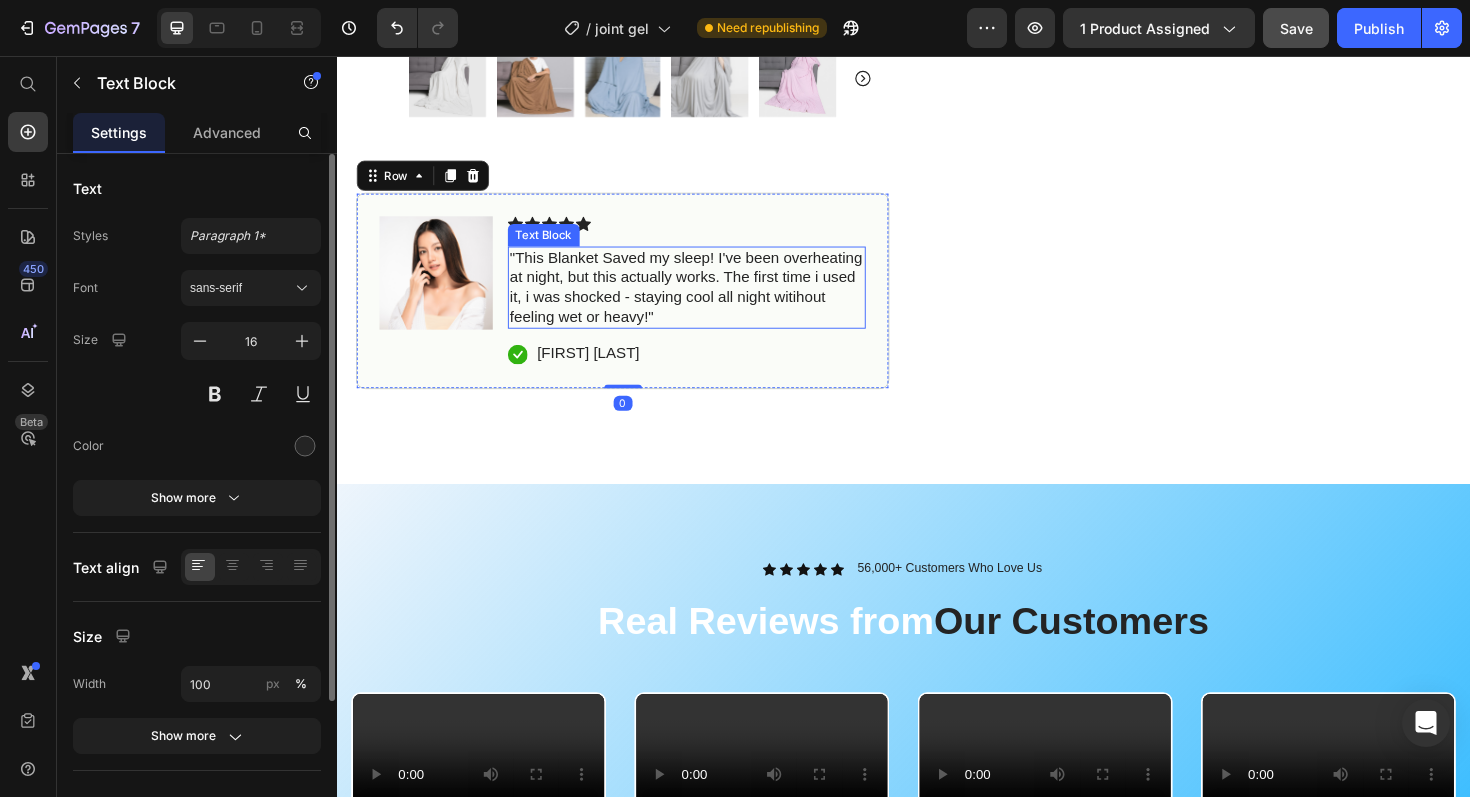 click on ""This Blanket Saved my sleep! I've been overheating at night, but this actually works. The first time i used it, i was shocked - staying cool all night witihout feeling wet or heavy!"" at bounding box center (707, 301) 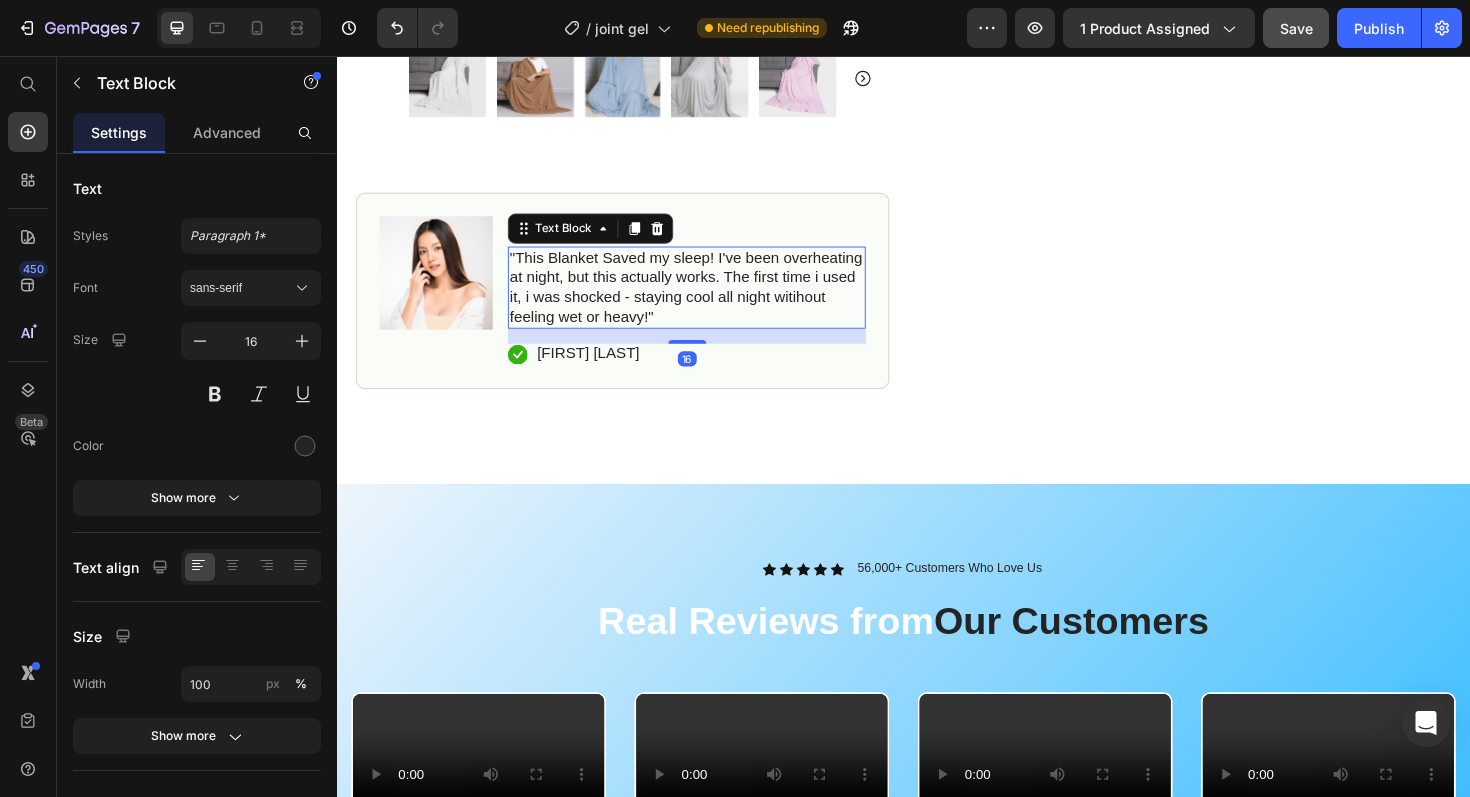 click on ""This Blanket Saved my sleep! I've been overheating at night, but this actually works. The first time i used it, i was shocked - staying cool all night witihout feeling wet or heavy!"" at bounding box center [707, 301] 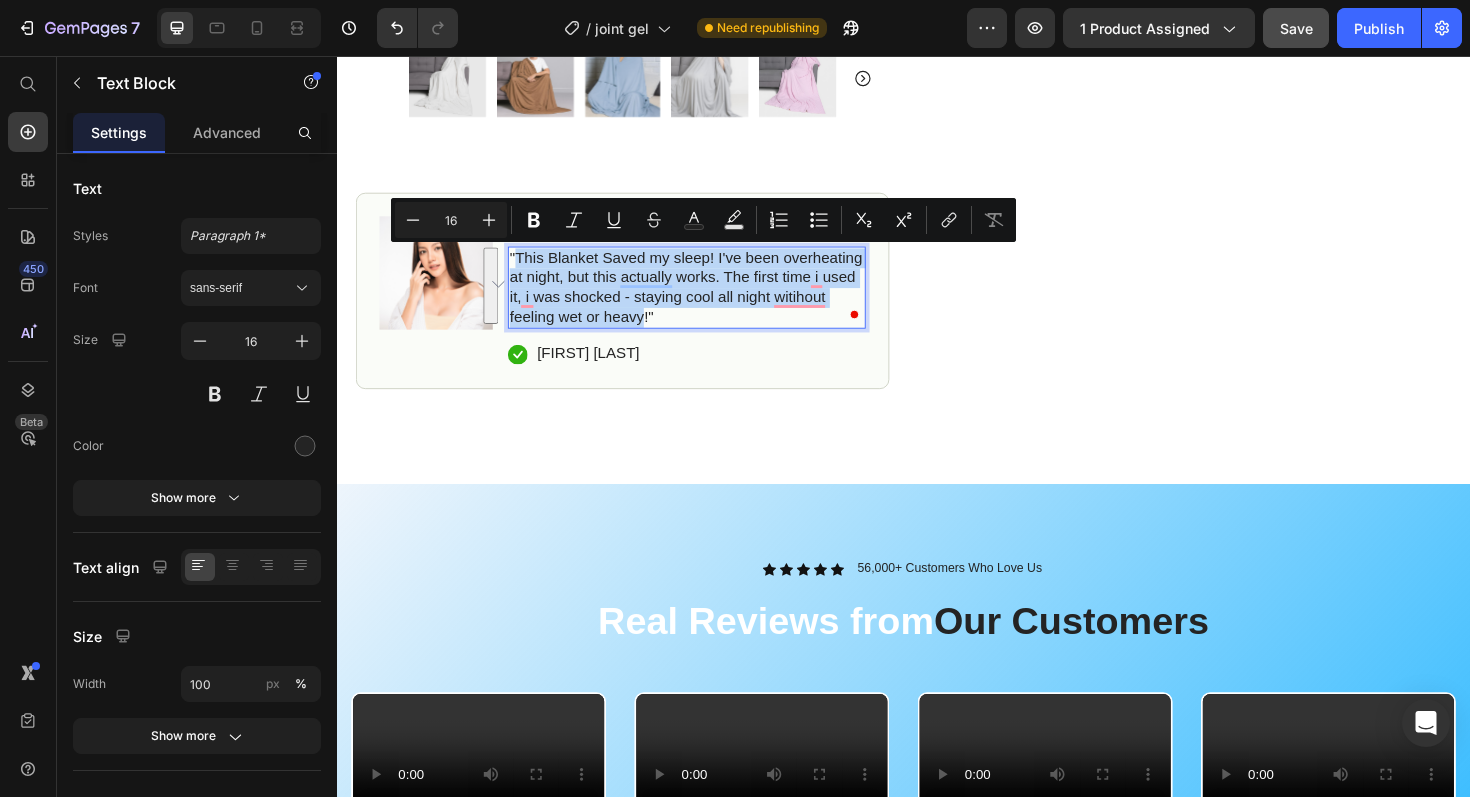 drag, startPoint x: 659, startPoint y: 332, endPoint x: 528, endPoint y: 269, distance: 145.36162 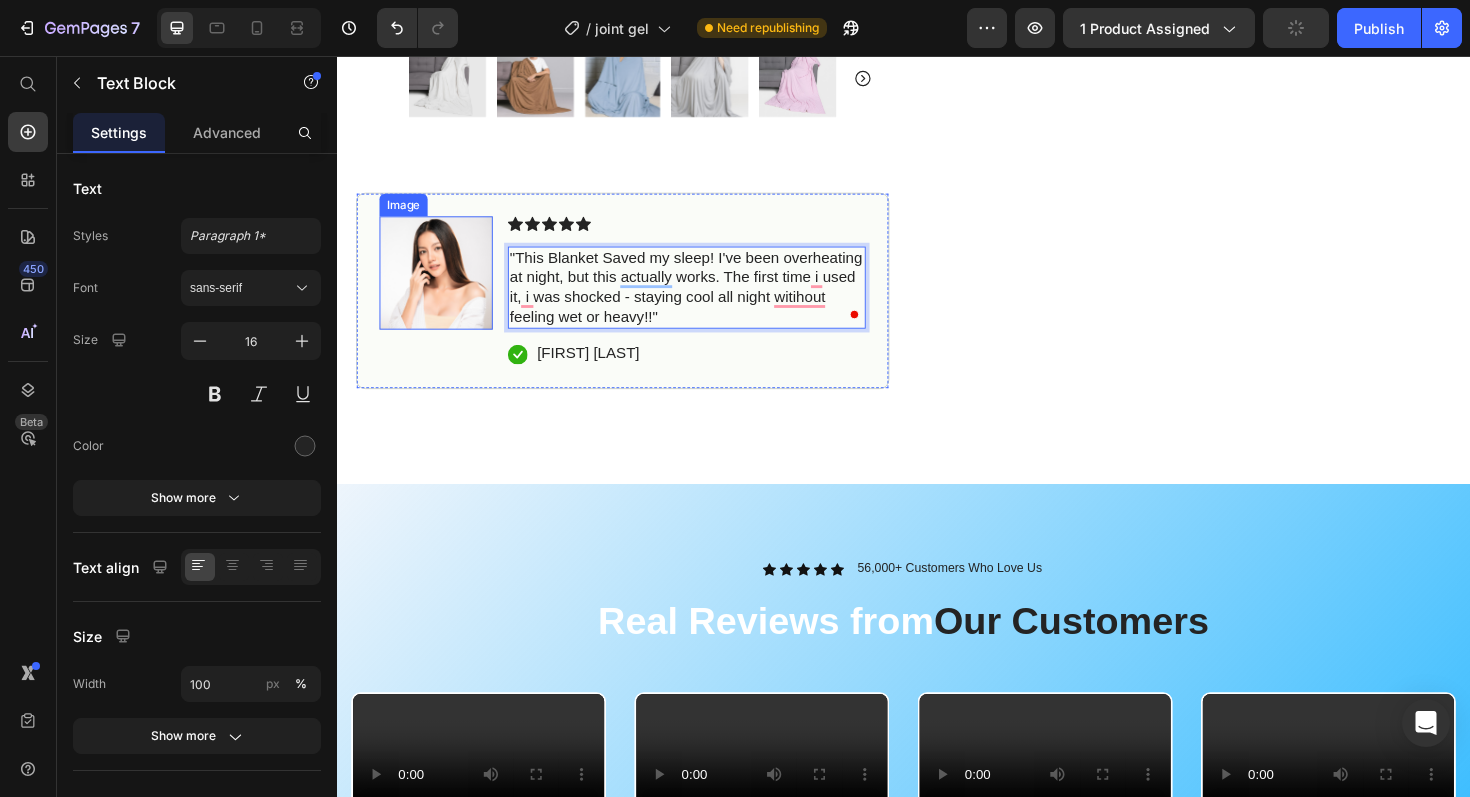 click at bounding box center [442, 286] 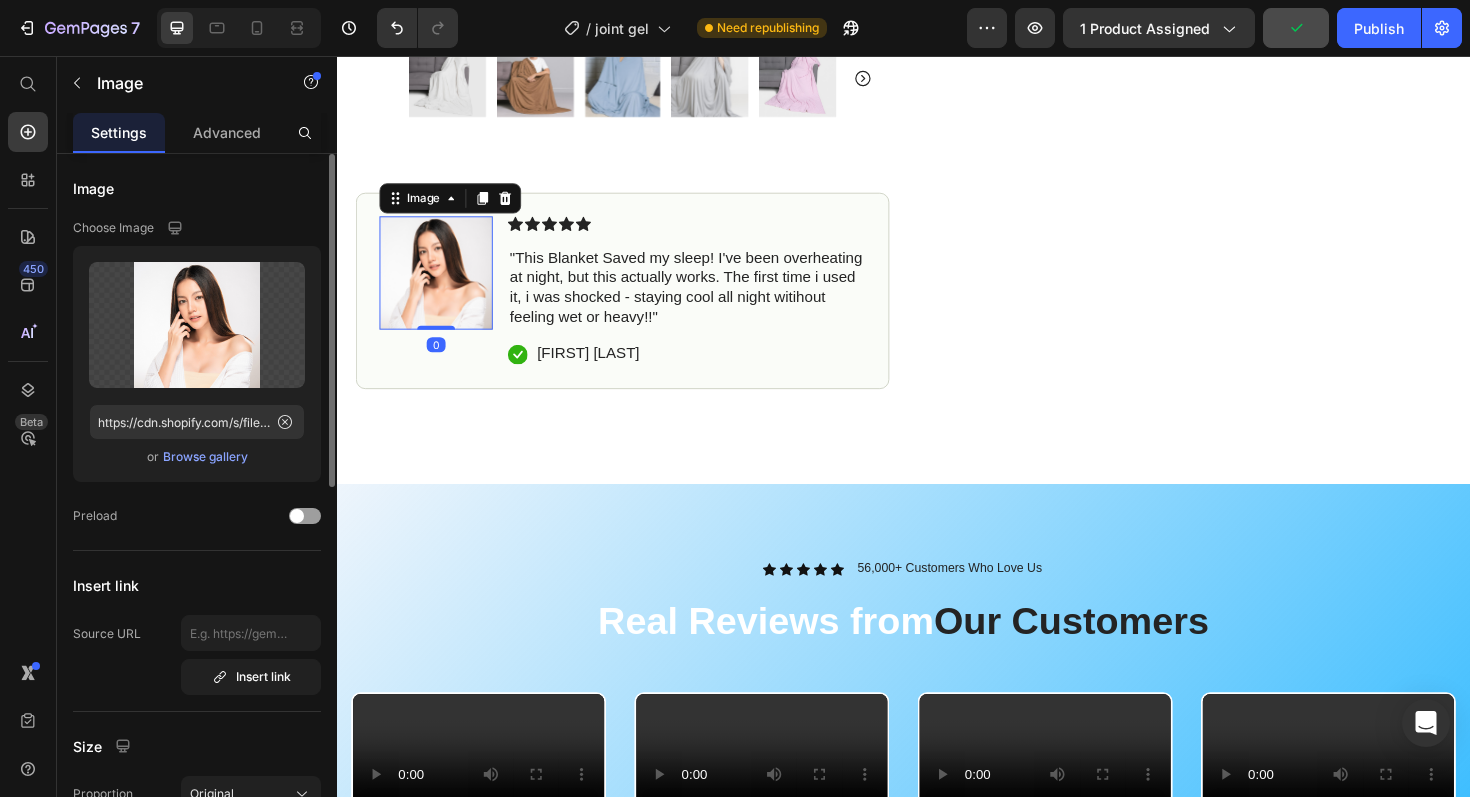 click on "Browse gallery" at bounding box center [205, 457] 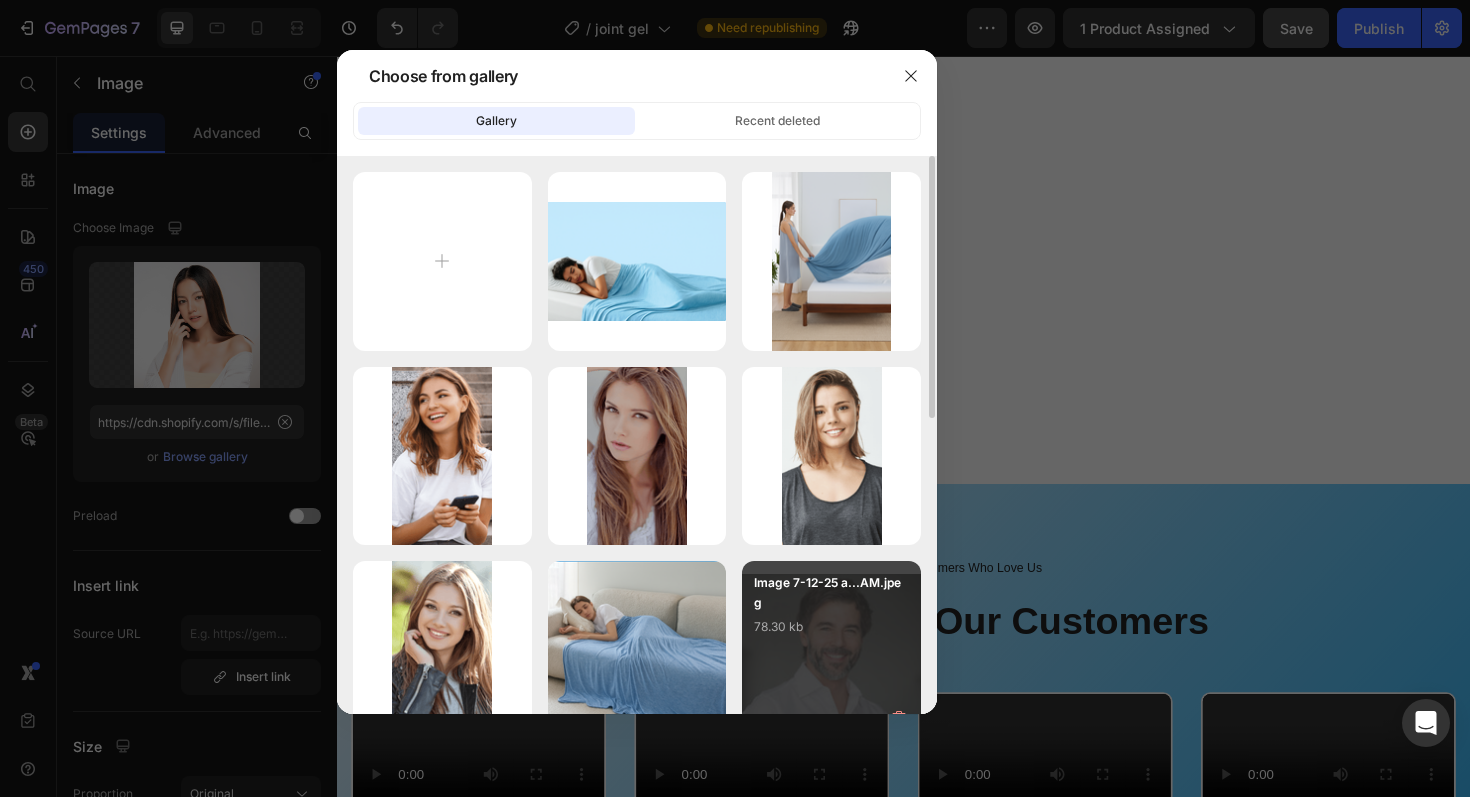 click on "Image 7-12-25 a...AM.jpeg" at bounding box center [831, 593] 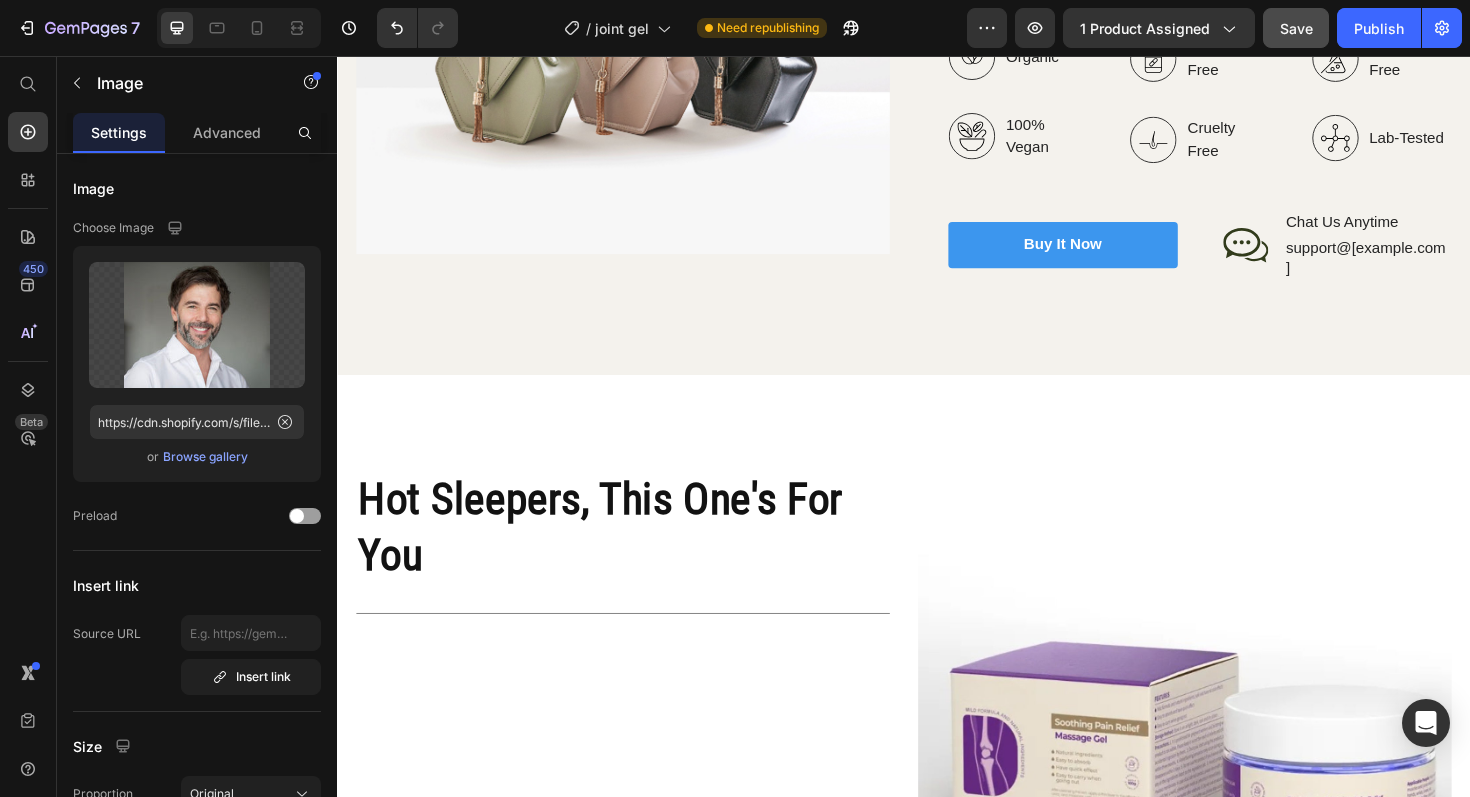 scroll, scrollTop: 2353, scrollLeft: 0, axis: vertical 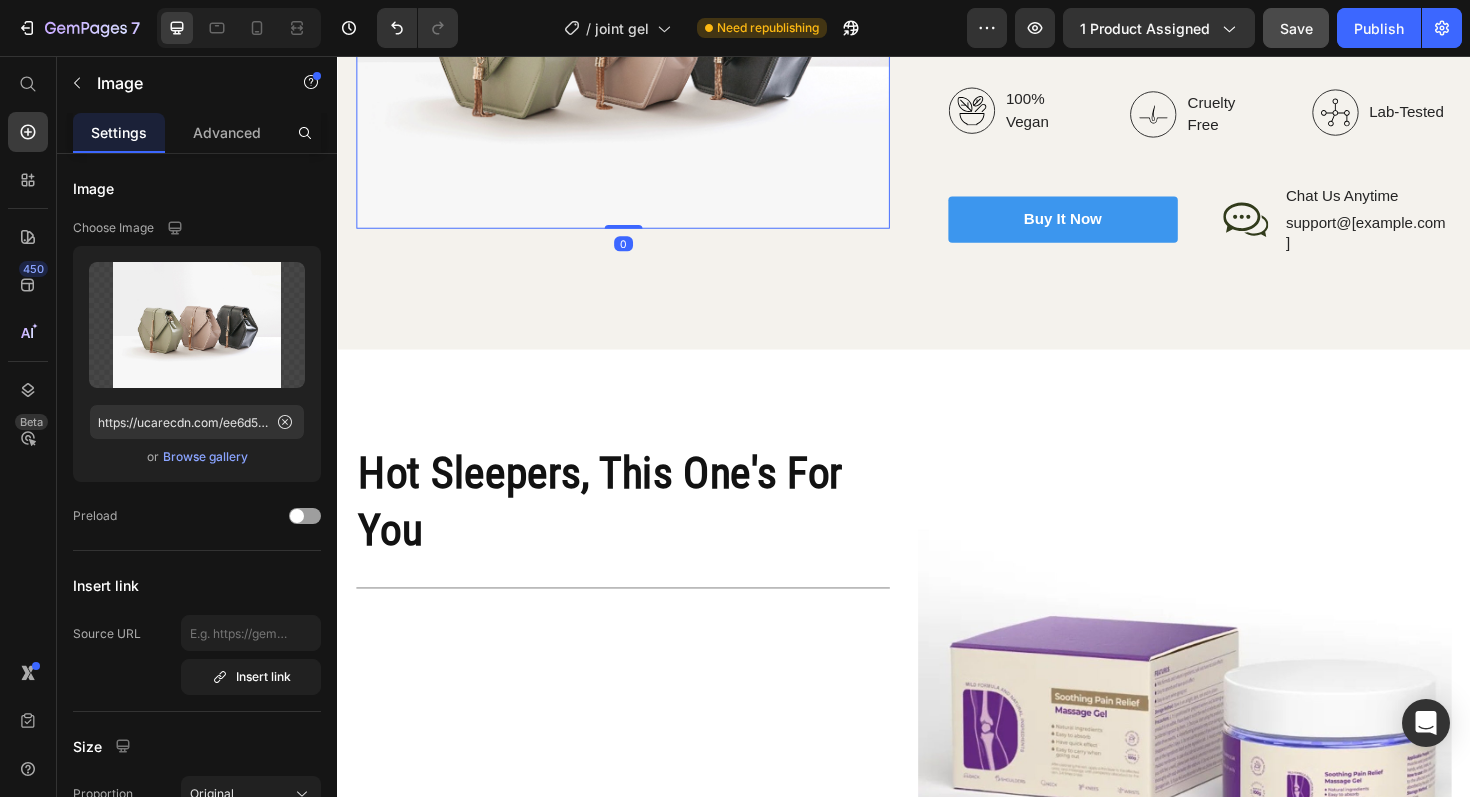 click at bounding box center (639, 27) 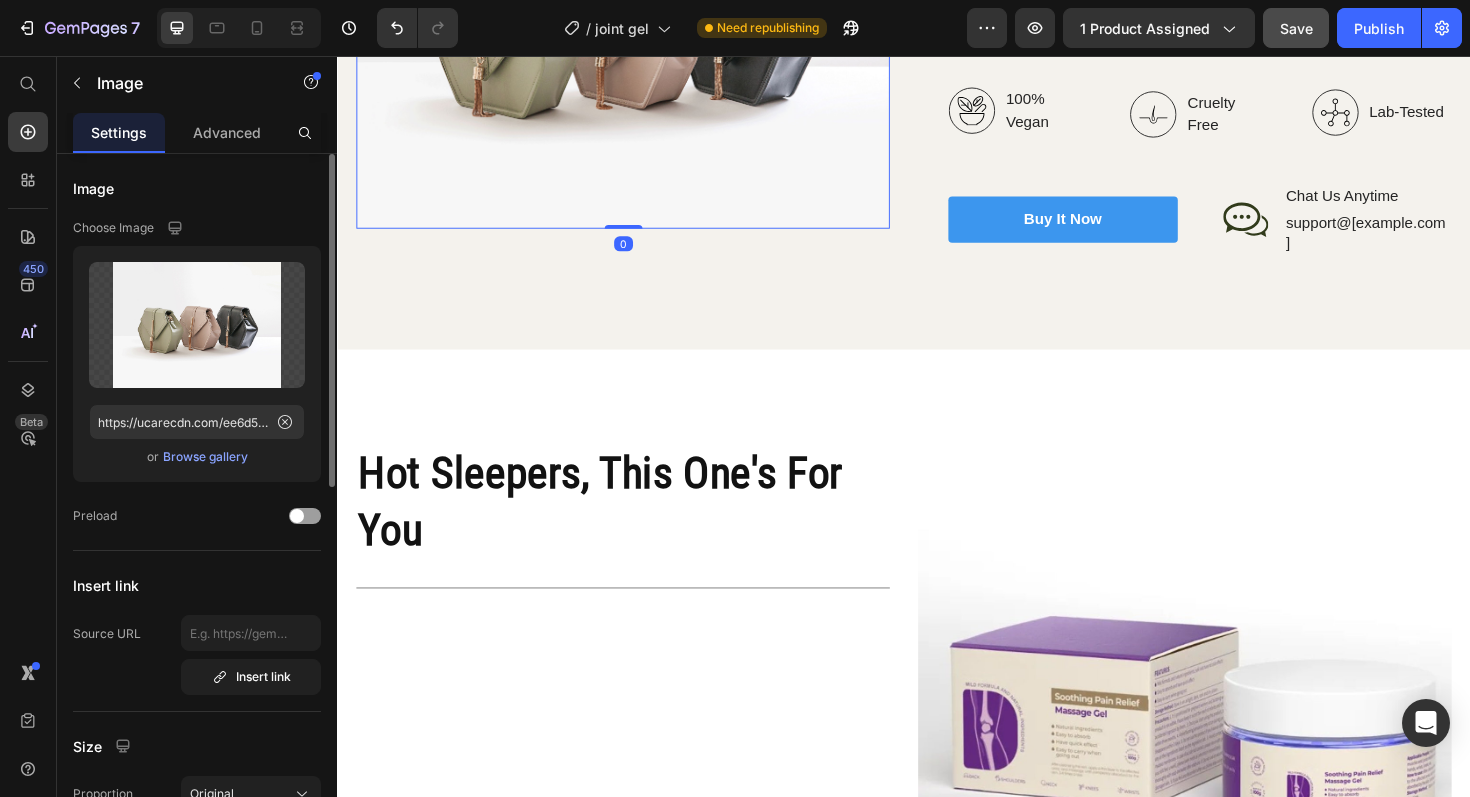 click on "Browse gallery" at bounding box center (205, 457) 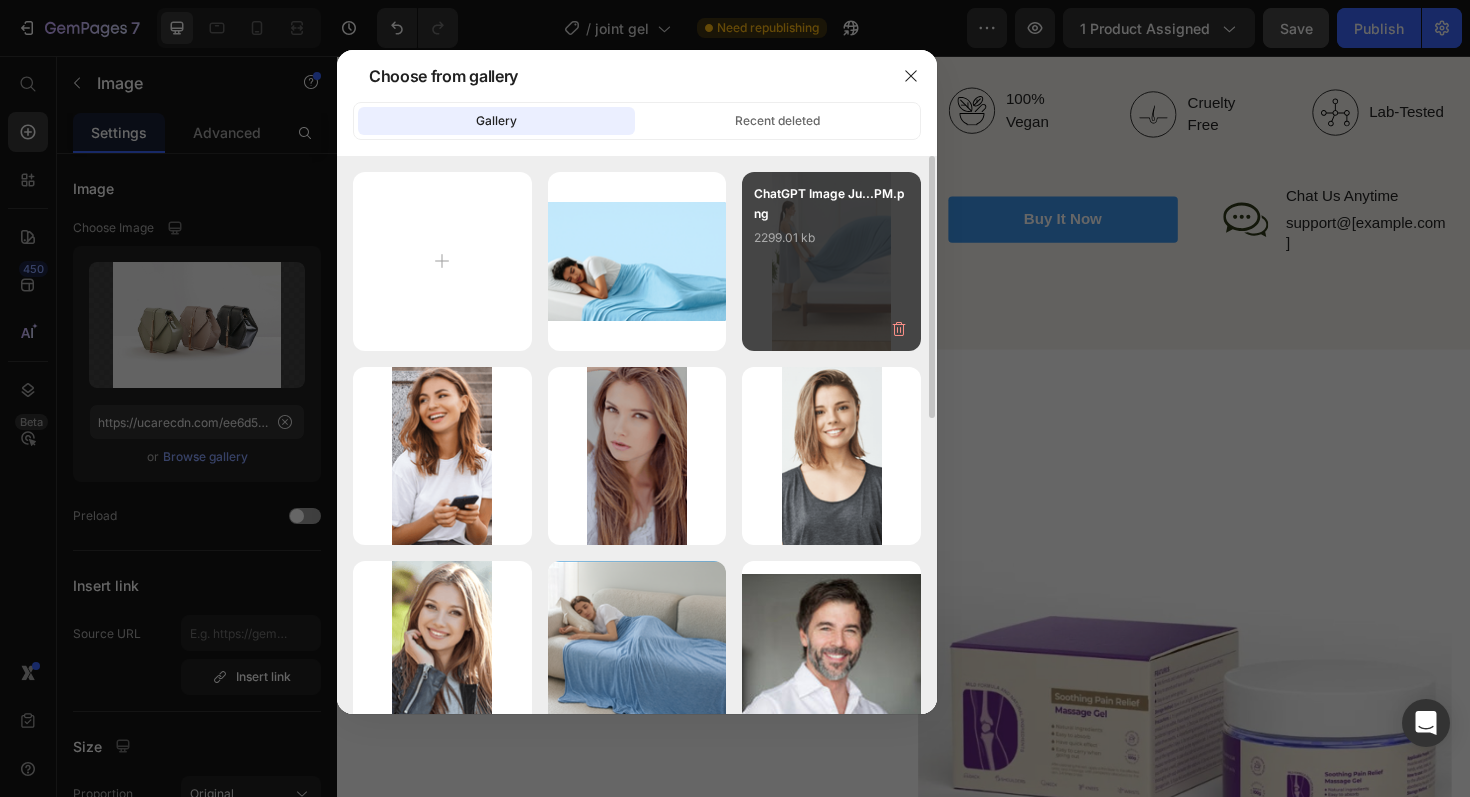 click on "2299.01 kb" at bounding box center [831, 238] 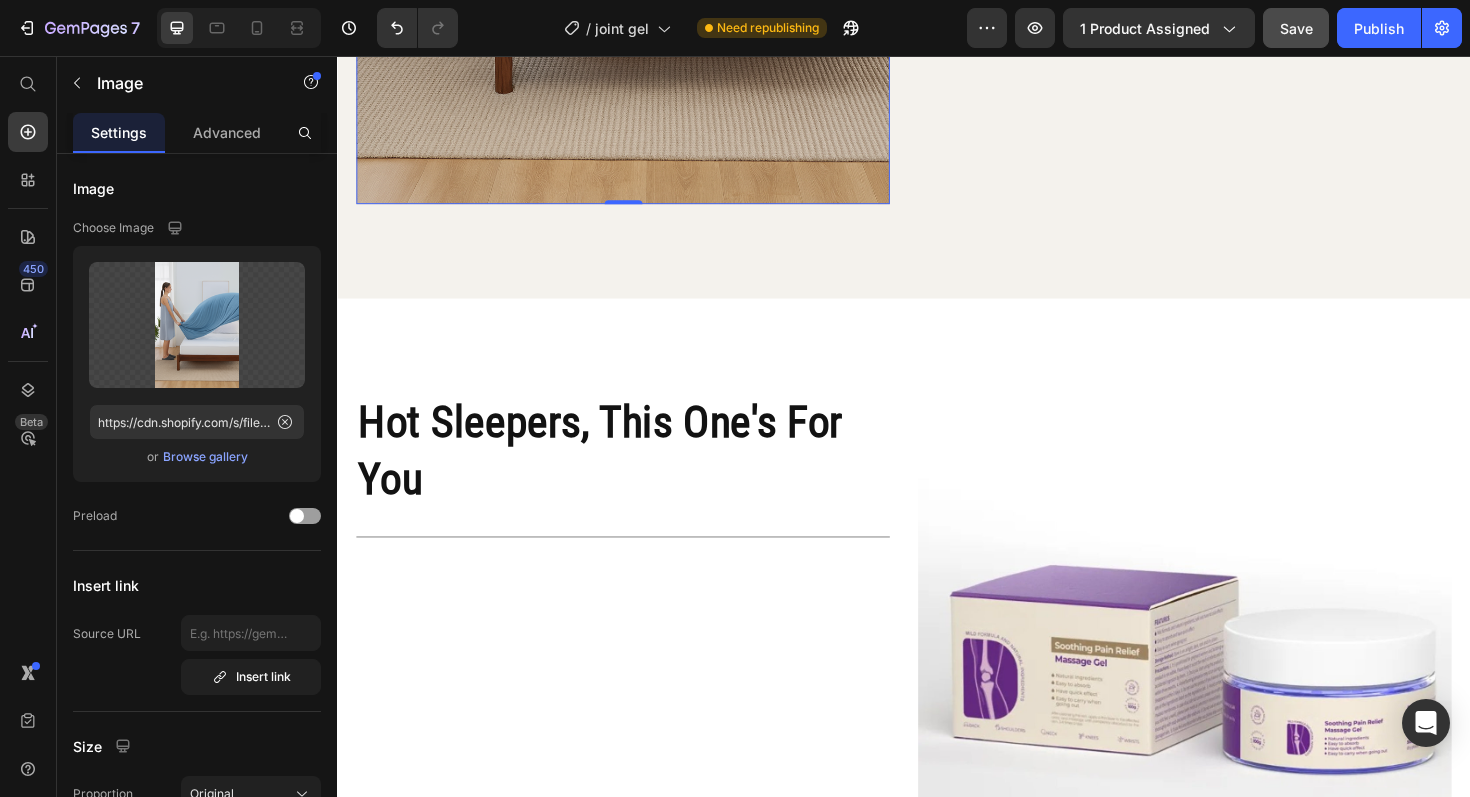 scroll, scrollTop: 3115, scrollLeft: 0, axis: vertical 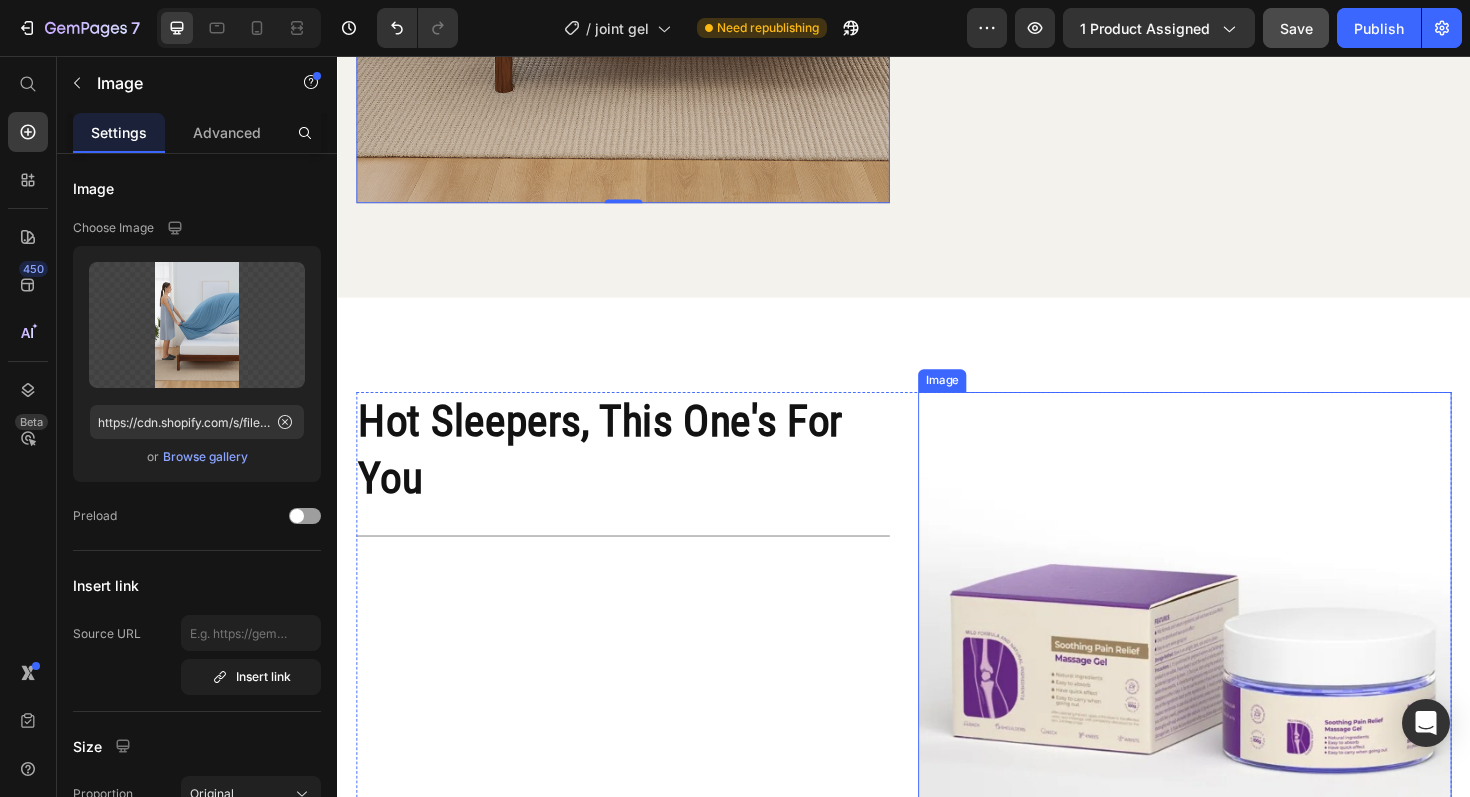 click at bounding box center (1234, 694) 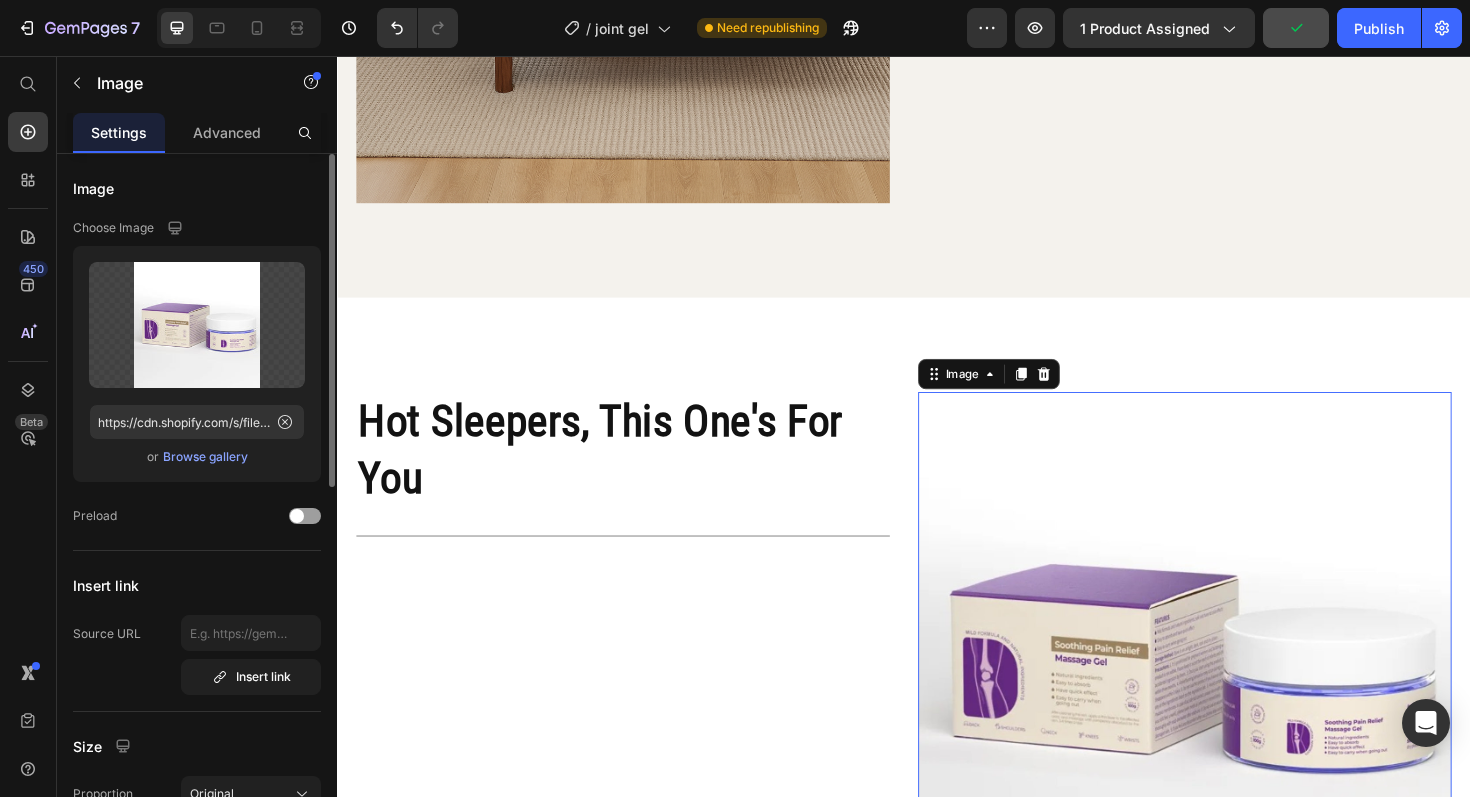 click on "Browse gallery" at bounding box center (205, 457) 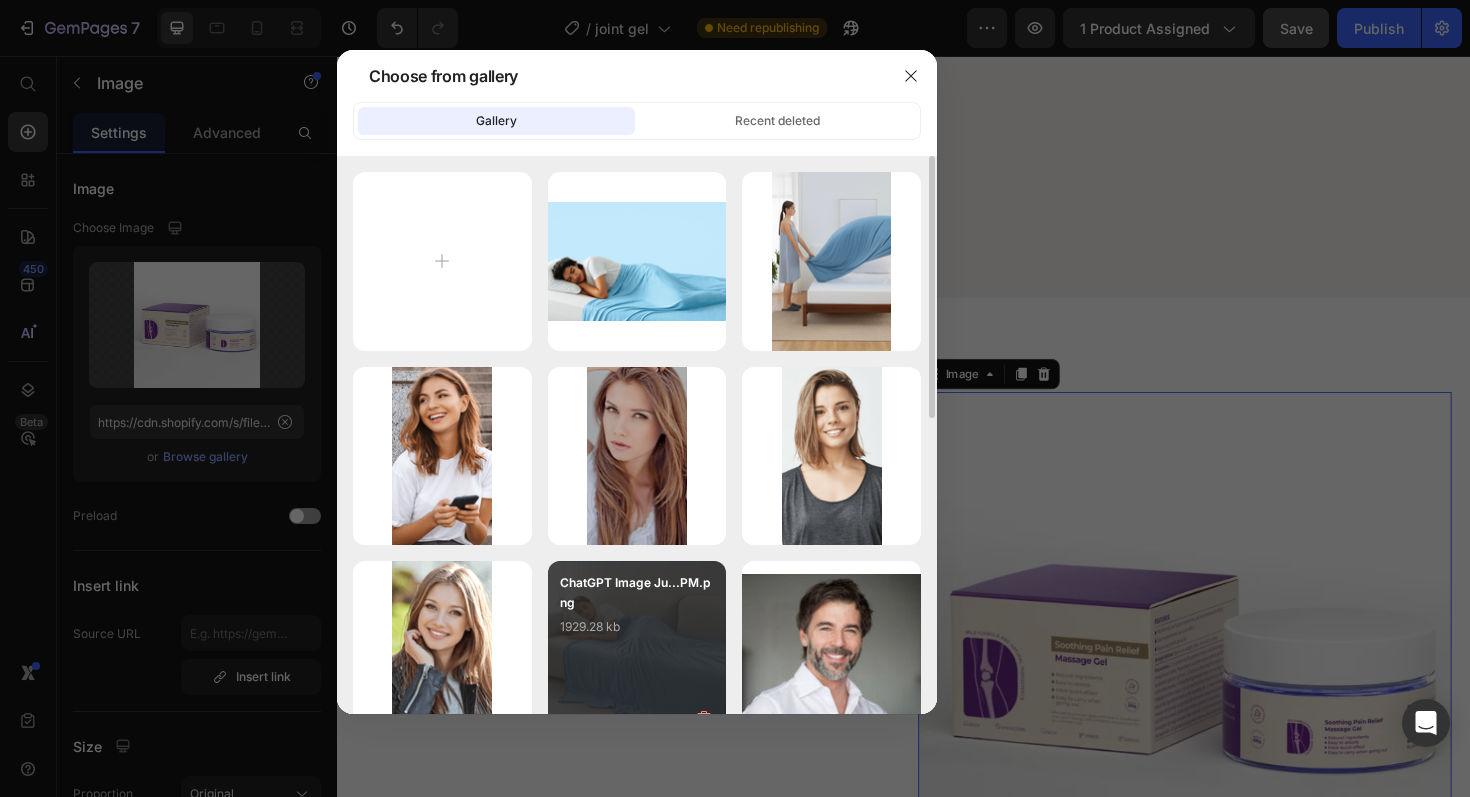 click on "ChatGPT Image Ju...PM.png 1929.28 kb" at bounding box center [637, 613] 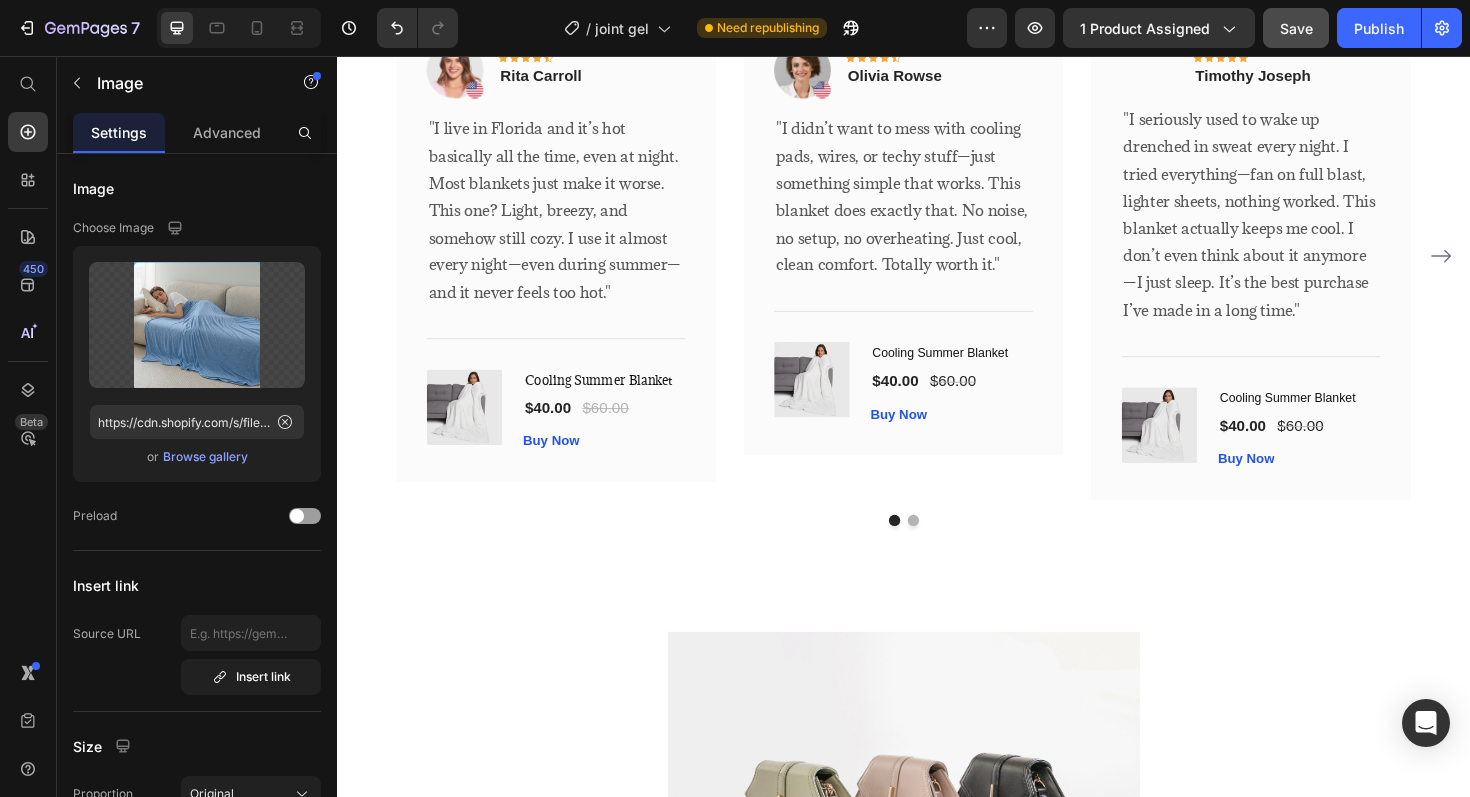 scroll, scrollTop: 4489, scrollLeft: 0, axis: vertical 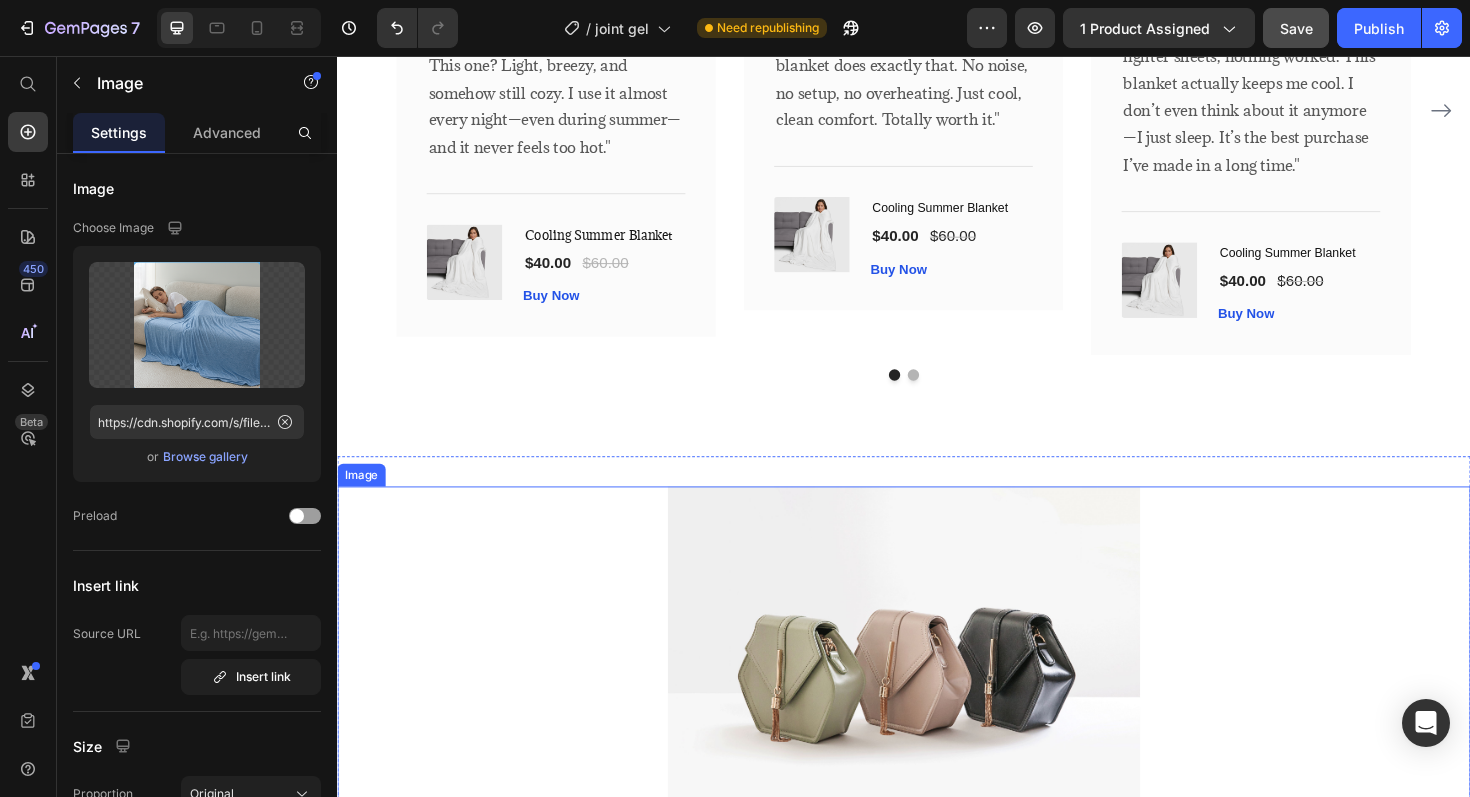 click at bounding box center (937, 699) 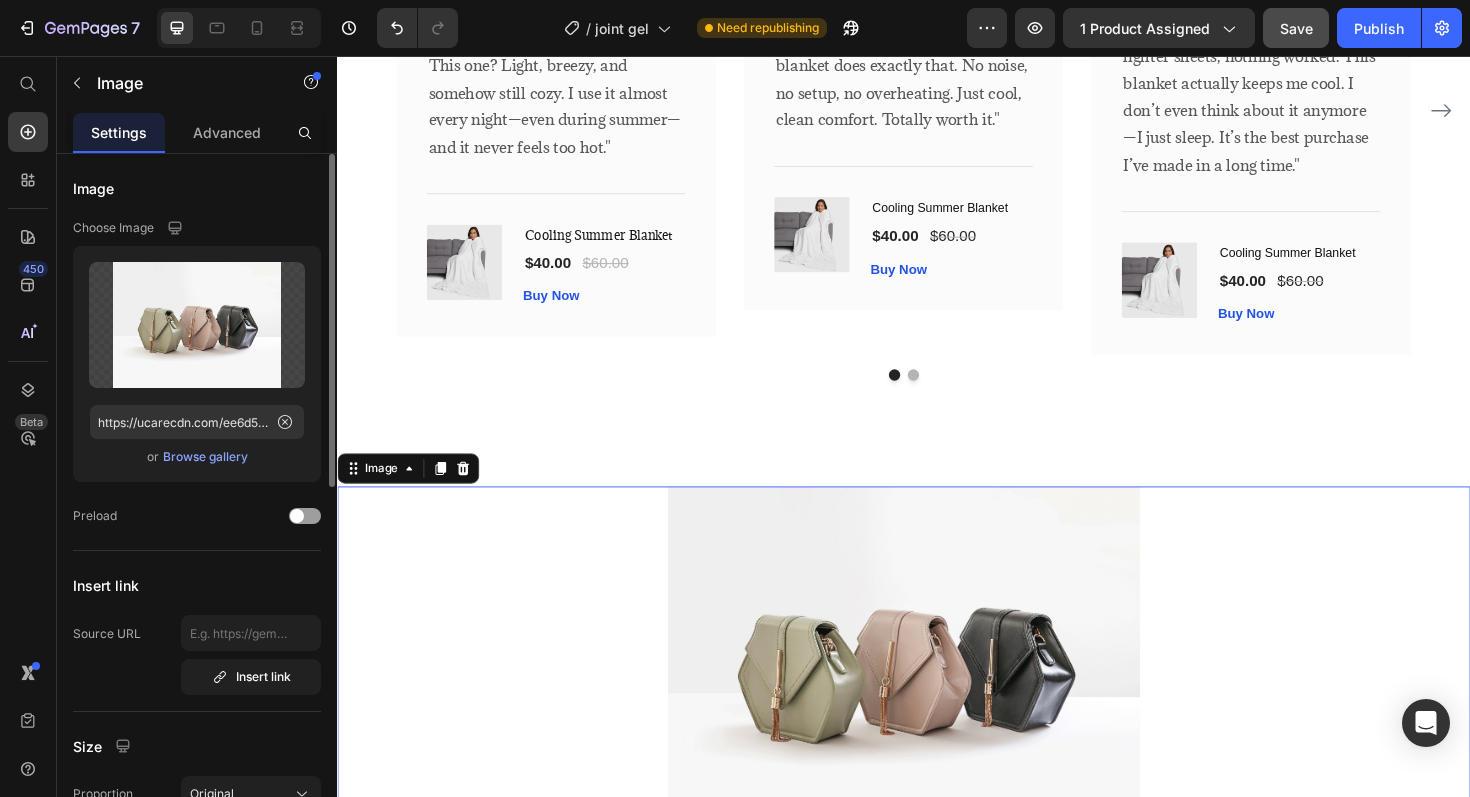 click on "Upload Image https://ucarecdn.com/ee6d5074-1640-4cc7-8933-47c8589c3dee/-/format/auto/  or   Browse gallery" 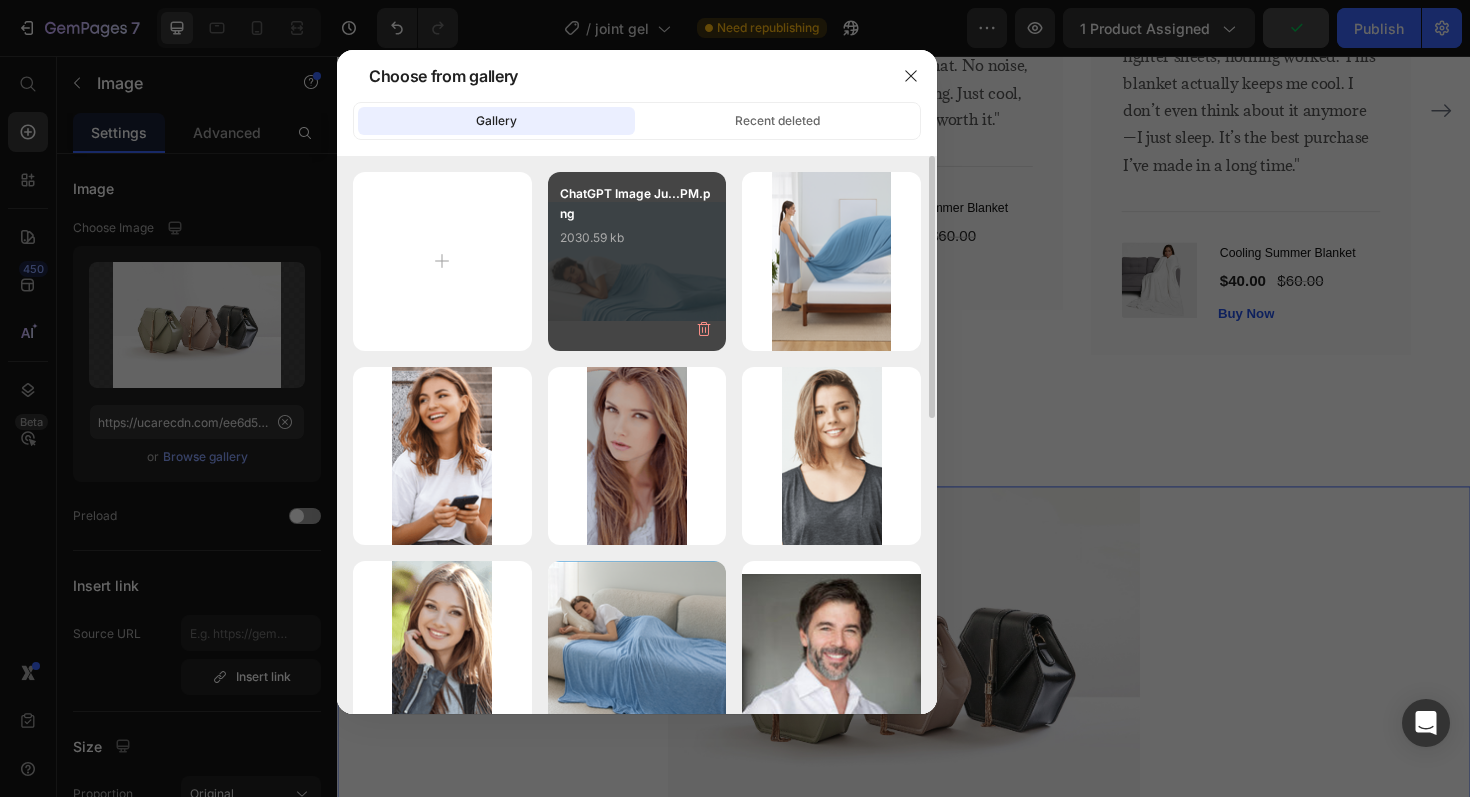 click on "ChatGPT Image Ju...PM.png 2030.59 kb" at bounding box center [637, 224] 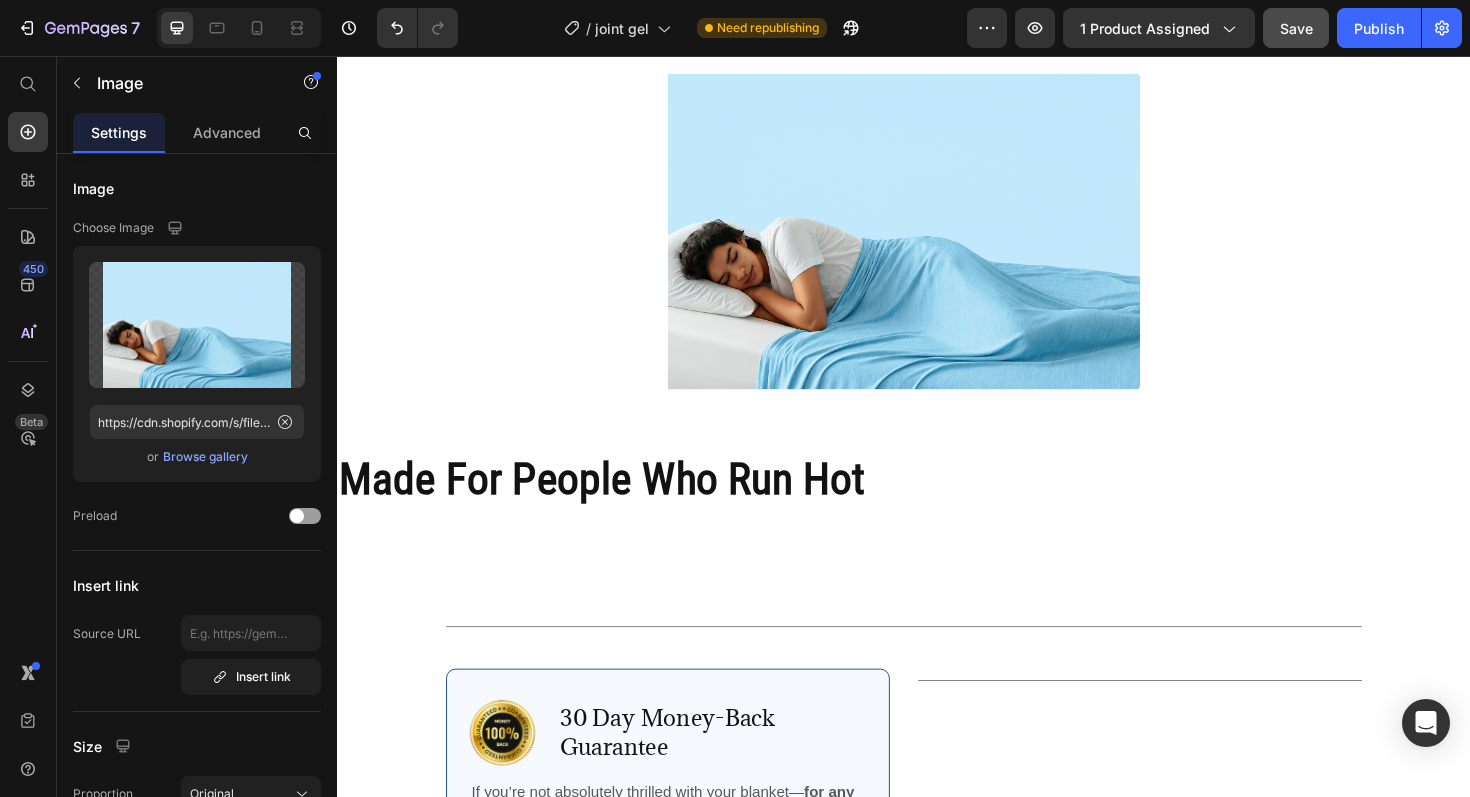scroll, scrollTop: 4913, scrollLeft: 0, axis: vertical 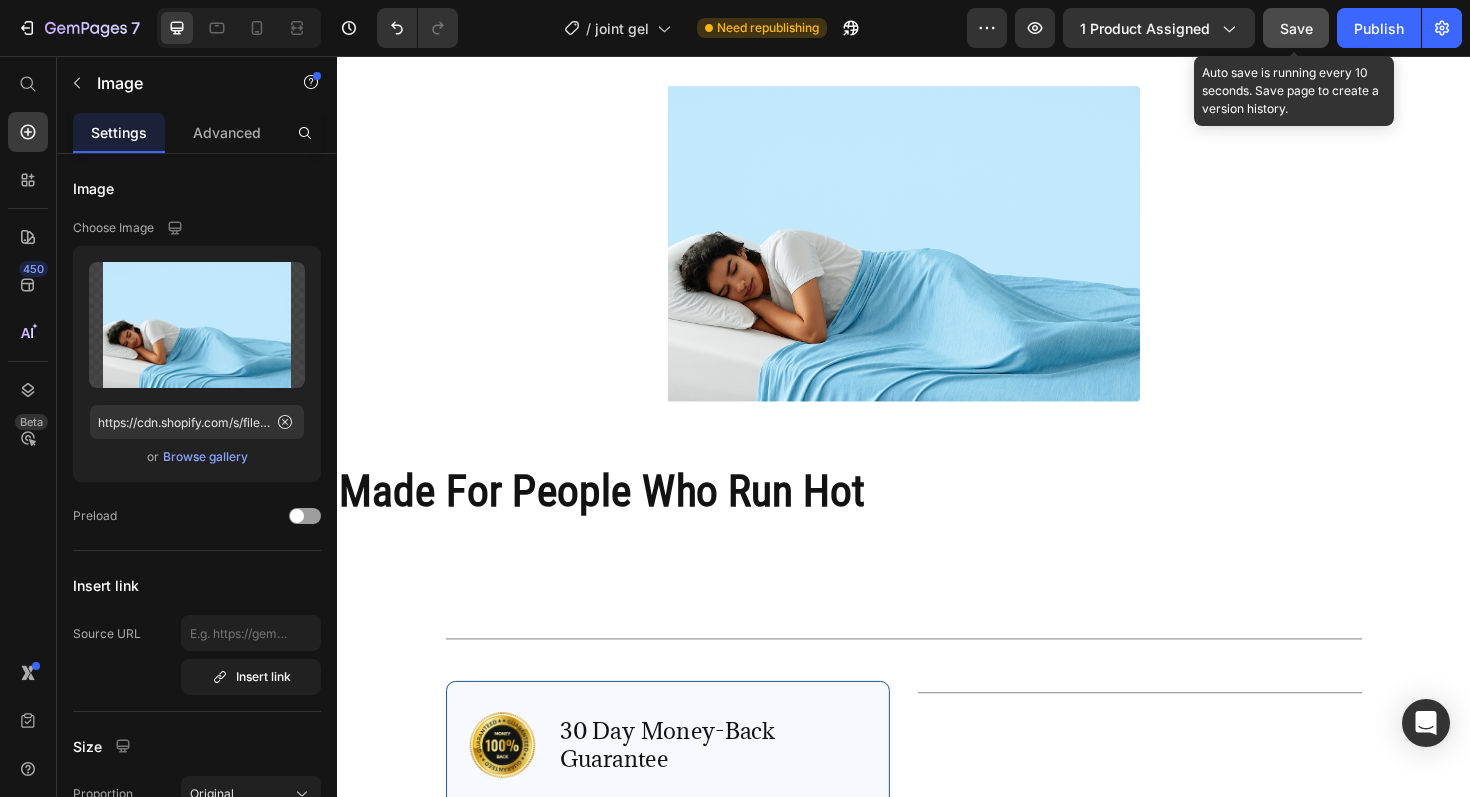 click on "Save" at bounding box center (1296, 28) 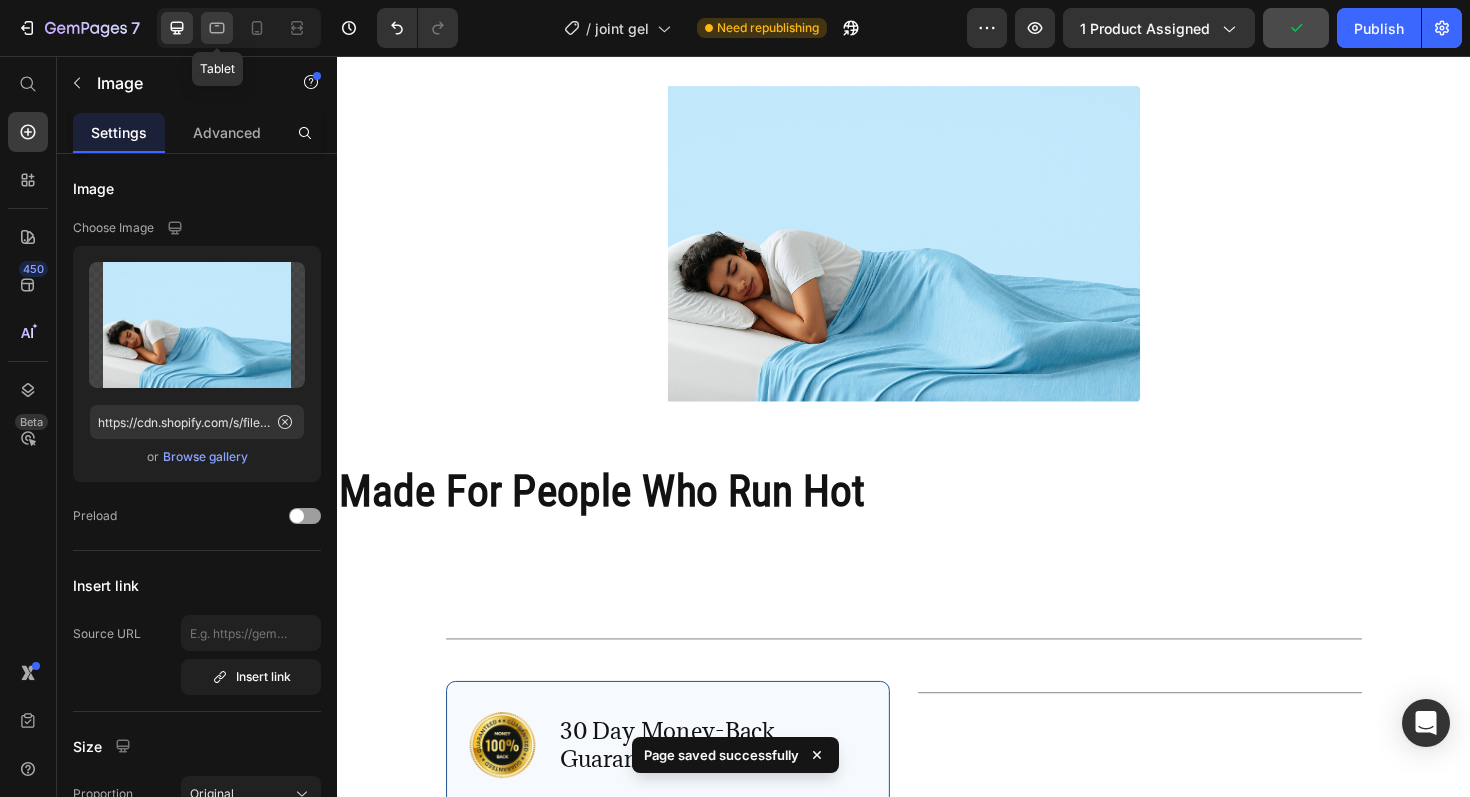 click 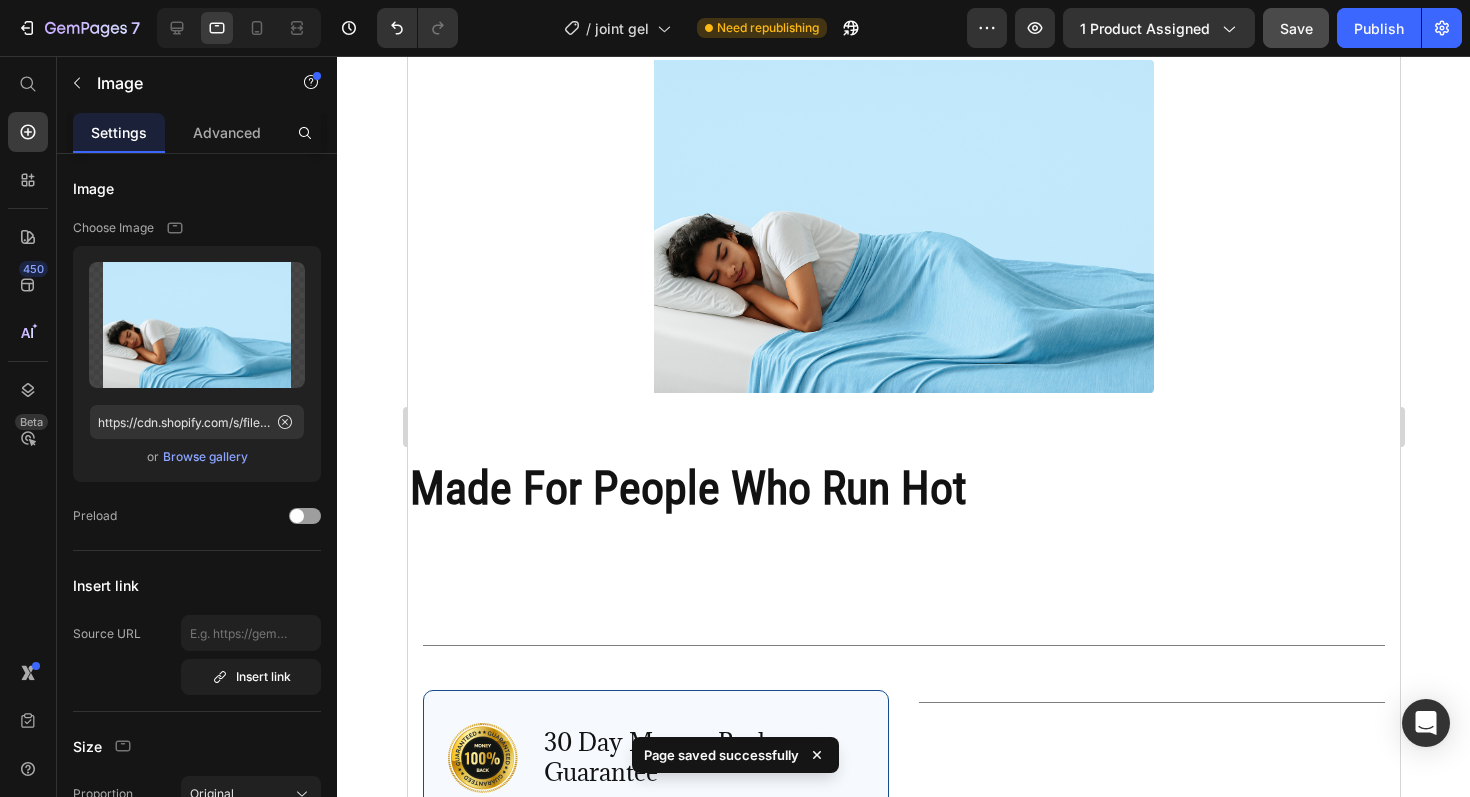 scroll, scrollTop: 4827, scrollLeft: 0, axis: vertical 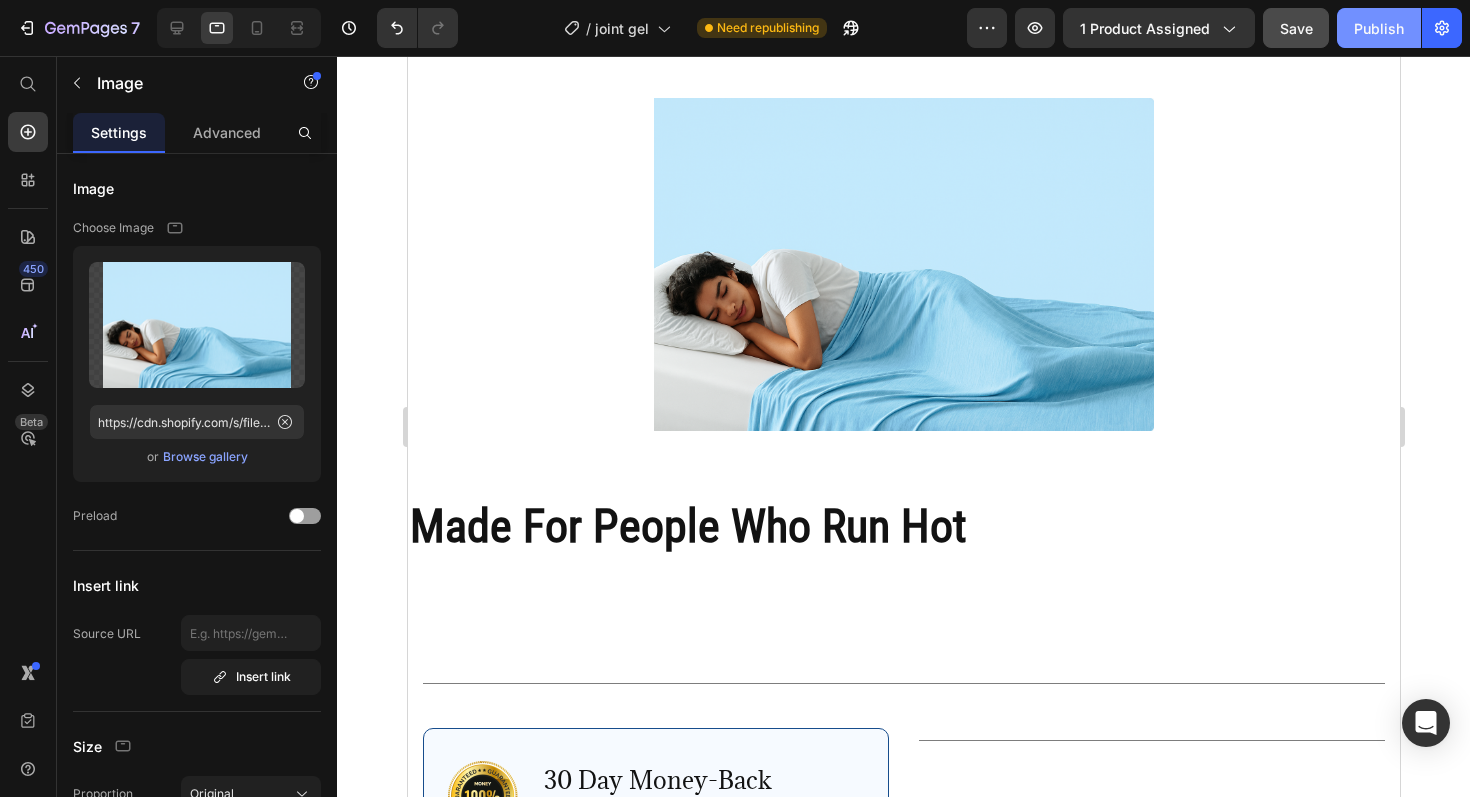 click on "Publish" at bounding box center (1379, 28) 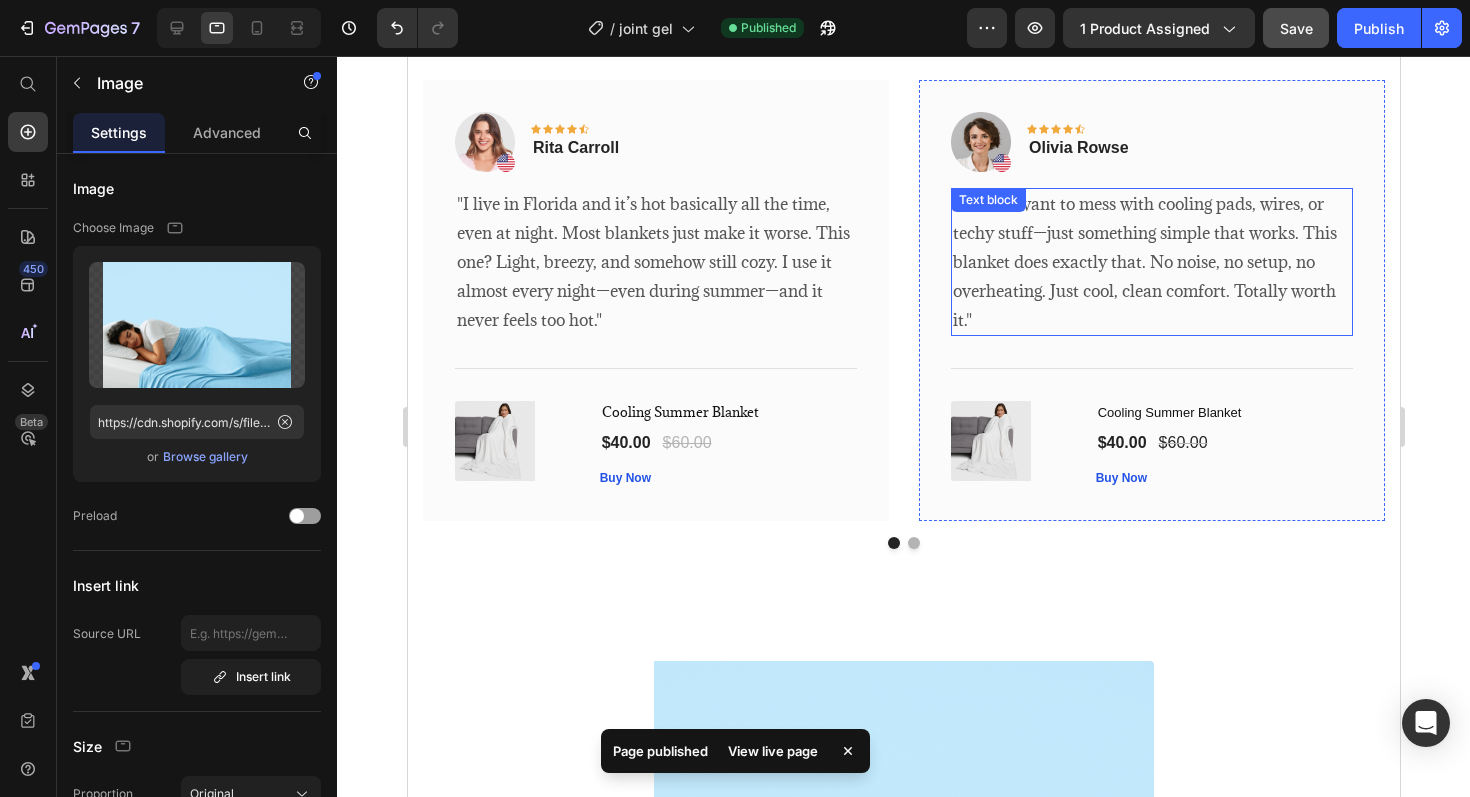 scroll, scrollTop: 4115, scrollLeft: 0, axis: vertical 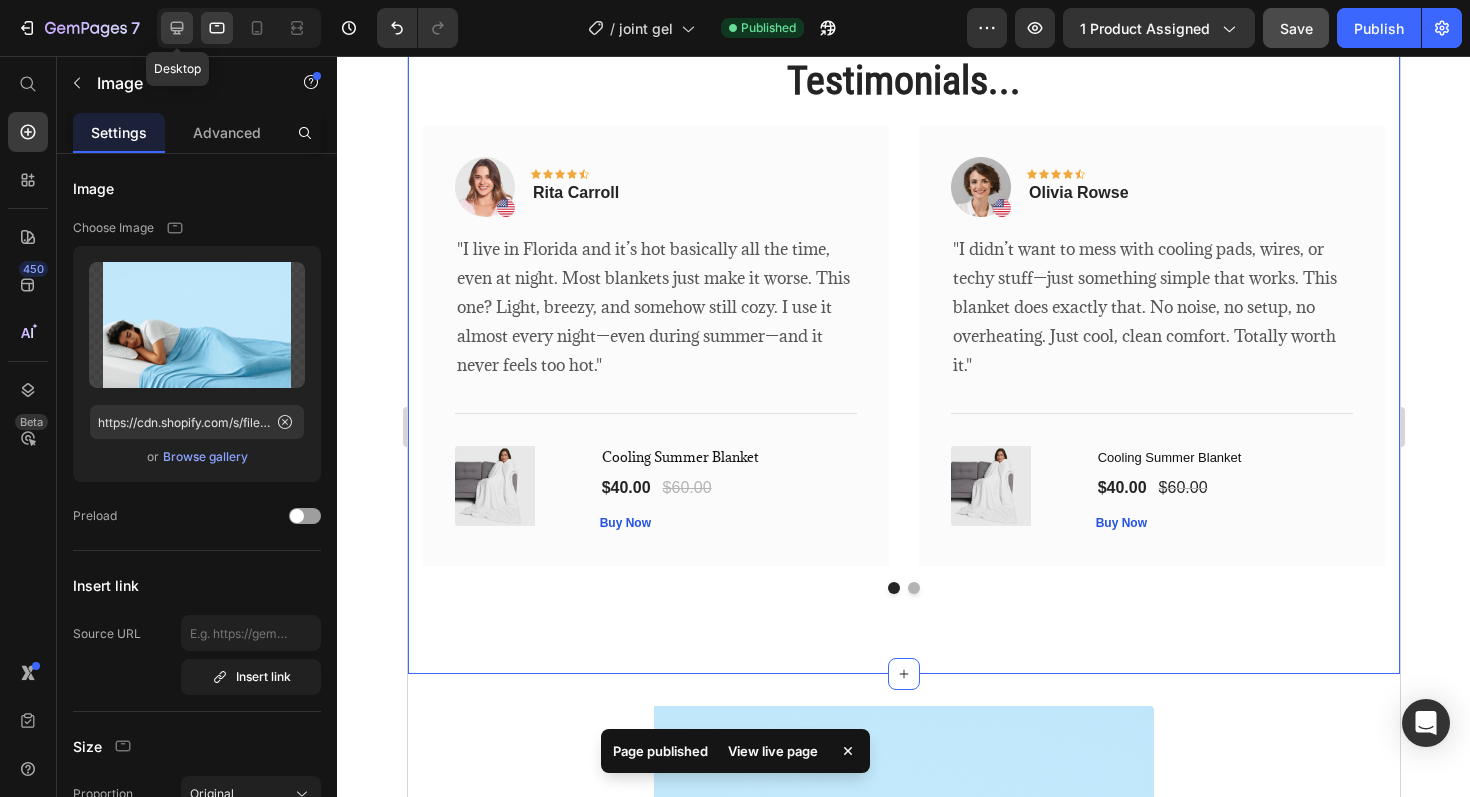 click 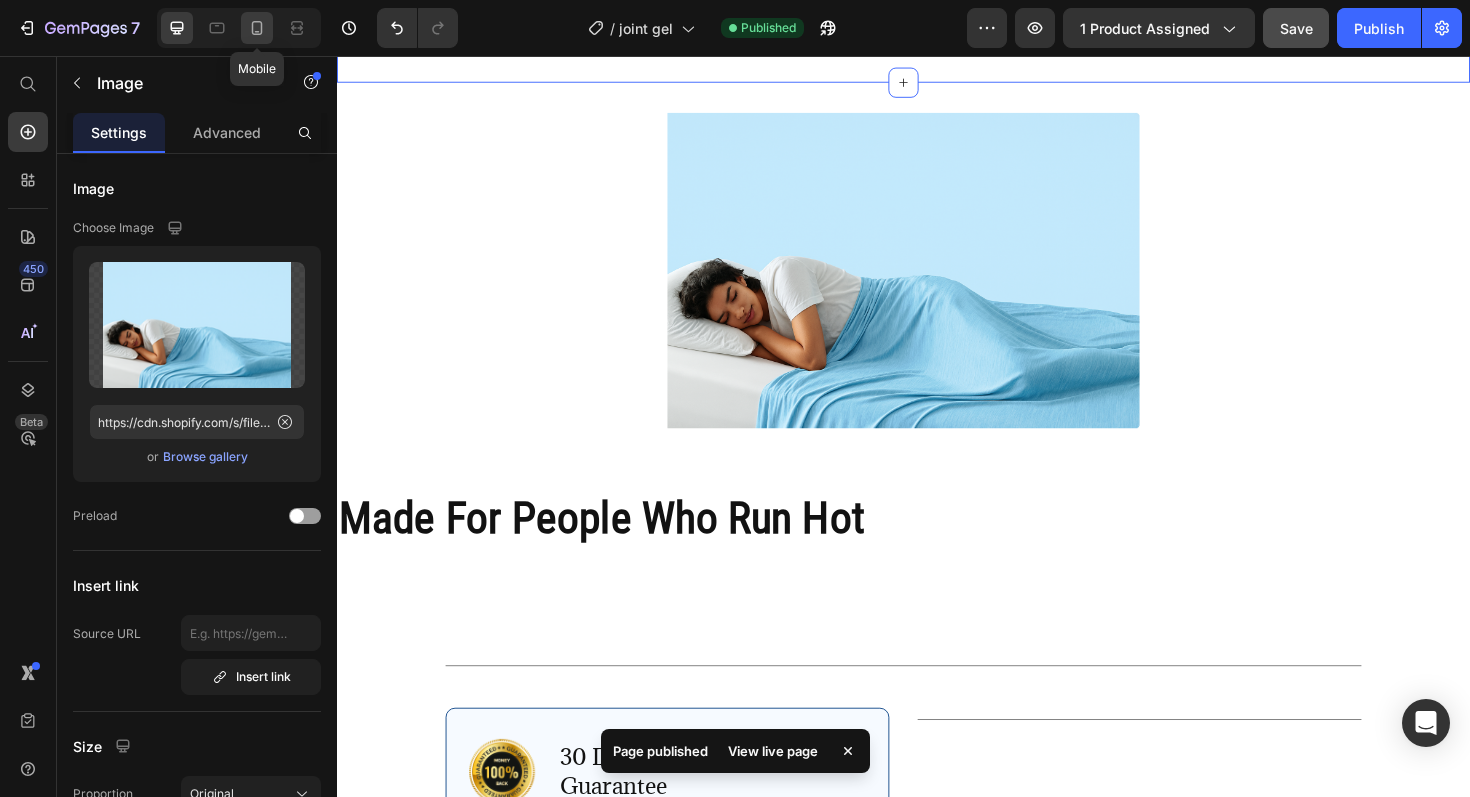 click 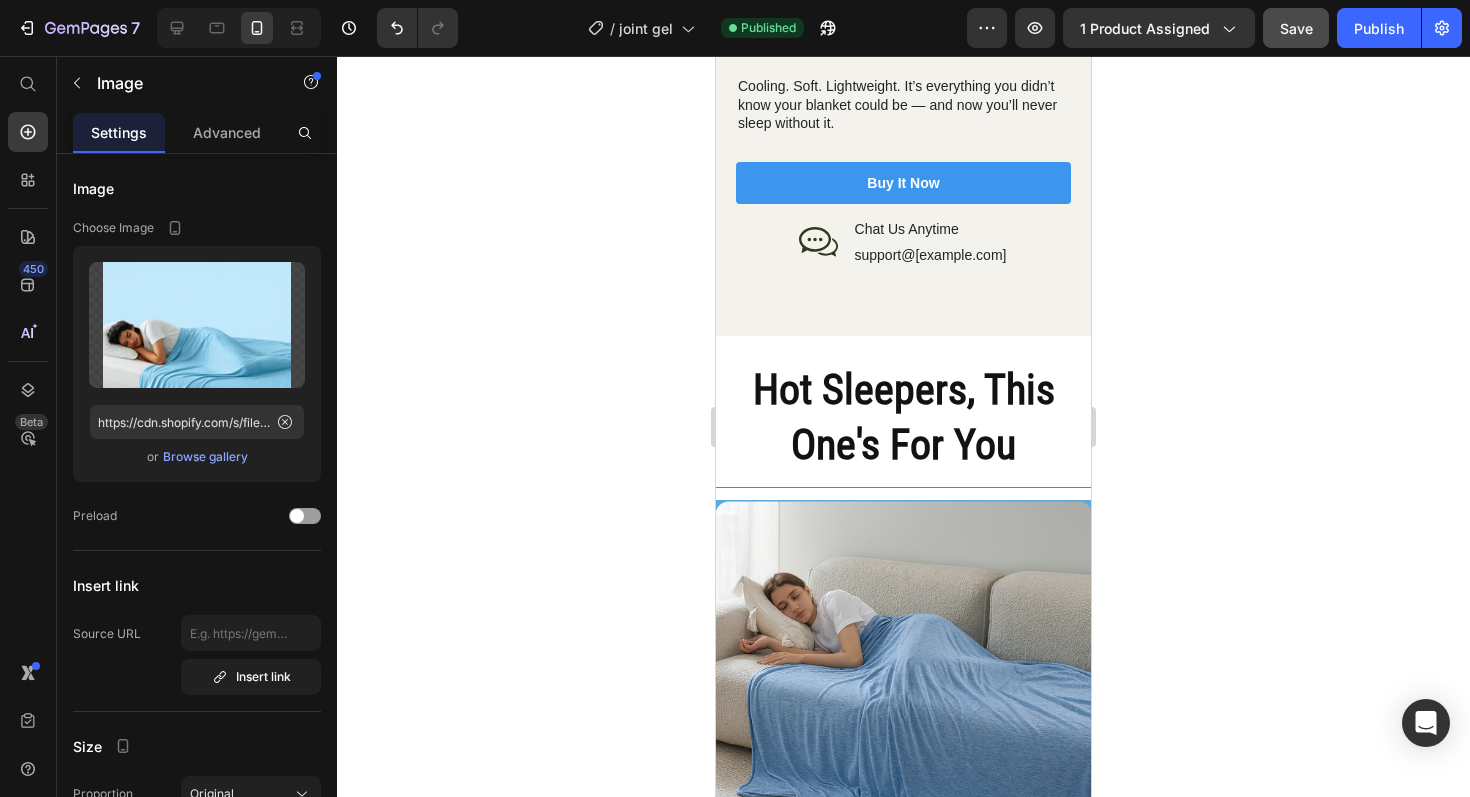 scroll, scrollTop: 2498, scrollLeft: 0, axis: vertical 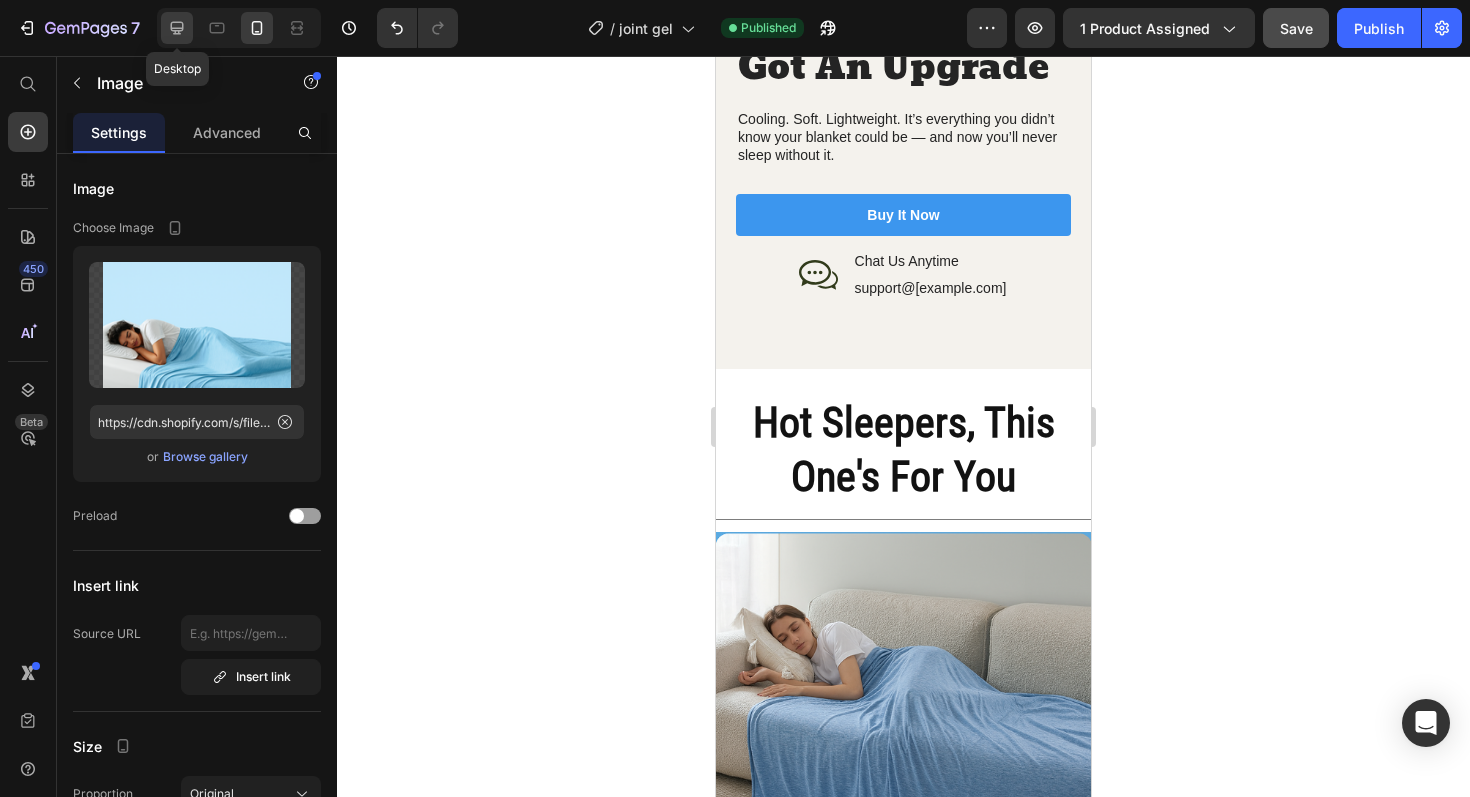 click 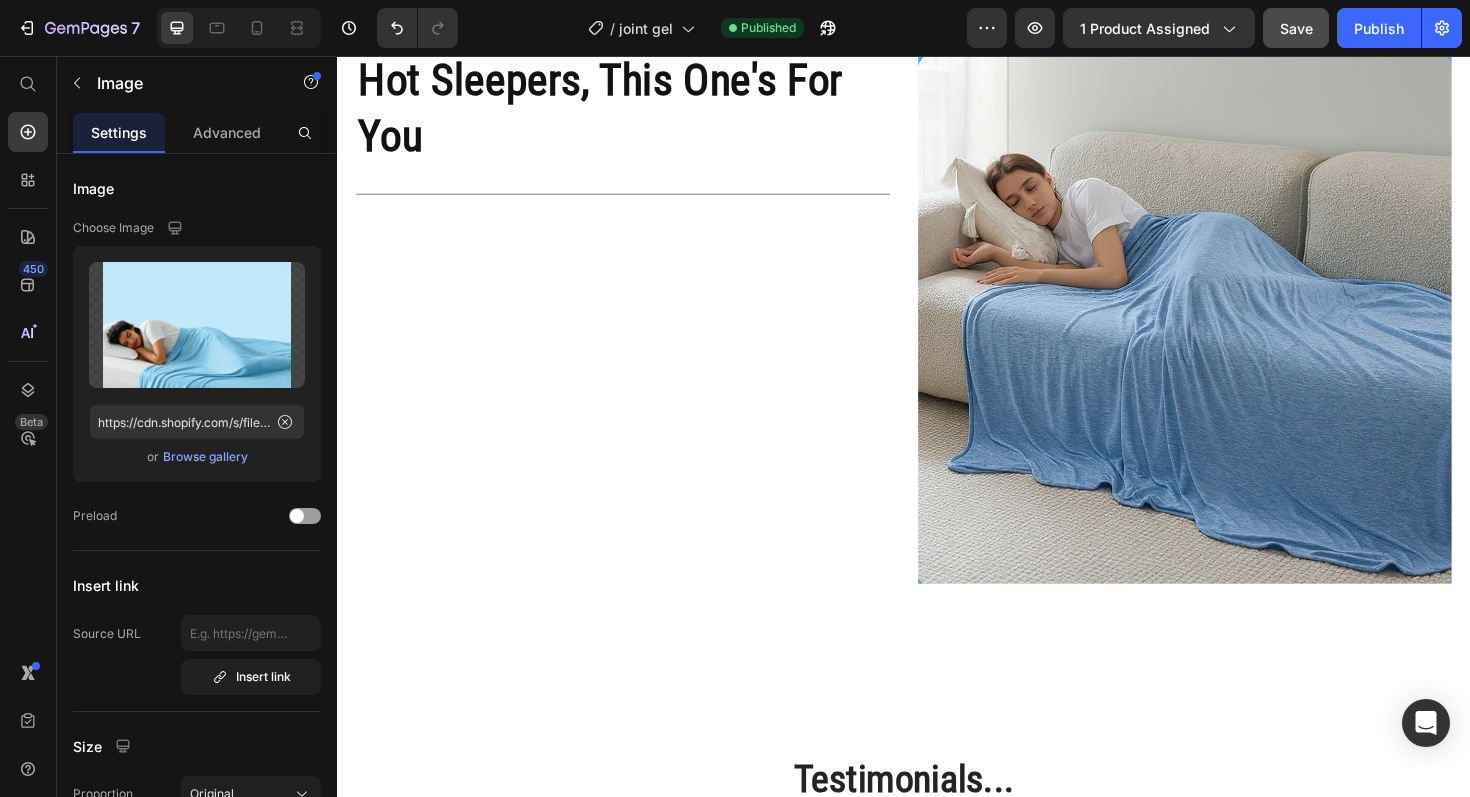 scroll, scrollTop: 3482, scrollLeft: 0, axis: vertical 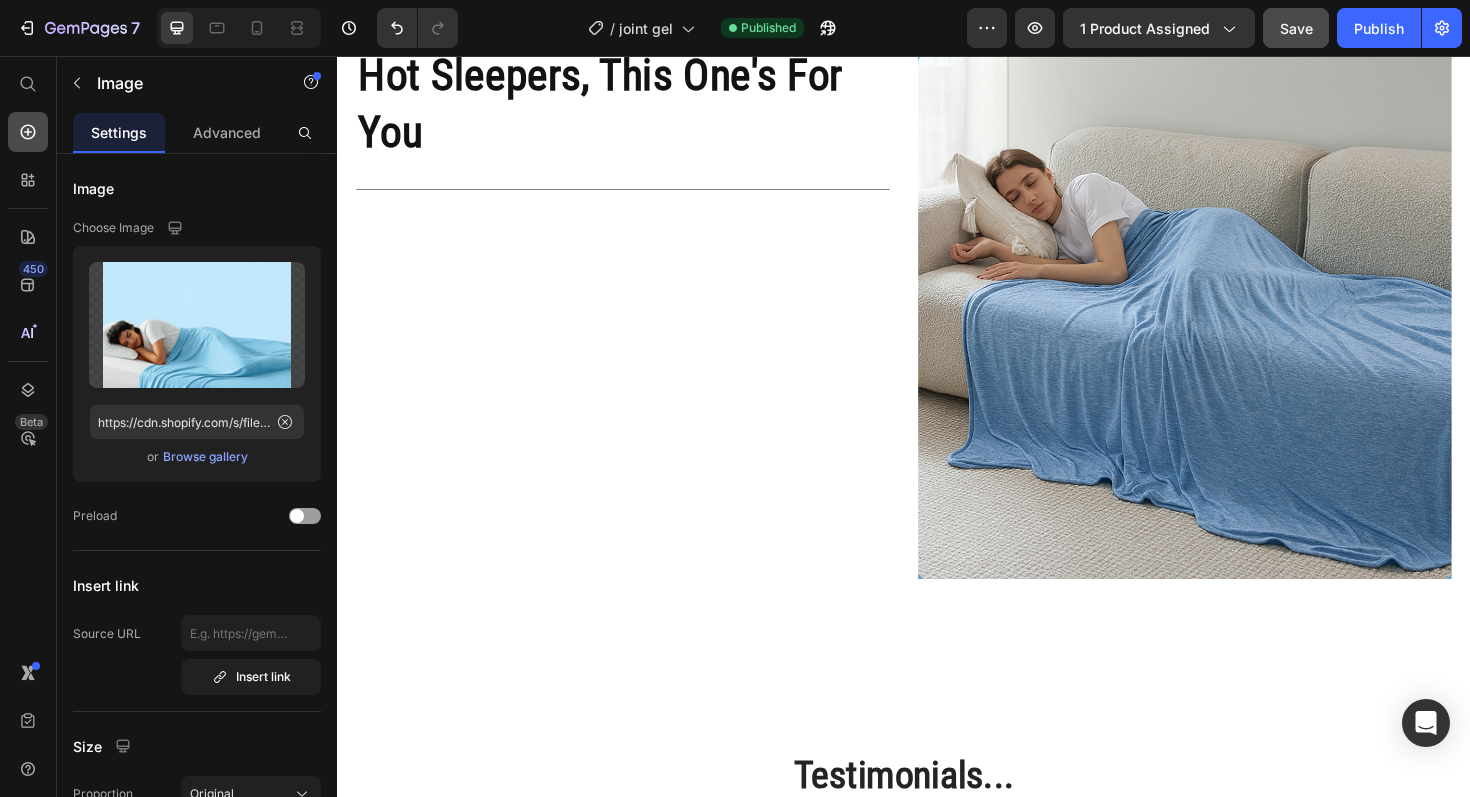 click 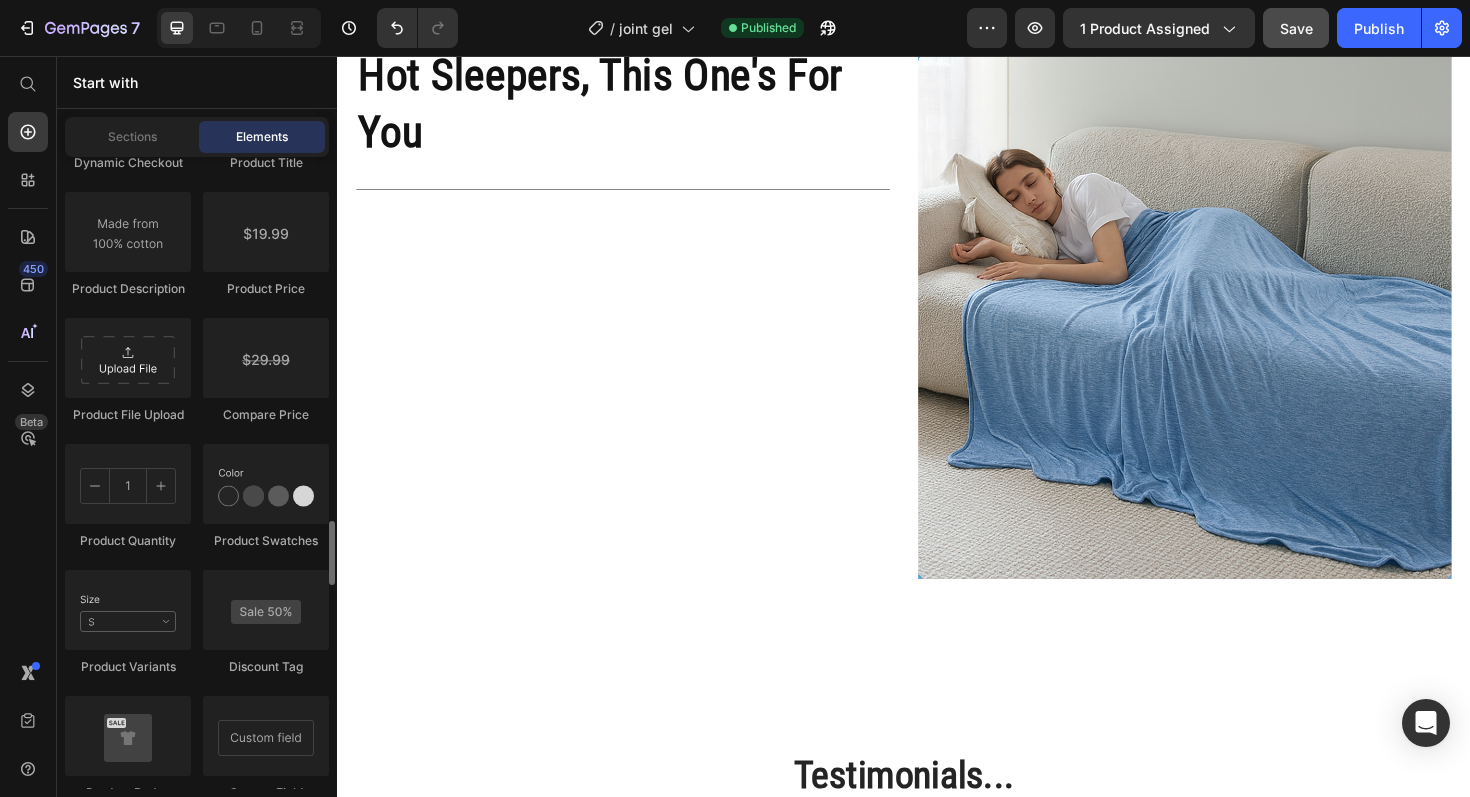 scroll, scrollTop: 3454, scrollLeft: 0, axis: vertical 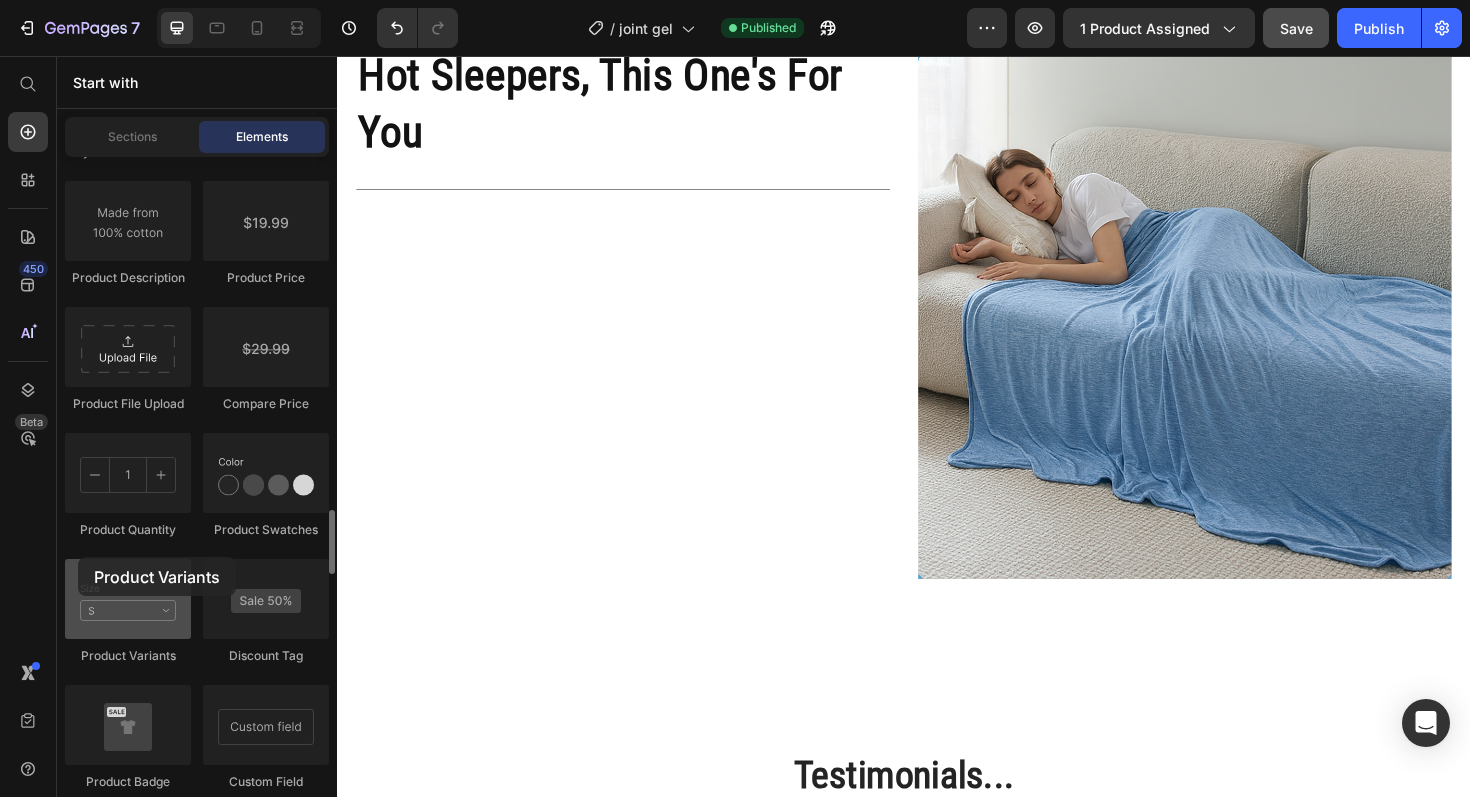 drag, startPoint x: 143, startPoint y: 603, endPoint x: 79, endPoint y: 580, distance: 68.007355 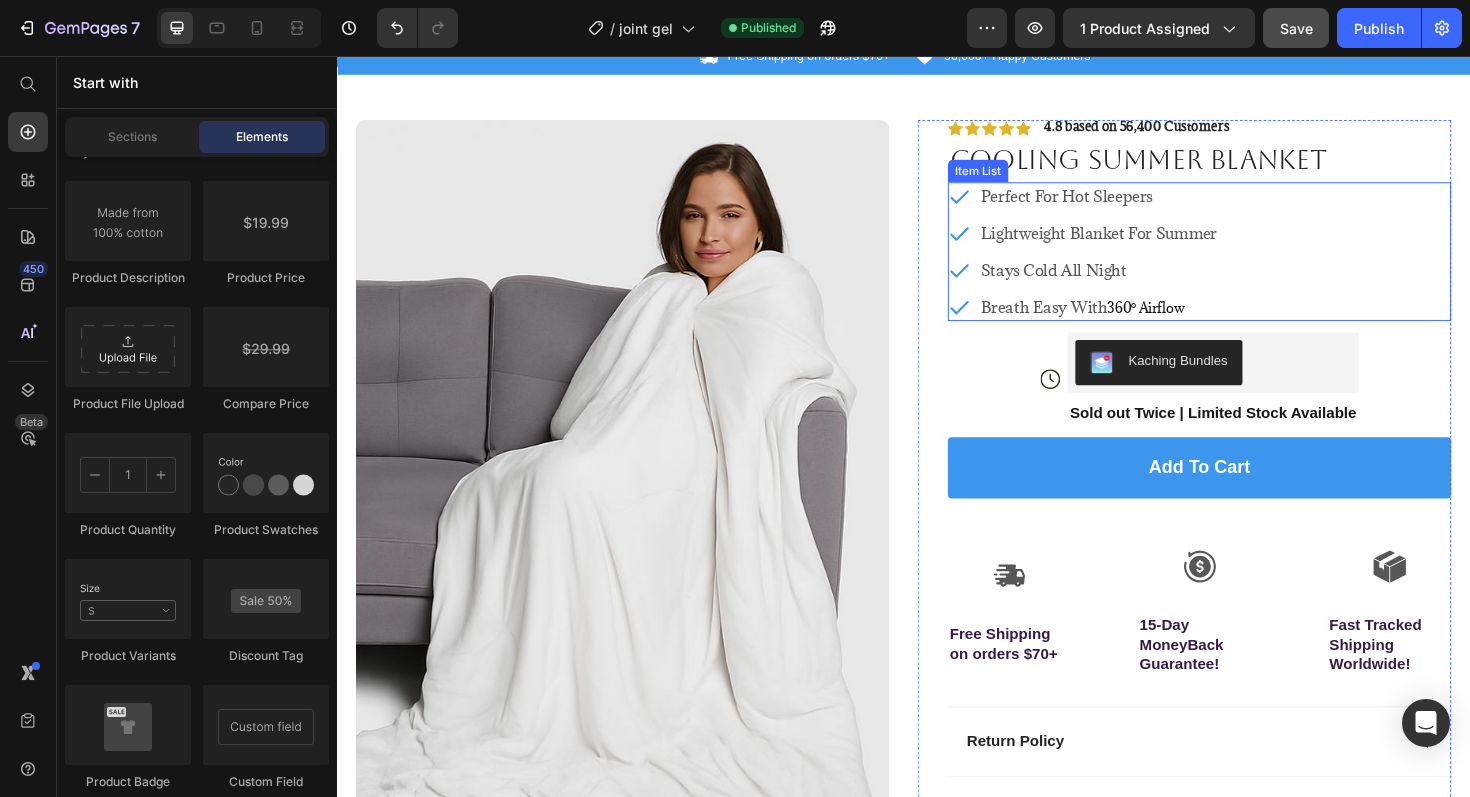 scroll, scrollTop: 63, scrollLeft: 0, axis: vertical 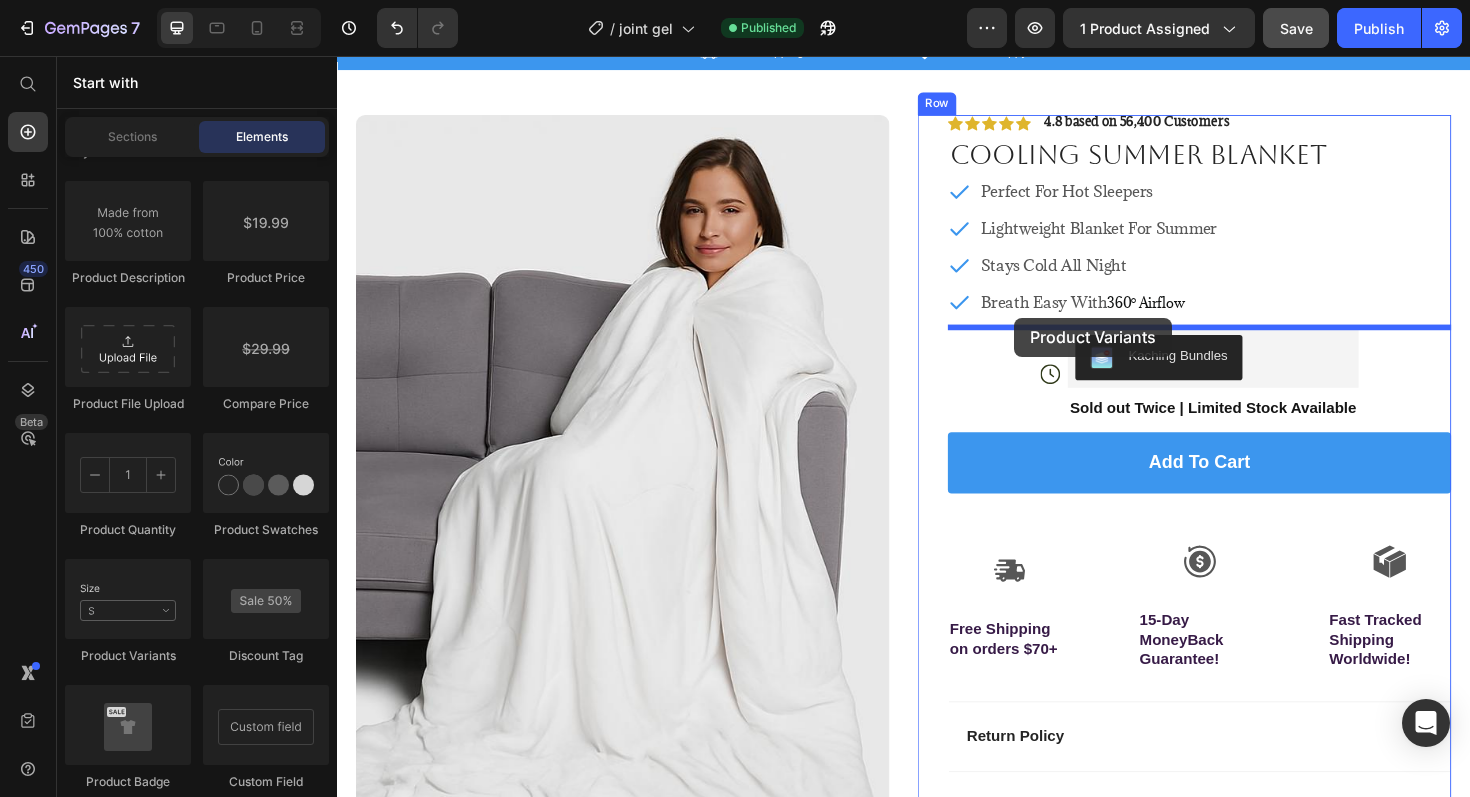 drag, startPoint x: 462, startPoint y: 684, endPoint x: 1054, endPoint y: 333, distance: 688.2332 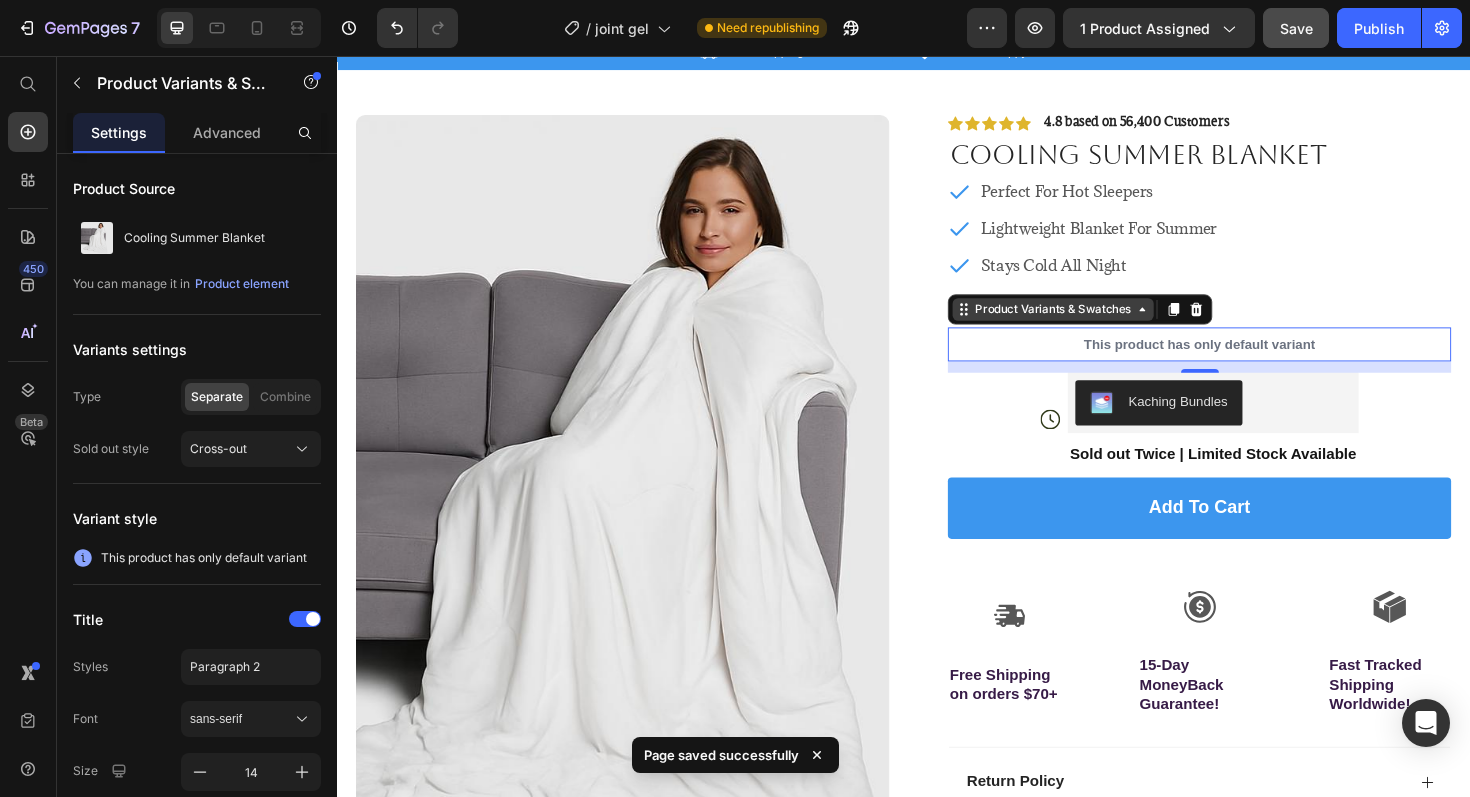click on "Product Variants & Swatches" at bounding box center (1095, 325) 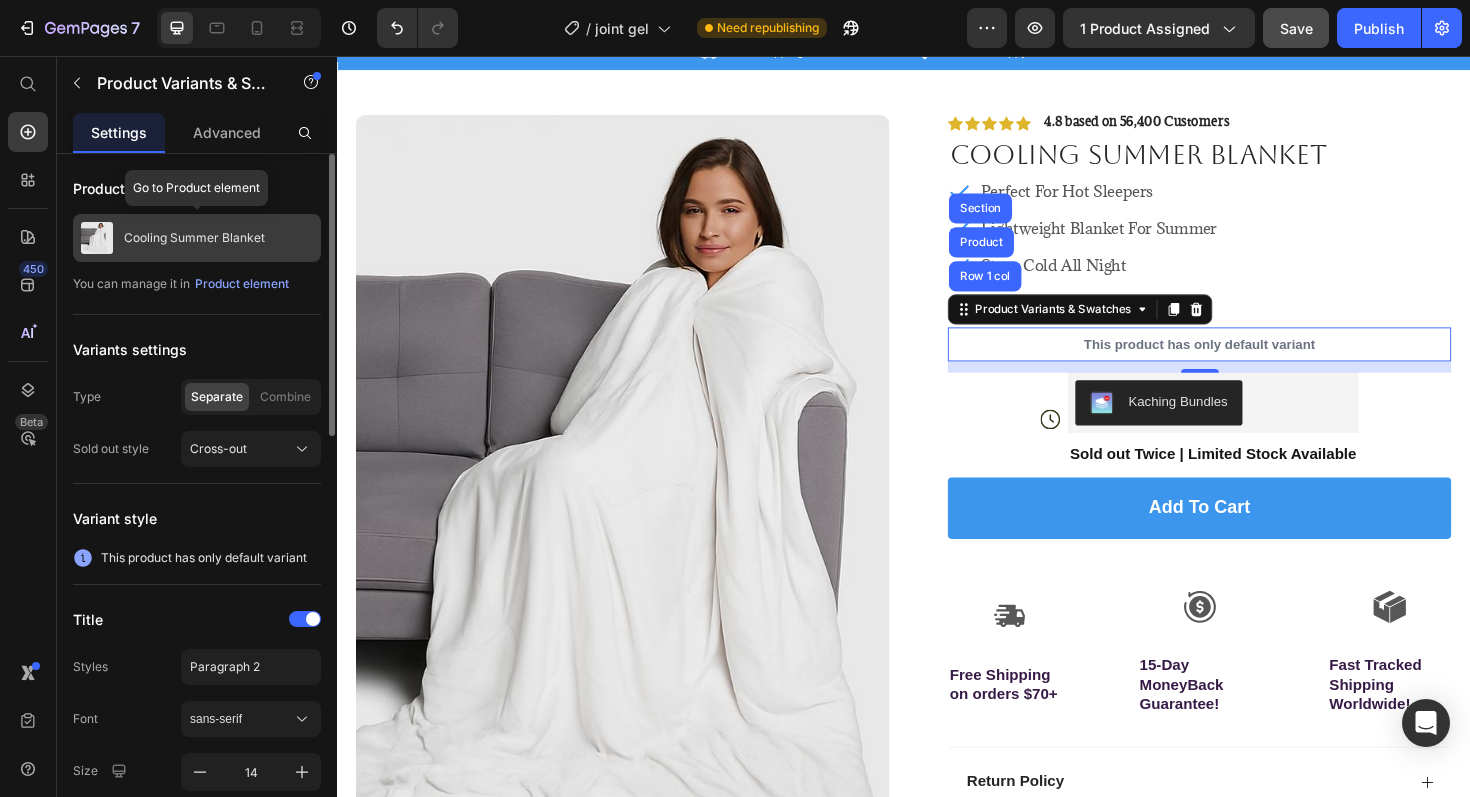 click on "Cooling Summer Blanket" at bounding box center [194, 238] 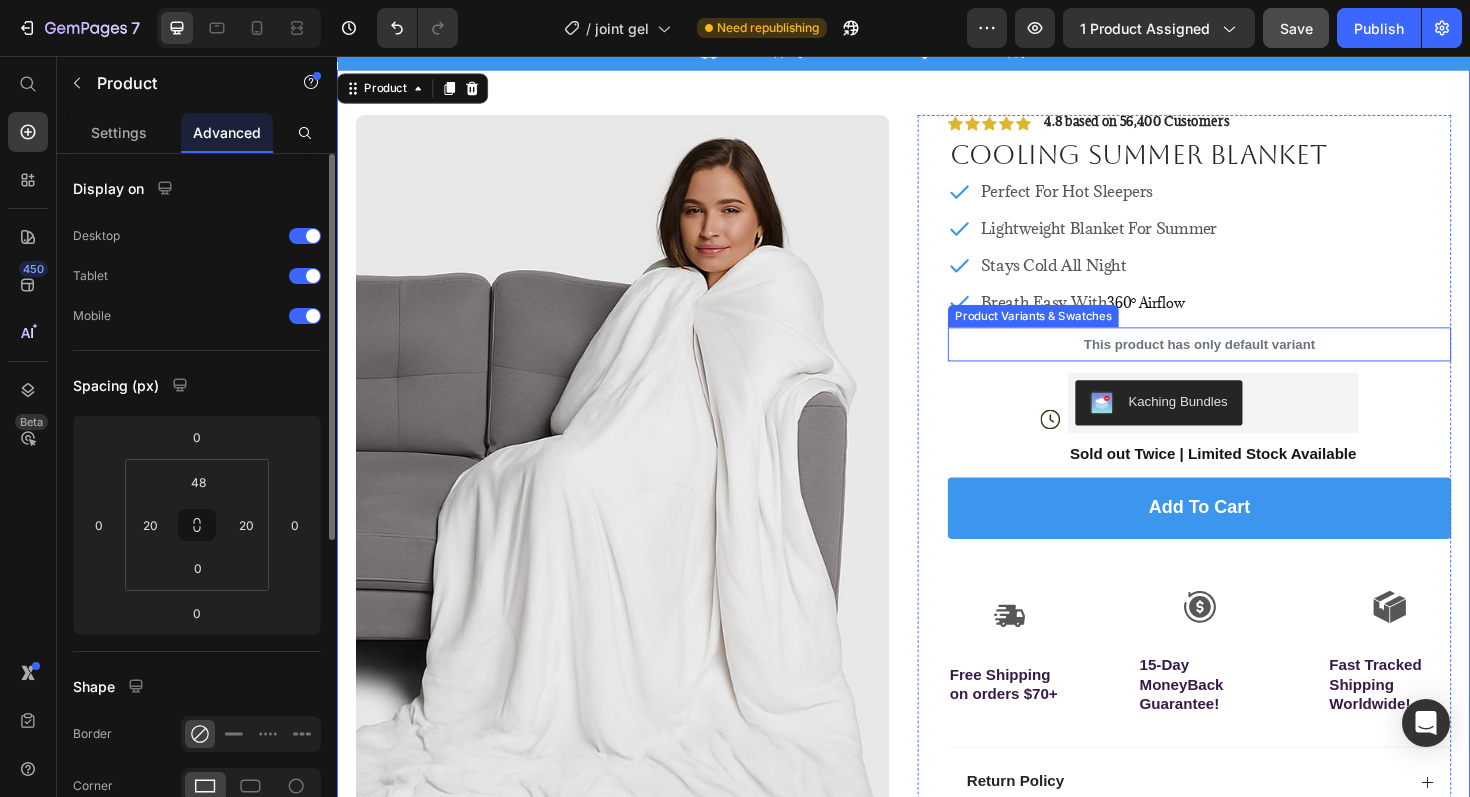 click on "This product has only default variant" at bounding box center [1250, 362] 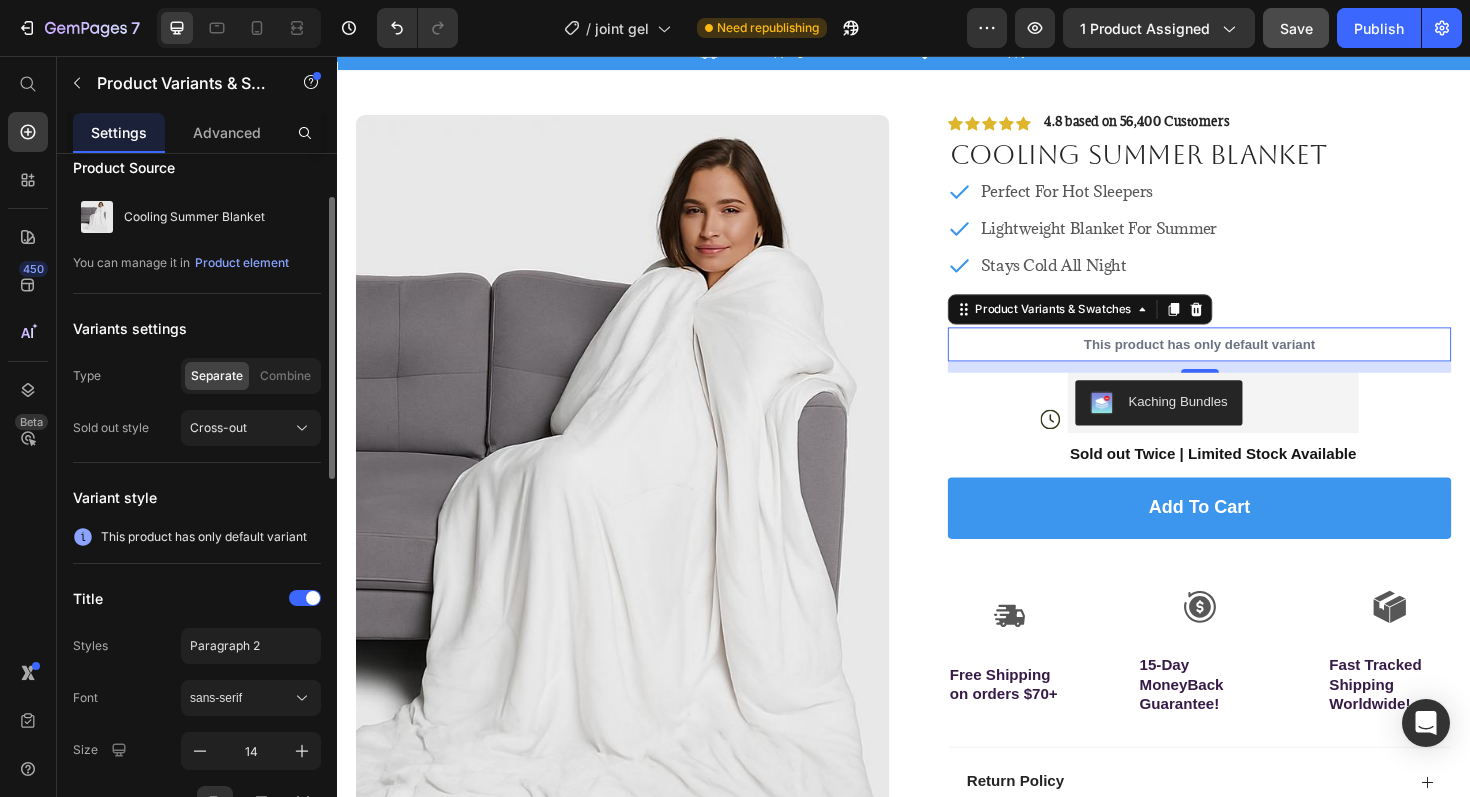 scroll, scrollTop: 0, scrollLeft: 0, axis: both 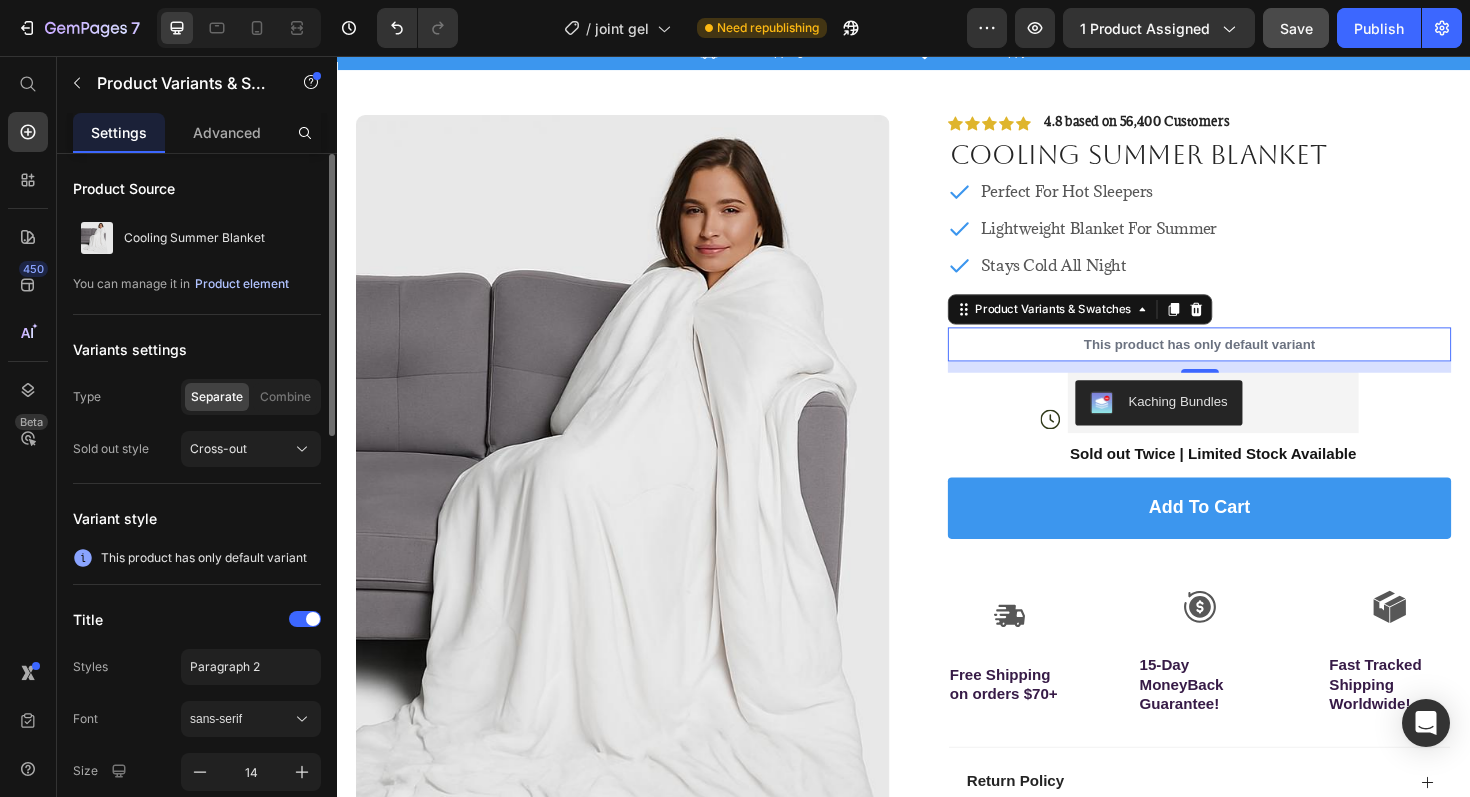 click on "Product element" at bounding box center [242, 284] 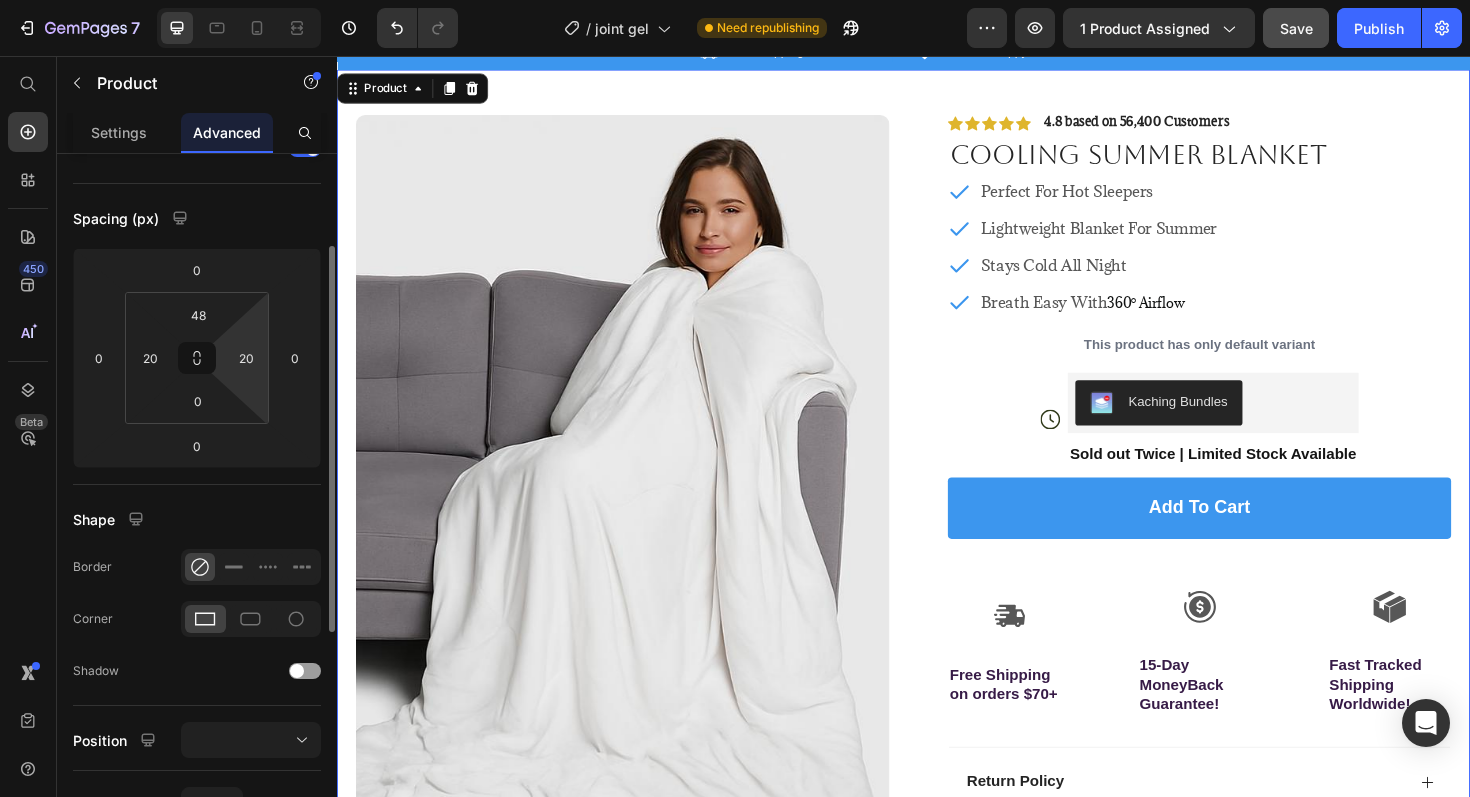 scroll, scrollTop: 0, scrollLeft: 0, axis: both 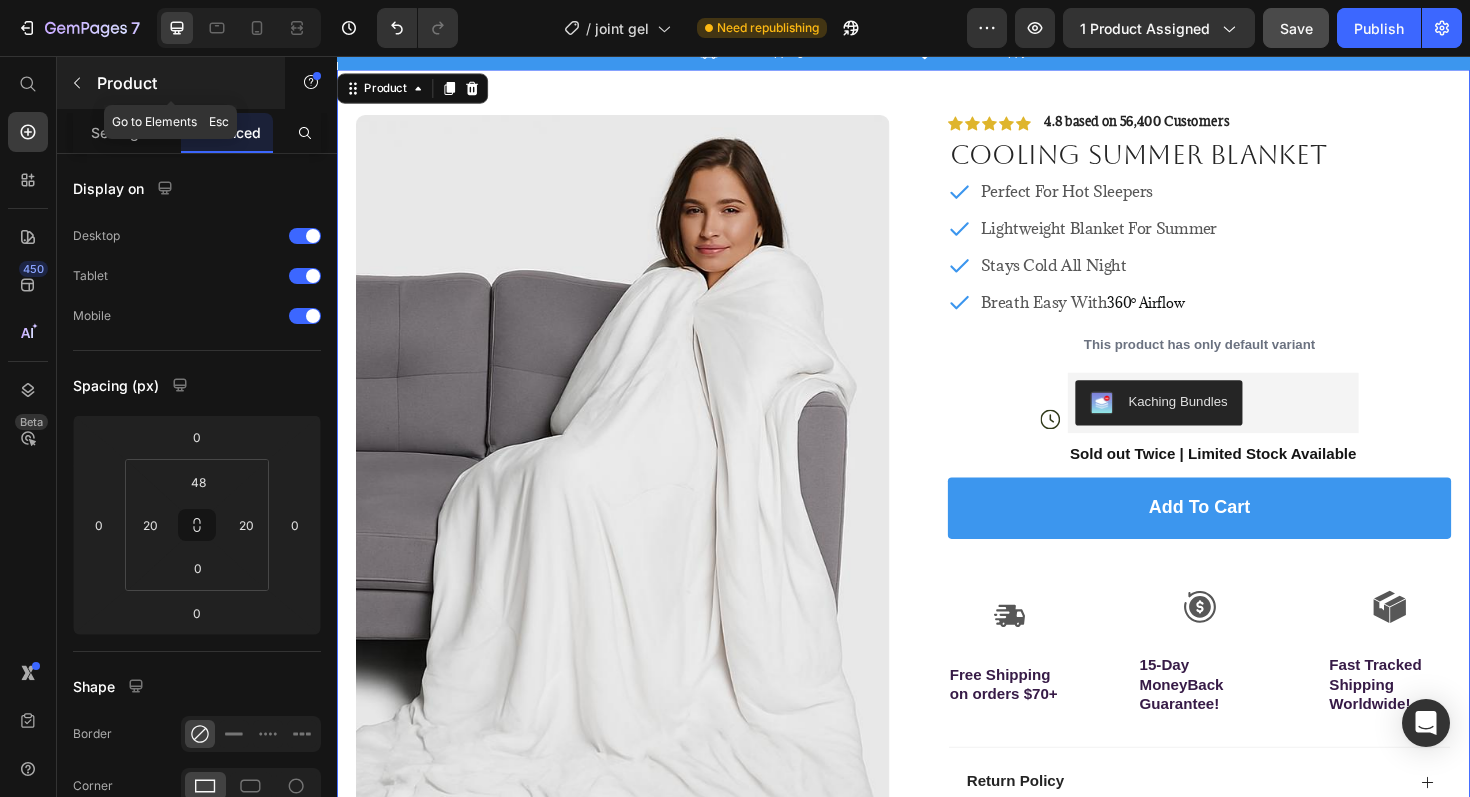 click on "Product" at bounding box center (182, 83) 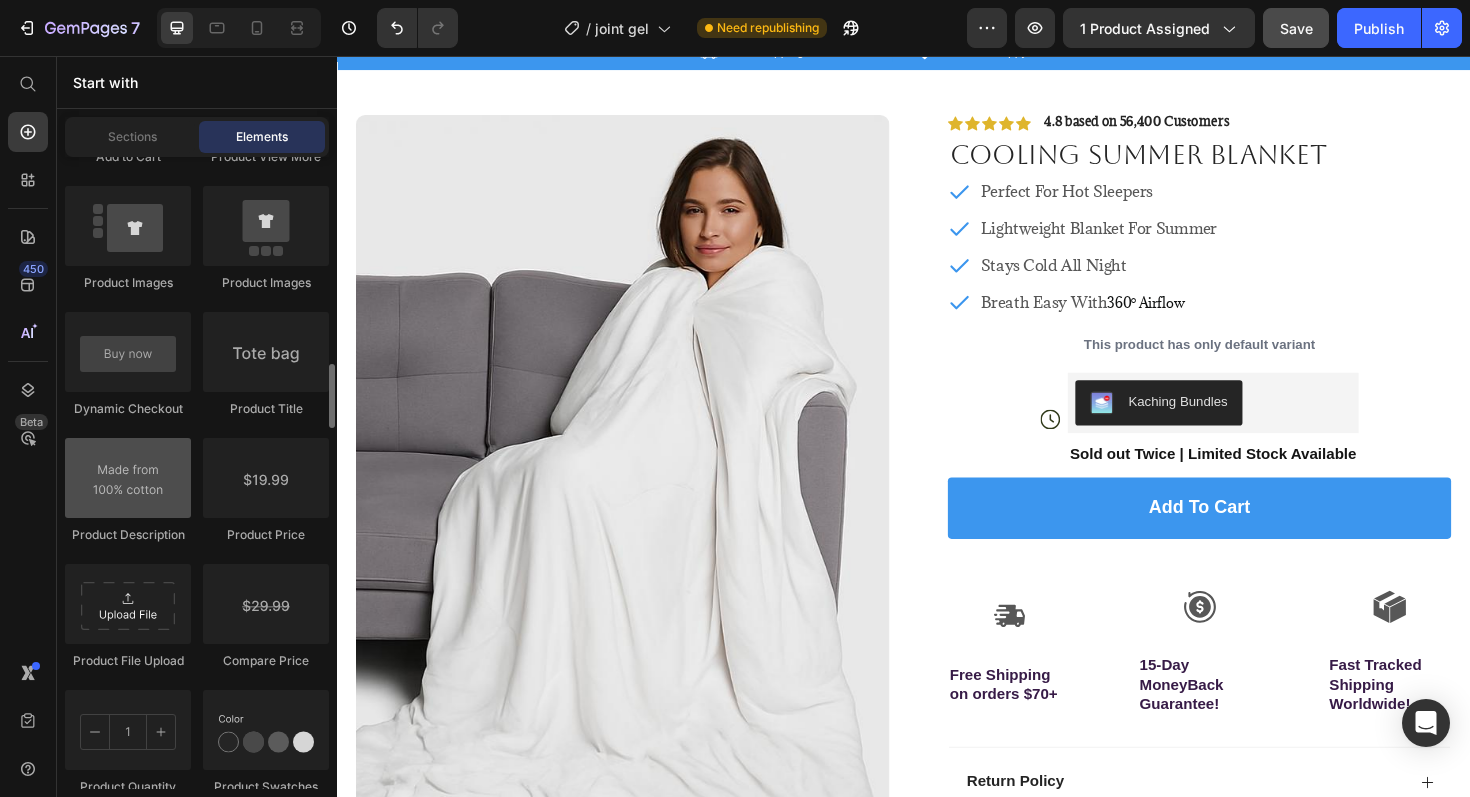 scroll, scrollTop: 2926, scrollLeft: 0, axis: vertical 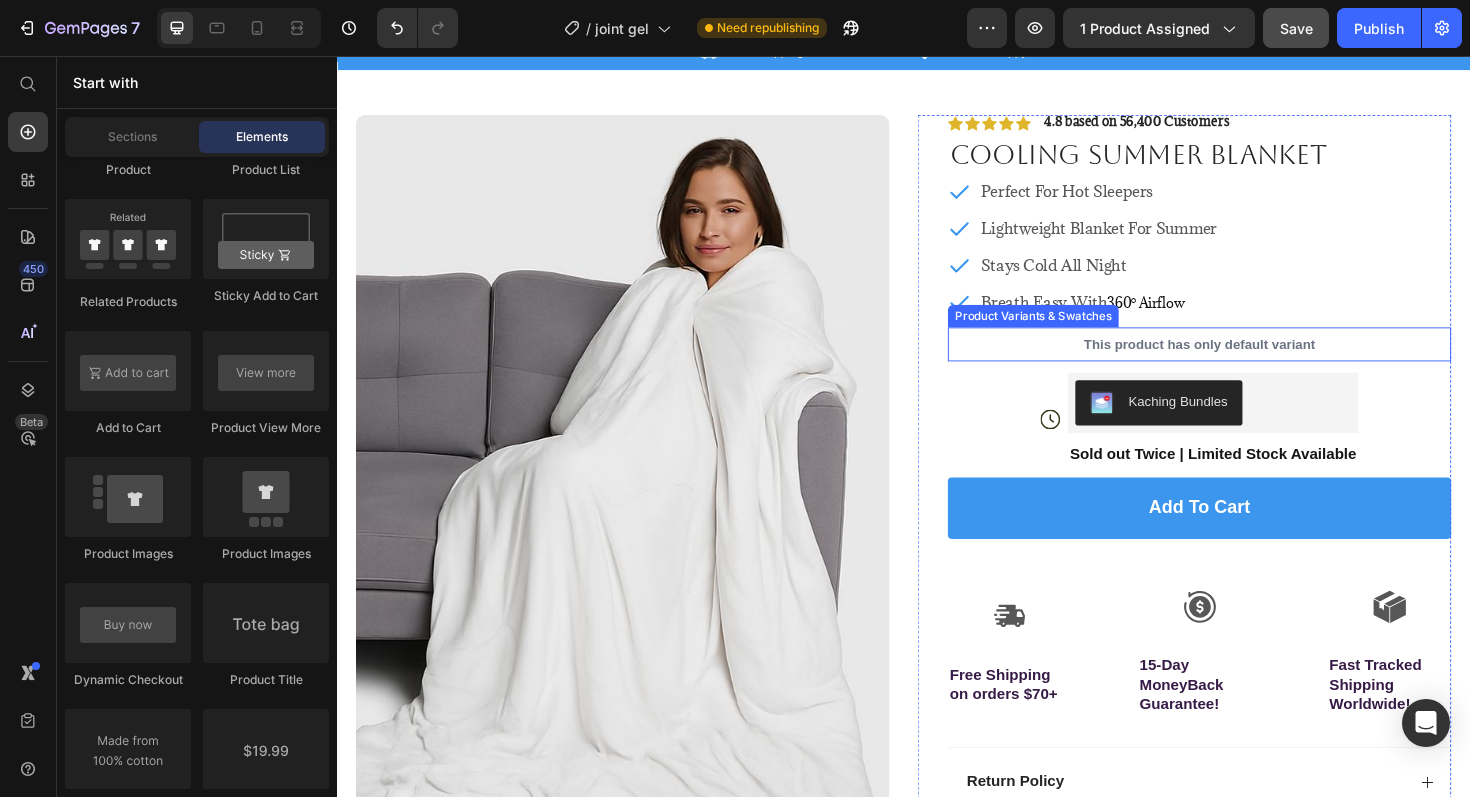click on "This product has only default variant" at bounding box center (1250, 362) 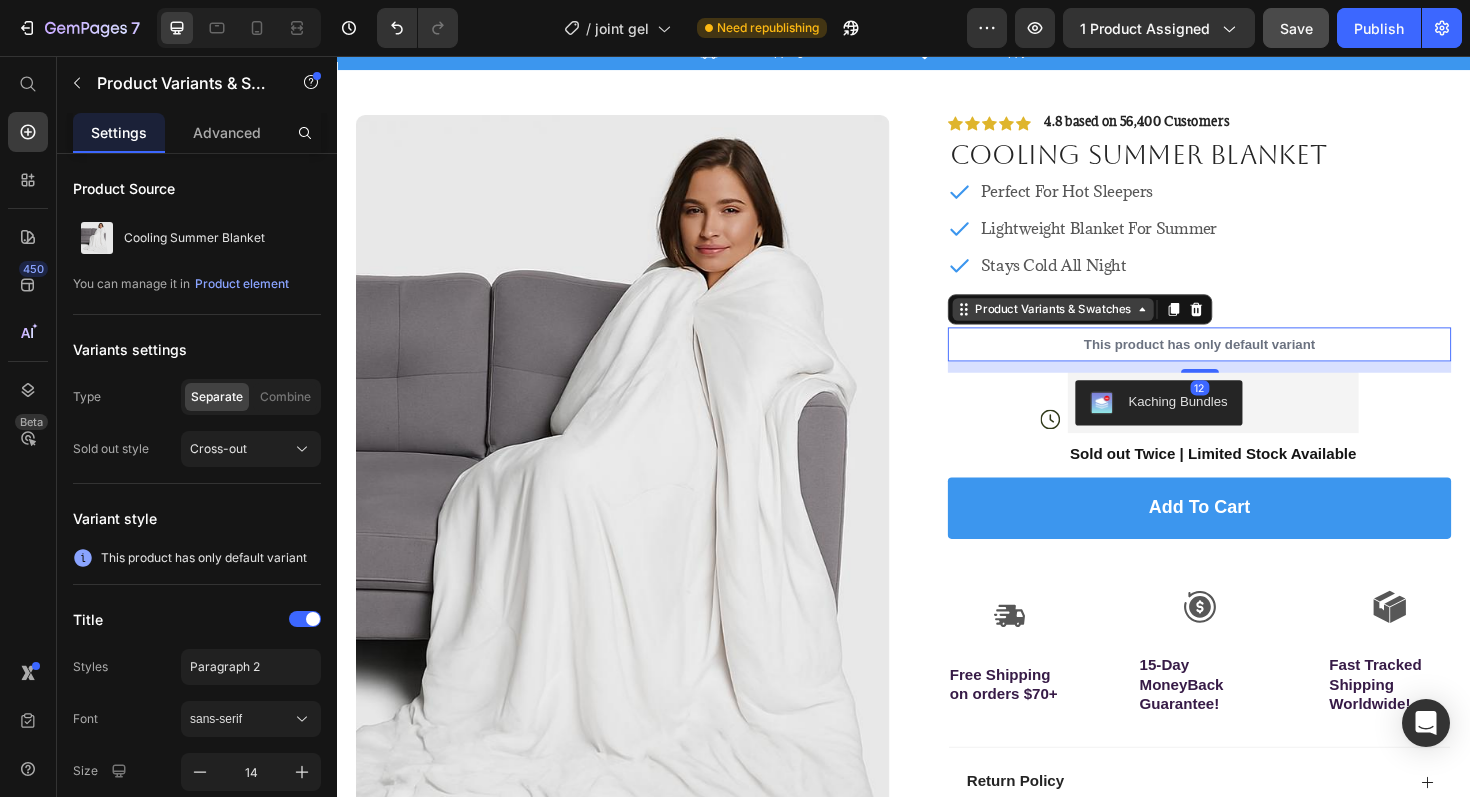 click on "Product Variants & Swatches" at bounding box center [1095, 325] 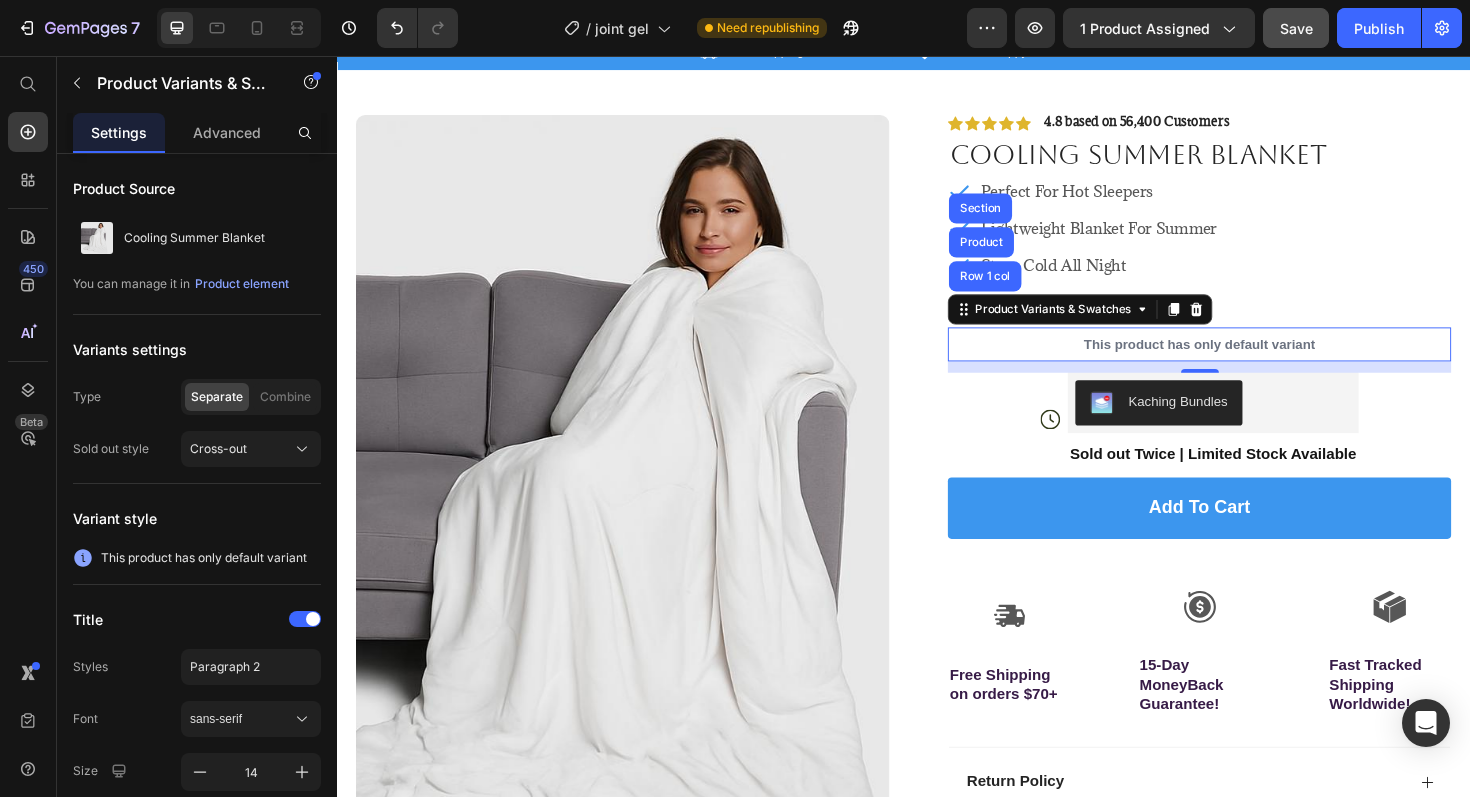 click on "Product Variants & Swatches Row 1 col Product Section" at bounding box center [1124, 325] 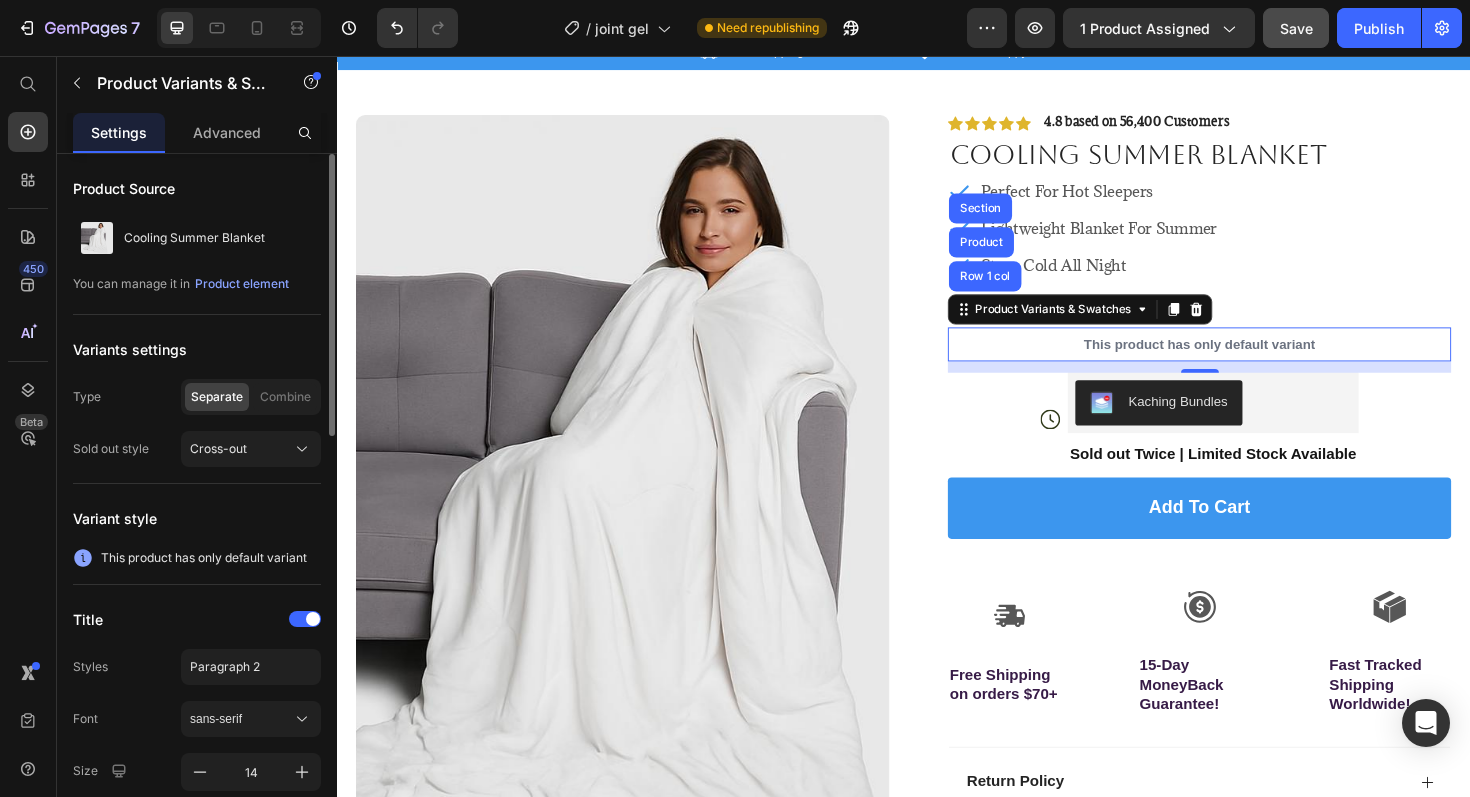 click on "This product has only default variant" at bounding box center (204, 558) 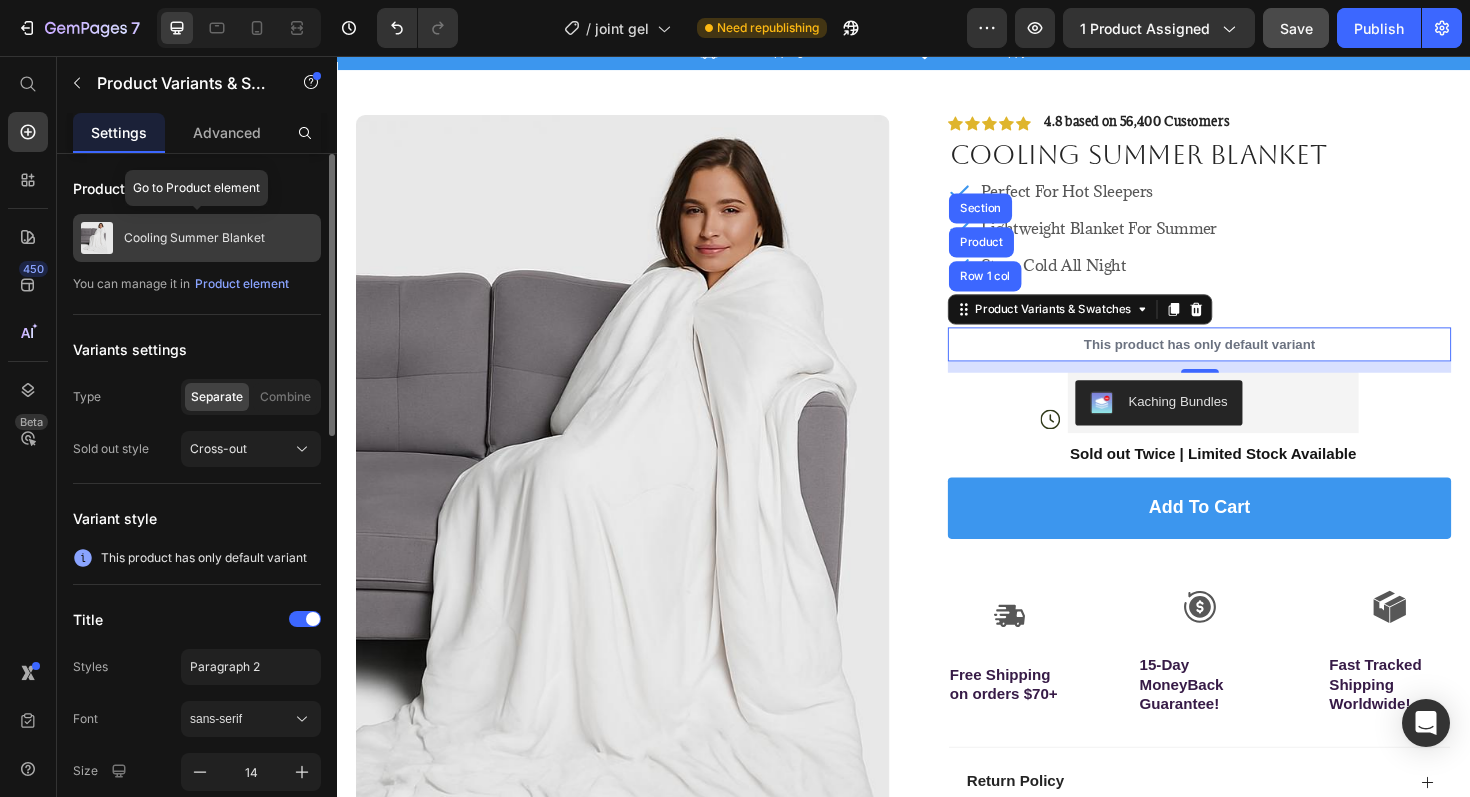 click on "Cooling Summer Blanket" at bounding box center (194, 238) 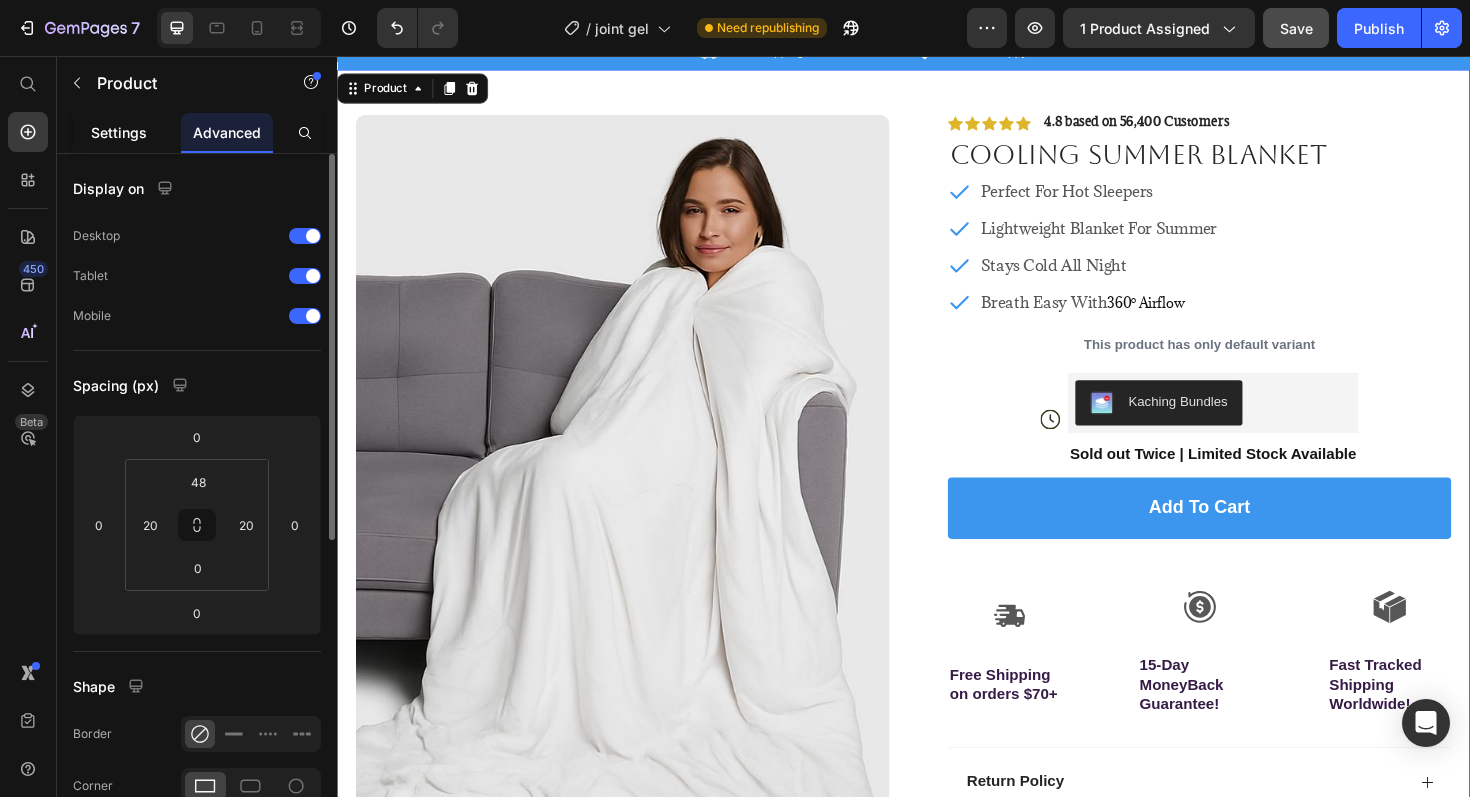 click on "Settings" at bounding box center [119, 132] 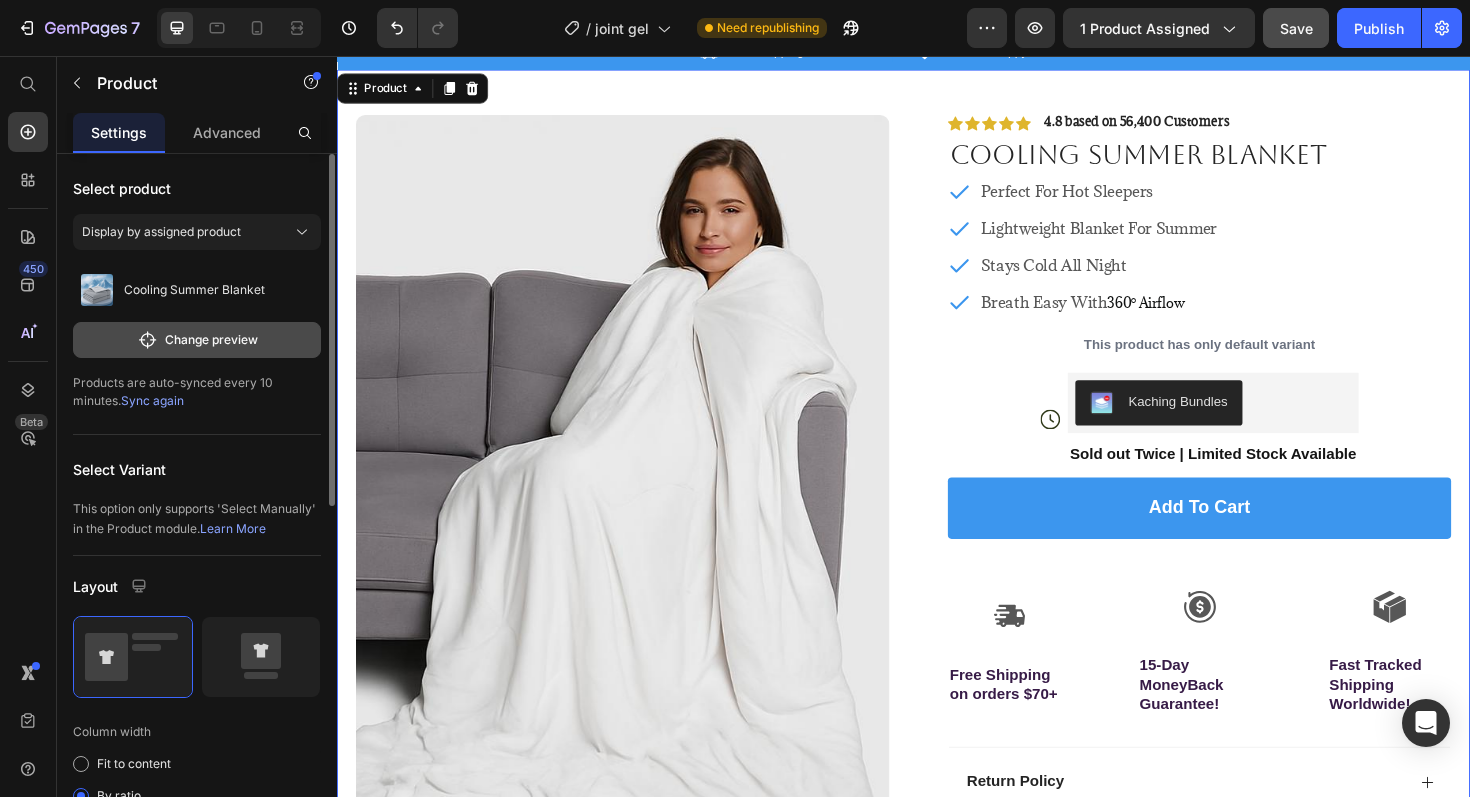 click on "Change preview" at bounding box center [197, 340] 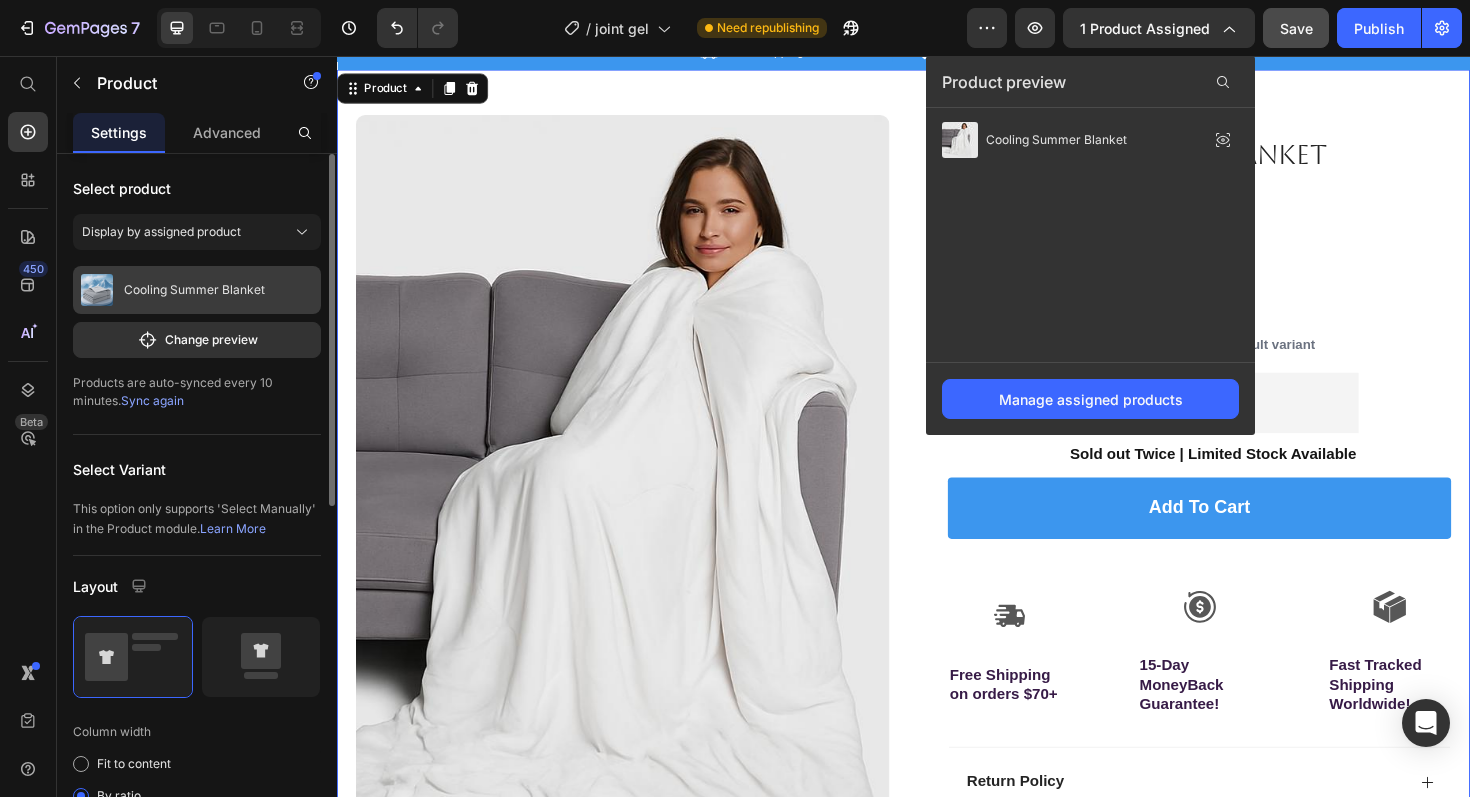 click on "Cooling Summer Blanket" at bounding box center [197, 290] 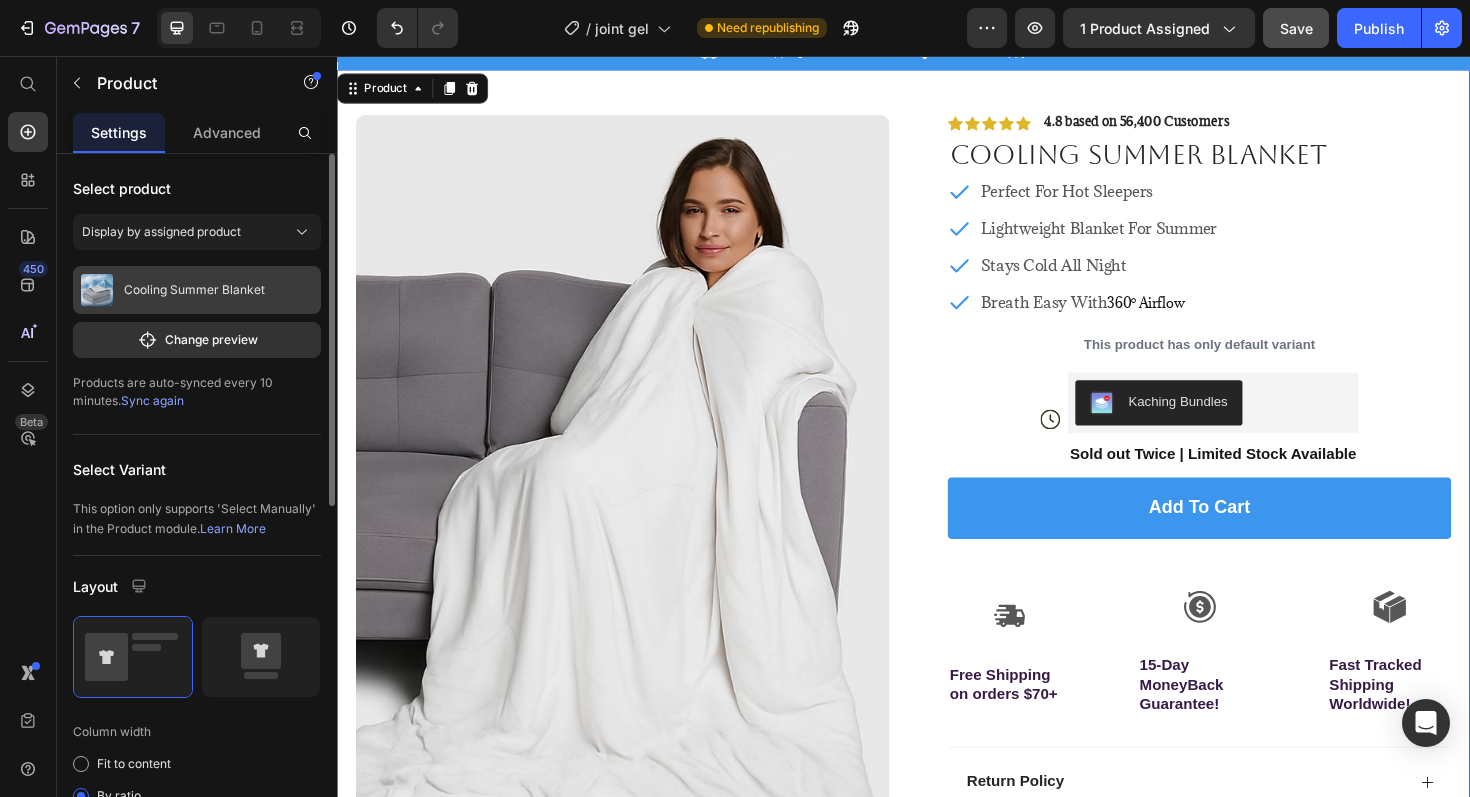 click on "Cooling Summer Blanket" at bounding box center [194, 290] 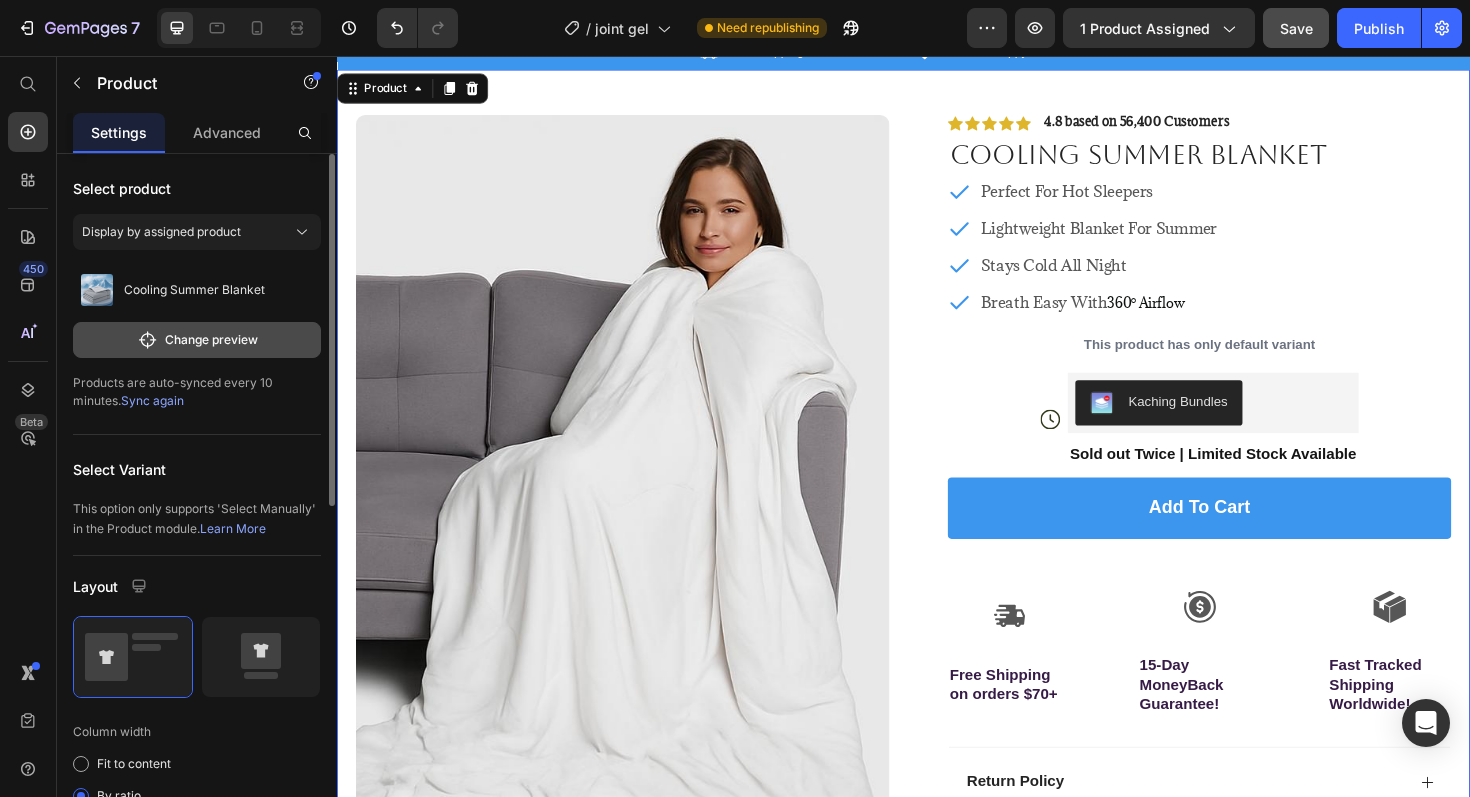 click on "Change preview" at bounding box center [197, 340] 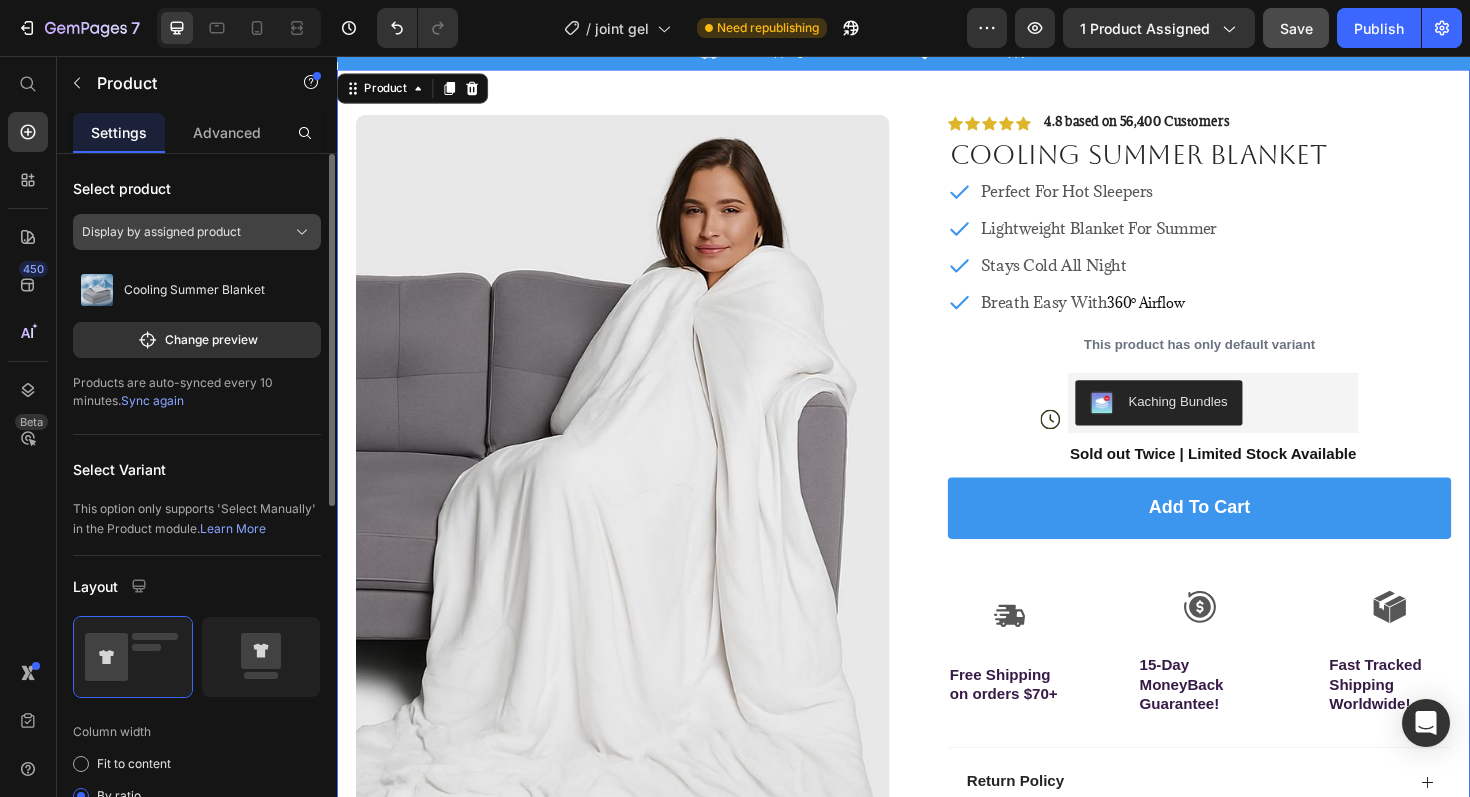 click on "Display by assigned product" at bounding box center [161, 232] 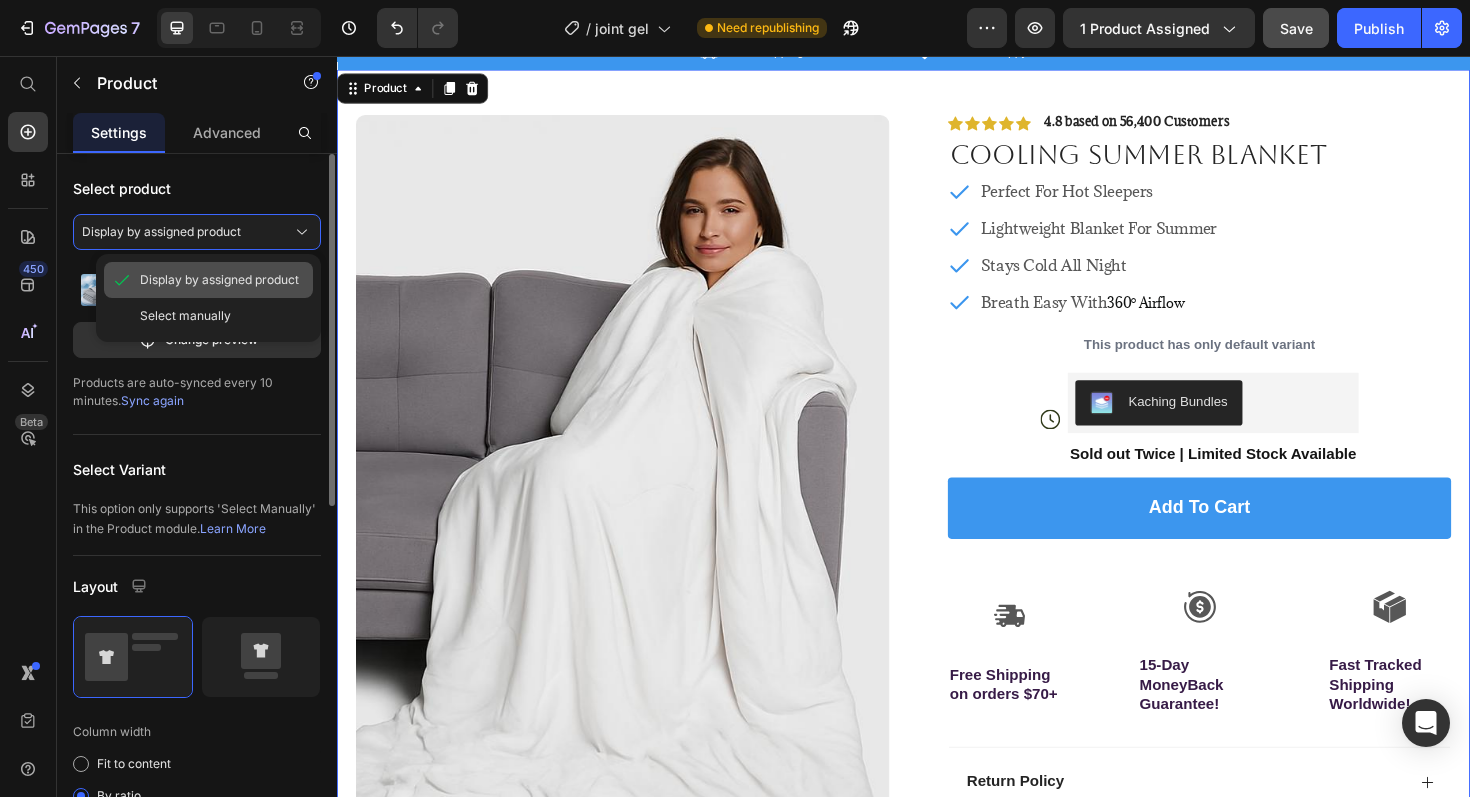 click on "Display by assigned product" at bounding box center [219, 280] 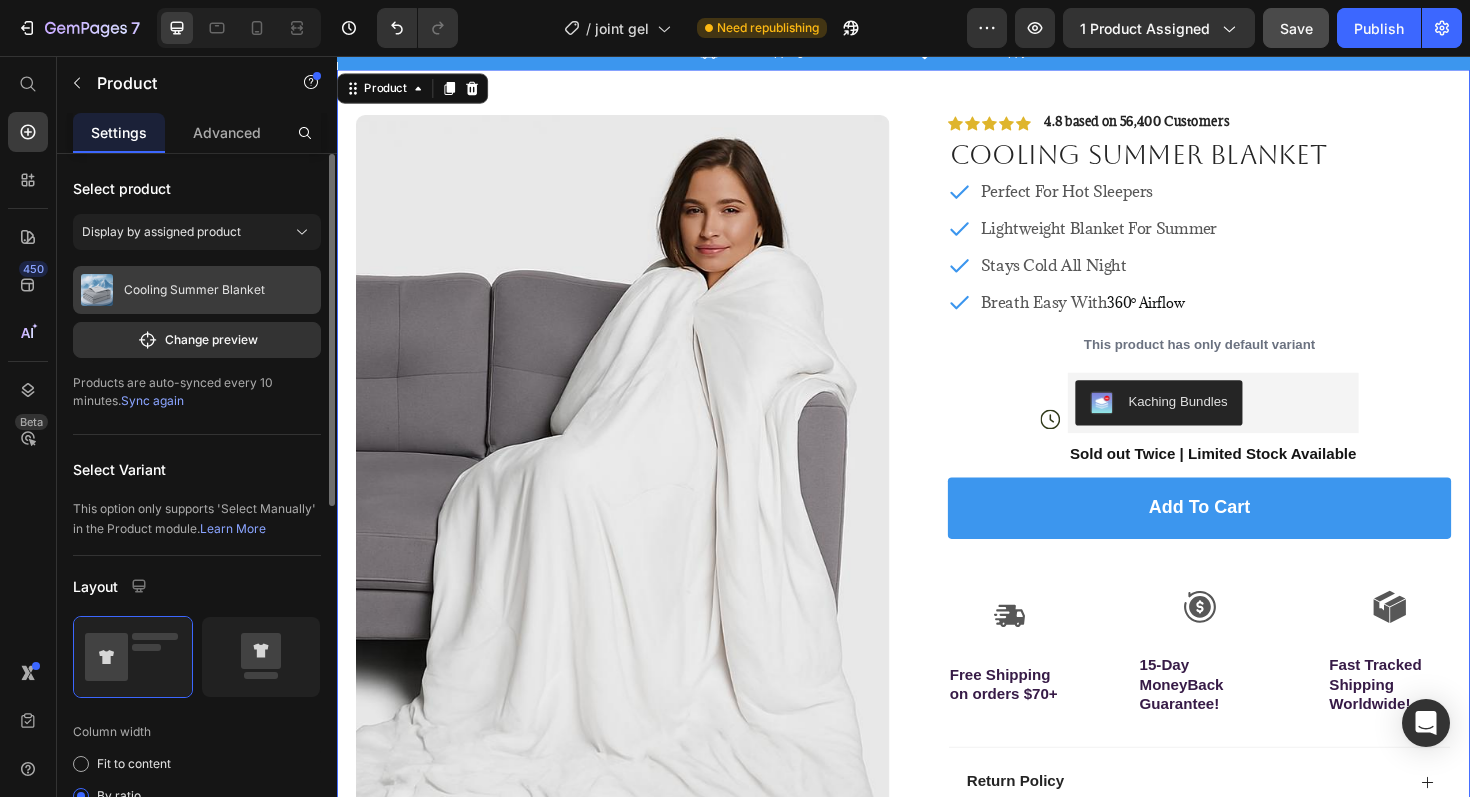 click on "Cooling Summer Blanket" at bounding box center [194, 290] 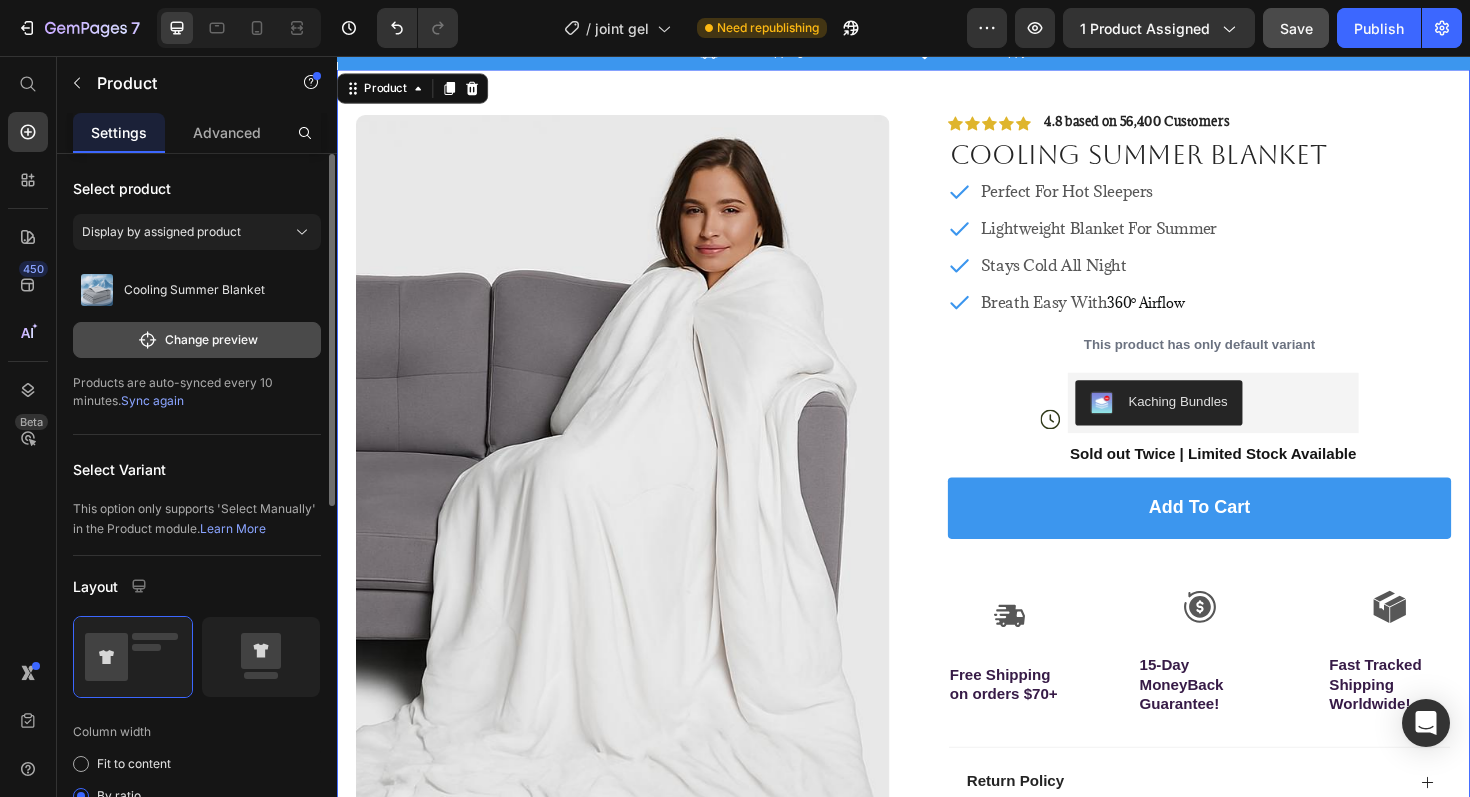 click on "Change preview" at bounding box center (197, 340) 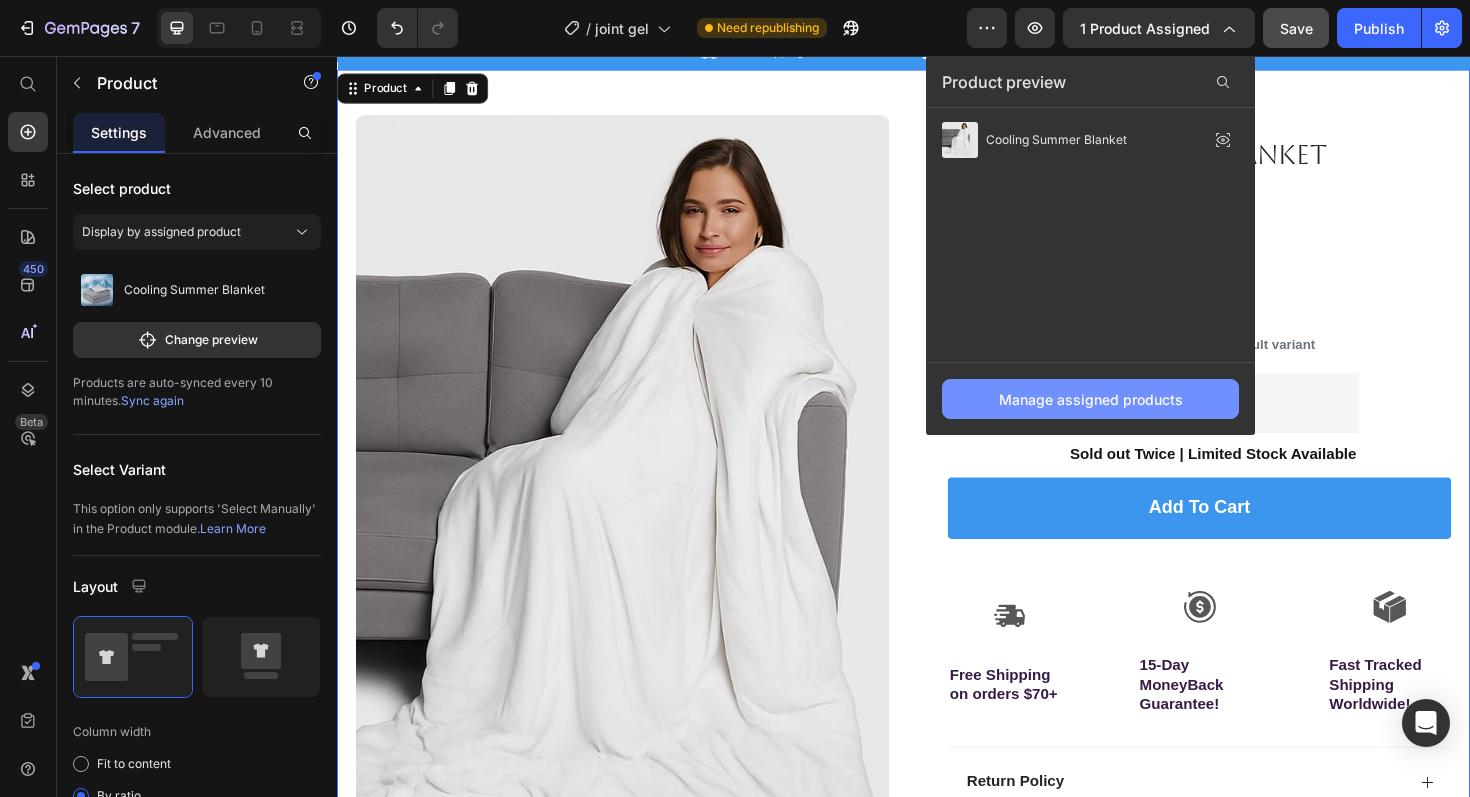 click on "Manage assigned products" at bounding box center (1091, 399) 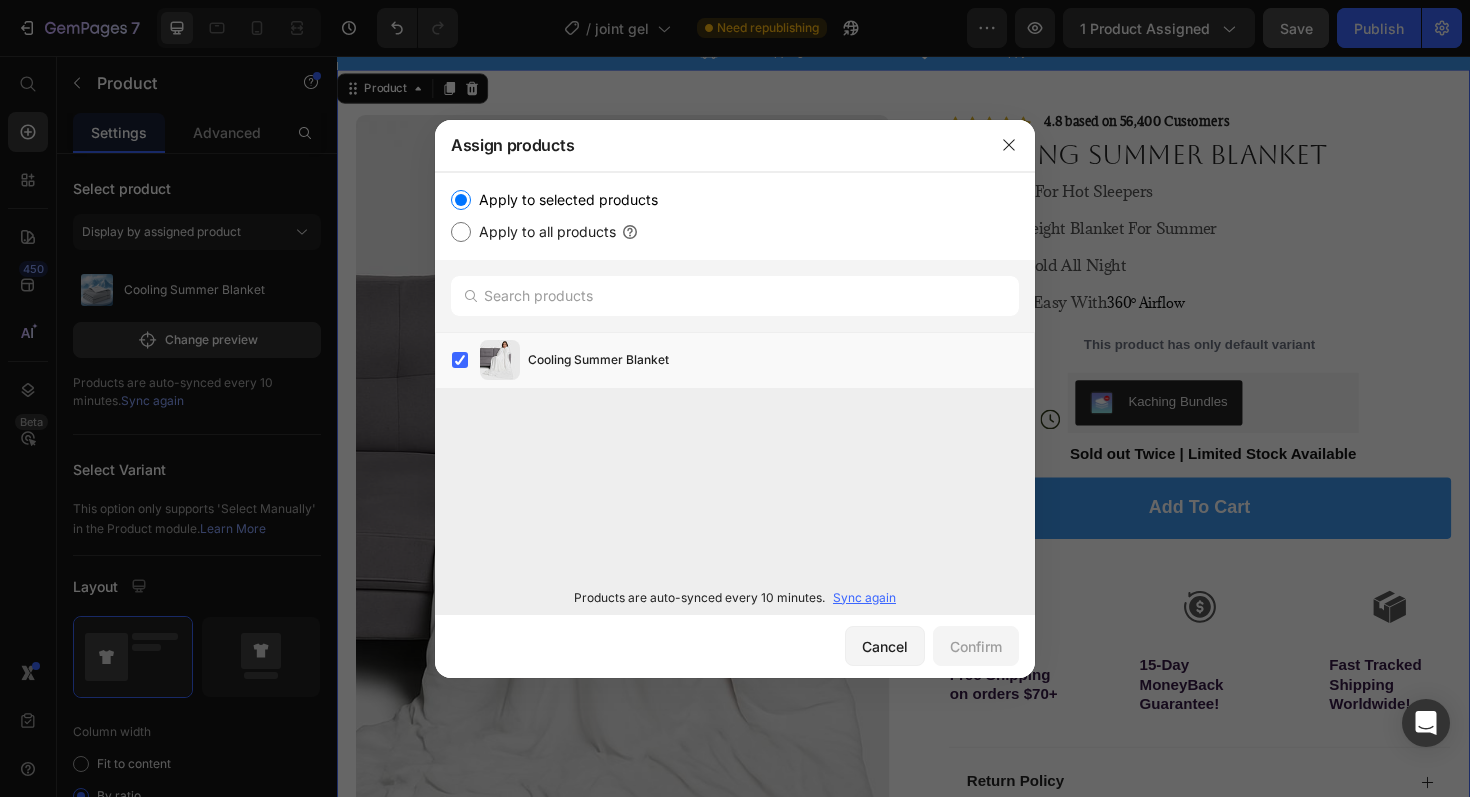 click on "Sync again" at bounding box center (864, 598) 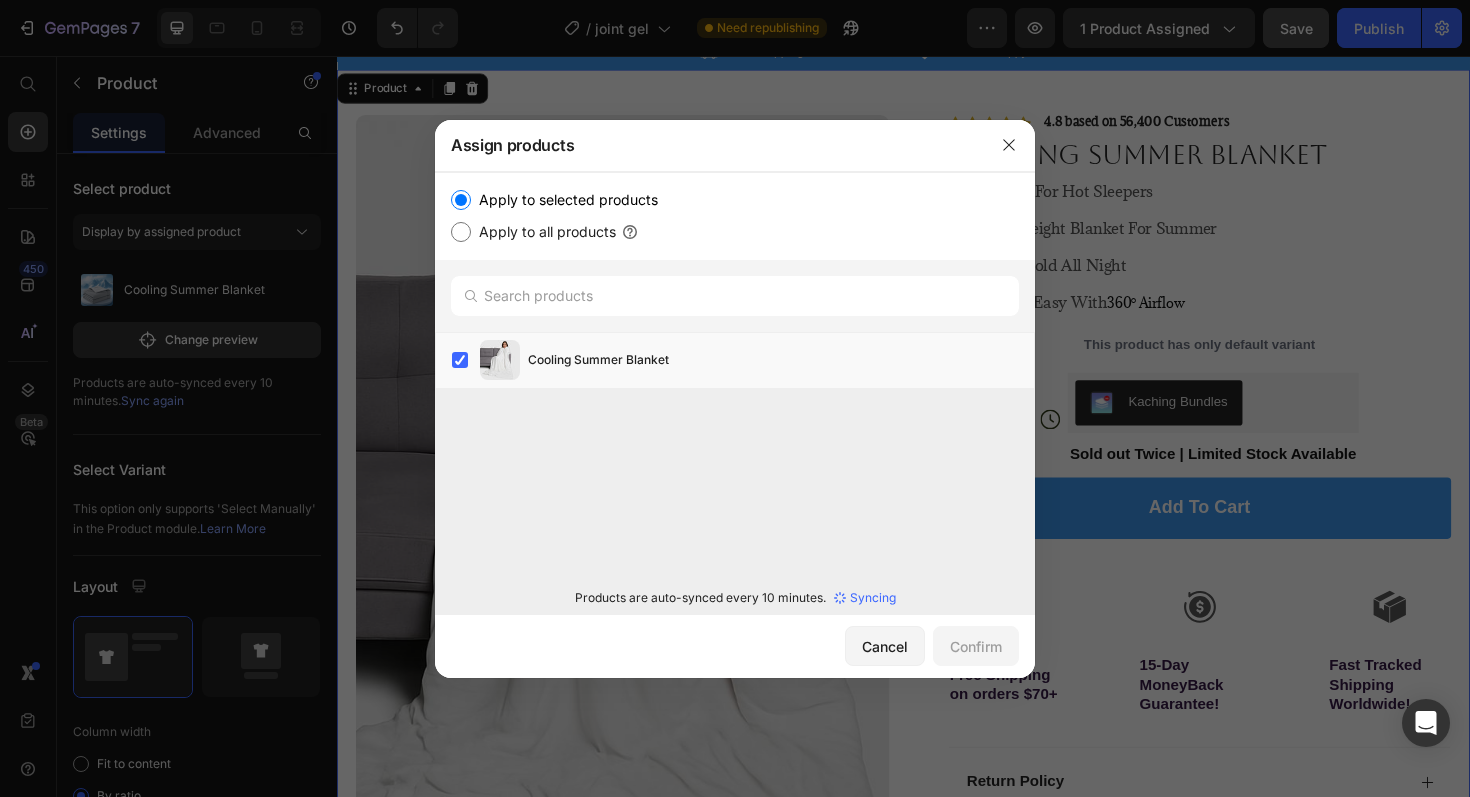 click on "Apply to all products" at bounding box center [543, 232] 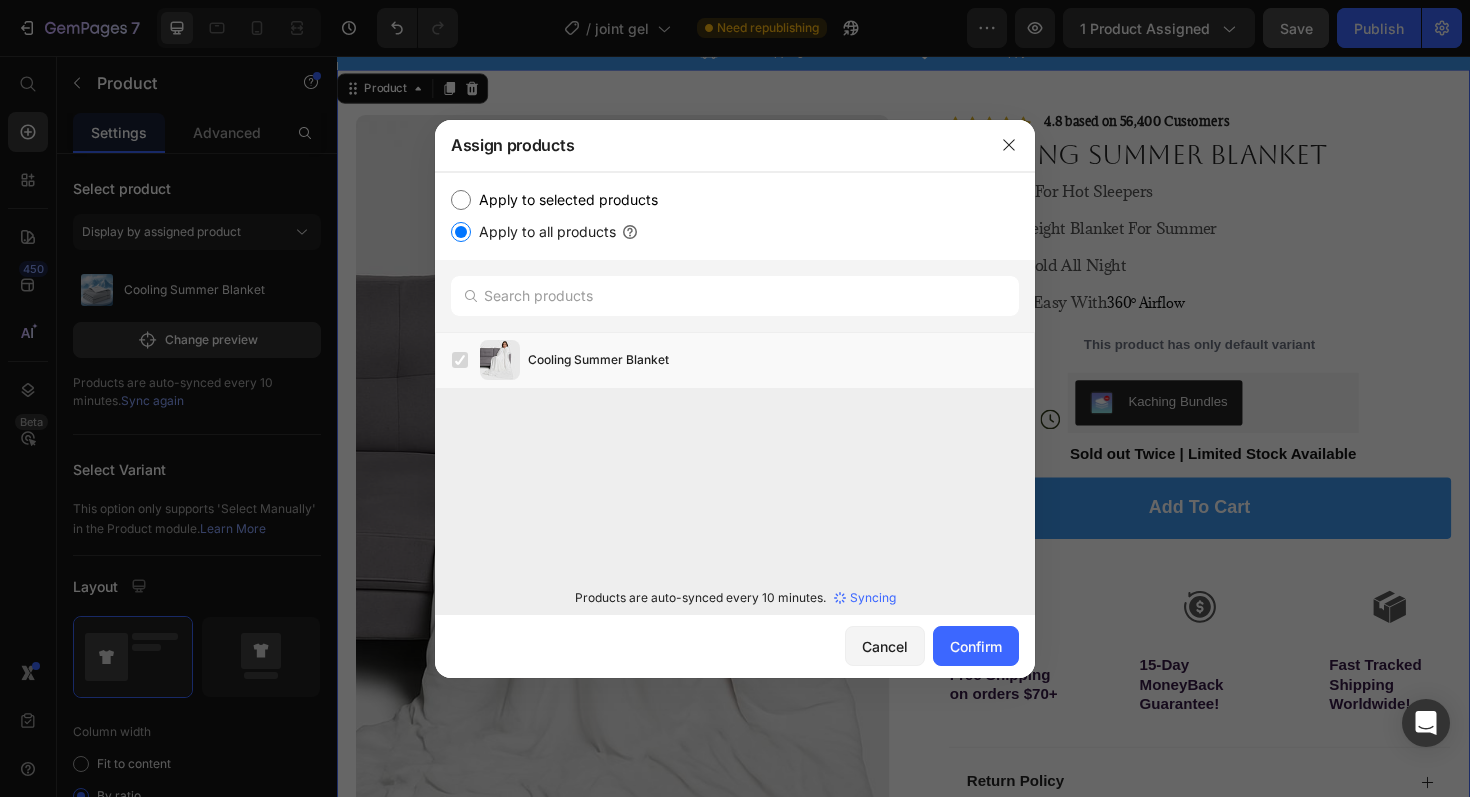click on "Apply to selected products" at bounding box center [564, 200] 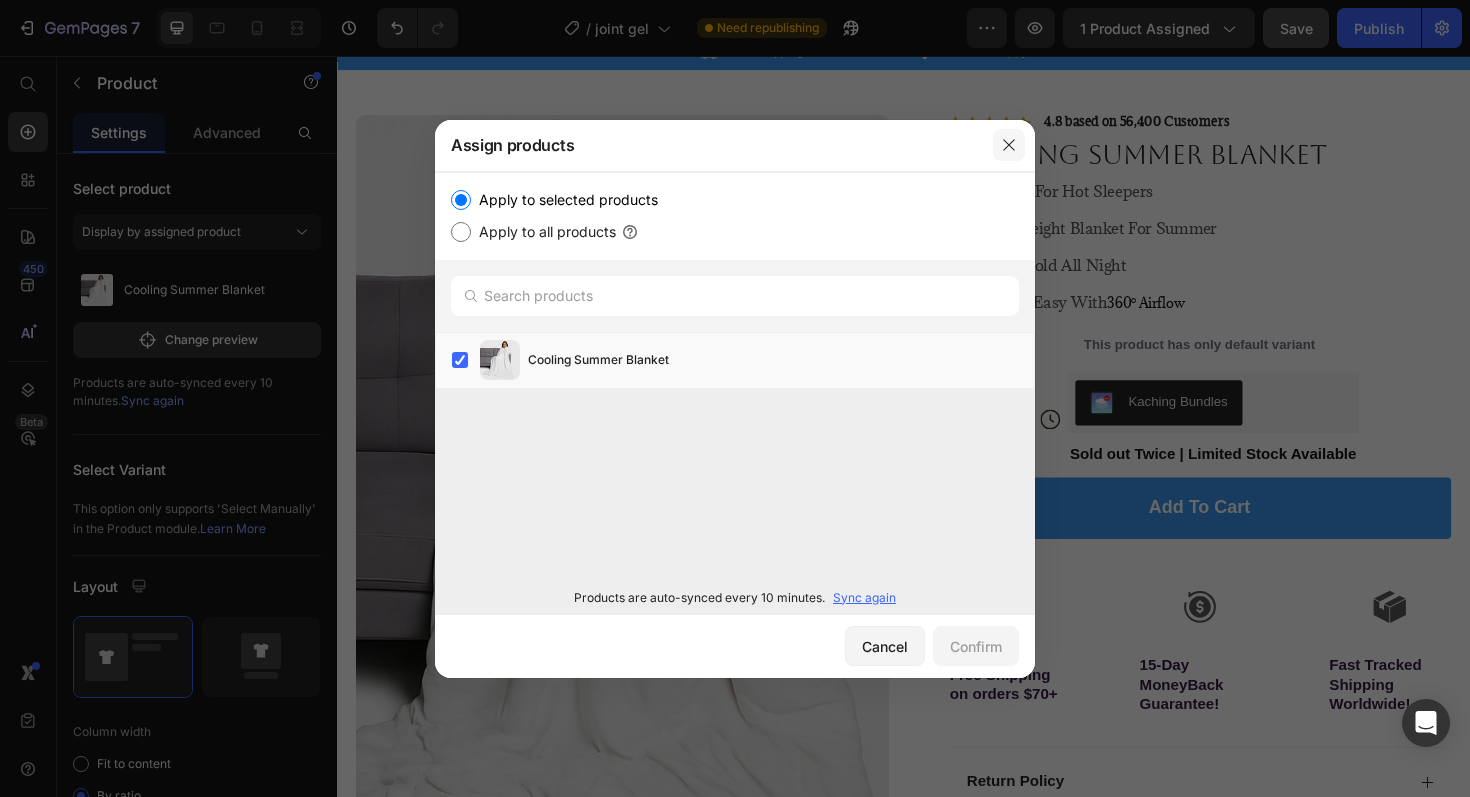 click 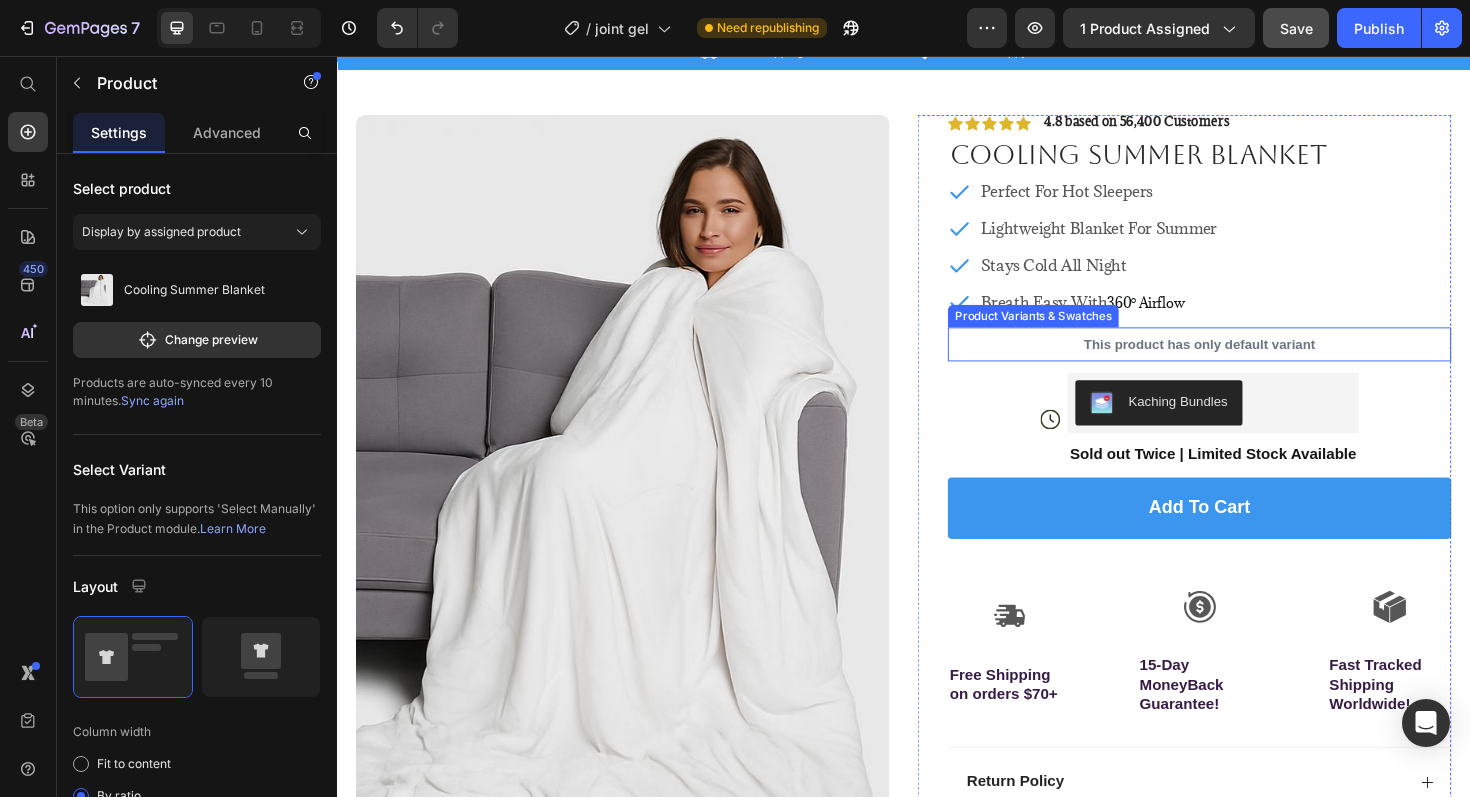 click on "This product has only default variant" at bounding box center [1250, 362] 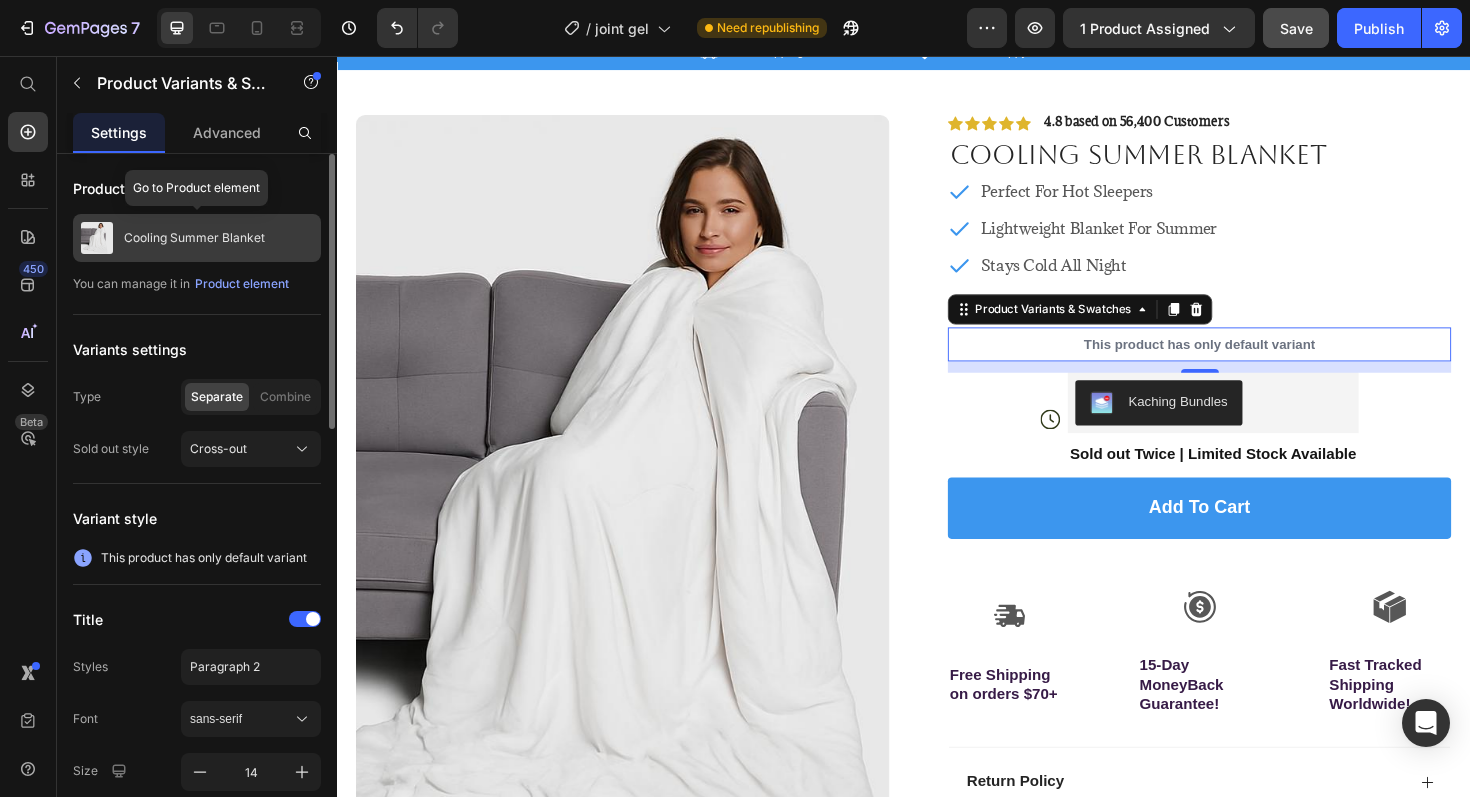 click on "Cooling Summer Blanket" at bounding box center [194, 238] 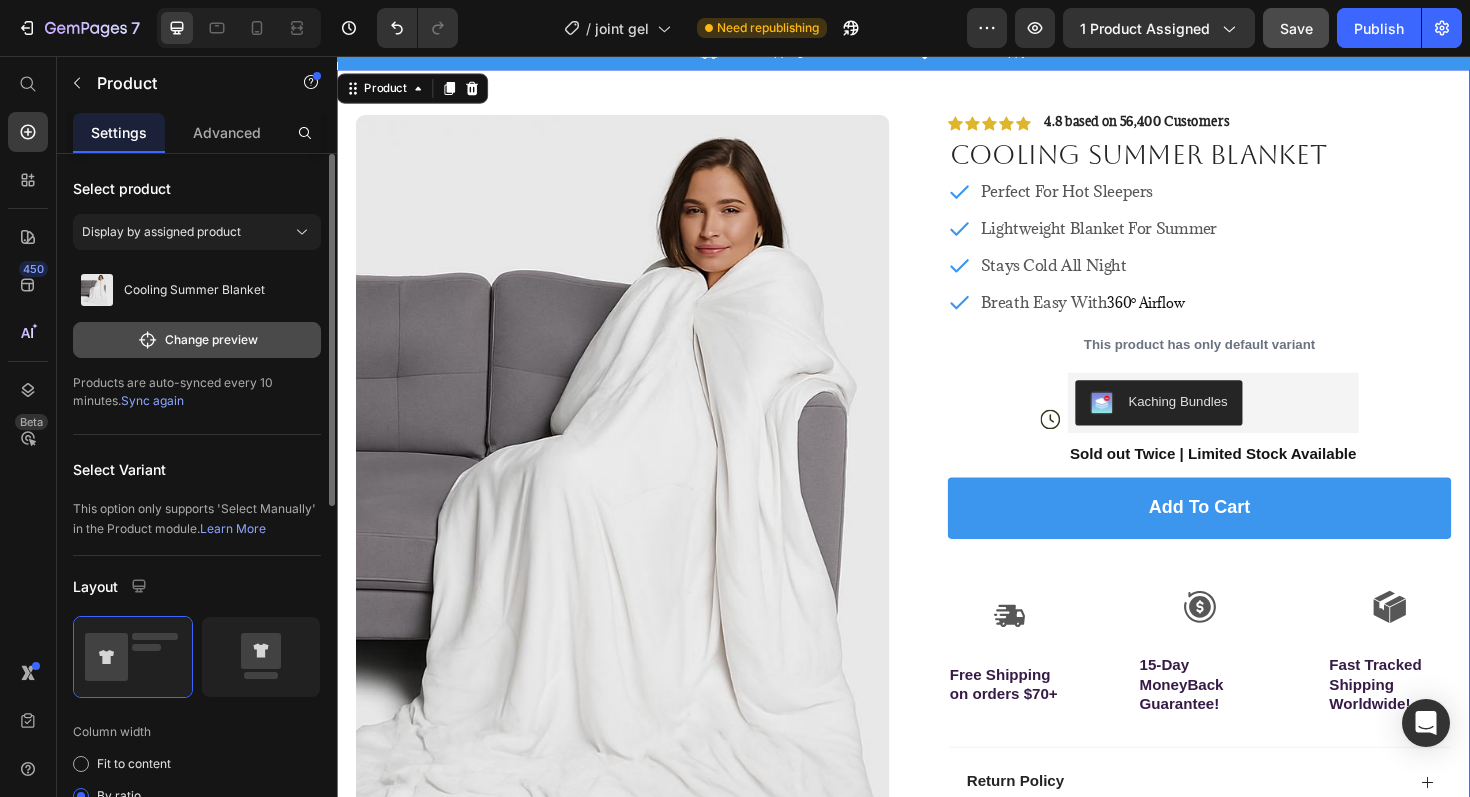 click on "Change preview" at bounding box center (197, 340) 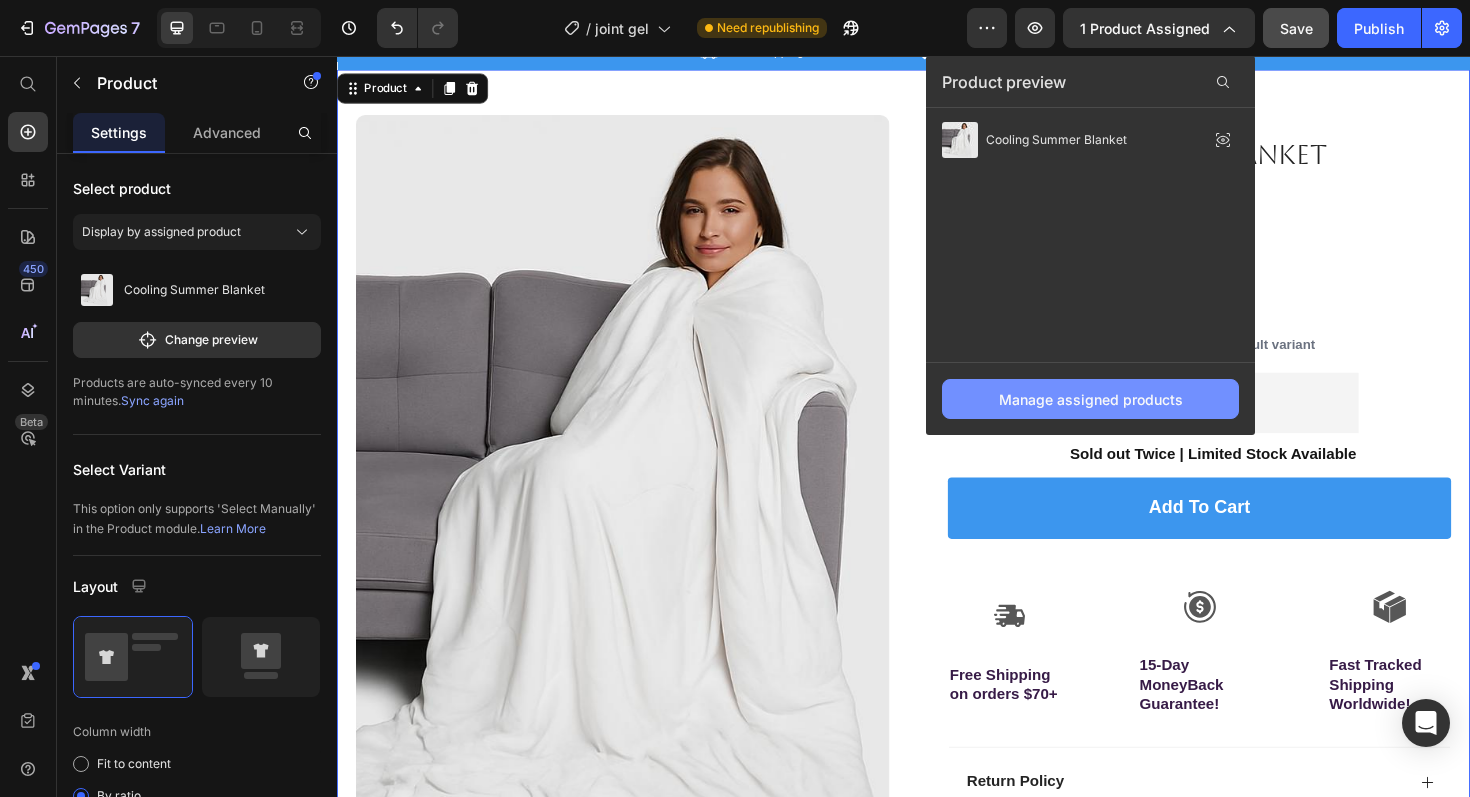 click on "Manage assigned products" at bounding box center [1091, 399] 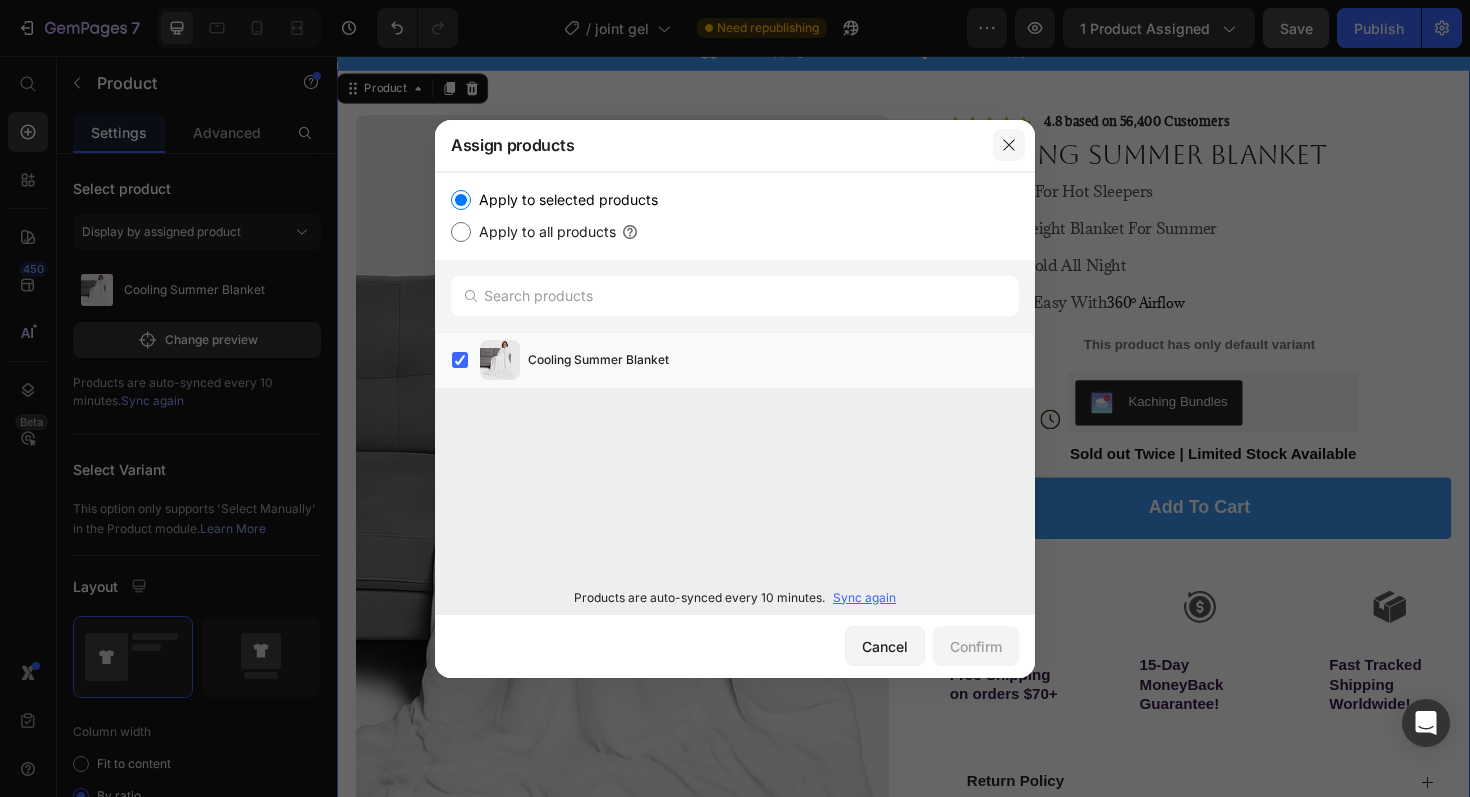 click 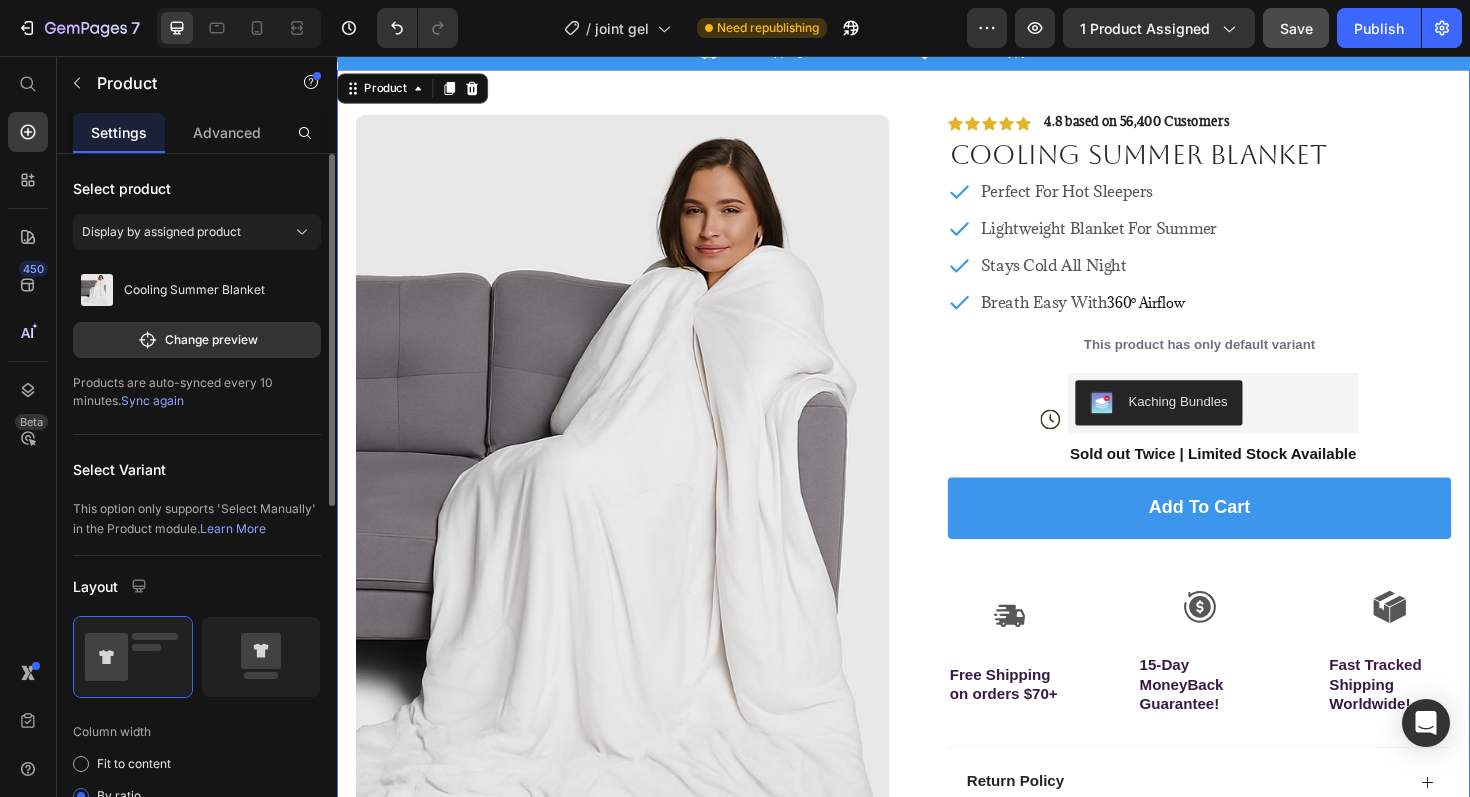 click on "Sync again" at bounding box center [152, 400] 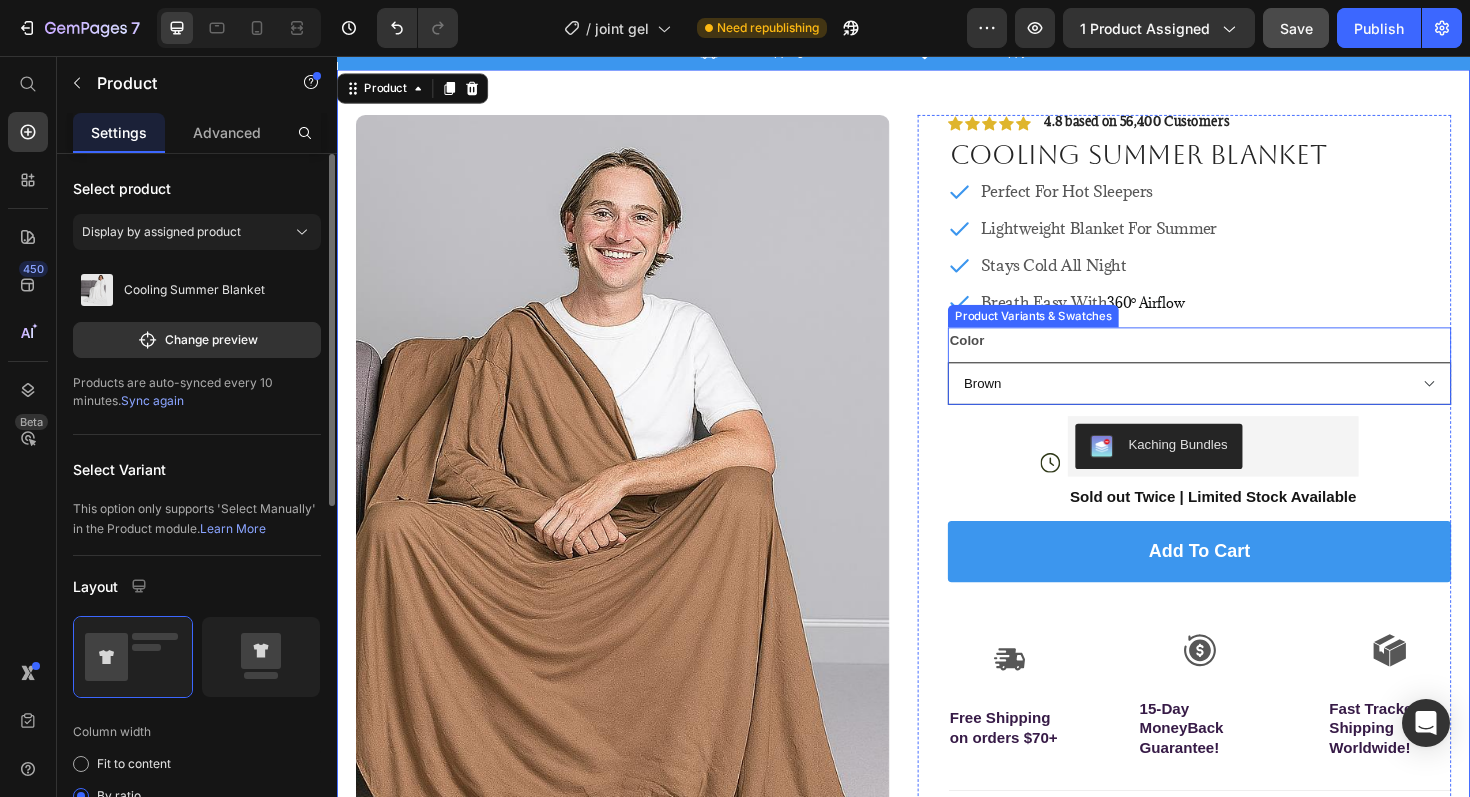 click on "Brown Light Blue Light Grey Light Green Pink White" at bounding box center [1250, 403] 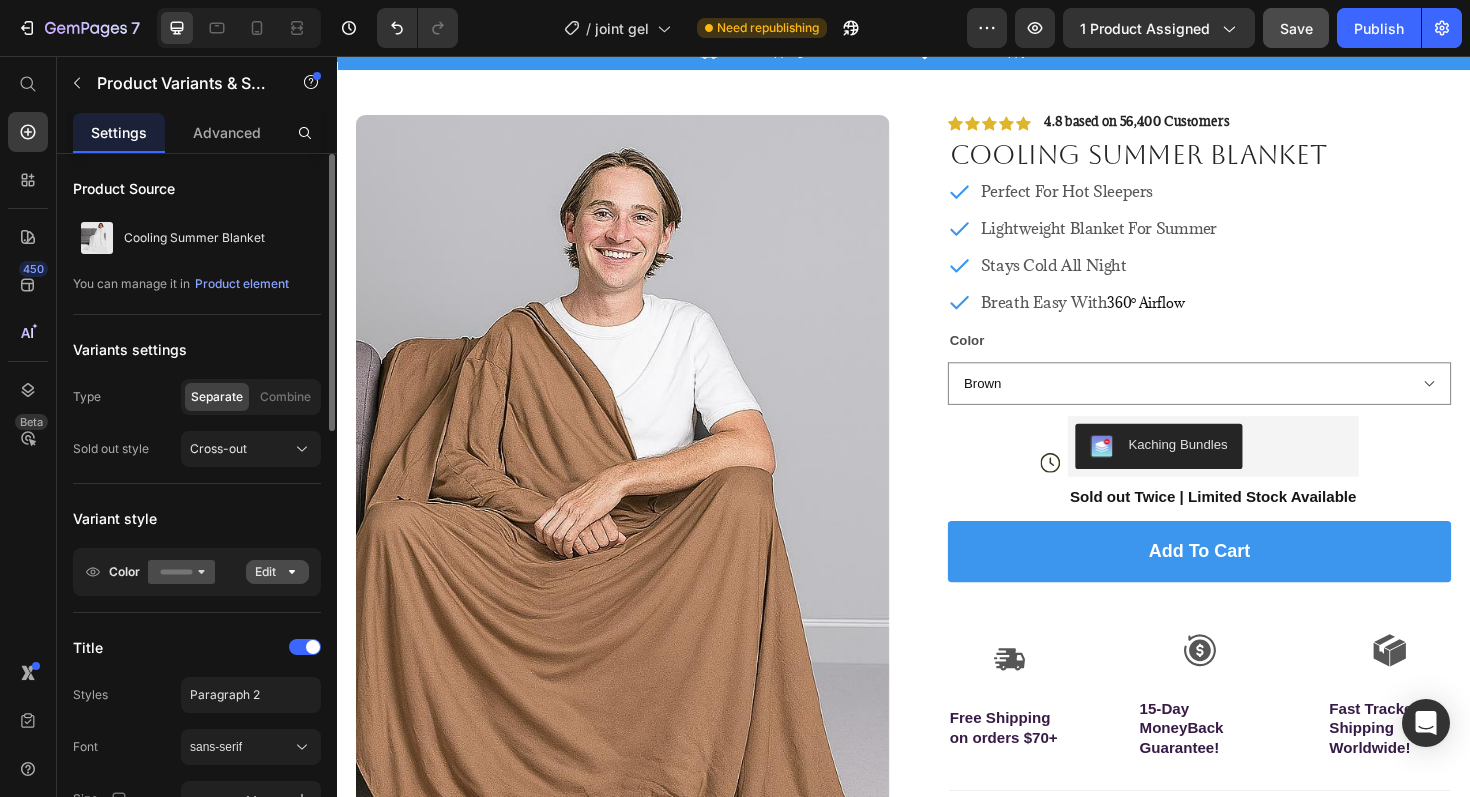 click on "Edit" 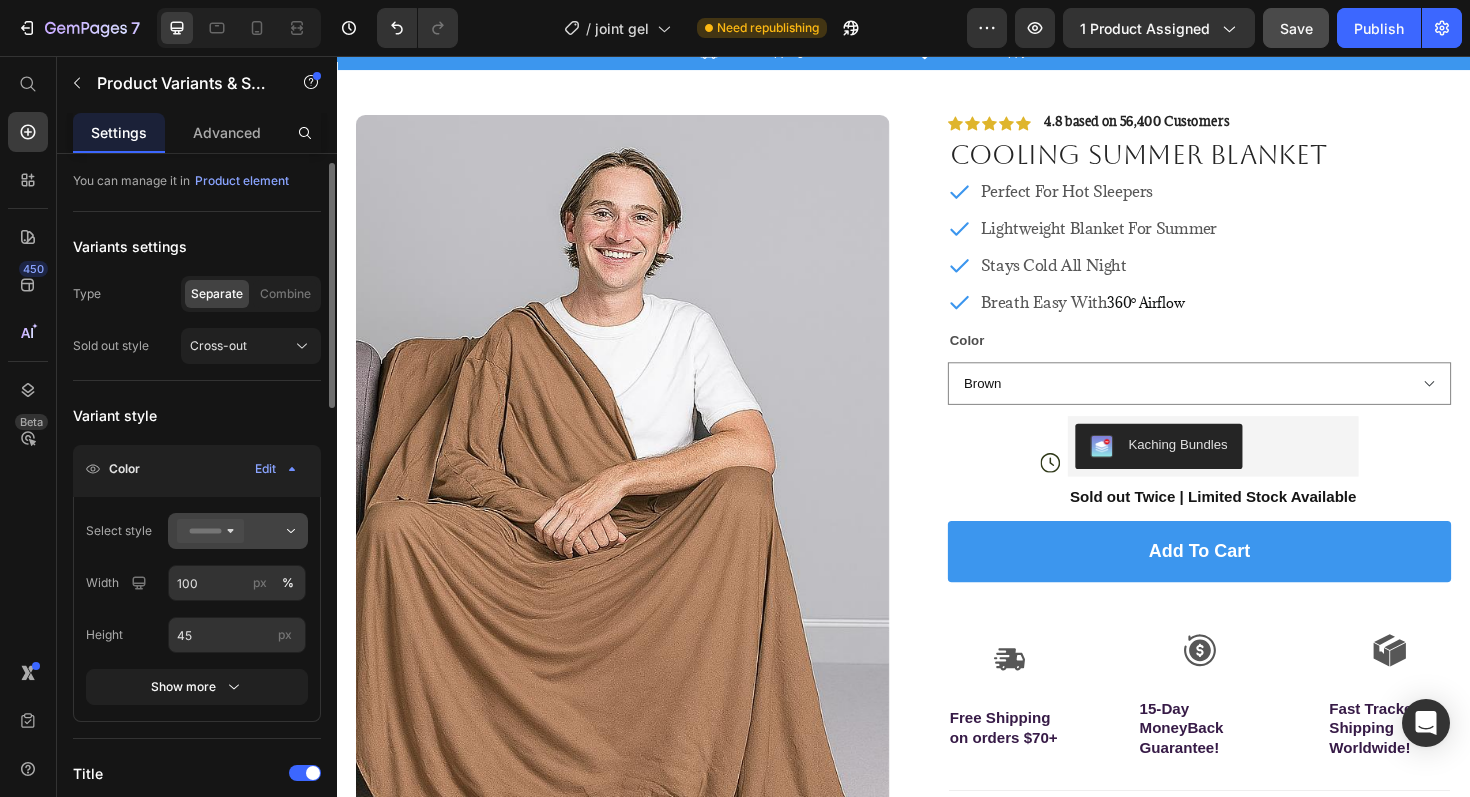 scroll, scrollTop: 112, scrollLeft: 0, axis: vertical 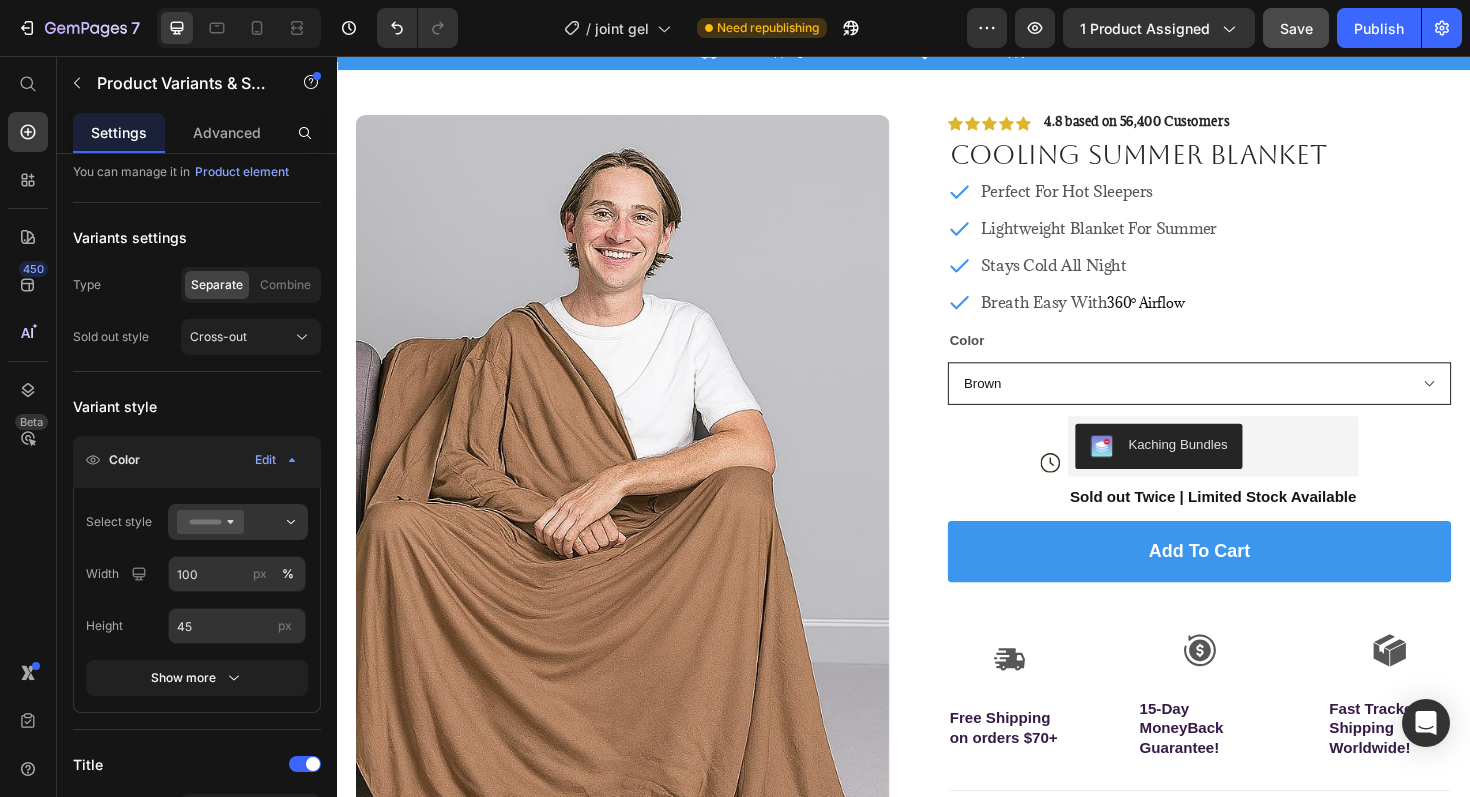 click on "Brown Light Blue Light Grey Light Green Pink White" at bounding box center (1250, 403) 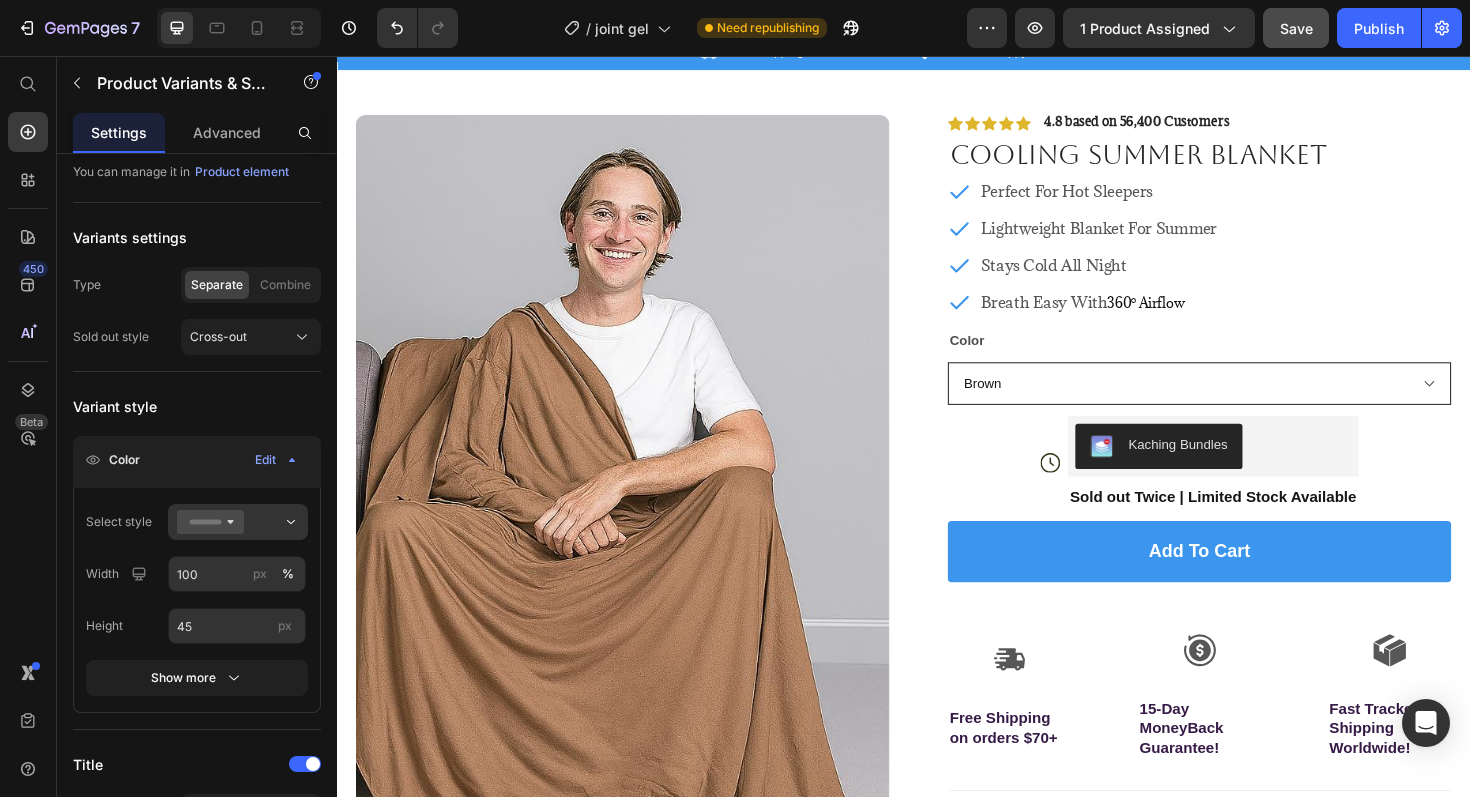 click on "Brown Light Blue Light Grey Light Green Pink White" at bounding box center (1250, 403) 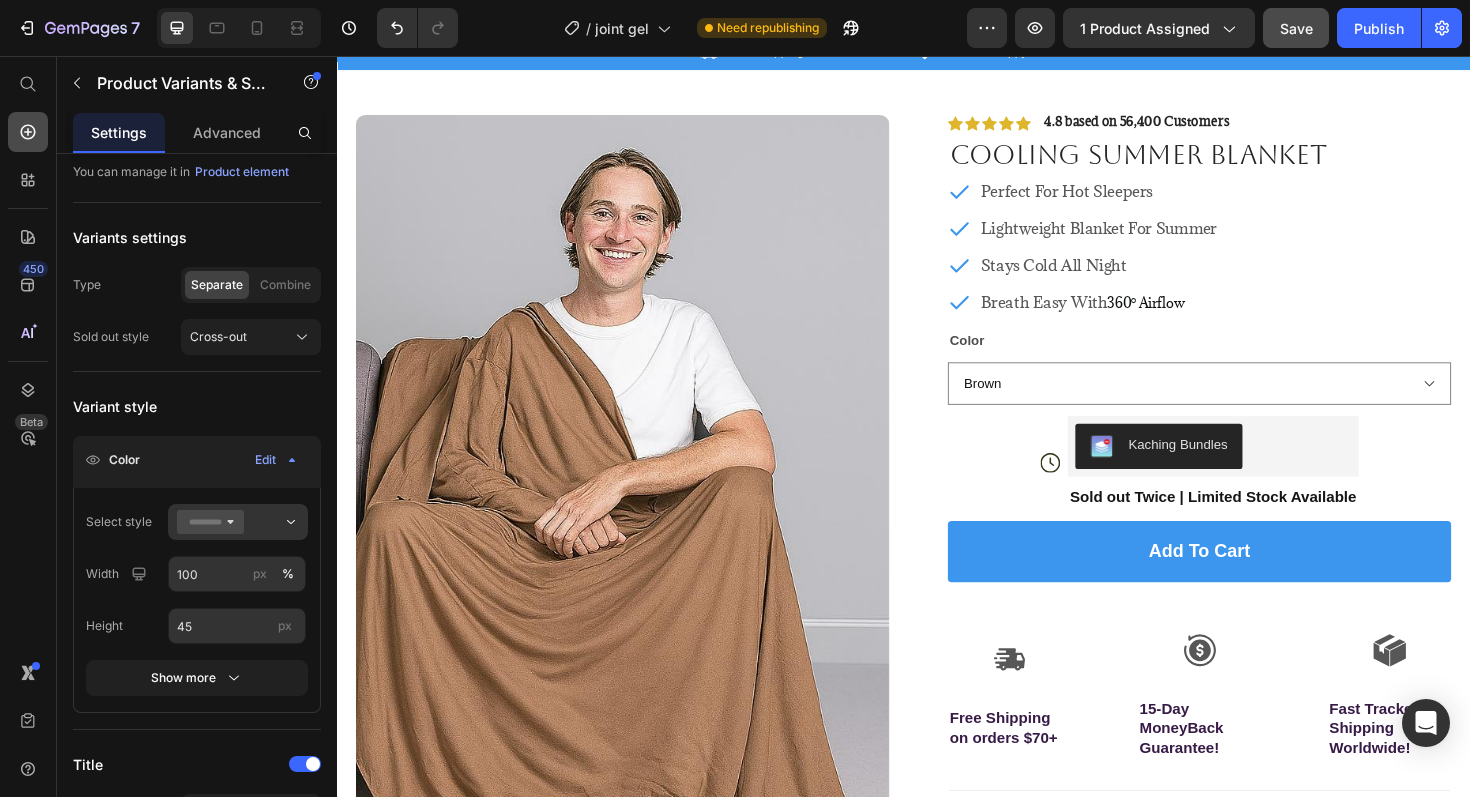 click 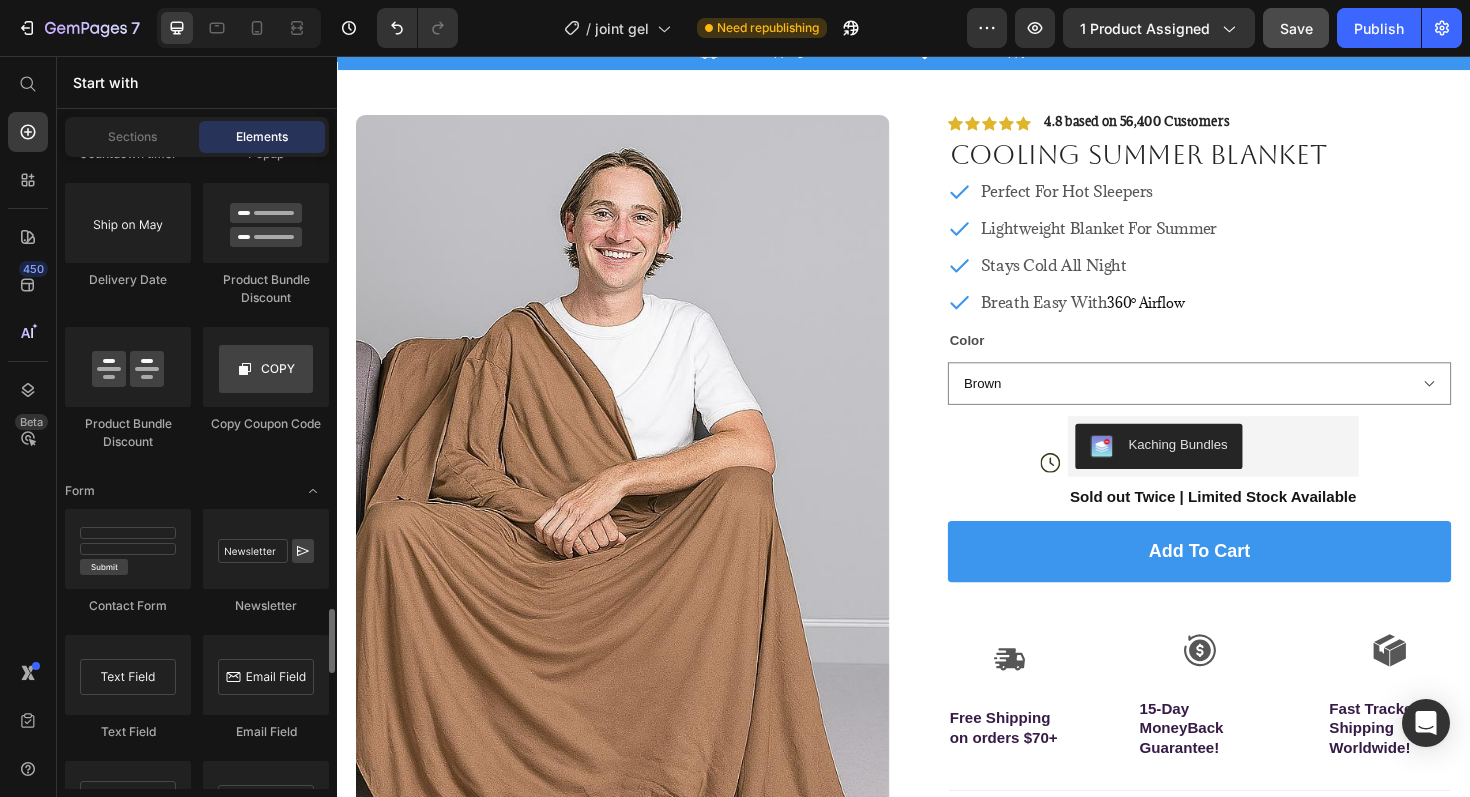 scroll, scrollTop: 4491, scrollLeft: 0, axis: vertical 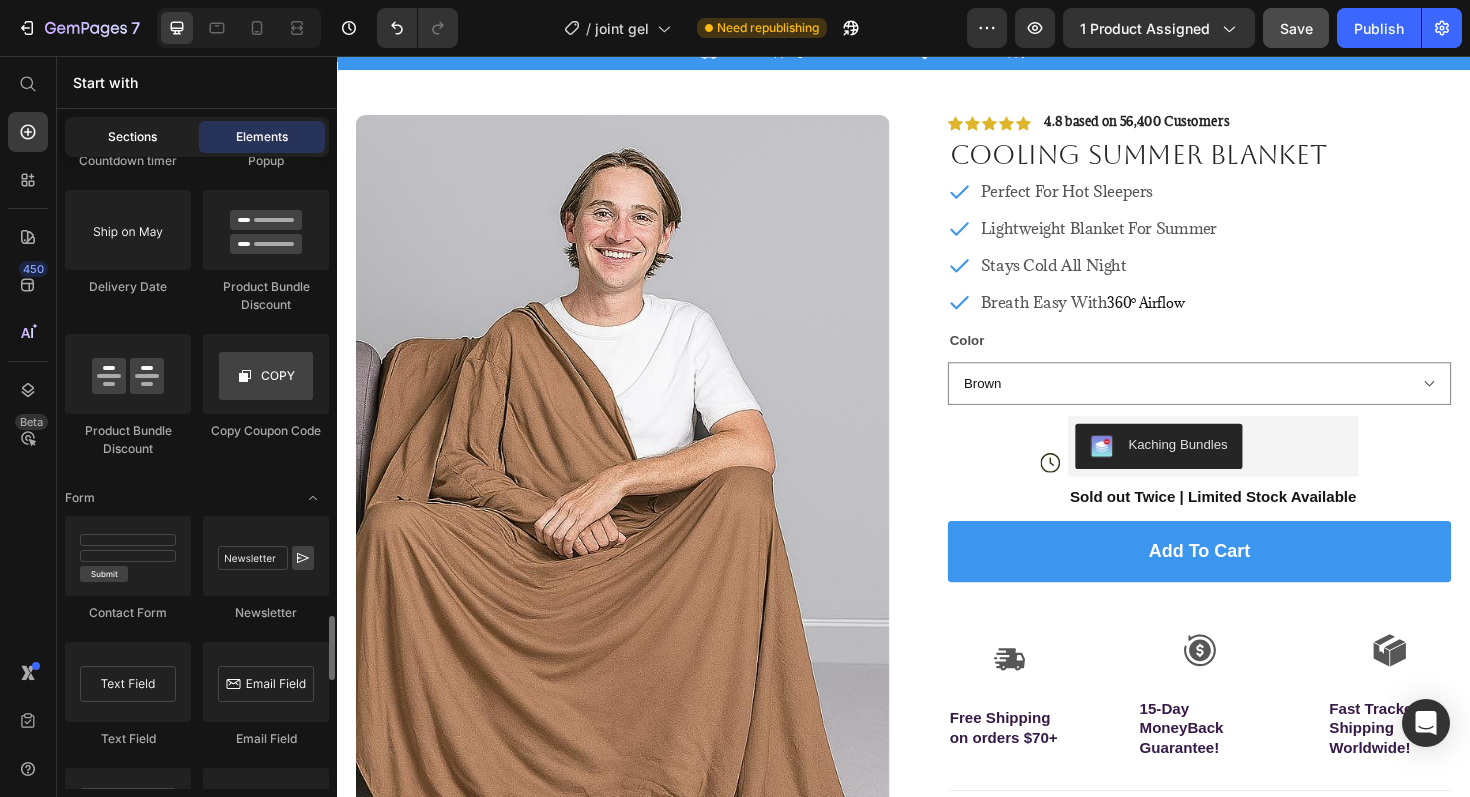 click on "Sections" 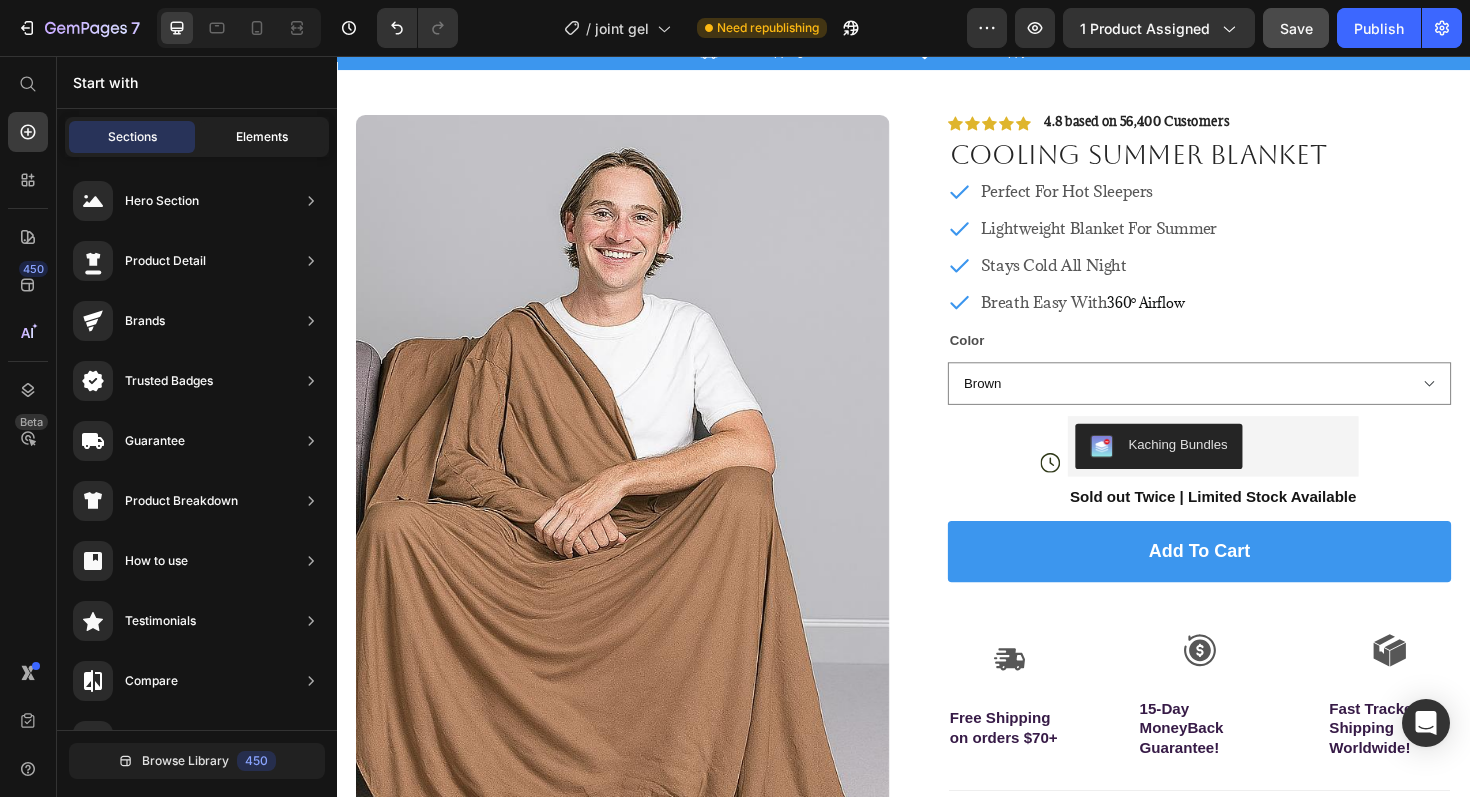 click on "Elements" at bounding box center (262, 137) 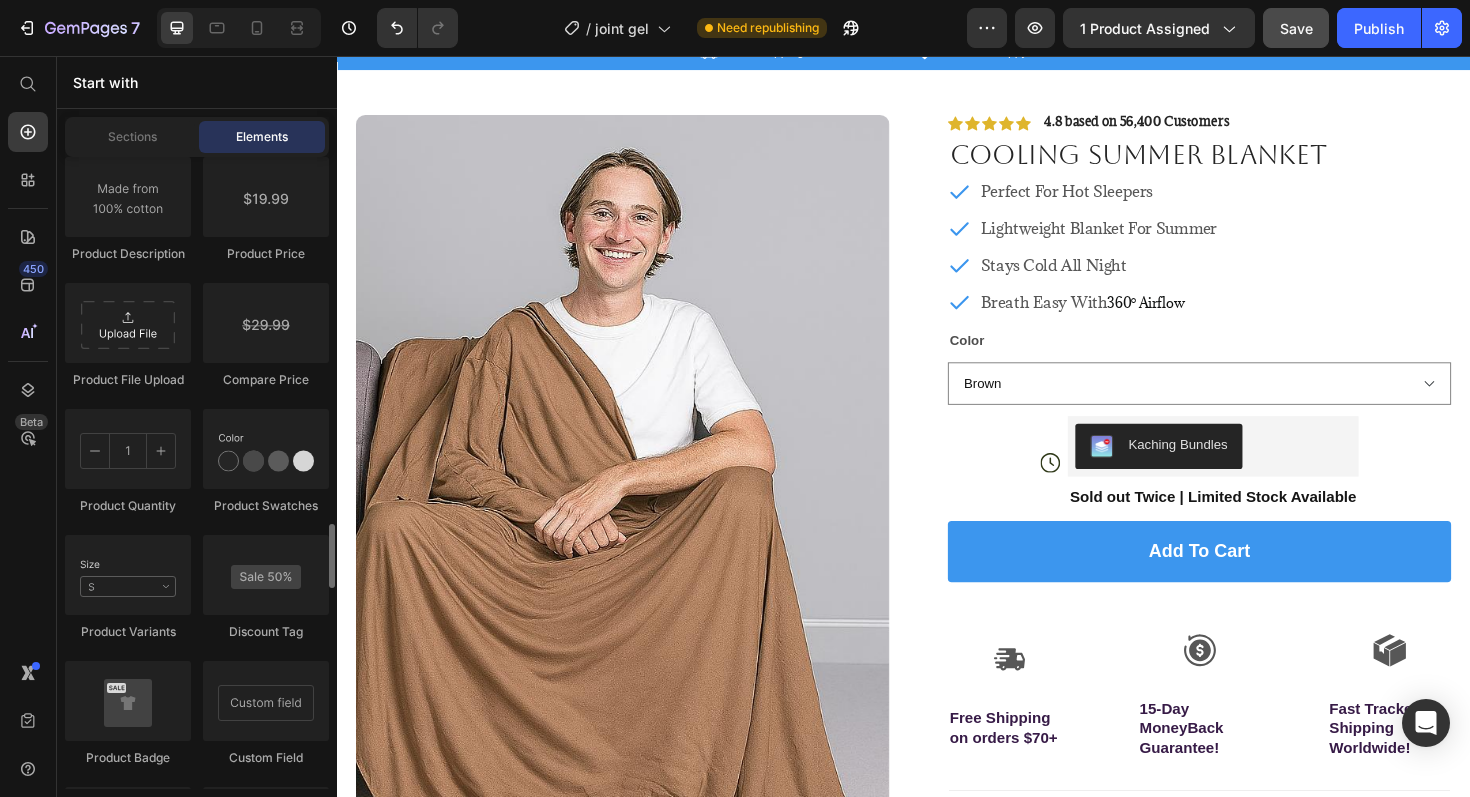 scroll, scrollTop: 3491, scrollLeft: 0, axis: vertical 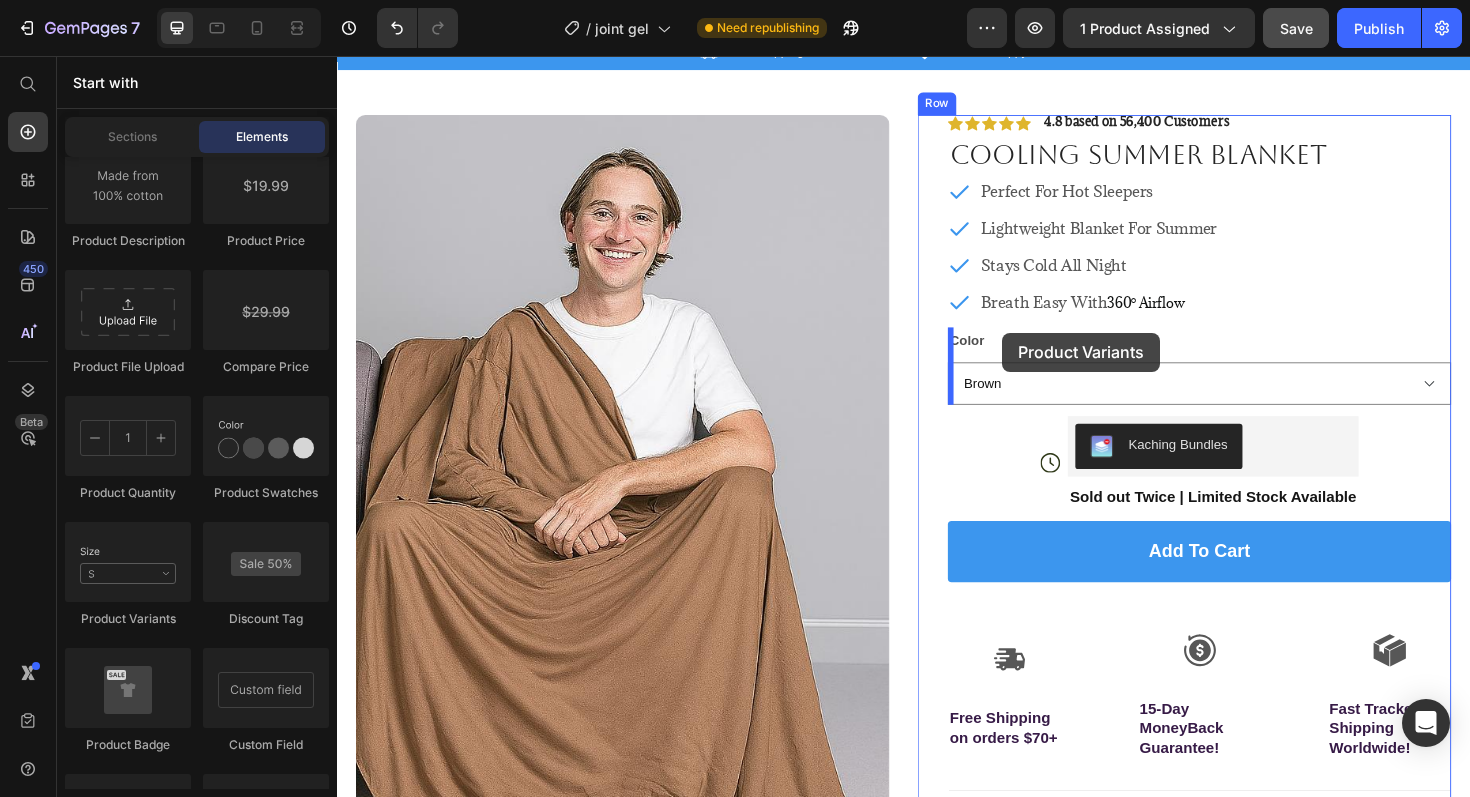 drag, startPoint x: 498, startPoint y: 634, endPoint x: 1041, endPoint y: 349, distance: 613.2487 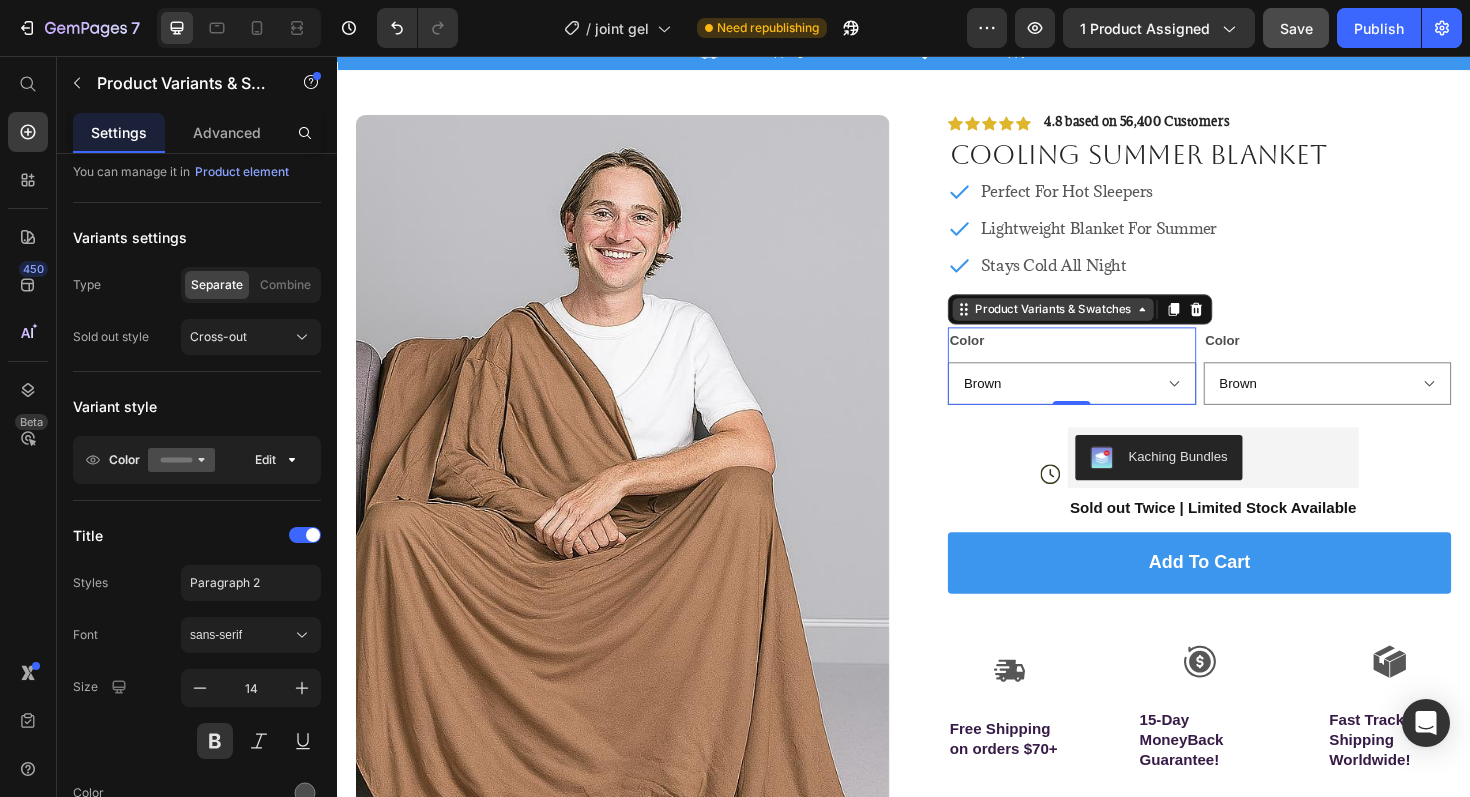 click 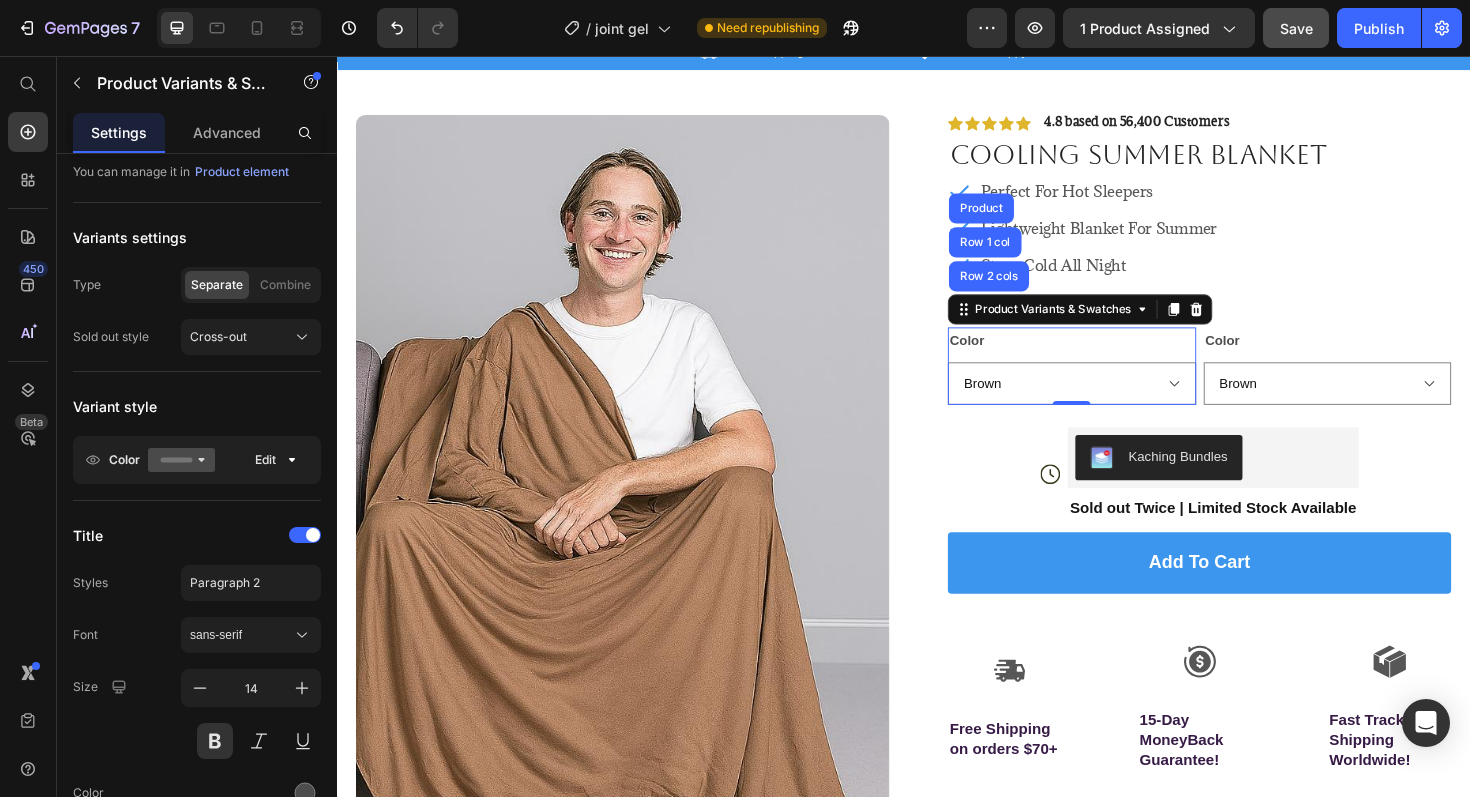 click on "Color Brown Light Blue Light Grey Light Green Pink White" at bounding box center [1115, 385] 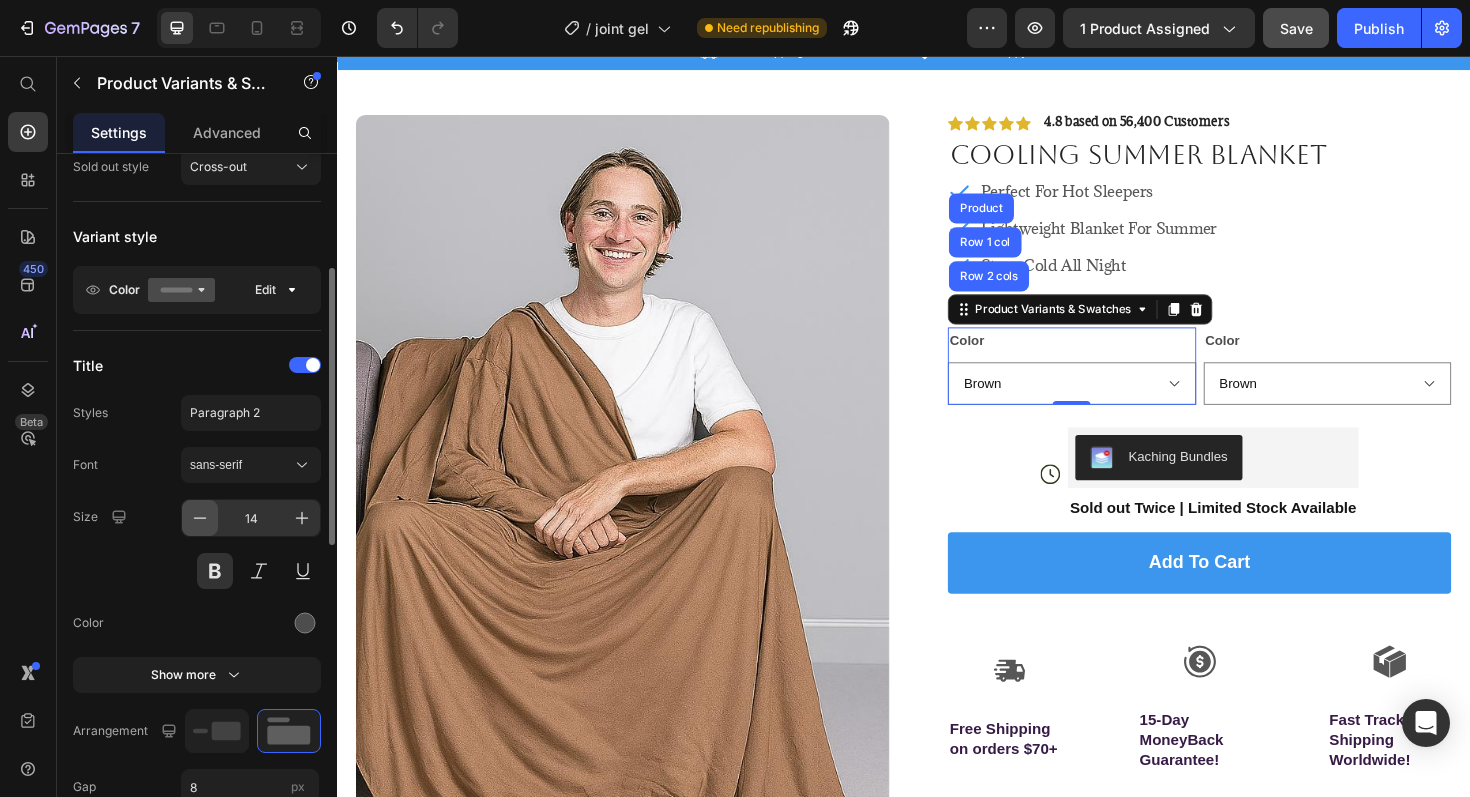scroll, scrollTop: 284, scrollLeft: 0, axis: vertical 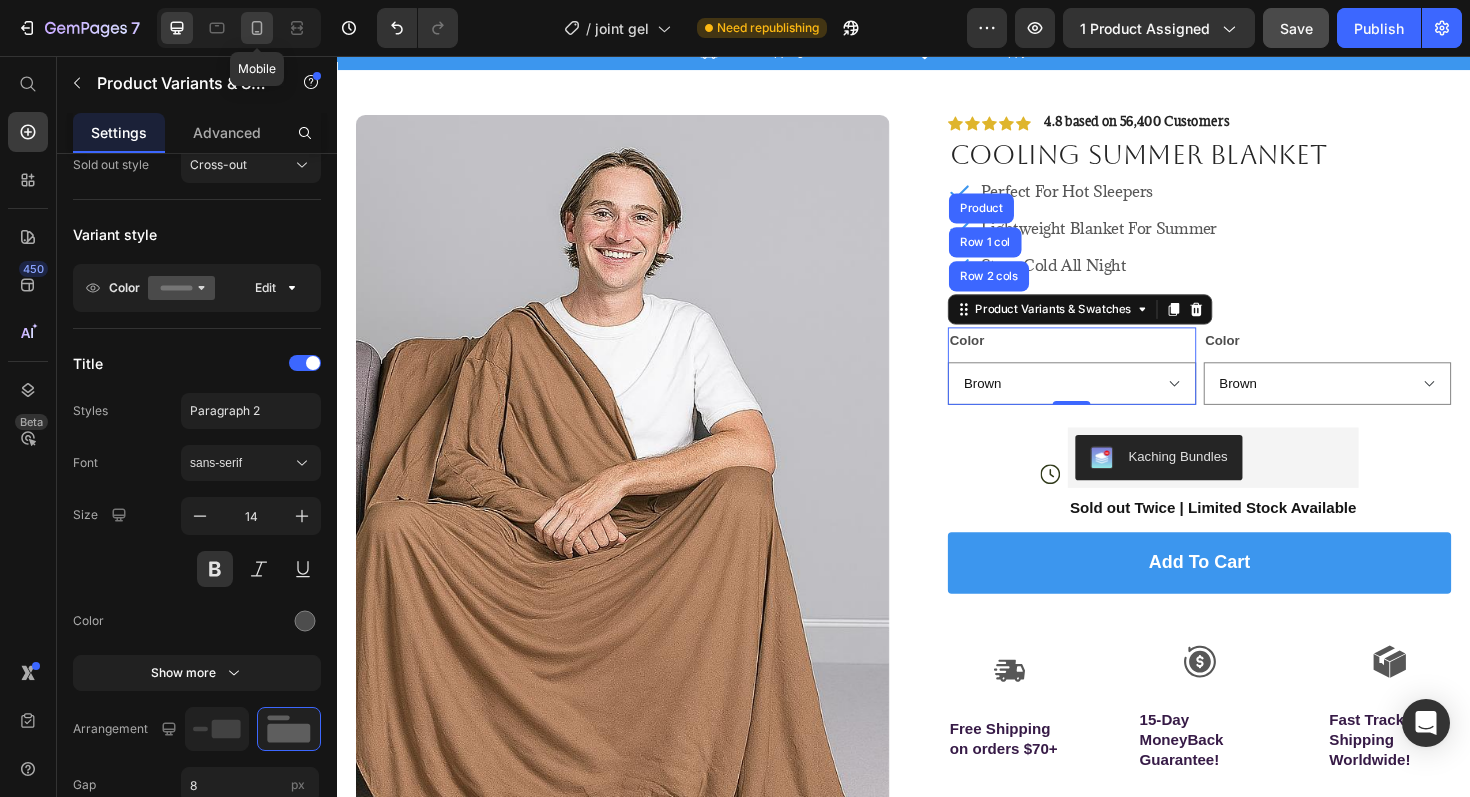 click 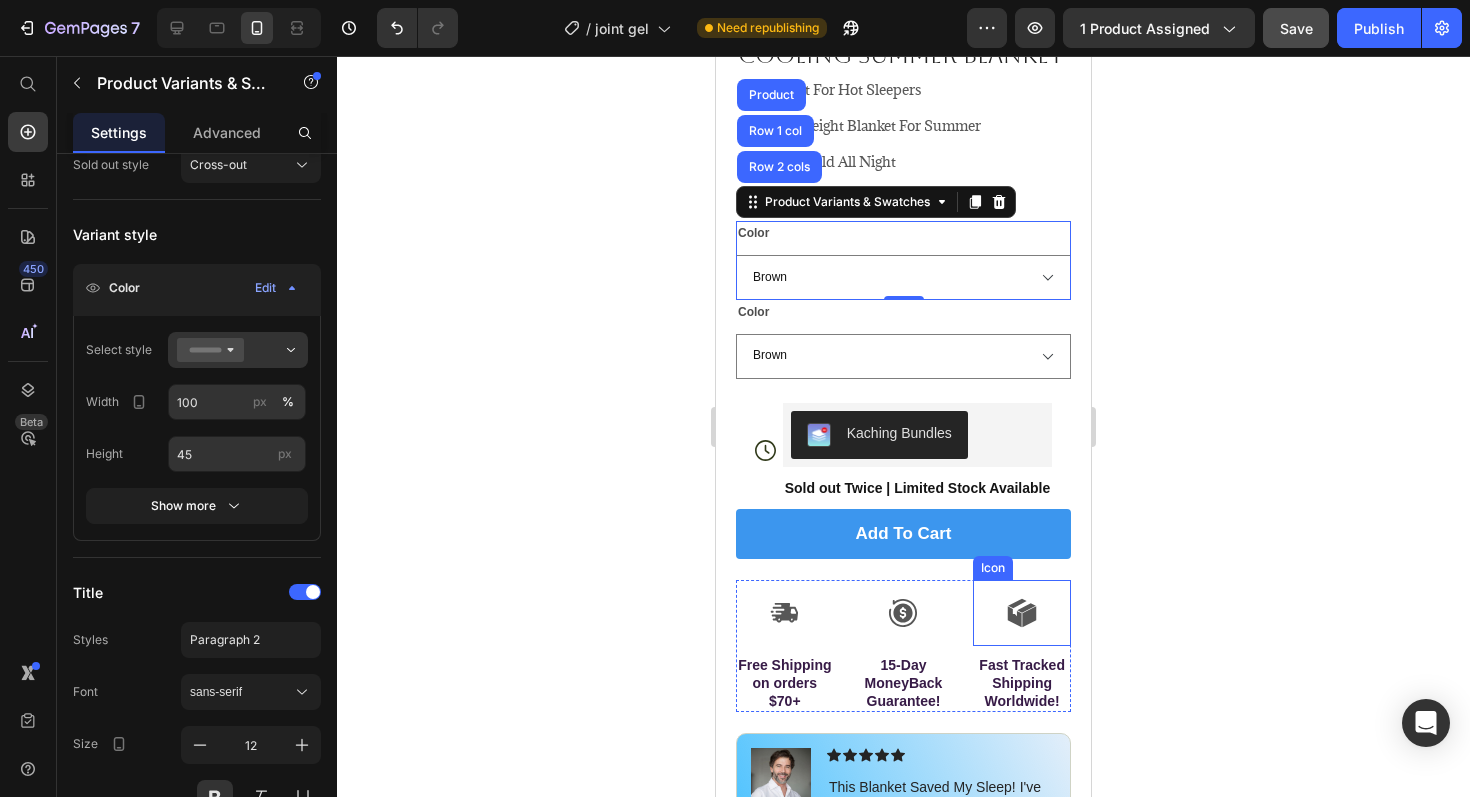 scroll, scrollTop: 846, scrollLeft: 0, axis: vertical 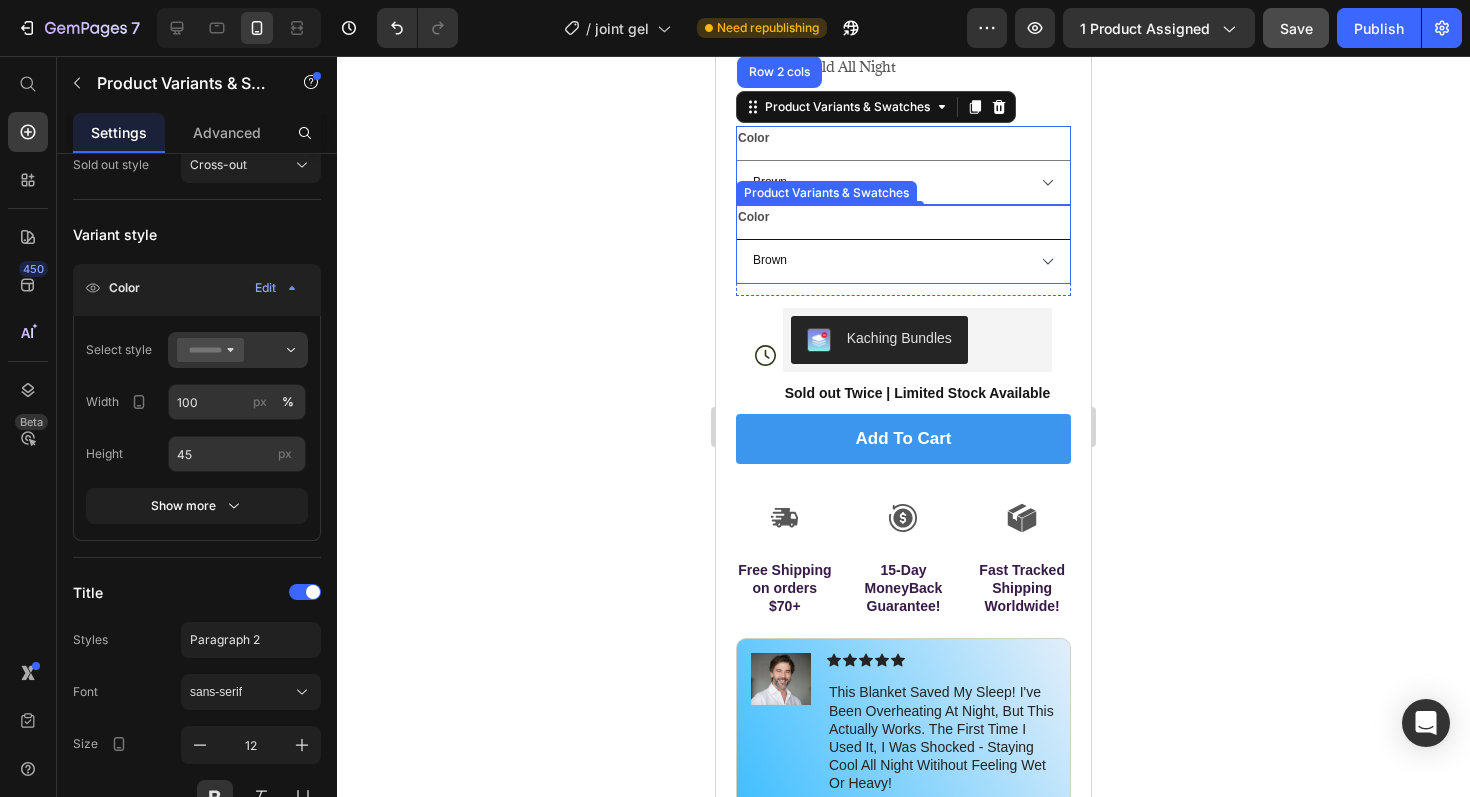 click on "Brown Light Blue Light Grey Light Green Pink White" at bounding box center [903, 261] 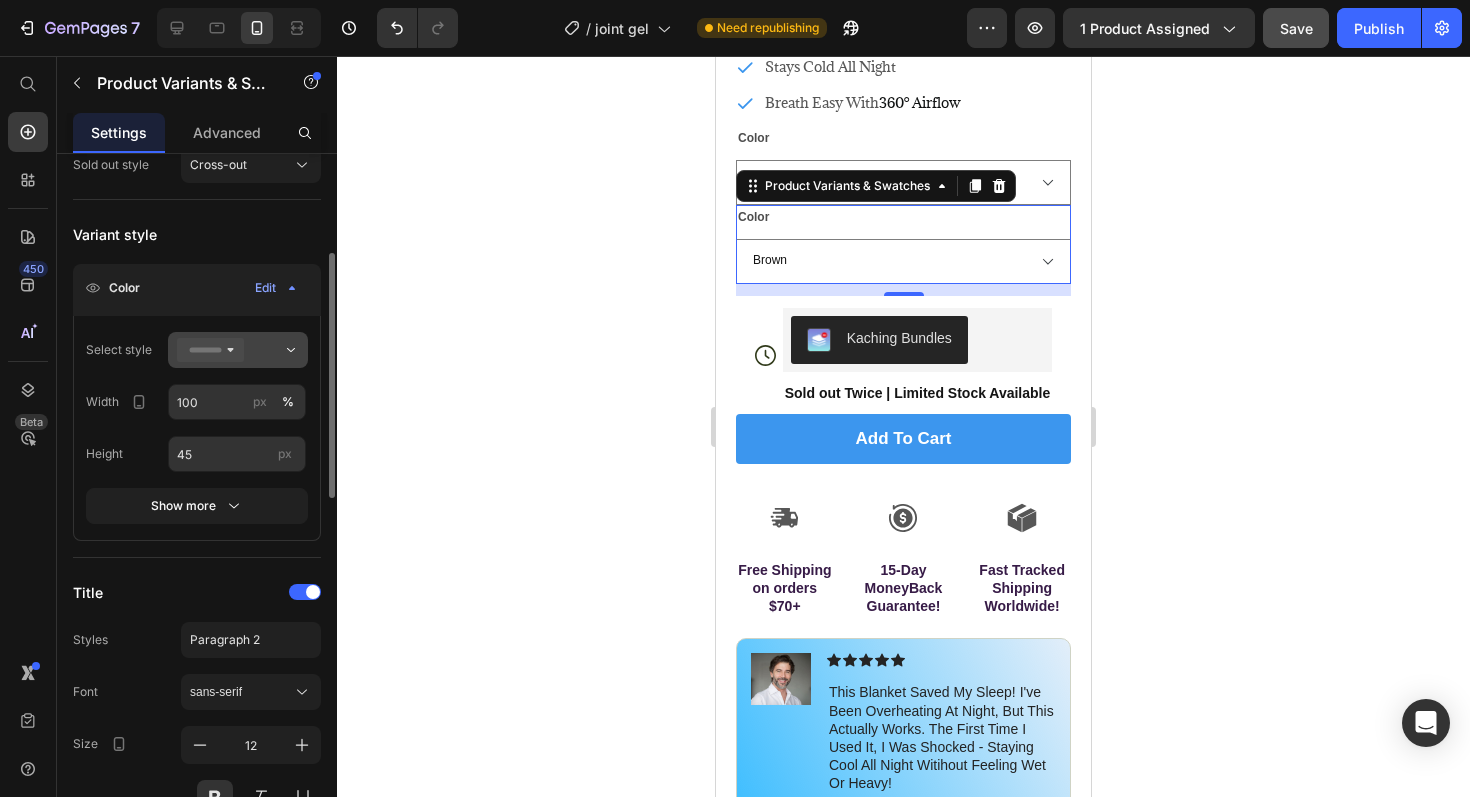 click at bounding box center [238, 350] 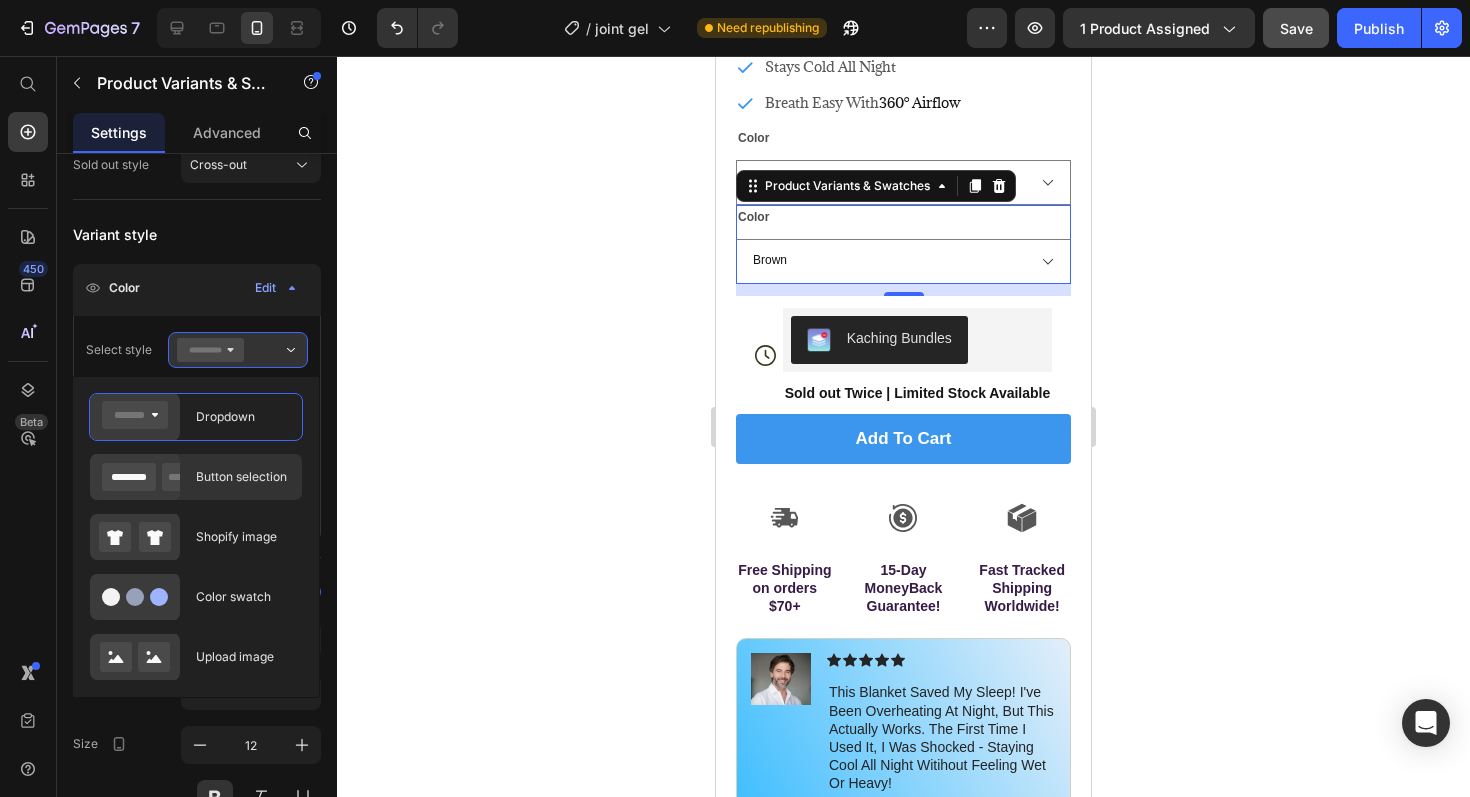 click on "Button selection" 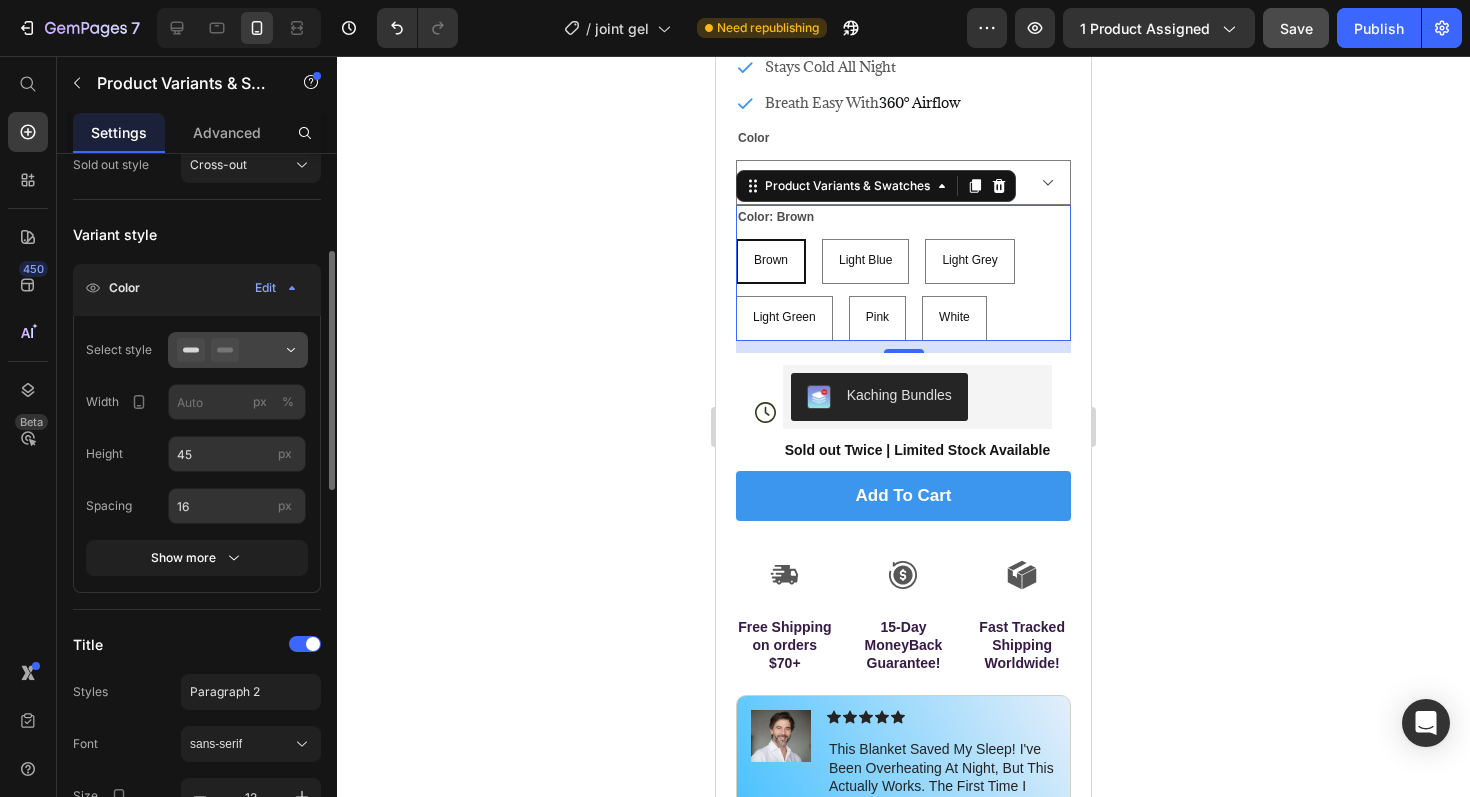 click at bounding box center (238, 350) 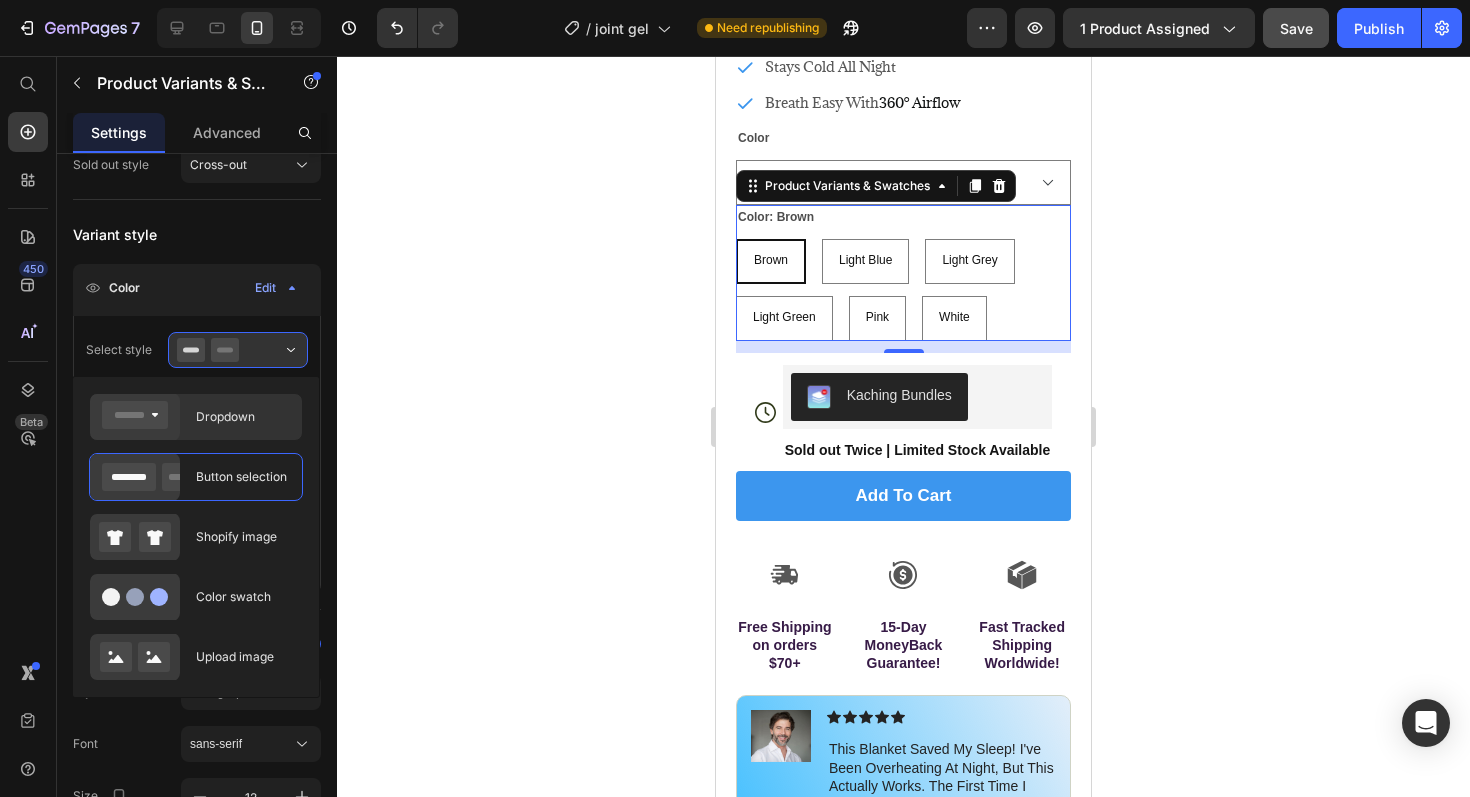 click on "Dropdown" 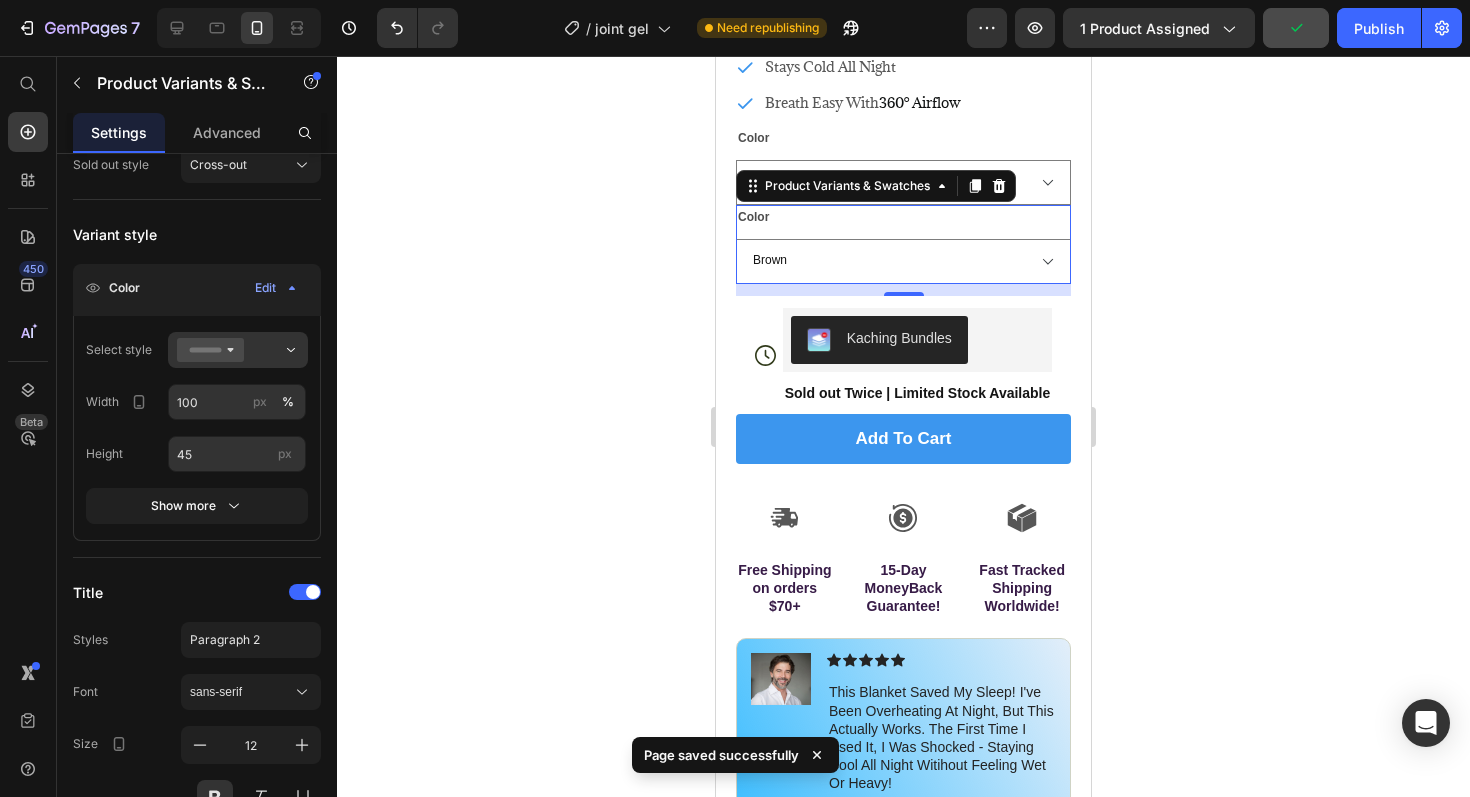 click on "Color Brown Light Blue Light Grey Light Green Pink White" at bounding box center [903, 244] 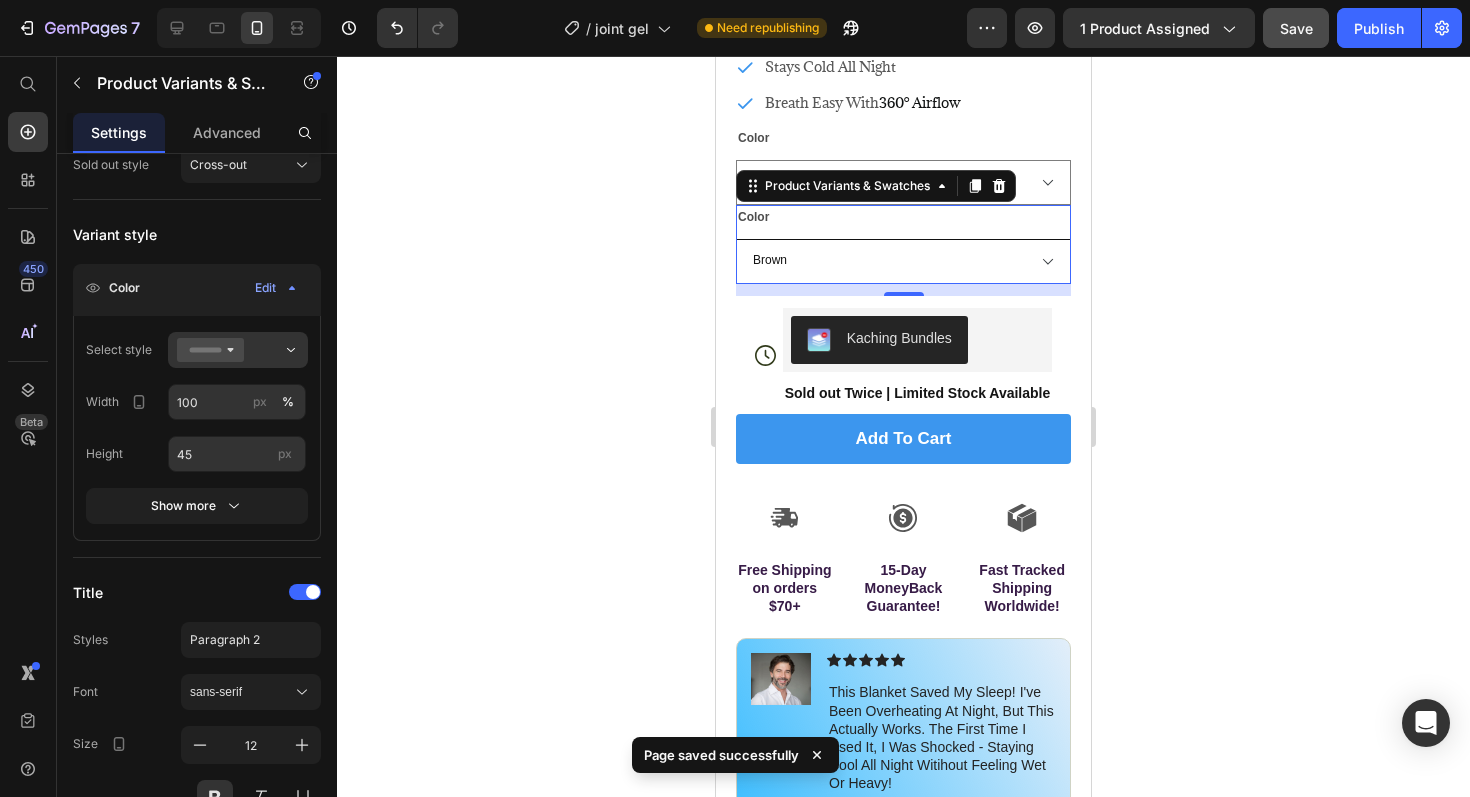click on "Brown Light Blue Light Grey Light Green Pink White" at bounding box center [903, 261] 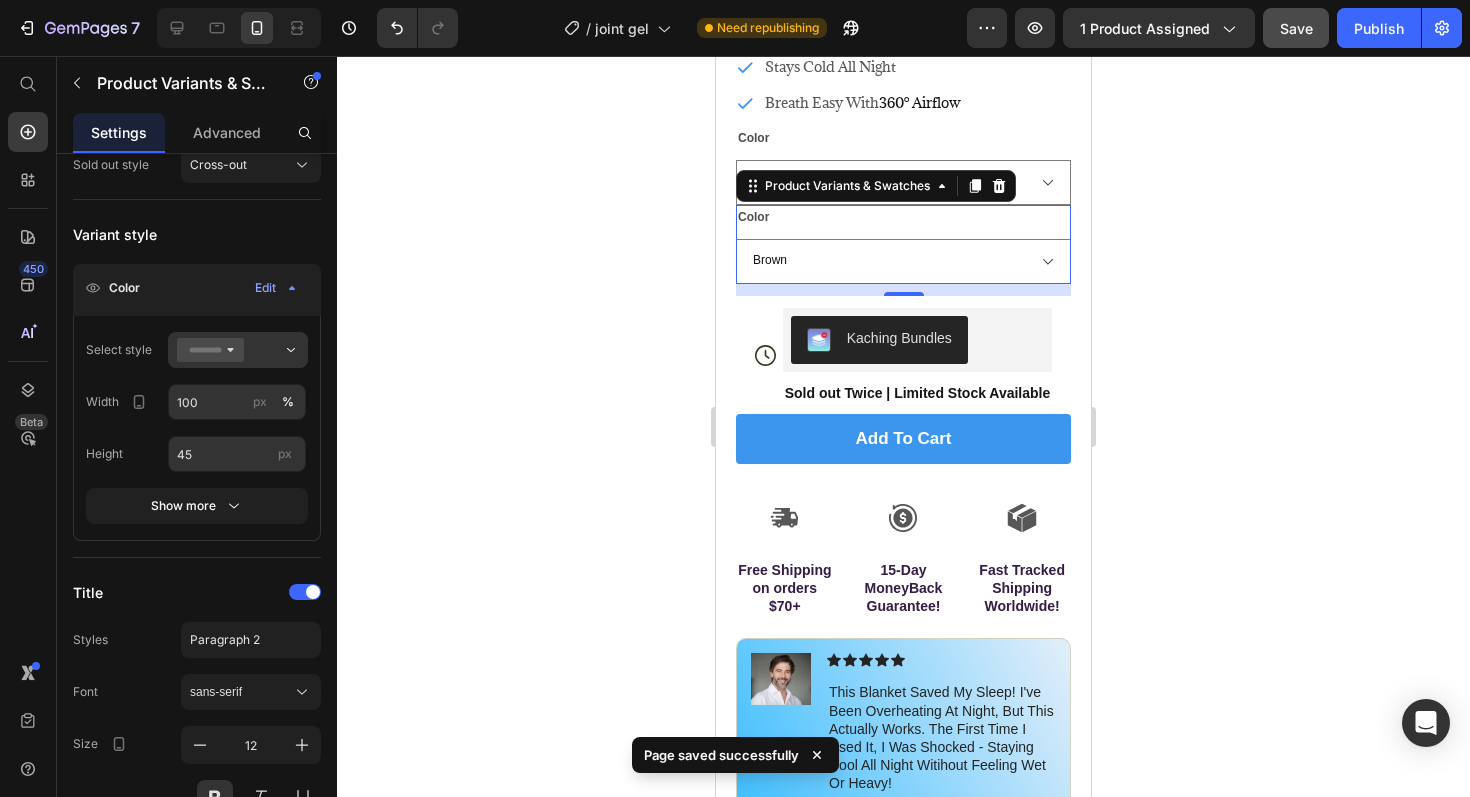 click 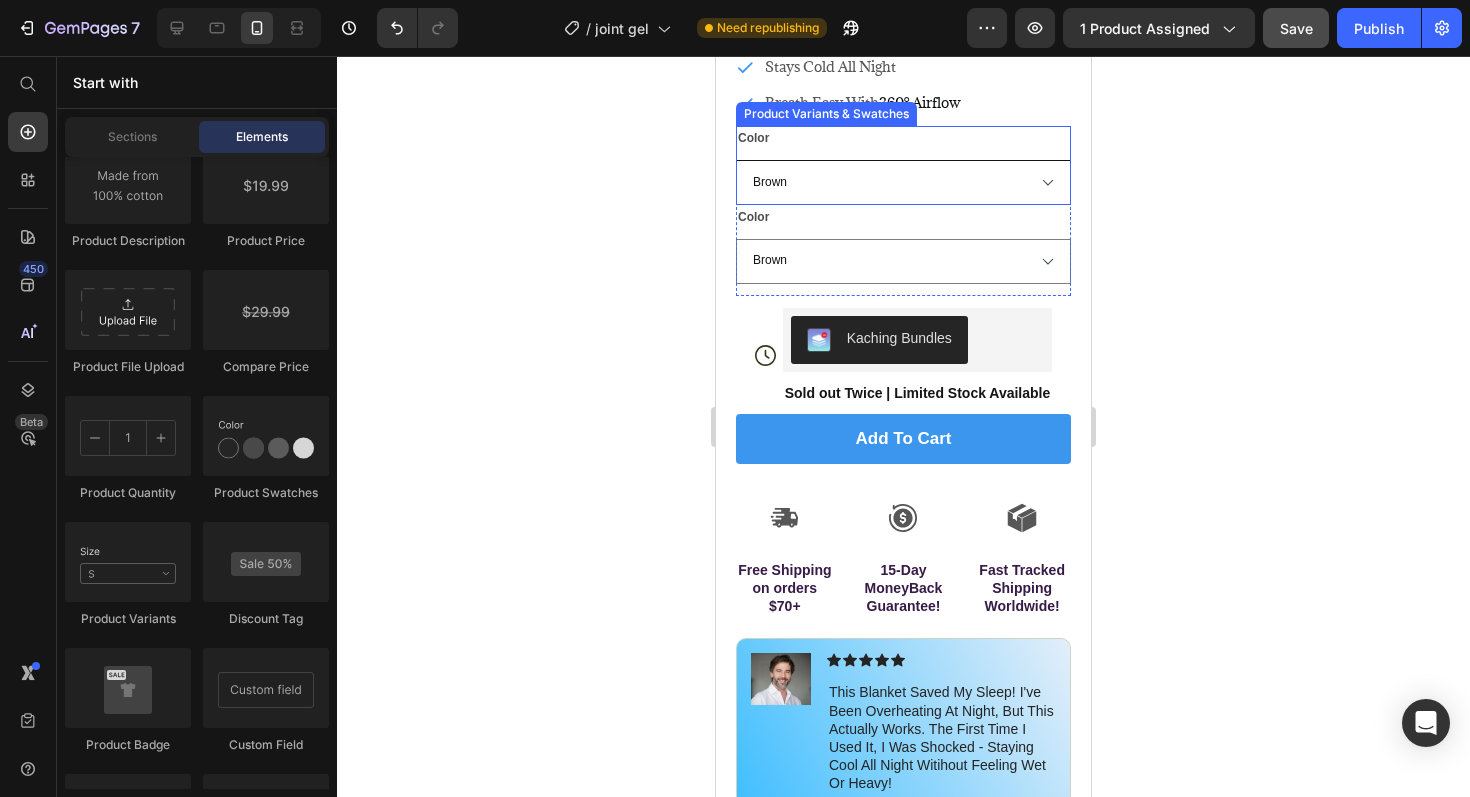 click on "Brown Light Blue Light Grey Light Green Pink White" at bounding box center [903, 182] 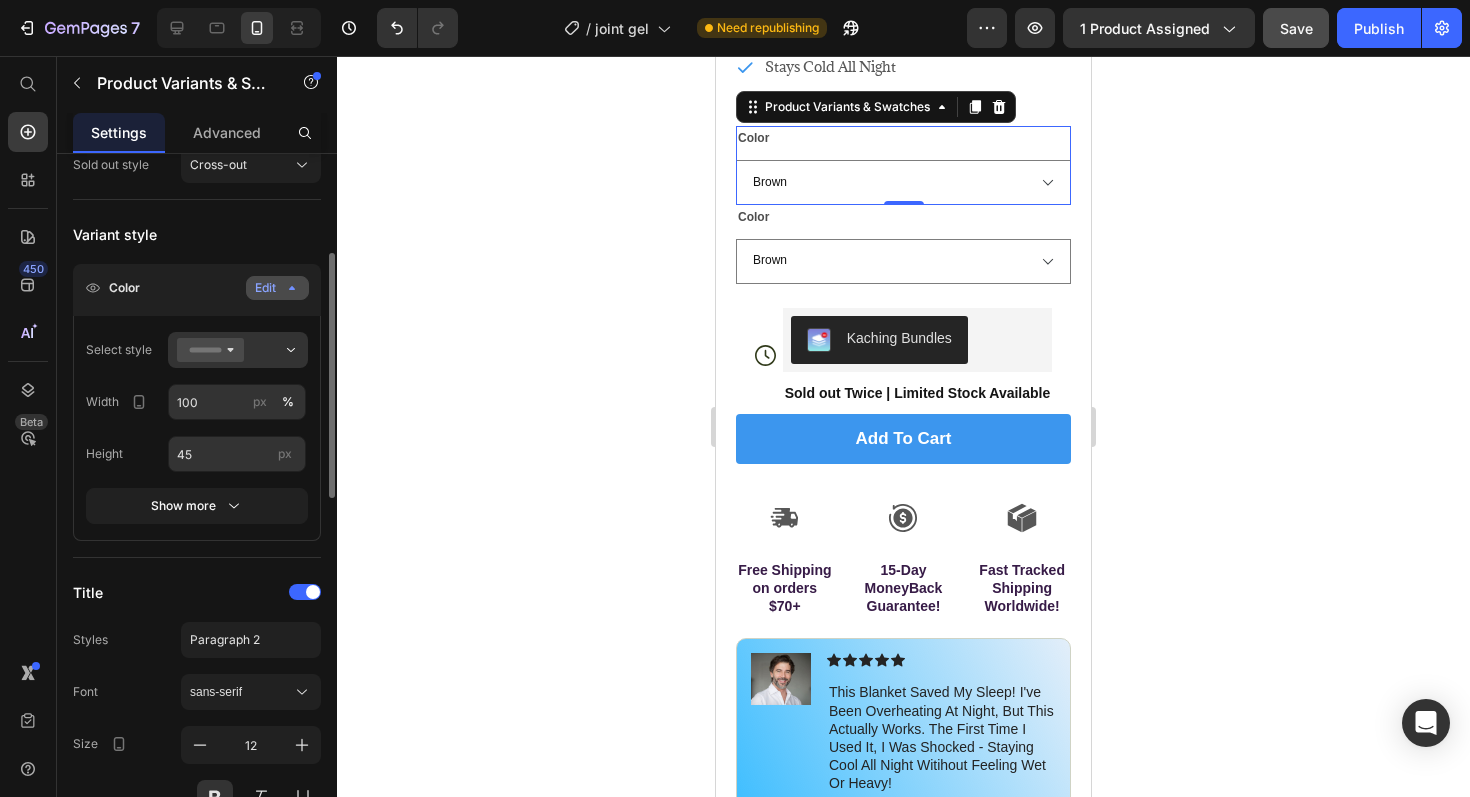 click on "Edit" at bounding box center (277, 288) 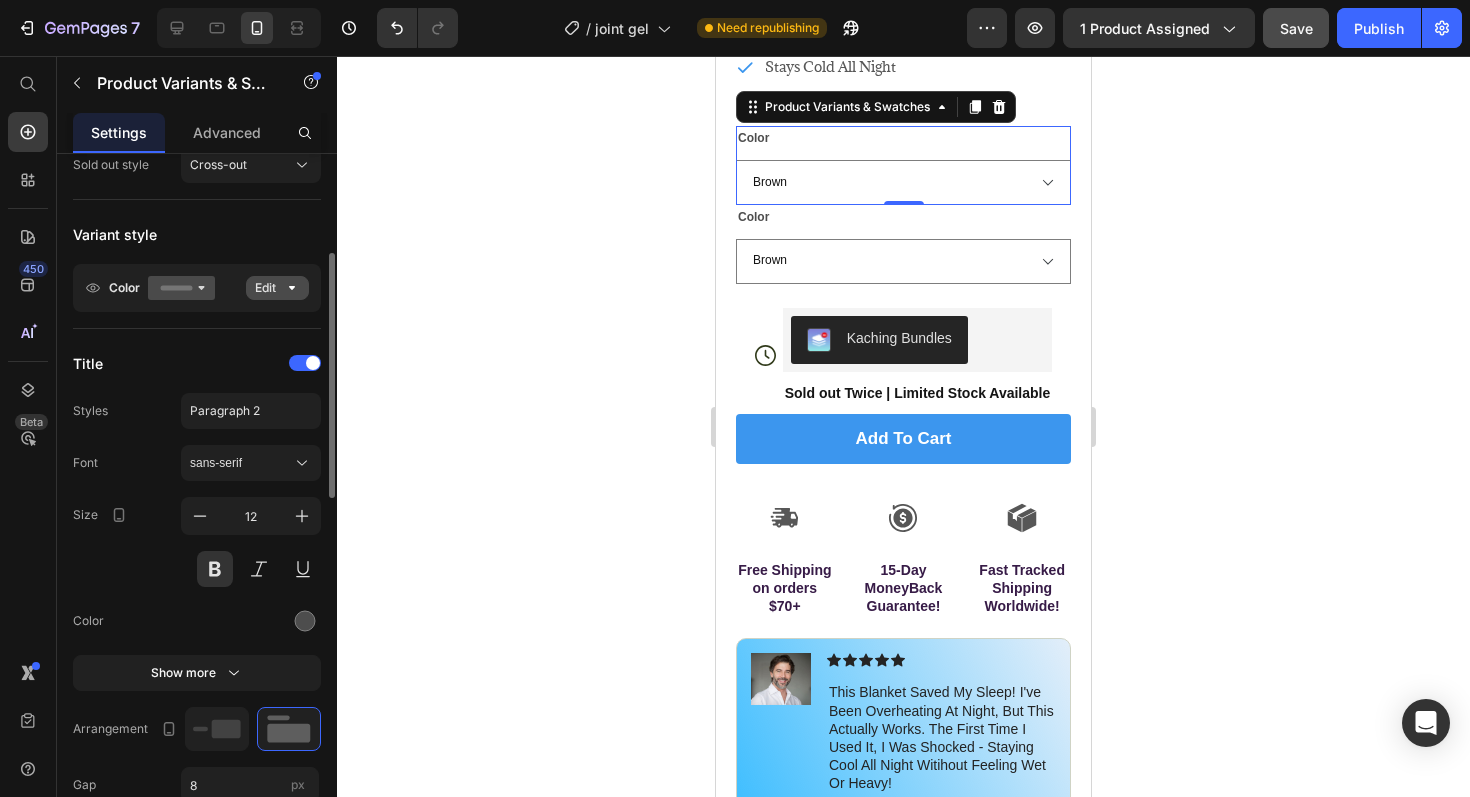 click on "Edit" at bounding box center [277, 288] 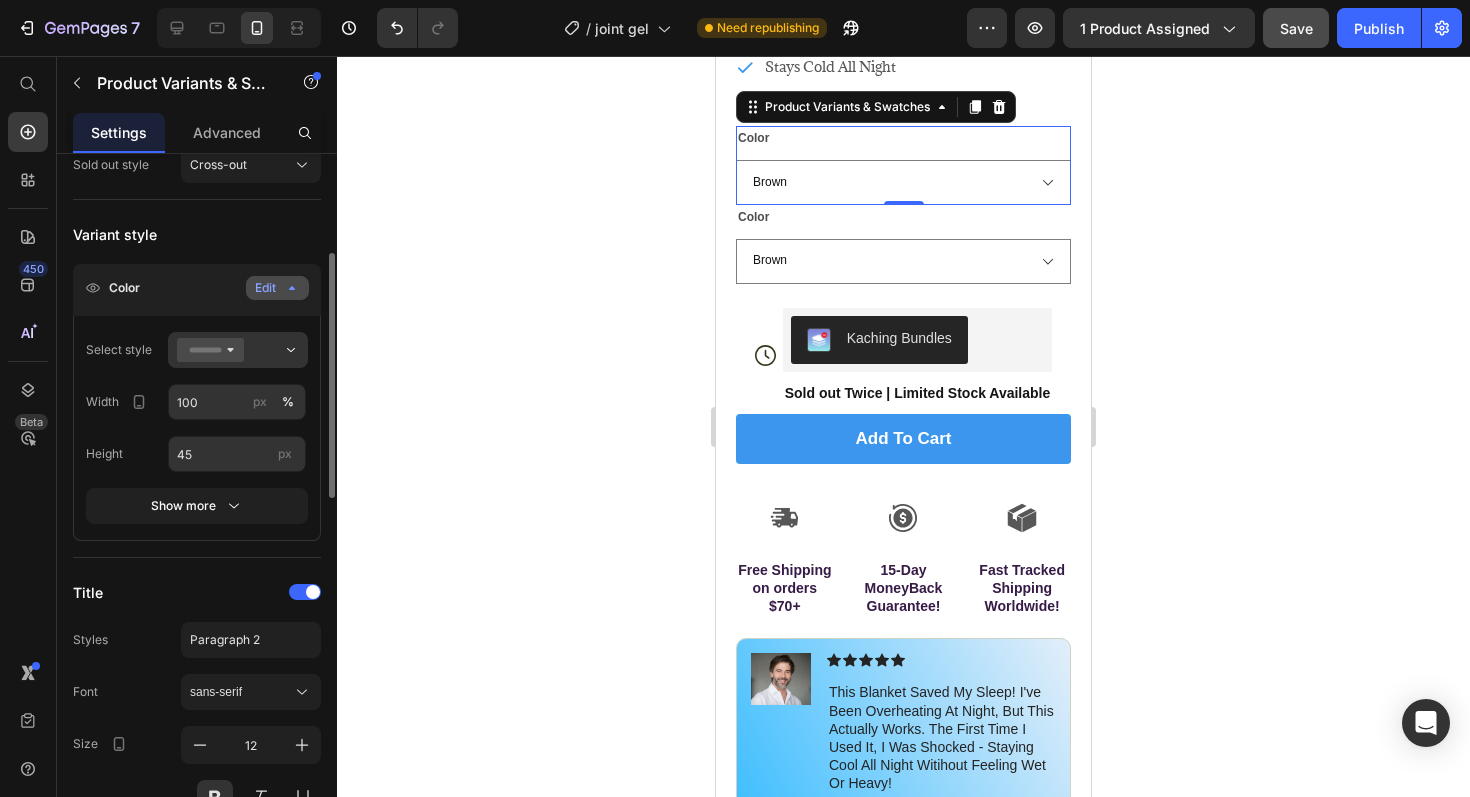 click on "Edit" at bounding box center (277, 288) 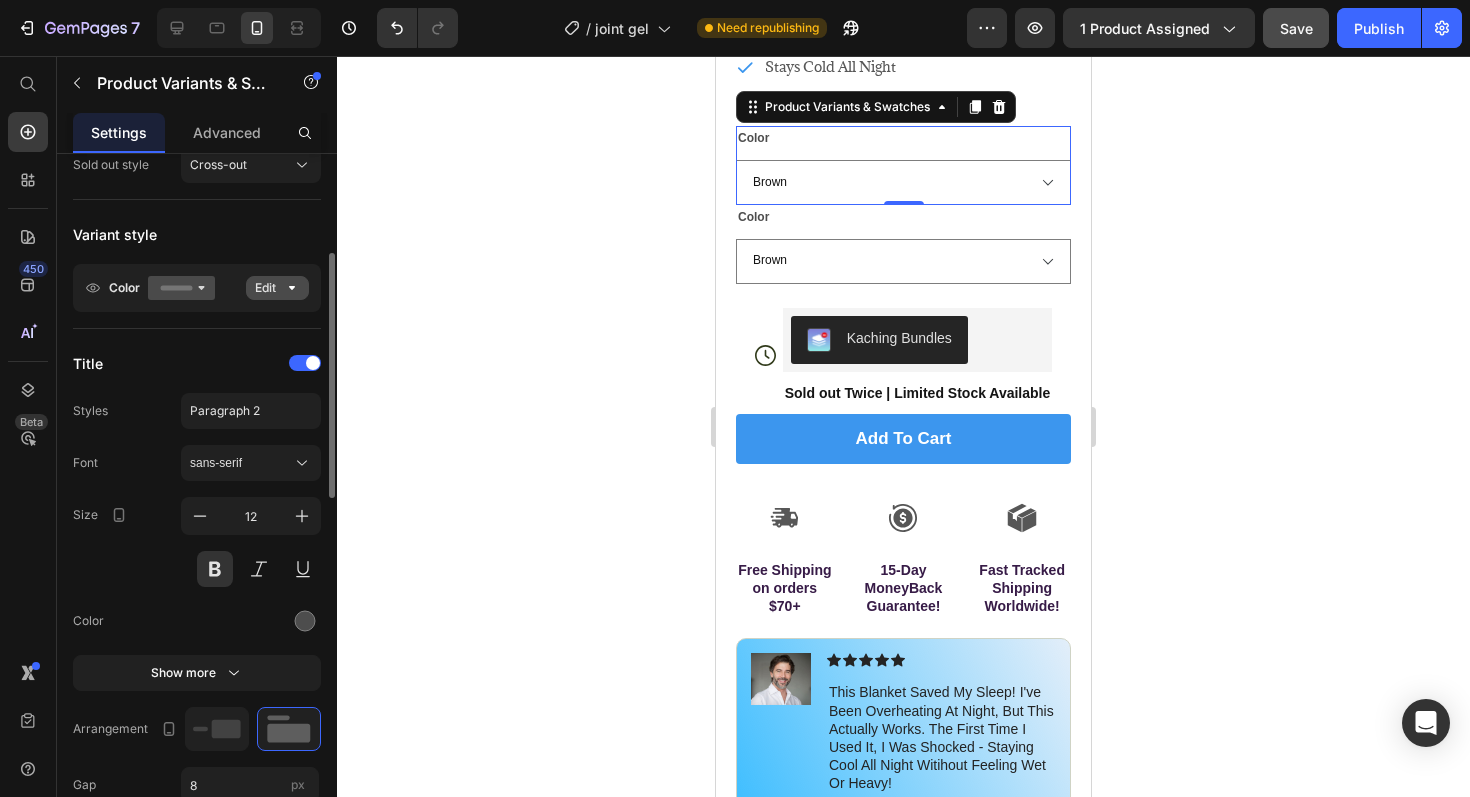 click on "Edit" at bounding box center (277, 288) 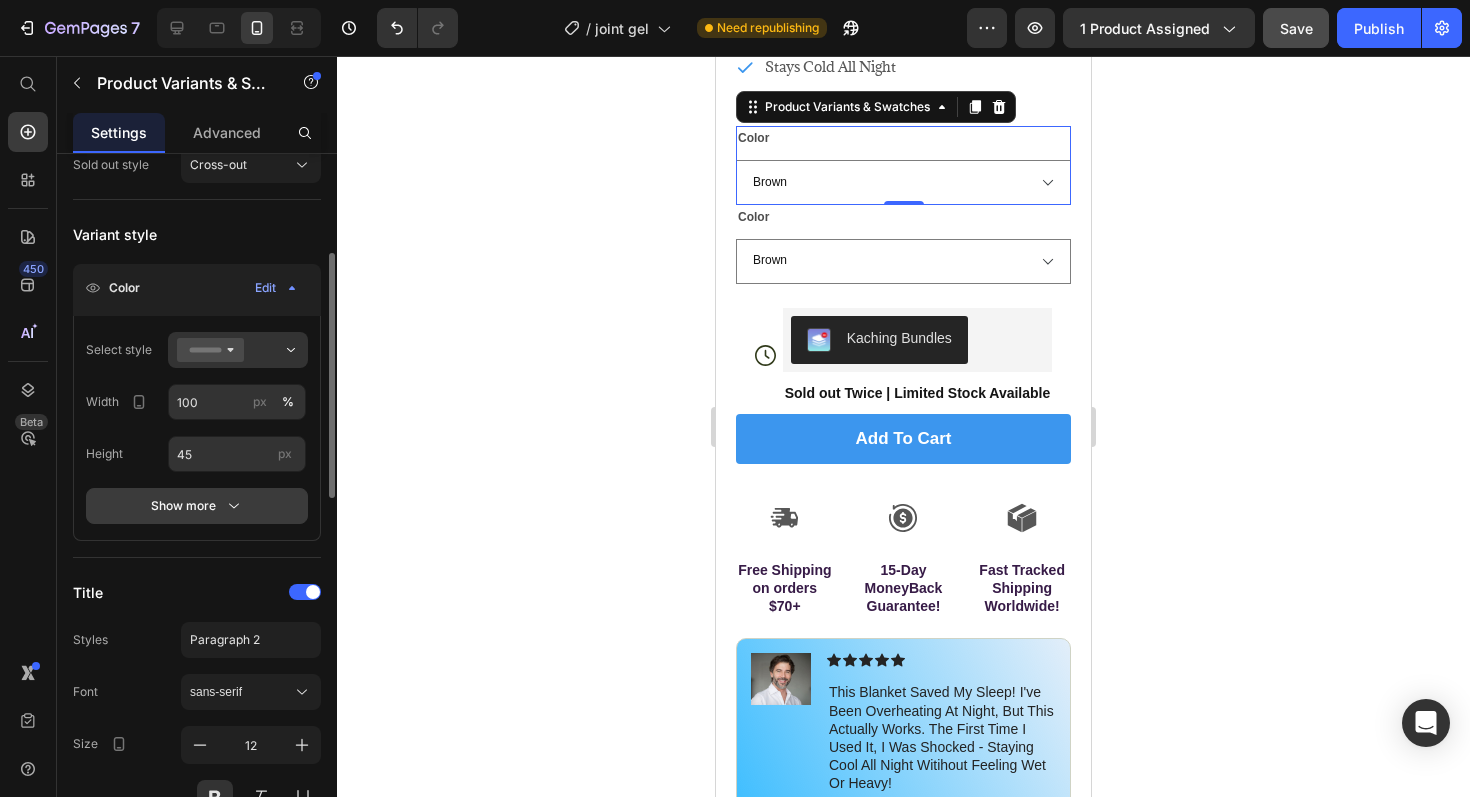 click on "Show more" at bounding box center (197, 506) 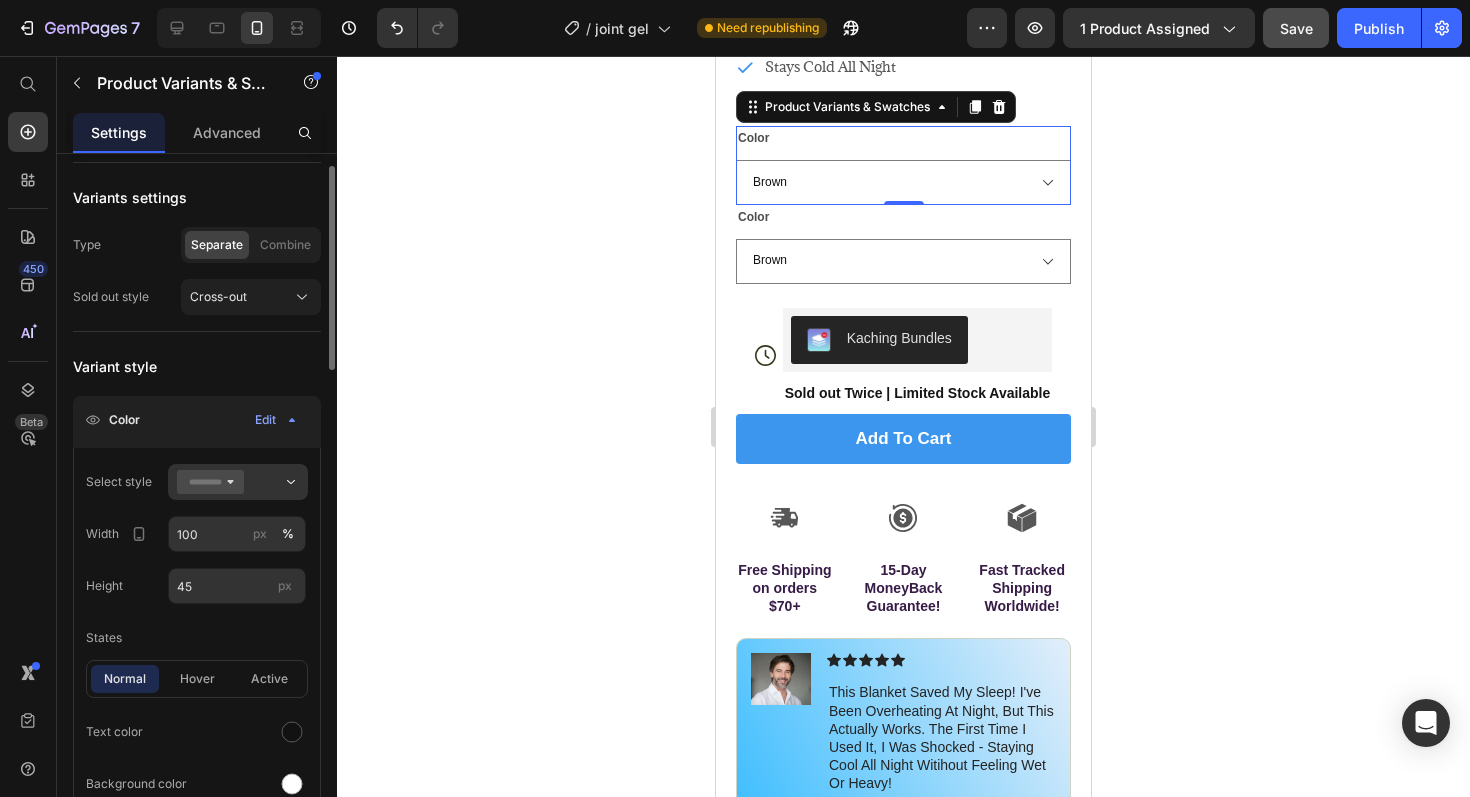 scroll, scrollTop: 127, scrollLeft: 0, axis: vertical 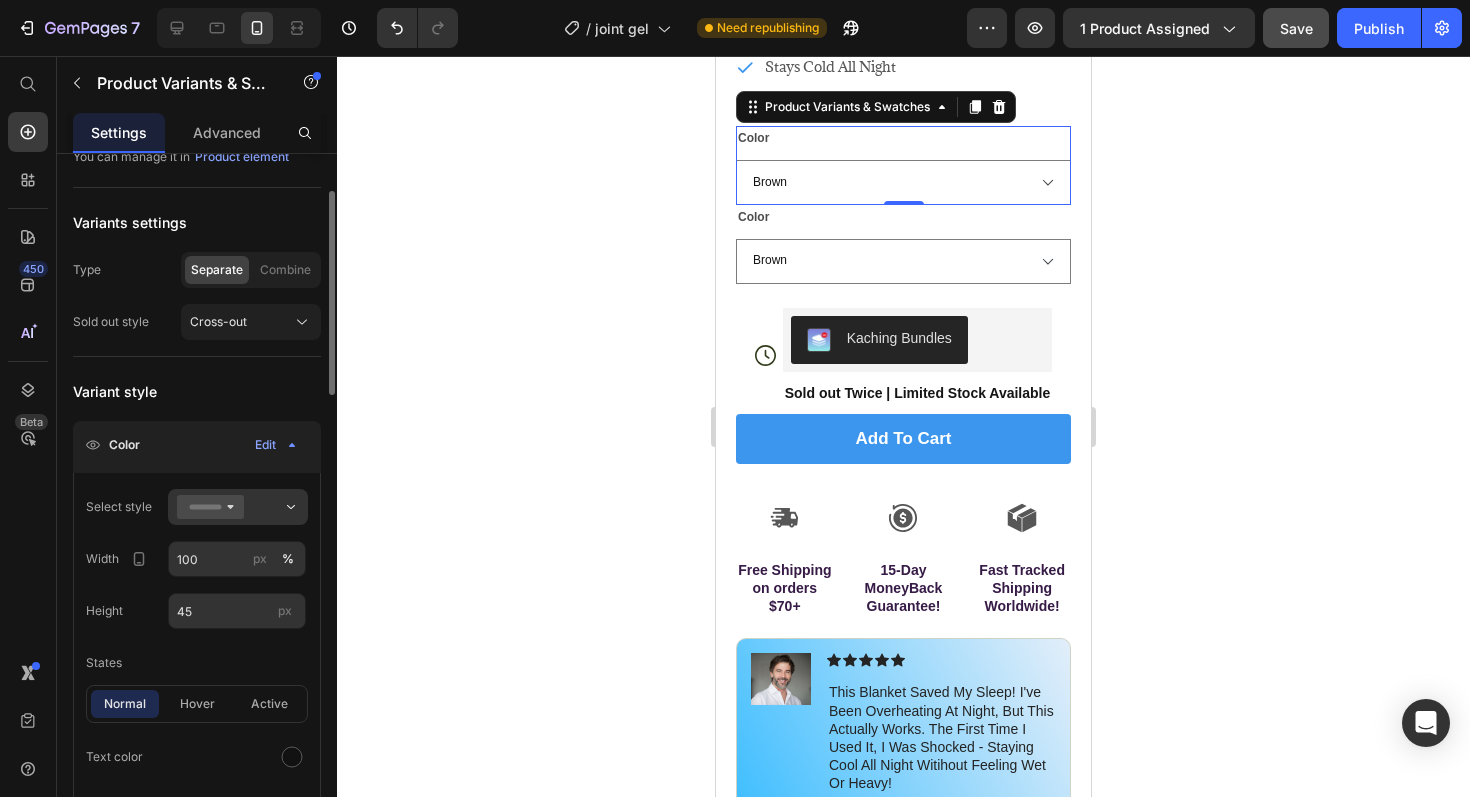 click on "Color" at bounding box center (124, 445) 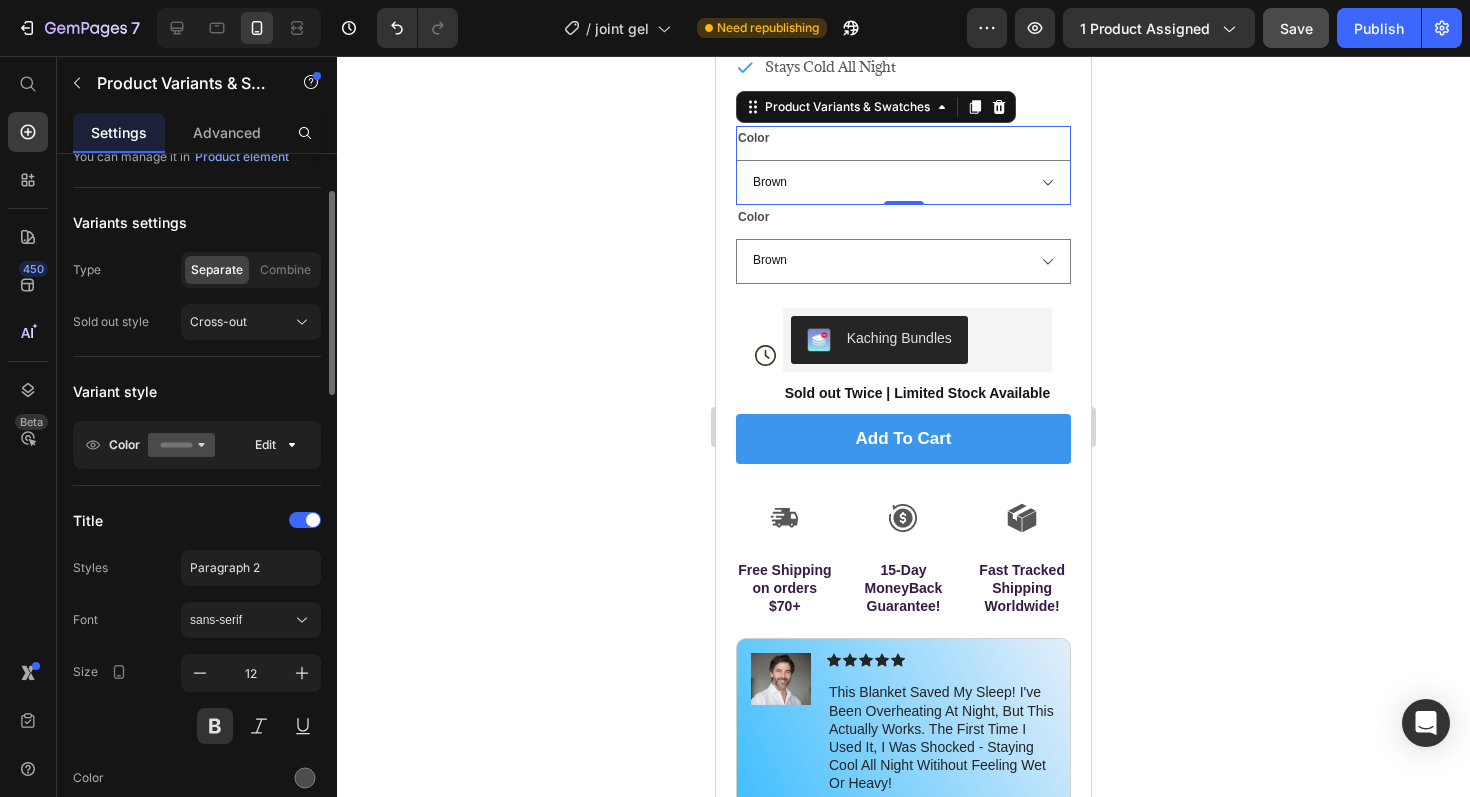 click on "Color" at bounding box center (124, 445) 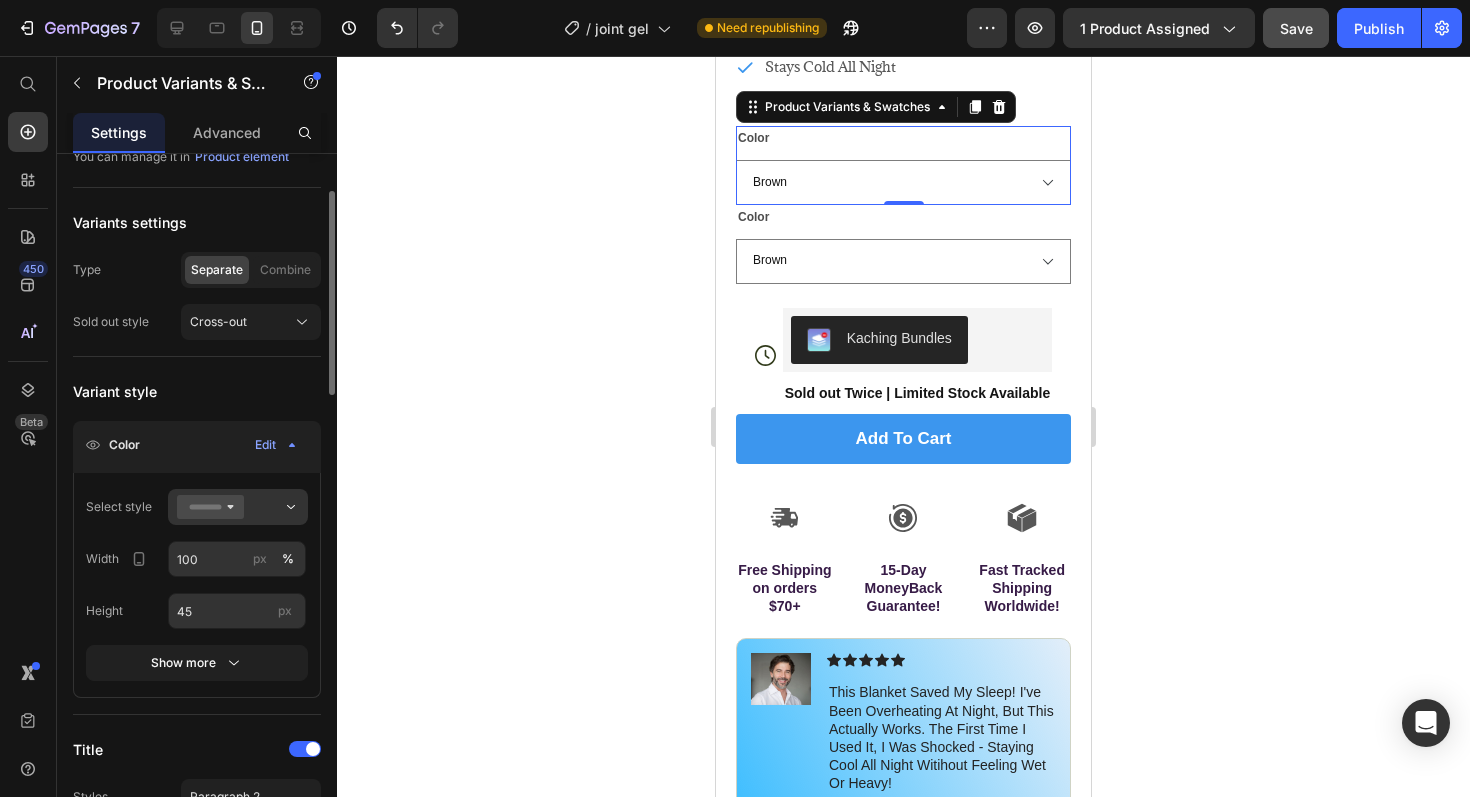 click on "Color" at bounding box center [124, 445] 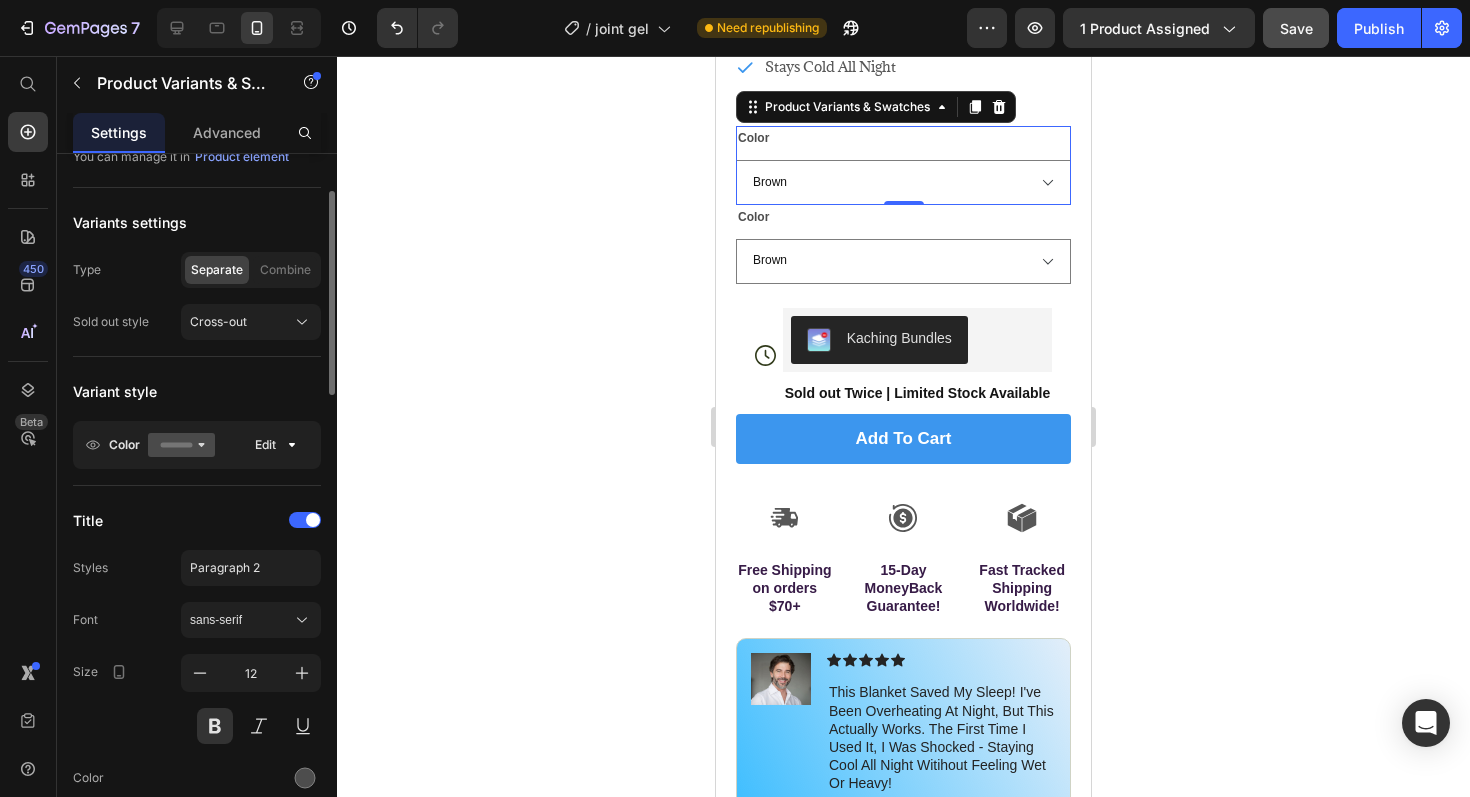 click 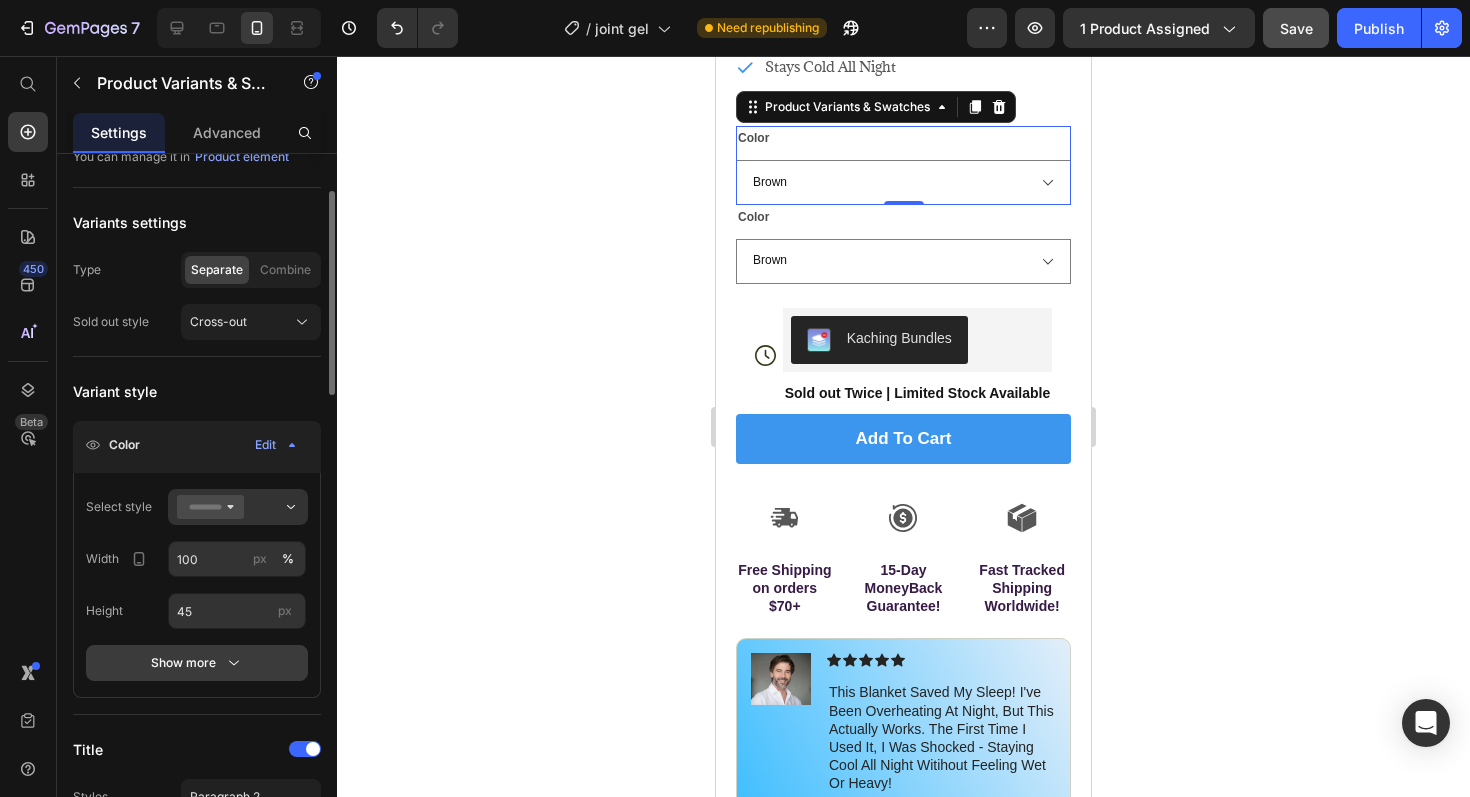 click on "Show more" at bounding box center [197, 663] 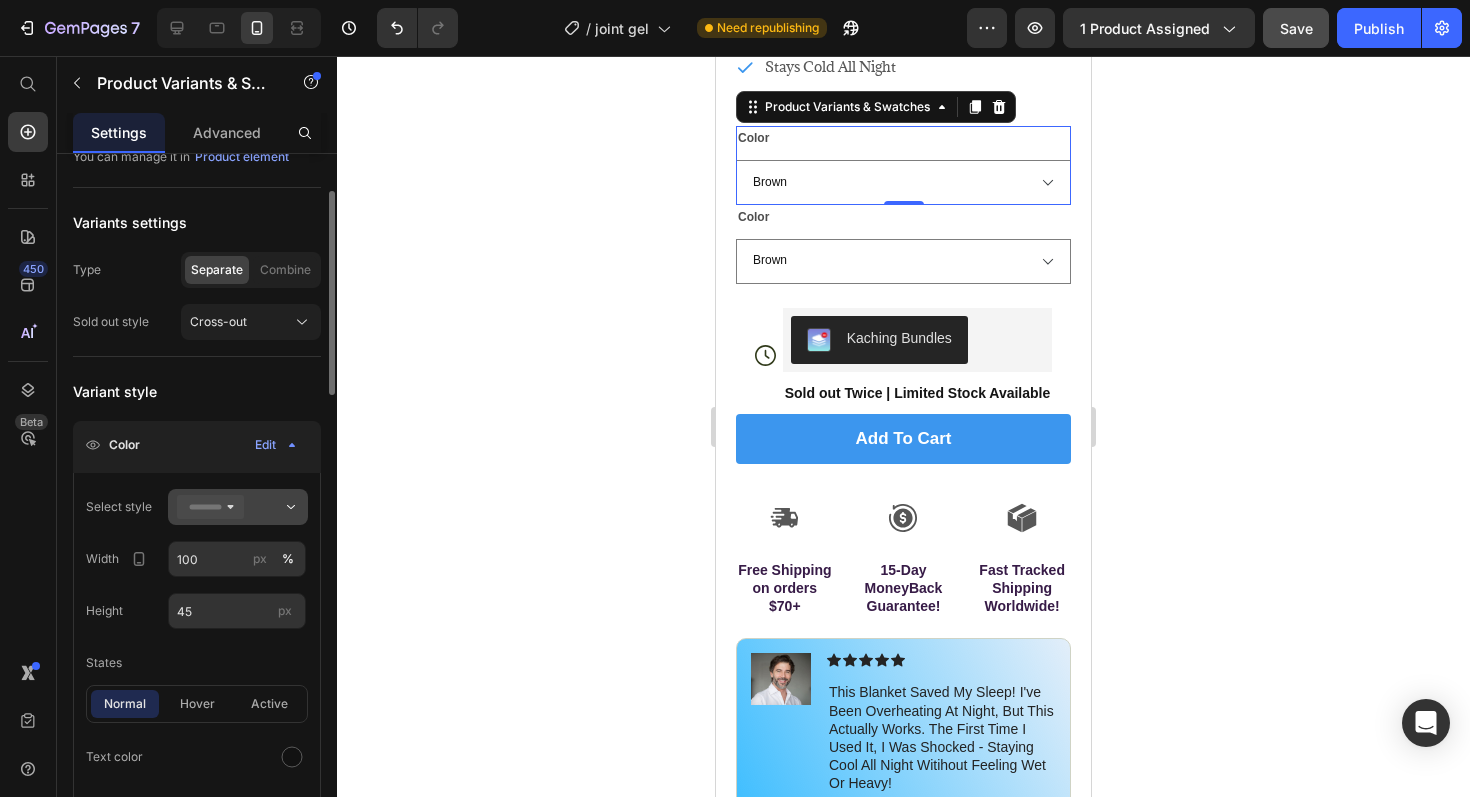 click at bounding box center [238, 507] 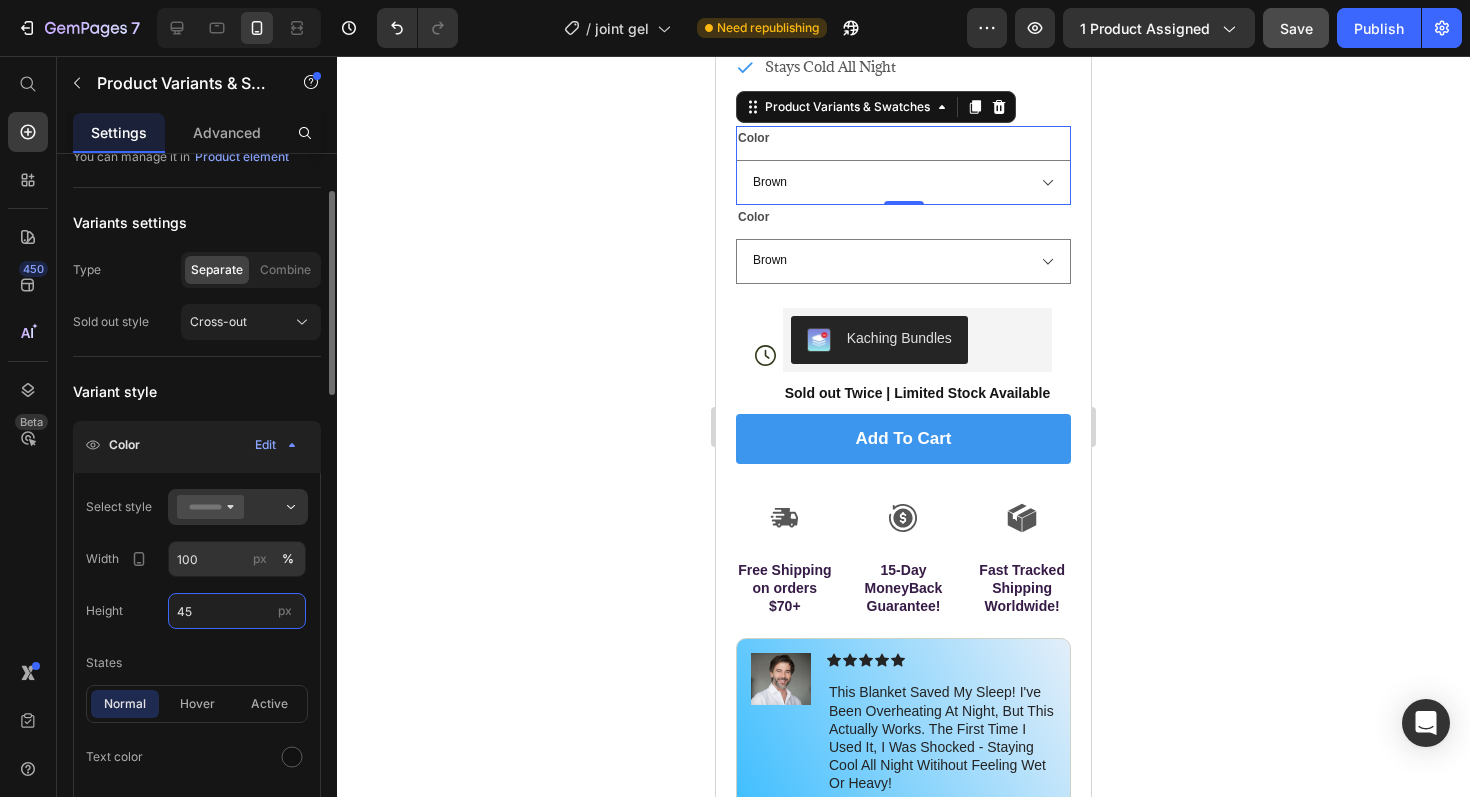 click on "45" at bounding box center (237, 611) 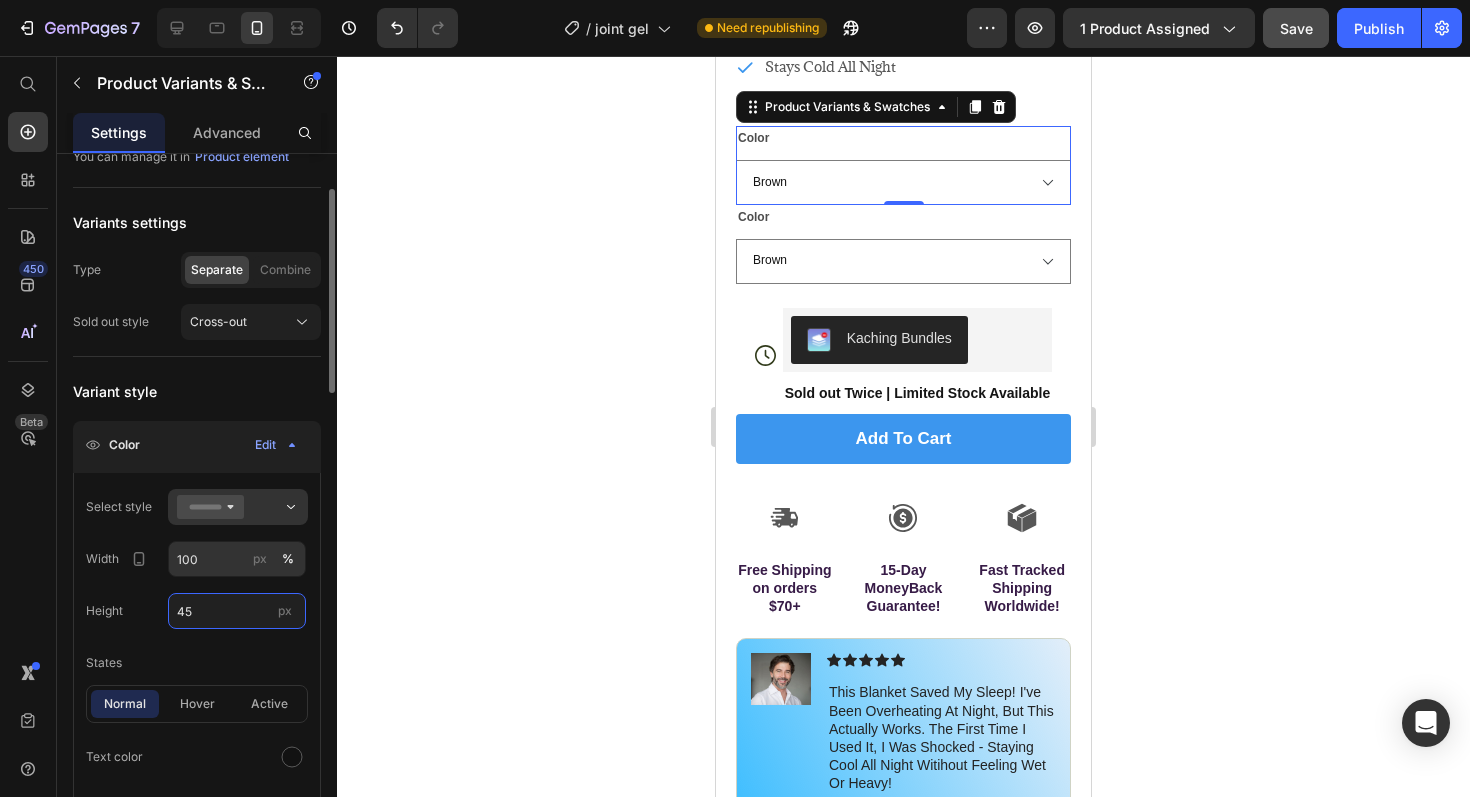 scroll, scrollTop: 0, scrollLeft: 0, axis: both 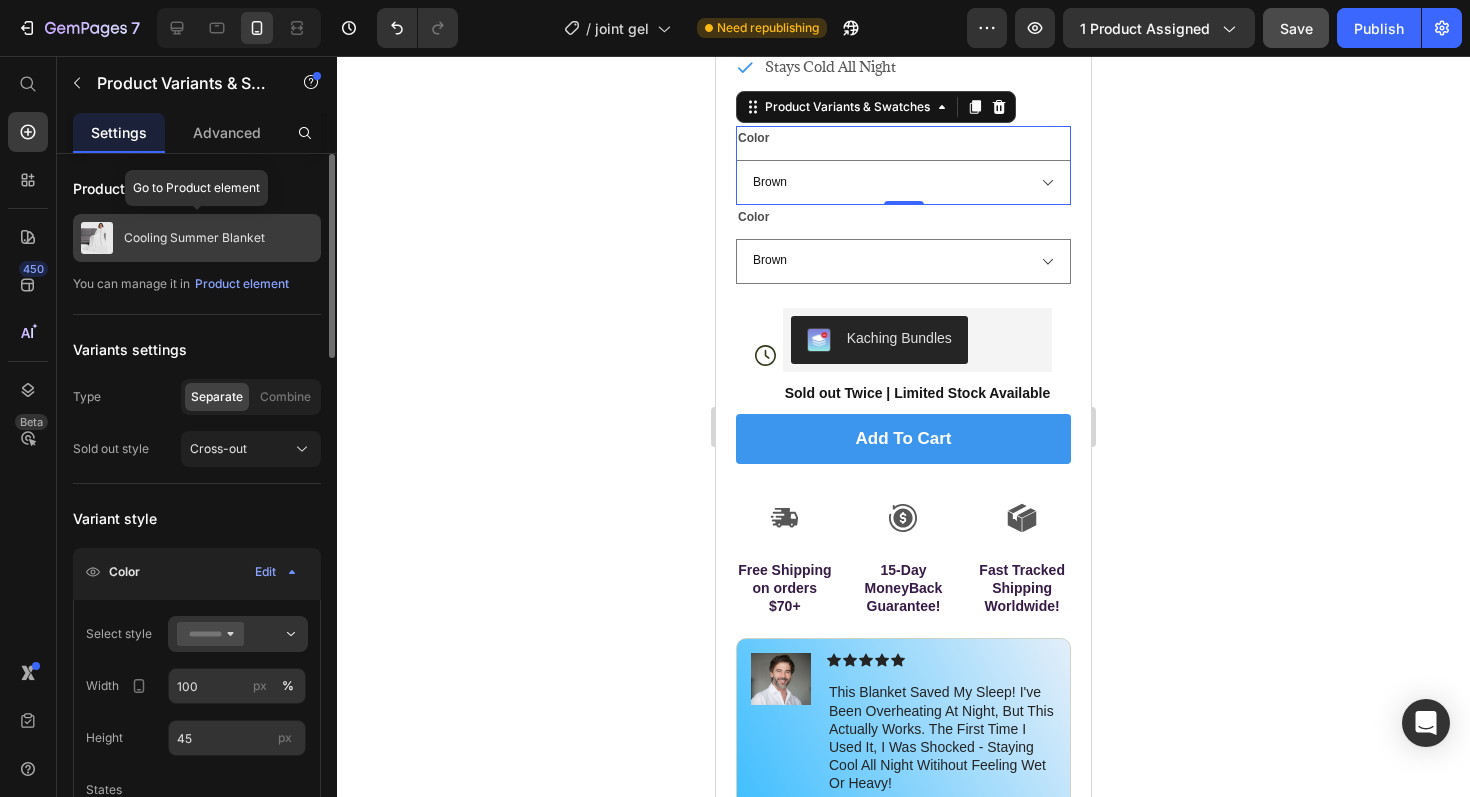 click on "Cooling Summer Blanket" at bounding box center (194, 238) 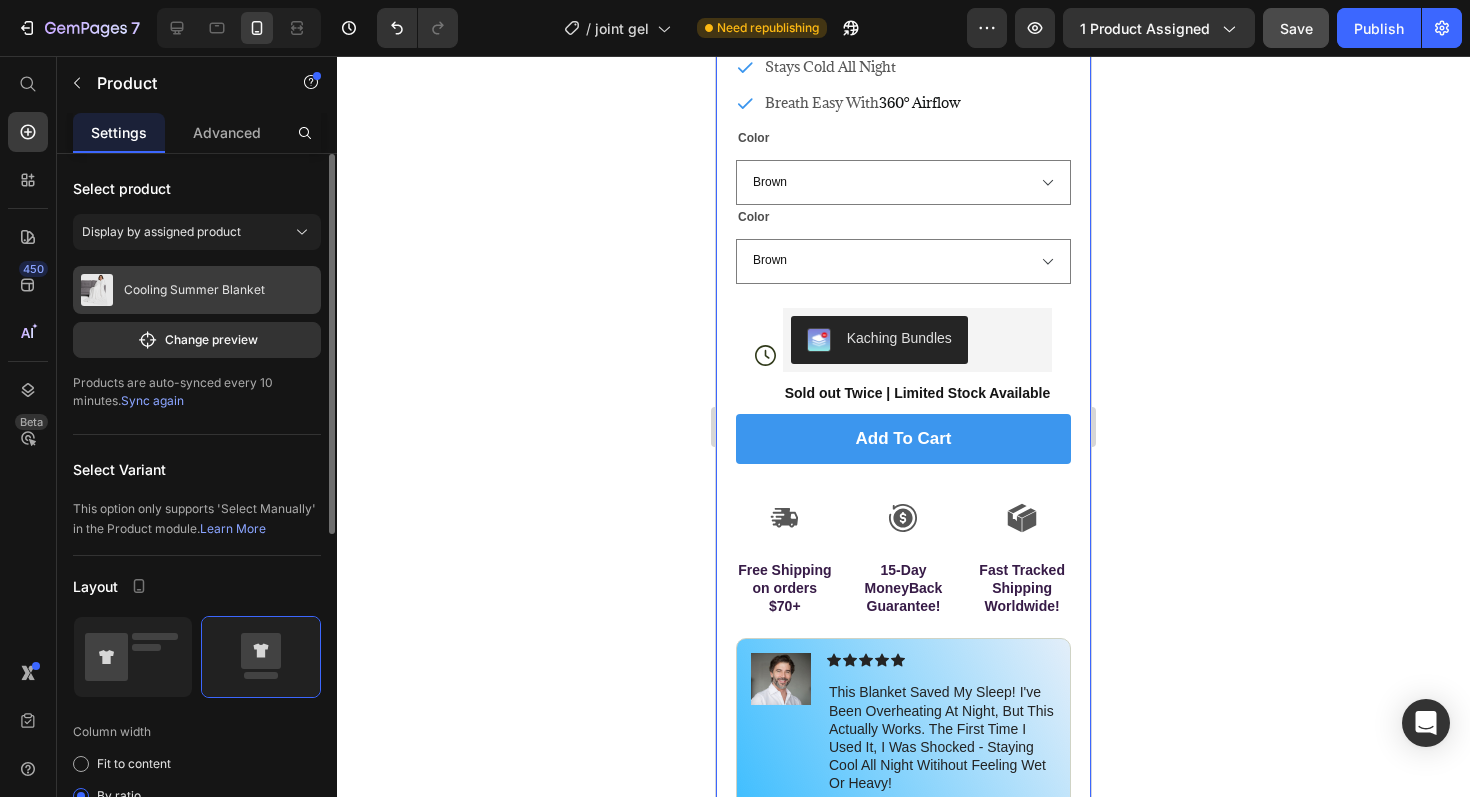 scroll, scrollTop: 1, scrollLeft: 0, axis: vertical 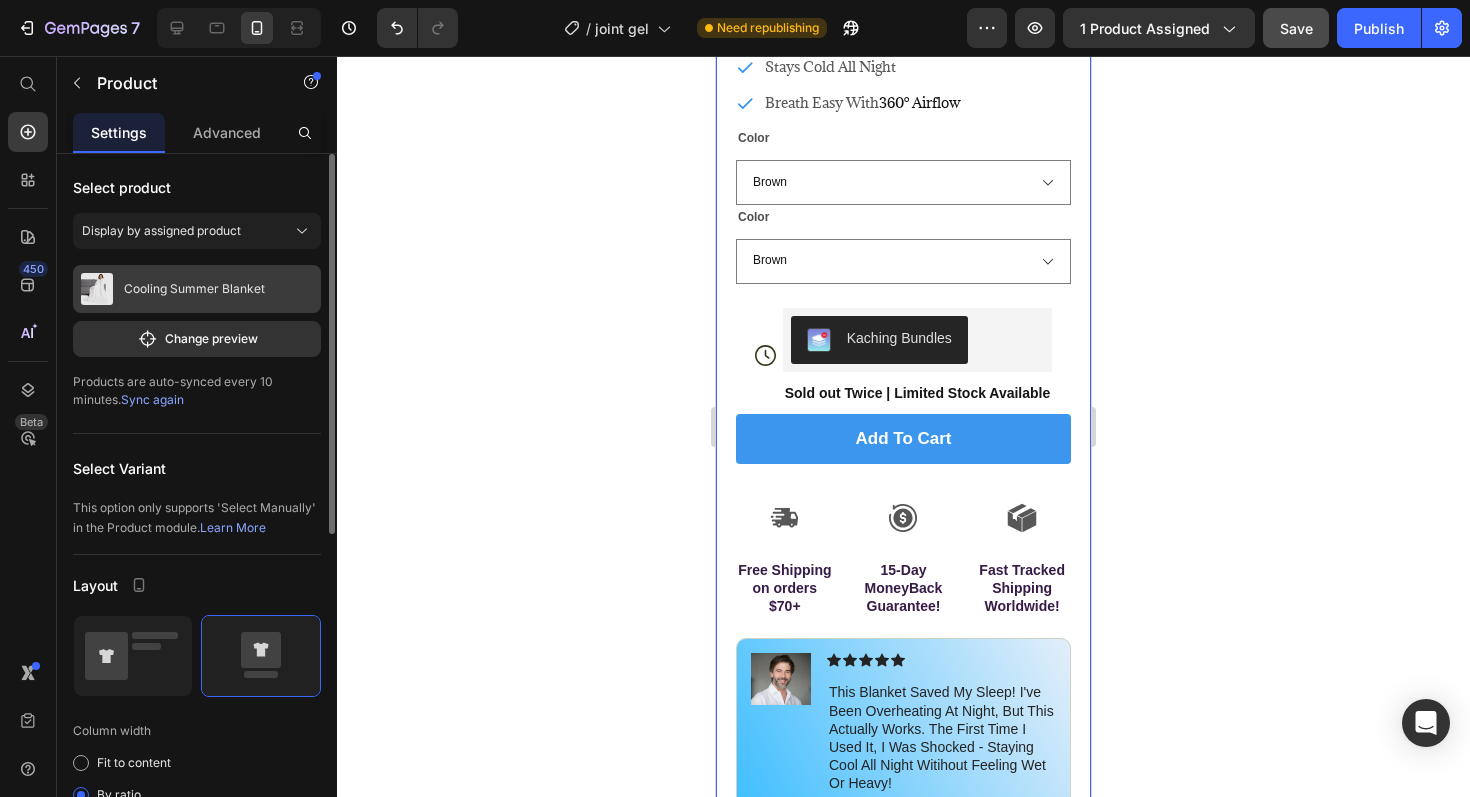 click on "Cooling Summer Blanket" at bounding box center [197, 289] 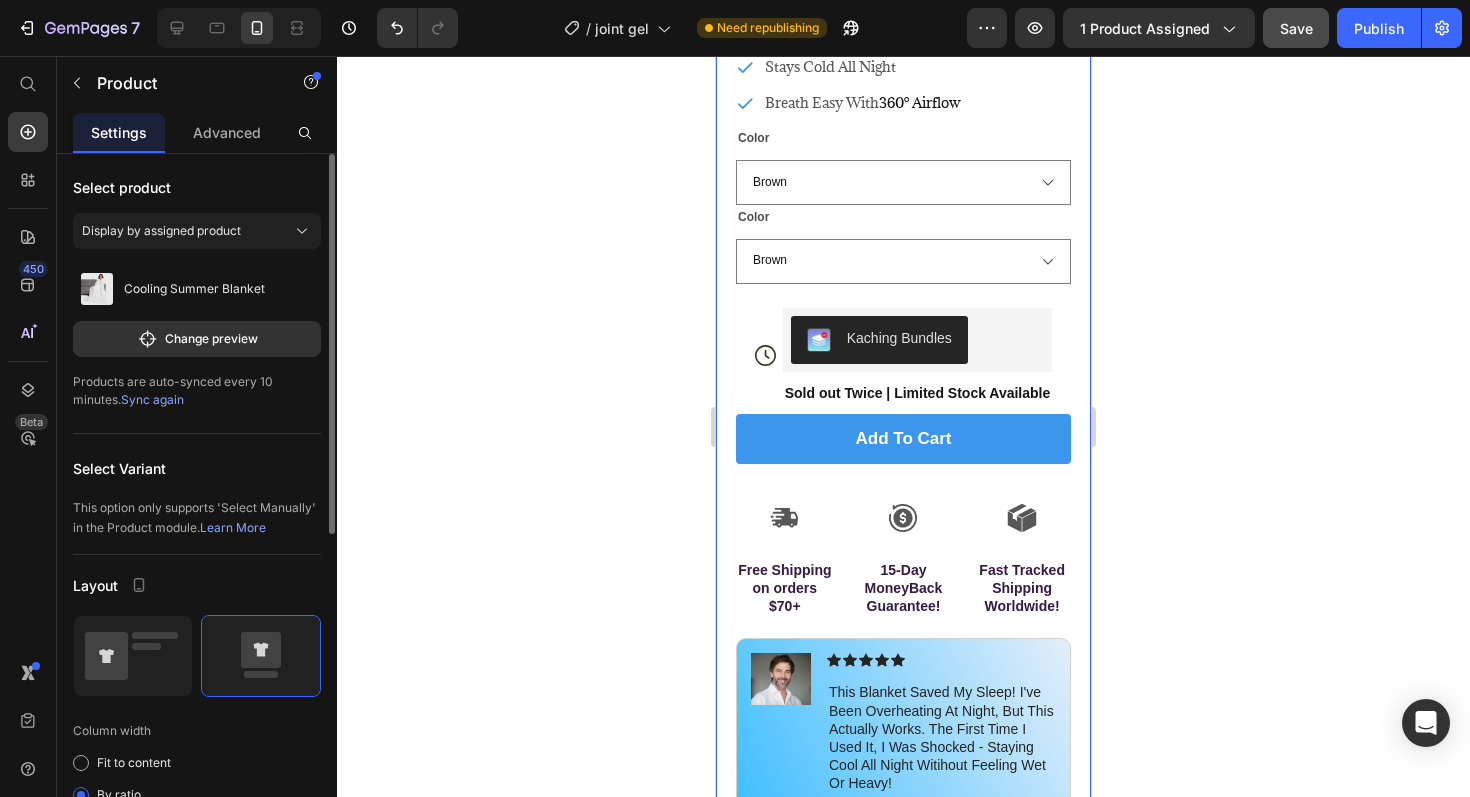 click on "Sync again" at bounding box center [152, 399] 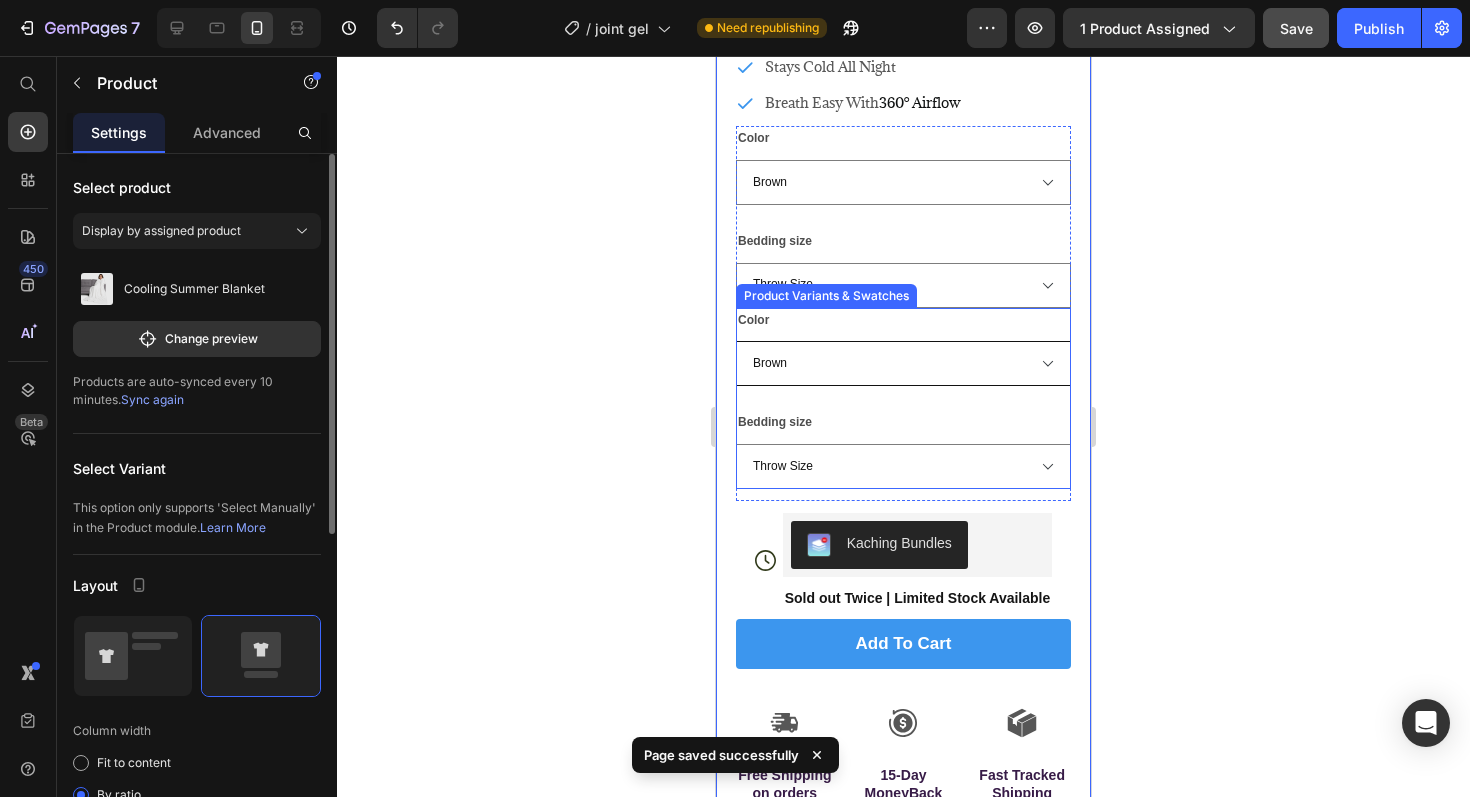 scroll, scrollTop: 797, scrollLeft: 0, axis: vertical 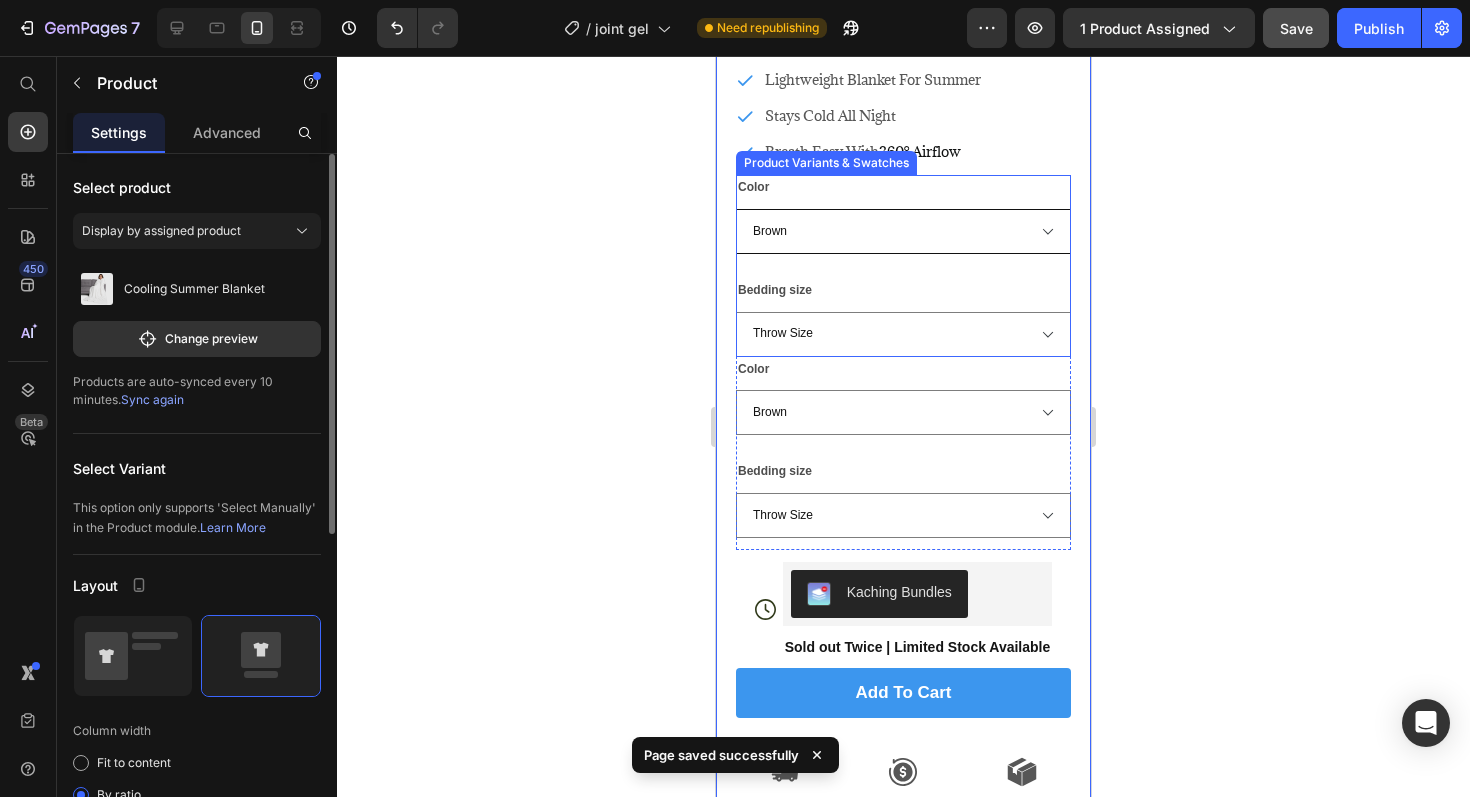 click on "Brown Light Blue Light Grey Light Green Pink White" at bounding box center (903, 231) 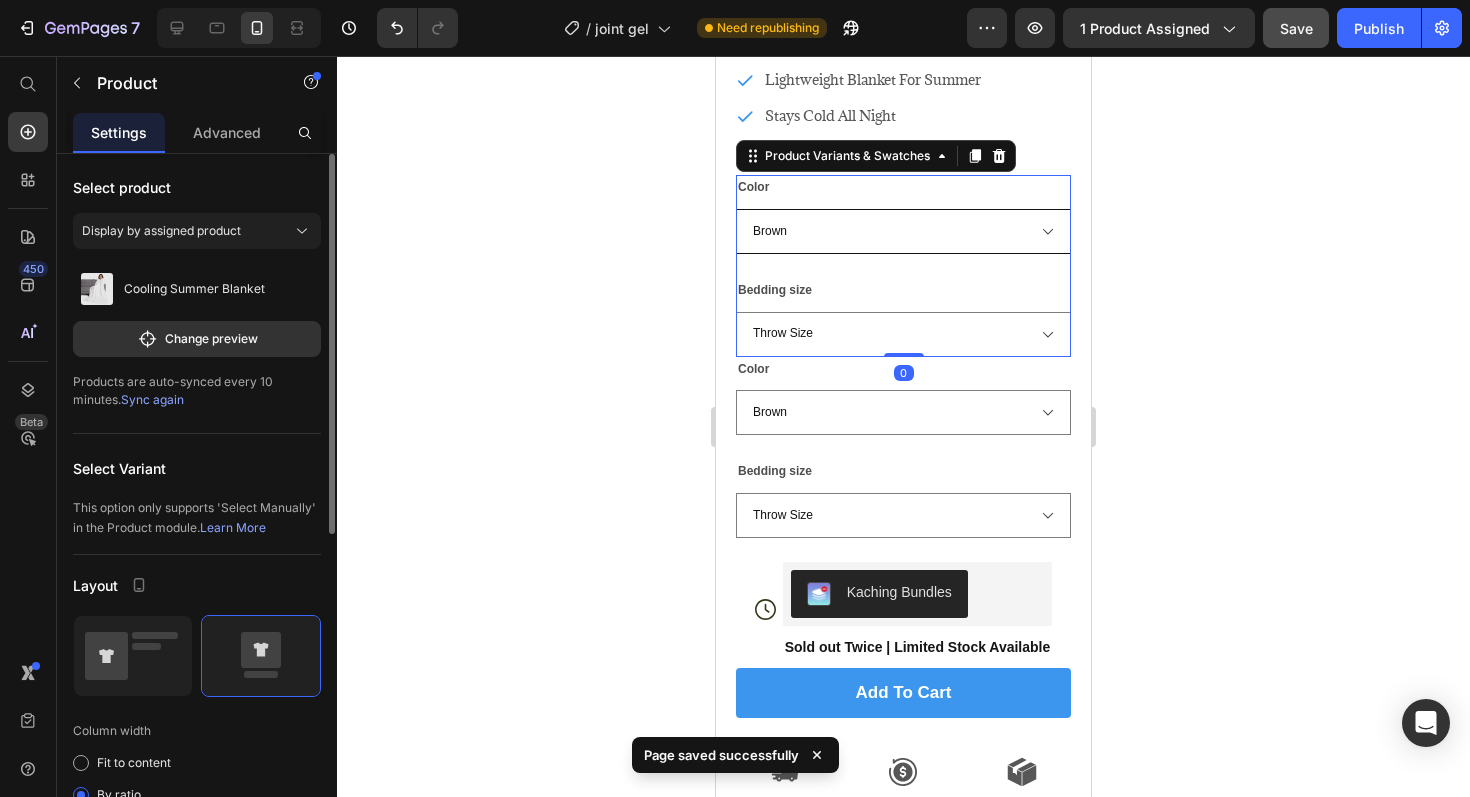 scroll, scrollTop: 0, scrollLeft: 0, axis: both 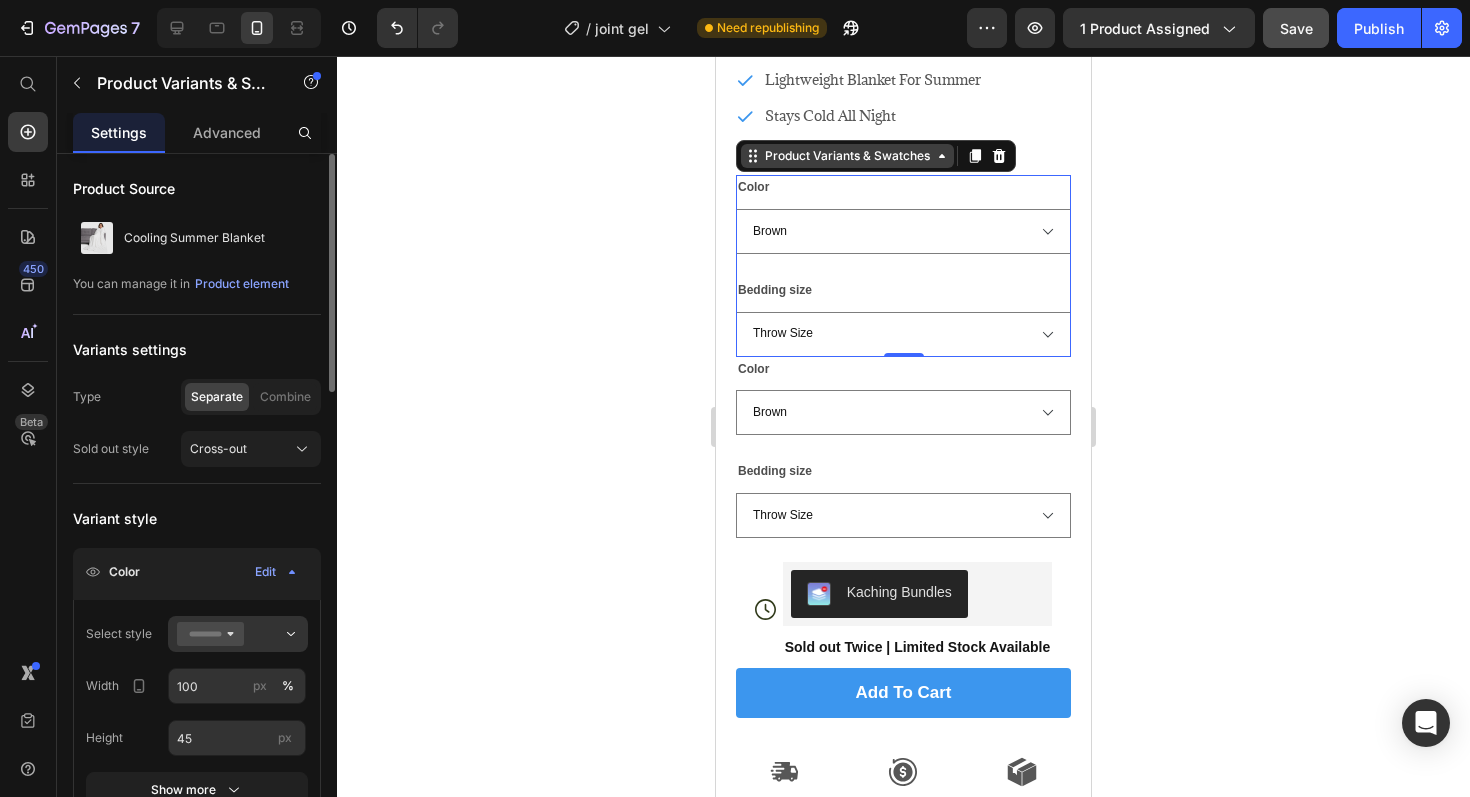 click 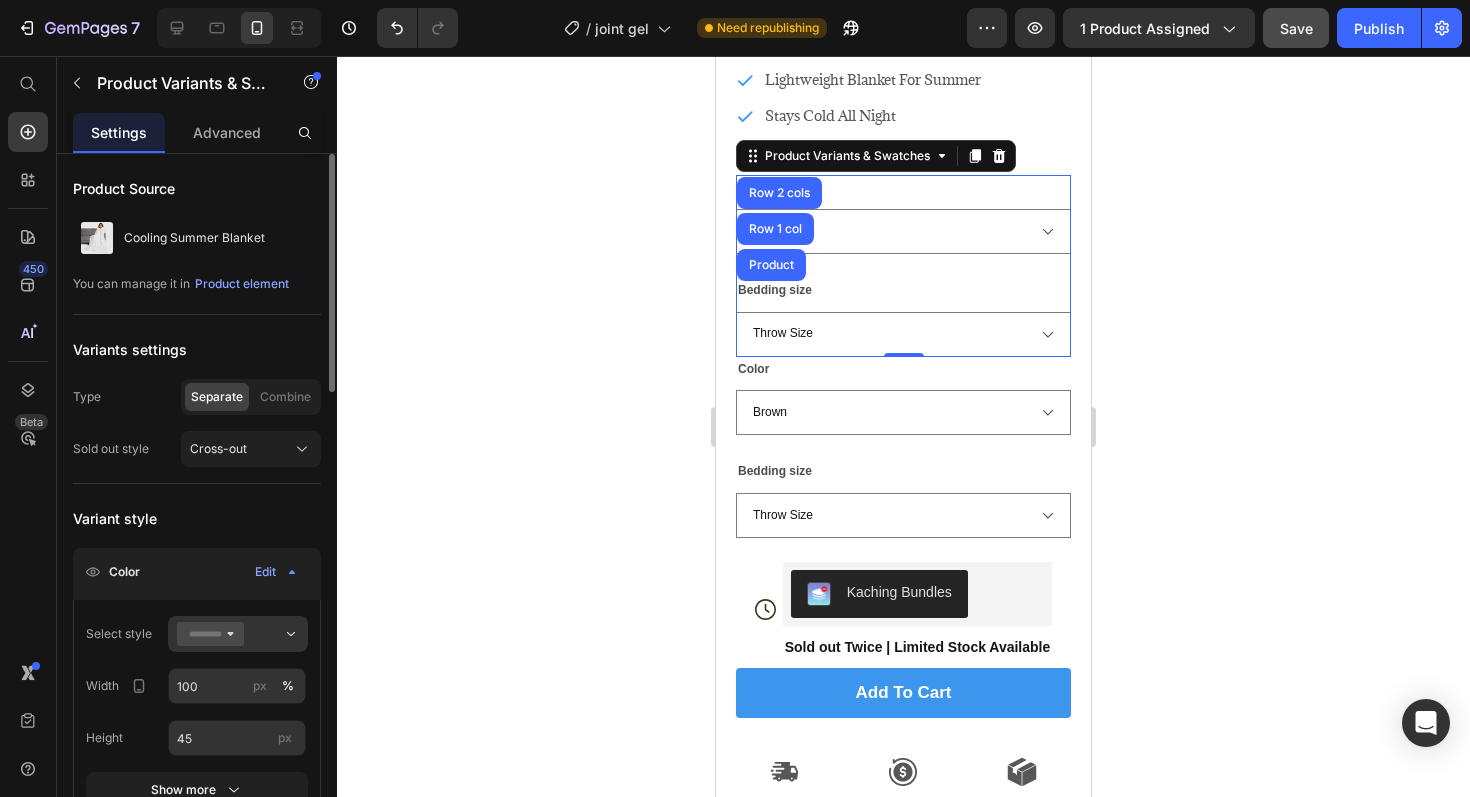 click on "Product Variants & Swatches Row 2 cols Row 1 col Product" at bounding box center (876, 156) 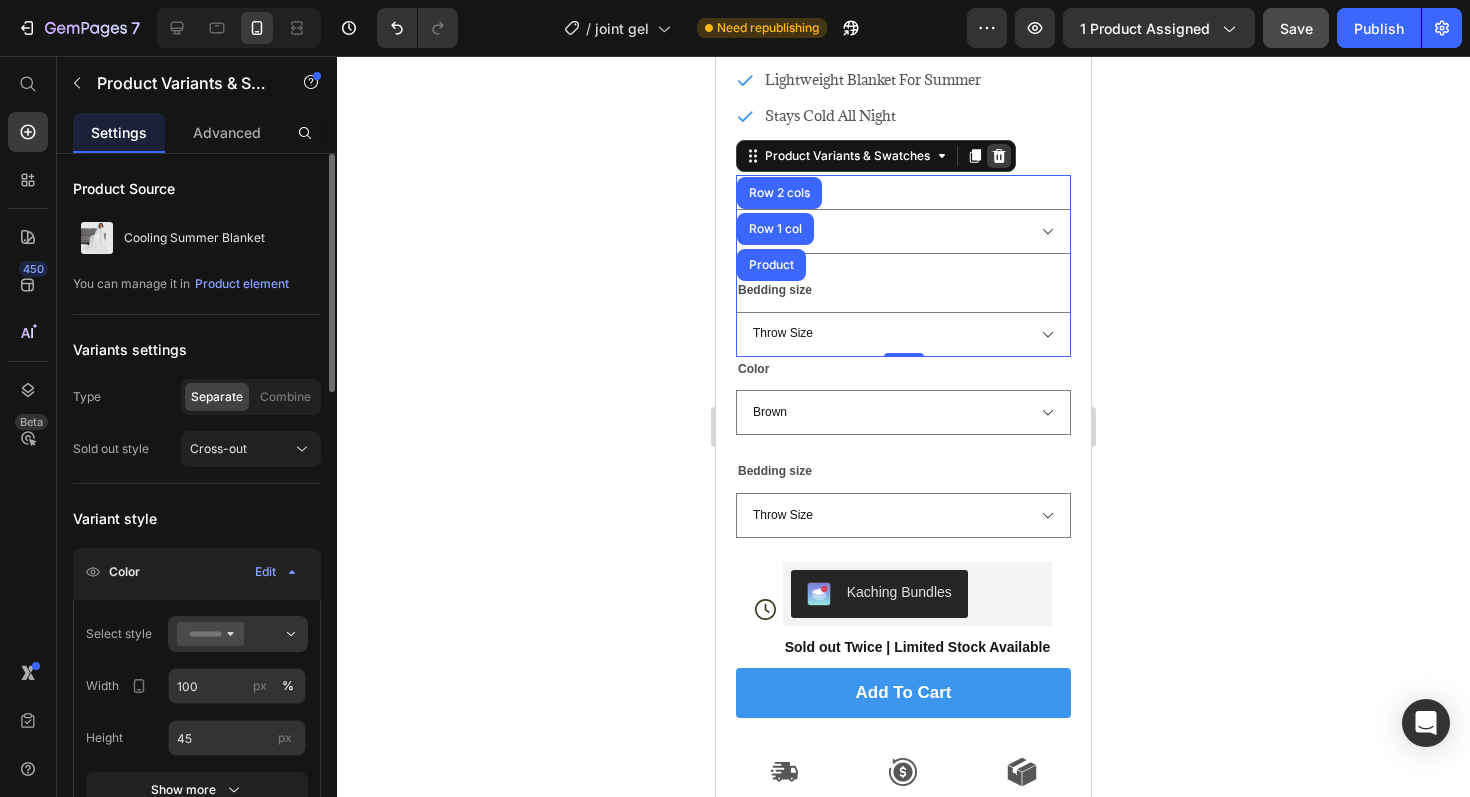 click 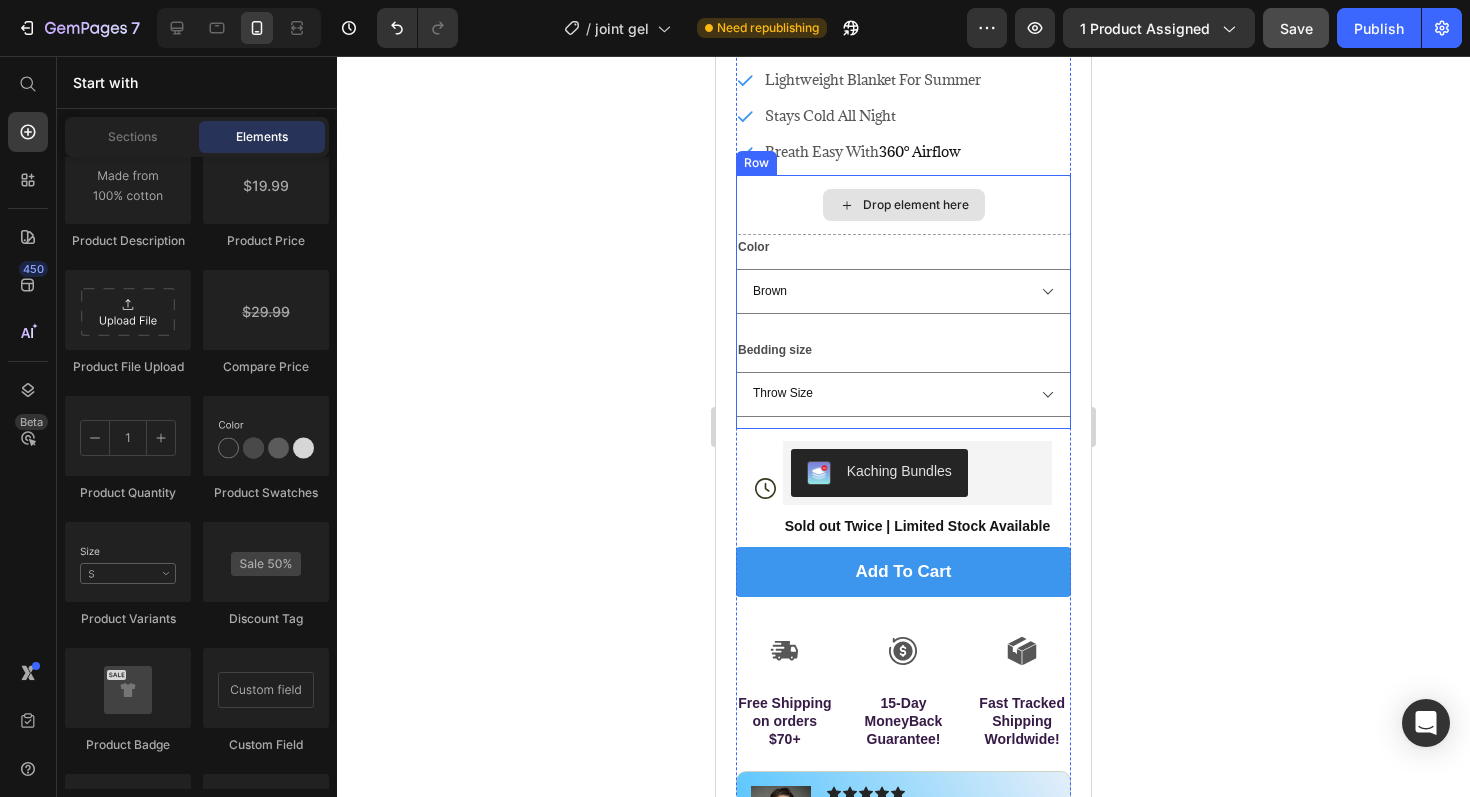 click on "Drop element here" at bounding box center (904, 205) 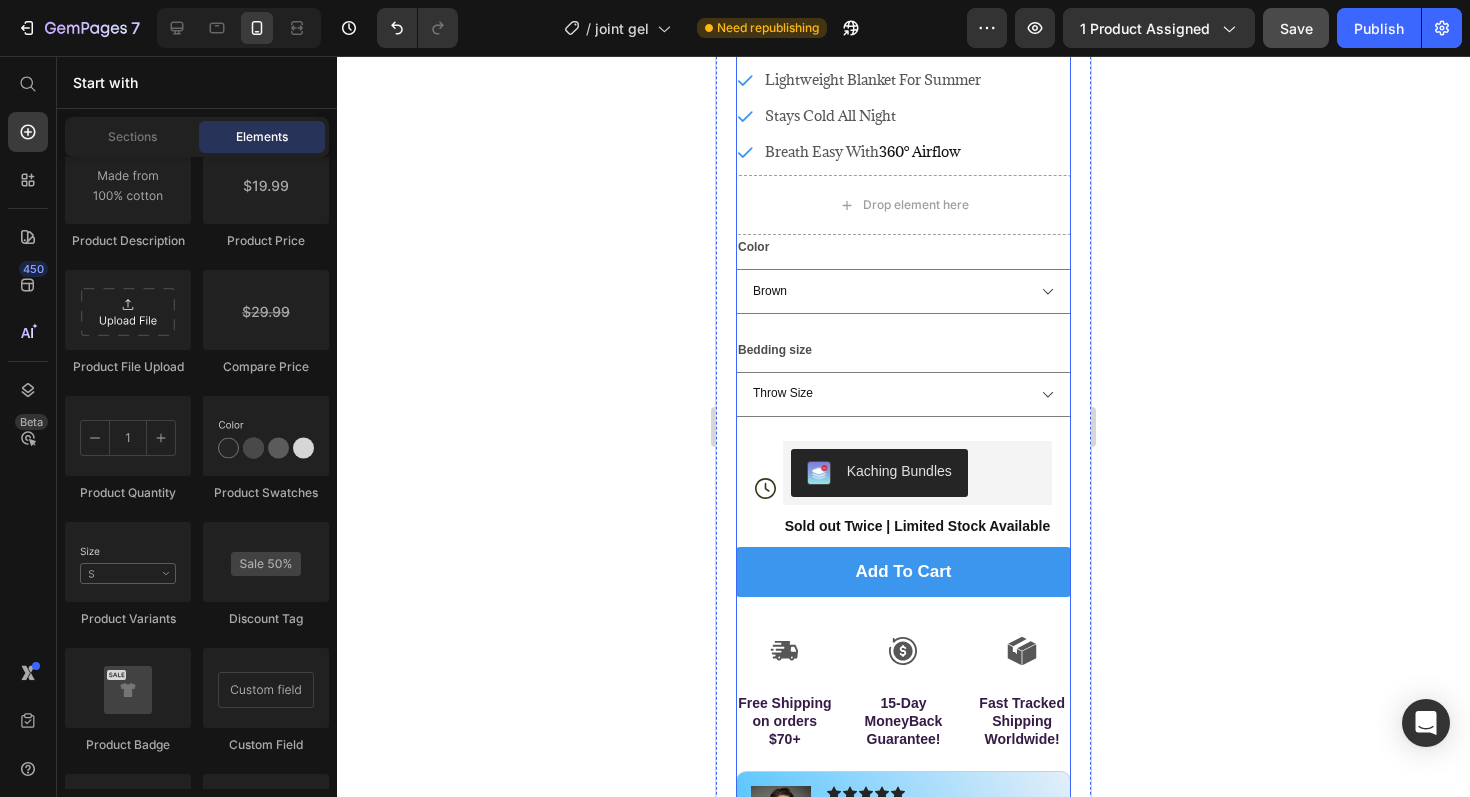 click on "Icon Icon Icon Icon Icon Icon List 4.8 based on 56,400 Customers Text Block Row Cooling Summer Blanket Product Title
Perfect For Hot Sleepers
Lightweight Blanket For Summer
Stays Cold All Night
Breath Easy With  360° Airflow Item List
Drop element here Color Brown Light Blue Light Grey Light Green Pink White Bedding size Throw Size Full Size Queen King Product Variants & Swatches Row
Icon Kaching Bundles Kaching Bundles Sold out Twice | Limited Stock Available Text Block Row add to cart Add to Cart
Icon Free Shipping on orders $70+ Text Block
Icon 15-Day MoneyBack Guarantee! Text Block
Icon Fast Tracked Shipping Worldwide! Text Block Row Image Icon Icon Icon Icon Icon Icon List This Blanket Saved my sleep! I've been overheating at night, but this actually works. The first time i used it, i was shocked - staying cool all night witihout feeling wet or heavy! Icon" at bounding box center [903, 551] 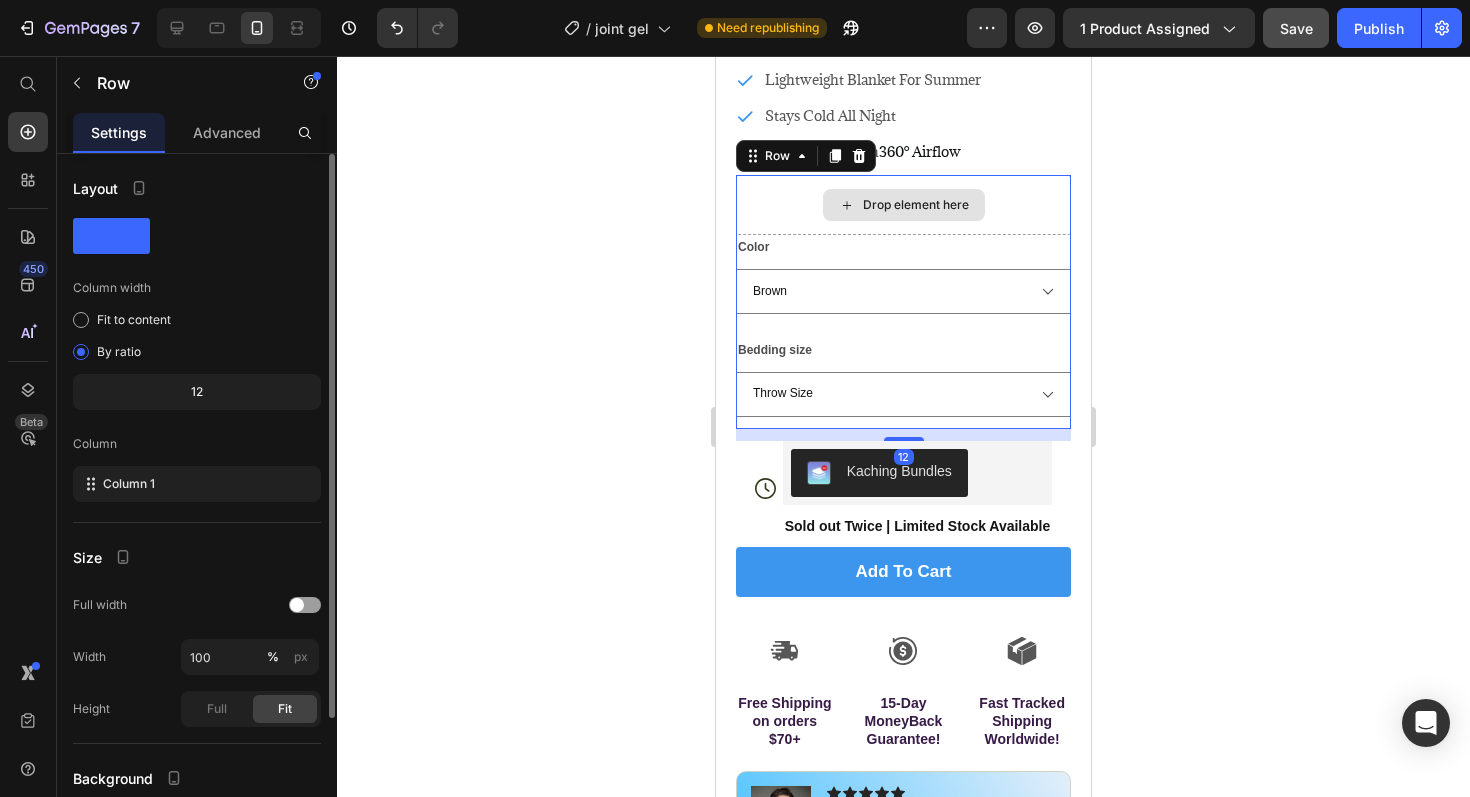 click on "Drop element here" at bounding box center [903, 205] 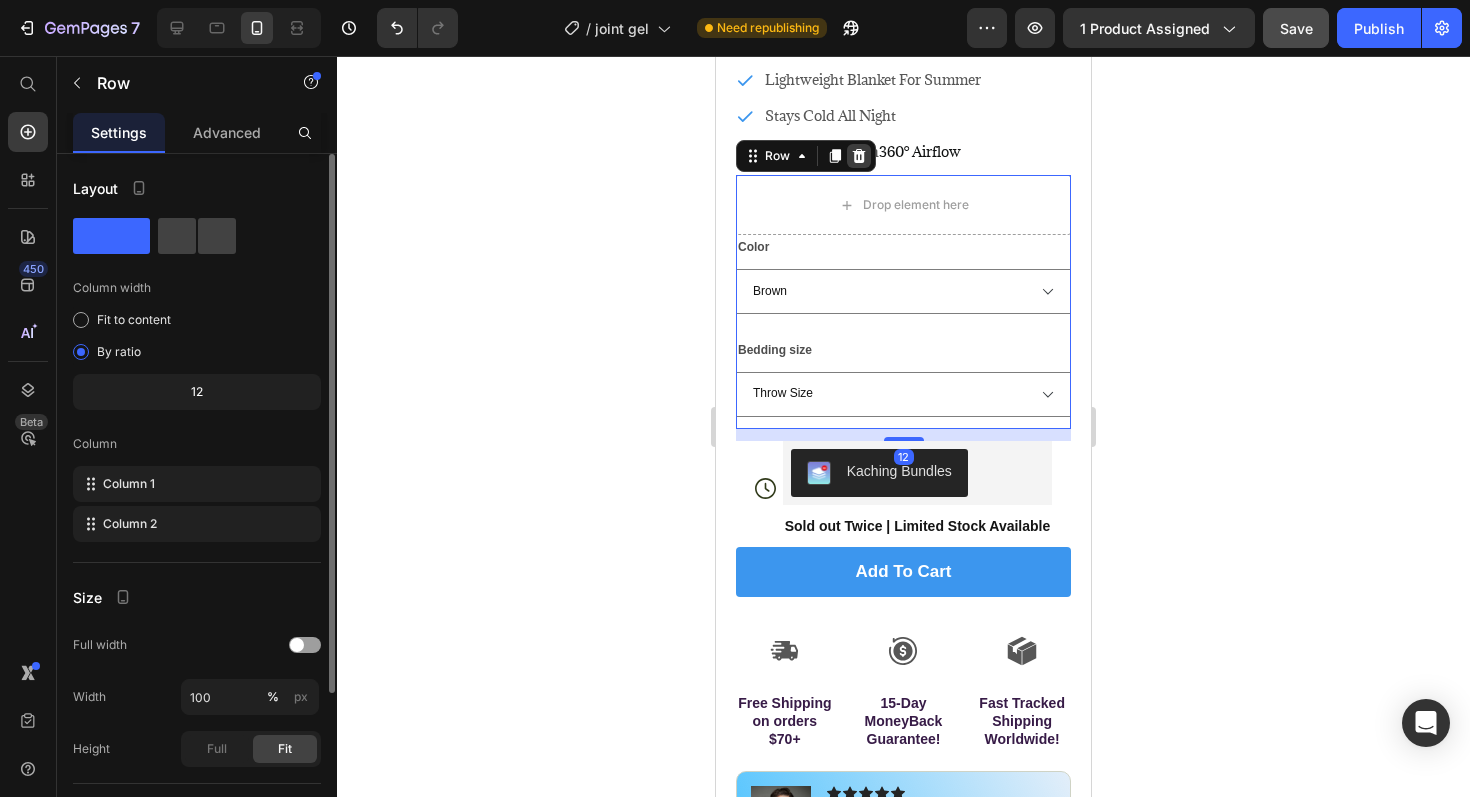 click 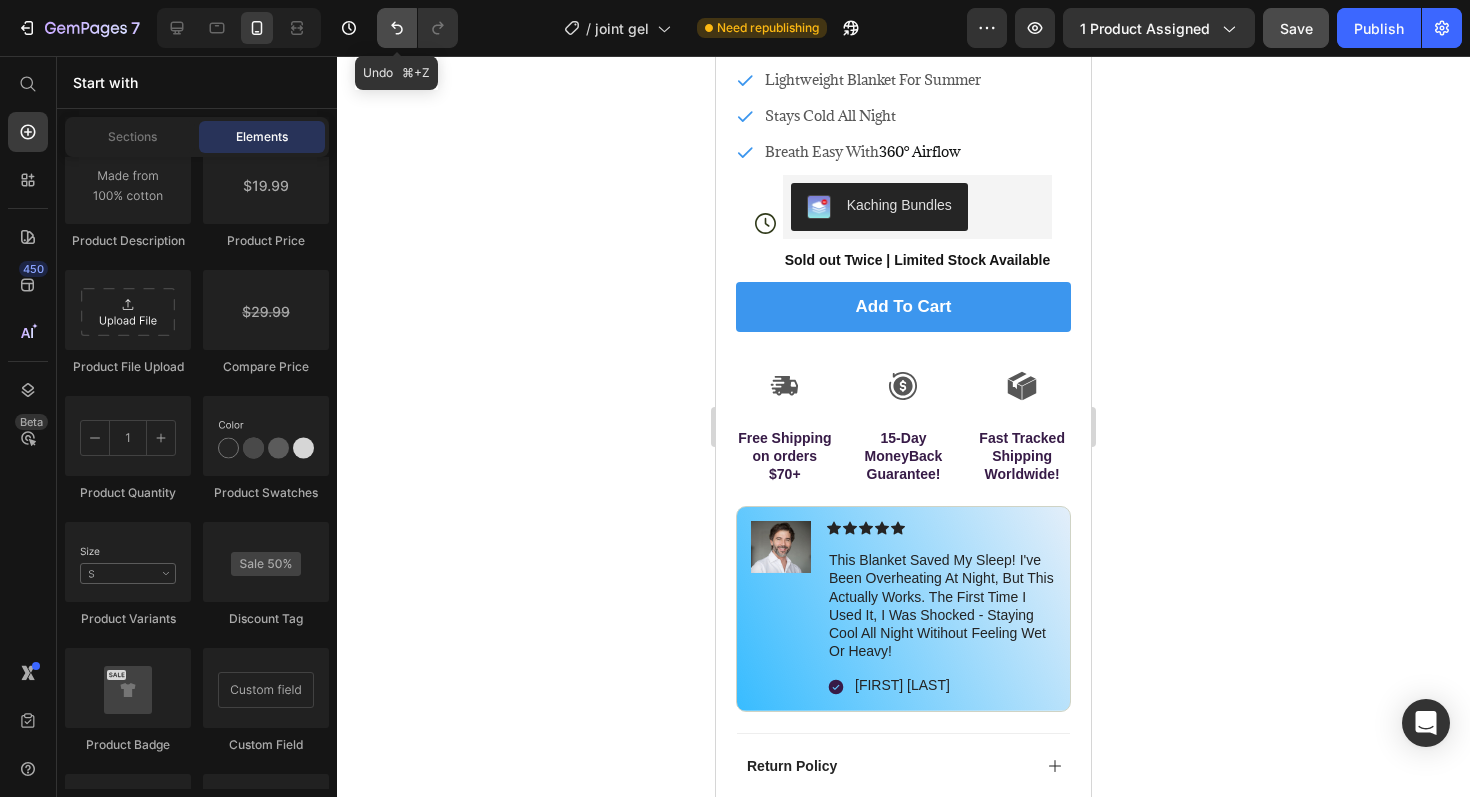 click 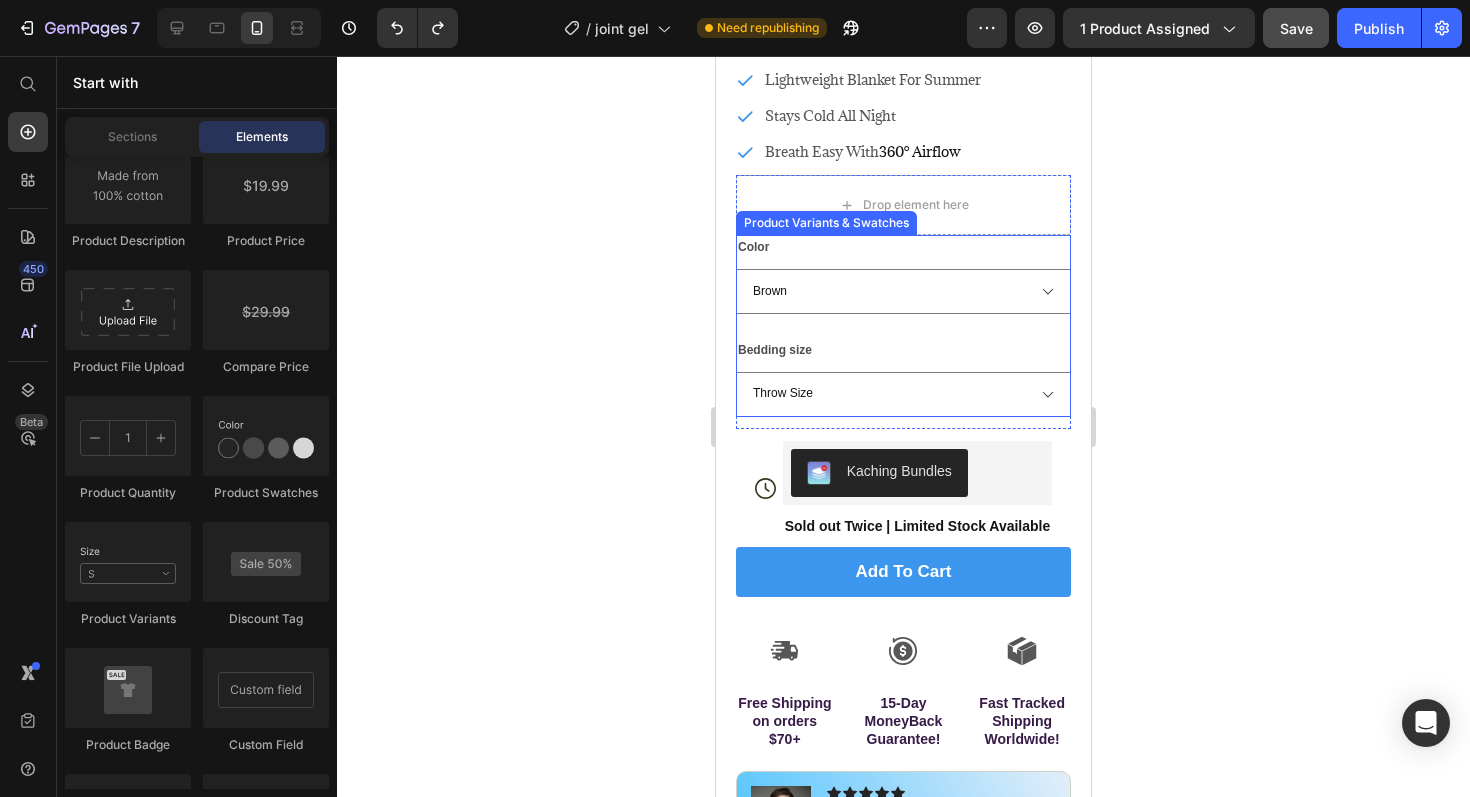 click on "Color Brown Light Blue Light Grey Light Green Pink White" at bounding box center [903, 274] 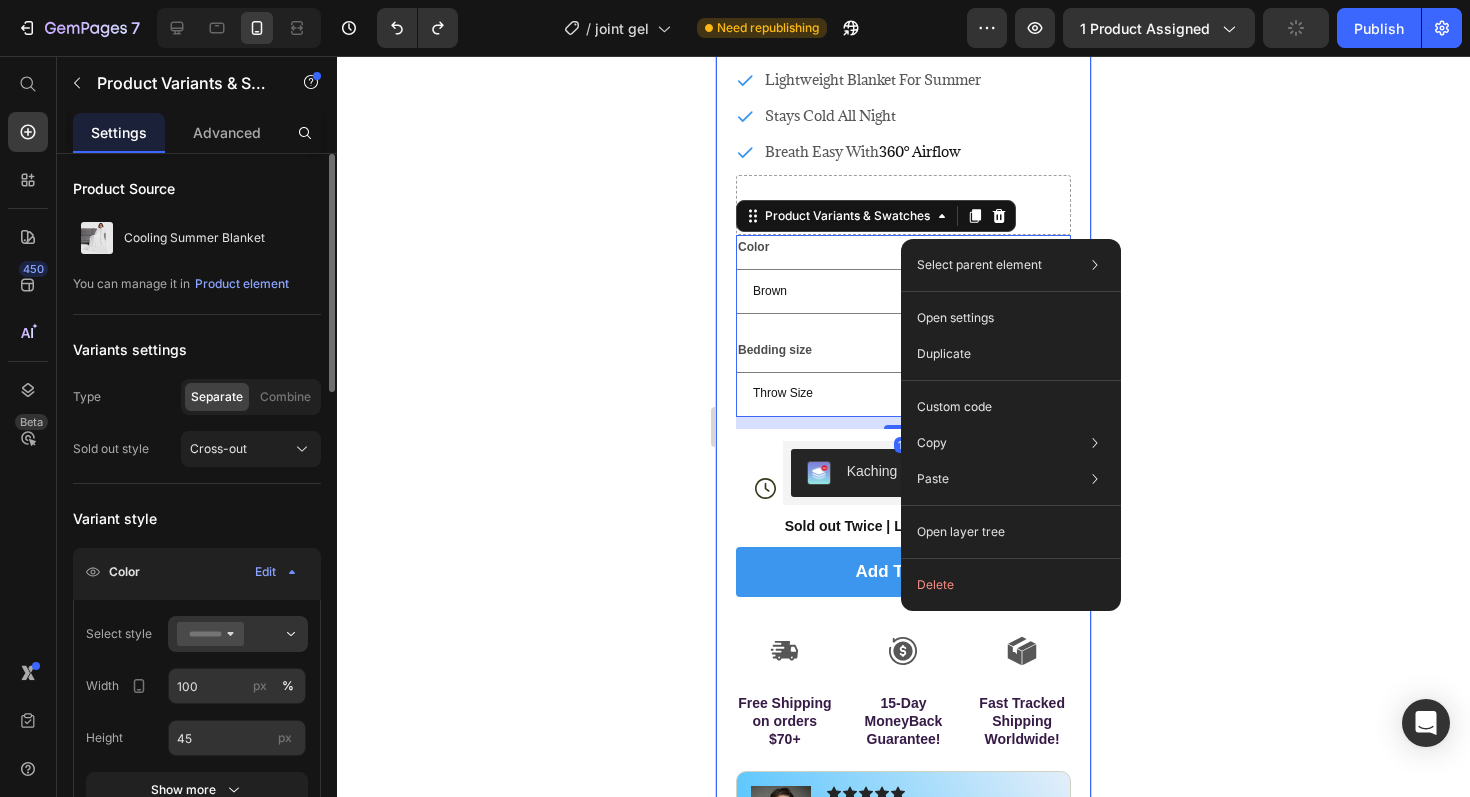click 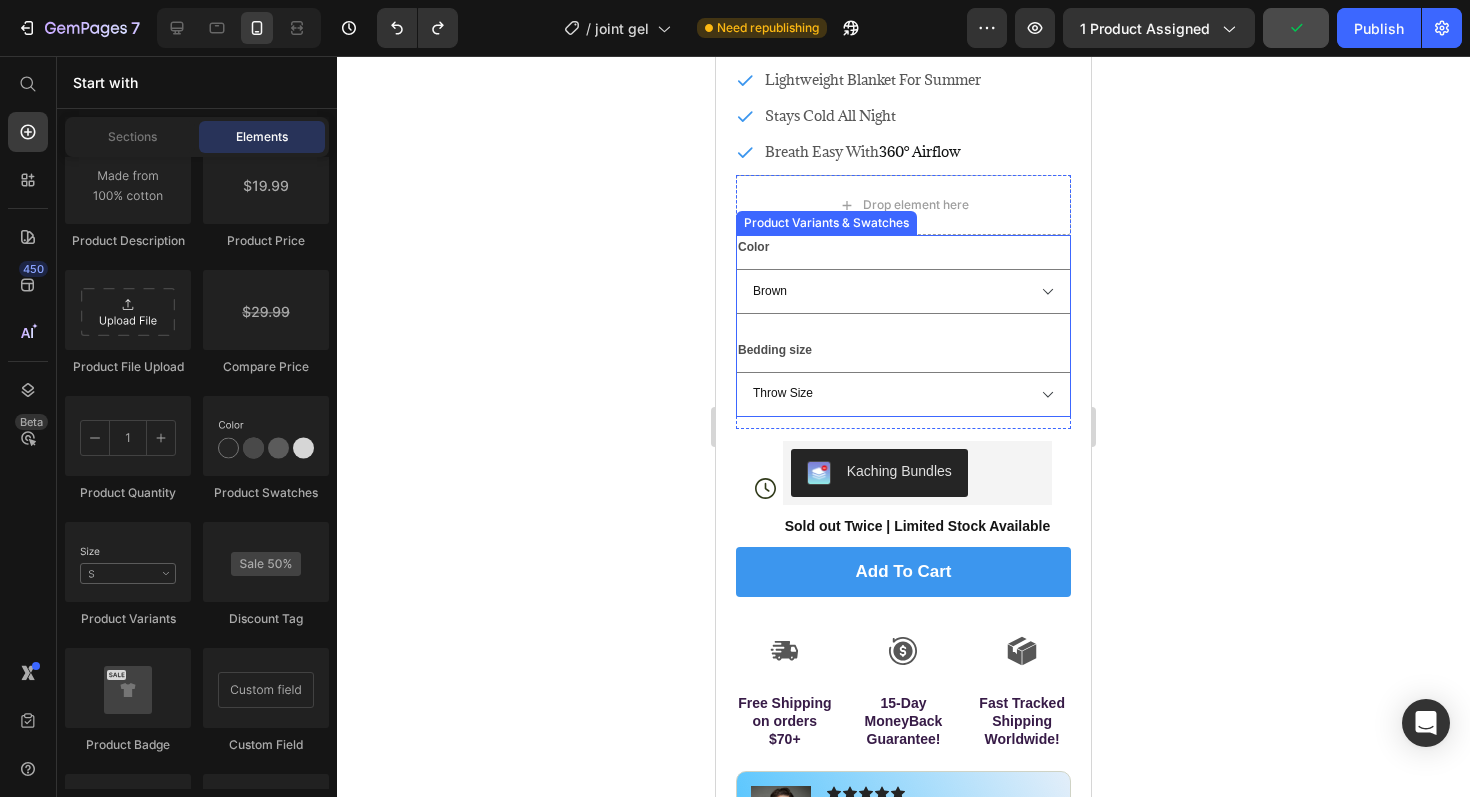 click on "Product Variants & Swatches" at bounding box center [826, 223] 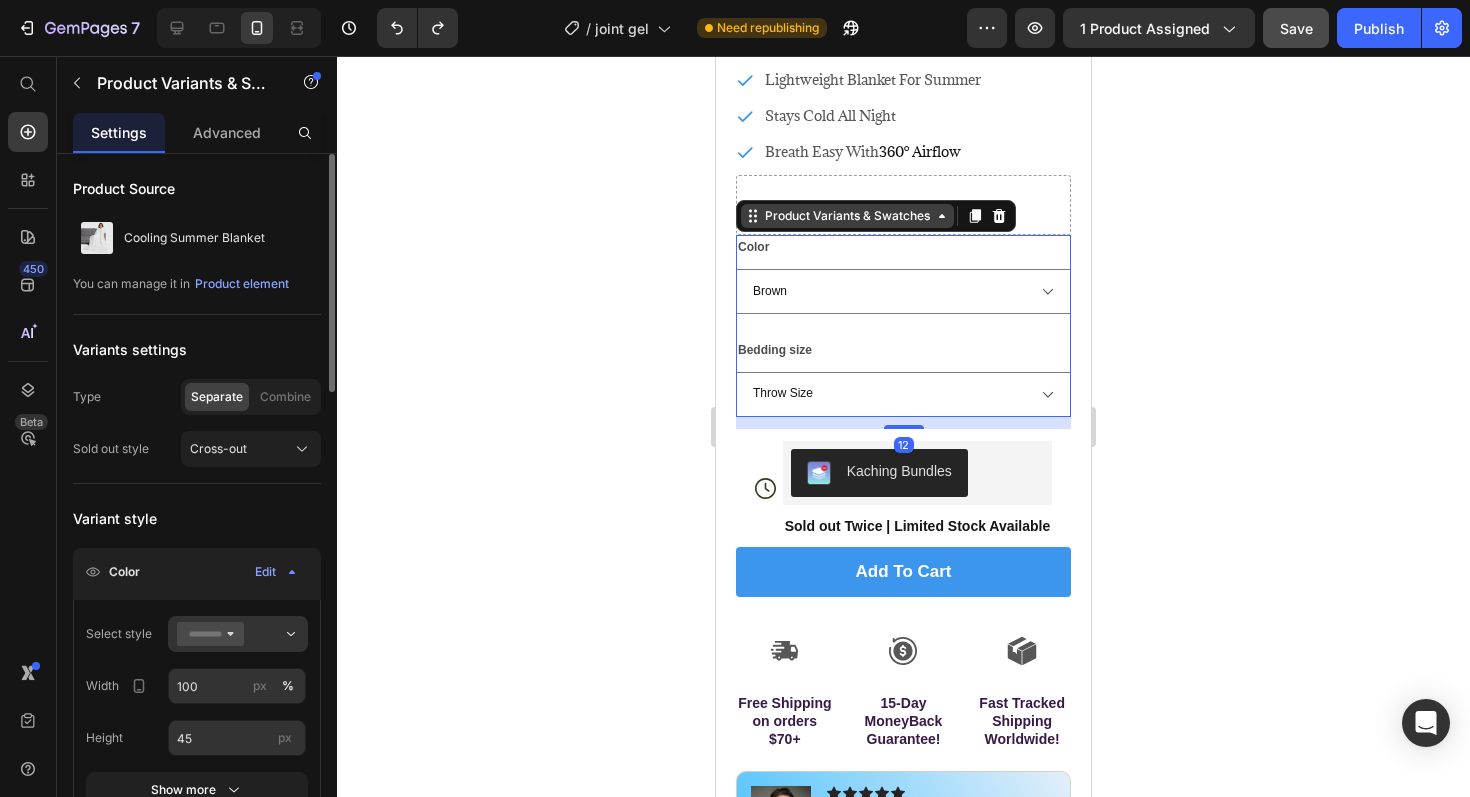 click 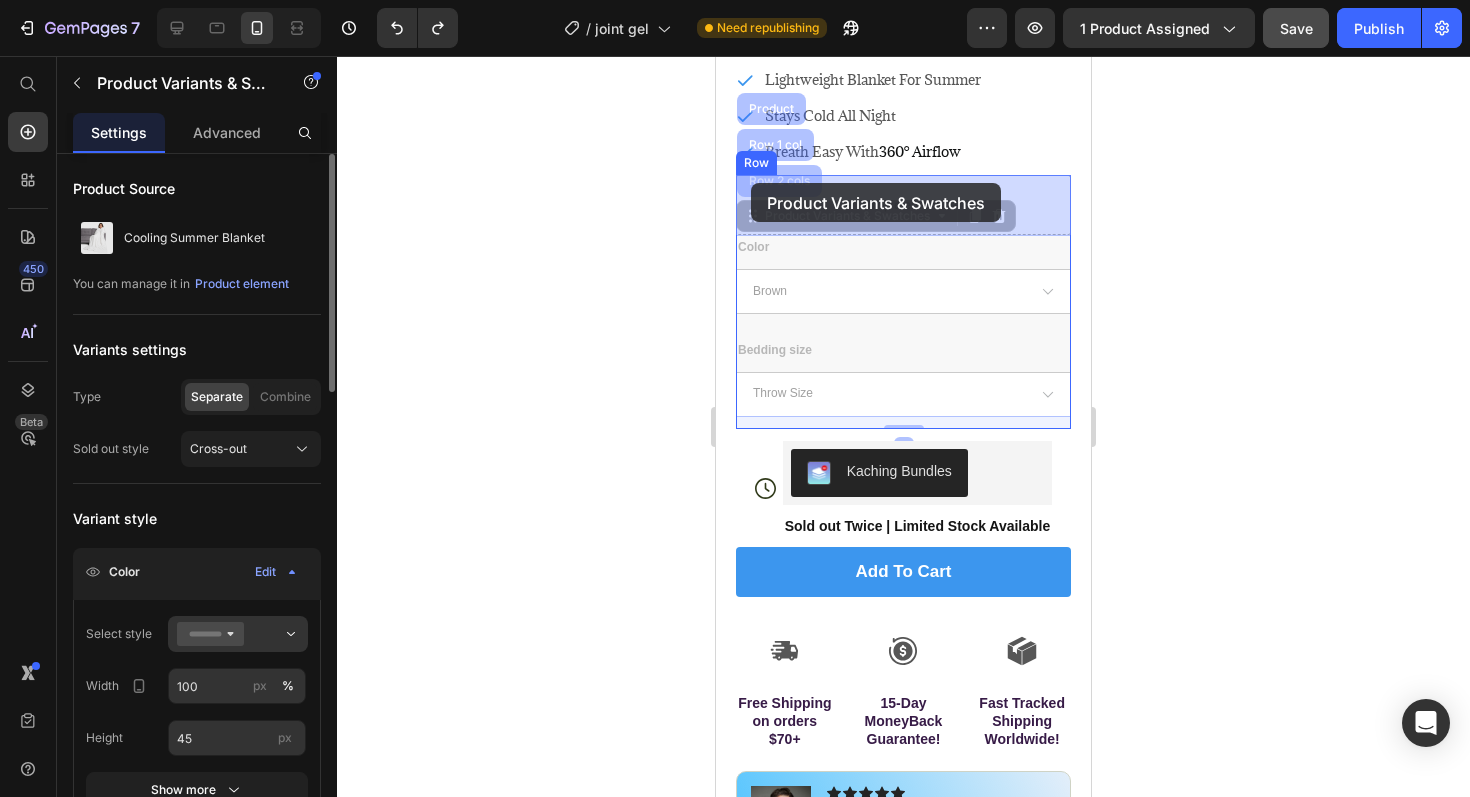 drag, startPoint x: 753, startPoint y: 223, endPoint x: 751, endPoint y: 183, distance: 40.04997 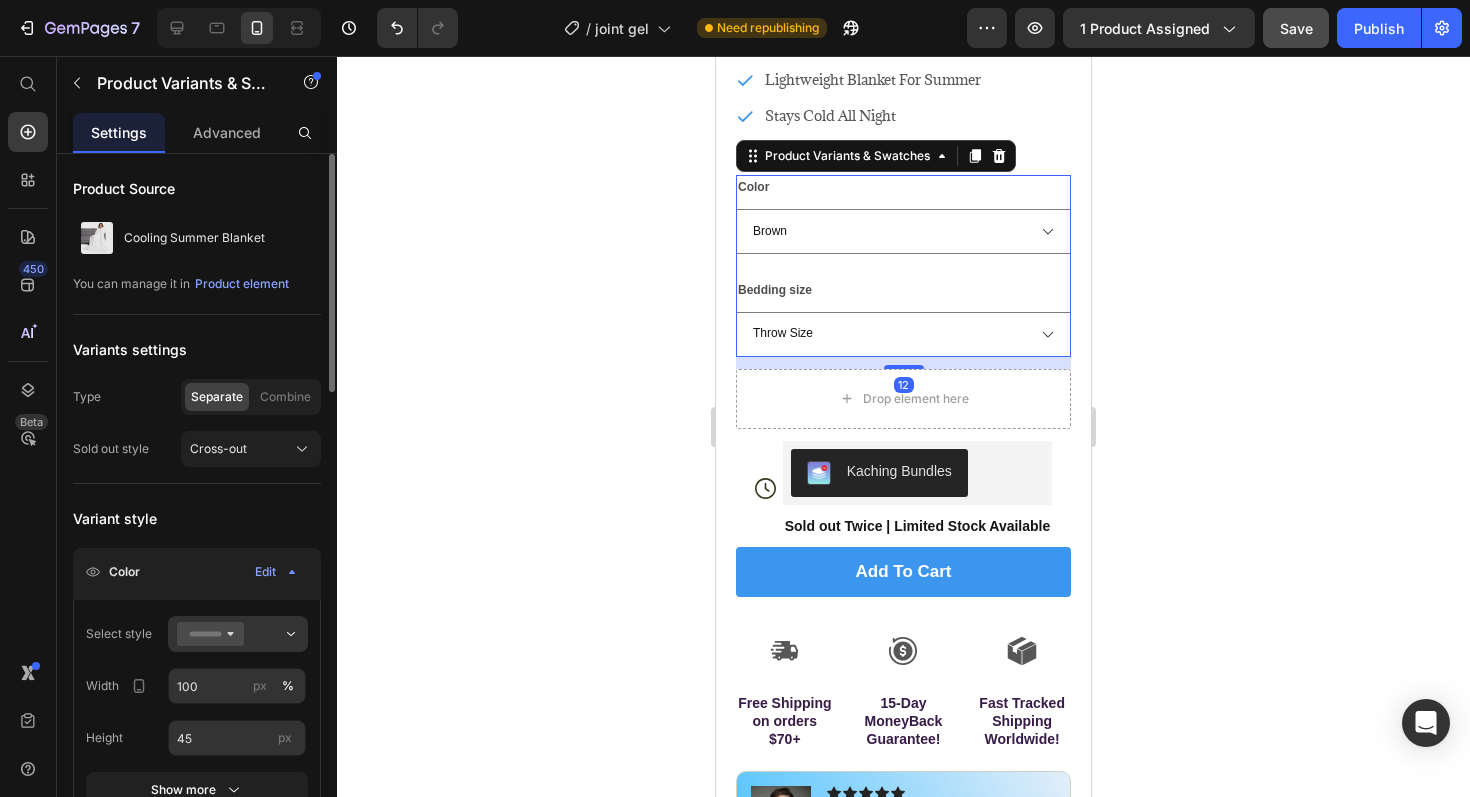 click 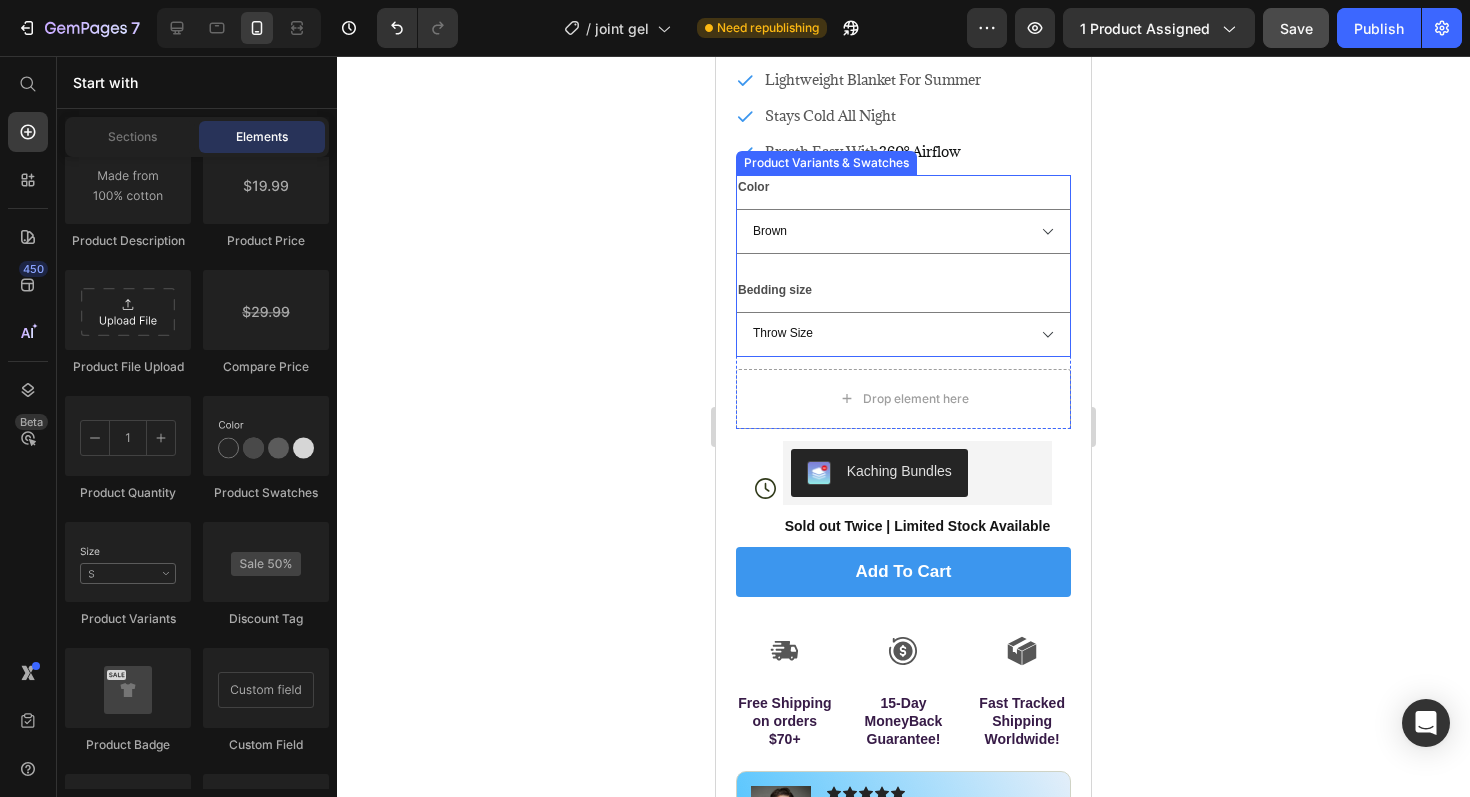 click on "Bedding size" at bounding box center (775, 291) 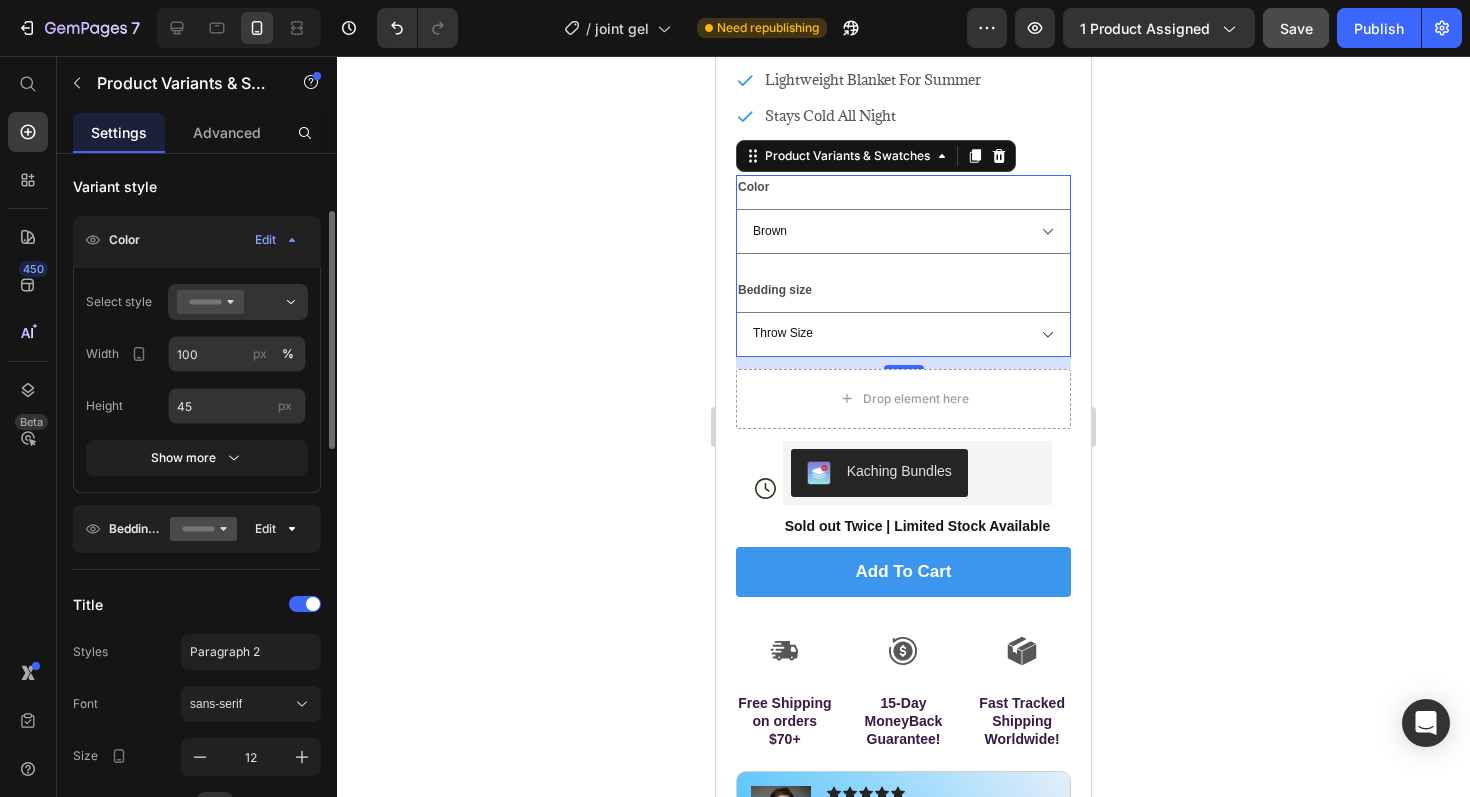 scroll, scrollTop: 290, scrollLeft: 0, axis: vertical 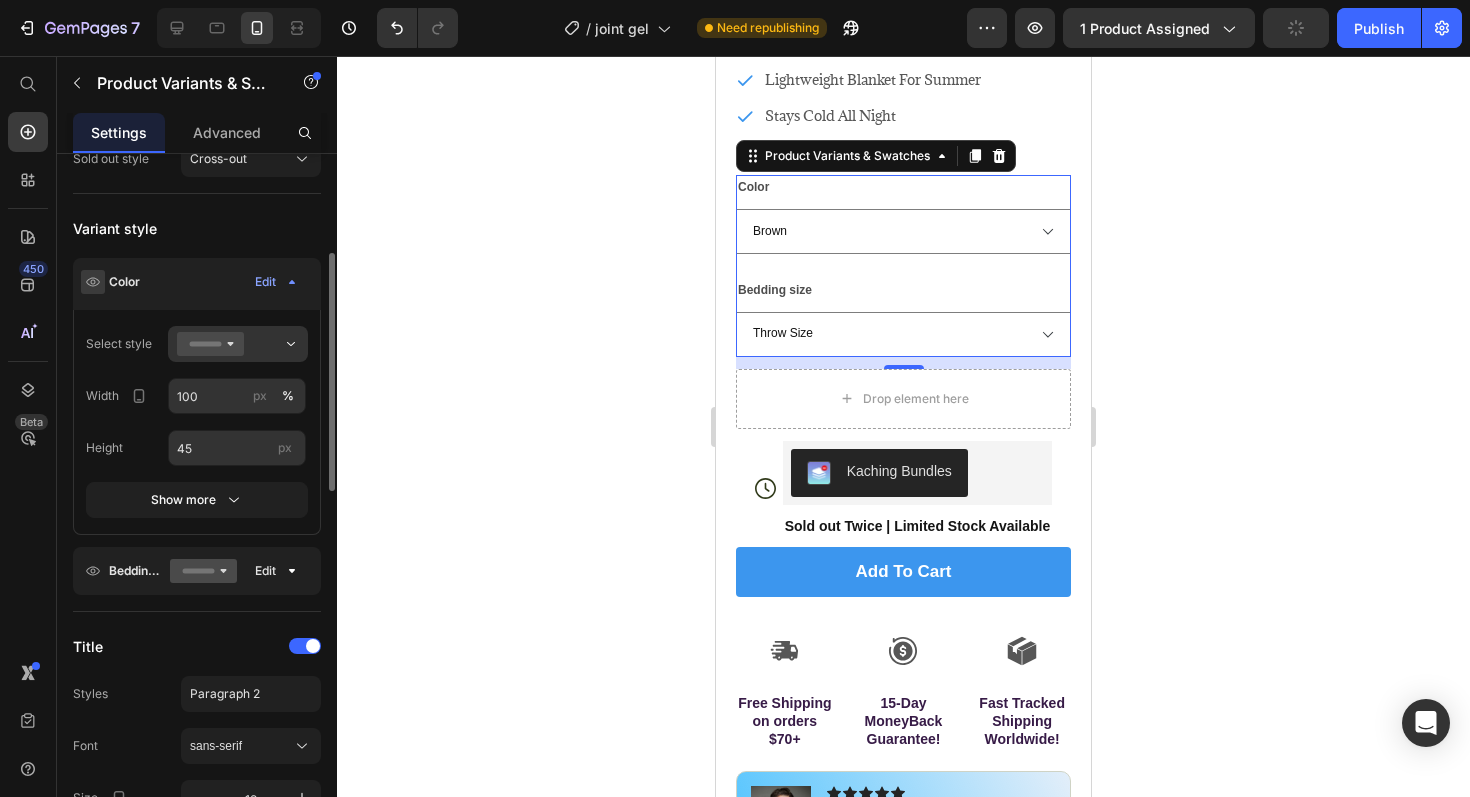 click 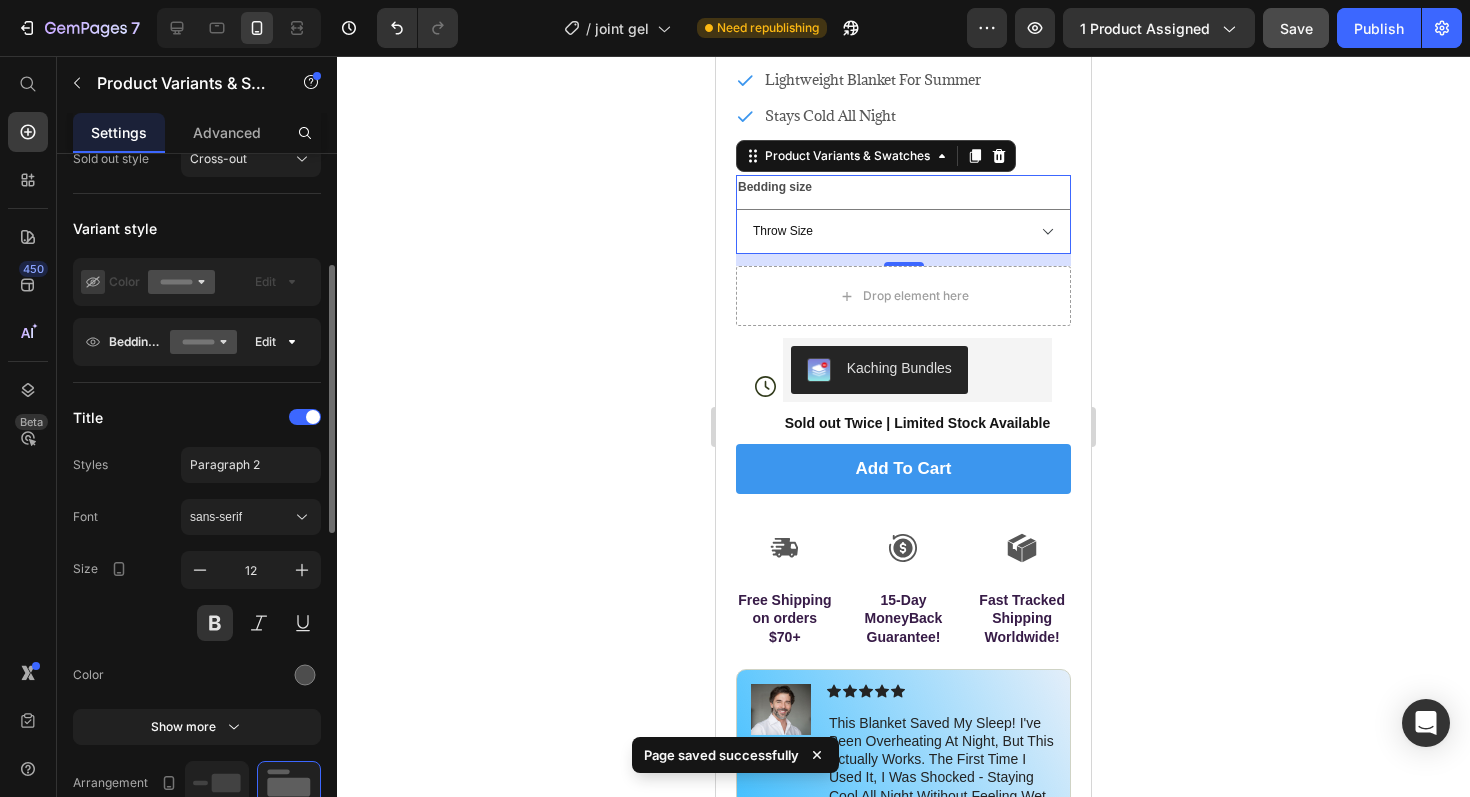 click 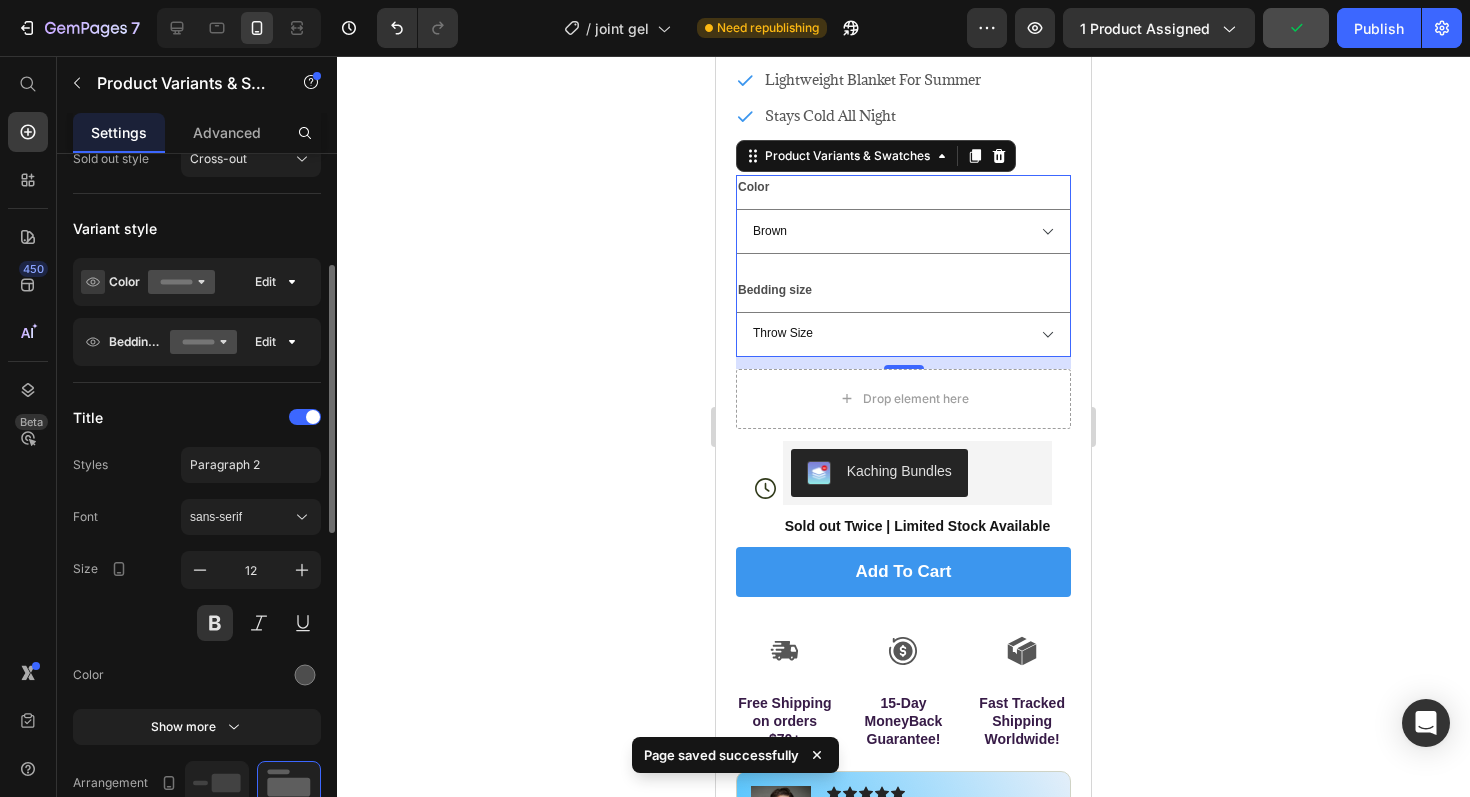 drag, startPoint x: 106, startPoint y: 355, endPoint x: 107, endPoint y: 256, distance: 99.00505 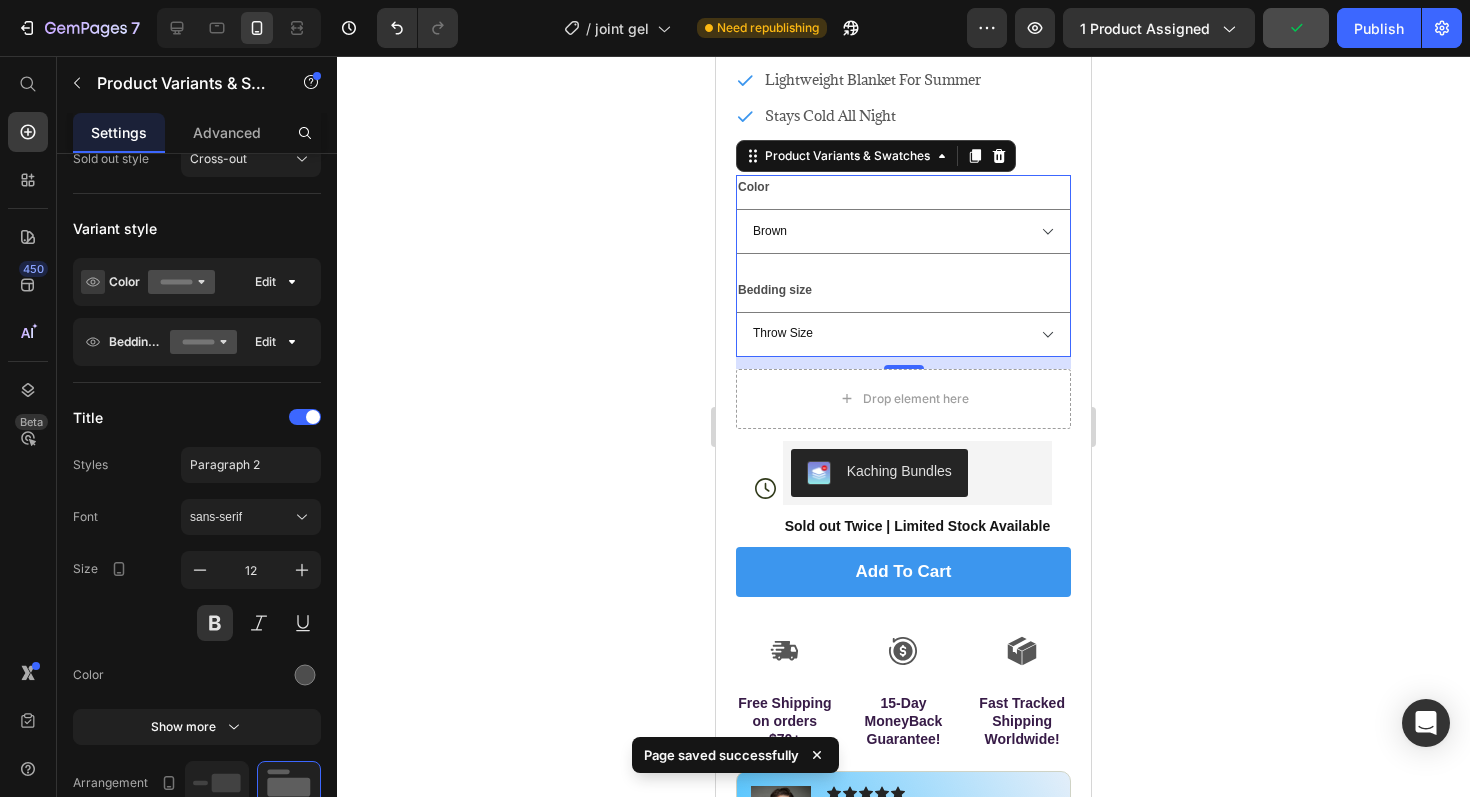 click 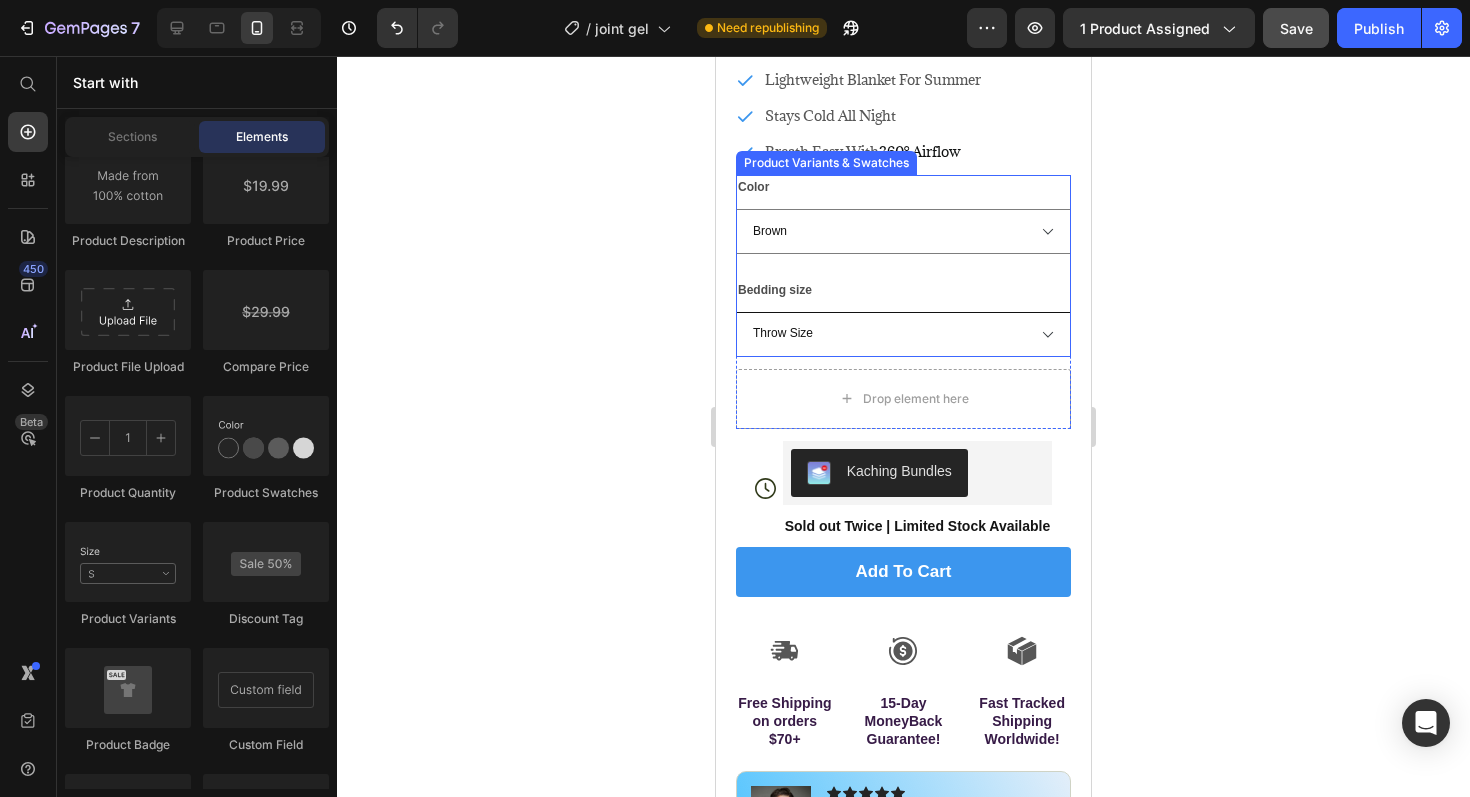 click on "Throw Size Full Size Queen King" at bounding box center [903, 334] 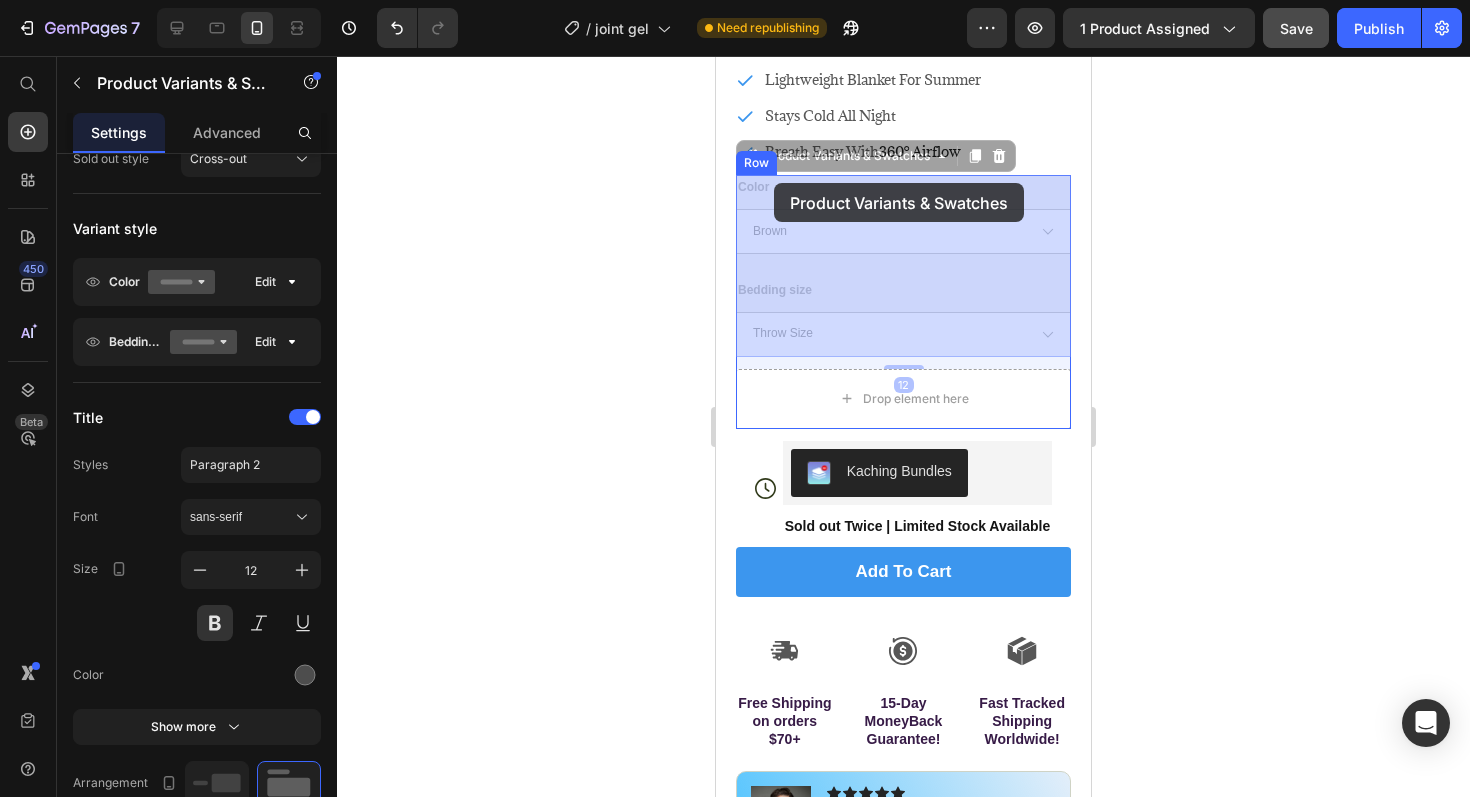 drag, startPoint x: 808, startPoint y: 158, endPoint x: 773, endPoint y: 183, distance: 43.011627 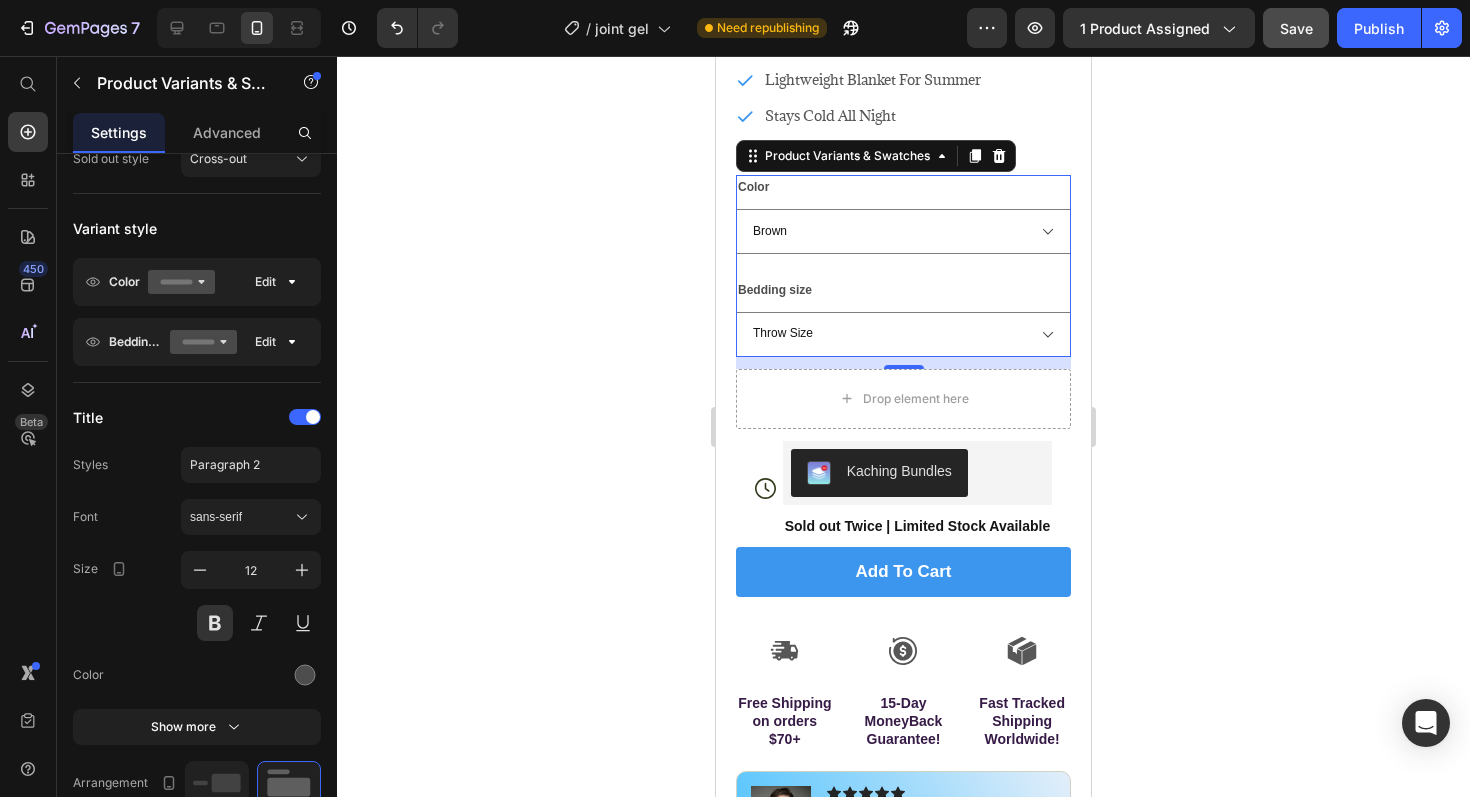 click on "Bedding size Throw Size Full Size Queen King" at bounding box center [903, 317] 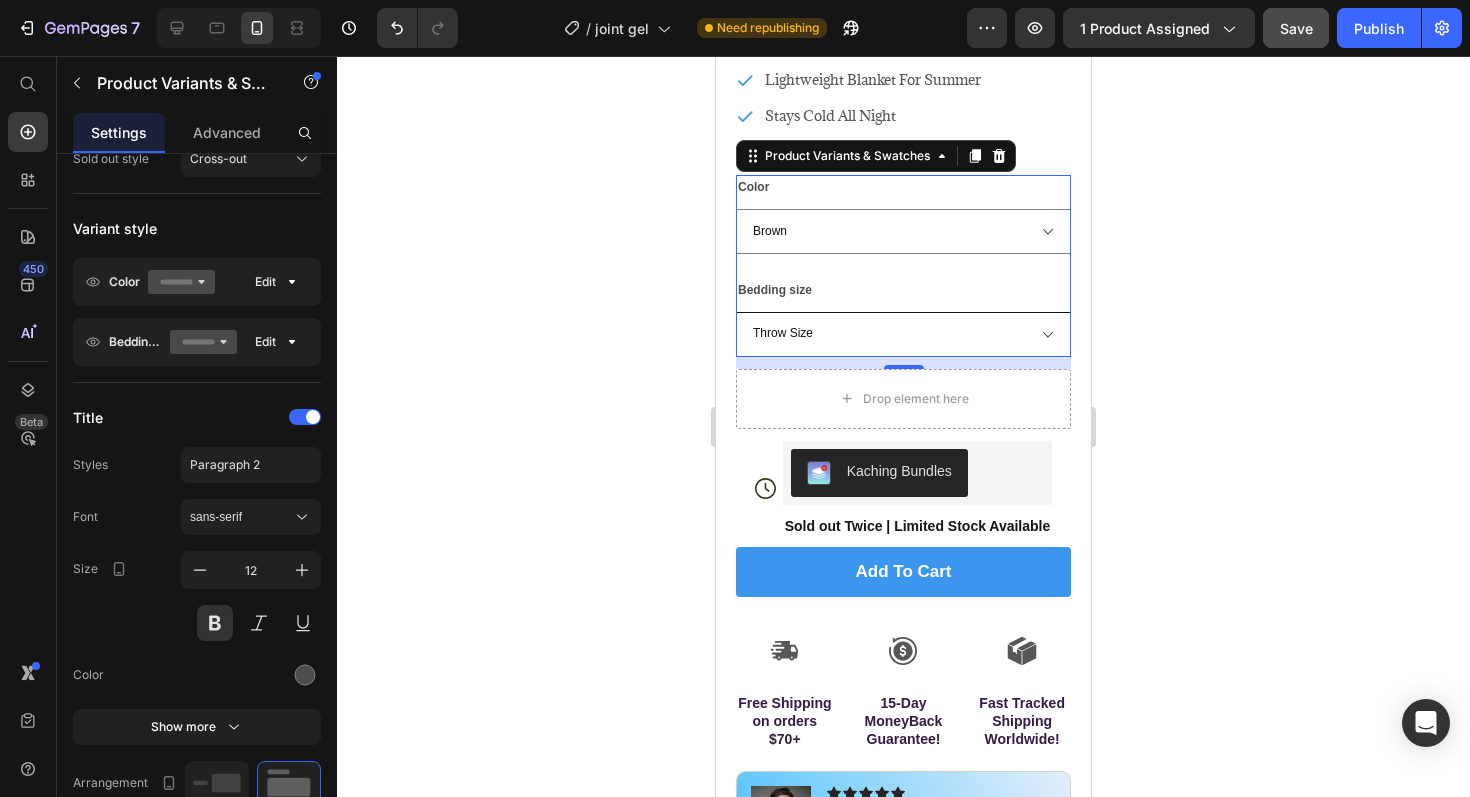 click on "Throw Size Full Size Queen King" at bounding box center [903, 334] 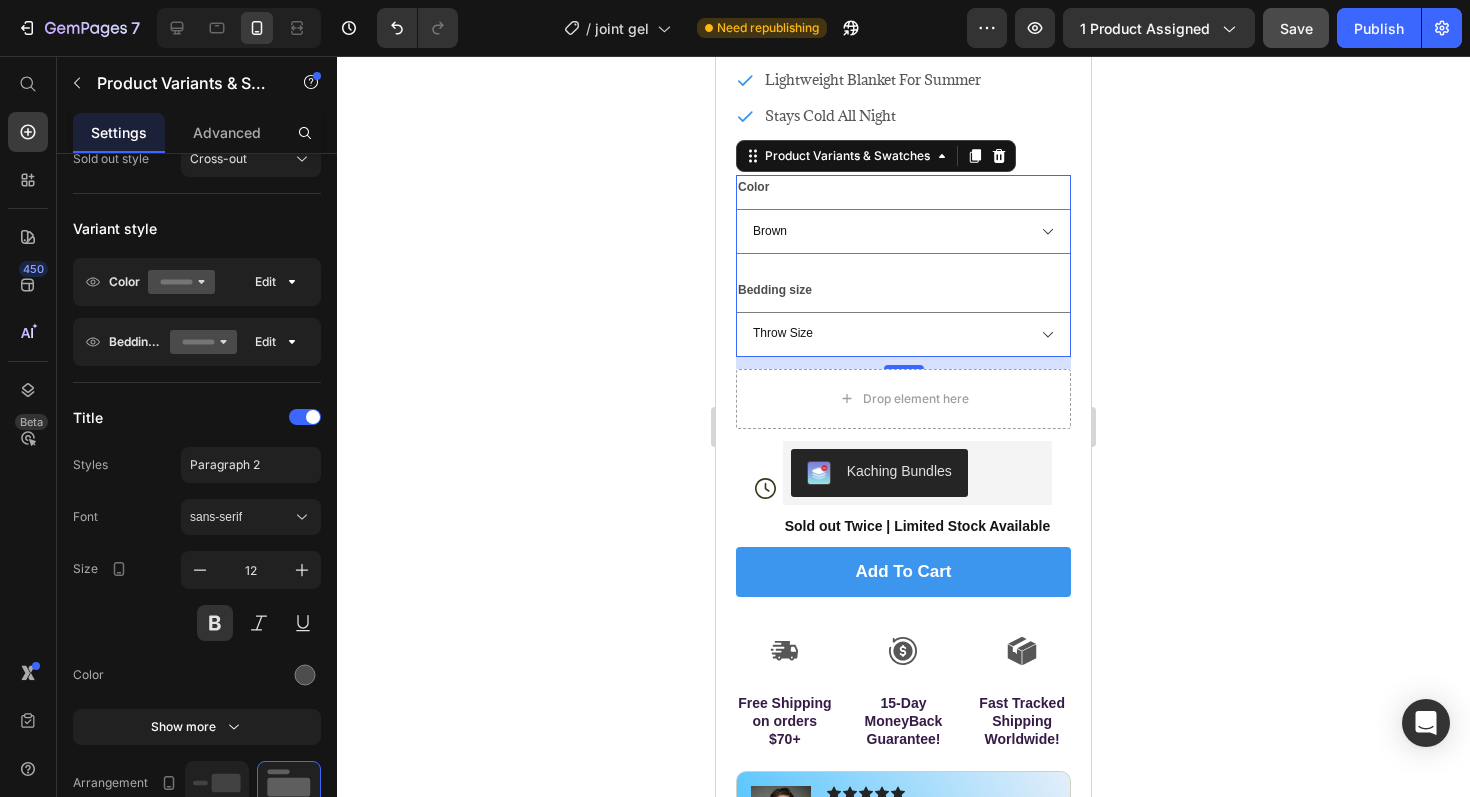 click on "Bedding size" at bounding box center (775, 291) 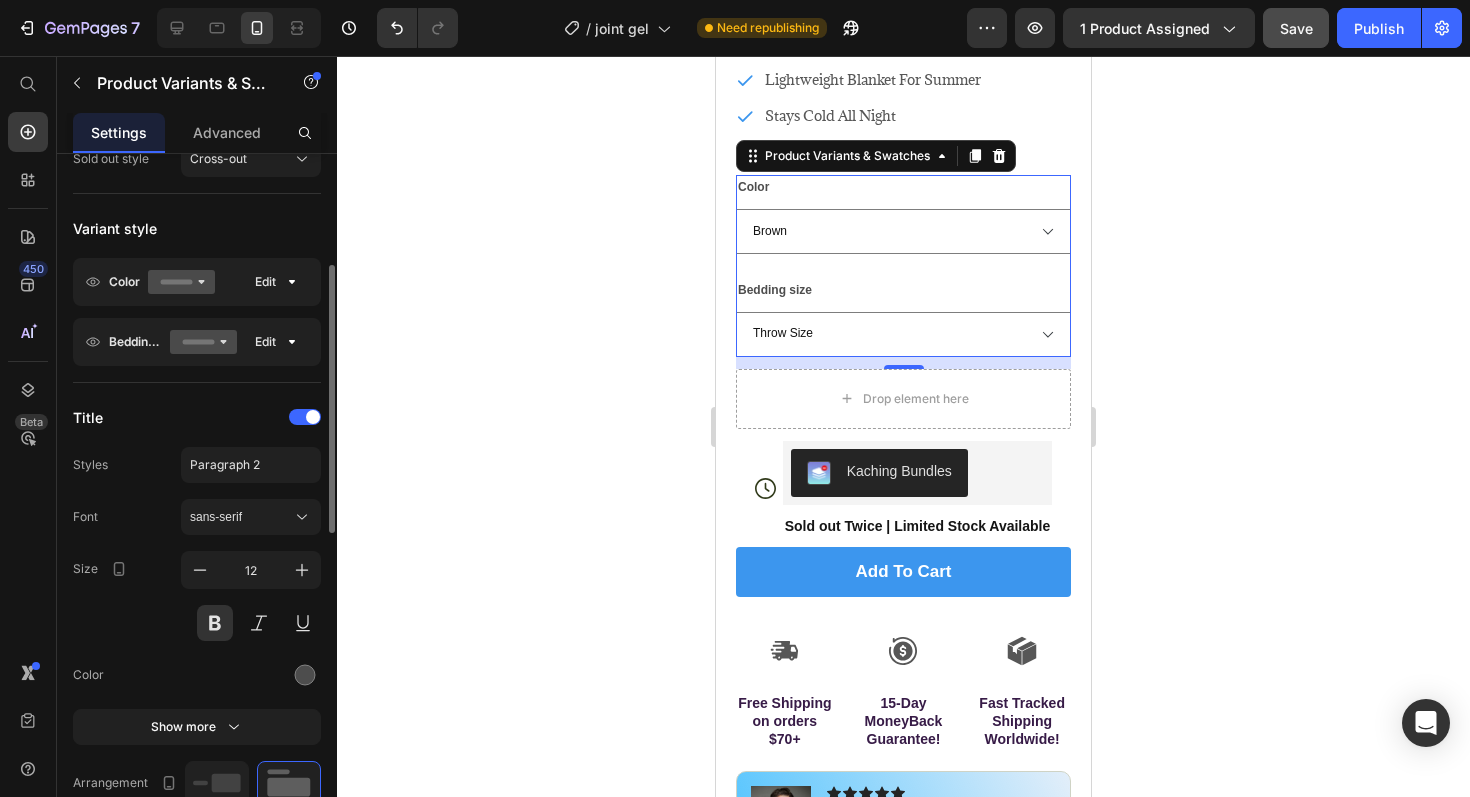 click on "Color" at bounding box center [124, 282] 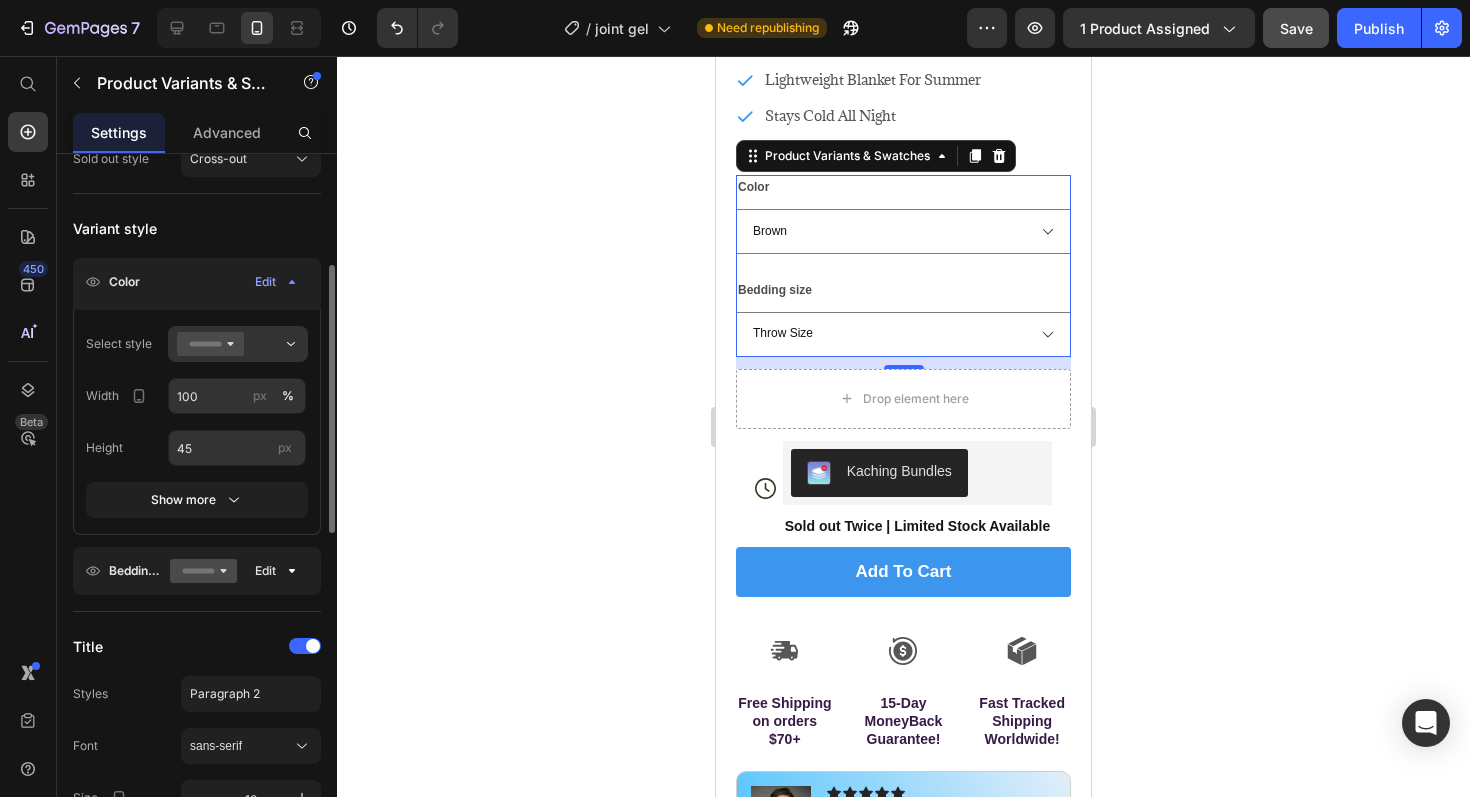 click on "Color Edit" 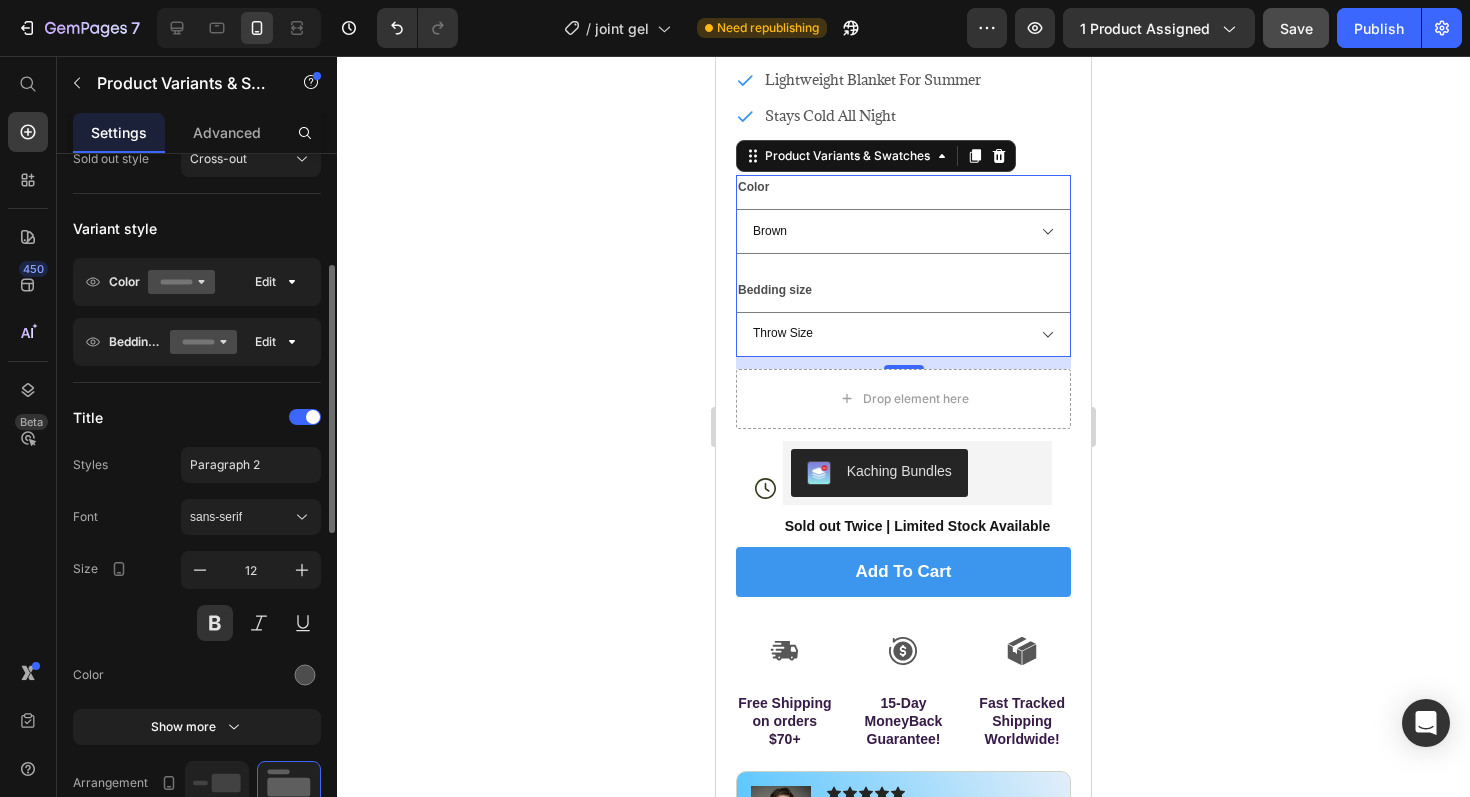drag, startPoint x: 245, startPoint y: 283, endPoint x: 221, endPoint y: 354, distance: 74.94665 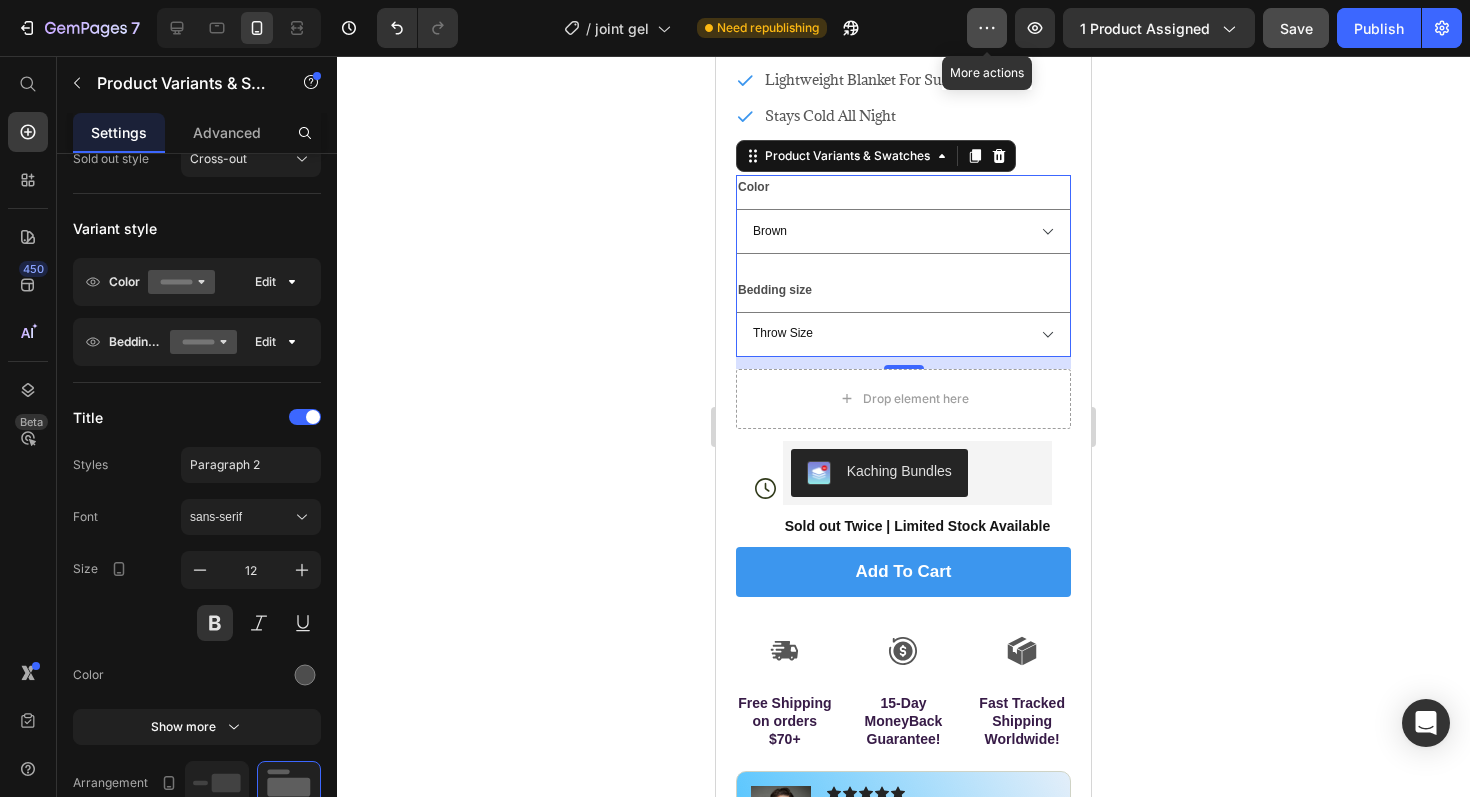 click 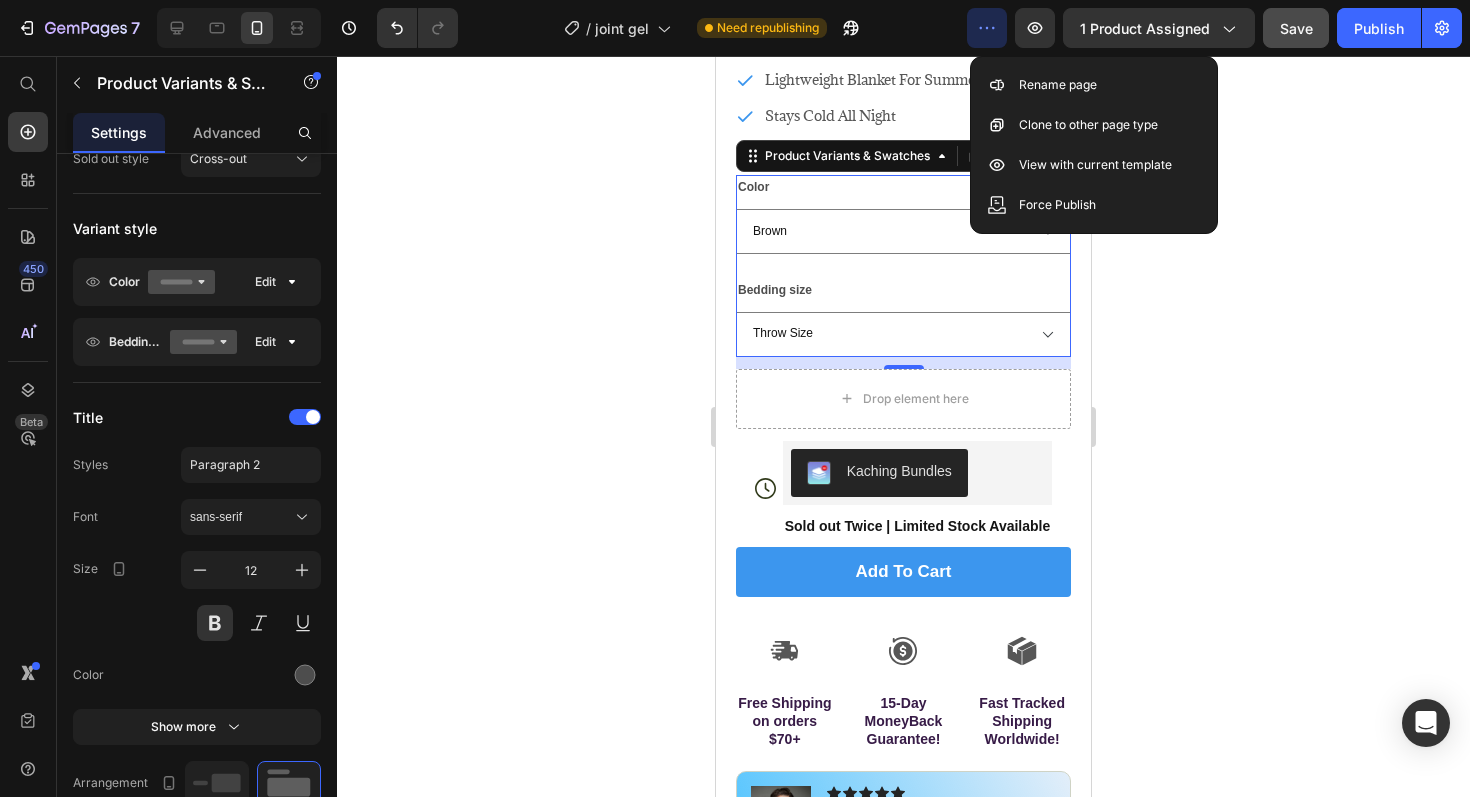 click 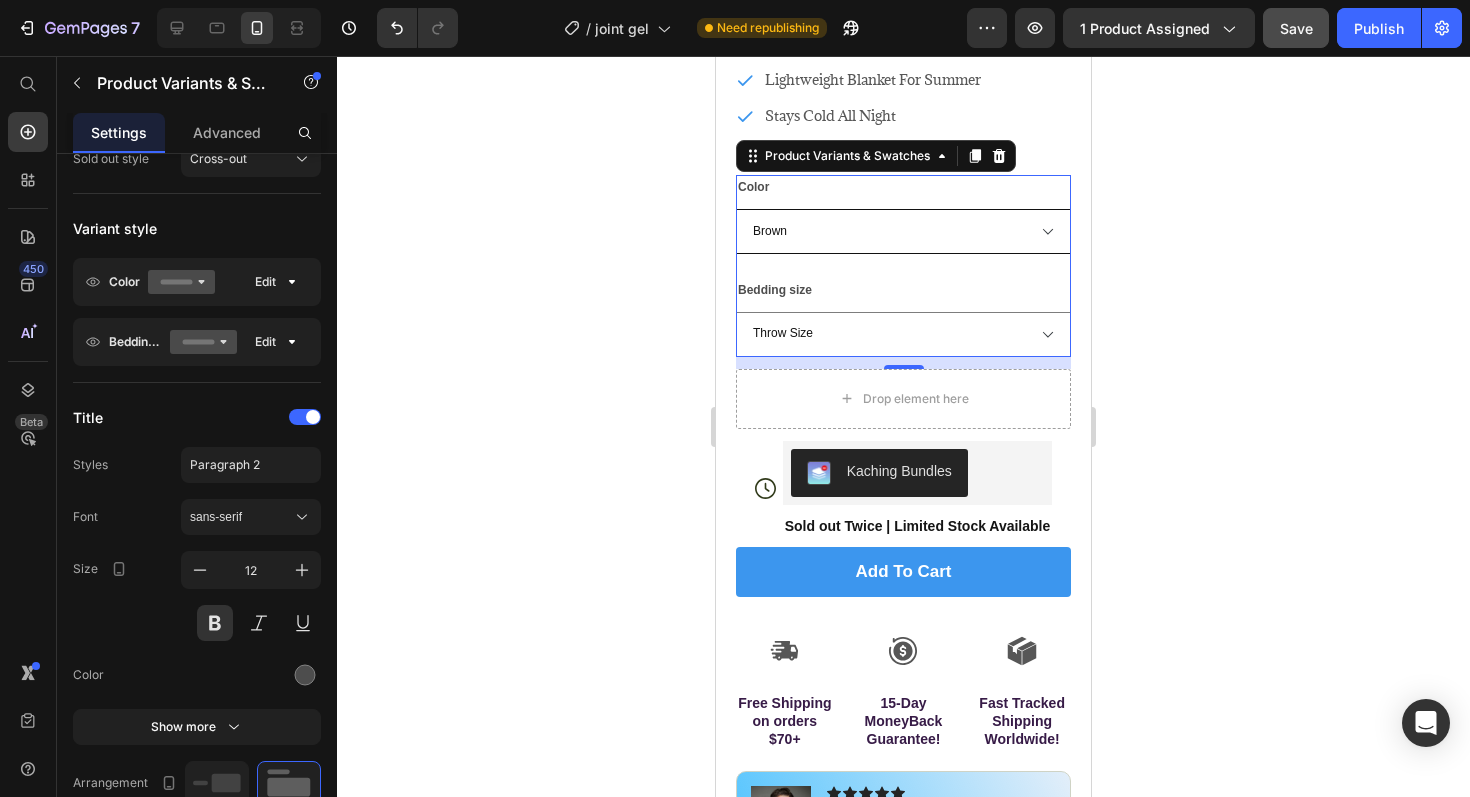 click on "Brown Light Blue Light Grey Light Green Pink White" at bounding box center (903, 231) 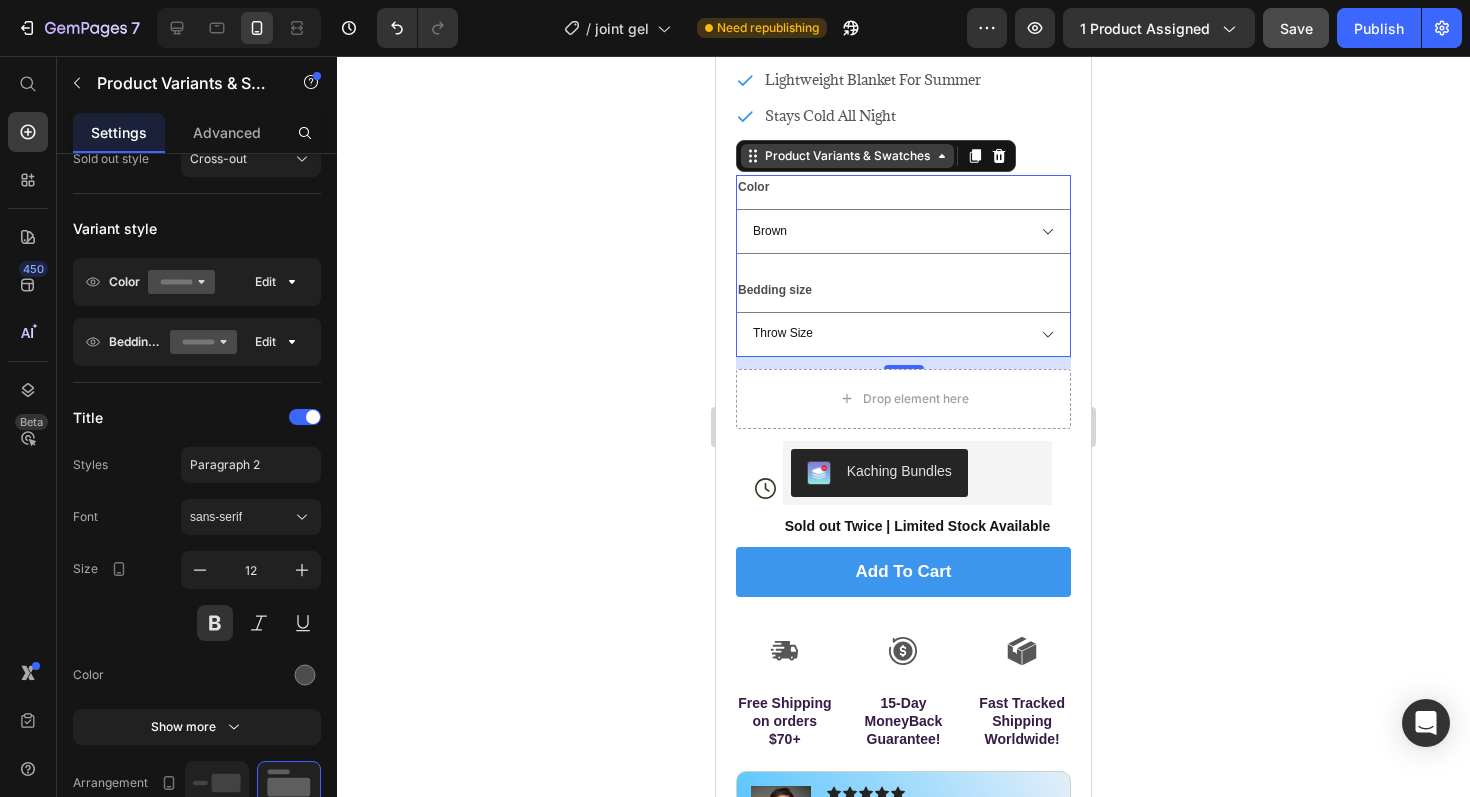 click 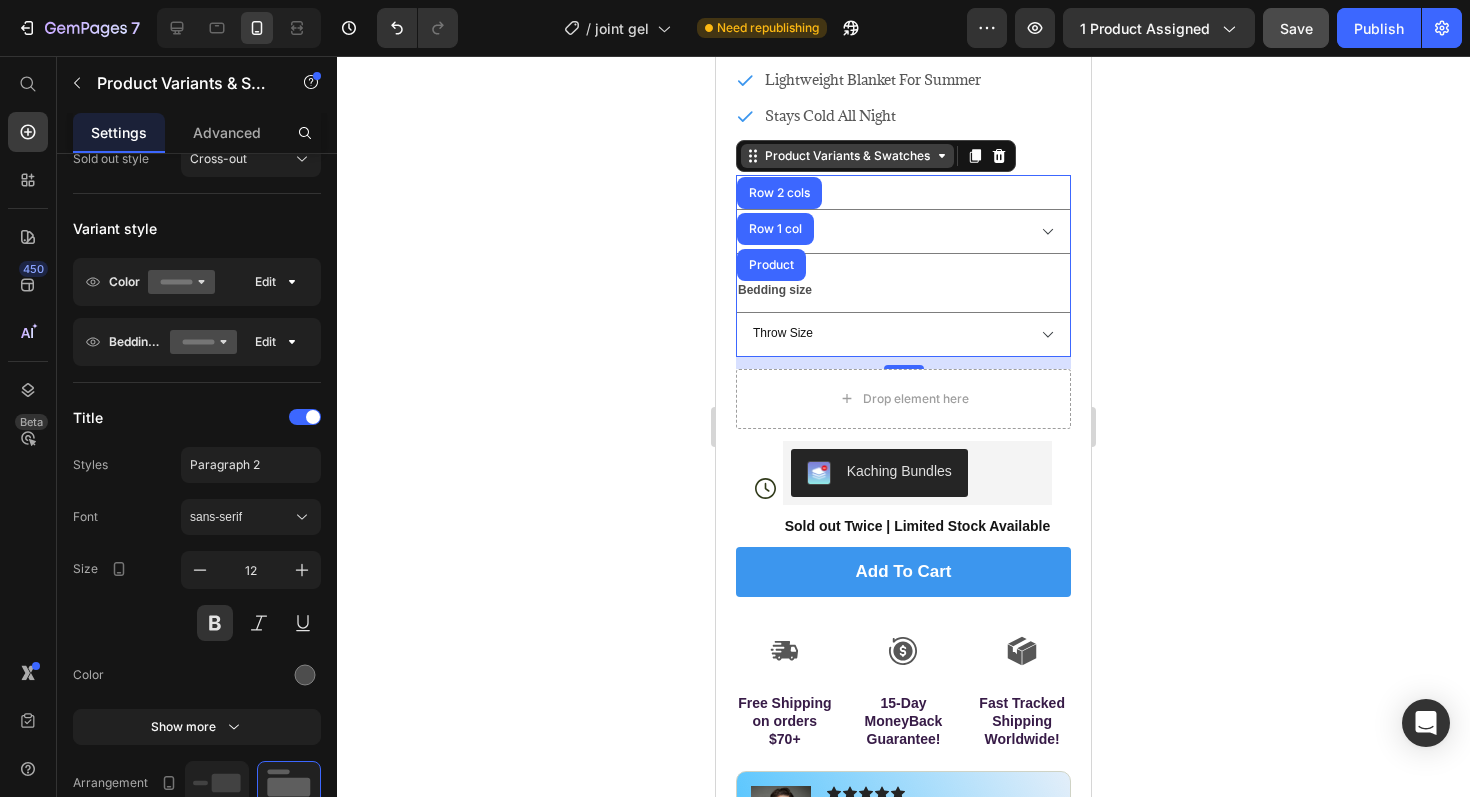 click on "Product Variants & Swatches" at bounding box center [847, 156] 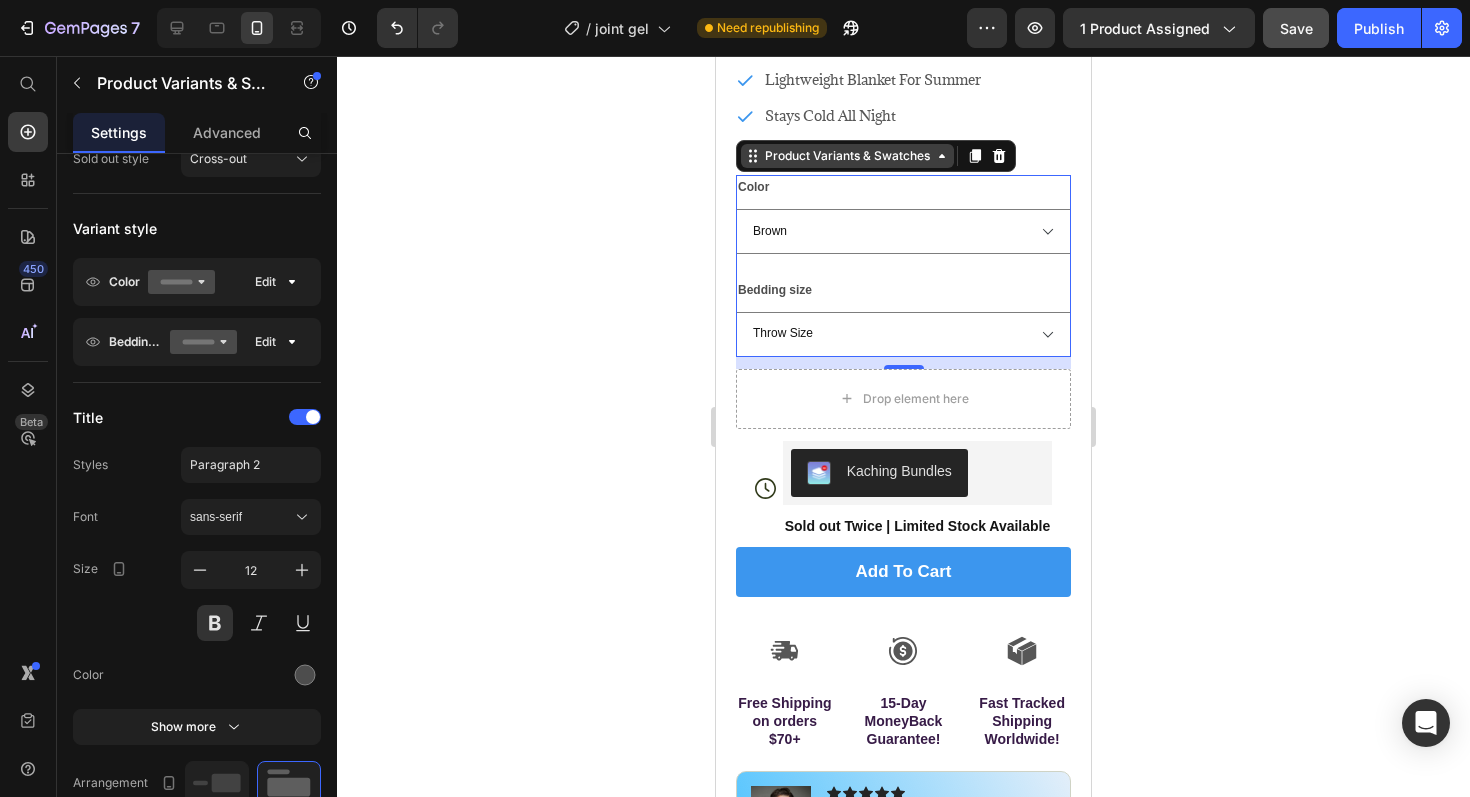click on "Product Variants & Swatches" at bounding box center (847, 156) 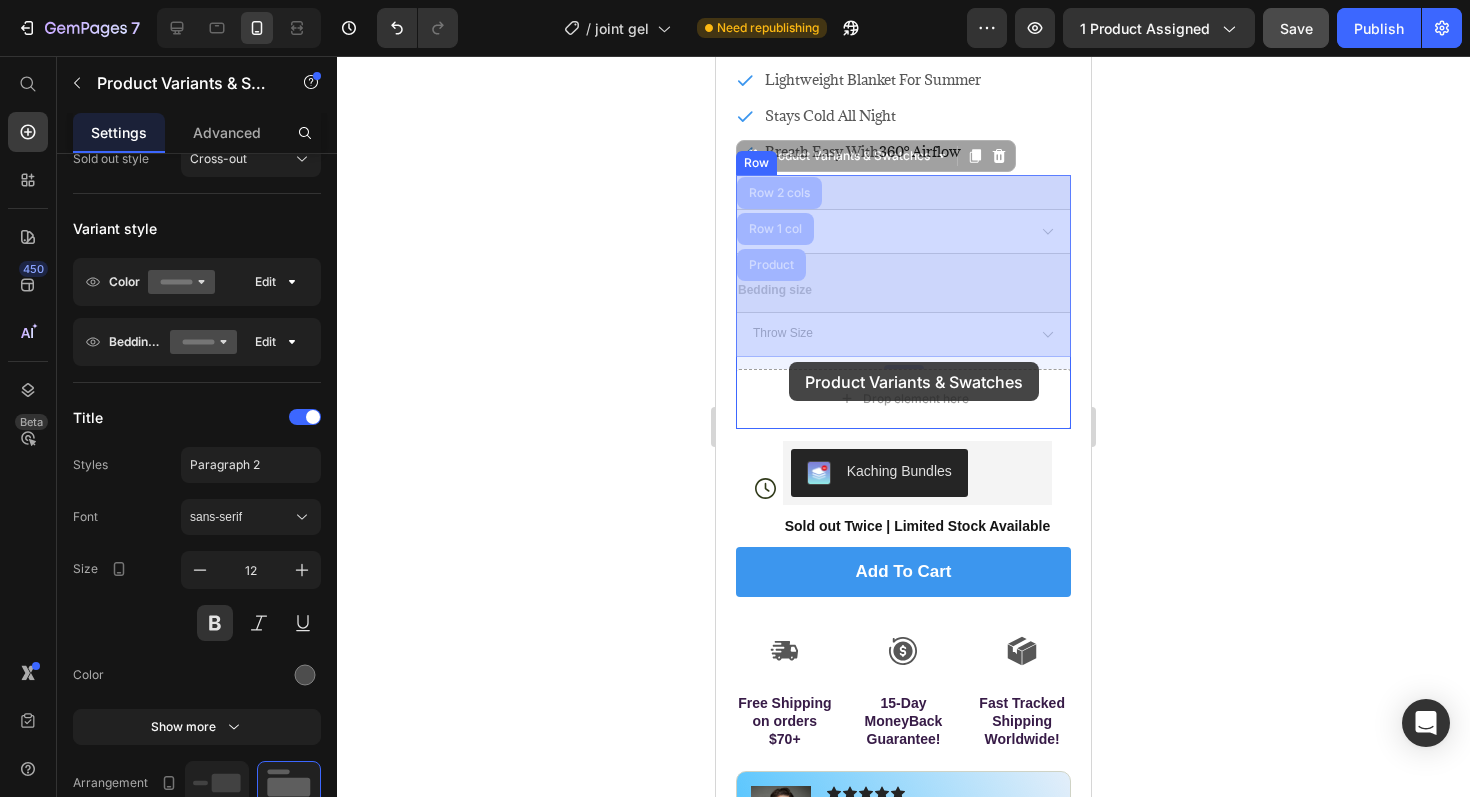 drag, startPoint x: 755, startPoint y: 164, endPoint x: 789, endPoint y: 362, distance: 200.89798 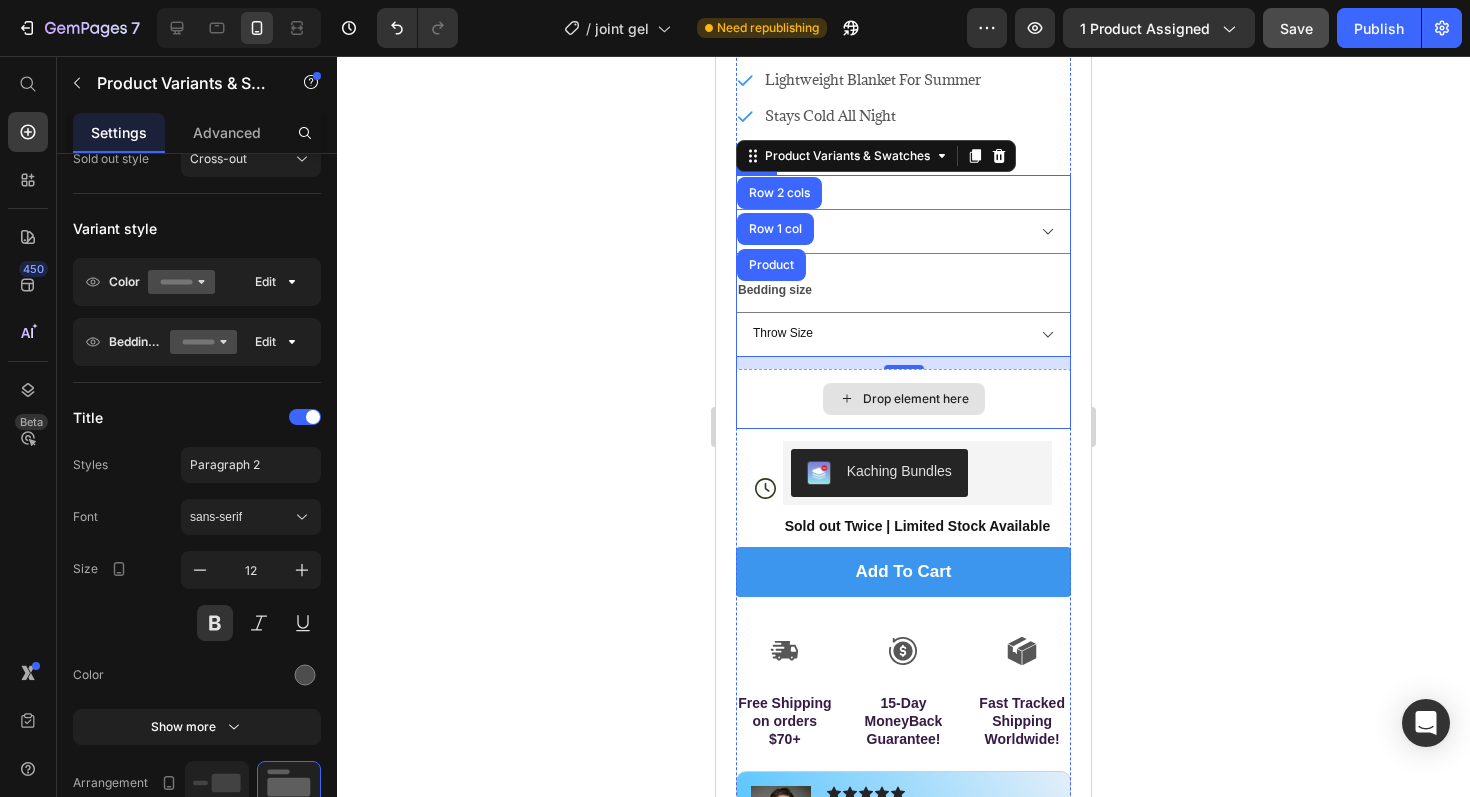click on "Drop element here" at bounding box center (916, 399) 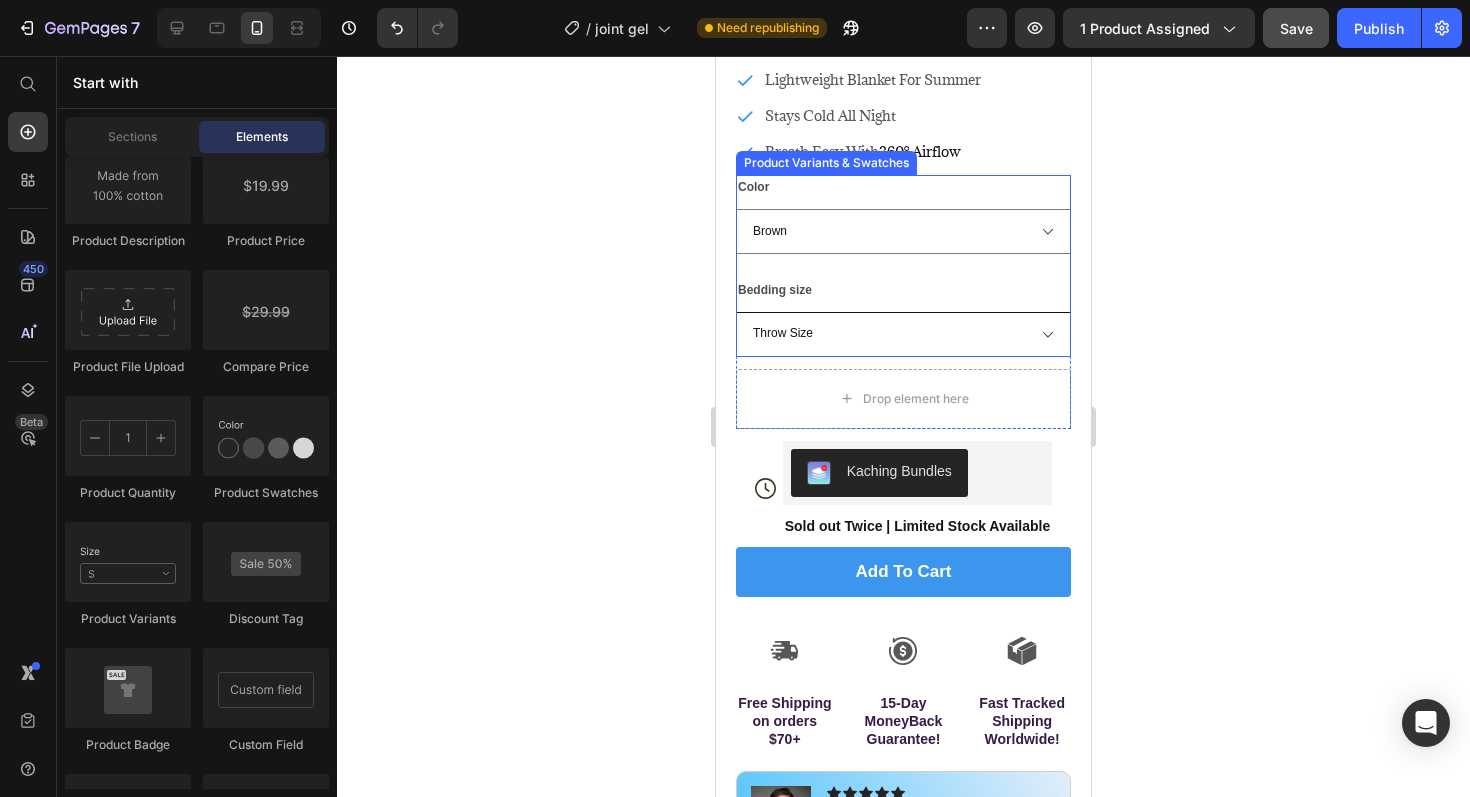 click on "Throw Size Full Size Queen King" at bounding box center [903, 334] 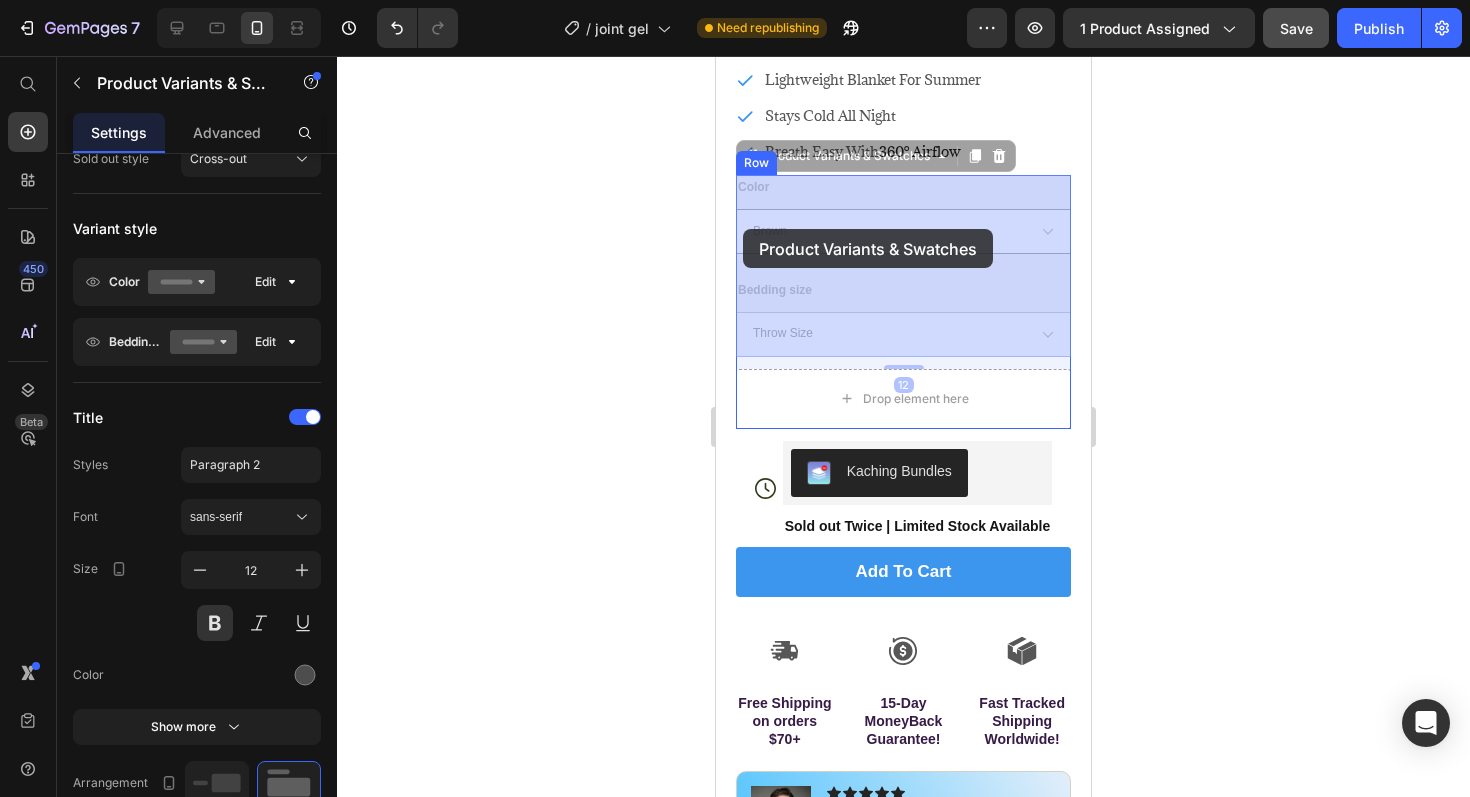drag, startPoint x: 791, startPoint y: 287, endPoint x: 747, endPoint y: 239, distance: 65.11528 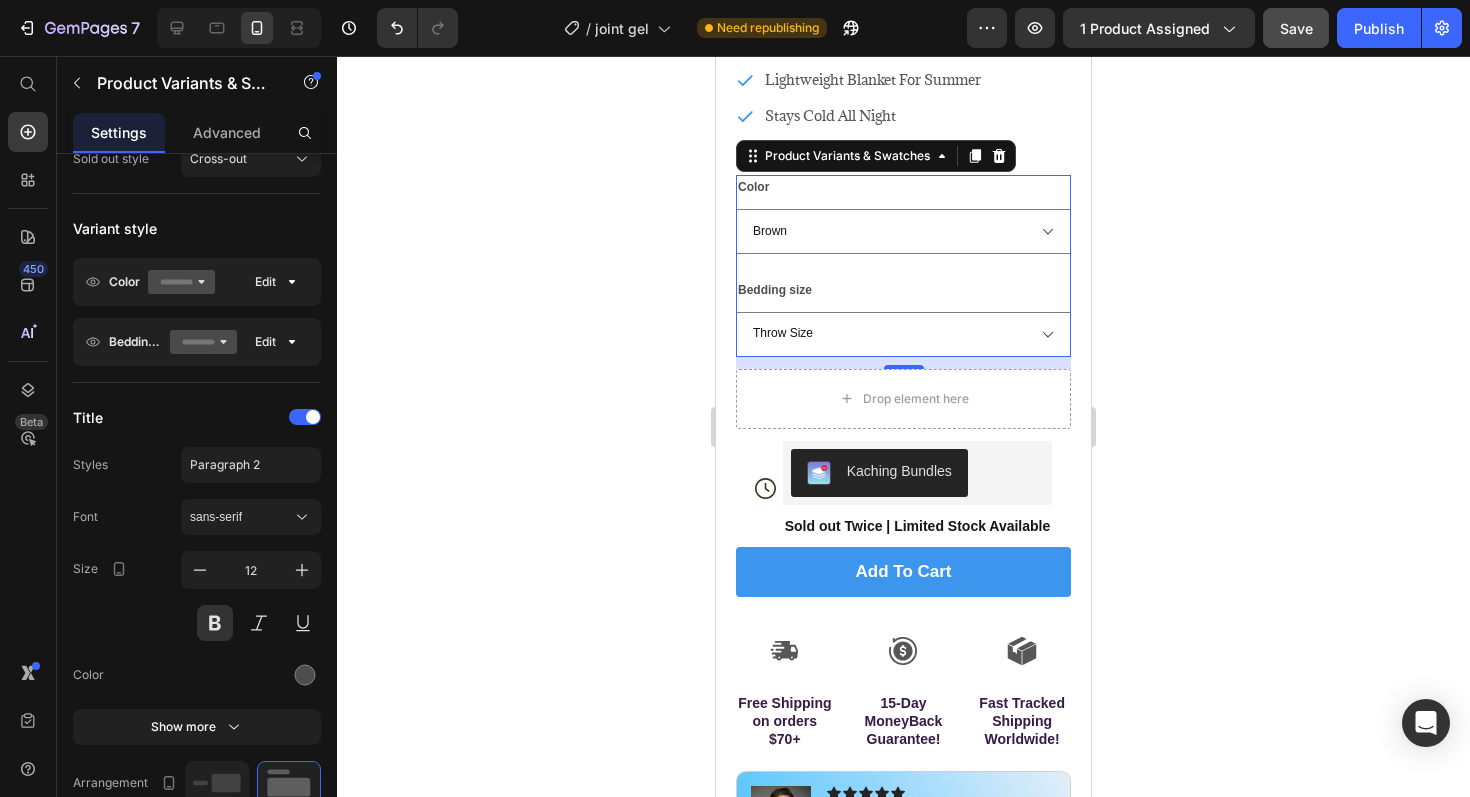 click on "Color Brown Light Blue Light Grey Light Green Pink White" at bounding box center [903, 214] 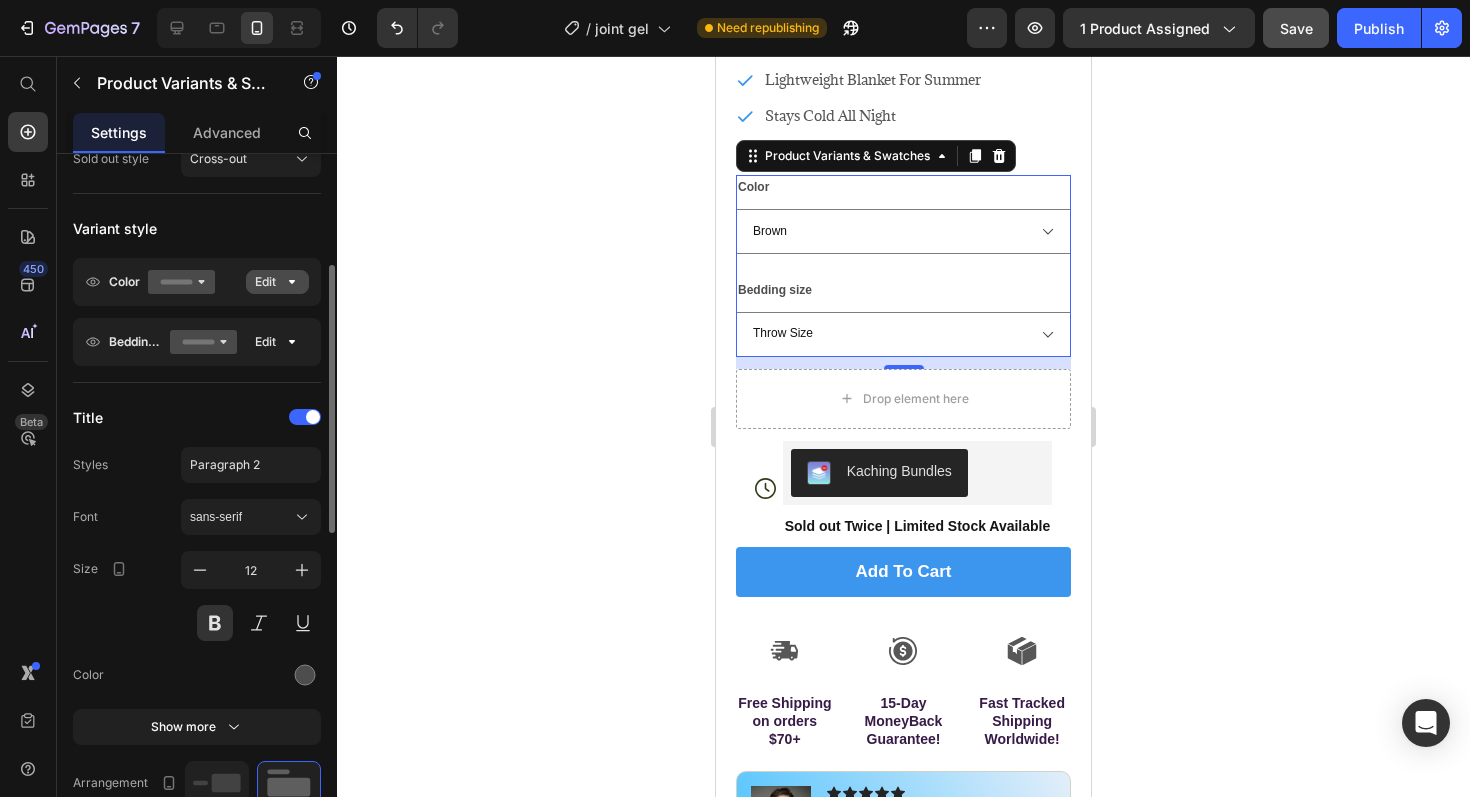 click on "Edit" at bounding box center [277, 282] 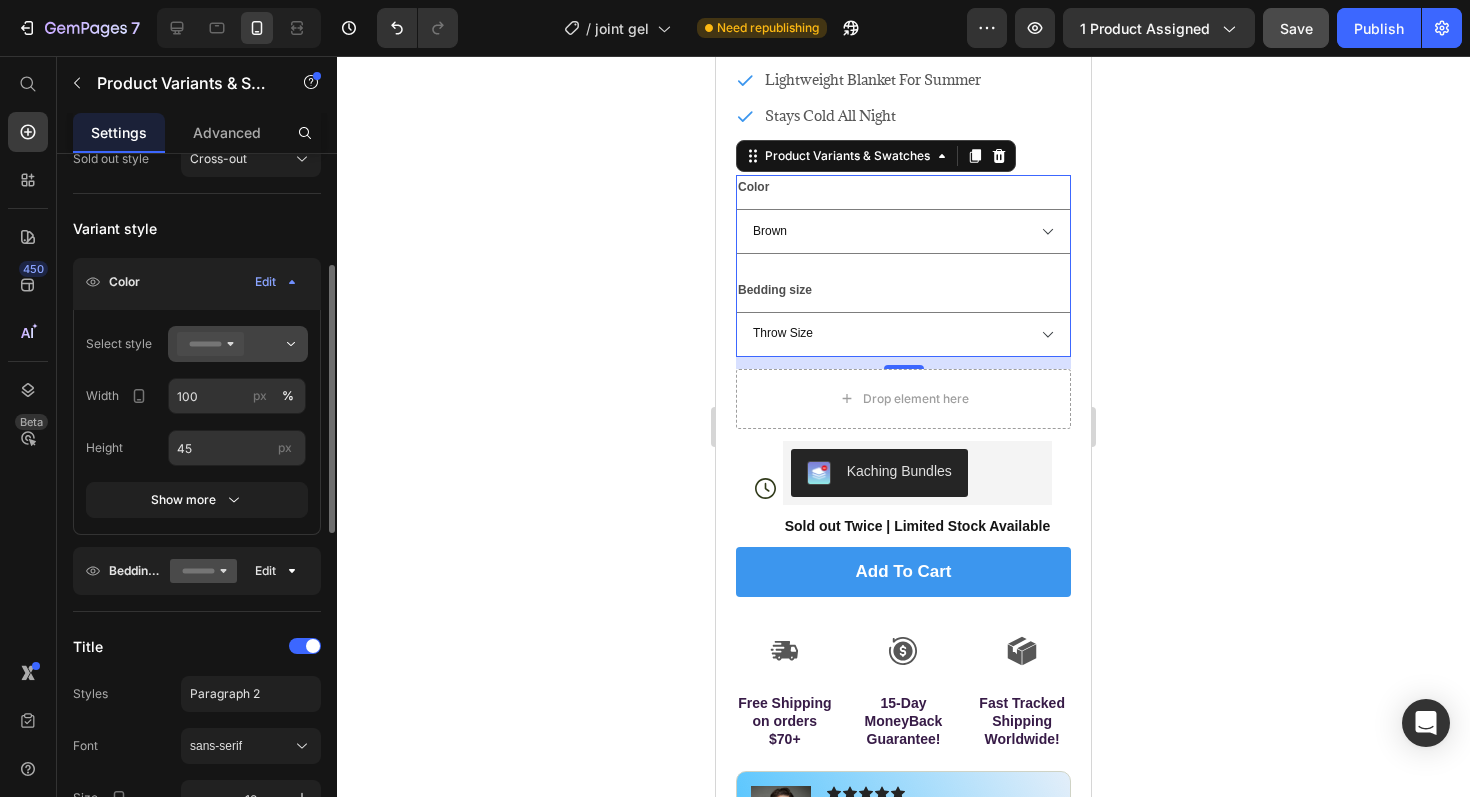 click at bounding box center [238, 344] 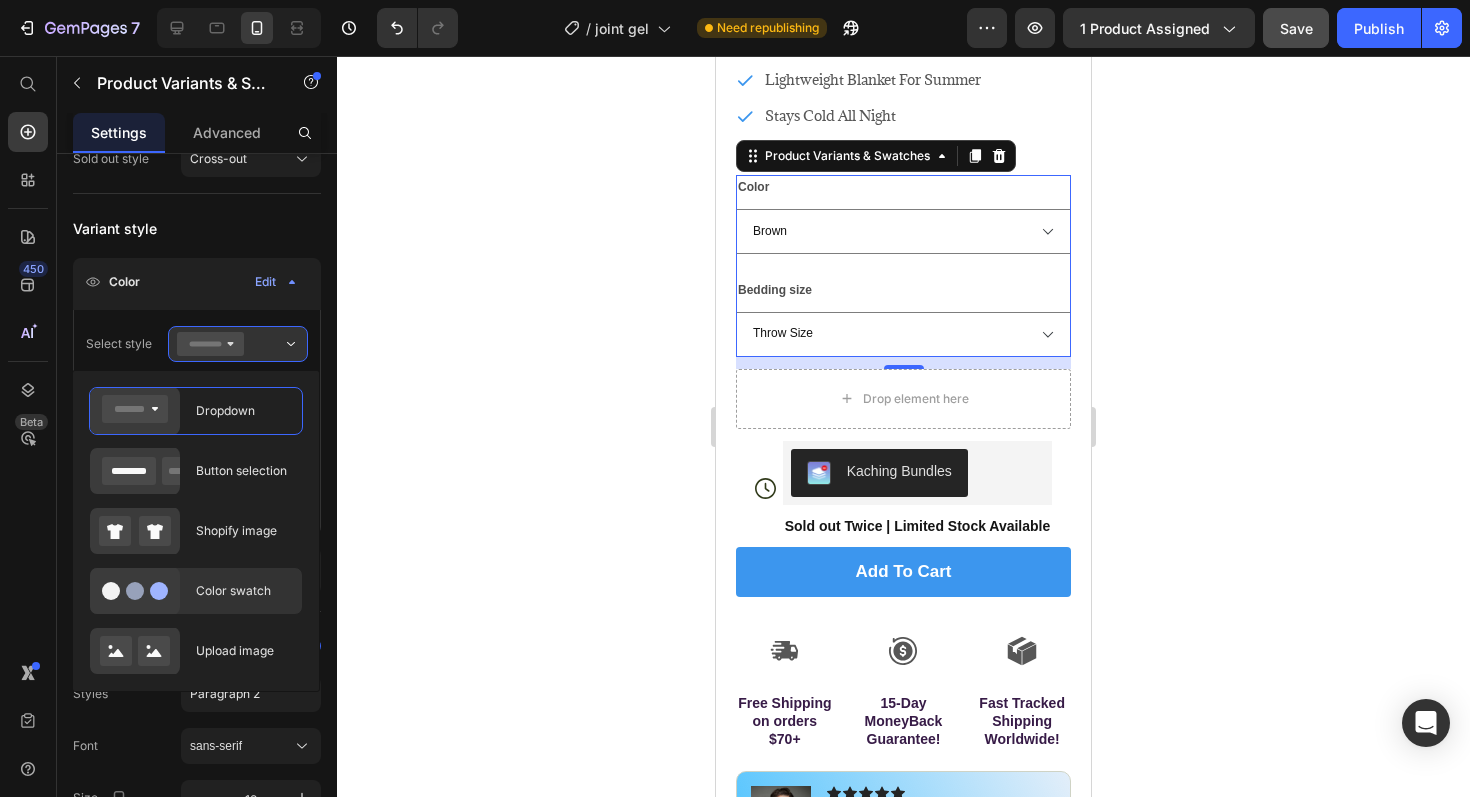 click on "Color swatch" 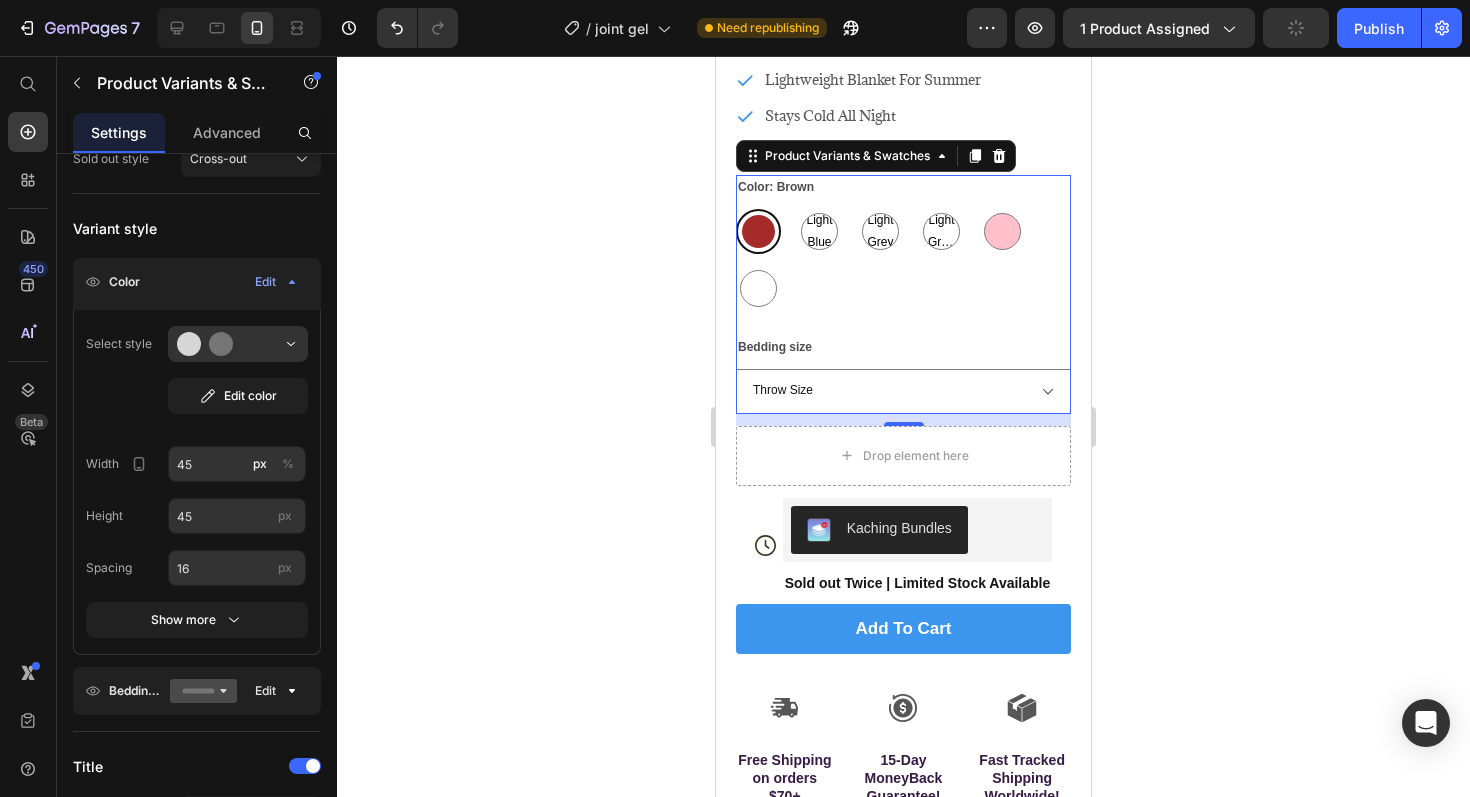 click 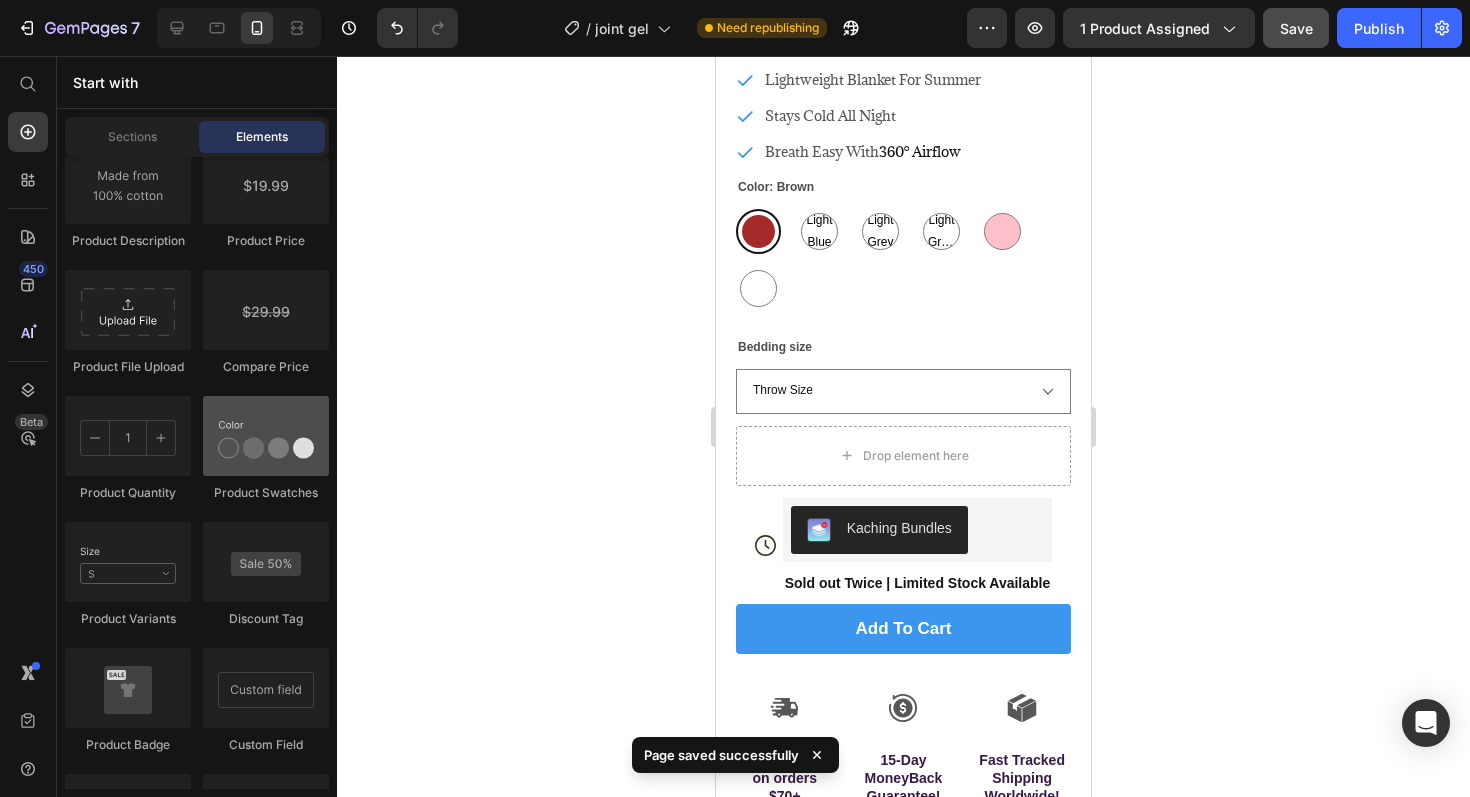 click at bounding box center (266, 436) 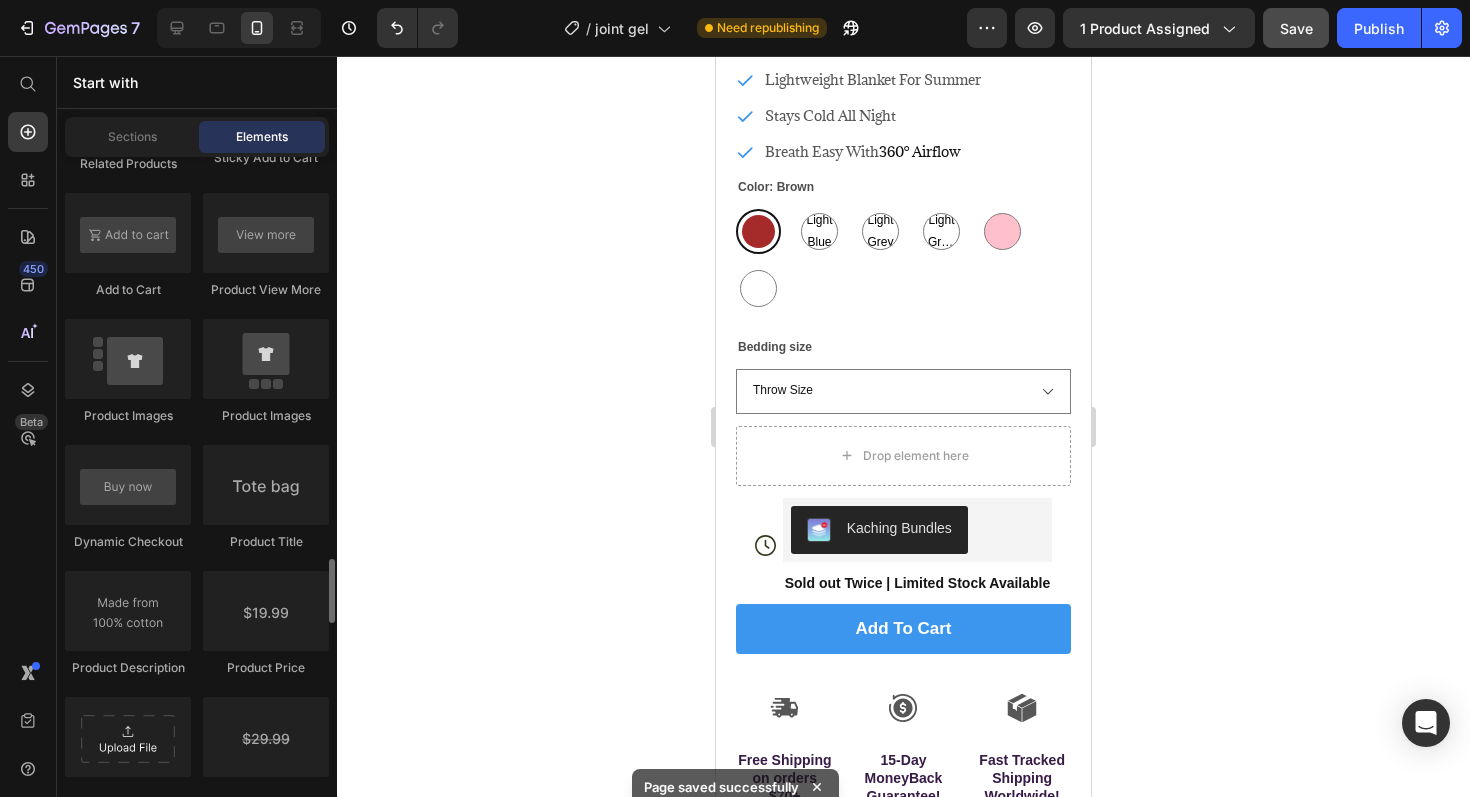 scroll, scrollTop: 3515, scrollLeft: 0, axis: vertical 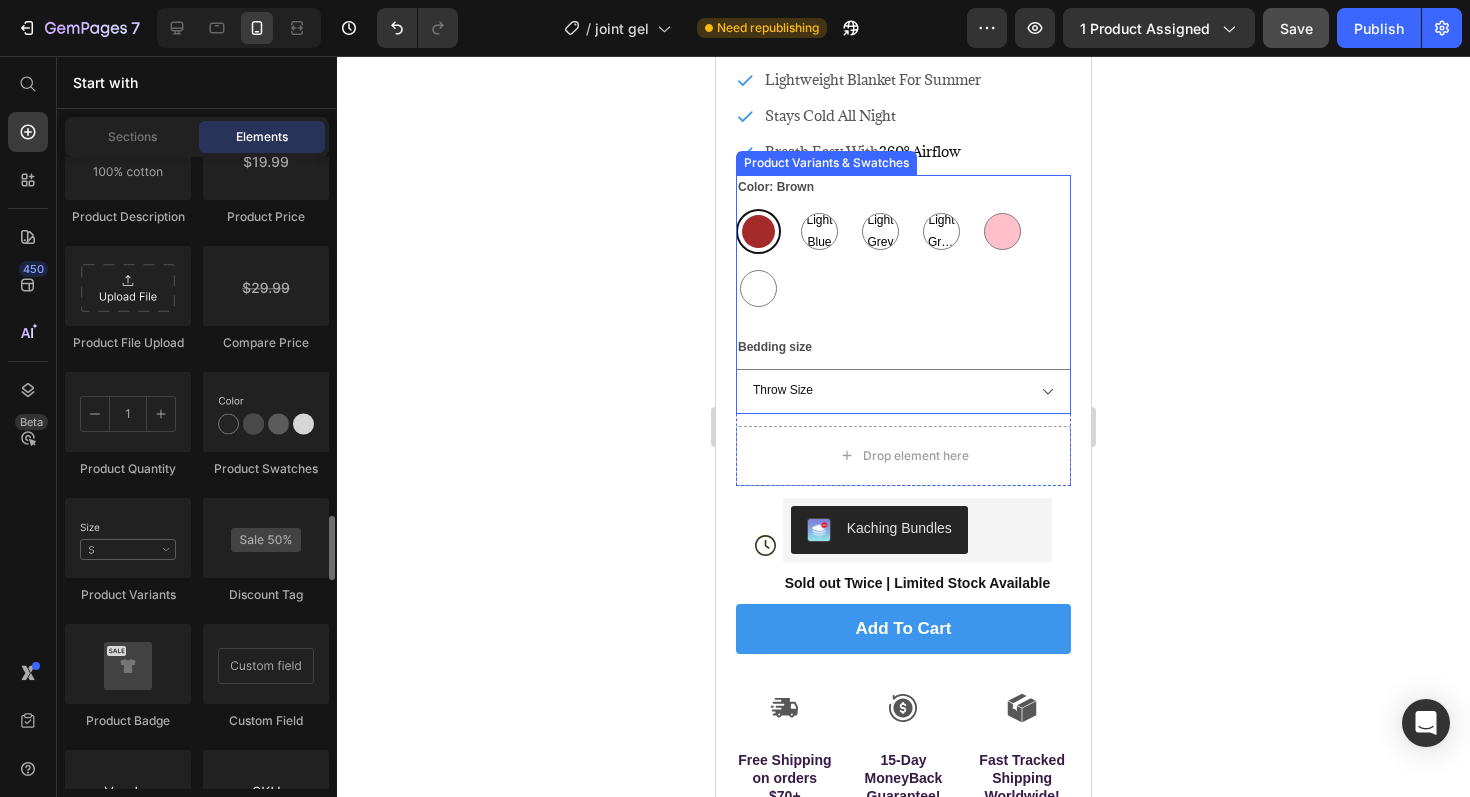 click on "Brown Brown Light Blue Light Blue Light Blue Light Grey Light Grey Light Grey Light Green Light Green Light Green Pink Pink White White" at bounding box center [903, 260] 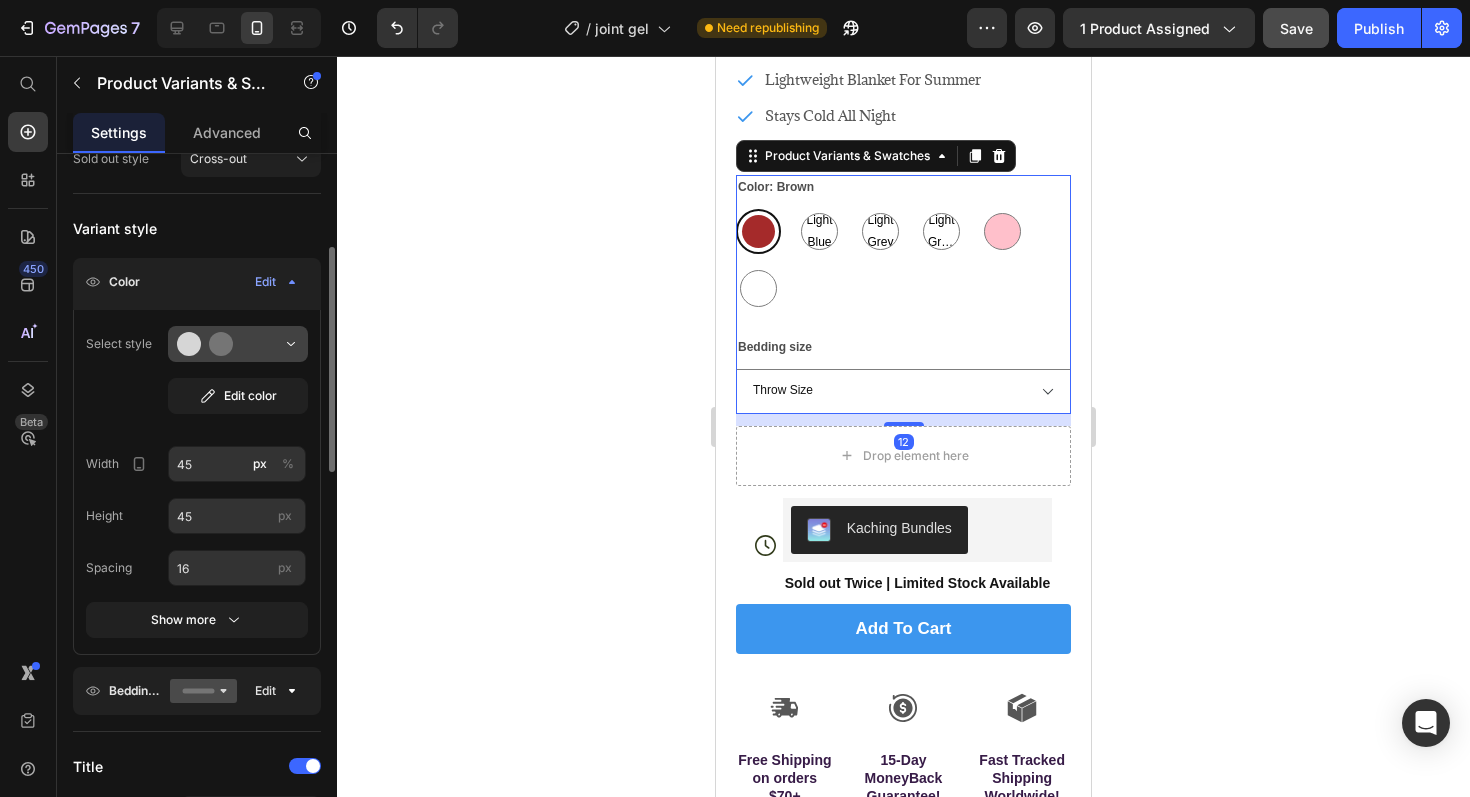 click at bounding box center [238, 344] 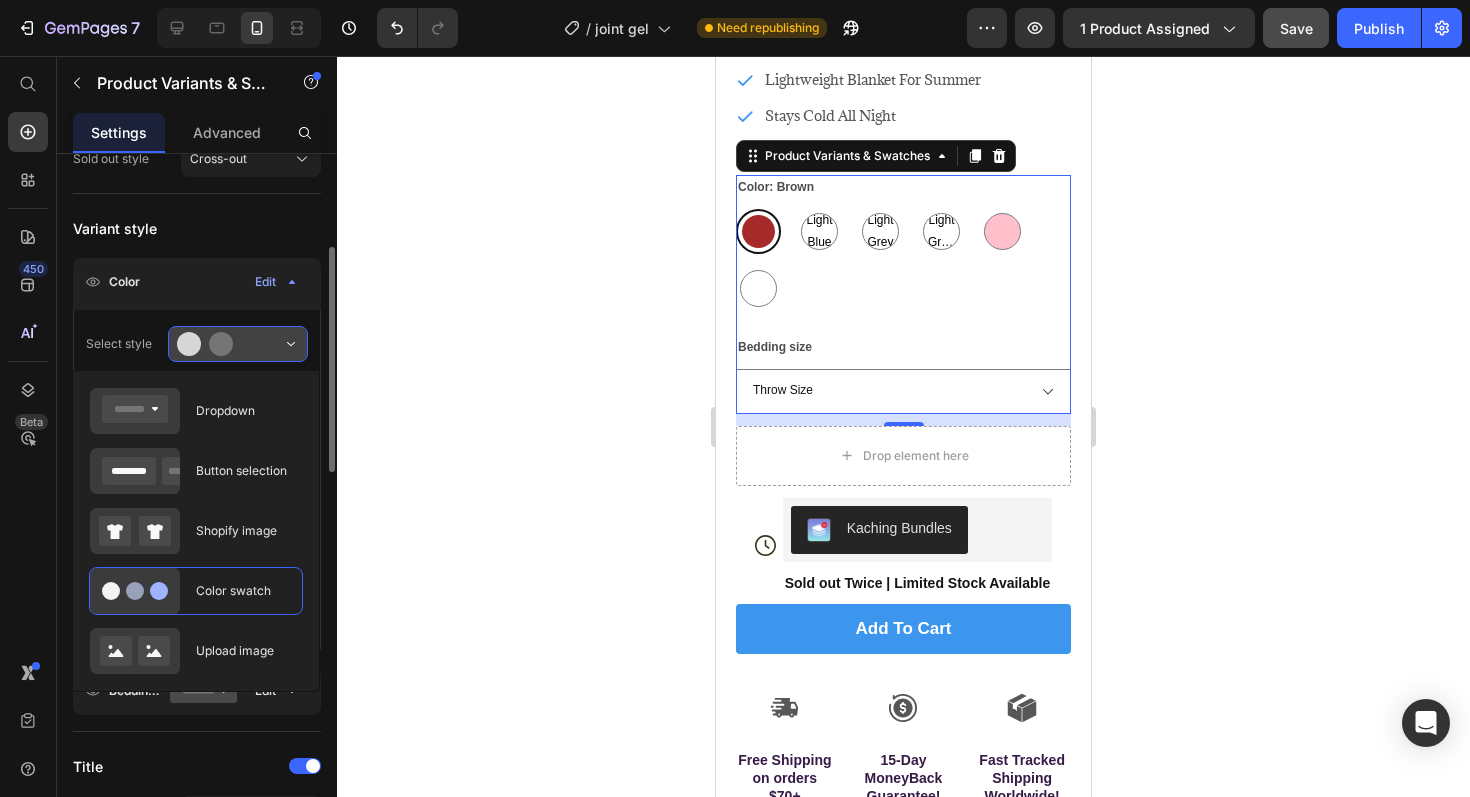 click at bounding box center (238, 344) 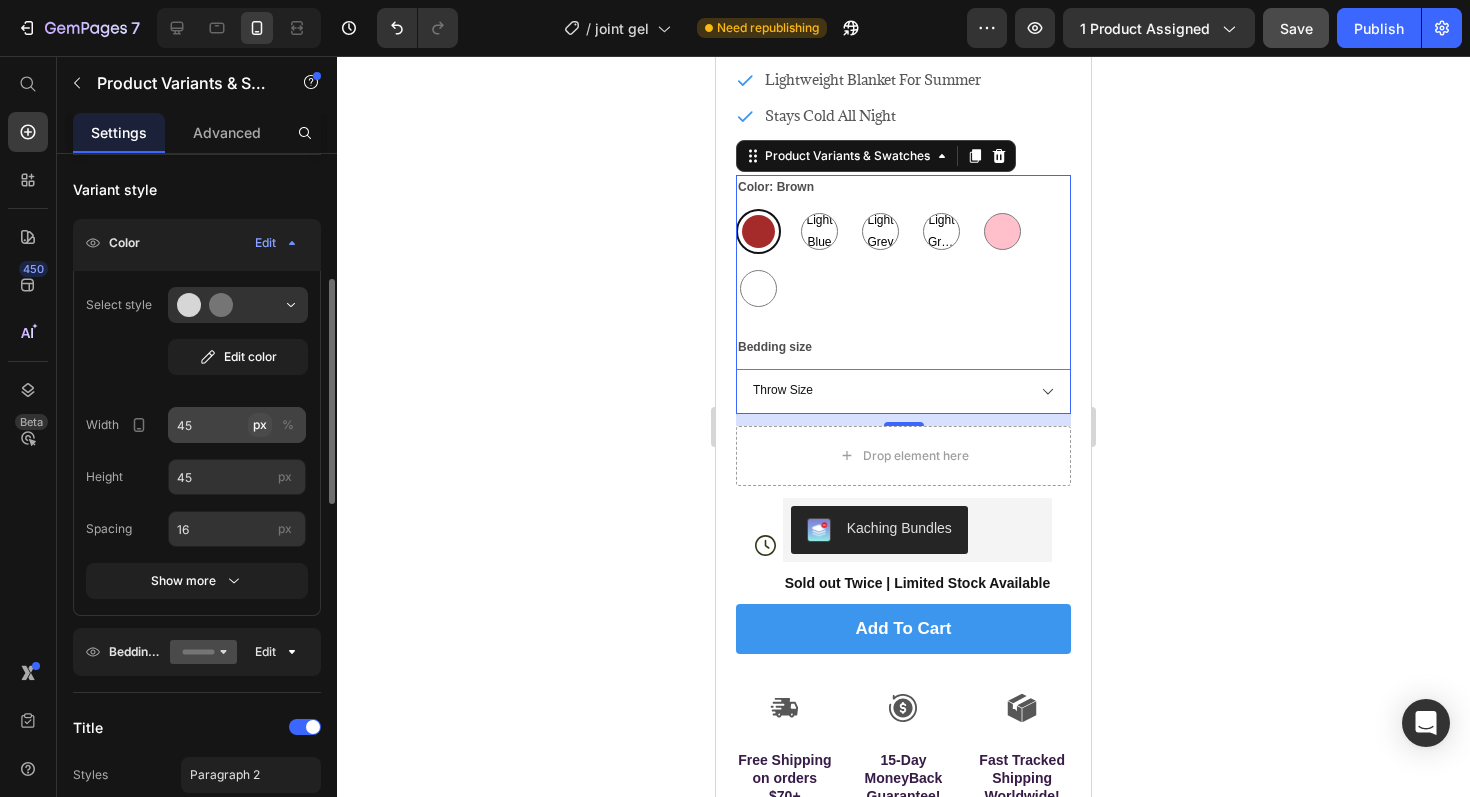 scroll, scrollTop: 347, scrollLeft: 0, axis: vertical 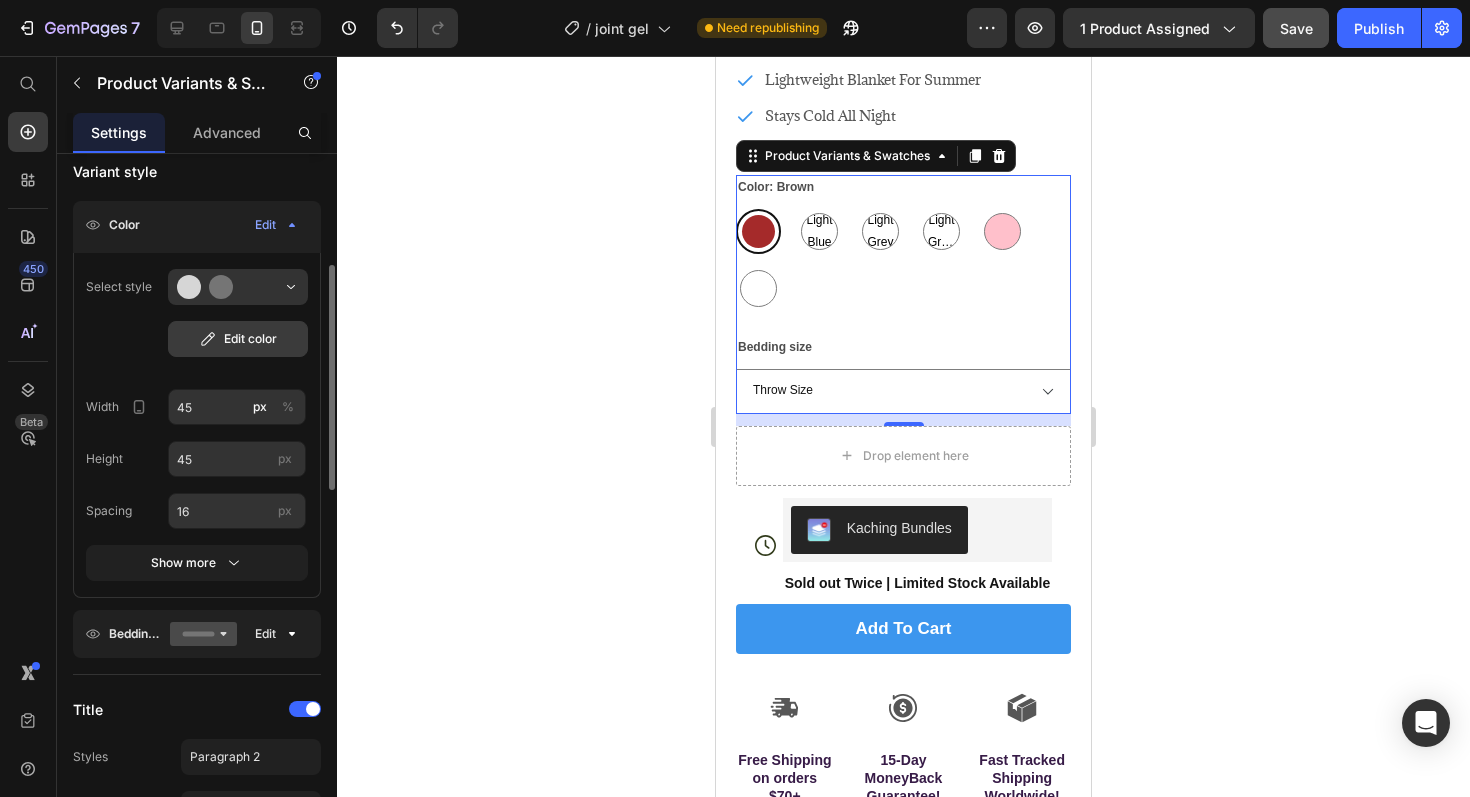 click on "Edit color" at bounding box center (238, 339) 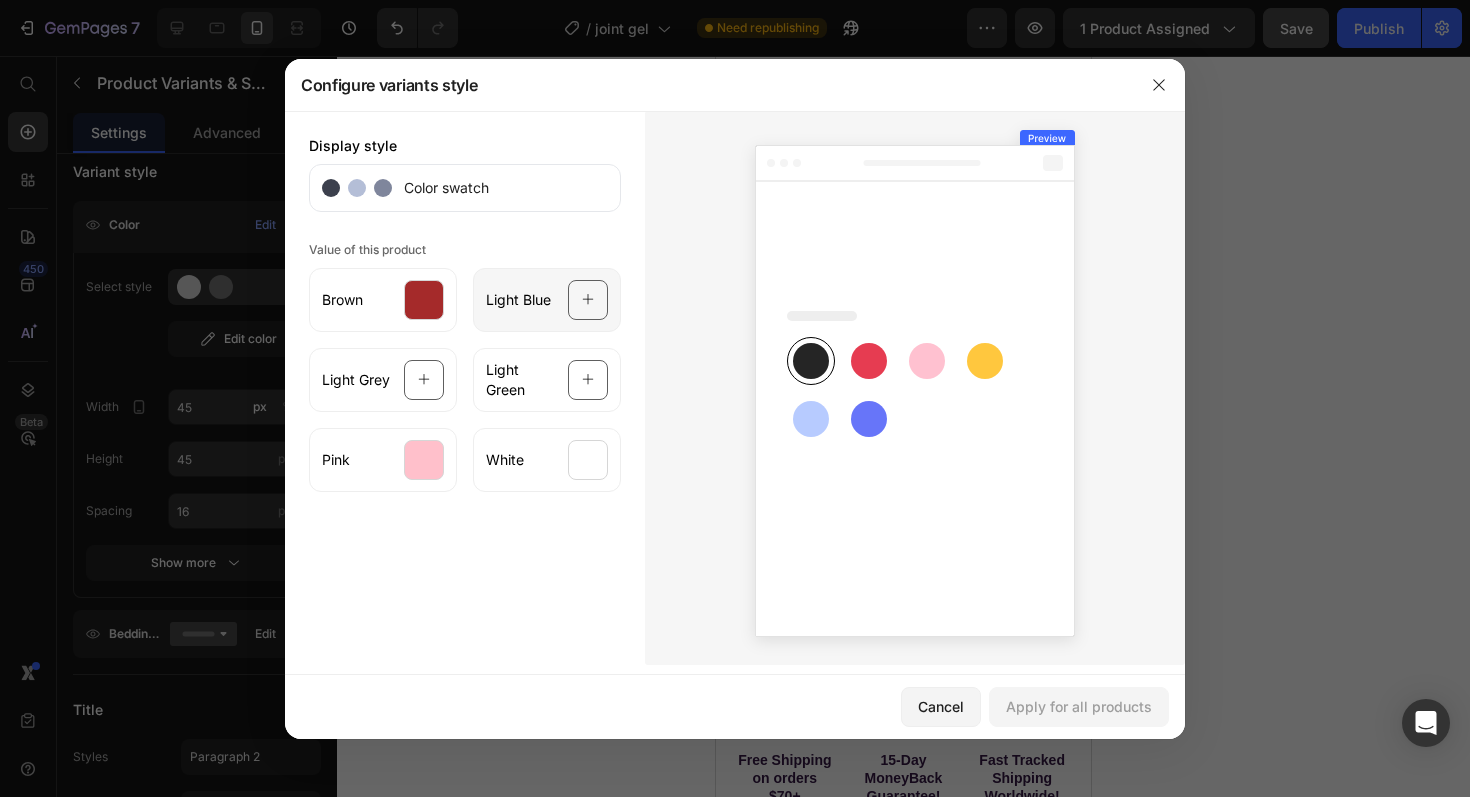 click at bounding box center (588, 300) 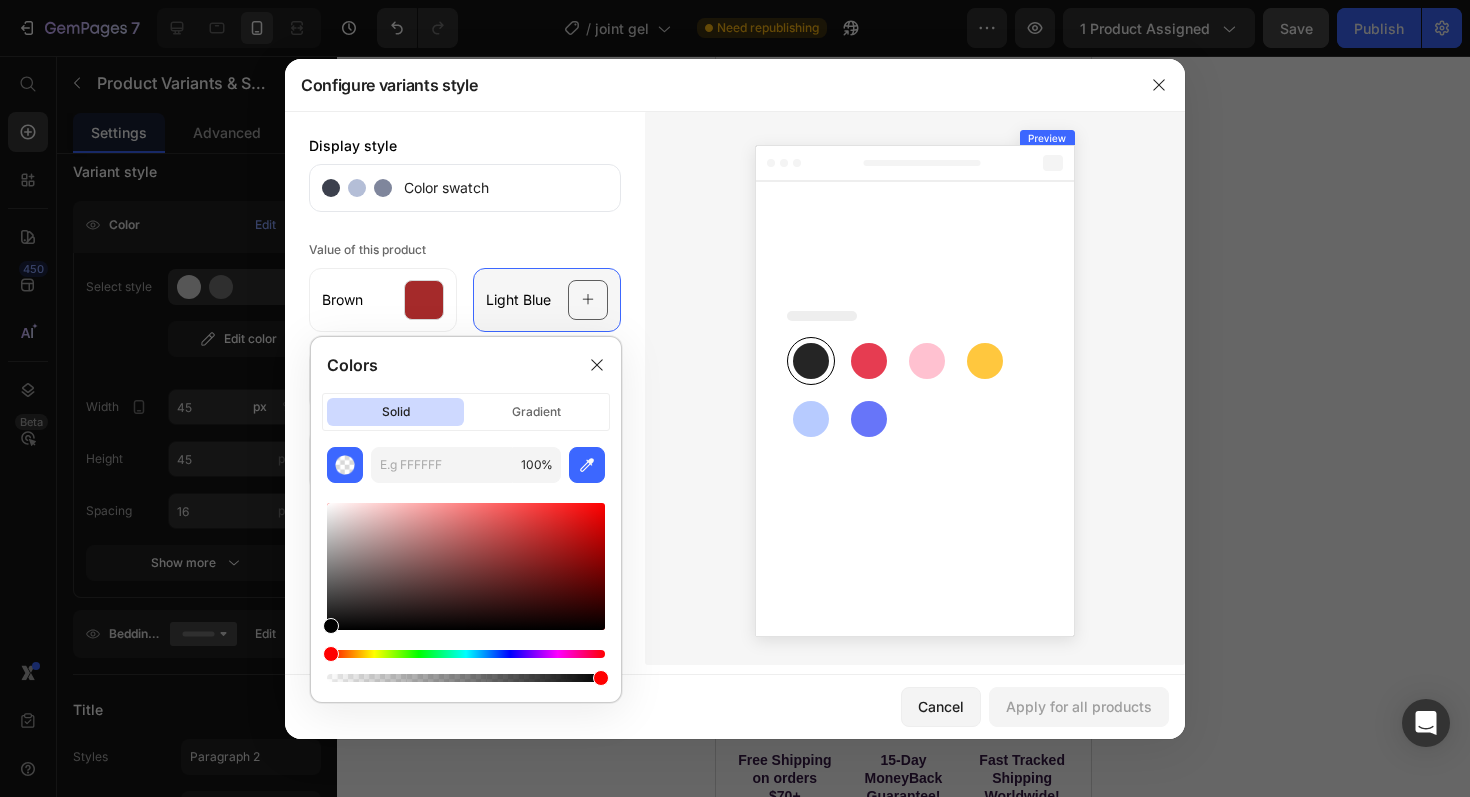 click on "Light Blue" 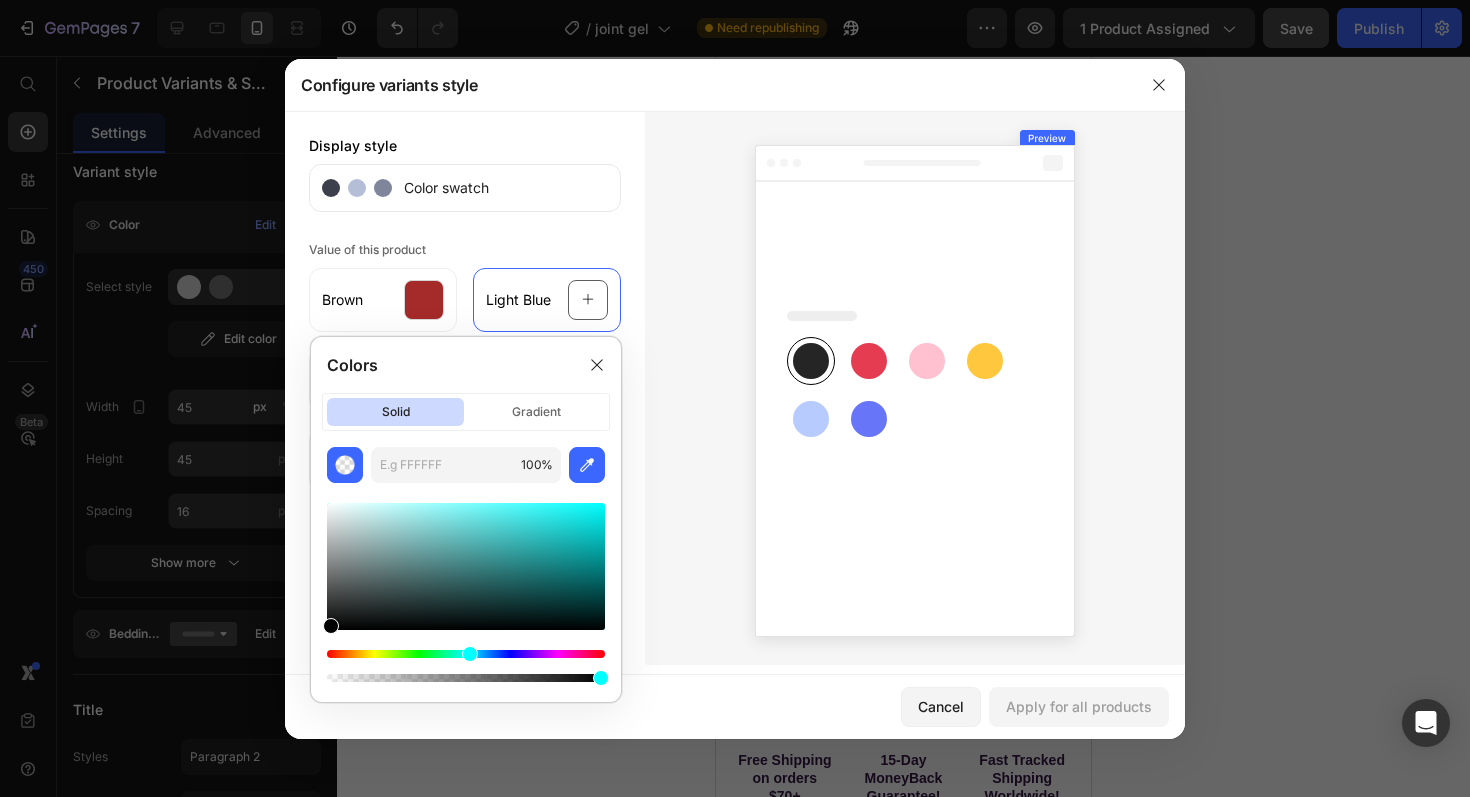 click at bounding box center (466, 654) 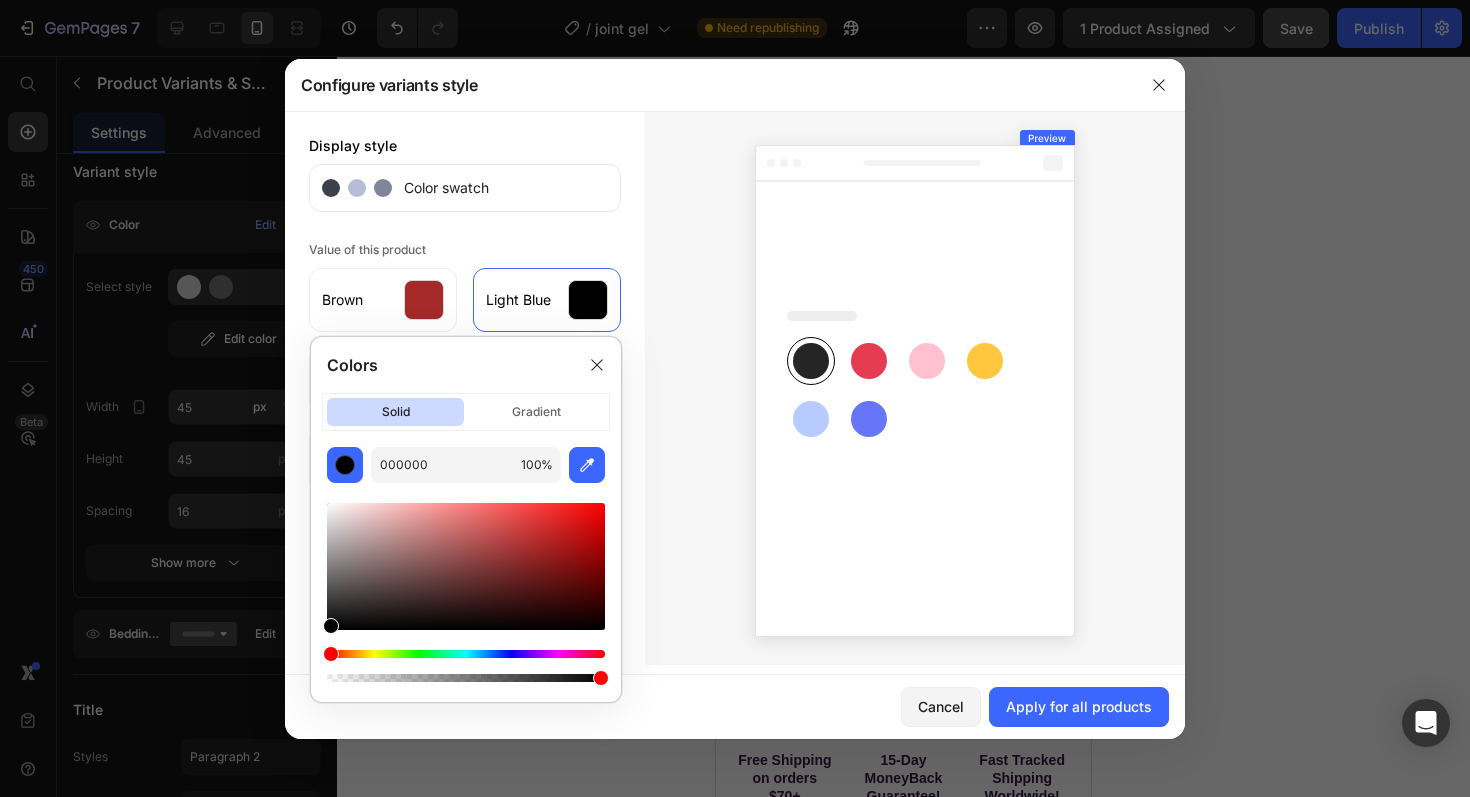click at bounding box center [466, 654] 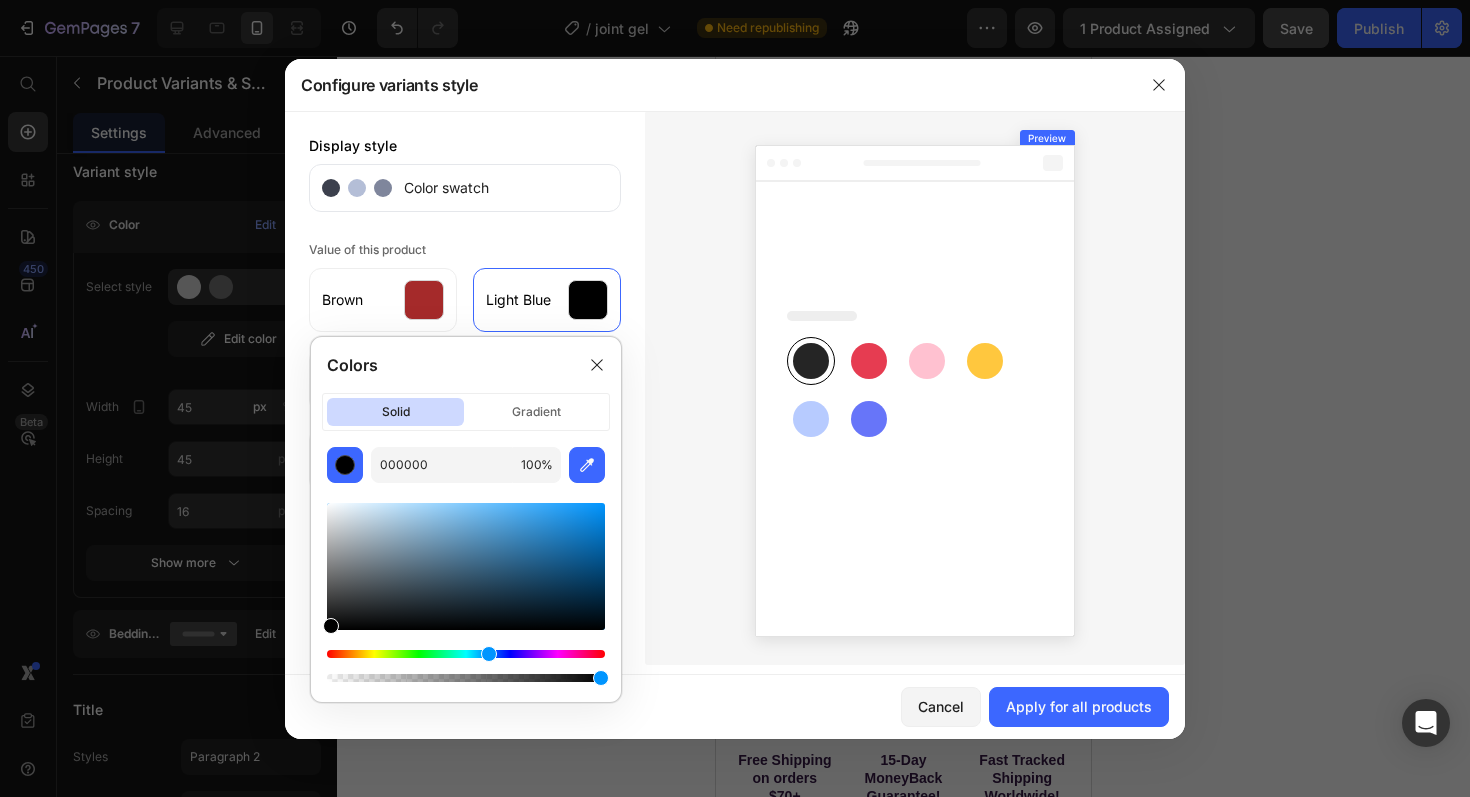 click at bounding box center (466, 566) 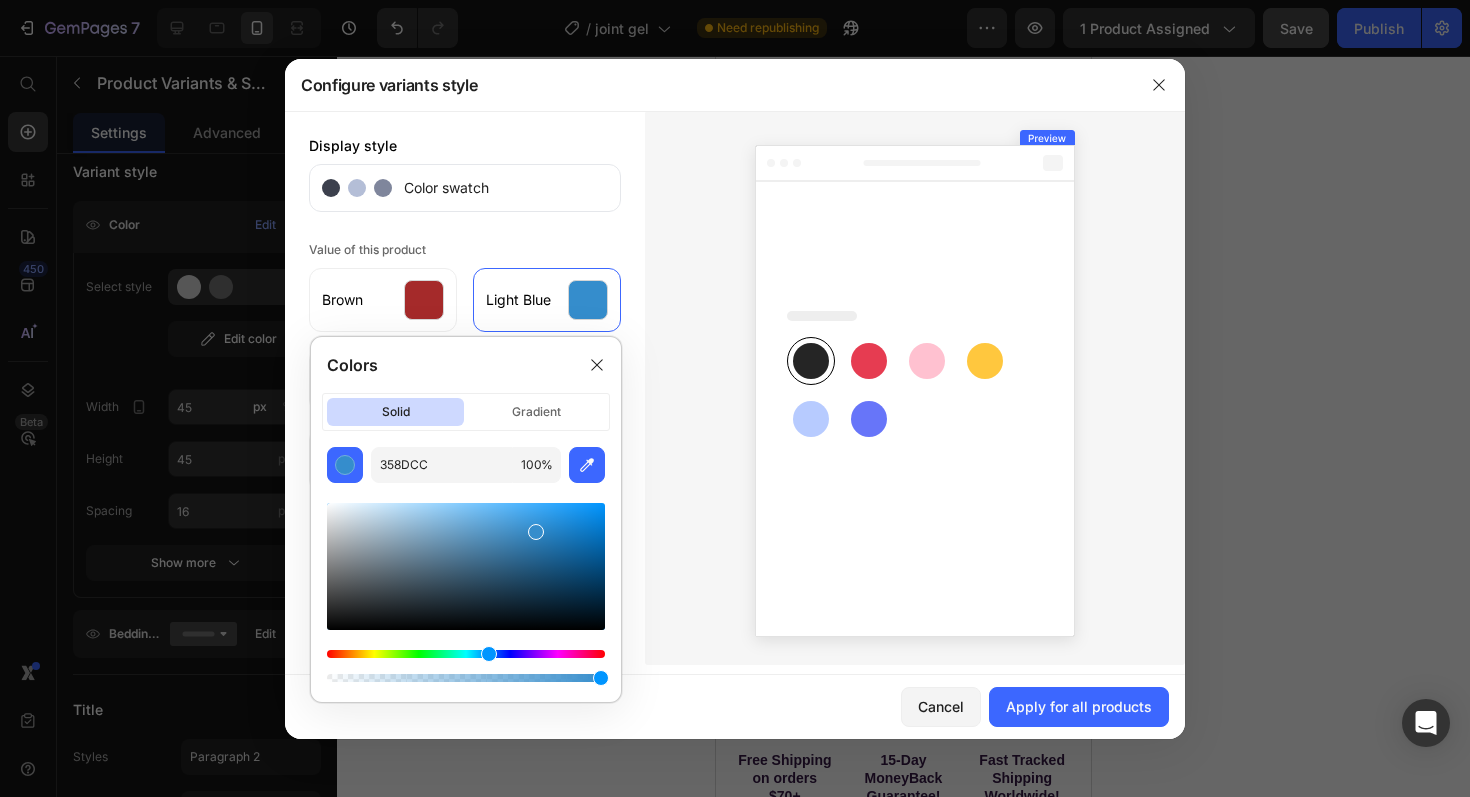 click at bounding box center [466, 566] 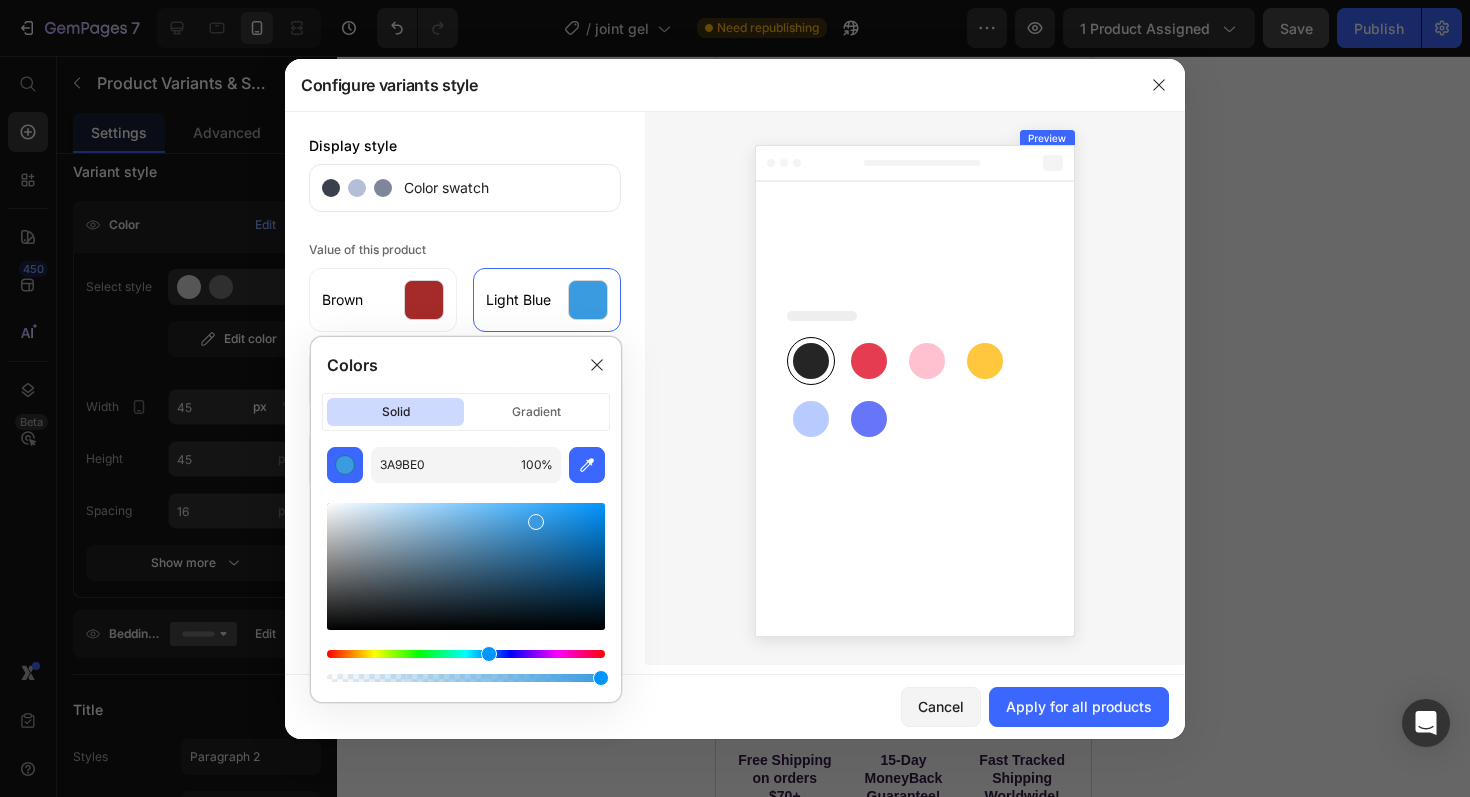 click at bounding box center [466, 566] 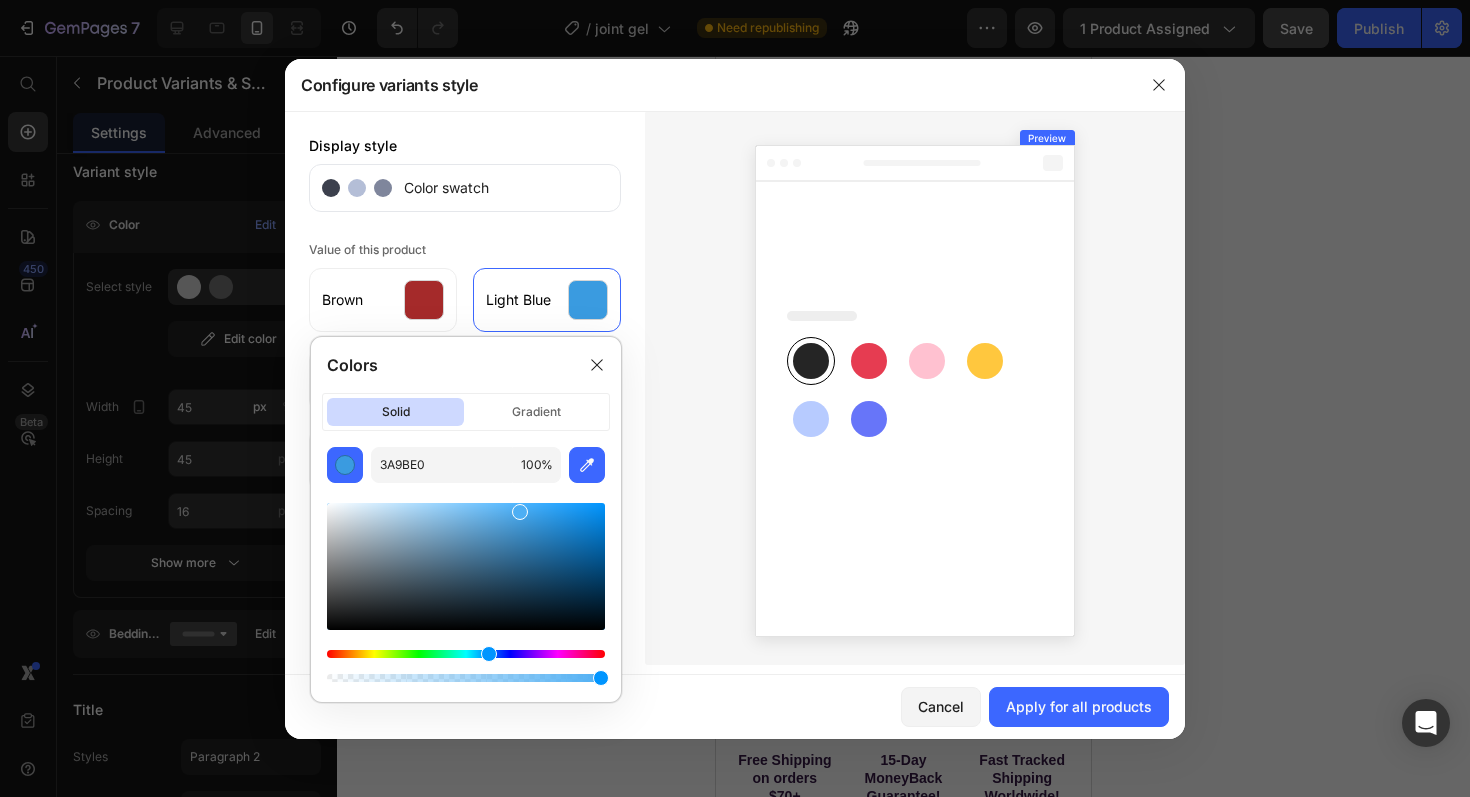 type on "4EAFF4" 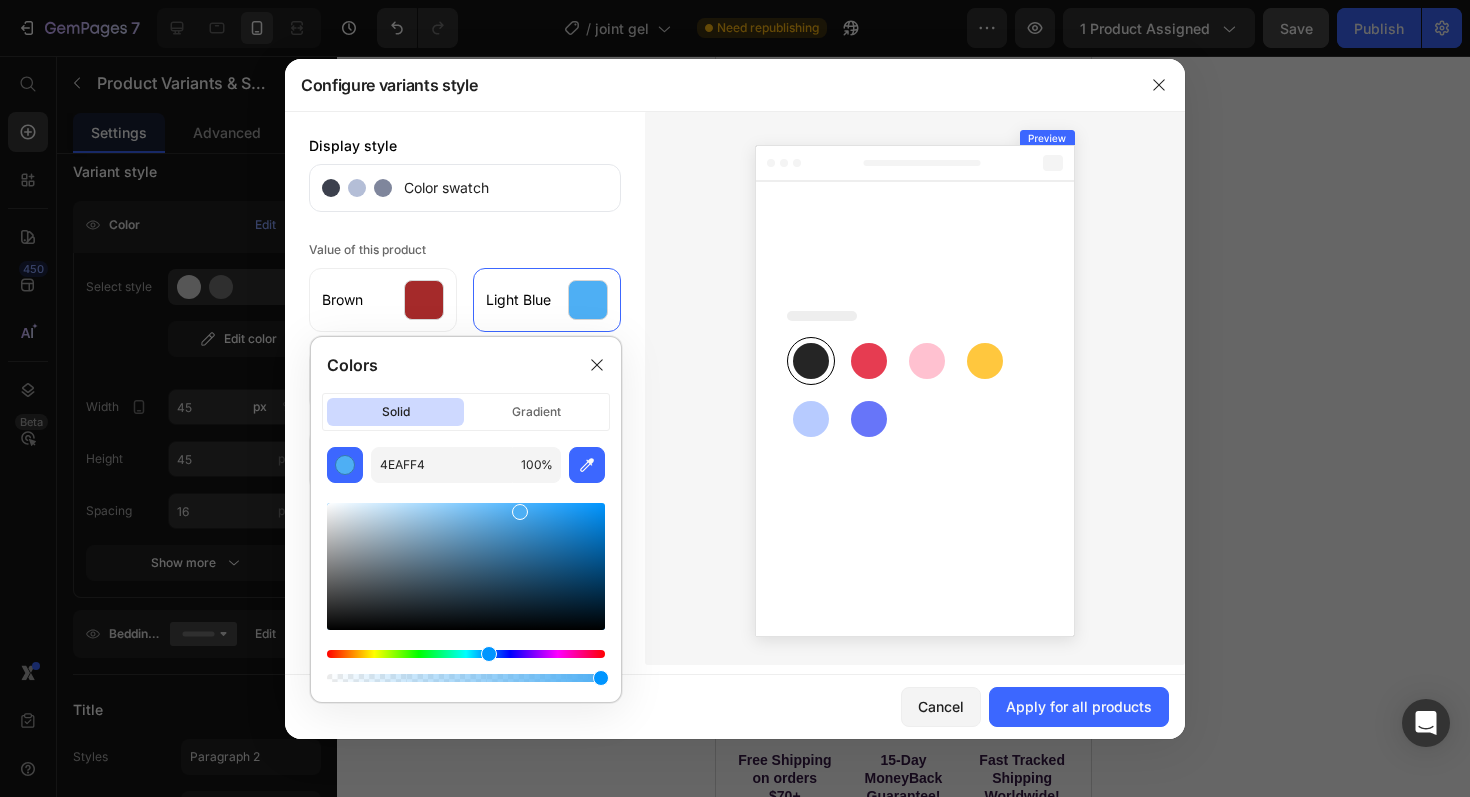 click on "Display style Color swatch Value of this product Brown Light Blue Light Grey Light Green Pink White" at bounding box center [465, 388] 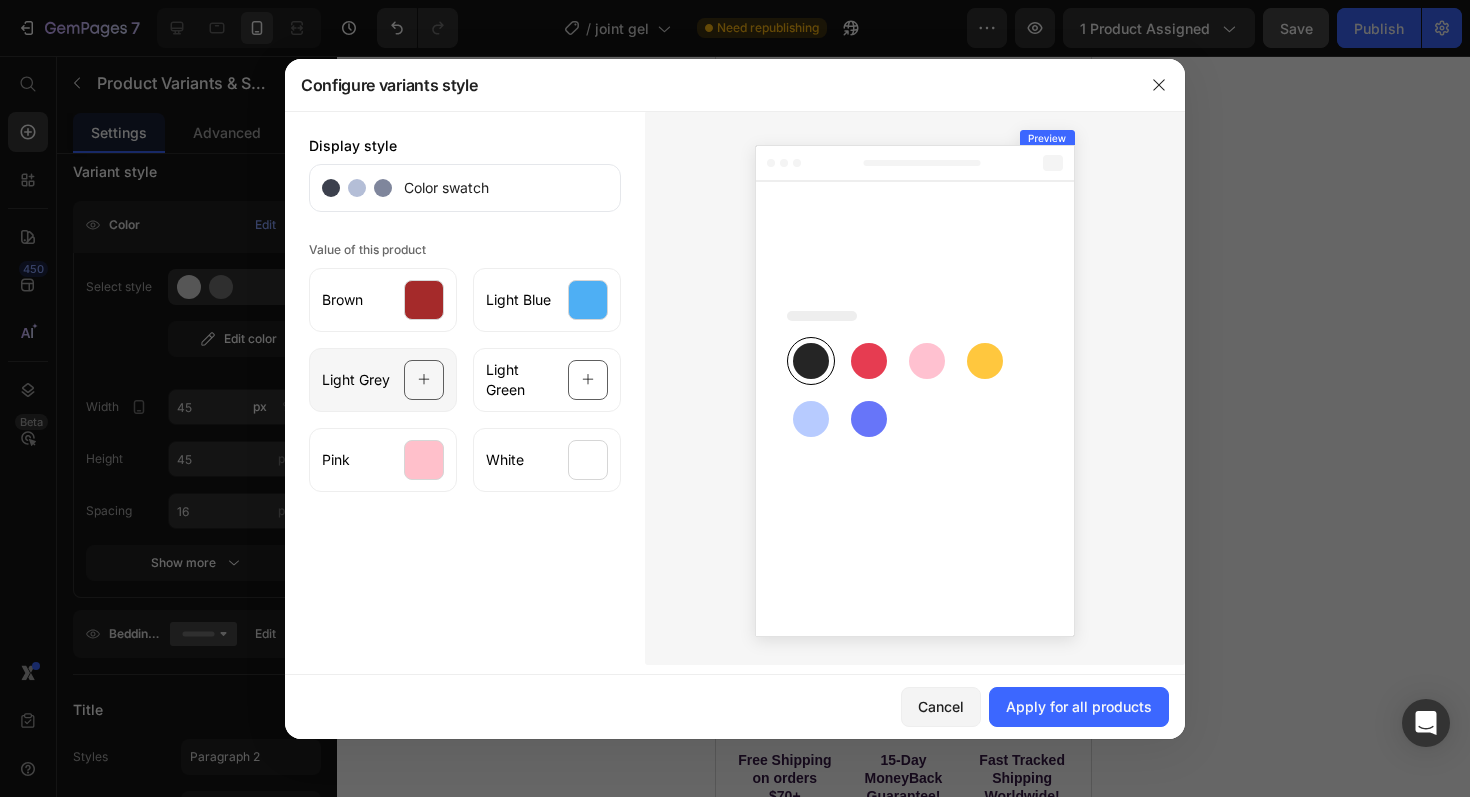 click on "Light Grey" 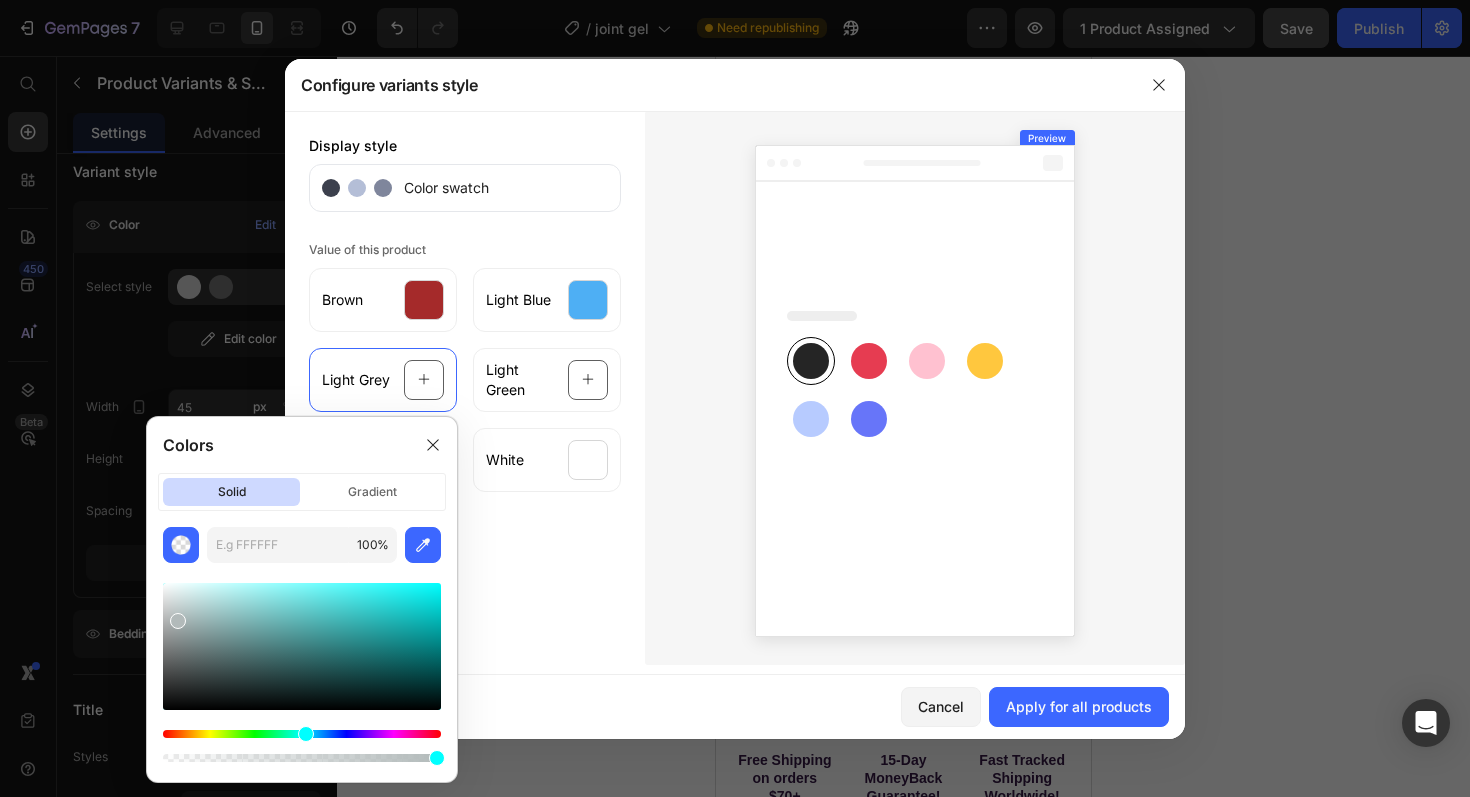 click at bounding box center (302, 646) 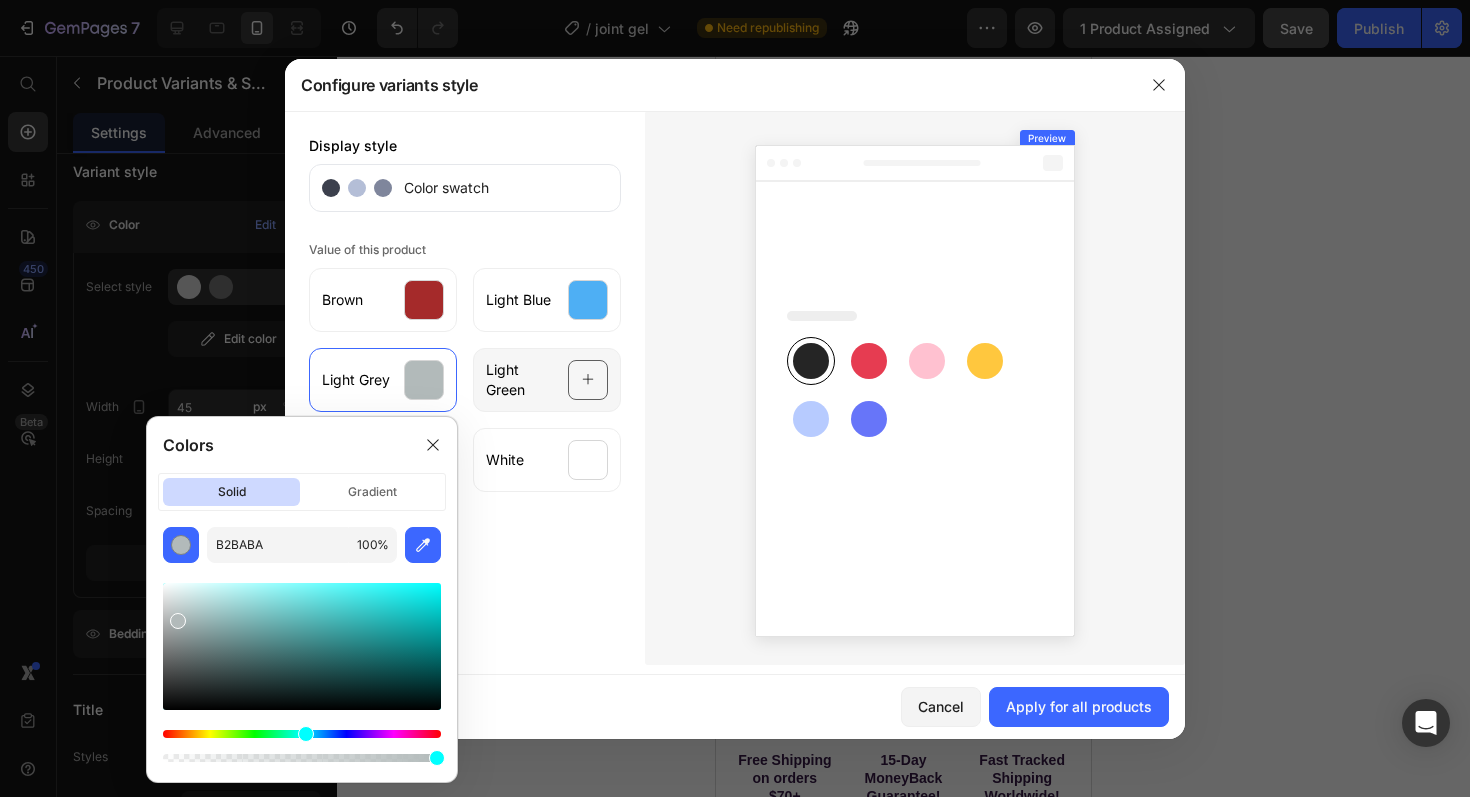 click on "Light Green" at bounding box center (521, 380) 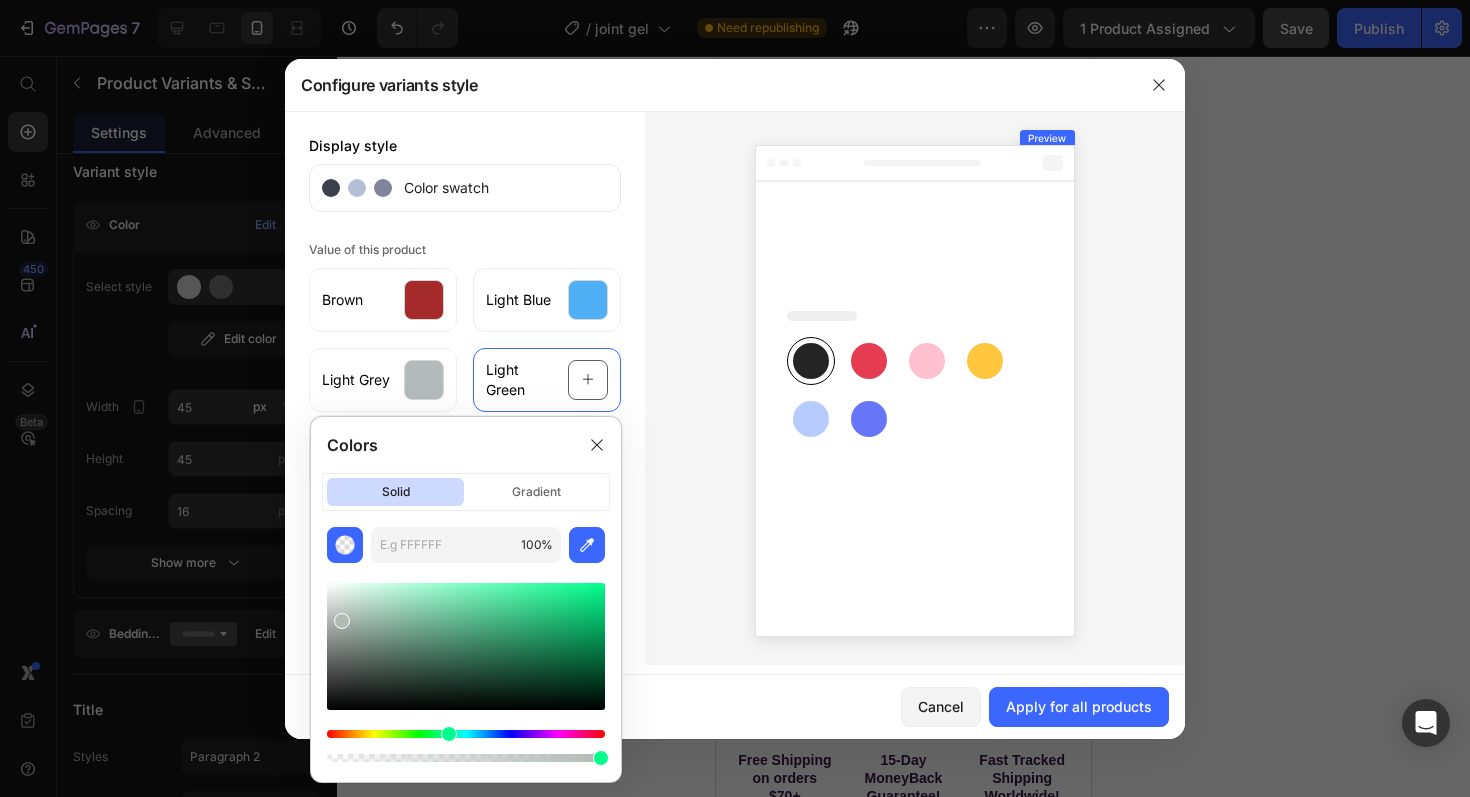 click at bounding box center (466, 734) 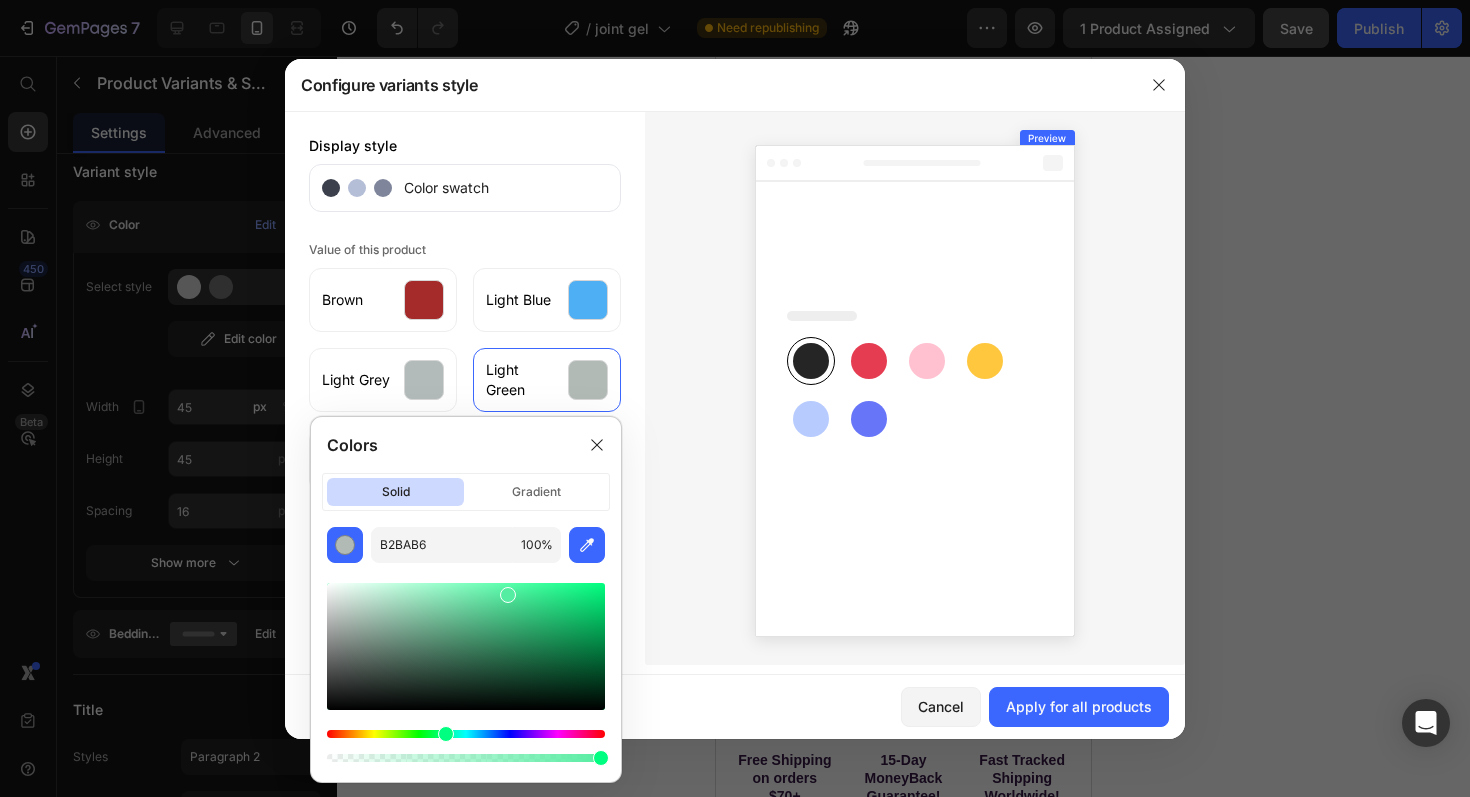 click at bounding box center [466, 646] 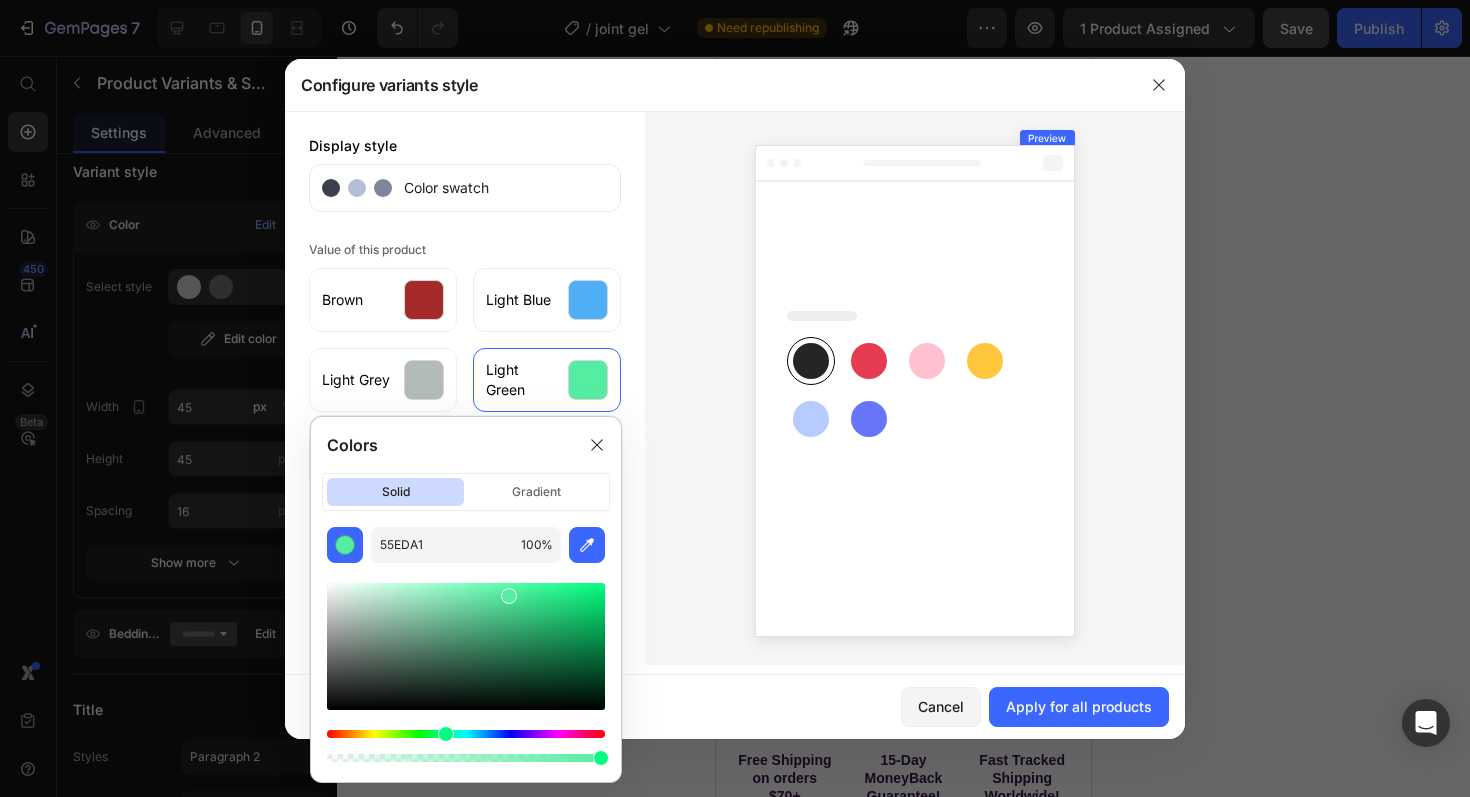 click at bounding box center [466, 646] 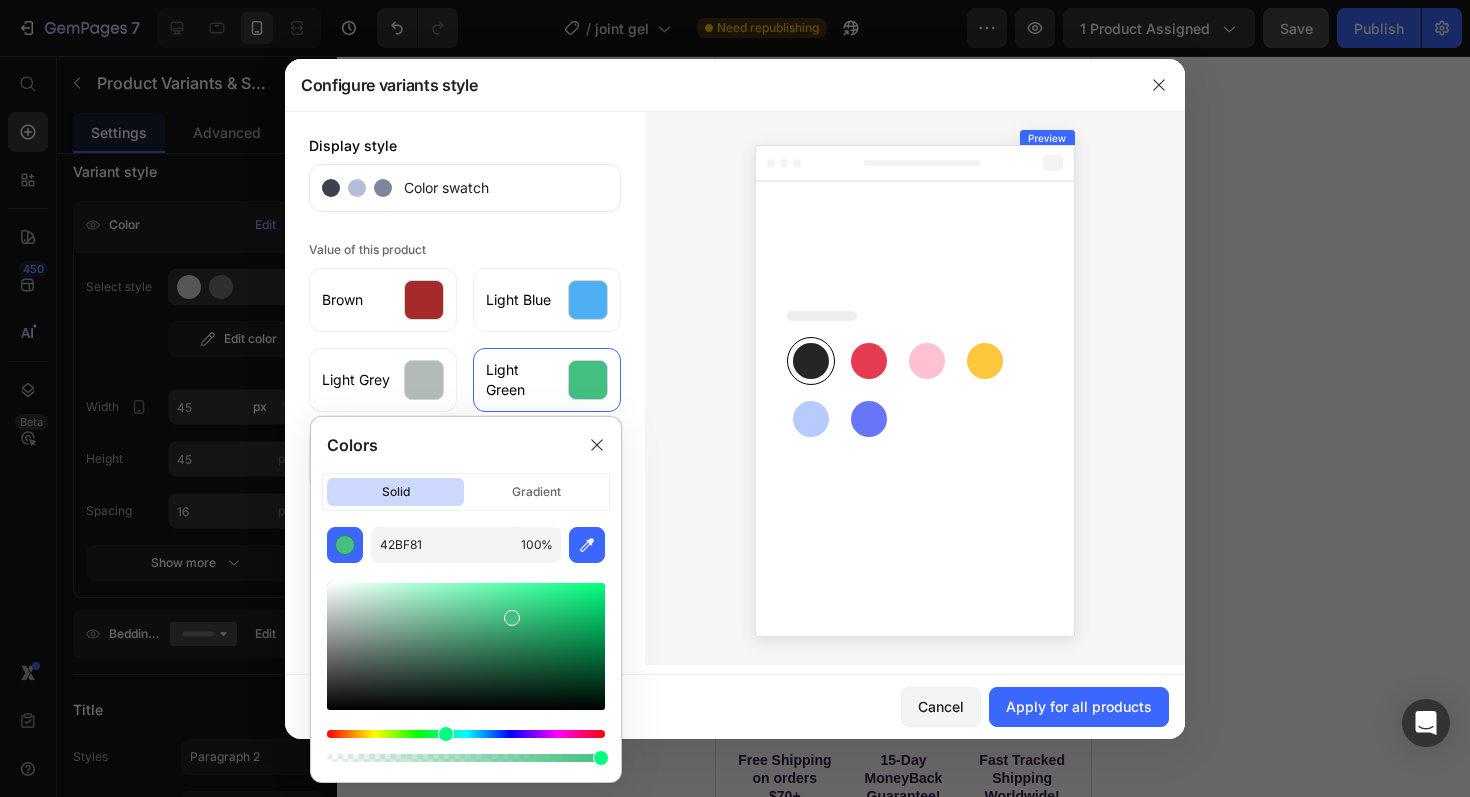 click at bounding box center (466, 646) 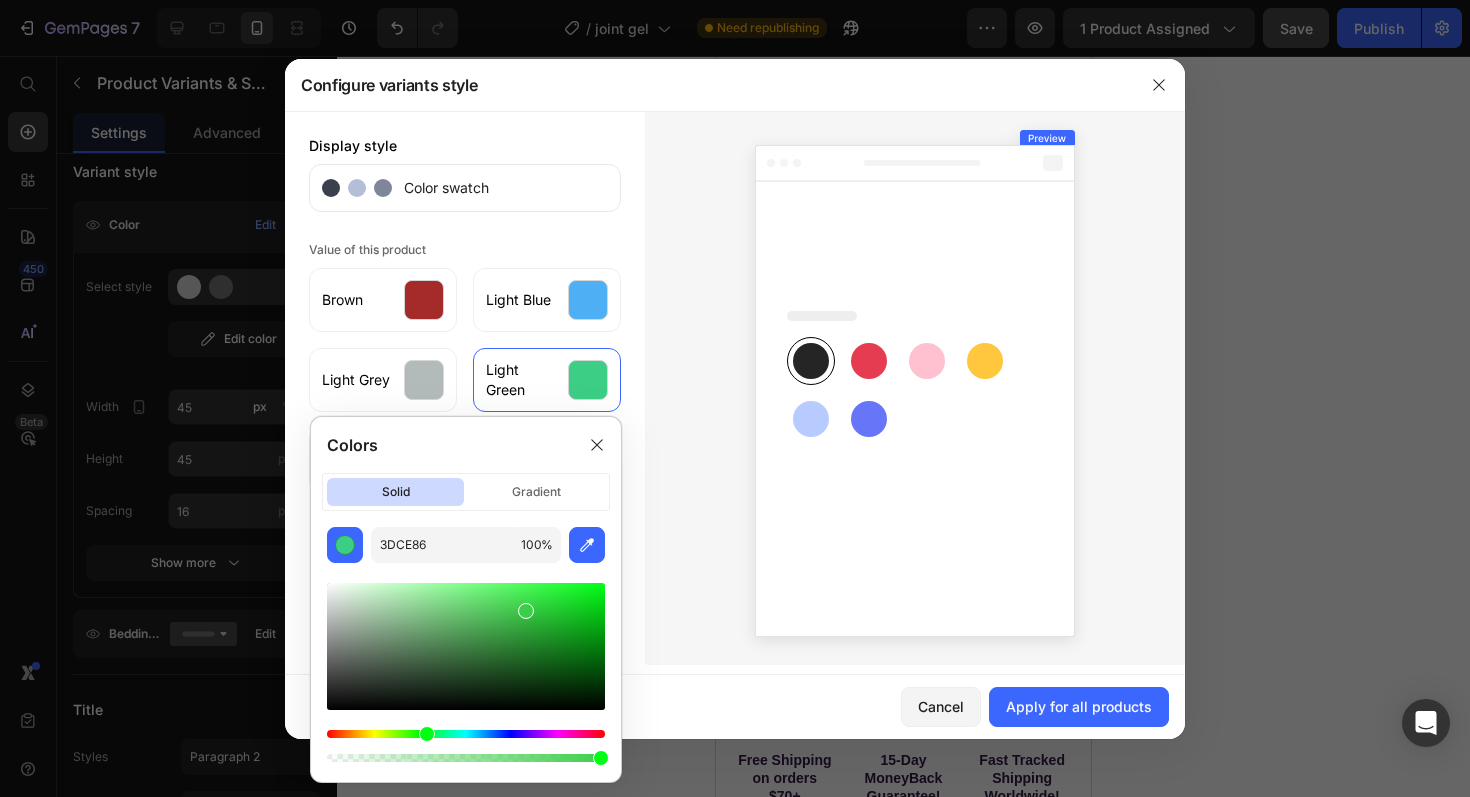 click at bounding box center (466, 734) 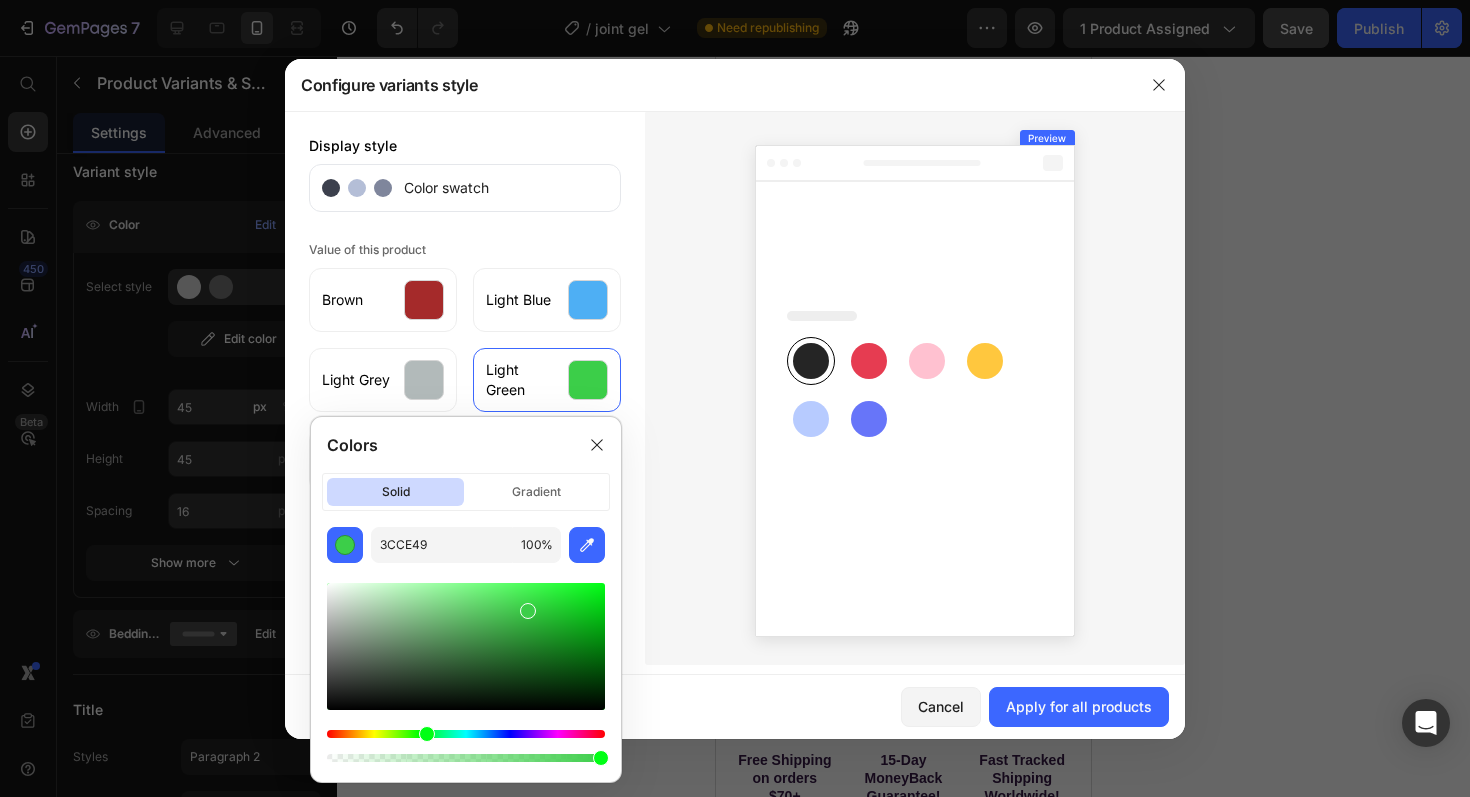 click at bounding box center (466, 646) 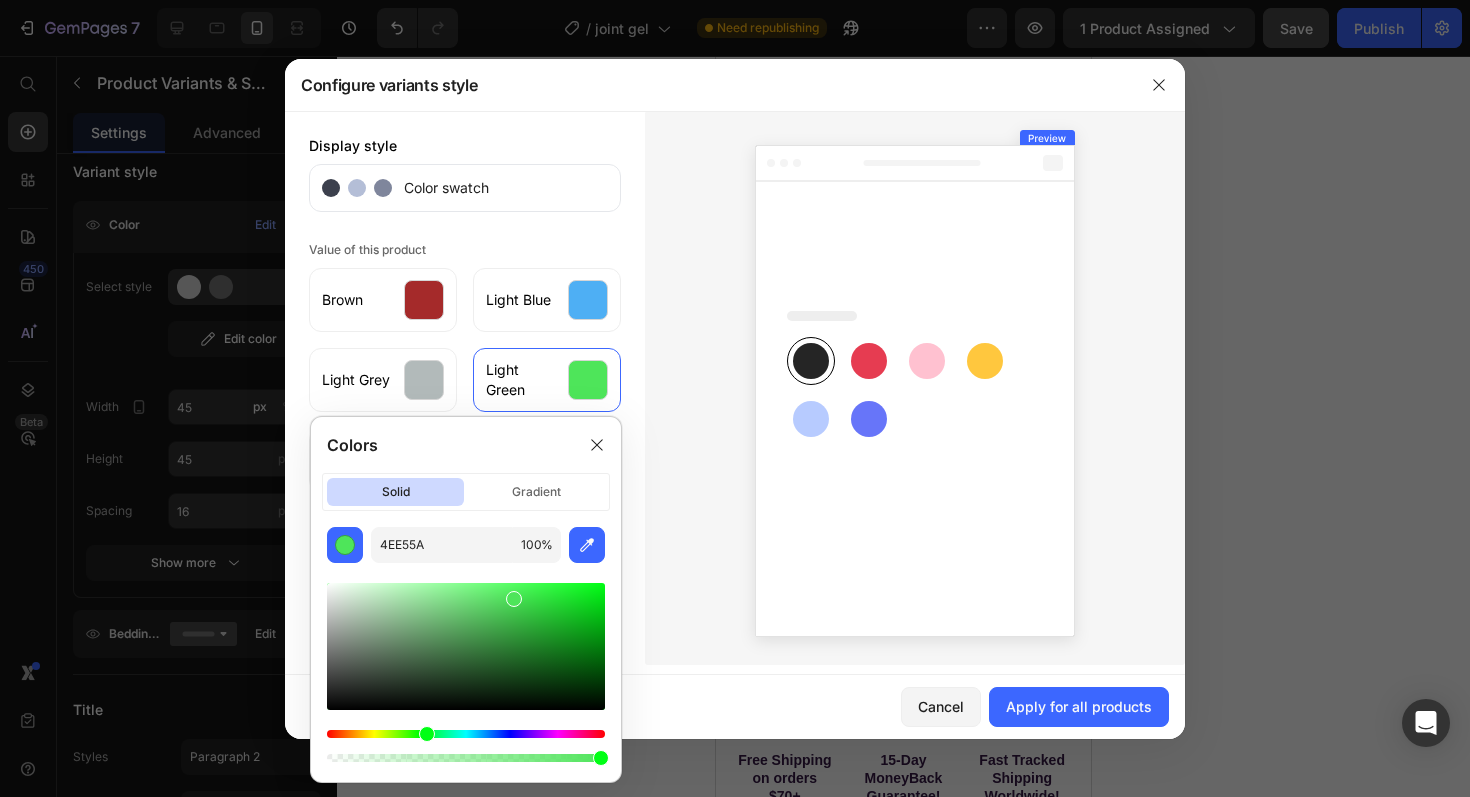 click at bounding box center [466, 646] 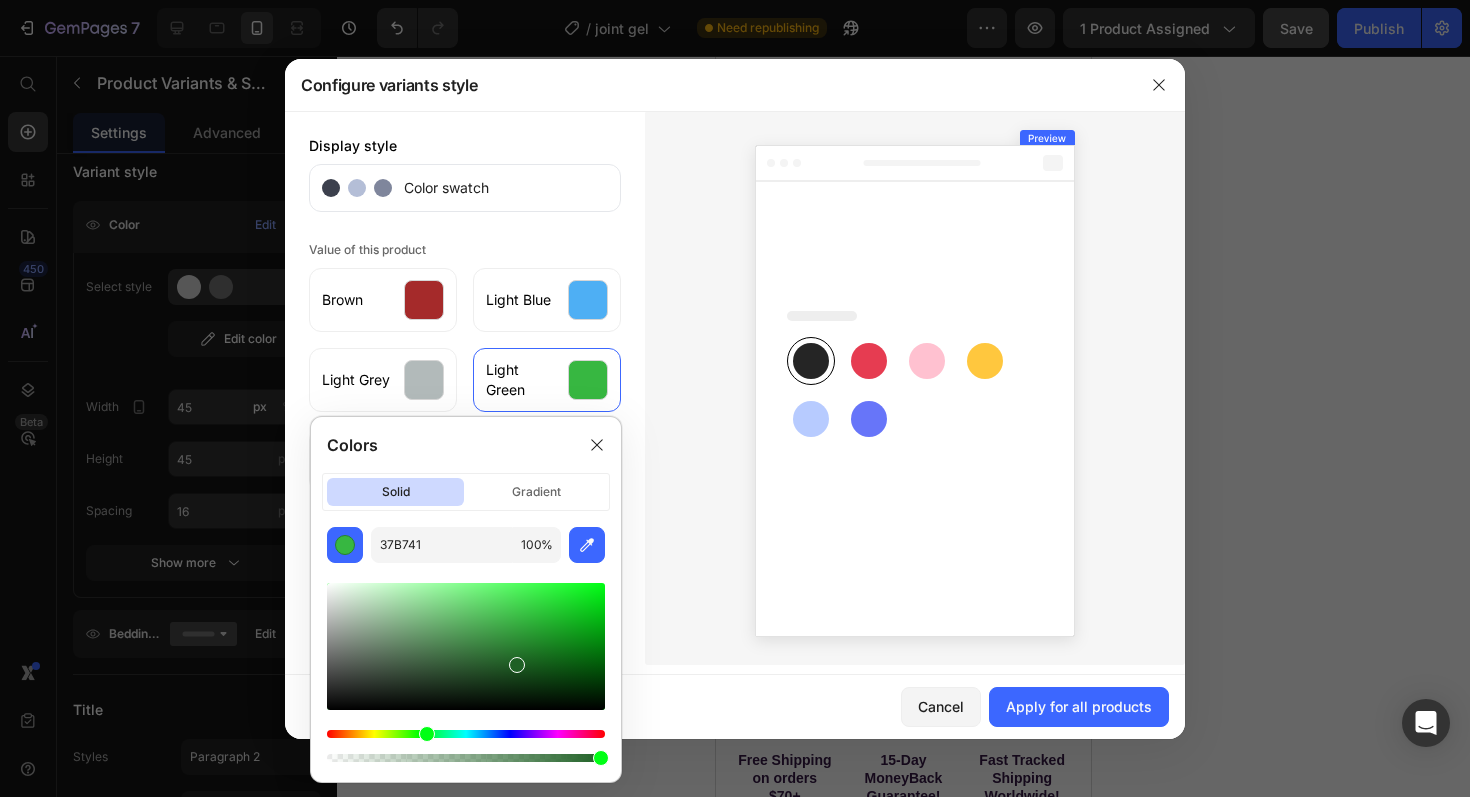 click at bounding box center (466, 646) 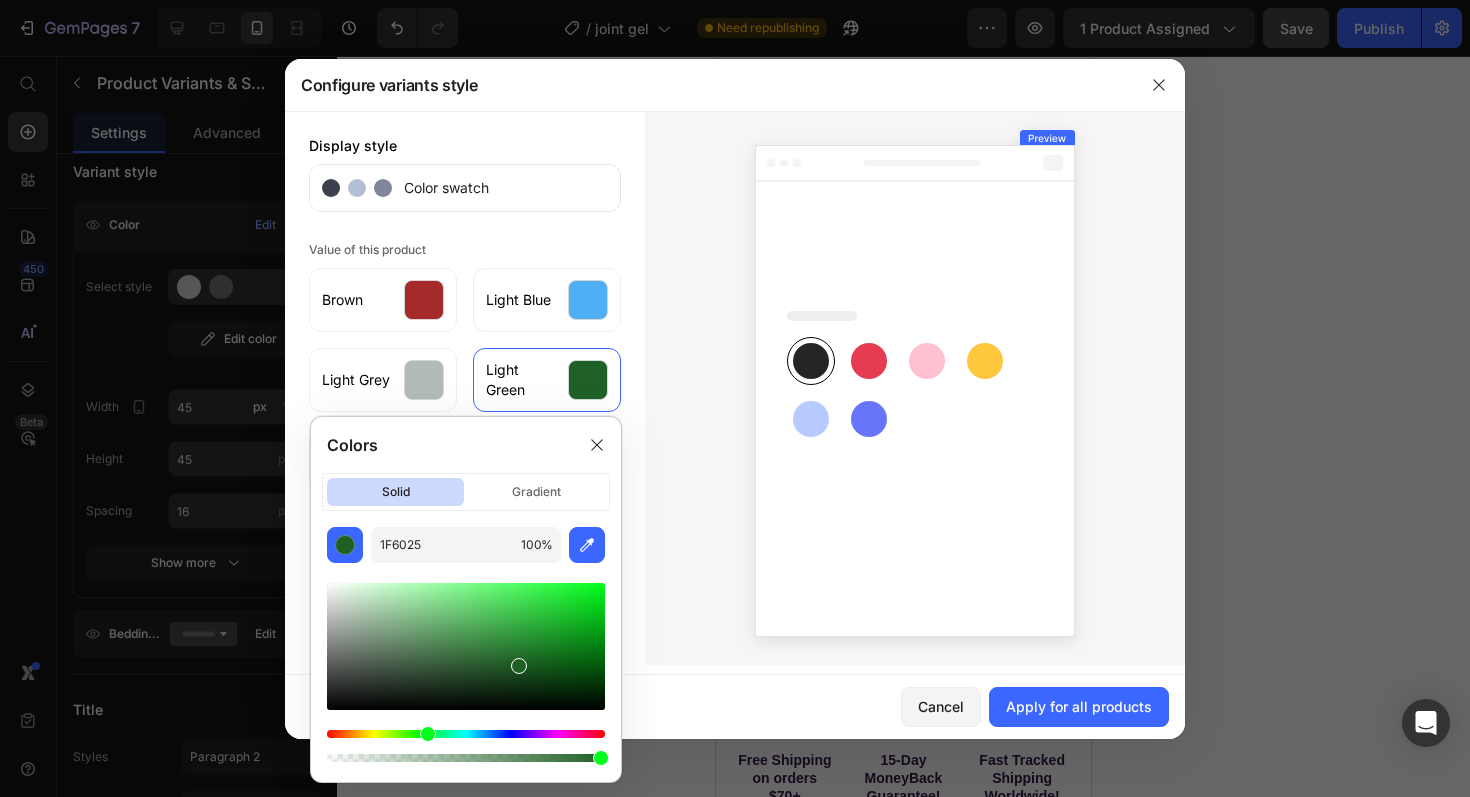 click at bounding box center [466, 646] 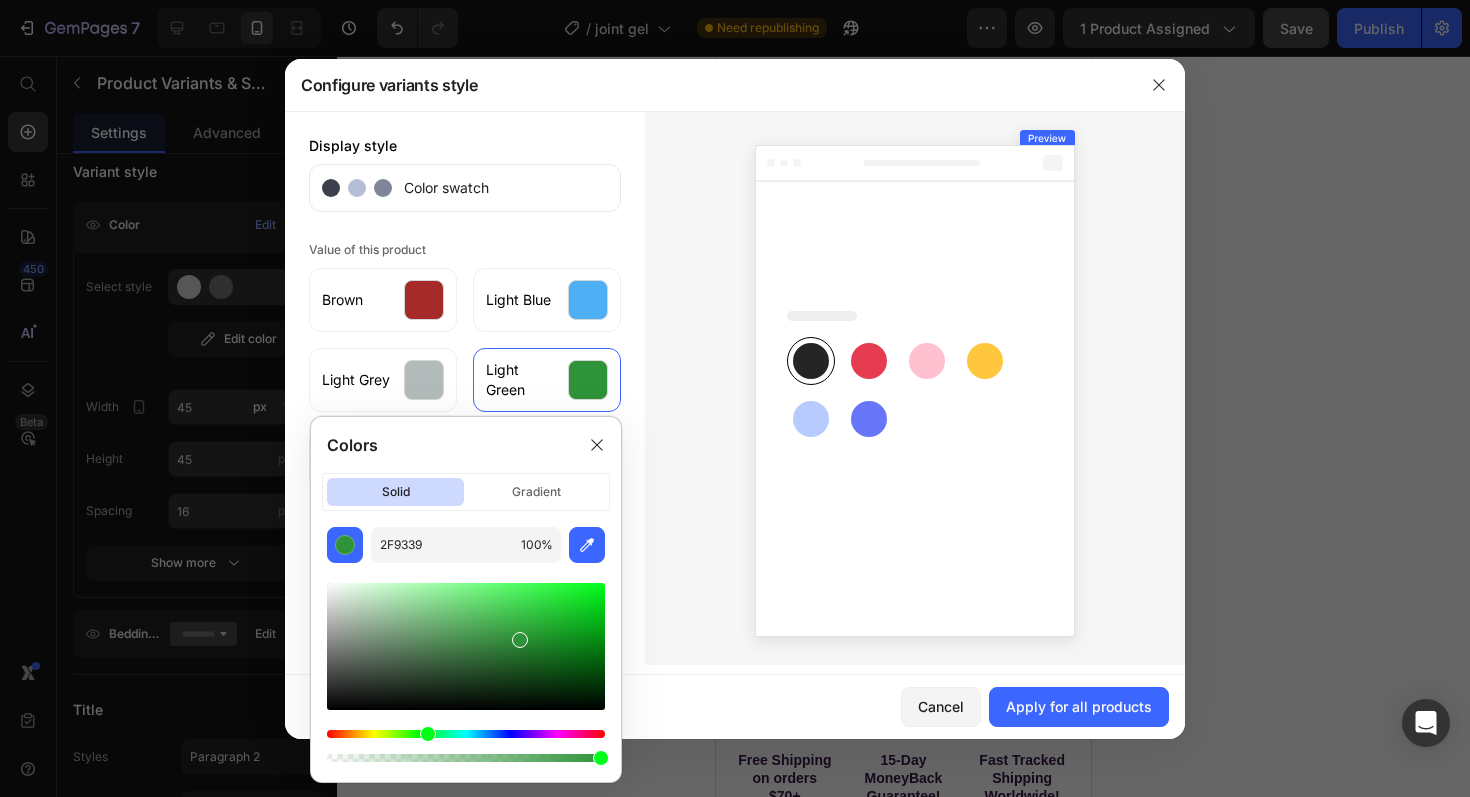 click at bounding box center (466, 646) 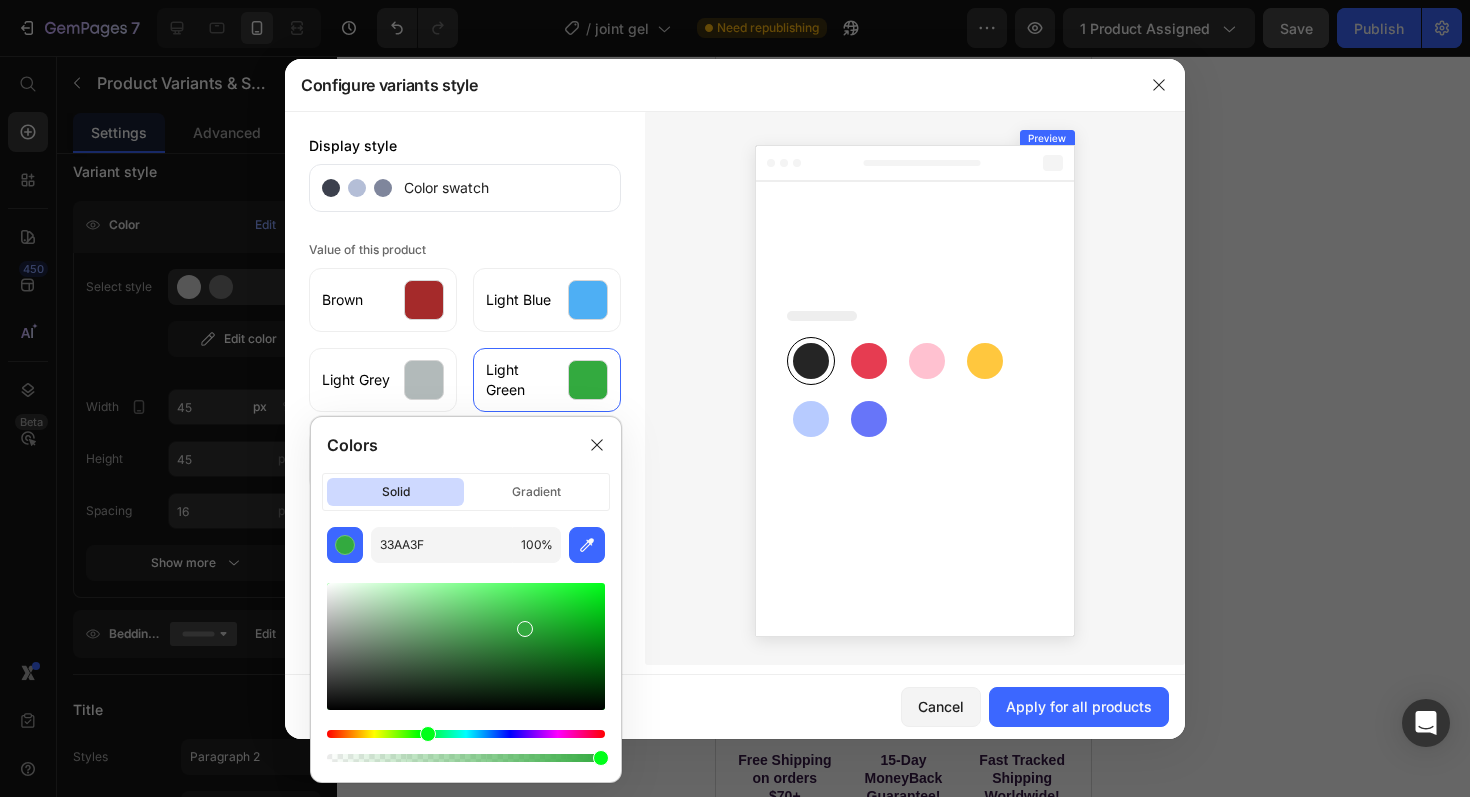 click at bounding box center (466, 646) 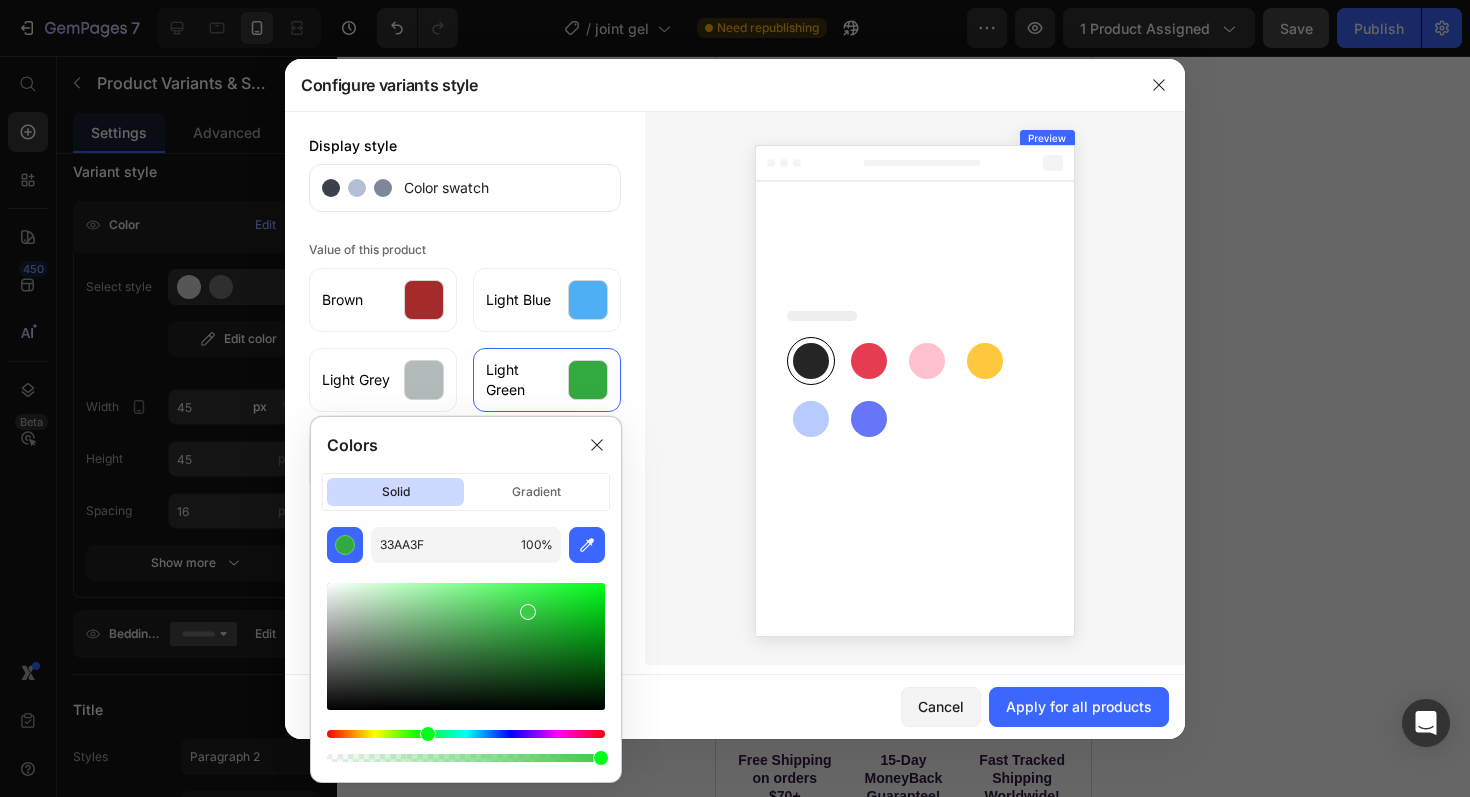 type on "3BCC49" 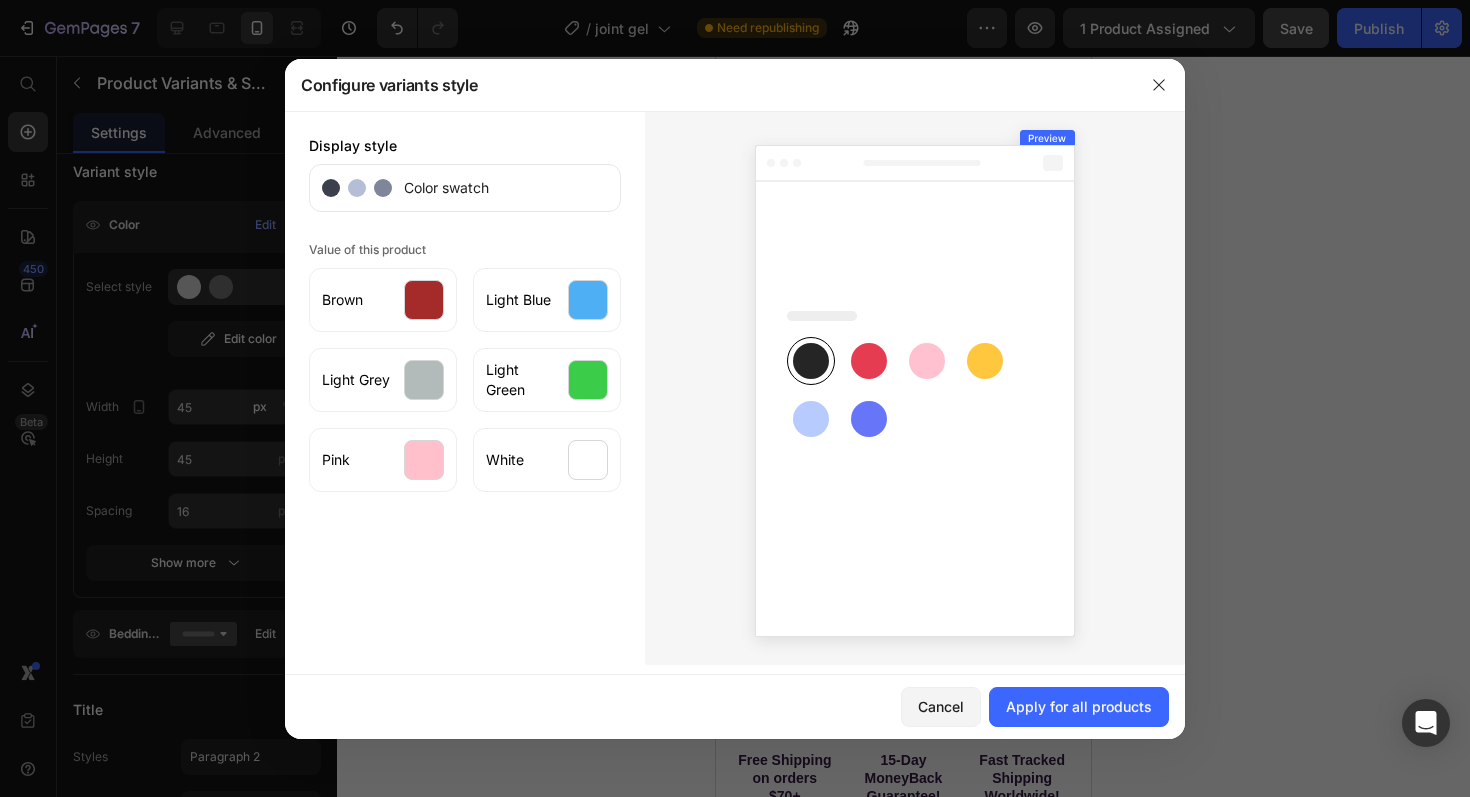 click on "Display style Color swatch Value of this product Brown Light Blue Light Grey Light Green Pink White" at bounding box center [465, 388] 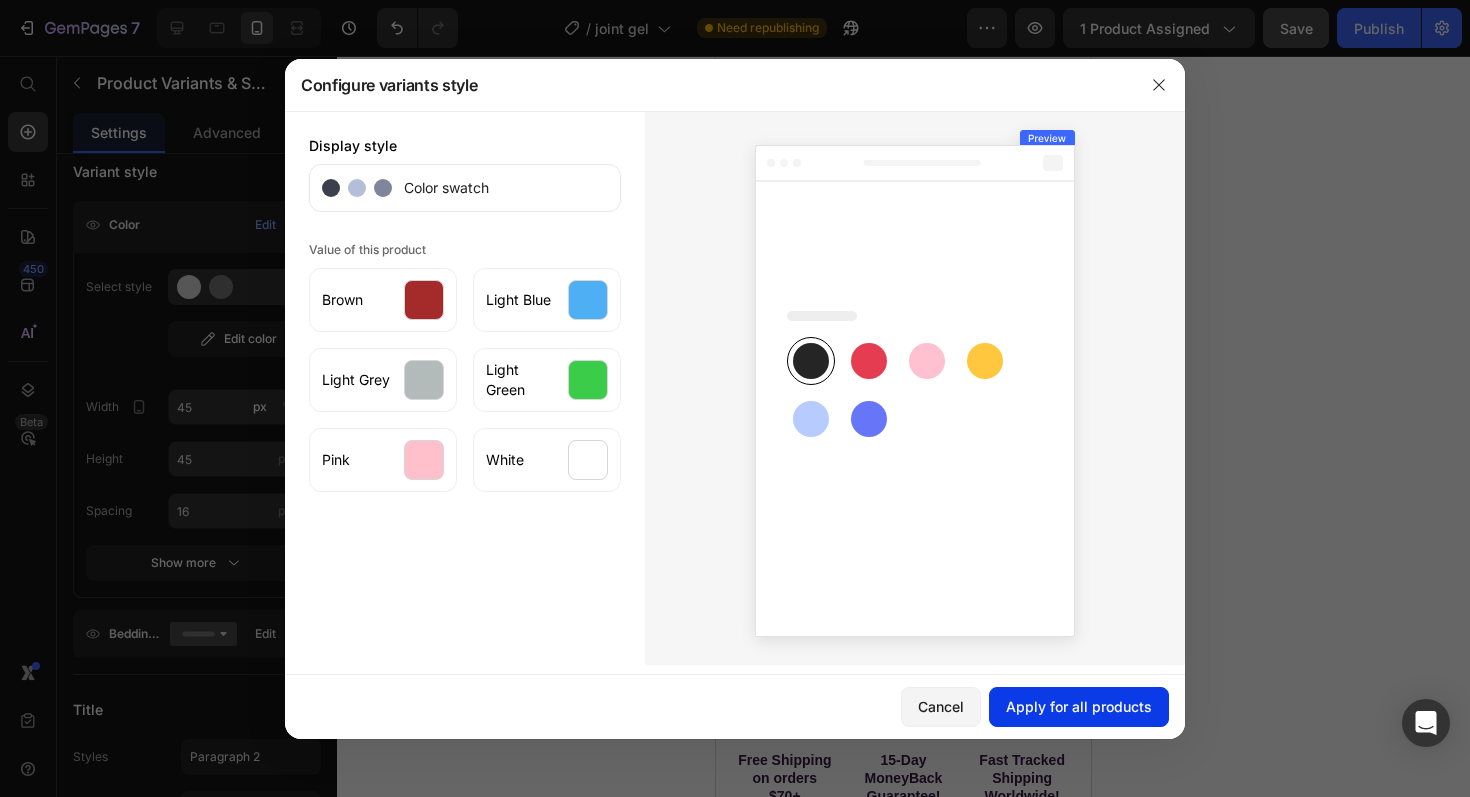 click on "Apply for all products" at bounding box center (1079, 706) 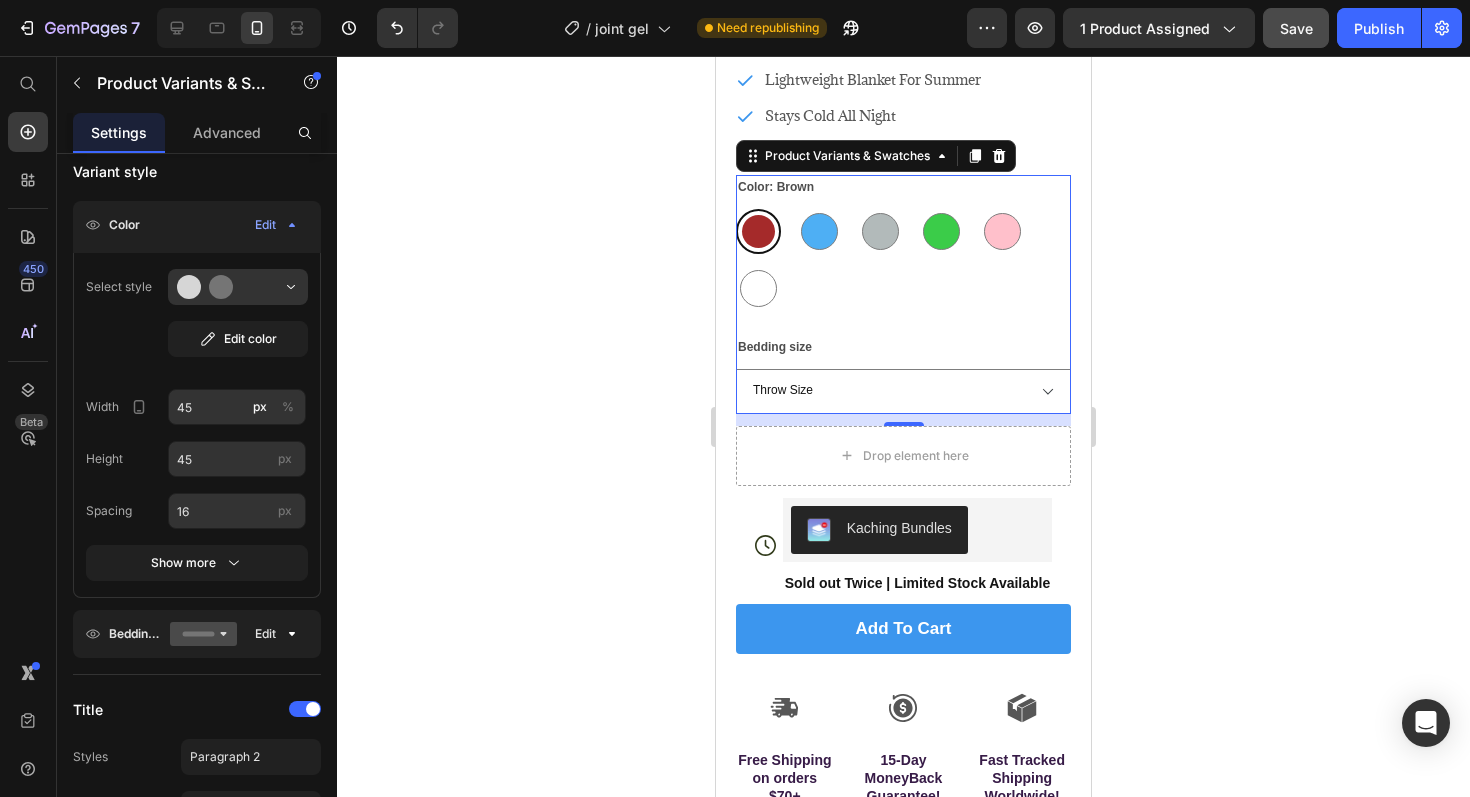 click 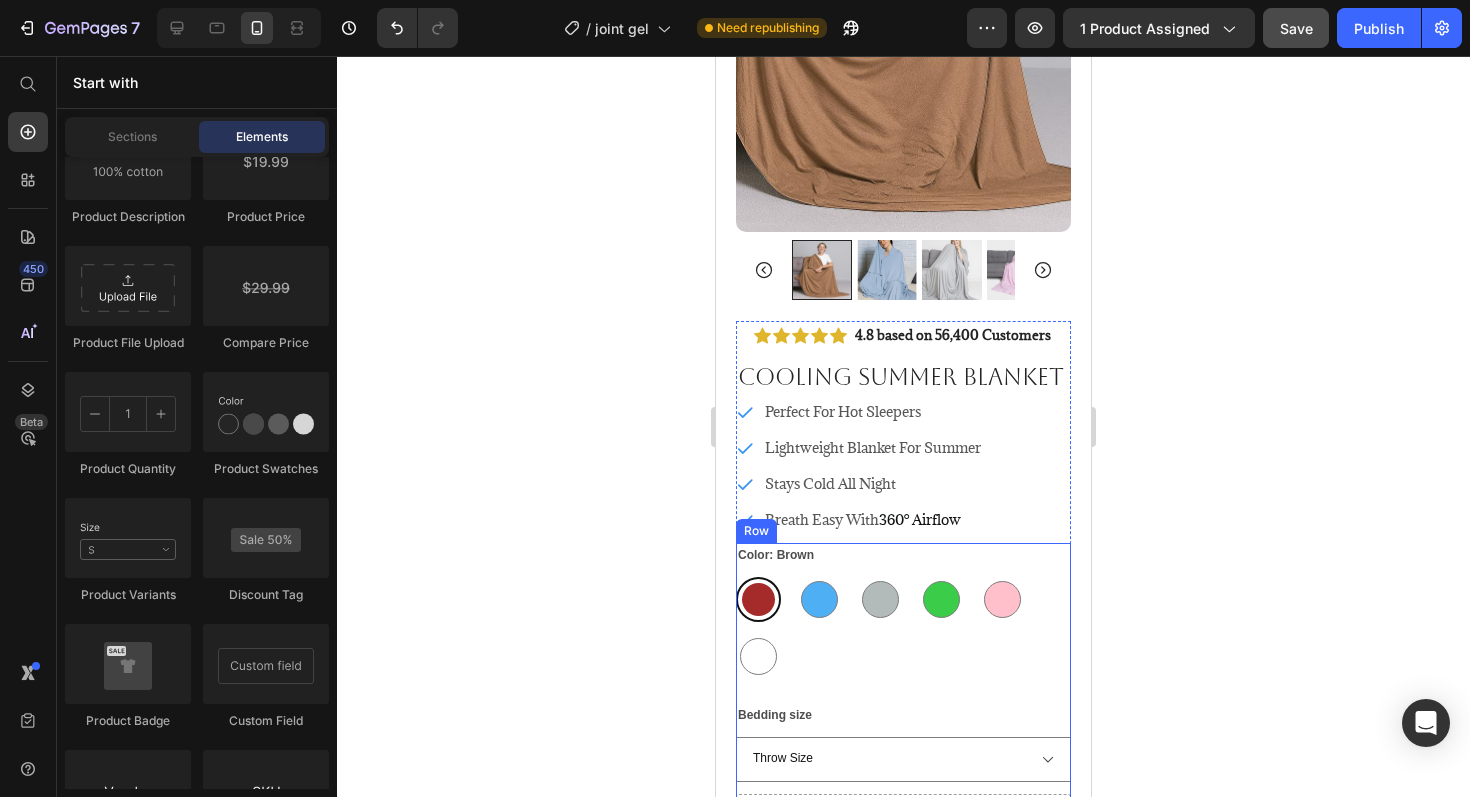 scroll, scrollTop: 401, scrollLeft: 0, axis: vertical 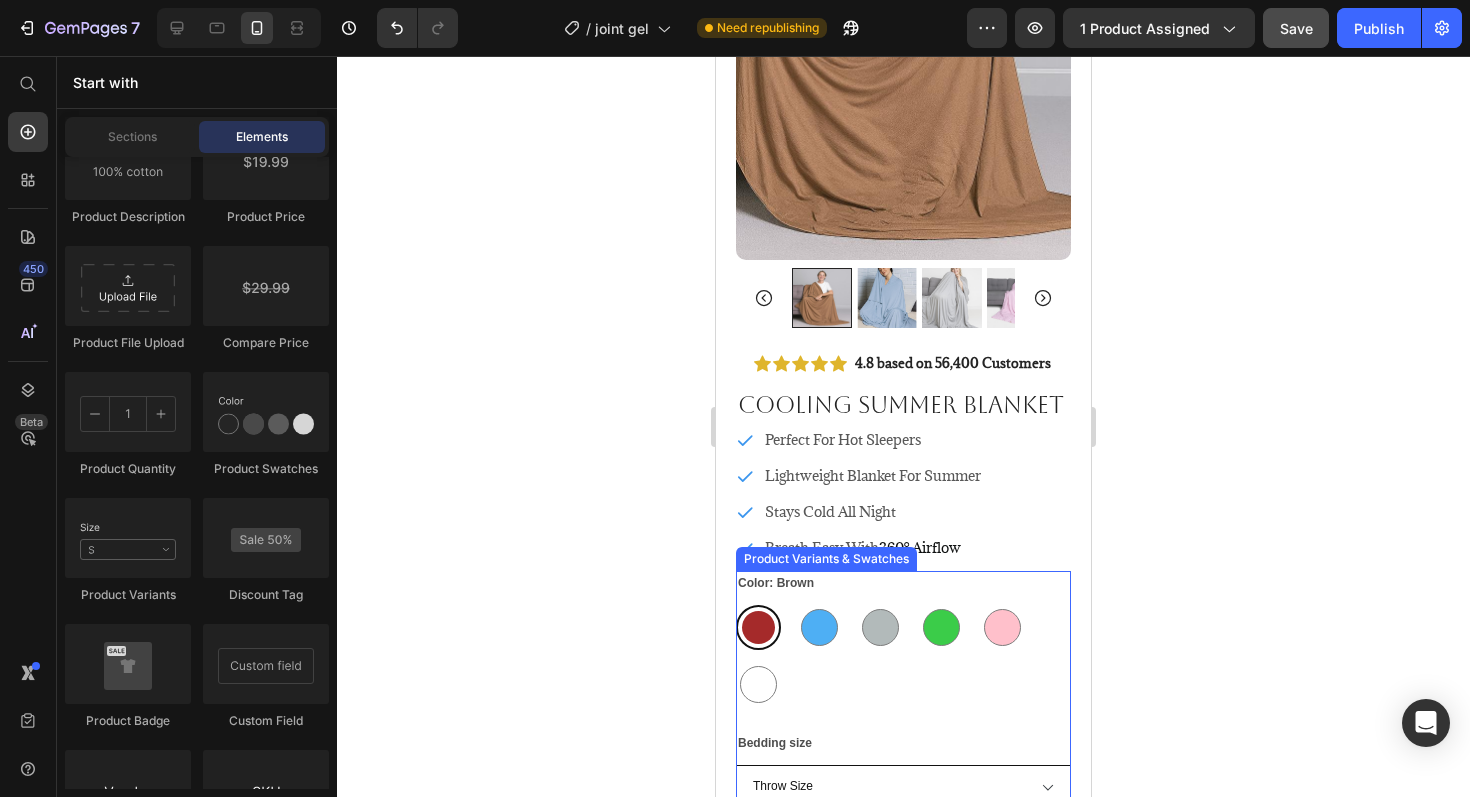 click on "Throw Size Full Size Queen King" at bounding box center (903, 787) 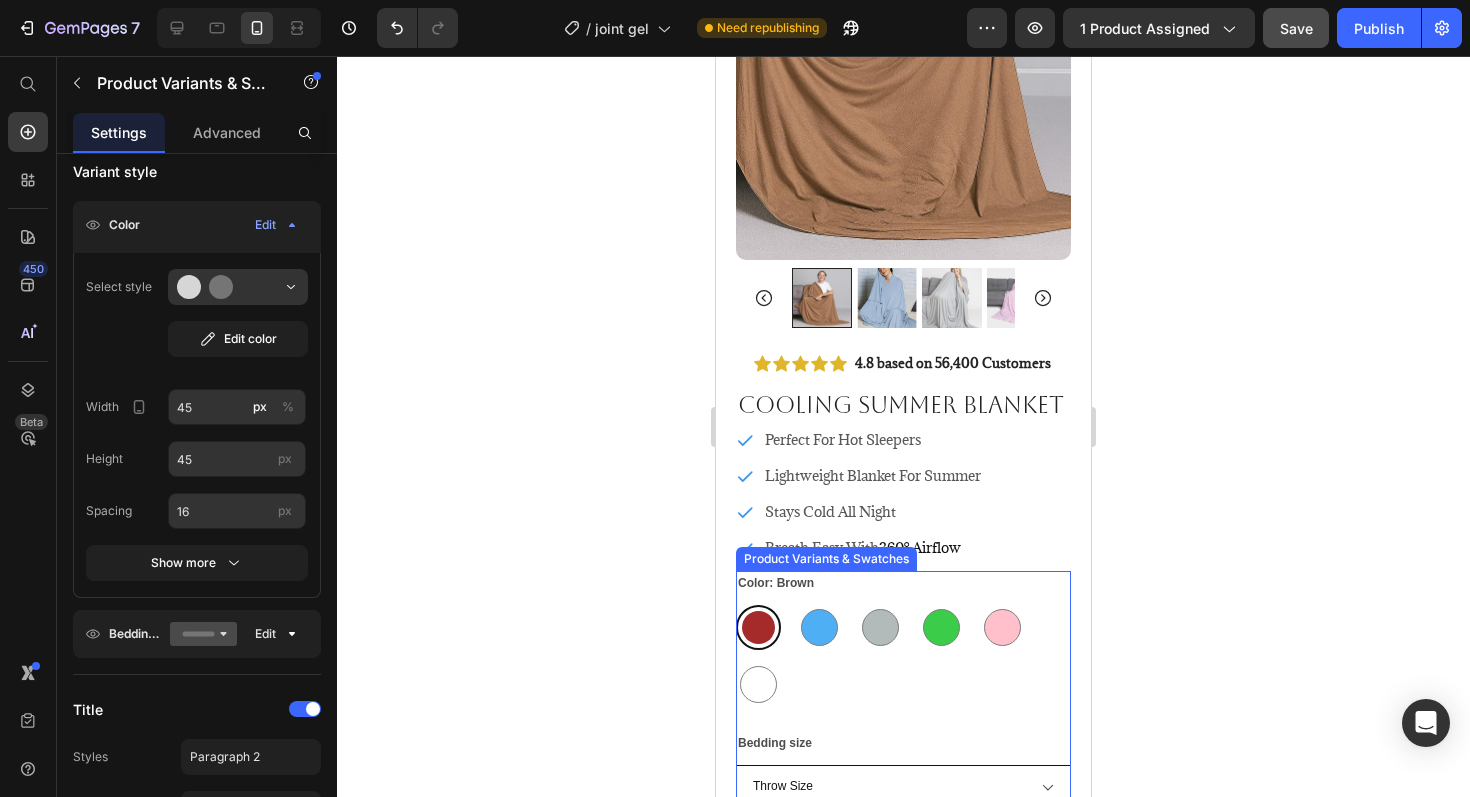 scroll, scrollTop: 413, scrollLeft: 0, axis: vertical 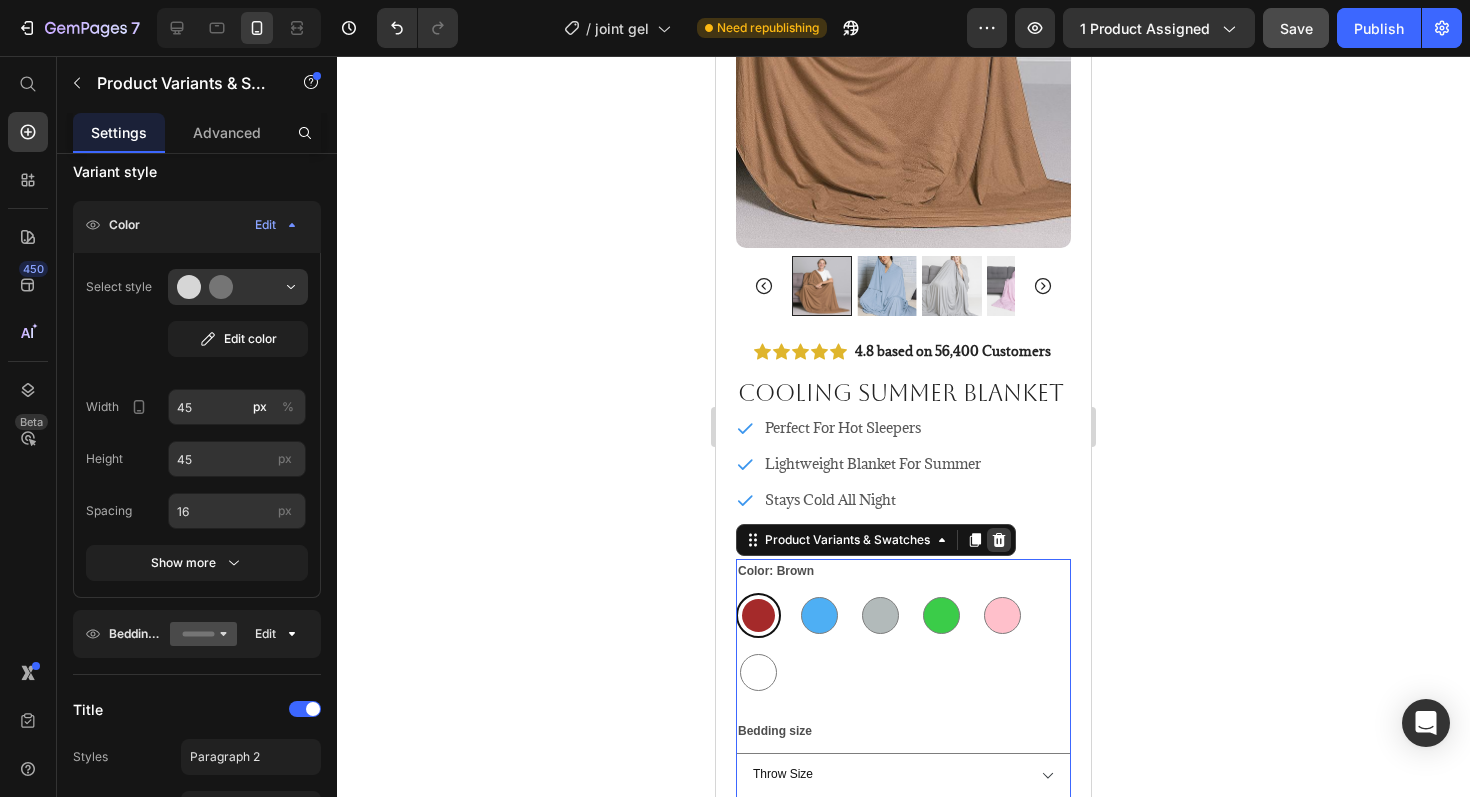 click 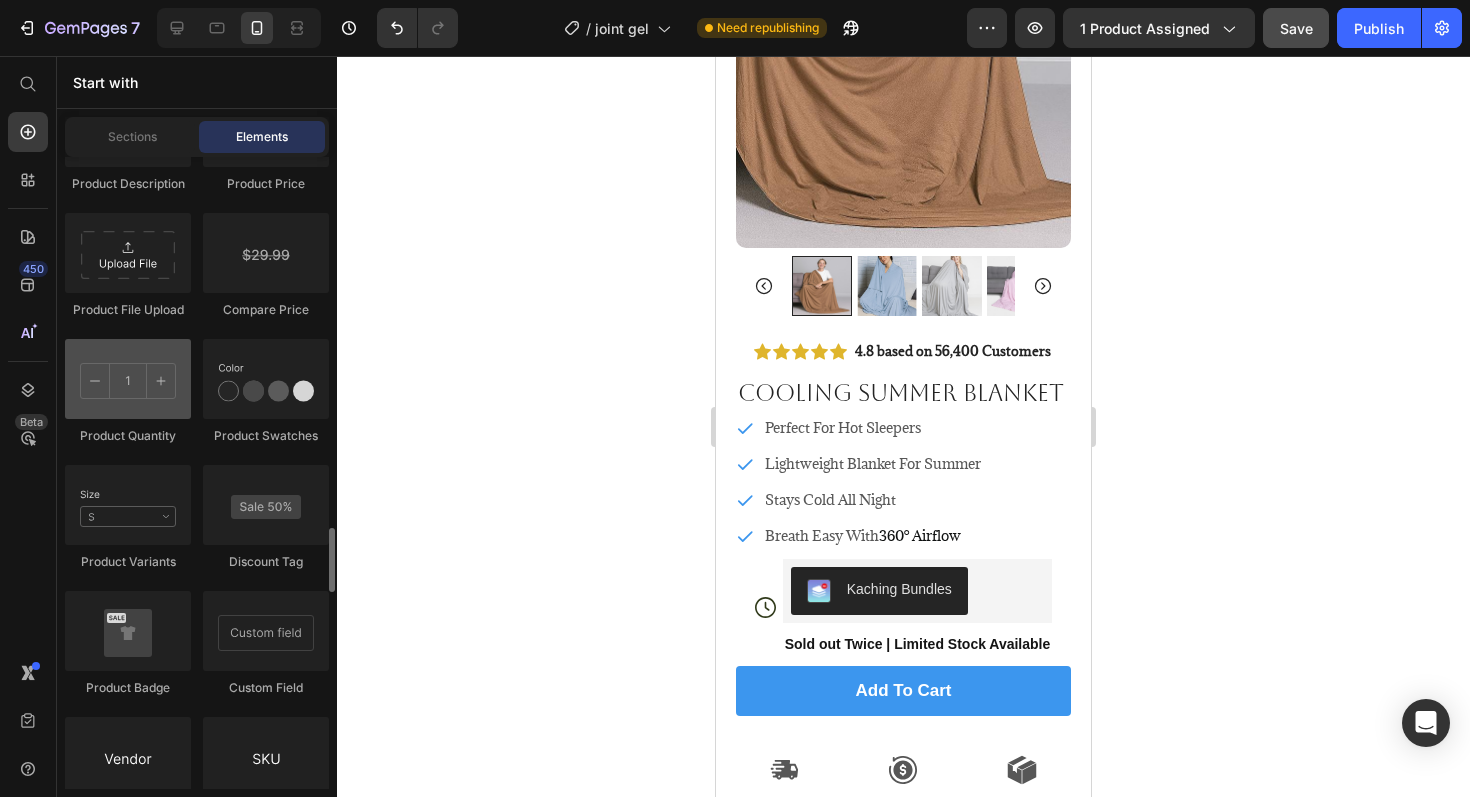 scroll, scrollTop: 3558, scrollLeft: 0, axis: vertical 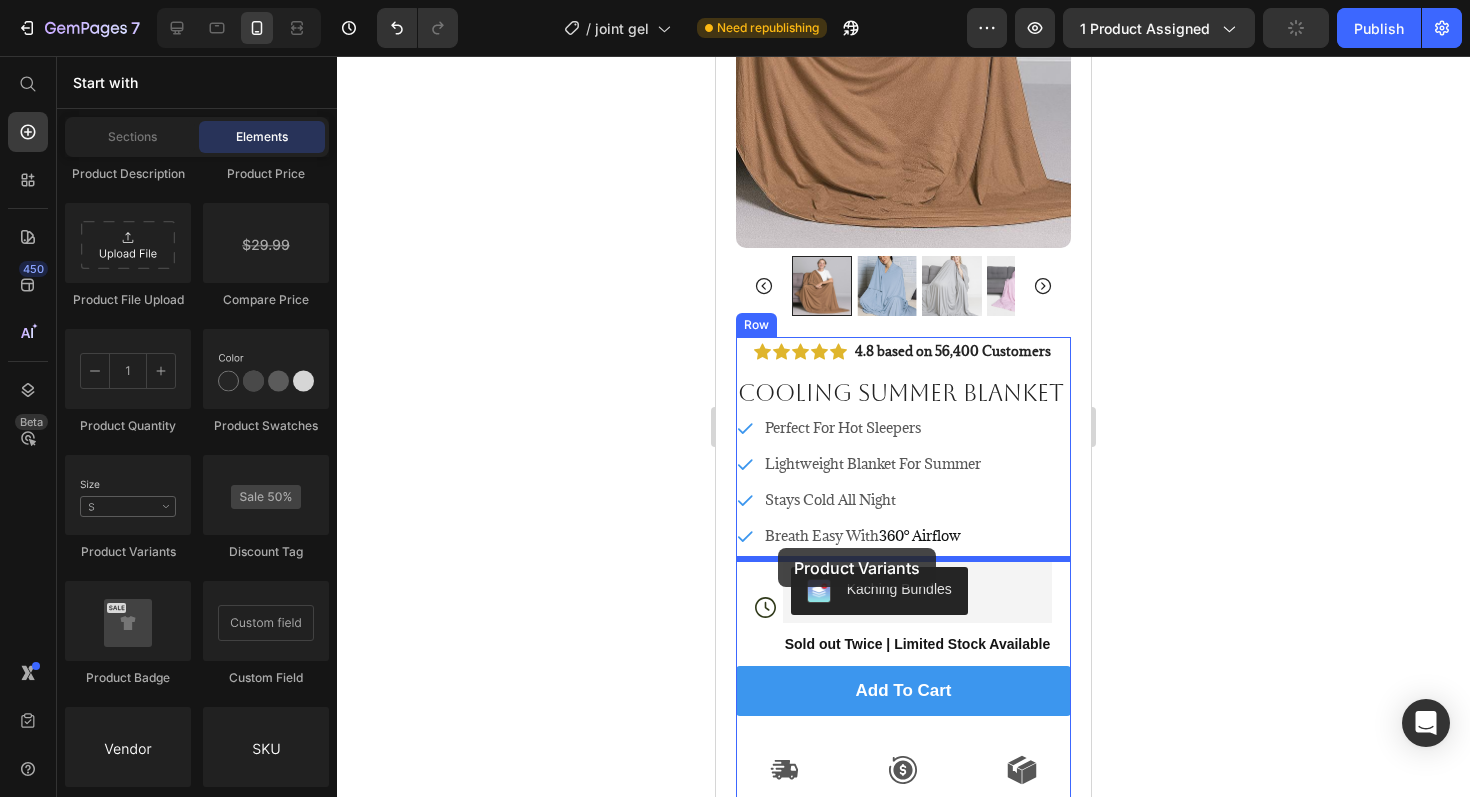drag, startPoint x: 828, startPoint y: 578, endPoint x: 778, endPoint y: 549, distance: 57.801384 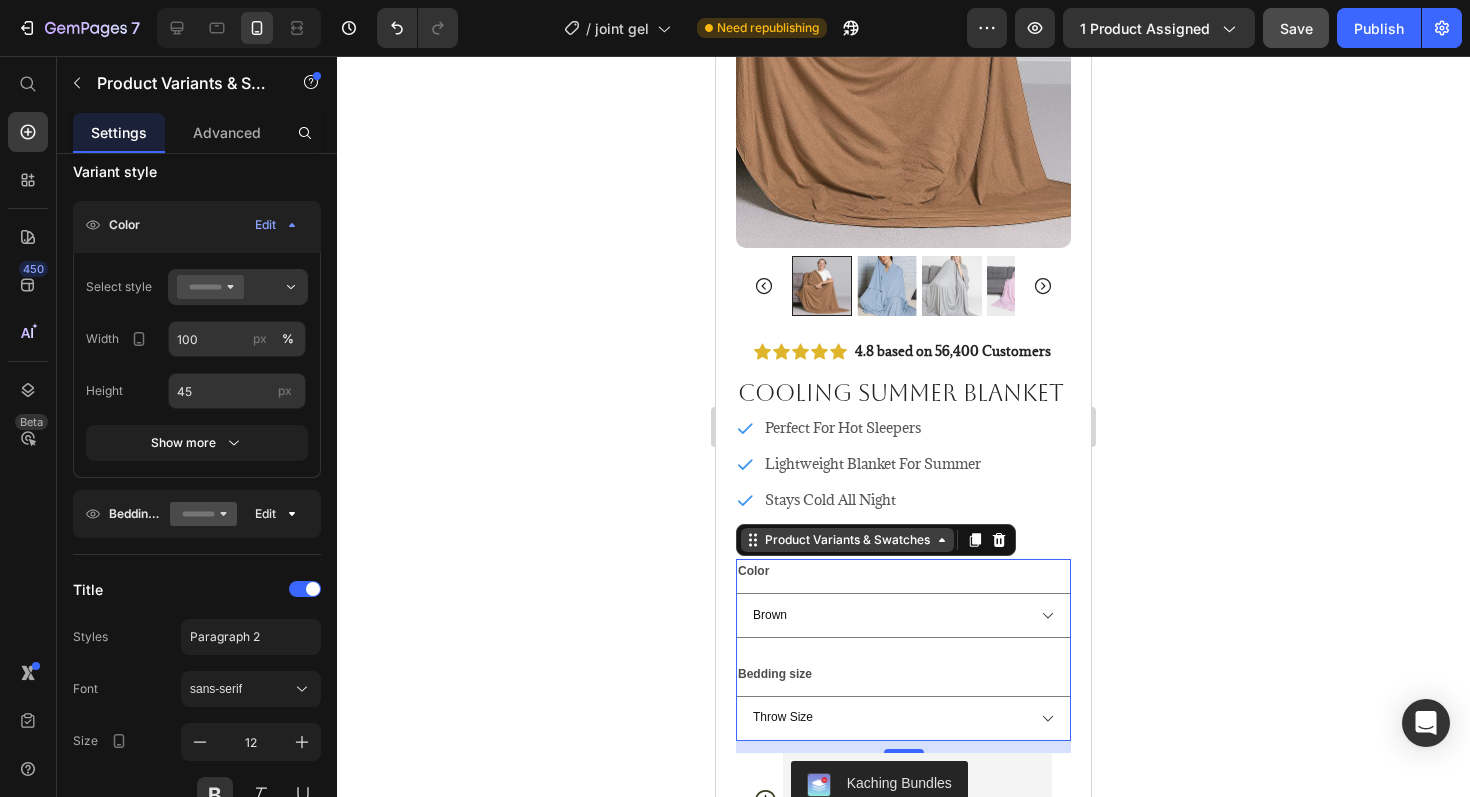click 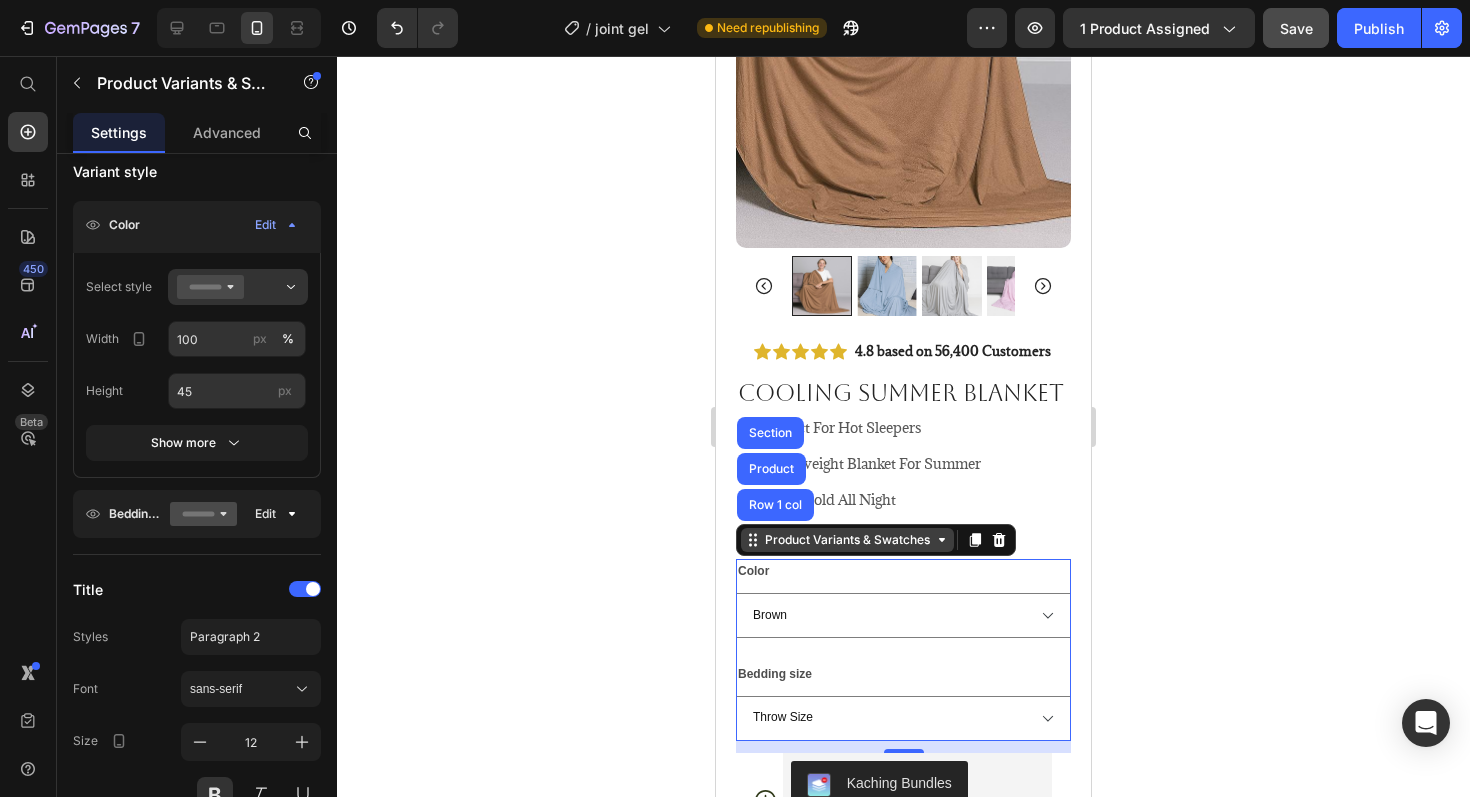 click 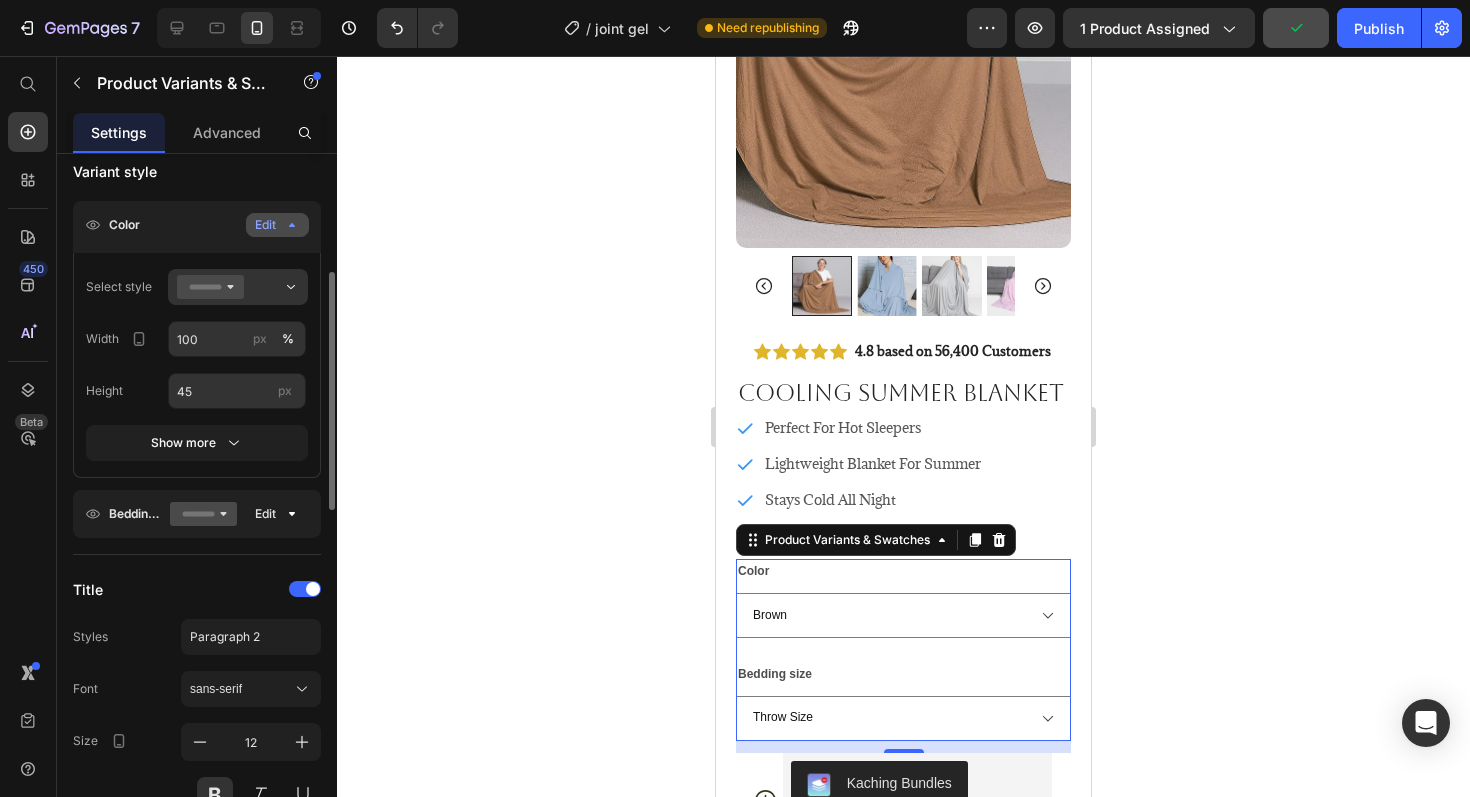 click 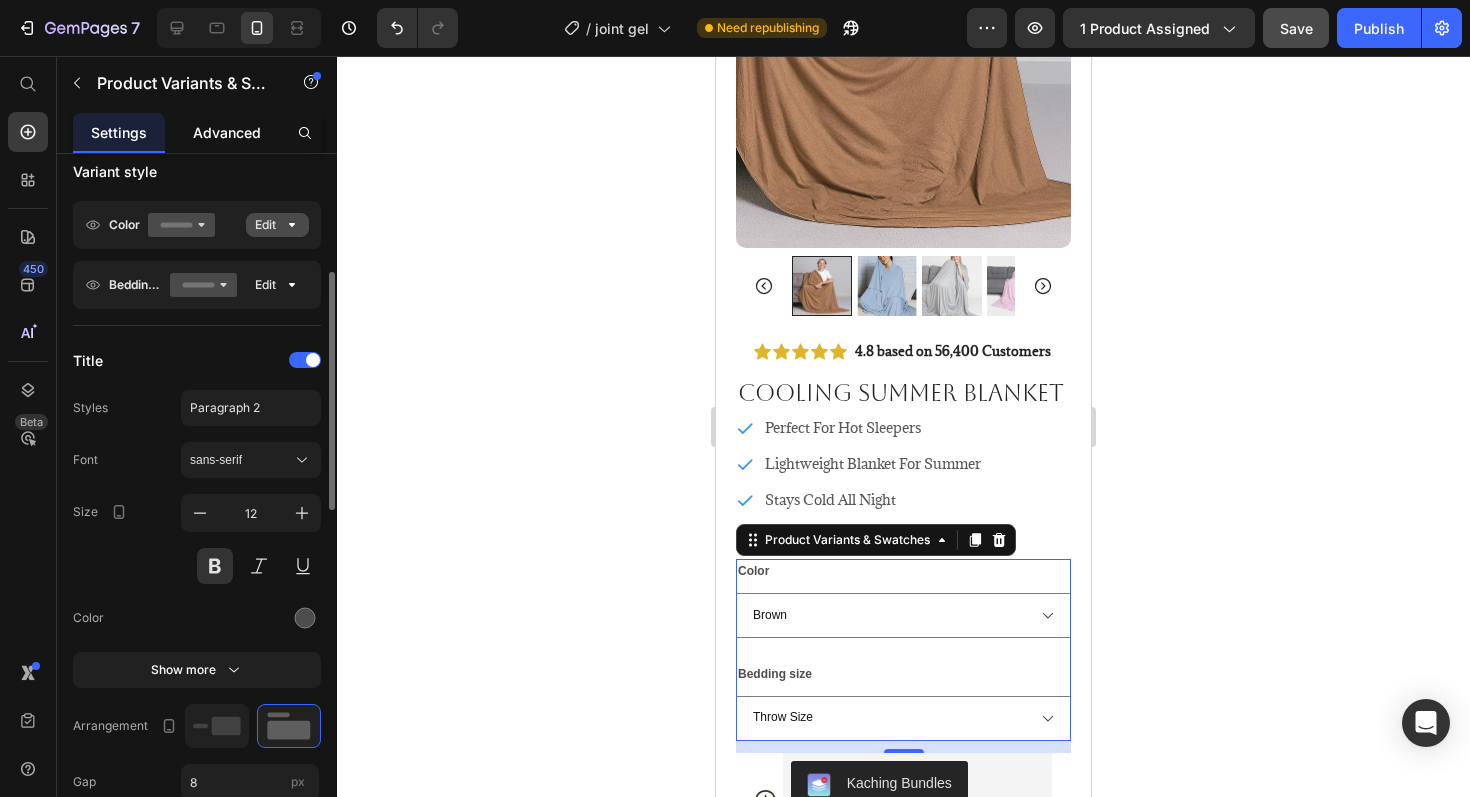 click on "Advanced" 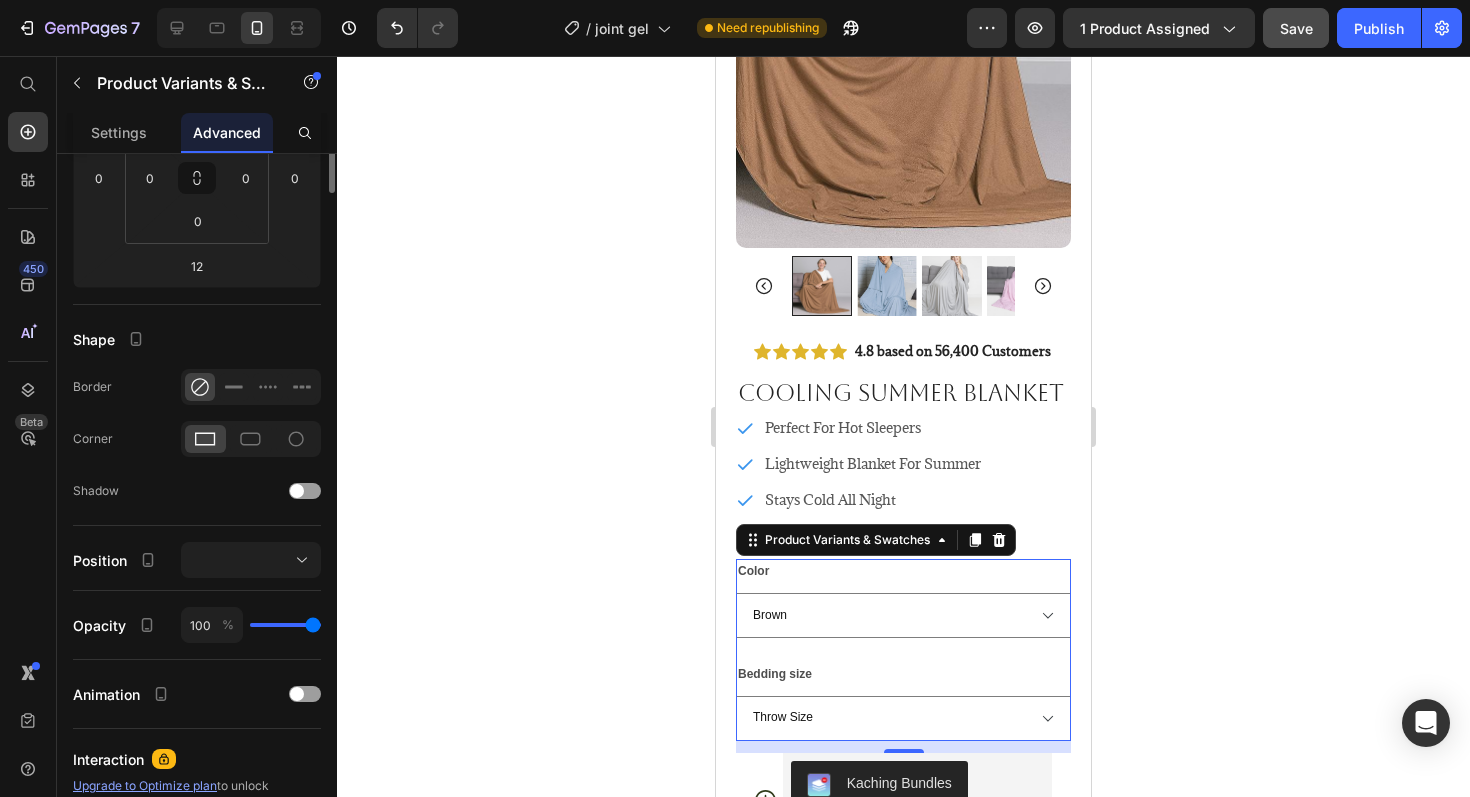 scroll, scrollTop: 0, scrollLeft: 0, axis: both 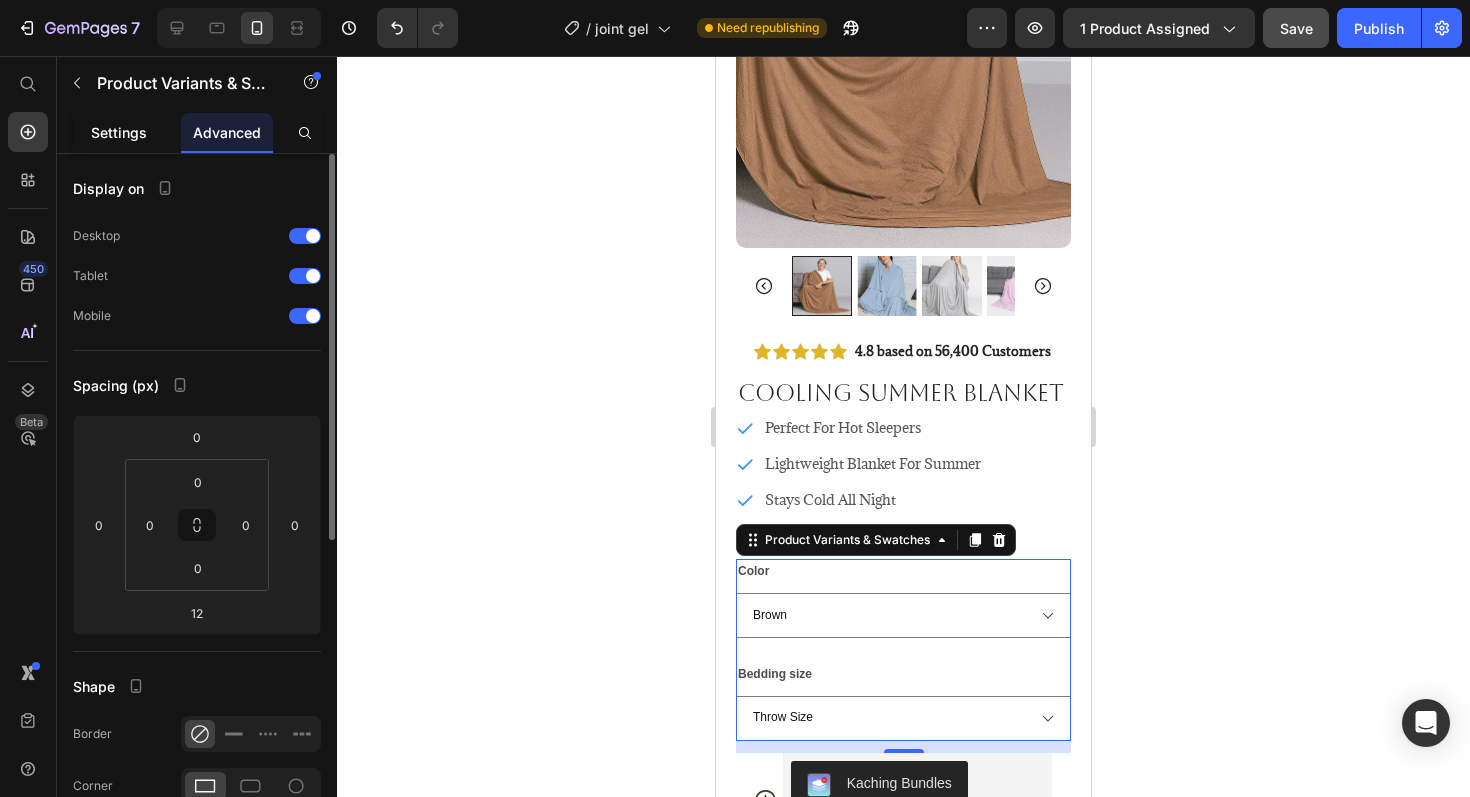 click on "Settings" at bounding box center [119, 132] 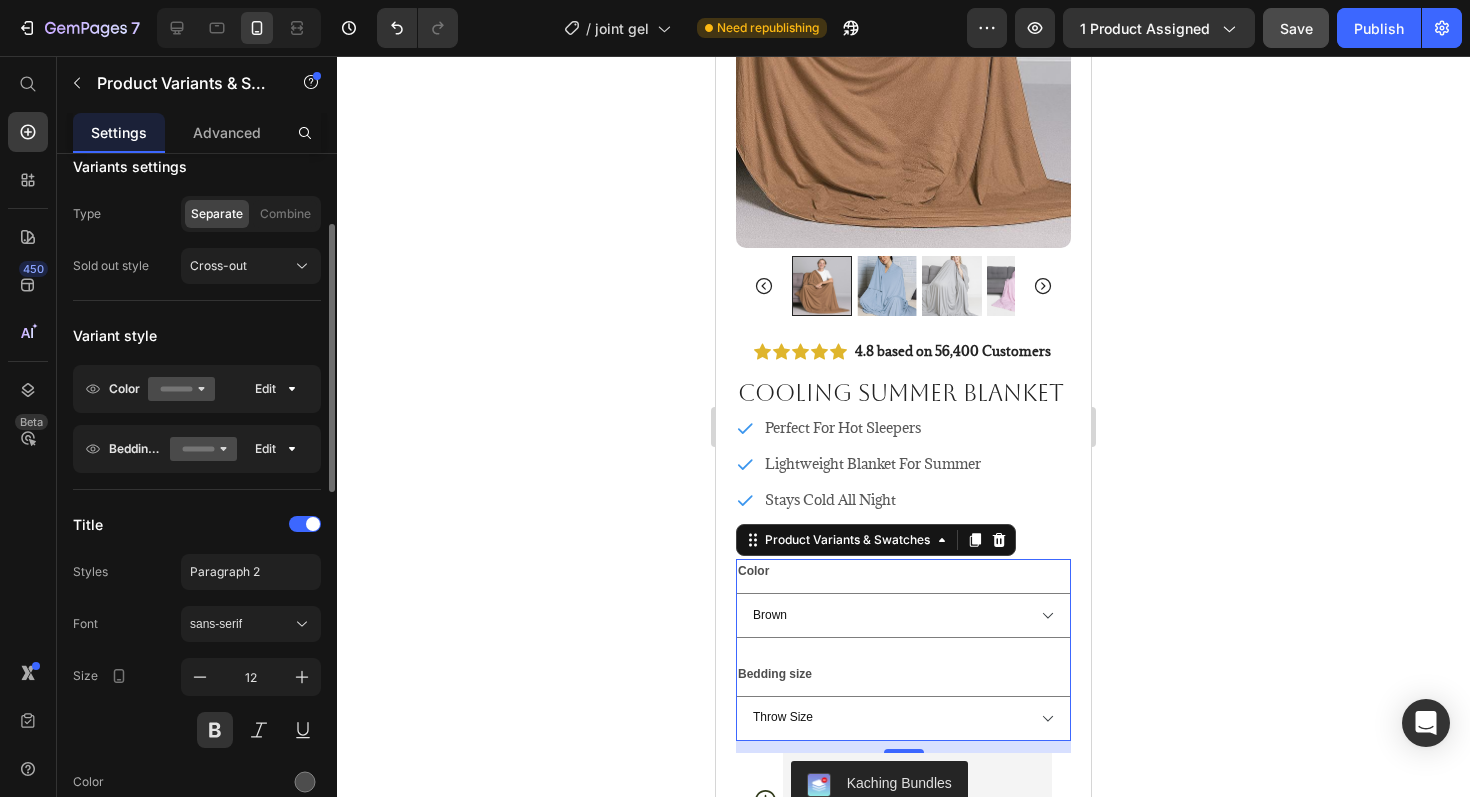 scroll, scrollTop: 189, scrollLeft: 0, axis: vertical 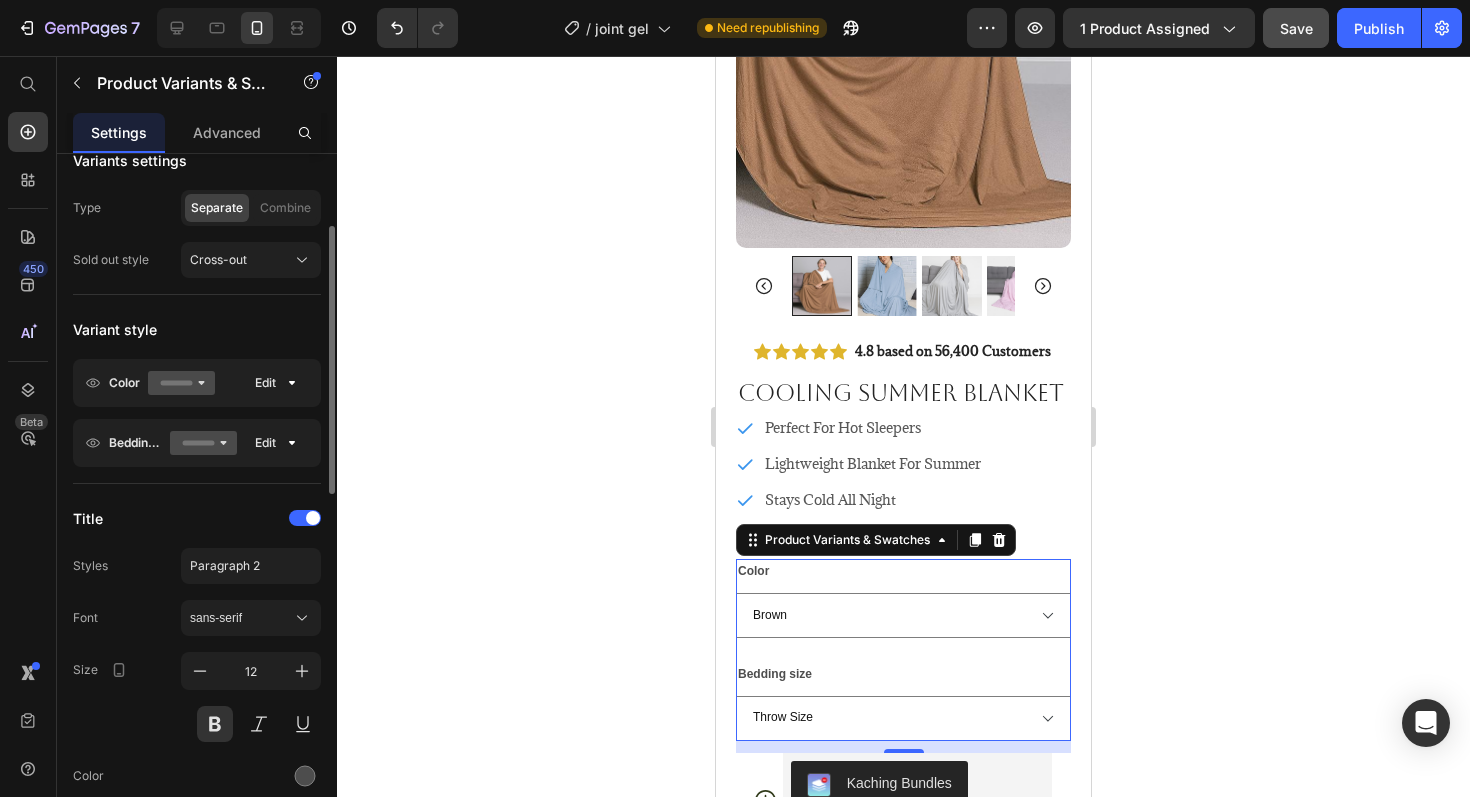 click on "Color" at bounding box center [124, 383] 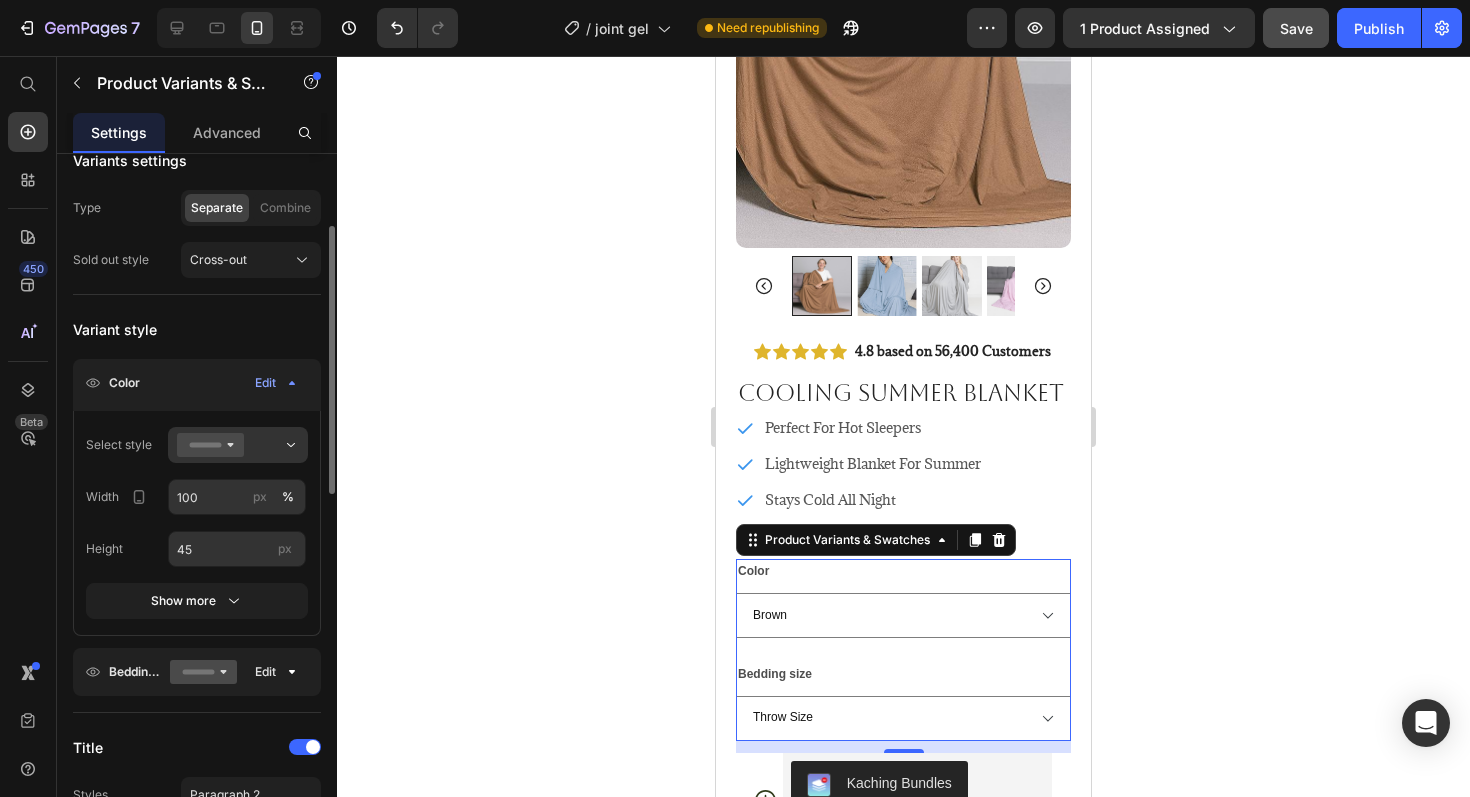 click on "Color" at bounding box center [124, 383] 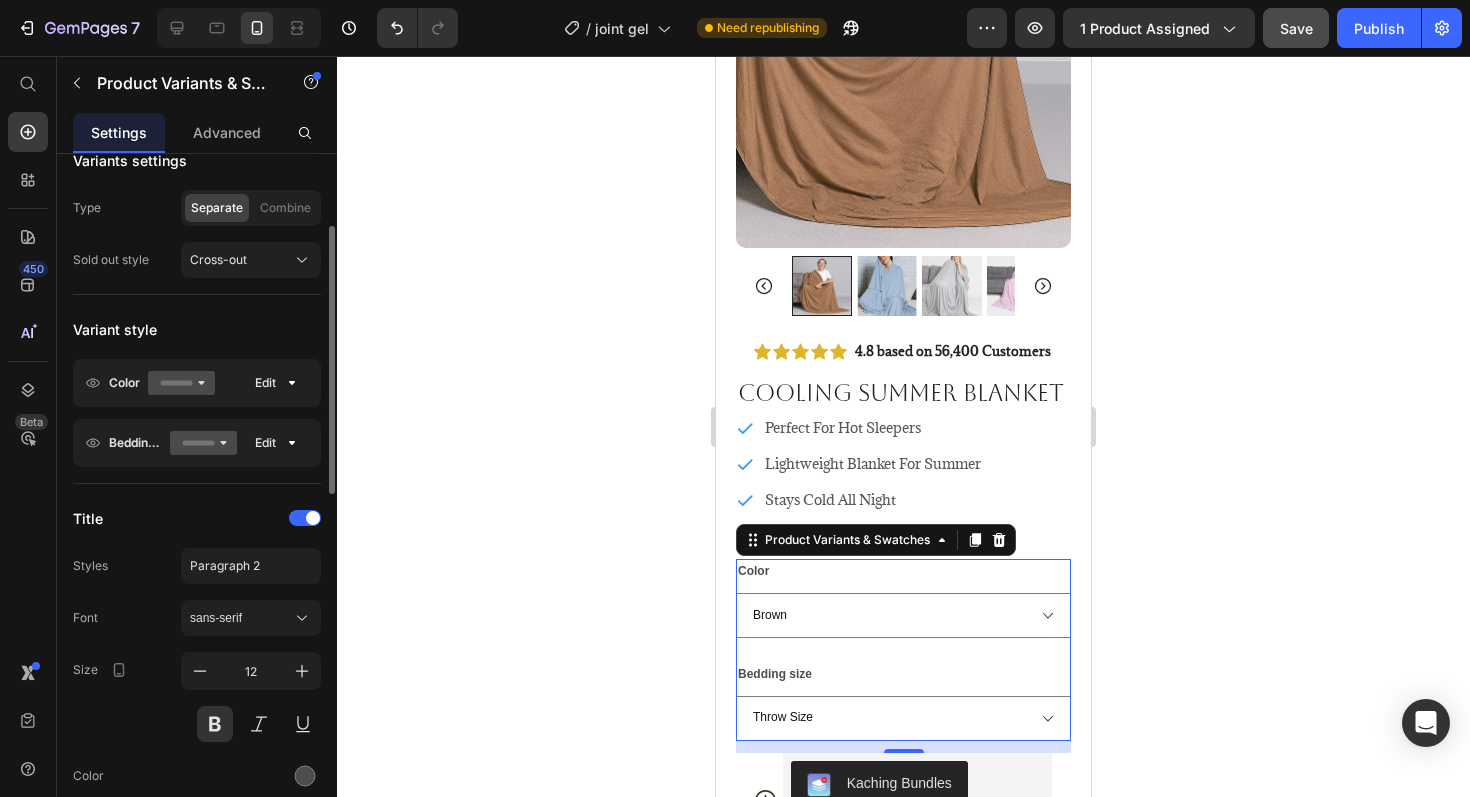 click on "Color" at bounding box center (148, 383) 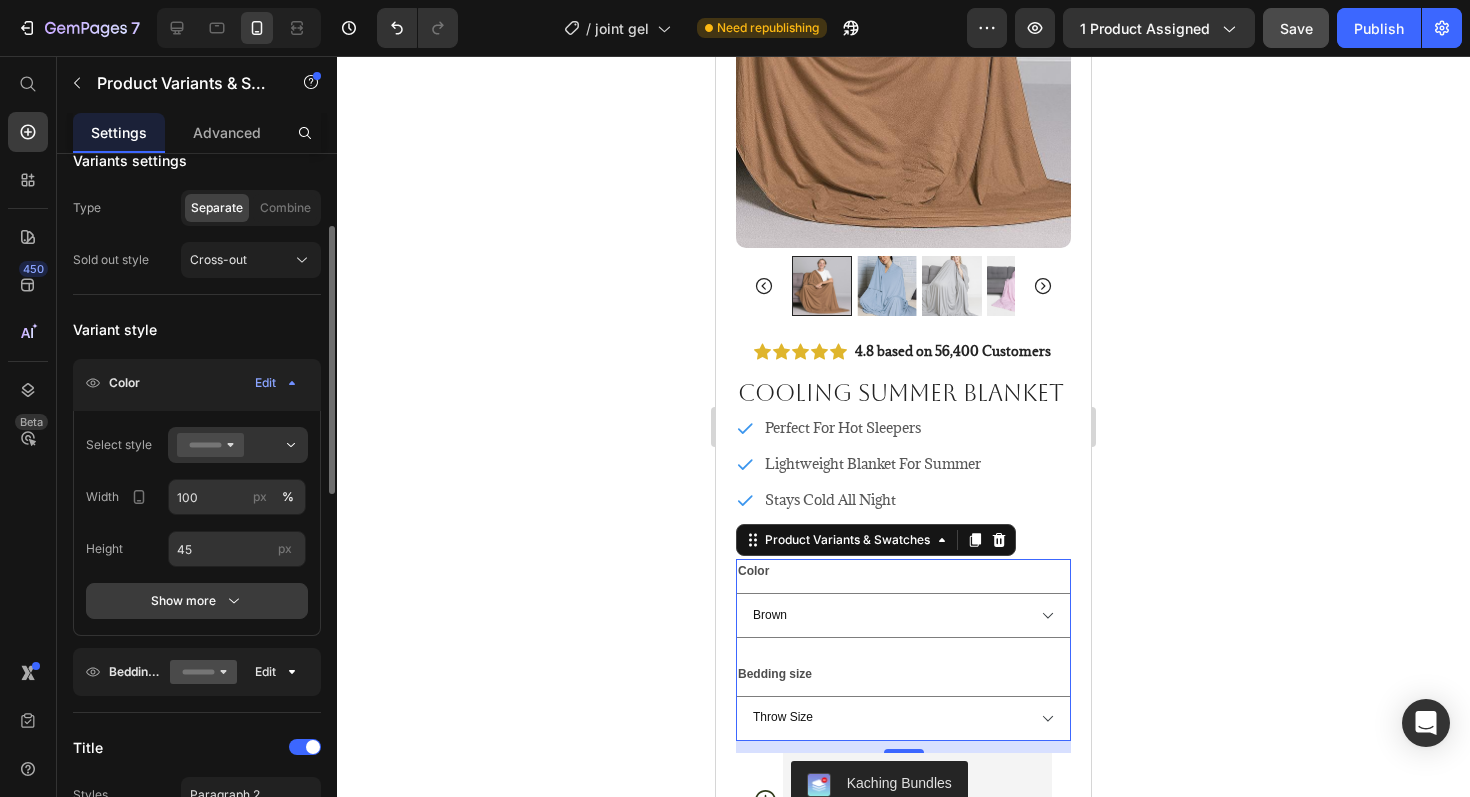 click on "Show more" at bounding box center (197, 601) 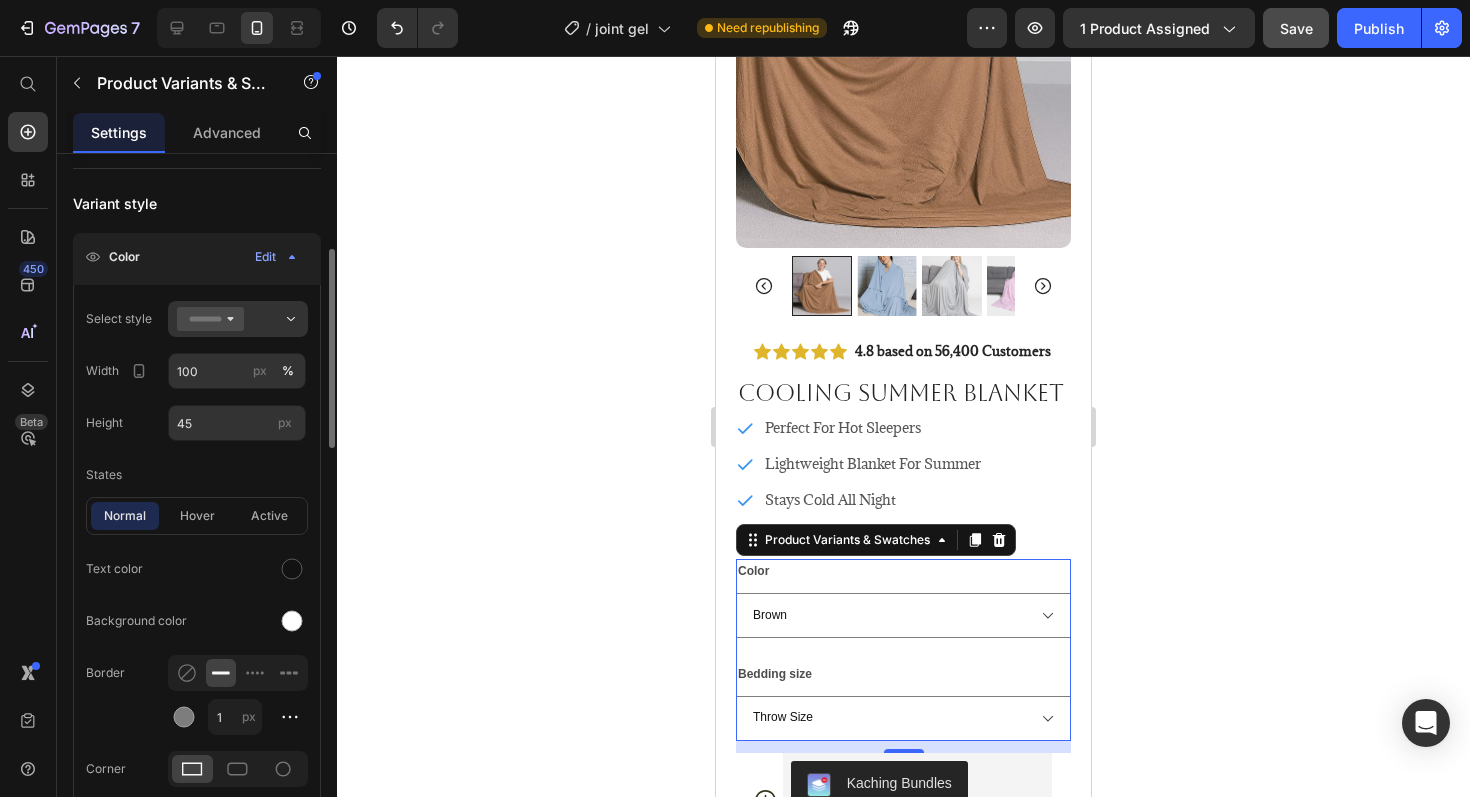 scroll, scrollTop: 319, scrollLeft: 0, axis: vertical 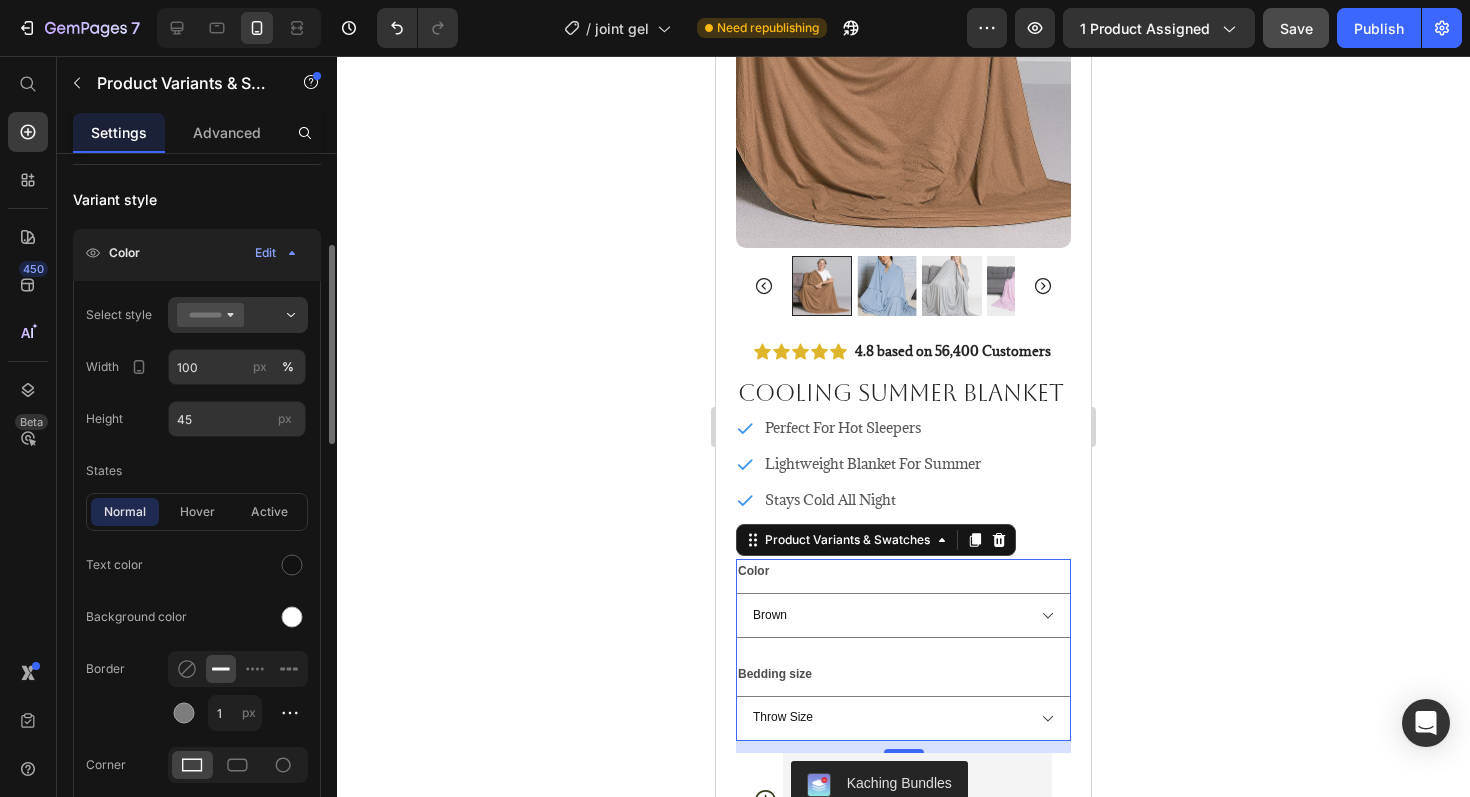 click on "Color" at bounding box center (110, 253) 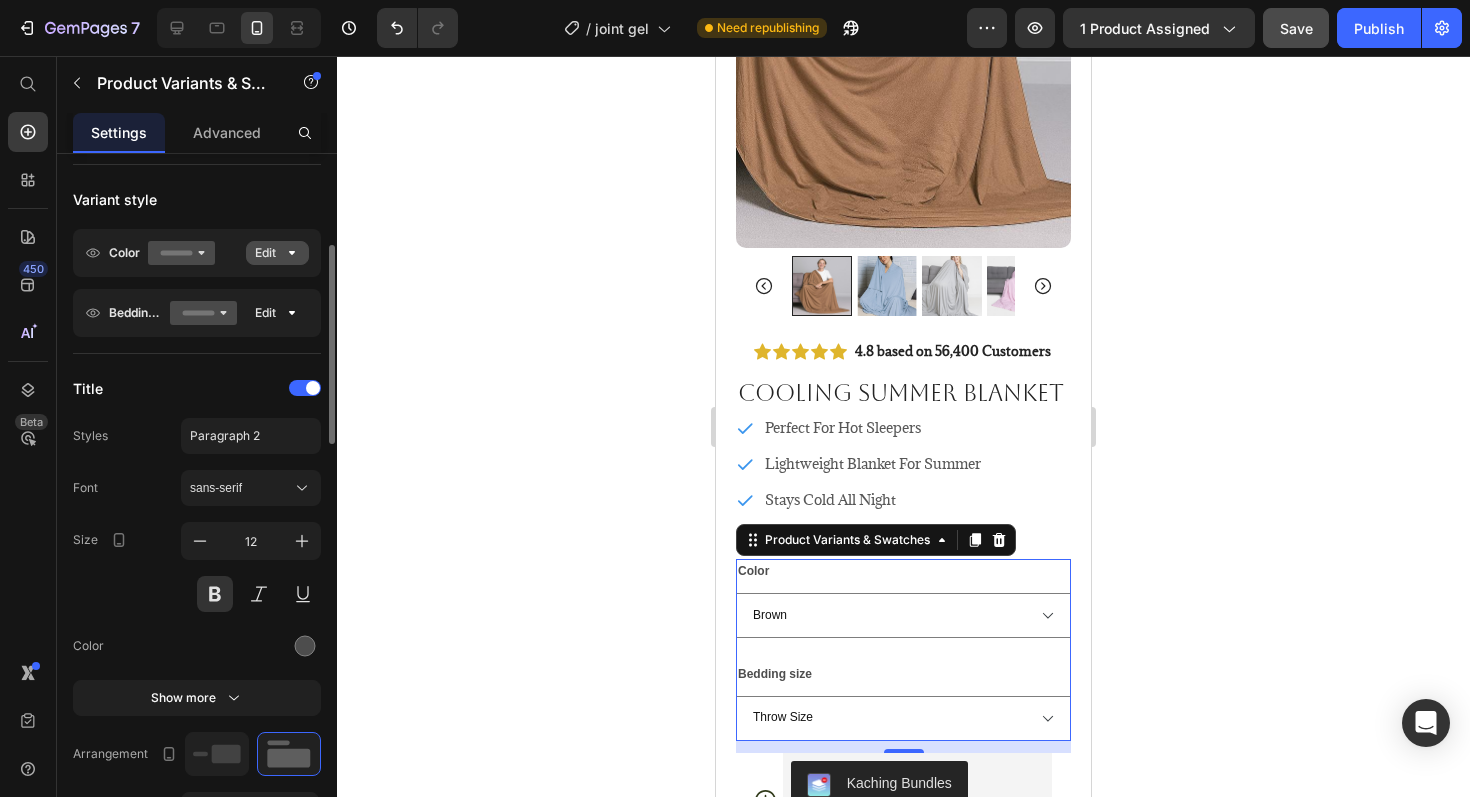 click on "Edit" at bounding box center [277, 253] 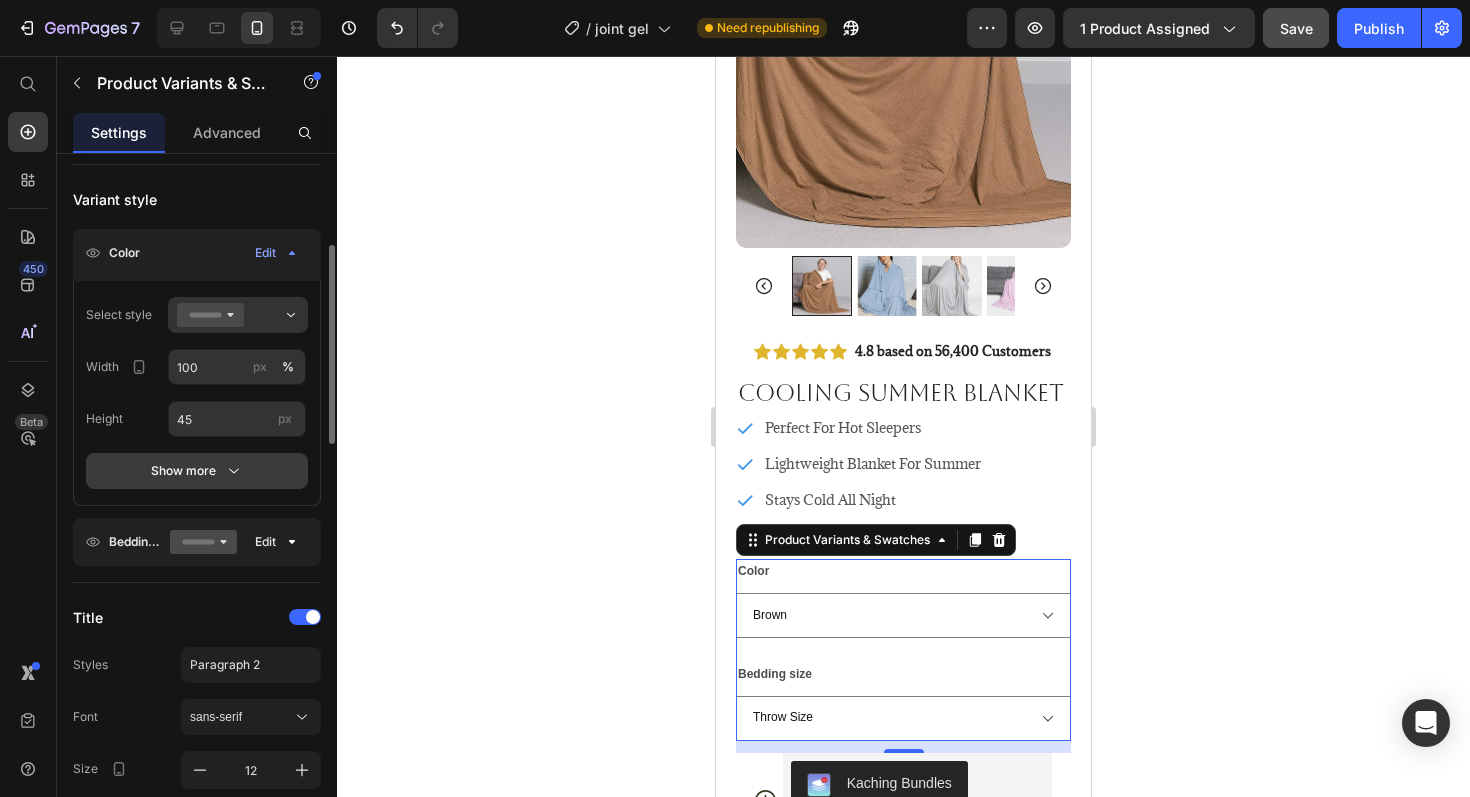 click on "Show more" at bounding box center [197, 471] 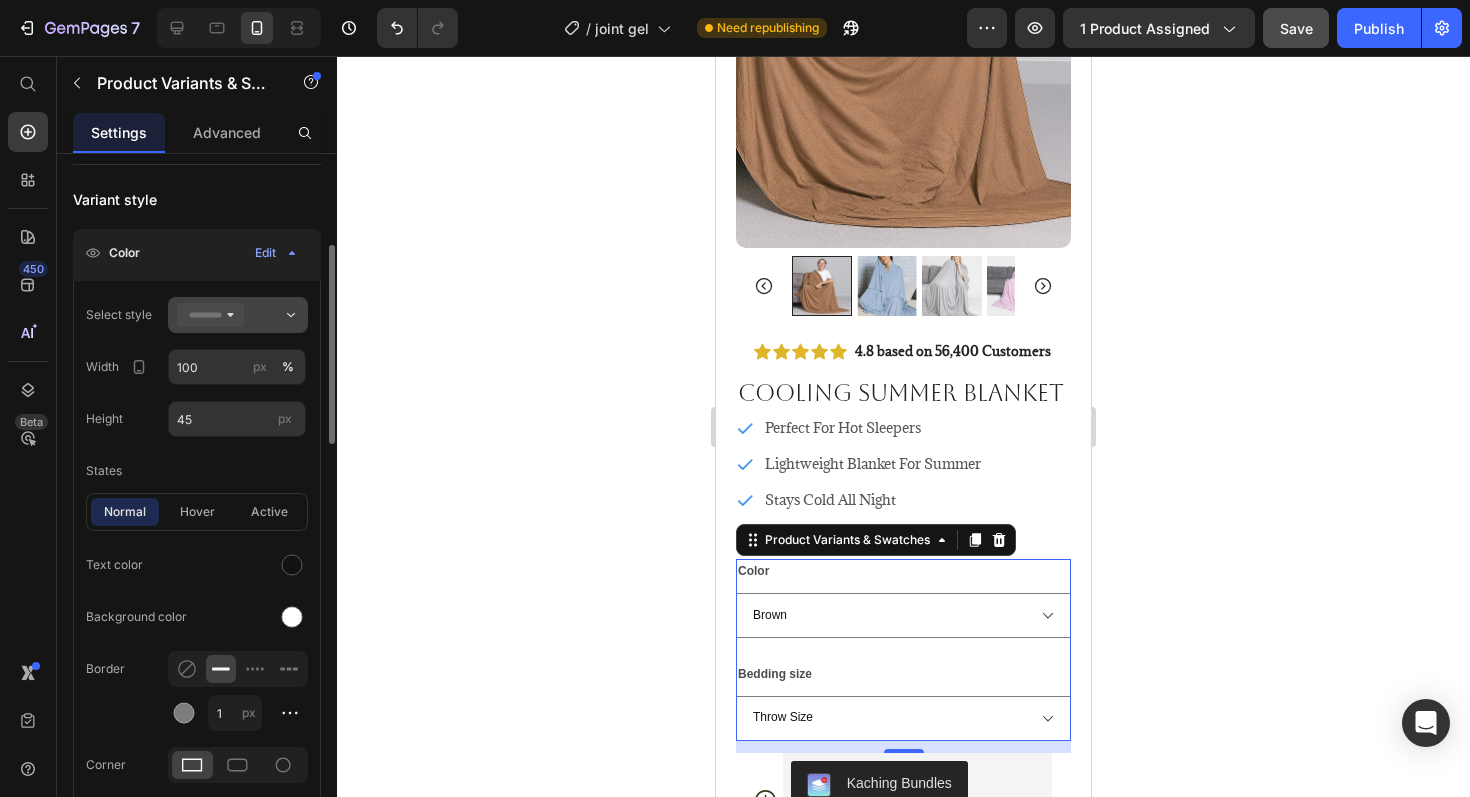 click at bounding box center [238, 315] 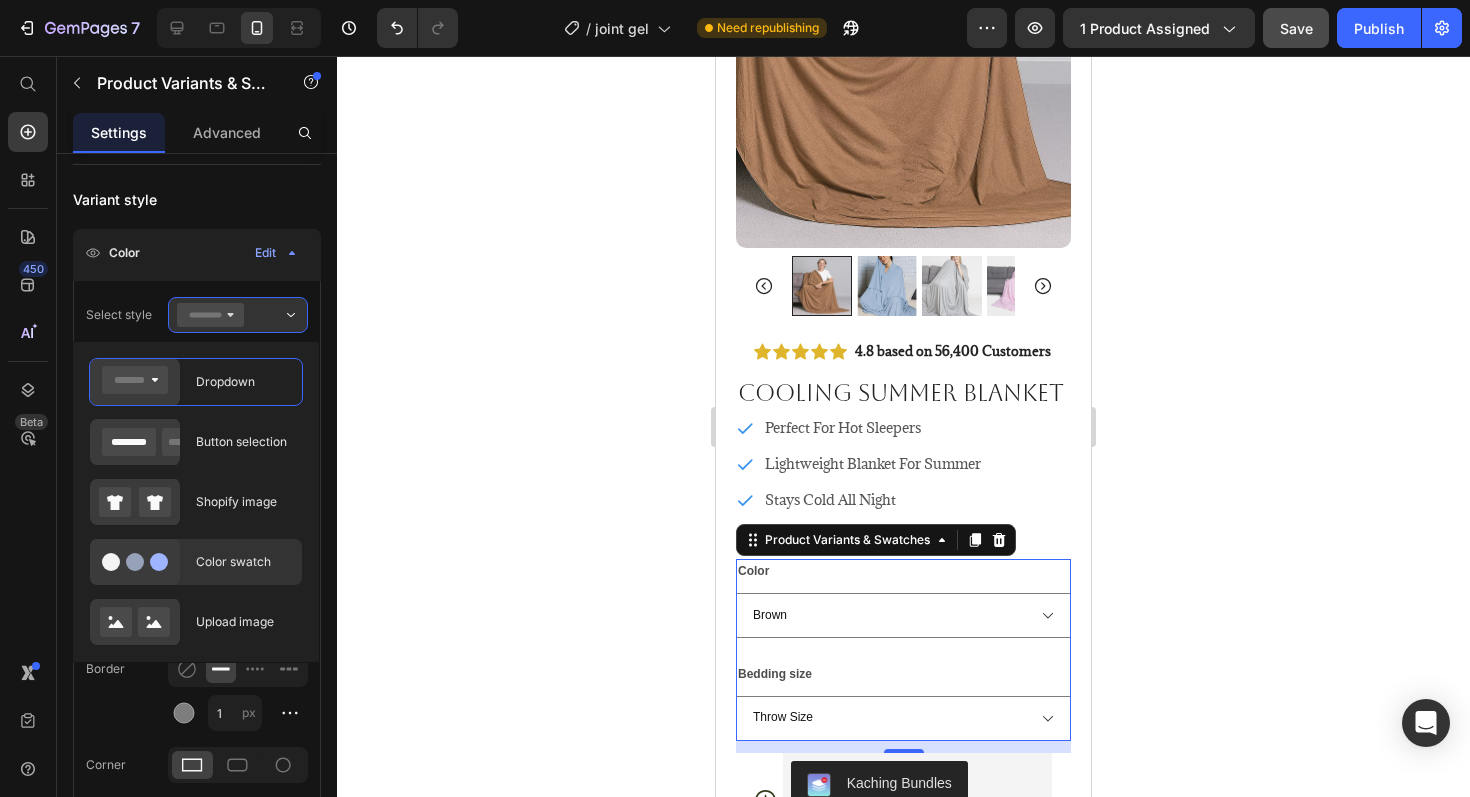 click on "Color swatch" at bounding box center (243, 562) 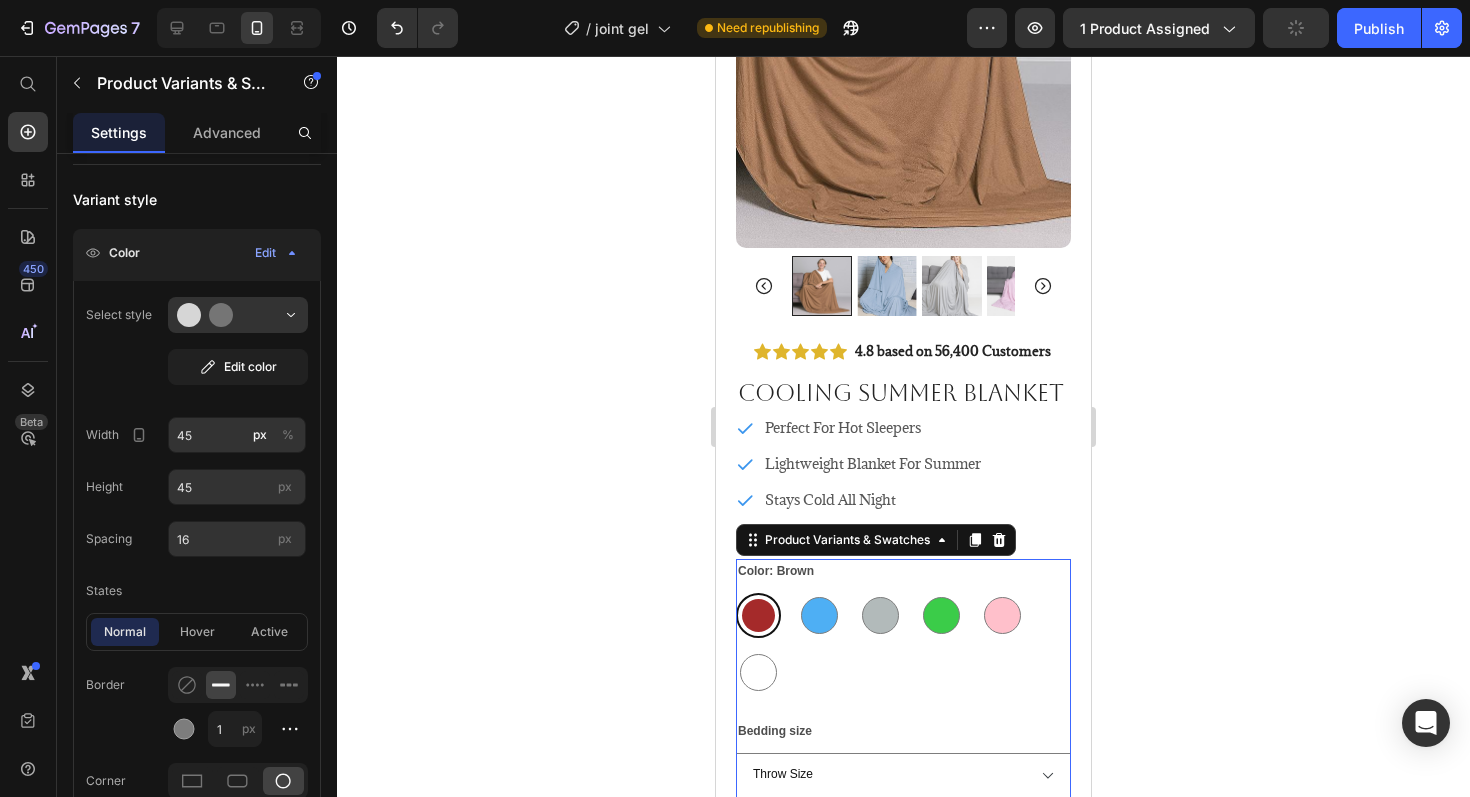 click 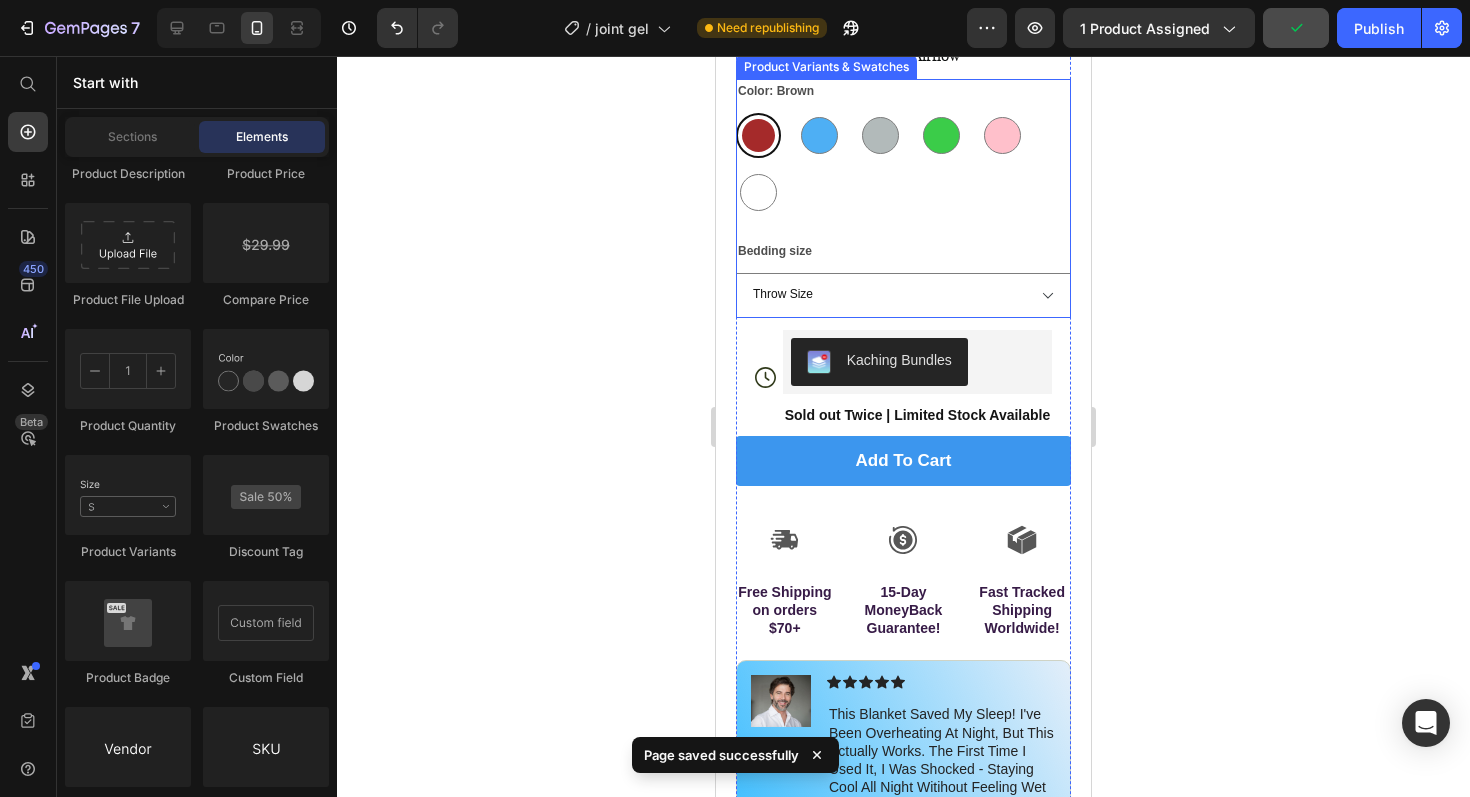 scroll, scrollTop: 889, scrollLeft: 0, axis: vertical 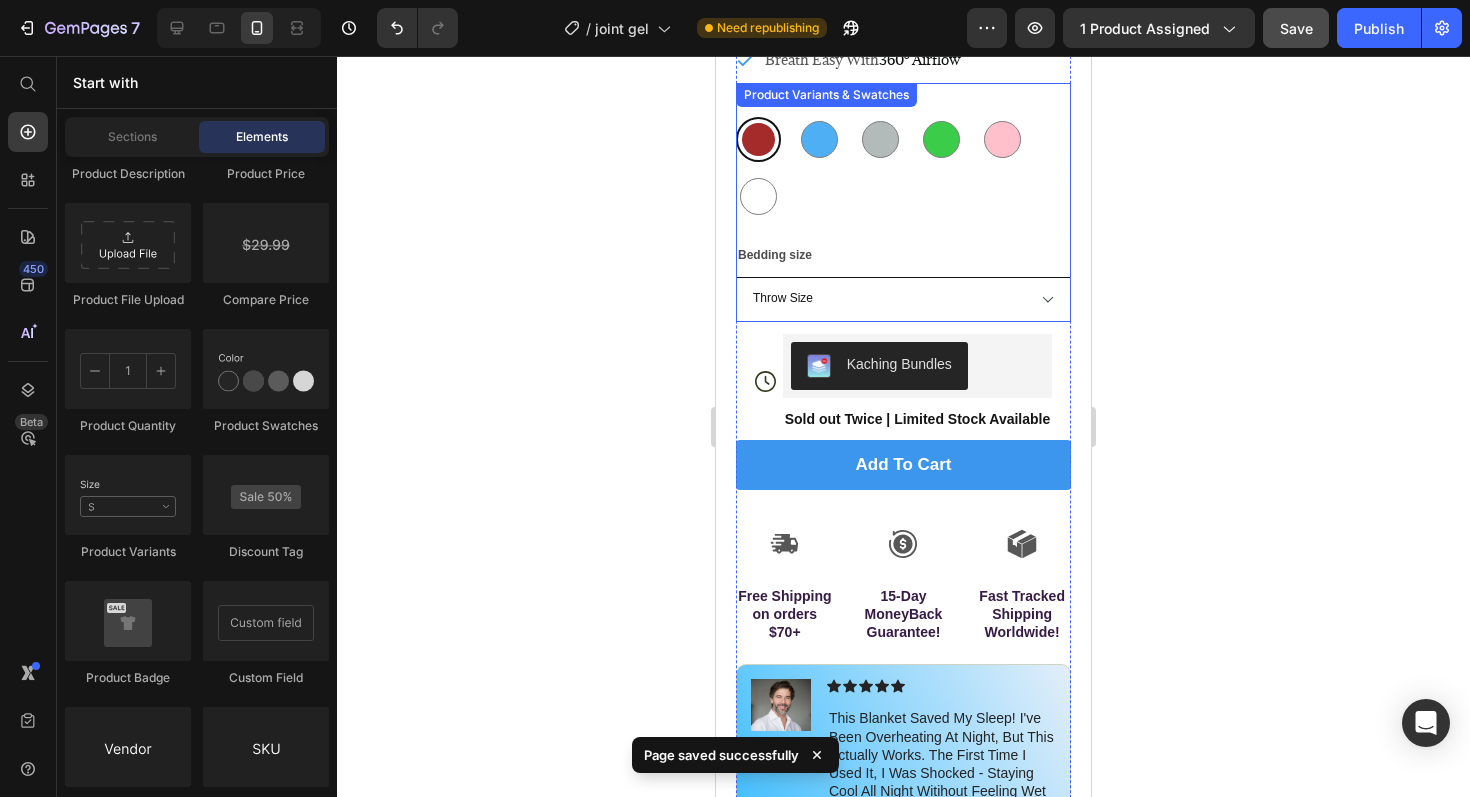 click on "Throw Size Full Size Queen King" at bounding box center (903, 299) 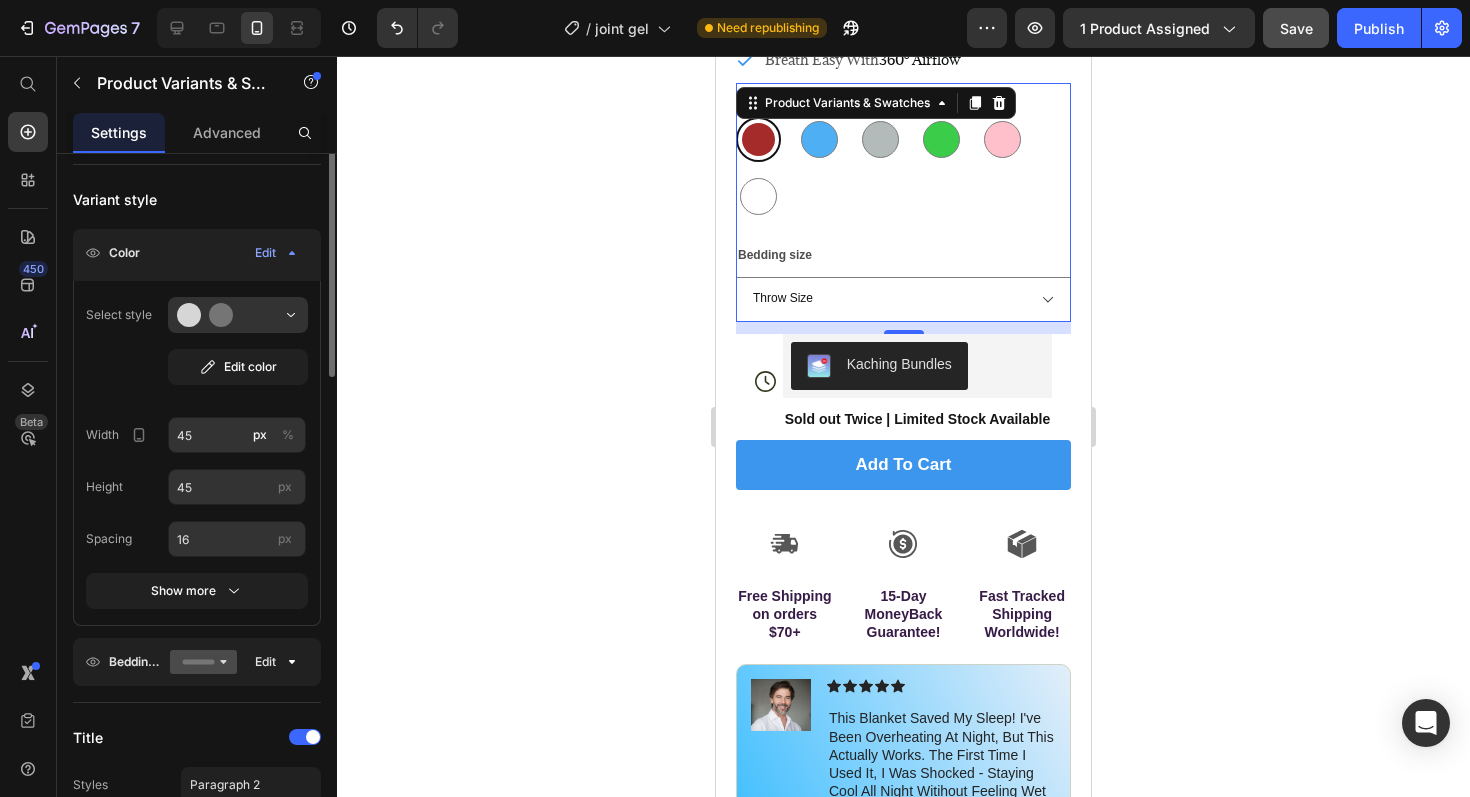 scroll, scrollTop: 0, scrollLeft: 0, axis: both 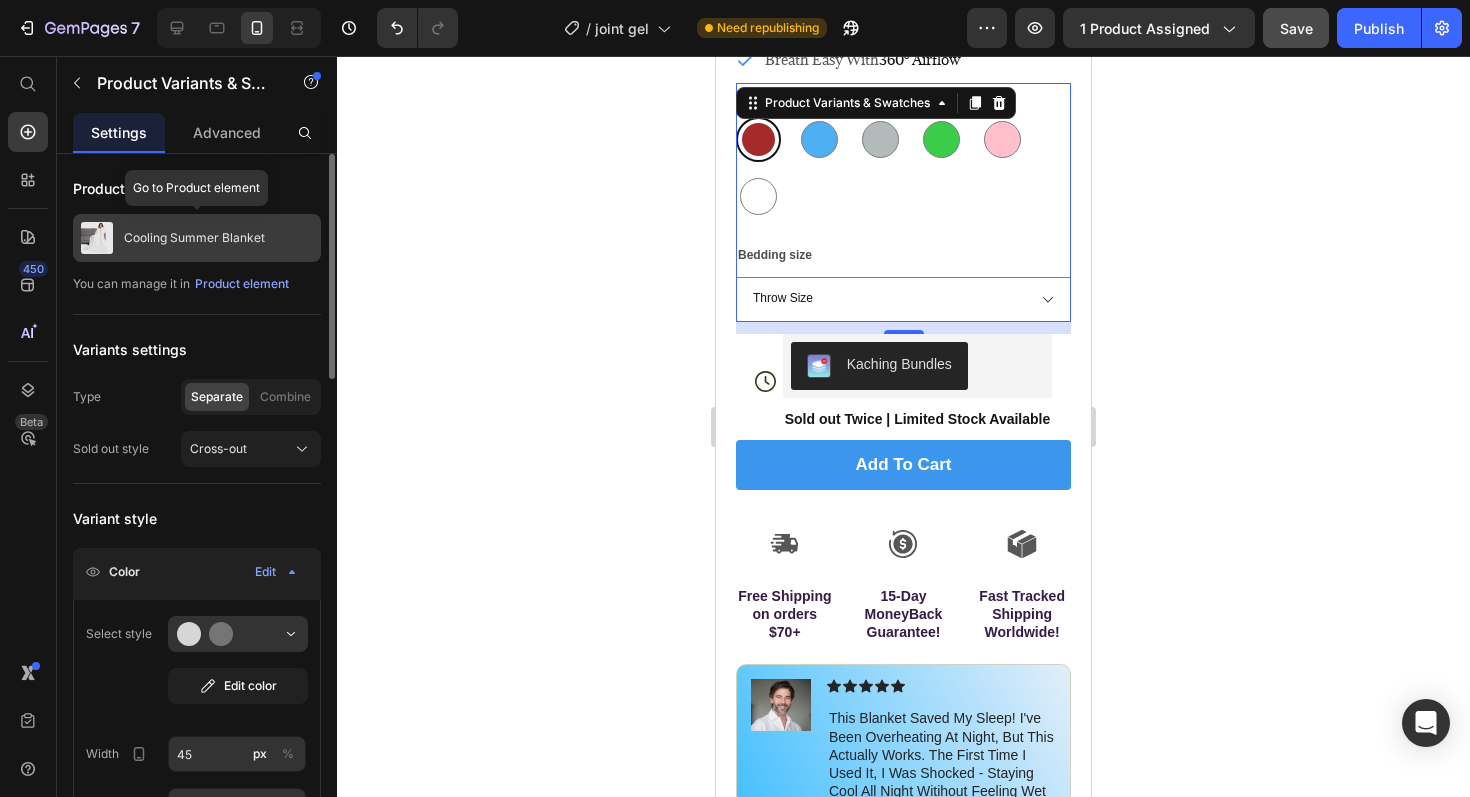 click on "Cooling Summer Blanket" at bounding box center [194, 238] 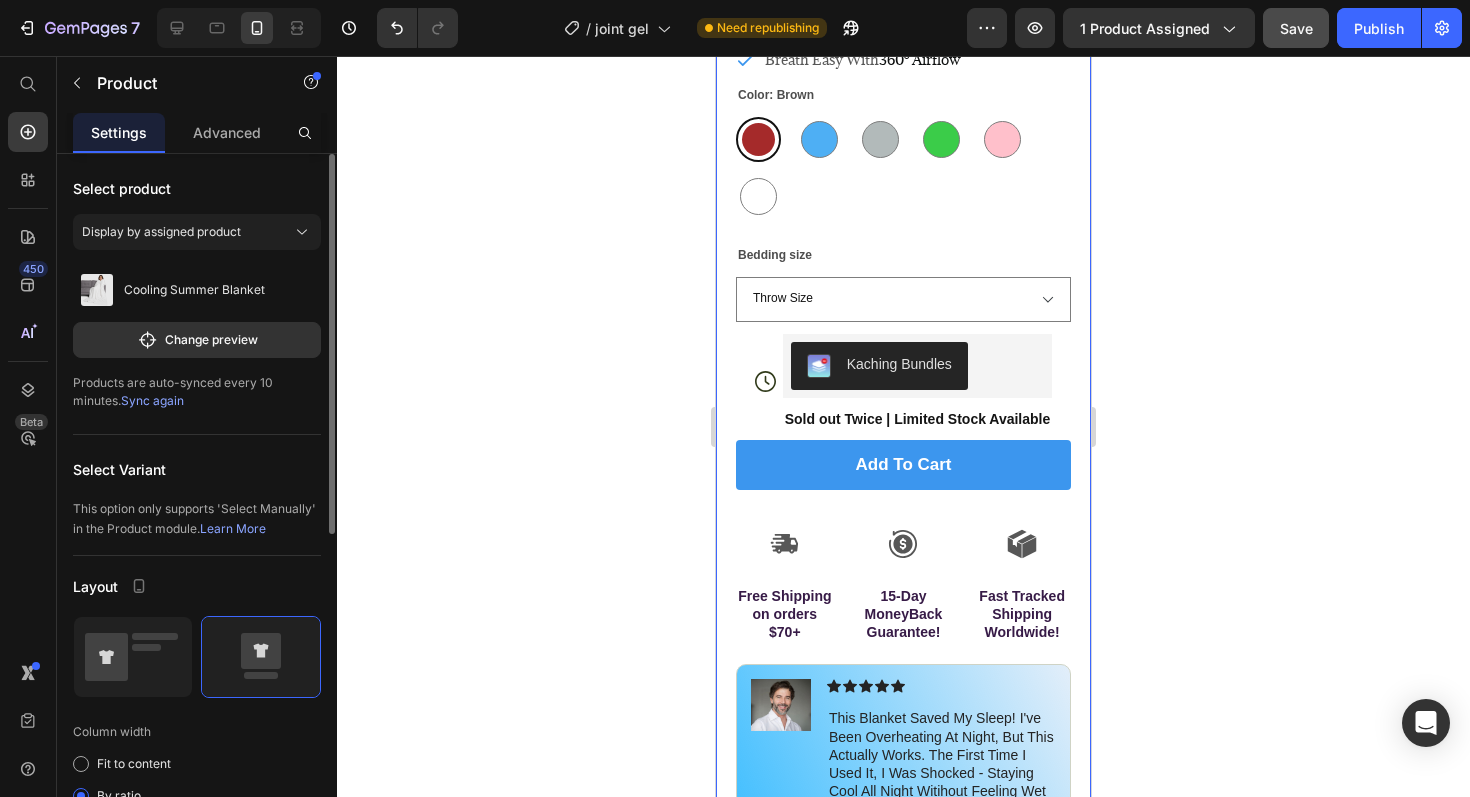click on "Sync again" at bounding box center [152, 400] 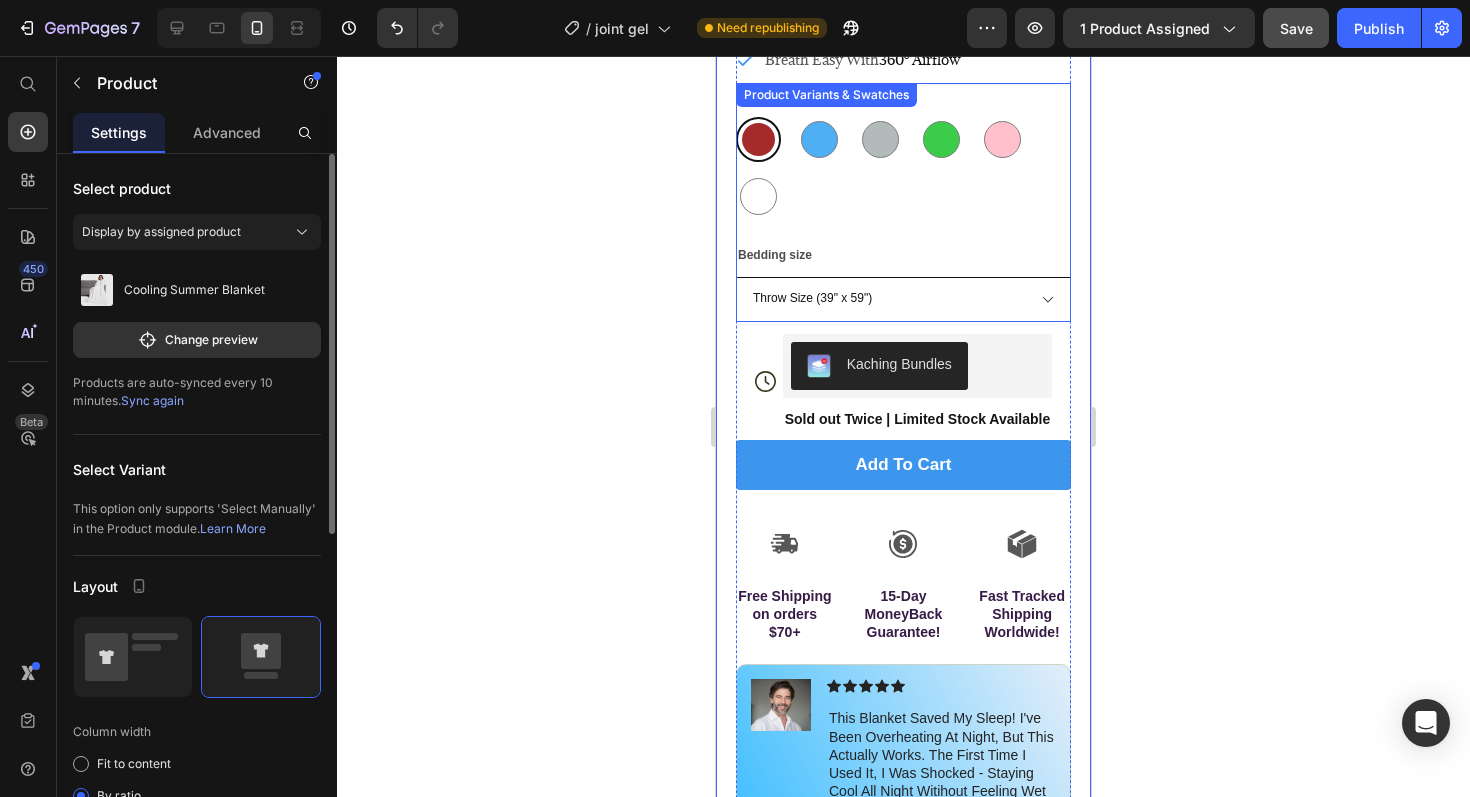click on "Throw Size (39" x 59") Full Size (55" x 60") Queen (65" x 75") King (94" x 102")" at bounding box center (903, 299) 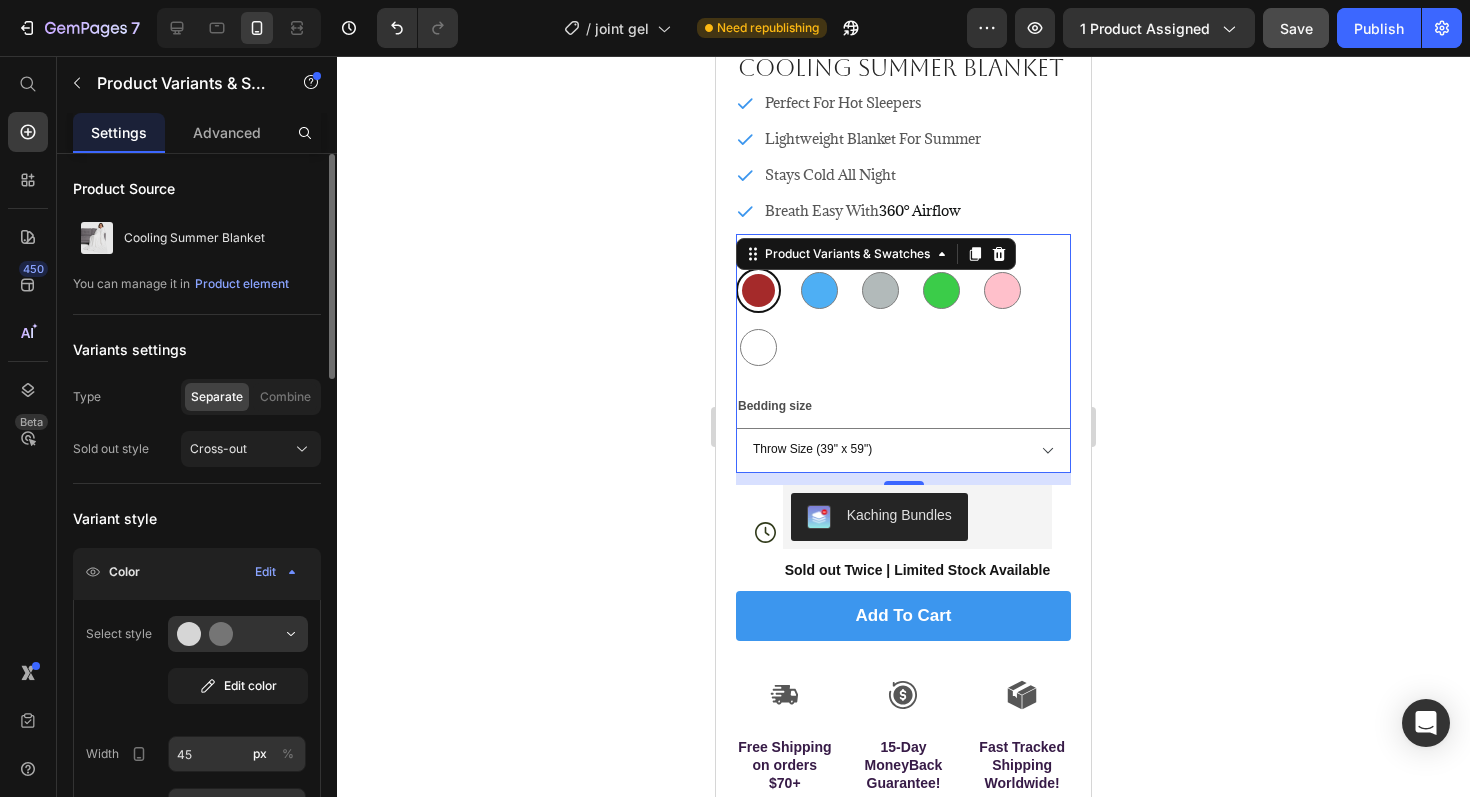 scroll, scrollTop: 737, scrollLeft: 0, axis: vertical 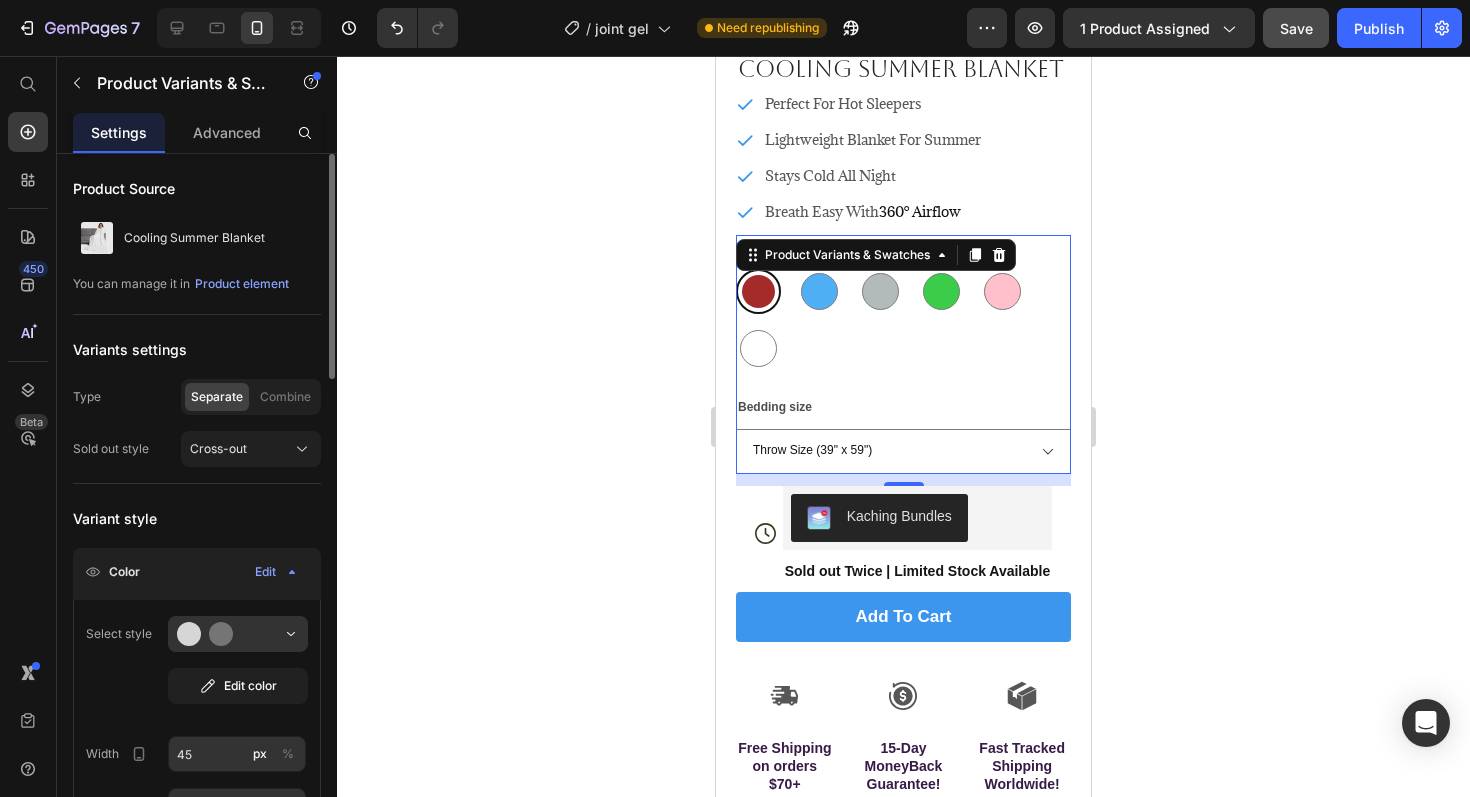 click on "Bedding size Throw Size (39" x 59") Full Size (55" x 60") Queen (65" x 75") King (94" x 102")" at bounding box center (903, 434) 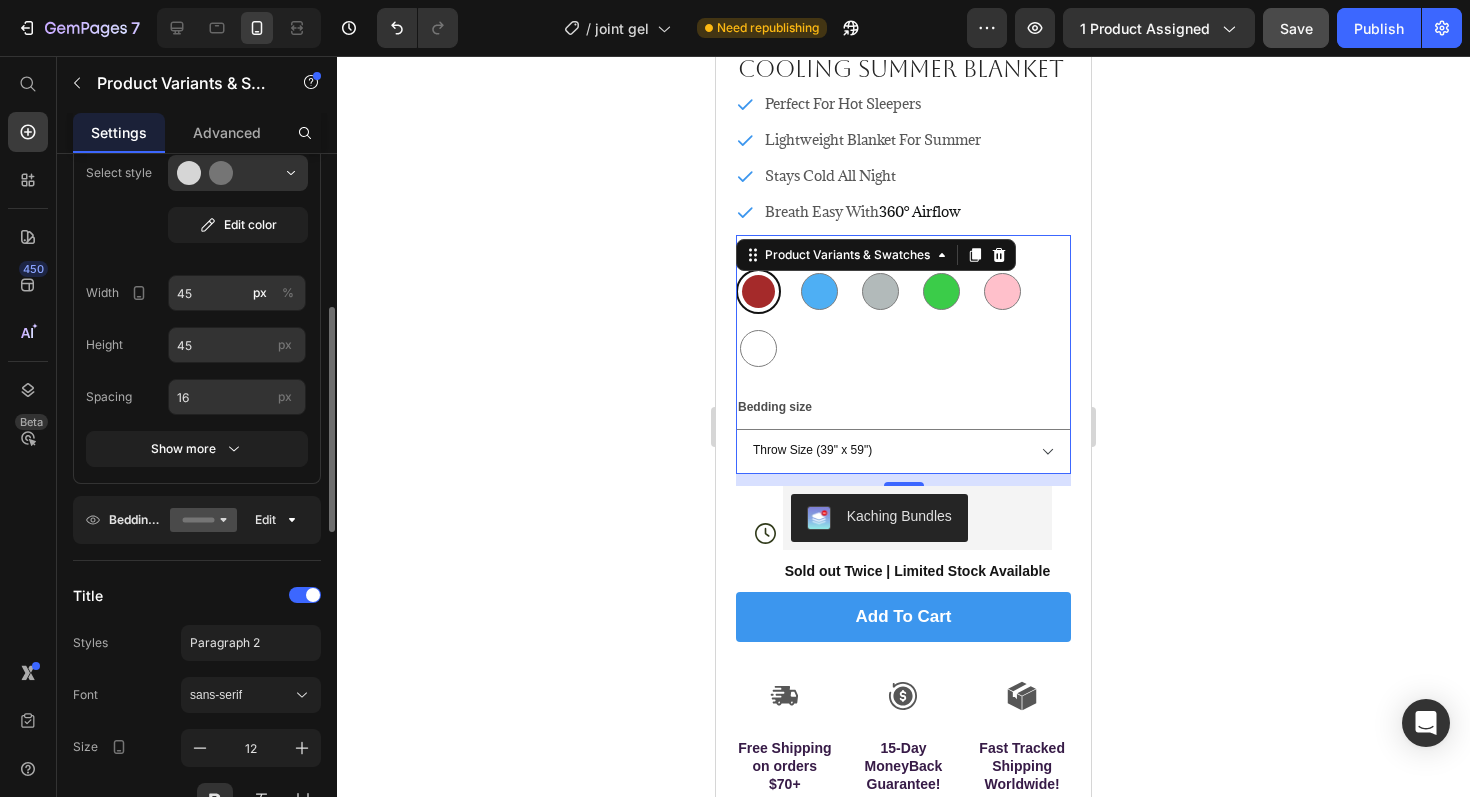 scroll, scrollTop: 468, scrollLeft: 0, axis: vertical 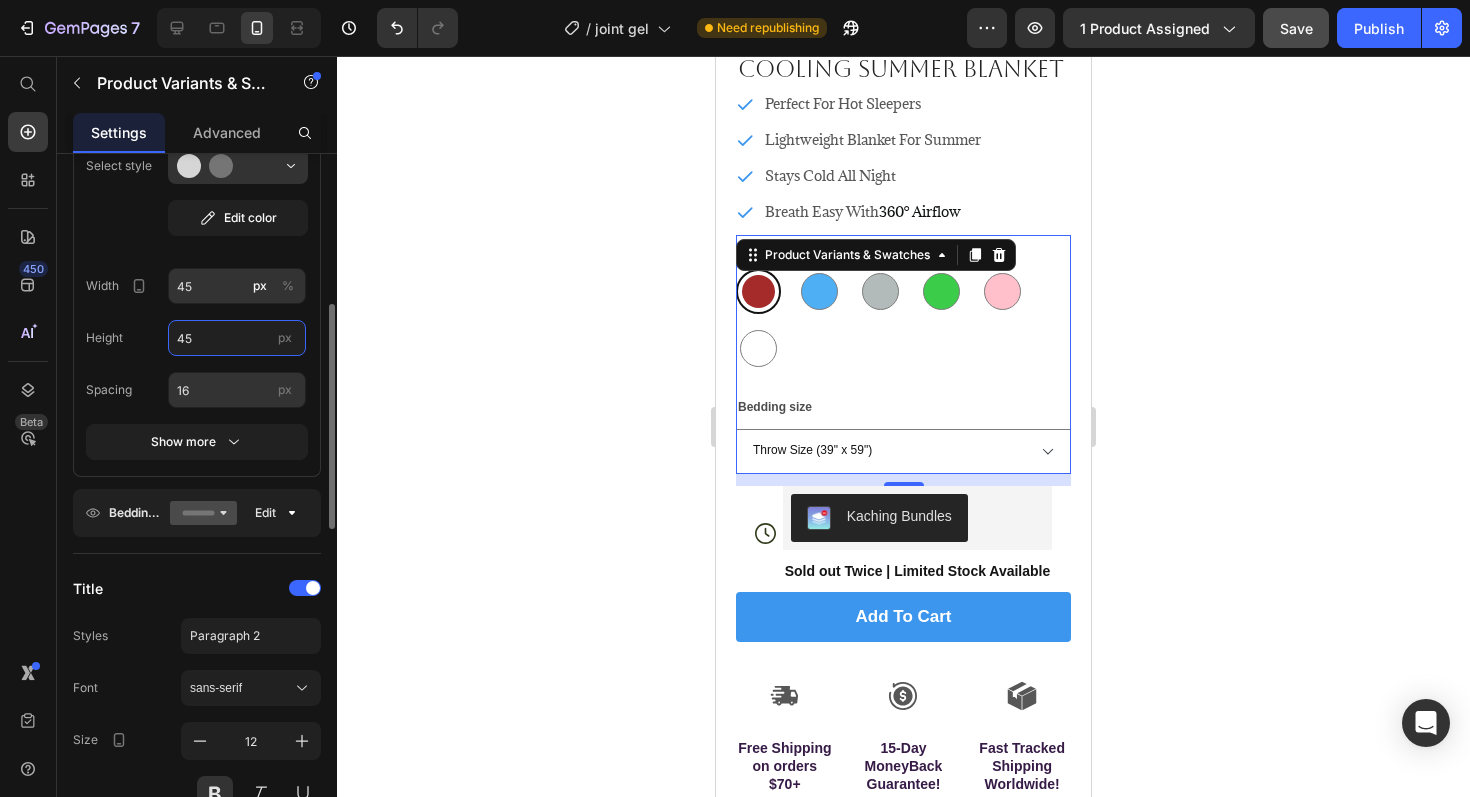 click on "45" at bounding box center (237, 338) 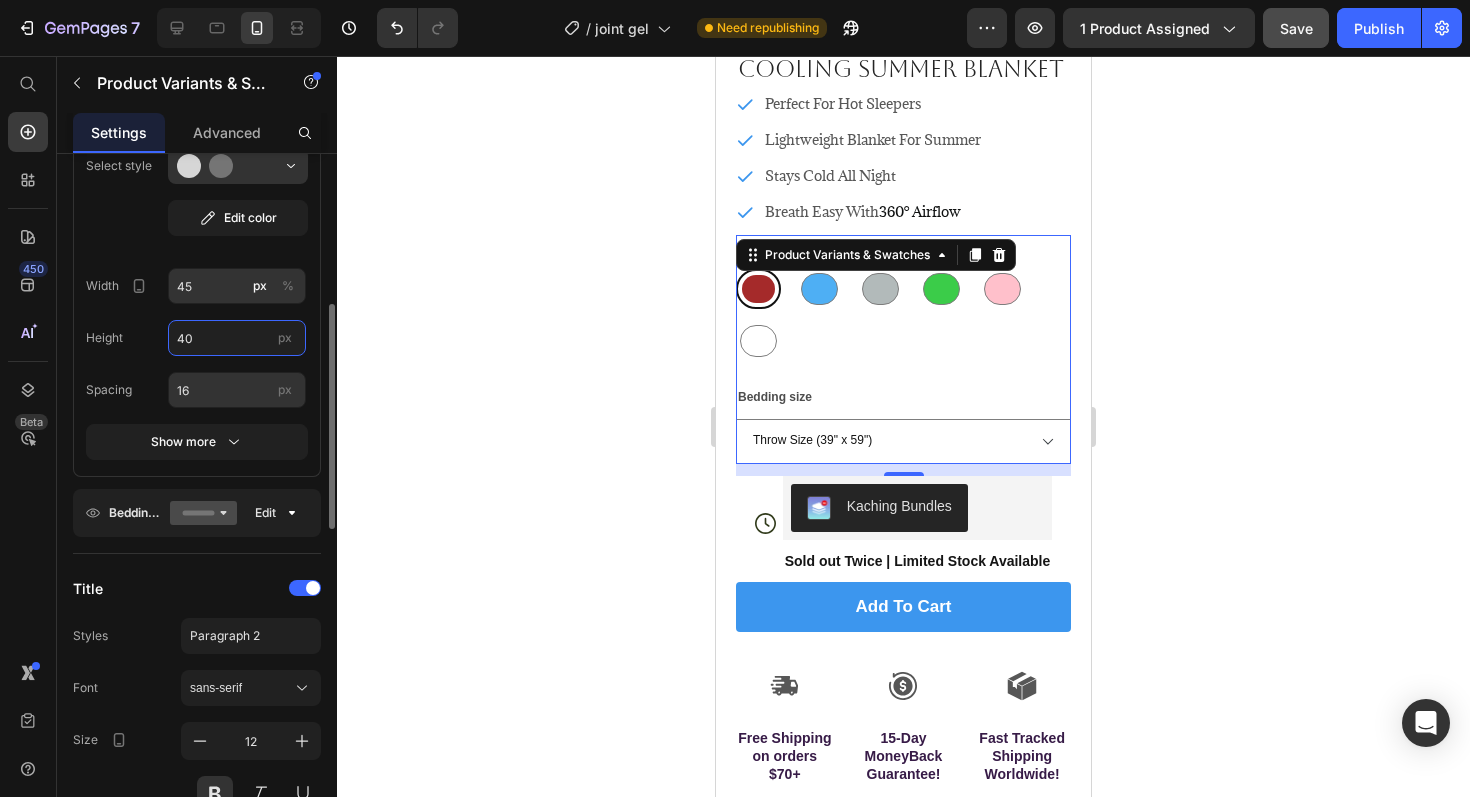 type on "4" 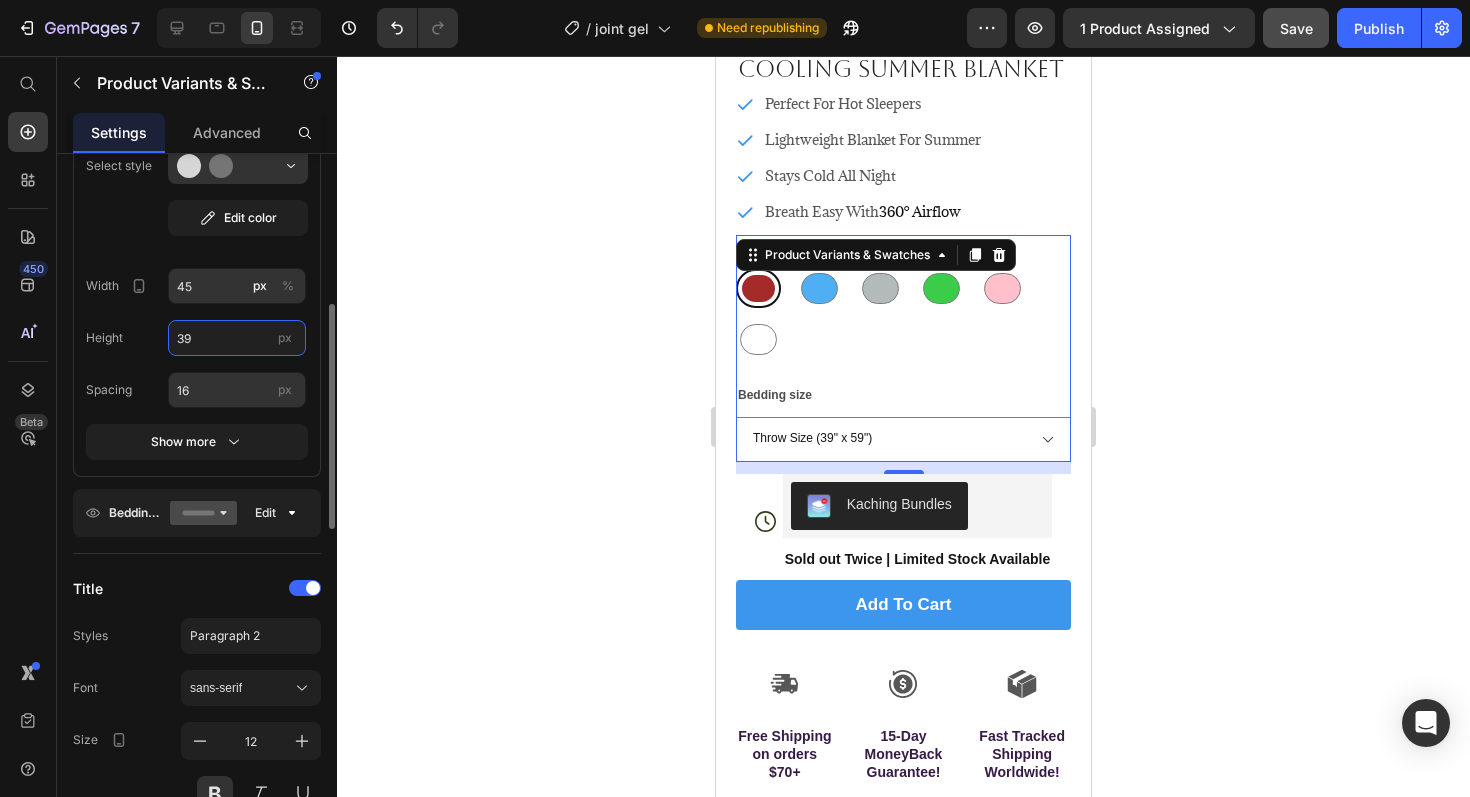 type on "3" 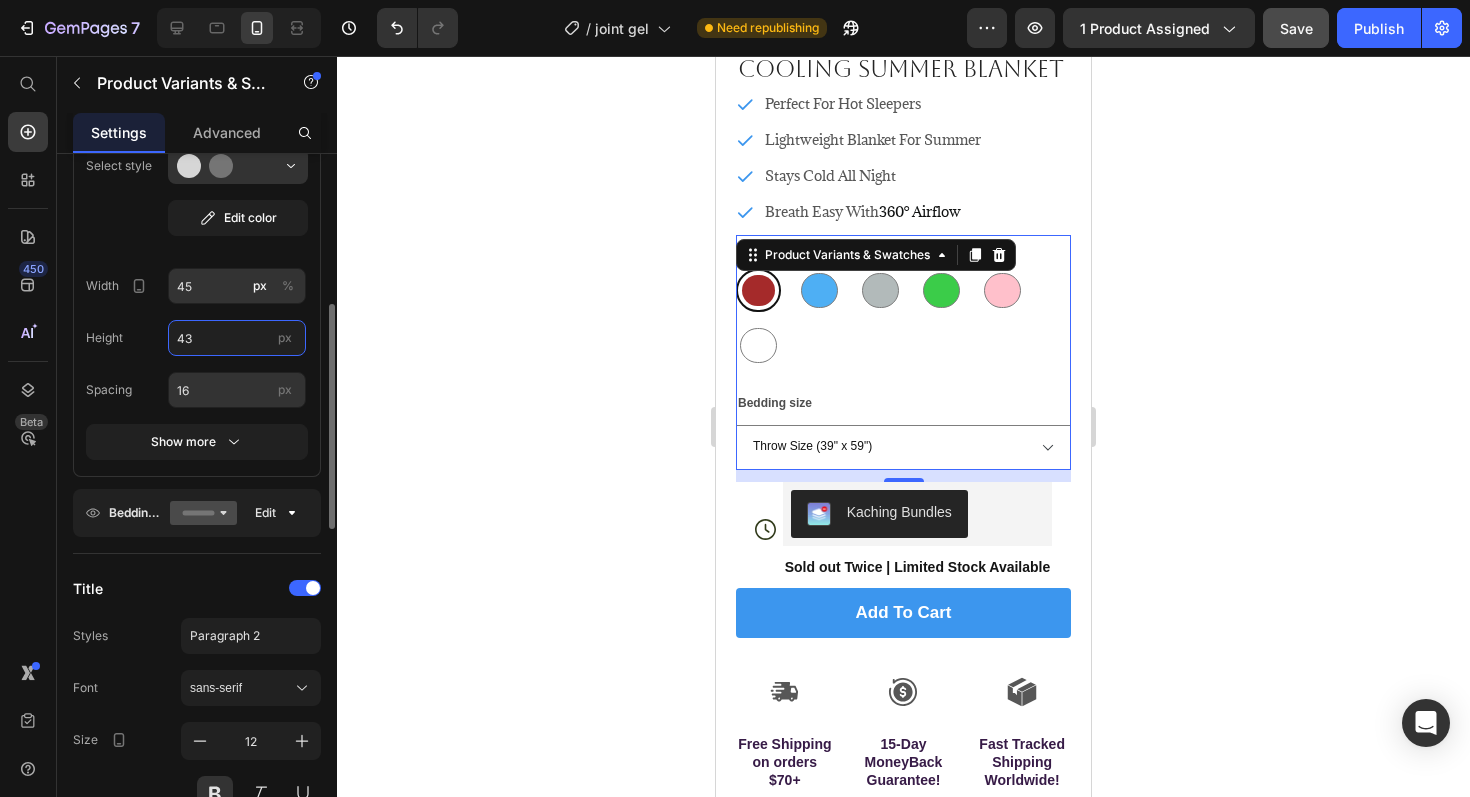 click on "43" at bounding box center (237, 338) 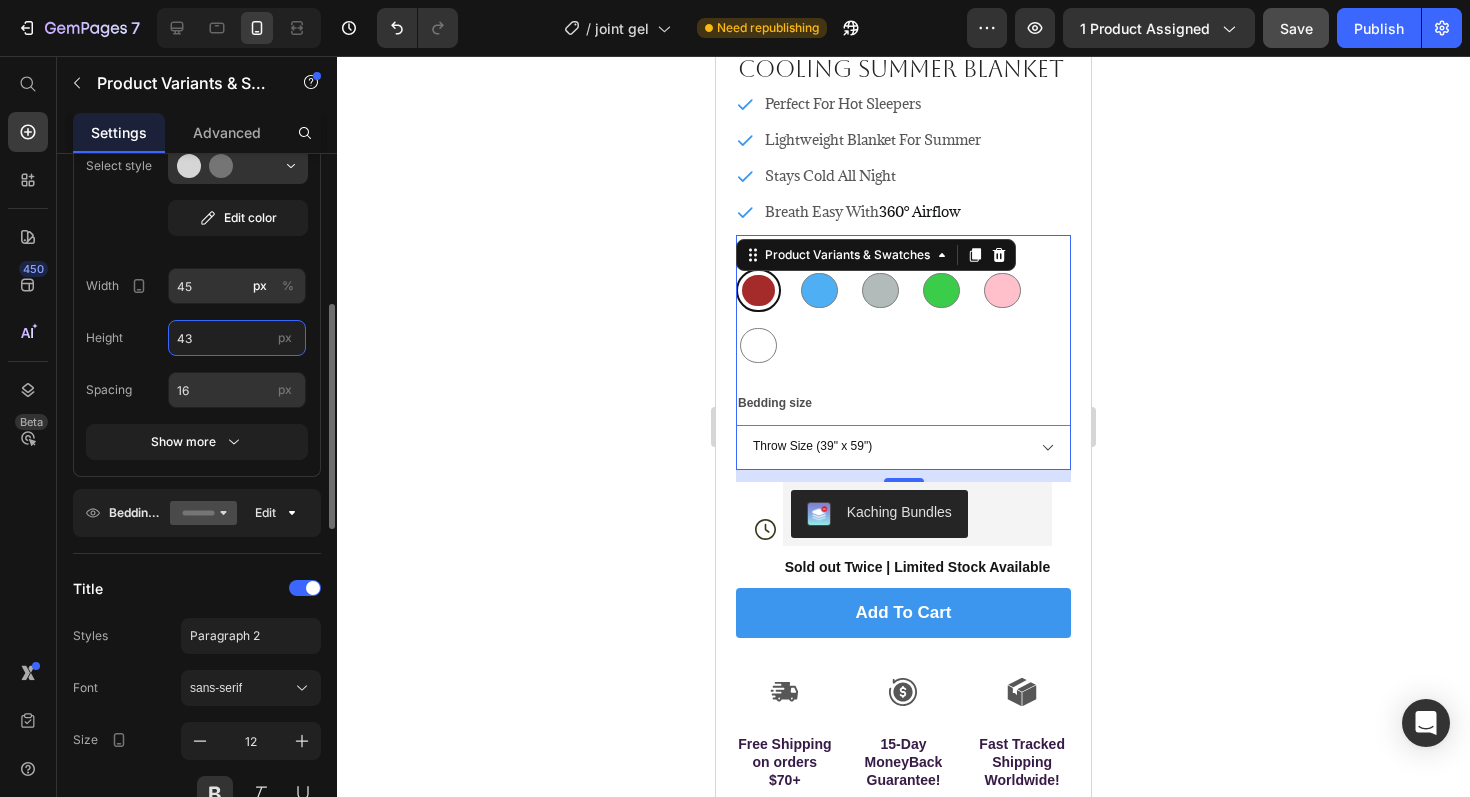 click on "43" at bounding box center (237, 338) 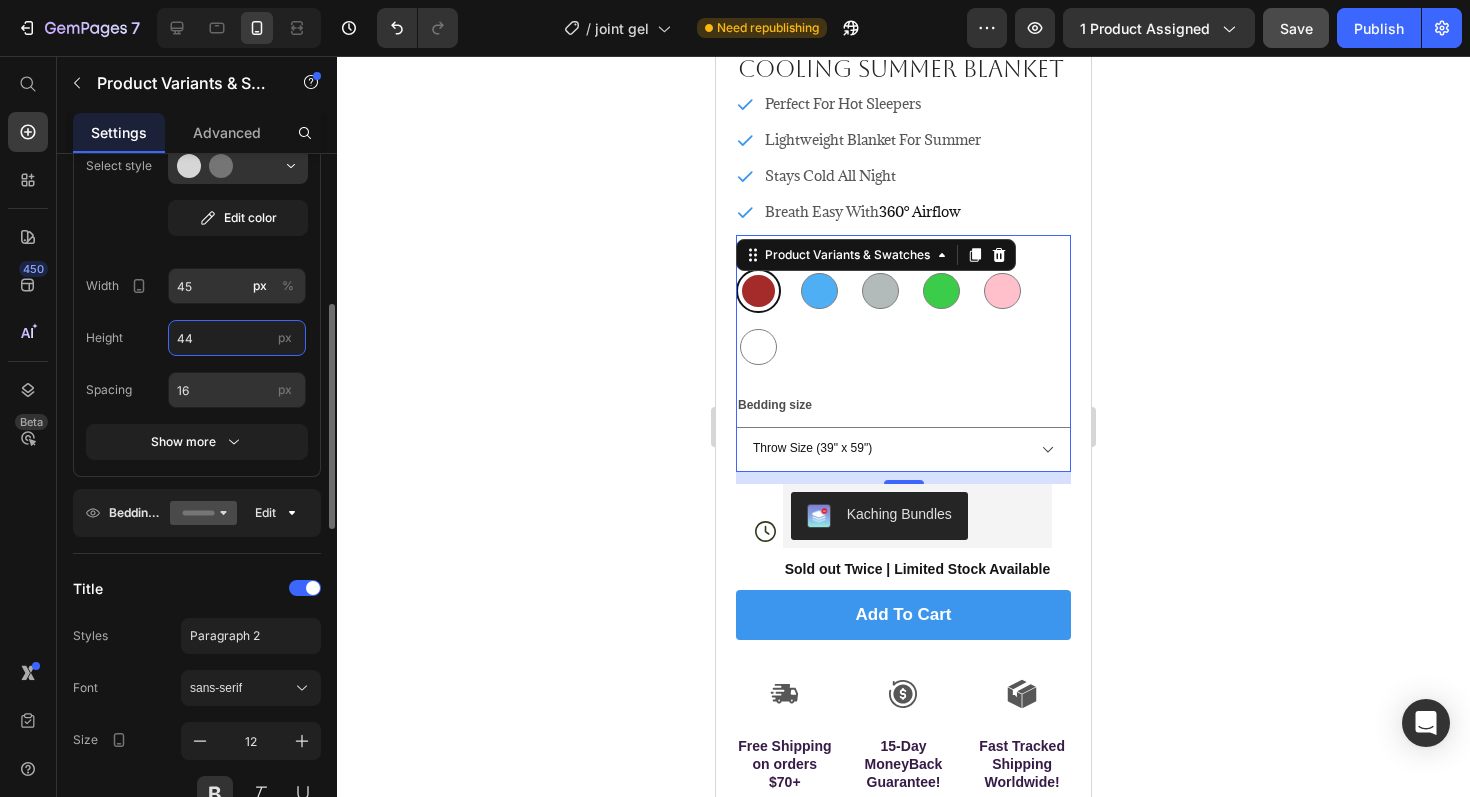 type on "44" 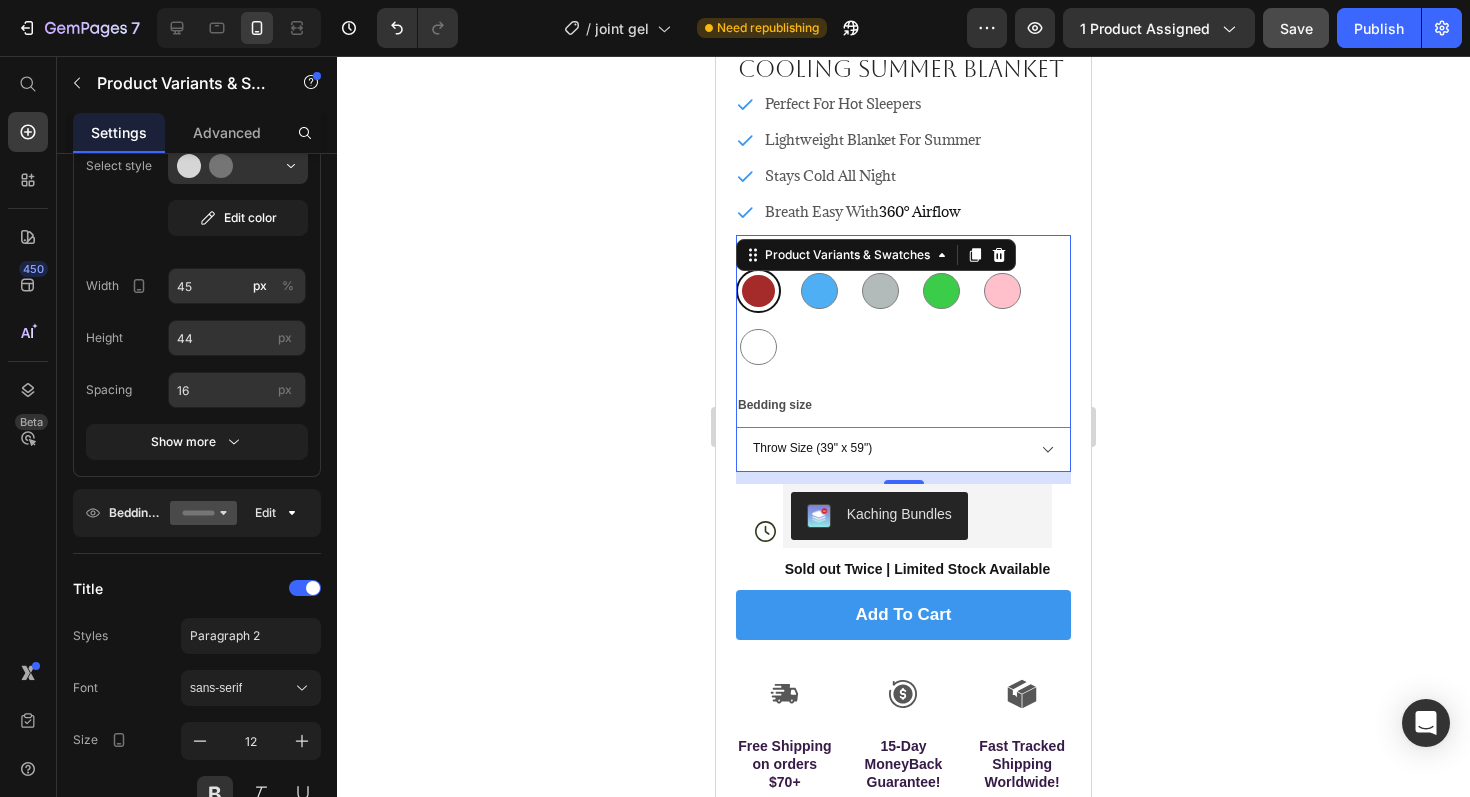 click 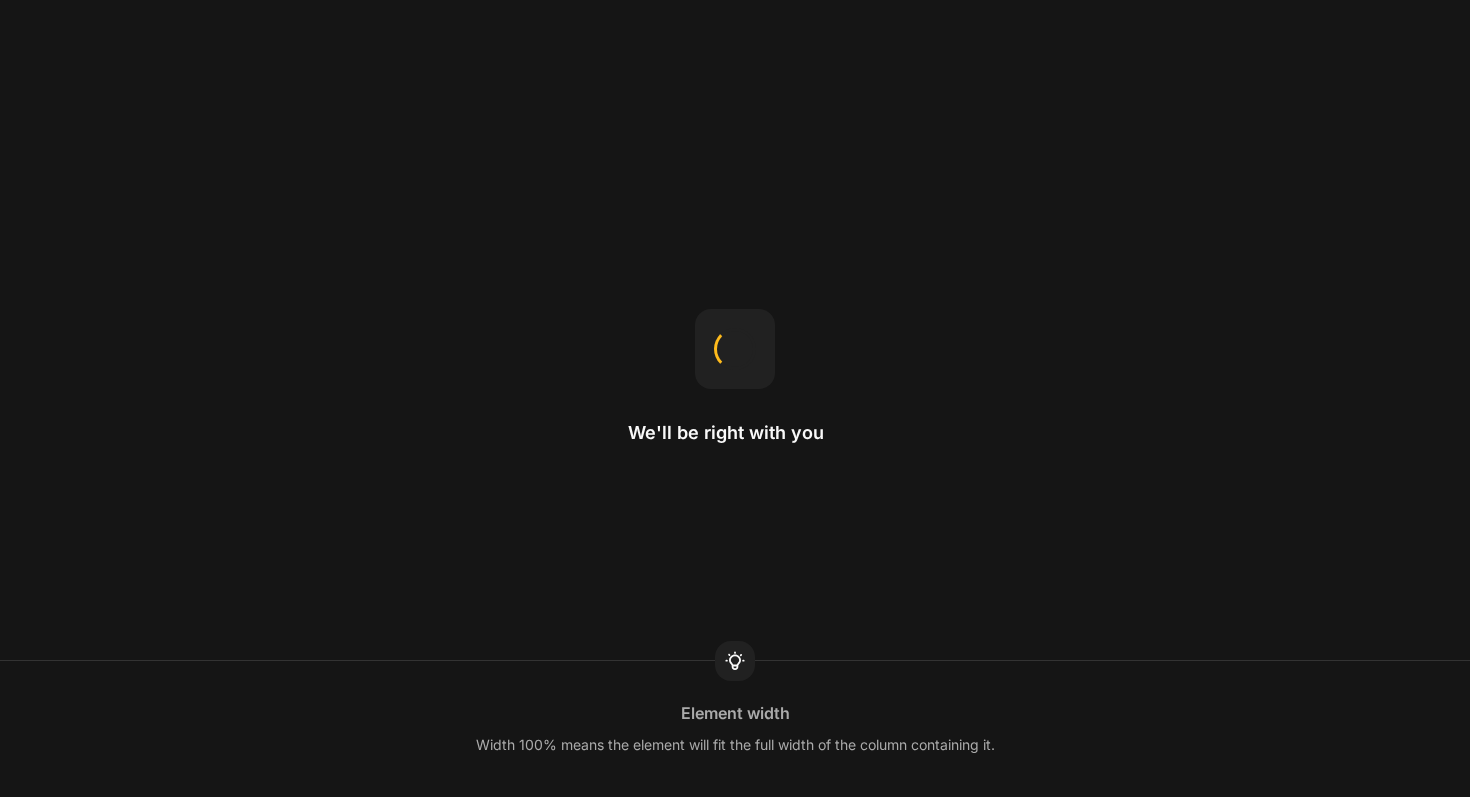 scroll, scrollTop: 0, scrollLeft: 0, axis: both 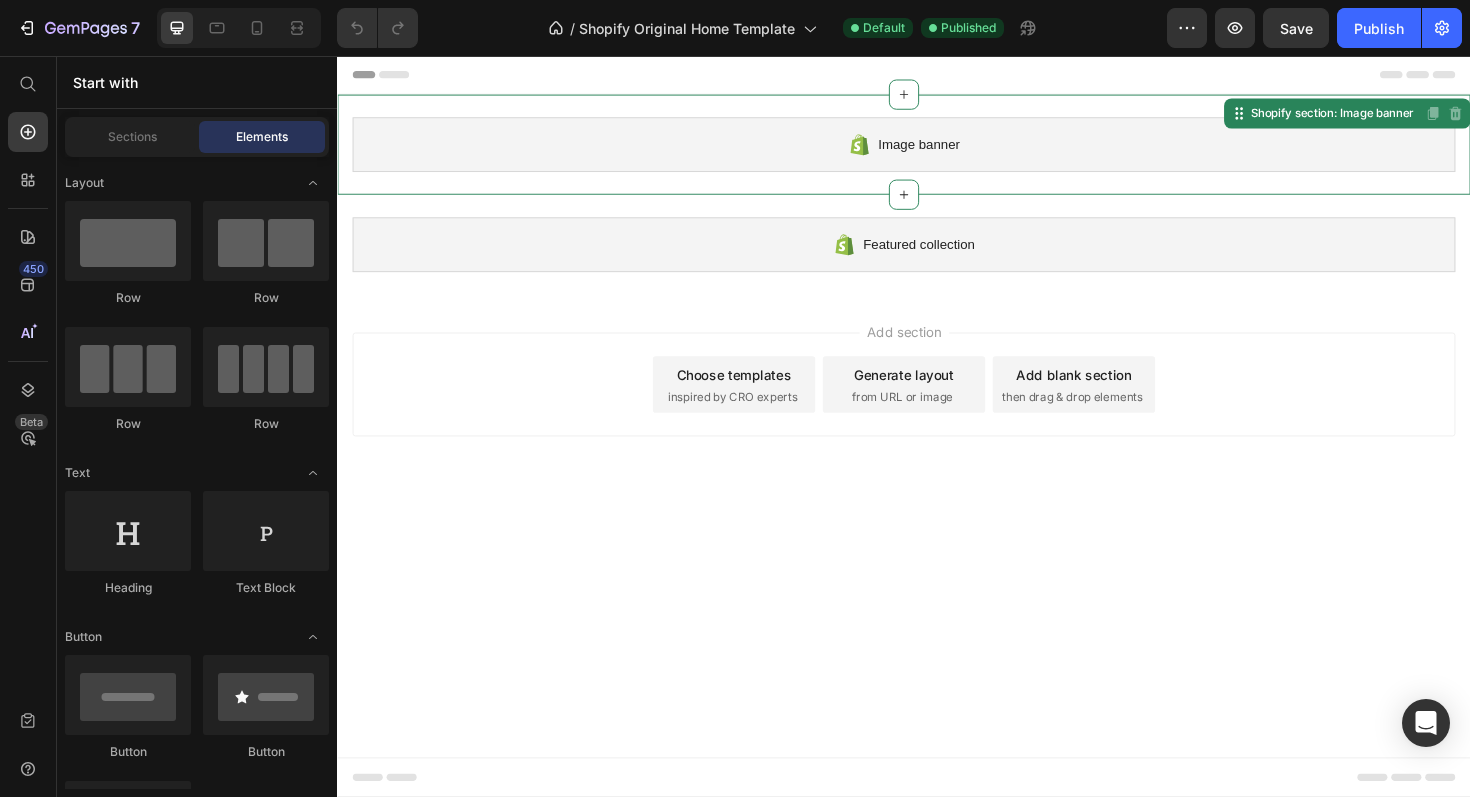 click on "Image banner" at bounding box center (953, 150) 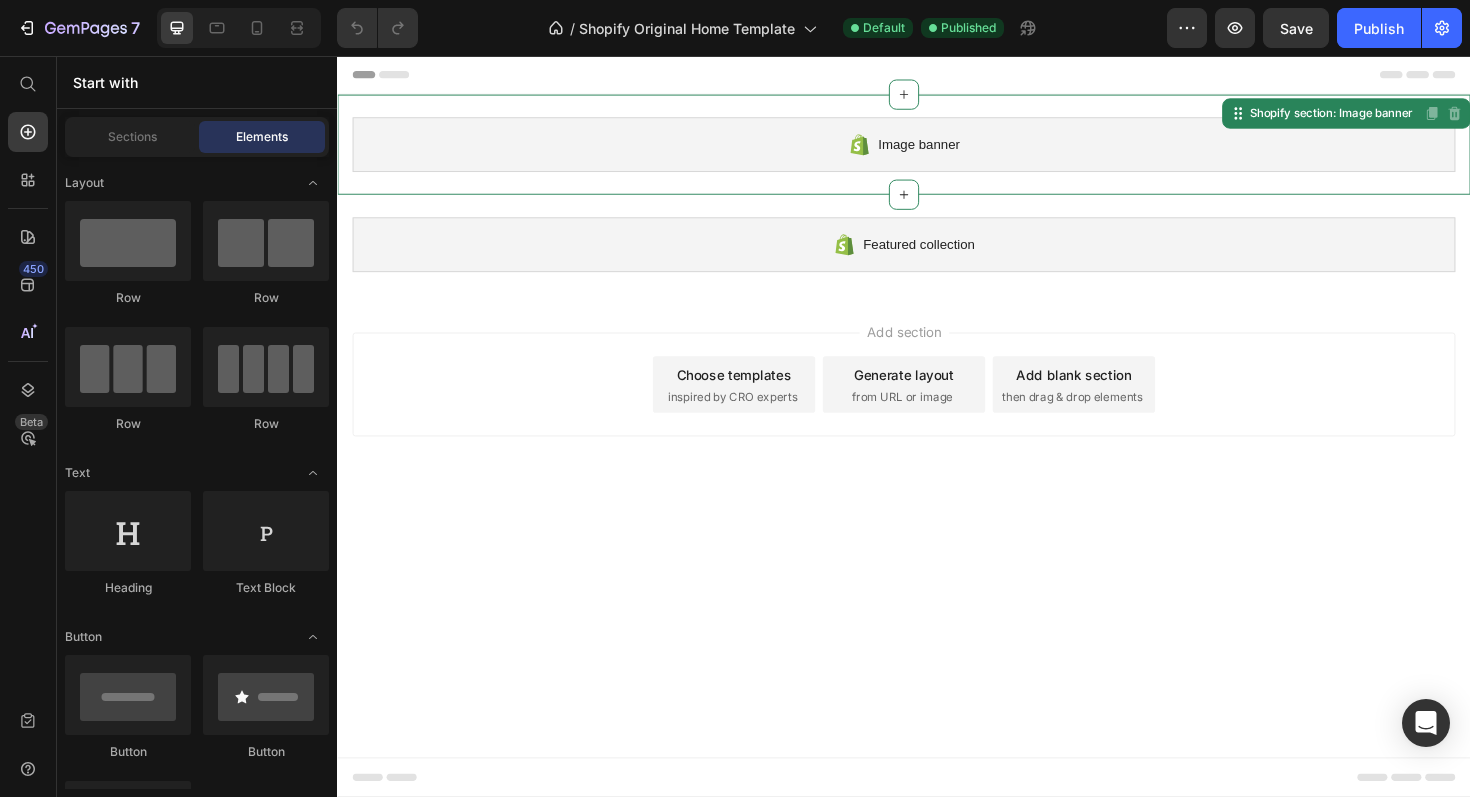 click on "Image banner Shopify section: Image banner   Disabled. Please edit in Shopify Editor Disabled. Please edit in Shopify Editor Featured collection Shopify section: Featured collection Root Start with Sections from sidebar Add sections Add elements Start with Generating from URL or image Add section Choose templates inspired by CRO experts Generate layout from URL or image Add blank section then drag & drop elements" at bounding box center (937, 448) 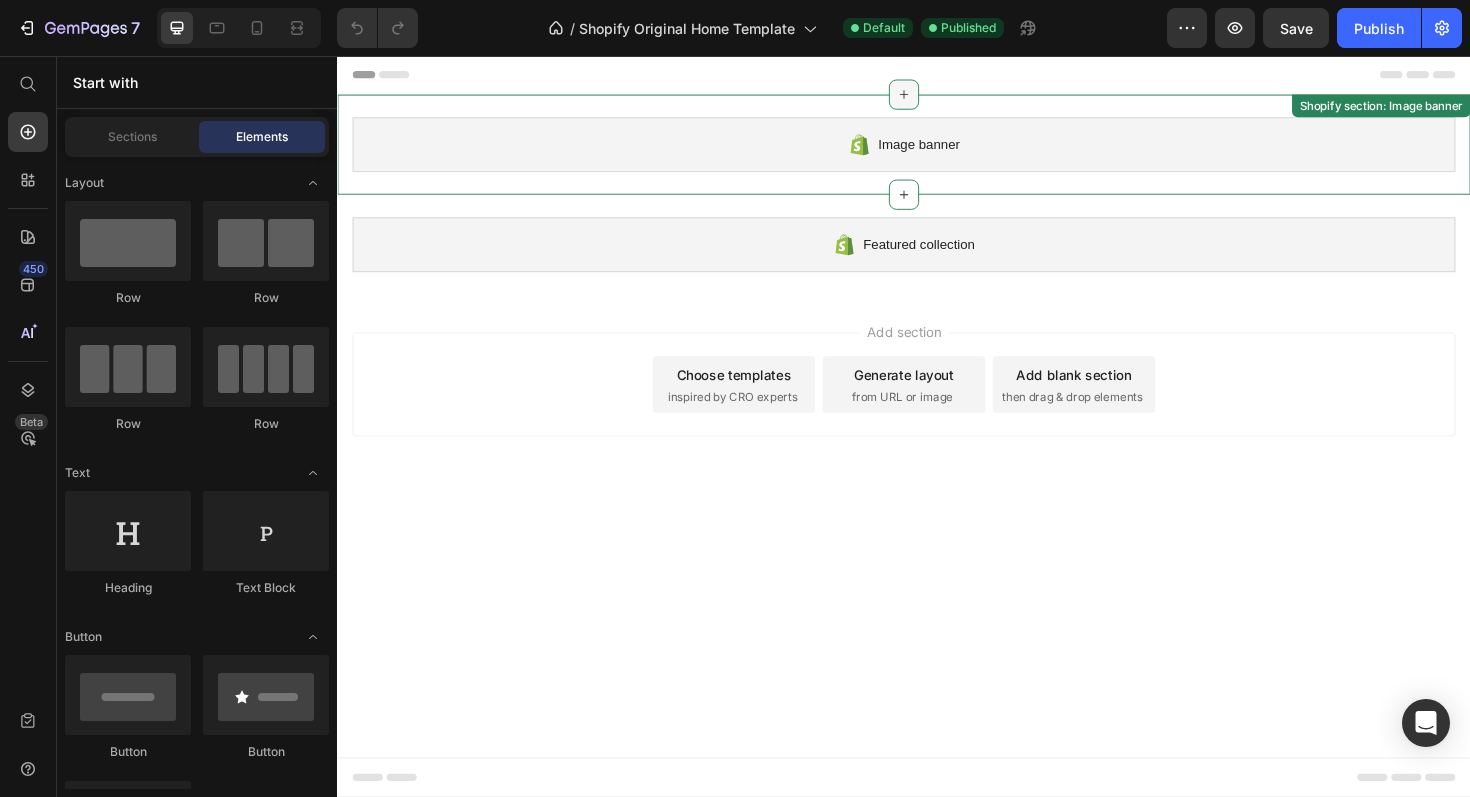 click 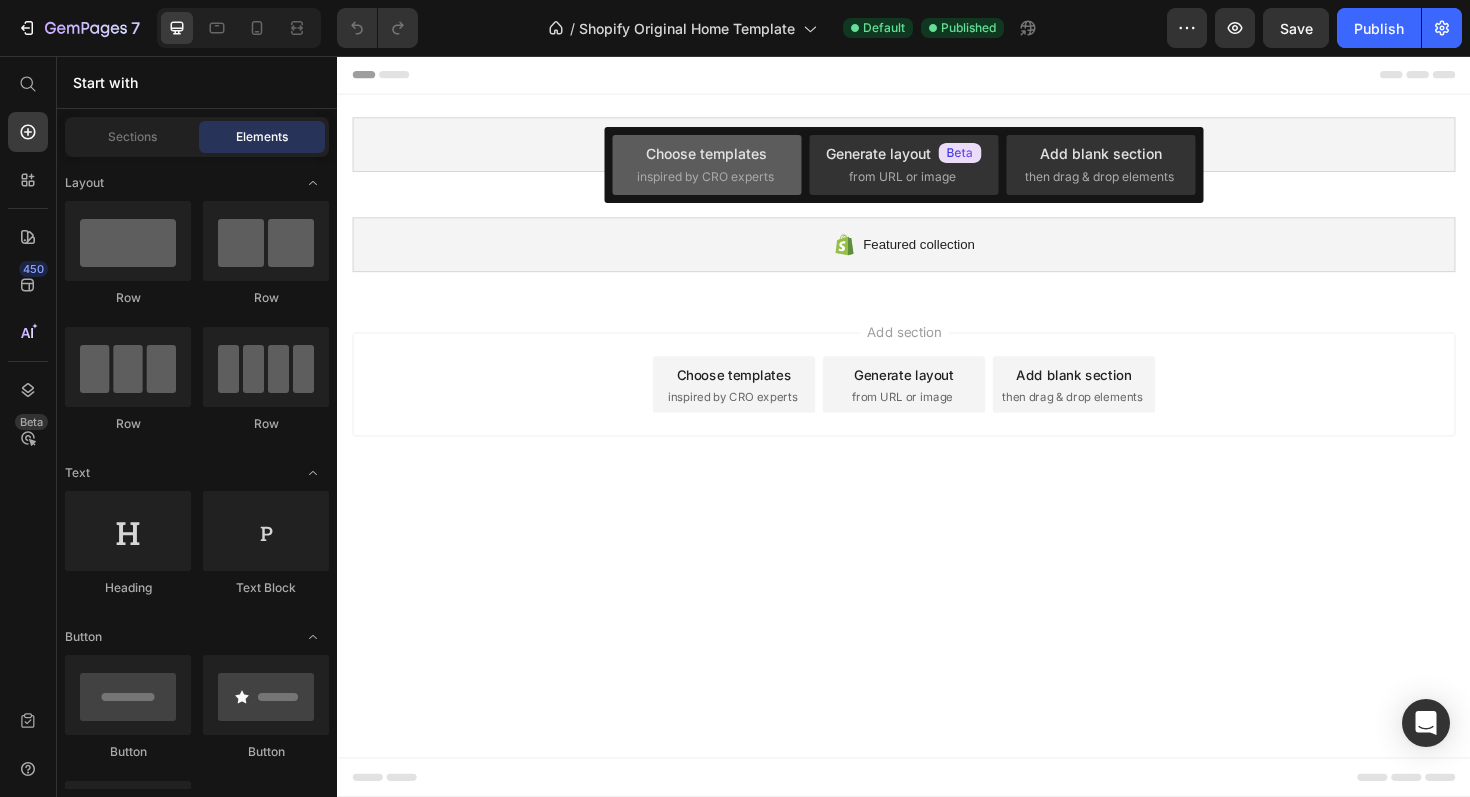 click on "Choose templates" at bounding box center [706, 153] 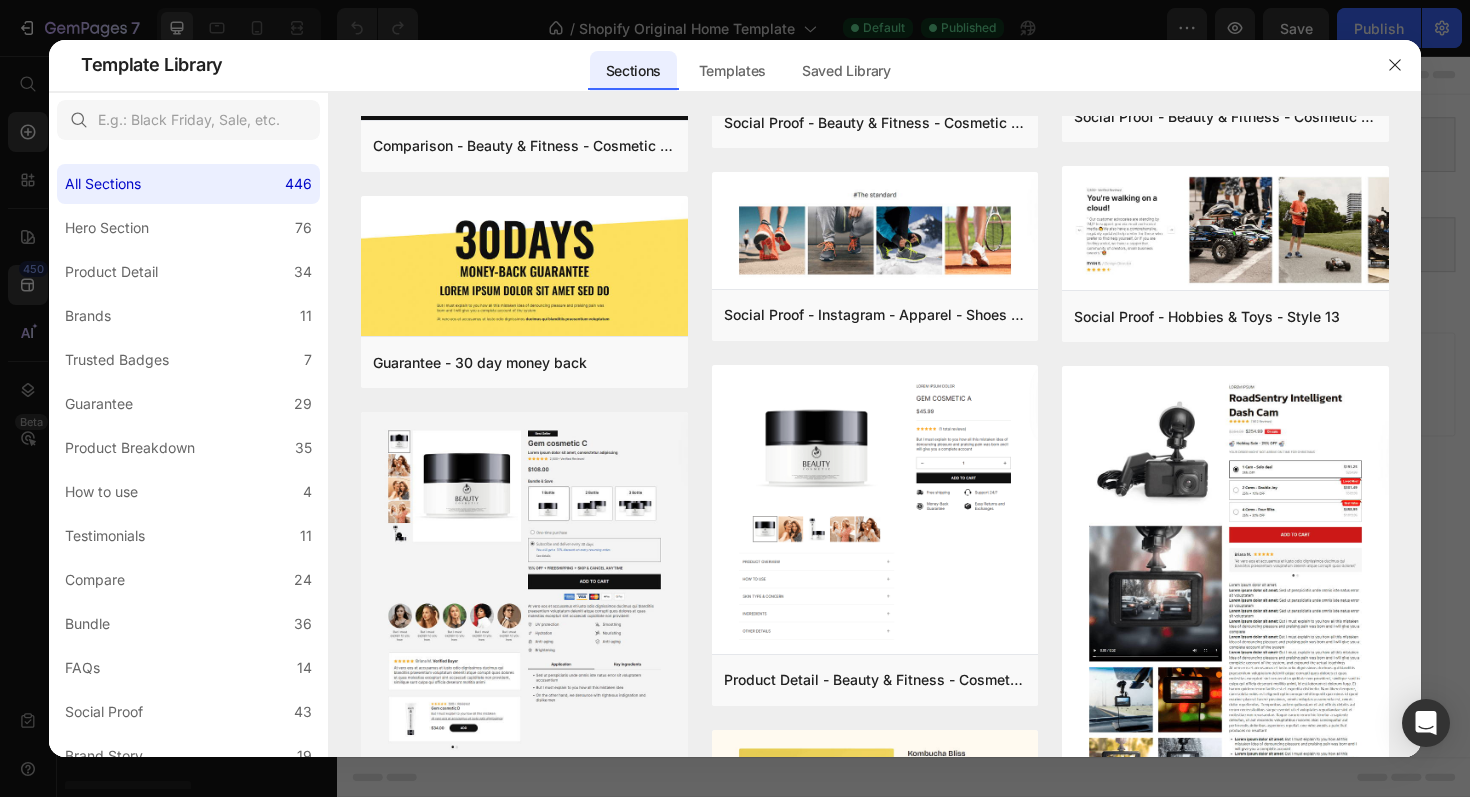 scroll, scrollTop: 0, scrollLeft: 0, axis: both 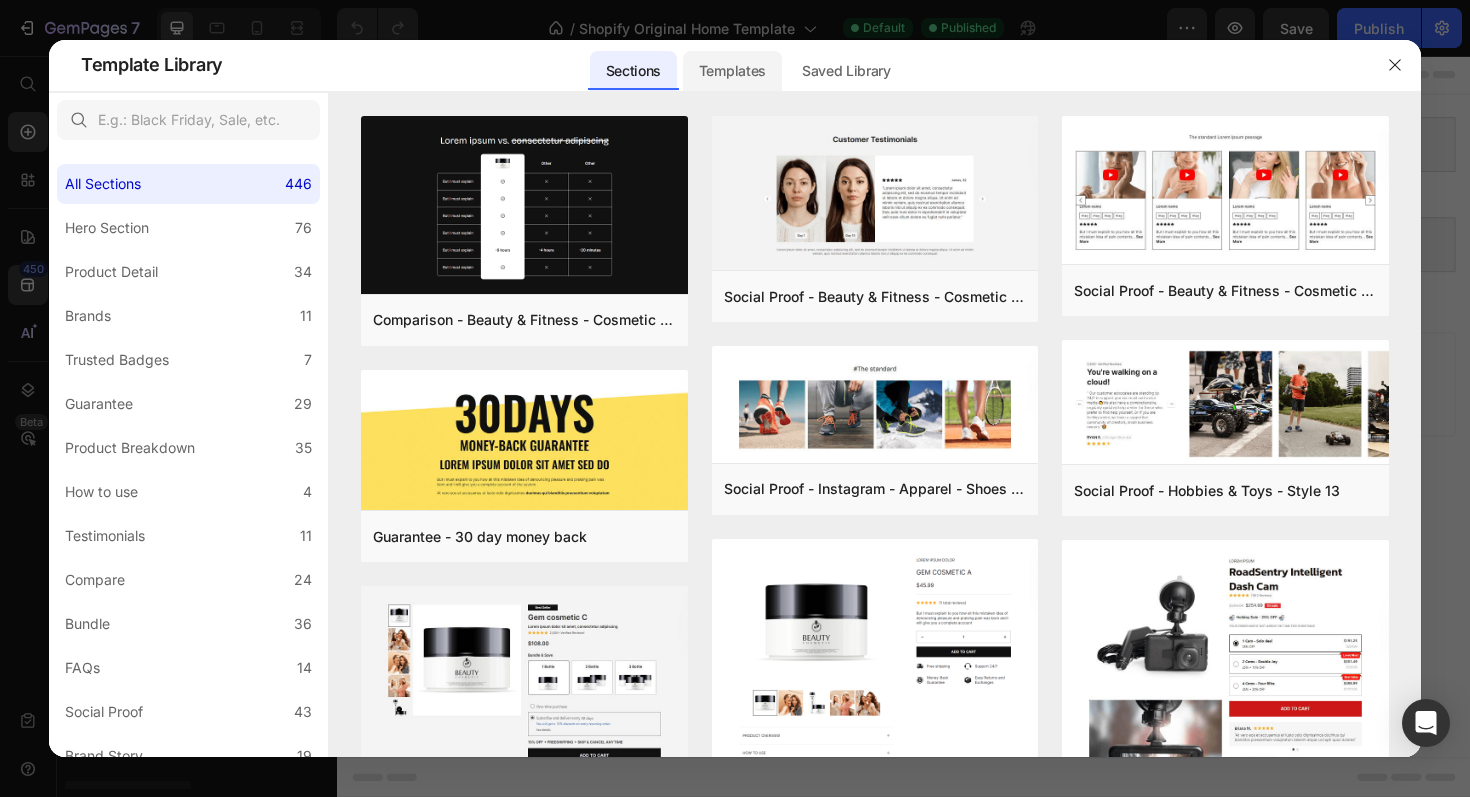 click on "Templates" 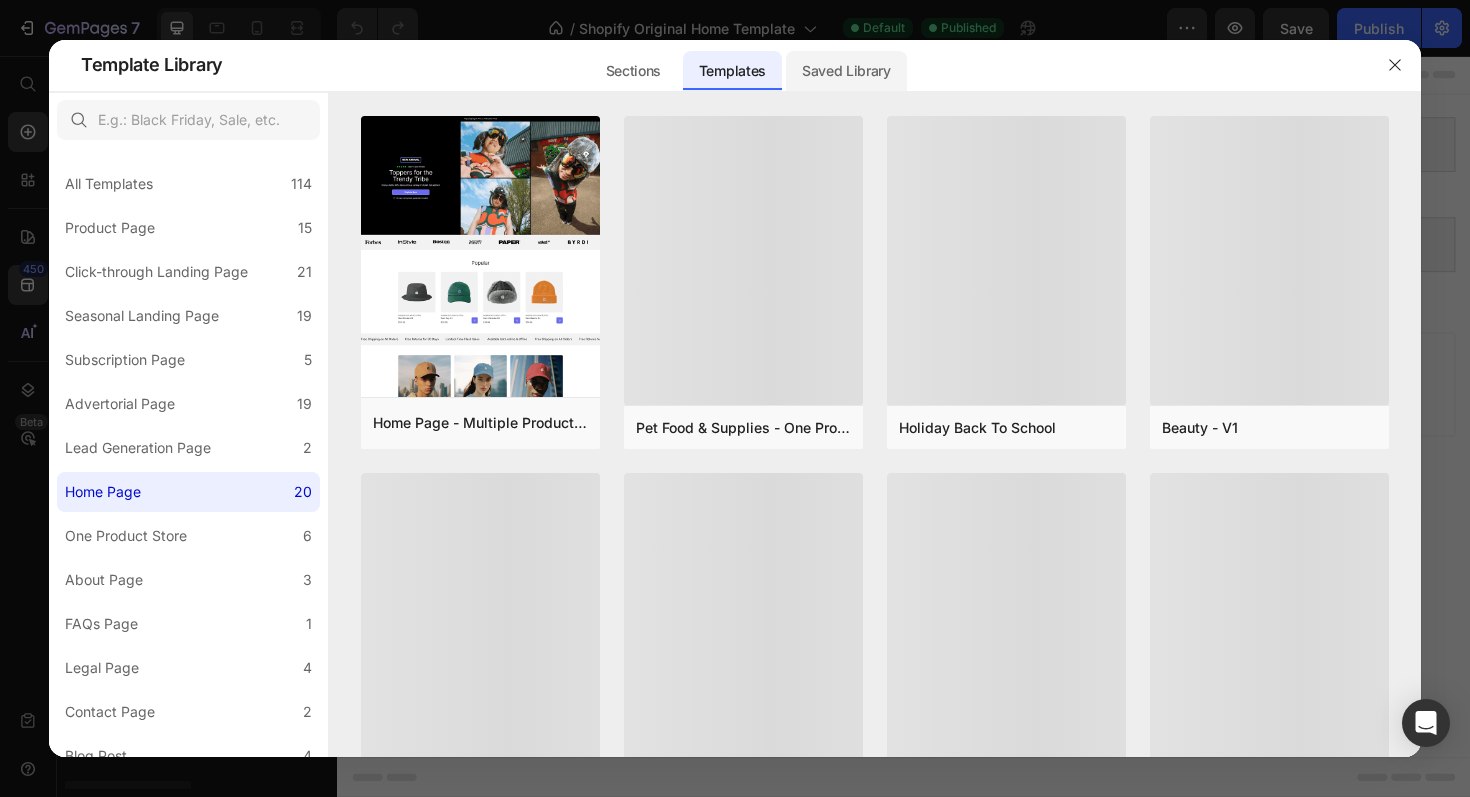click on "Saved Library" 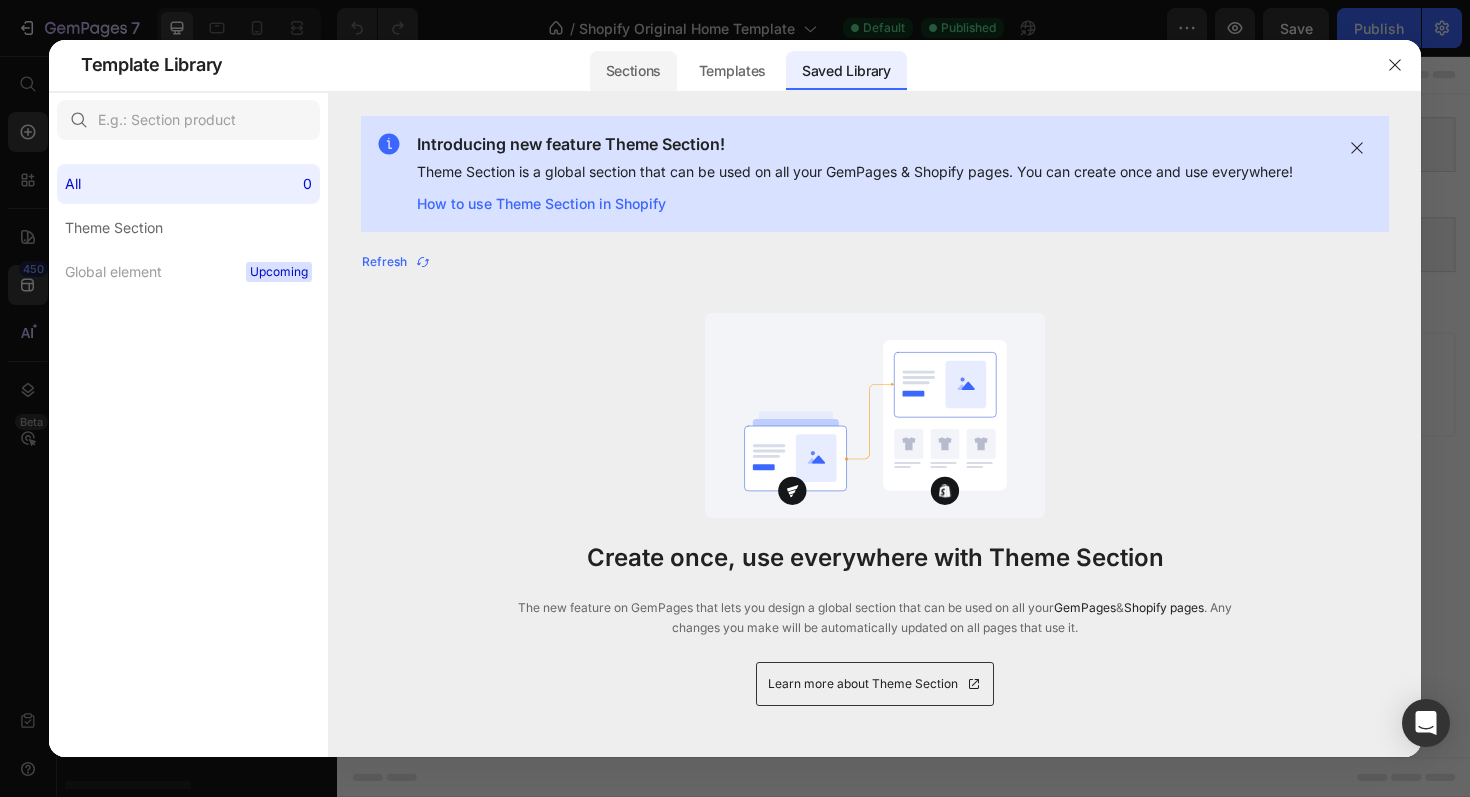 click on "Sections" 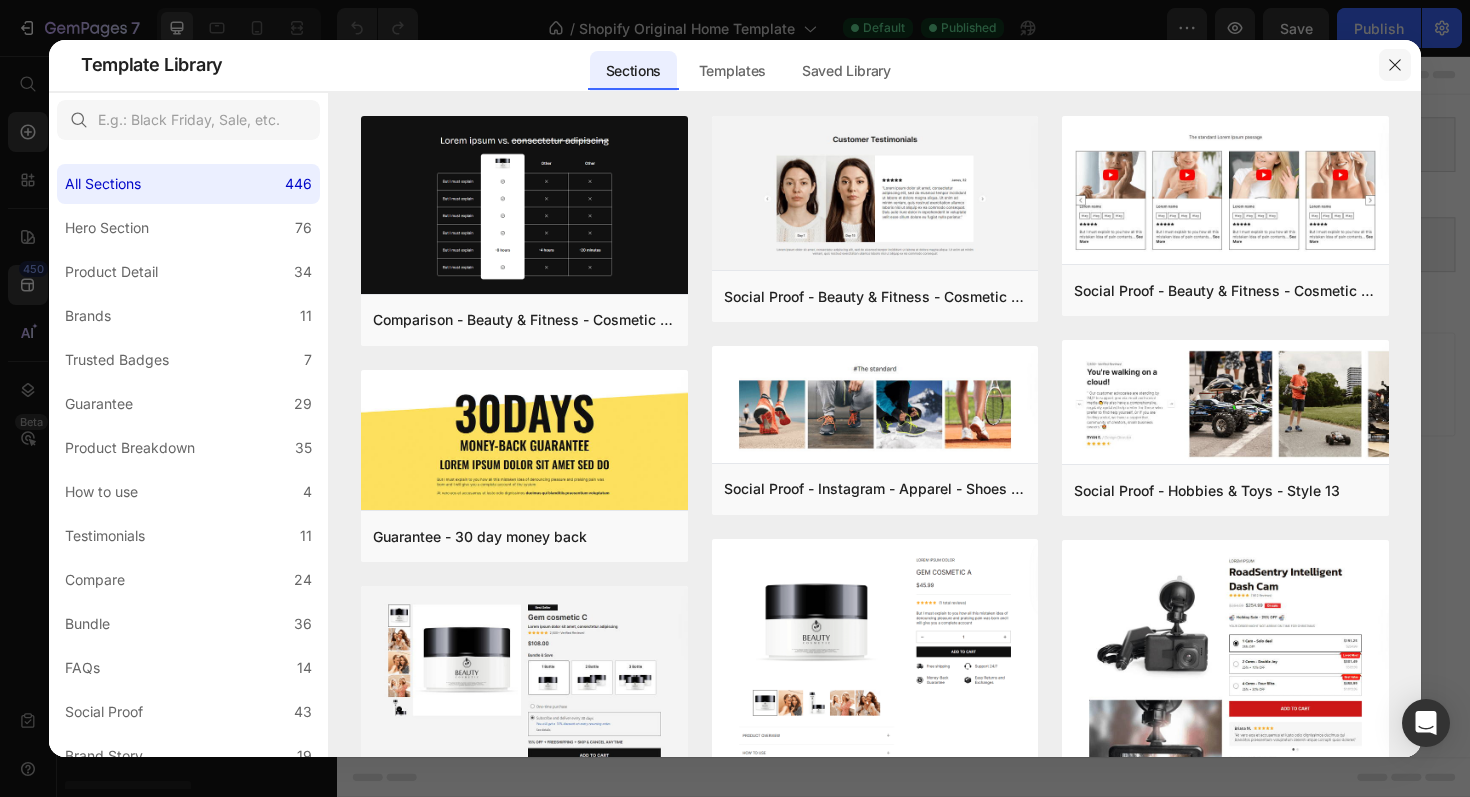 click 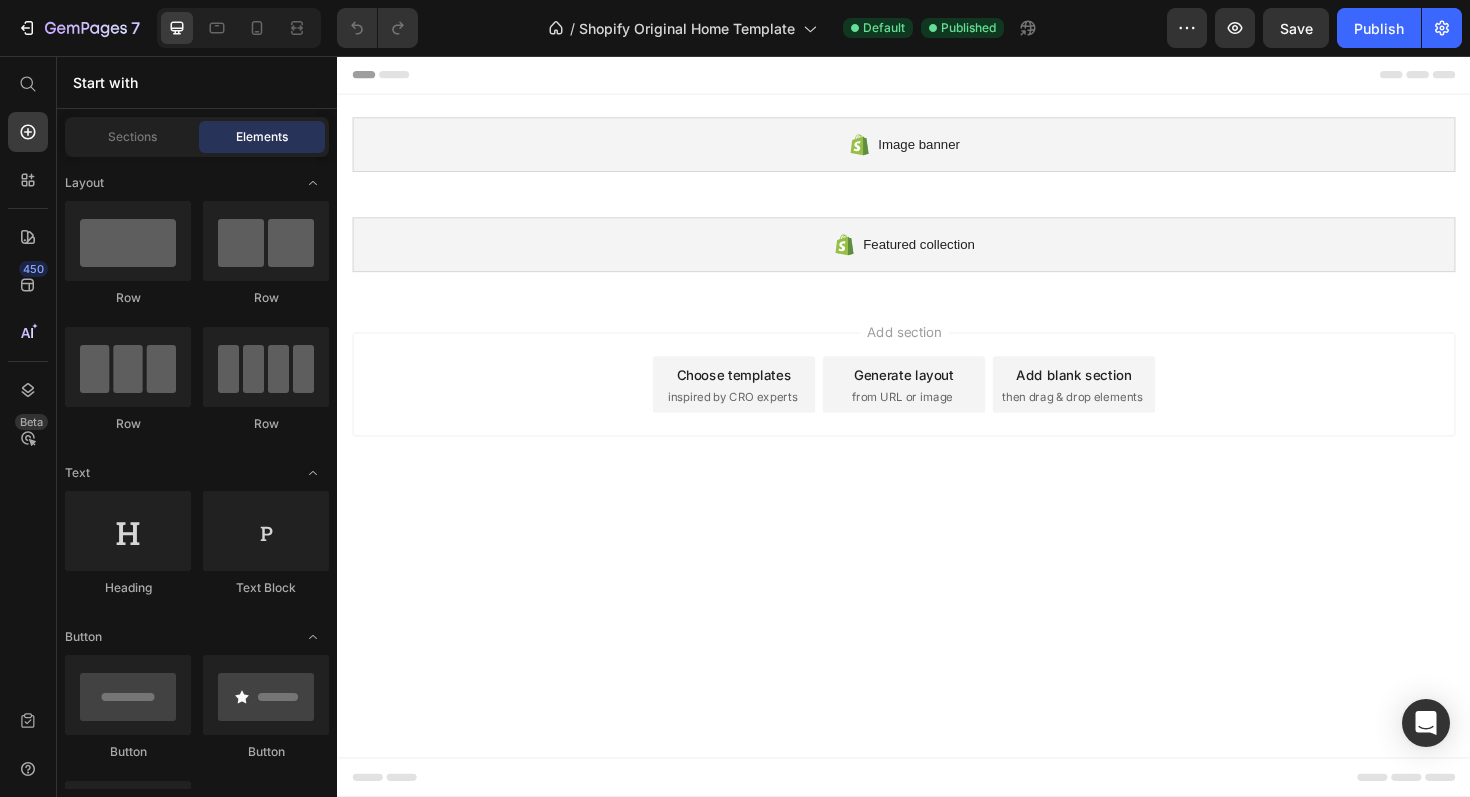 click on "Choose templates" at bounding box center [757, 393] 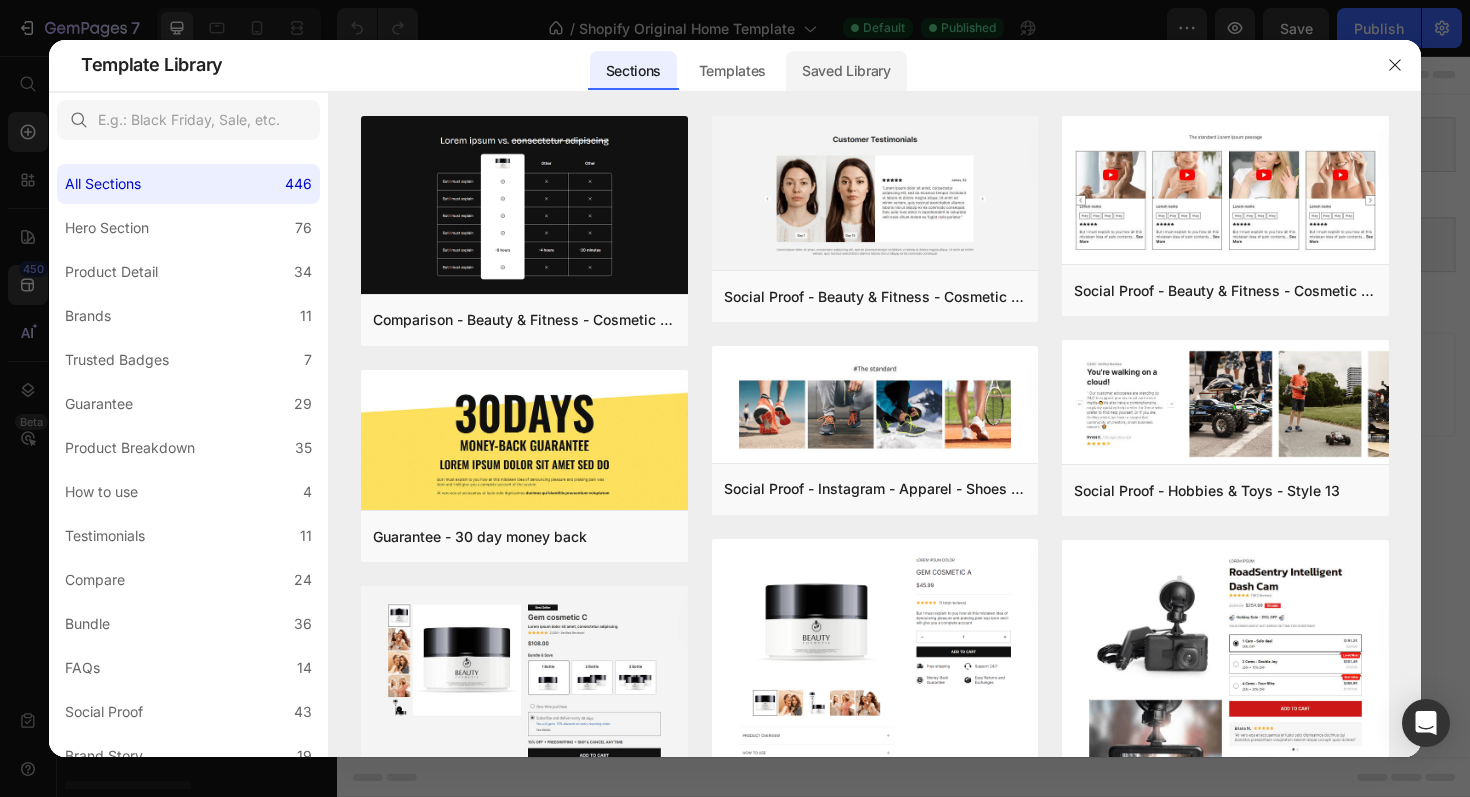 click on "Saved Library" 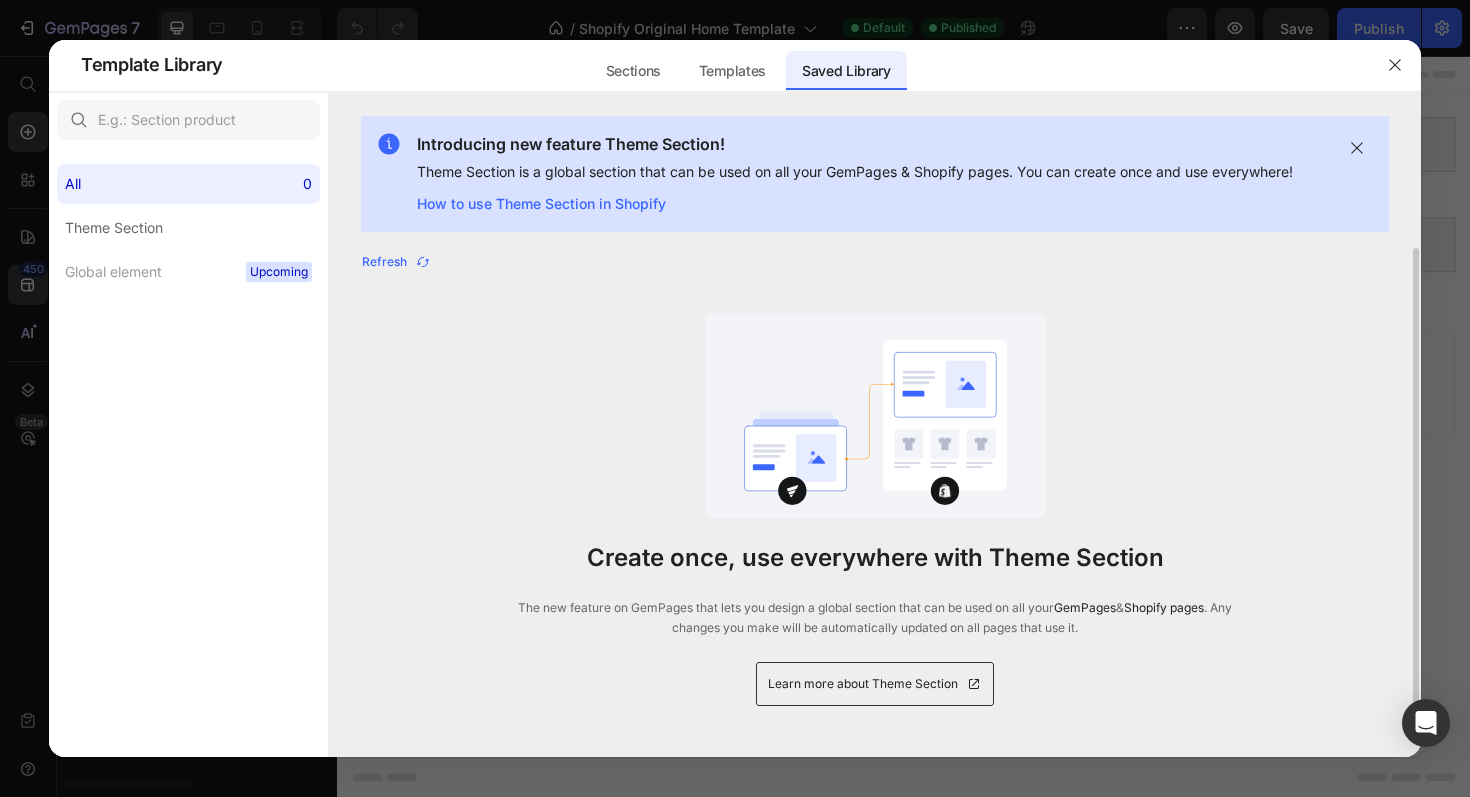 click on "Learn more about Theme Section" at bounding box center (863, 684) 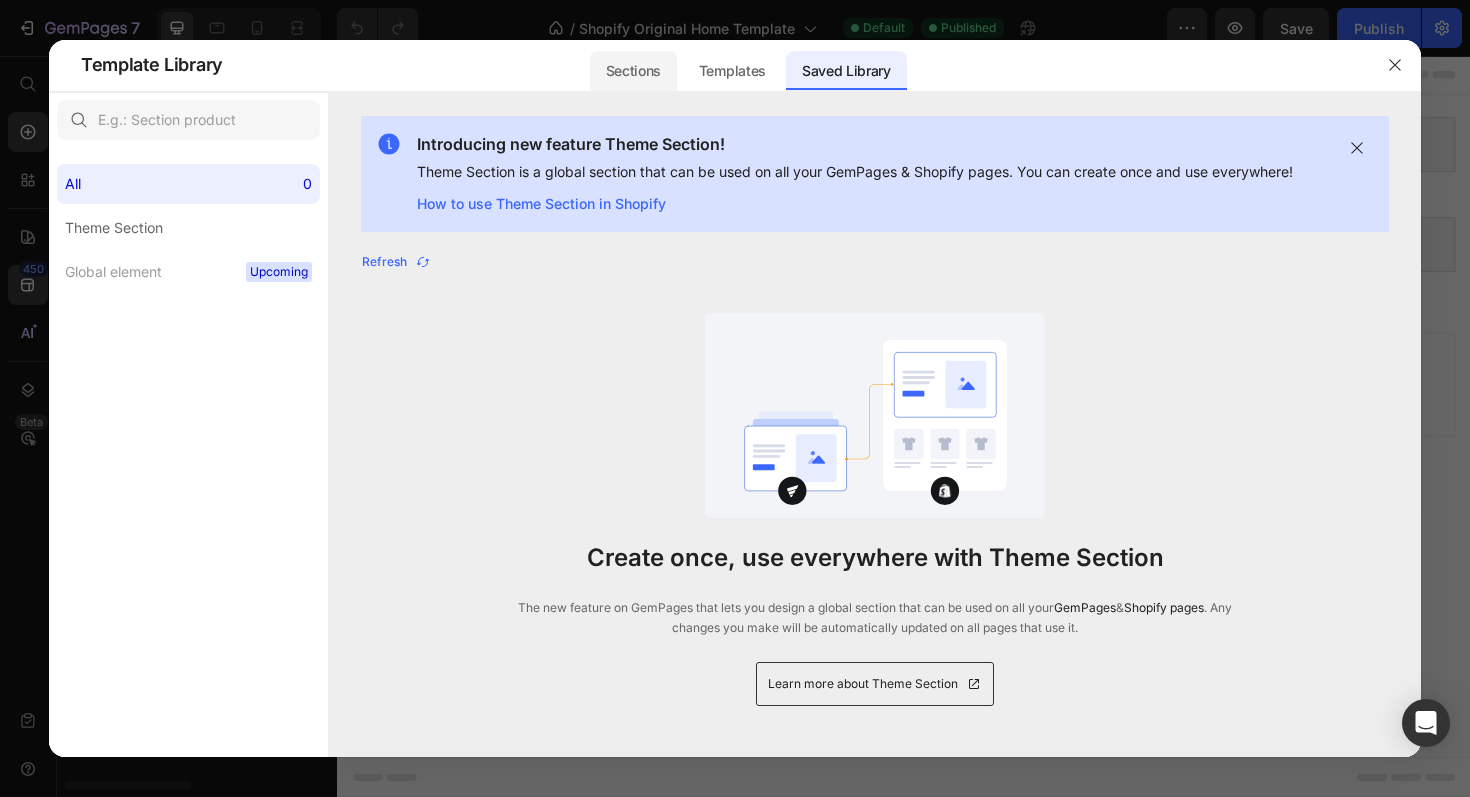 click on "Sections" 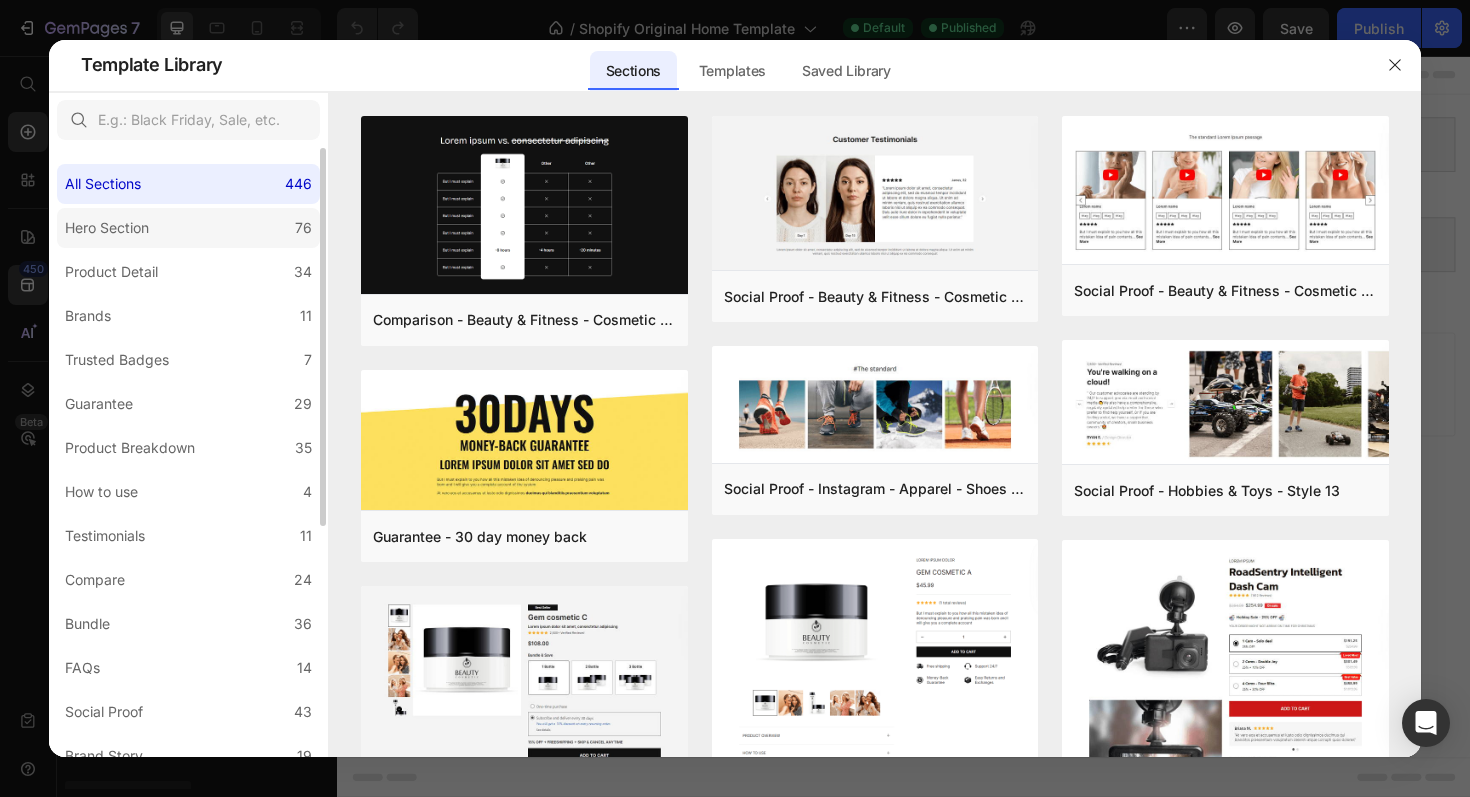 click on "Hero Section 76" 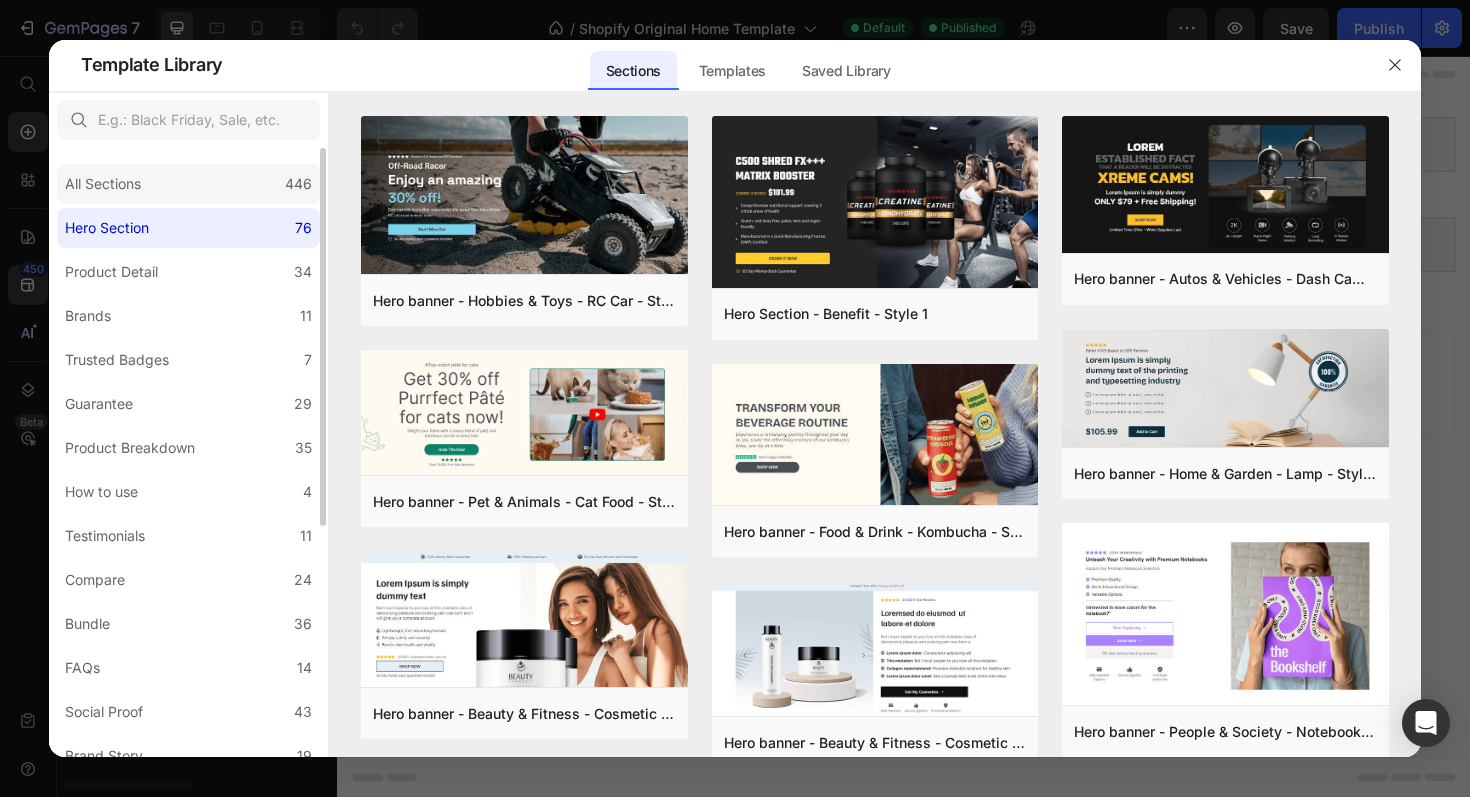click on "All Sections 446" 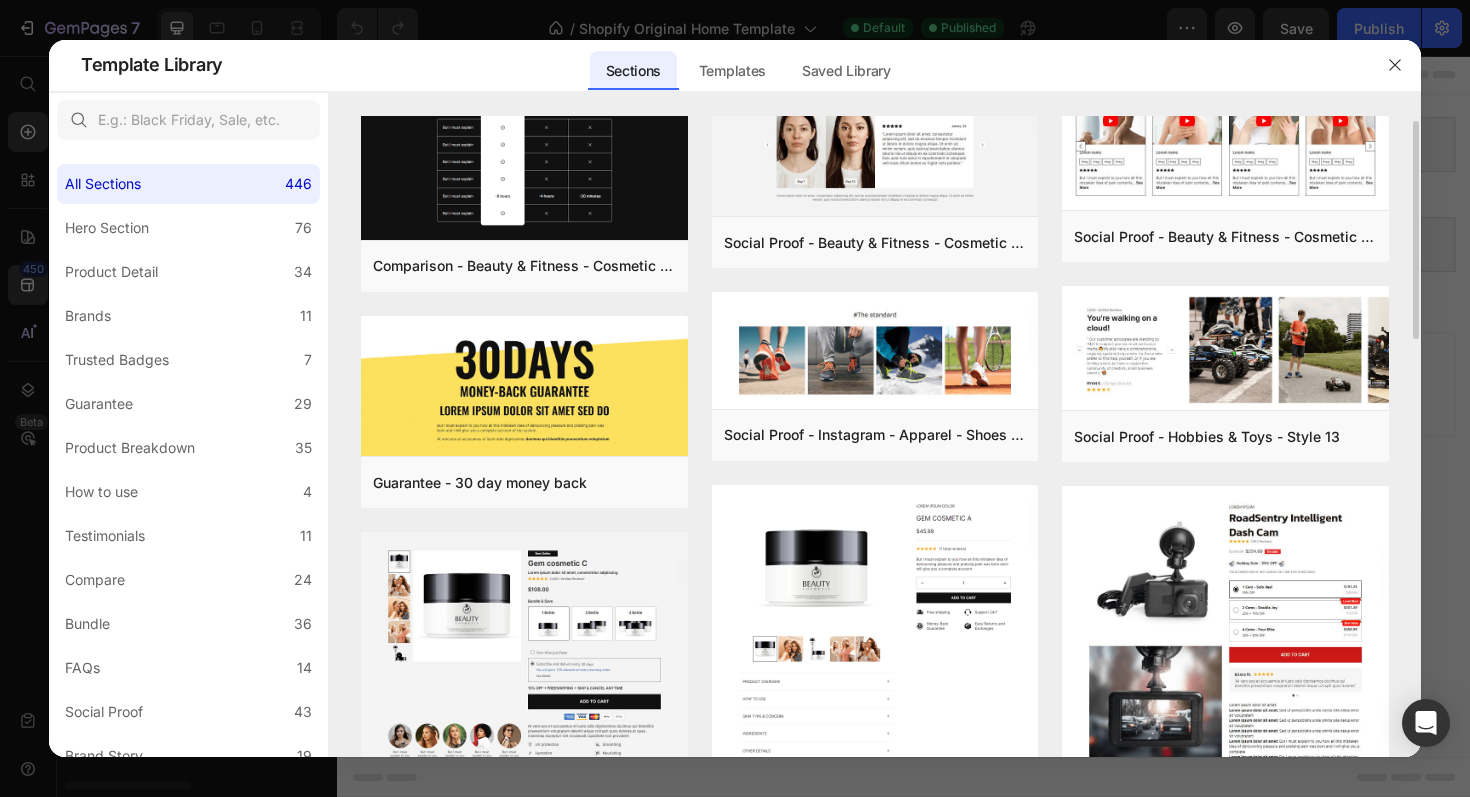 scroll, scrollTop: 14, scrollLeft: 0, axis: vertical 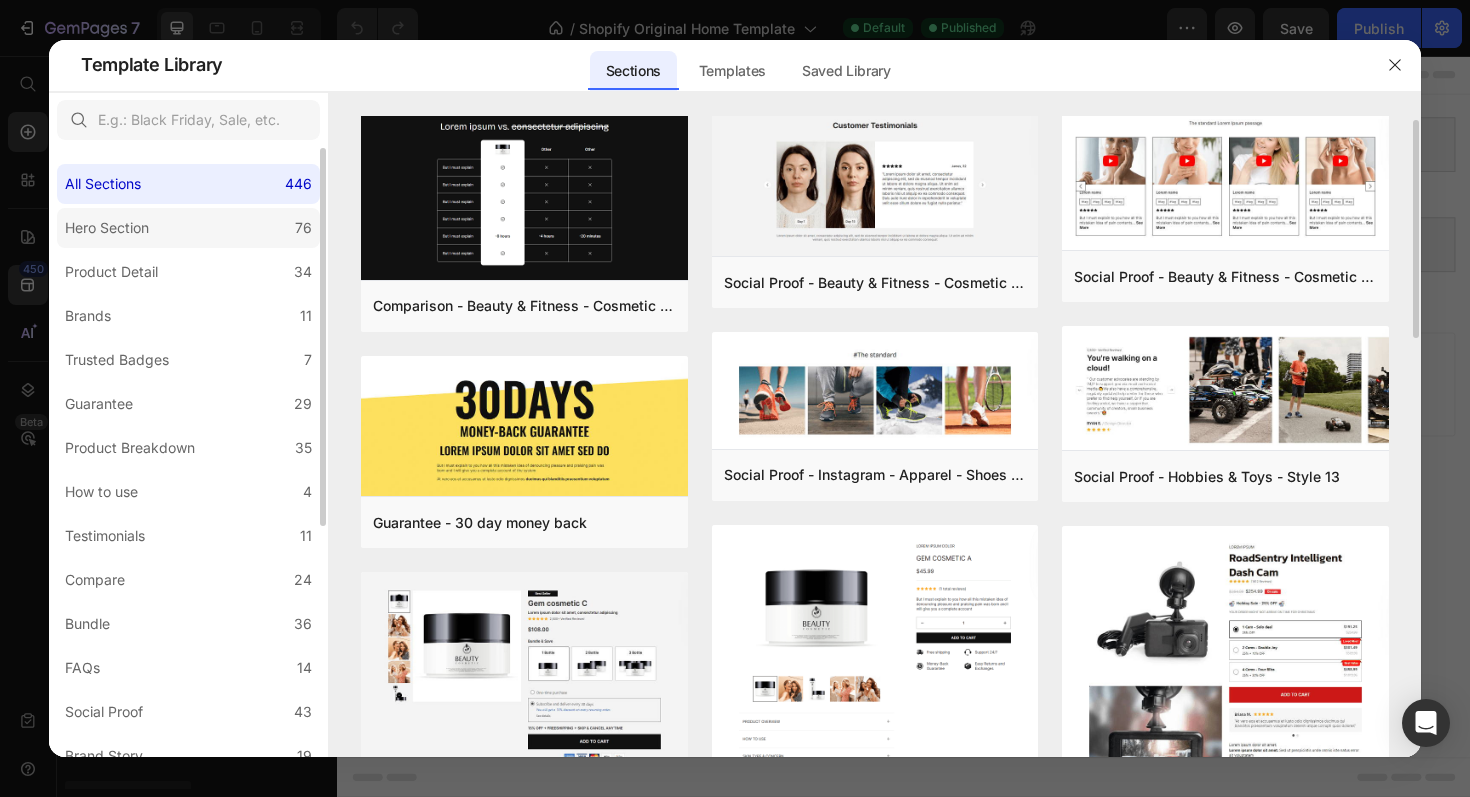 click on "Hero Section 76" 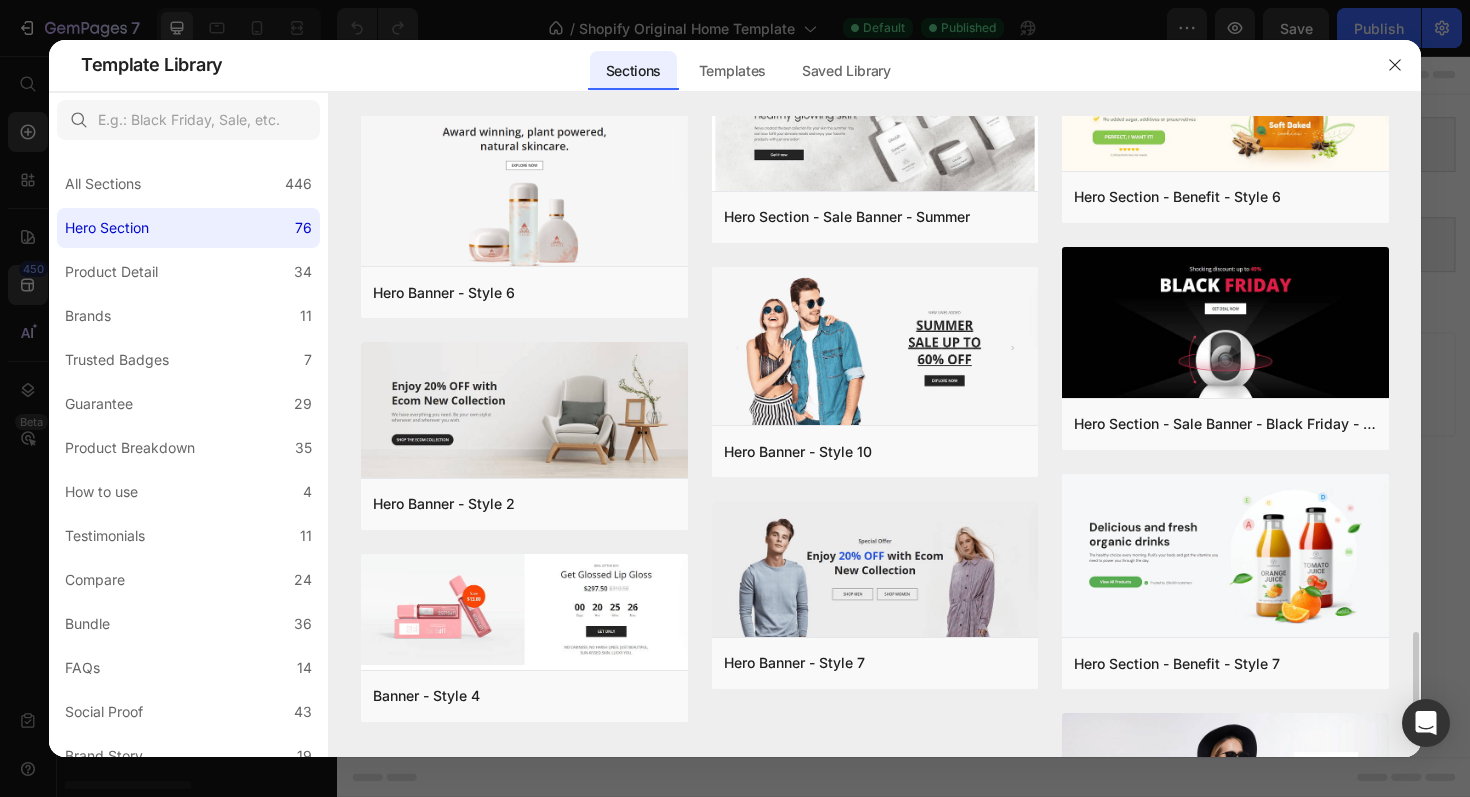 scroll, scrollTop: 3252, scrollLeft: 0, axis: vertical 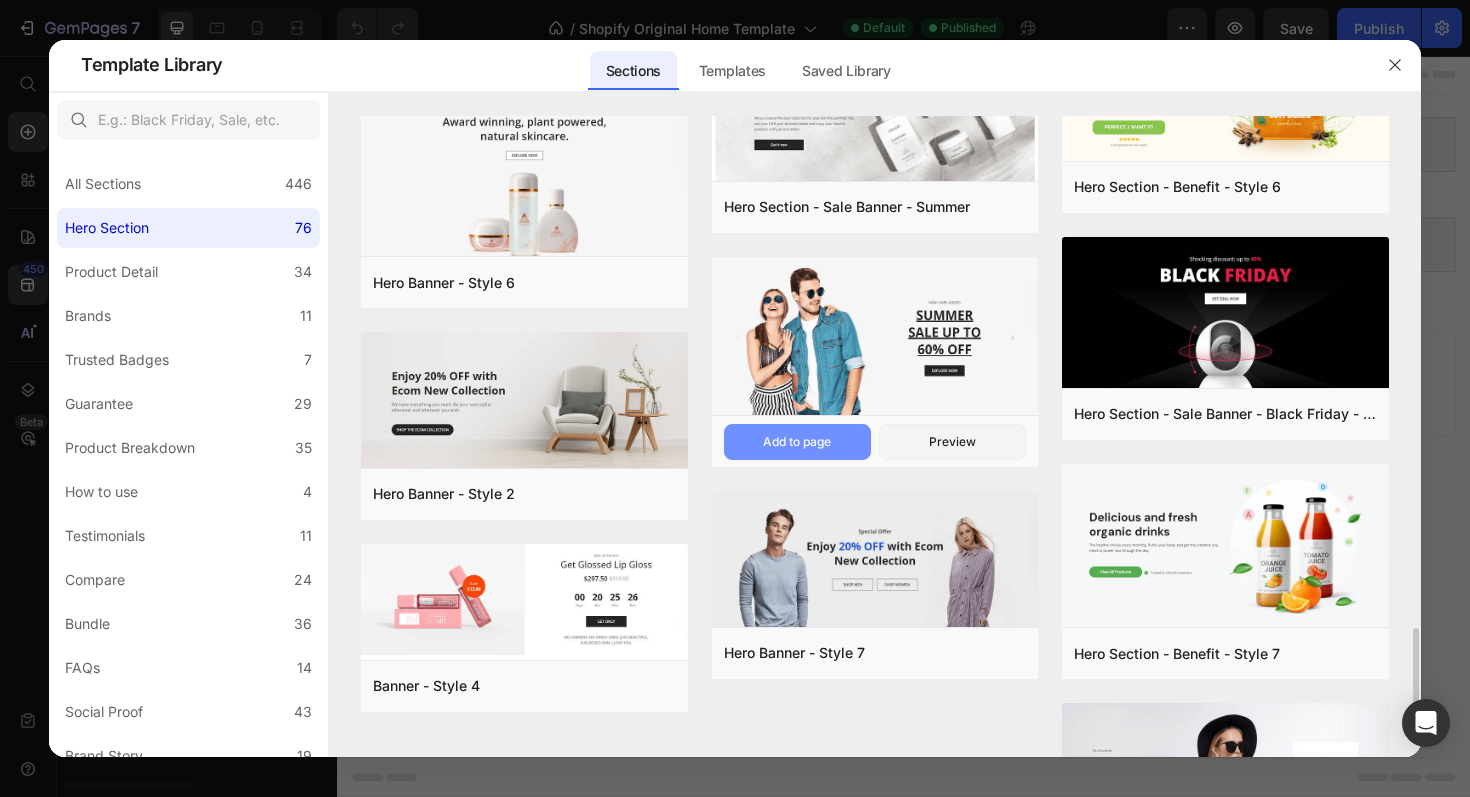 click on "Add to page" at bounding box center [797, 442] 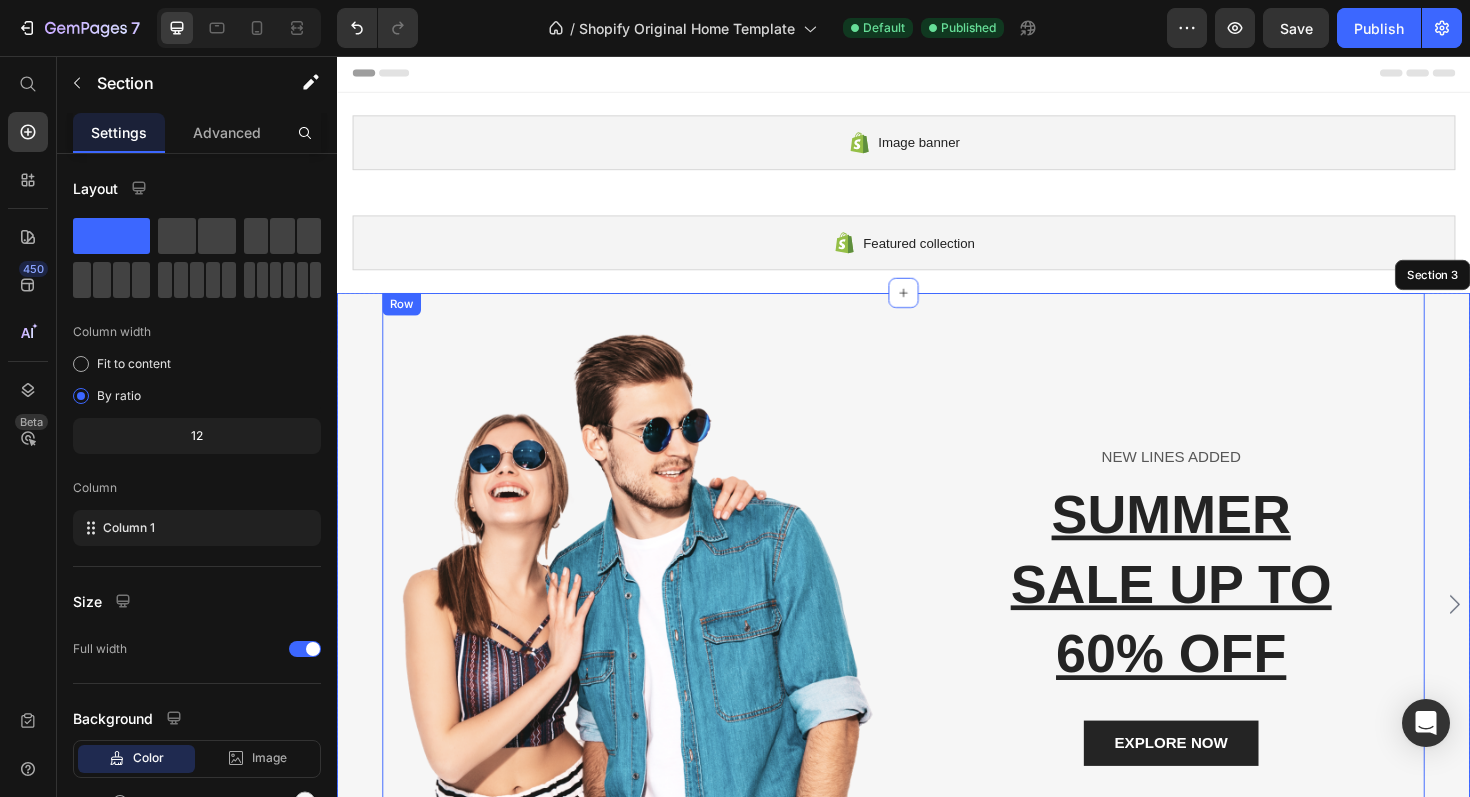 scroll, scrollTop: 0, scrollLeft: 0, axis: both 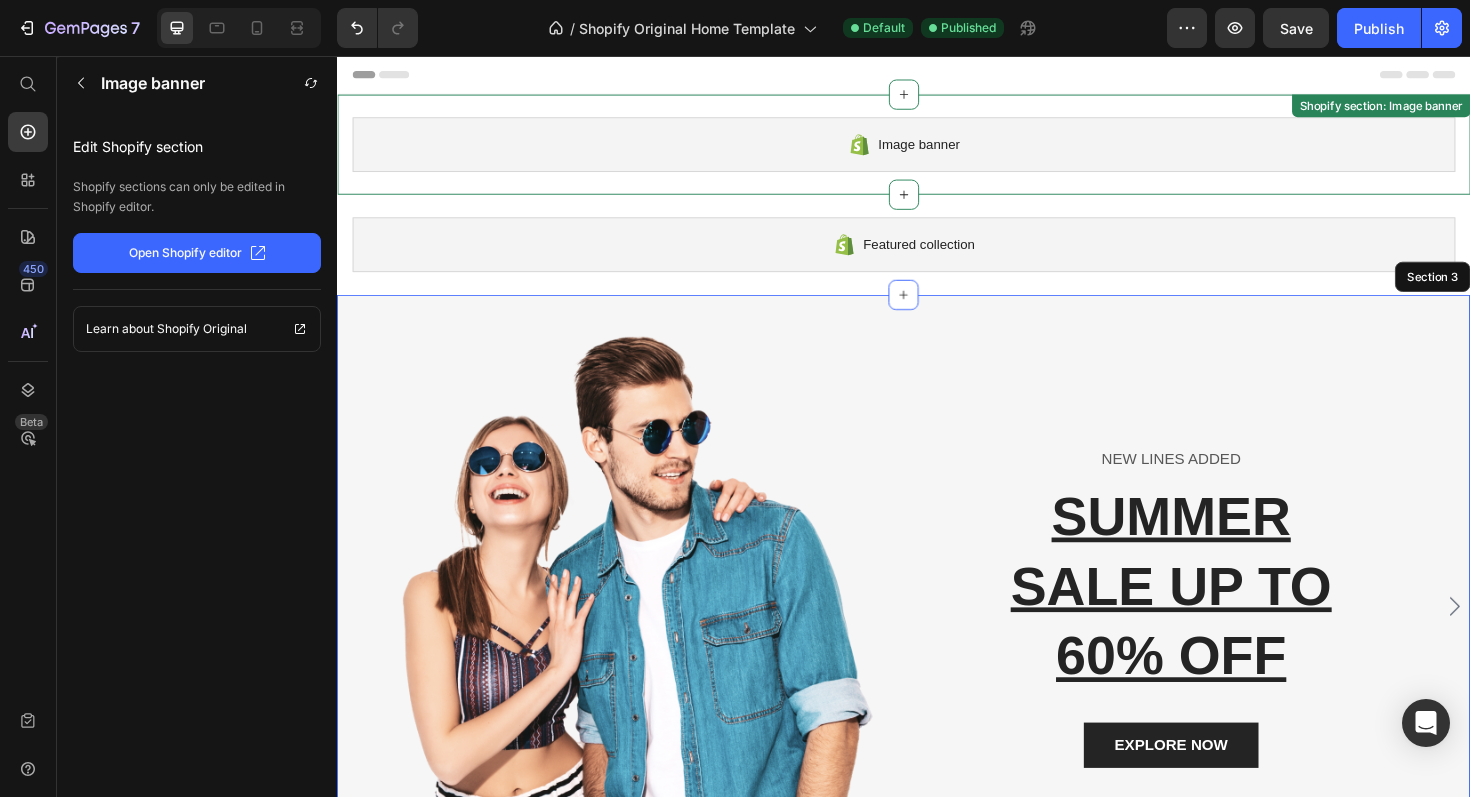 click on "Image banner" at bounding box center (937, 150) 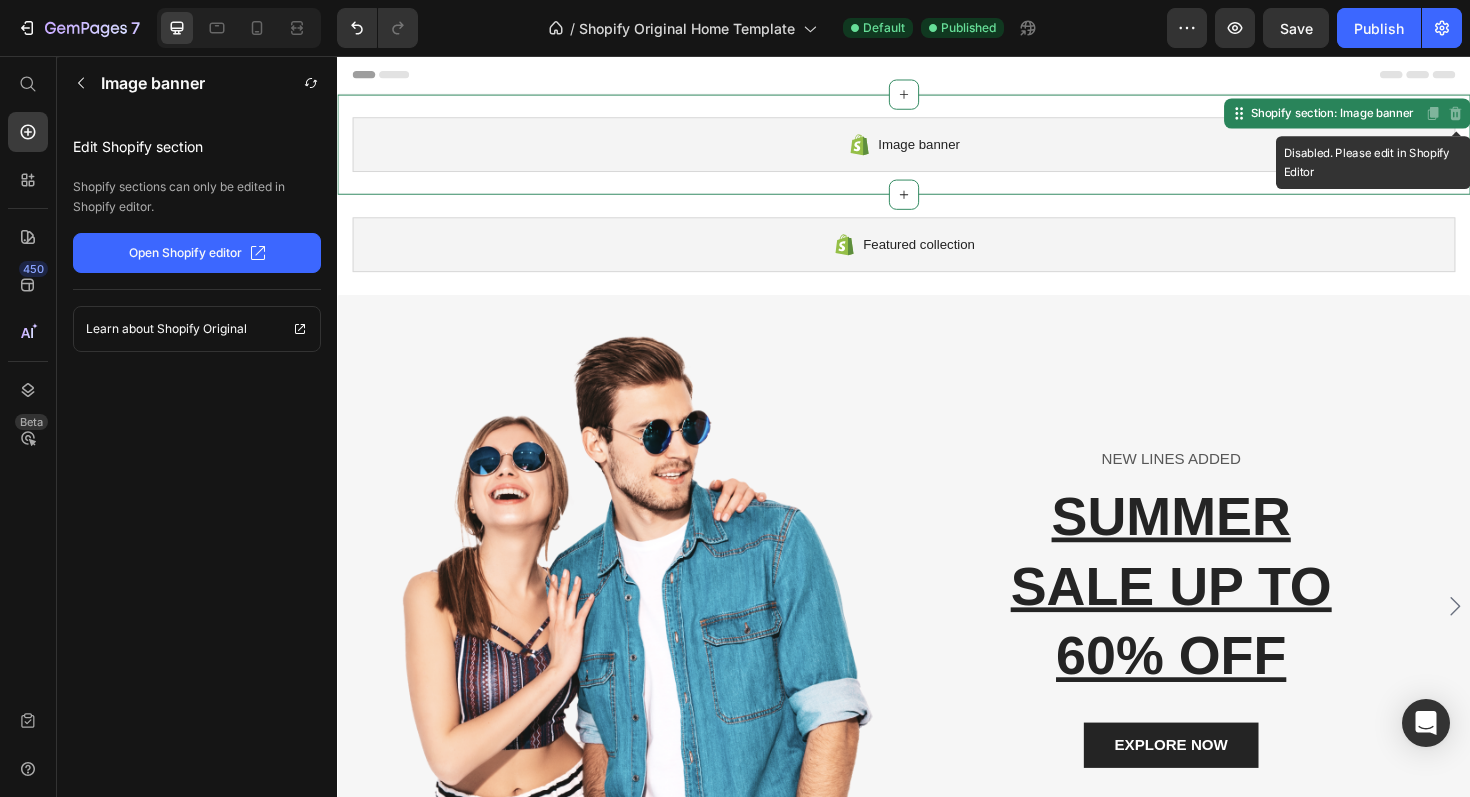 click 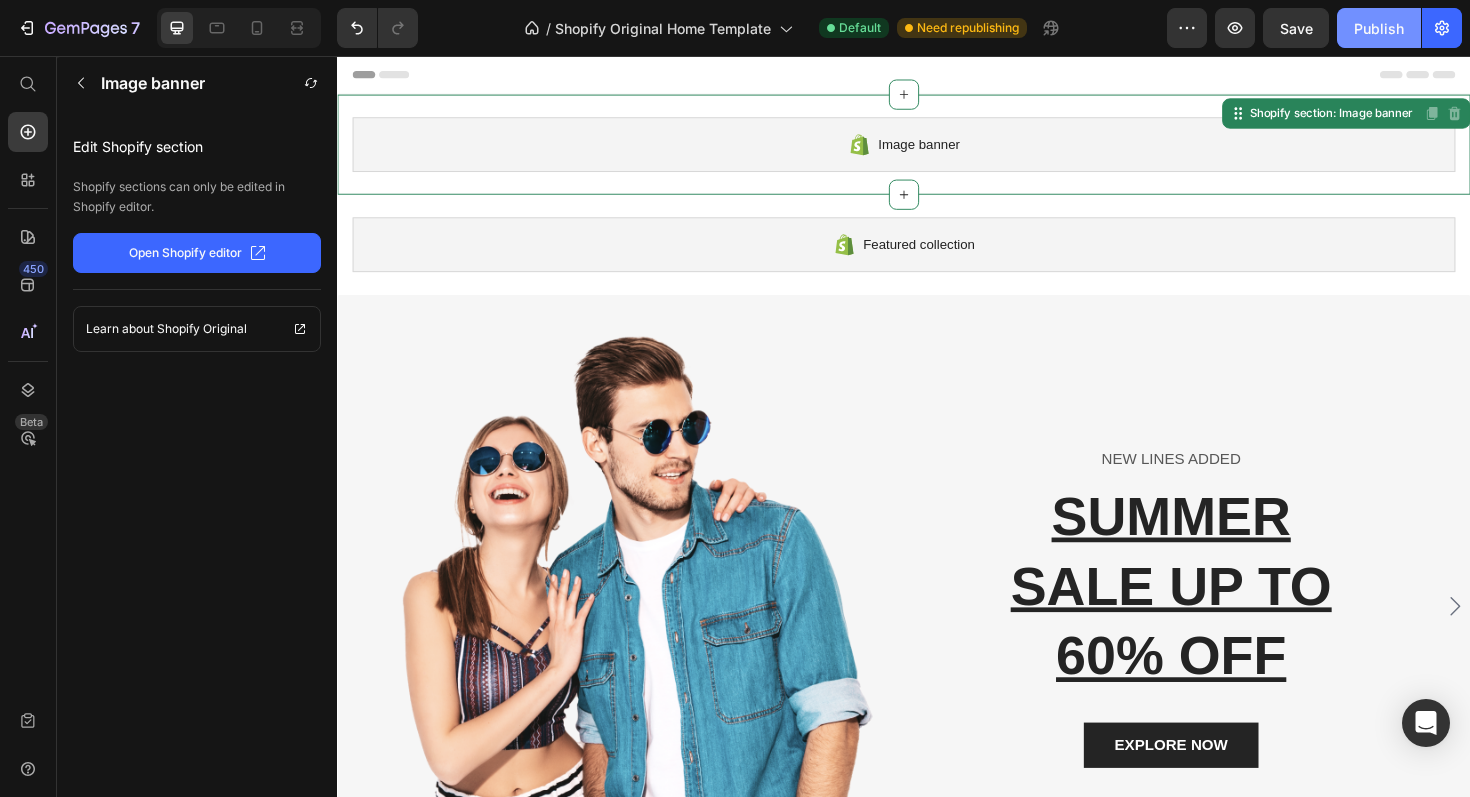 click on "Publish" at bounding box center [1379, 28] 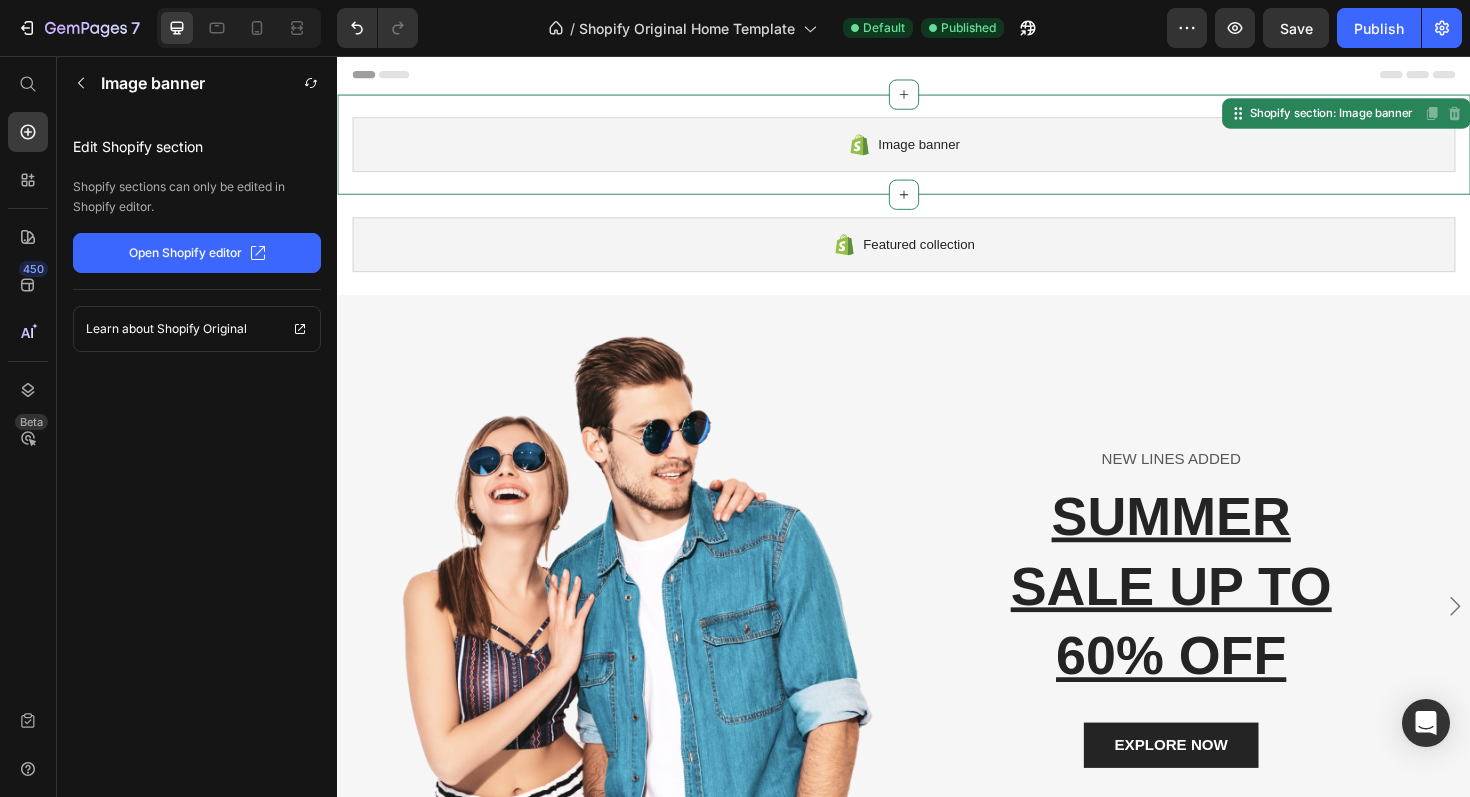 click on "Open Shopify editor" 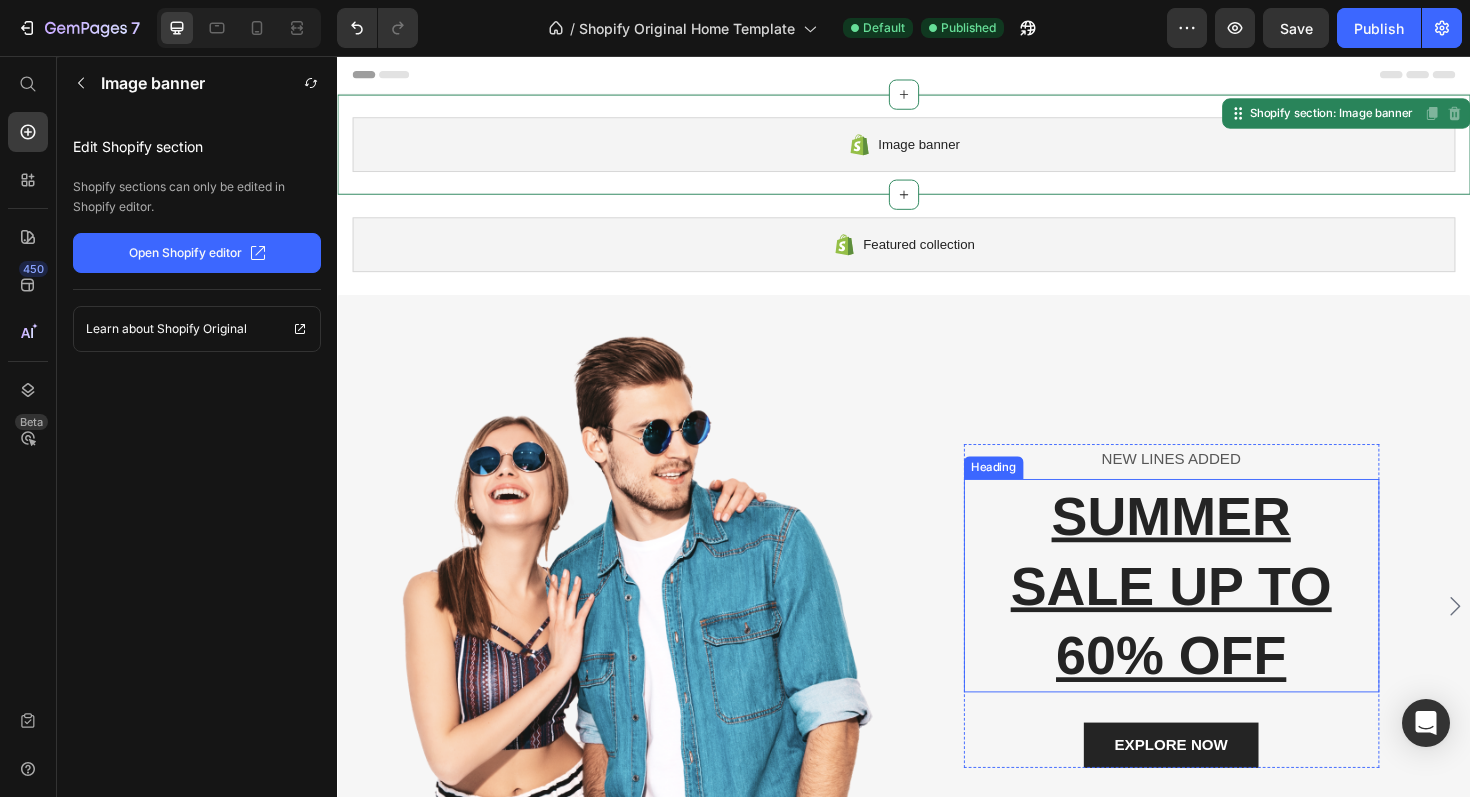 click on "SUMMER" at bounding box center (1220, 543) 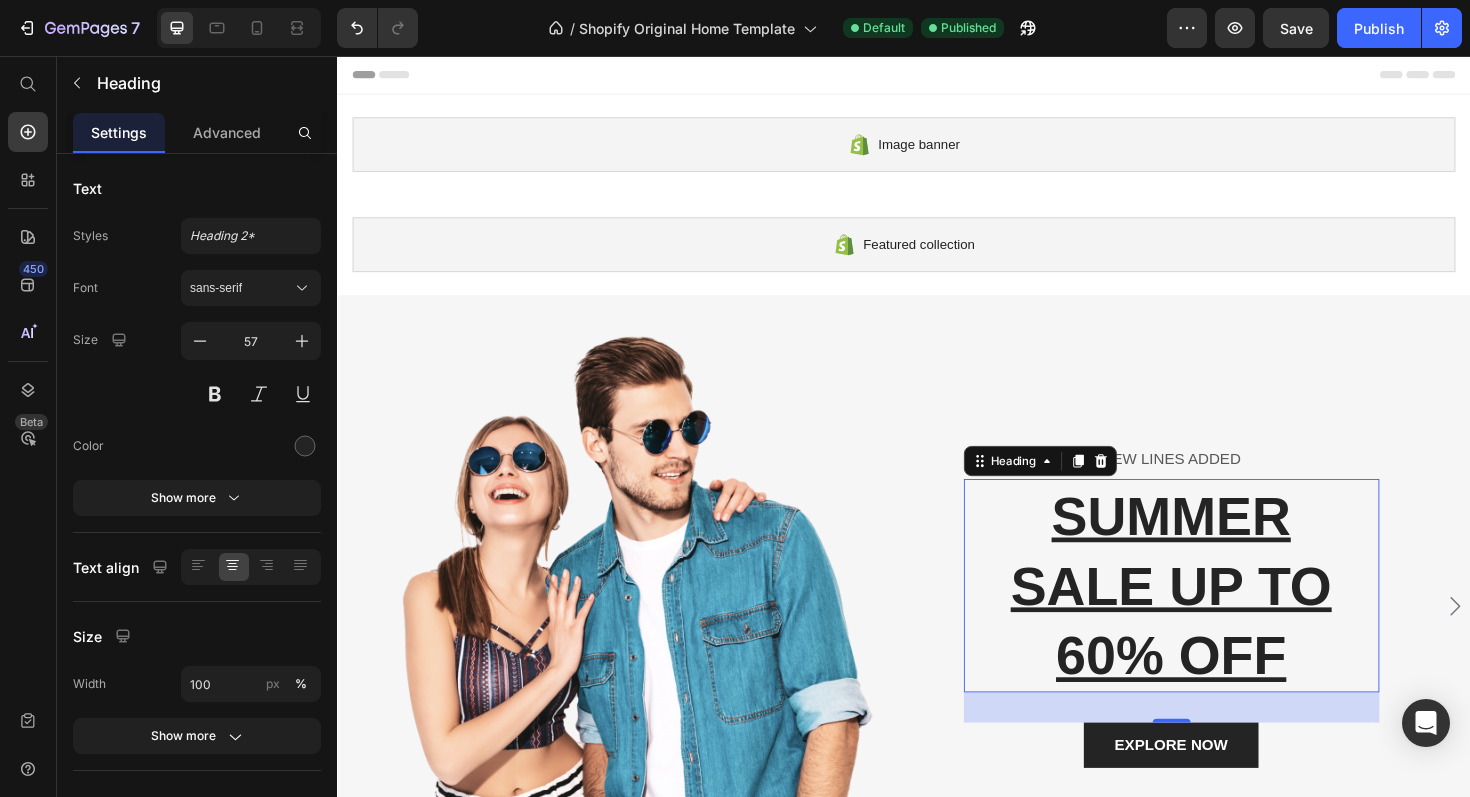 click on "SALE UP TO 60% OFF" at bounding box center [1221, 654] 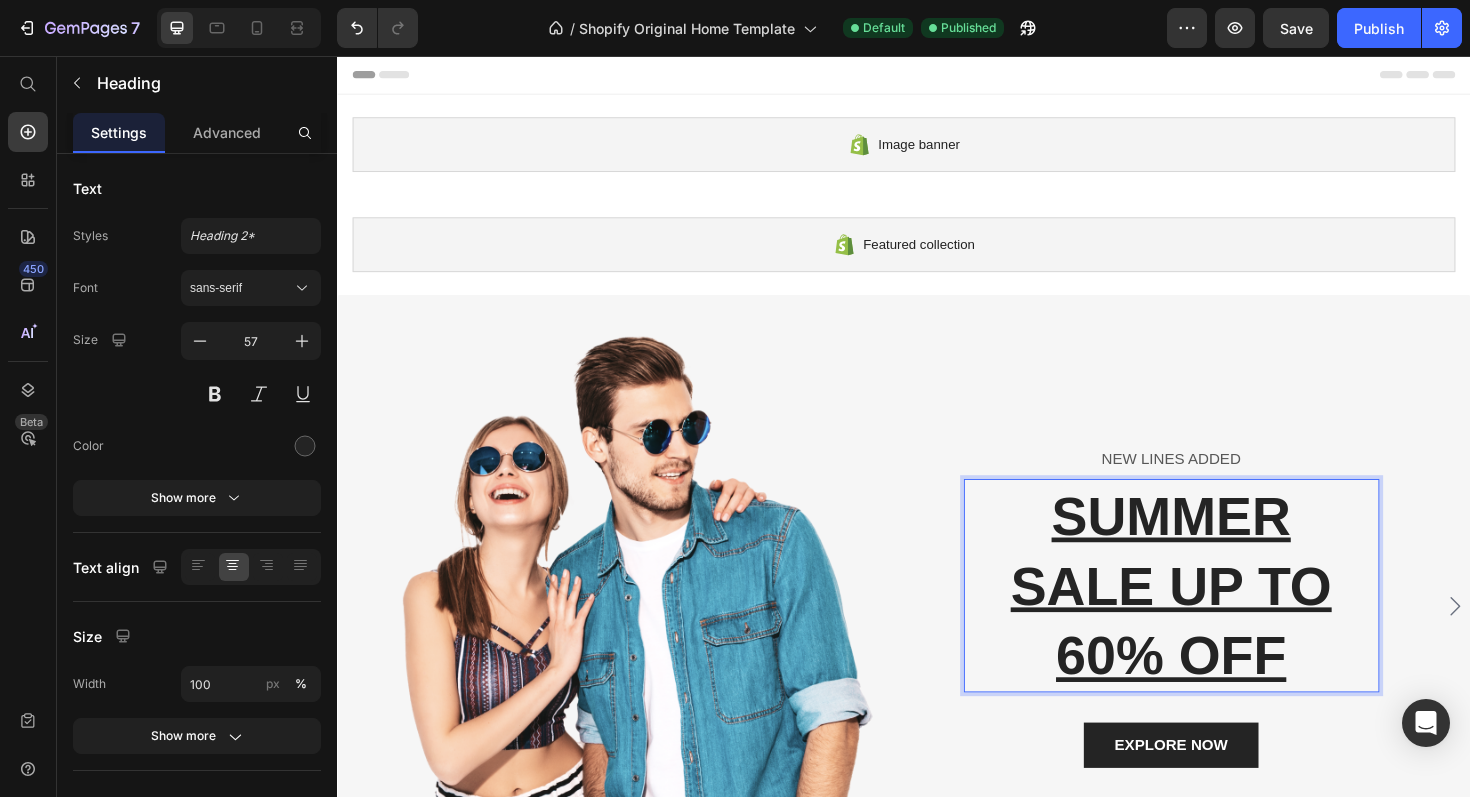 click on "SALE UP TO 60% OFF" at bounding box center (1221, 654) 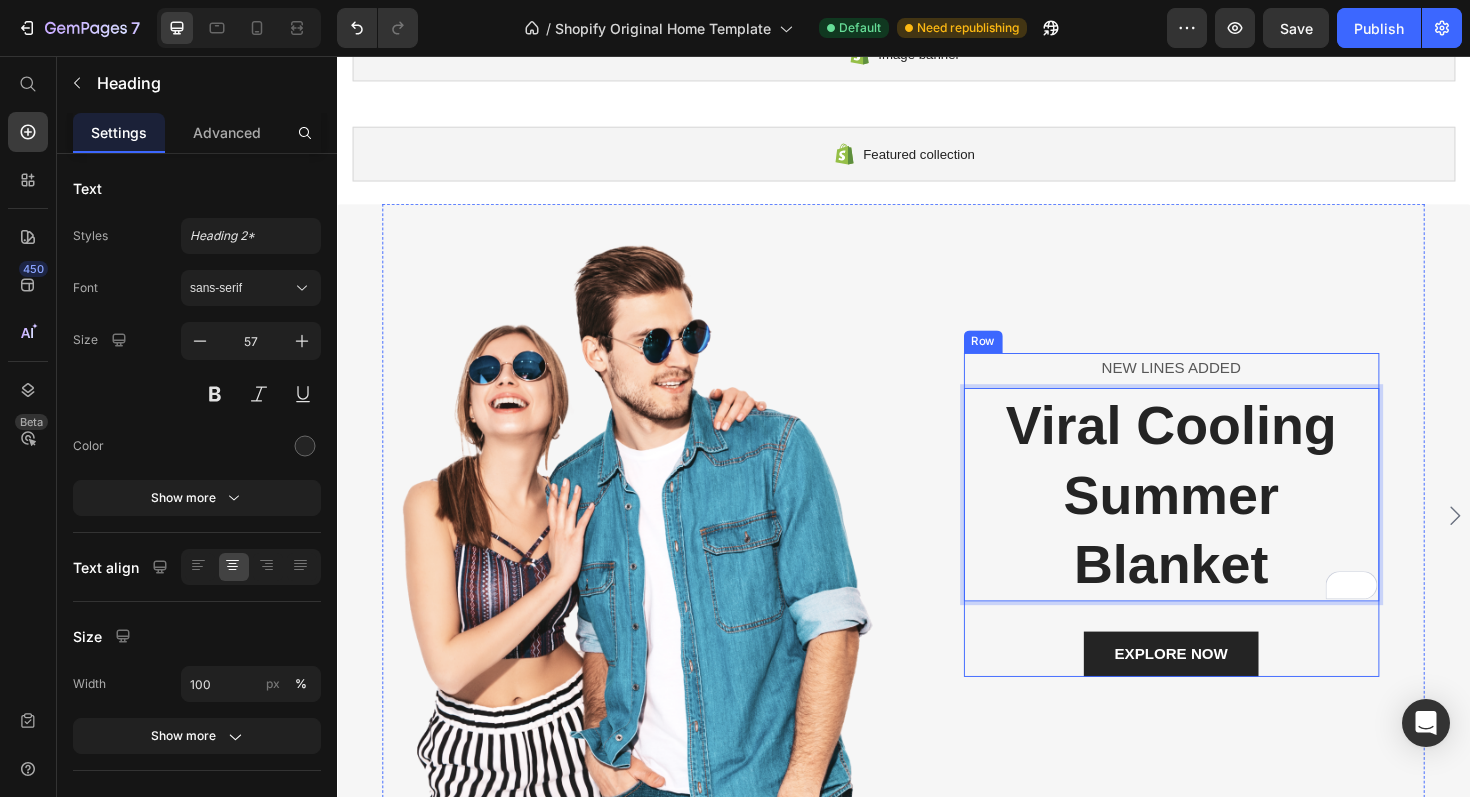 scroll, scrollTop: 98, scrollLeft: 0, axis: vertical 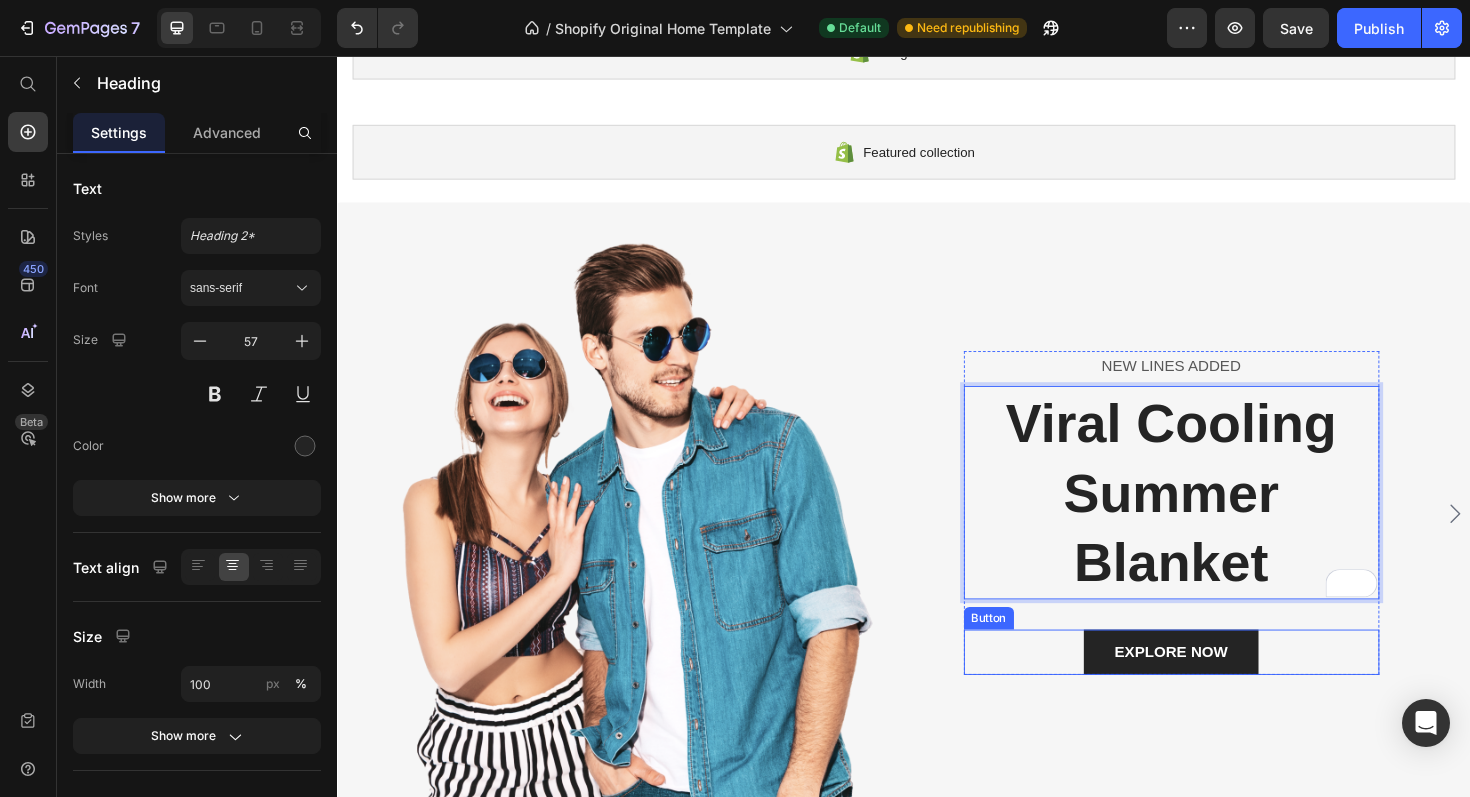 click on "EXPLORE NOW Button" at bounding box center (1221, 688) 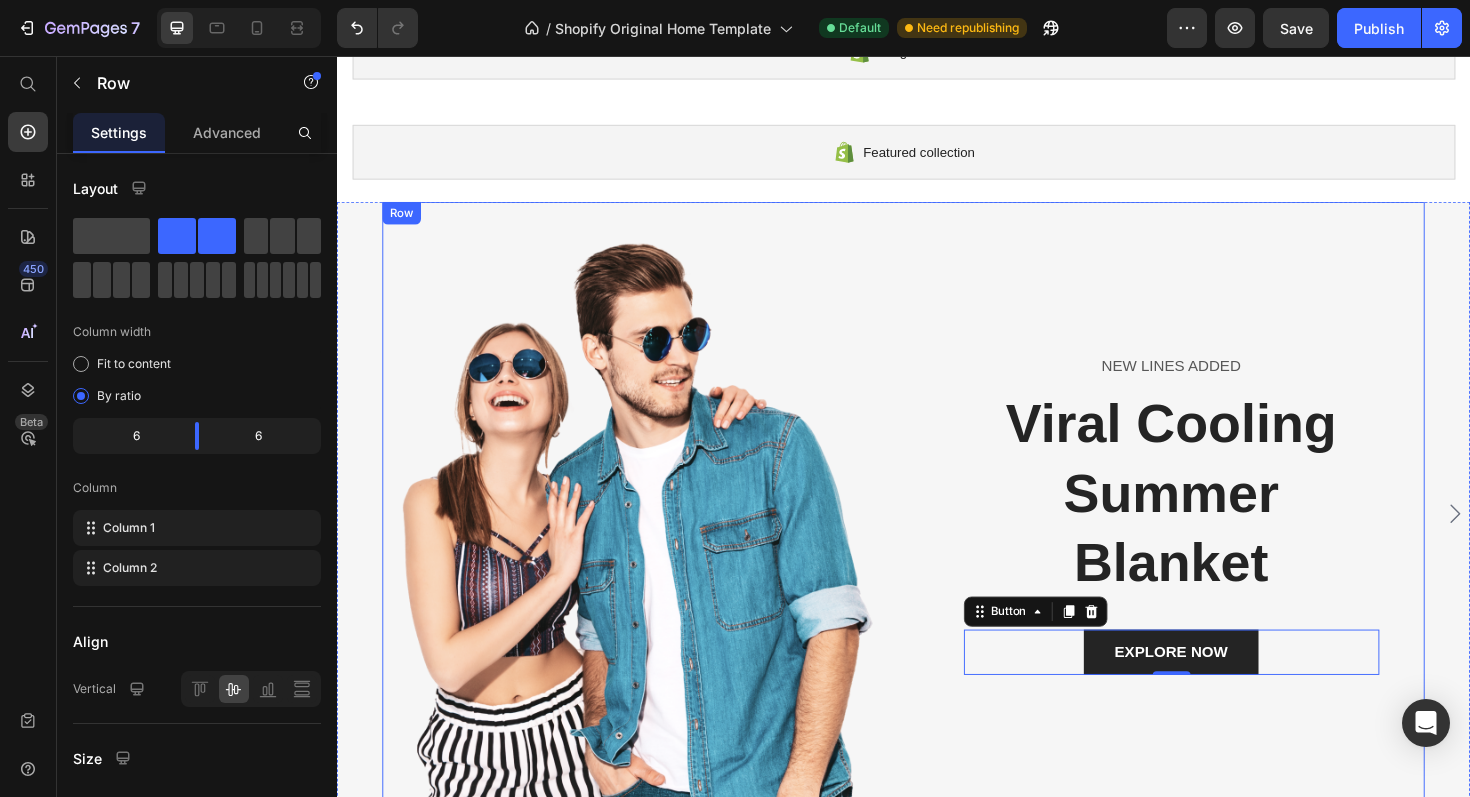 click on "NEW LINES ADDED Text block Viral Cooling Summer Blanket Heading EXPLORE NOW Button   0 Row" at bounding box center [1220, 540] 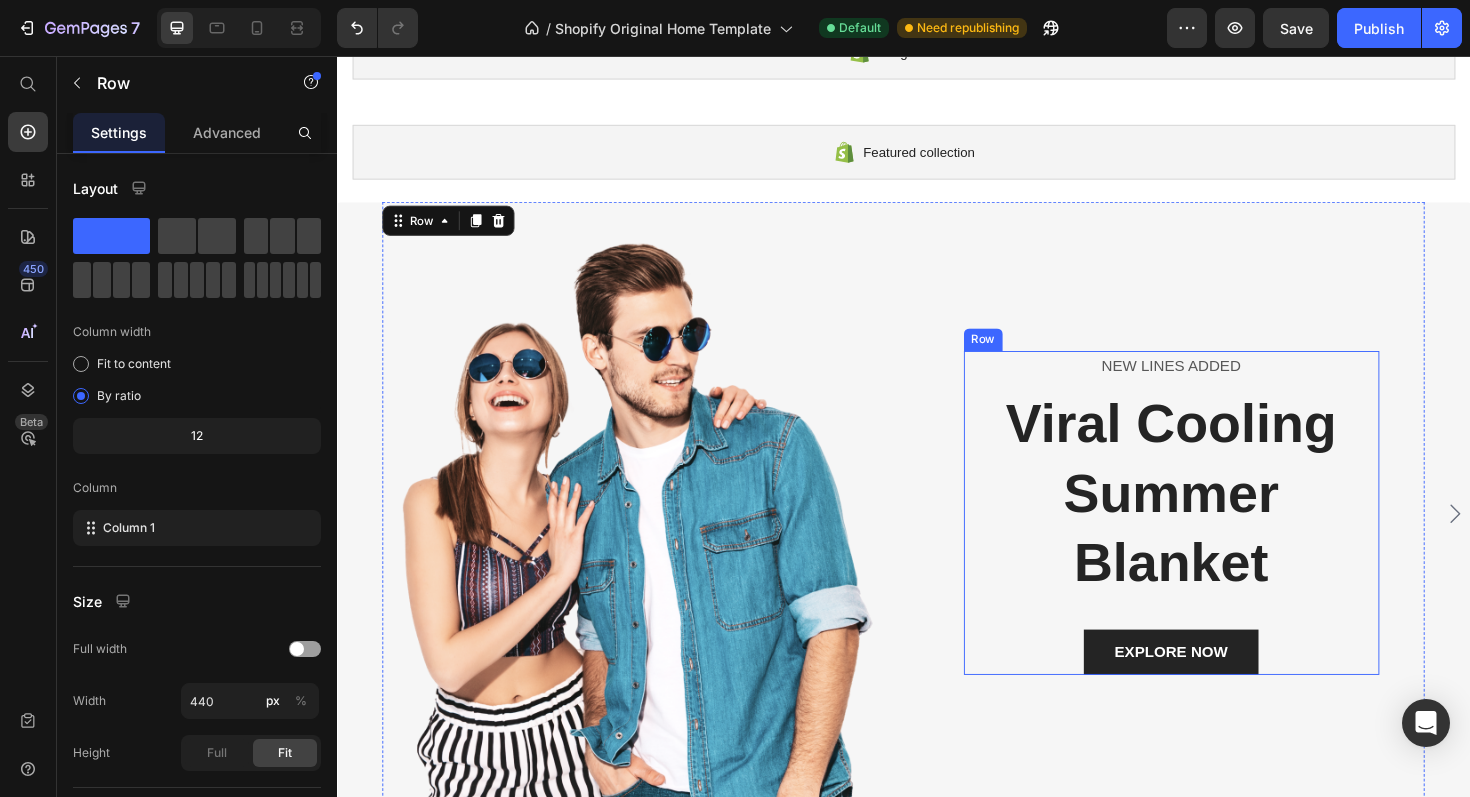click on "NEW LINES ADDED Text block Viral Cooling Summer Blanket Heading EXPLORE NOW Button" at bounding box center [1221, 540] 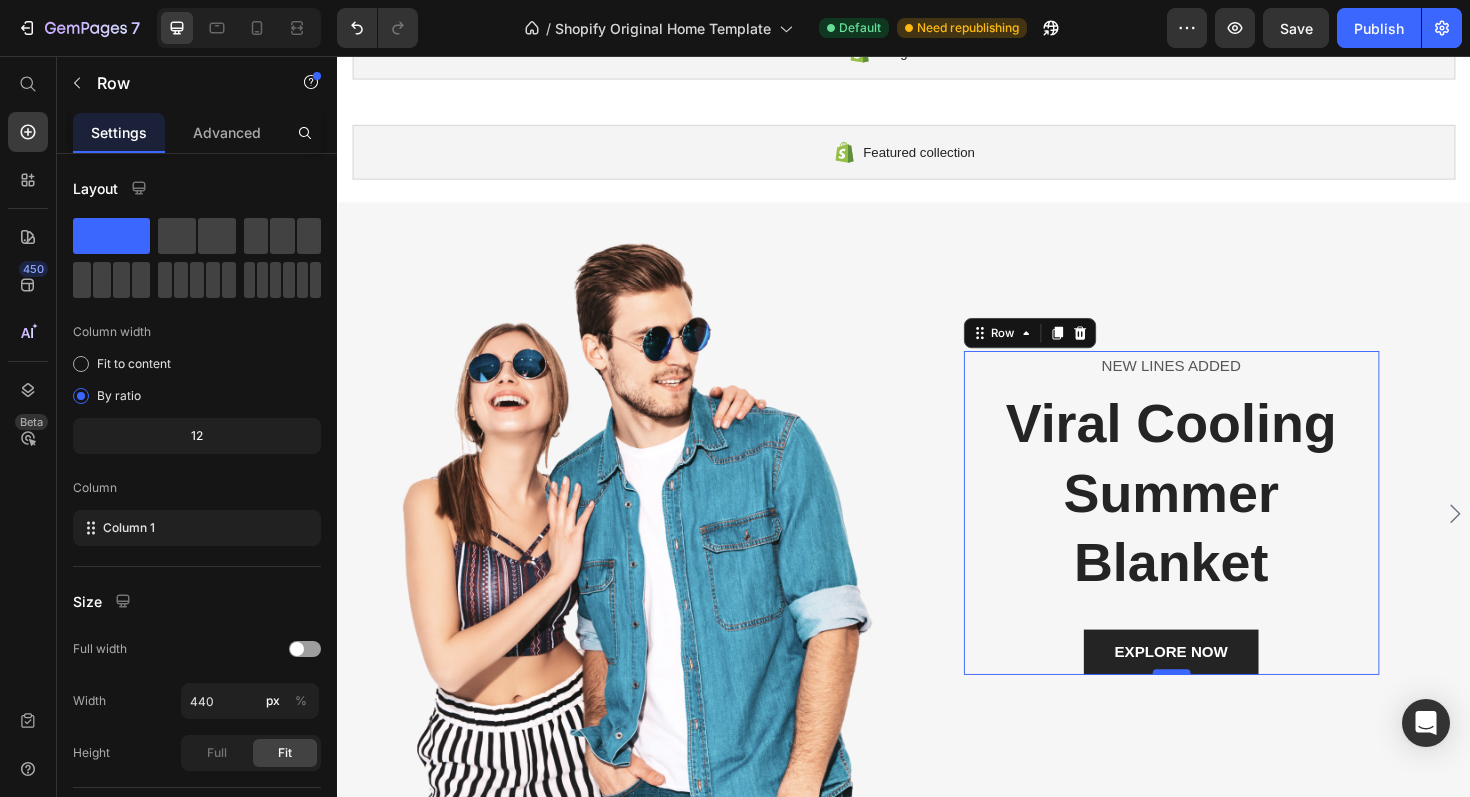 click at bounding box center [1221, 709] 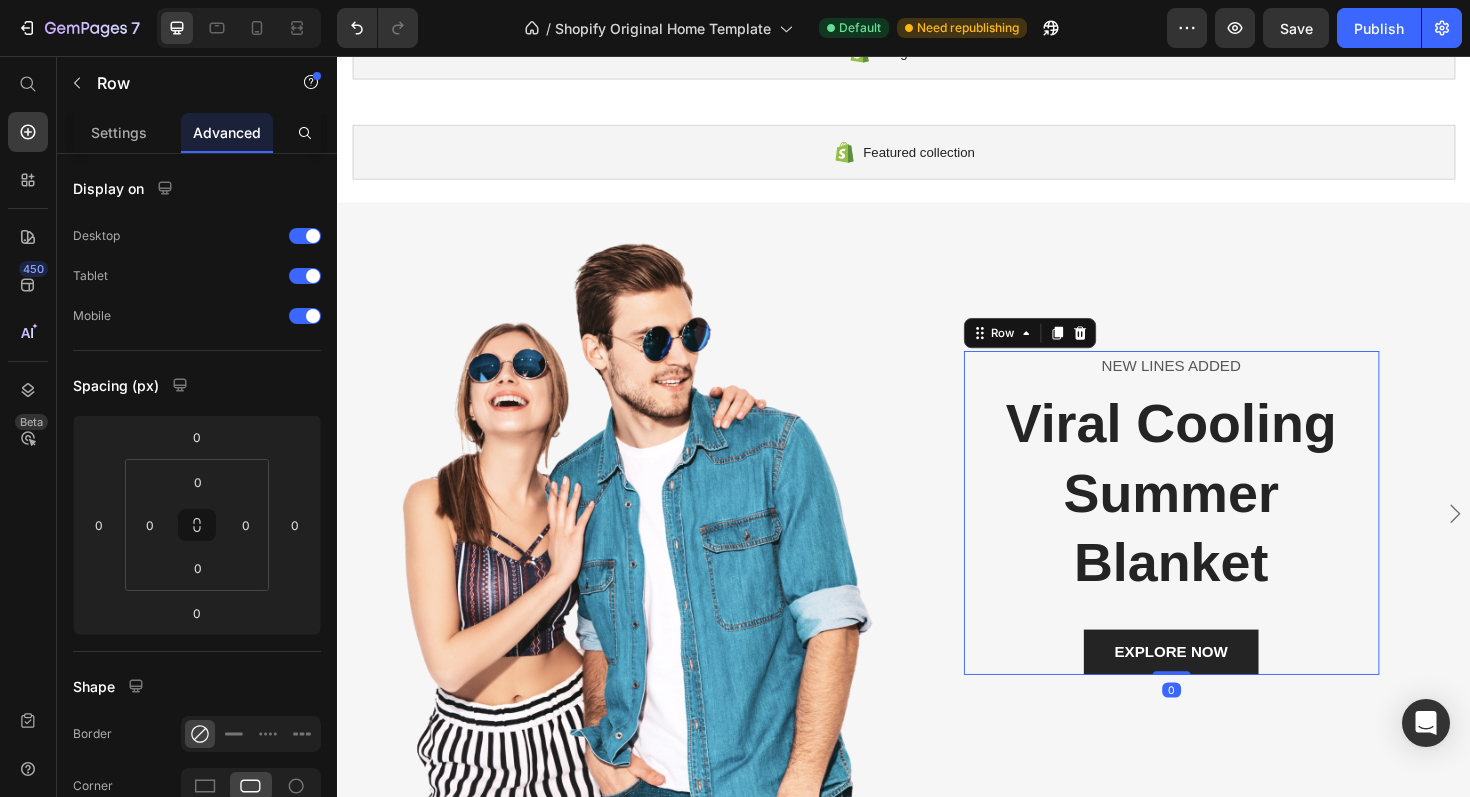 click on "NEW LINES ADDED Text block Viral Cooling Summer Blanket Heading EXPLORE NOW Button" at bounding box center (1221, 540) 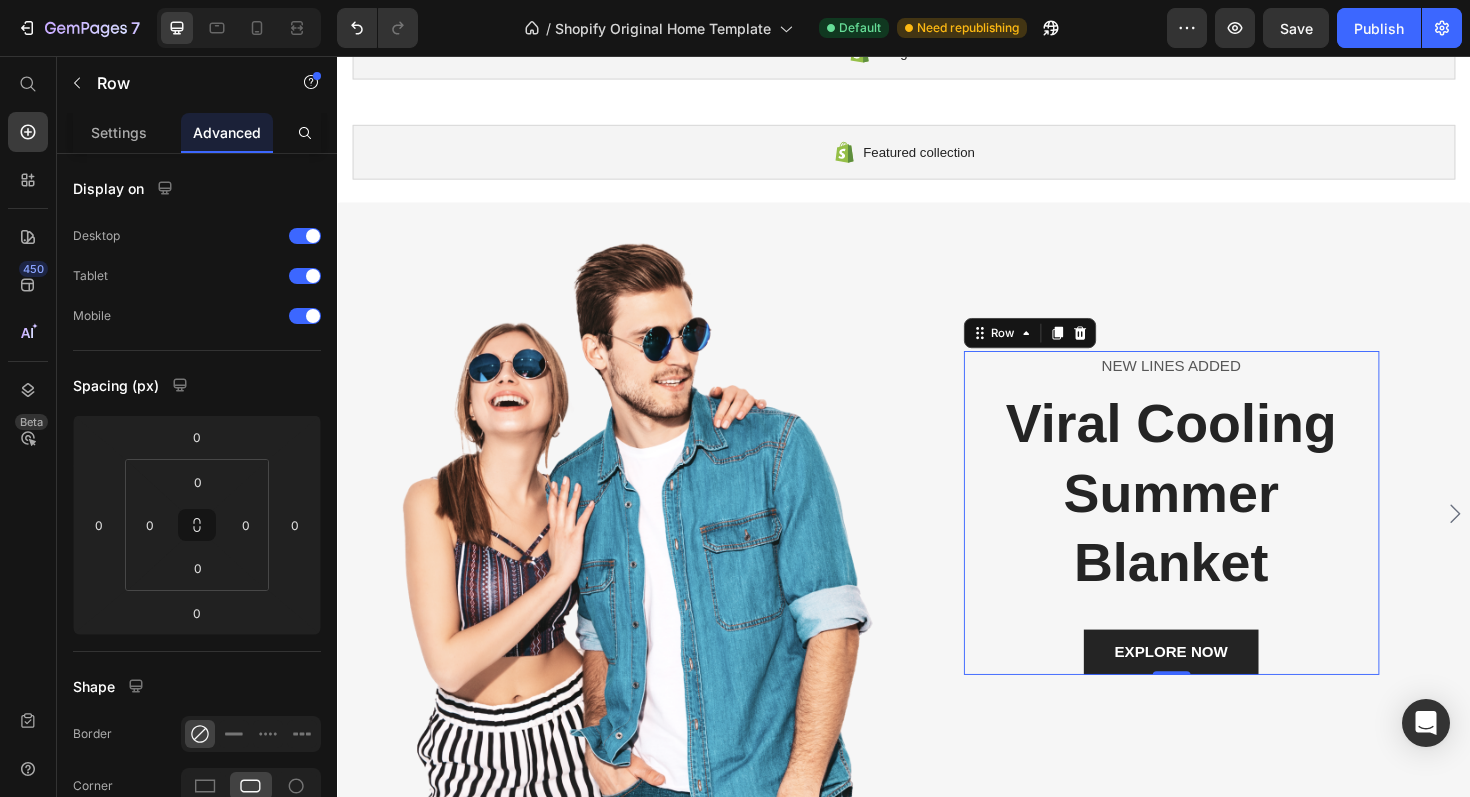 click on "NEW LINES ADDED Text block Viral Cooling Summer Blanket Heading EXPLORE NOW Button" at bounding box center (1221, 540) 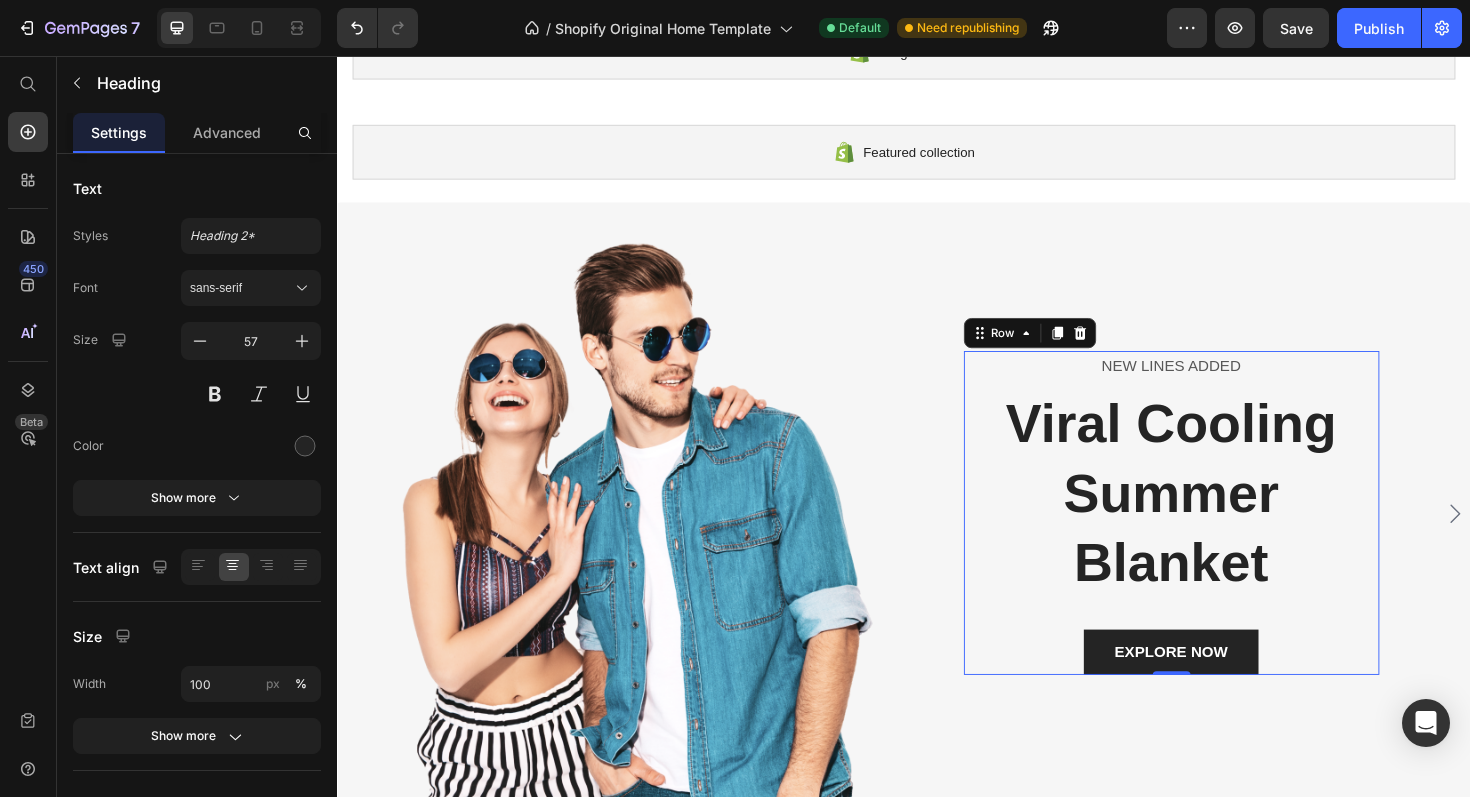 click on "Viral Cooling Summer Blanket Heading" at bounding box center (1221, 519) 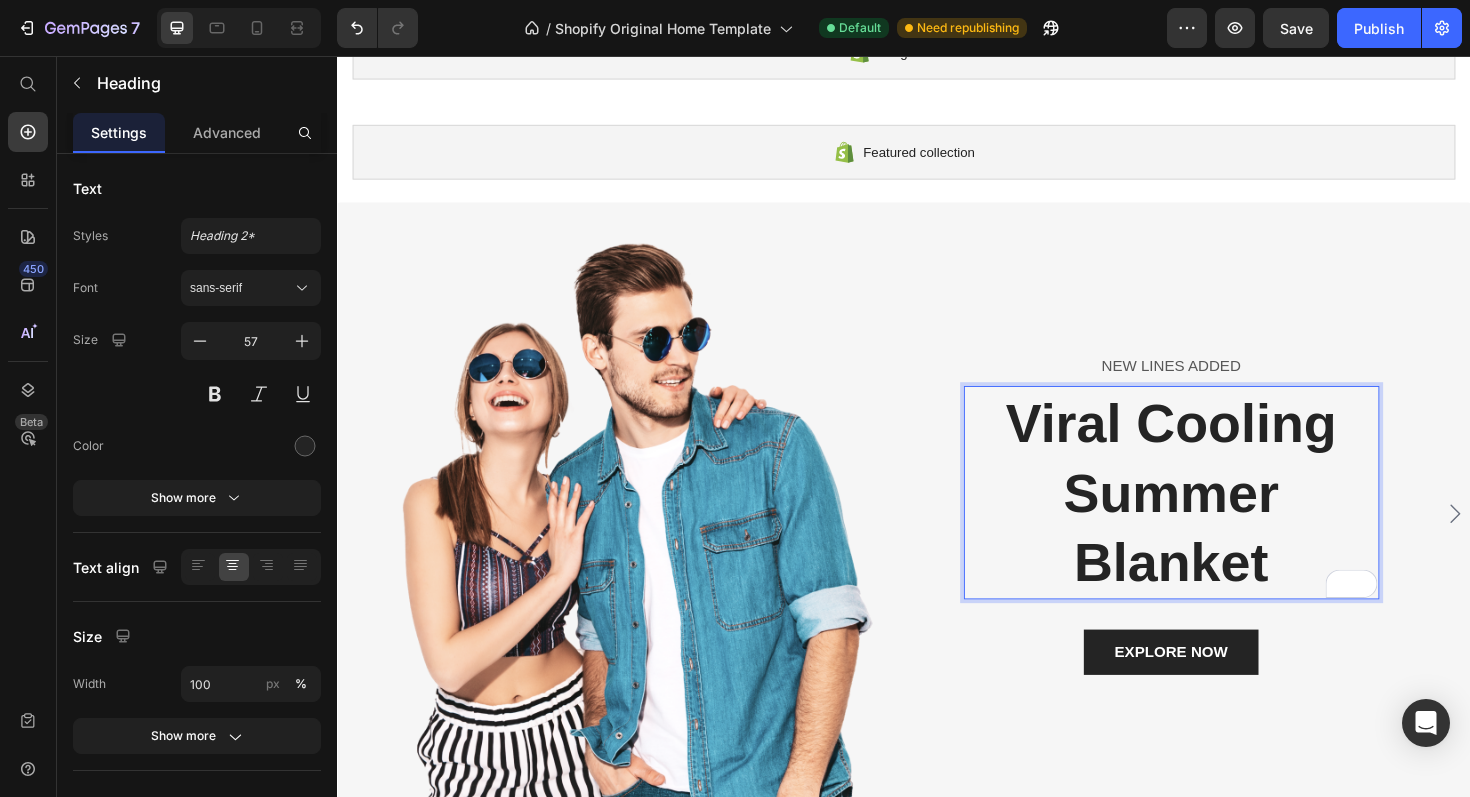 click on "Viral Cooling Summer Blanket" at bounding box center [1221, 519] 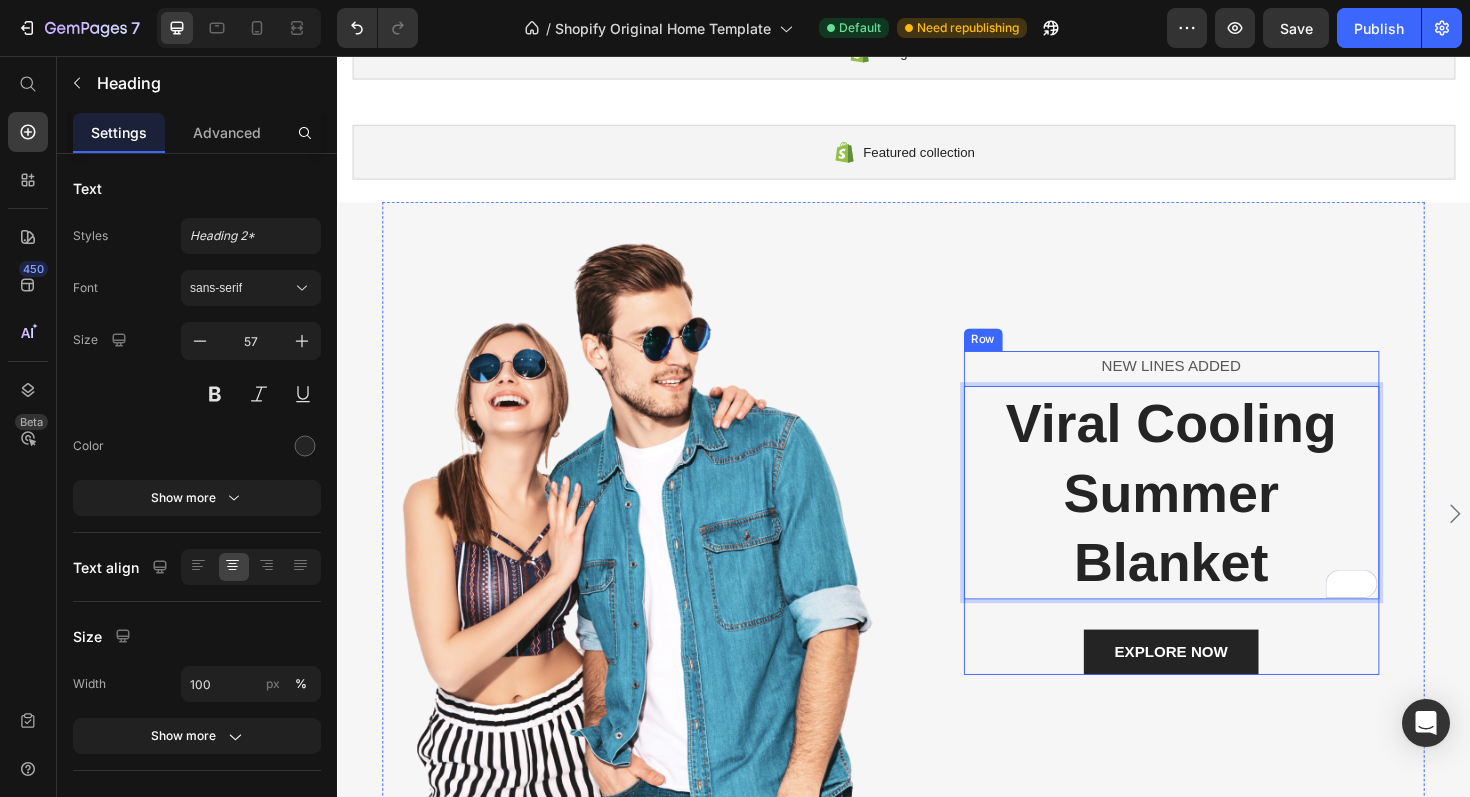 click on "NEW LINES ADDED Text block Viral Cooling Summer Blanket Heading   32 EXPLORE NOW Button" at bounding box center [1221, 540] 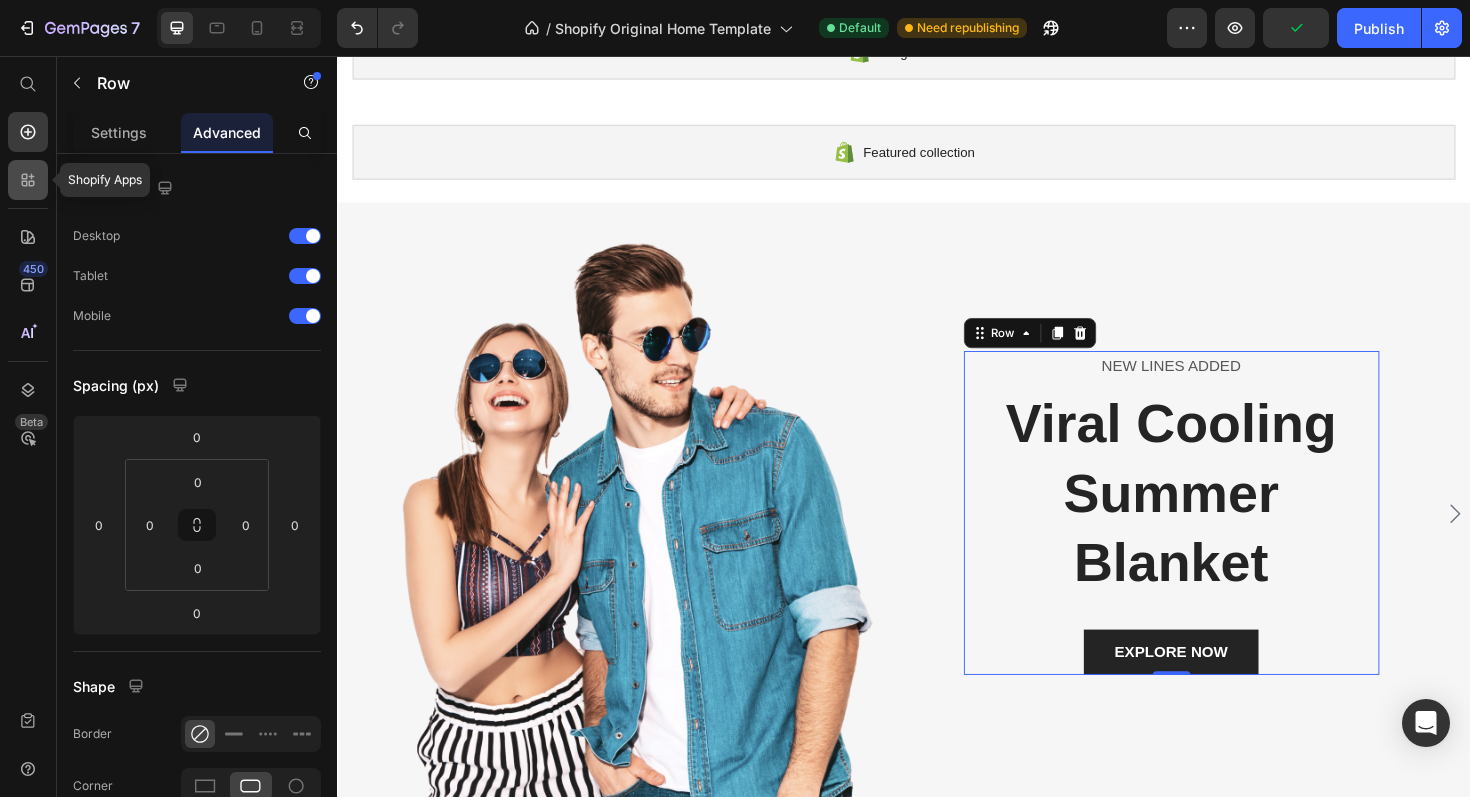 click 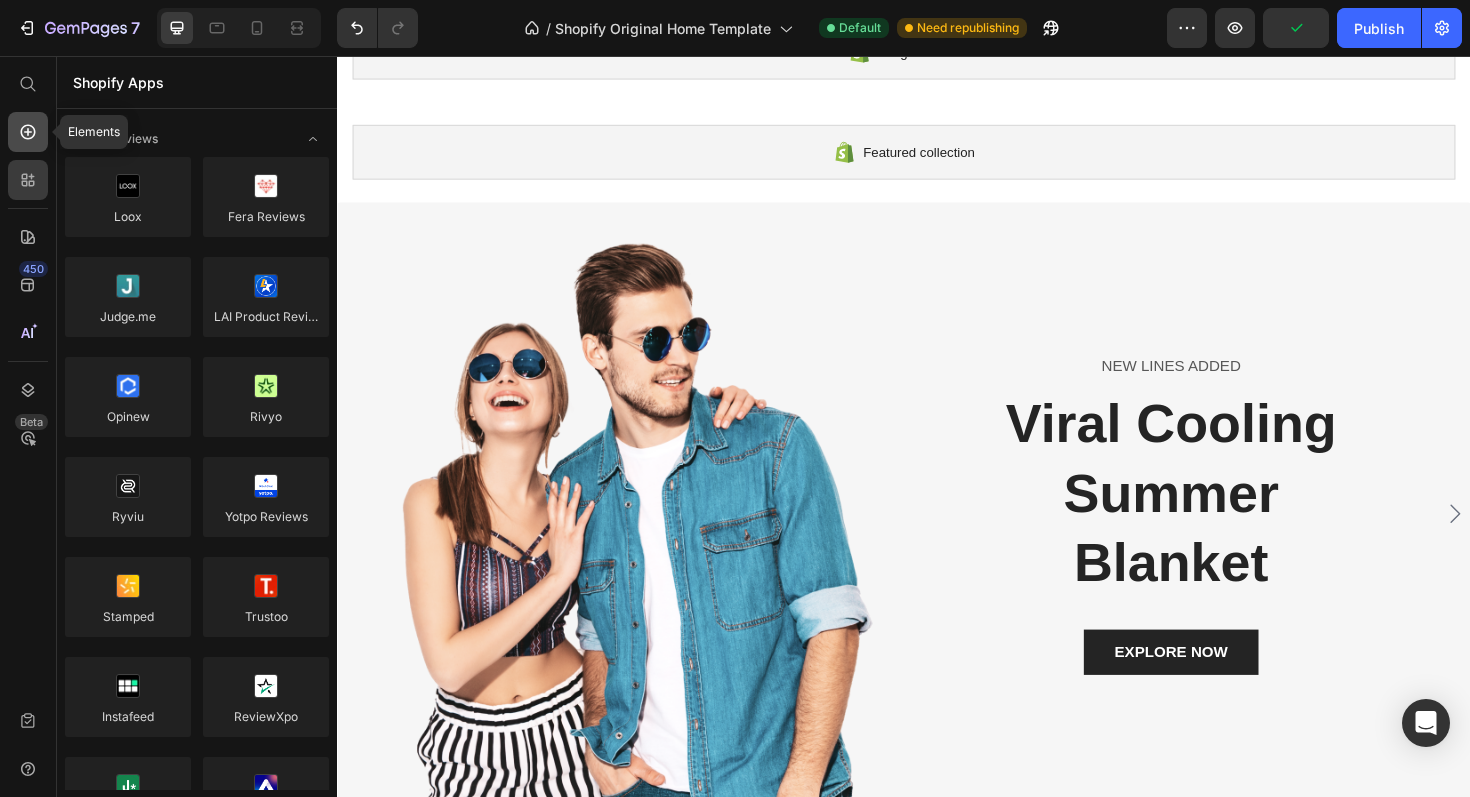 click 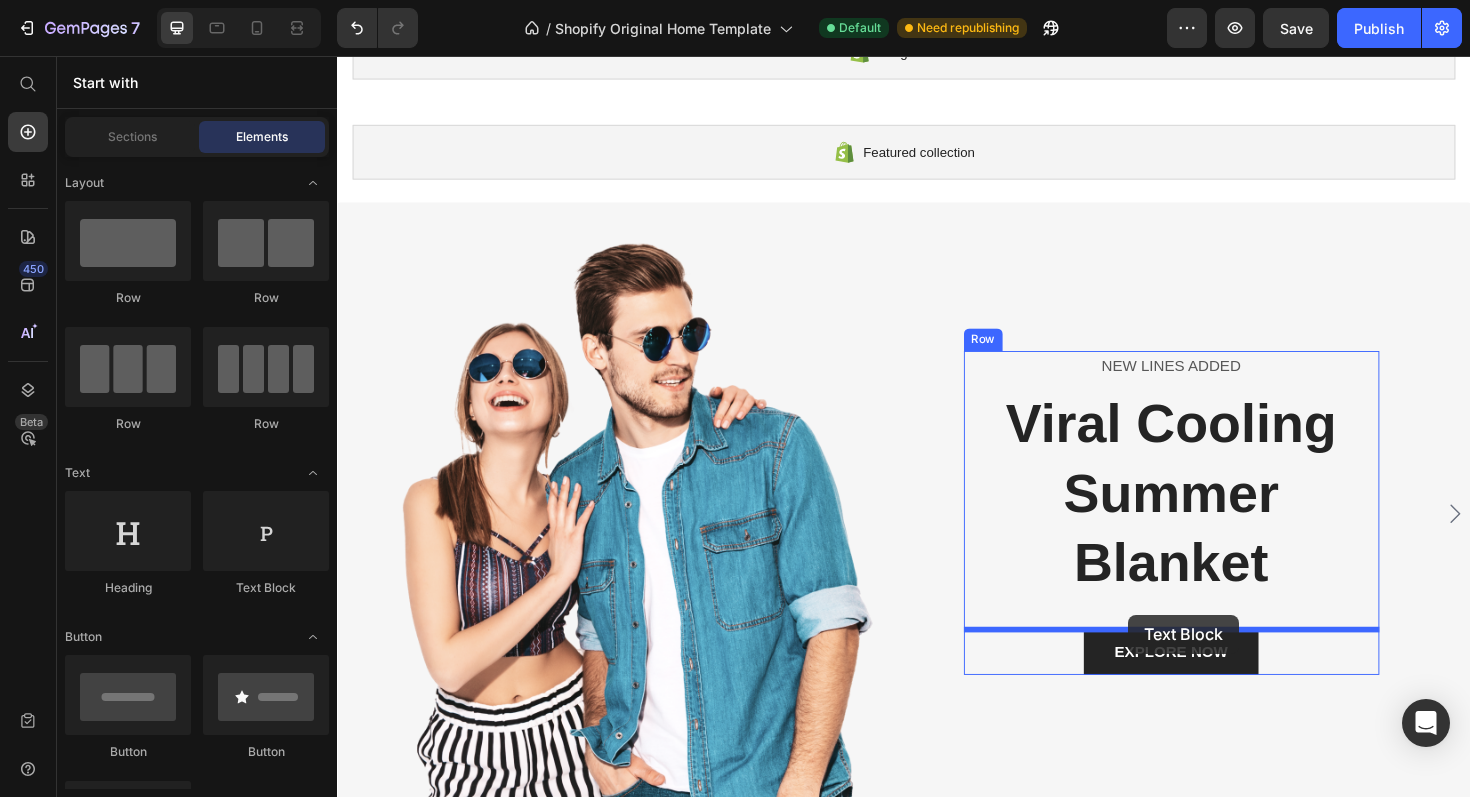drag, startPoint x: 596, startPoint y: 588, endPoint x: 1175, endPoint y: 648, distance: 582.1005 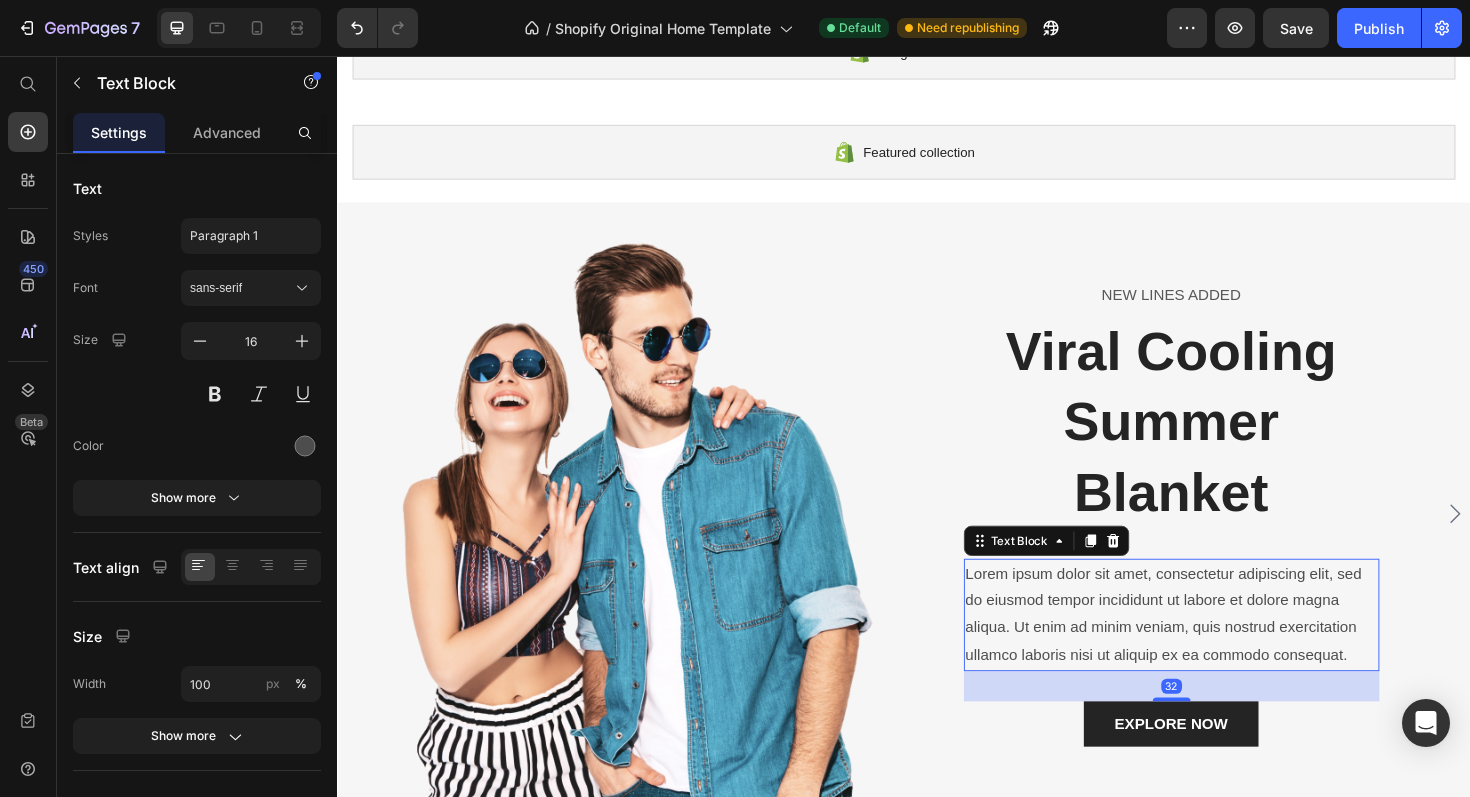 click on "Lorem ipsum dolor sit amet, consectetur adipiscing elit, sed do eiusmod tempor incididunt ut labore et dolore magna aliqua. Ut enim ad minim veniam, quis nostrud exercitation ullamco laboris nisi ut aliquip ex ea commodo consequat." at bounding box center (1221, 648) 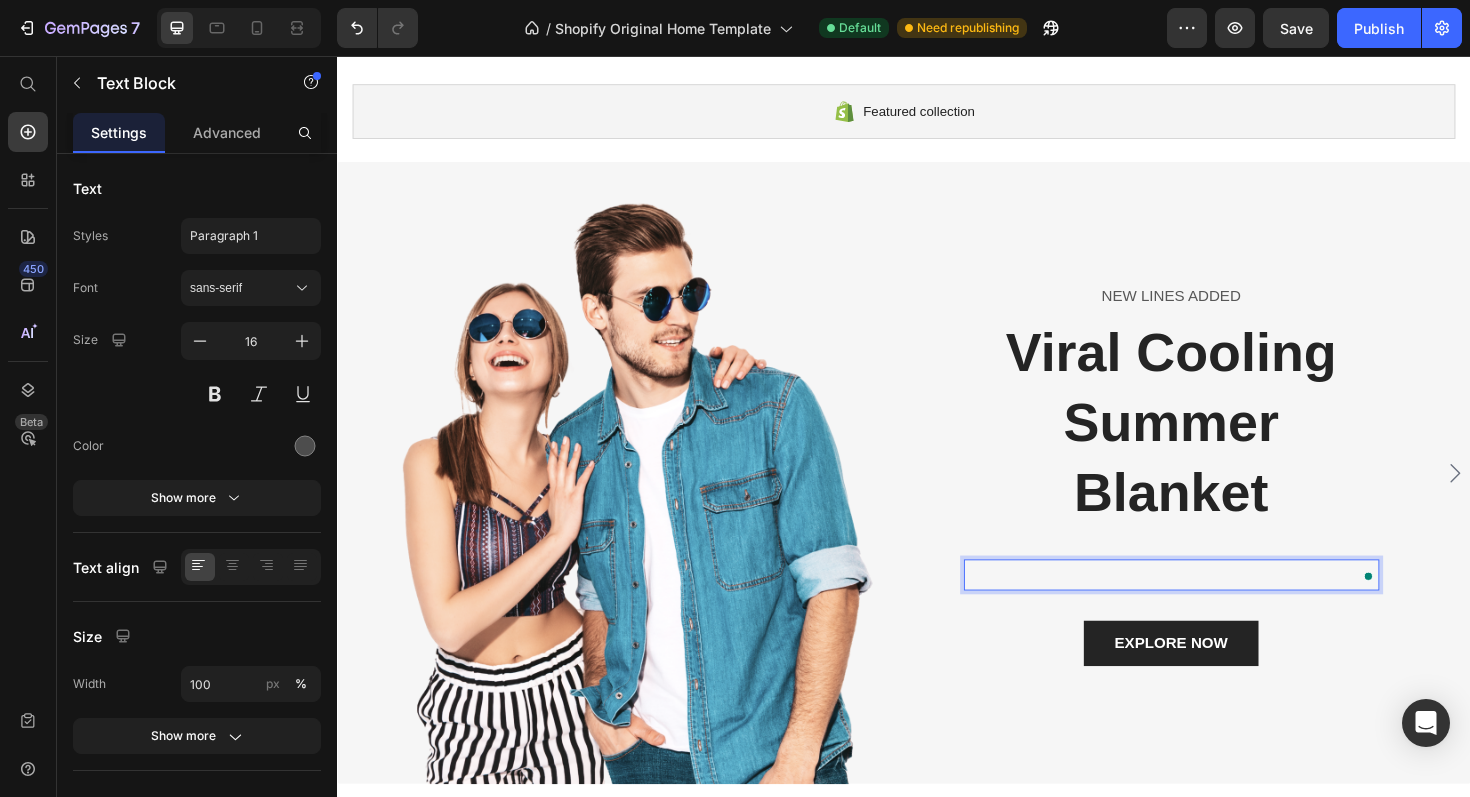 scroll, scrollTop: 127, scrollLeft: 0, axis: vertical 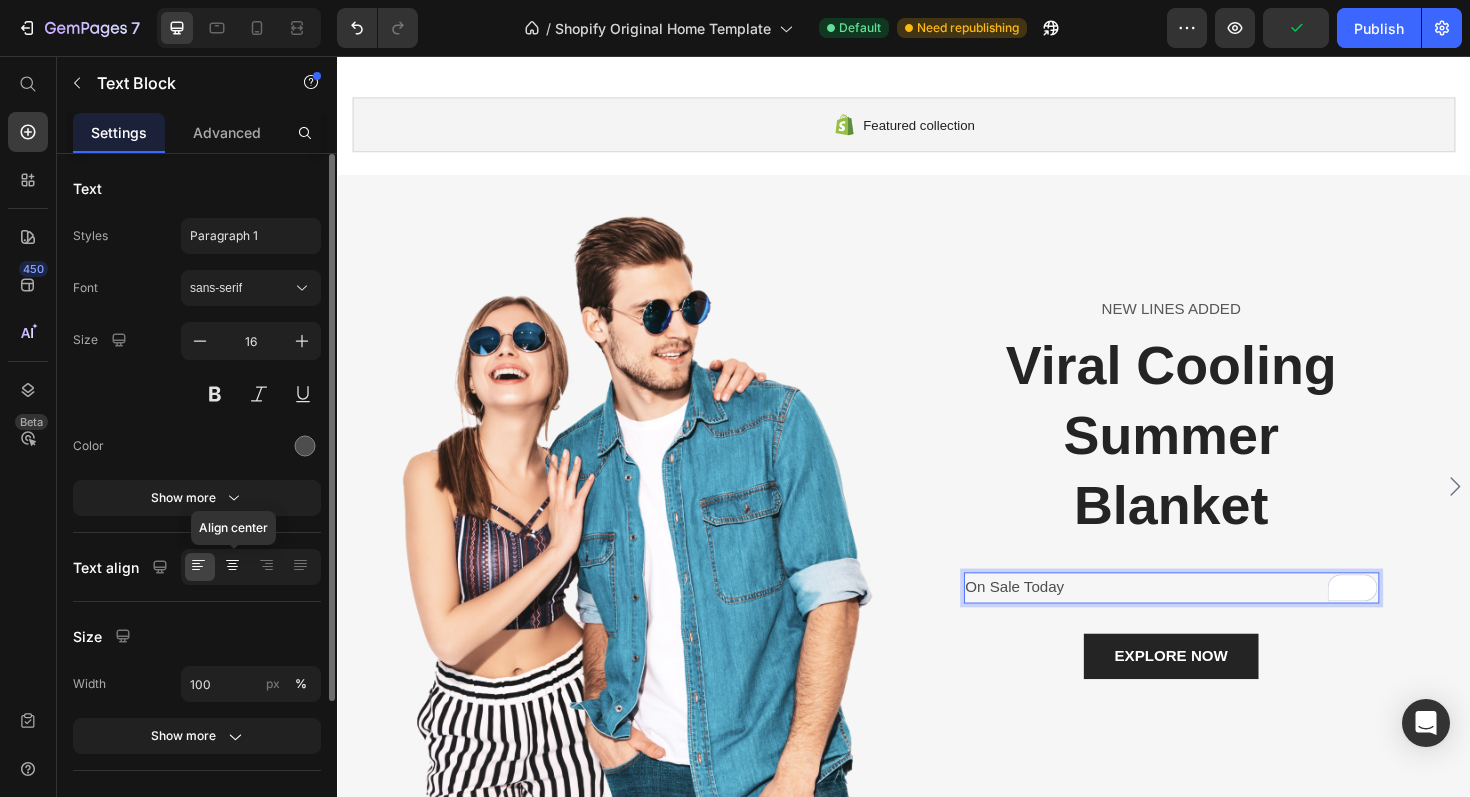 click 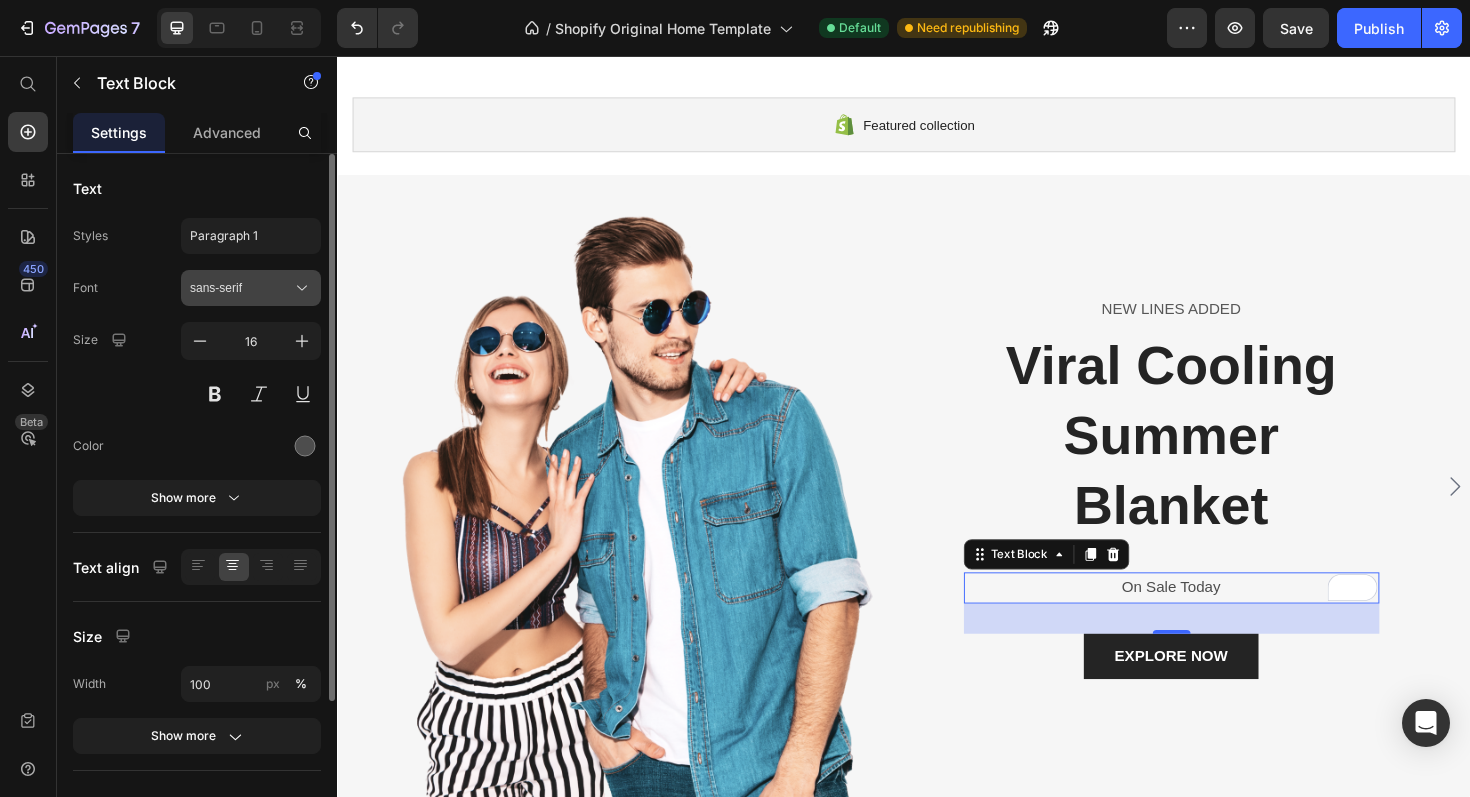 click on "sans-serif" at bounding box center (241, 288) 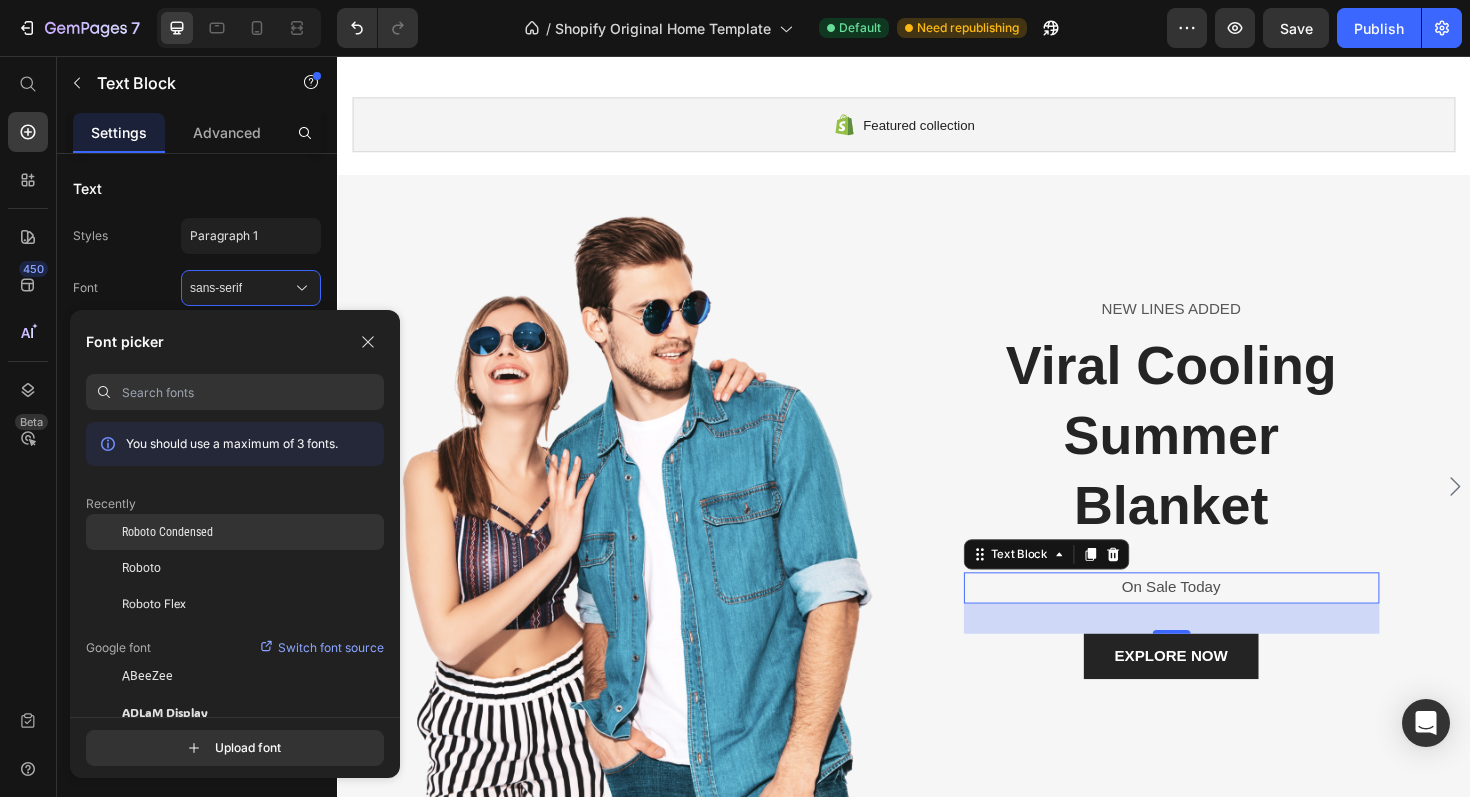 click on "Roboto Condensed" 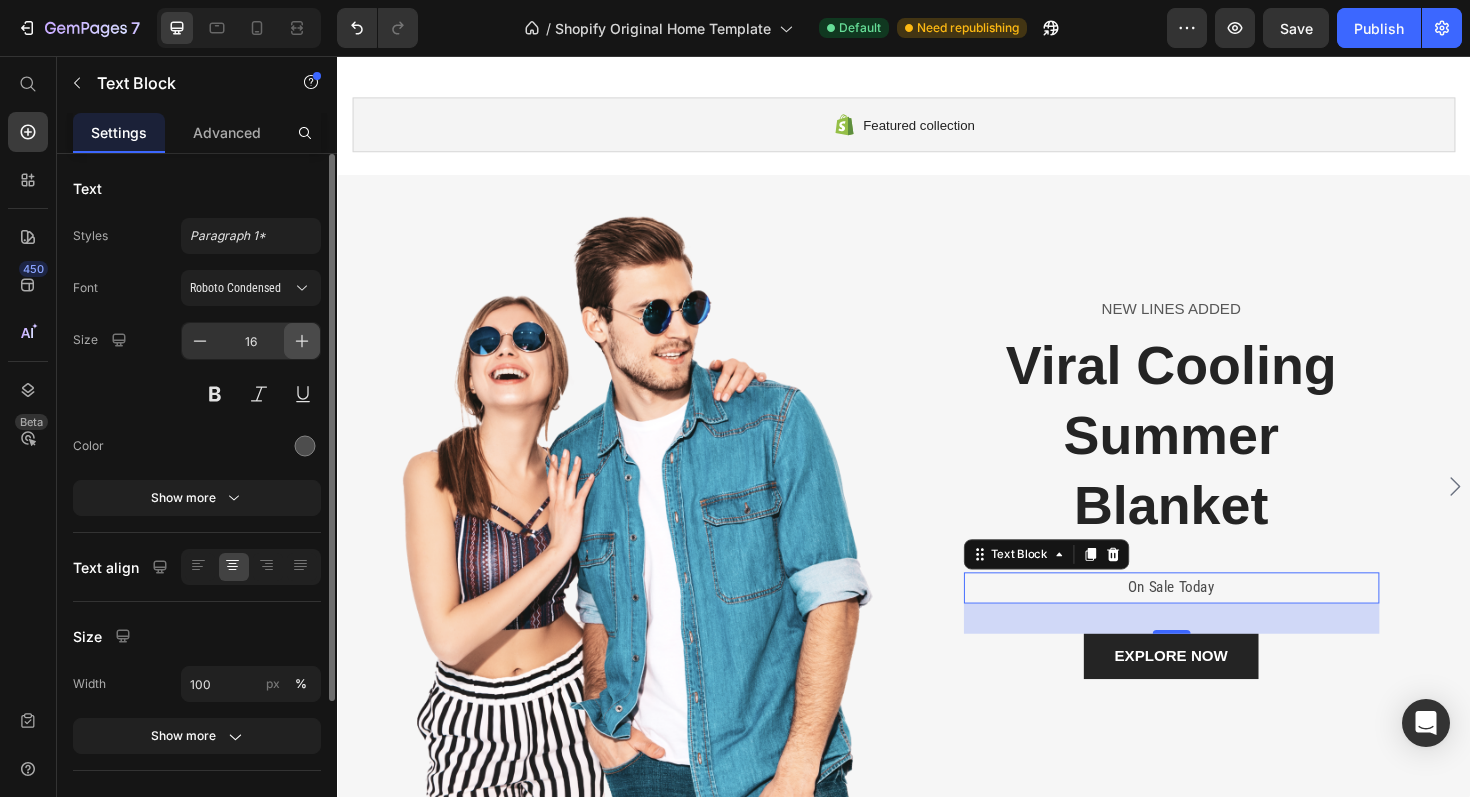 click 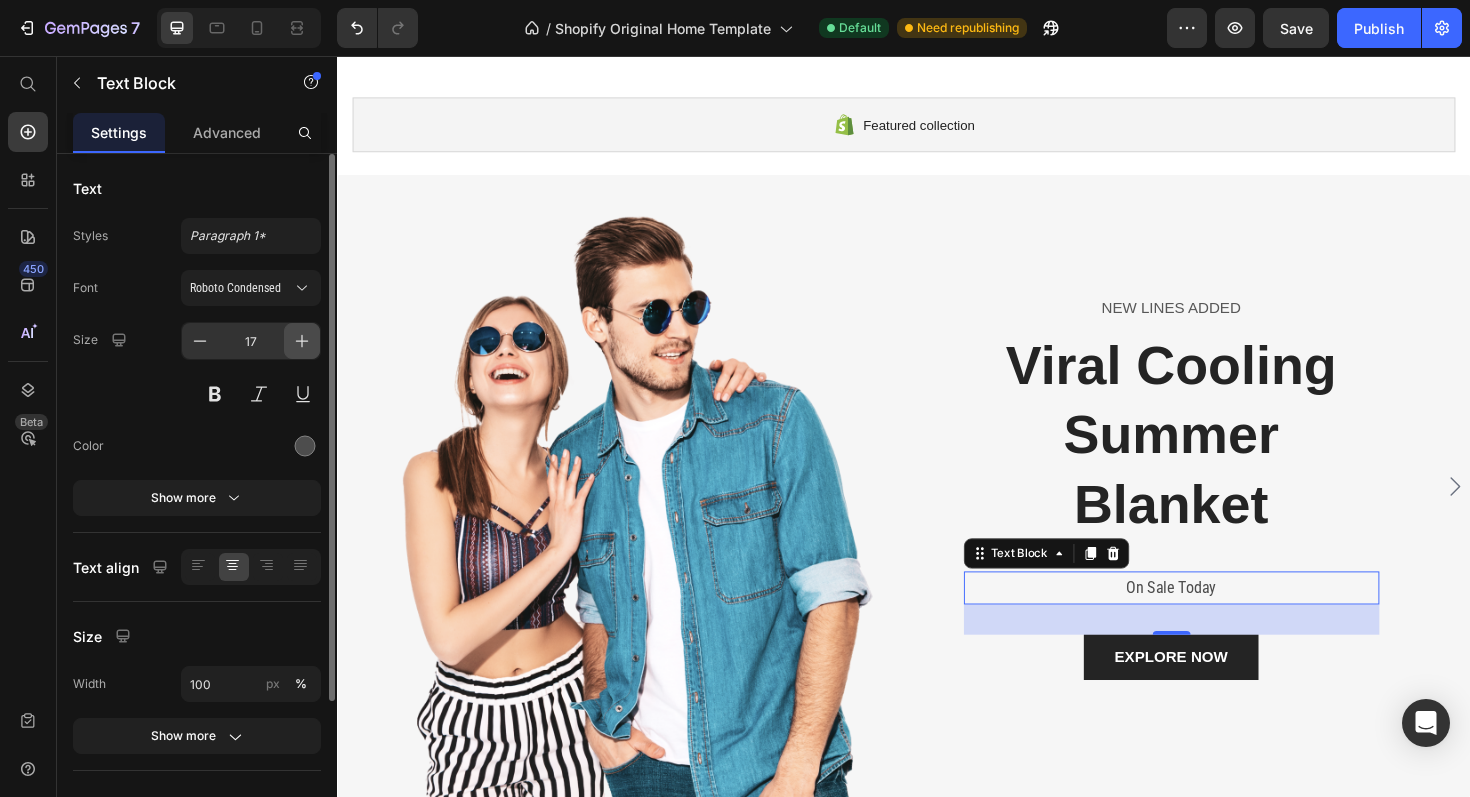 click 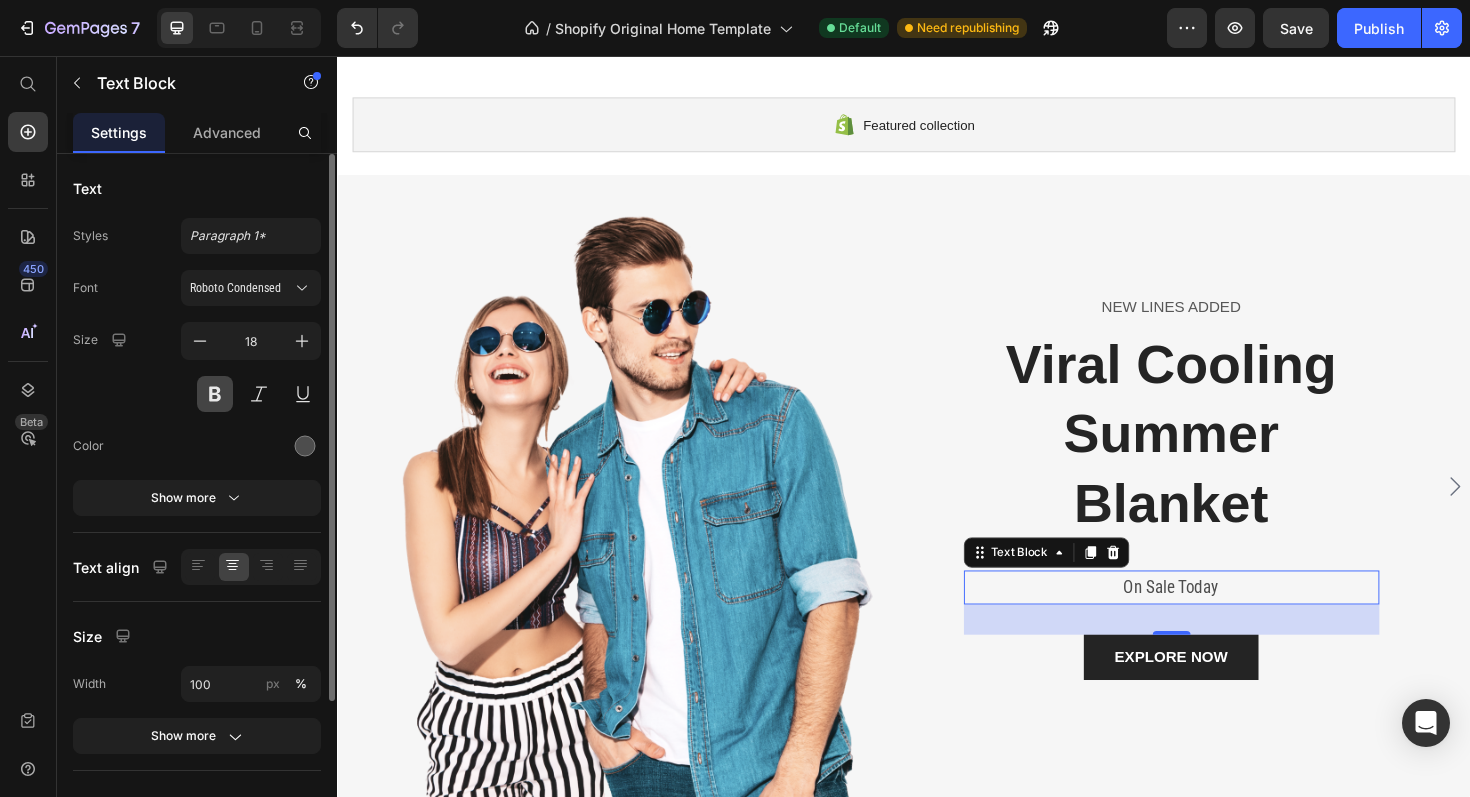 click at bounding box center [215, 394] 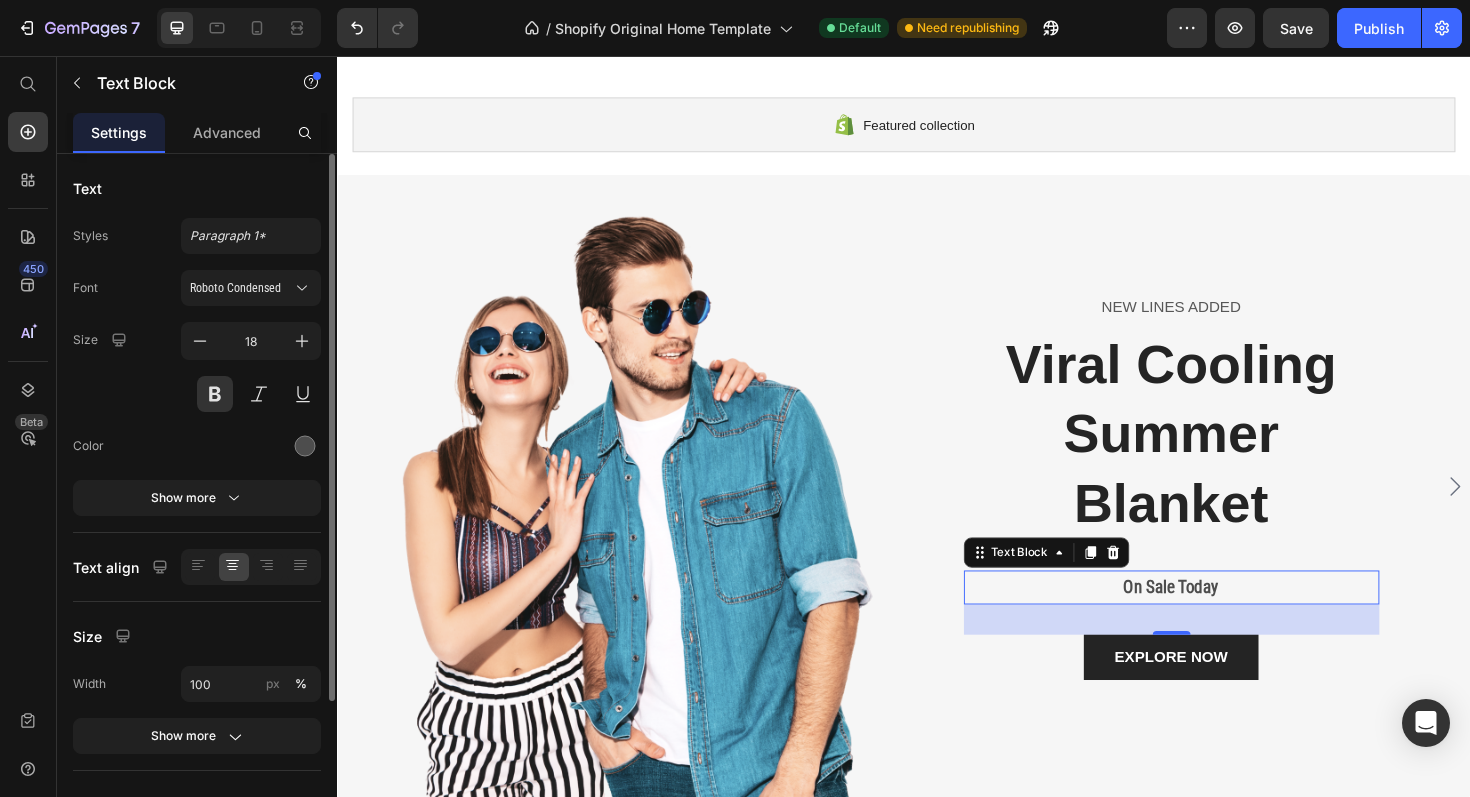 click at bounding box center (251, 446) 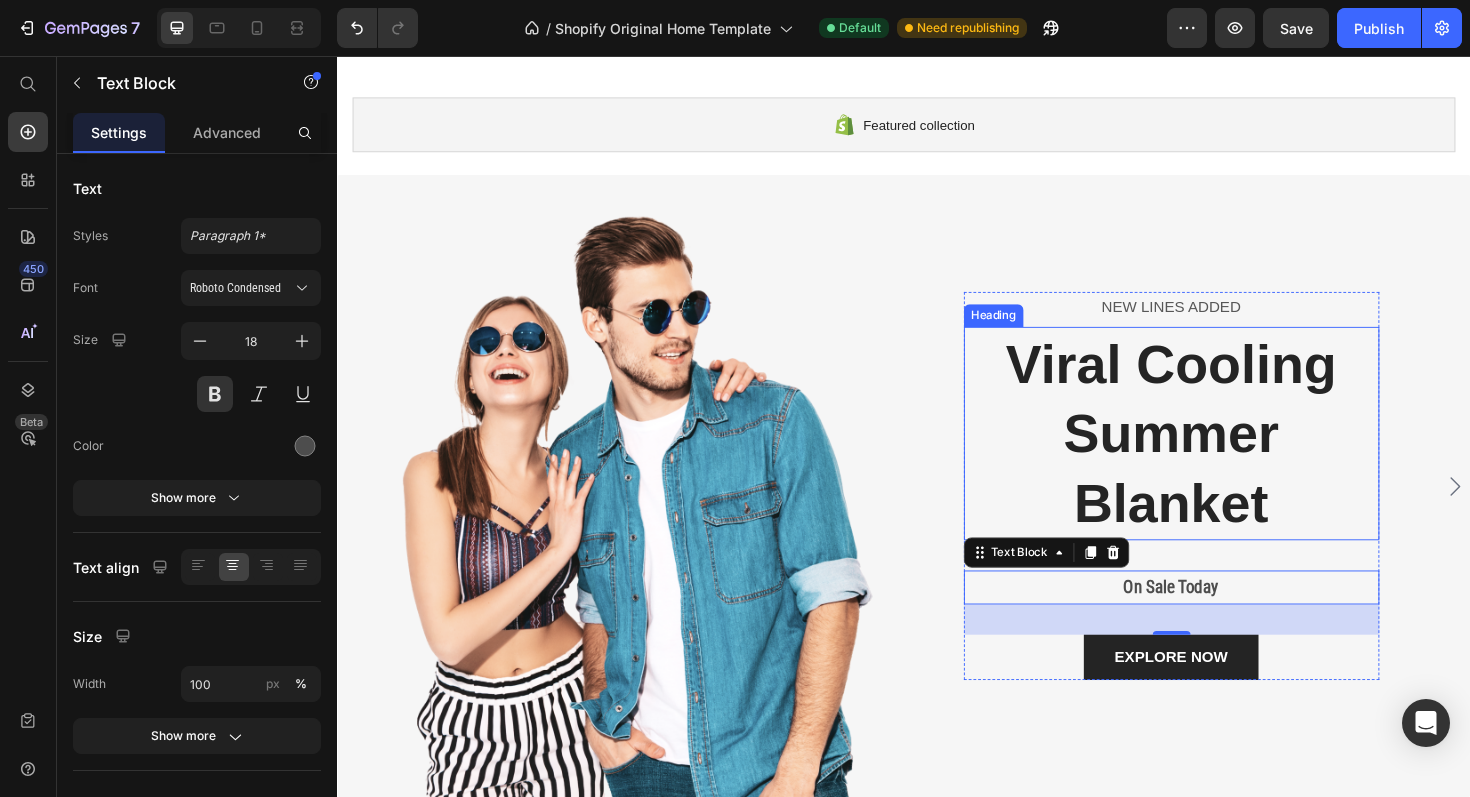click on "Viral Cooling Summer Blanket" at bounding box center [1221, 456] 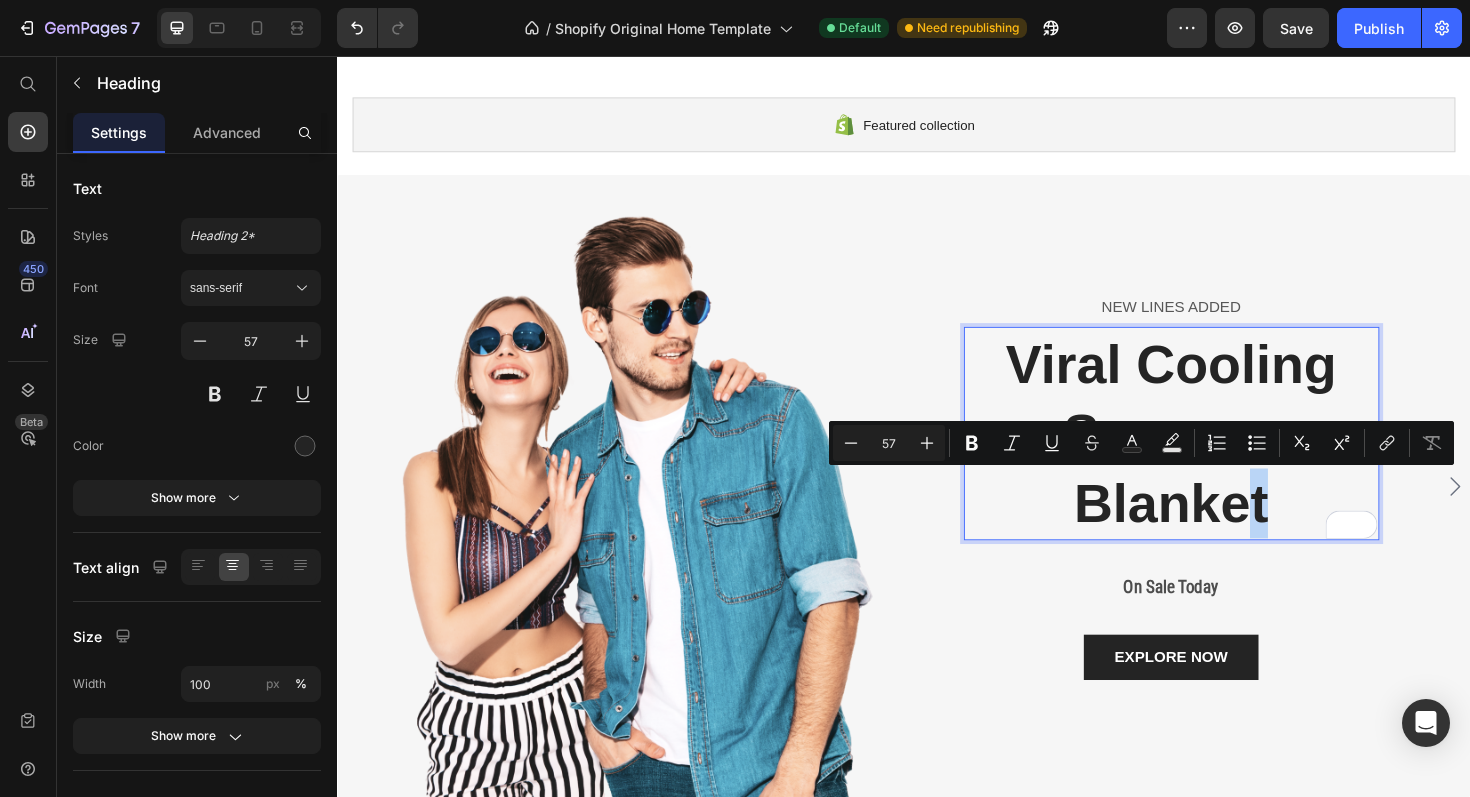 drag, startPoint x: 1319, startPoint y: 528, endPoint x: 1306, endPoint y: 526, distance: 13.152946 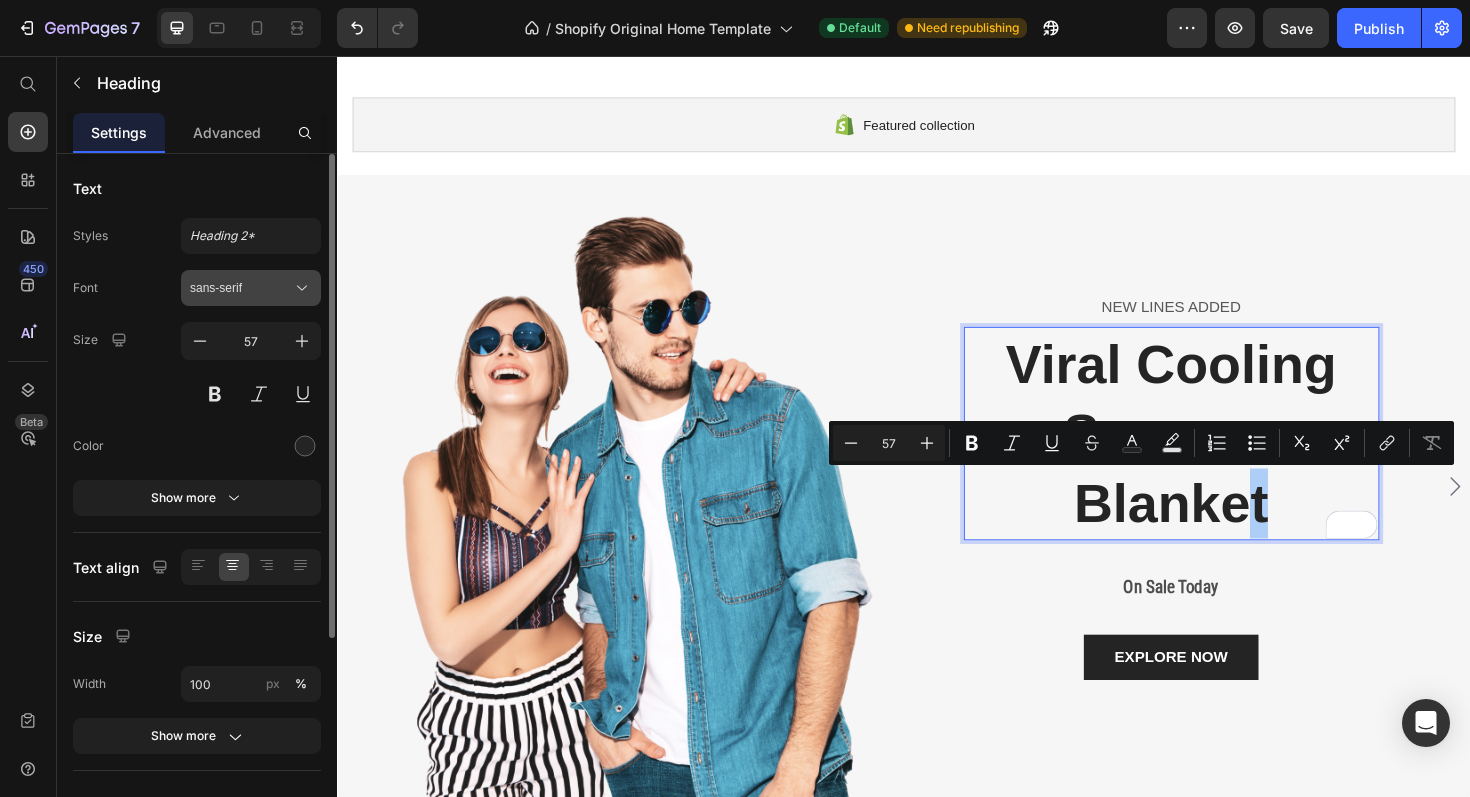 click on "sans-serif" at bounding box center (241, 288) 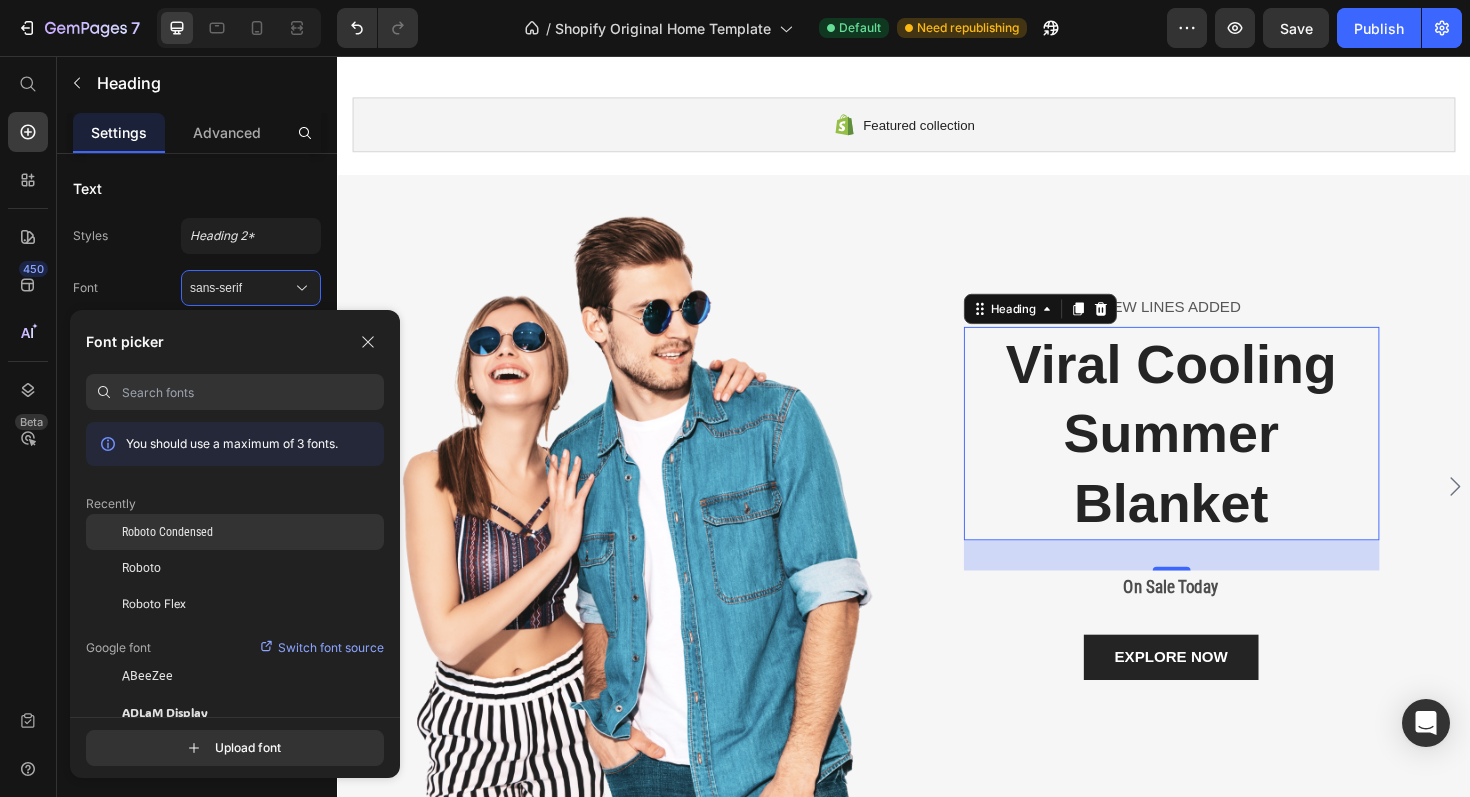click on "Roboto Condensed" 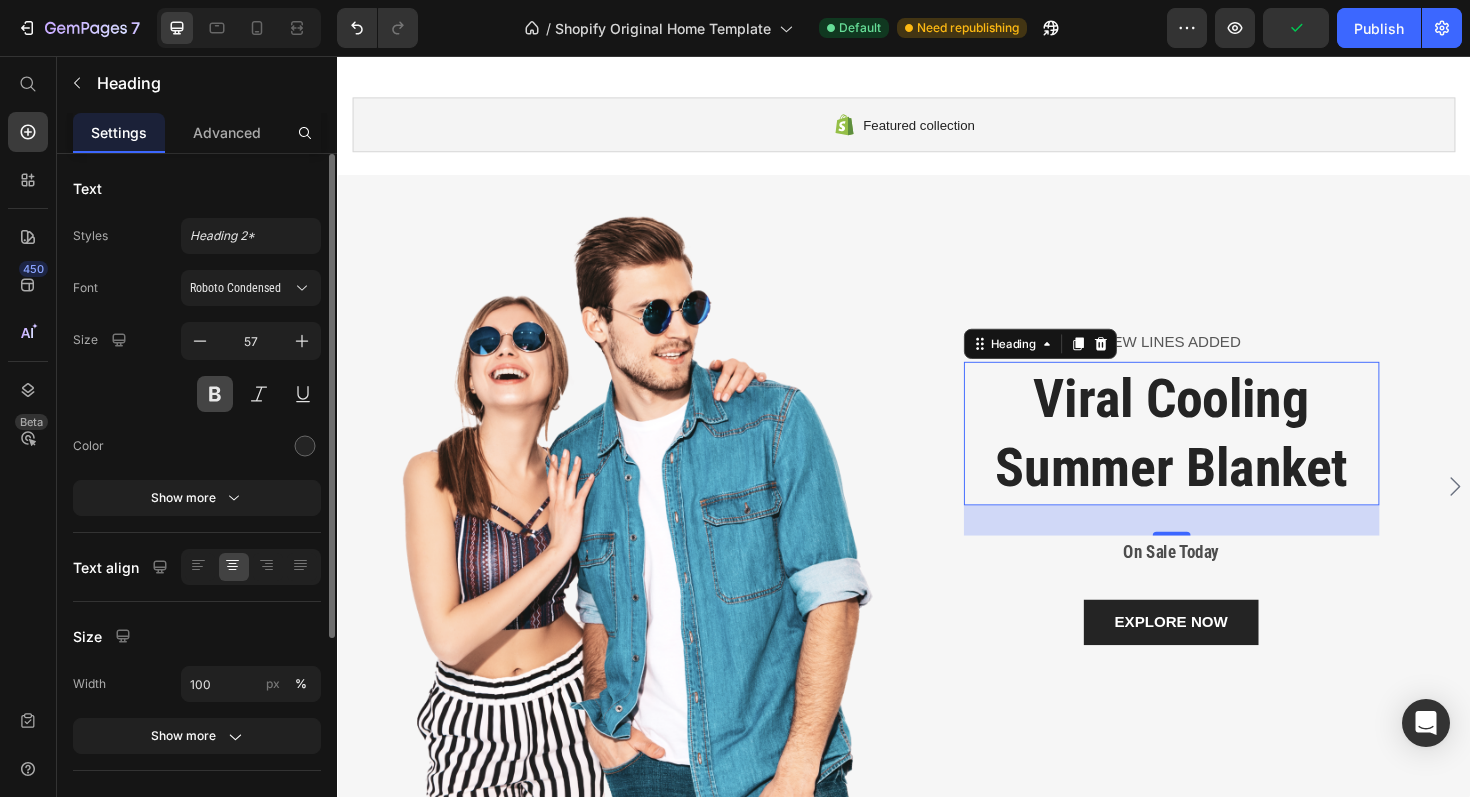 click at bounding box center (215, 394) 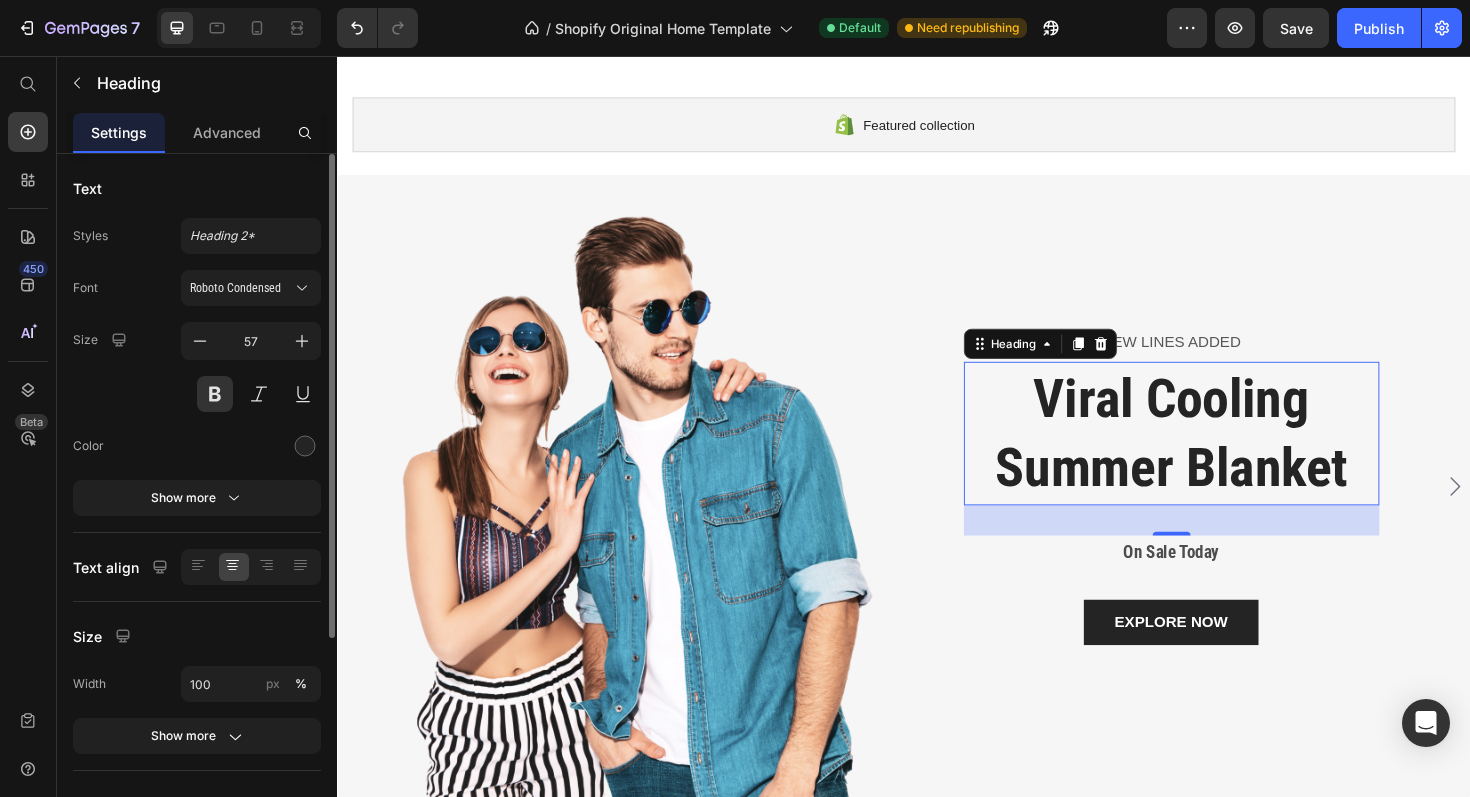 click at bounding box center [251, 446] 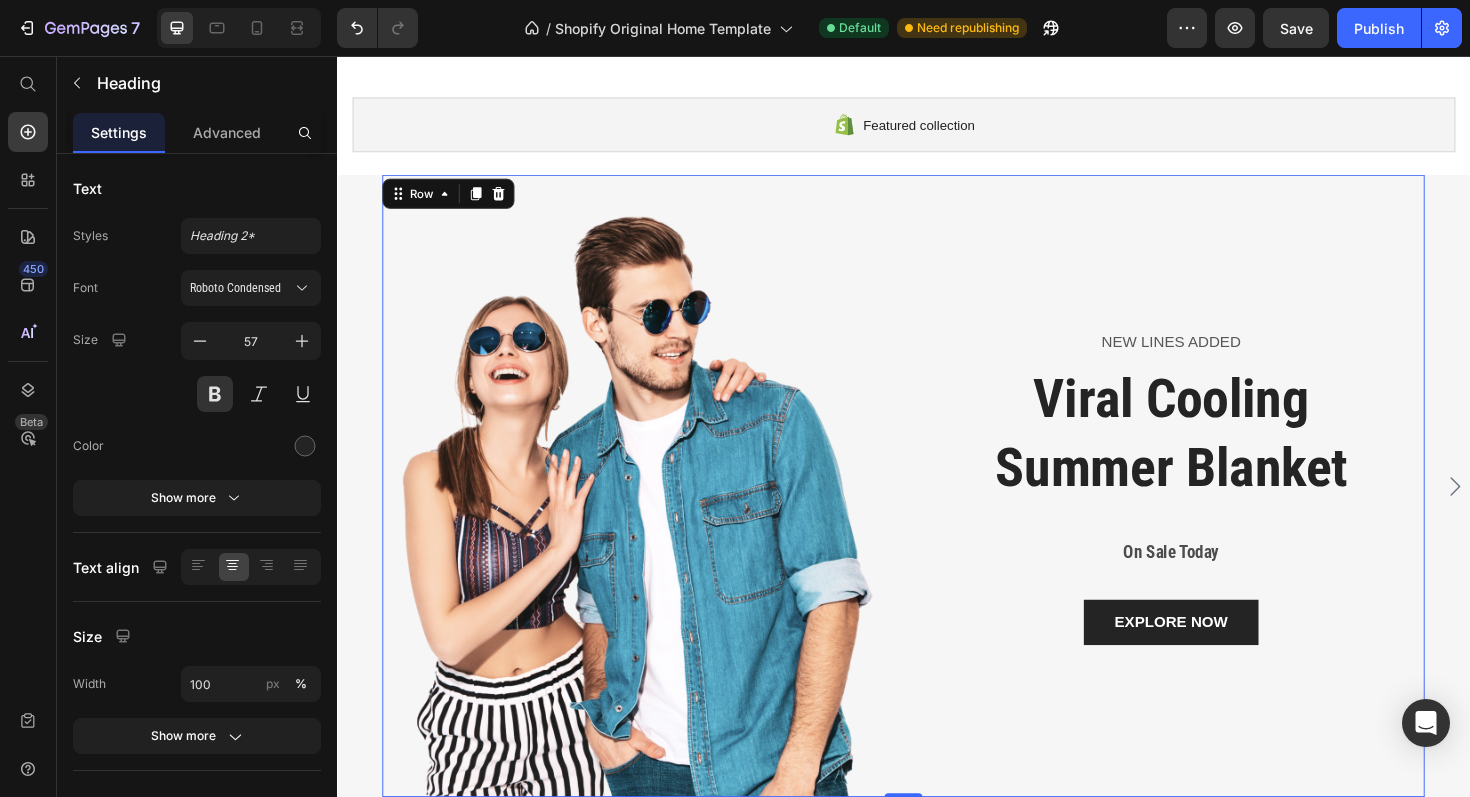 click on "NEW LINES ADDED Text block Viral Cooling Summer Blanket Heading On Sale Today Text Block EXPLORE NOW Button Row" at bounding box center [1220, 511] 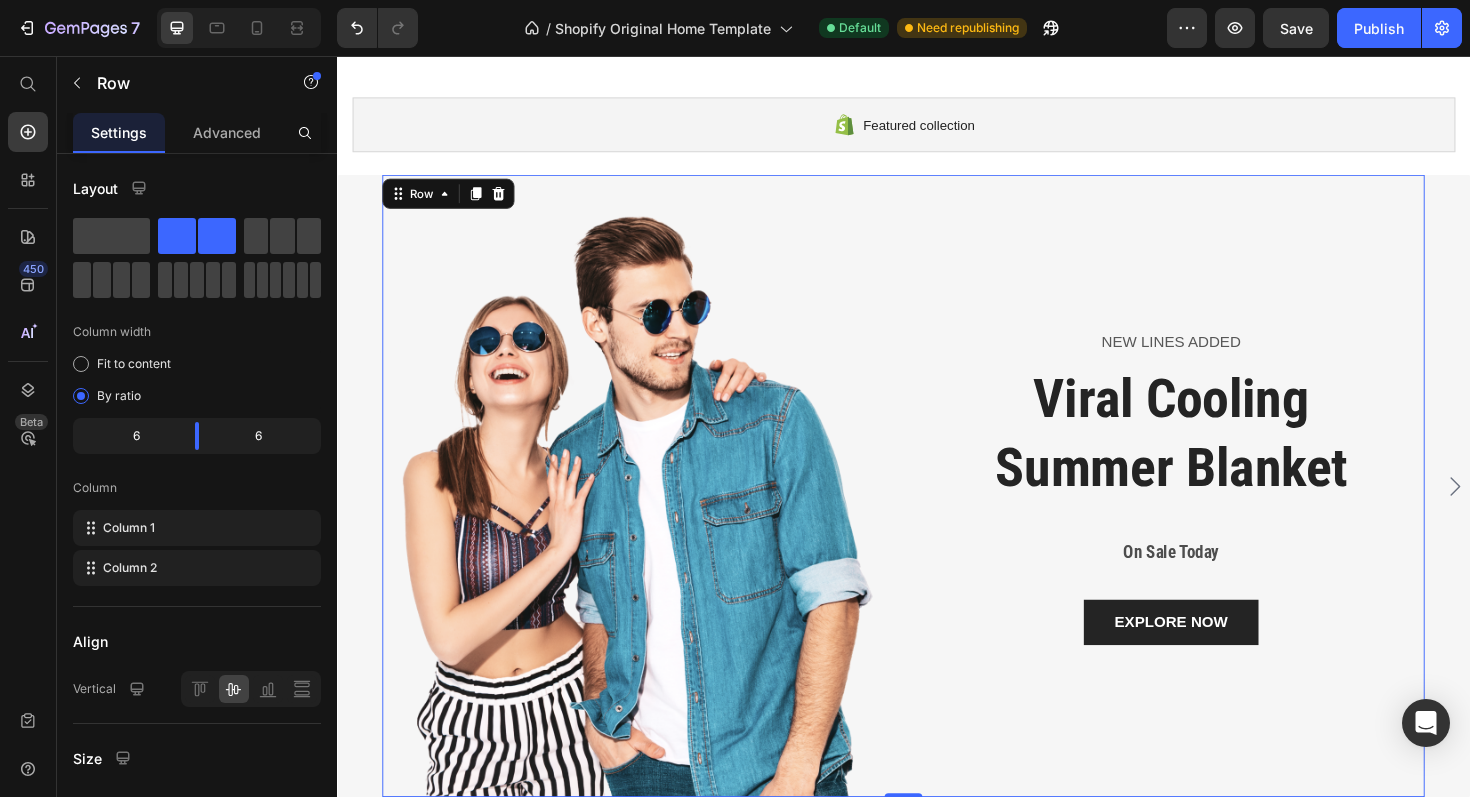 click on "NEW LINES ADDED Text block Viral Cooling Summer Blanket Heading On Sale Today Text Block EXPLORE NOW Button Row" at bounding box center [1220, 511] 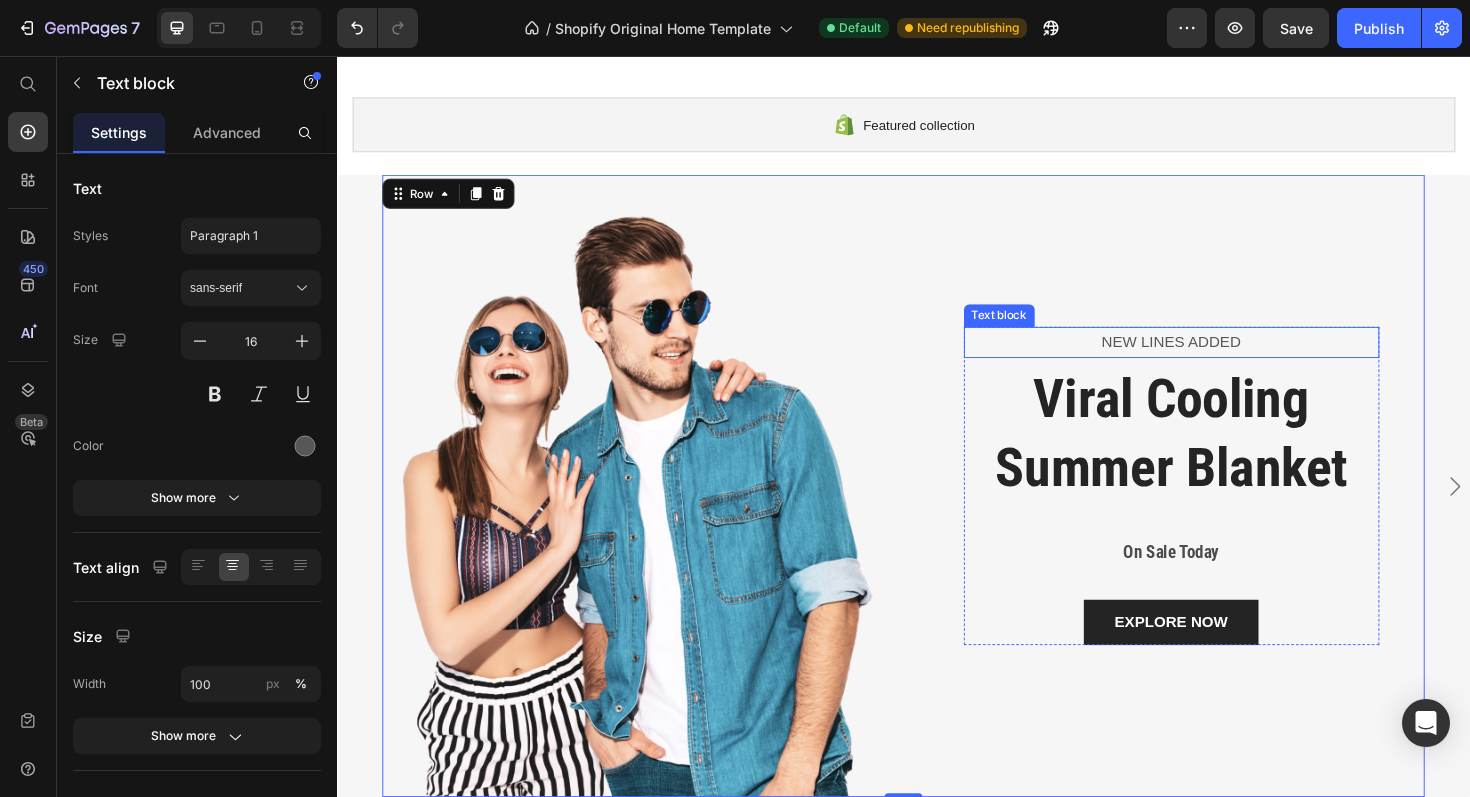 click on "NEW LINES ADDED" at bounding box center [1221, 359] 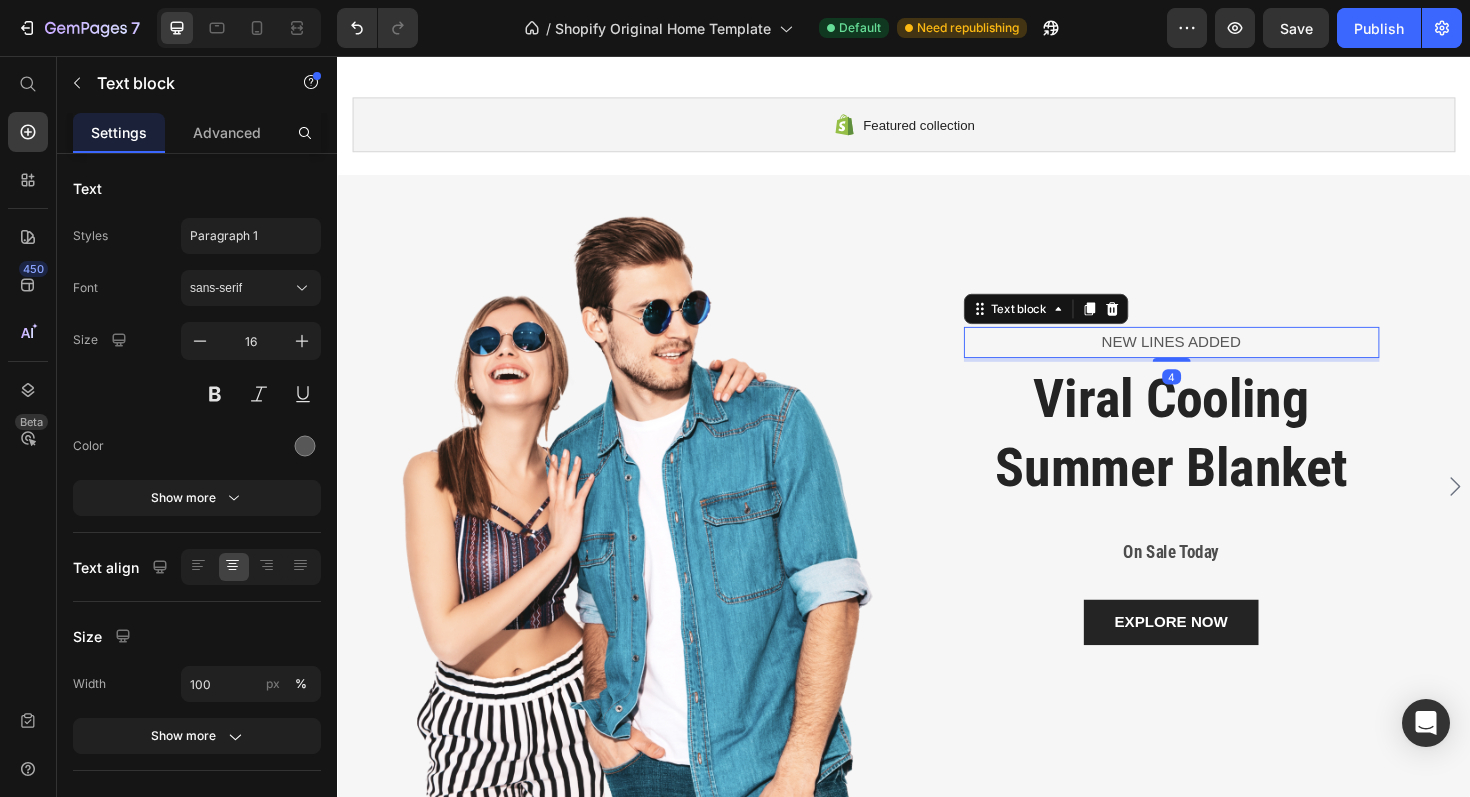 click on "NEW LINES ADDED" at bounding box center (1221, 359) 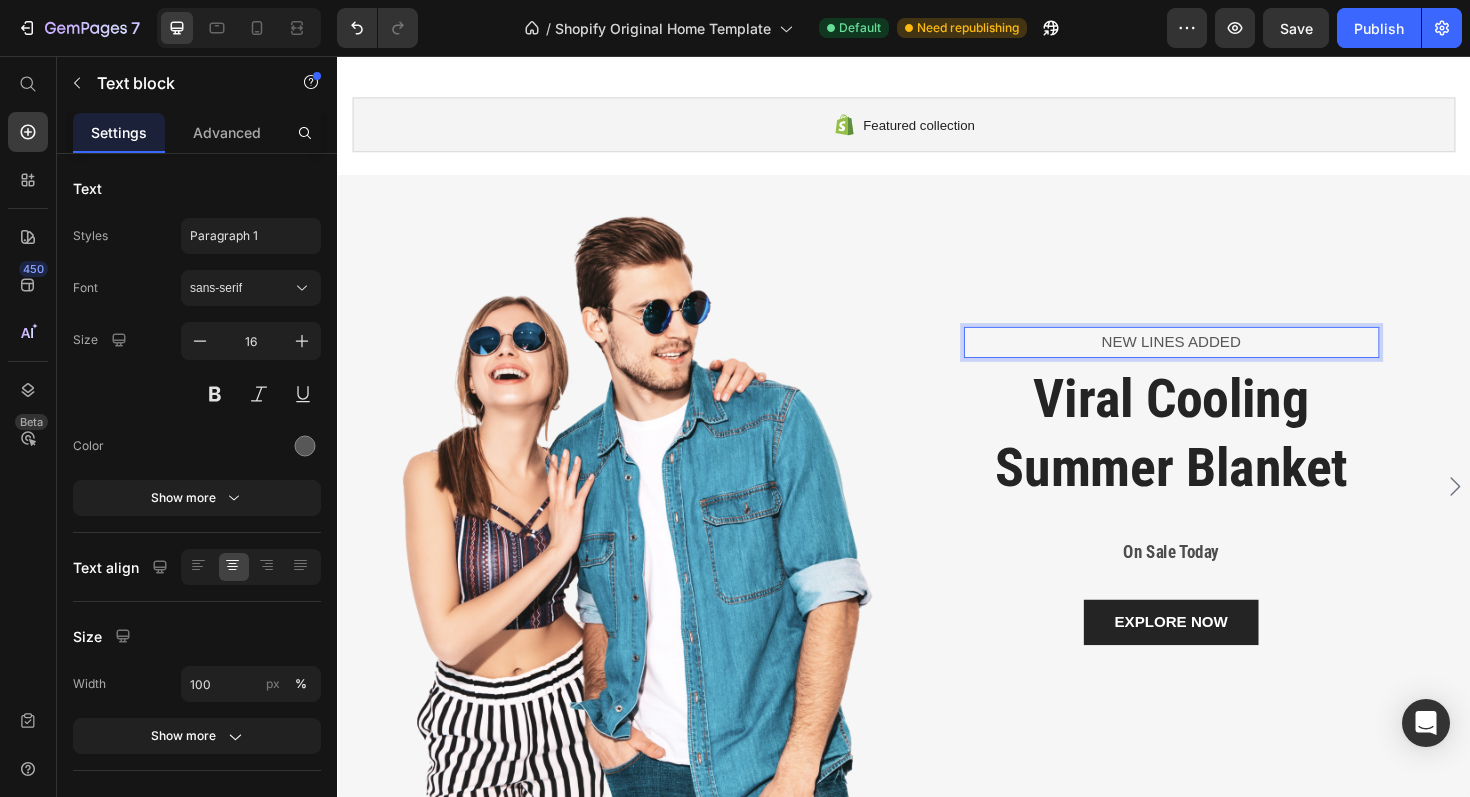 click on "NEW LINES ADDED" at bounding box center (1221, 359) 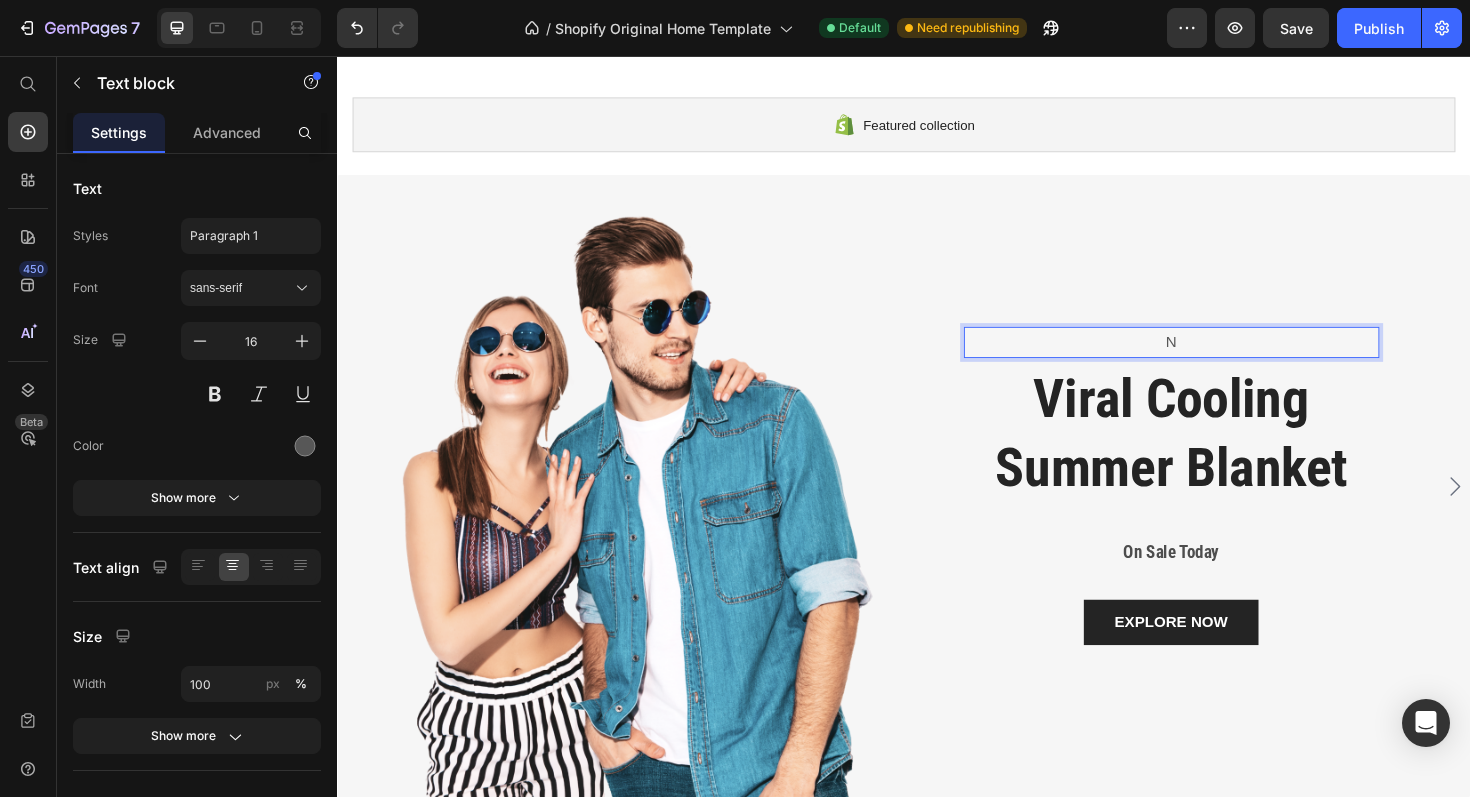 scroll, scrollTop: 112, scrollLeft: 0, axis: vertical 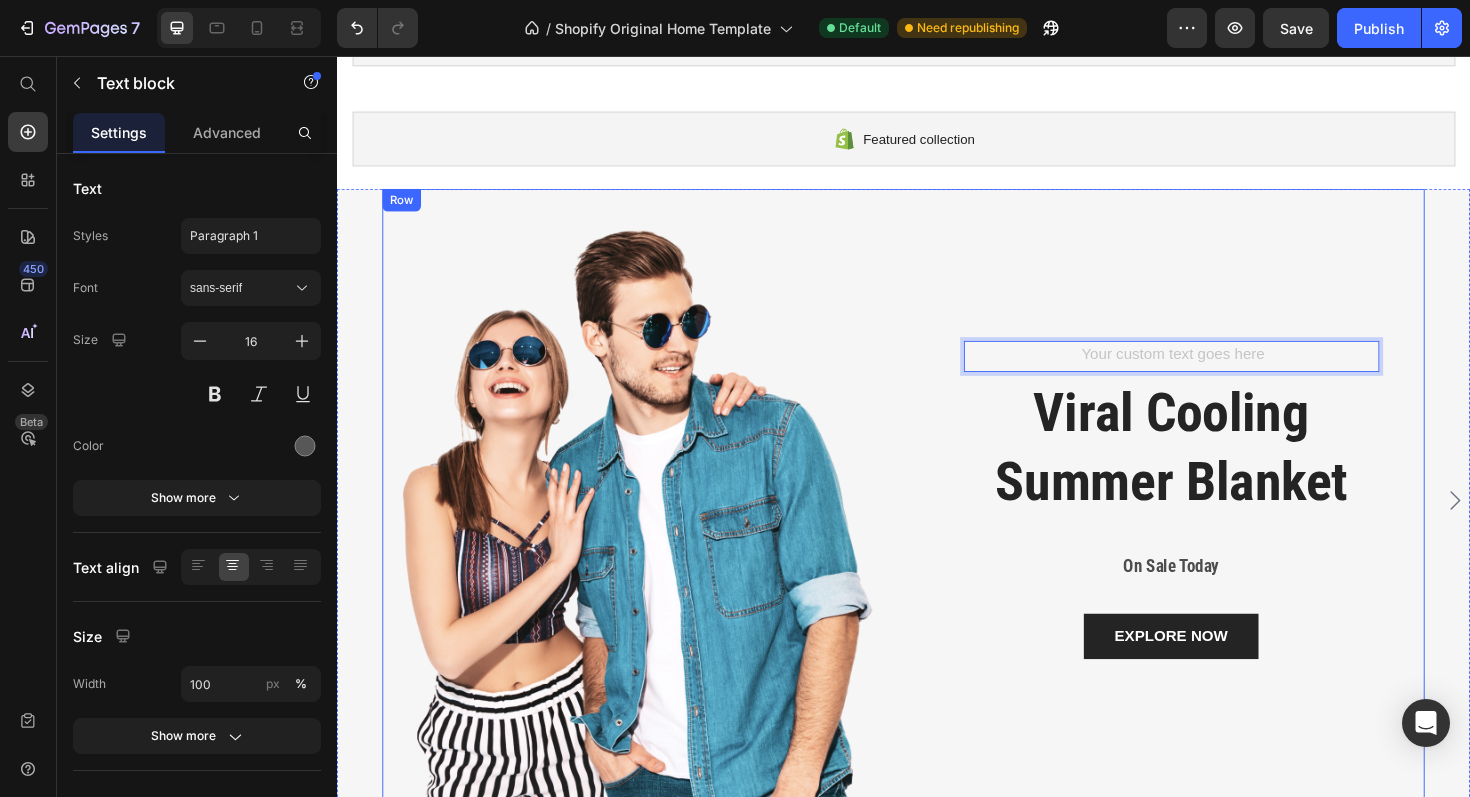 click on "Text block   4 Viral Cooling Summer Blanket Heading On Sale Today Text Block EXPLORE NOW Button Row" at bounding box center (1220, 526) 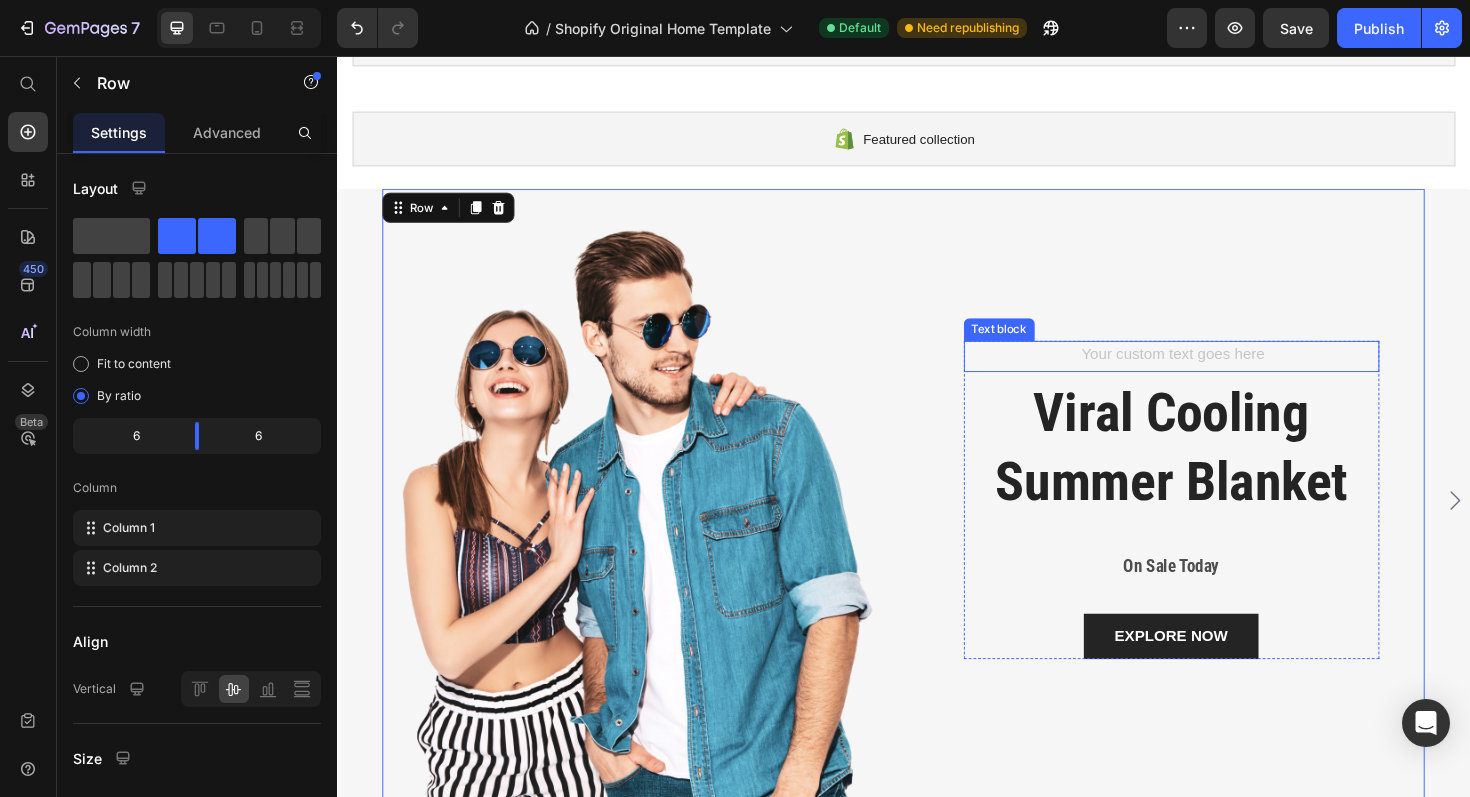 click at bounding box center (1221, 374) 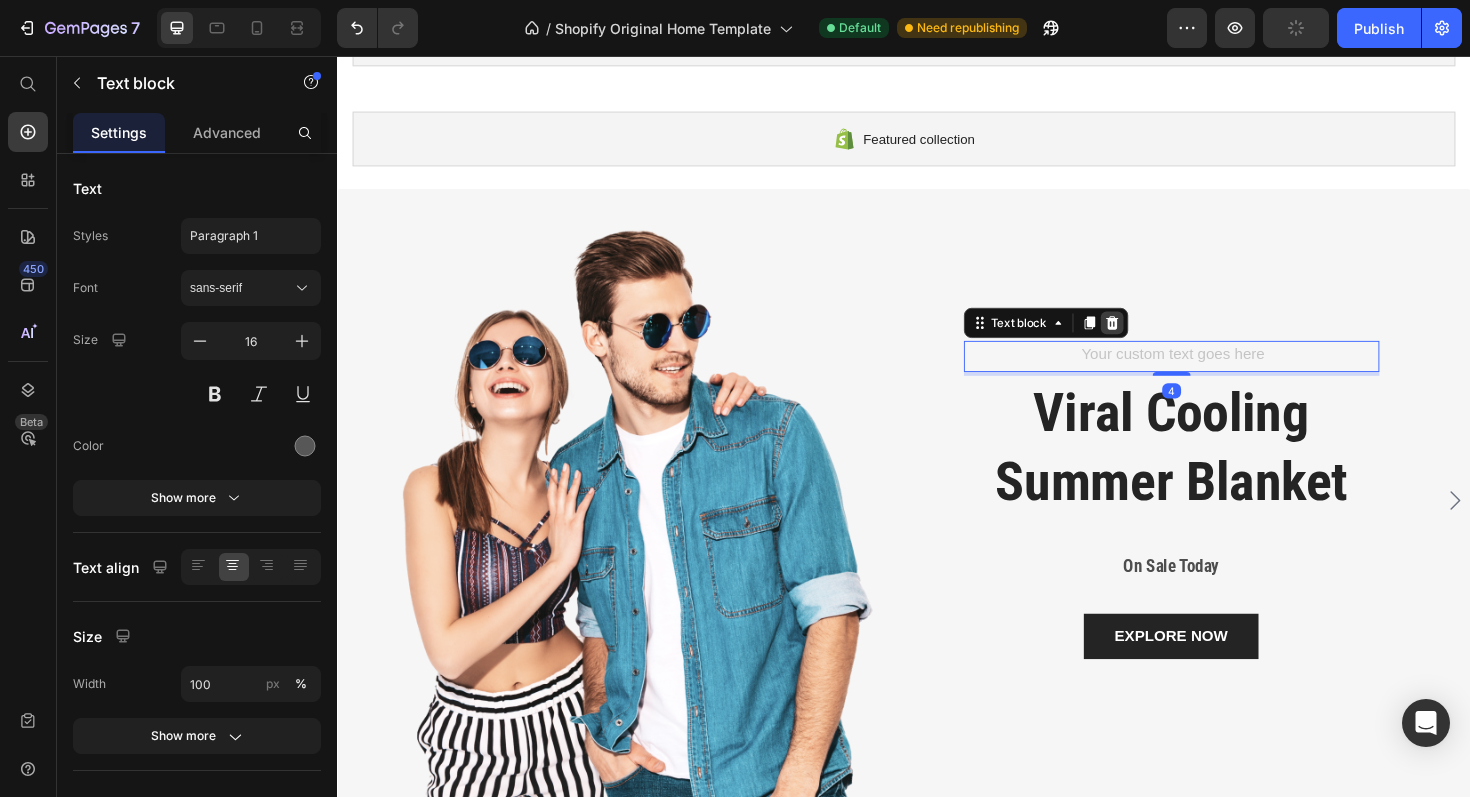 click 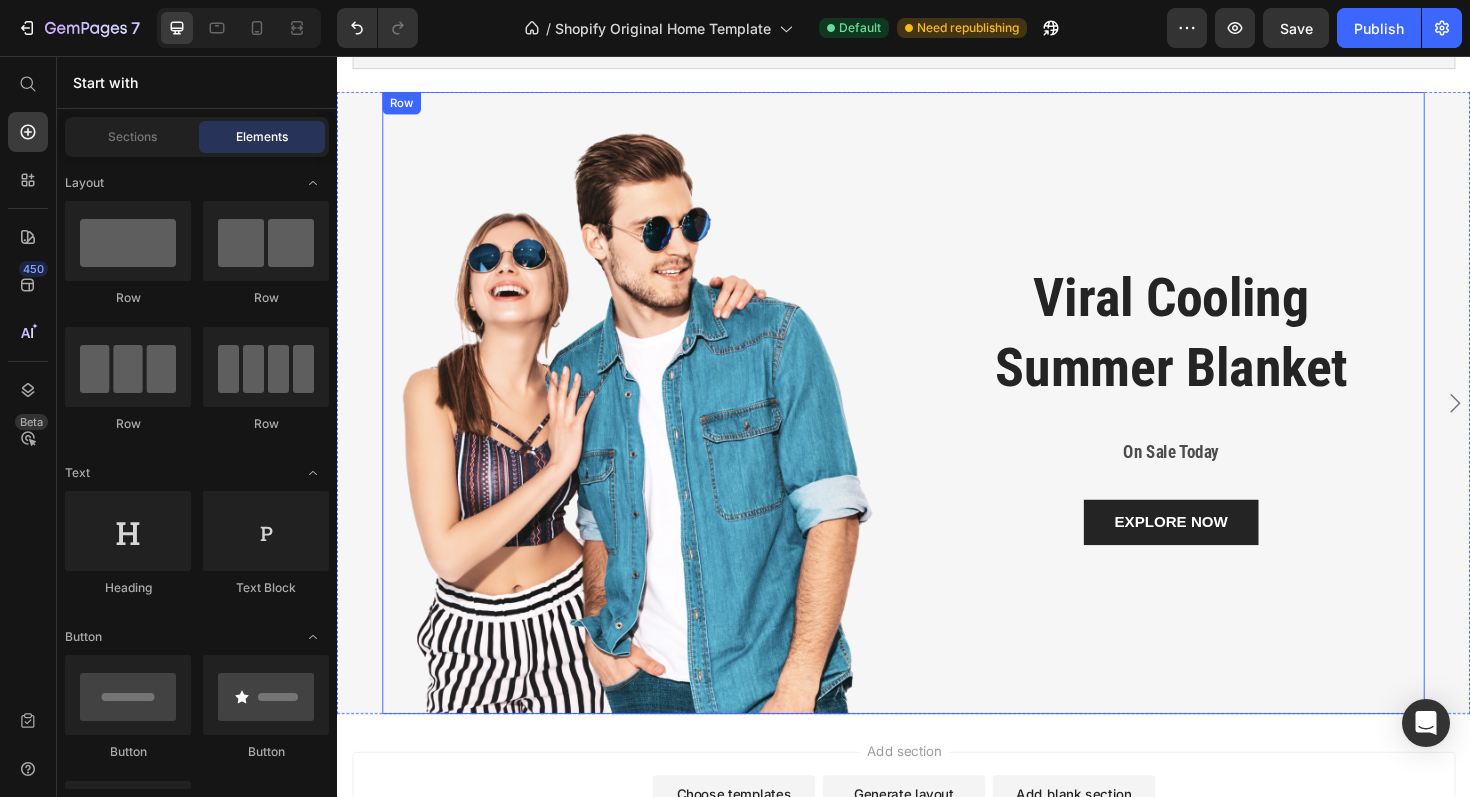 scroll, scrollTop: 228, scrollLeft: 0, axis: vertical 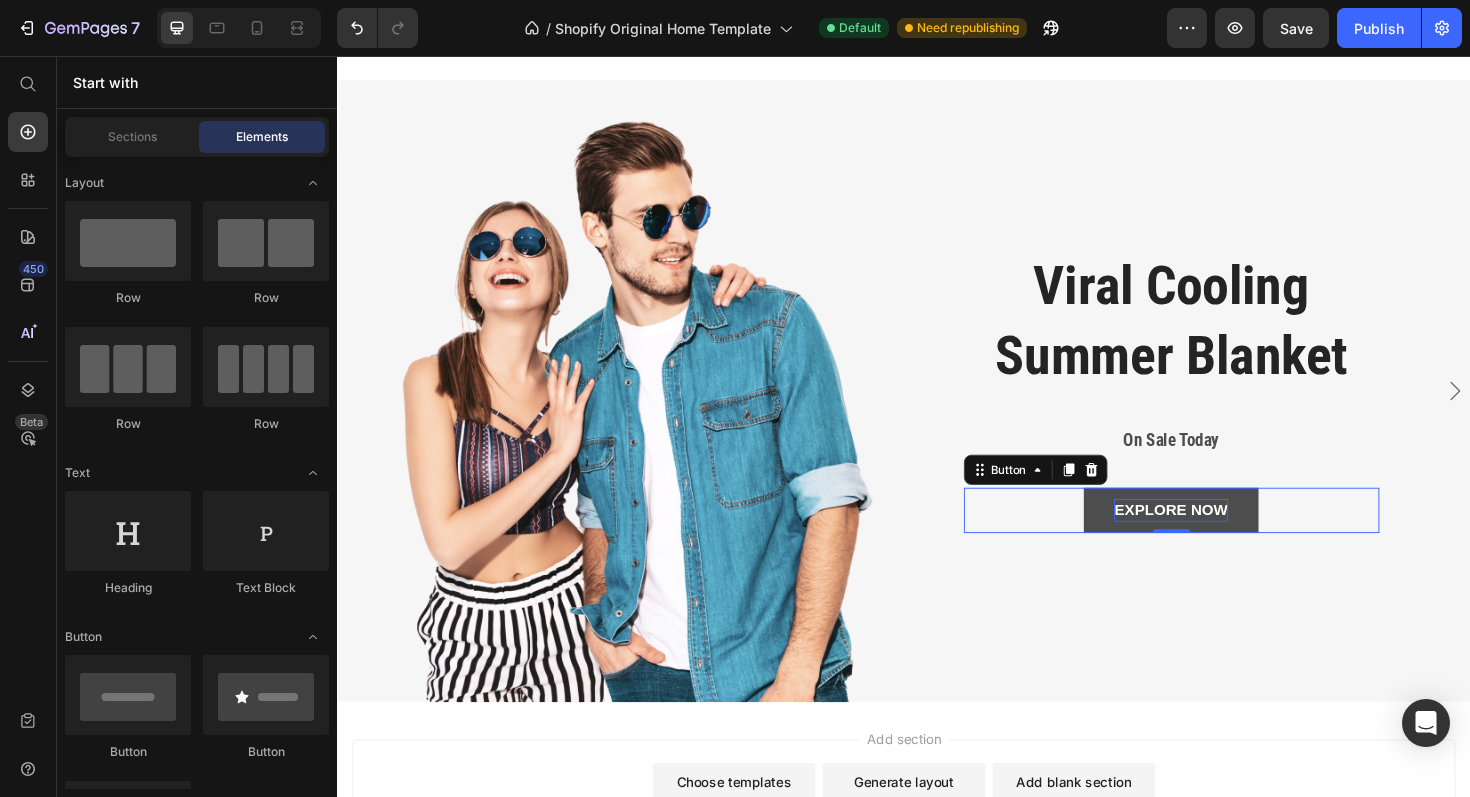 click on "EXPLORE NOW" at bounding box center [1220, 537] 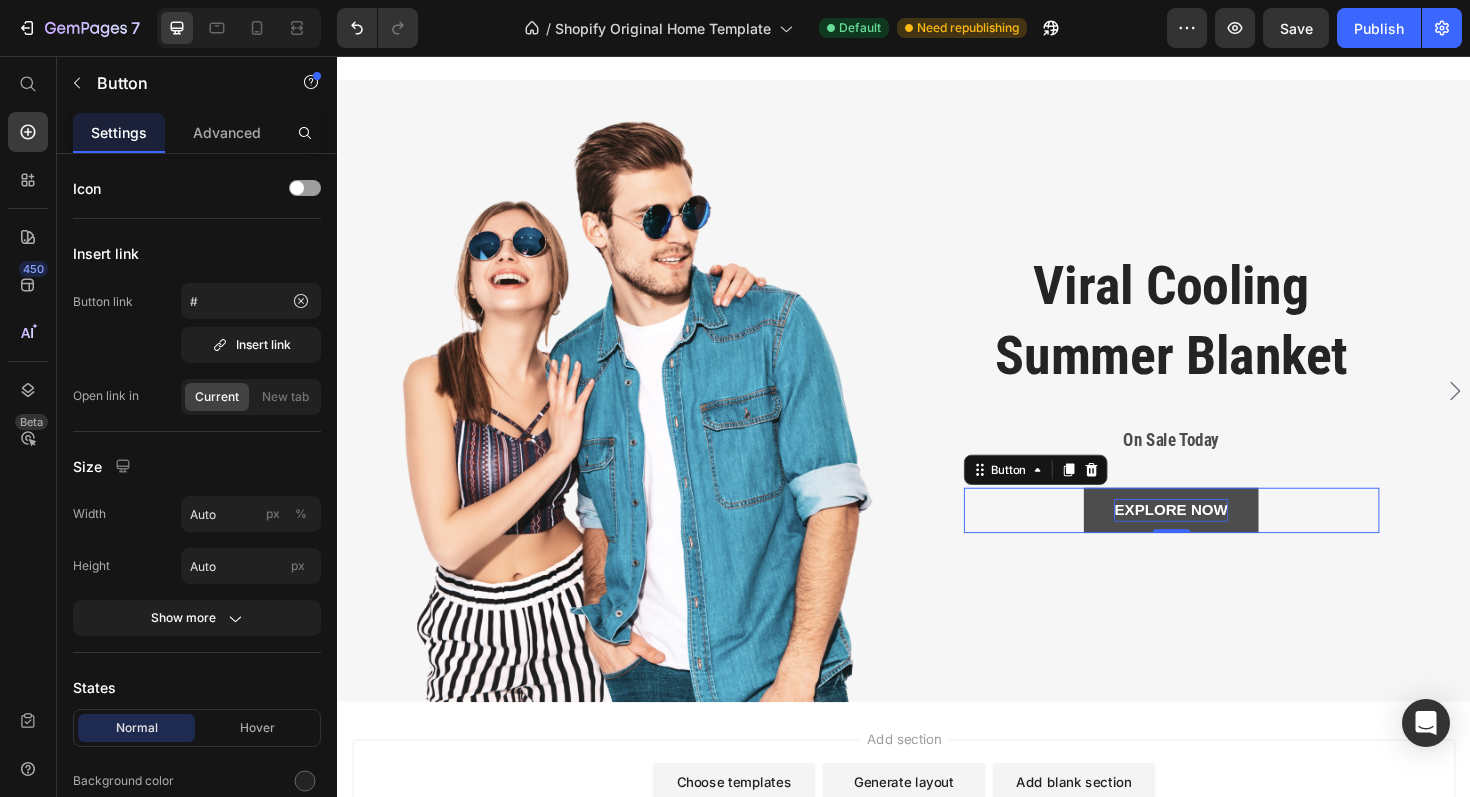 click on "EXPLORE NOW" at bounding box center [1220, 537] 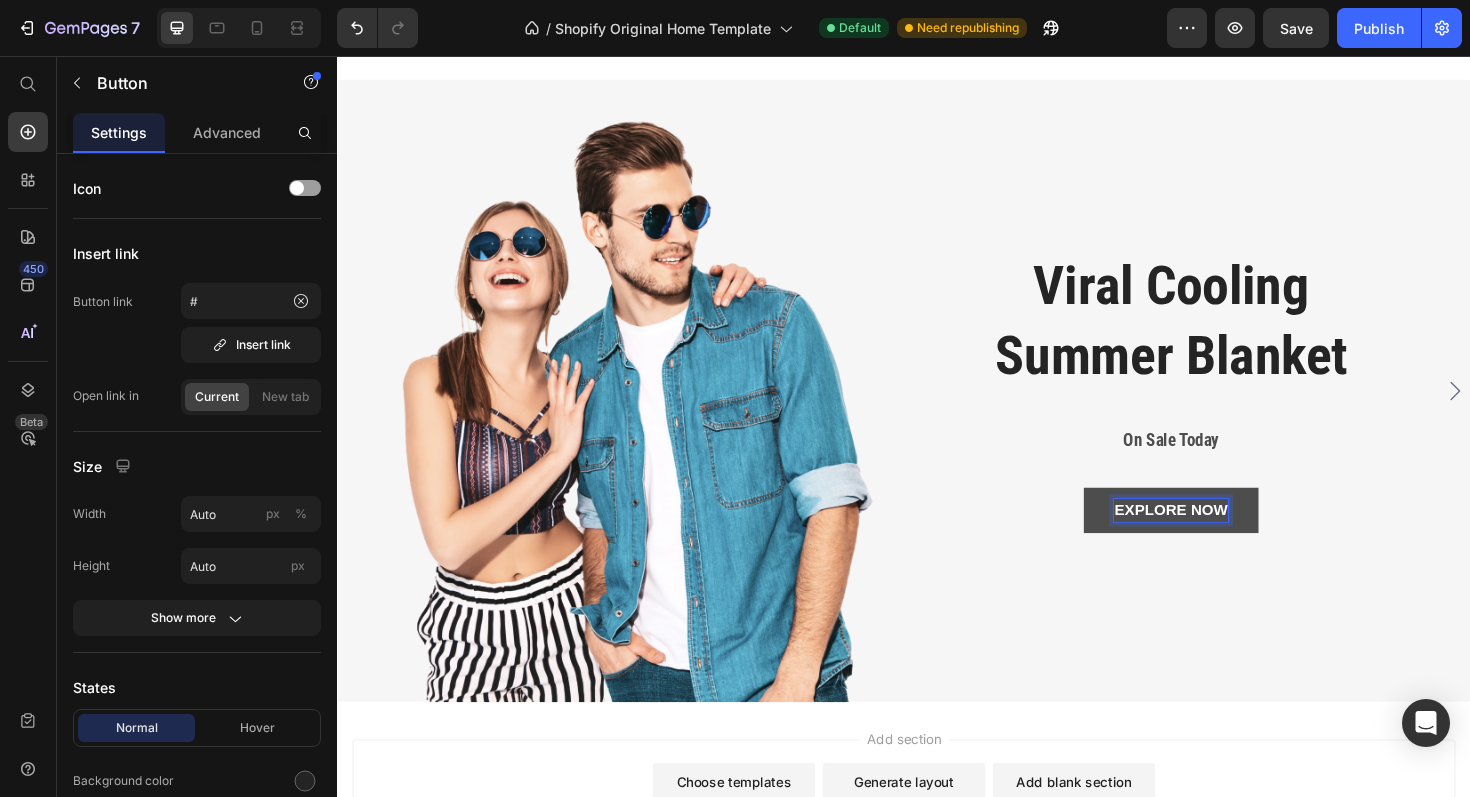 click on "EXPLORE NOW" at bounding box center [1220, 537] 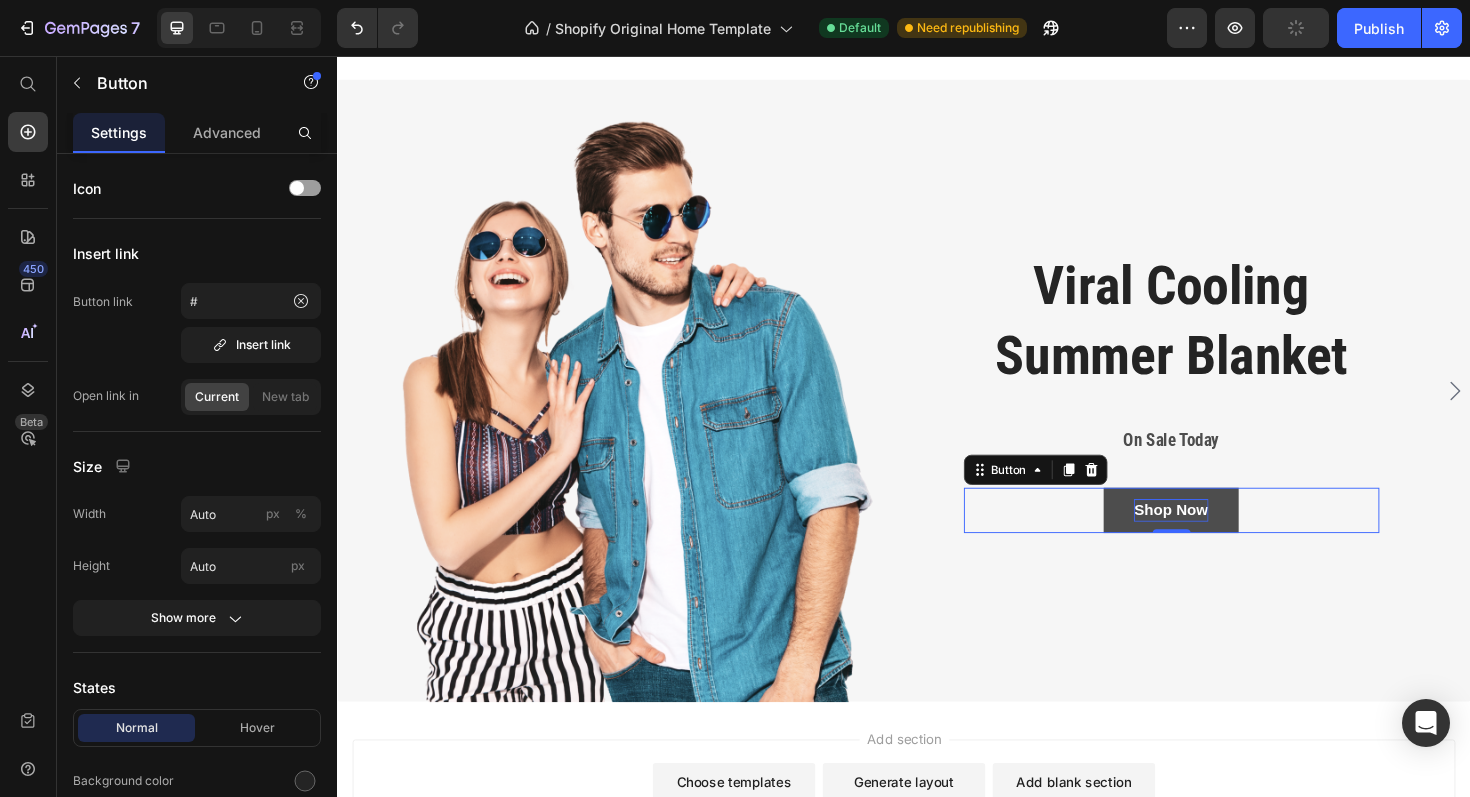 click on "Shop Now" at bounding box center [1220, 537] 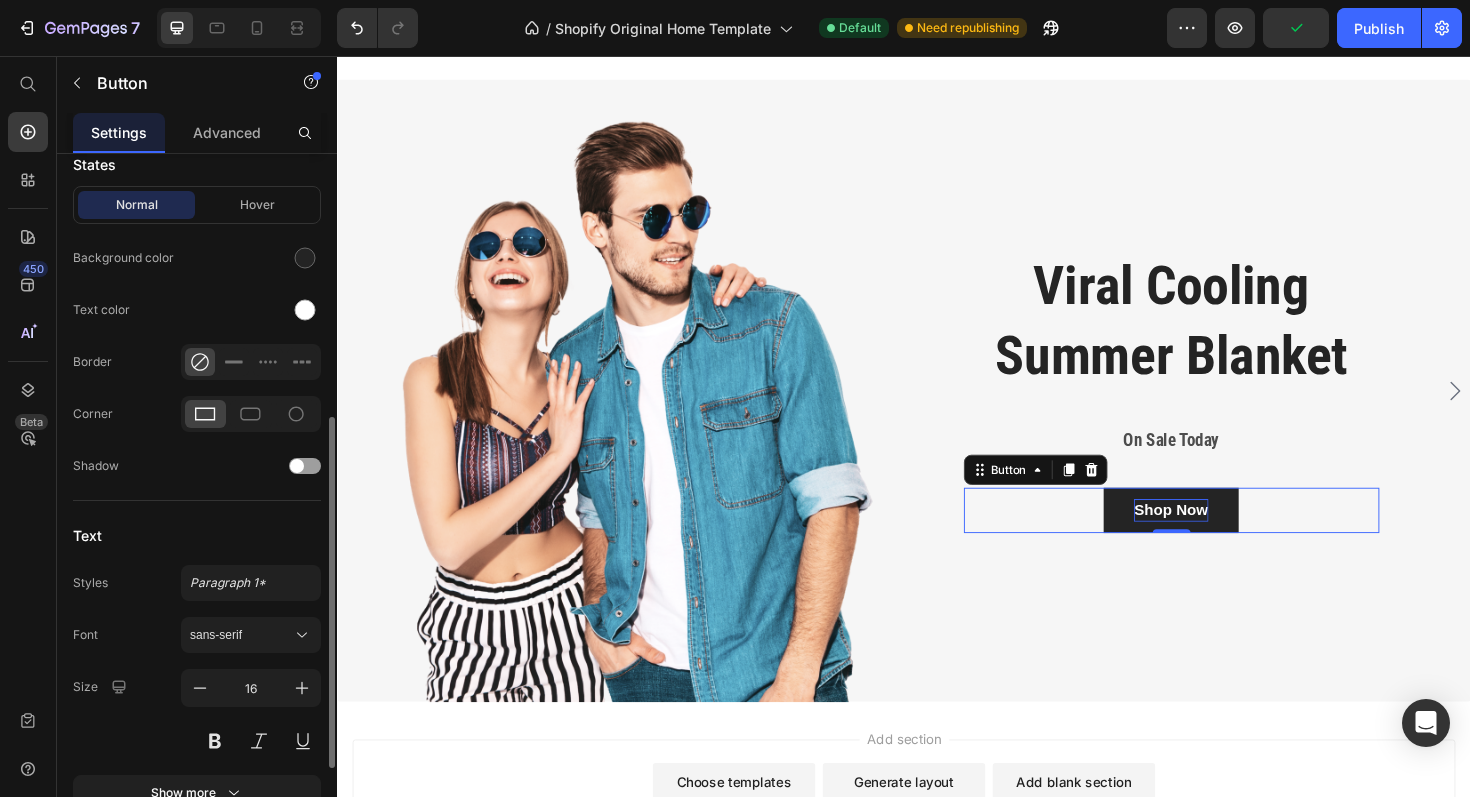 scroll, scrollTop: 528, scrollLeft: 0, axis: vertical 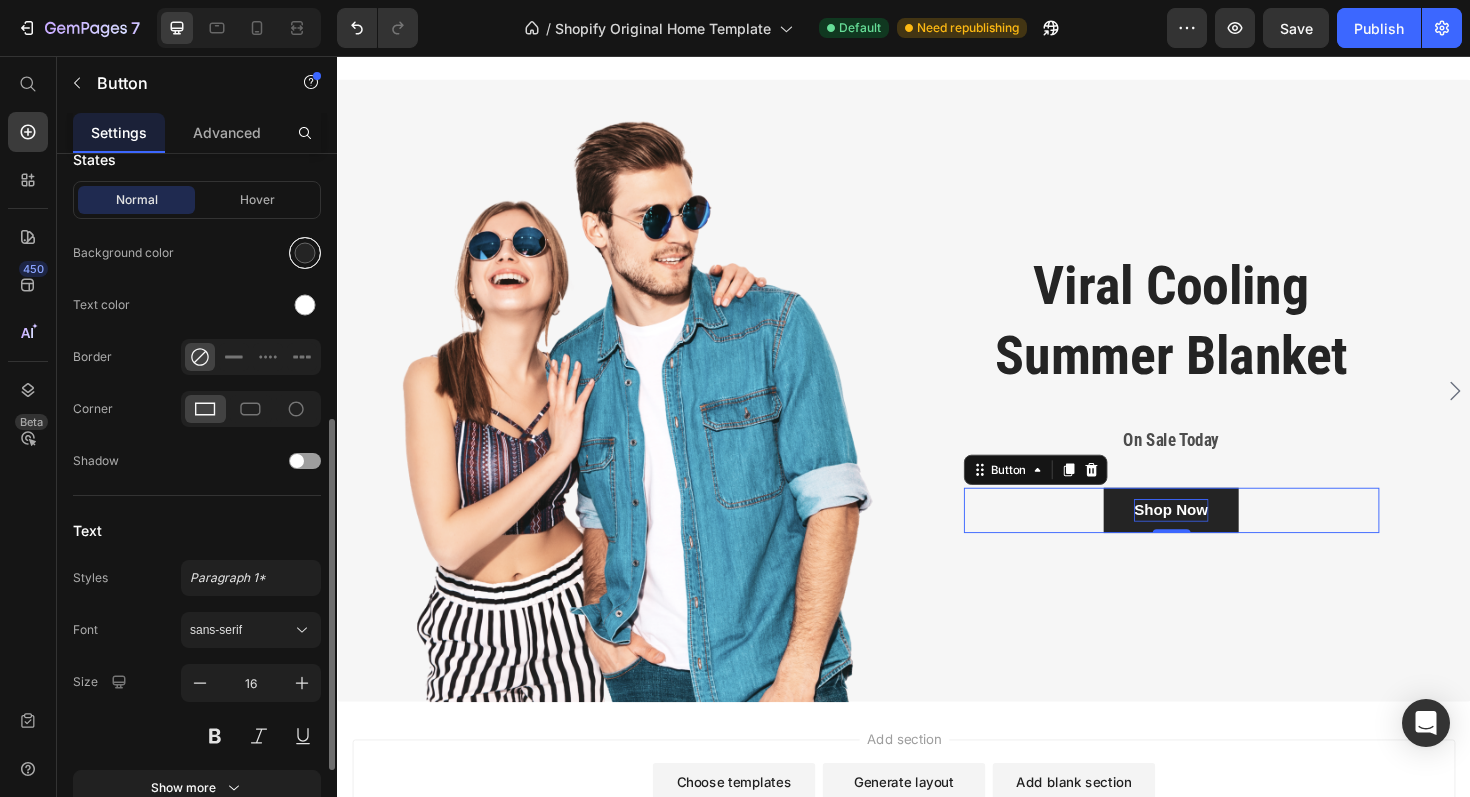 click at bounding box center (305, 253) 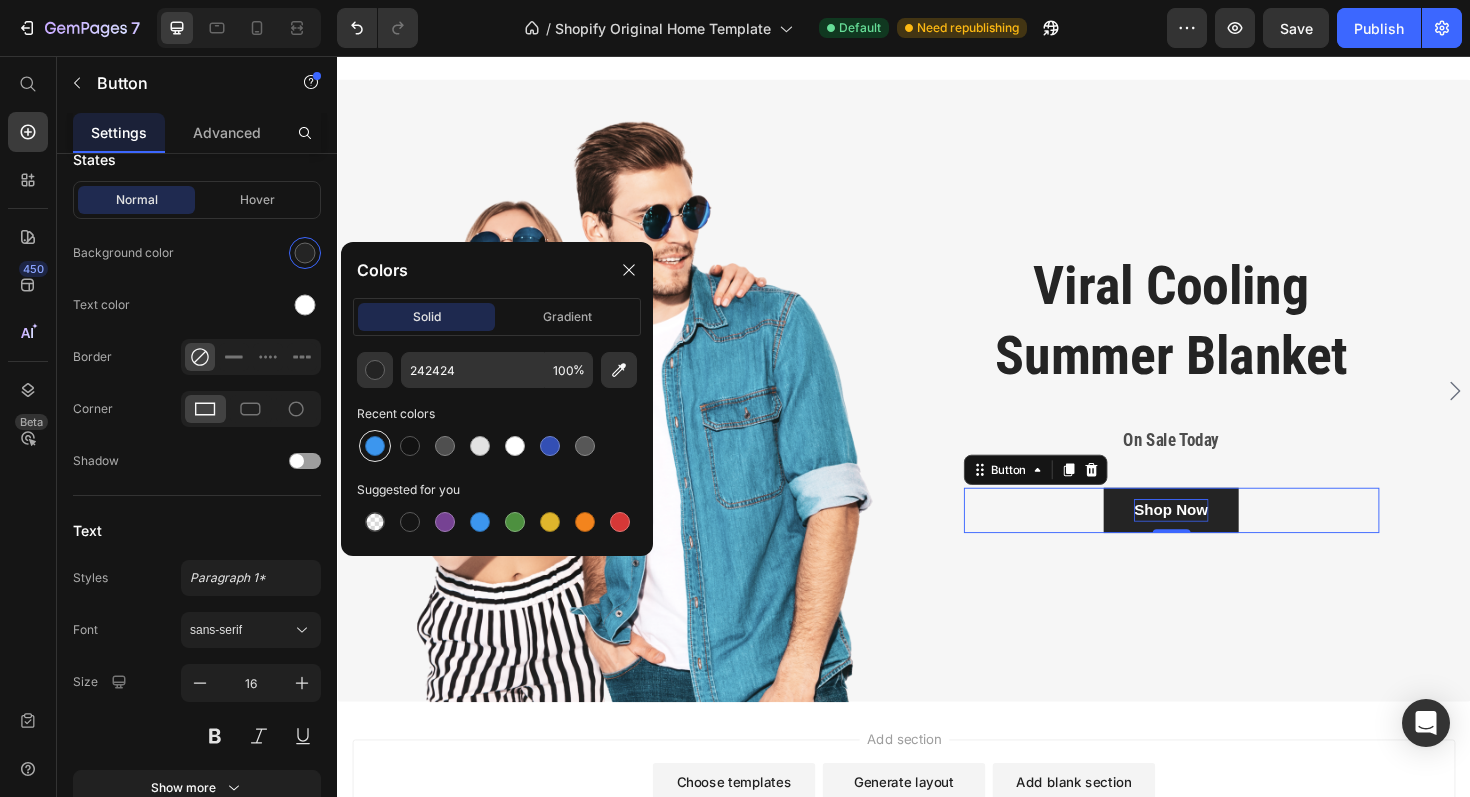 click at bounding box center [375, 446] 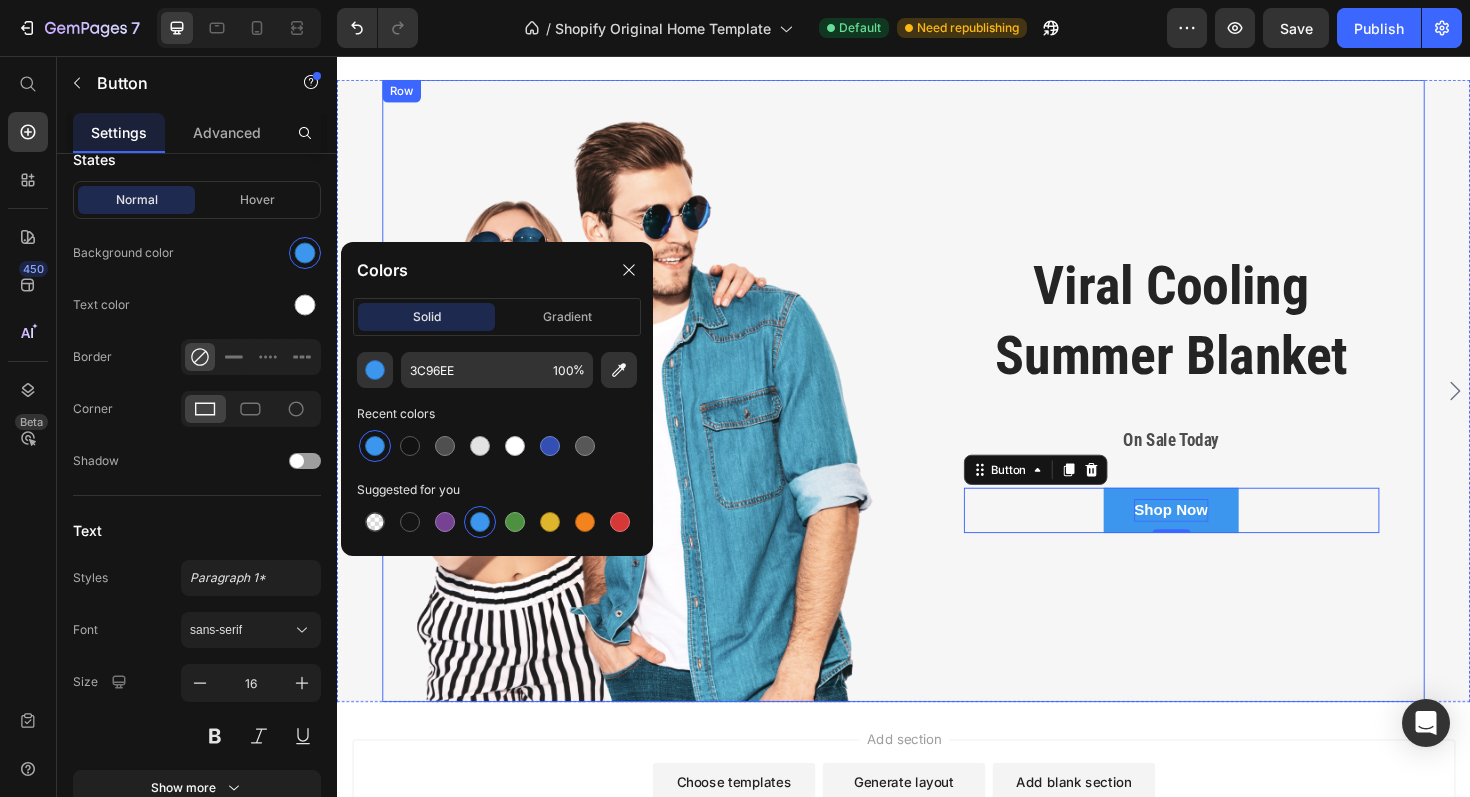 click on "Viral Cooling Summer Blanket Heading On Sale Today Text Block Shop Now Button   0 Row" at bounding box center [1220, 410] 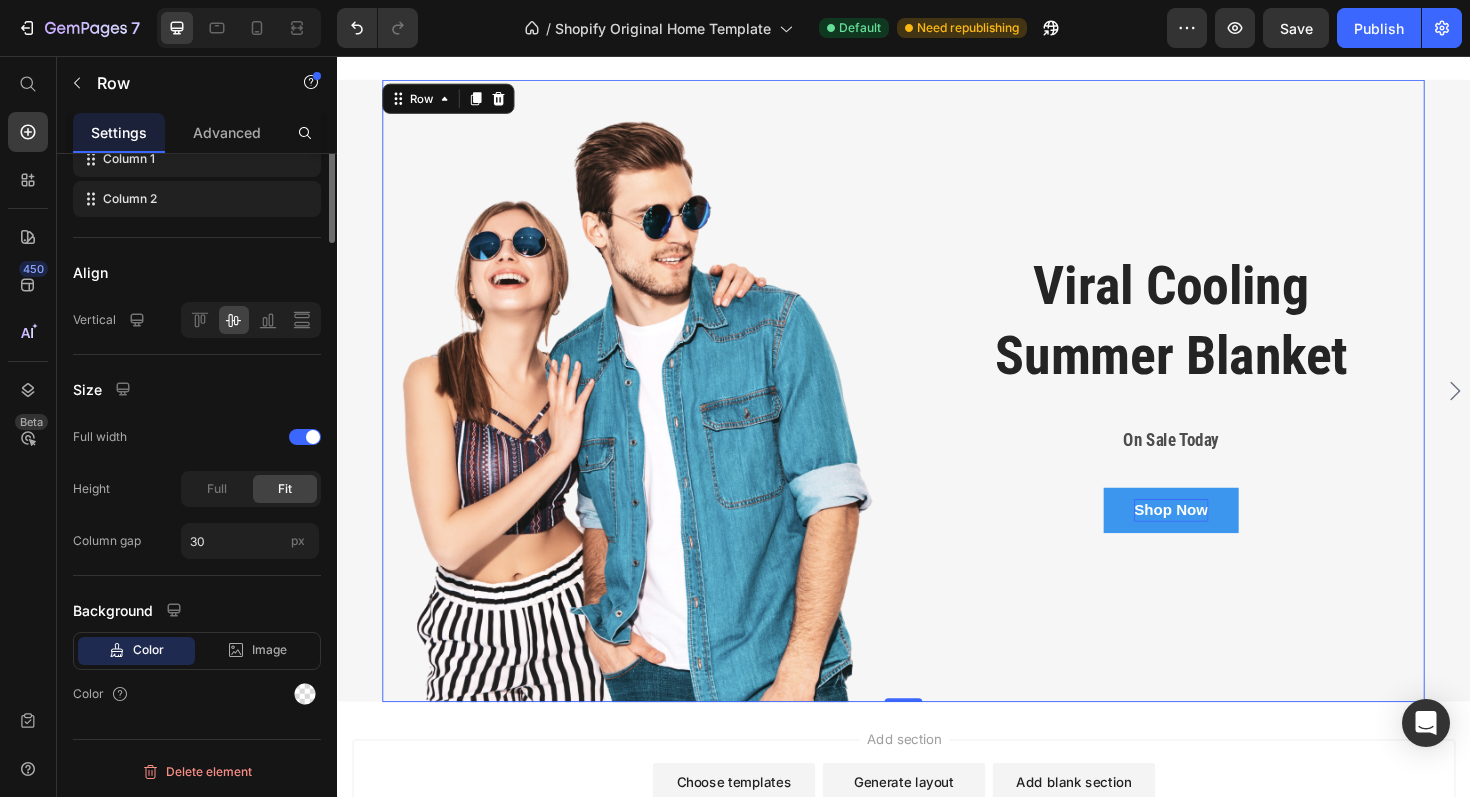 scroll, scrollTop: 0, scrollLeft: 0, axis: both 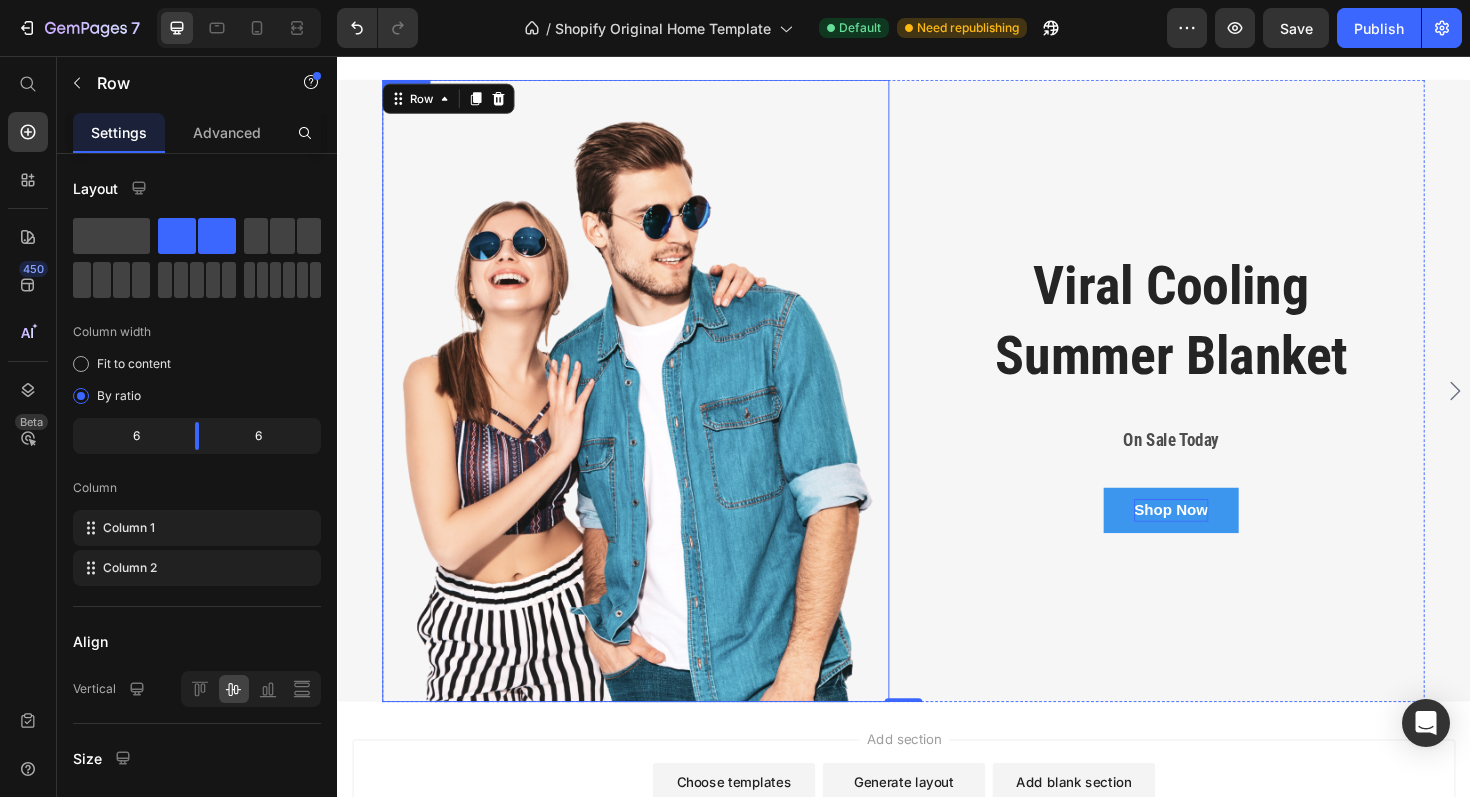 click at bounding box center [653, 410] 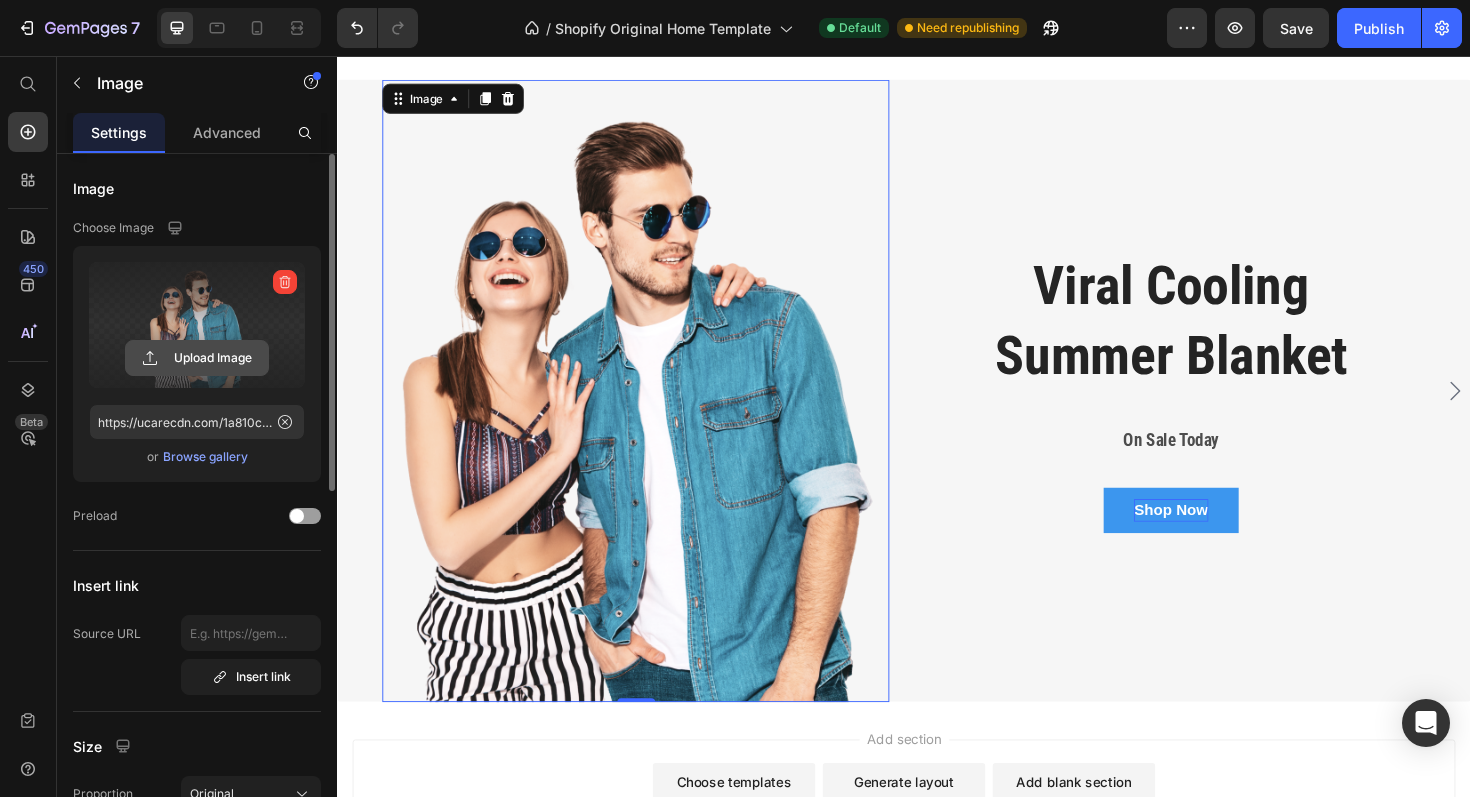 click 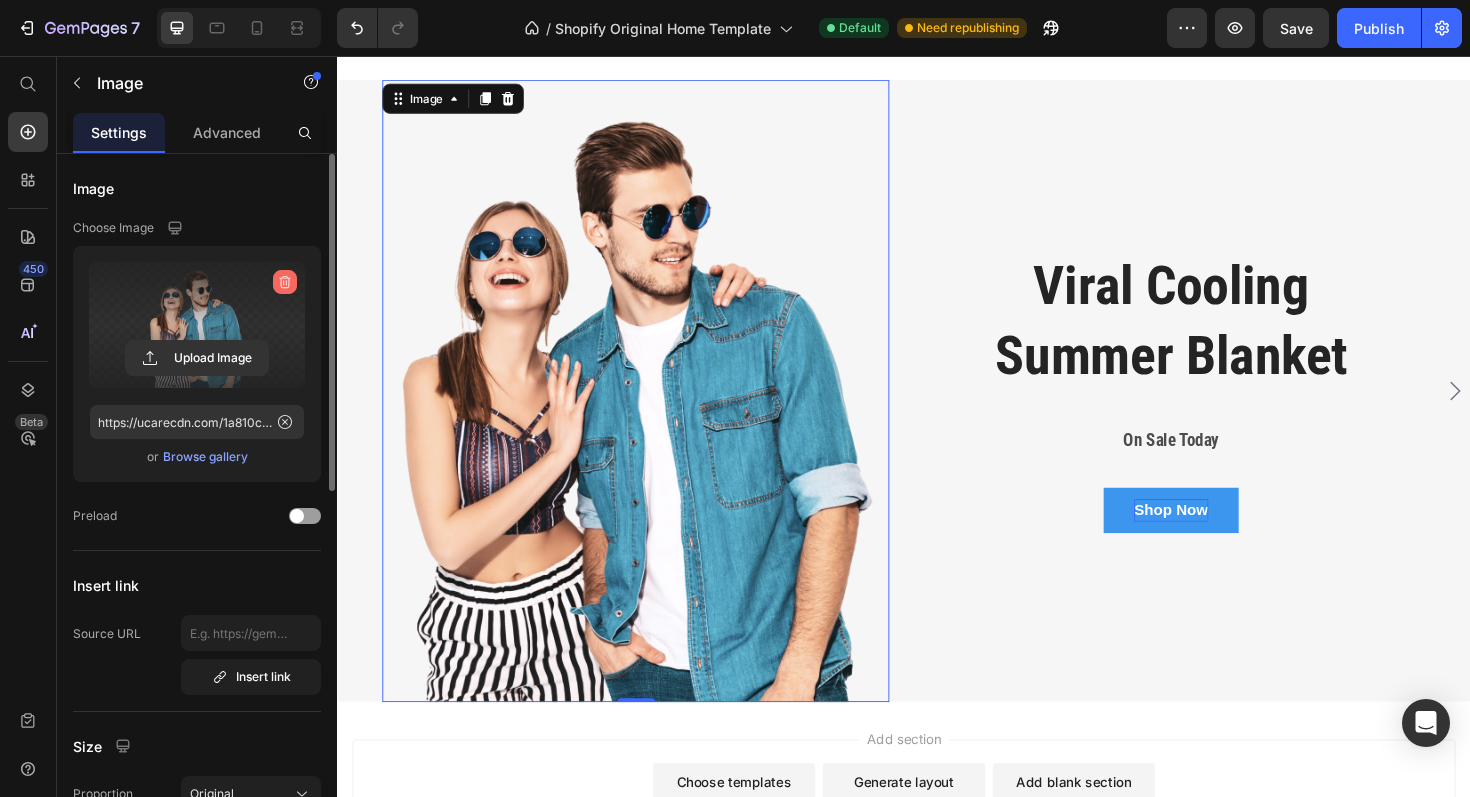 click at bounding box center [285, 282] 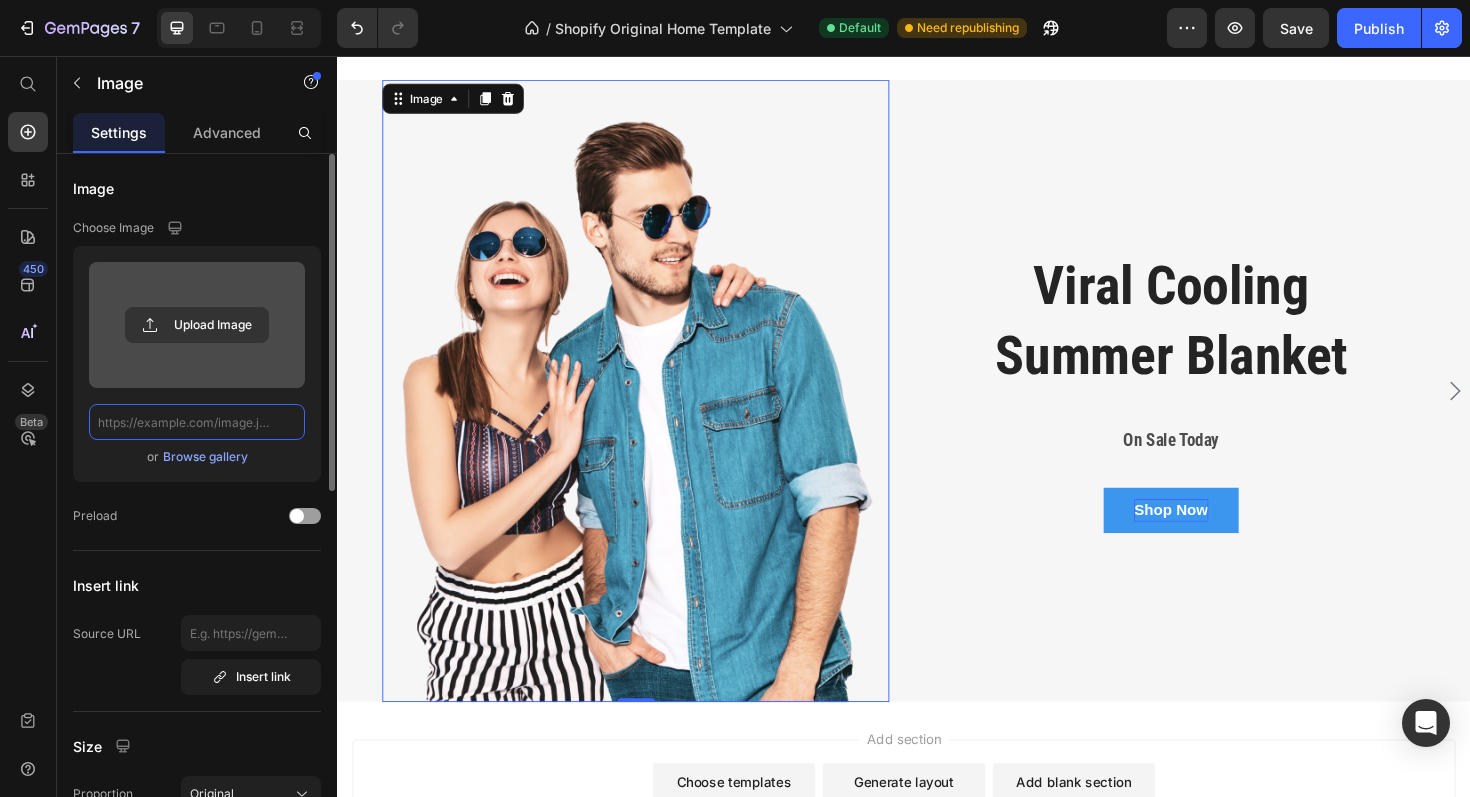 scroll, scrollTop: 0, scrollLeft: 0, axis: both 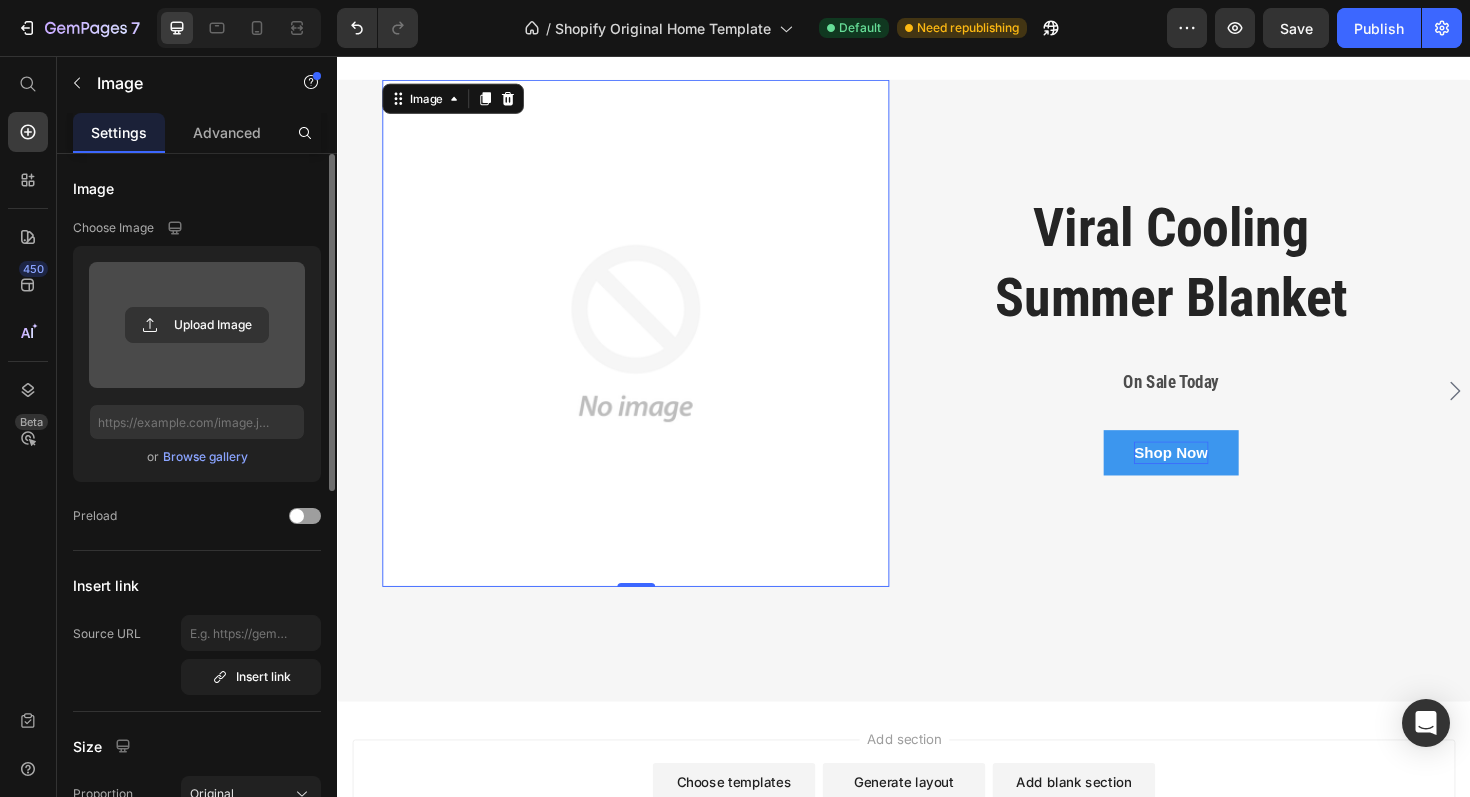 click on "Browse gallery" at bounding box center [205, 457] 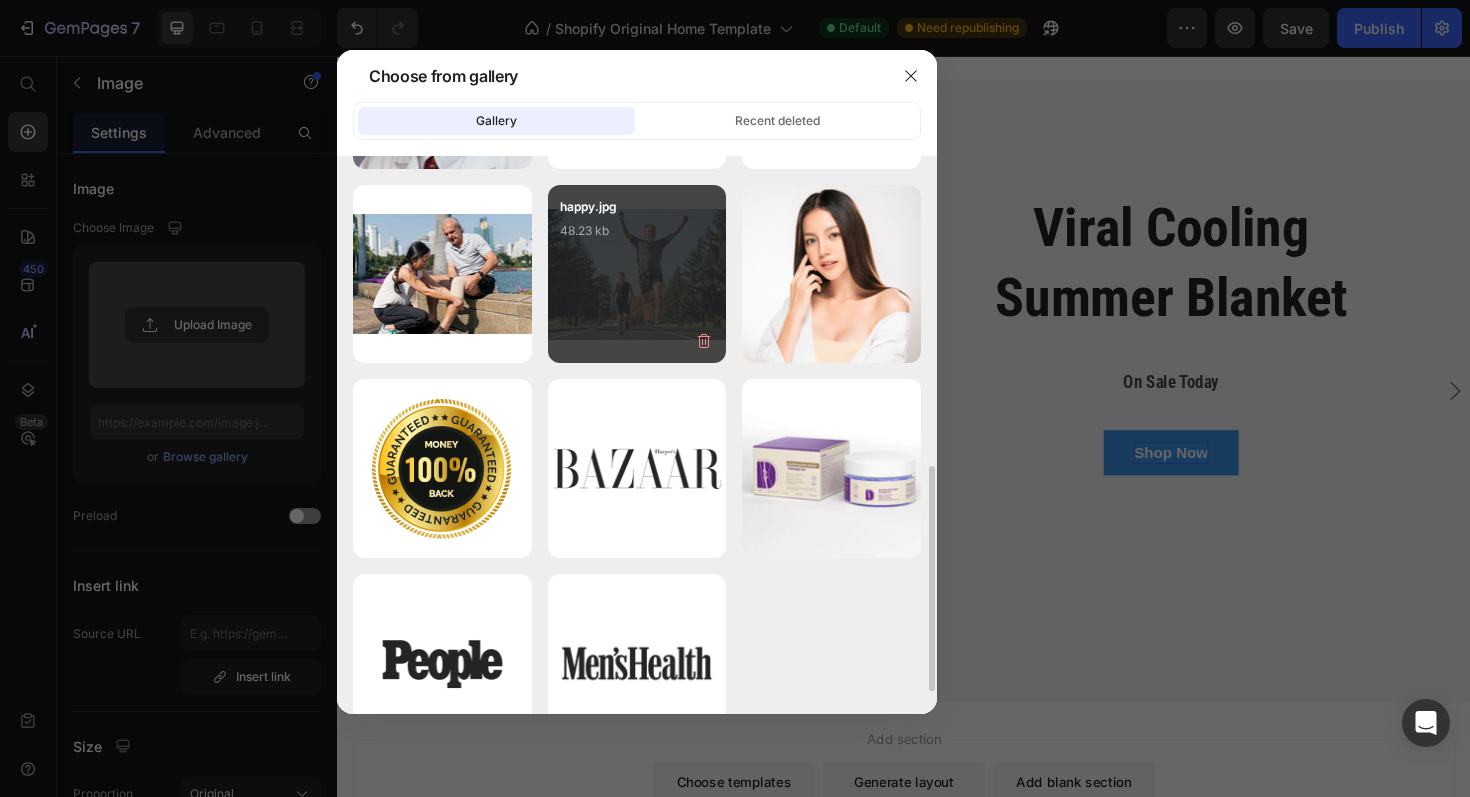 scroll, scrollTop: 820, scrollLeft: 0, axis: vertical 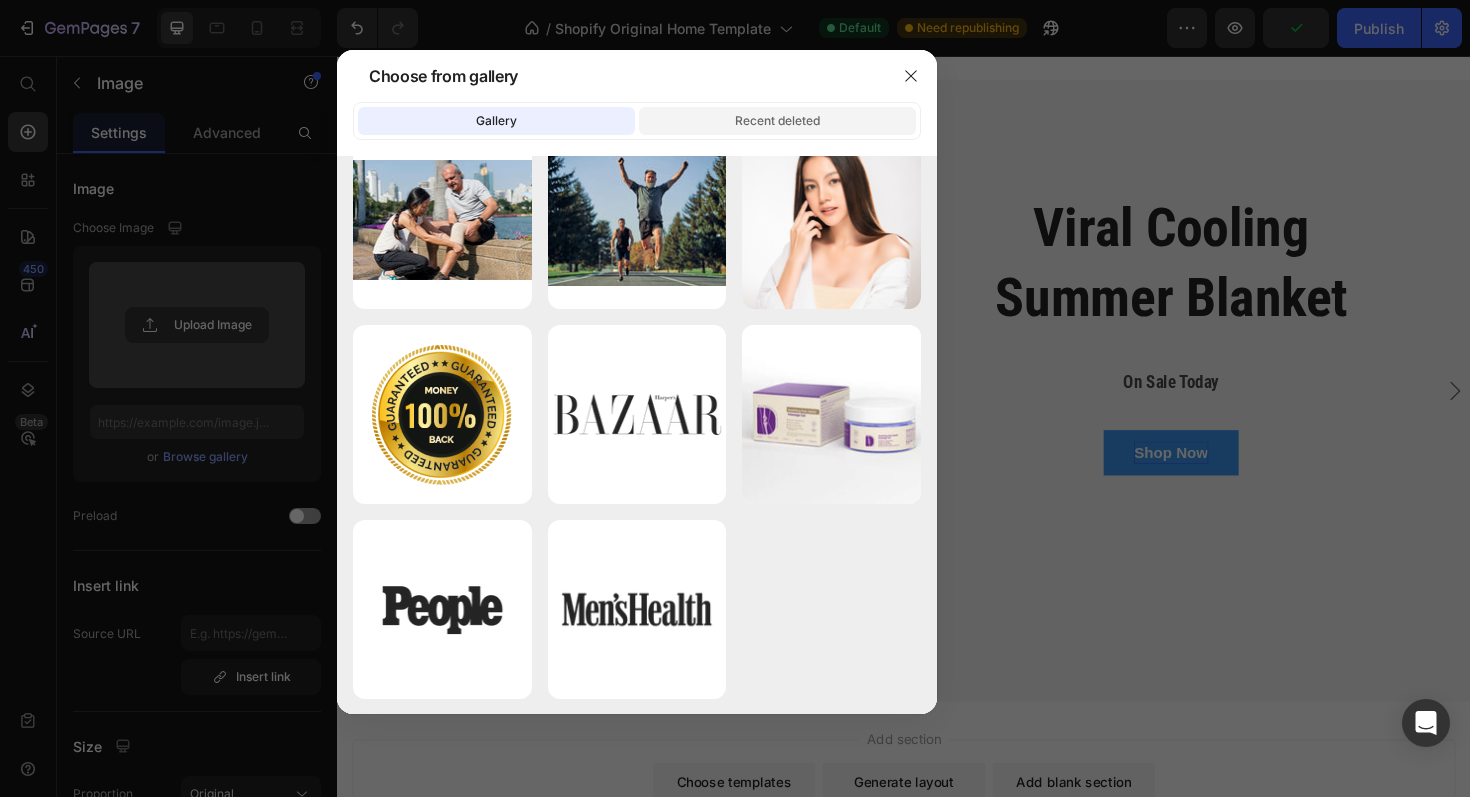 click on "Recent deleted" 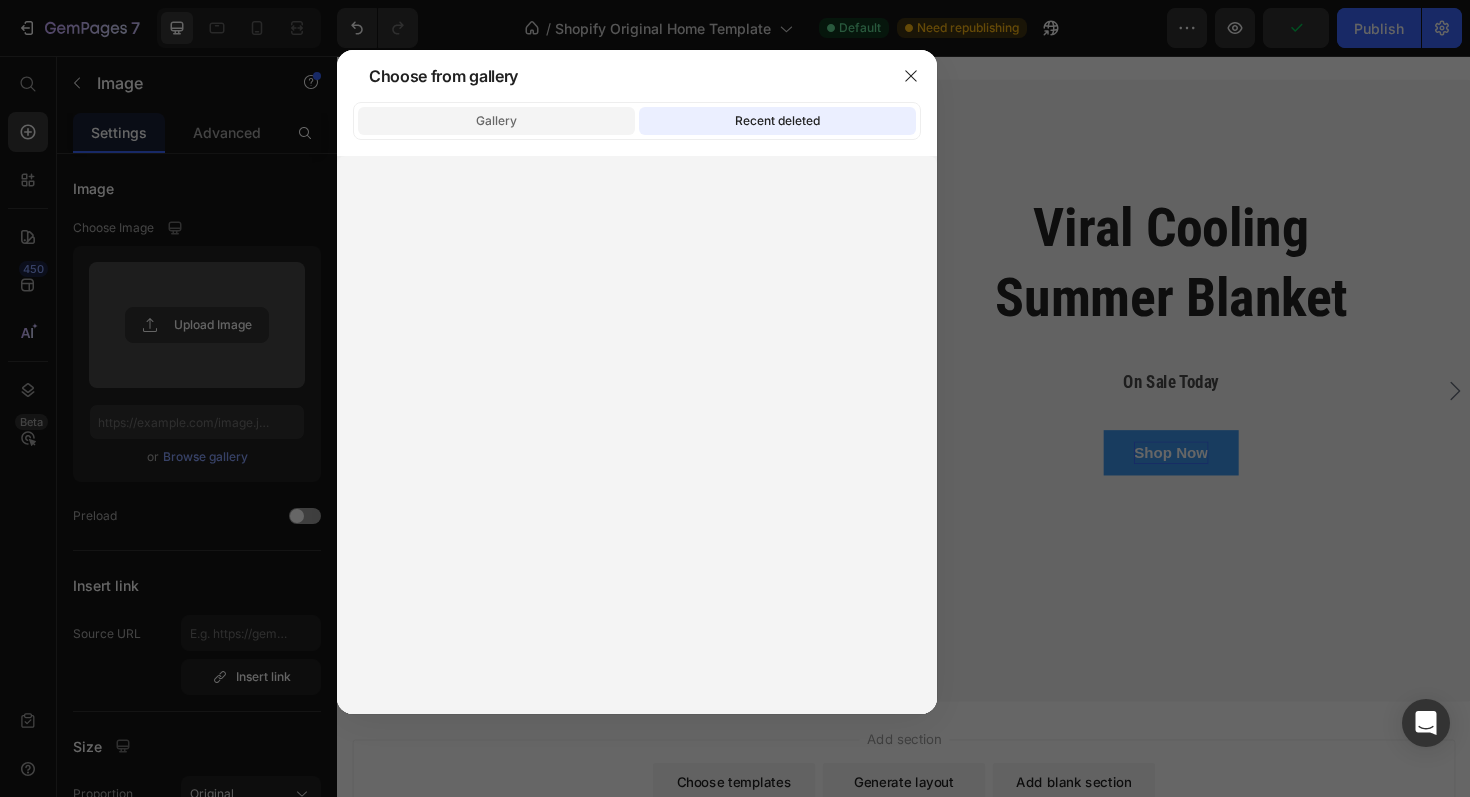 click on "Gallery" 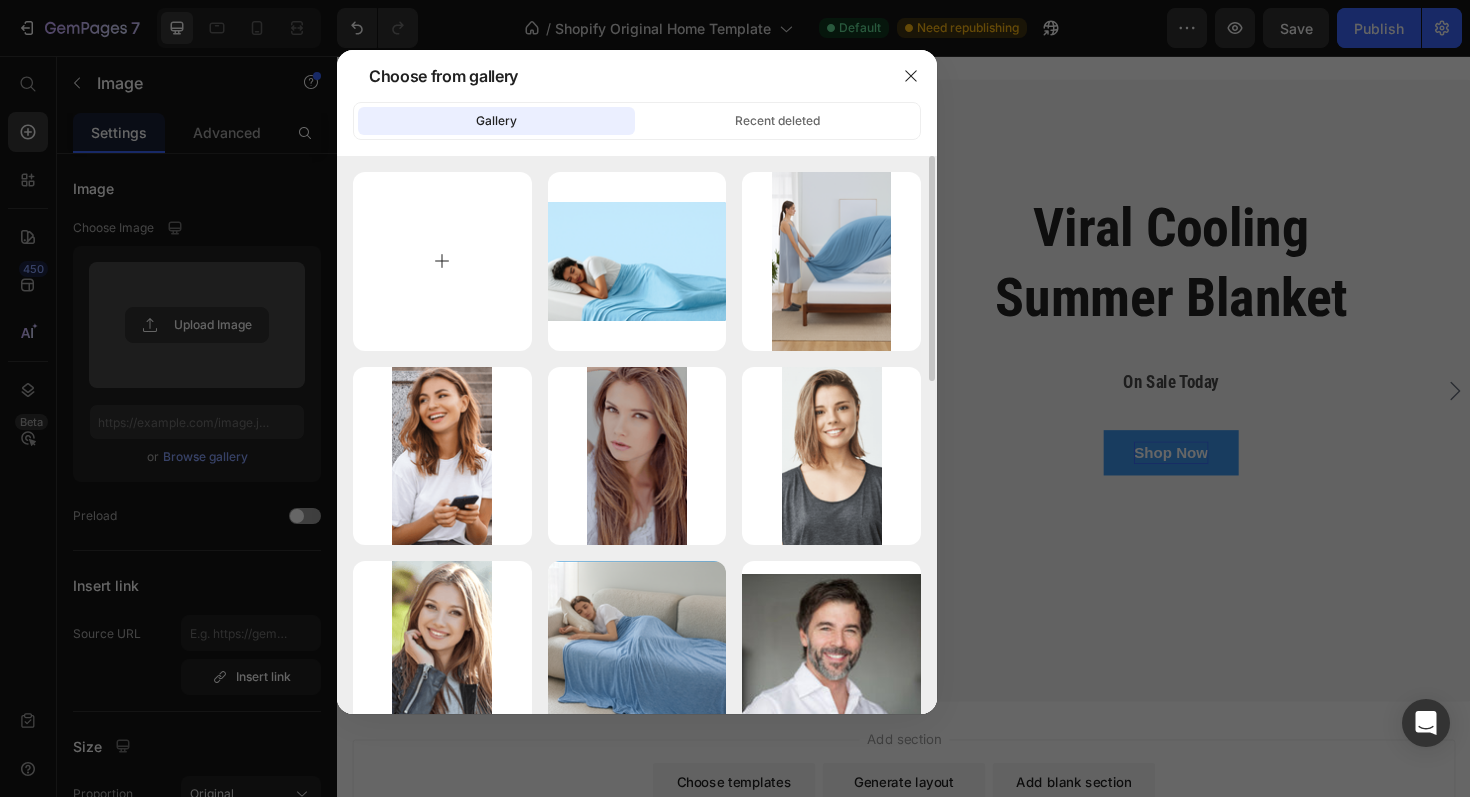 click at bounding box center [442, 261] 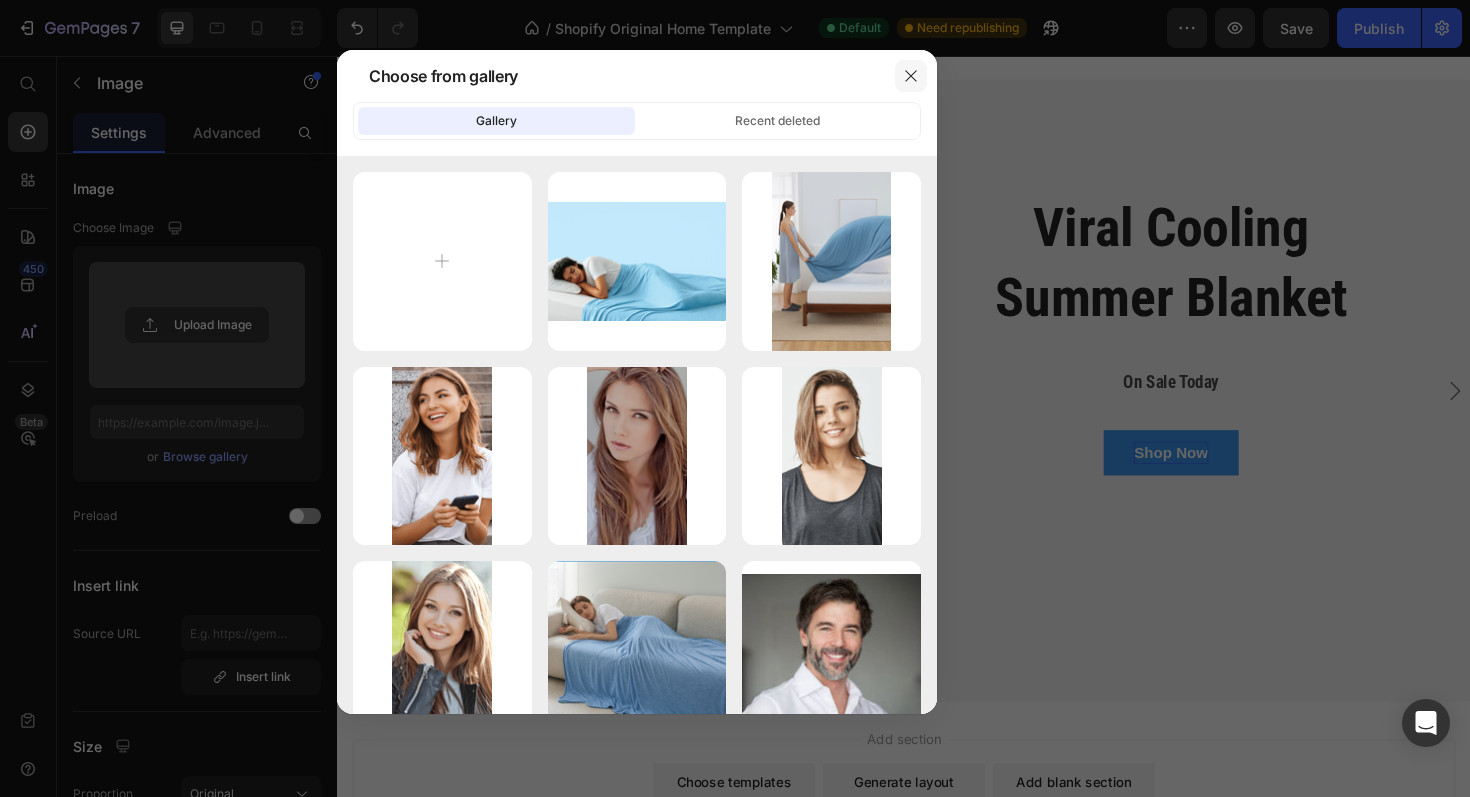 click 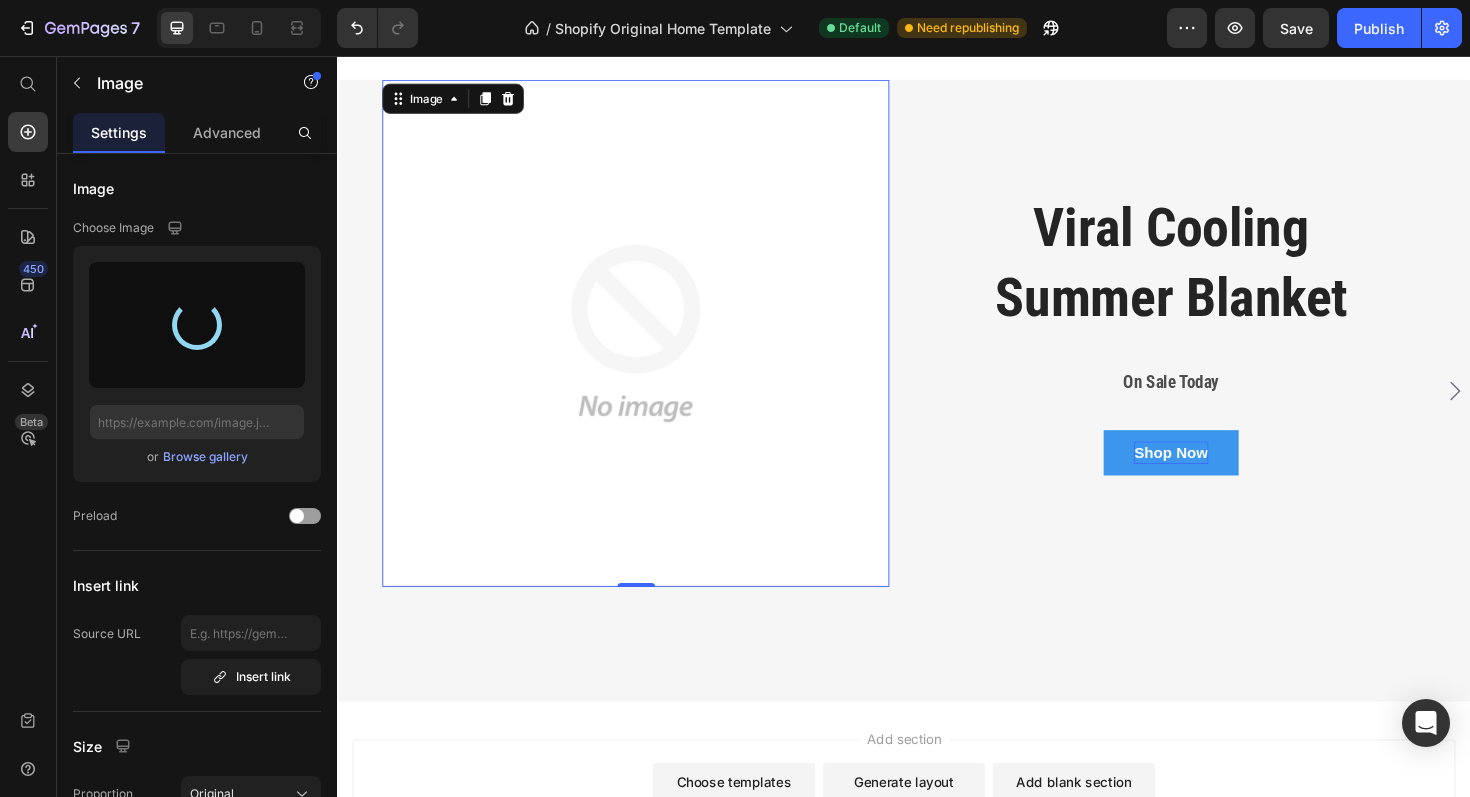 type on "https://cdn.shopify.com/s/files/1/0945/3410/7453/files/gempages_575129164550505584-f10c1444-4f28-49c8-ab69-8504e0f8aaa6.jpg" 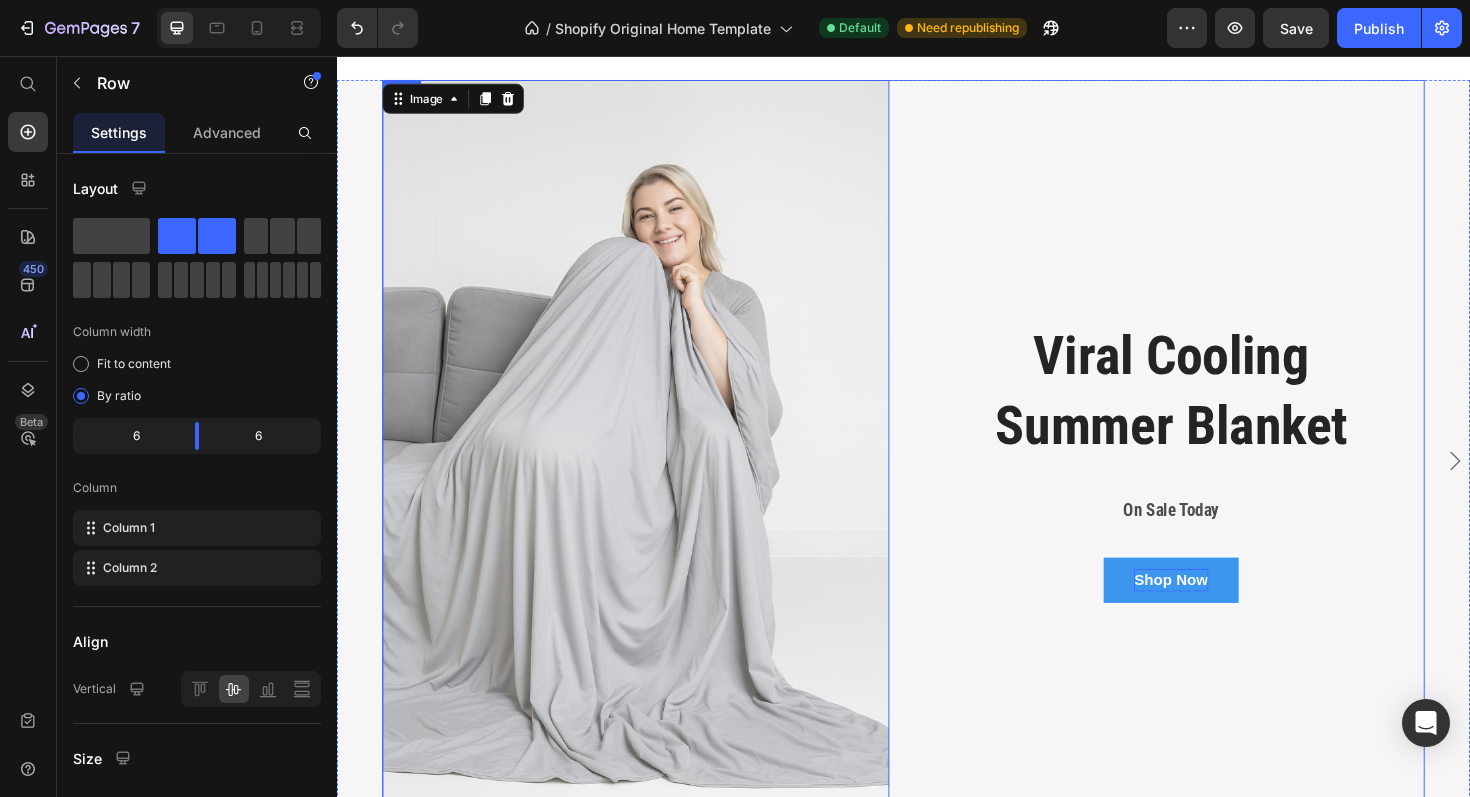 click on "Viral Cooling Summer Blanket Heading On Sale Today Text Block Shop Now Button Row" at bounding box center (1220, 485) 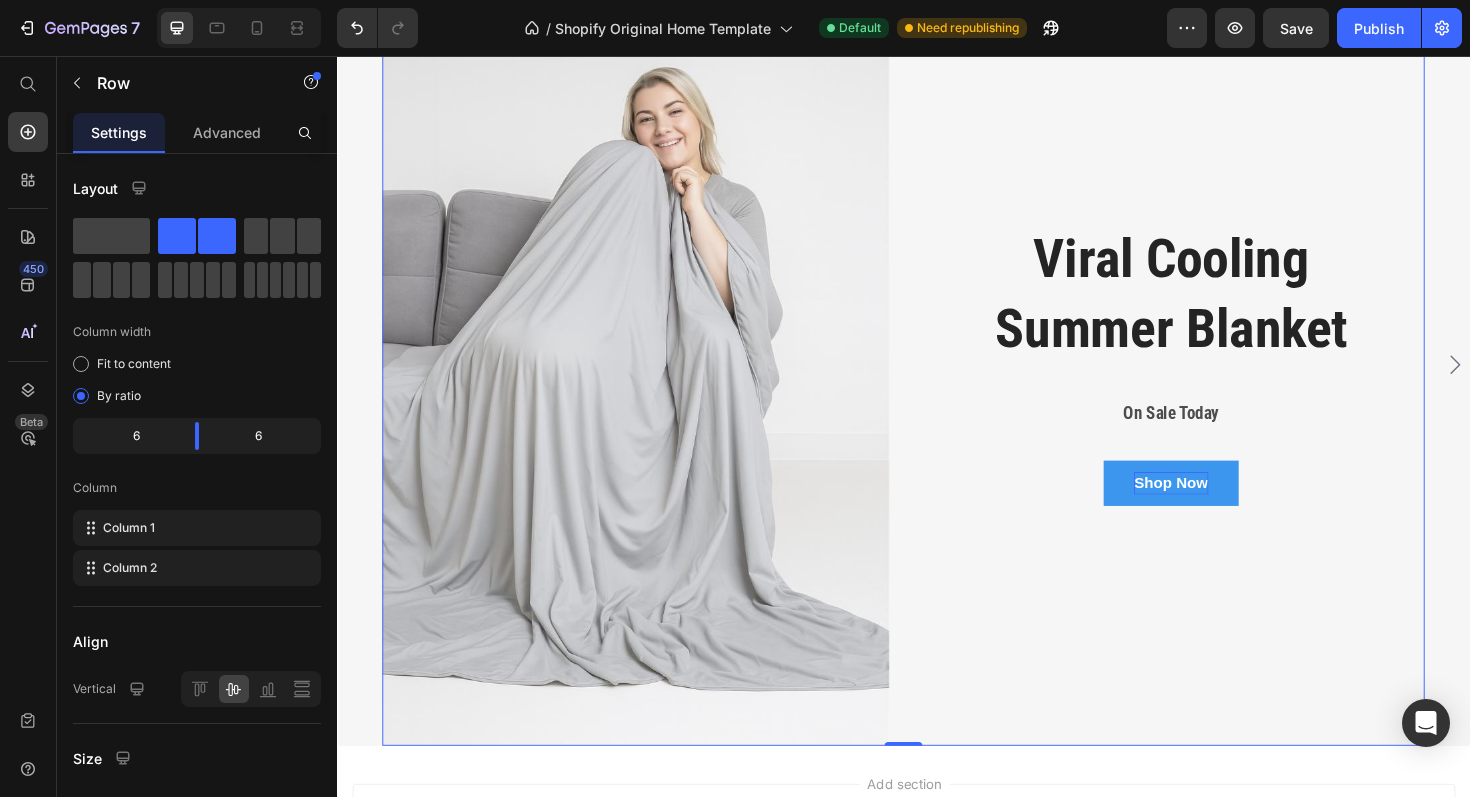 scroll, scrollTop: 342, scrollLeft: 0, axis: vertical 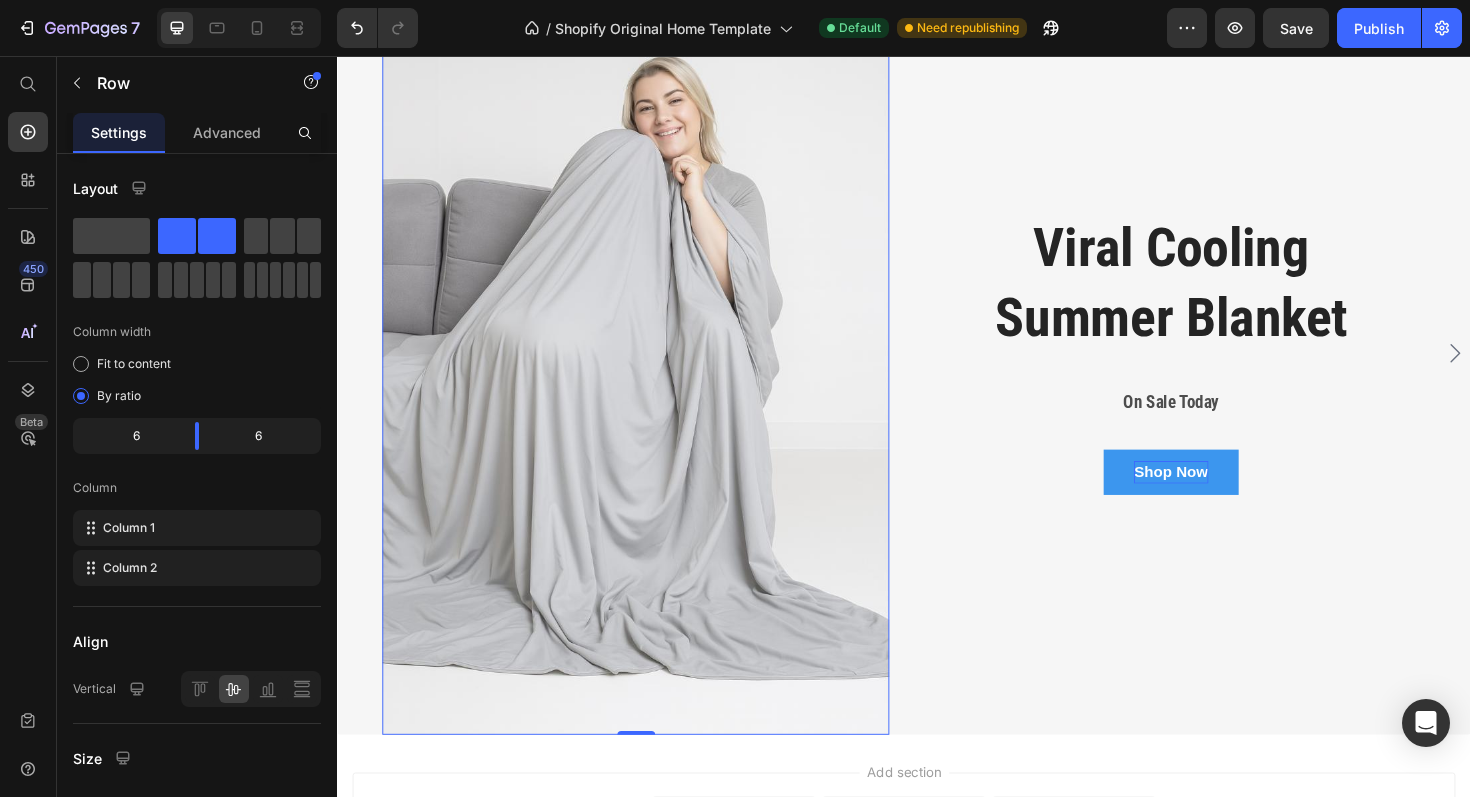 click at bounding box center (653, 371) 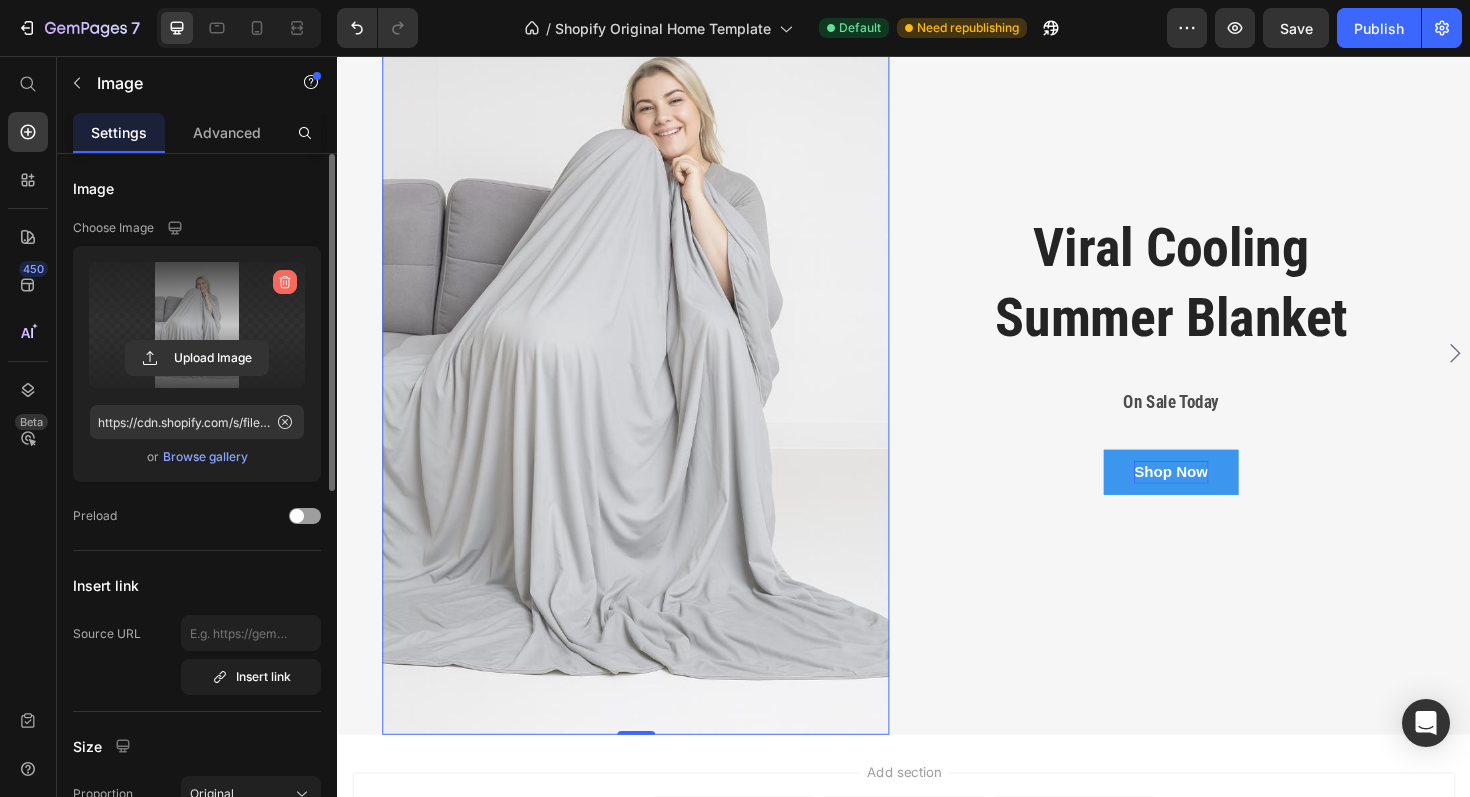 click at bounding box center (285, 282) 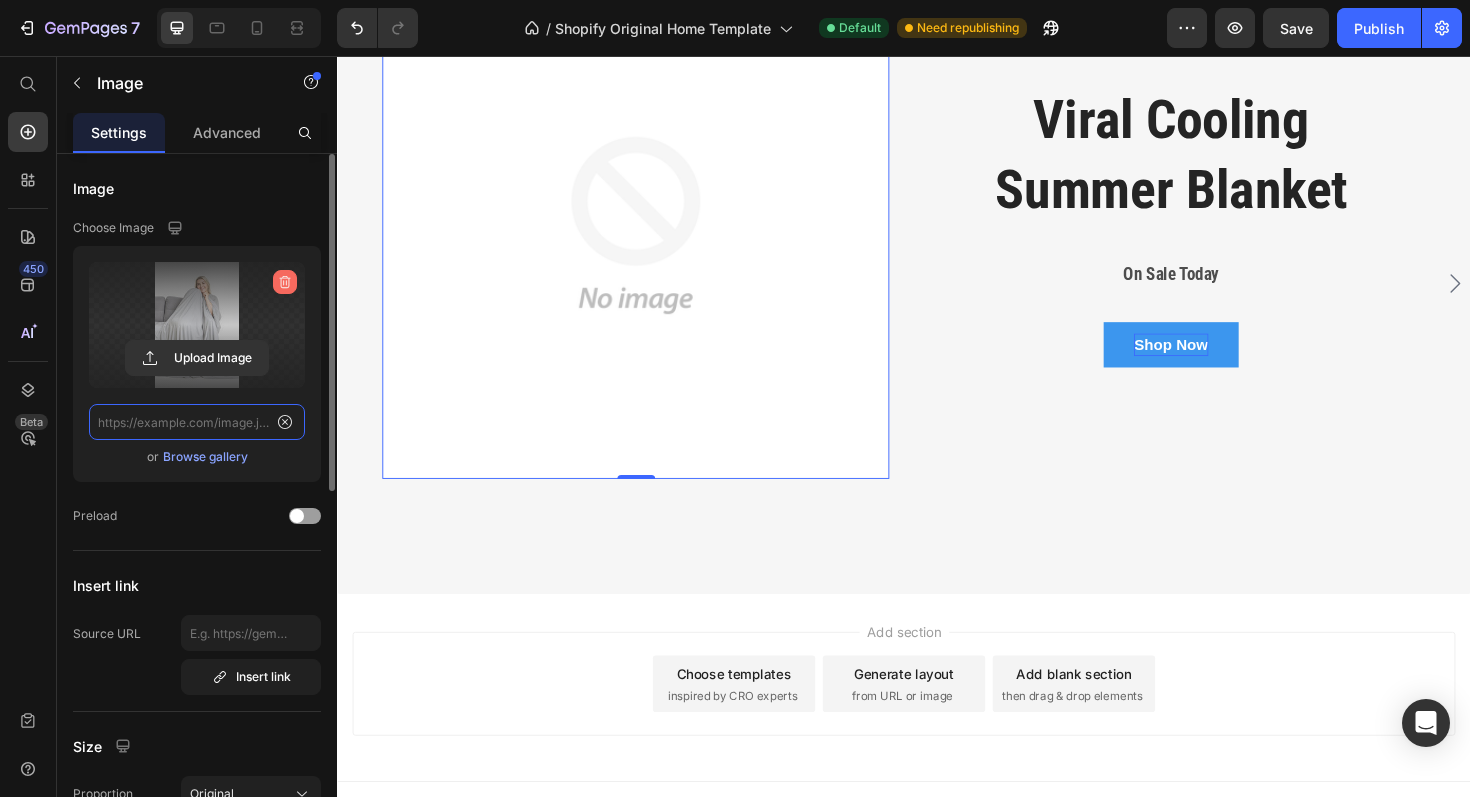 scroll, scrollTop: 268, scrollLeft: 0, axis: vertical 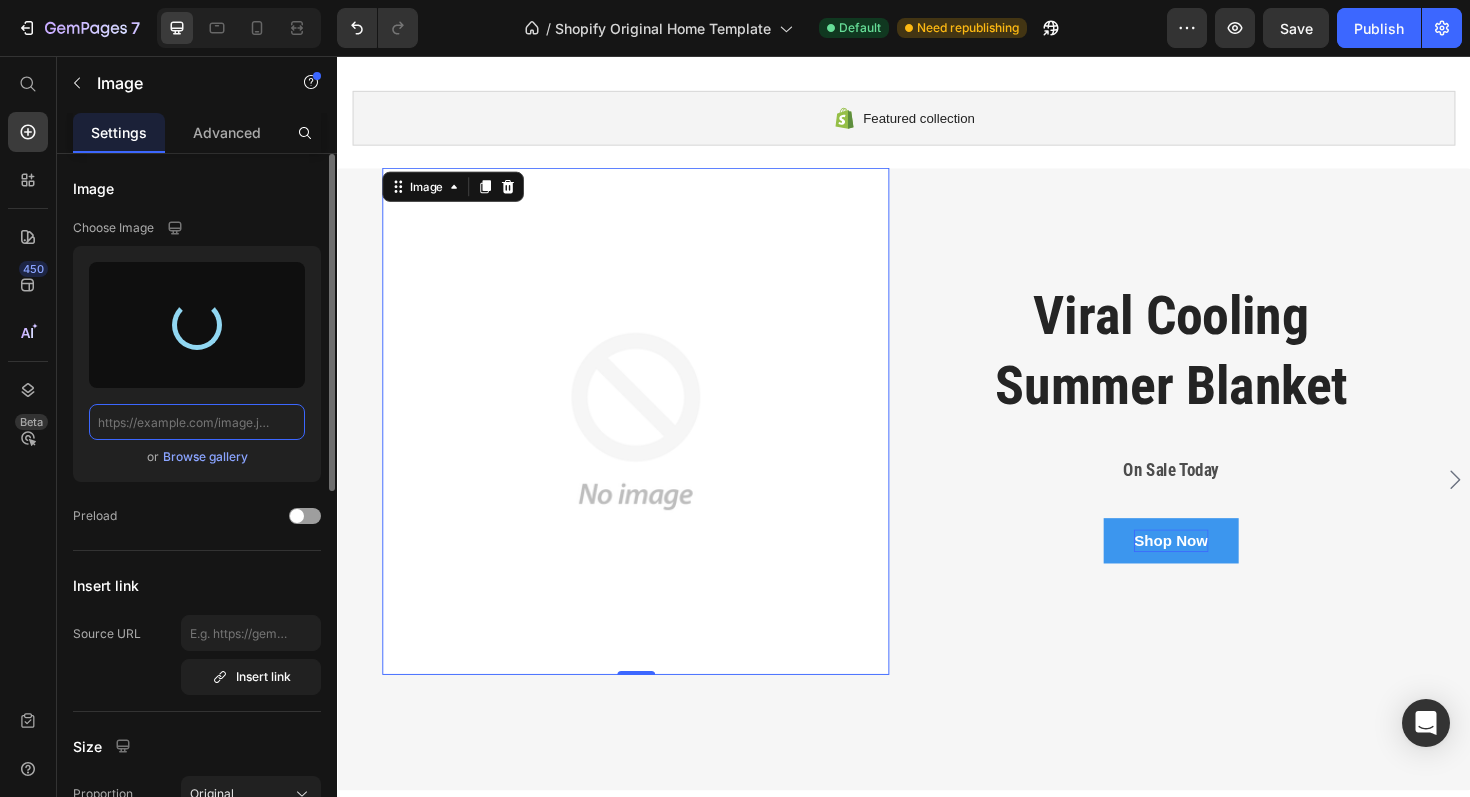 type on "https://cdn.shopify.com/s/files/1/0945/3410/7453/files/gempages_575129164550505584-12f34af2-0c94-4e2a-9d61-98d3297bdf40.jpg" 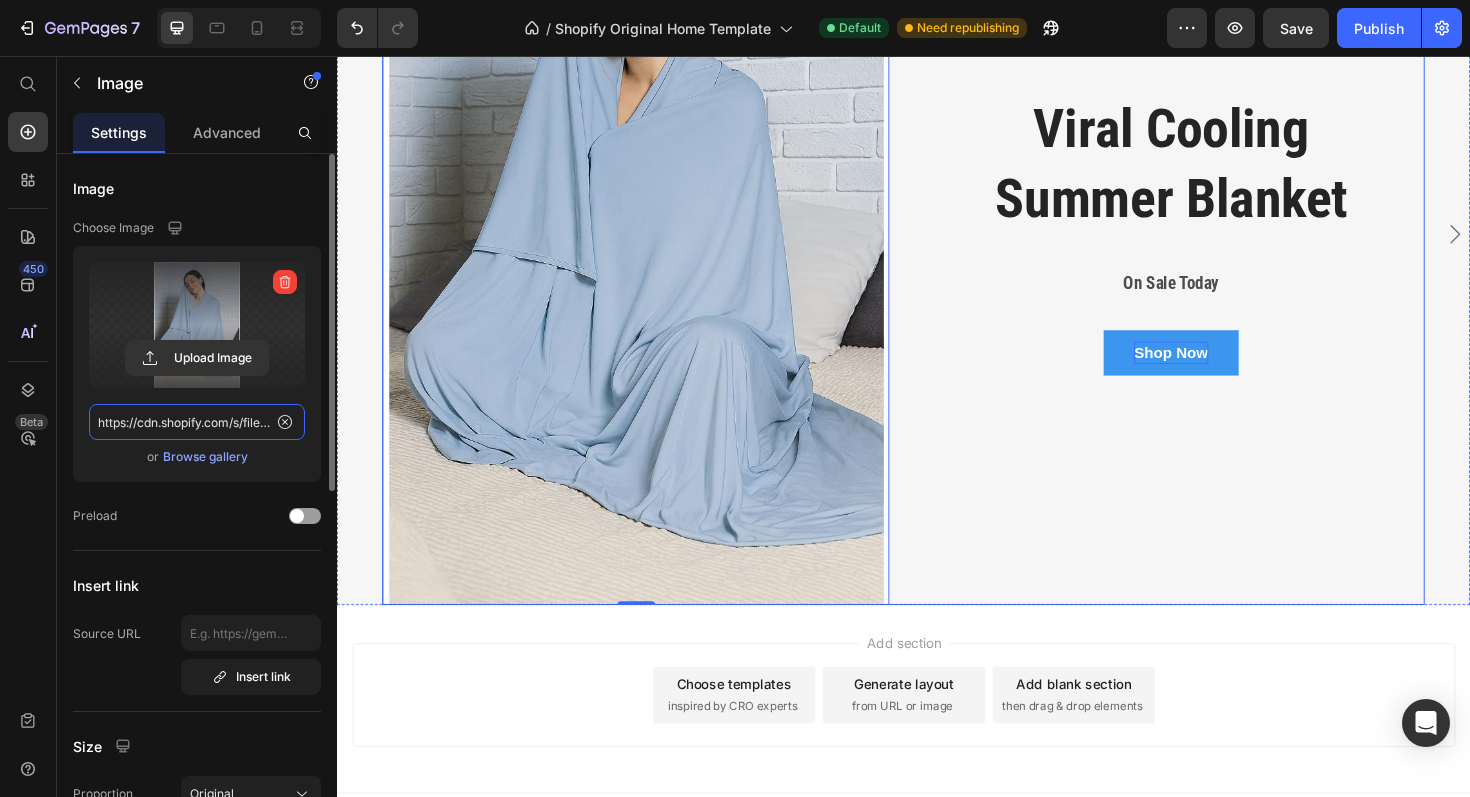 scroll, scrollTop: 493, scrollLeft: 0, axis: vertical 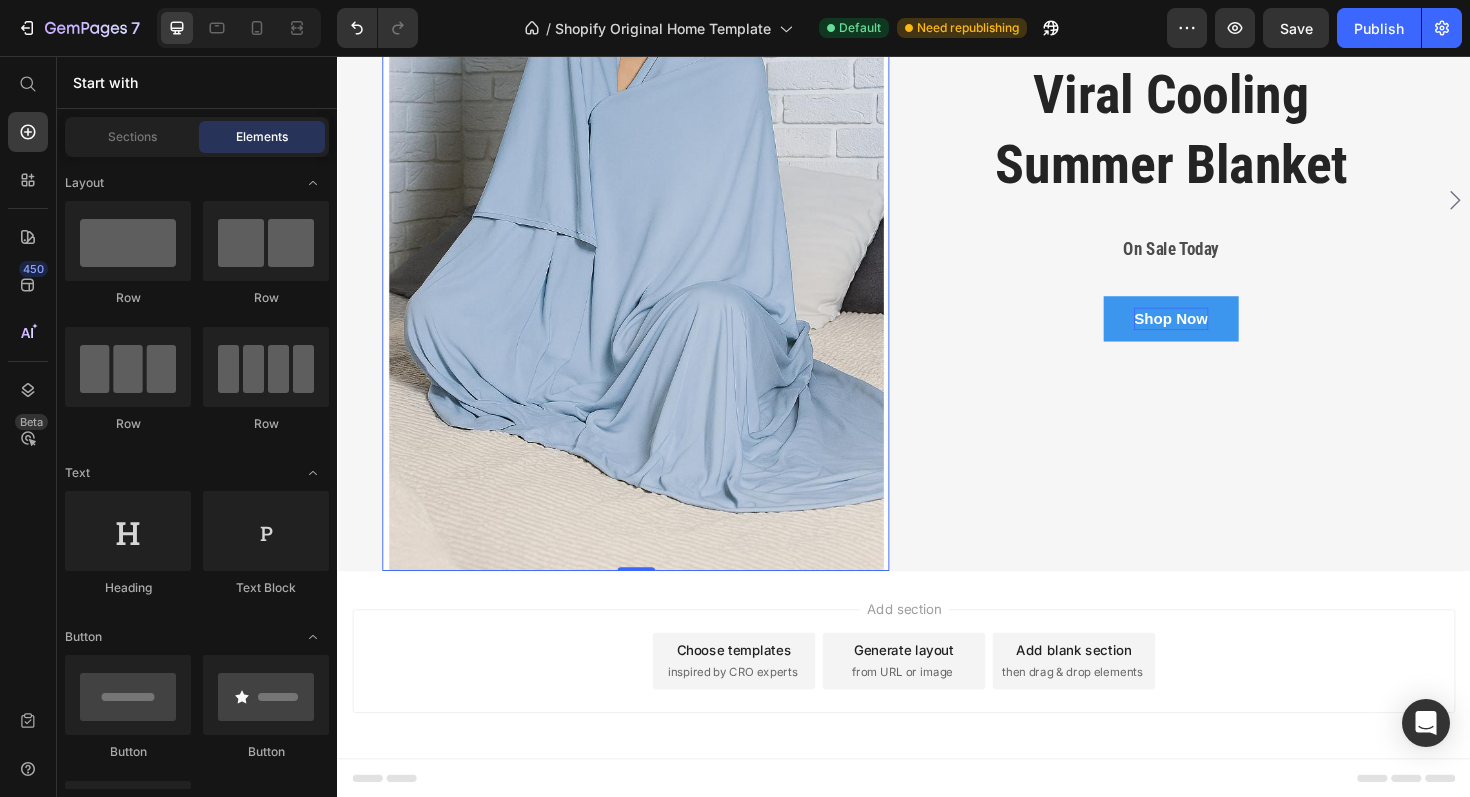 click on "Choose templates inspired by CRO experts" at bounding box center [757, 697] 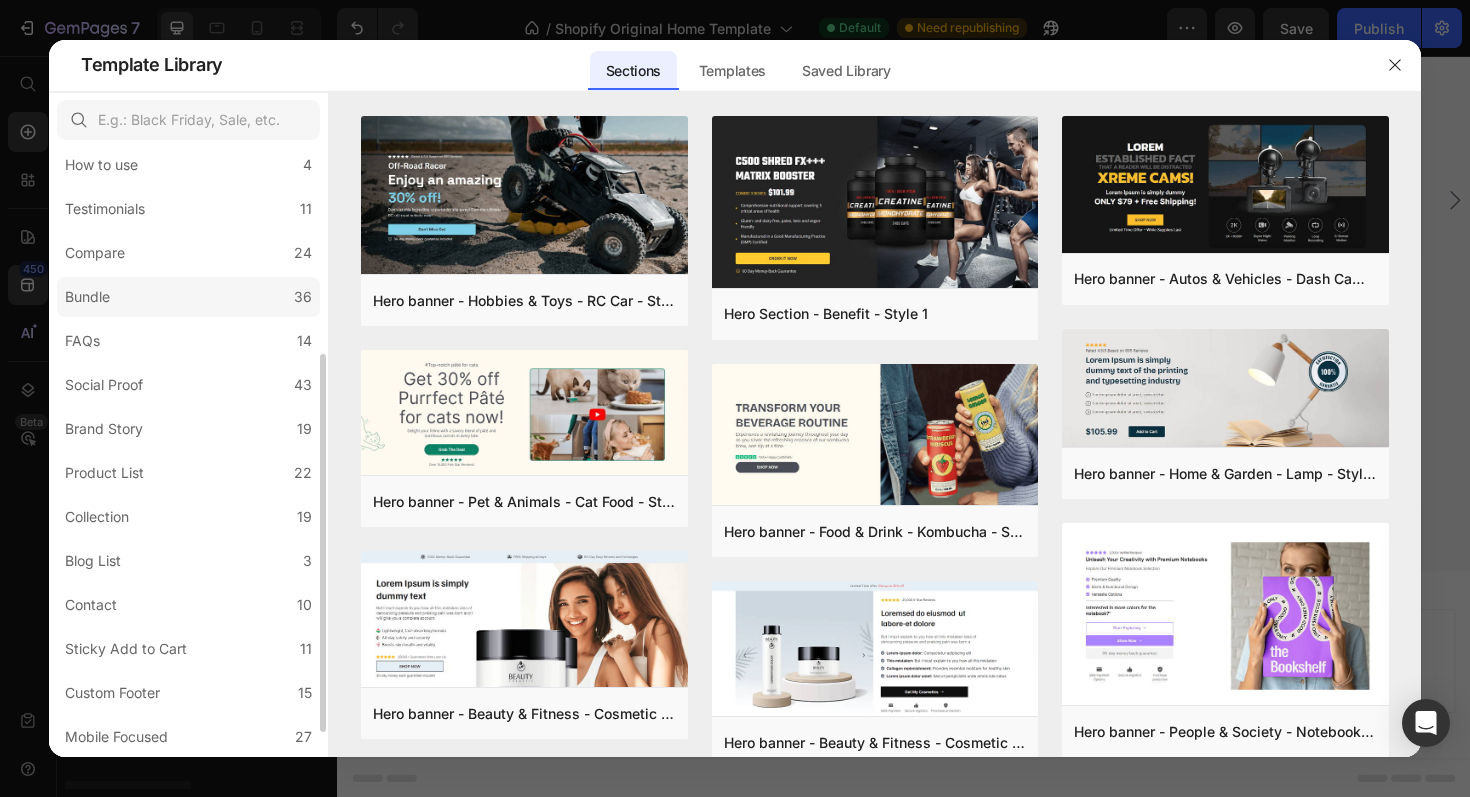 scroll, scrollTop: 341, scrollLeft: 0, axis: vertical 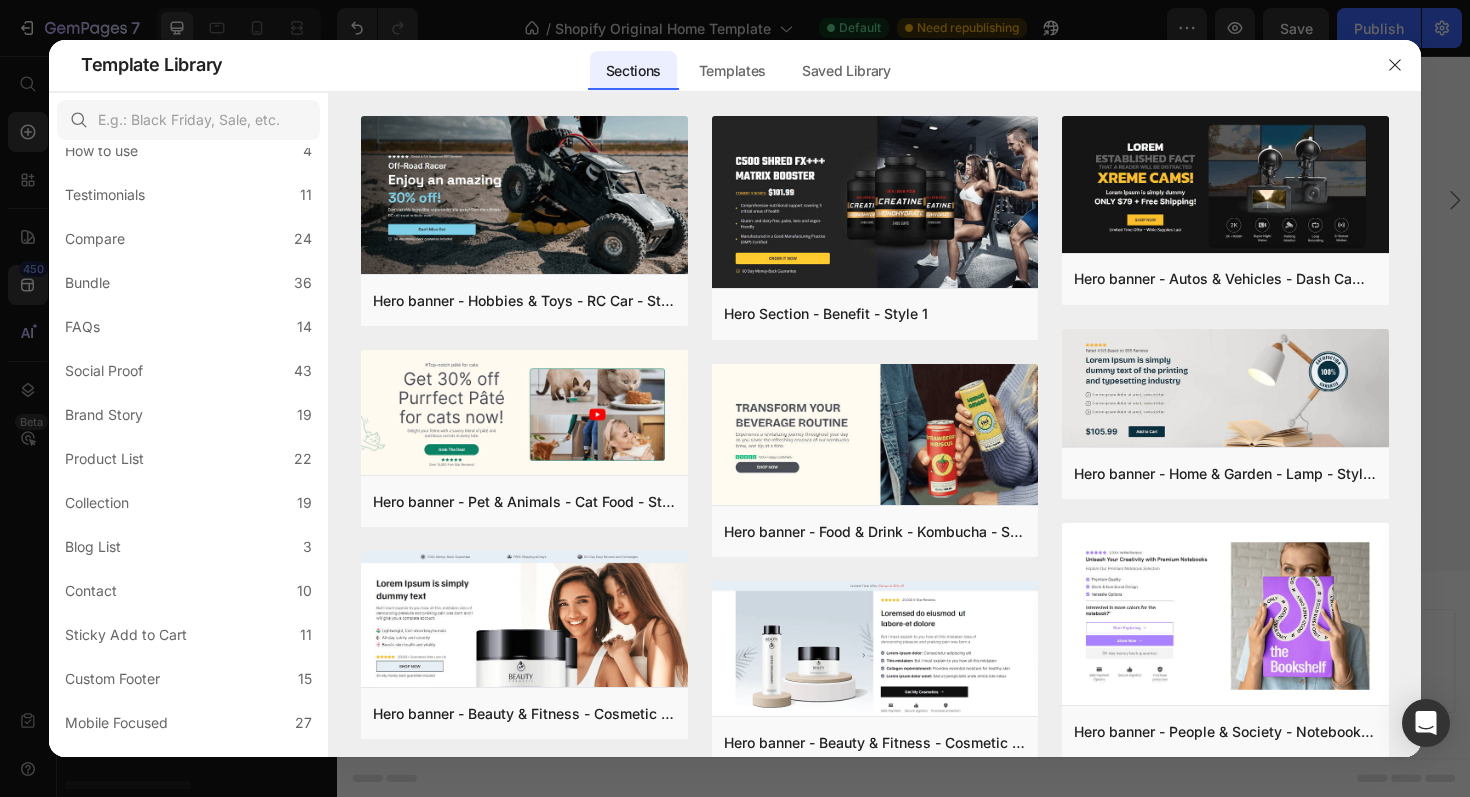 click at bounding box center [735, 398] 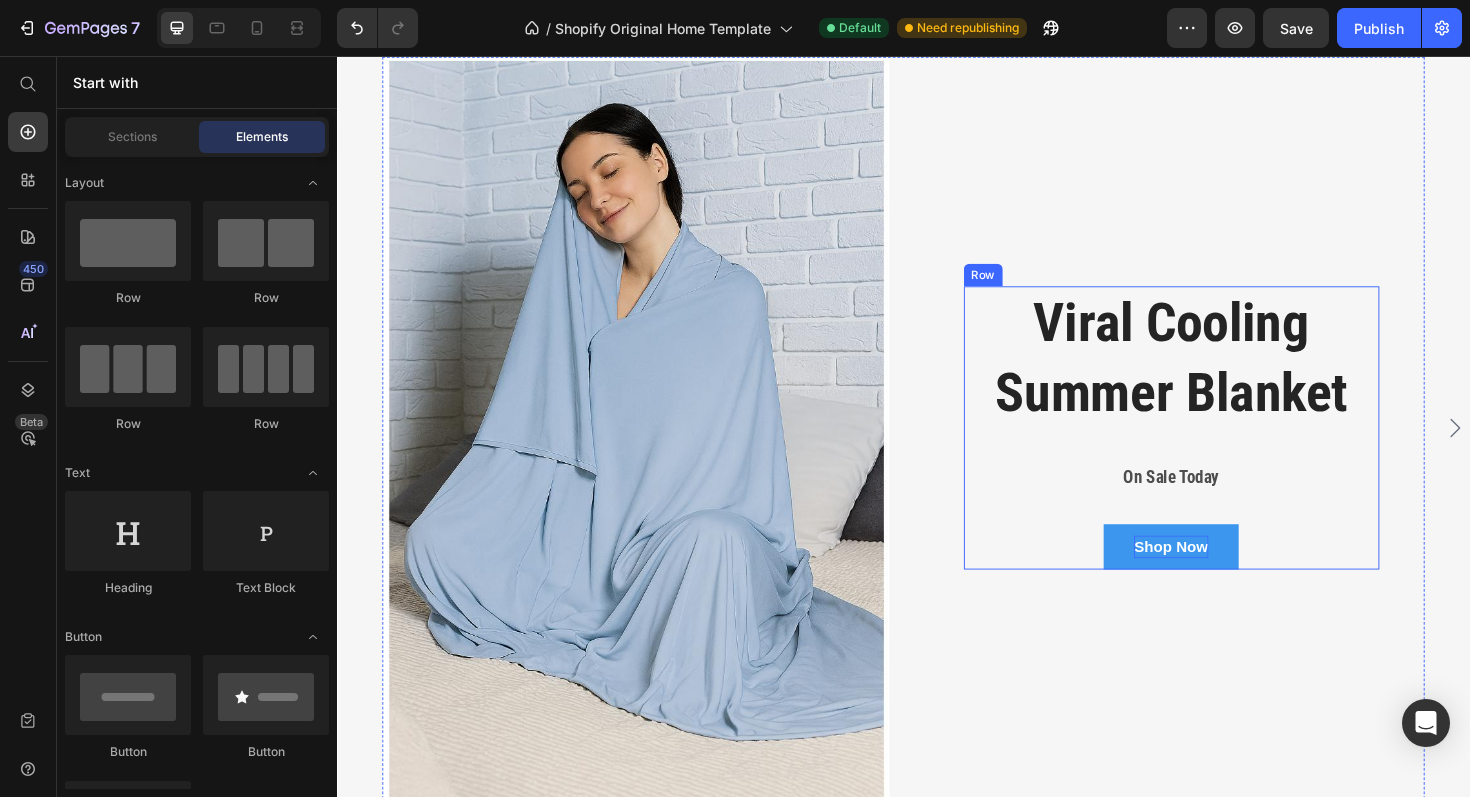 scroll, scrollTop: 250, scrollLeft: 0, axis: vertical 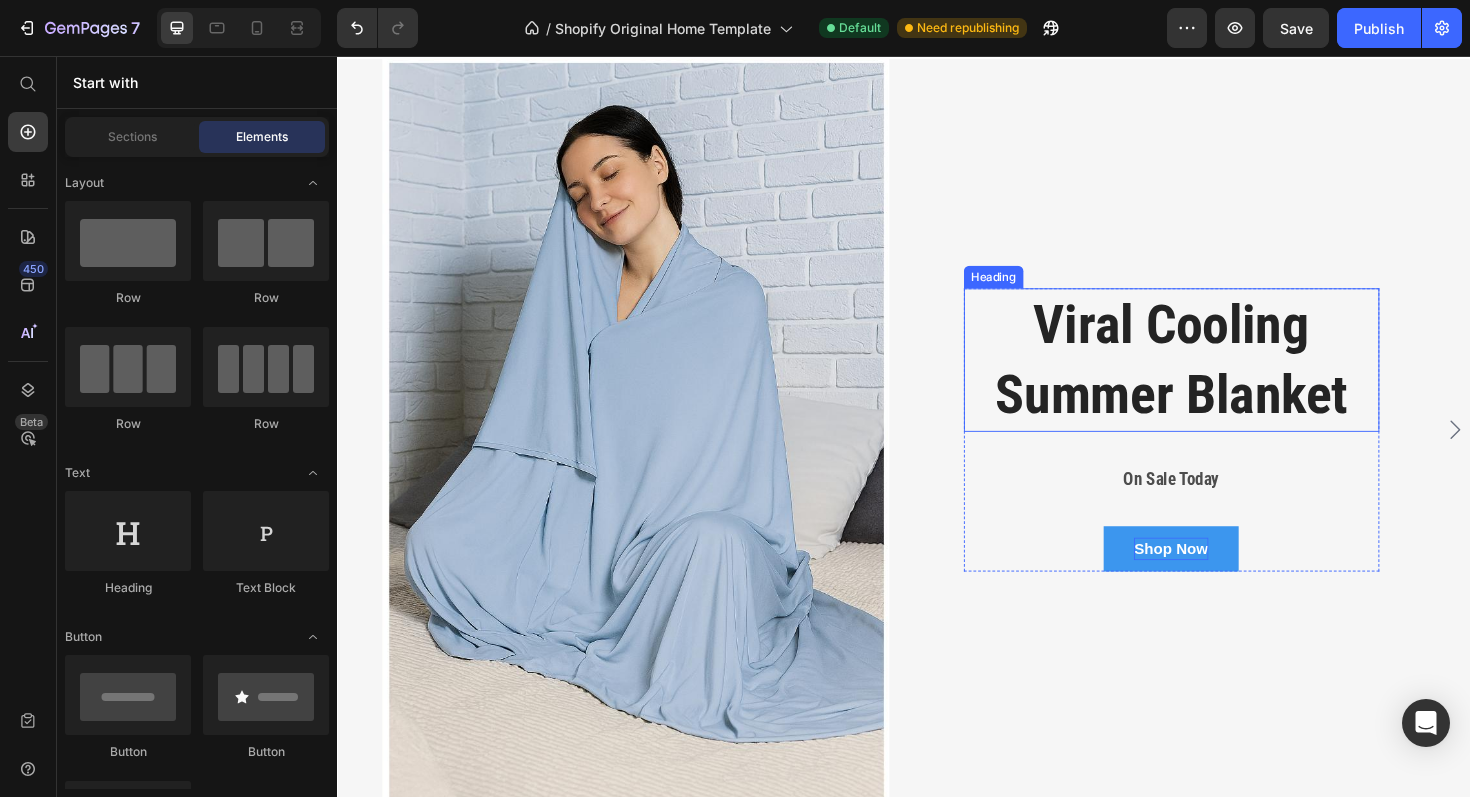 click on "Viral Cooling Summer Blanket" at bounding box center (1221, 378) 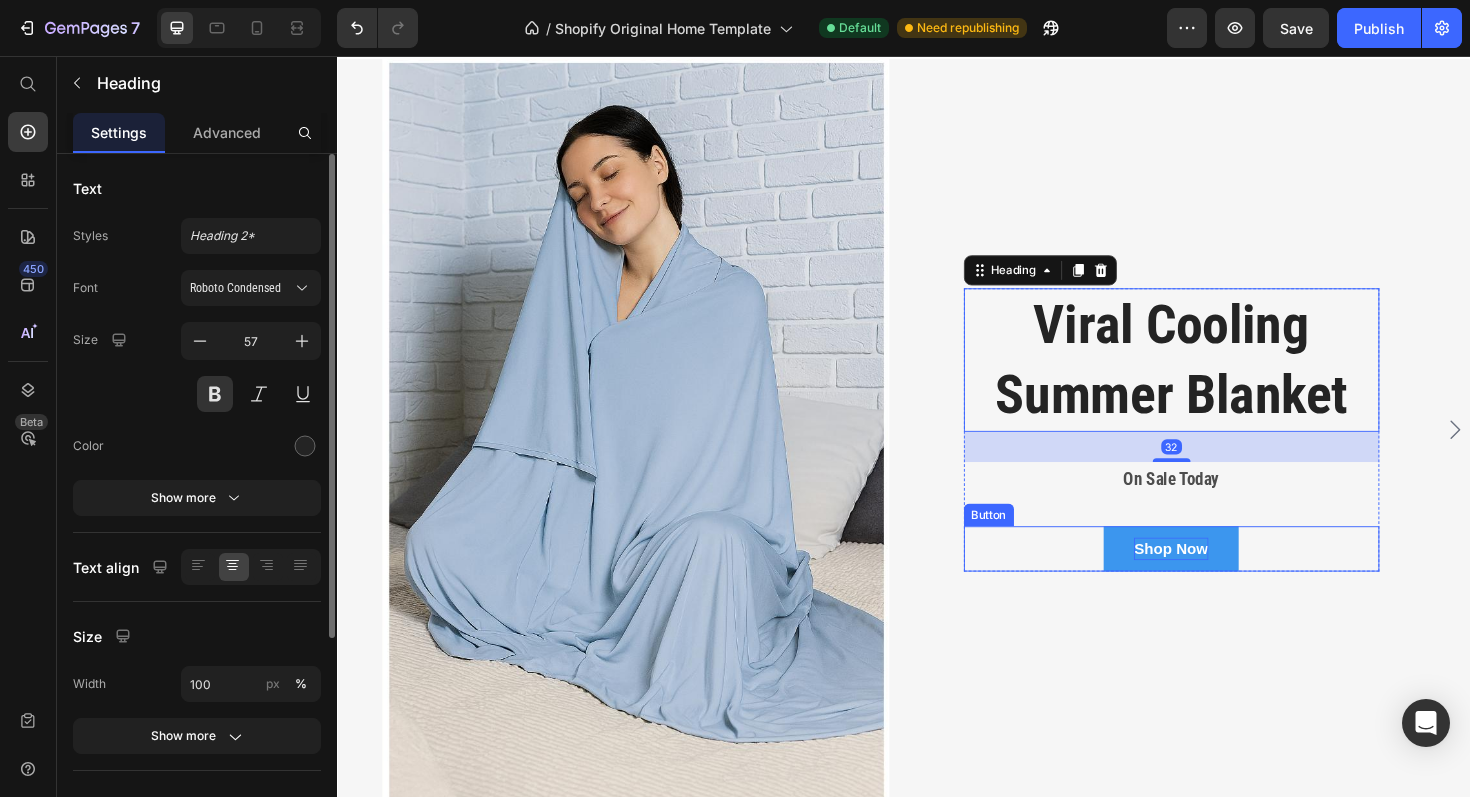 click on "Viral Cooling Summer Blanket Heading   32 On Sale Today Text Block Shop Now Button Row" at bounding box center (1220, 452) 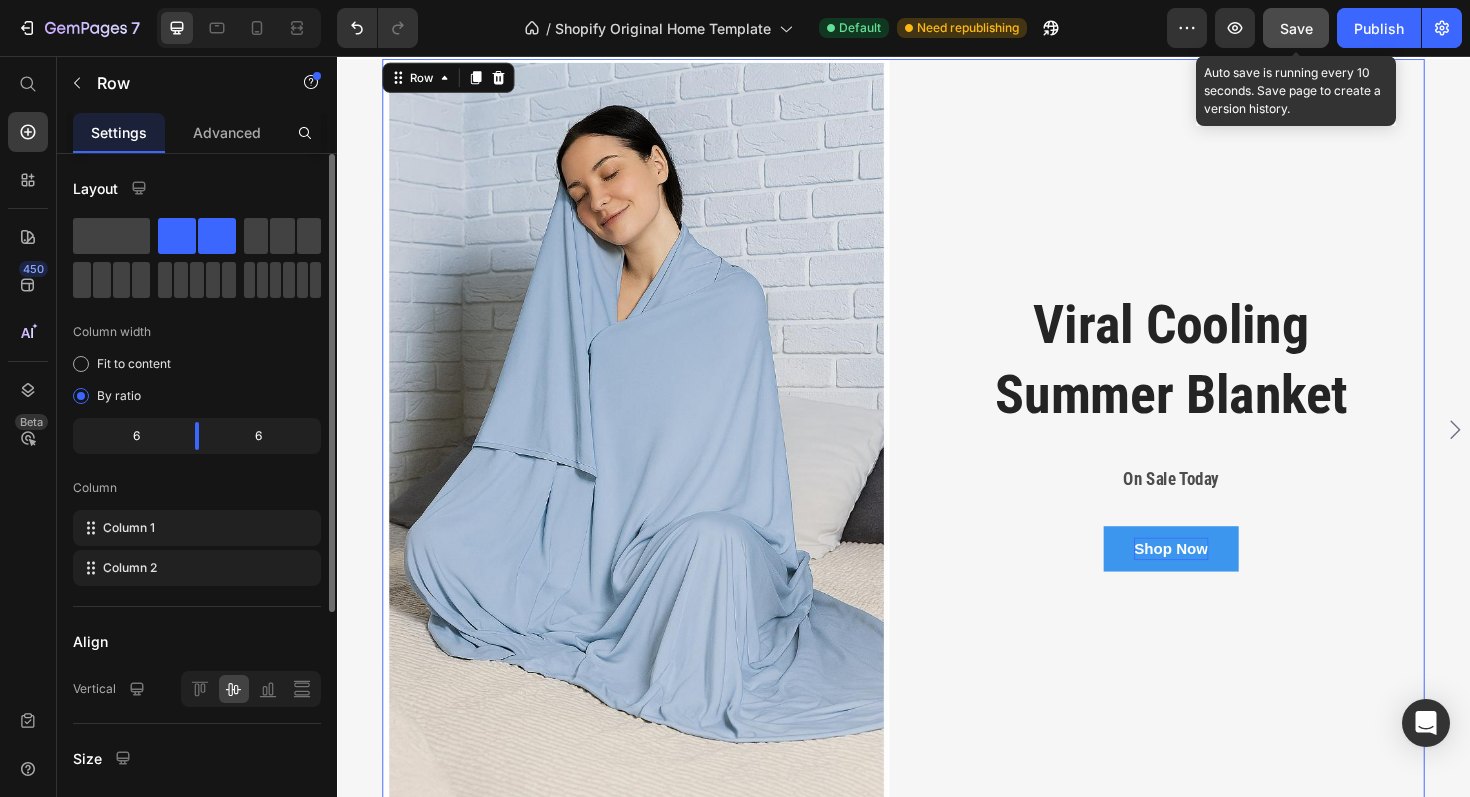 click on "Save" 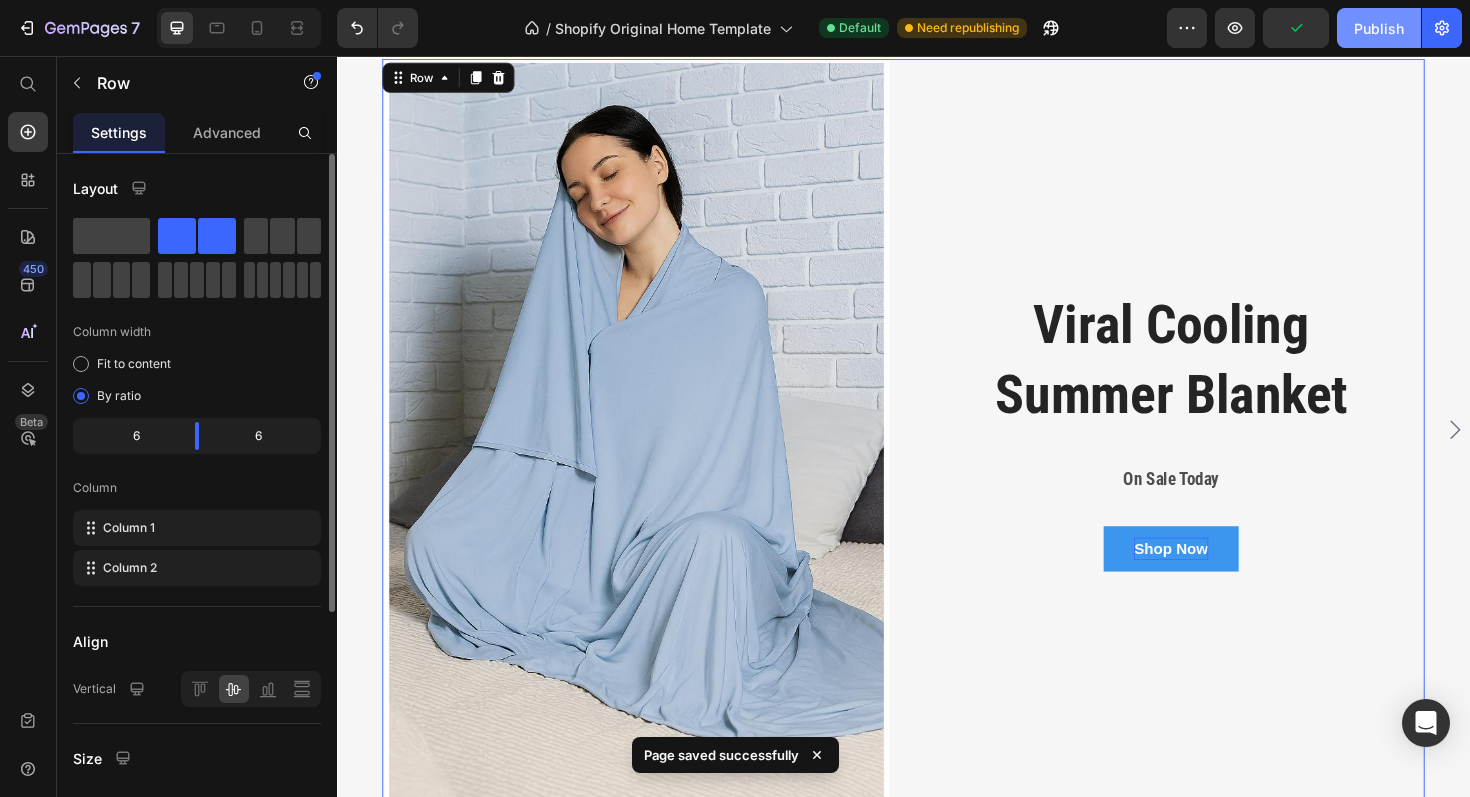 click on "Publish" at bounding box center (1379, 28) 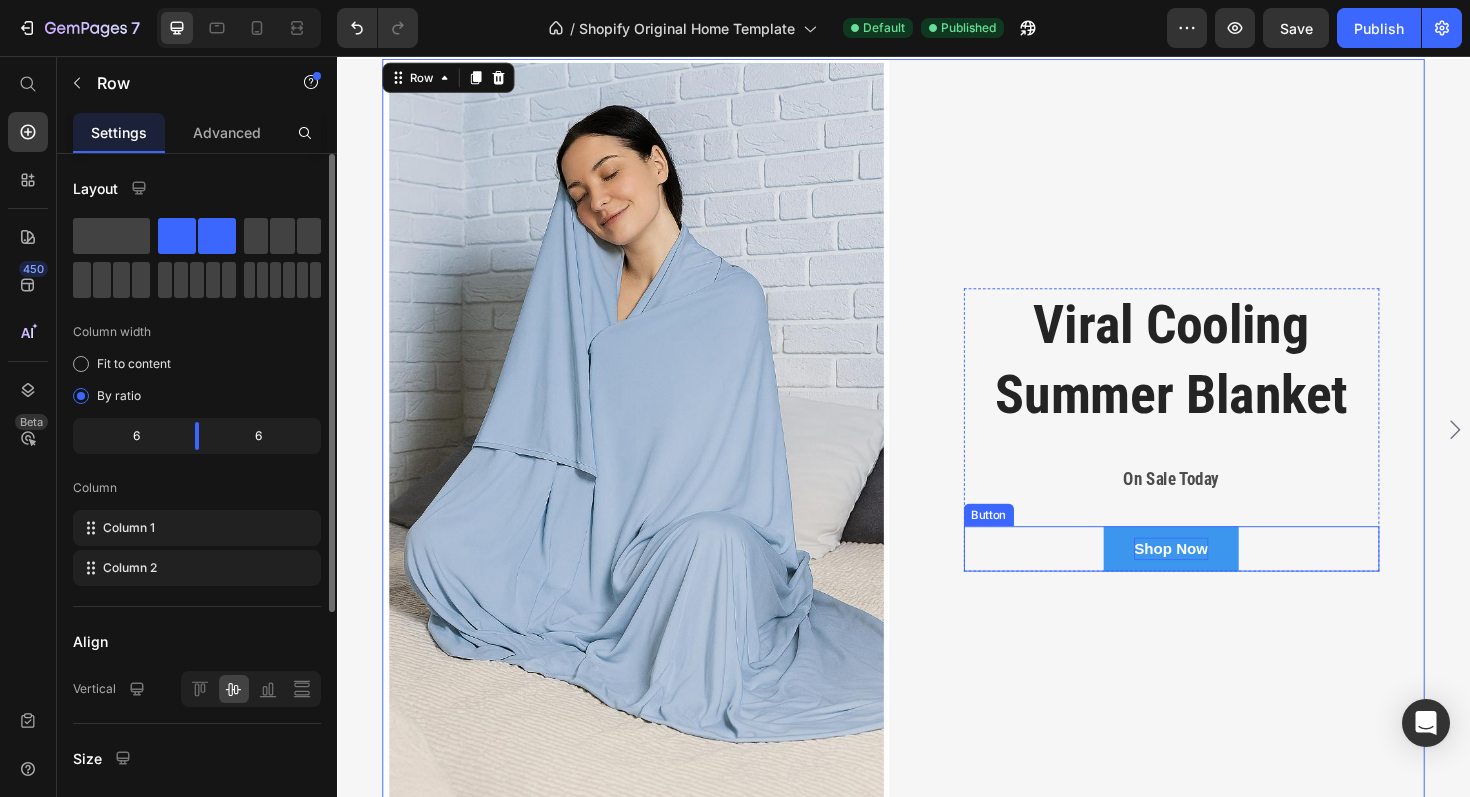 click on "Shop Now" at bounding box center [1220, 578] 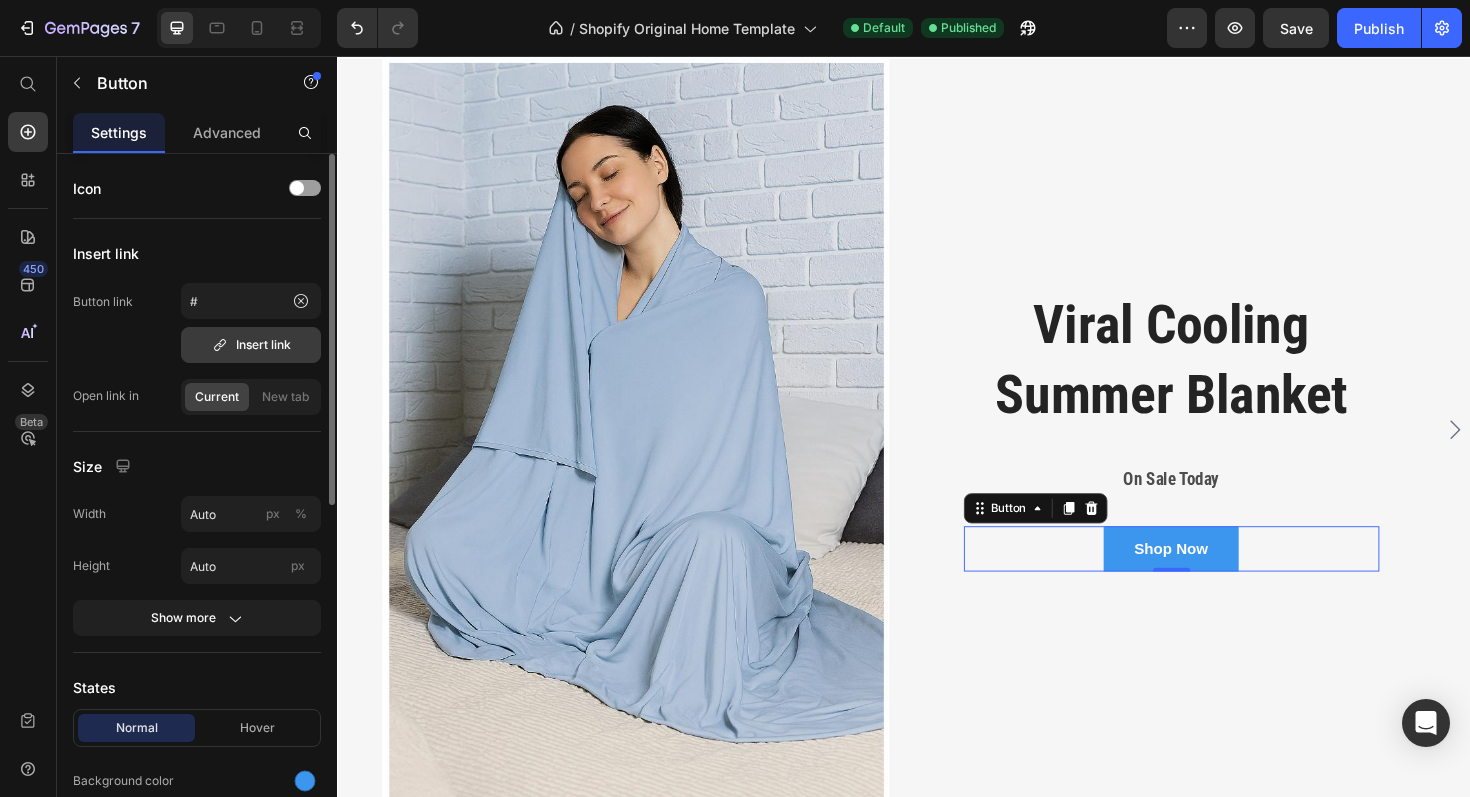click on "Insert link" at bounding box center [251, 345] 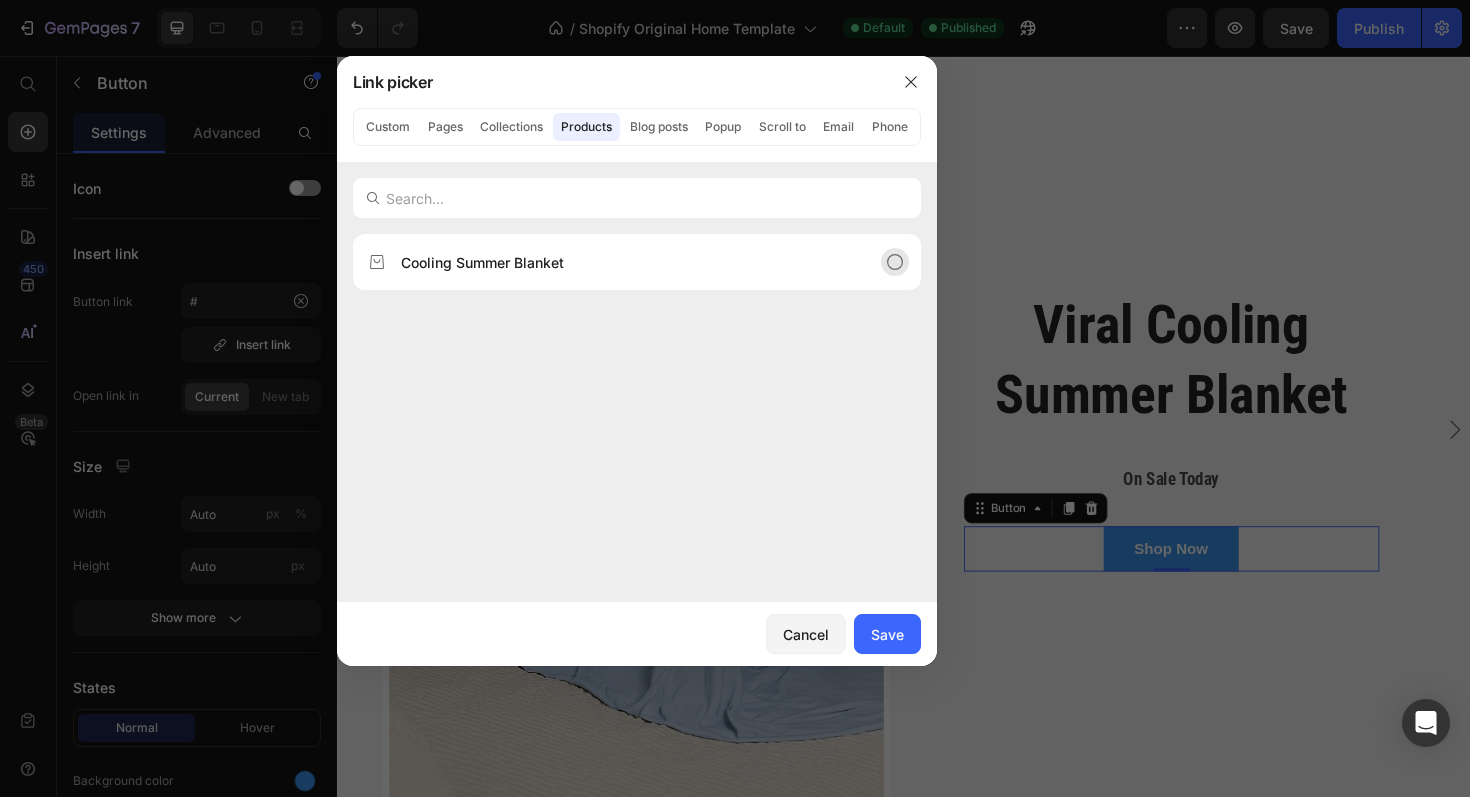 click on "Cooling Summer Blanket" at bounding box center (482, 262) 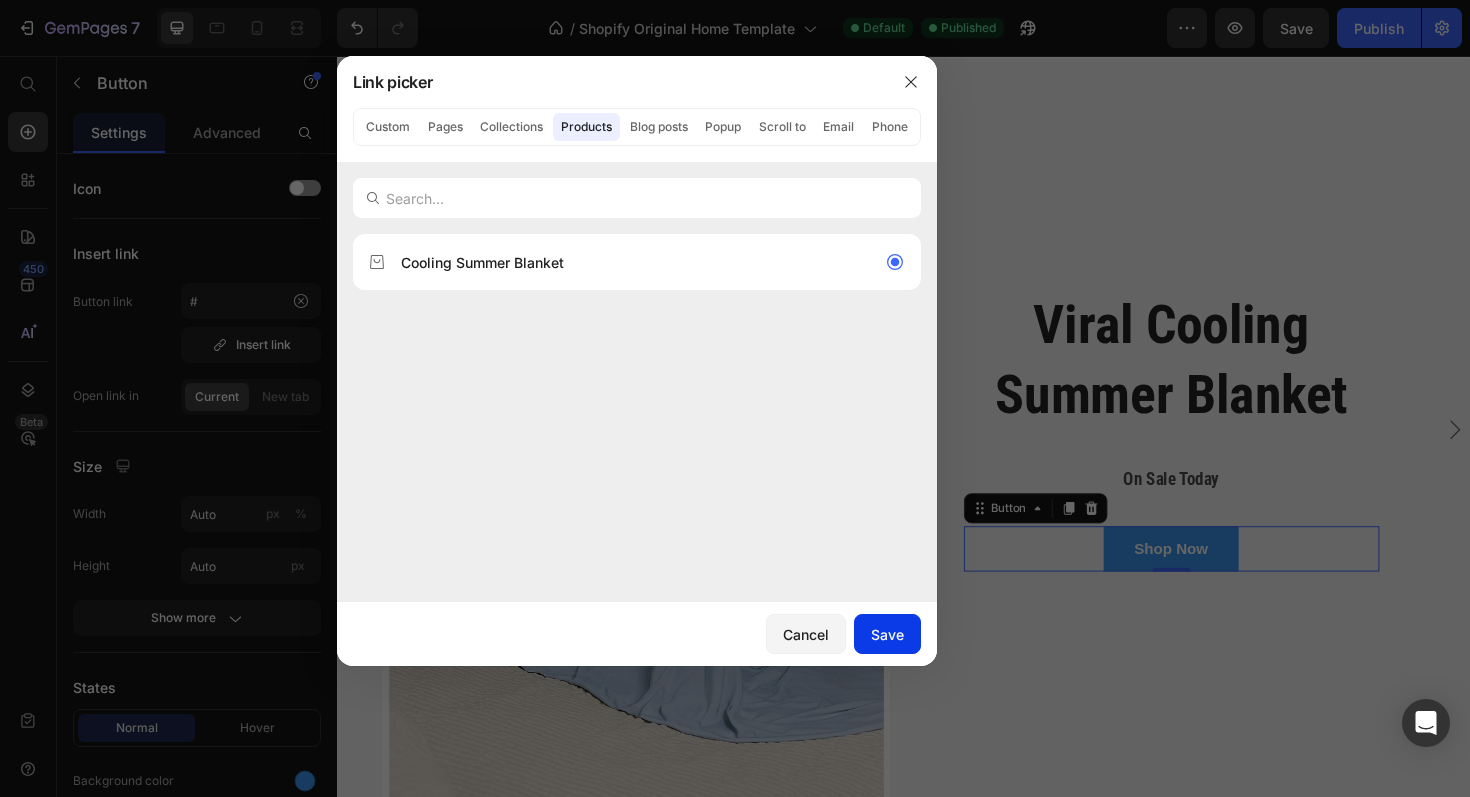 click on "Save" 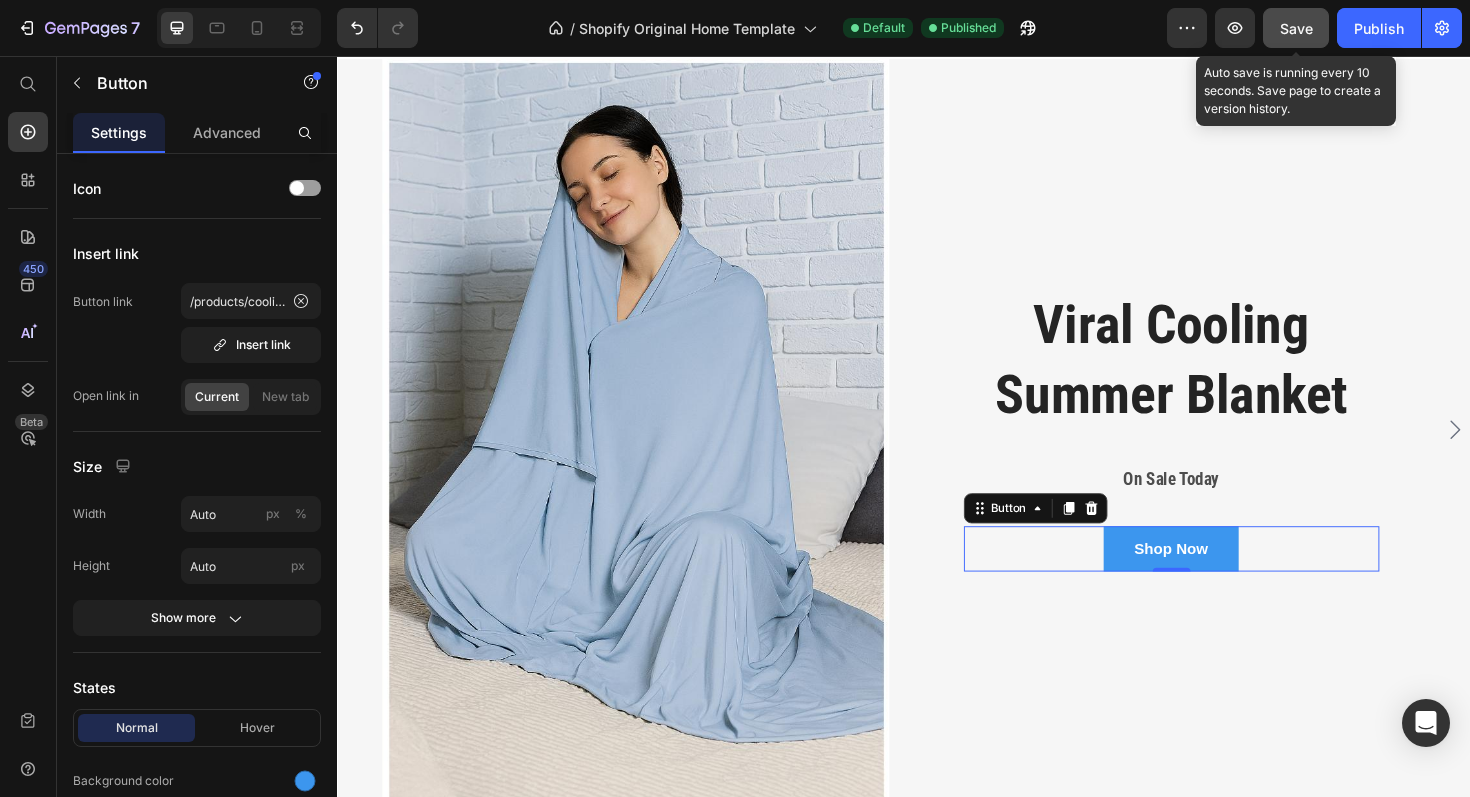 click on "Save" at bounding box center [1296, 28] 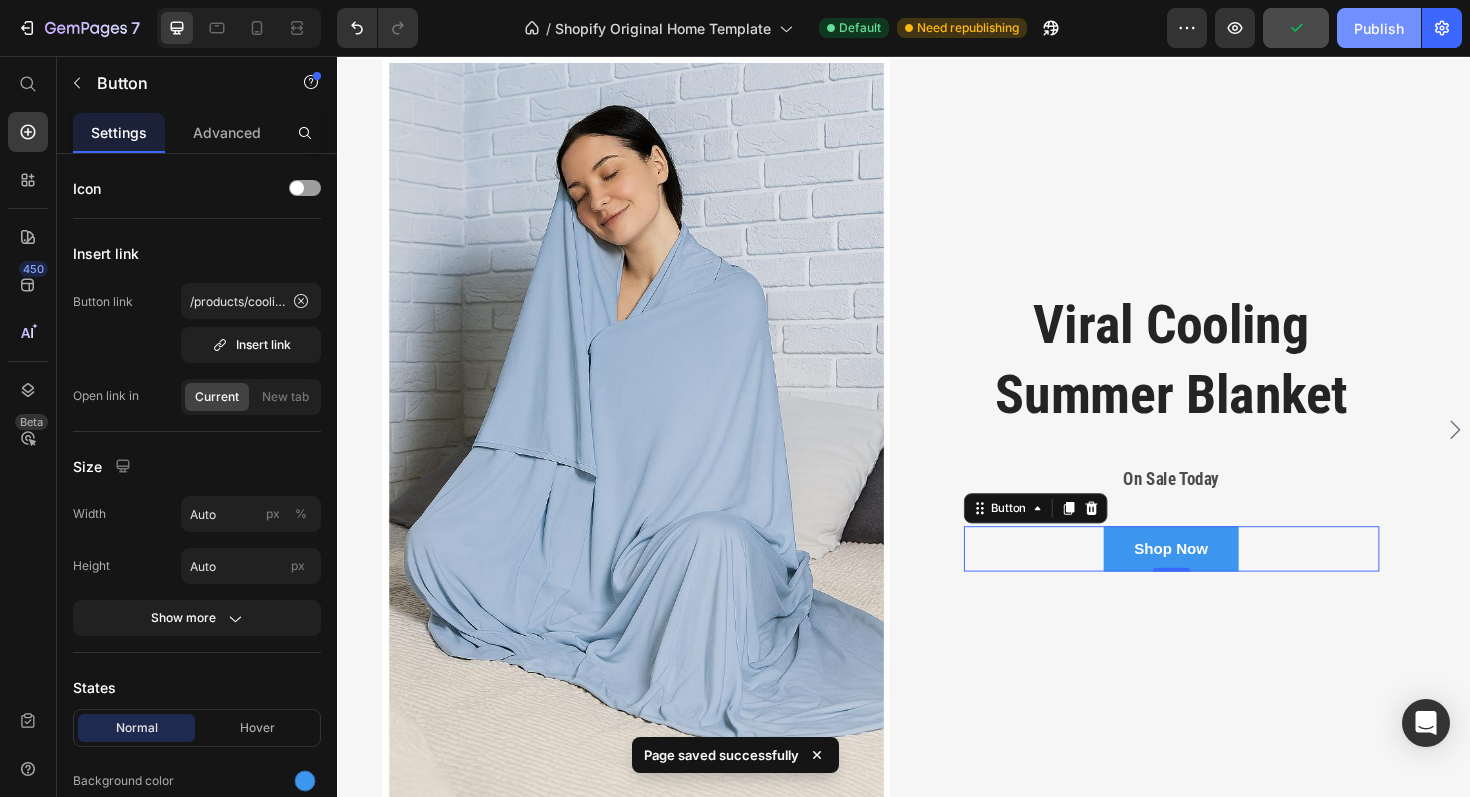 click on "Publish" at bounding box center [1379, 28] 